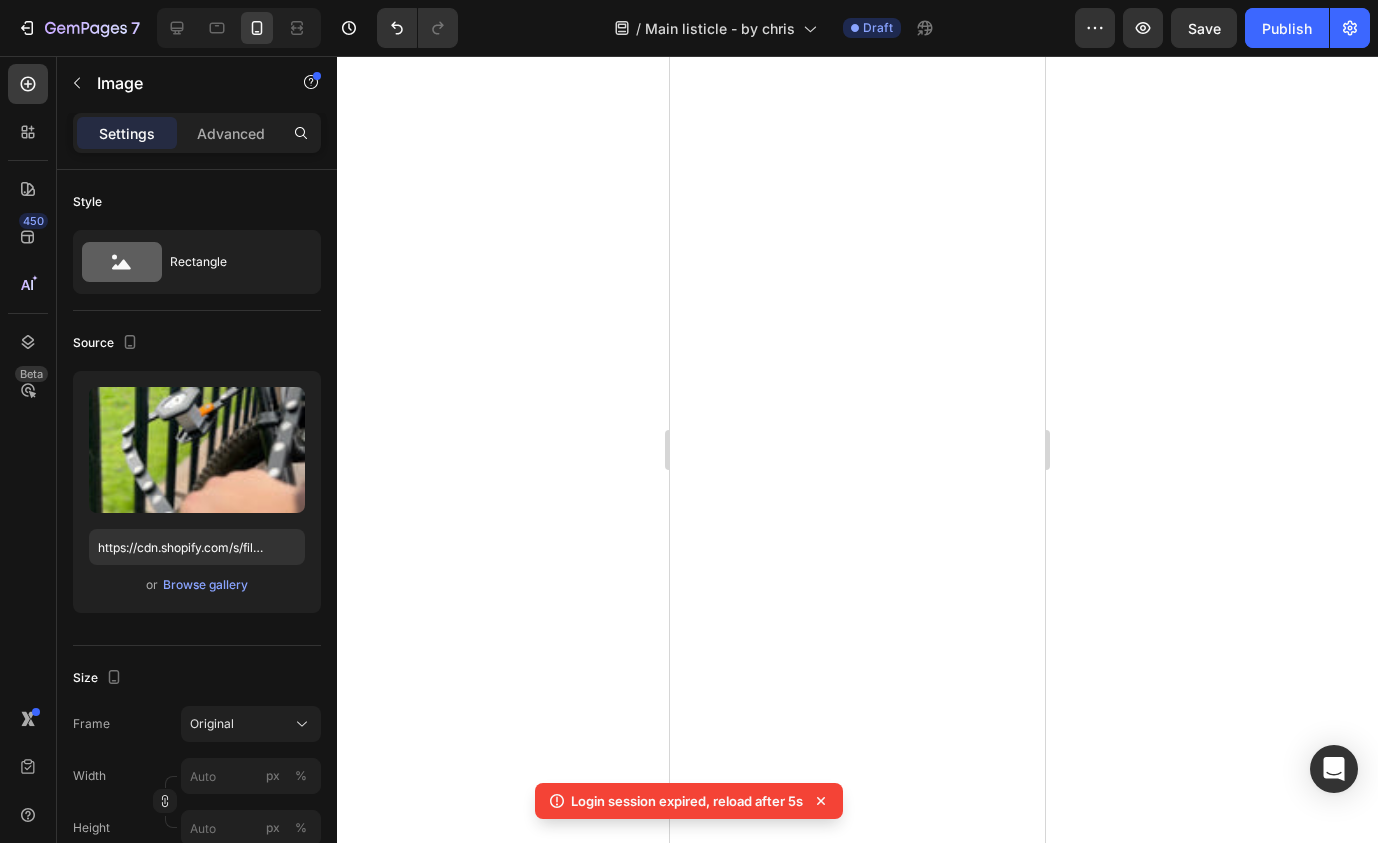 scroll, scrollTop: 0, scrollLeft: 0, axis: both 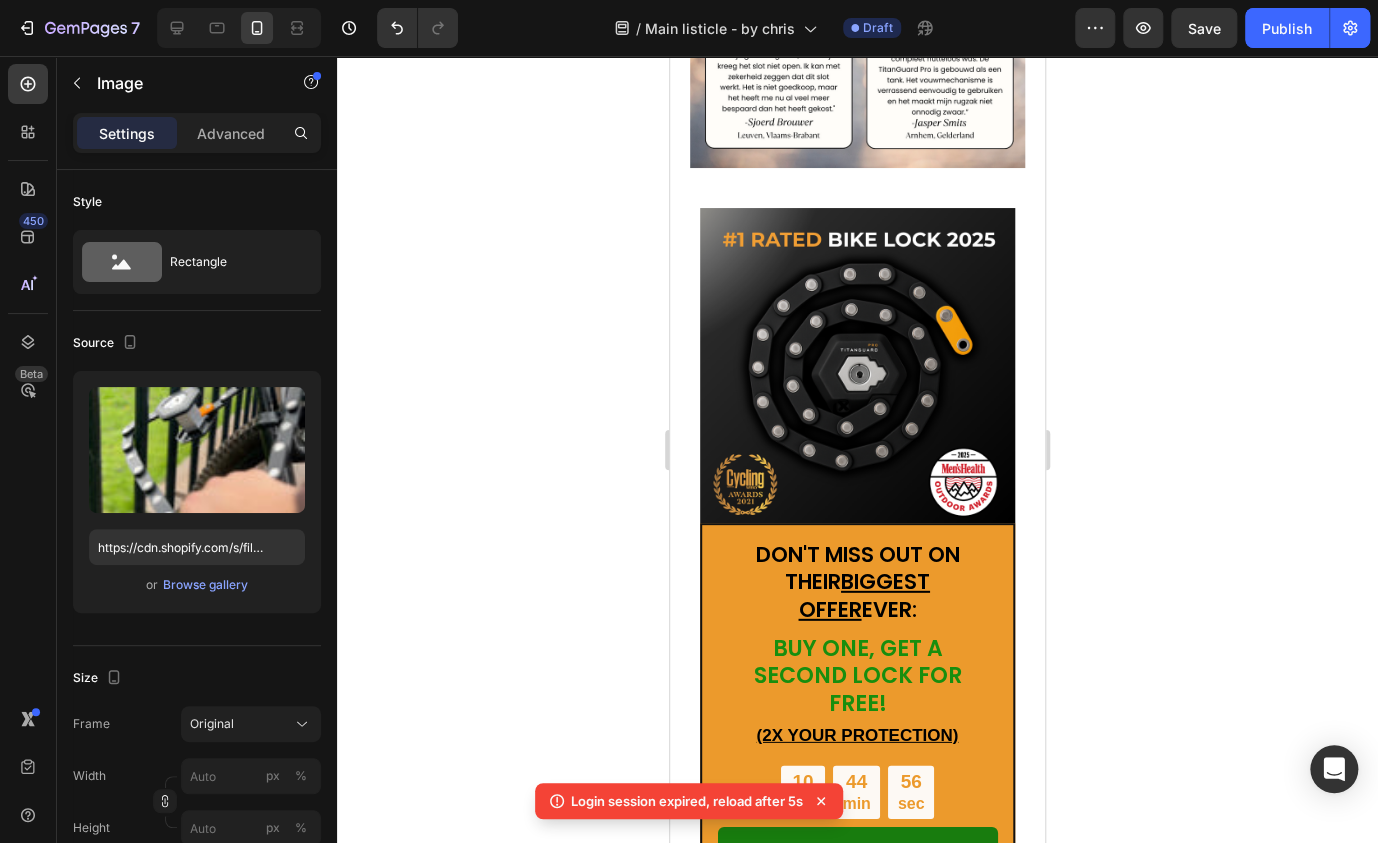 click at bounding box center [850, 198] 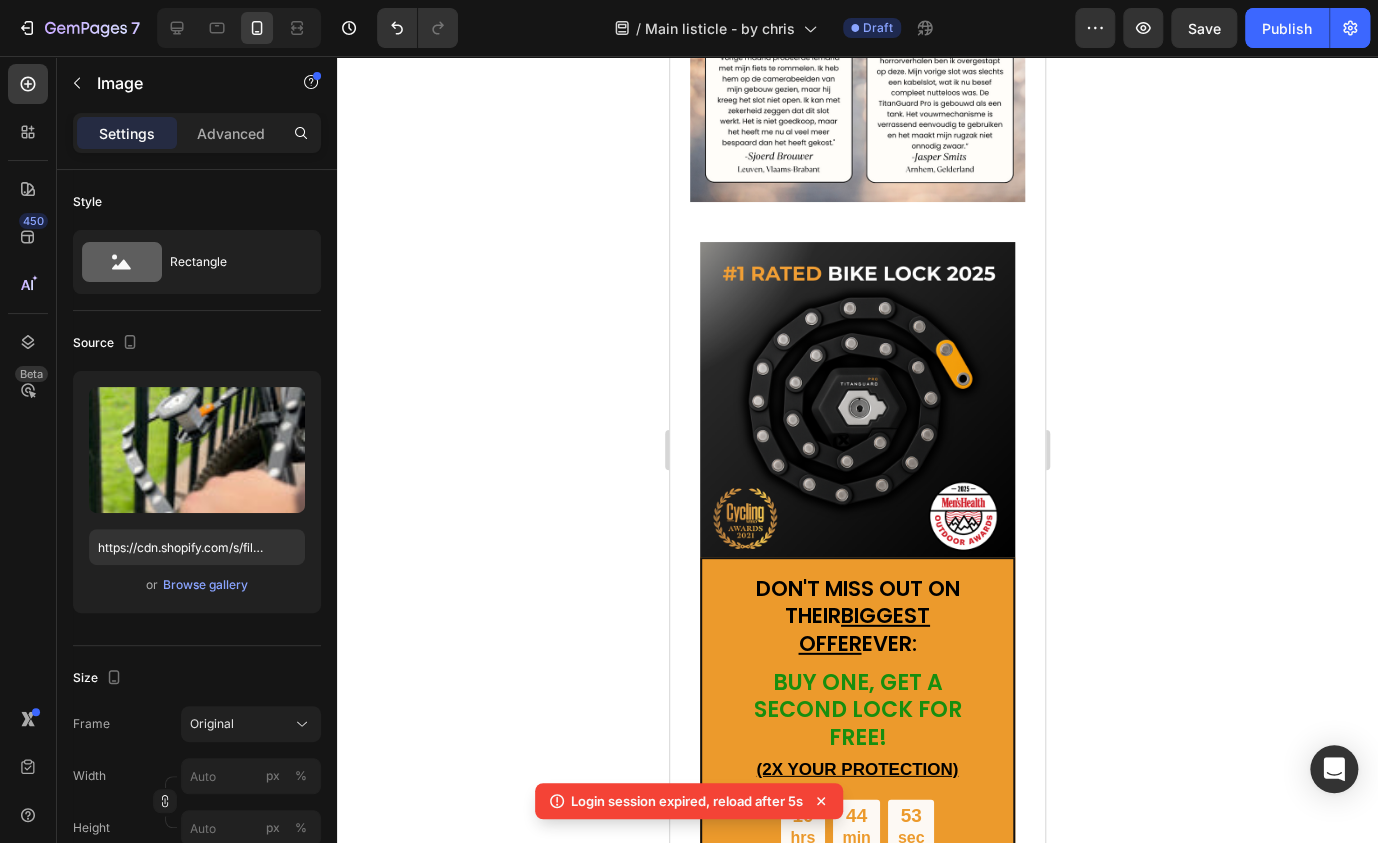 scroll, scrollTop: 5624, scrollLeft: 0, axis: vertical 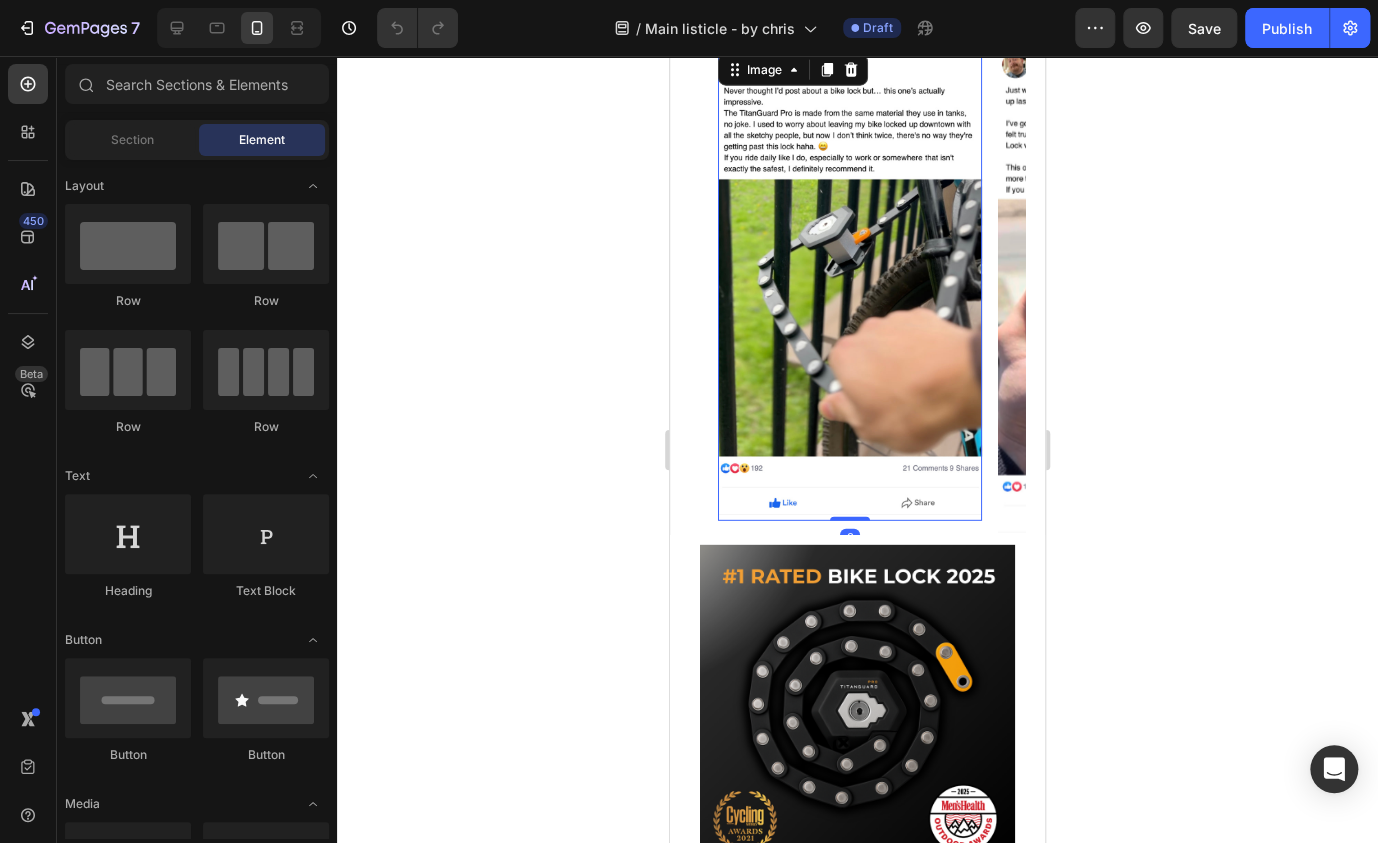 click at bounding box center (850, 286) 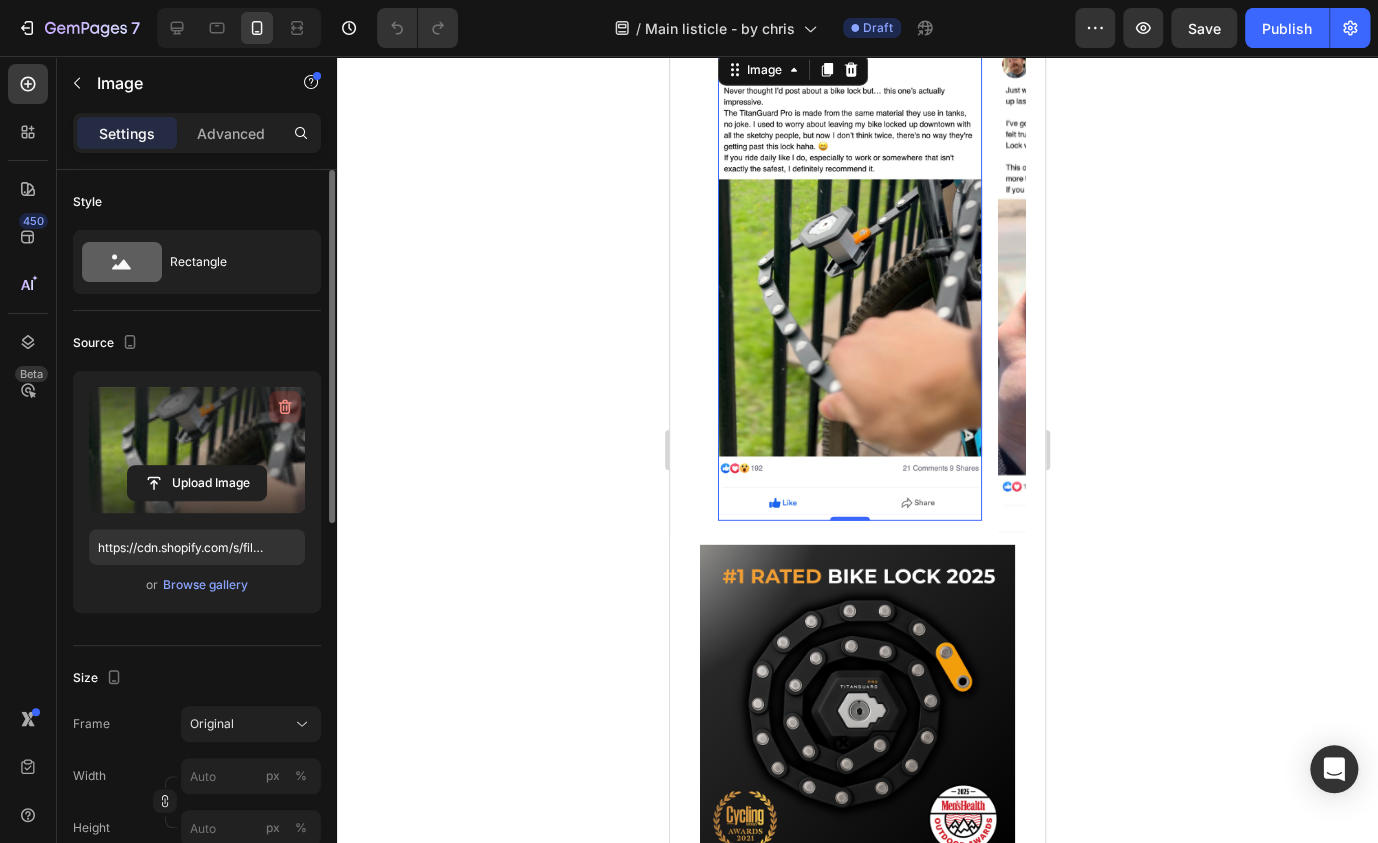 click 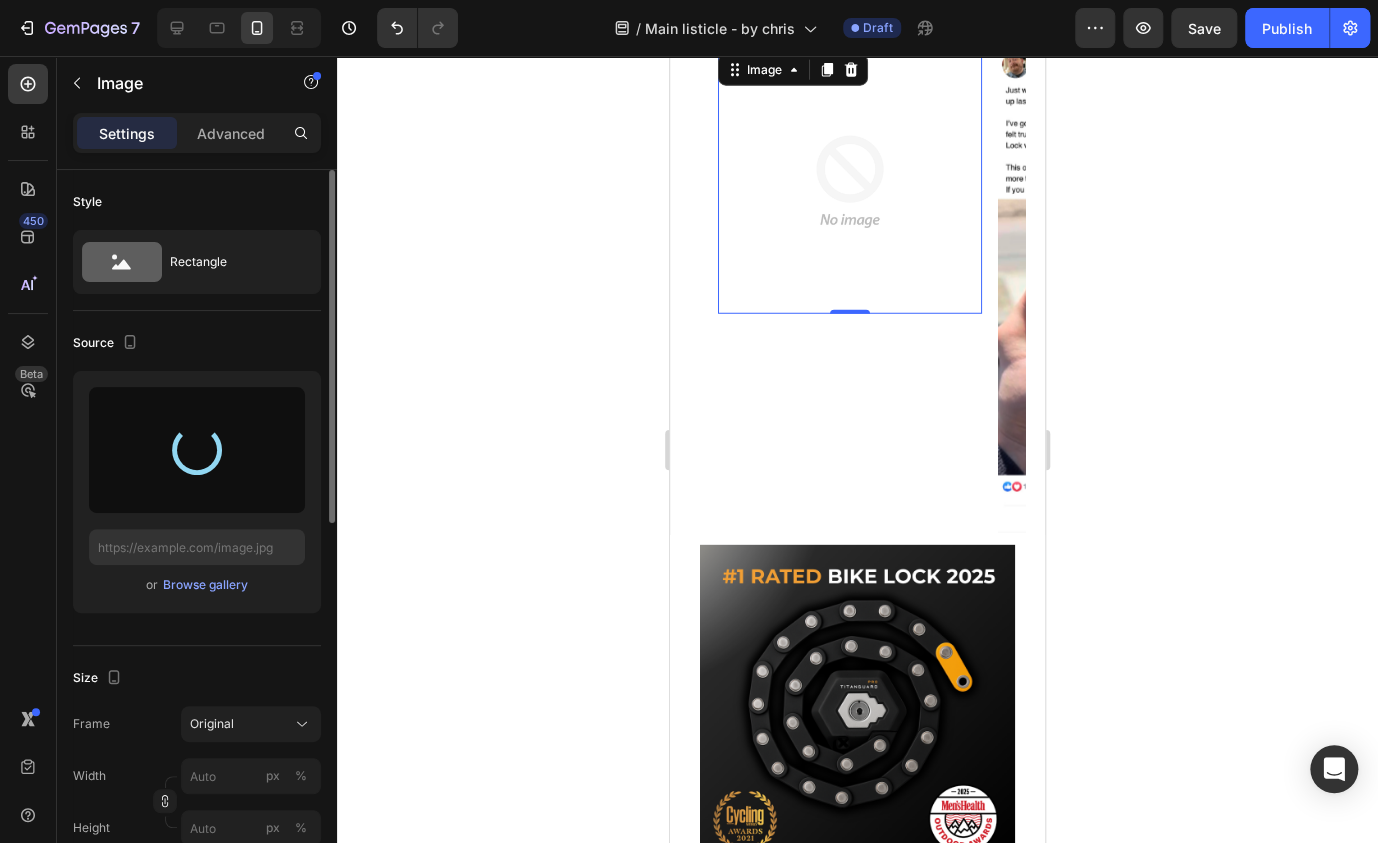 type on "https://cdn.shopify.com/s/files/1/0758/2996/9142/files/gempages_578081301244936892-e3527a8e-1138-47c1-b6d4-7f640427c05c.png" 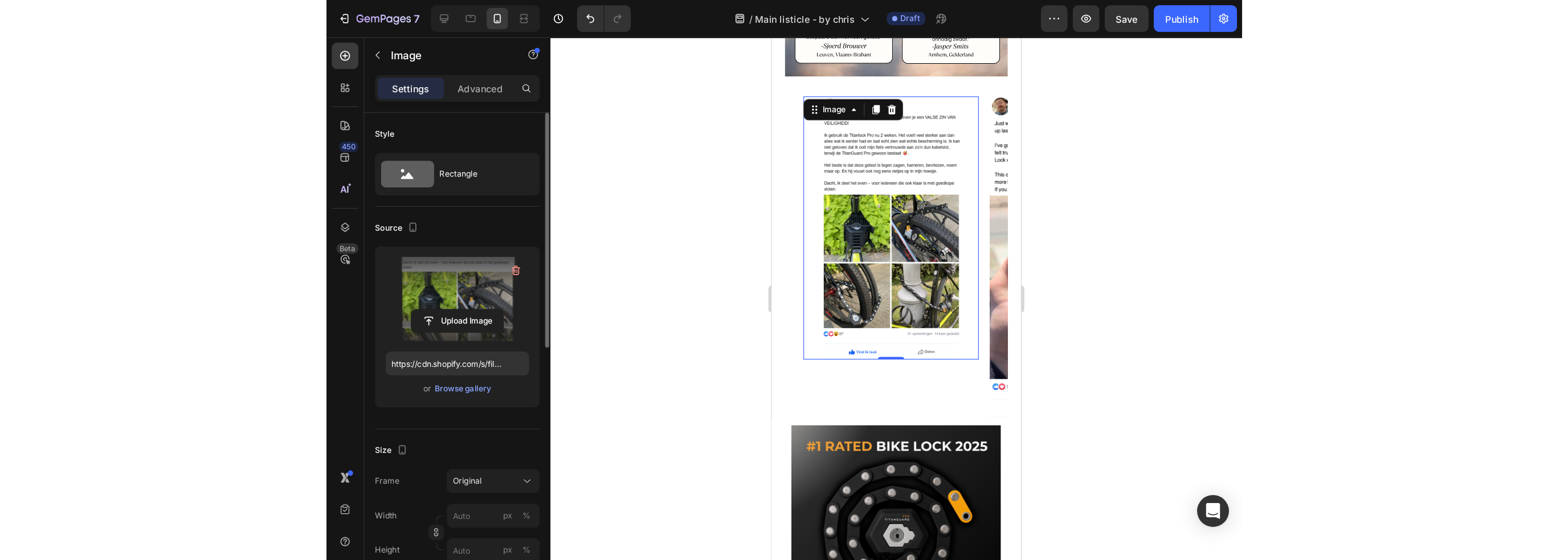 scroll, scrollTop: 3247, scrollLeft: 0, axis: vertical 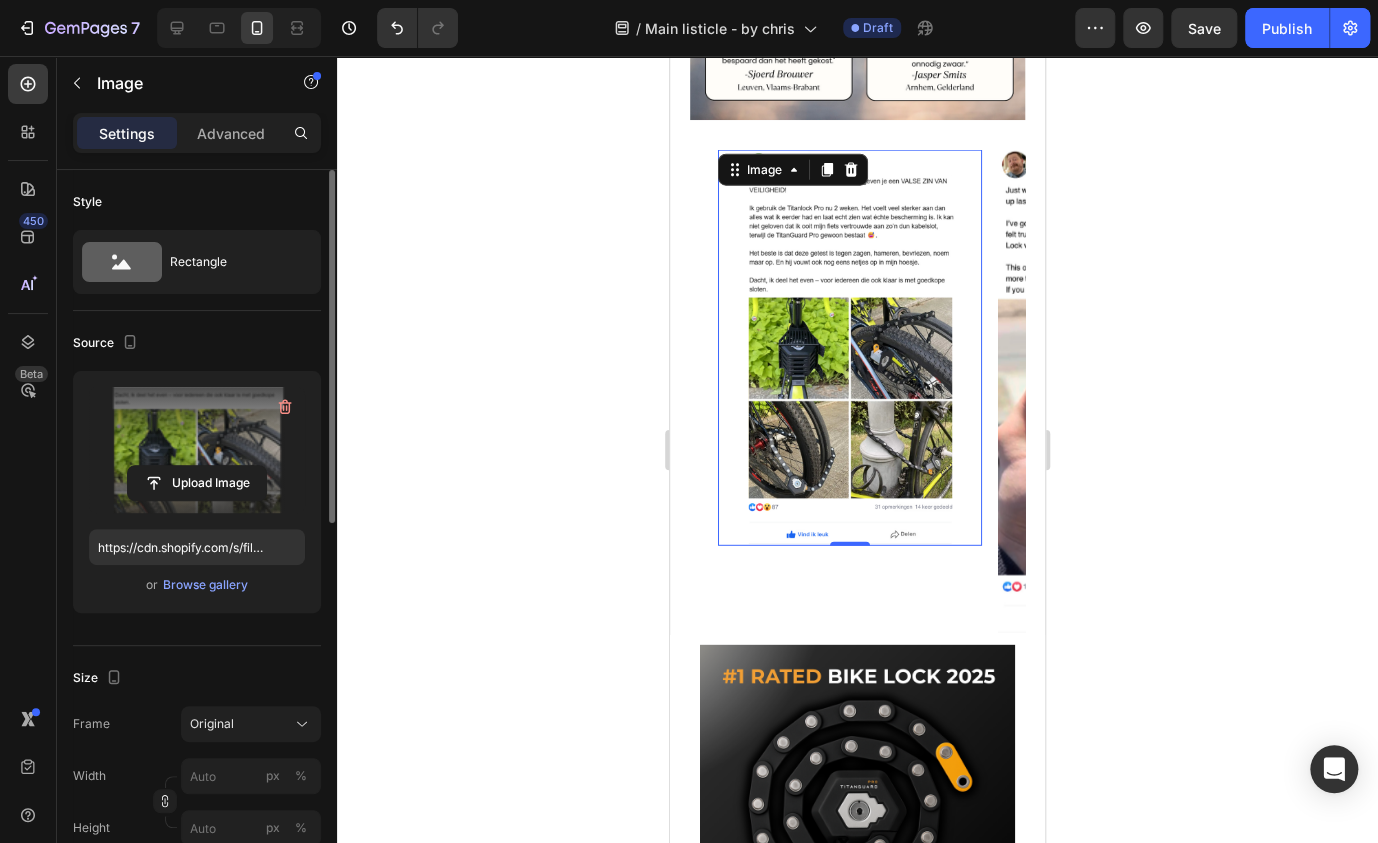 drag, startPoint x: 374, startPoint y: 131, endPoint x: 1078, endPoint y: 191, distance: 706.5522 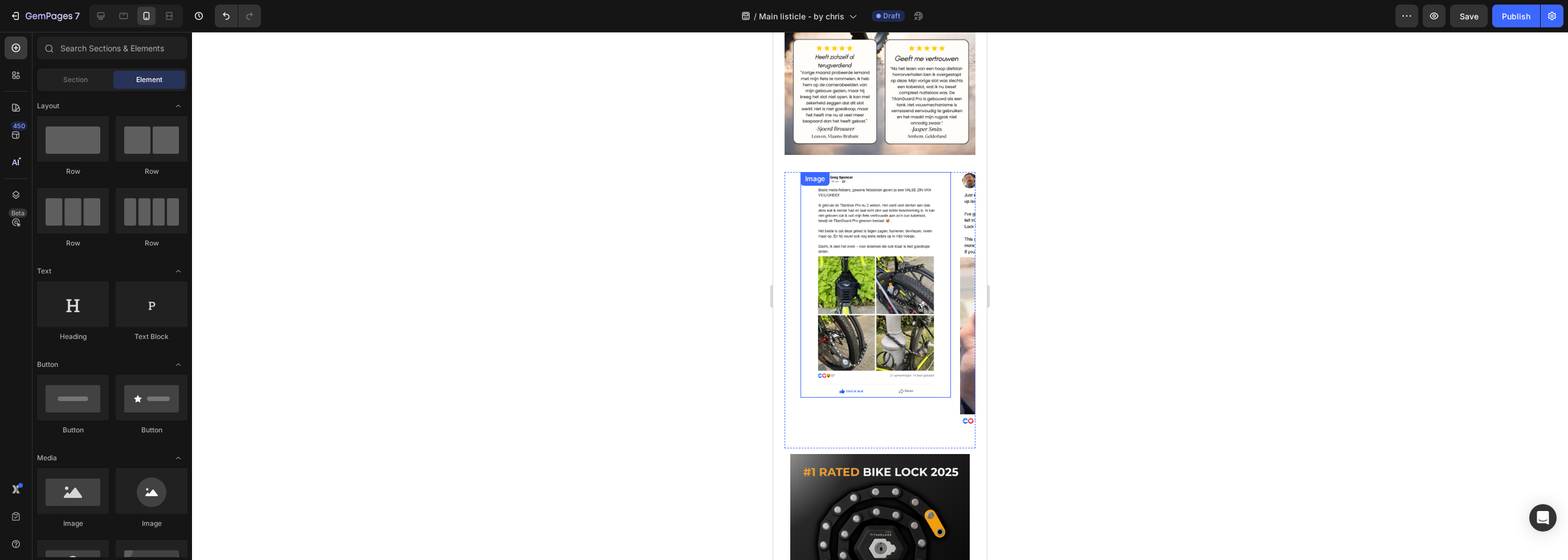 scroll, scrollTop: 3133, scrollLeft: 0, axis: vertical 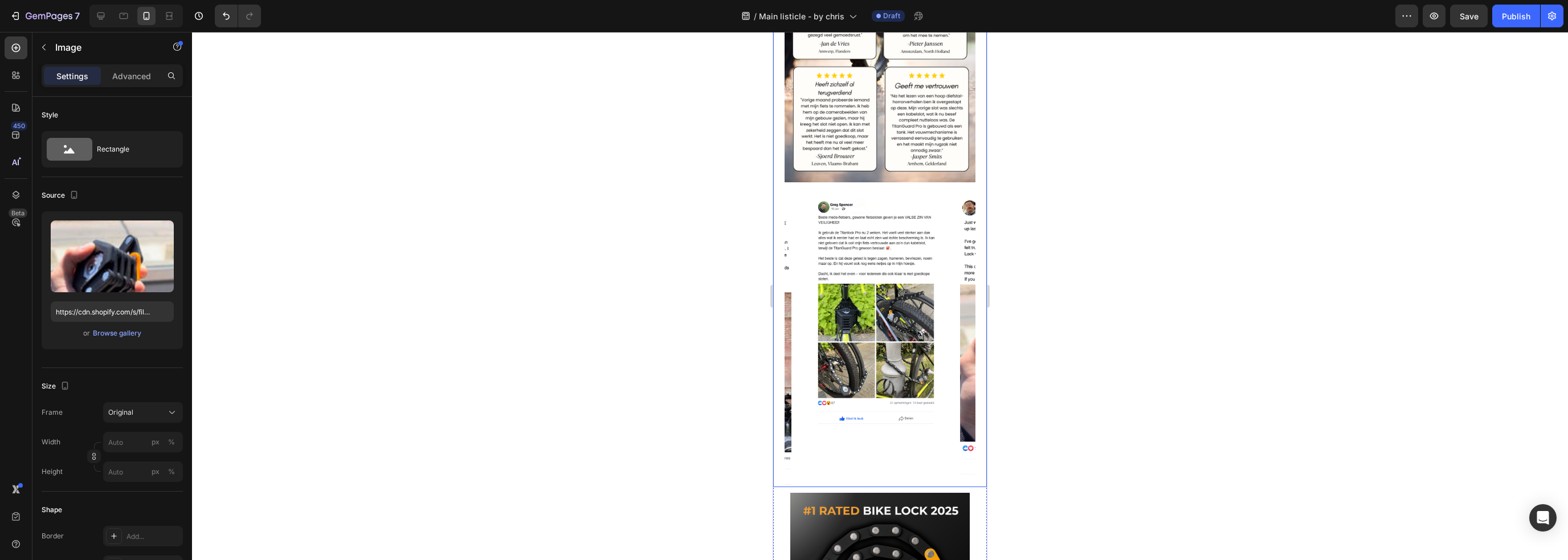 click at bounding box center [1035, 338] 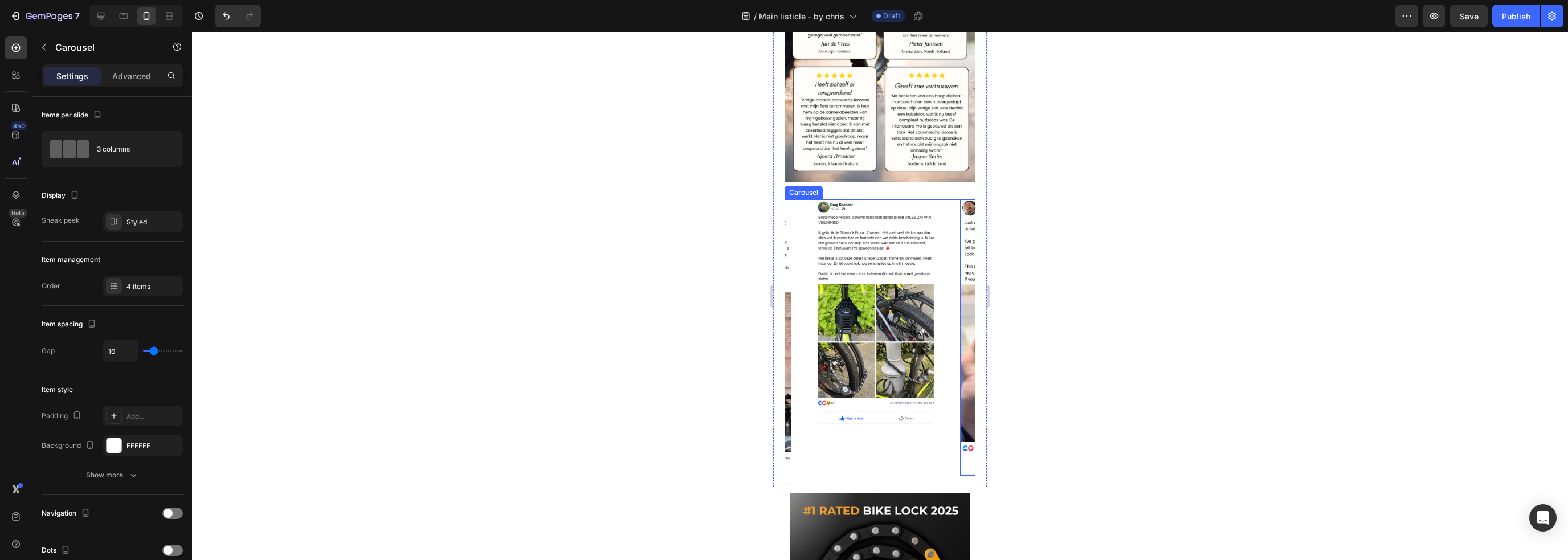 click on "Image Image   0 Image Image" at bounding box center (880, 344) 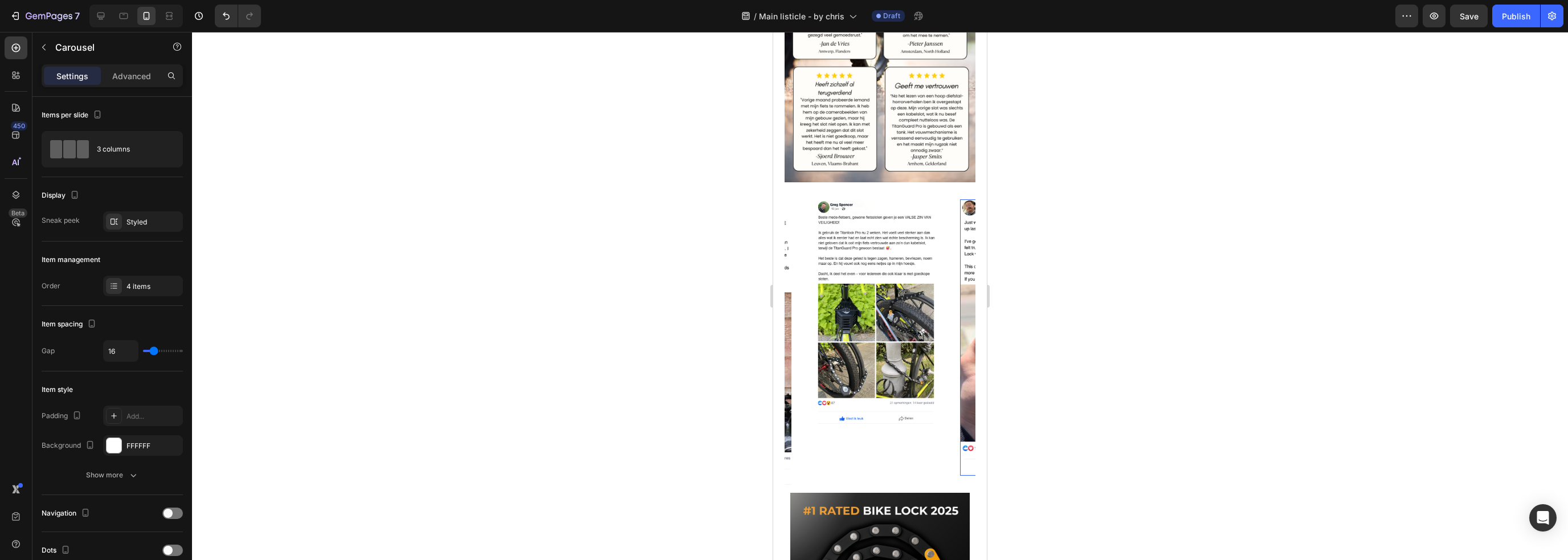click at bounding box center [1035, 338] 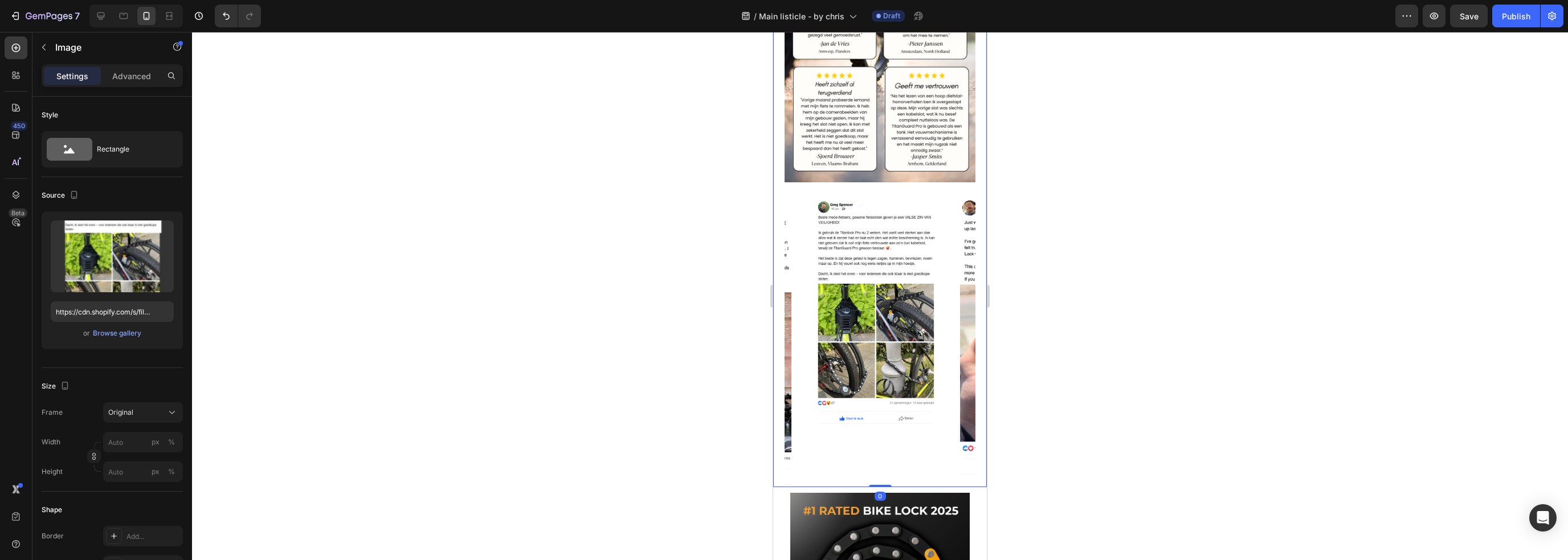 click on "Wat anderen zeggen over de Titanlock Pro: Heading Image Image Image Image Image Carousel Row   0" at bounding box center (880, 181) 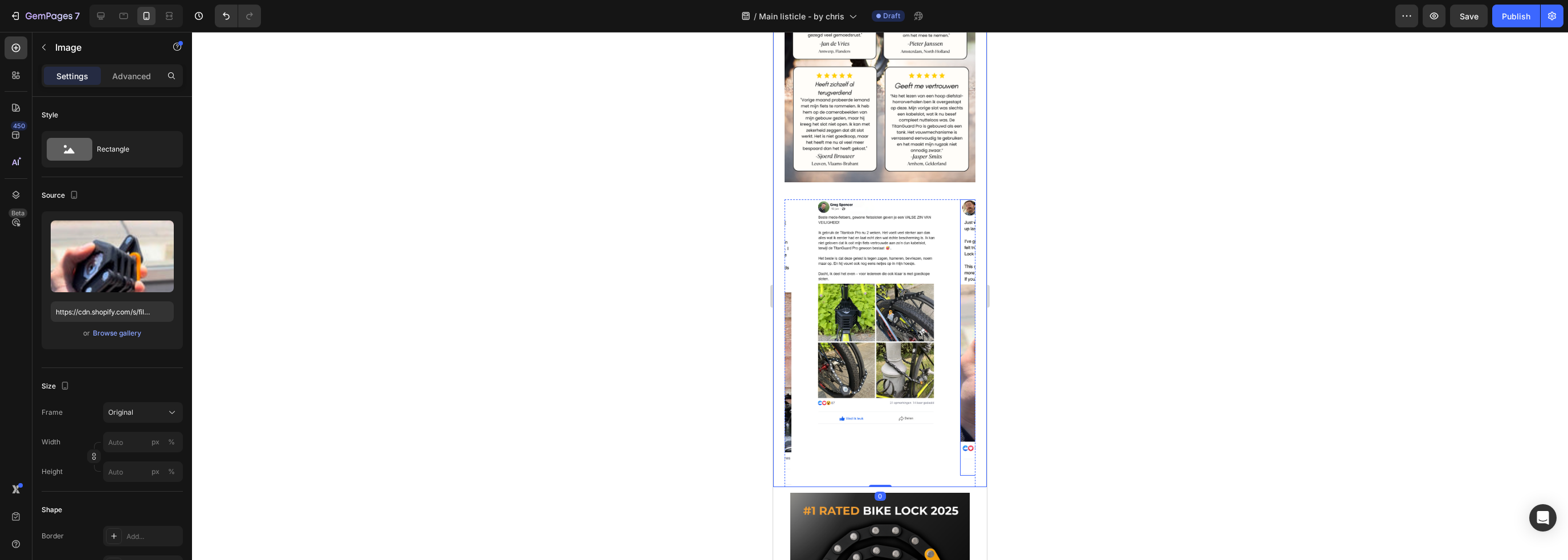 click at bounding box center [1035, 338] 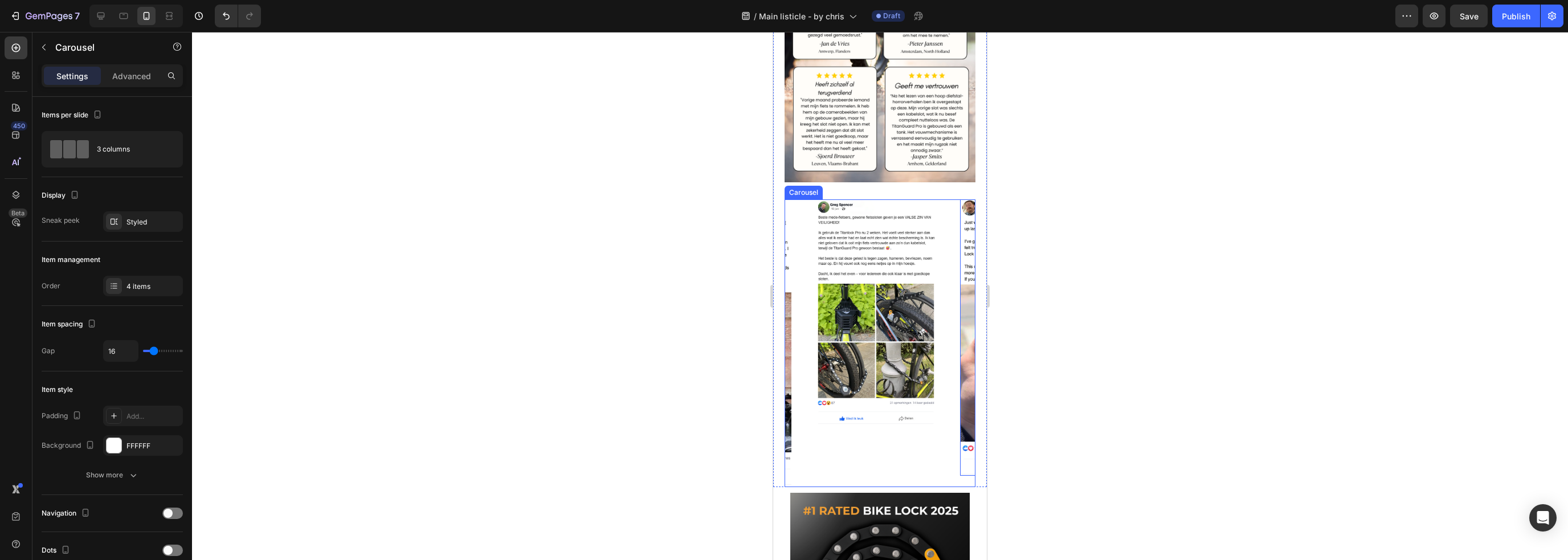 click on "Image" at bounding box center [876, 344] 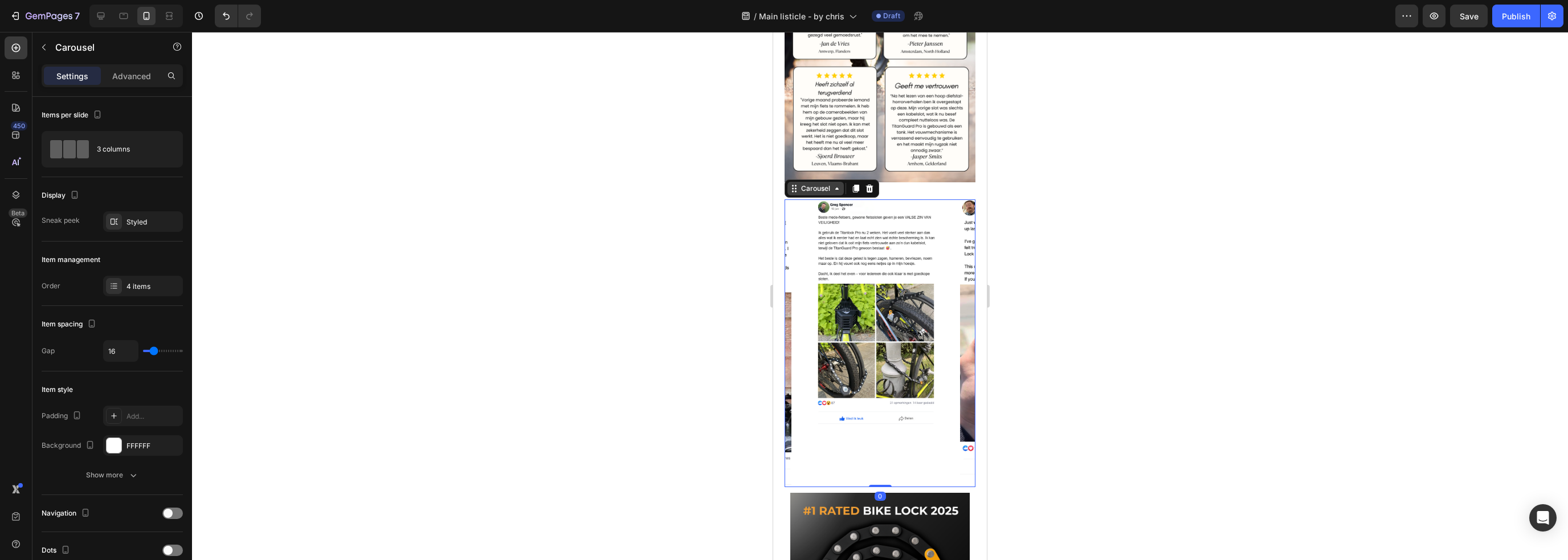 click 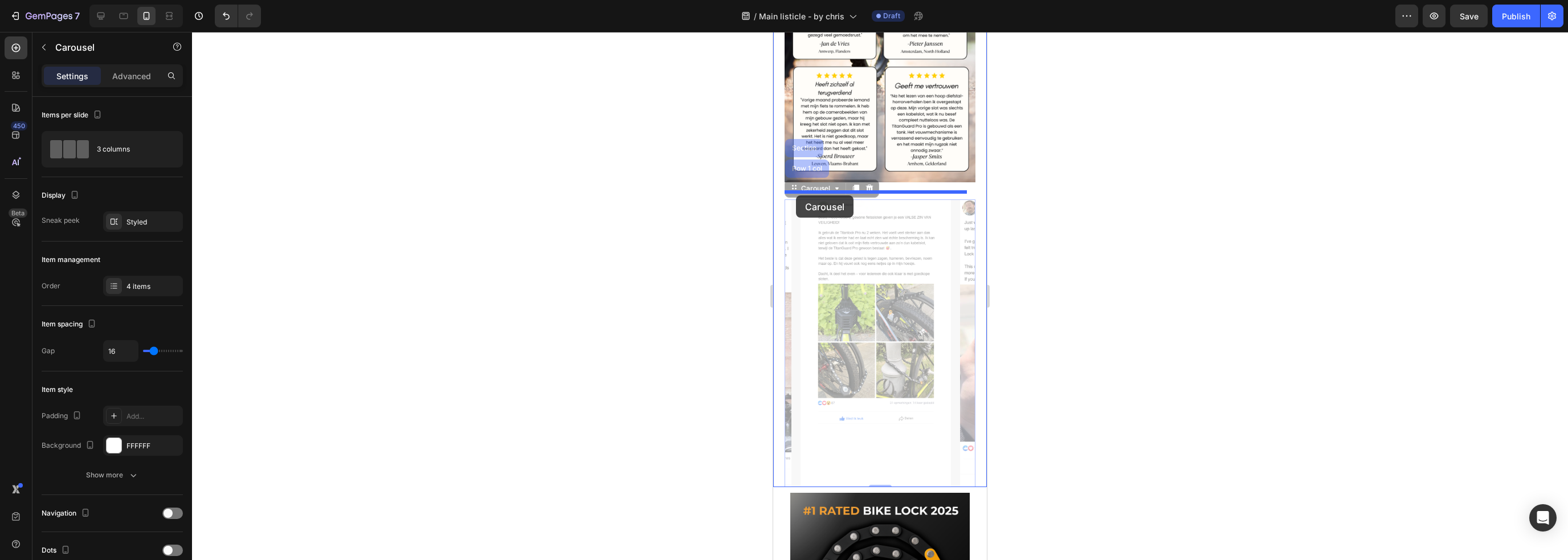 click on "iPhone 13 Mini  ( 375 px) iPhone 13 Mini iPhone 13 Pro iPhone 11 Pro Max iPhone 15 Pro Max Pixel 7 Galaxy S8+ Galaxy S20 Ultra iPad Mini iPad Air iPad Pro Header DON'T MISS OUT ON THEIR BIGGEST SALE OF THE YEAR: Text Block 09 hrs 42 min 32 sec Countdown Timer BUY ONE, GET ONE FREE! Heading 2X THE PROTECTION. Text Block CLAIM YOUR FREE TITANGUARD™ PRO Button Sell-out Risk:  High Text Block | Text Block FREE  shipping Text Block Row Try it today with a 60-Day Theft Replacement Guarantee! Text Block Row Image Row 5. Gedekt door een diefstal-vervangingsgarantie: VOLLEDIGE terugbetaling bij diefstal! Heading Als je fiets binnen 60 dagen wordt gestolen terwijl je de Titanlock Pro correct gebruikt, ontvang je een  volledige terugbetaling  of een  vervangend slot .   Dit is niet zomaar een garantie, dit is  echte verantwoordelijkheid  – en precies waarom zoveel fietsers vertrouwen op de Titanlock Pro om te beschermen wat voor hen belangrijk is.   Dat noem je pas vertrouwen in een product! Text Block Image Row" at bounding box center (880, -804) 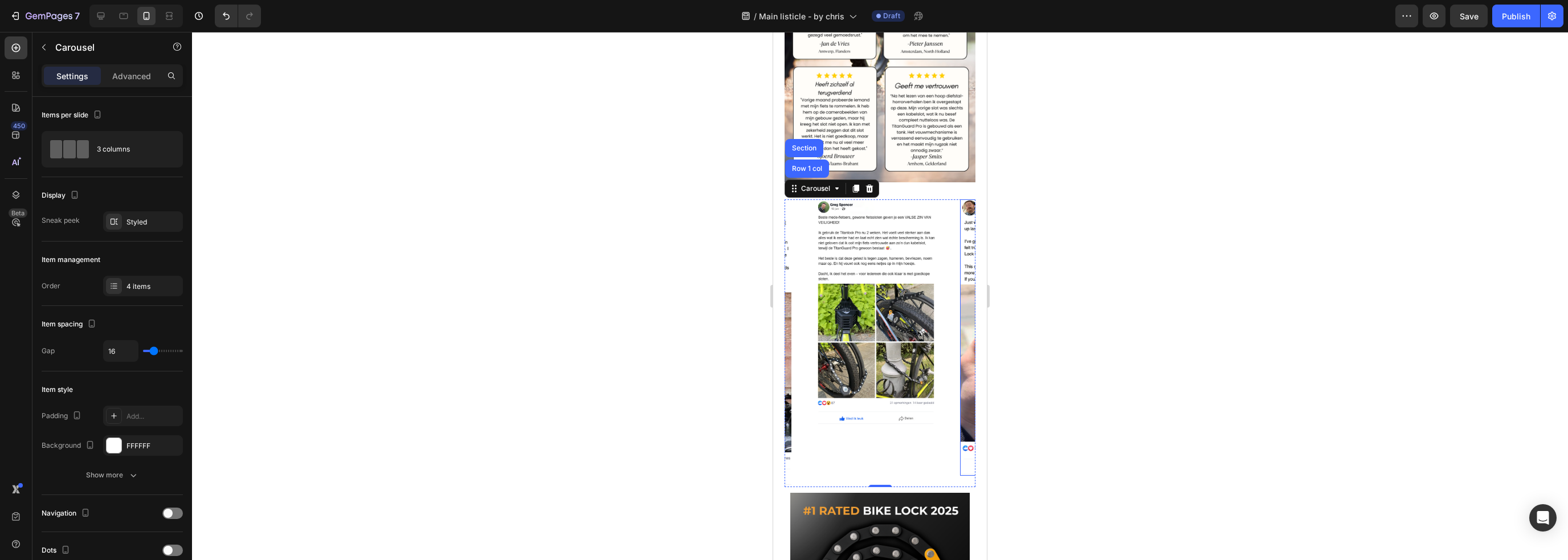 click on "Image Image Image Image" at bounding box center (880, 344) 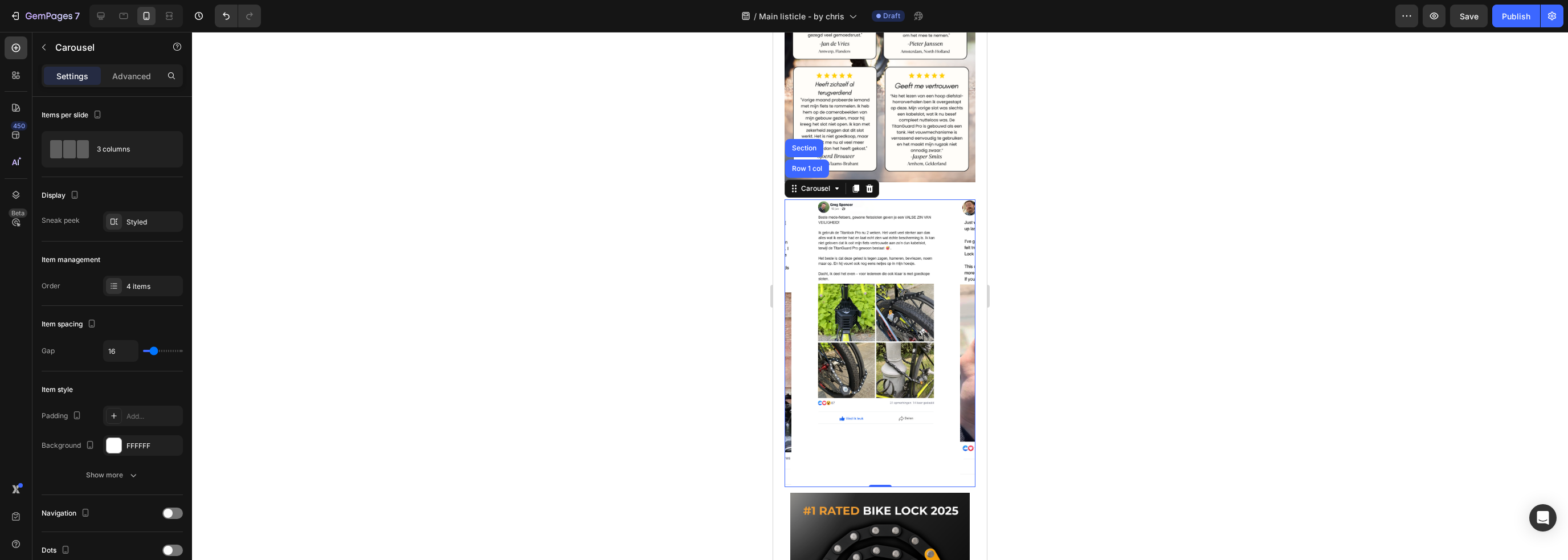 click at bounding box center [1035, 338] 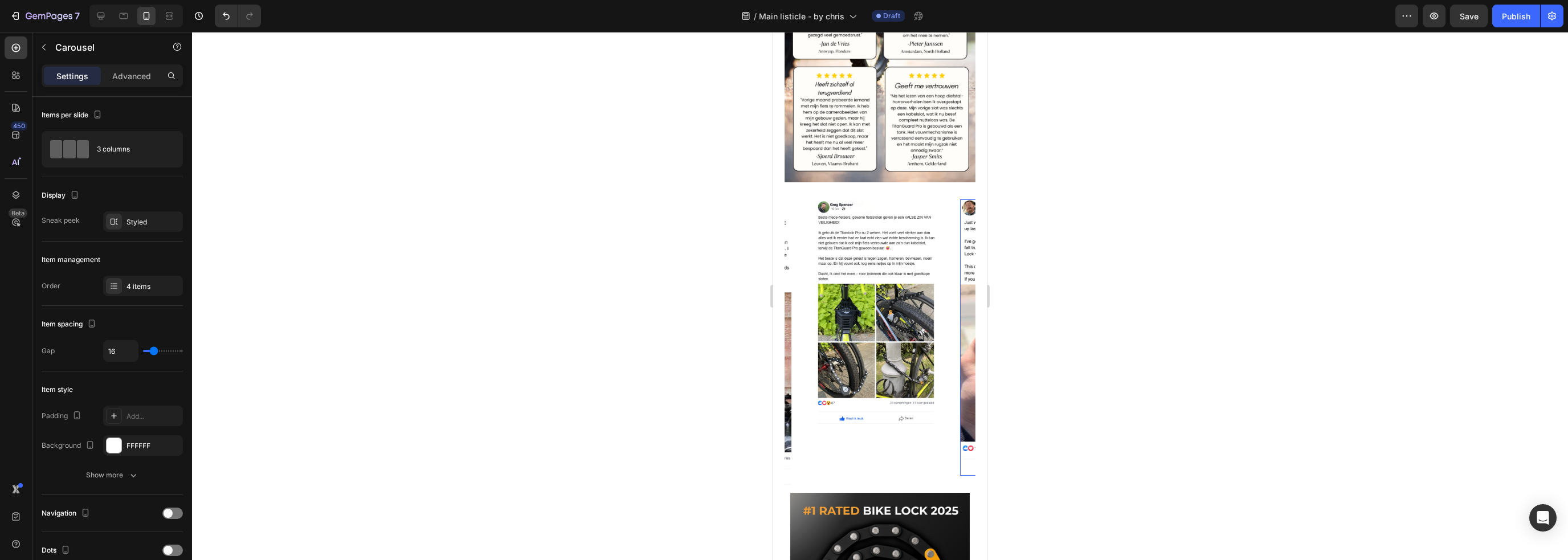 click at bounding box center [1035, 338] 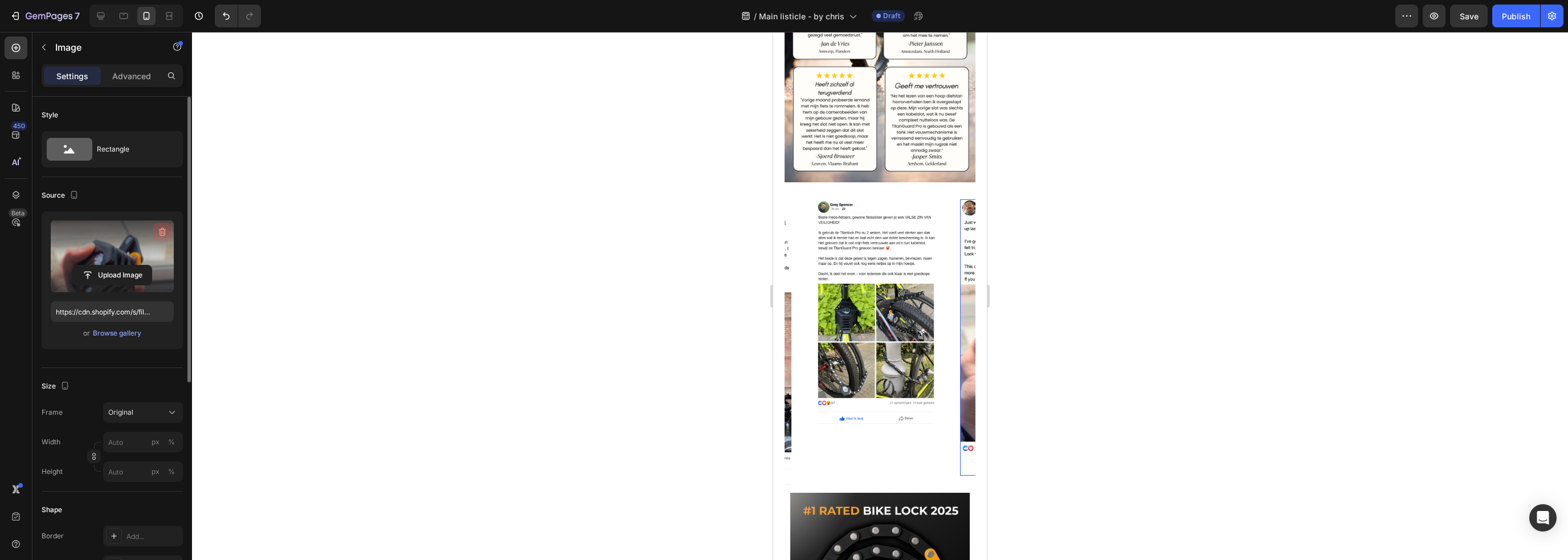 click 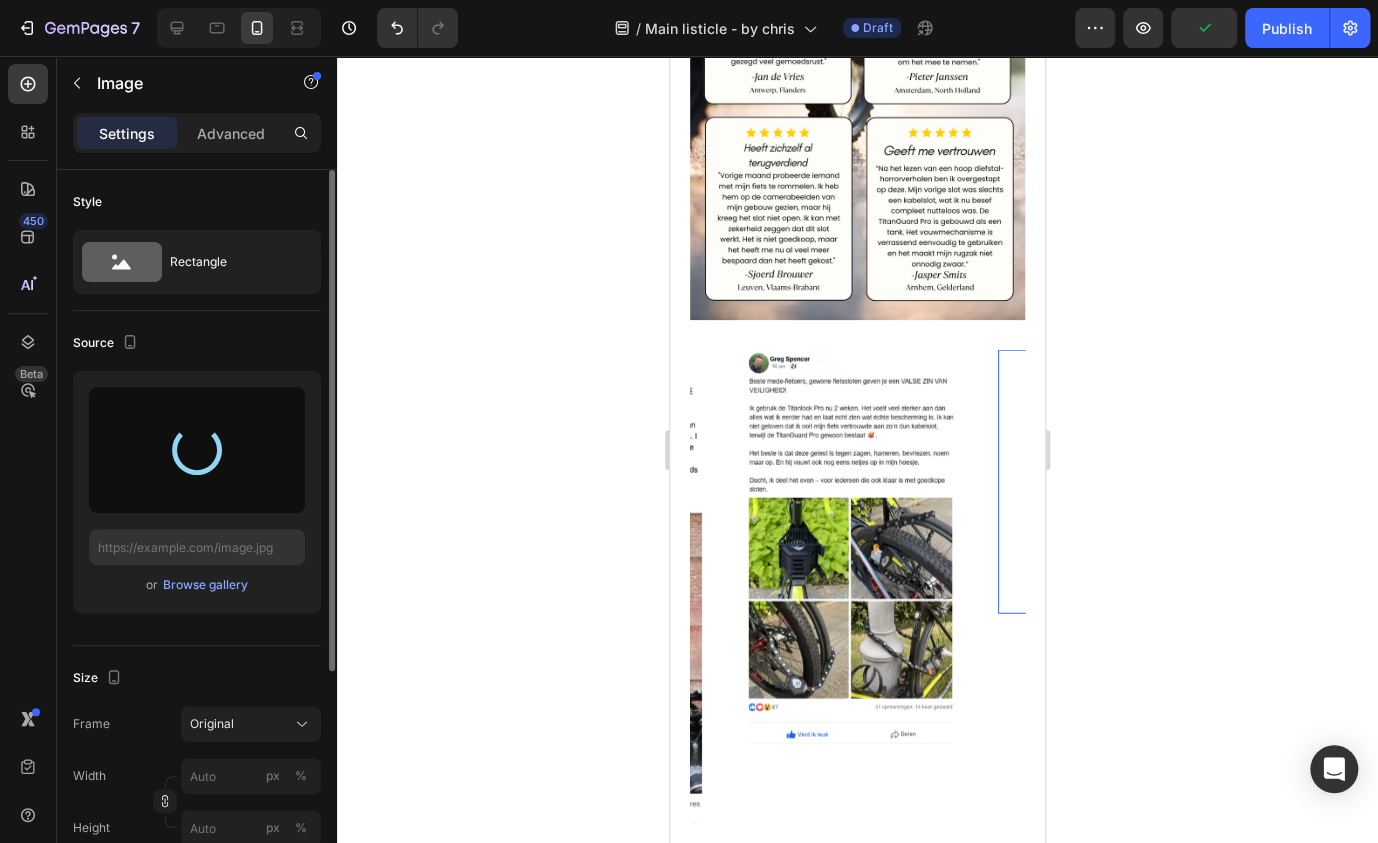 type on "https://cdn.shopify.com/s/files/1/0758/2996/9142/files/gempages_578081301244936892-94a0499c-c0d5-4cc0-a733-c97ce924c643.png" 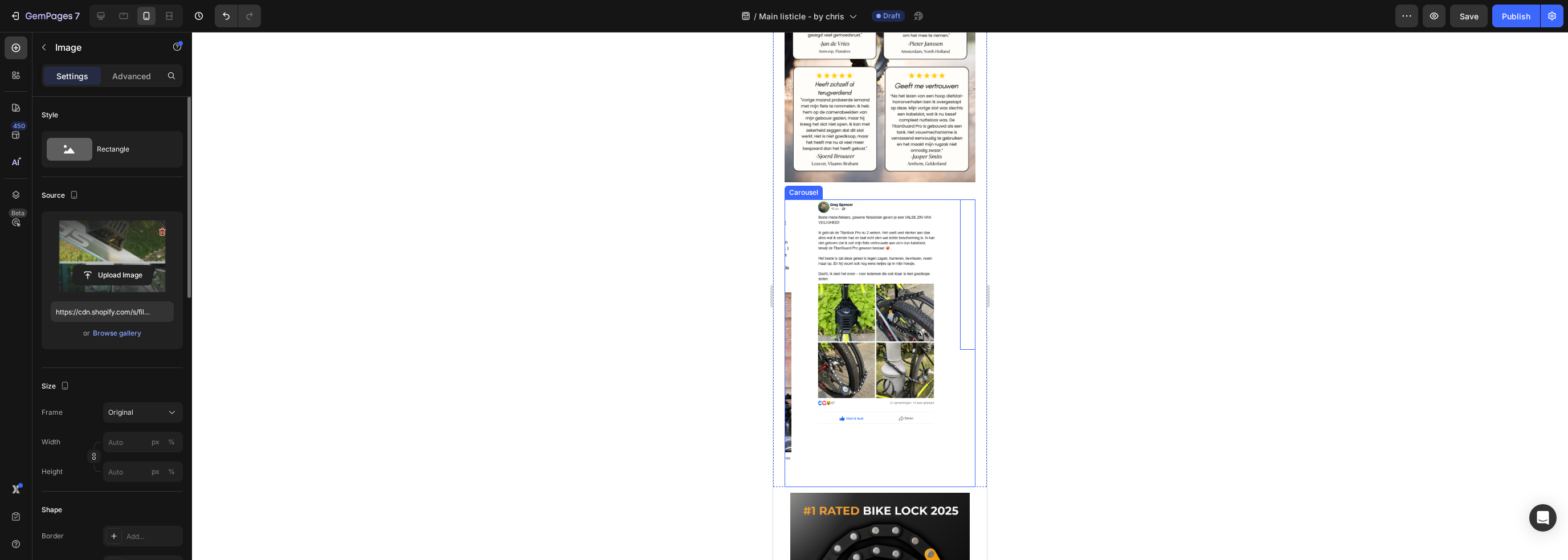 click at bounding box center (716, 344) 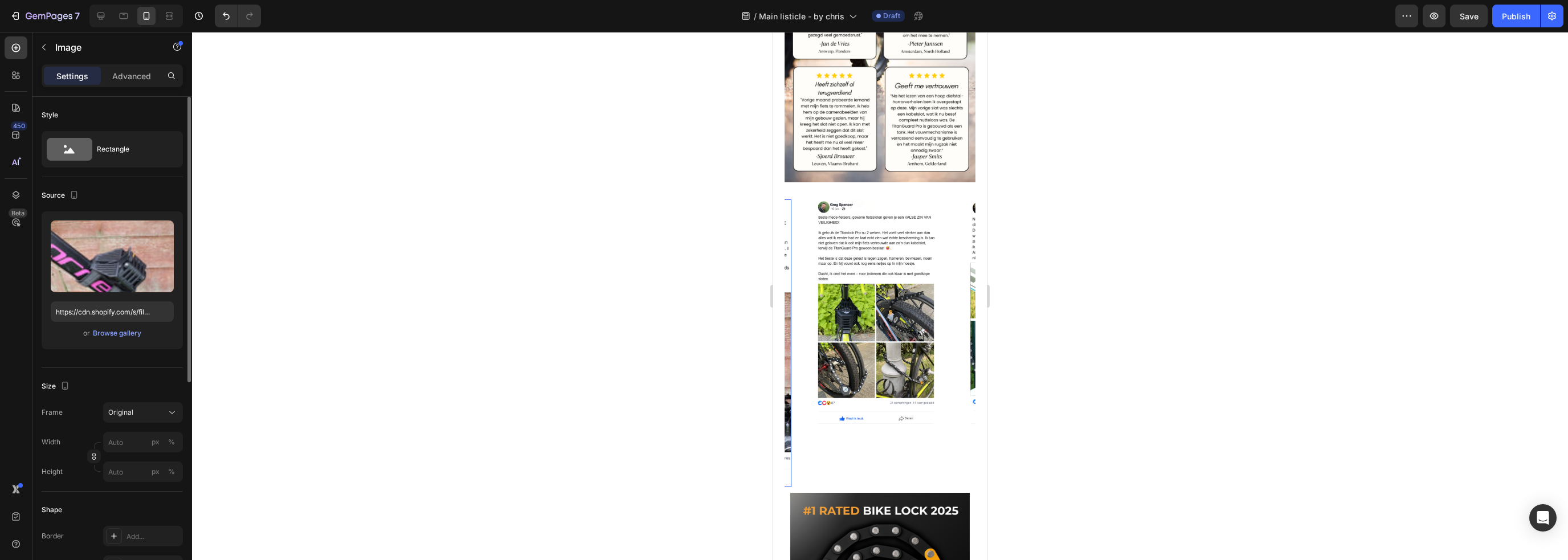click at bounding box center [716, 344] 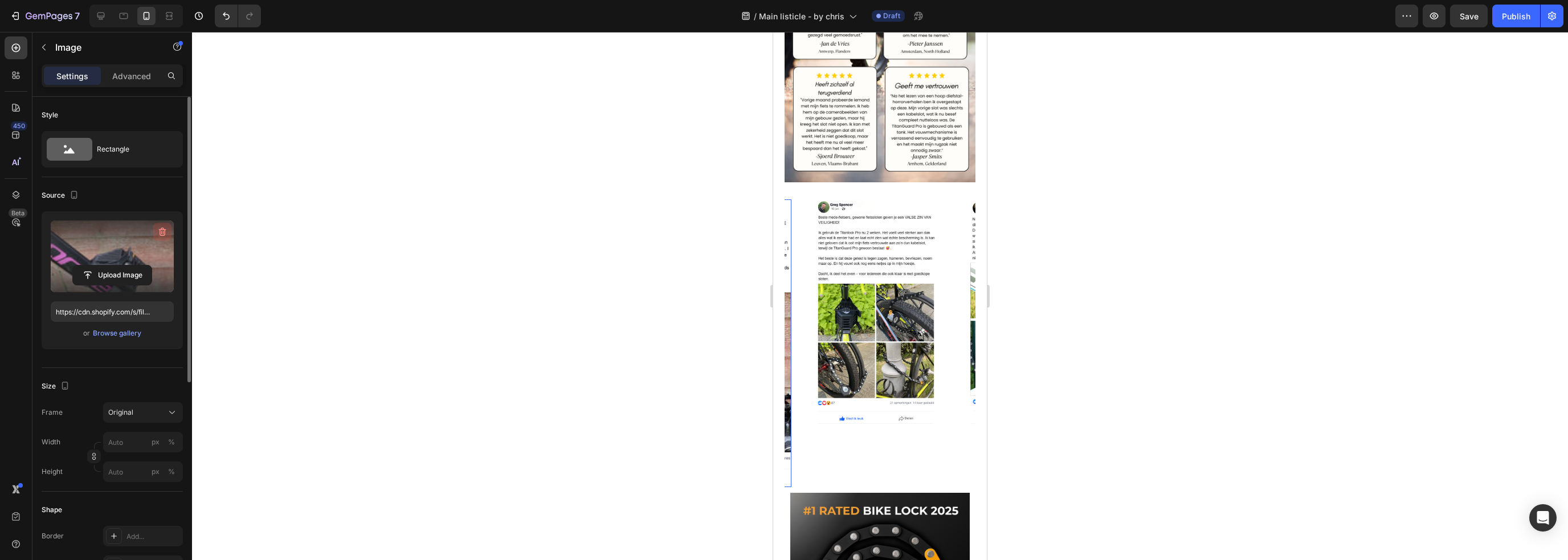 click 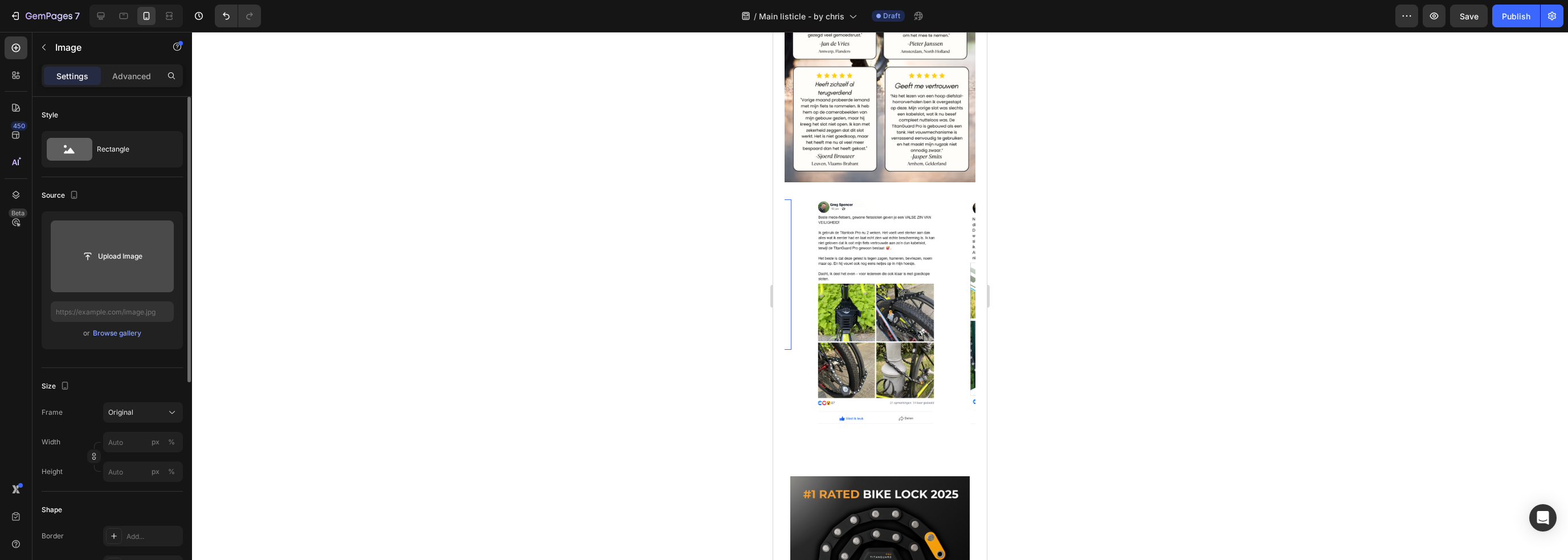 click at bounding box center (112, 256) 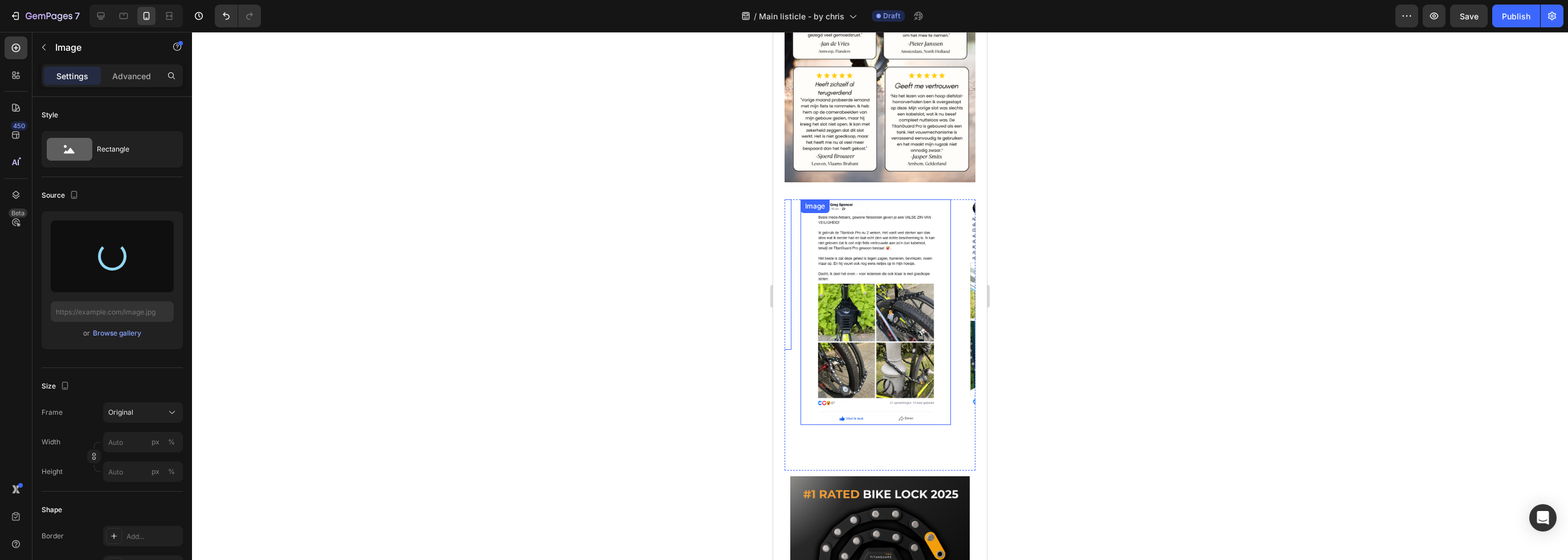 click at bounding box center [876, 312] 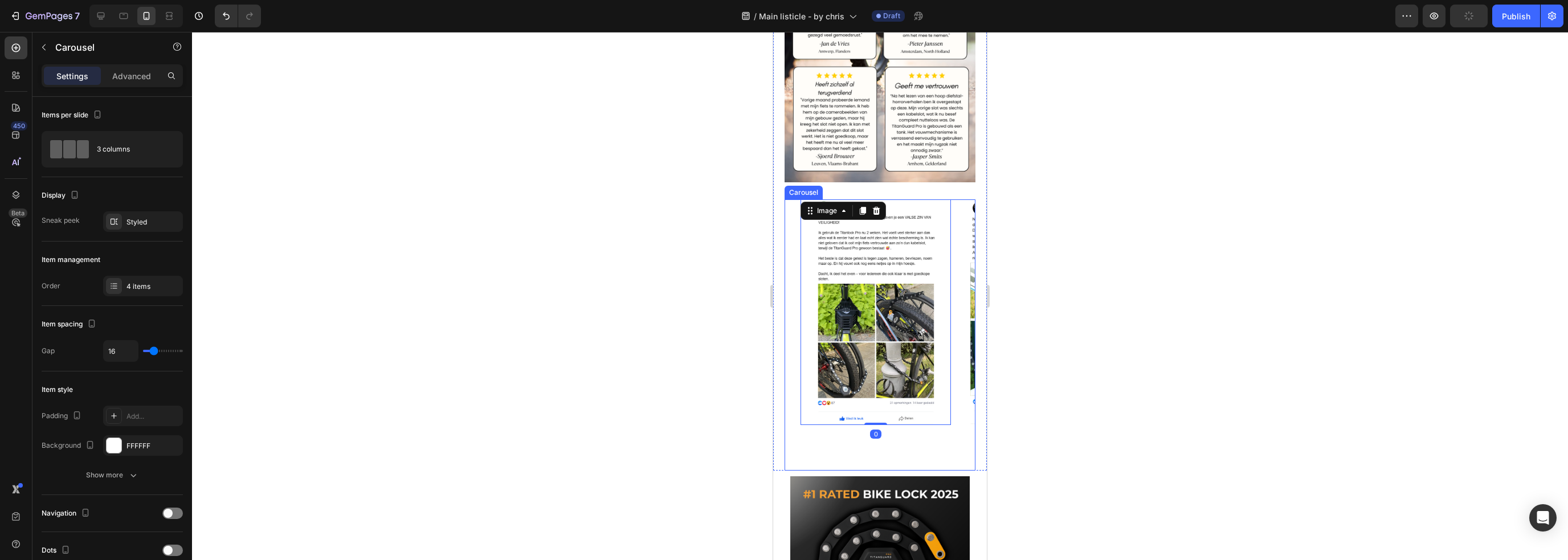 click on "Image   0 Image Image Image" at bounding box center (880, 335) 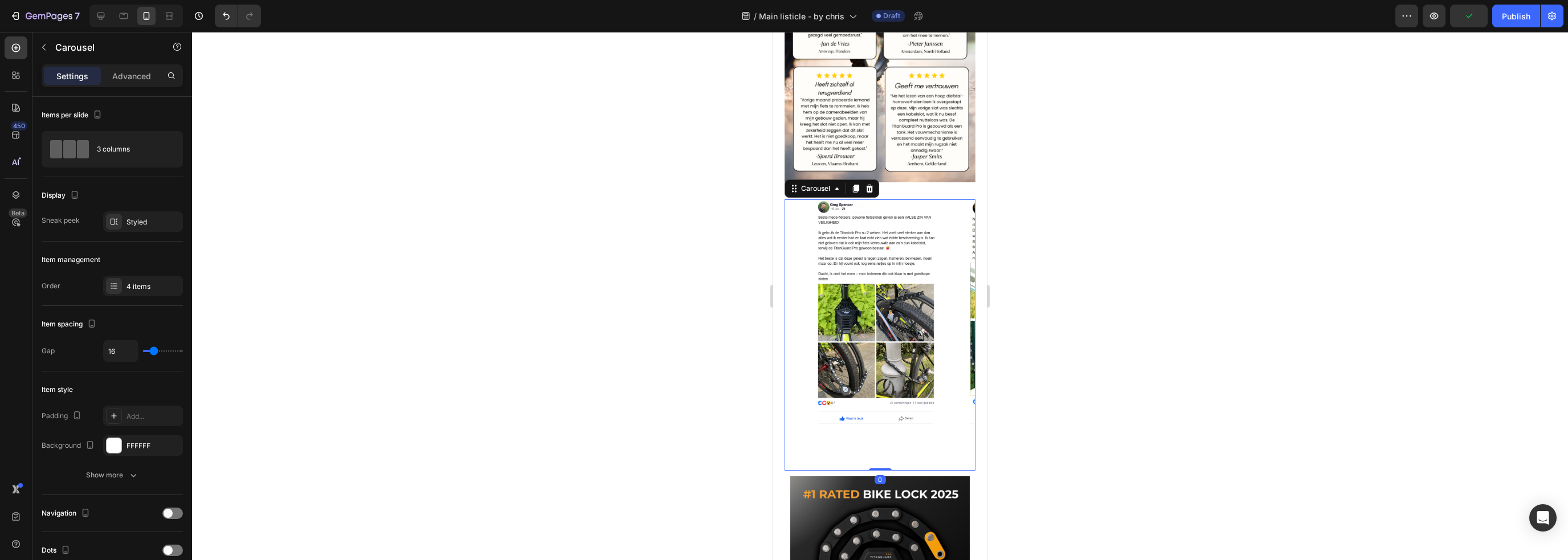 click on "Image Image Image Image" at bounding box center (880, 335) 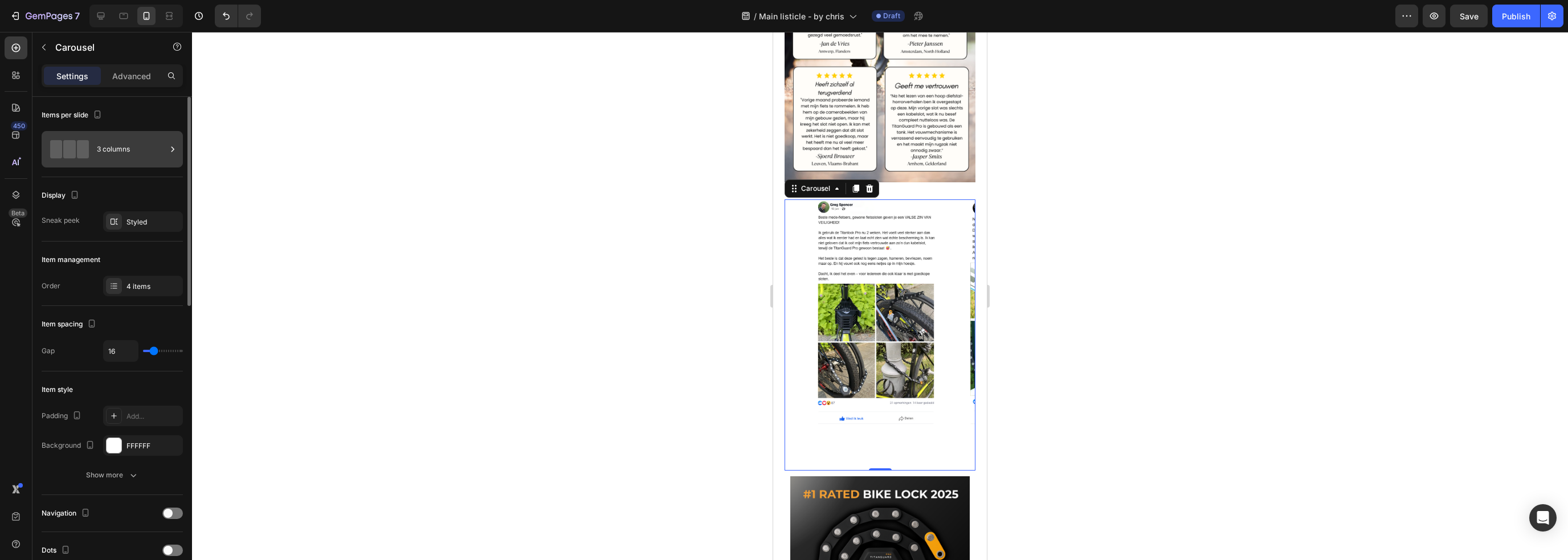 click on "3 columns" at bounding box center (132, 149) 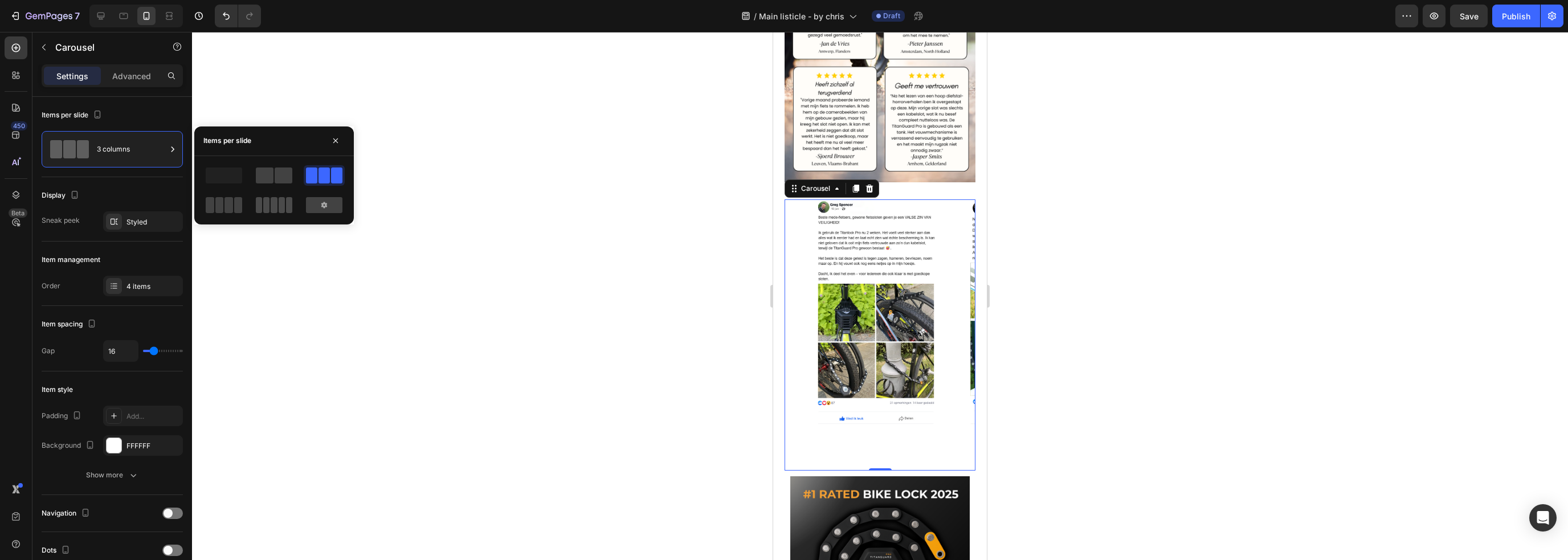 click 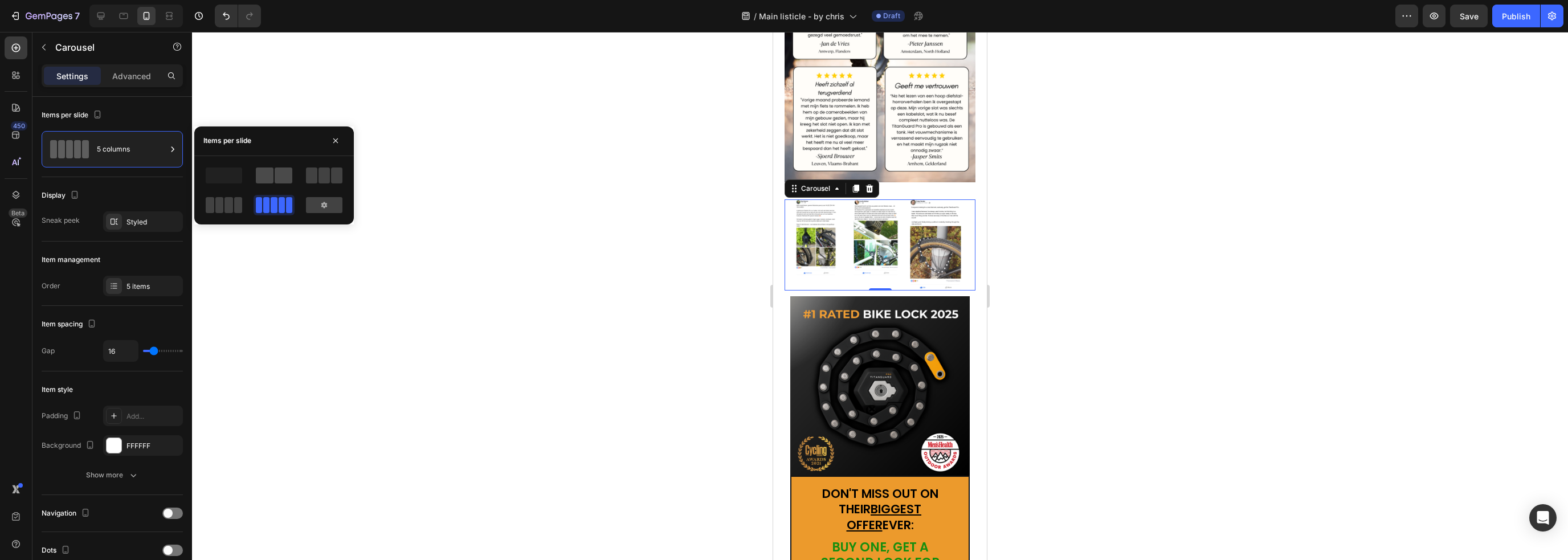 click 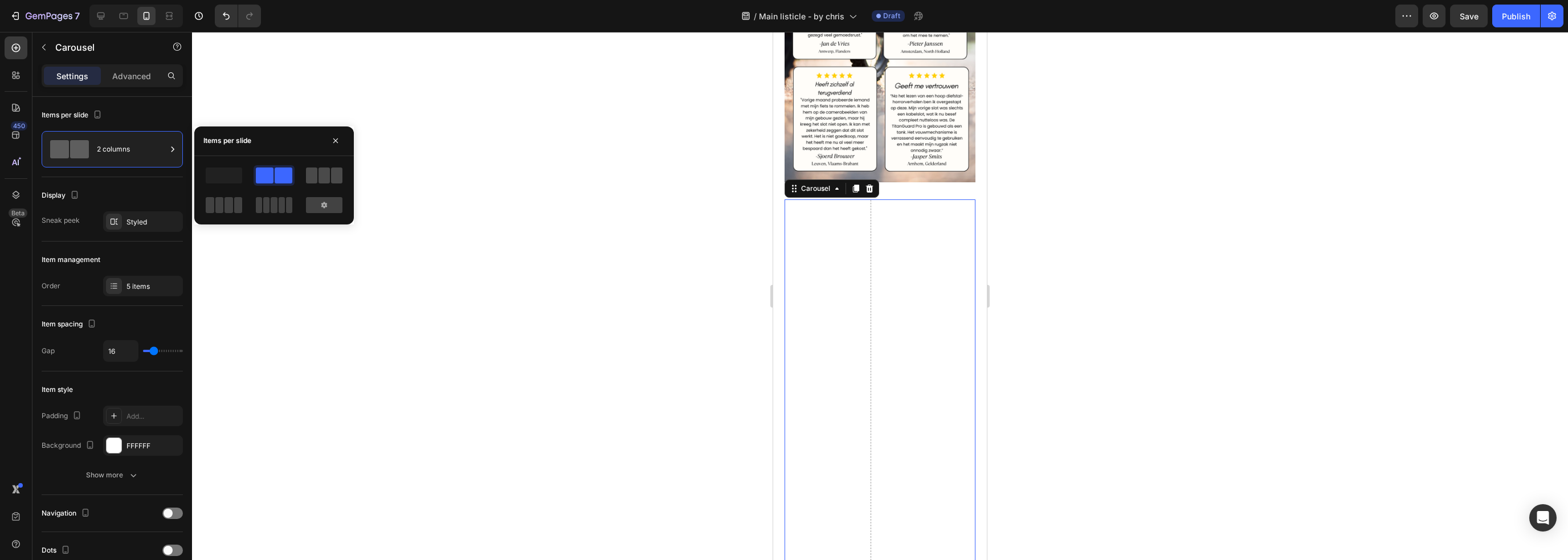 click 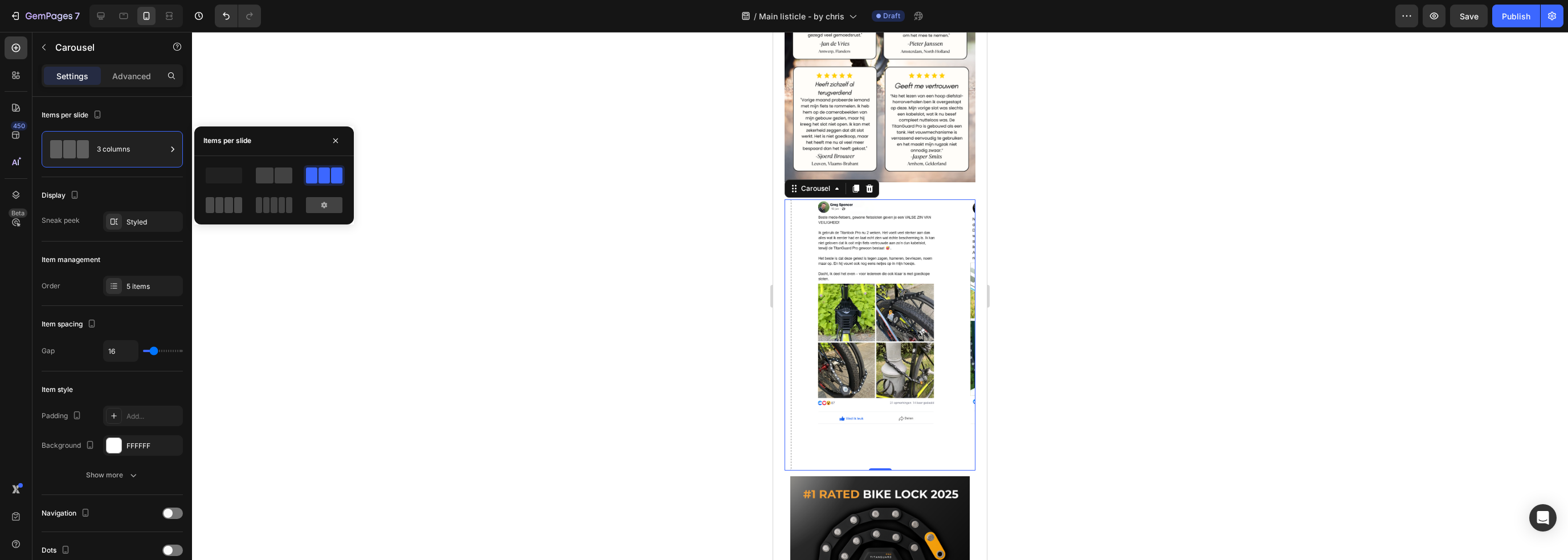 click 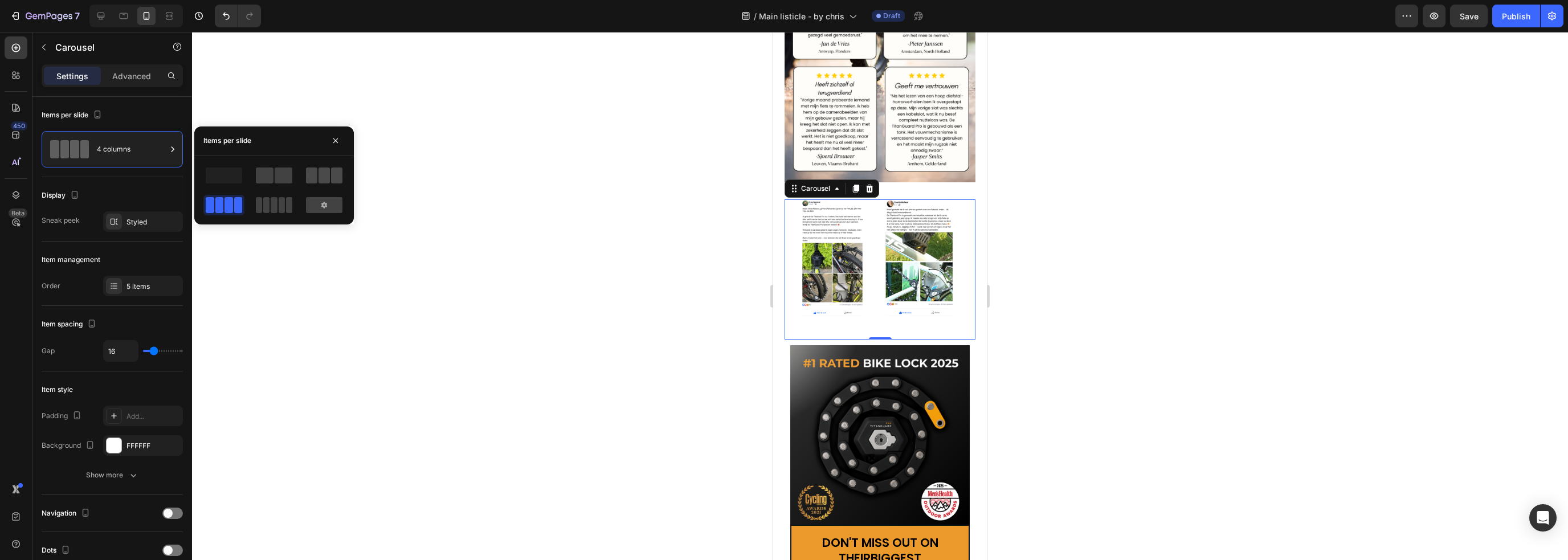 click 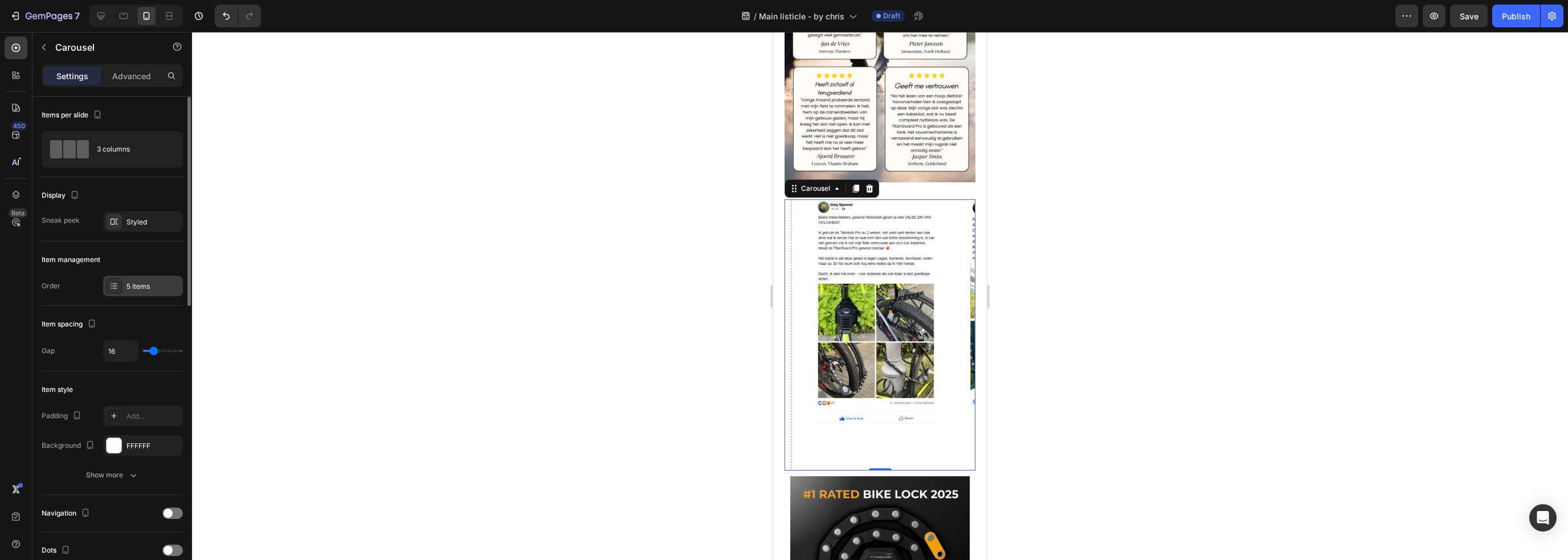 click on "5 items" at bounding box center [143, 286] 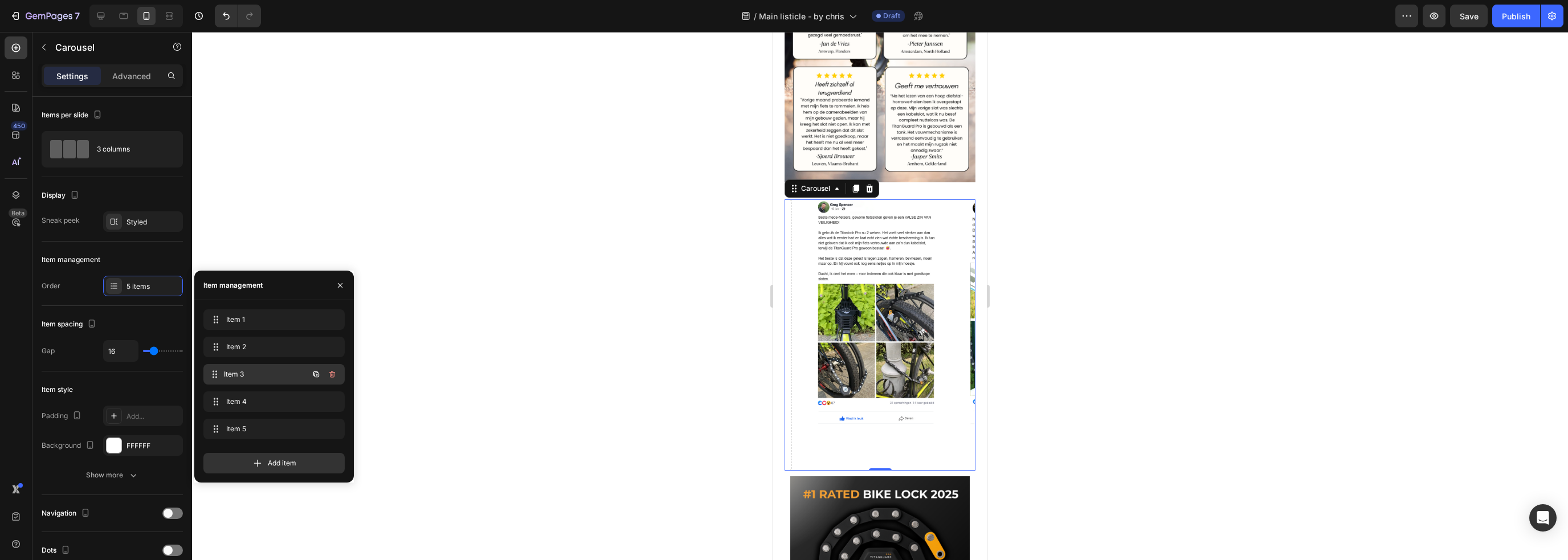 click on "Item 3" at bounding box center [266, 374] 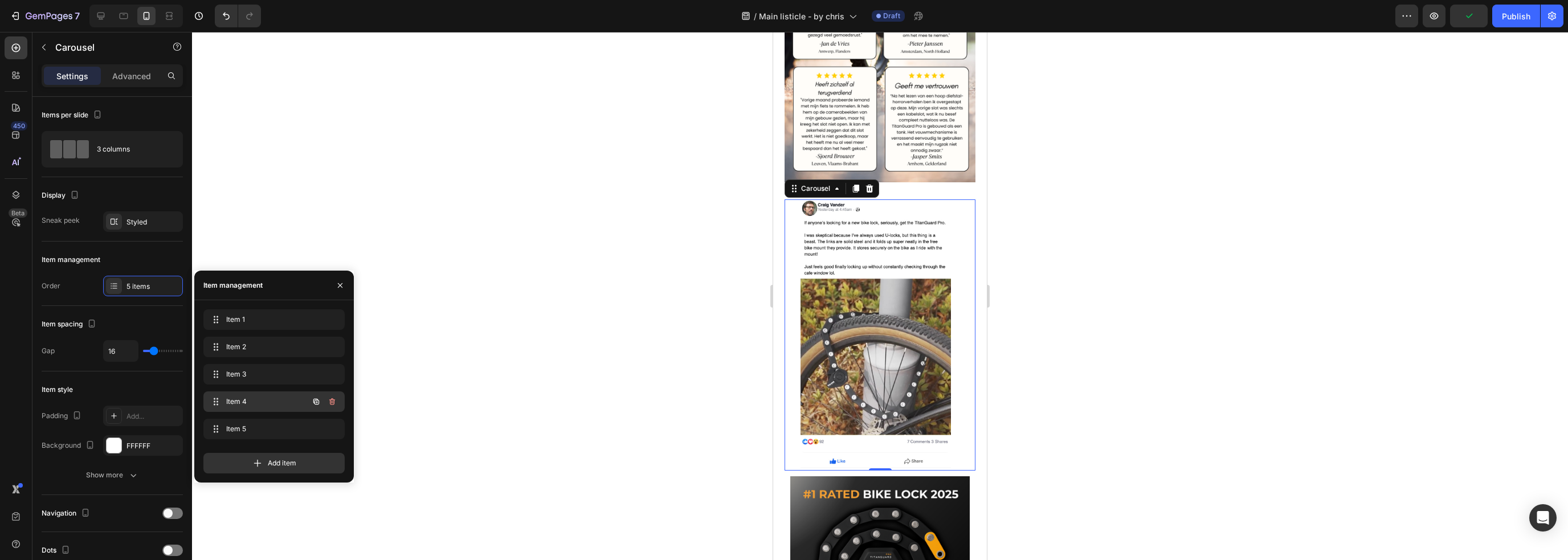 click on "Item 4" at bounding box center [258, 402] 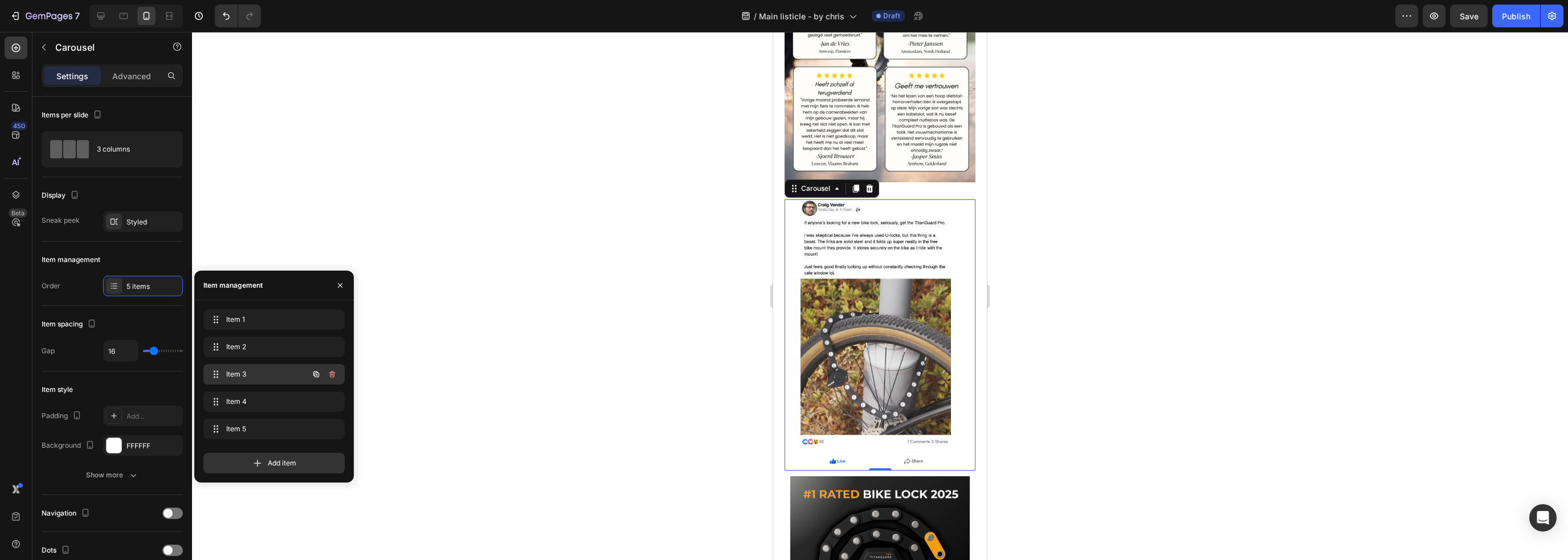 click on "Item 3 Item 3" at bounding box center (258, 374) 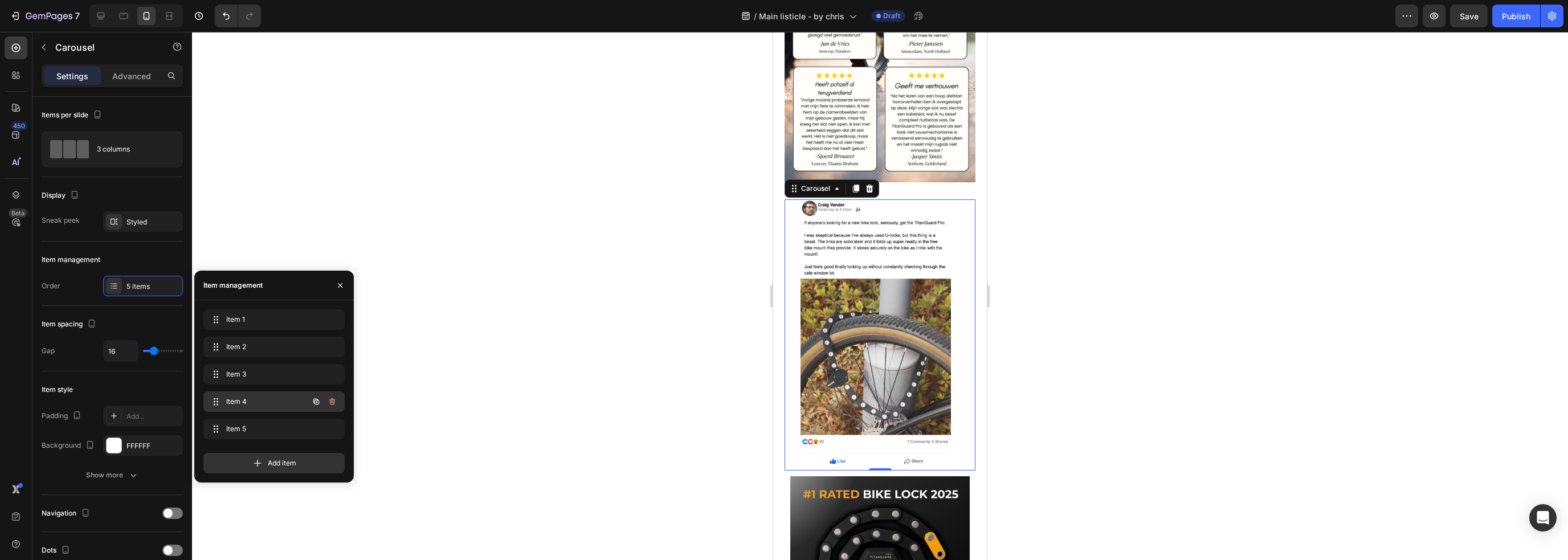 click on "Item 4 Item 4" at bounding box center [258, 402] 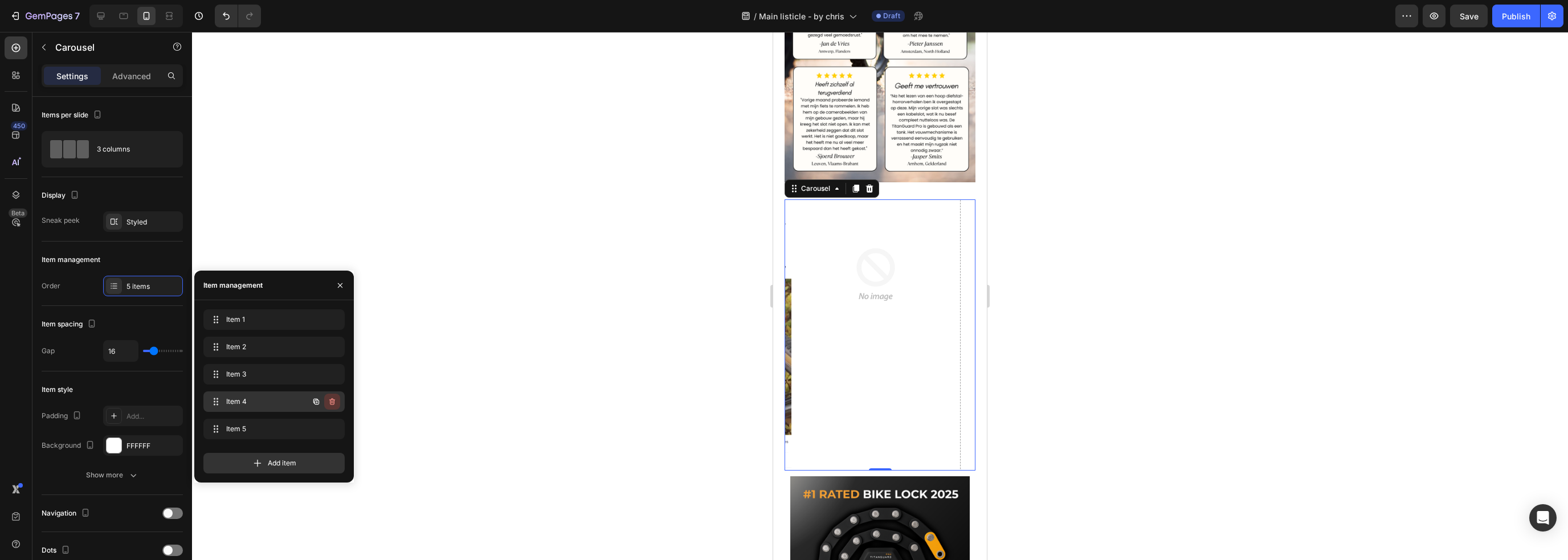 click 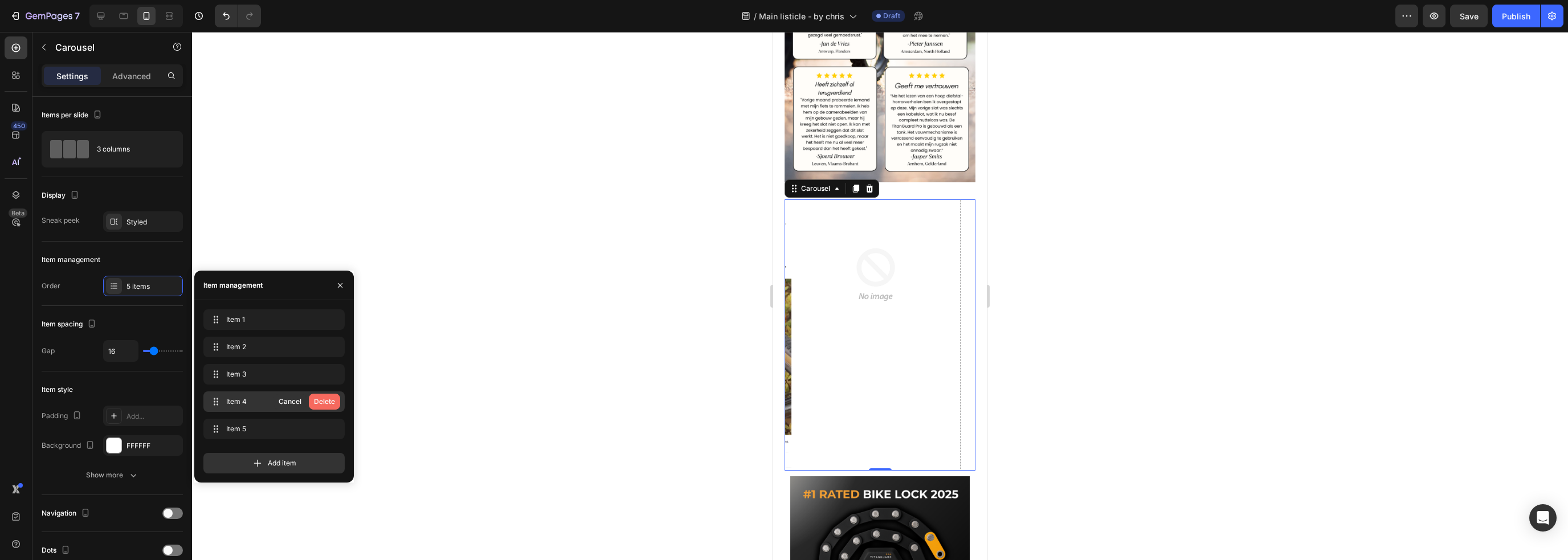click on "Delete" at bounding box center (324, 402) 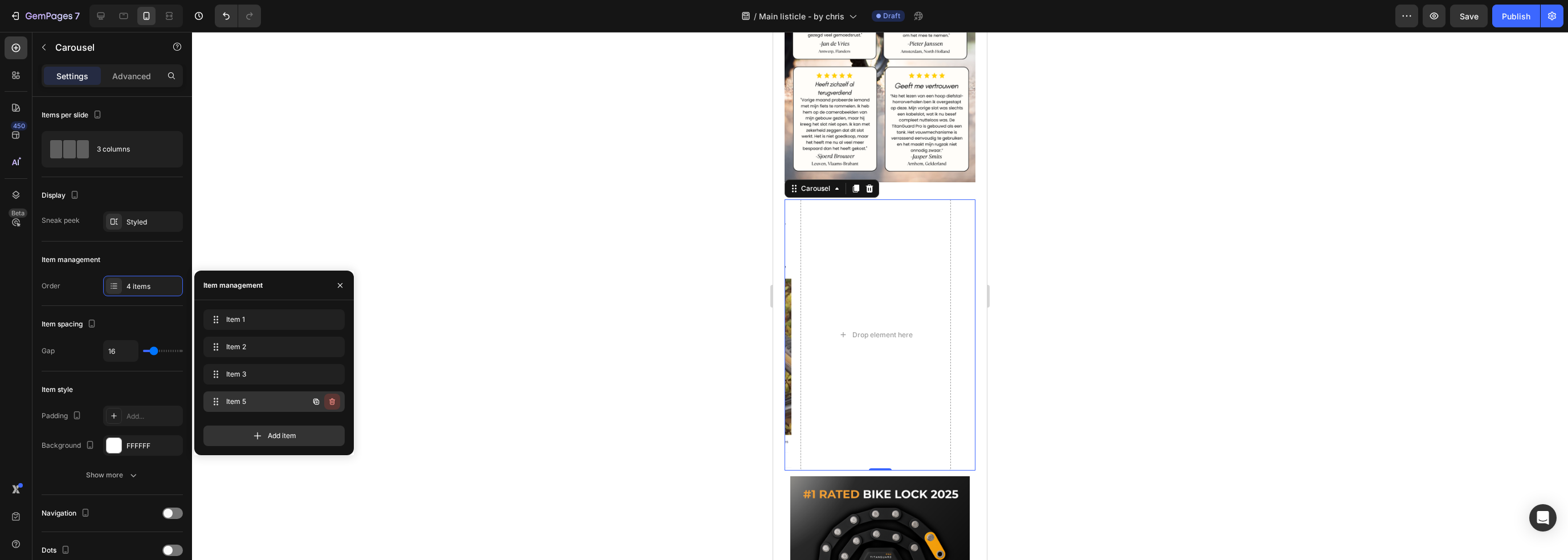 click 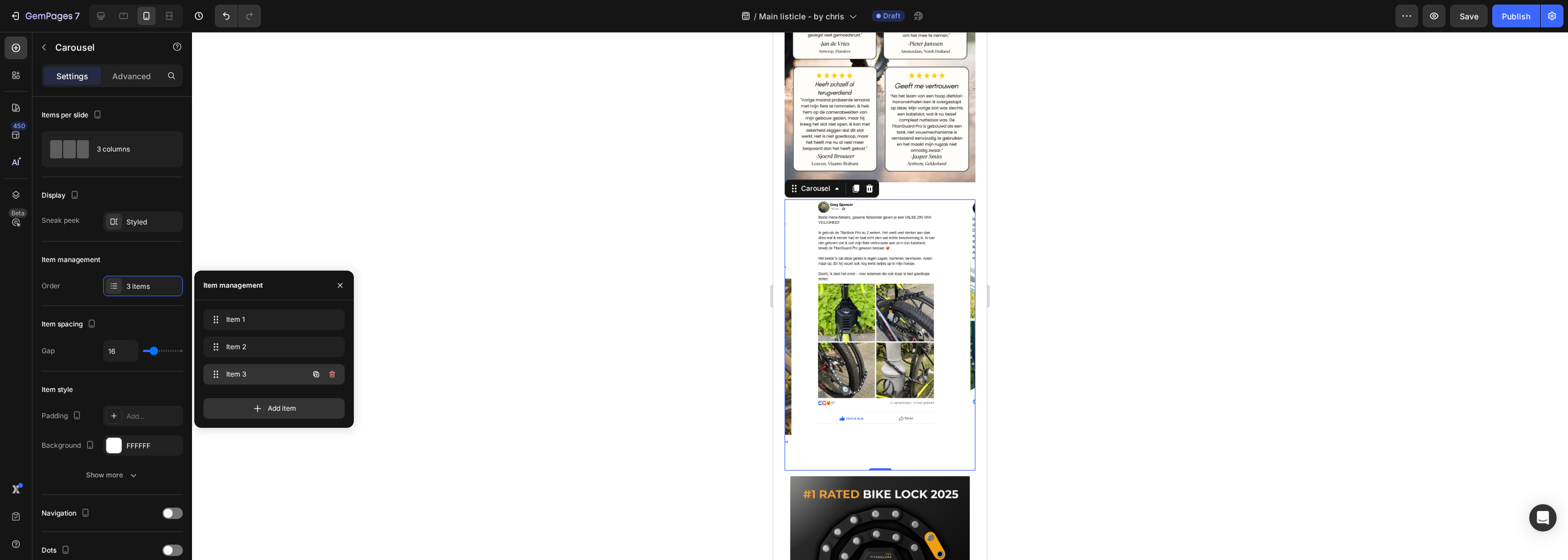 click on "Item 3" at bounding box center [258, 374] 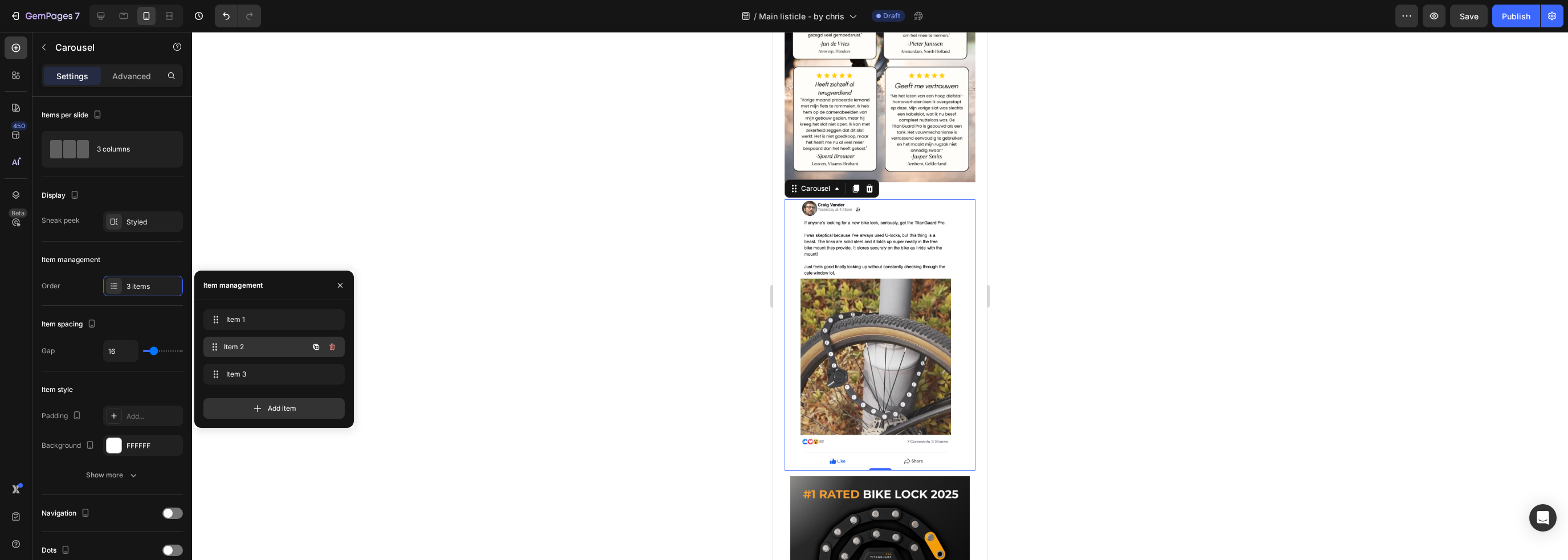 click on "Item 2 Item 2" at bounding box center (258, 347) 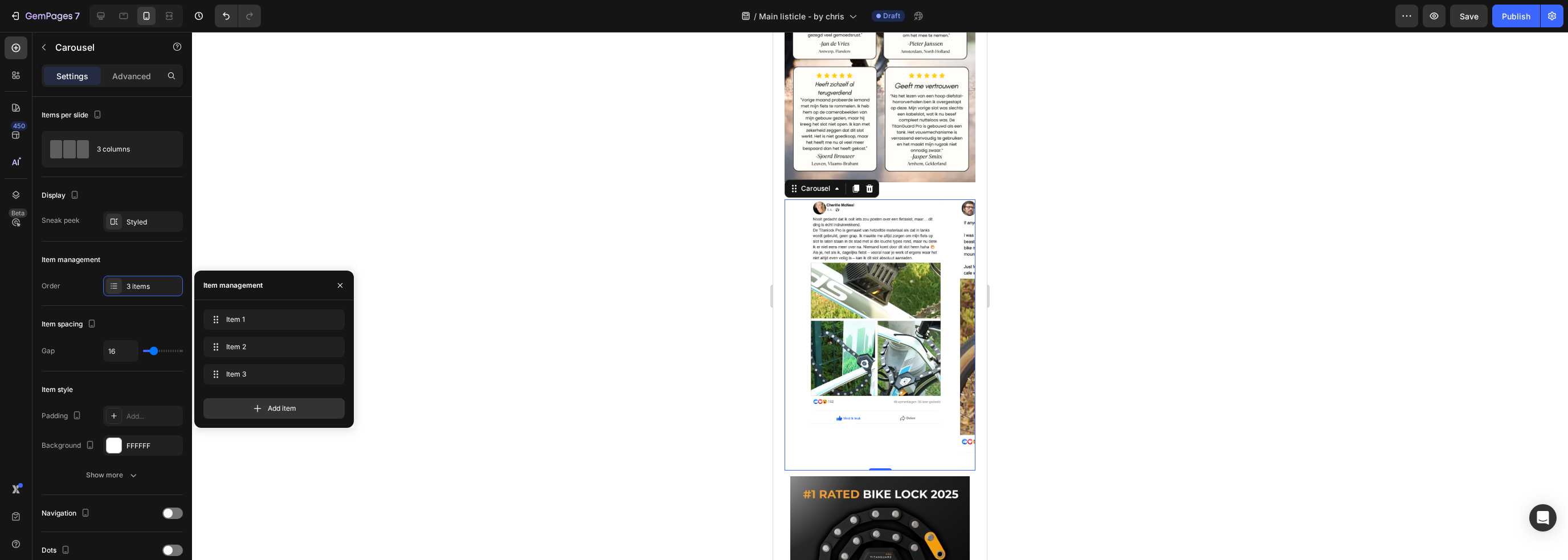 click on "Item 1 Item 1" 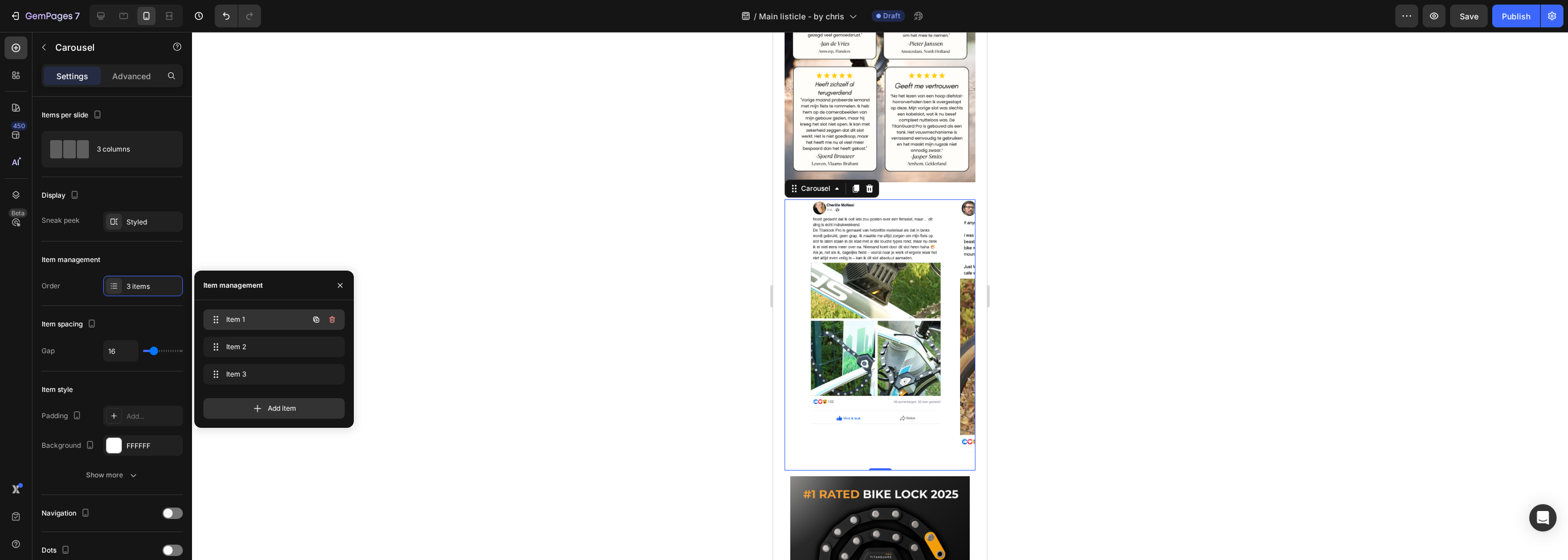 click on "Item 1 Item 1" at bounding box center [258, 320] 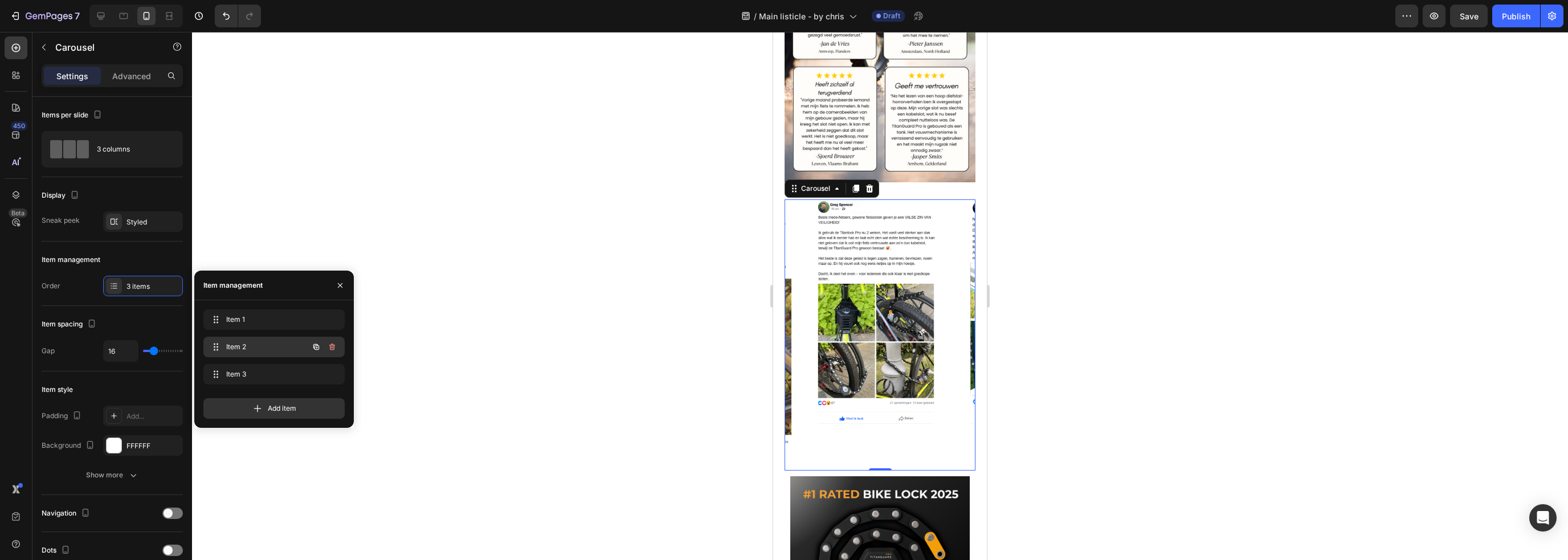 click on "Item 2 Item 2" at bounding box center (258, 347) 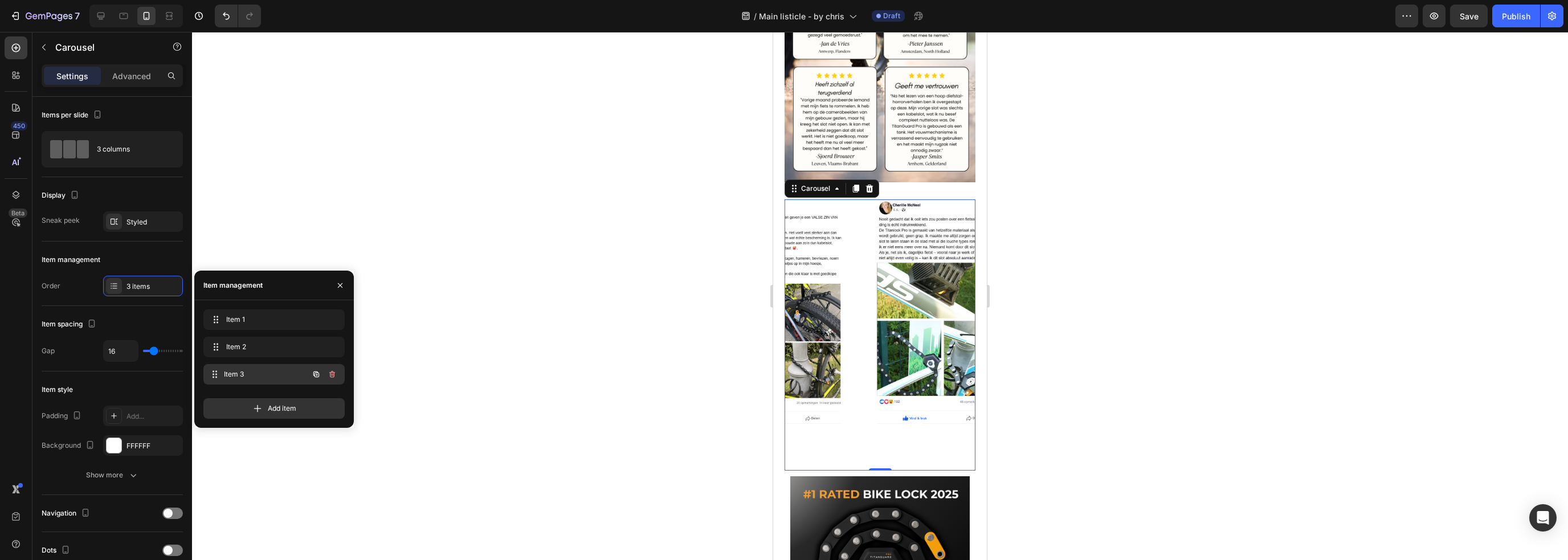 click on "Item 3 Item 3" at bounding box center (258, 374) 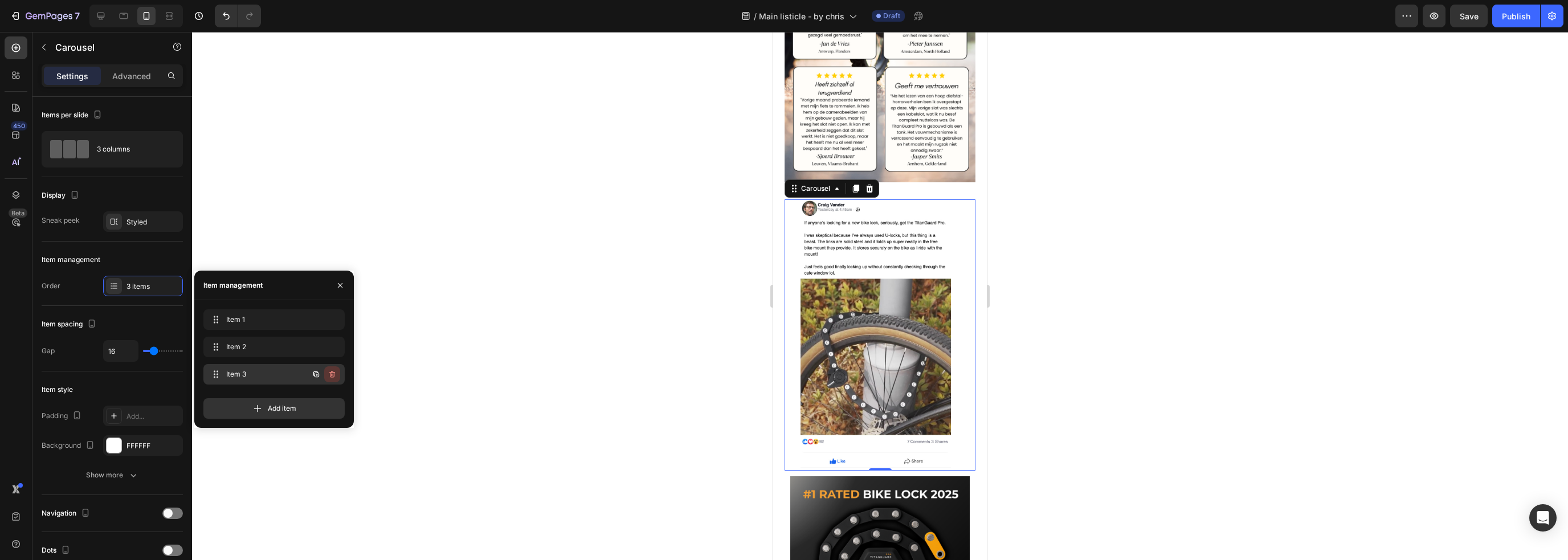 click 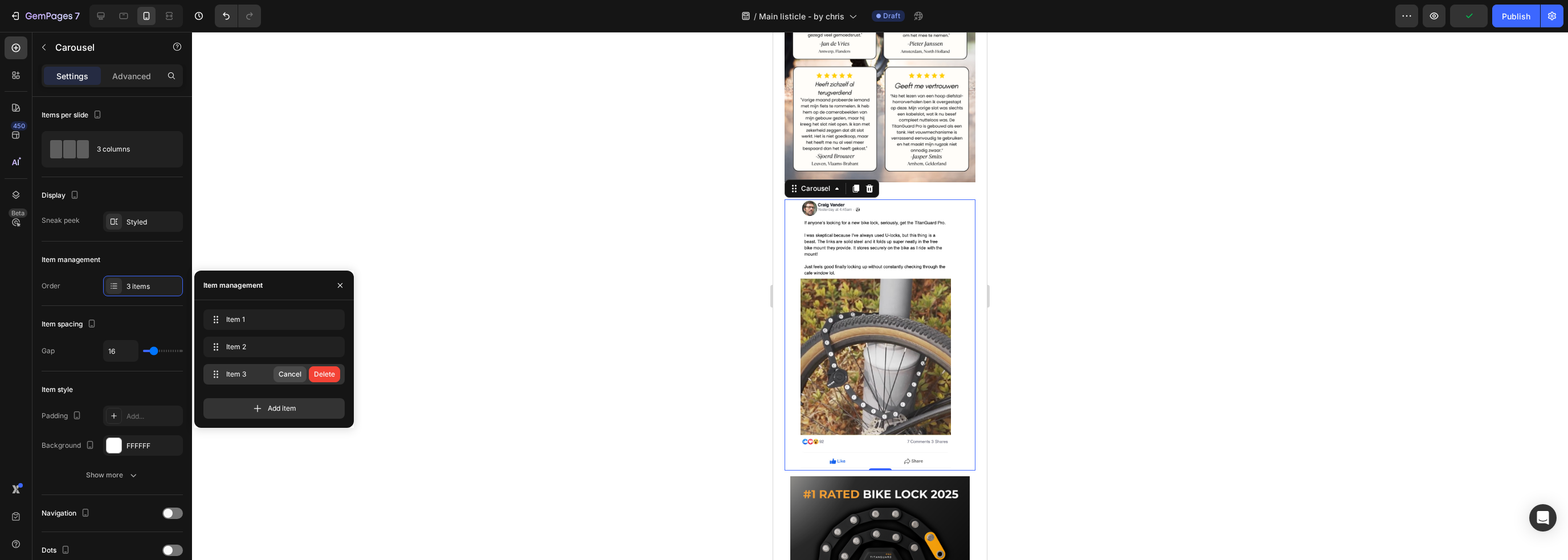 click on "Cancel" at bounding box center [290, 374] 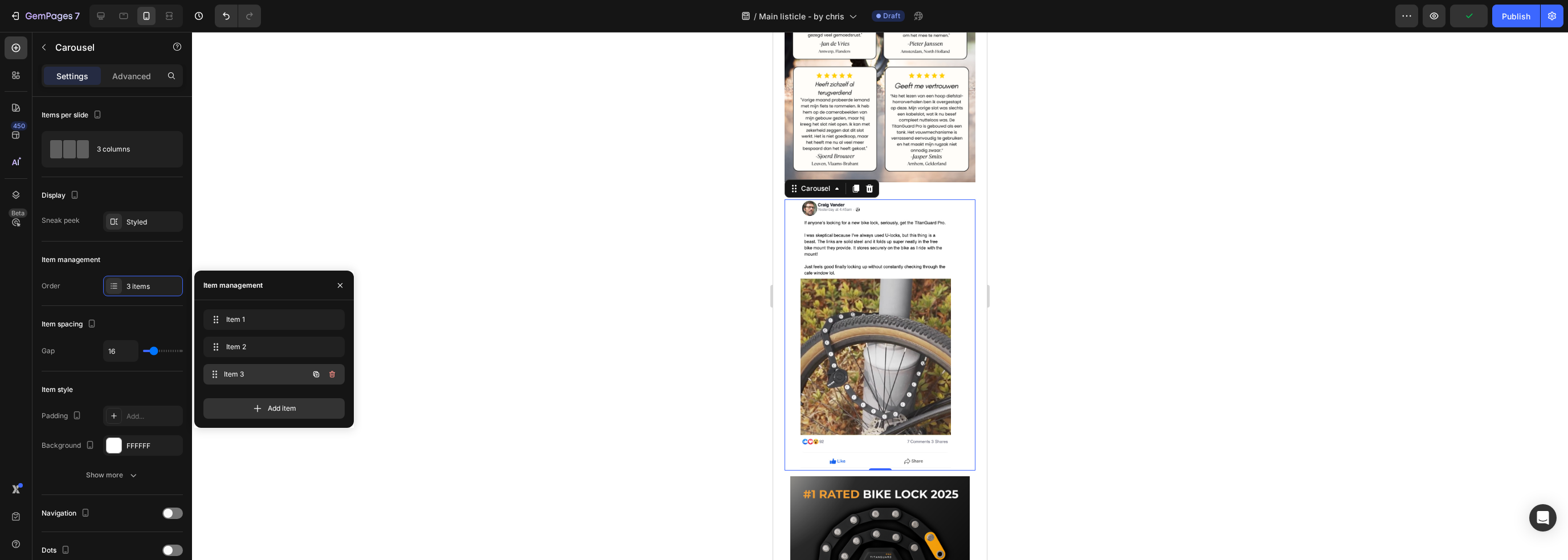 click on "Item 3 Item 3" at bounding box center [258, 374] 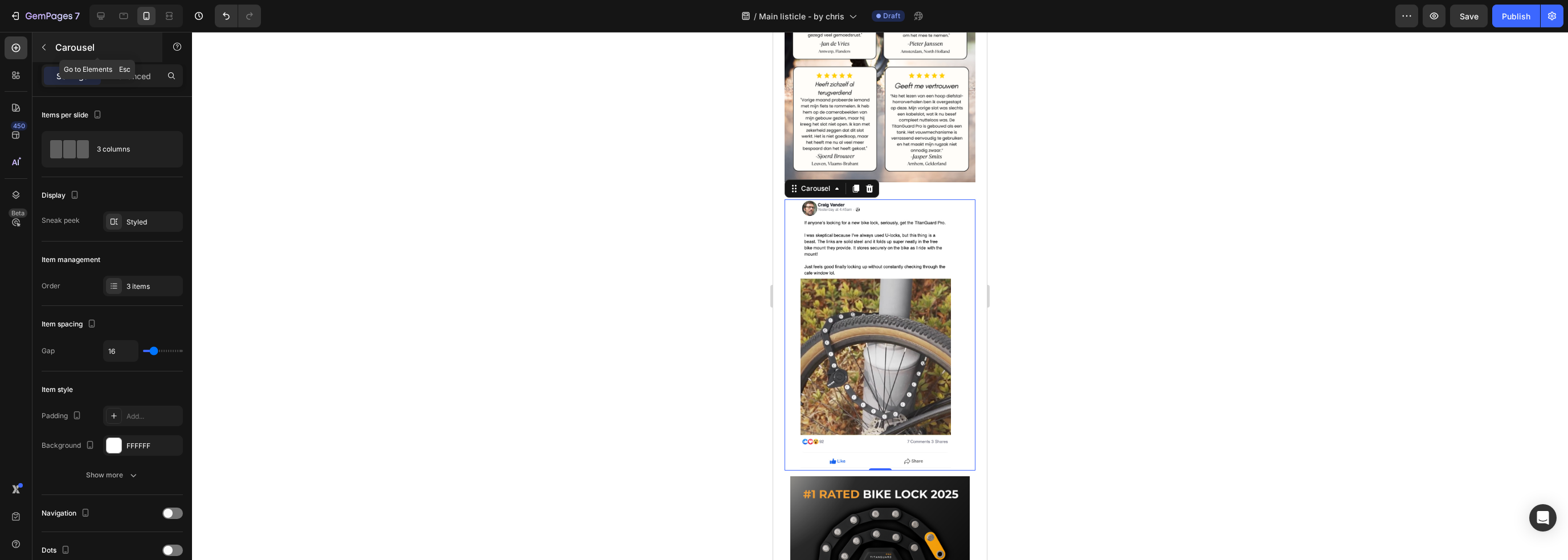 click at bounding box center (44, 47) 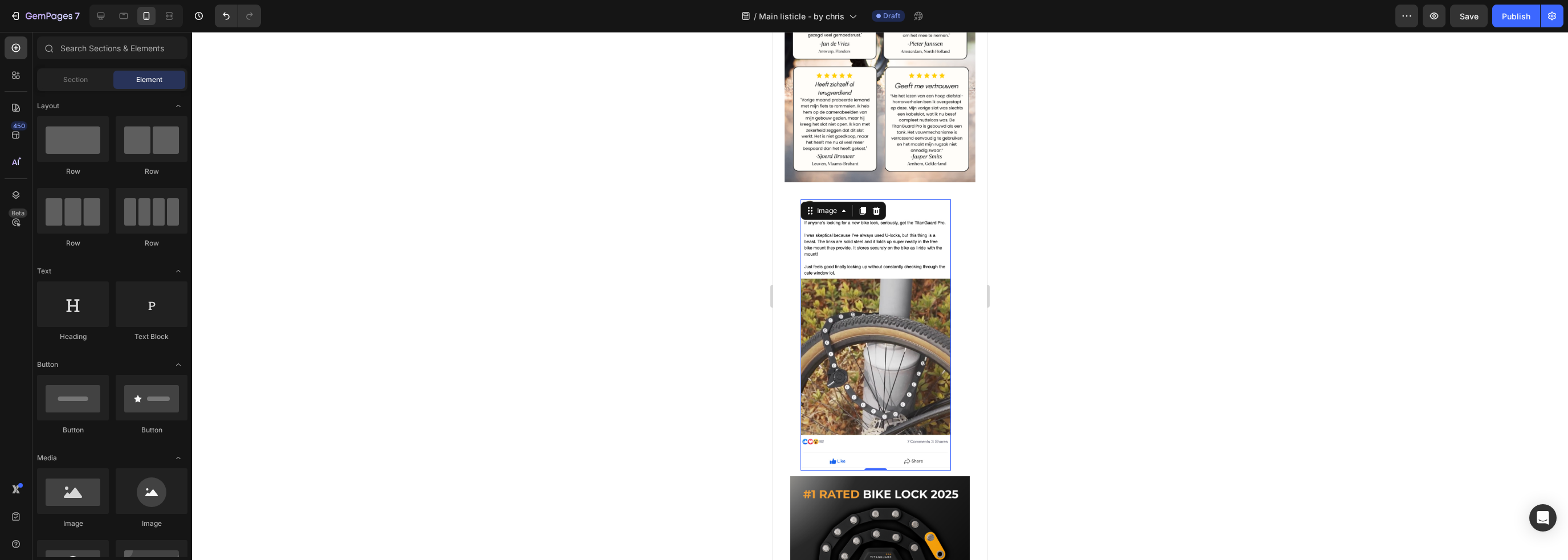 click at bounding box center [876, 335] 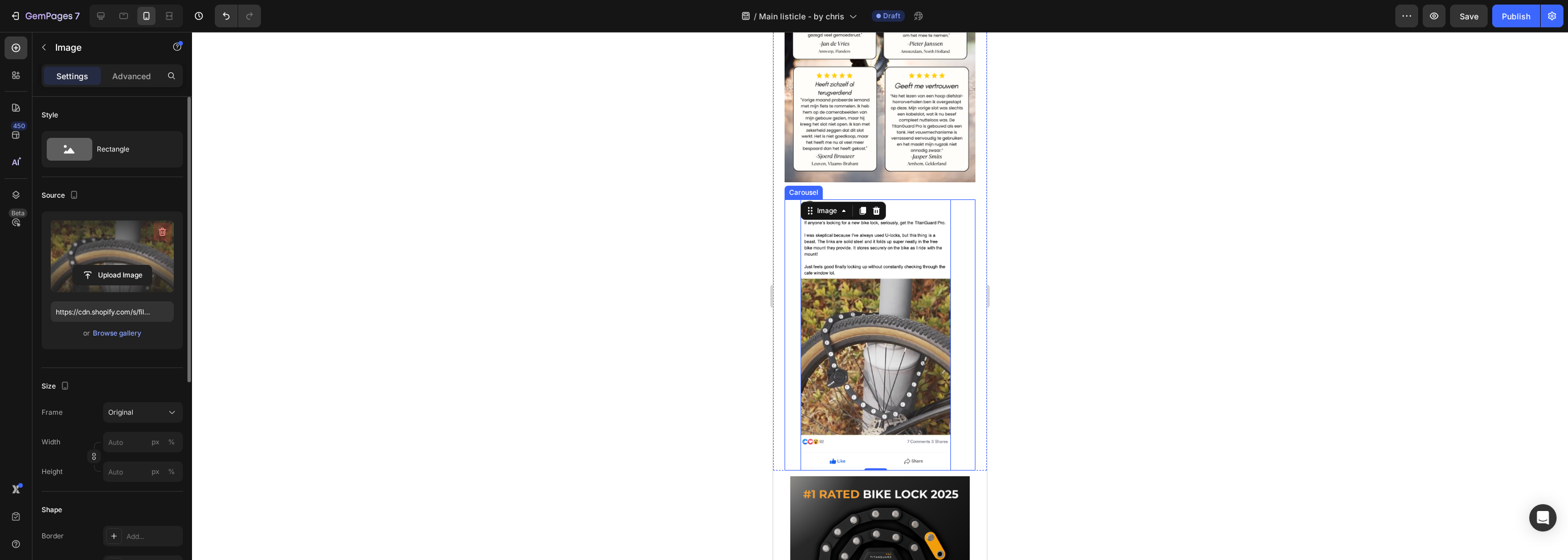 click 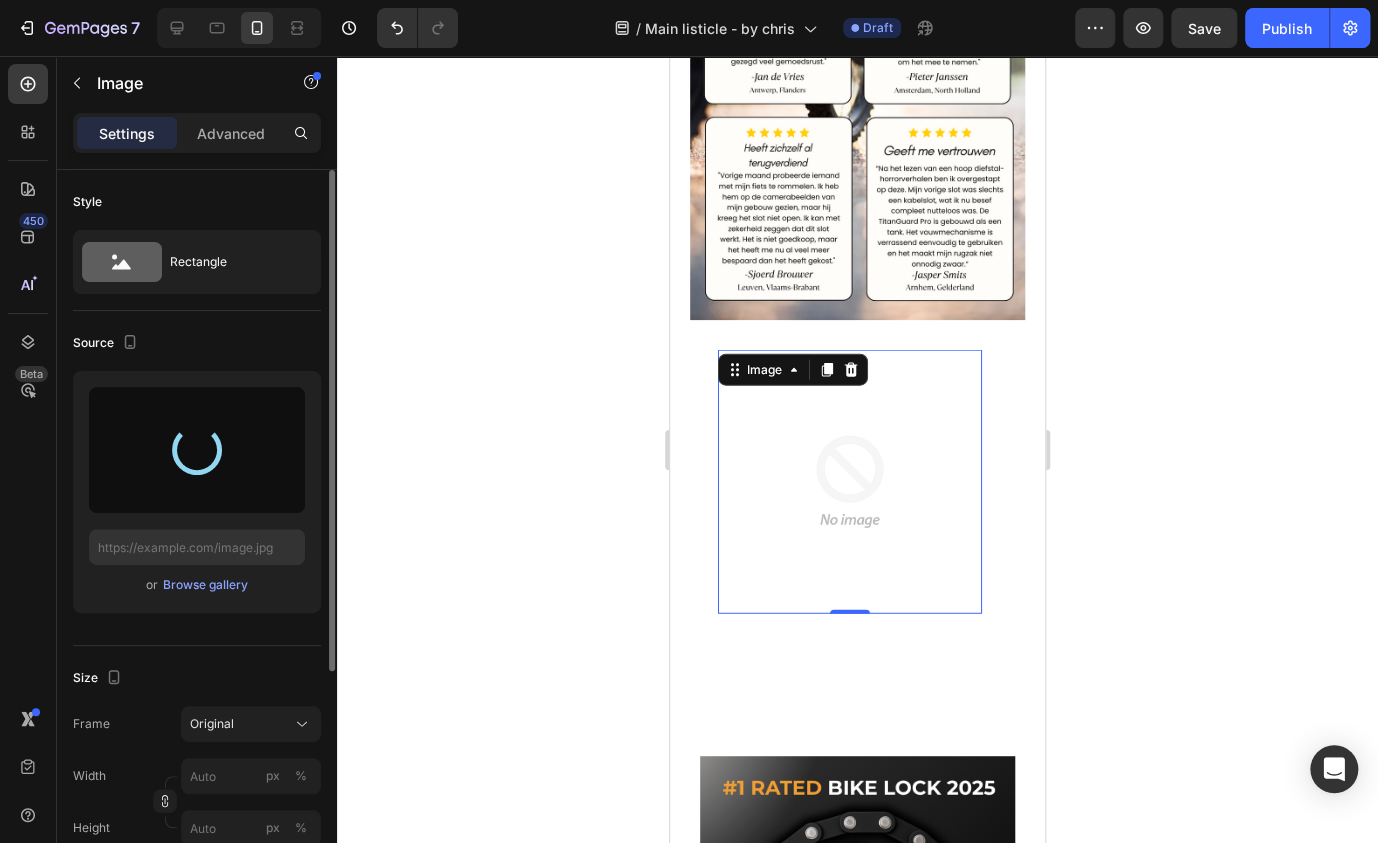 type on "https://cdn.shopify.com/s/files/1/0758/2996/9142/files/gempages_578081301244936892-8491fee6-8561-4a4e-a8d0-aa2a25660e07.png" 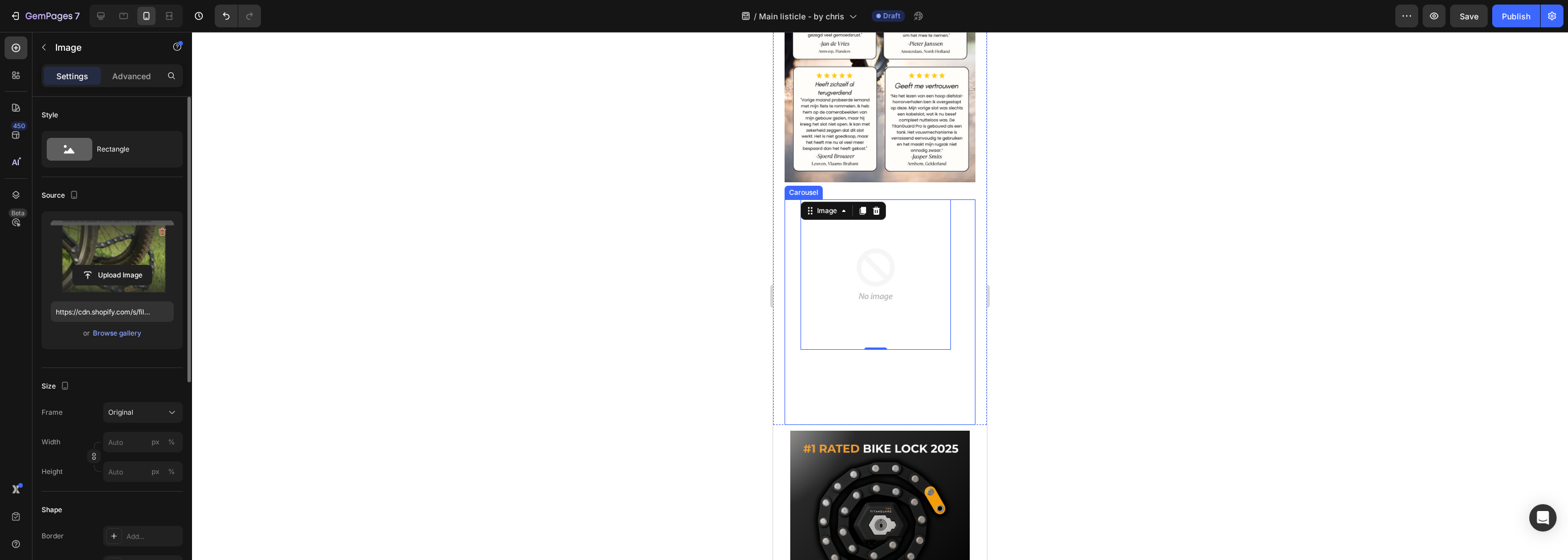 click on "Image Image Image   0" at bounding box center [880, 312] 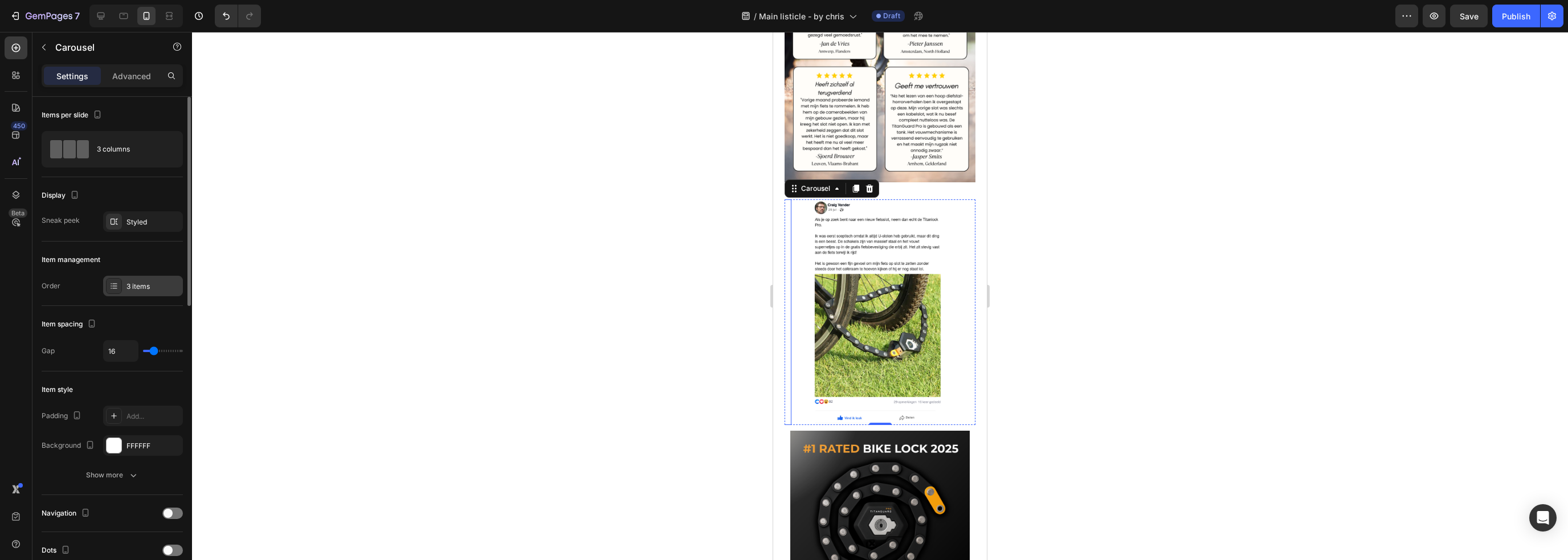 click on "3 items" at bounding box center [153, 287] 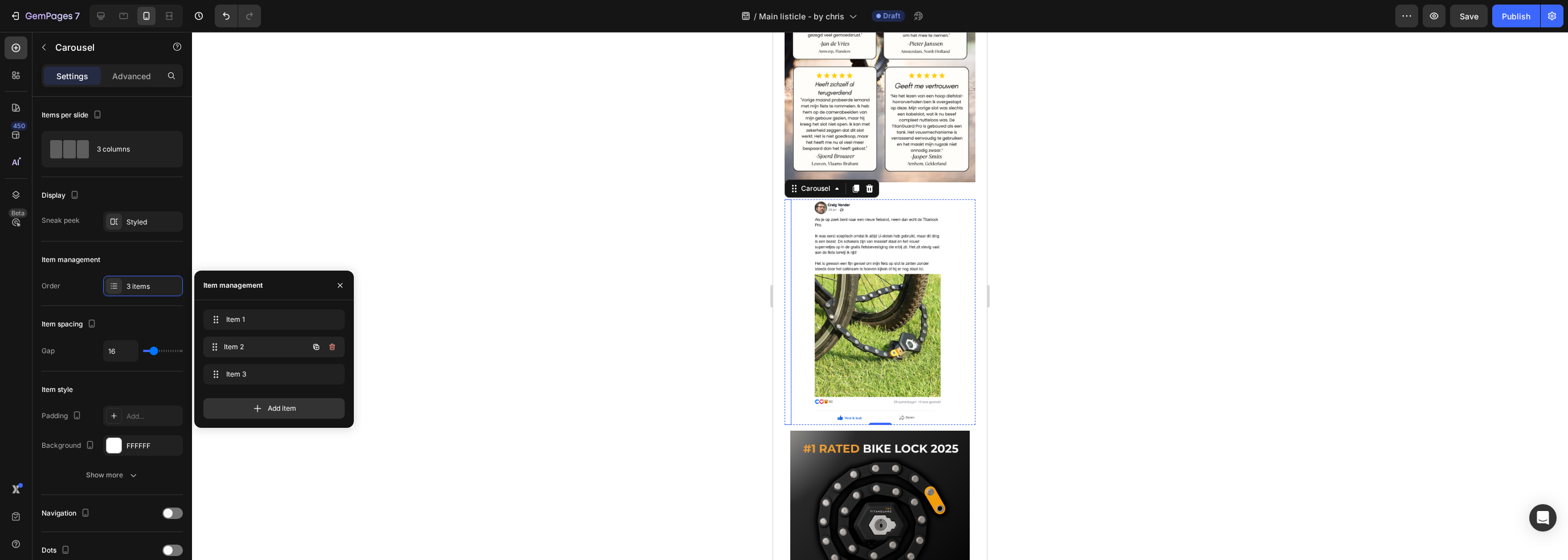 click on "Item 2 Item 2" at bounding box center (258, 347) 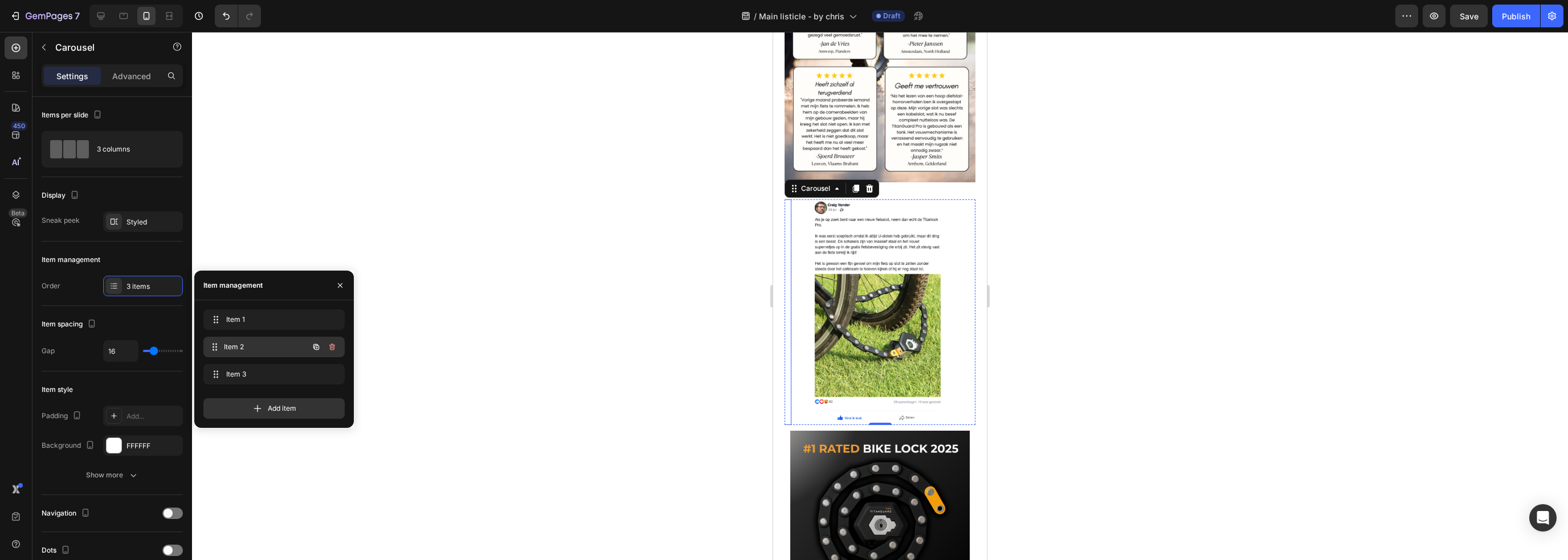 click on "Item 2 Item 2" at bounding box center [258, 347] 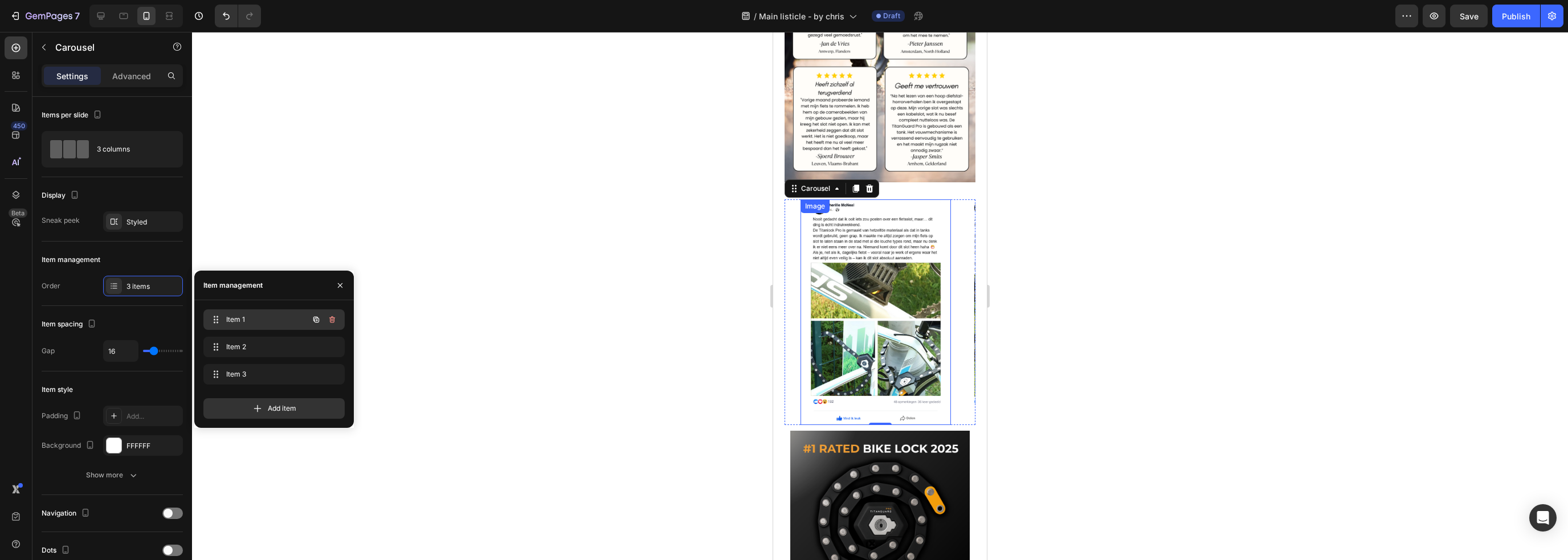 click on "Item 1" at bounding box center (258, 320) 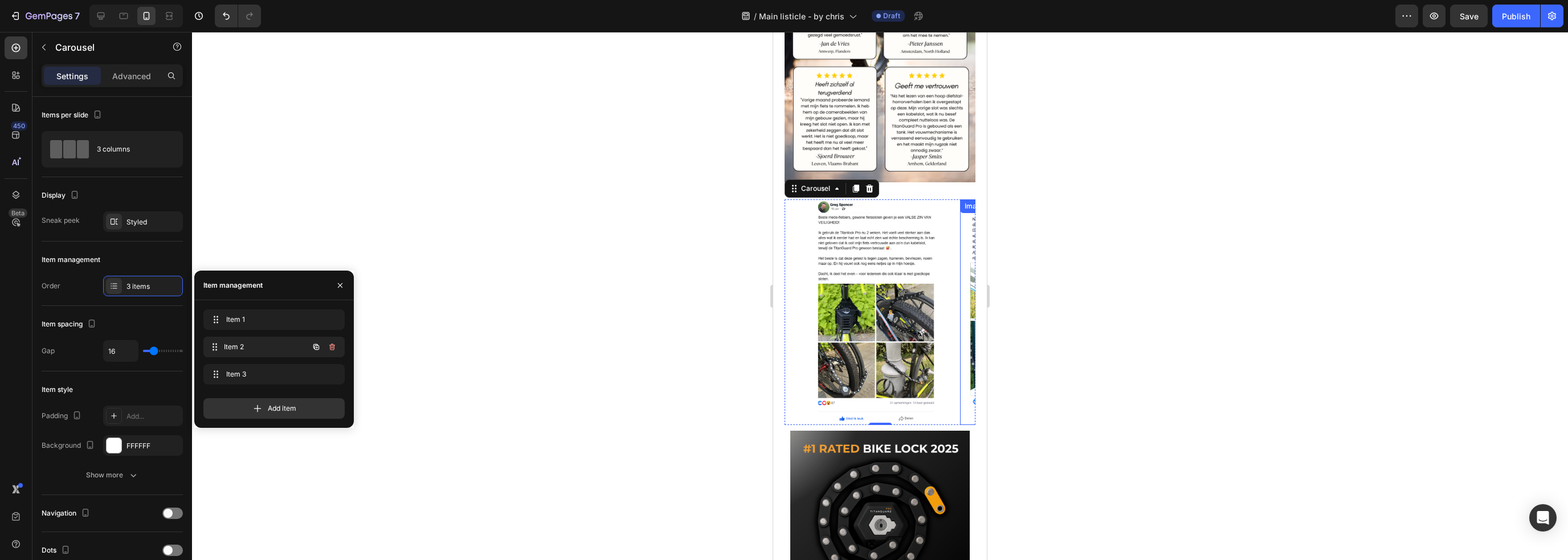 click on "Item 2" at bounding box center [266, 347] 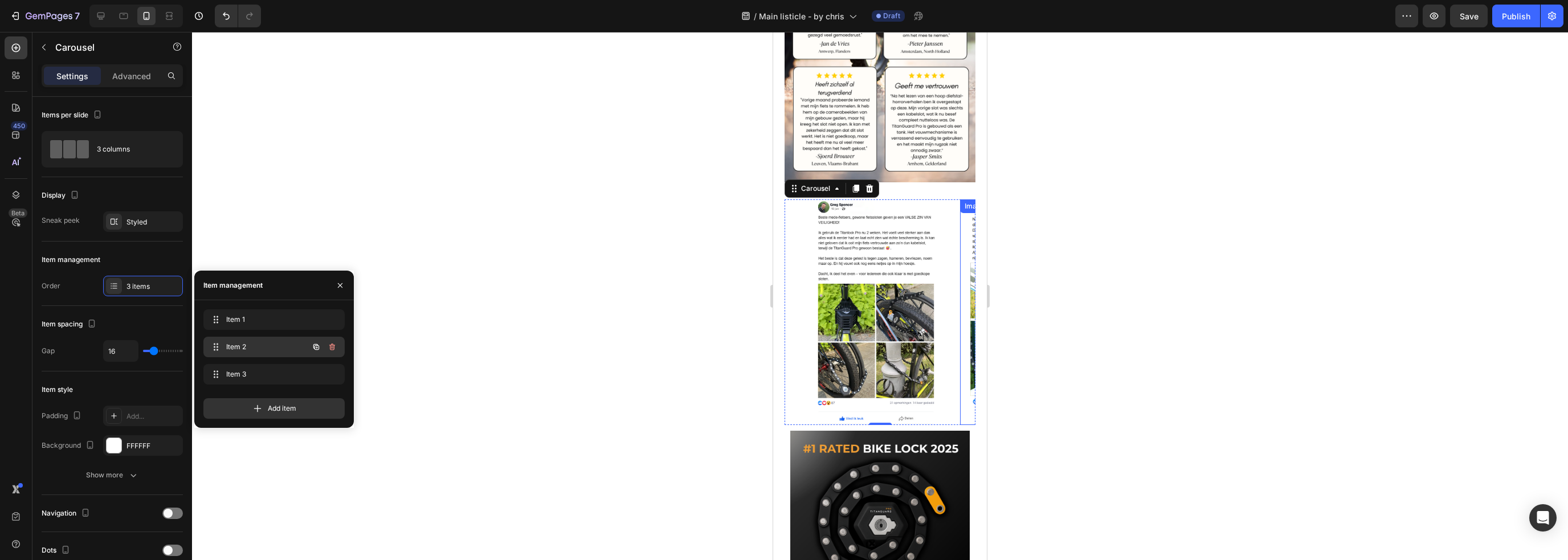click on "Item 2" at bounding box center (258, 347) 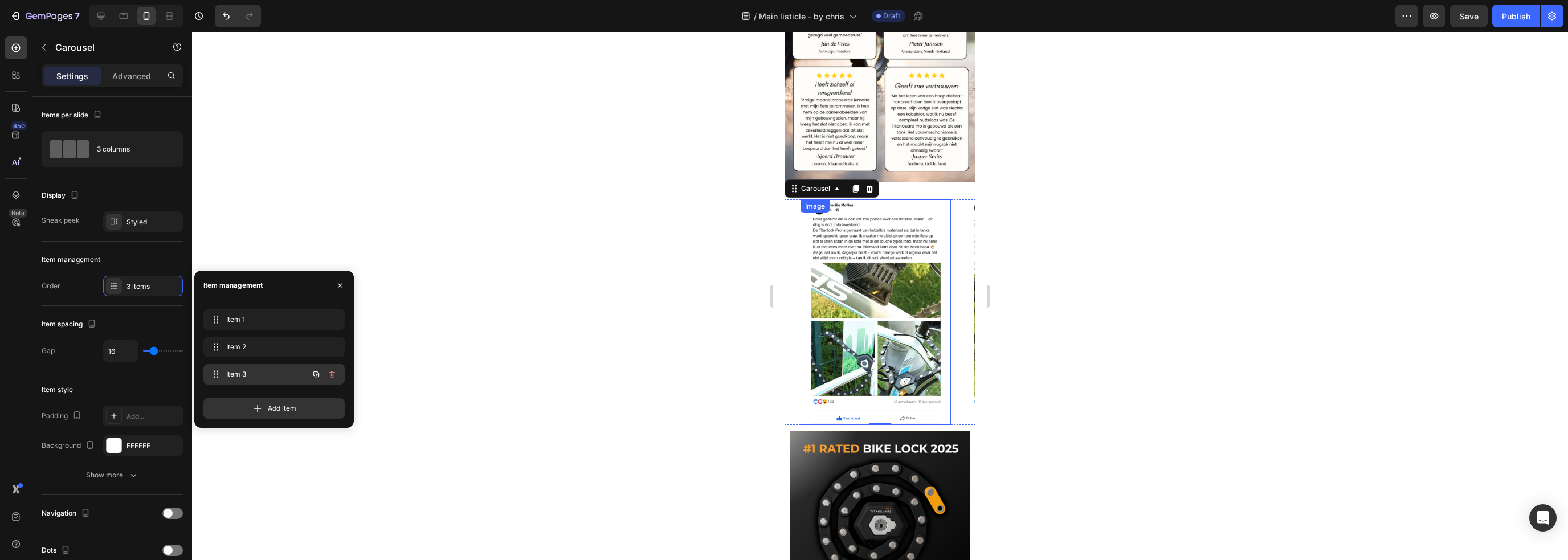 click on "Item 3" at bounding box center (258, 374) 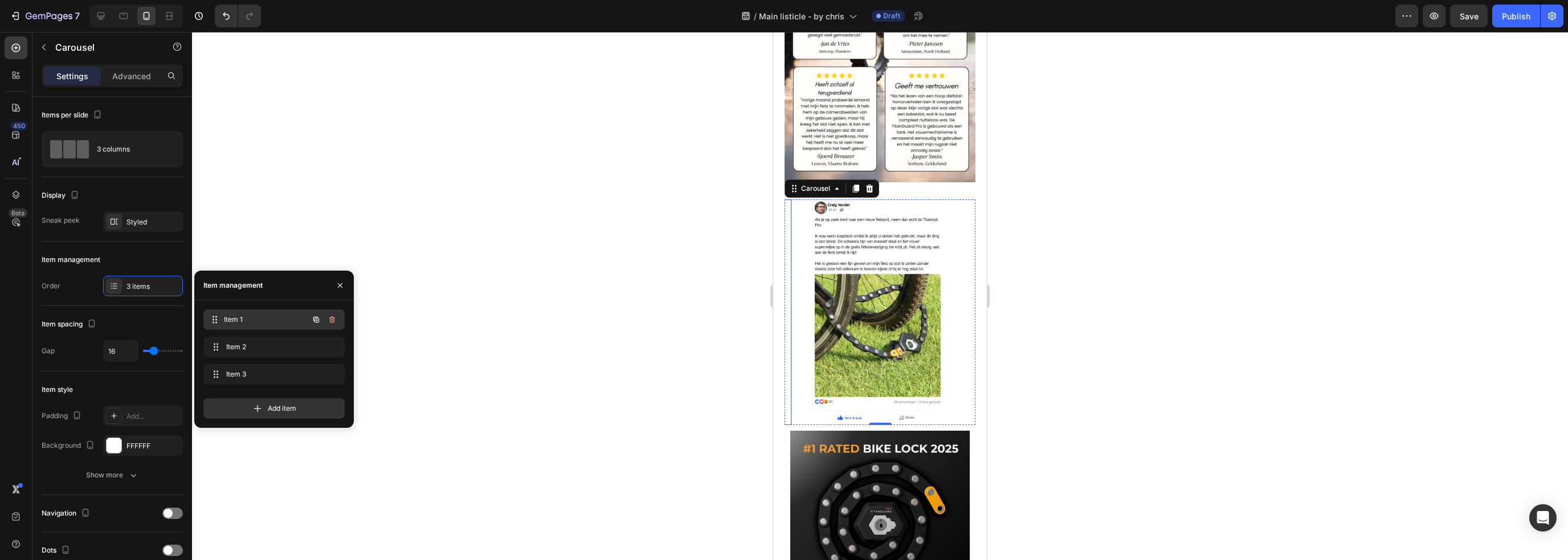 click on "Item 1" at bounding box center (266, 320) 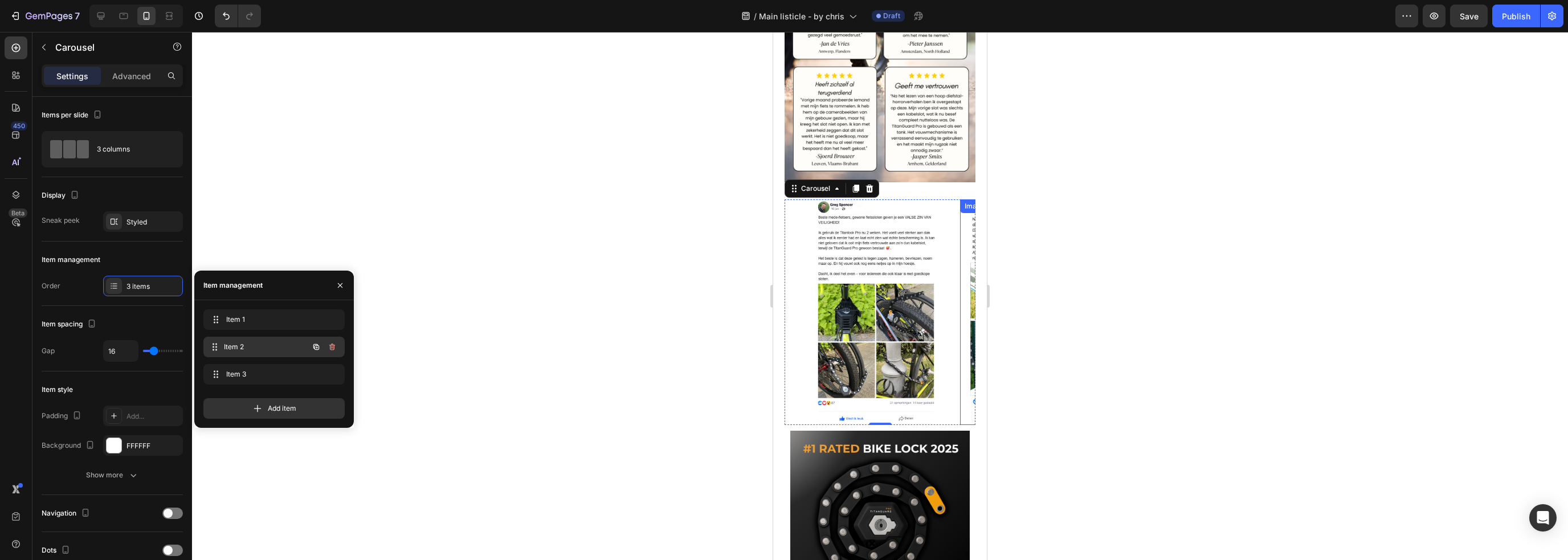 click on "Item 2 Item 2" at bounding box center (274, 347) 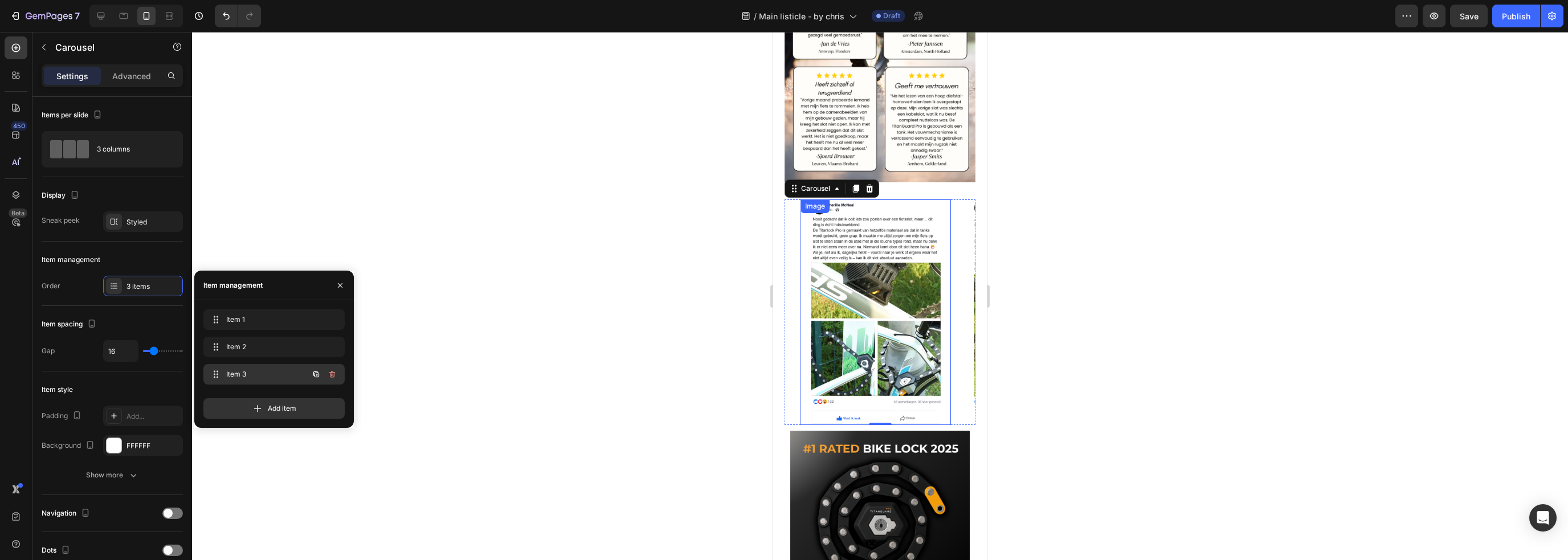 click on "Item 3" at bounding box center (258, 374) 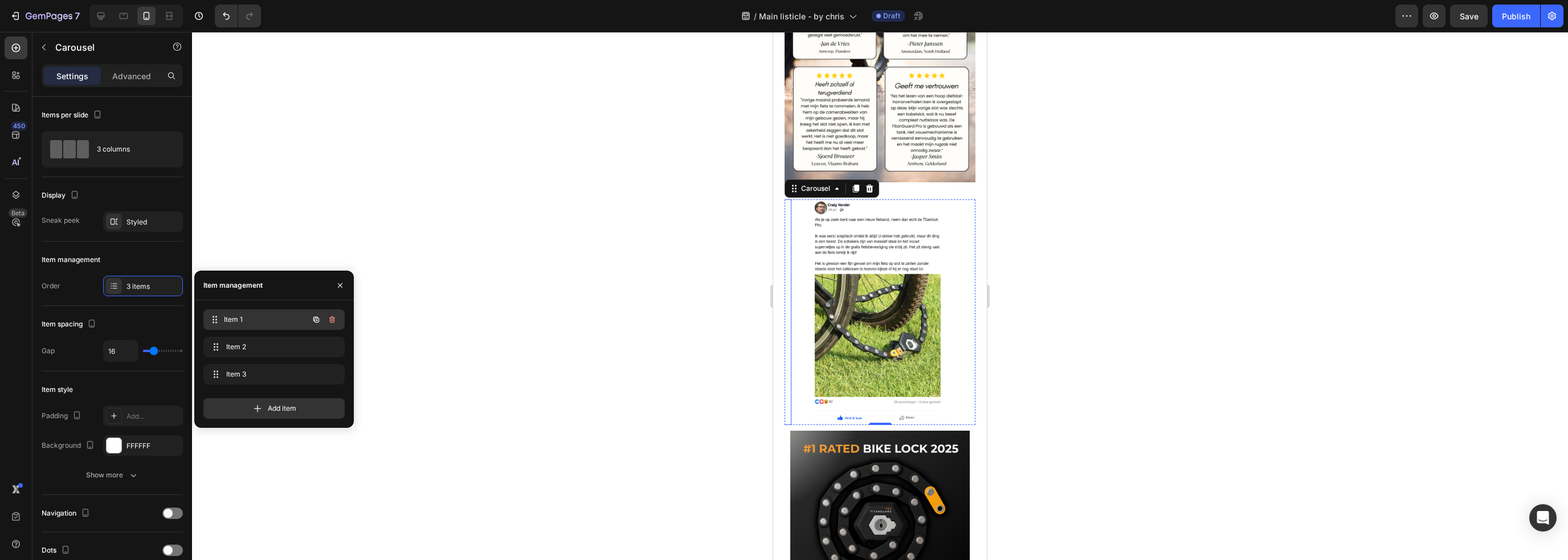 click on "Item 1" at bounding box center [266, 320] 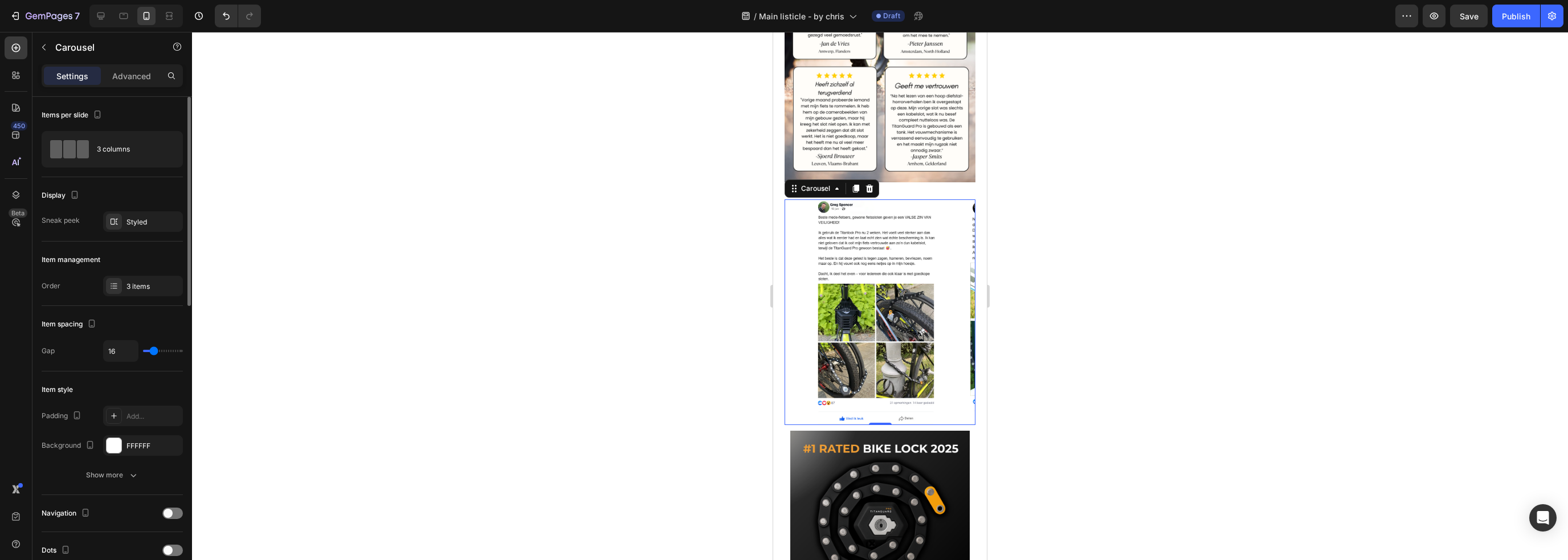 type on "6" 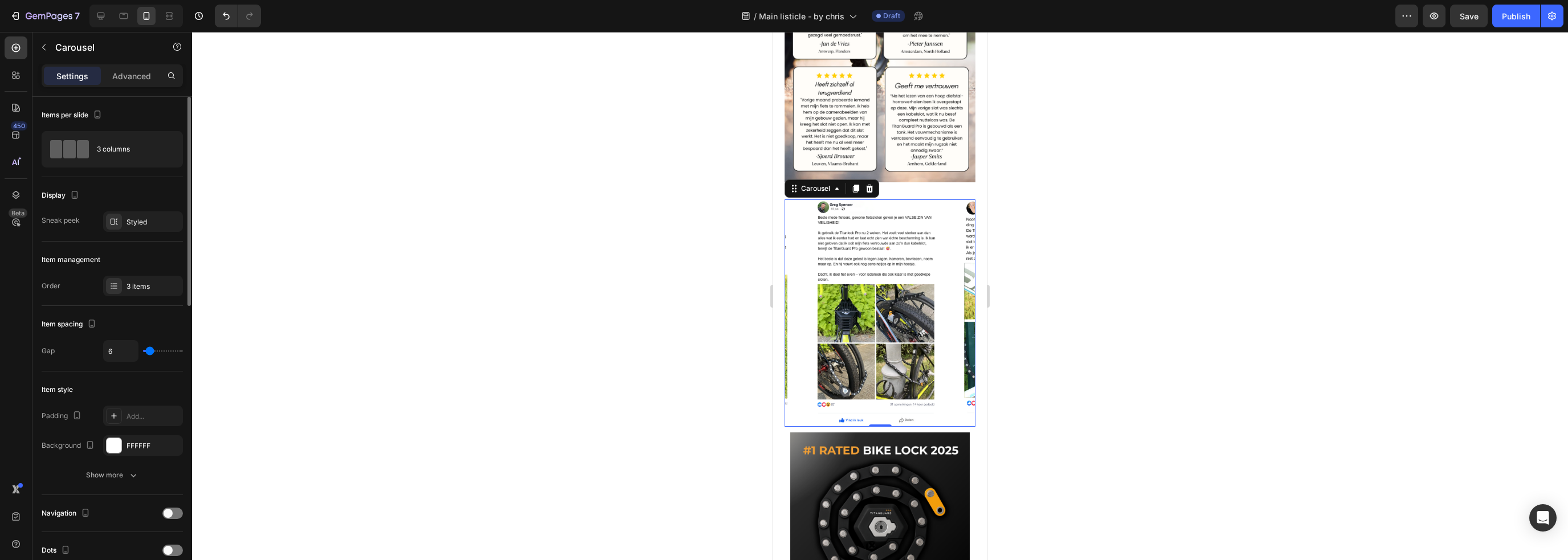 type on "4" 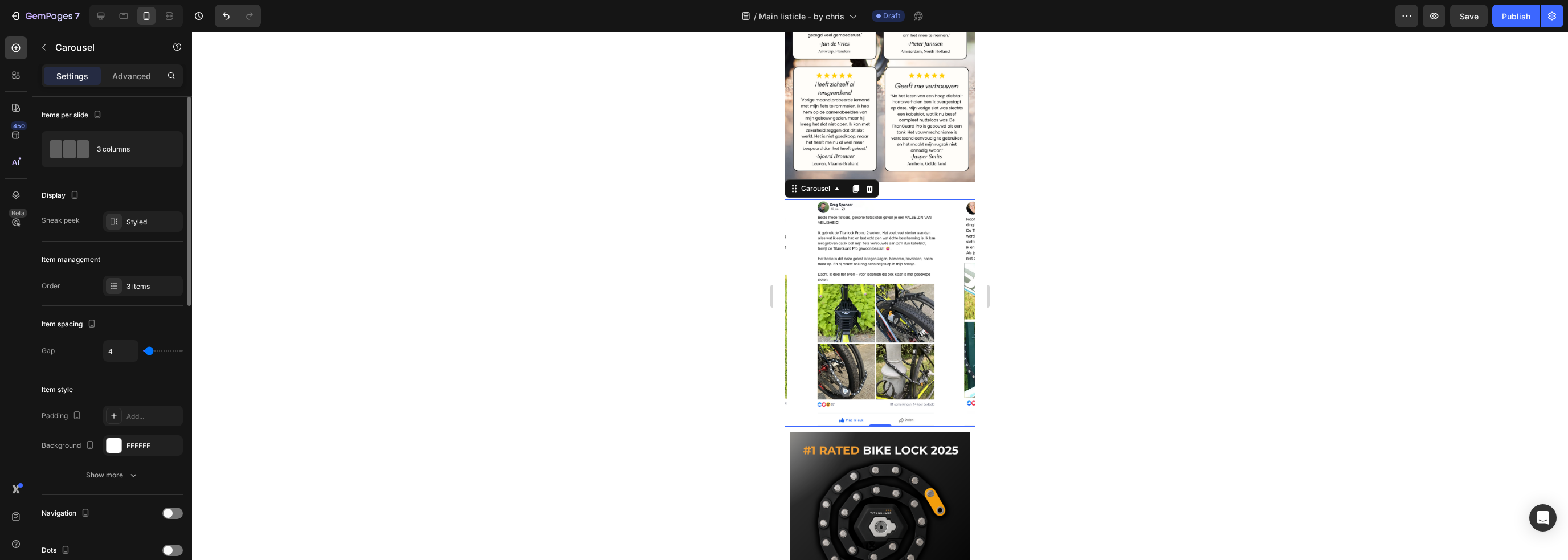 type on "3" 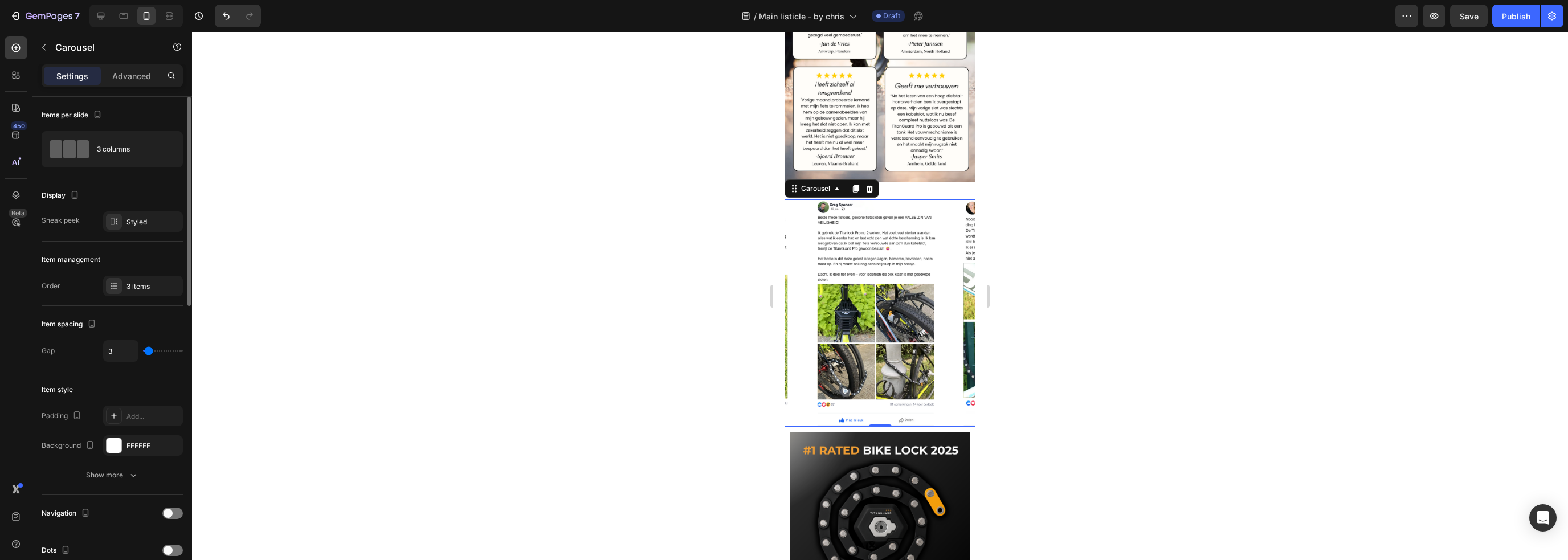 type on "0" 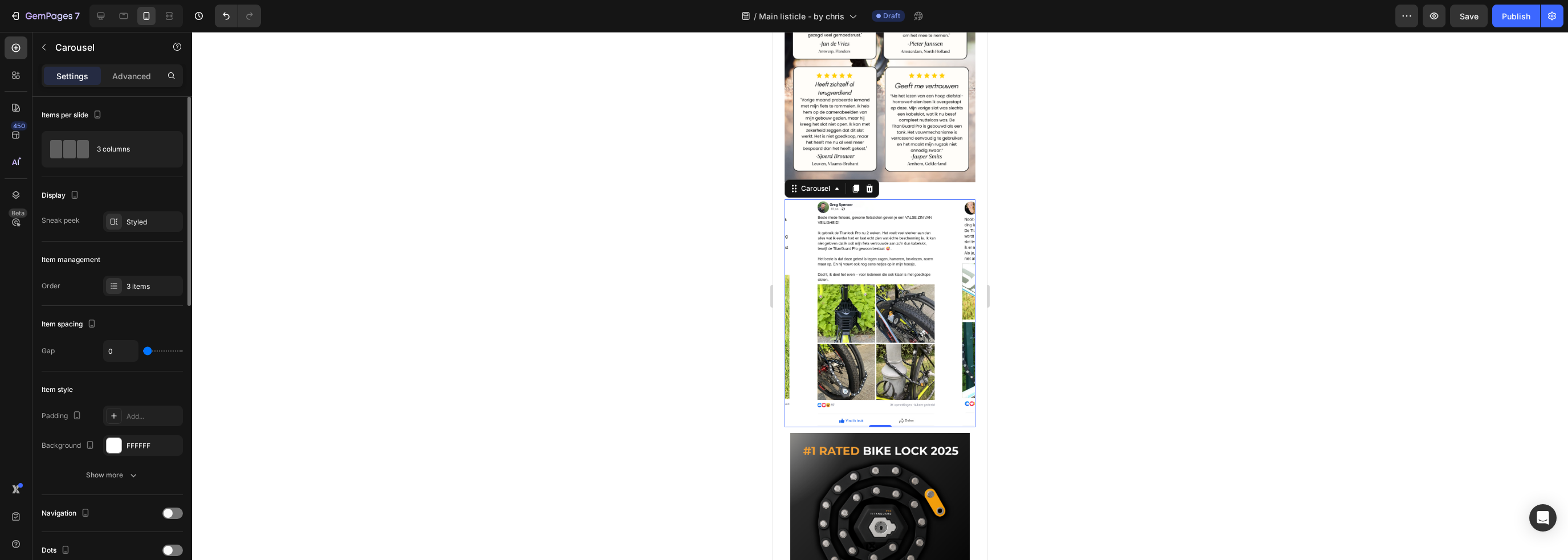 type on "80" 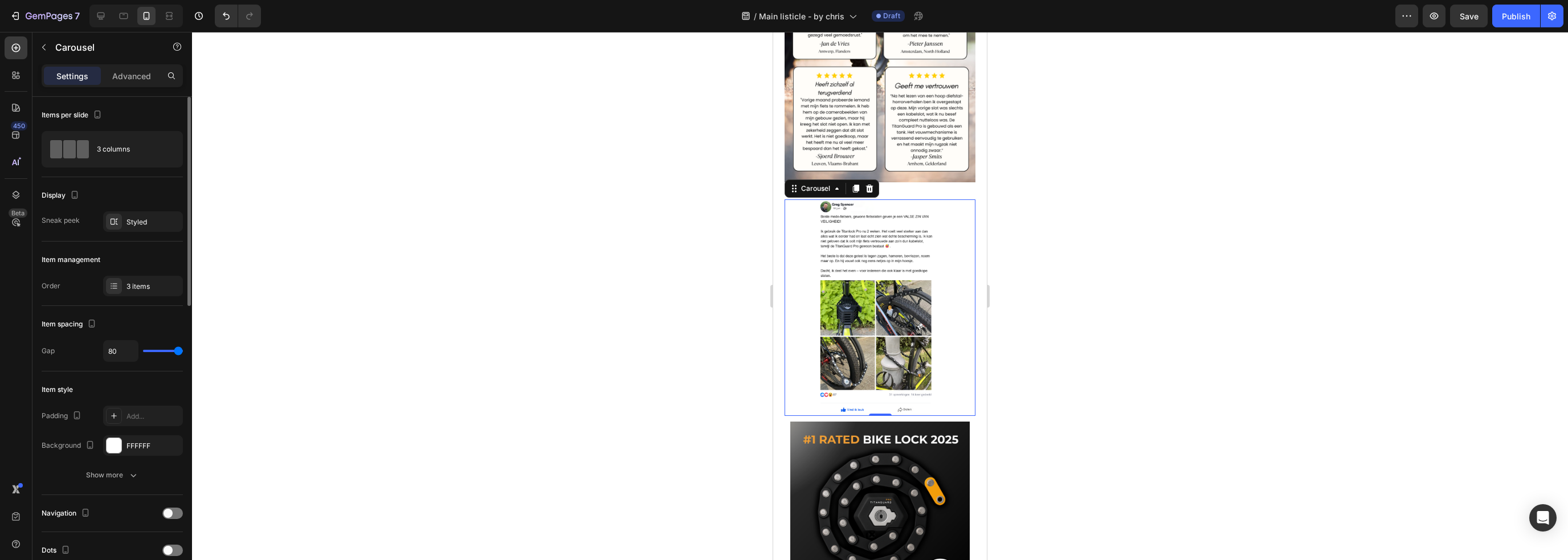 type on "0" 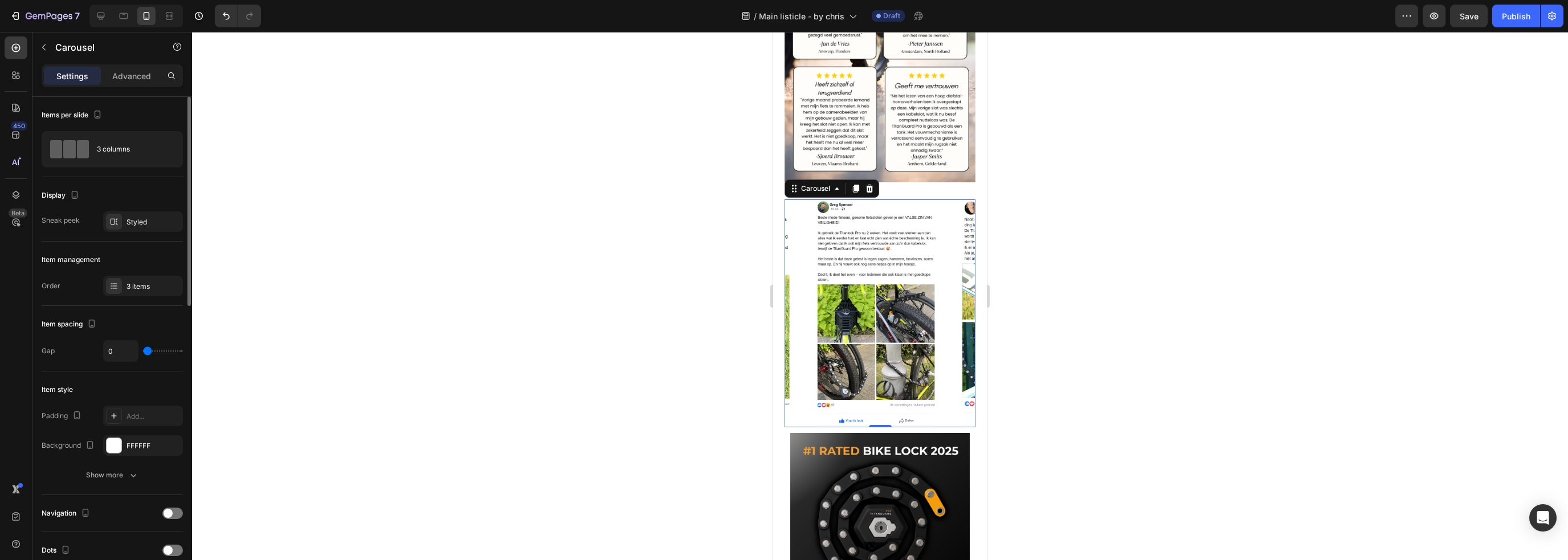 drag, startPoint x: 153, startPoint y: 351, endPoint x: 54, endPoint y: 353, distance: 99.0202 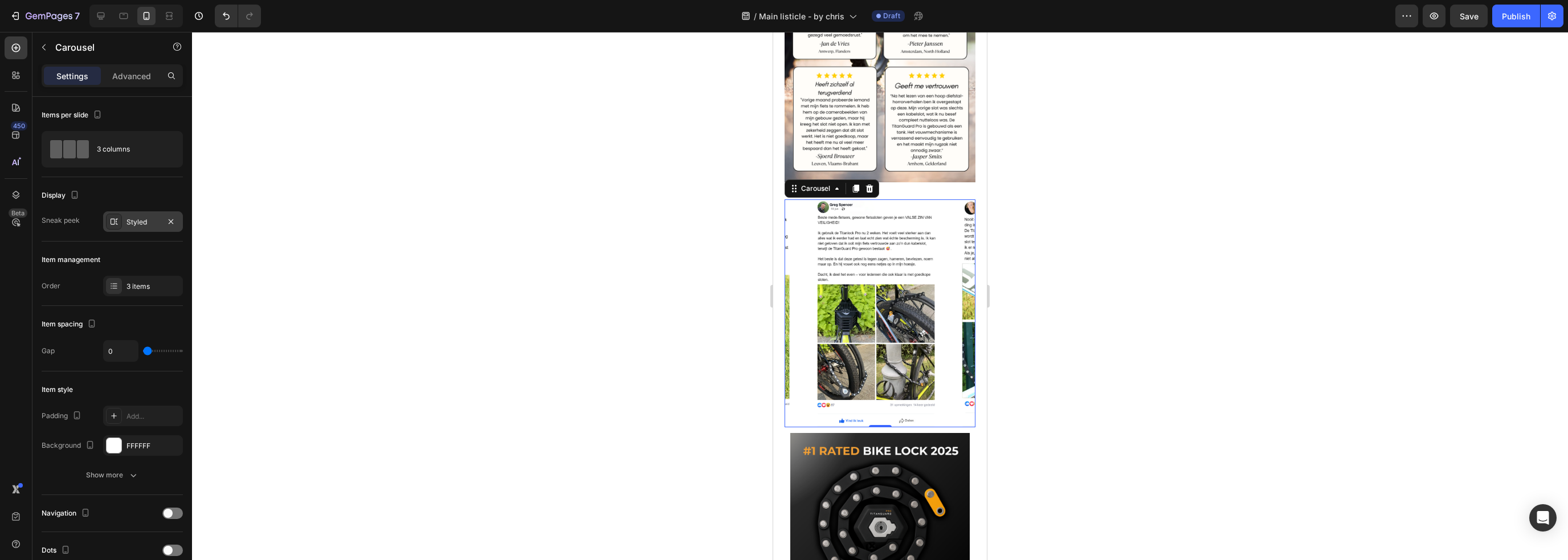 click on "Styled" at bounding box center (143, 222) 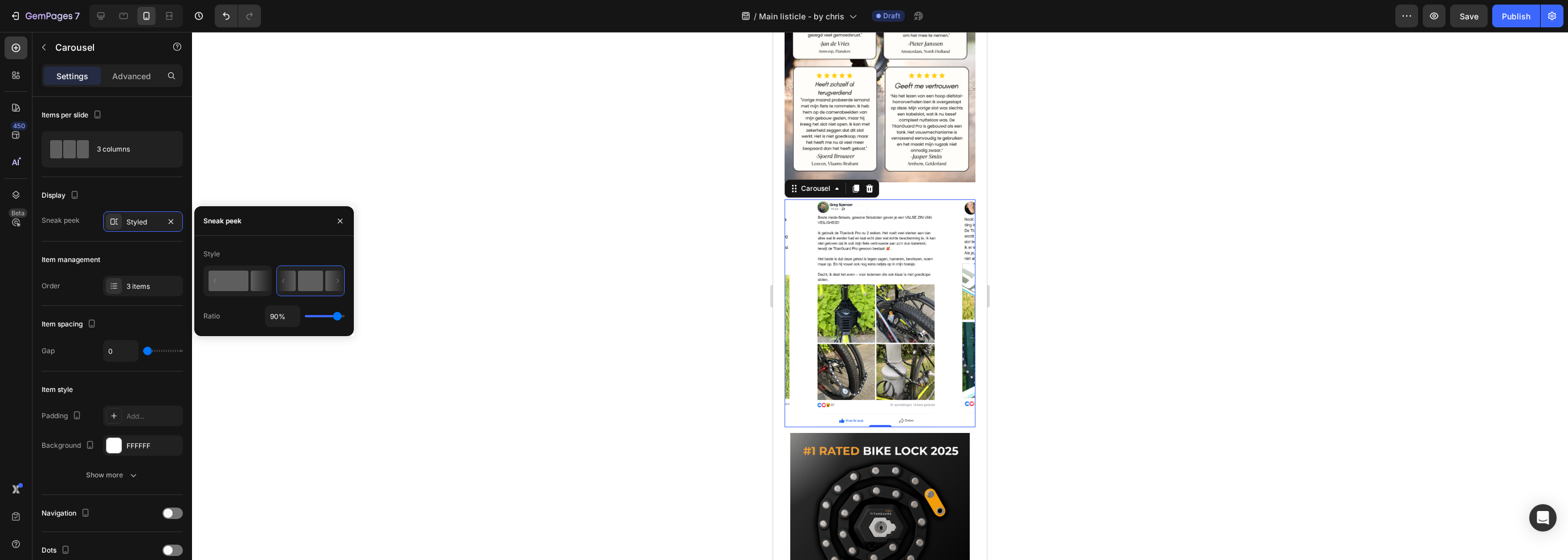 click 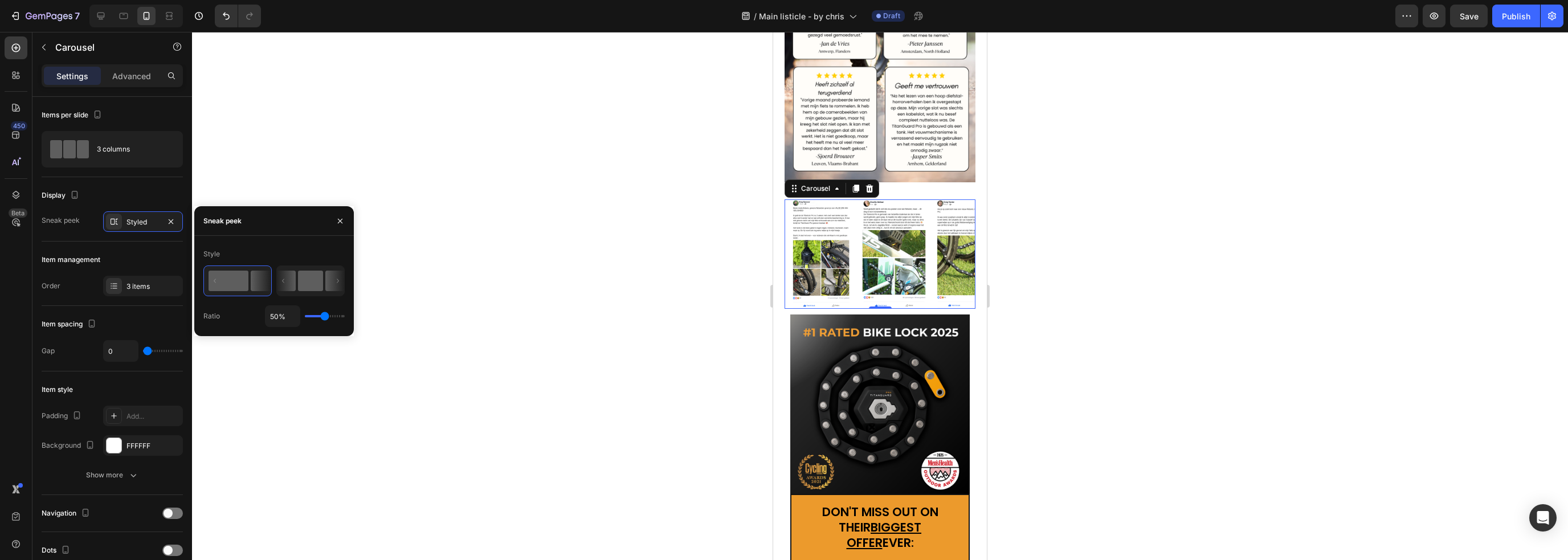 click 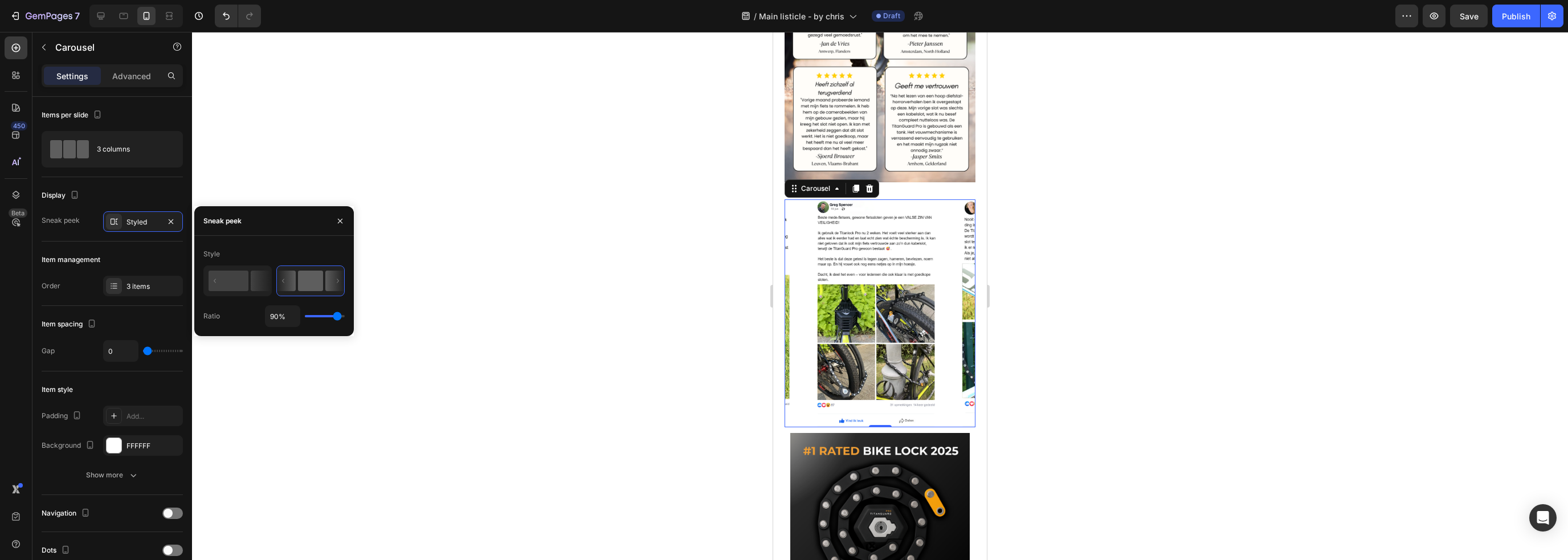 type on "62%" 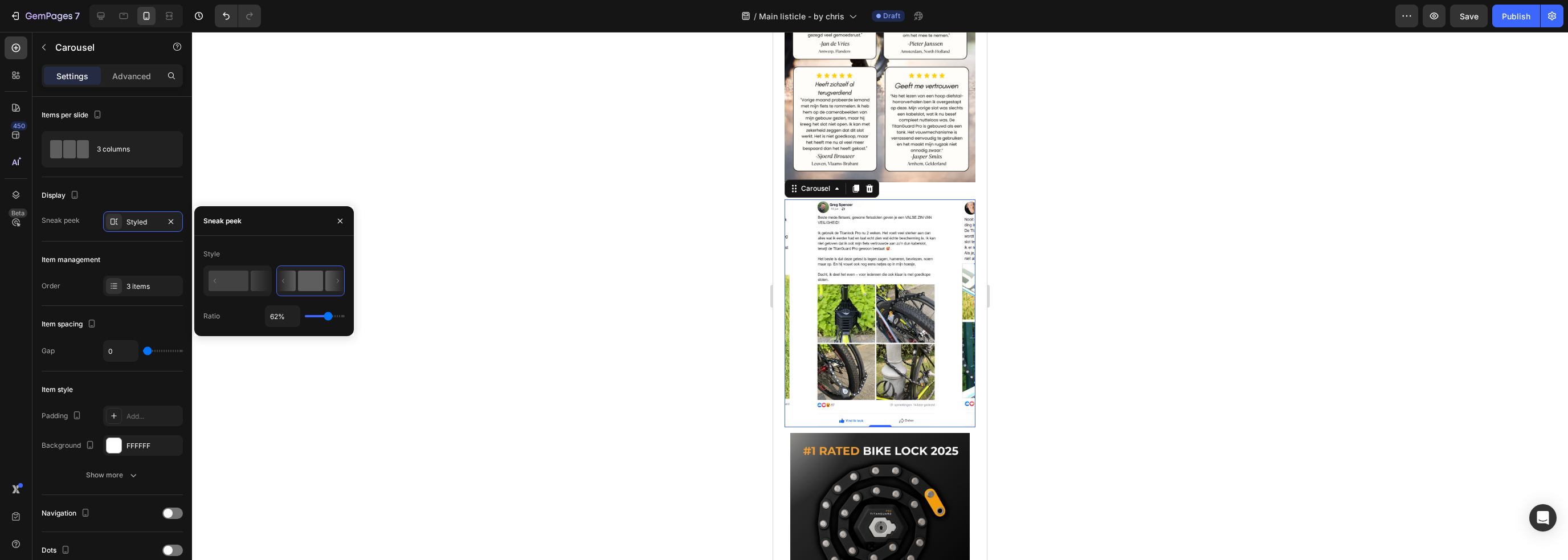 drag, startPoint x: 328, startPoint y: 316, endPoint x: 336, endPoint y: 314, distance: 8.2462113 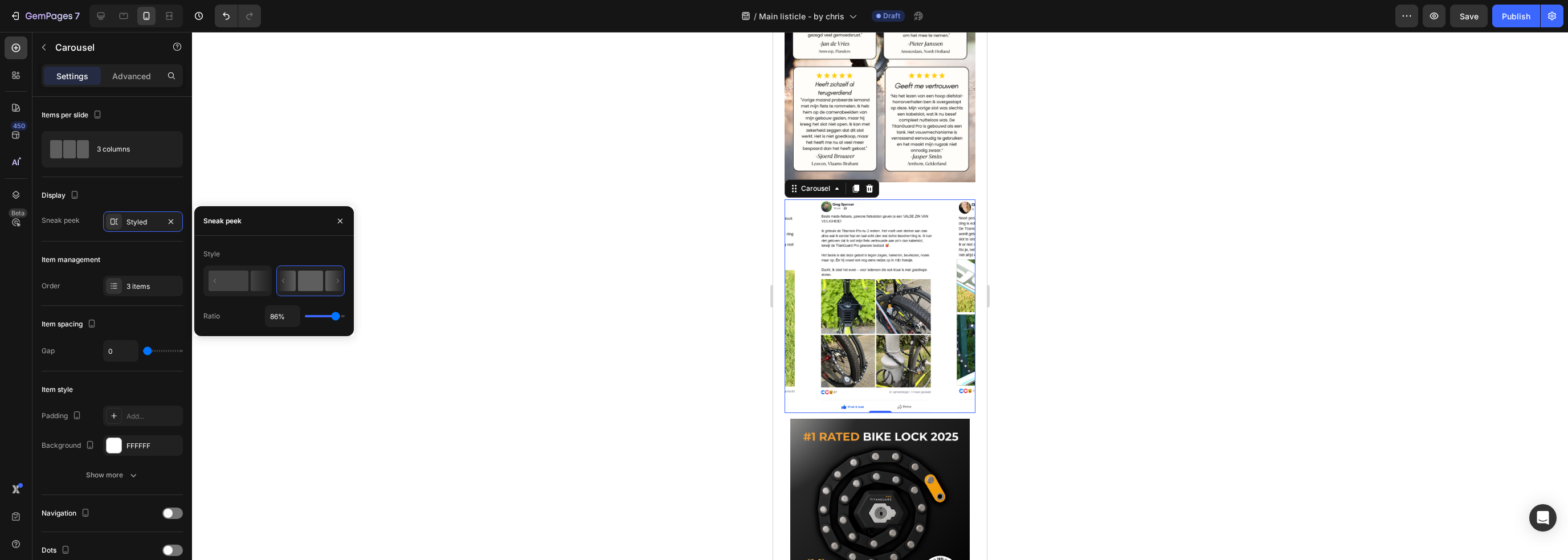 type on "57%" 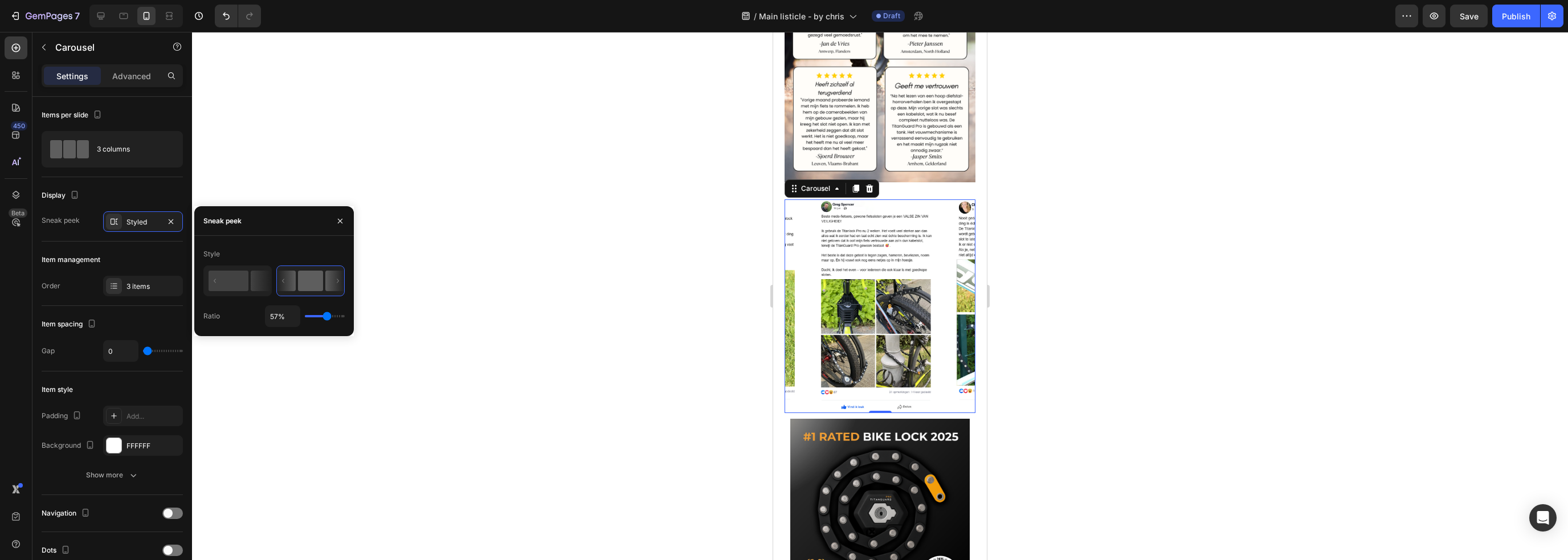 type on "54%" 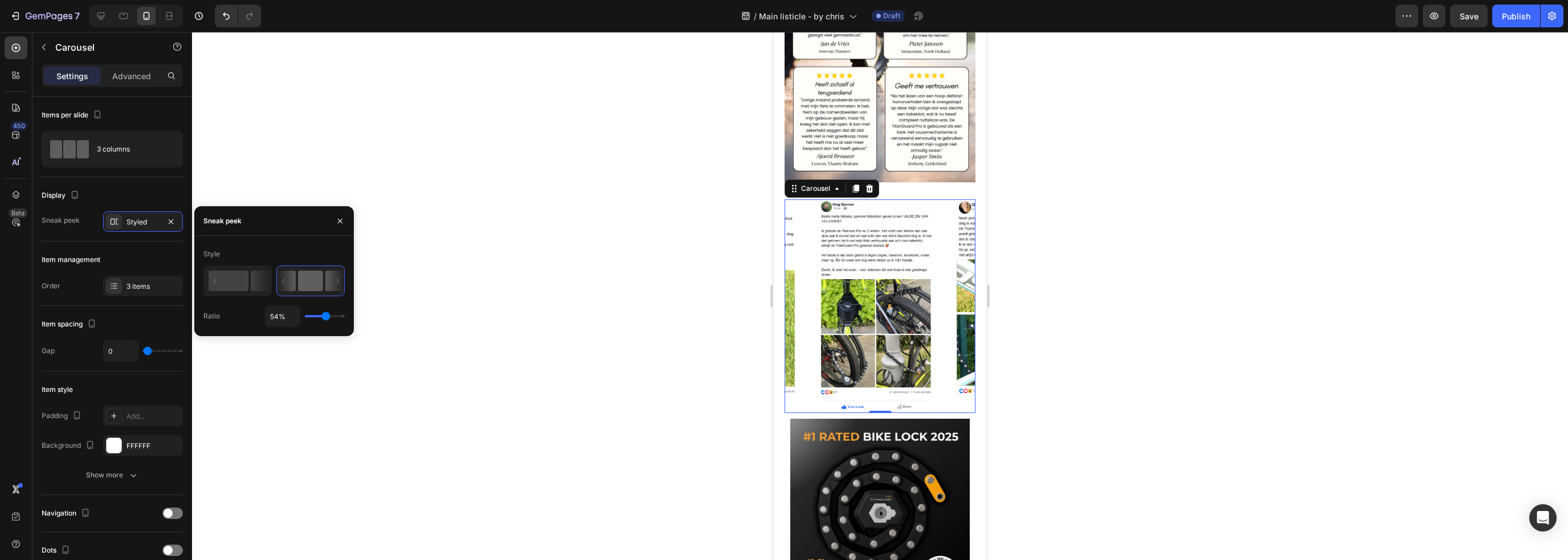 type on "53%" 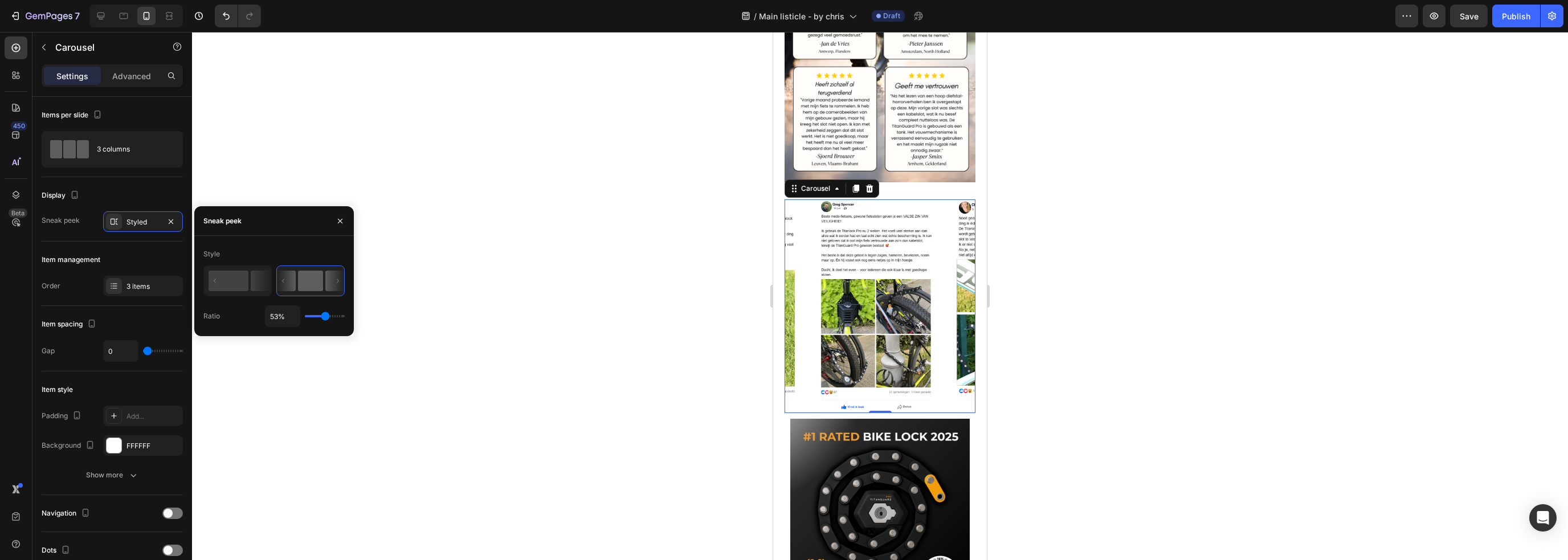 type on "51%" 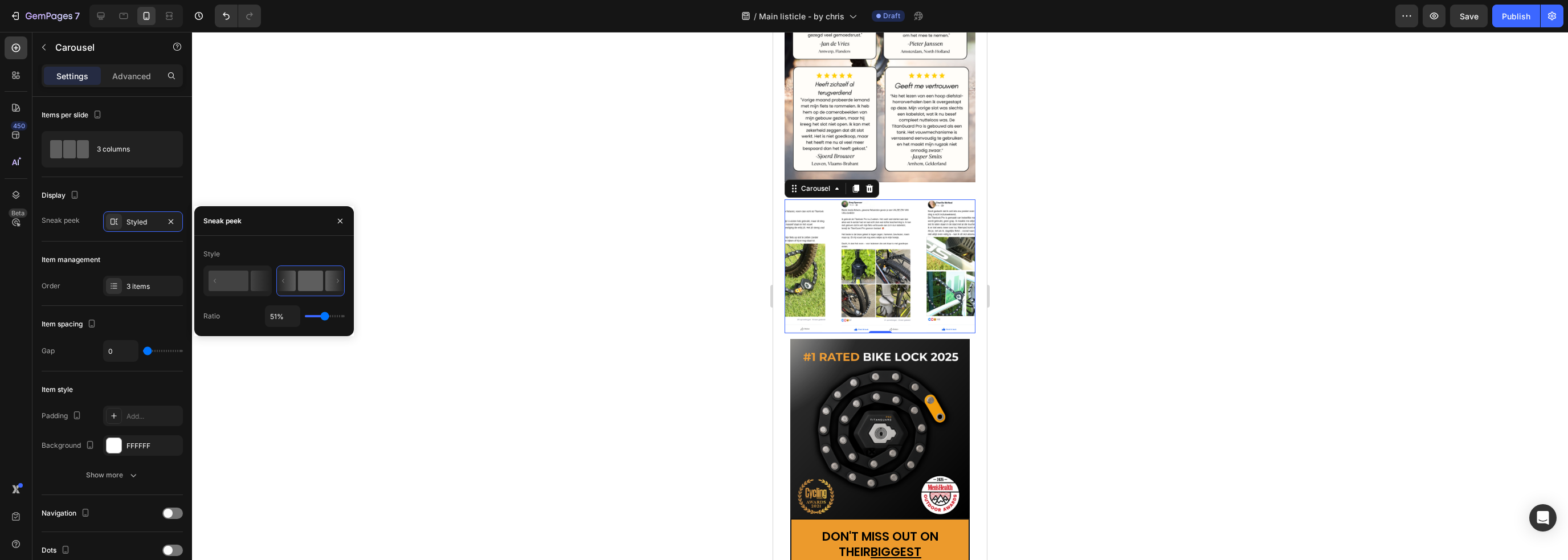 type on "48%" 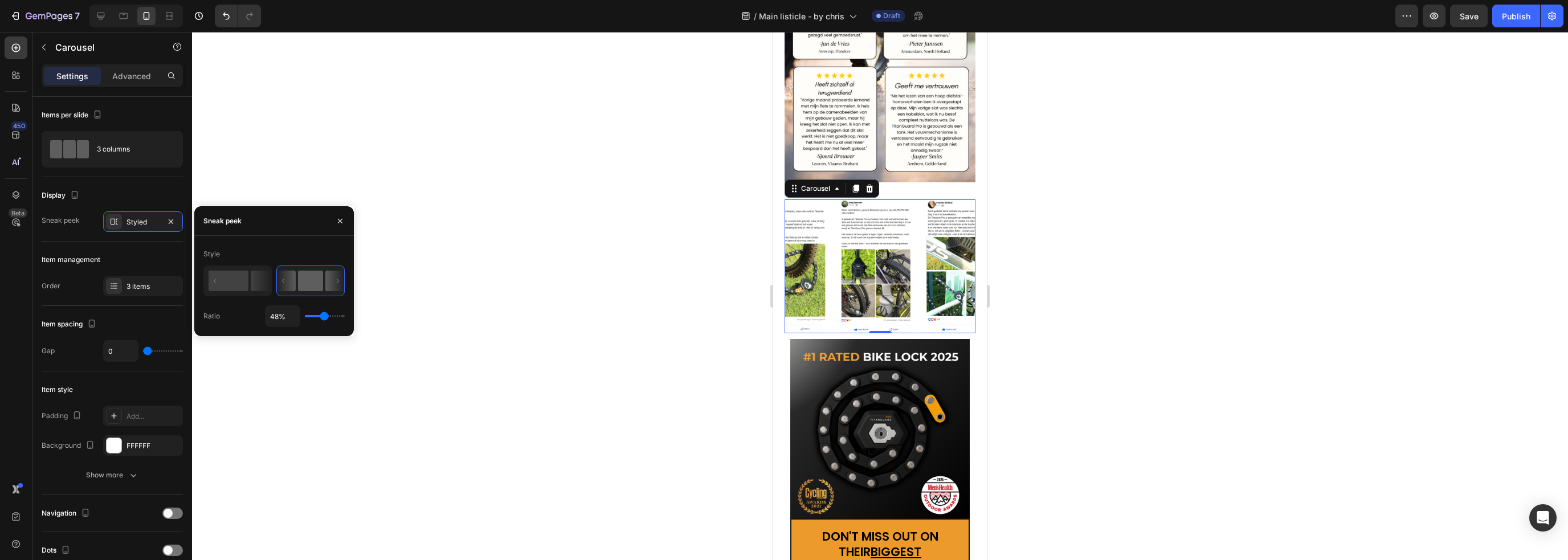 type on "44%" 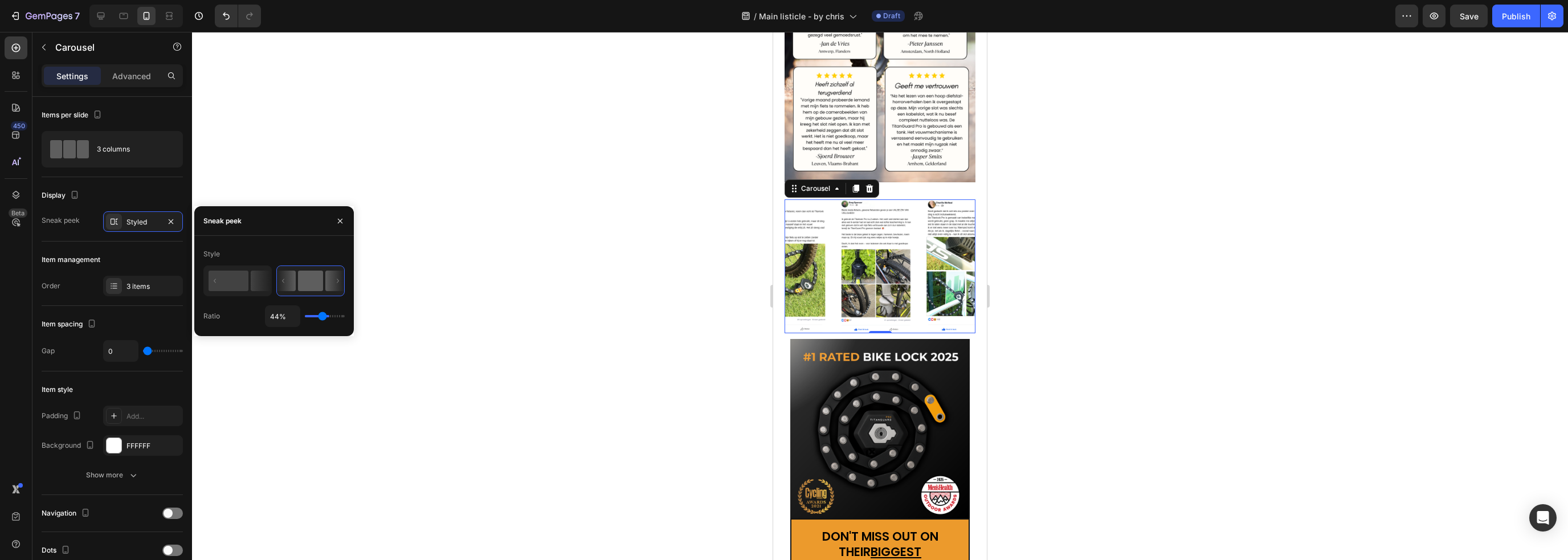 type on "45%" 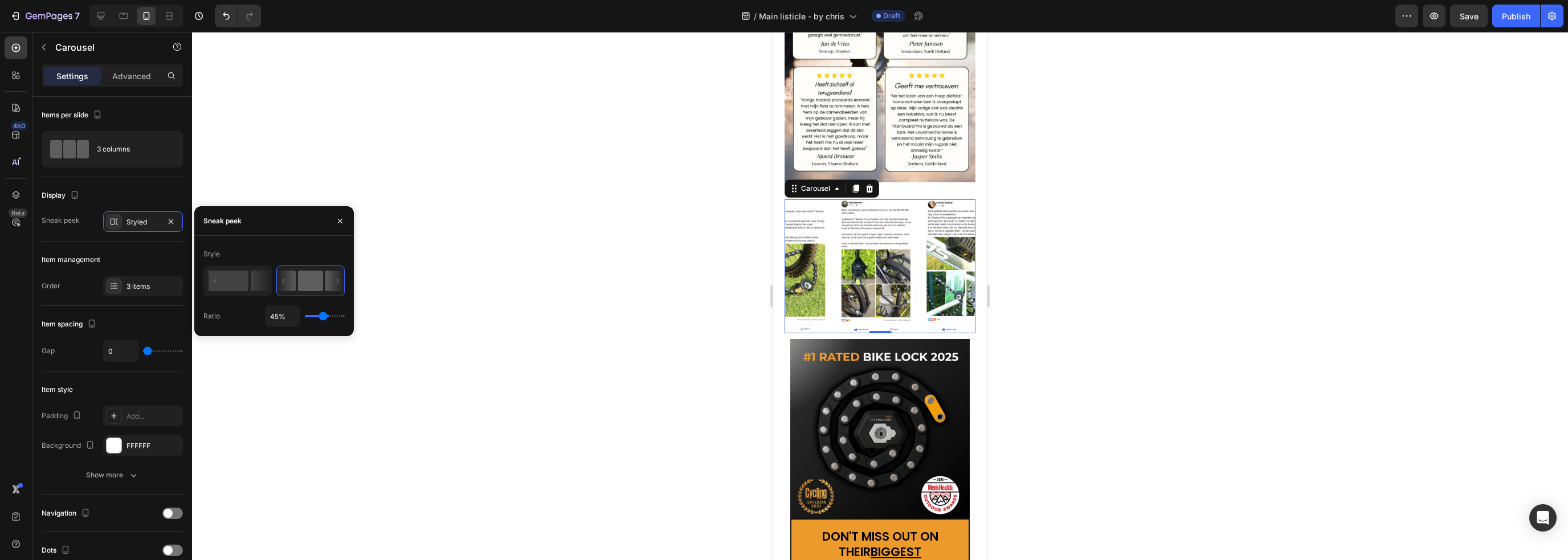 type on "51%" 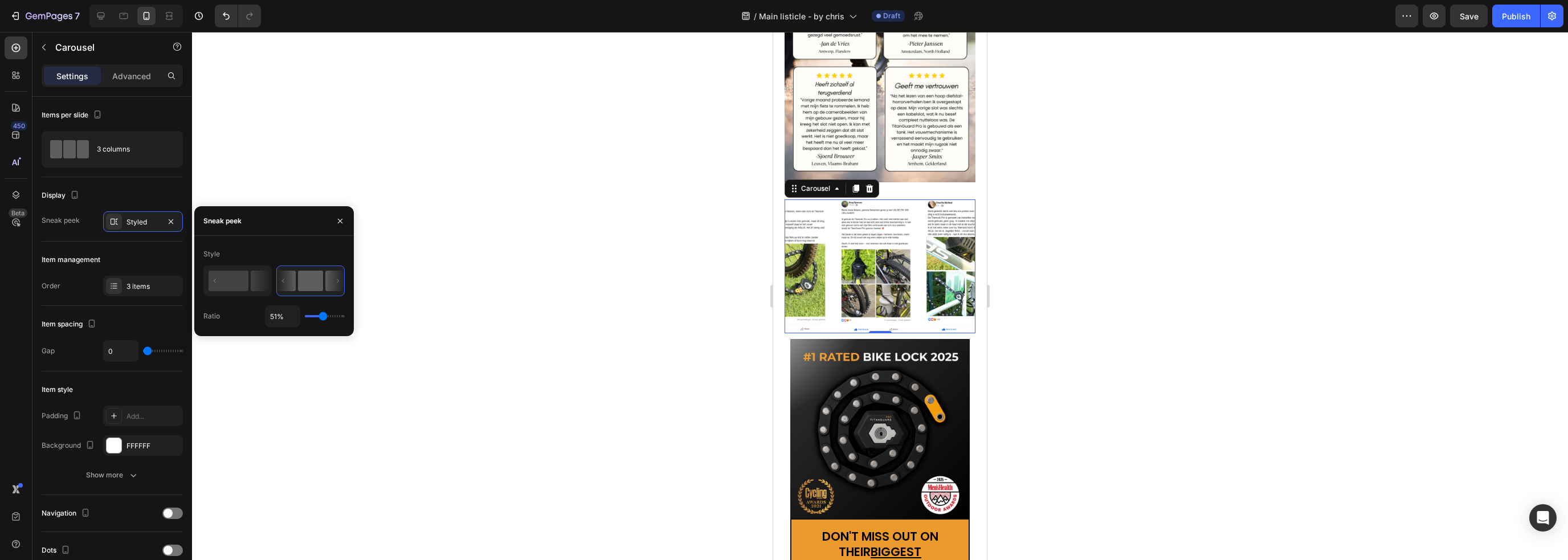 type on "51" 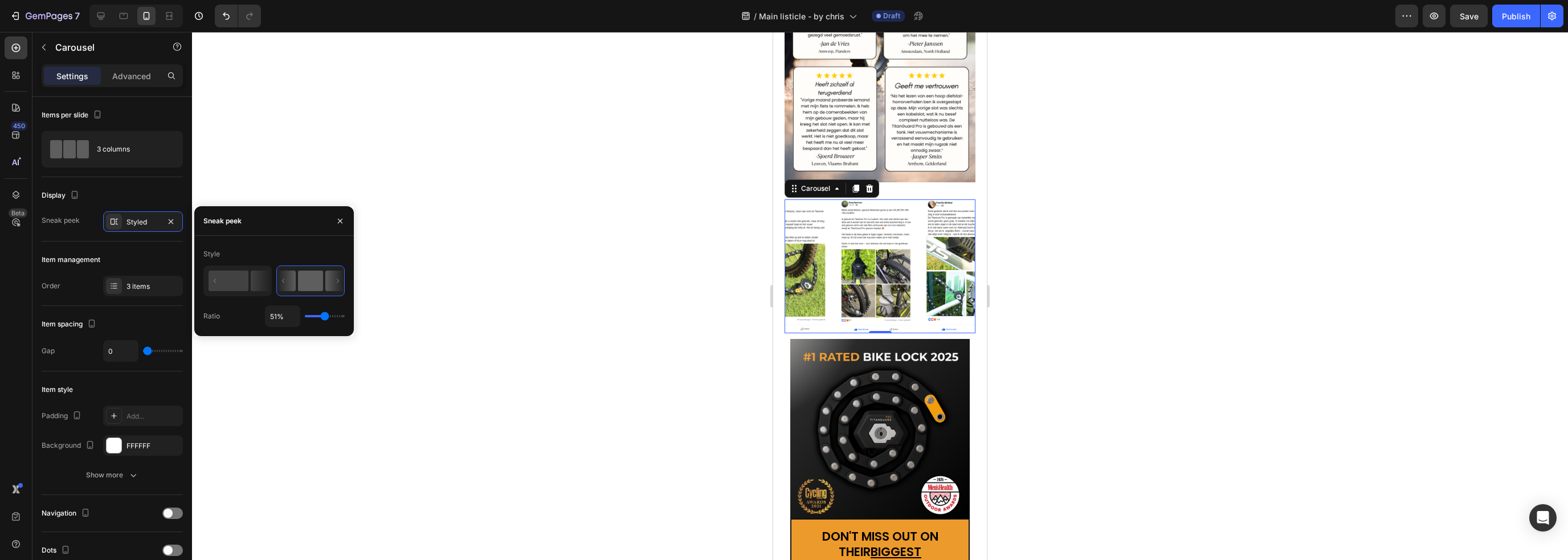 type on "60%" 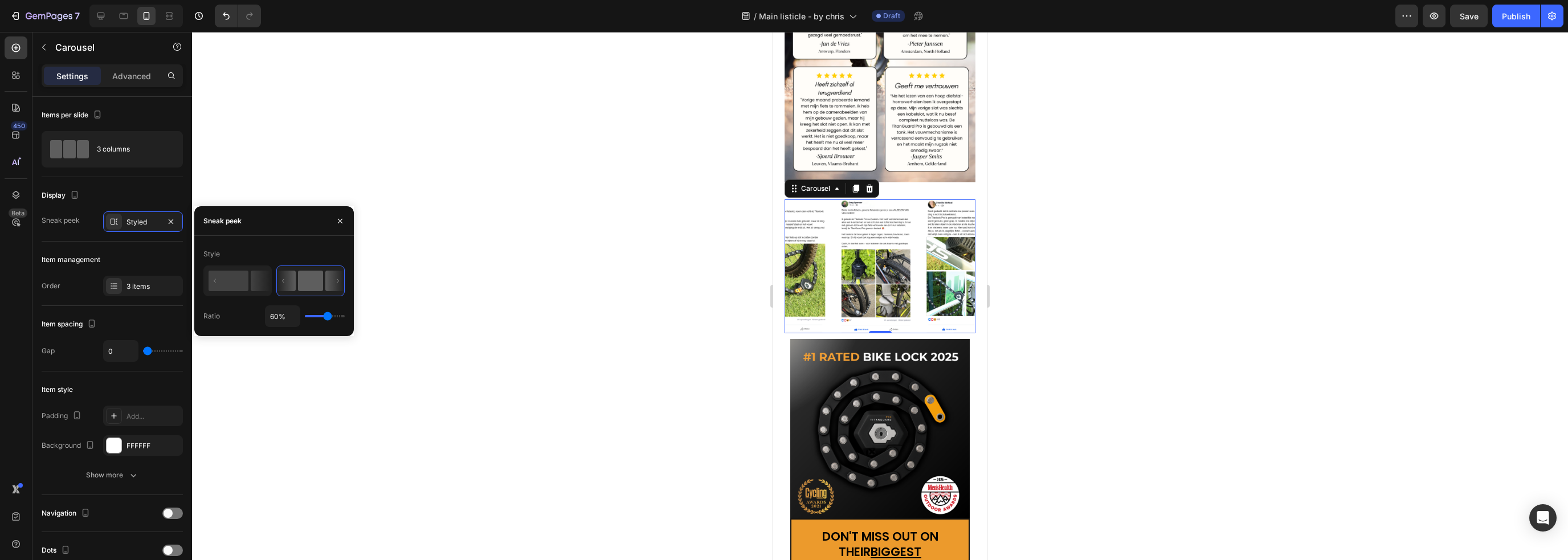 type on "69%" 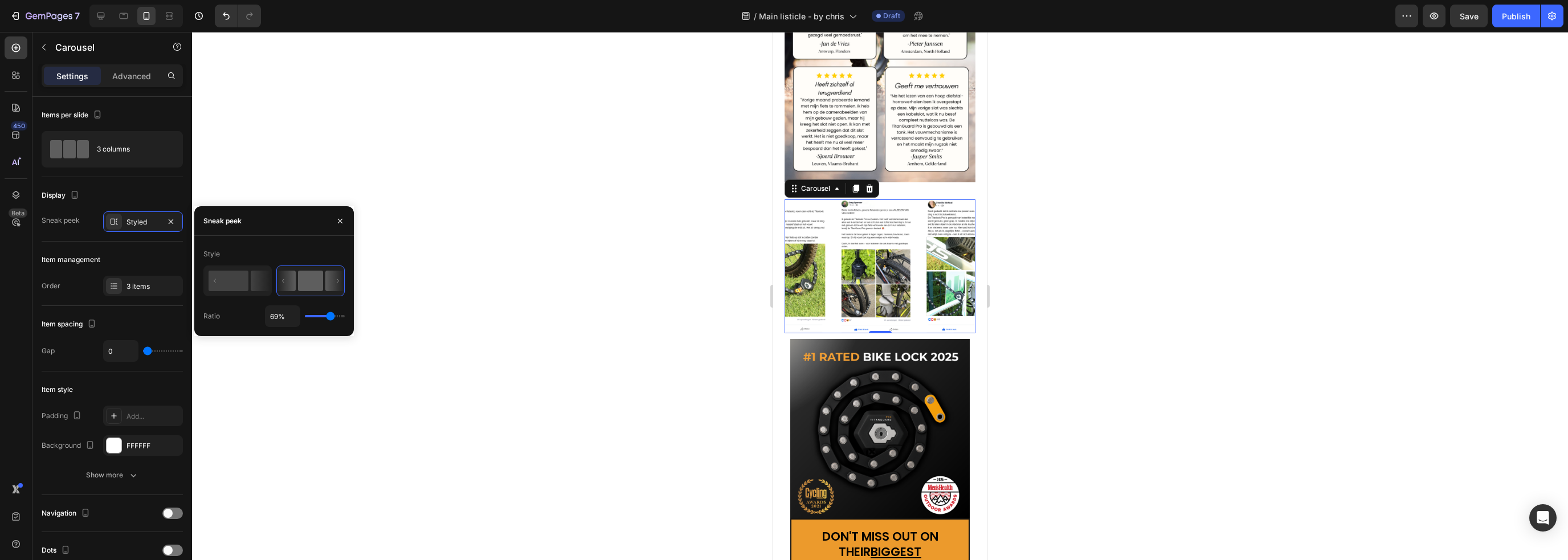 type on "76%" 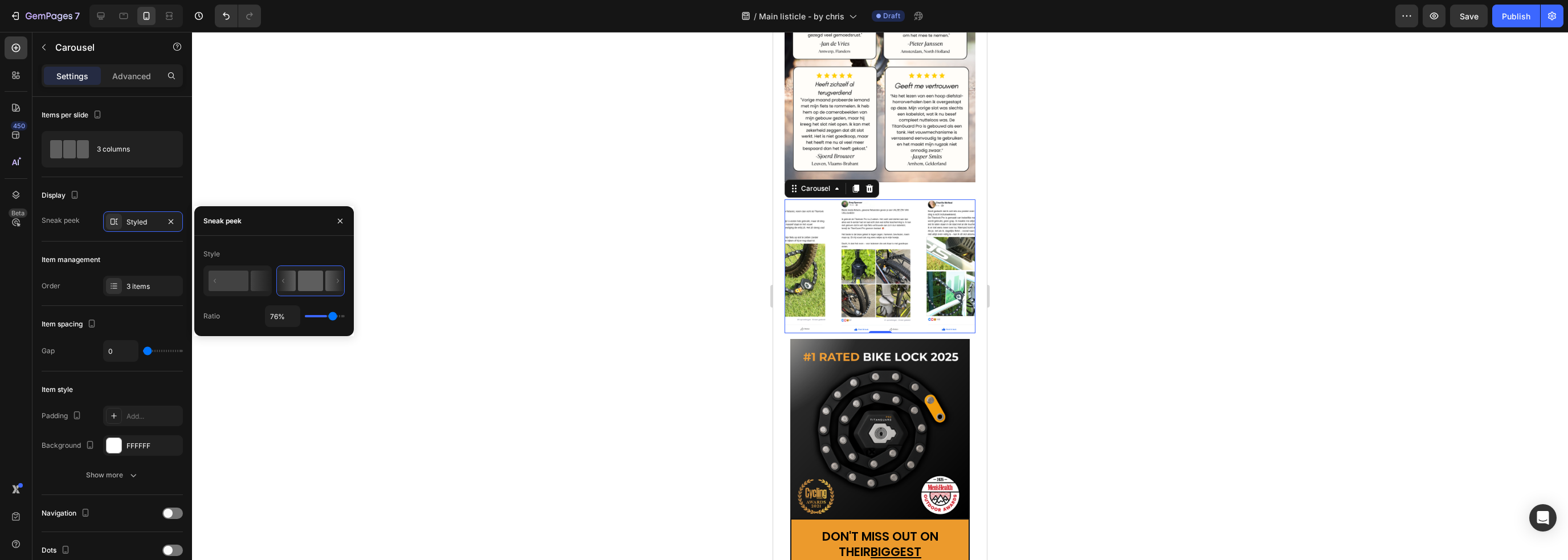 type on "79%" 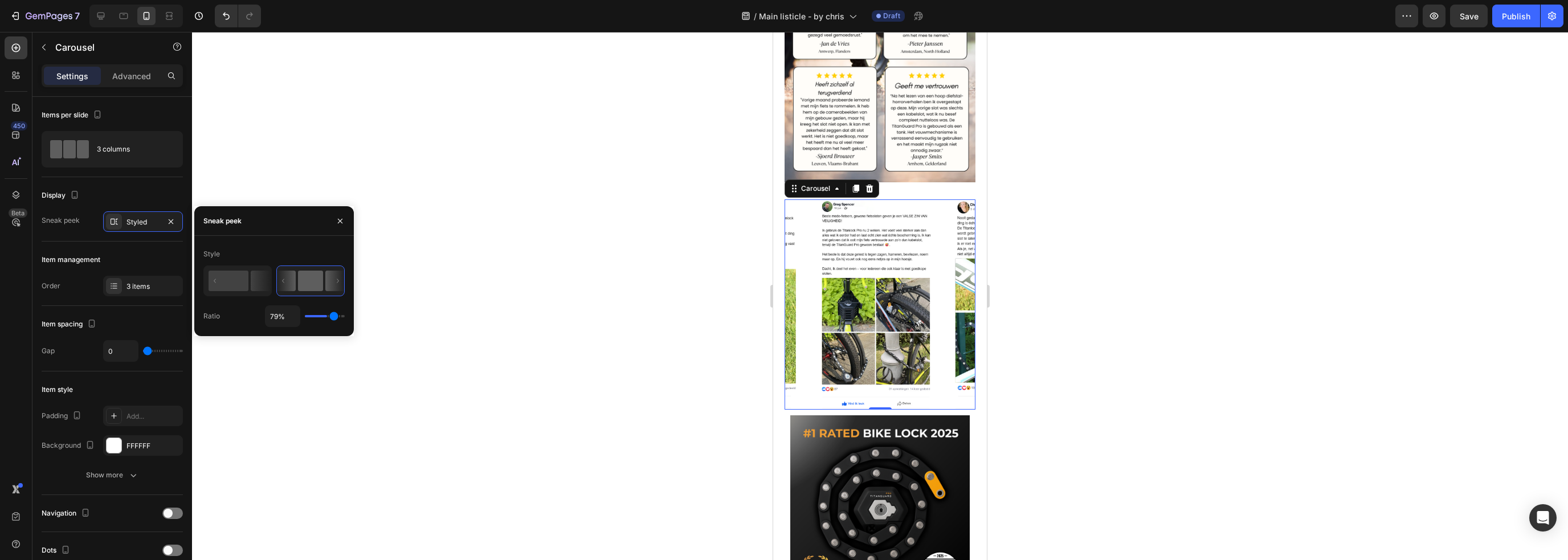 type on "85%" 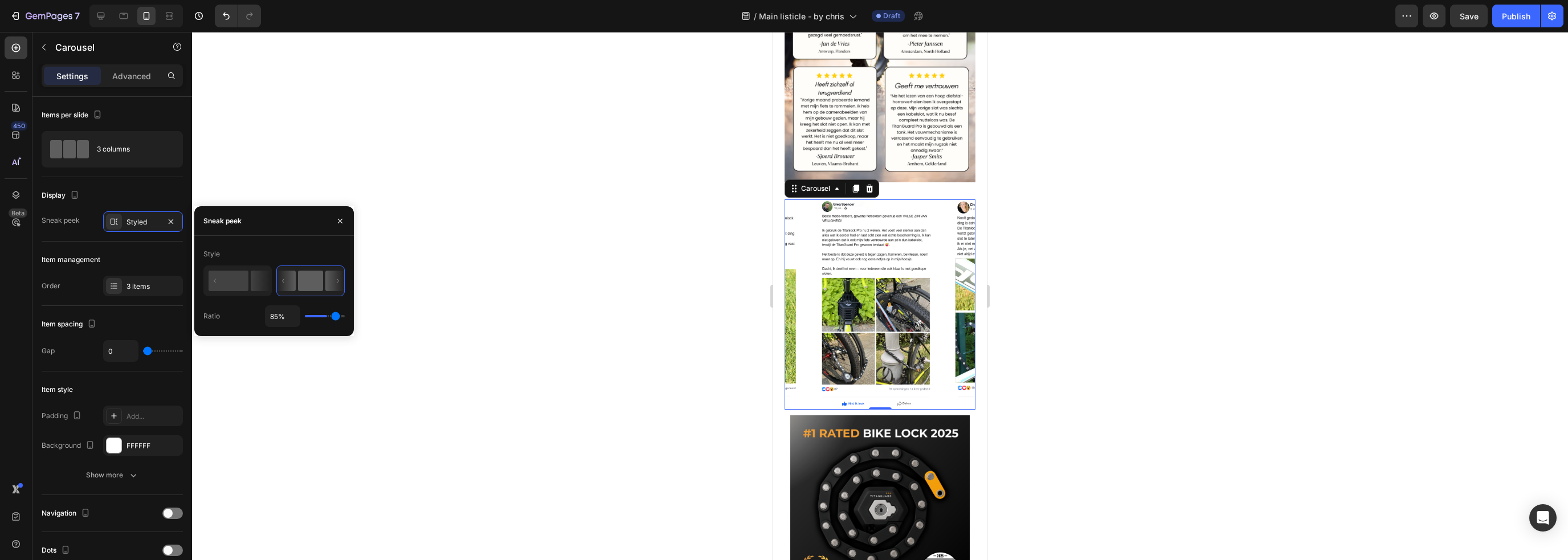 type on "91%" 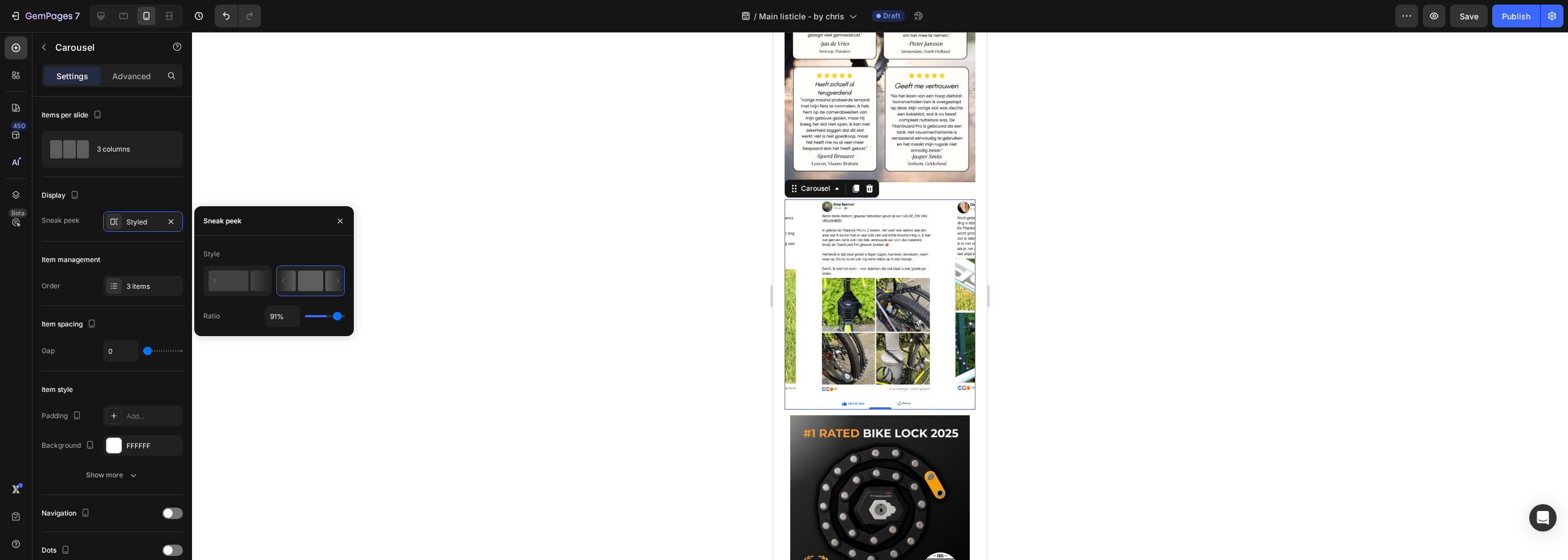 type on "95%" 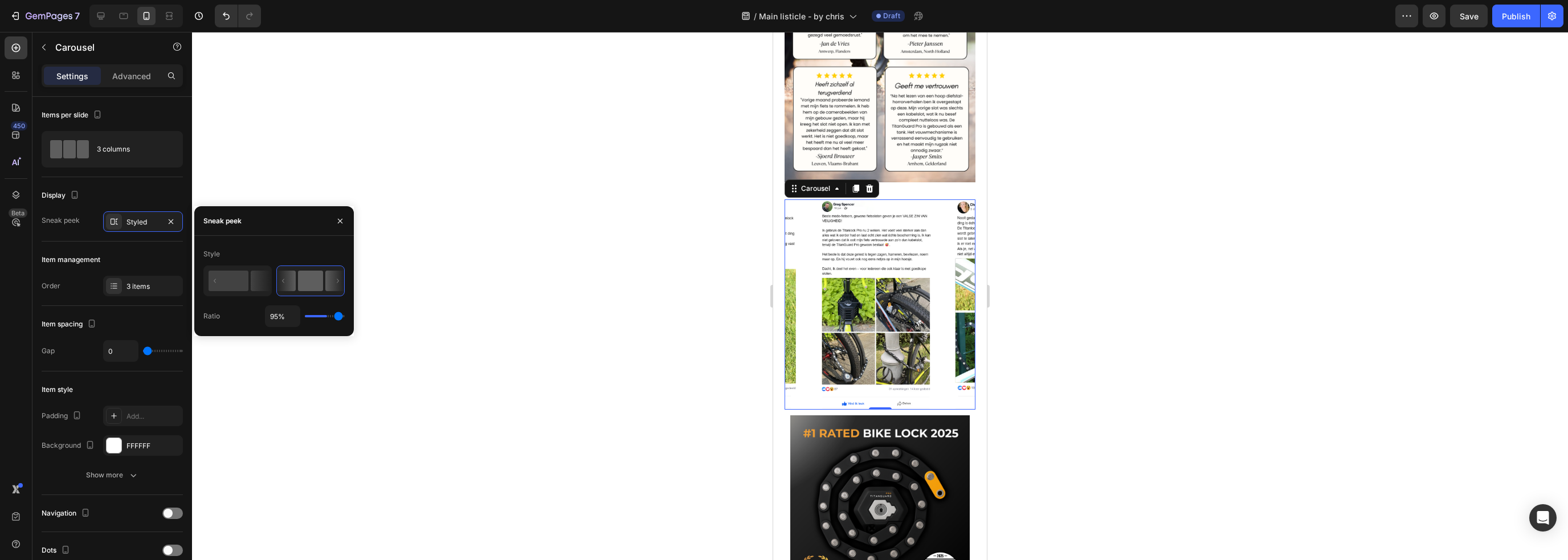 type on "100%" 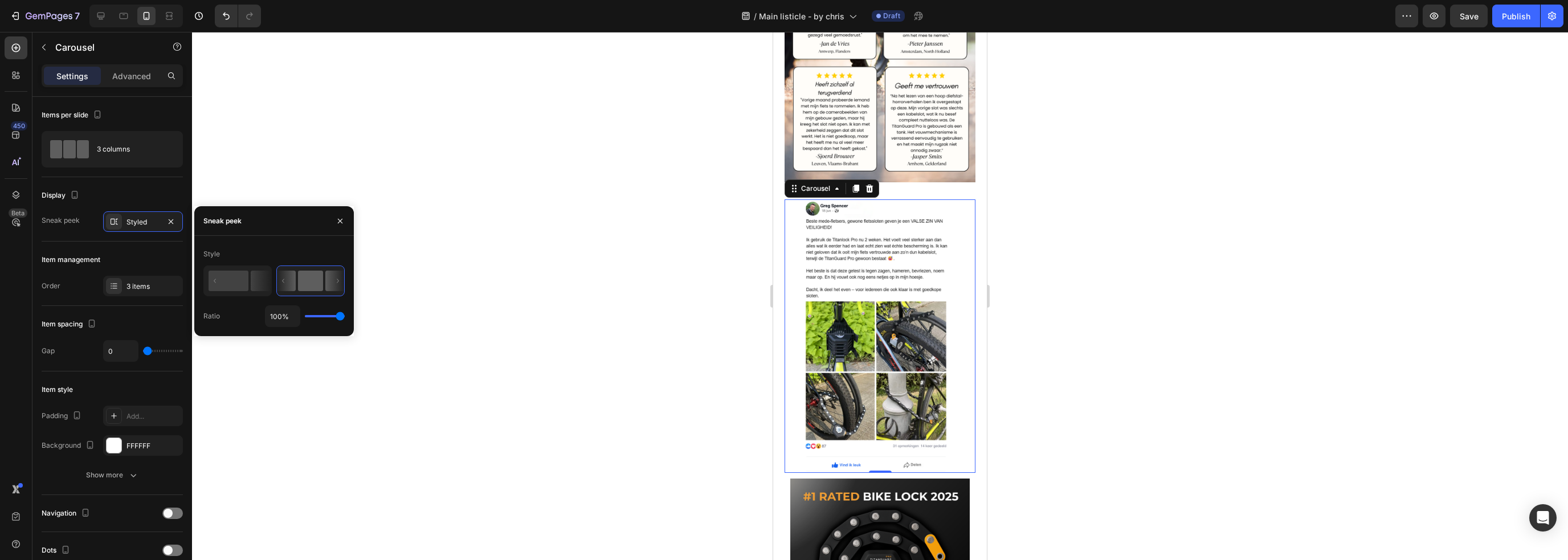 type on "82%" 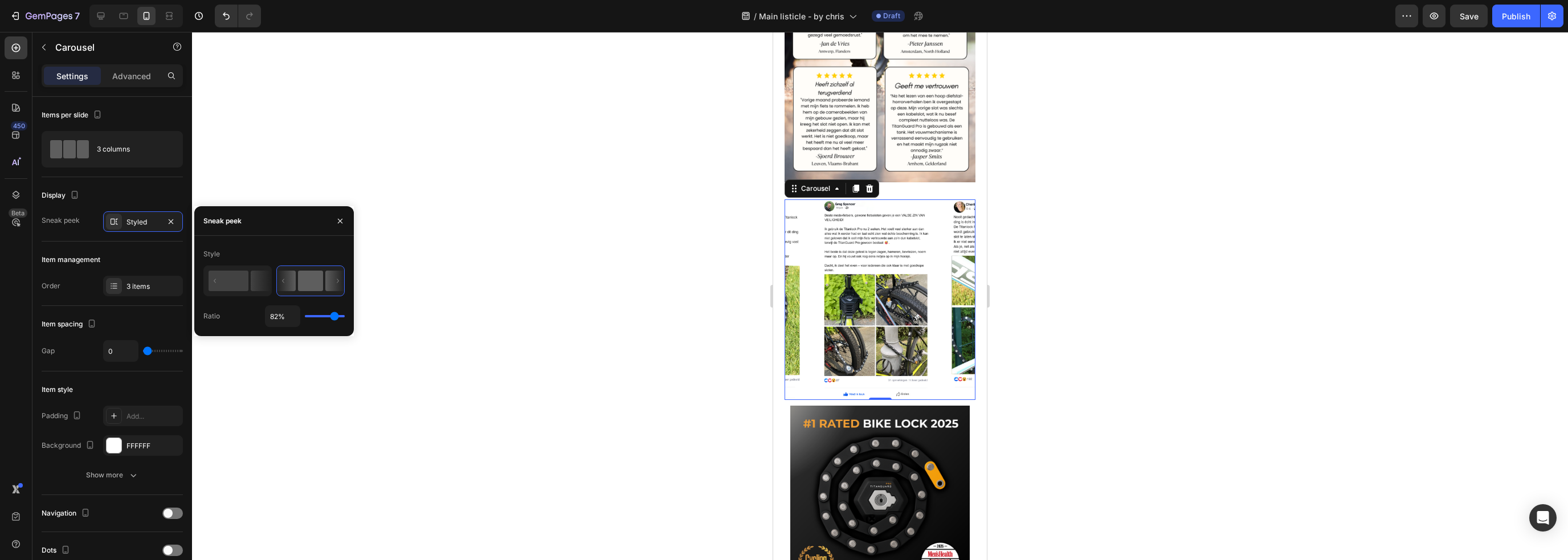 type on "79%" 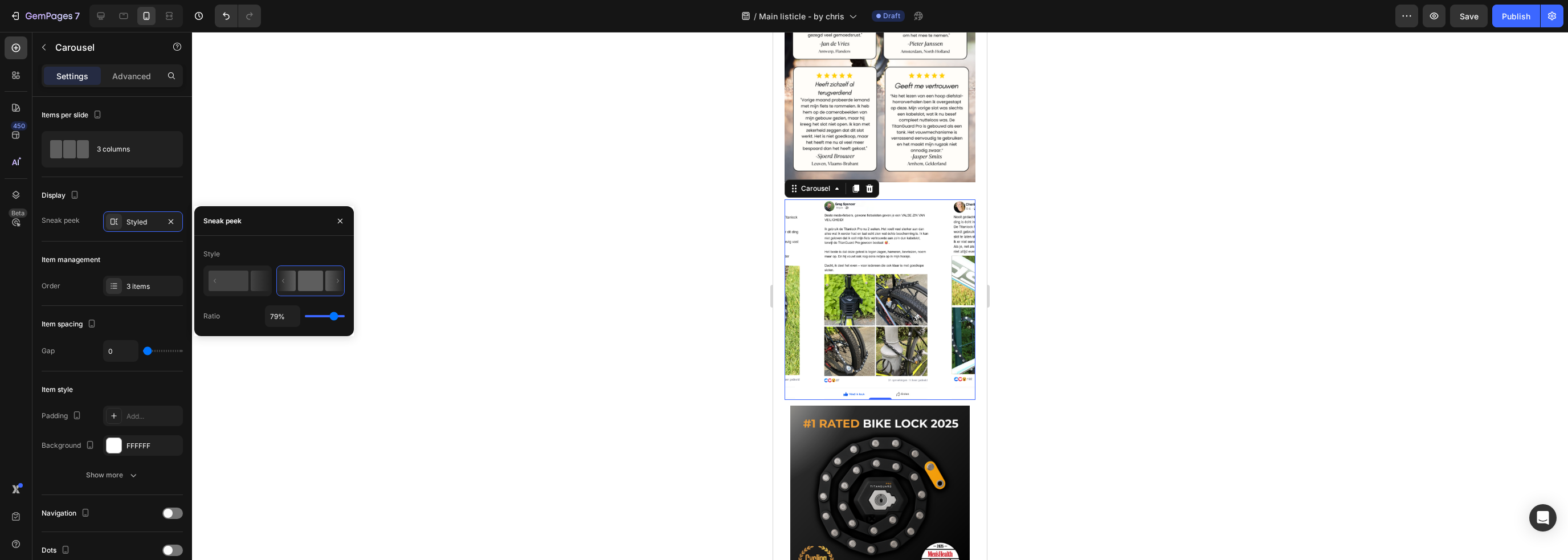 type on "78%" 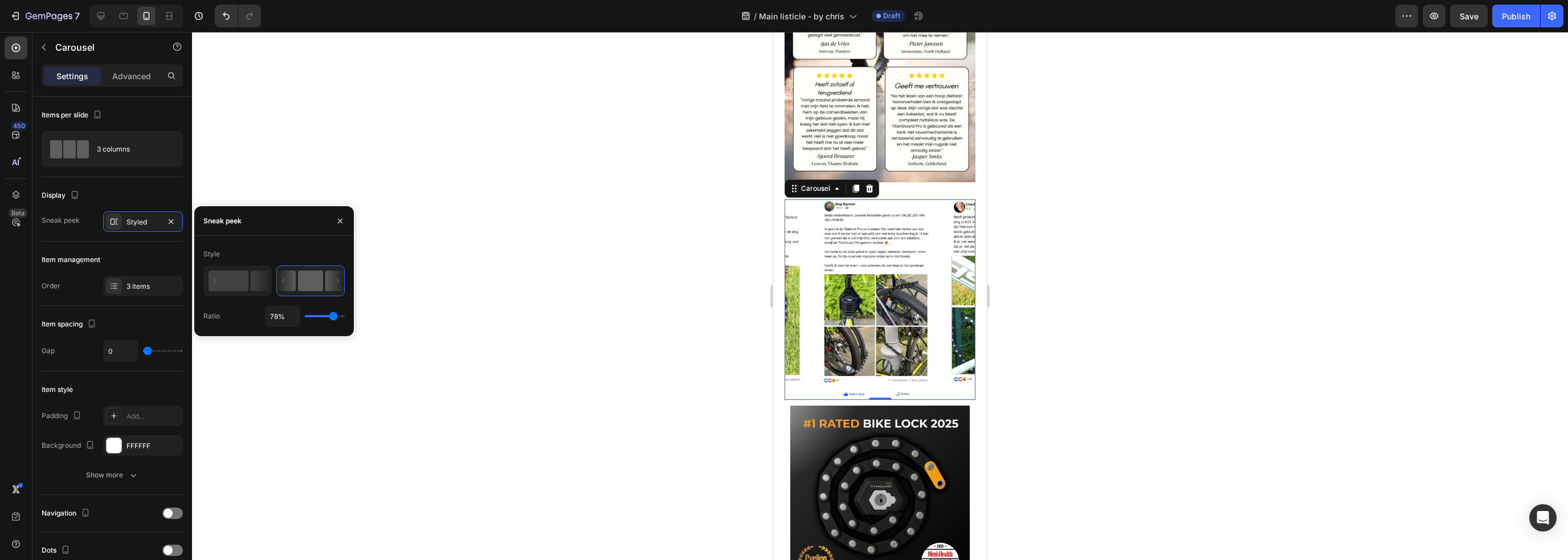type on "75%" 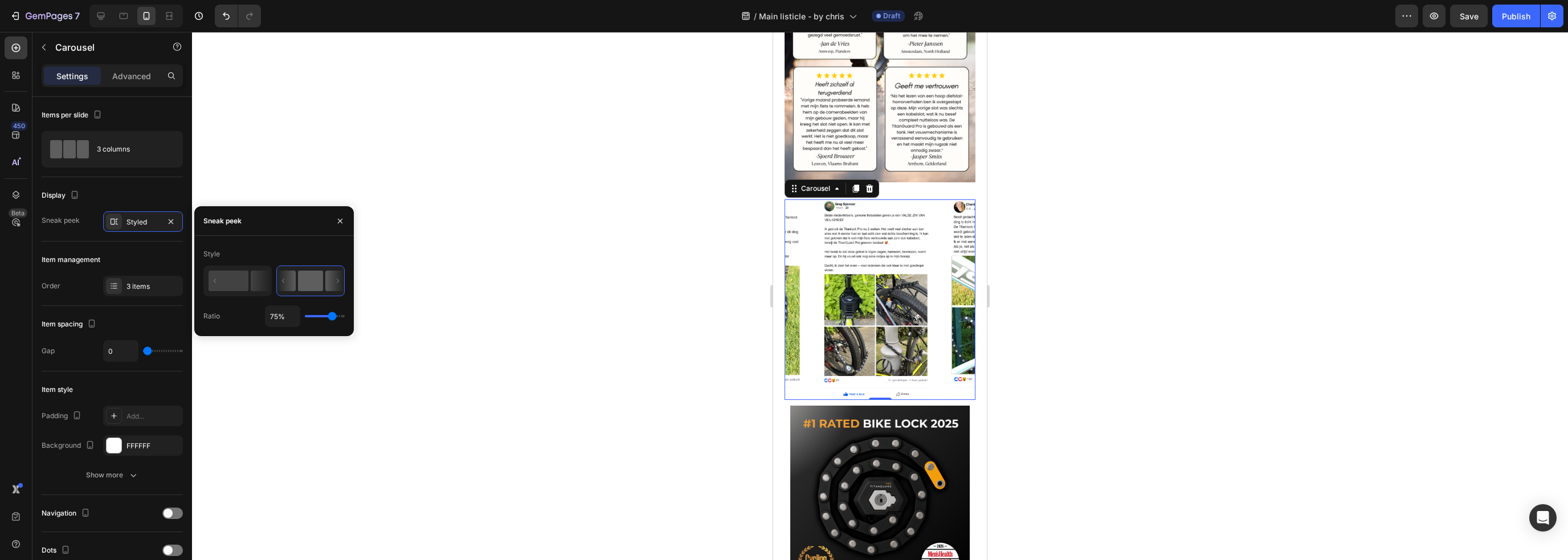 type on "70%" 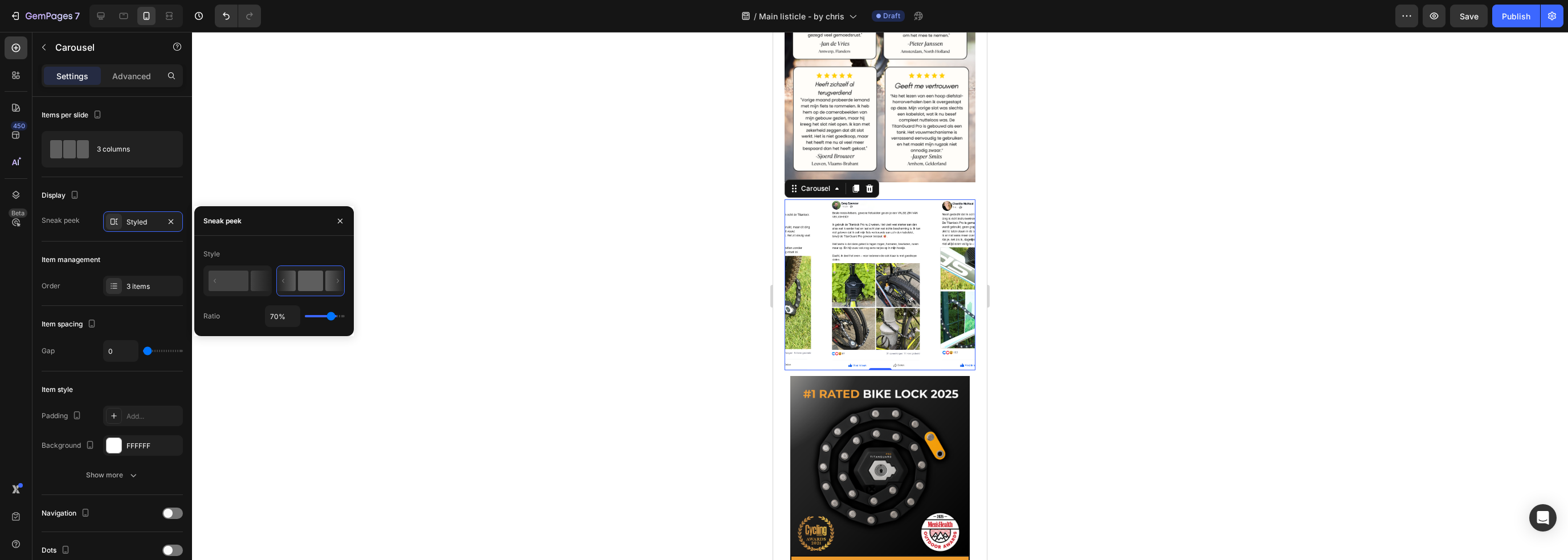 type on "69%" 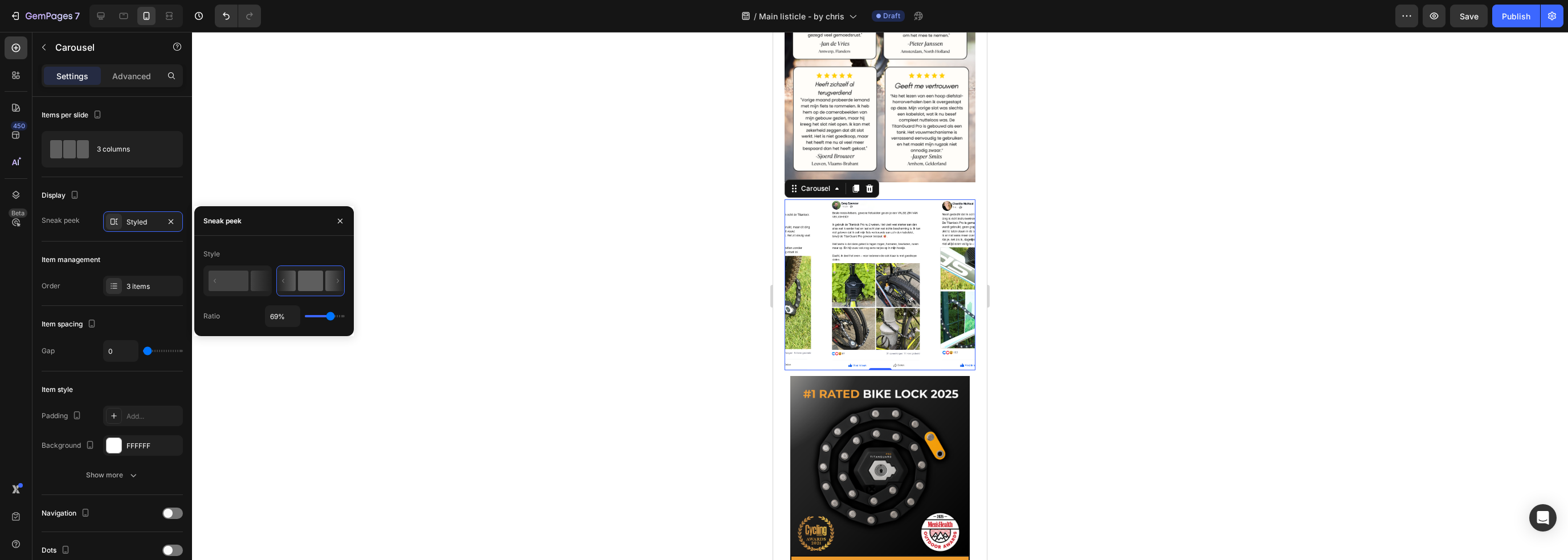 drag, startPoint x: 336, startPoint y: 314, endPoint x: 330, endPoint y: 316, distance: 6.324555 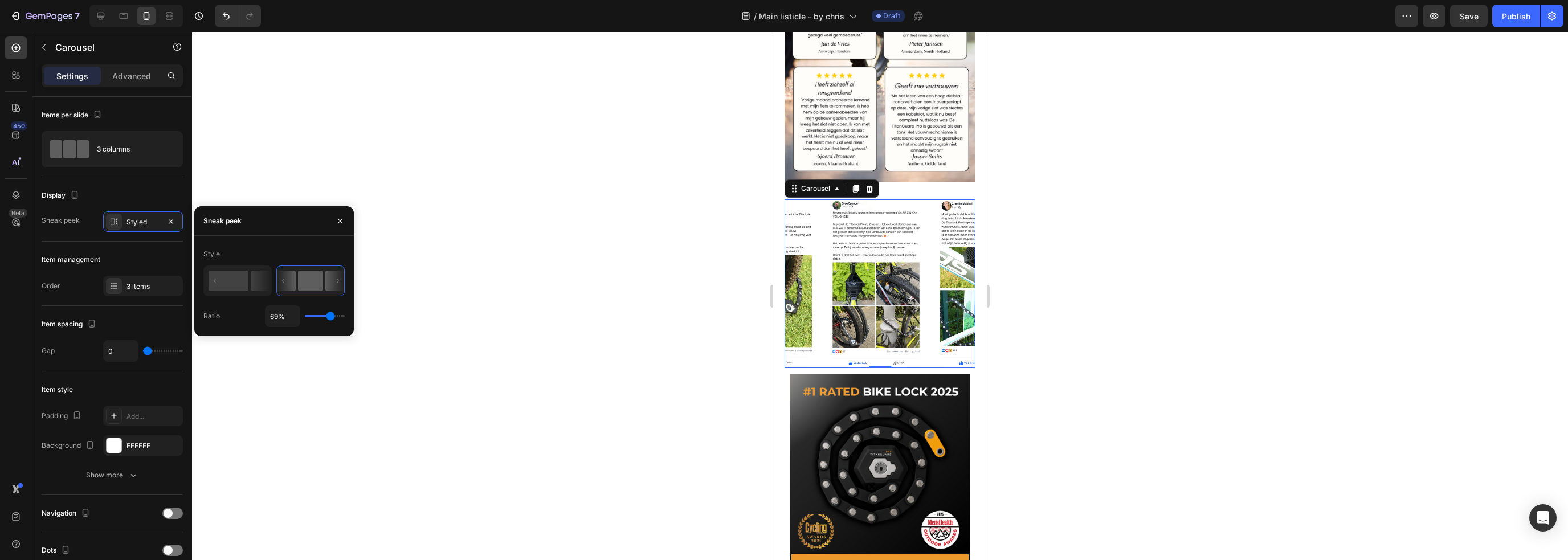 type on "89%" 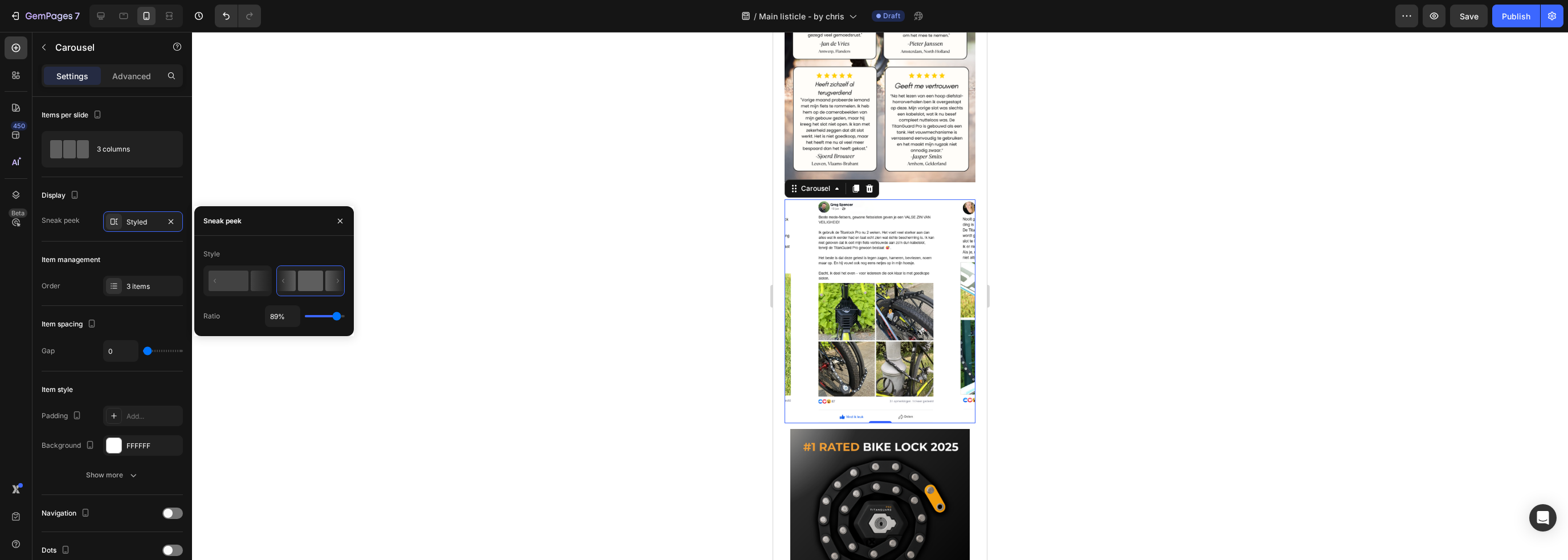 type on "94%" 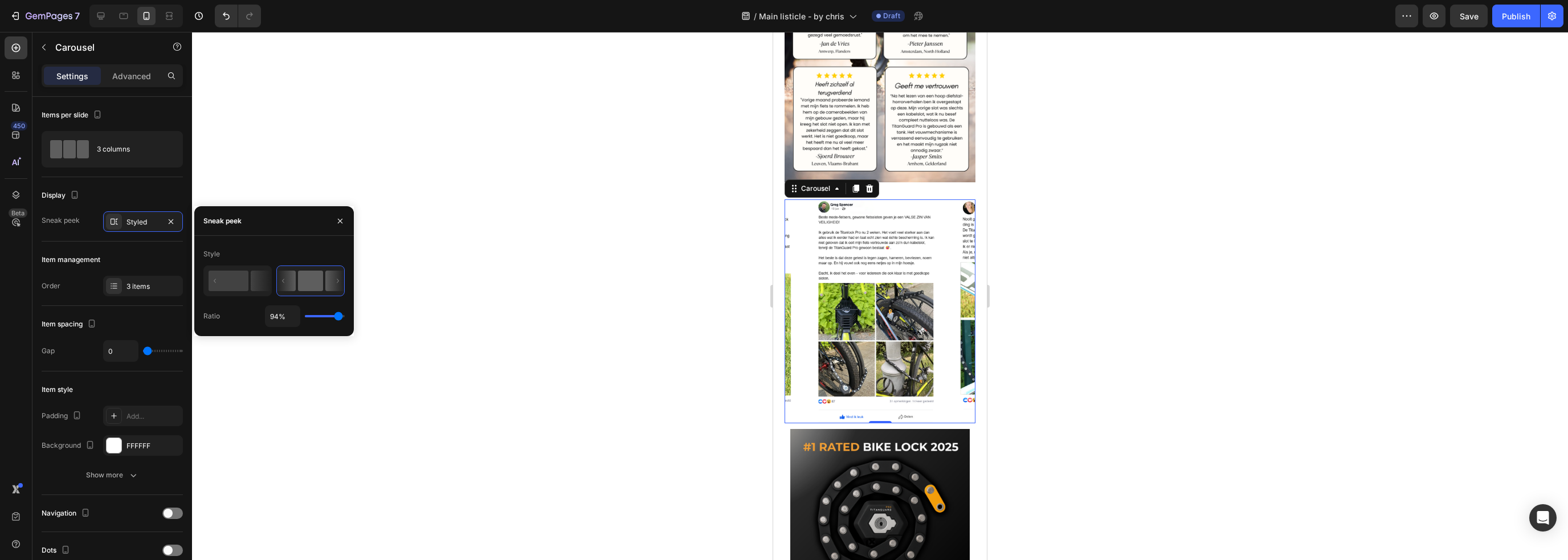 type on "95%" 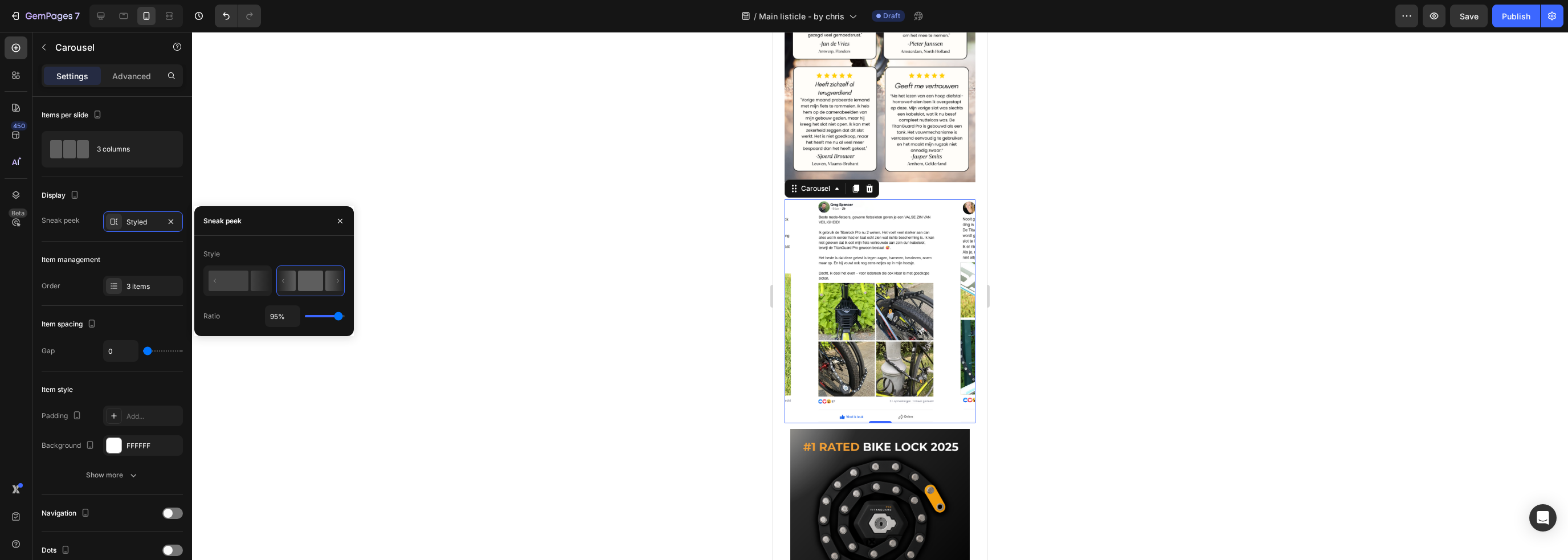 type on "97%" 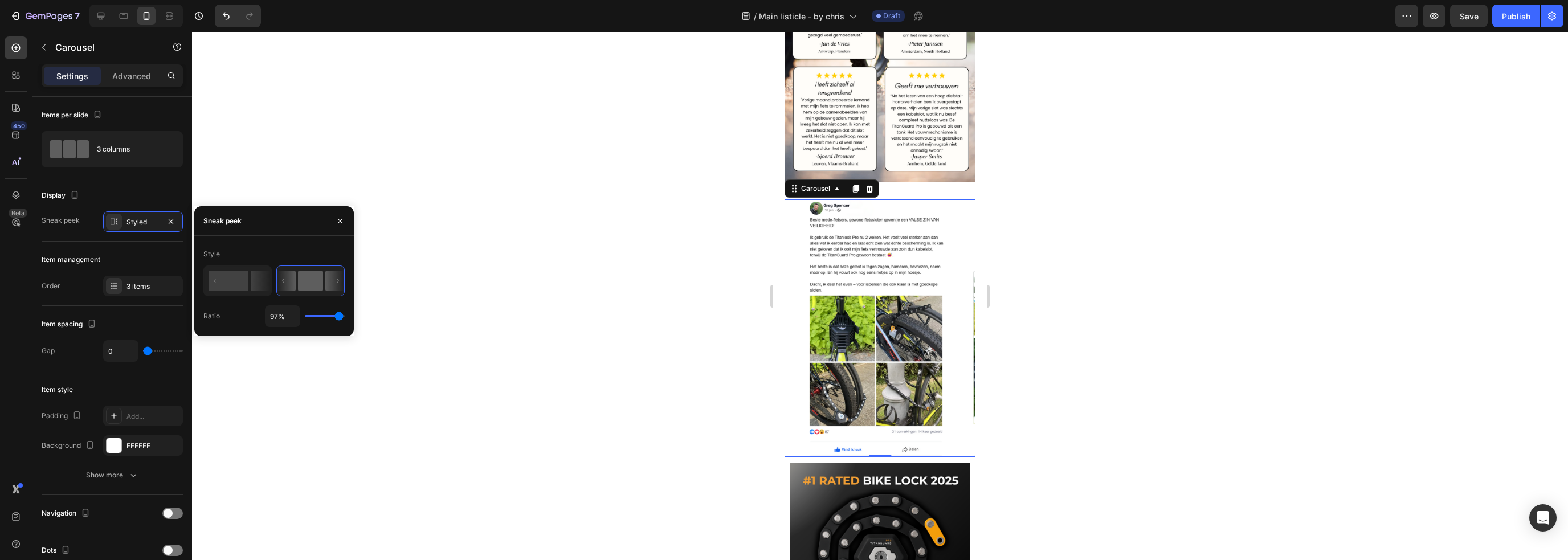 type on "100%" 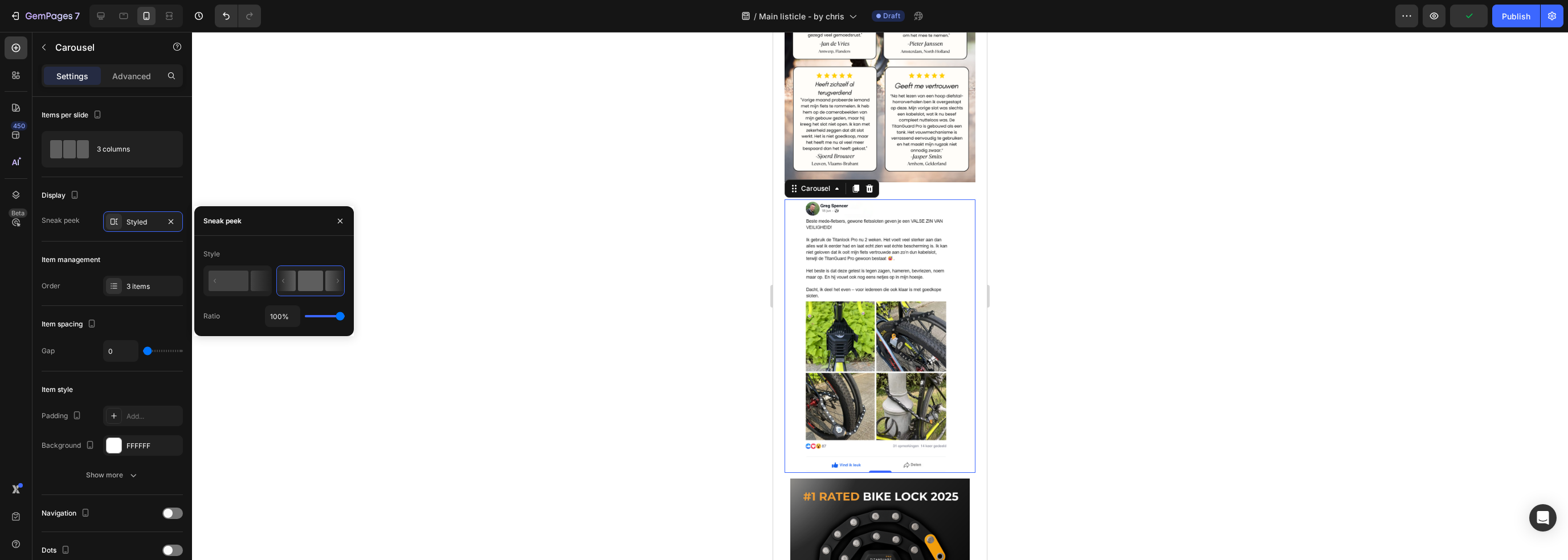 type on "95%" 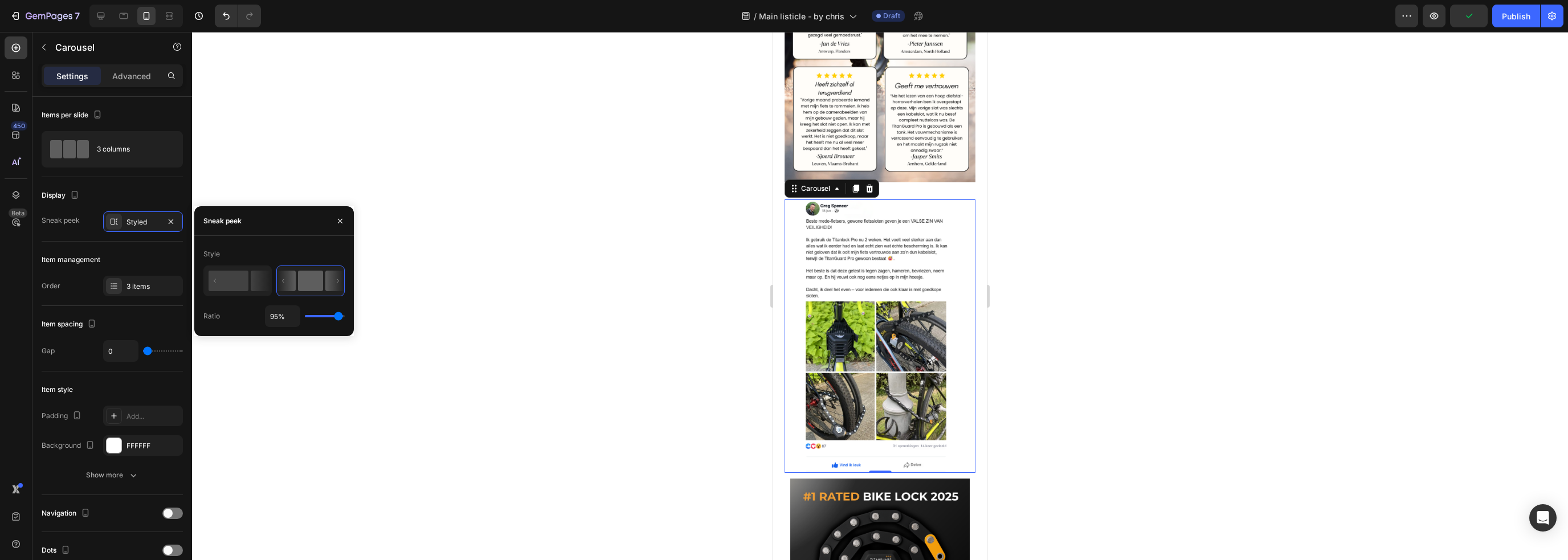 type on "89%" 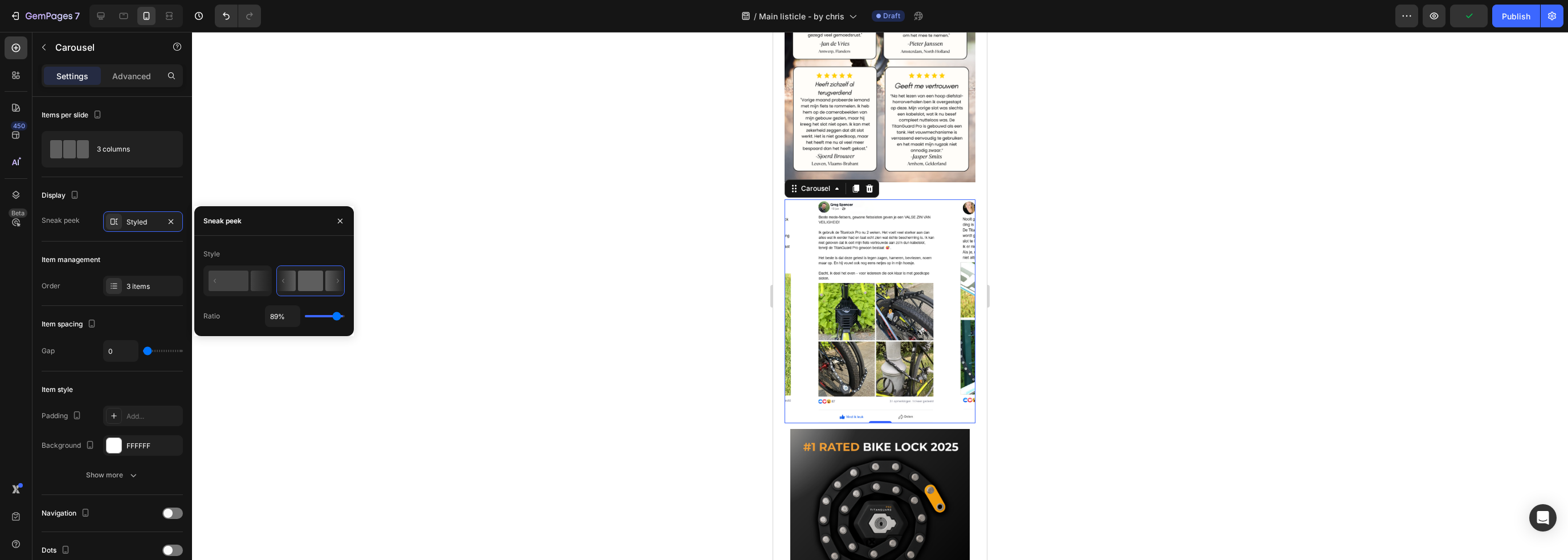 type on "88%" 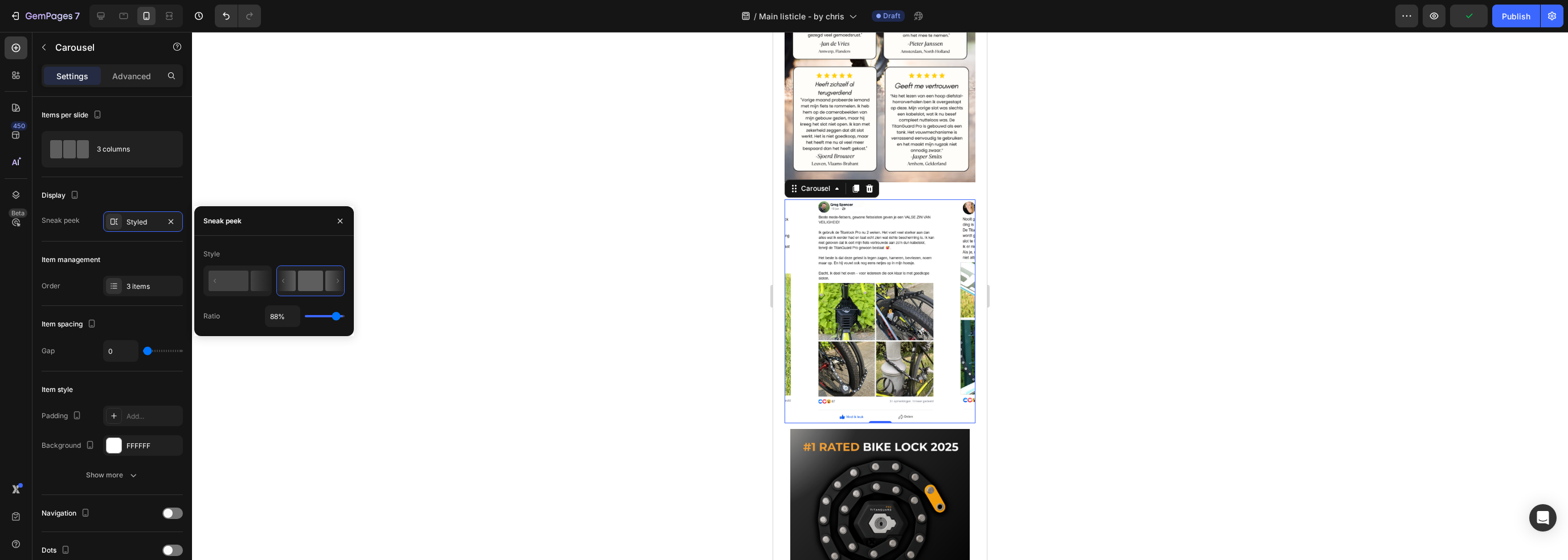 type on "86%" 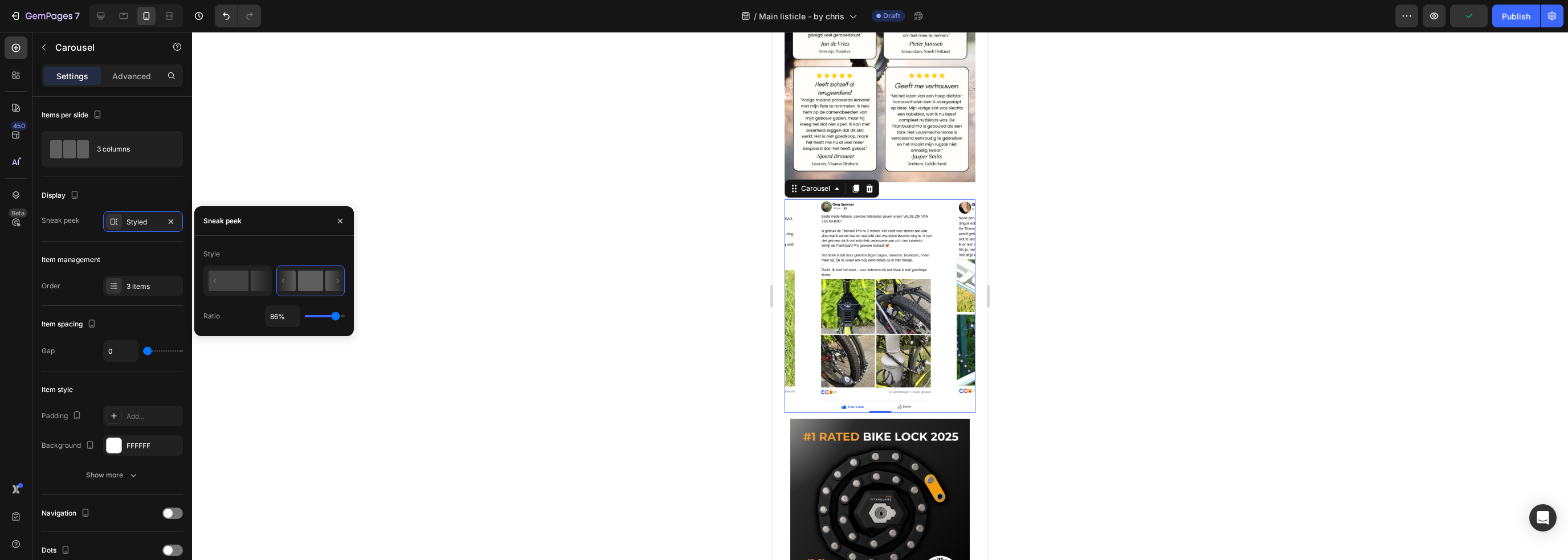 type on "88%" 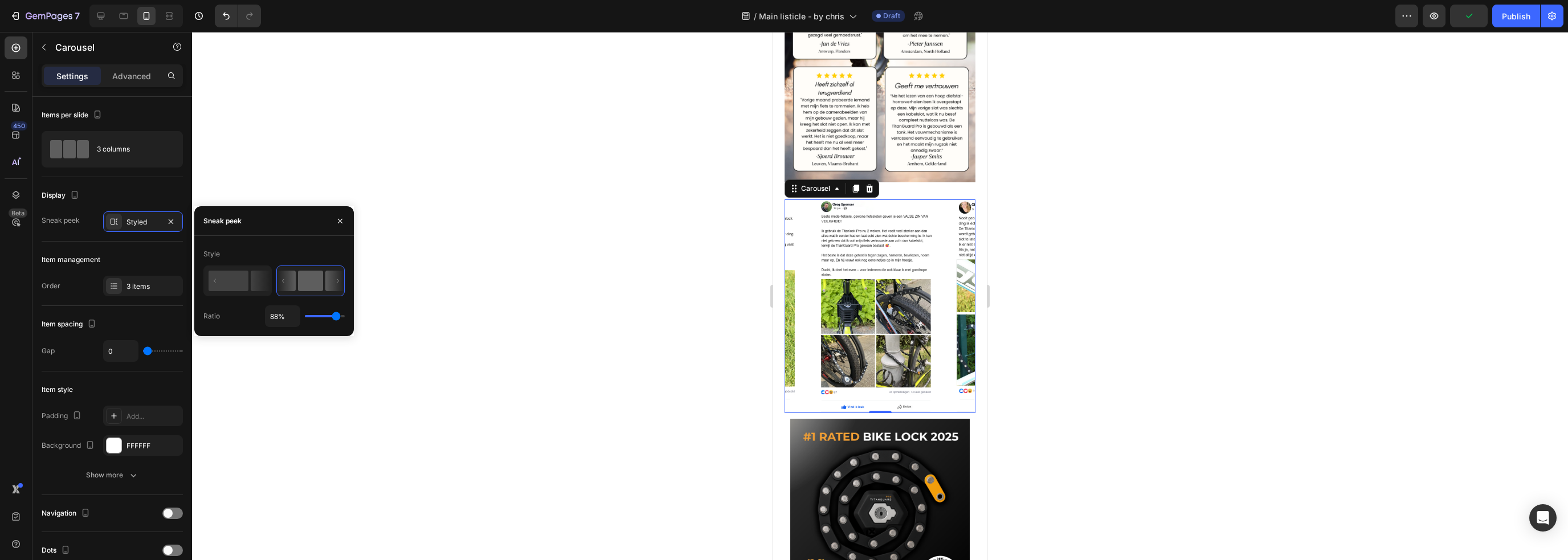 type on "89%" 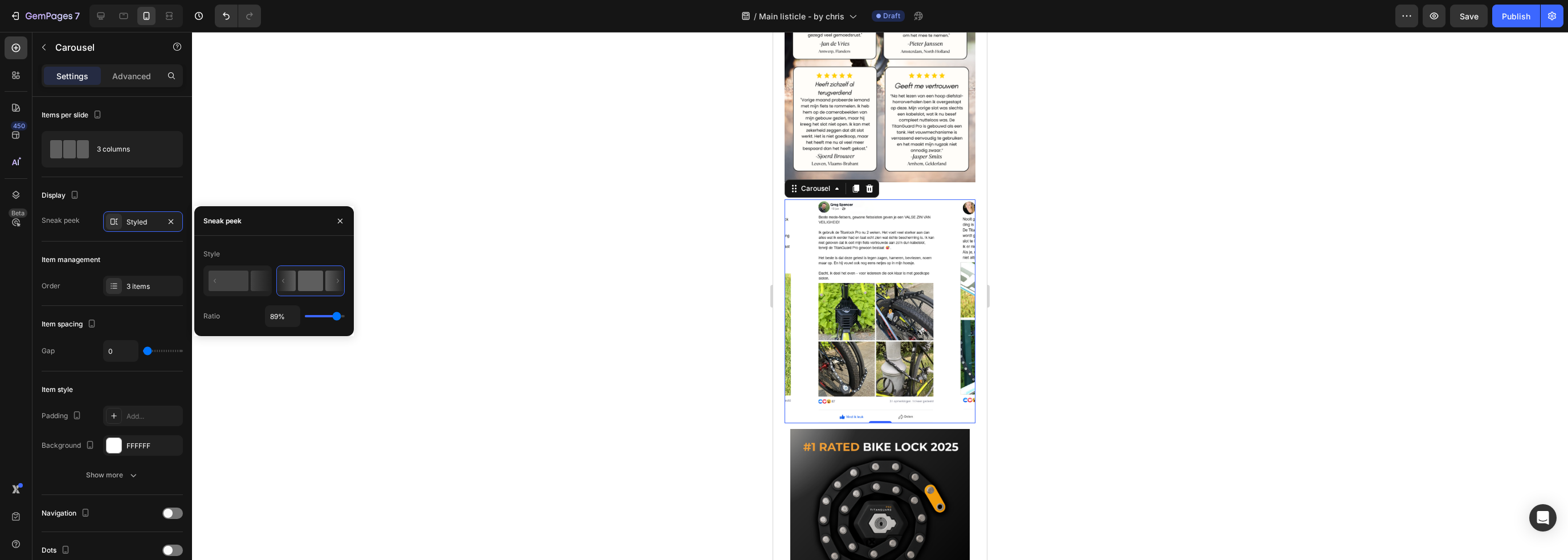 type on "89" 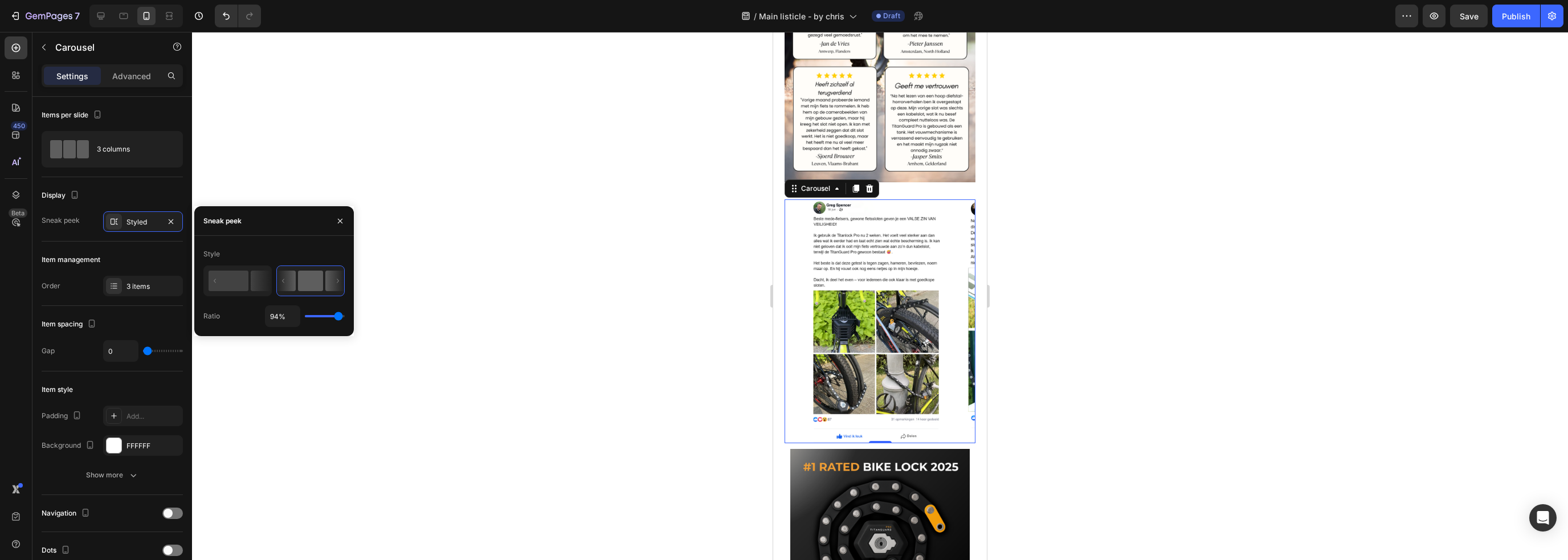 type on "92%" 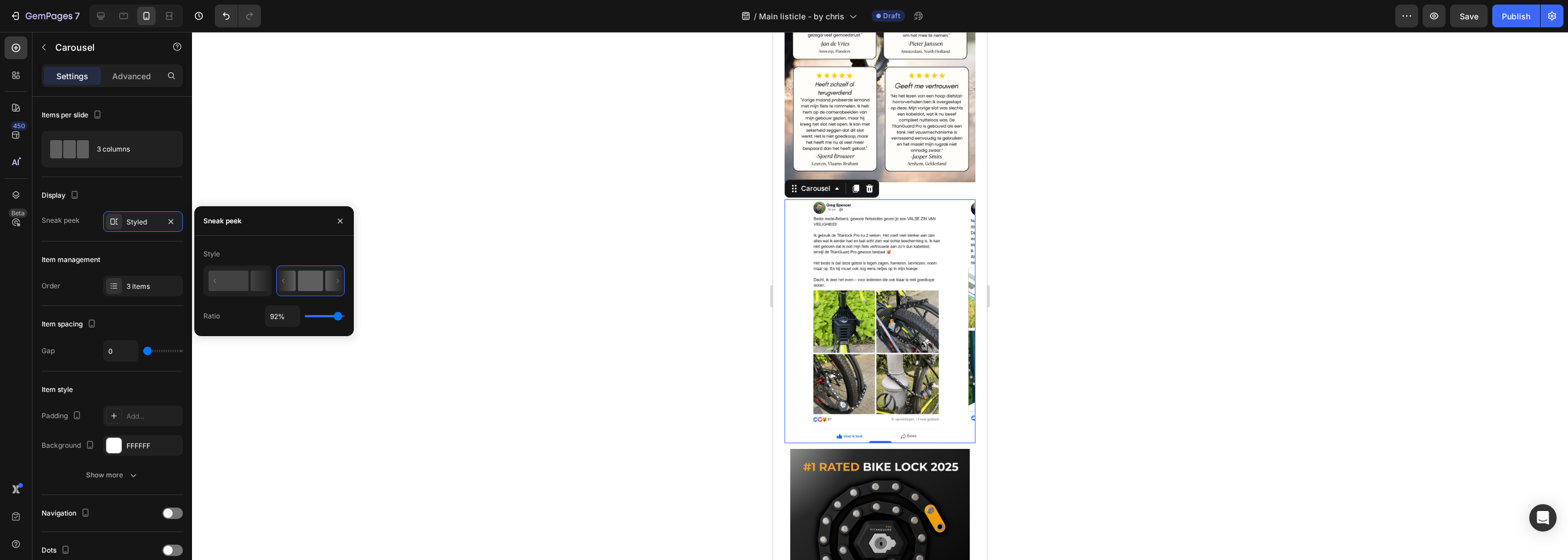 type on "91%" 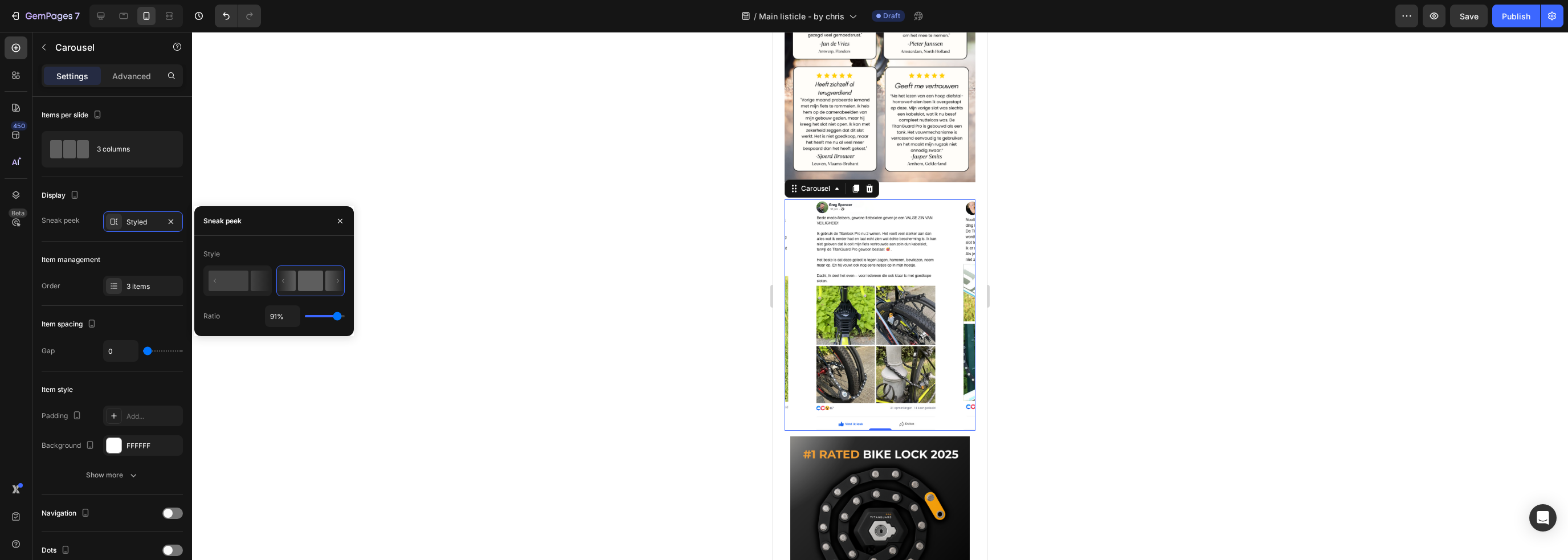 type on "89%" 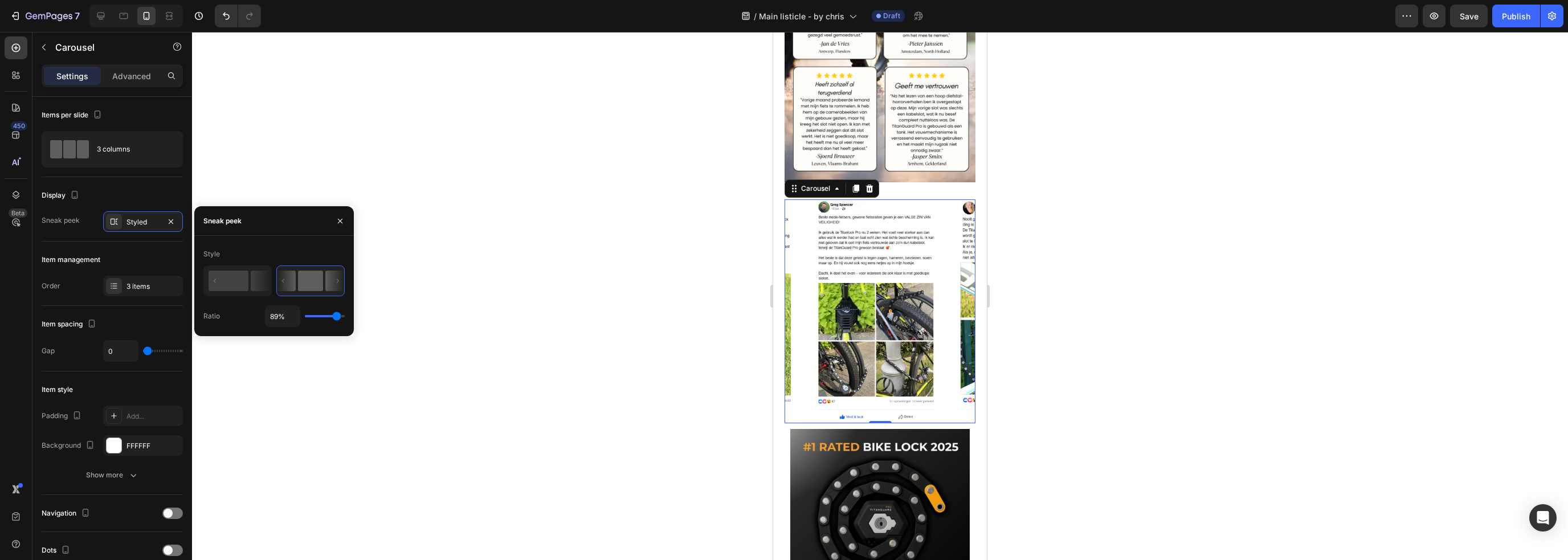 click at bounding box center [325, 316] 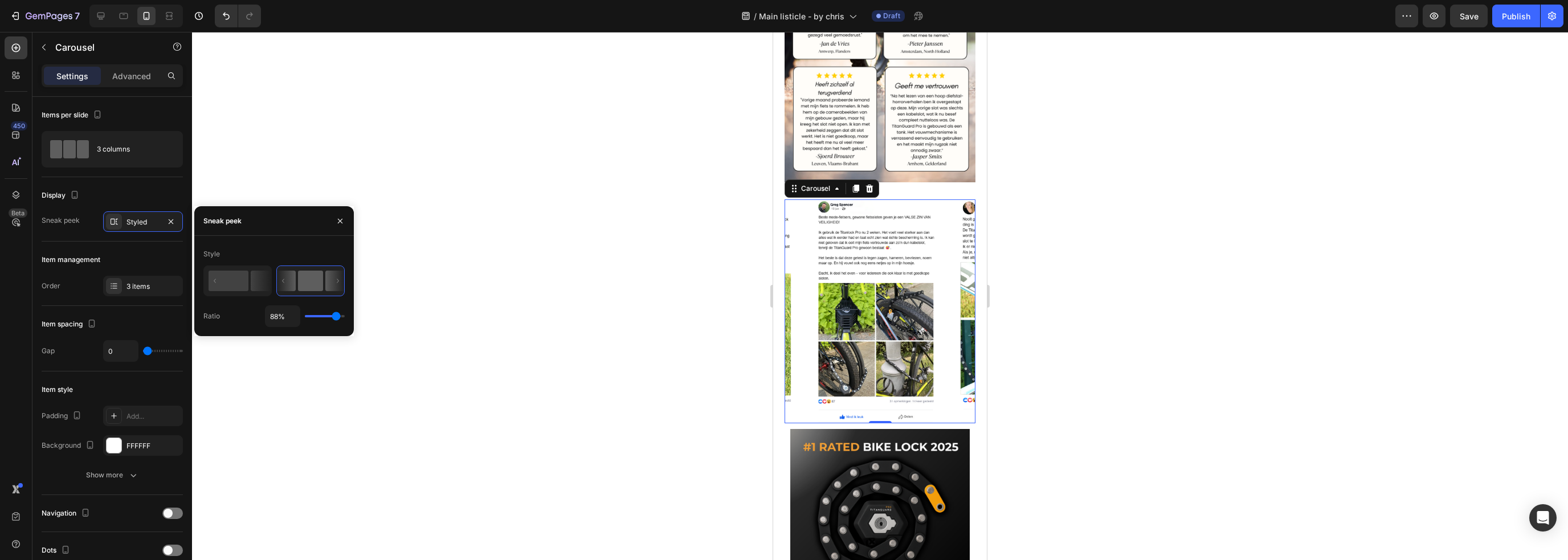 type on "91%" 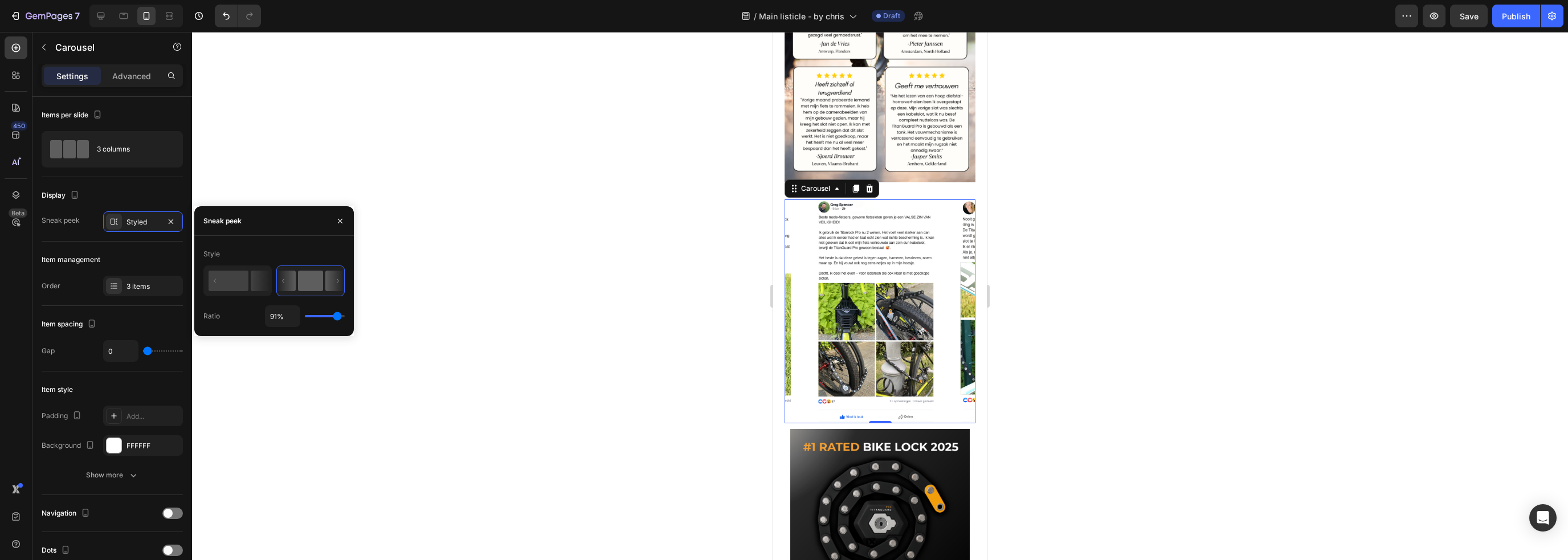 type on "92%" 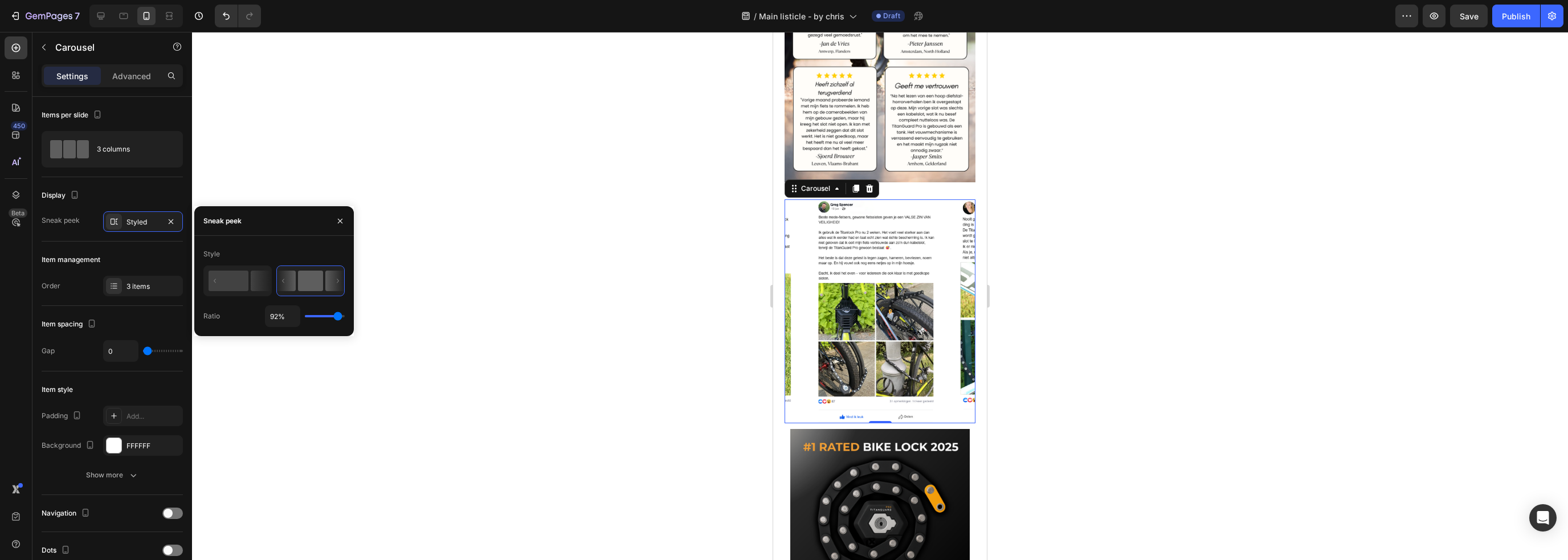 type on "94%" 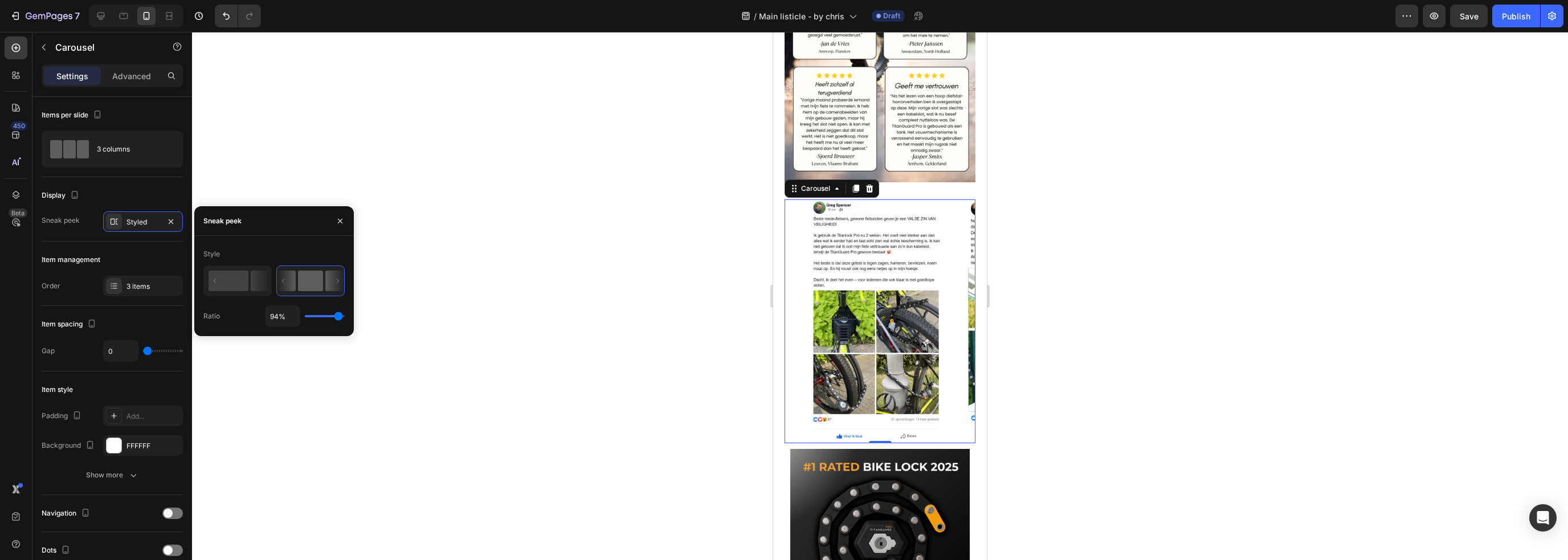 type on "92%" 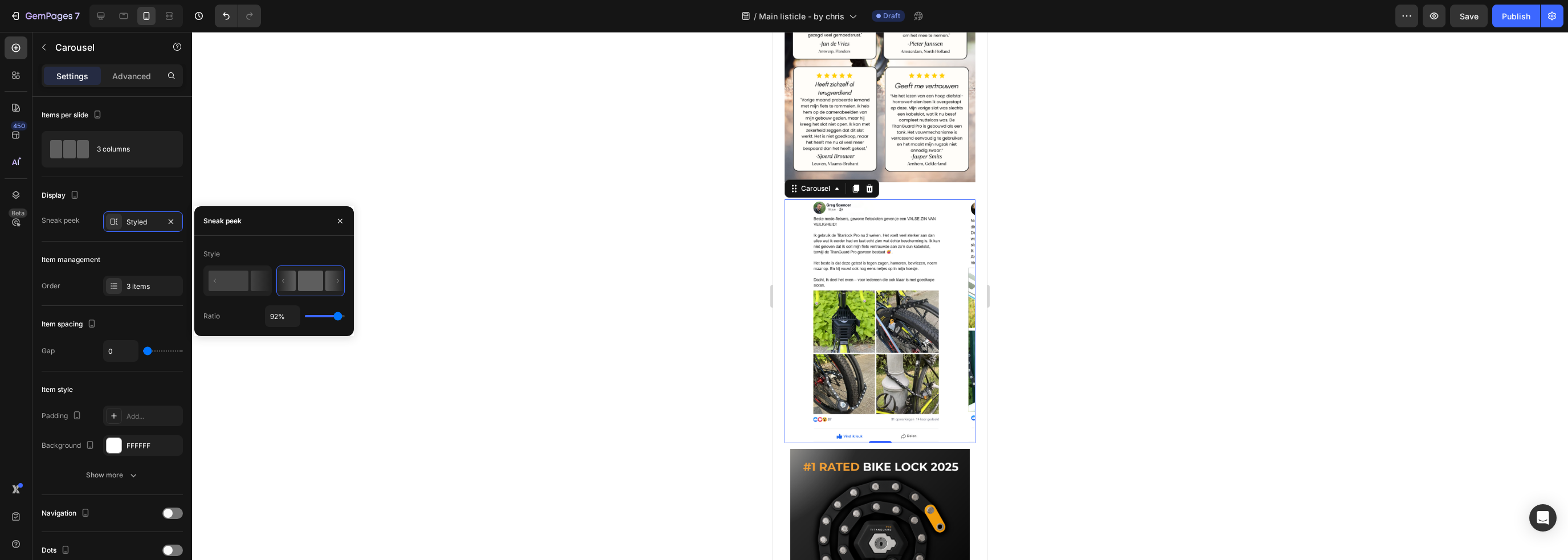 type on "91%" 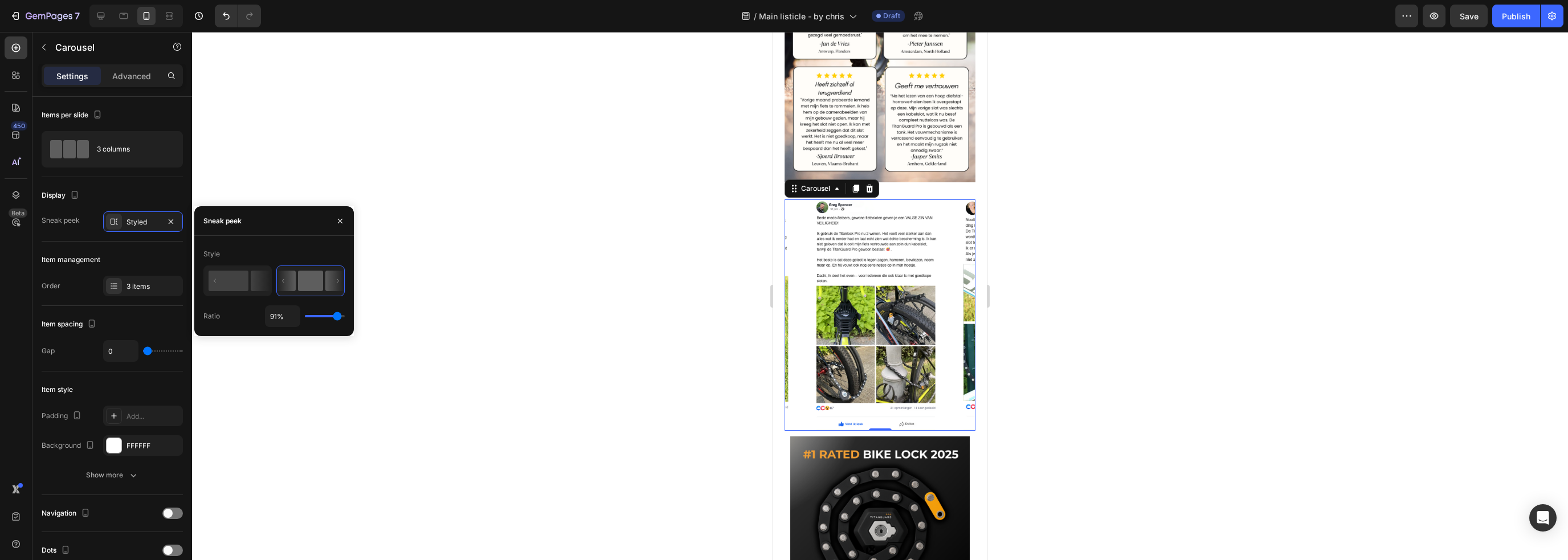 type on "89%" 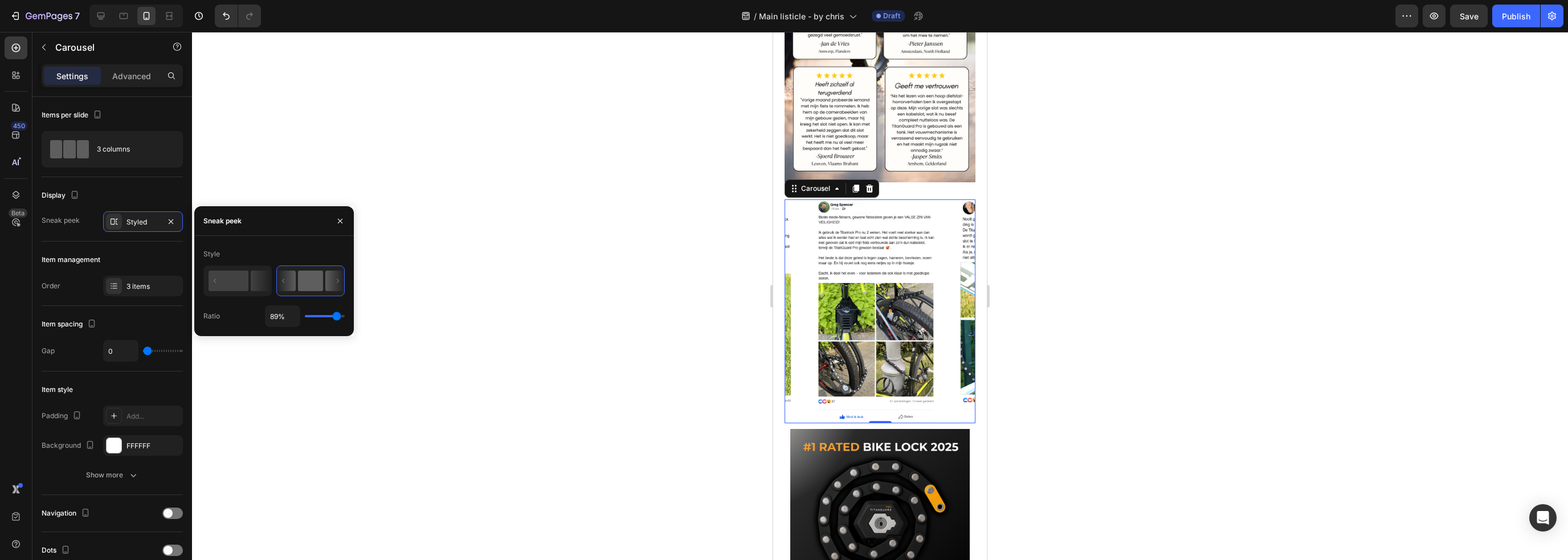 click at bounding box center (325, 316) 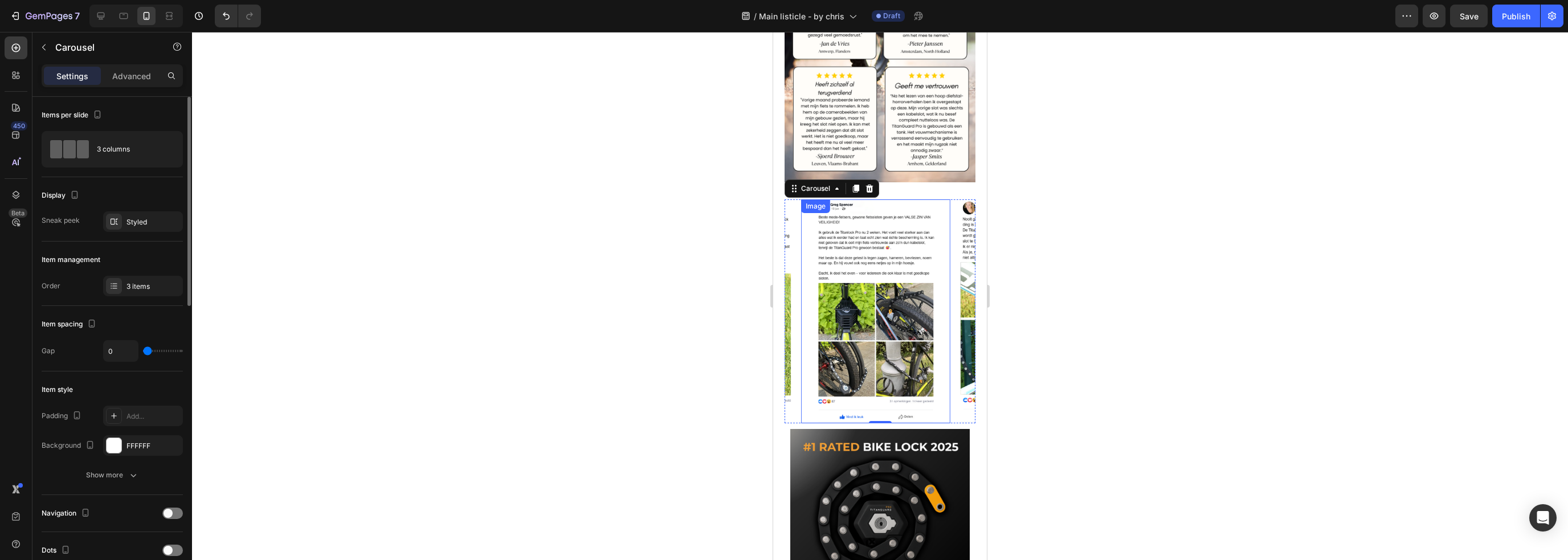 click on "0" at bounding box center (143, 351) 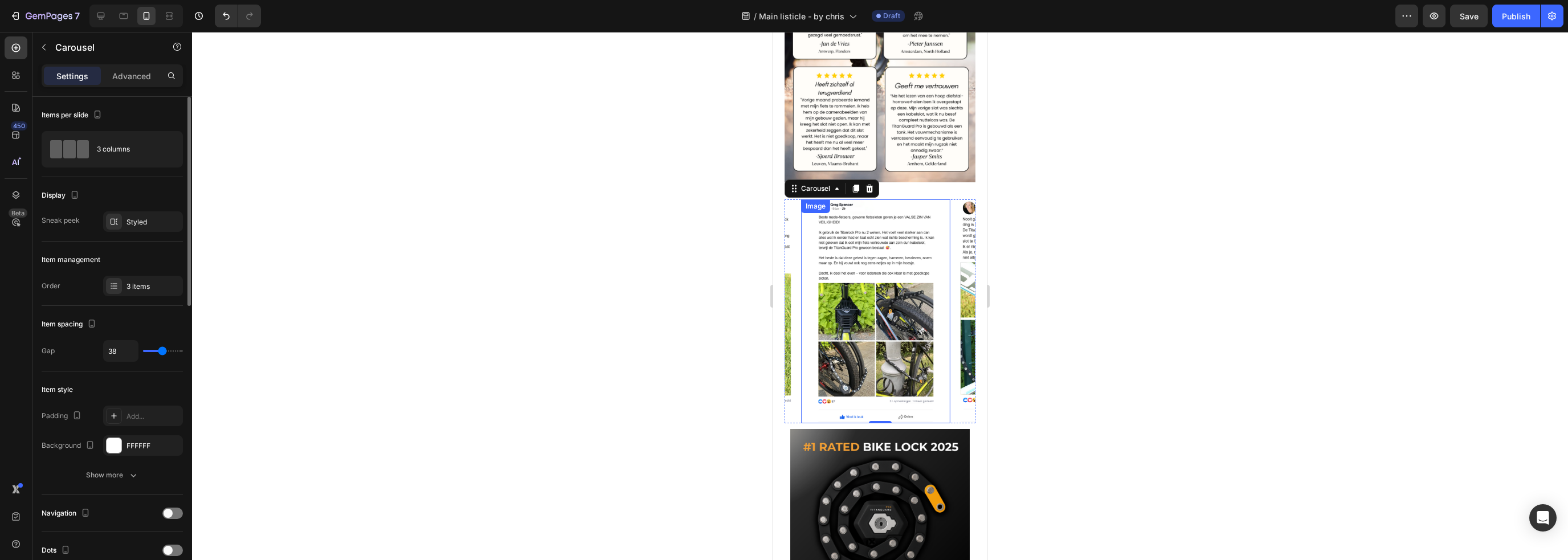 type on "41" 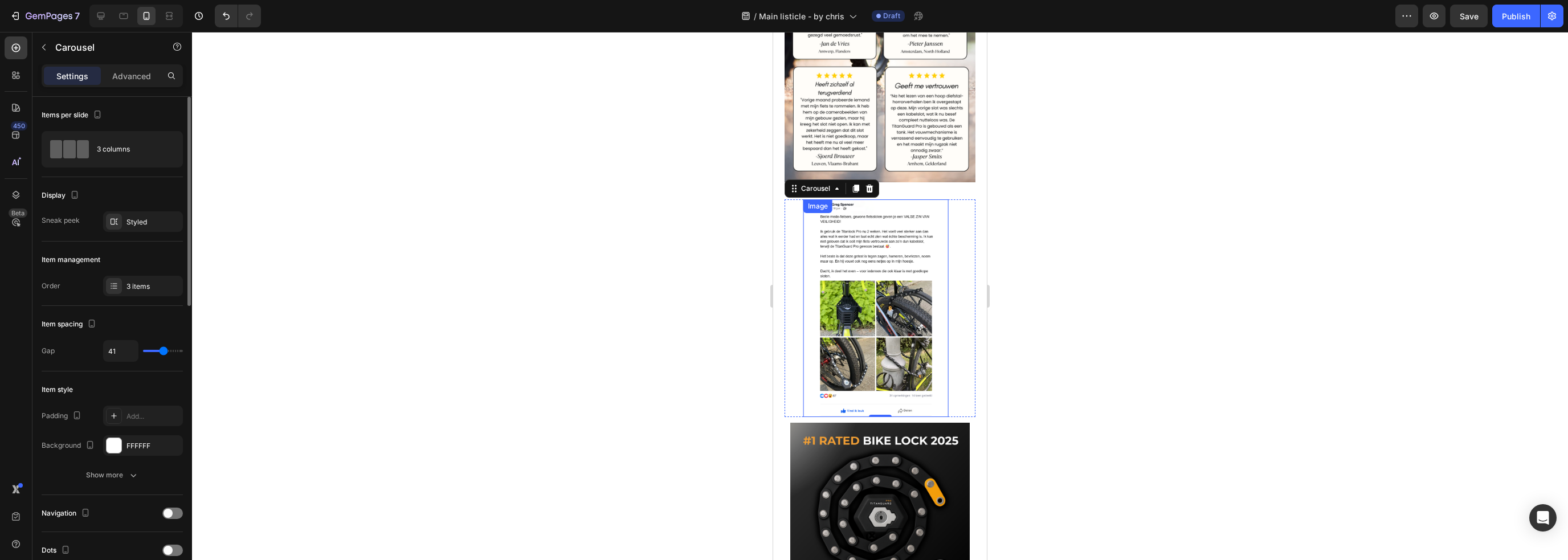 type on "42" 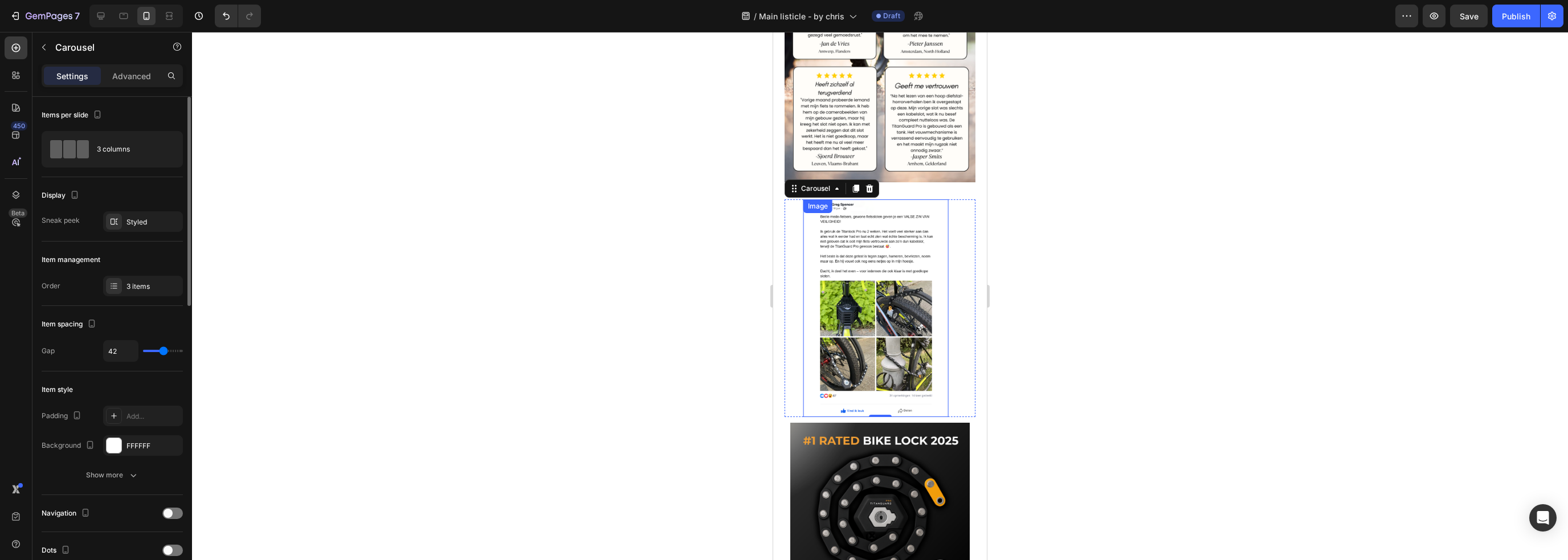 type on "43" 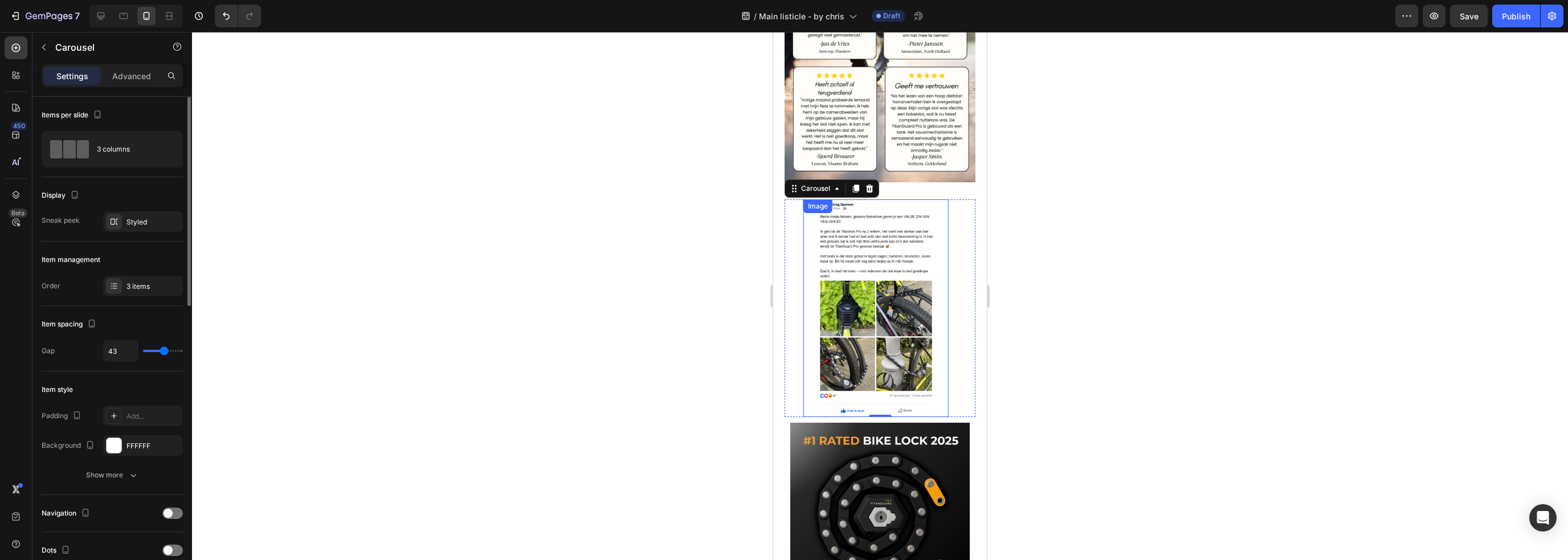 type on "47" 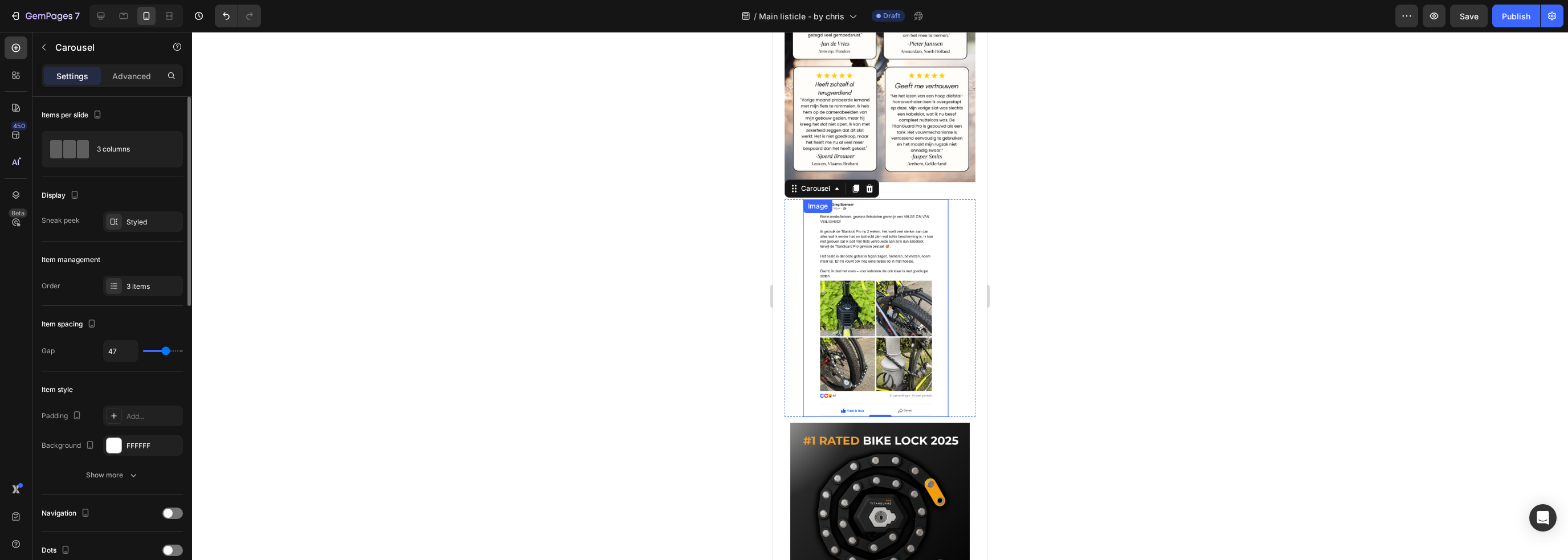 type on "51" 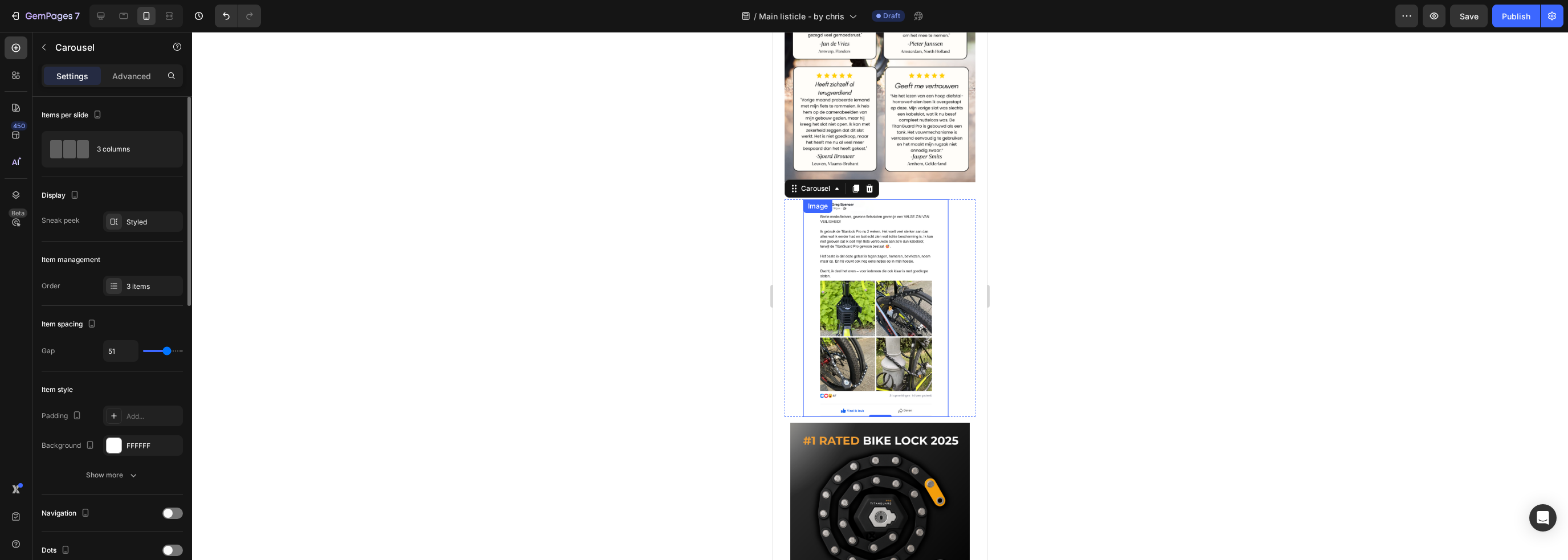 type on "56" 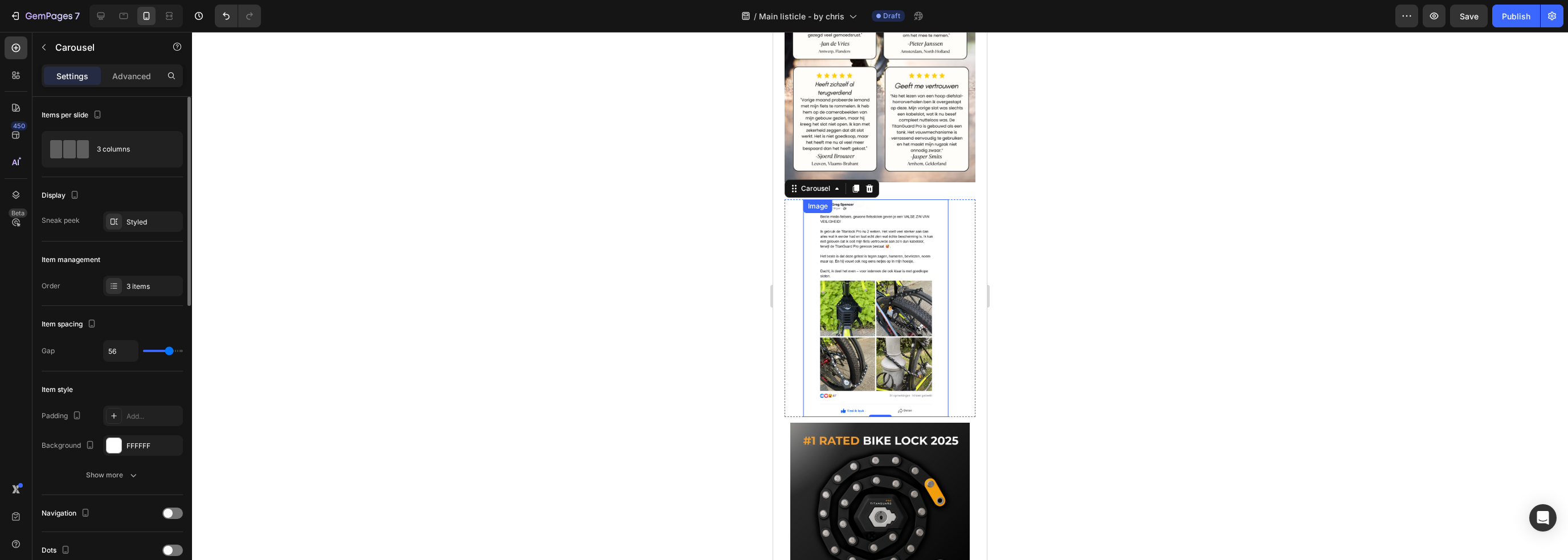 type on "58" 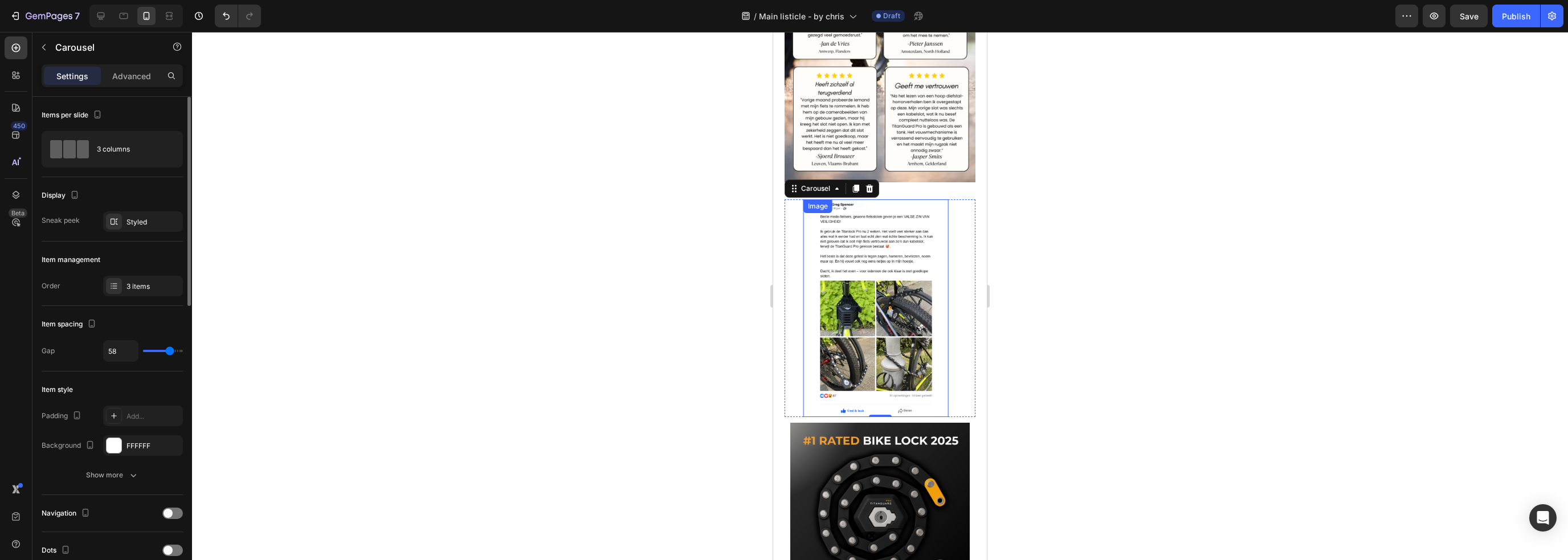 type on "4" 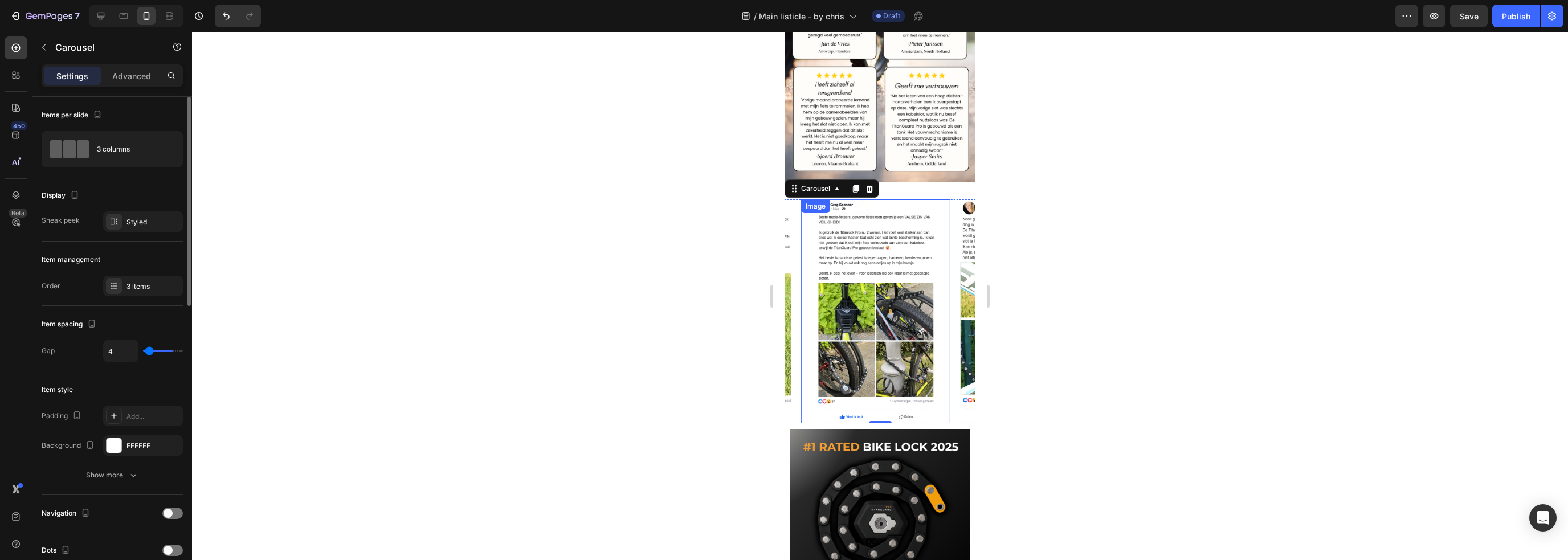 type on "0" 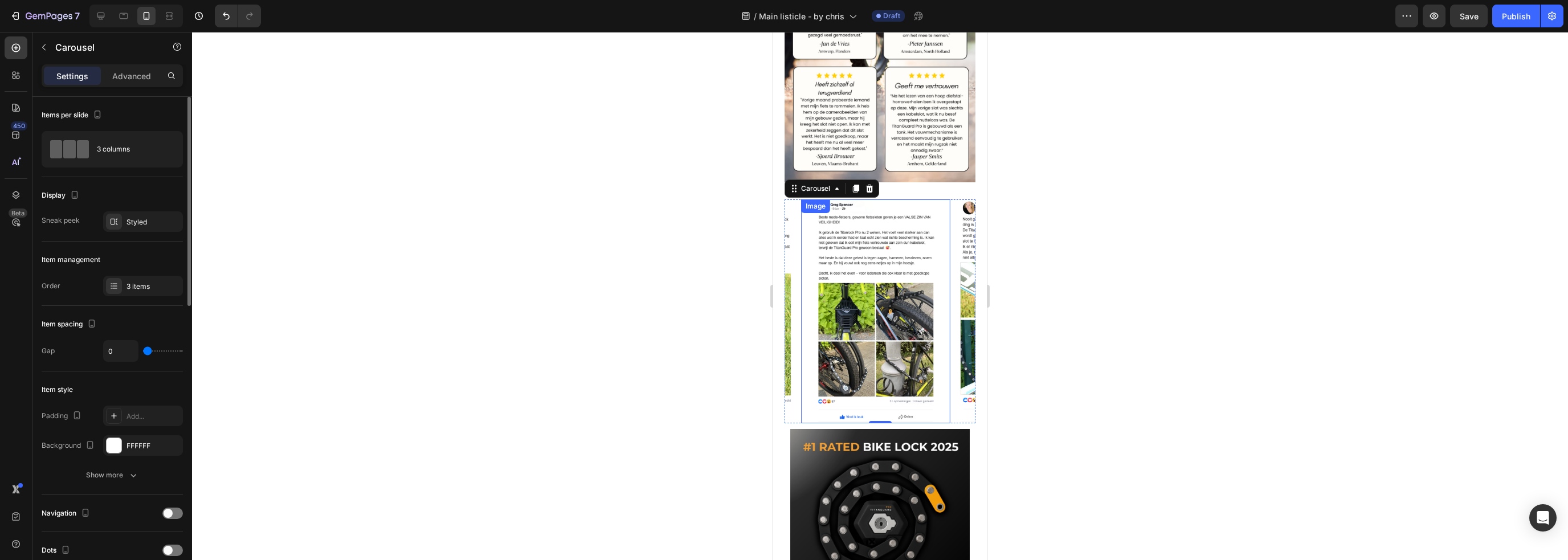 drag, startPoint x: 148, startPoint y: 348, endPoint x: 125, endPoint y: 350, distance: 23.08679 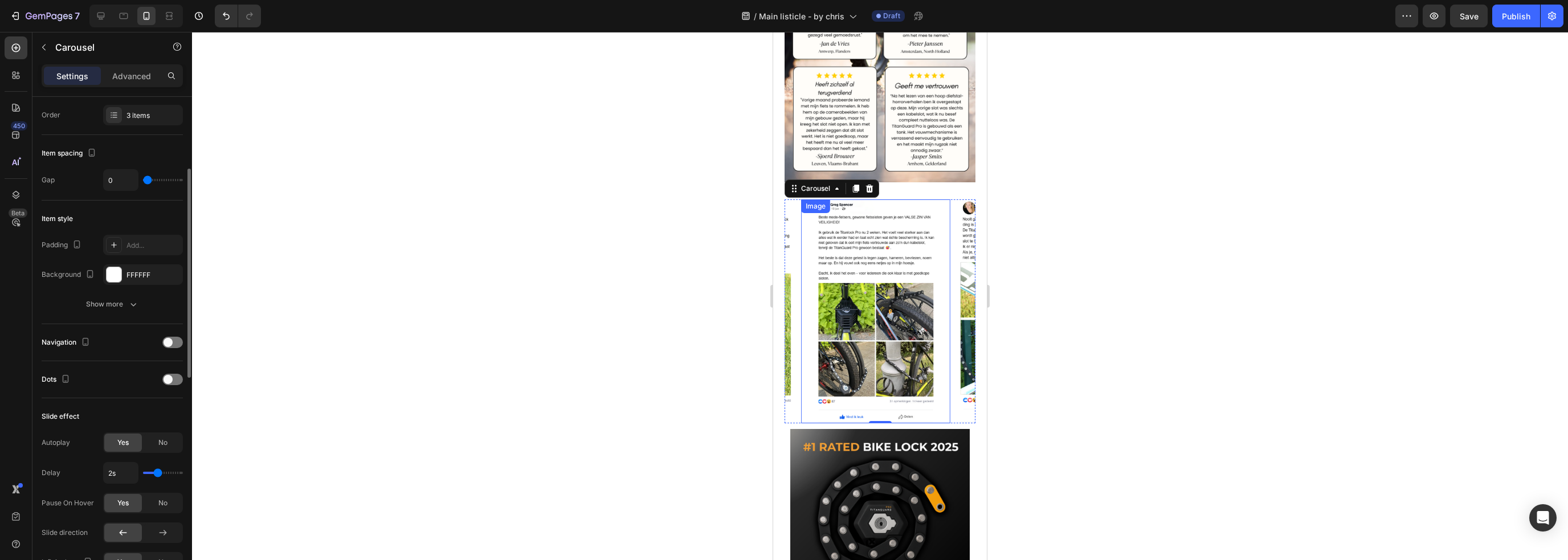 scroll, scrollTop: 228, scrollLeft: 0, axis: vertical 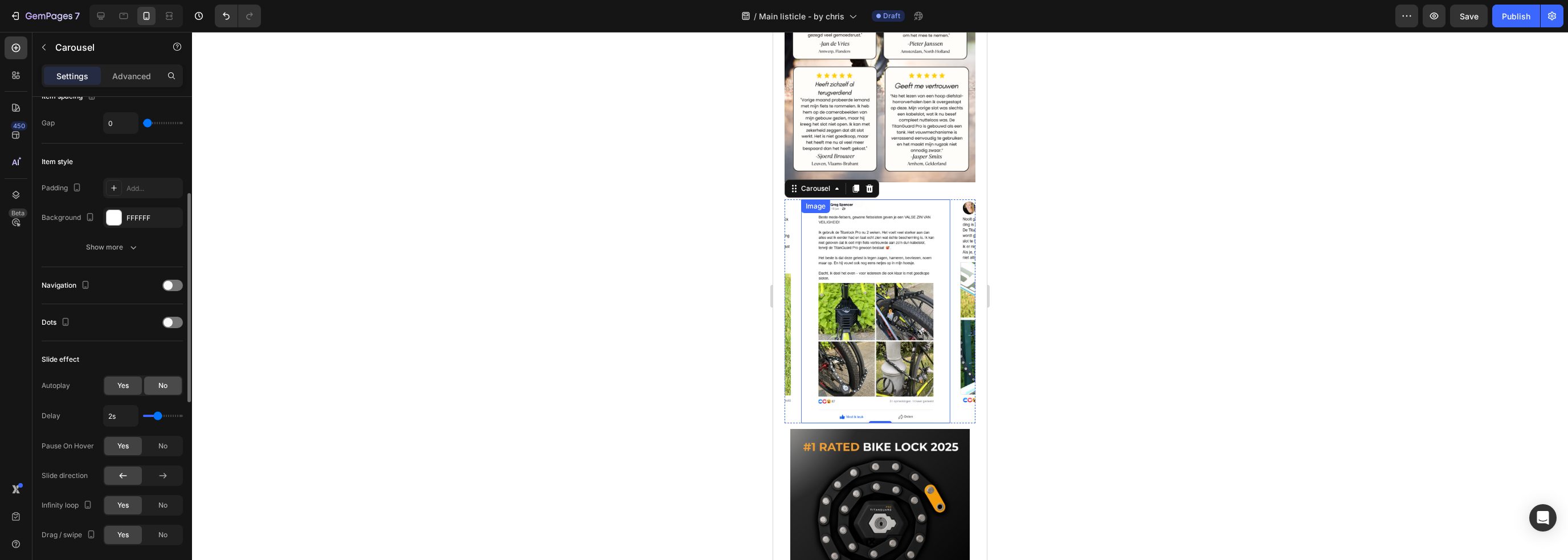 click on "No" 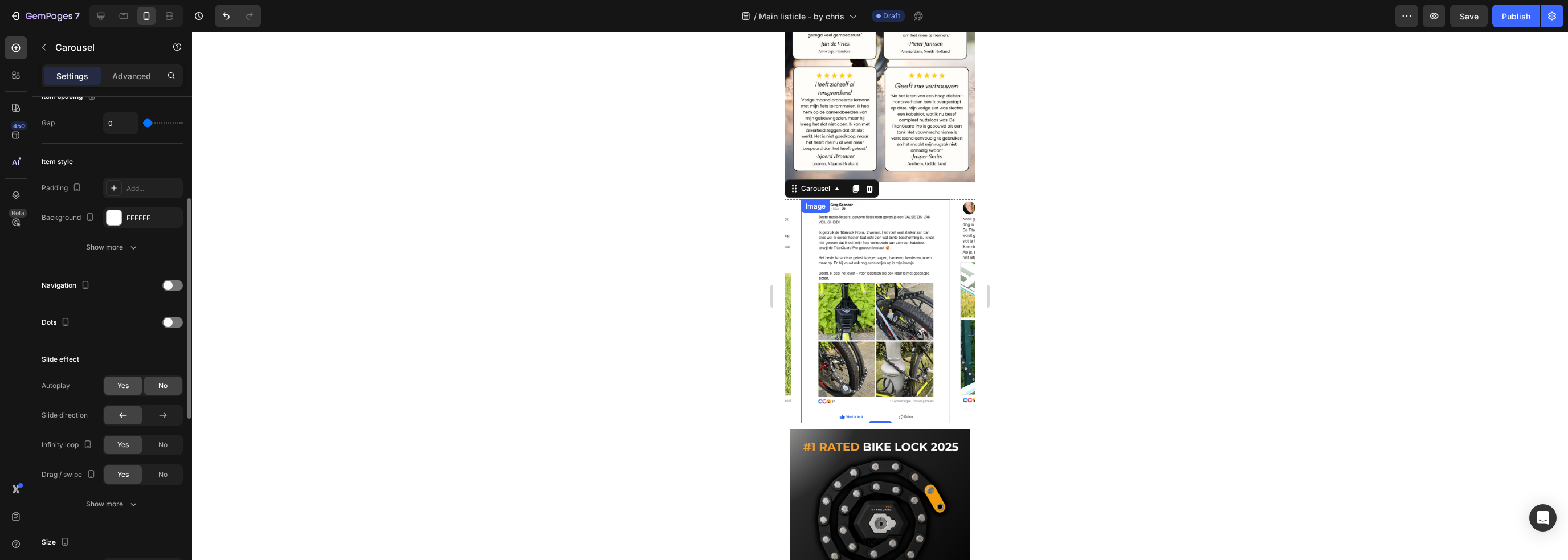 click on "Yes" 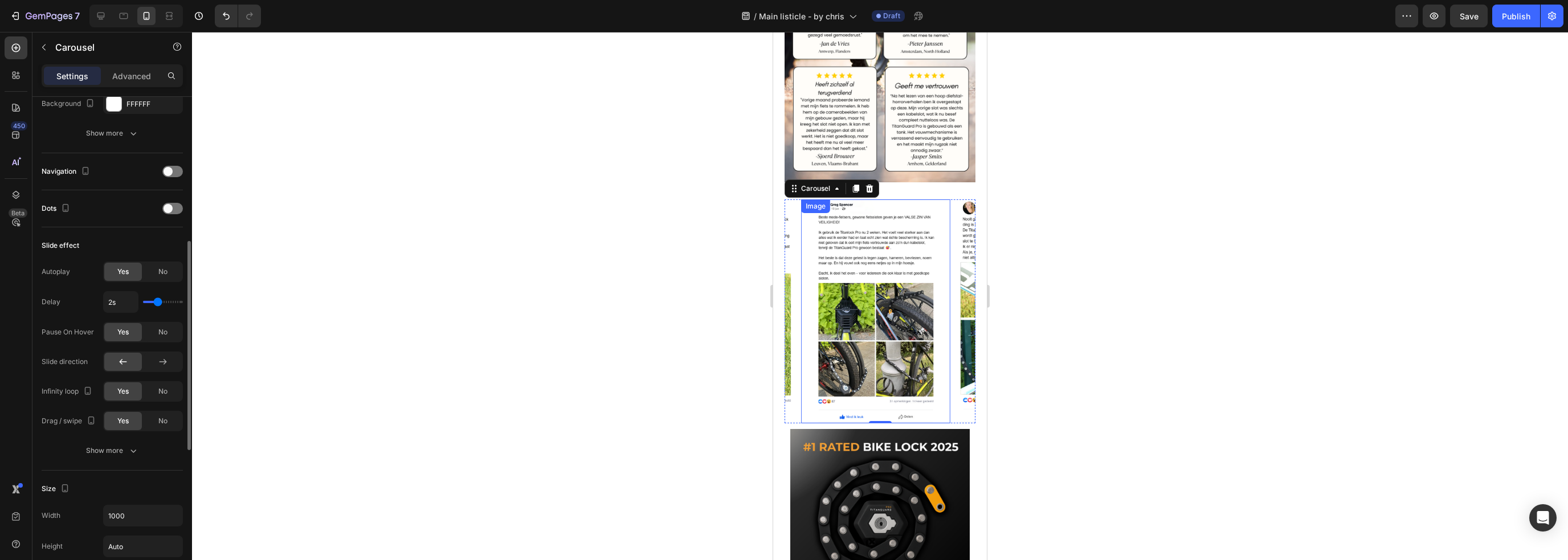 scroll, scrollTop: 399, scrollLeft: 0, axis: vertical 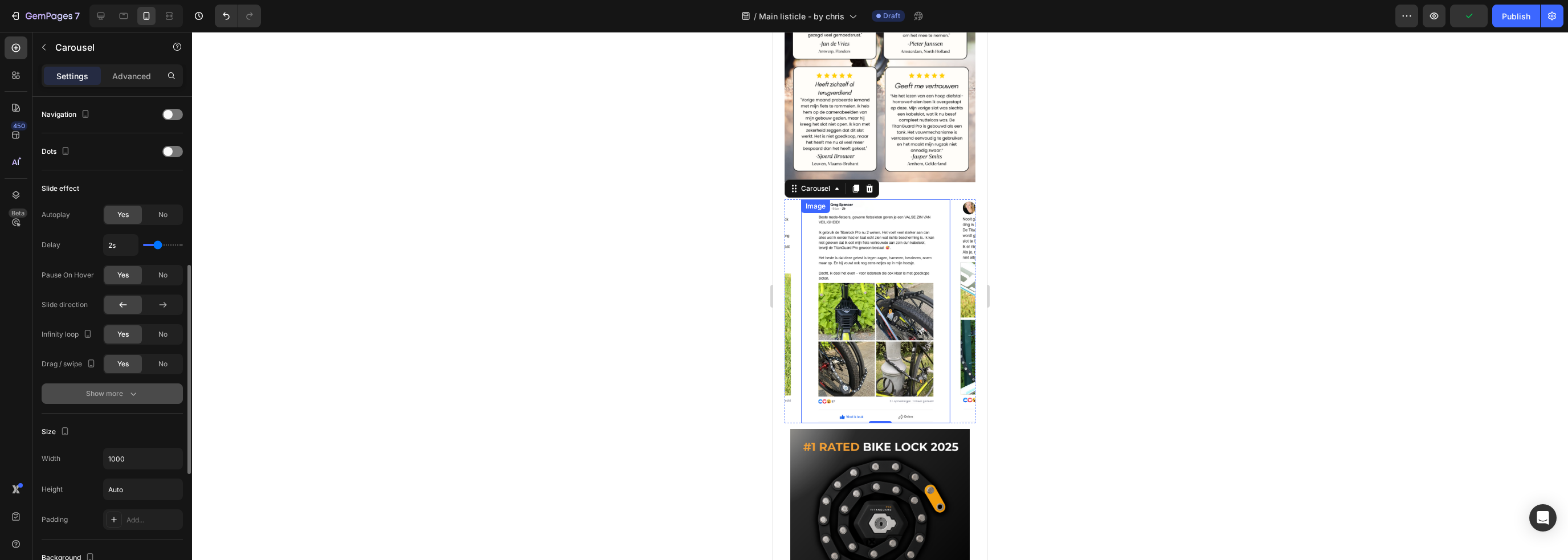 click on "Show more" at bounding box center (112, 394) 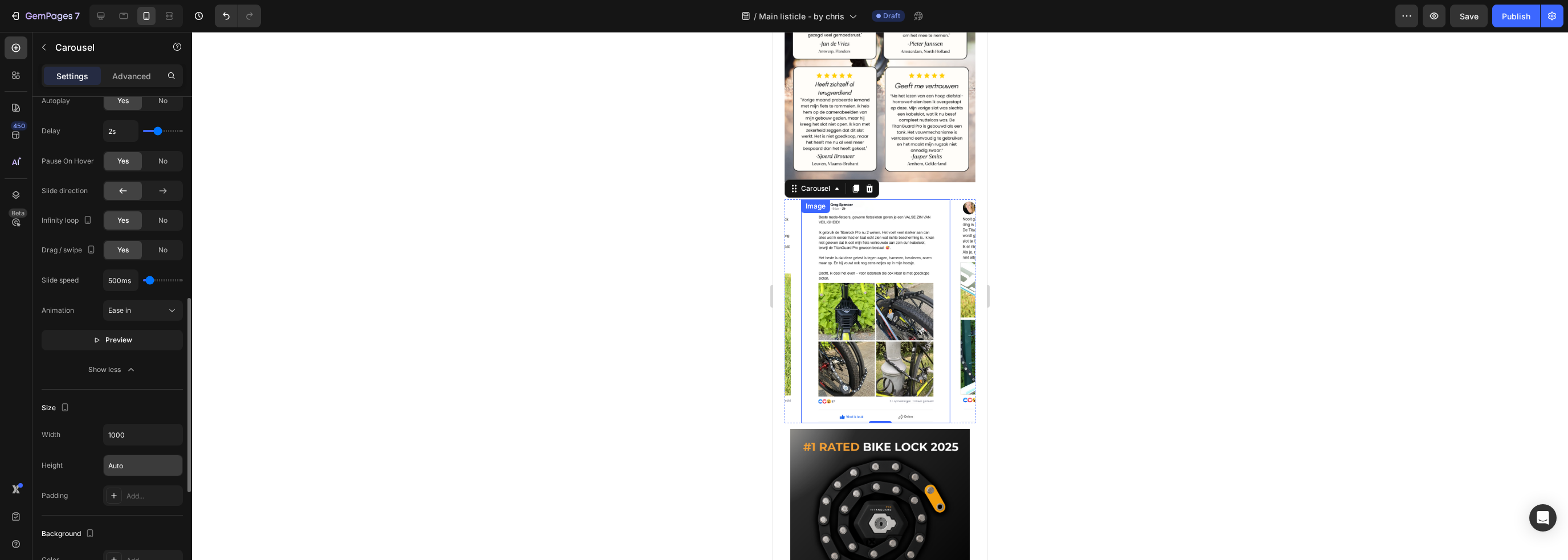 scroll, scrollTop: 627, scrollLeft: 0, axis: vertical 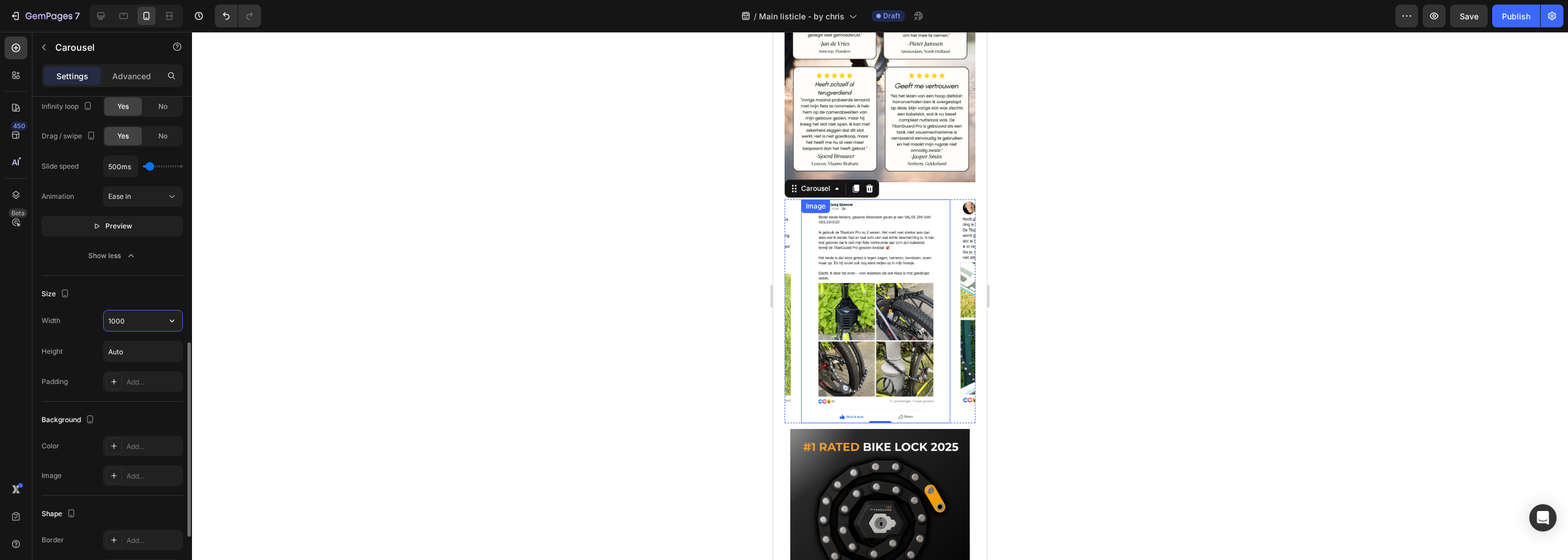 click on "1000" at bounding box center [143, 321] 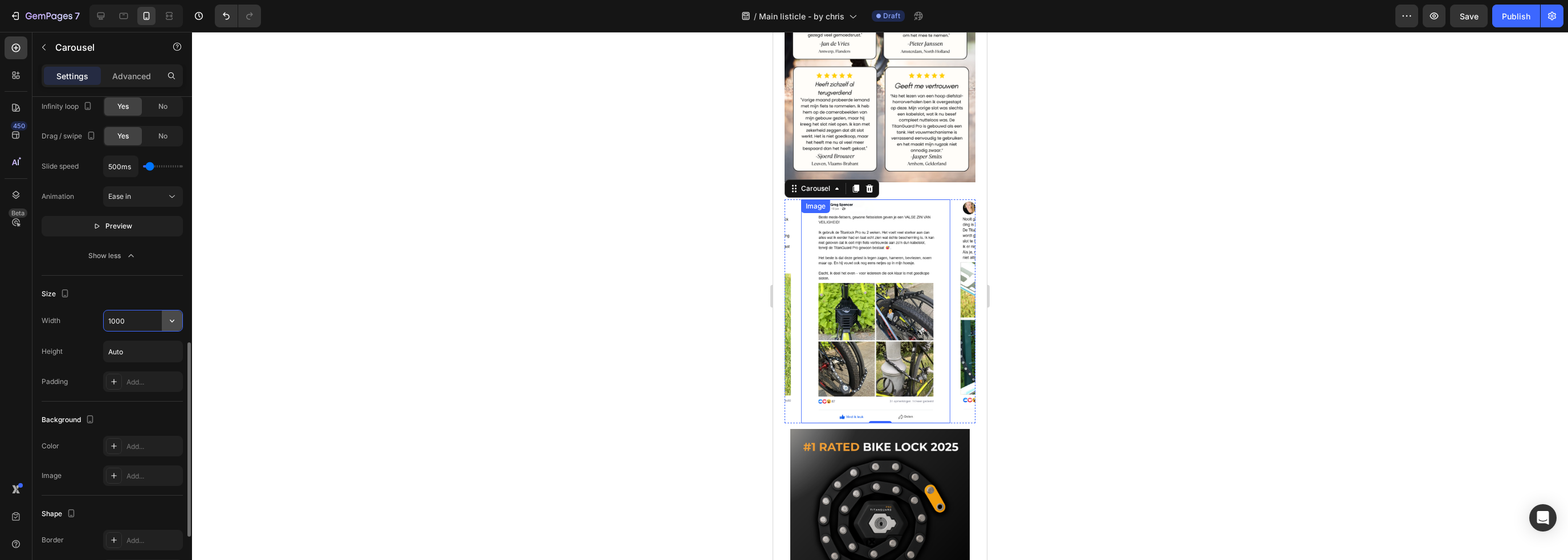 click 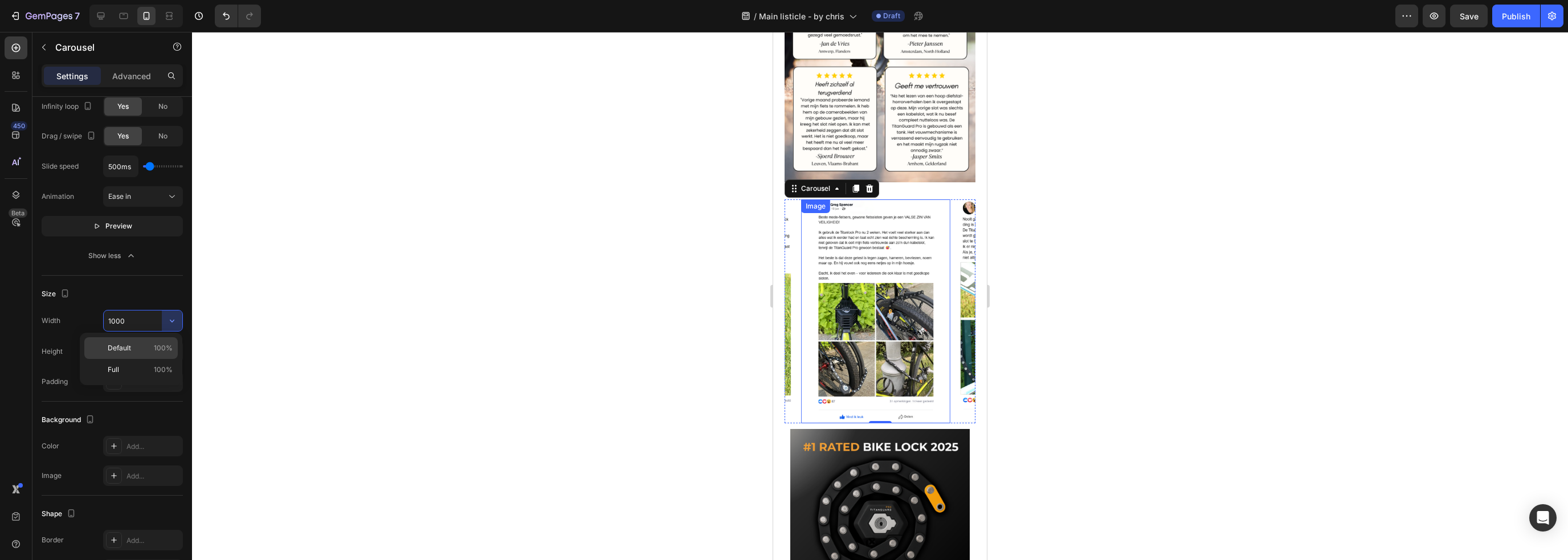 click on "100%" at bounding box center (163, 348) 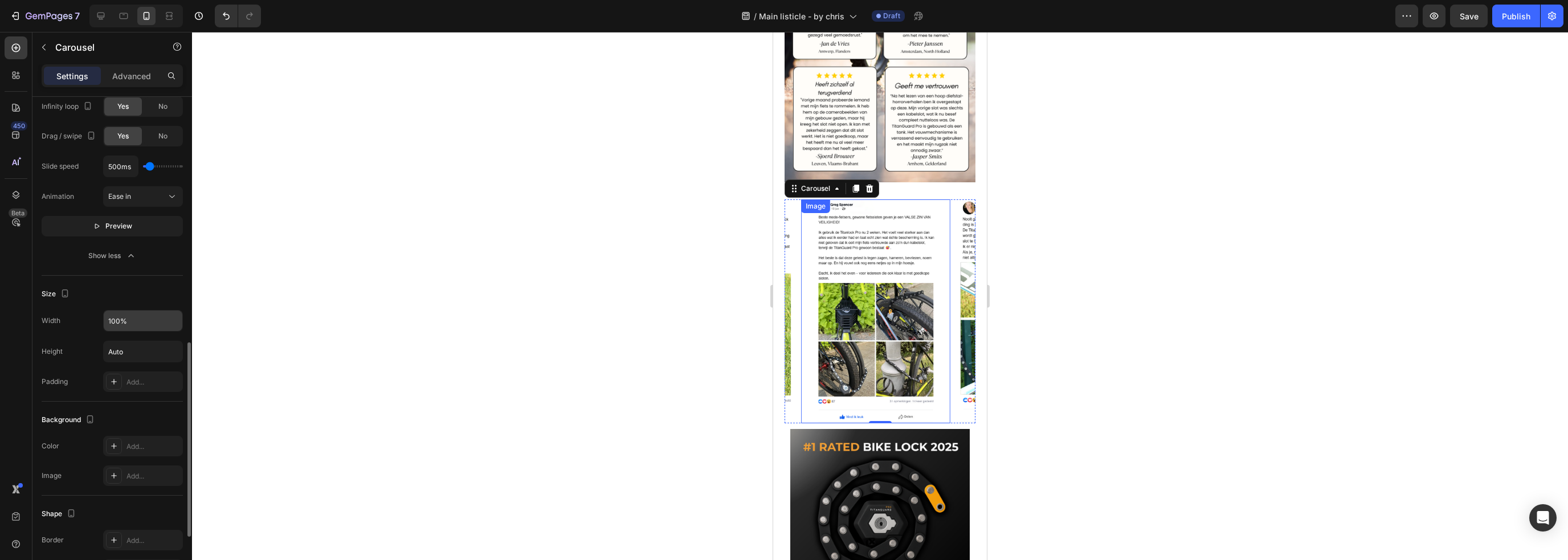click on "100%" at bounding box center (143, 321) 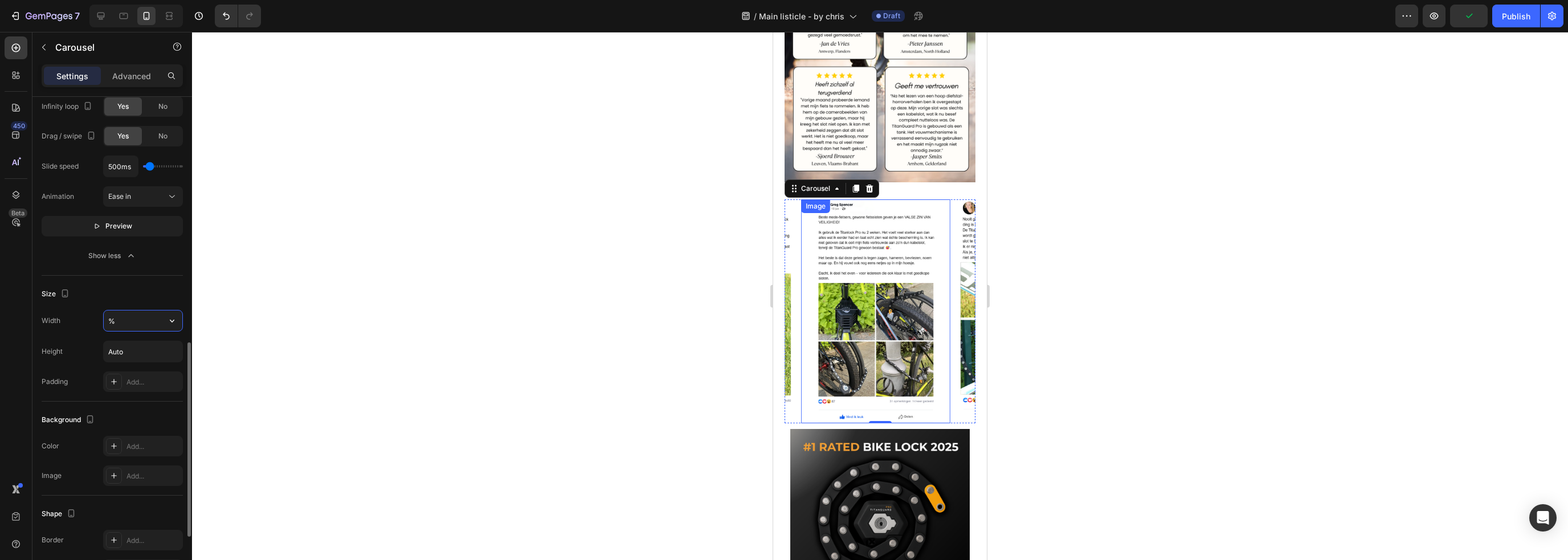type on "100%" 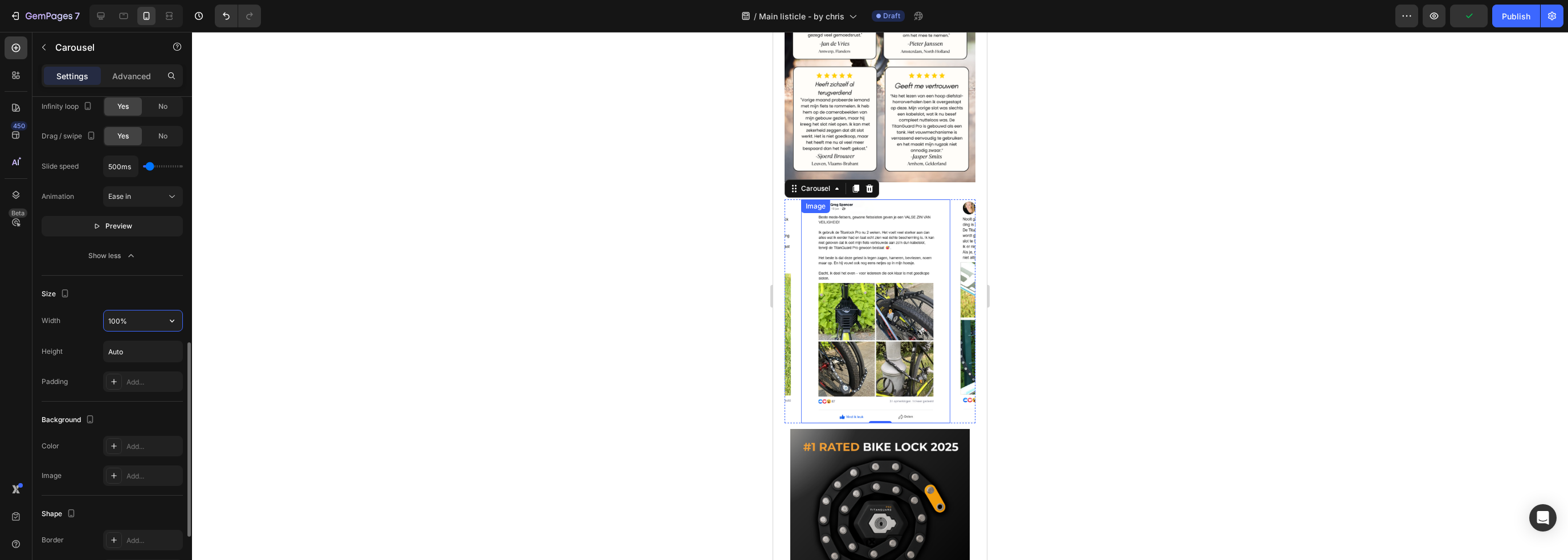 click on "Slide effect Autoplay Yes No Delay 2s Pause On Hover Yes No Slide direction Infinity loop Yes No Drag / swipe Yes No Slide speed 500ms Animation Ease in Preview Show less" 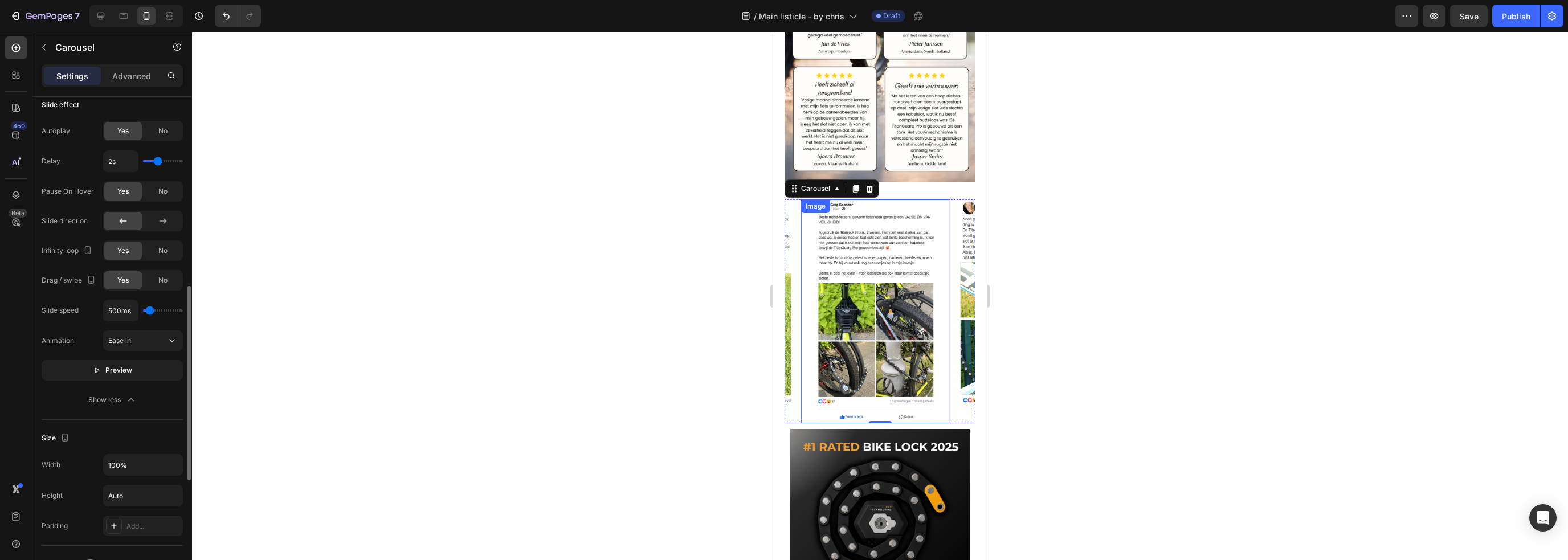 scroll, scrollTop: 426, scrollLeft: 0, axis: vertical 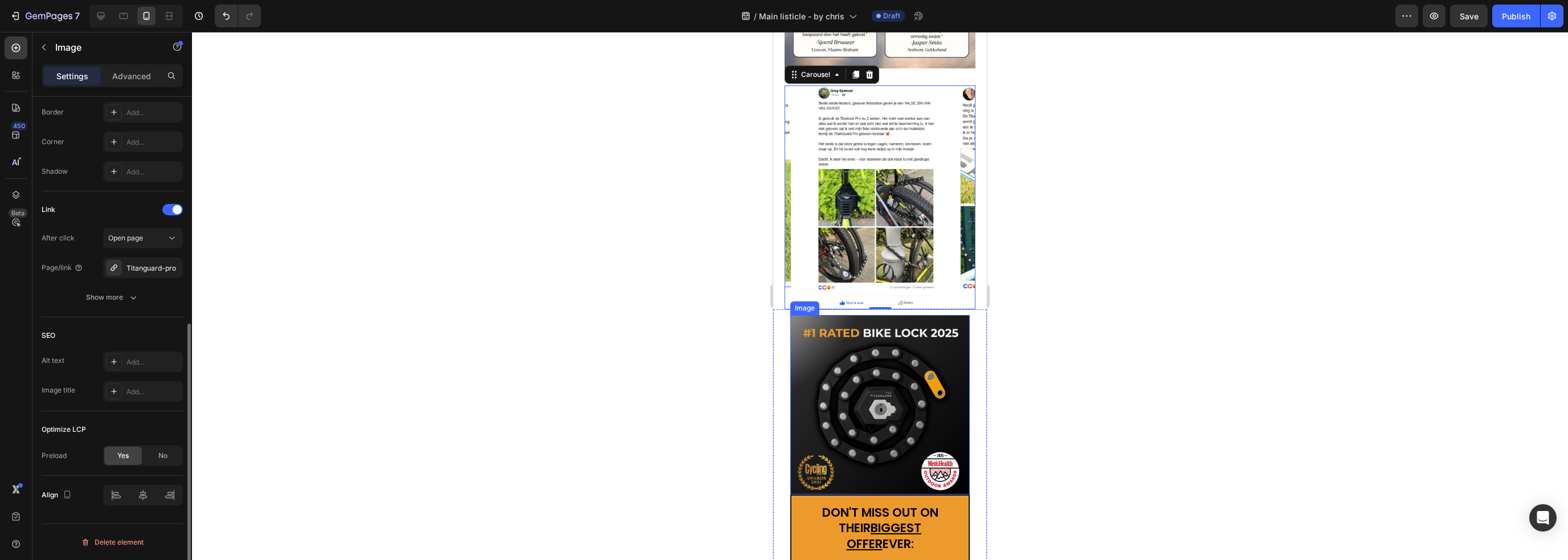 click at bounding box center [880, 404] 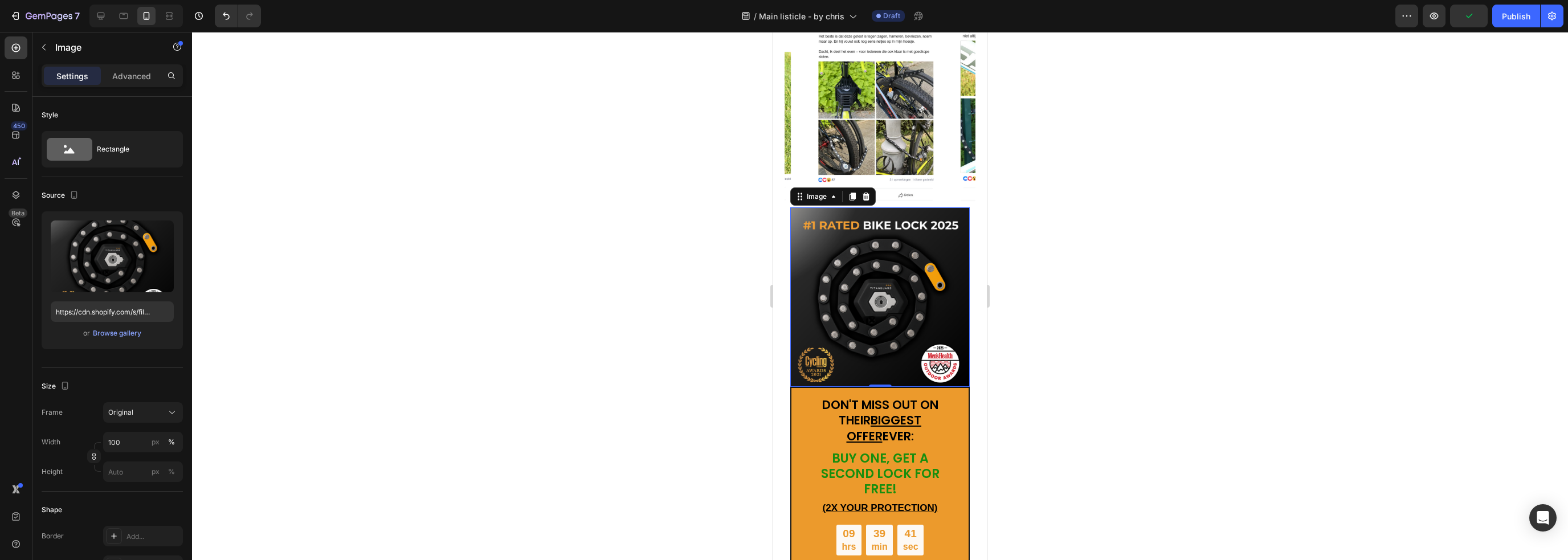 scroll, scrollTop: 3361, scrollLeft: 0, axis: vertical 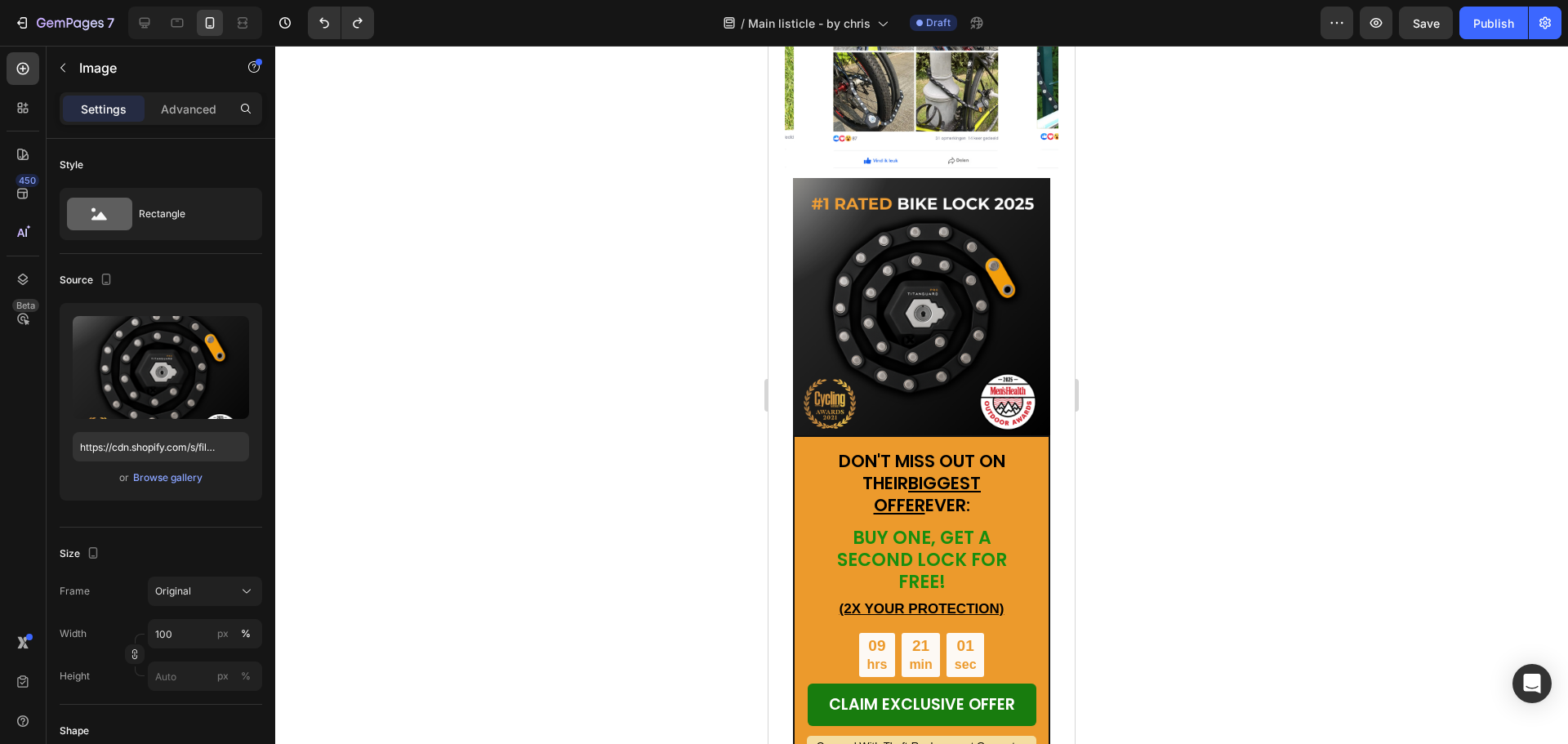 click at bounding box center (921, 306) 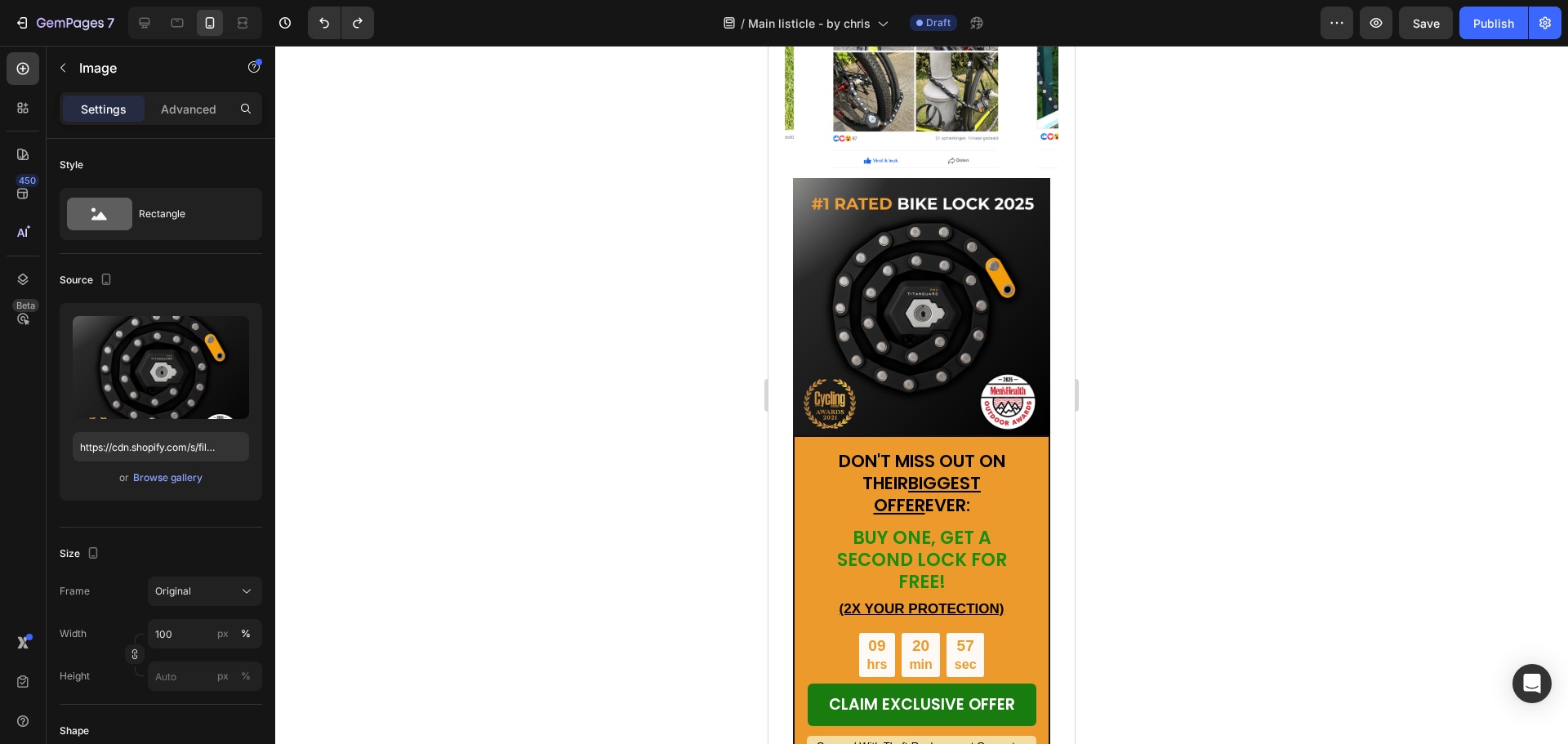 click at bounding box center (921, 306) 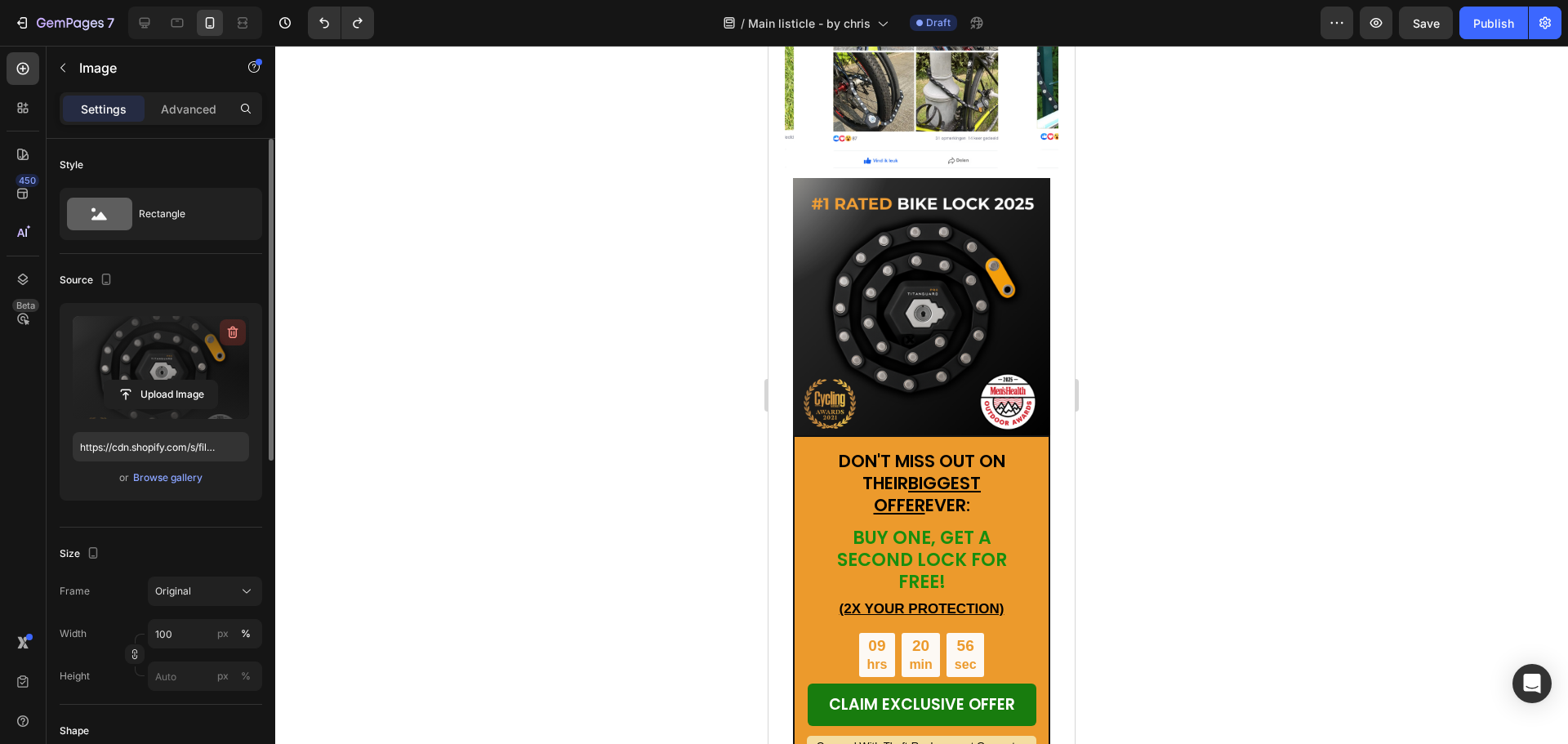 click 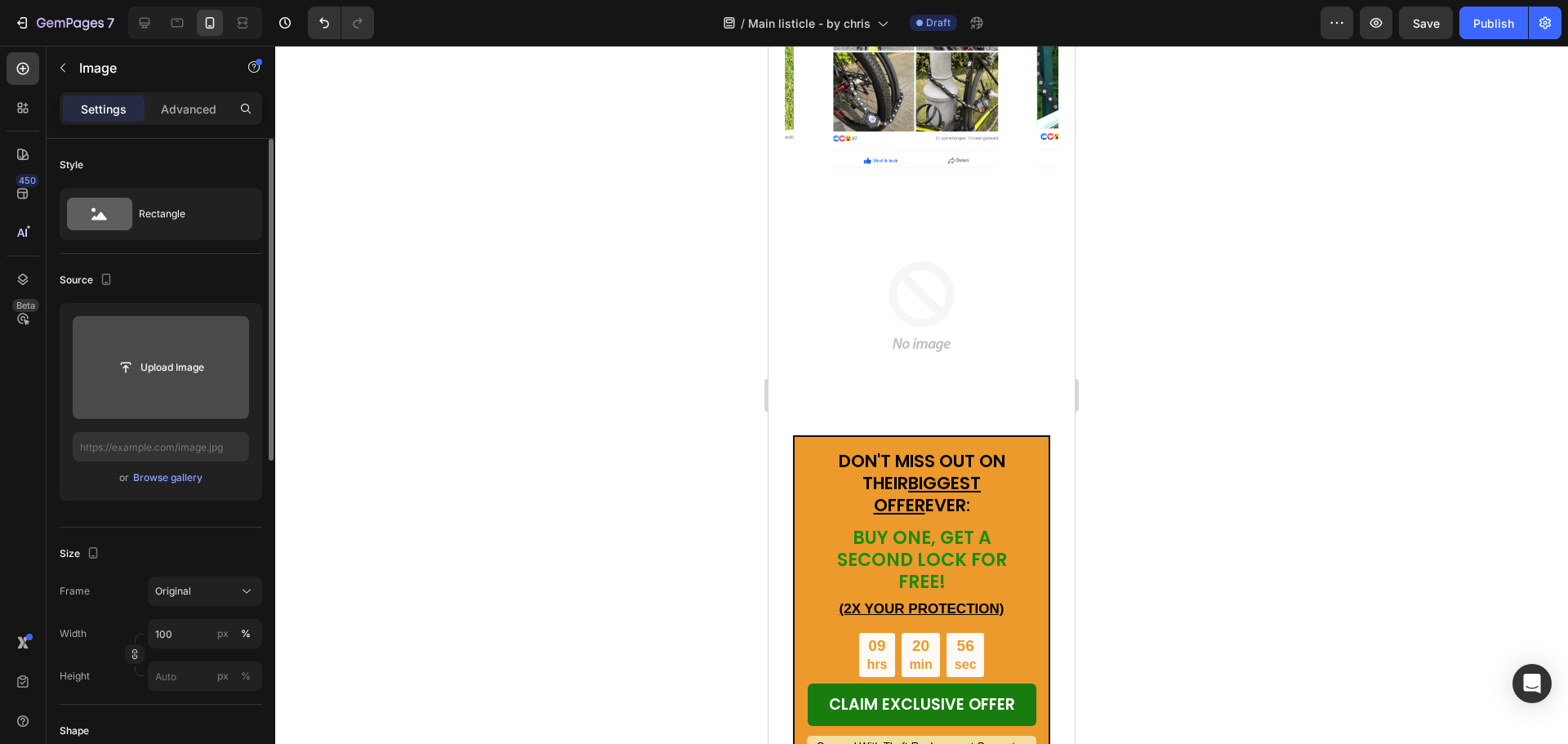 click 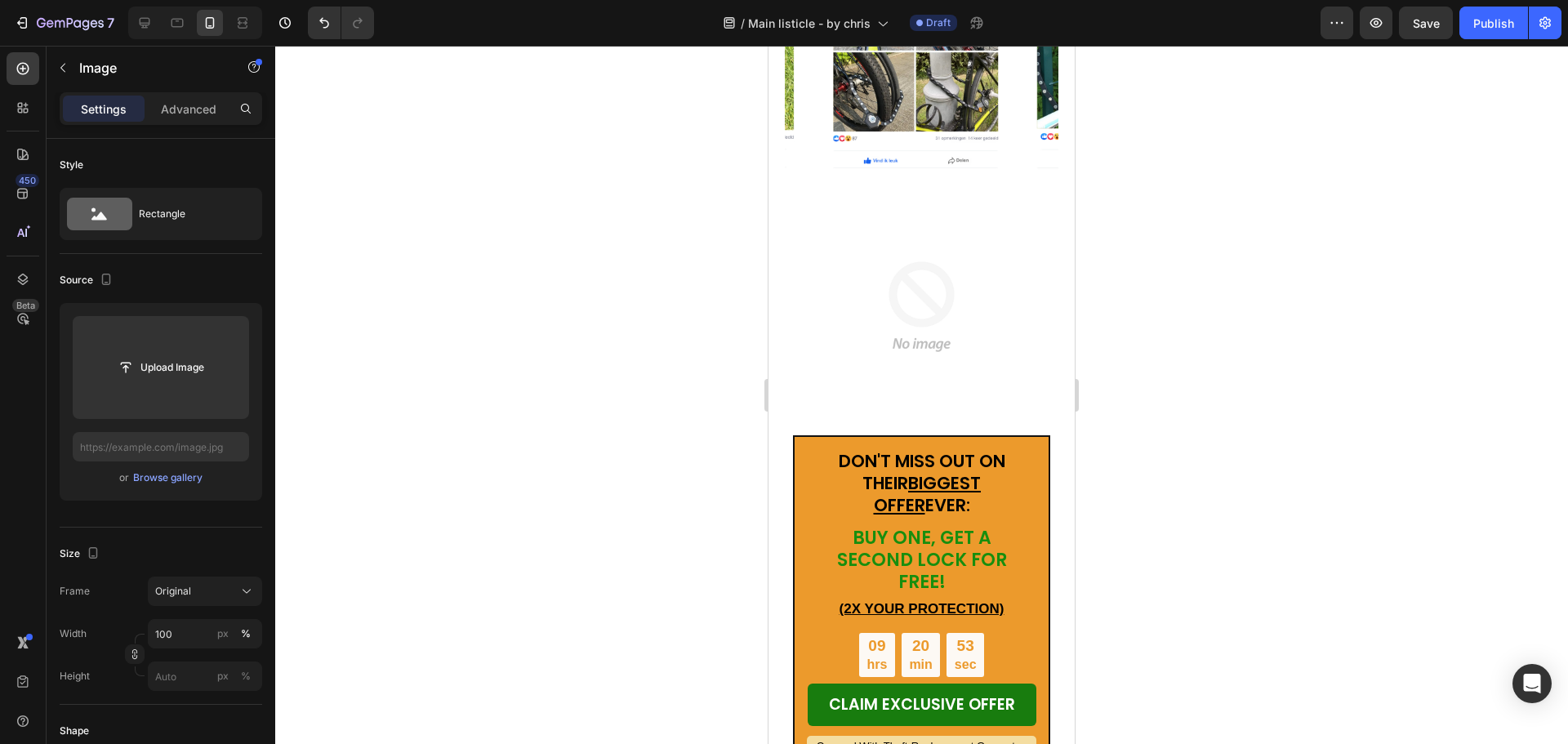 click at bounding box center (921, 306) 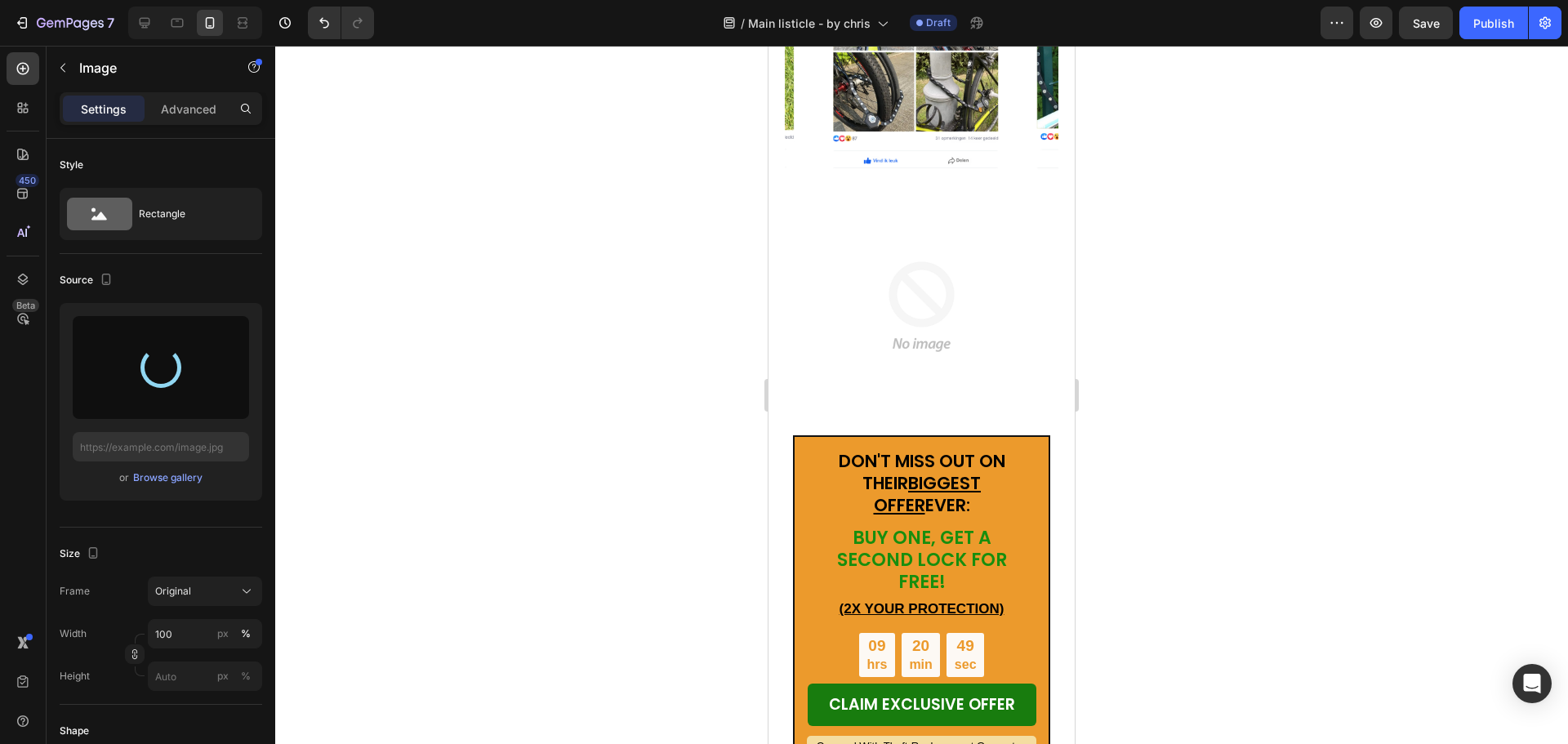 type on "https://cdn.shopify.com/s/files/1/0758/2996/9142/files/gempages_578081301244936892-a514ce50-7d38-4142-b2af-9426b2f880be.webp" 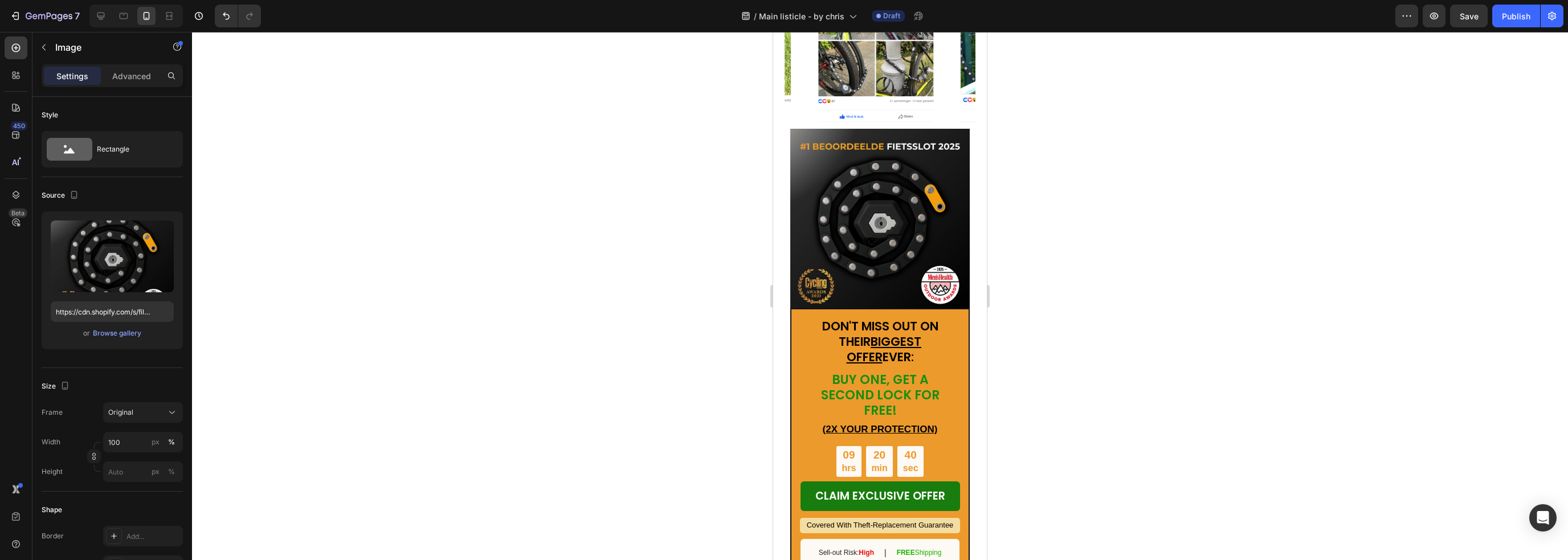 scroll, scrollTop: 3418, scrollLeft: 0, axis: vertical 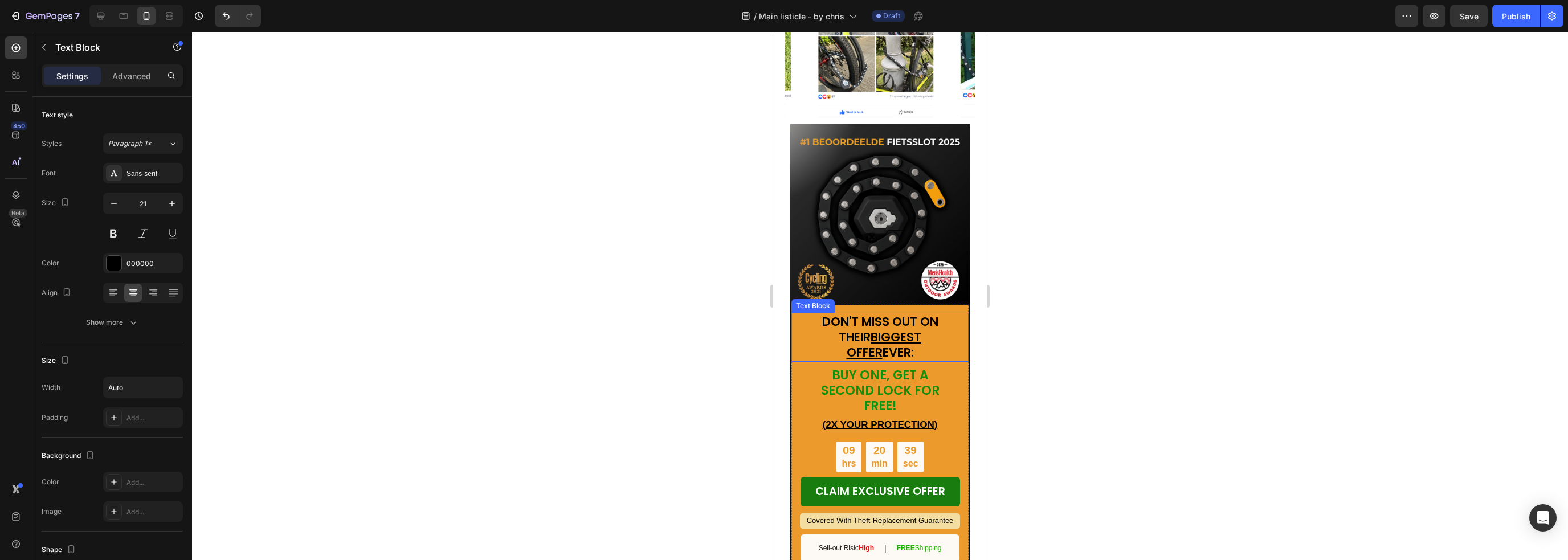click on "BIGGEST OFFER" at bounding box center (884, 345) 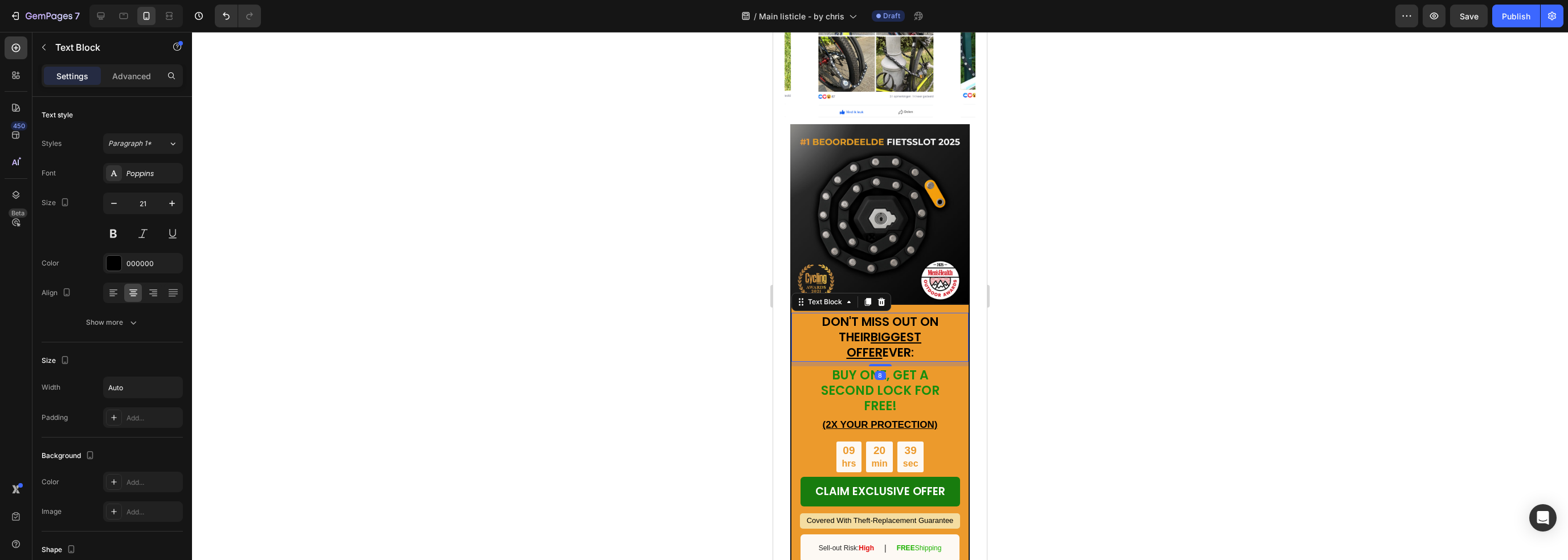 click on "BIGGEST OFFER" at bounding box center (884, 345) 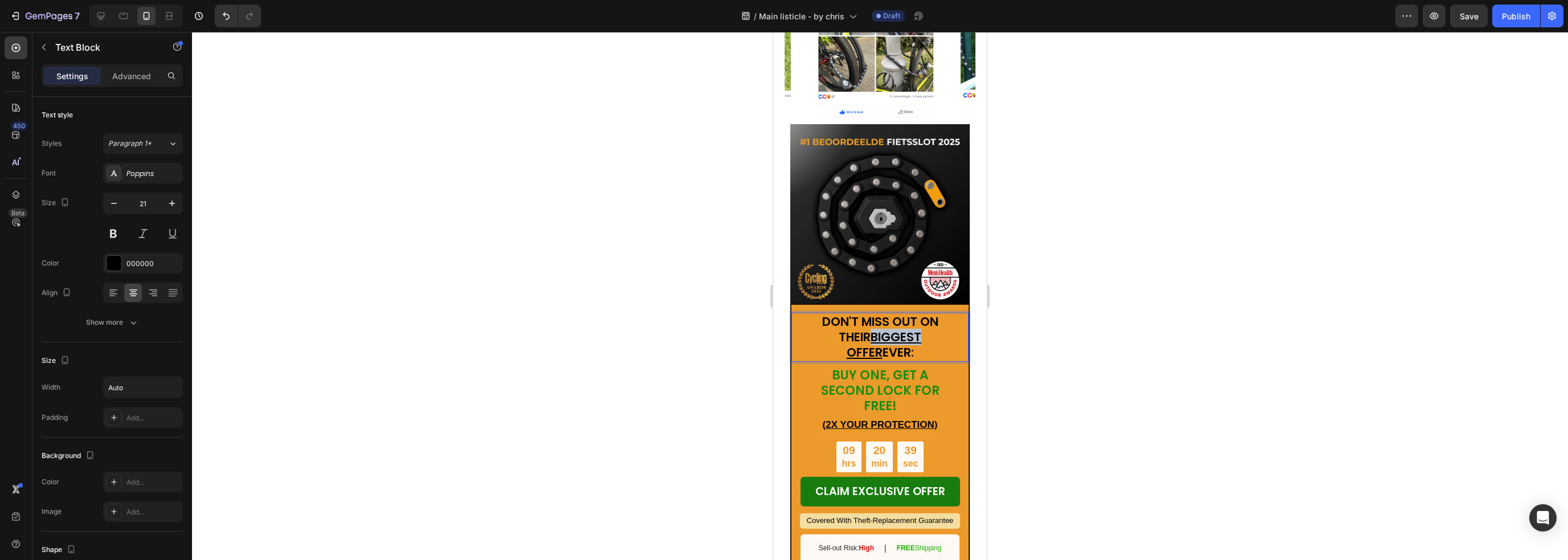 click on "BIGGEST OFFER" at bounding box center (884, 345) 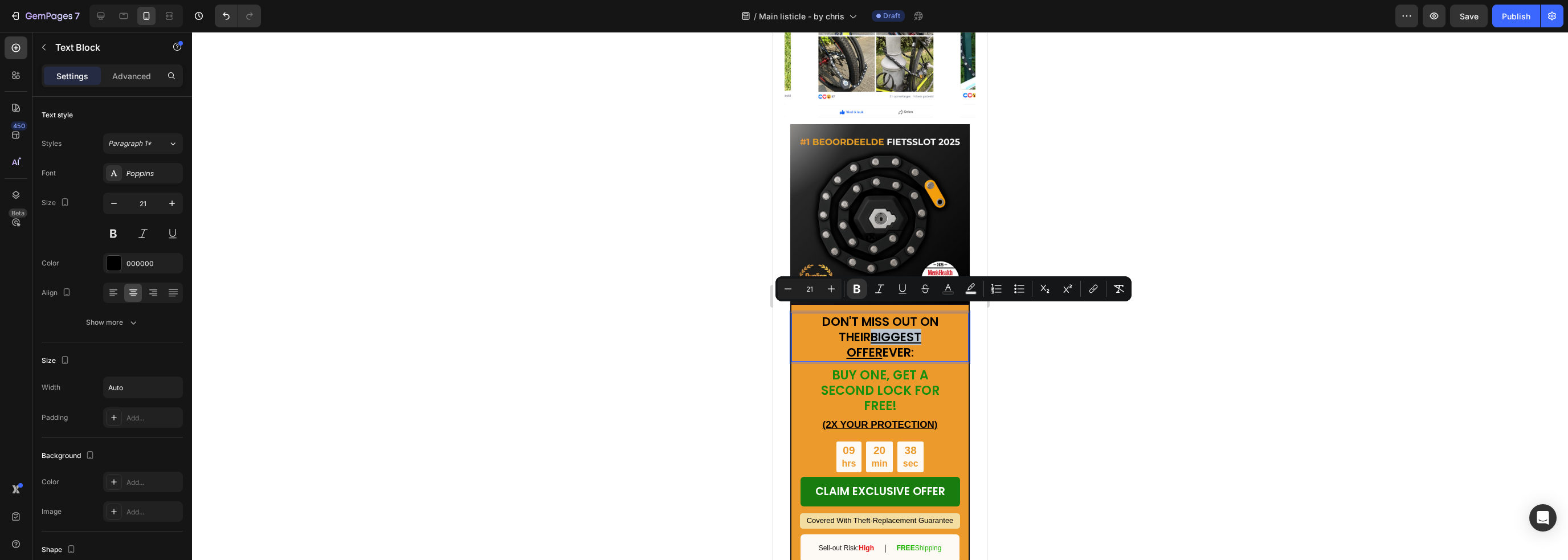 copy on "DON'T MISS OUT ON THEIR  BIGGEST OFFER  EVER:" 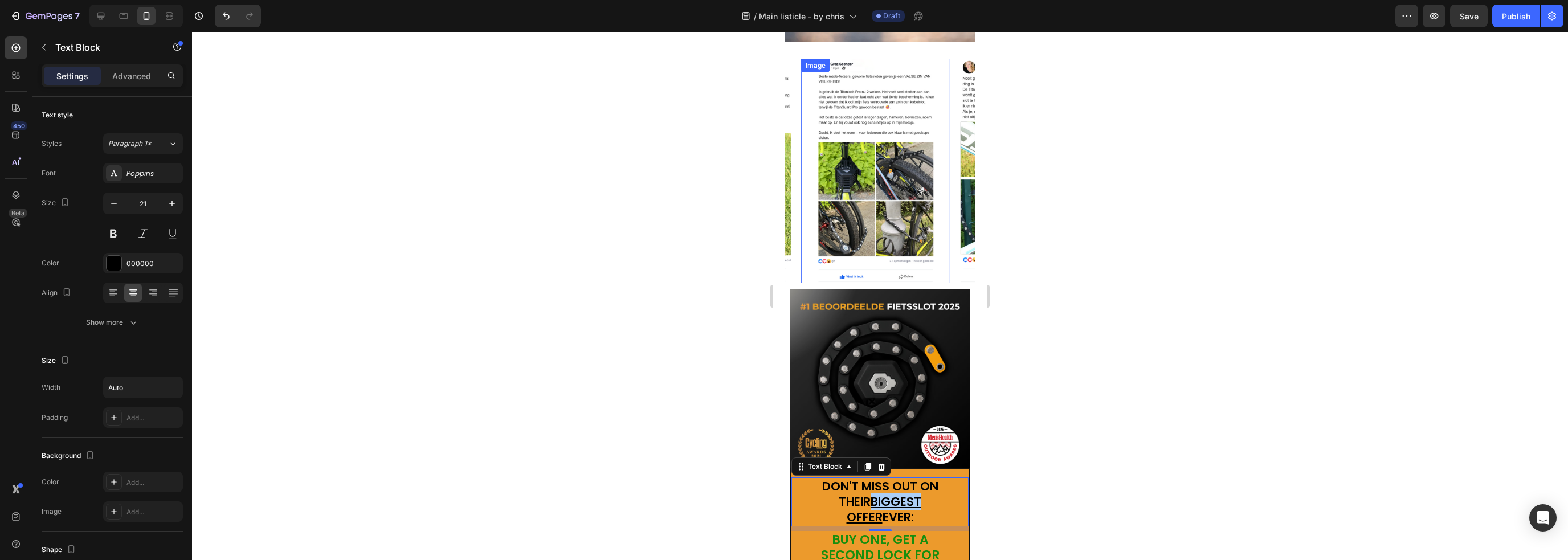 scroll, scrollTop: 3475, scrollLeft: 0, axis: vertical 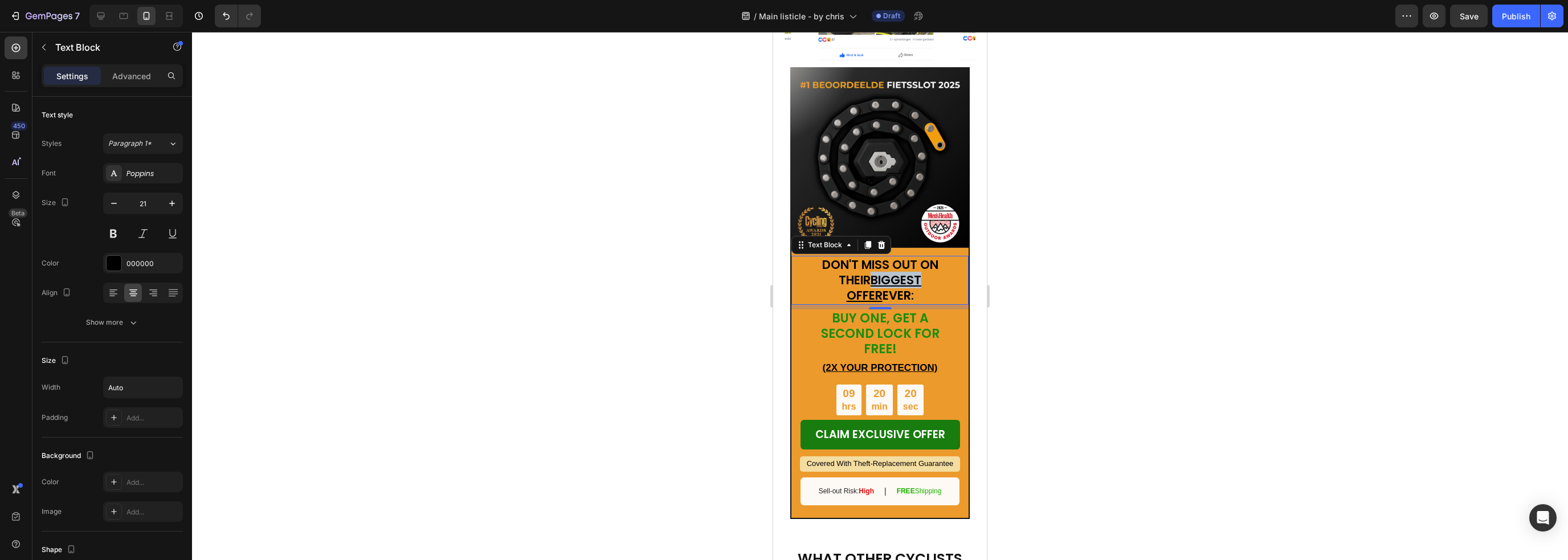 click on "BIGGEST OFFER" at bounding box center (884, 288) 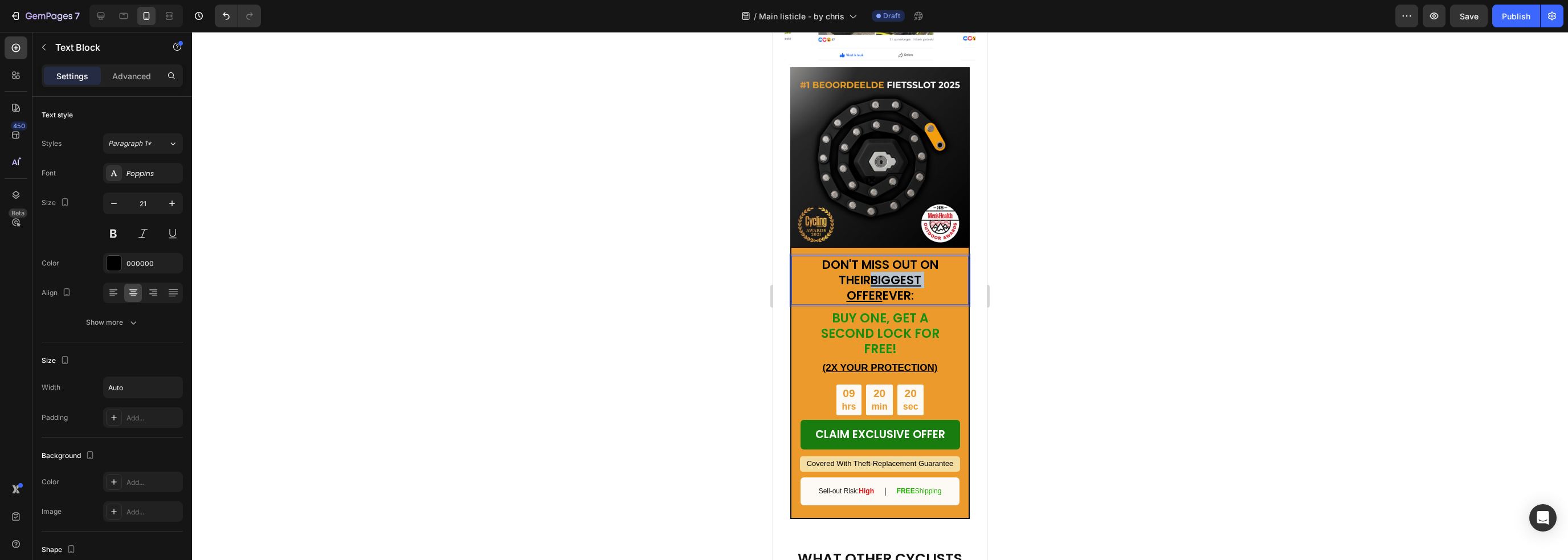 click on "BIGGEST OFFER" at bounding box center (884, 288) 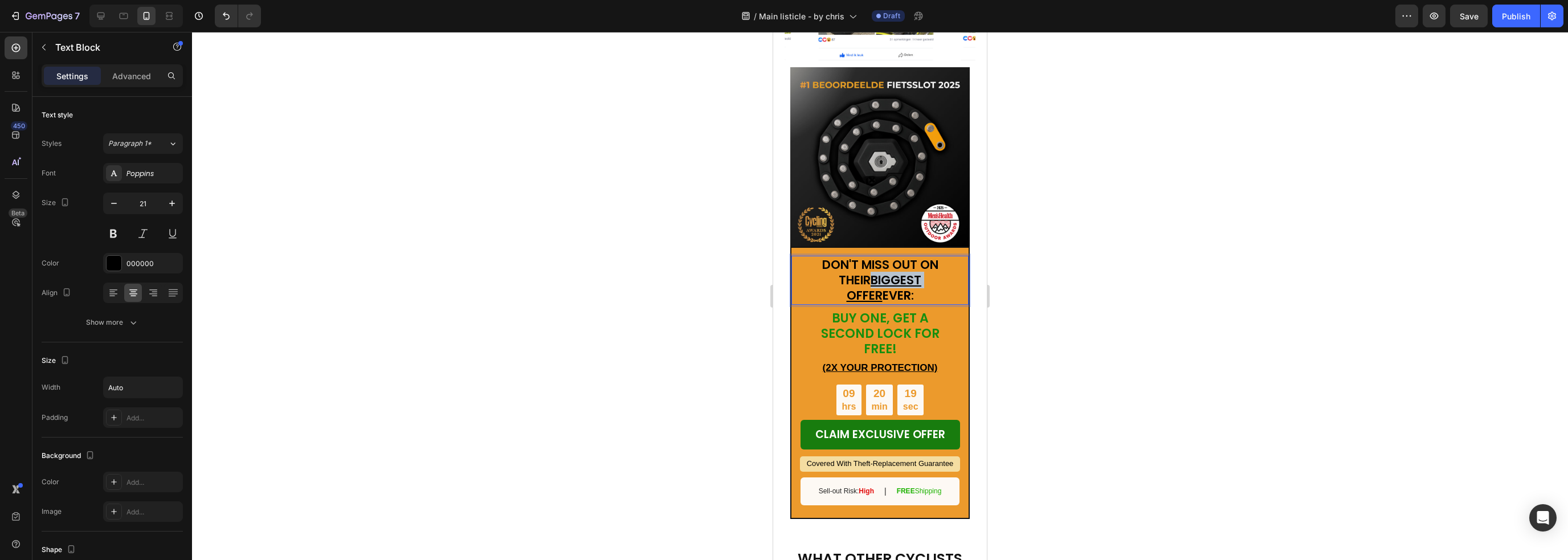 click on "BIGGEST OFFER" at bounding box center [884, 288] 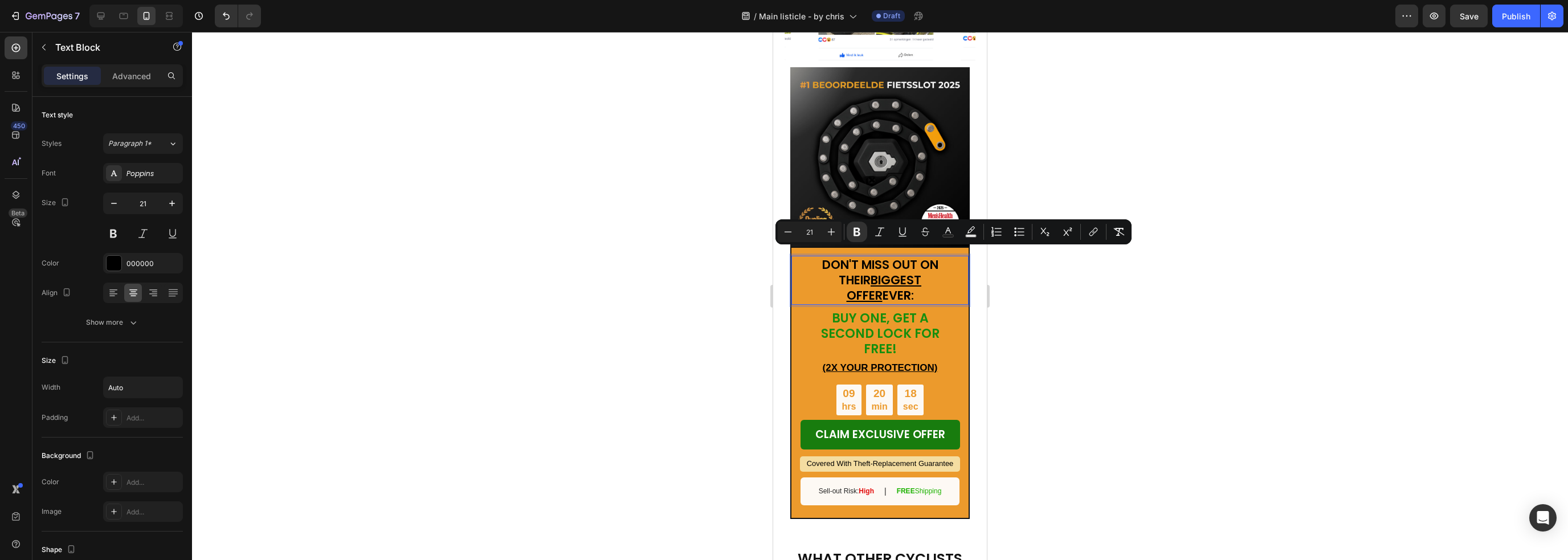 click on "BIGGEST OFFER" at bounding box center (884, 288) 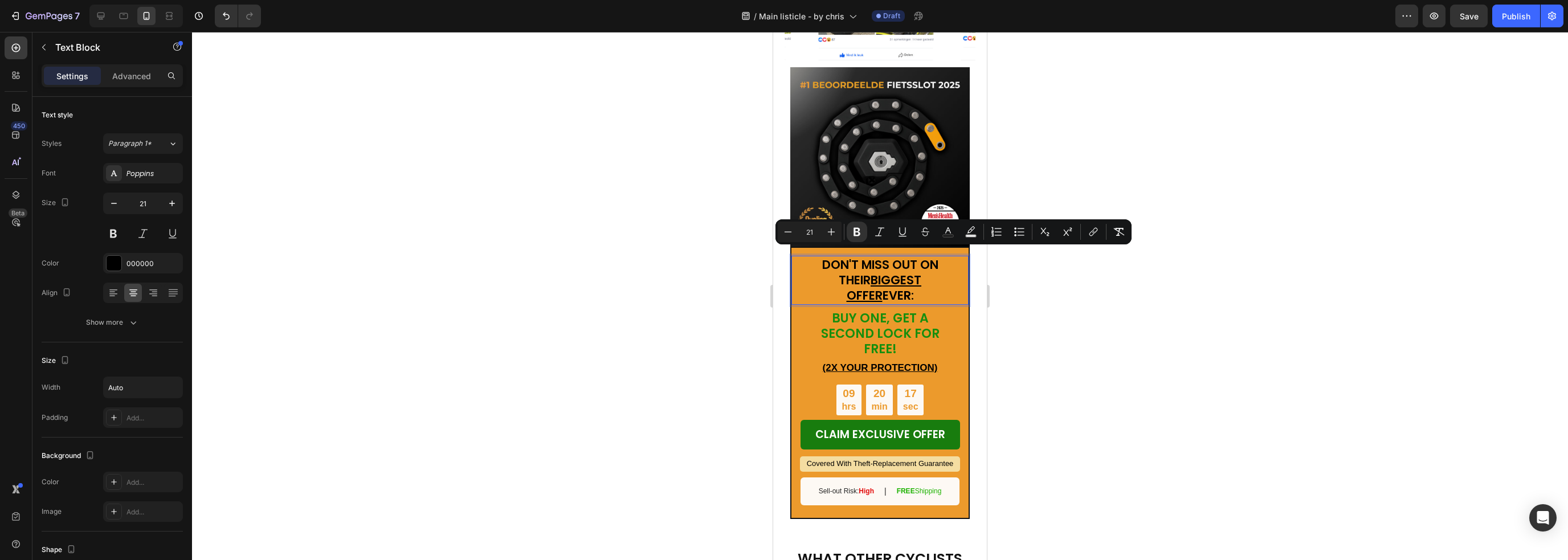 click on "BIGGEST OFFER" at bounding box center (884, 288) 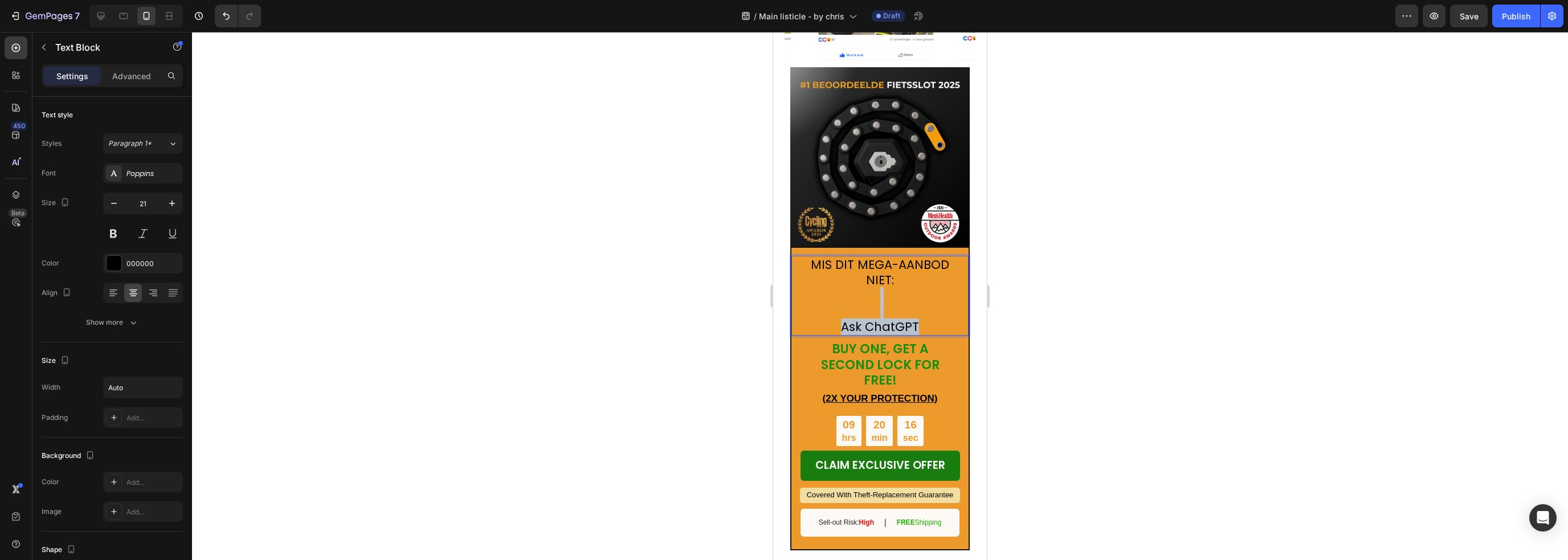 drag, startPoint x: 928, startPoint y: 316, endPoint x: 826, endPoint y: 293, distance: 104.56099 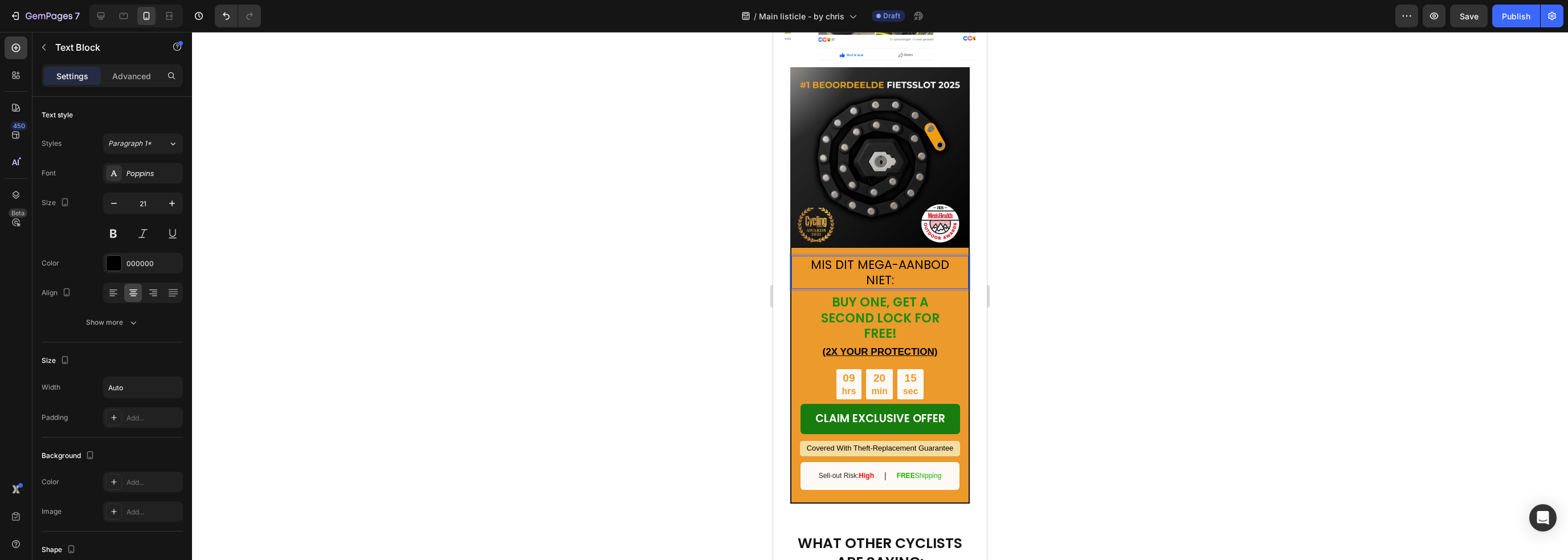 click on "MIS DIT MEGA-AANBOD NIET:" at bounding box center (880, 272) 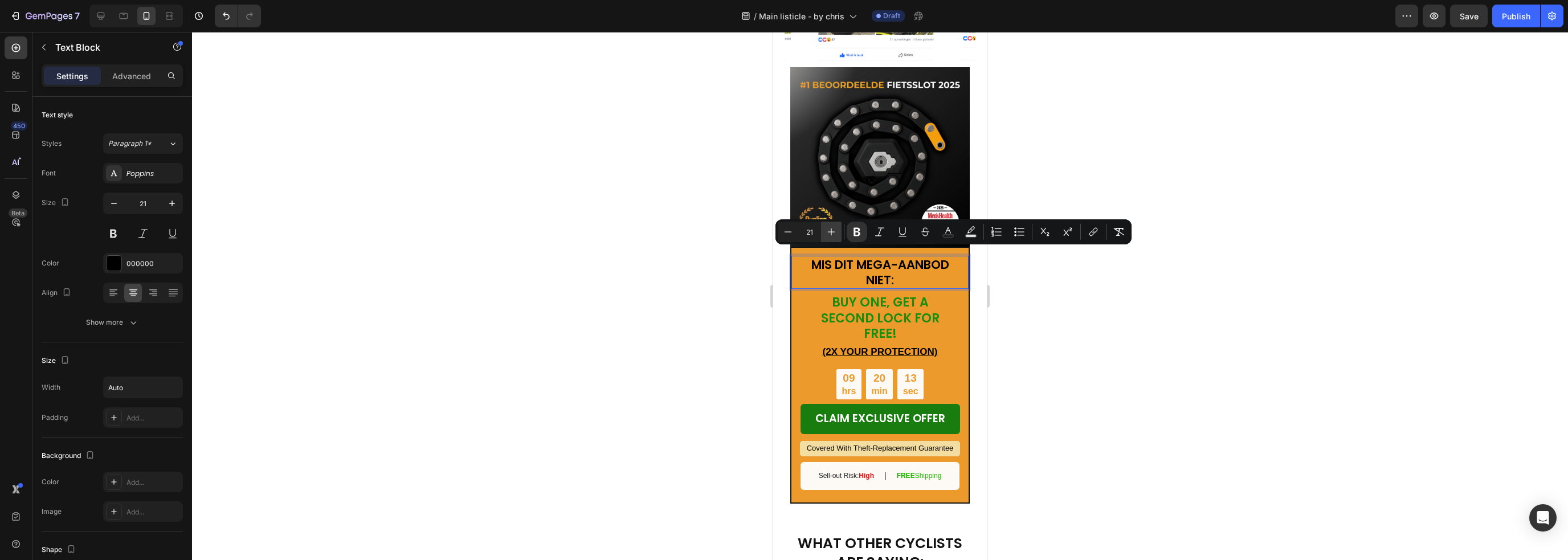 click on "Plus" at bounding box center [831, 232] 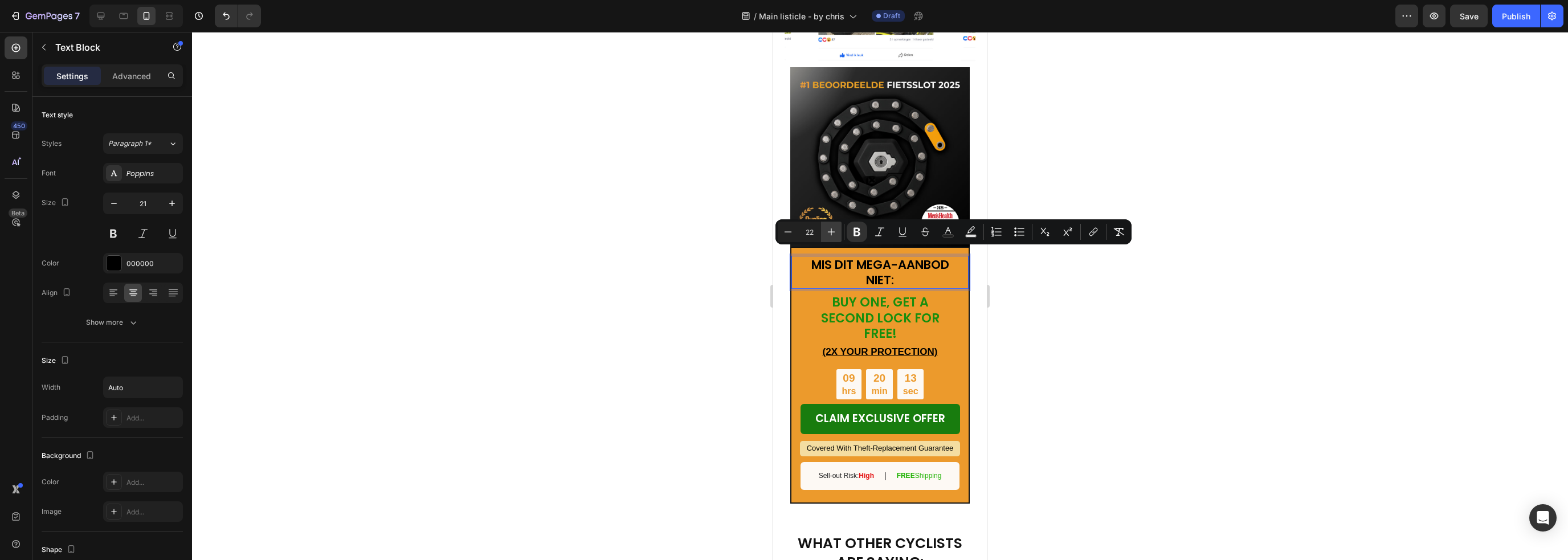 click on "Plus" at bounding box center [831, 232] 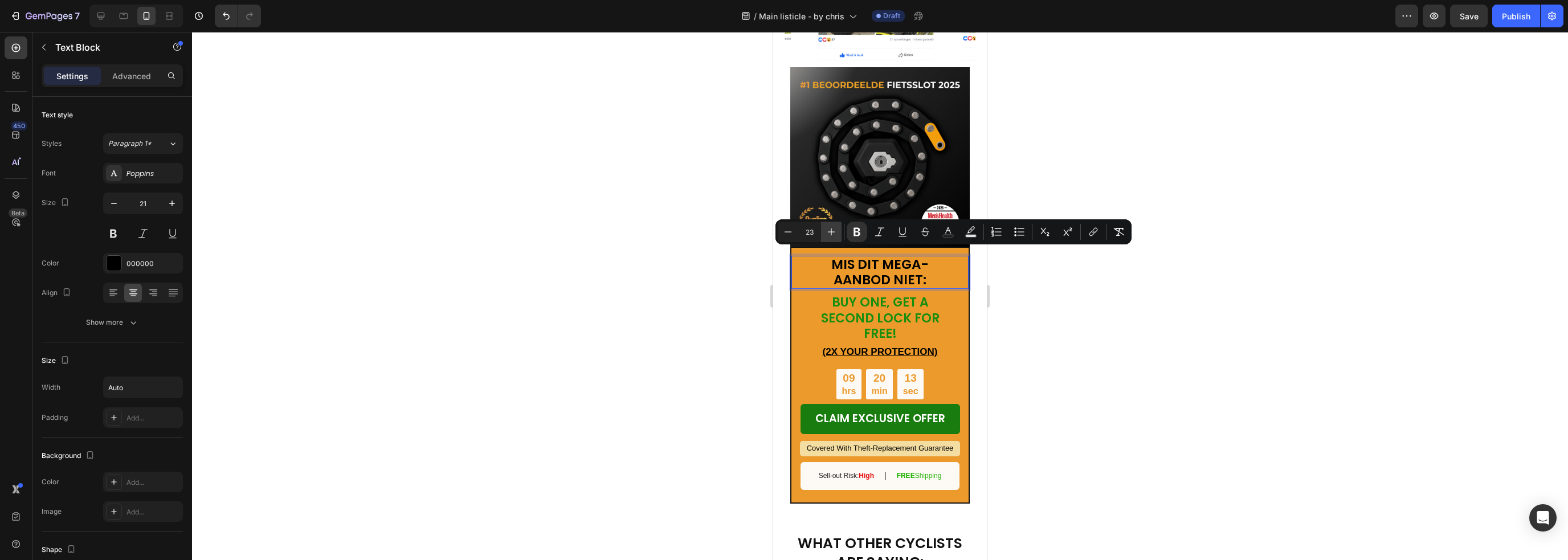 click on "Plus" at bounding box center (831, 232) 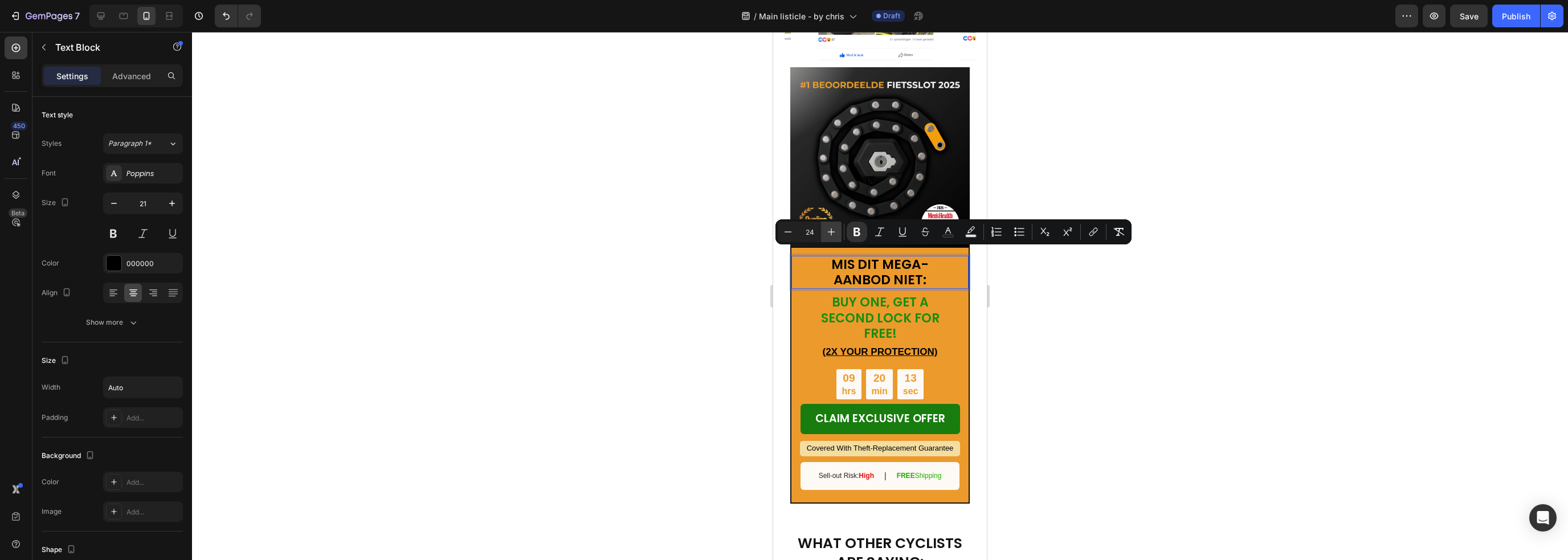 click on "Plus" at bounding box center [831, 232] 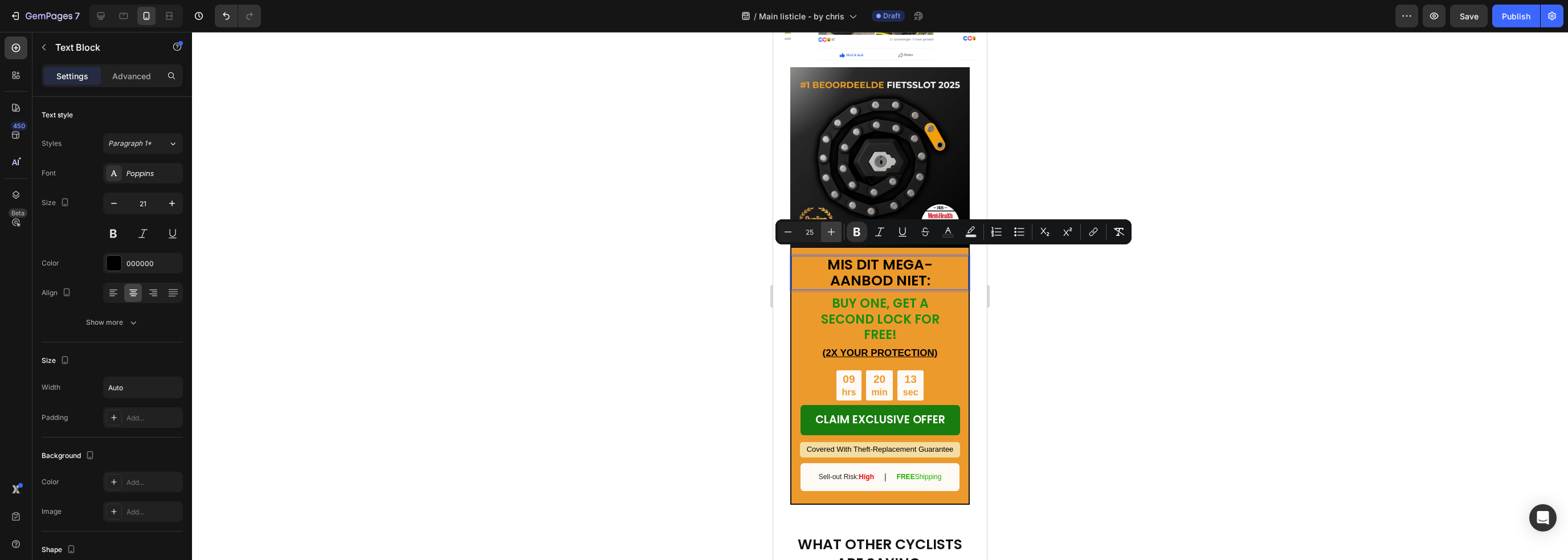click on "Plus" at bounding box center (831, 232) 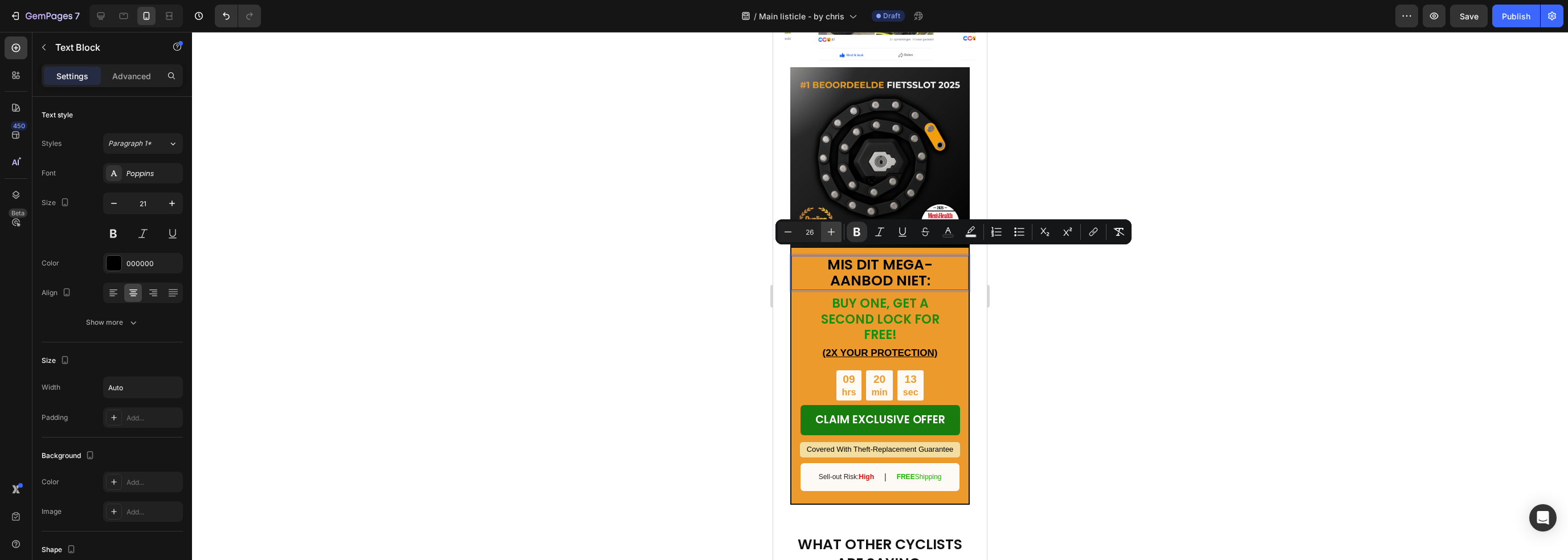 click on "Plus" at bounding box center (831, 232) 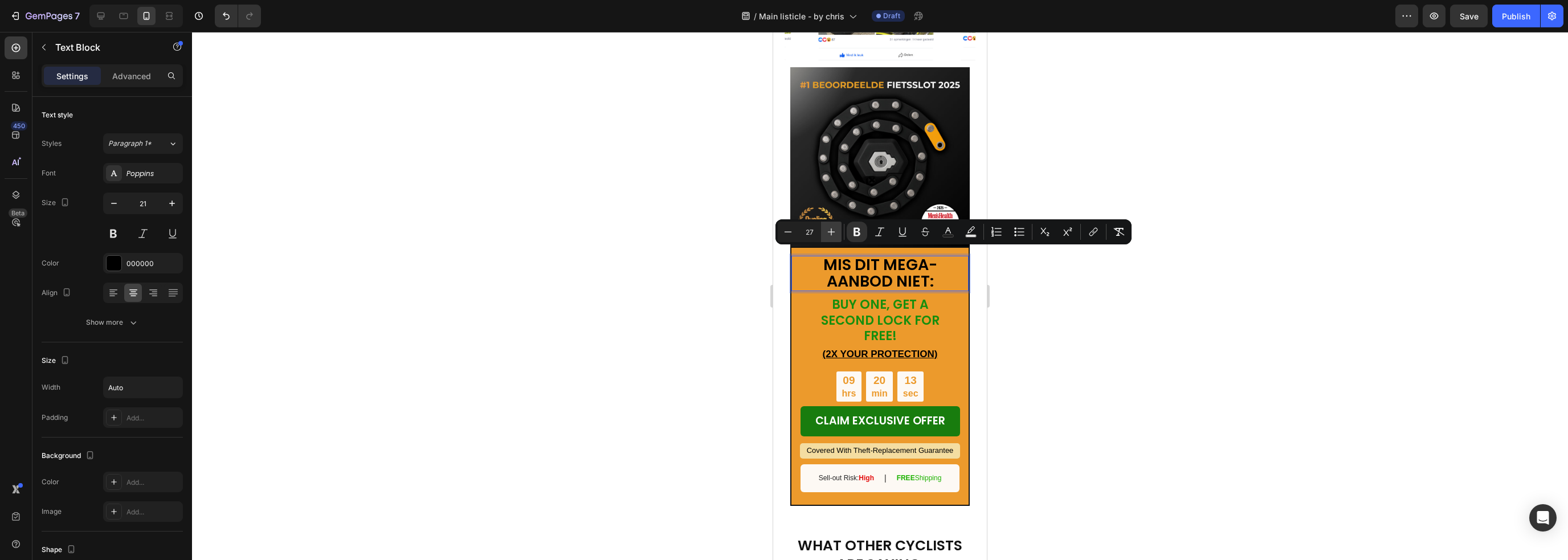 click on "Plus" at bounding box center [831, 232] 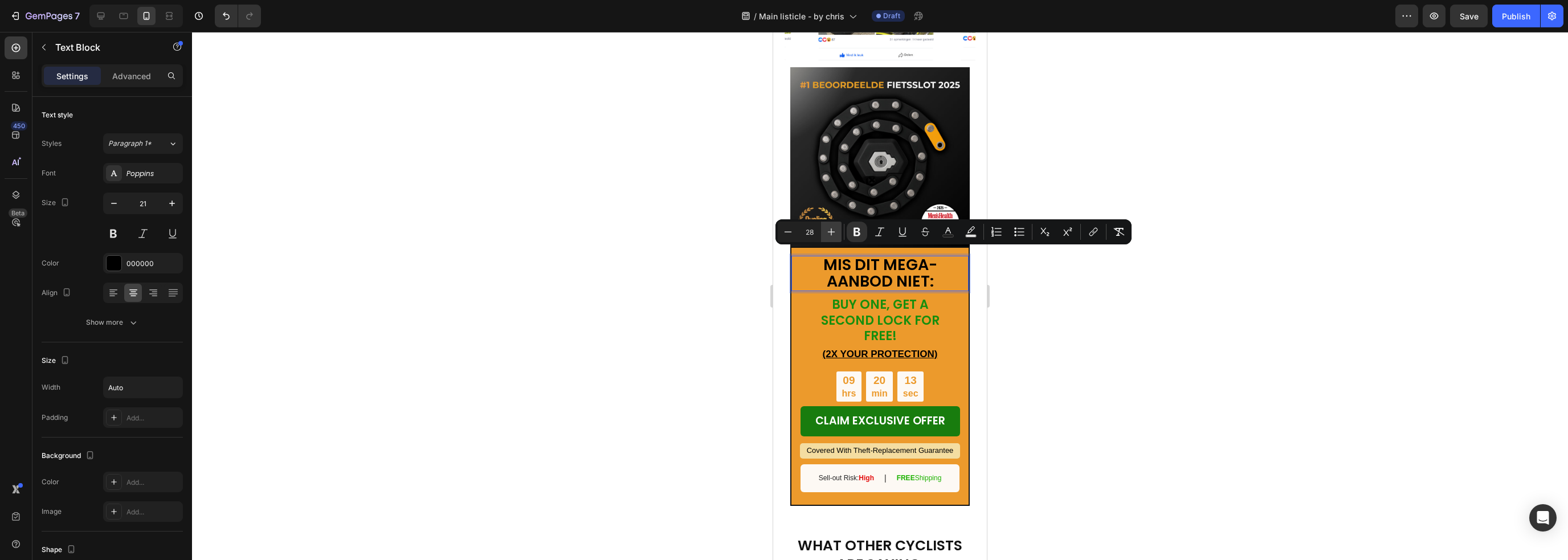 click on "Plus" at bounding box center [831, 232] 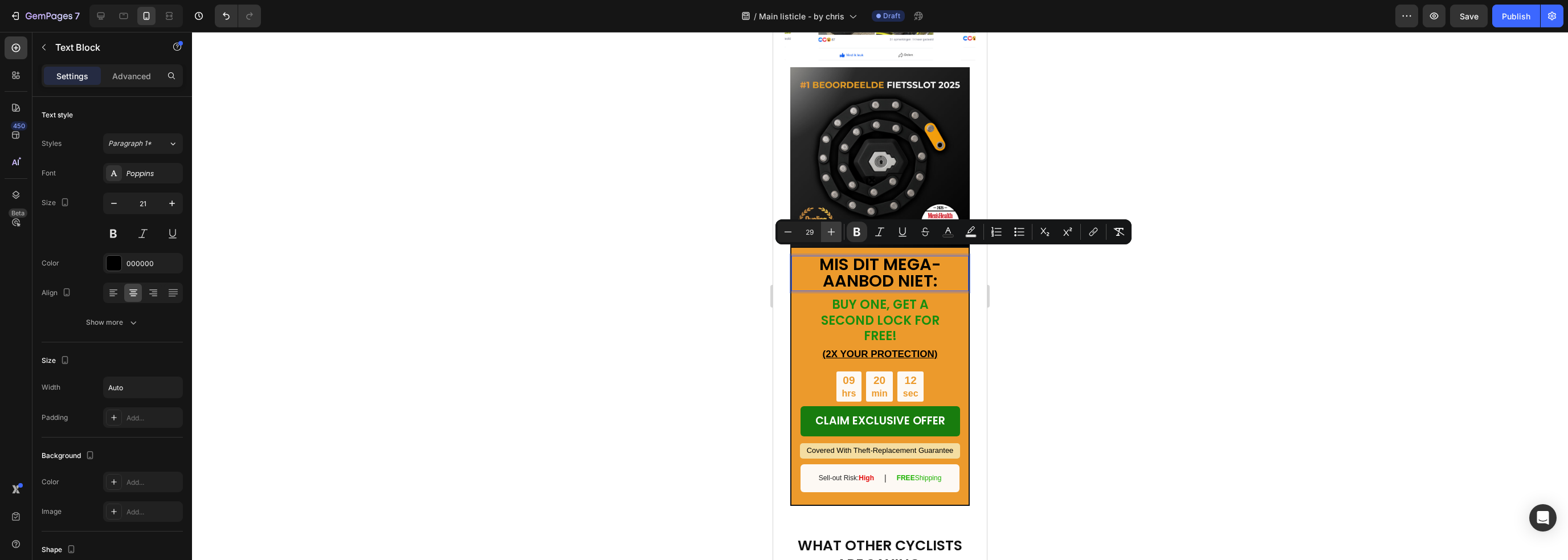 click on "Plus" at bounding box center (831, 232) 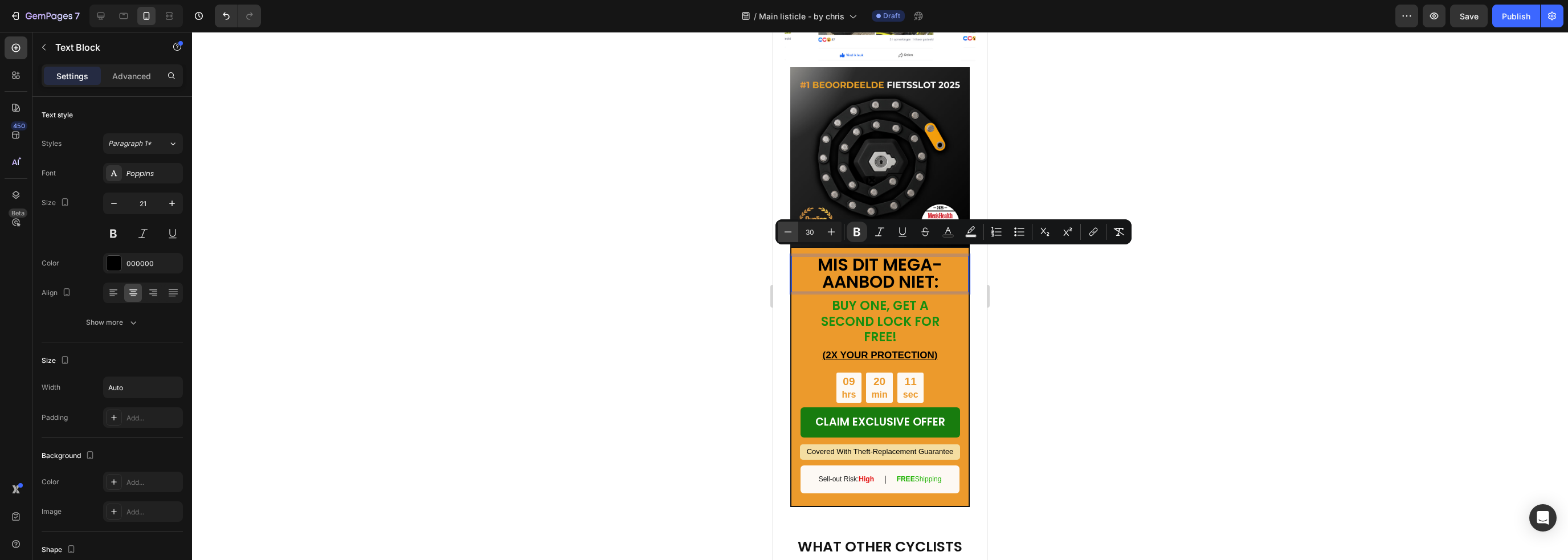 click on "Minus" at bounding box center (788, 232) 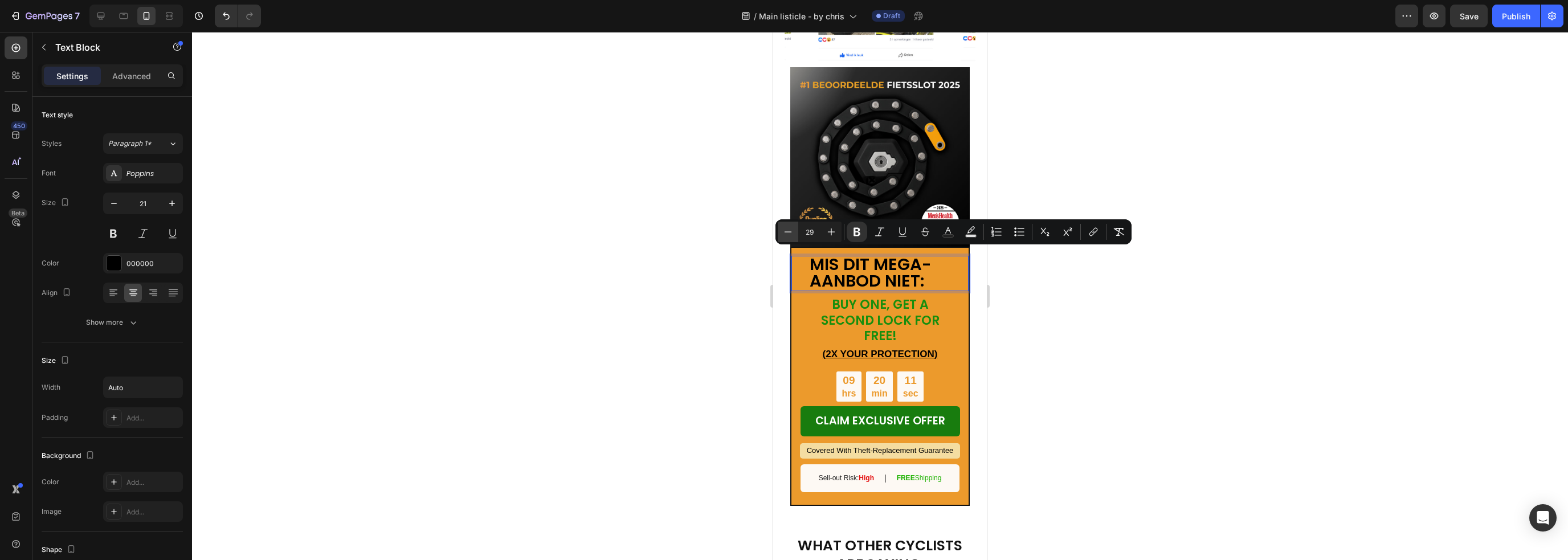 click on "Minus" at bounding box center (788, 232) 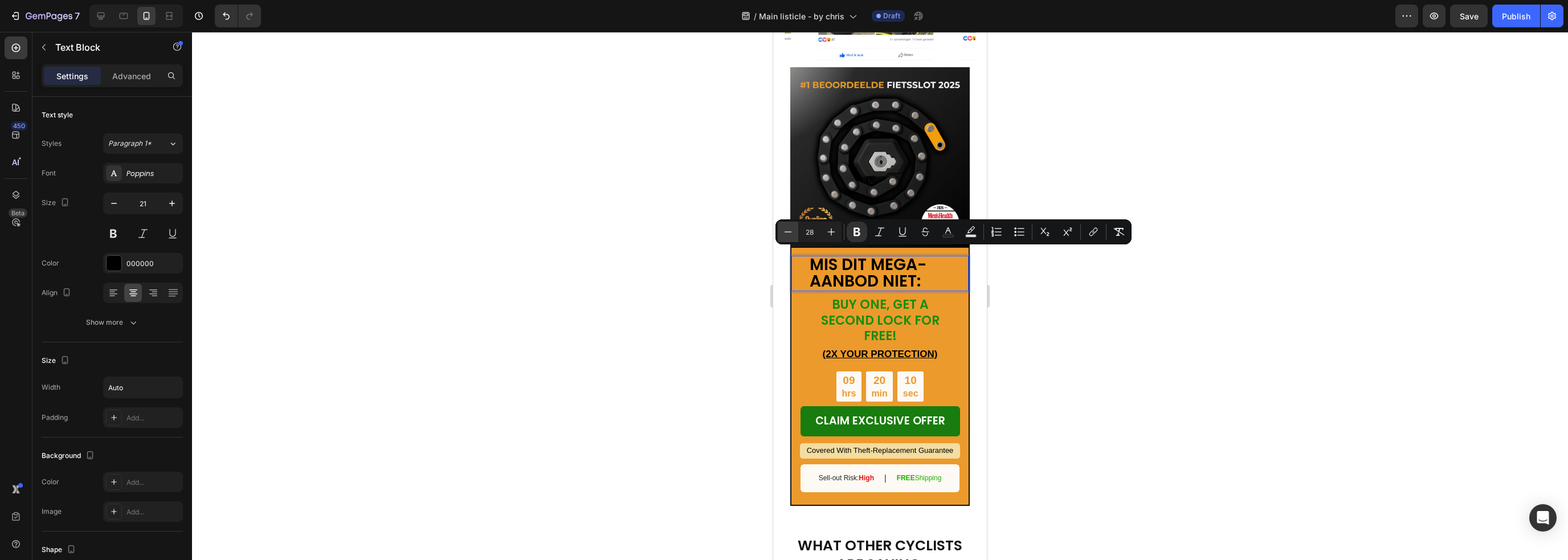 click 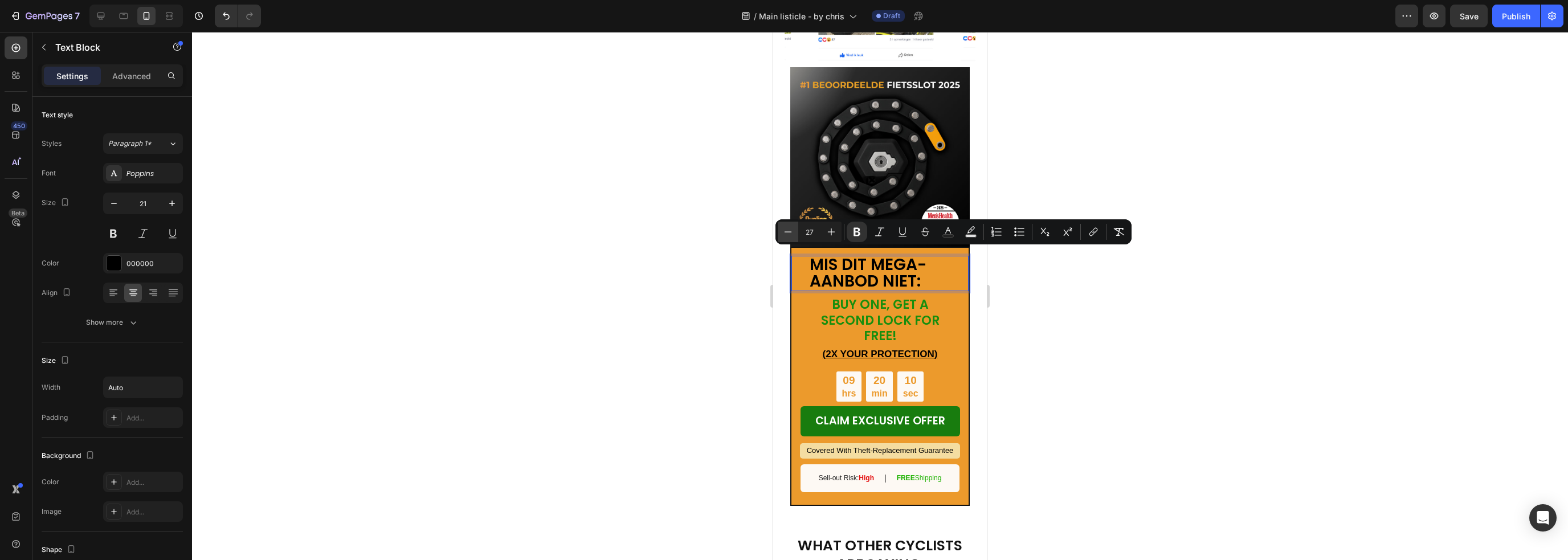 click 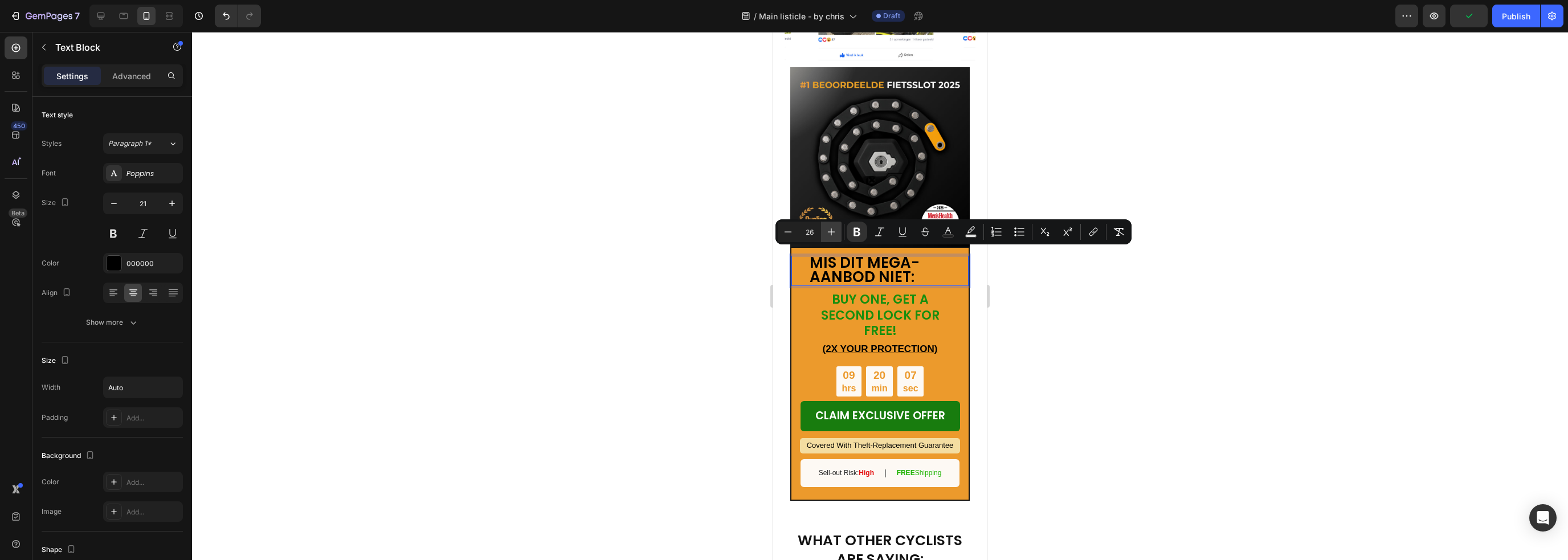 click 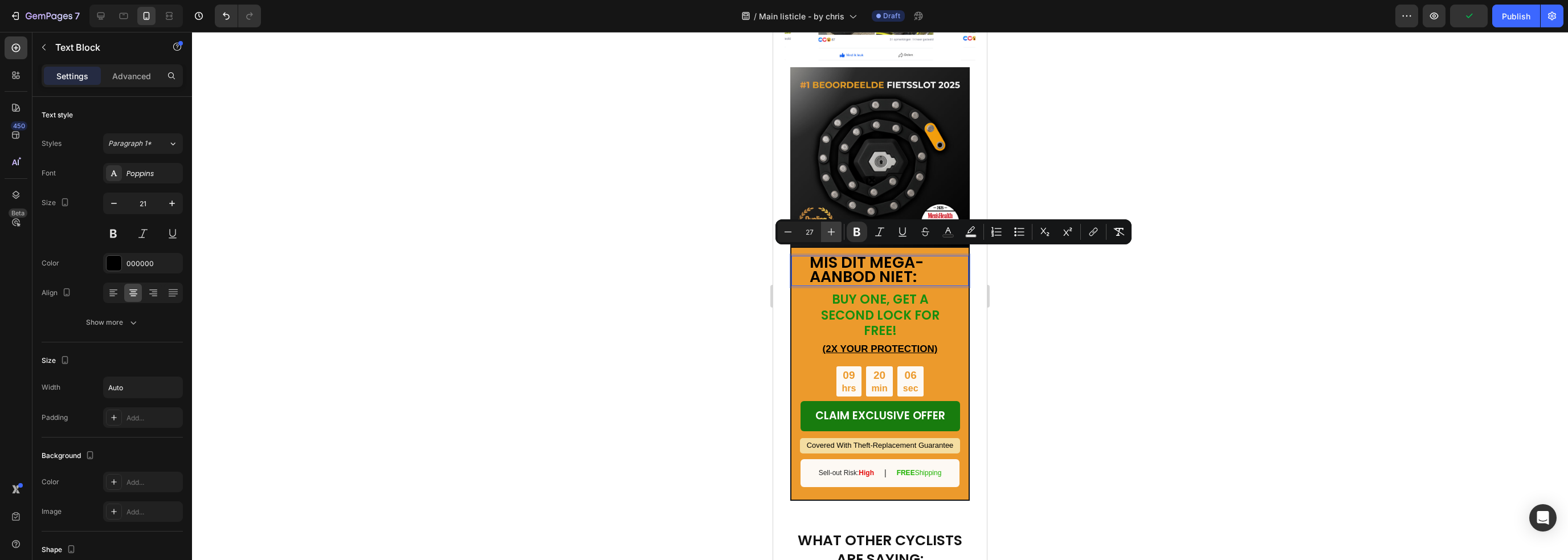 click 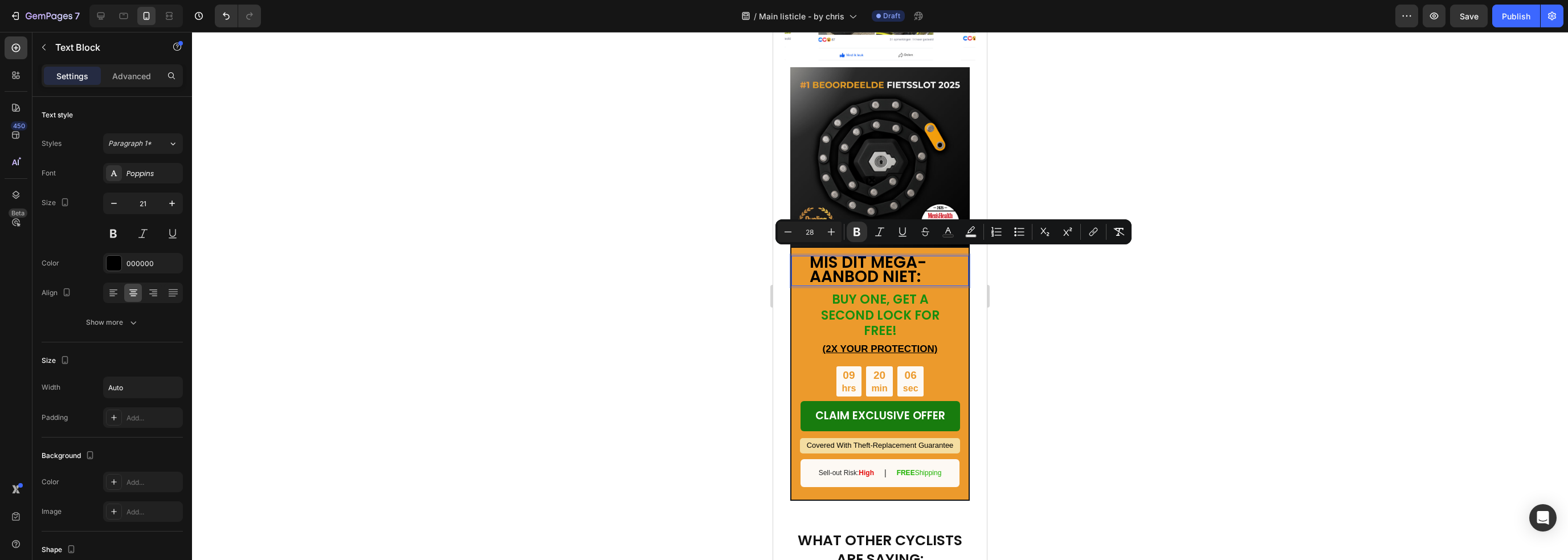 click on "MIS DIT MEGA-AANBOD NIET: Text Block   8" at bounding box center [880, 271] 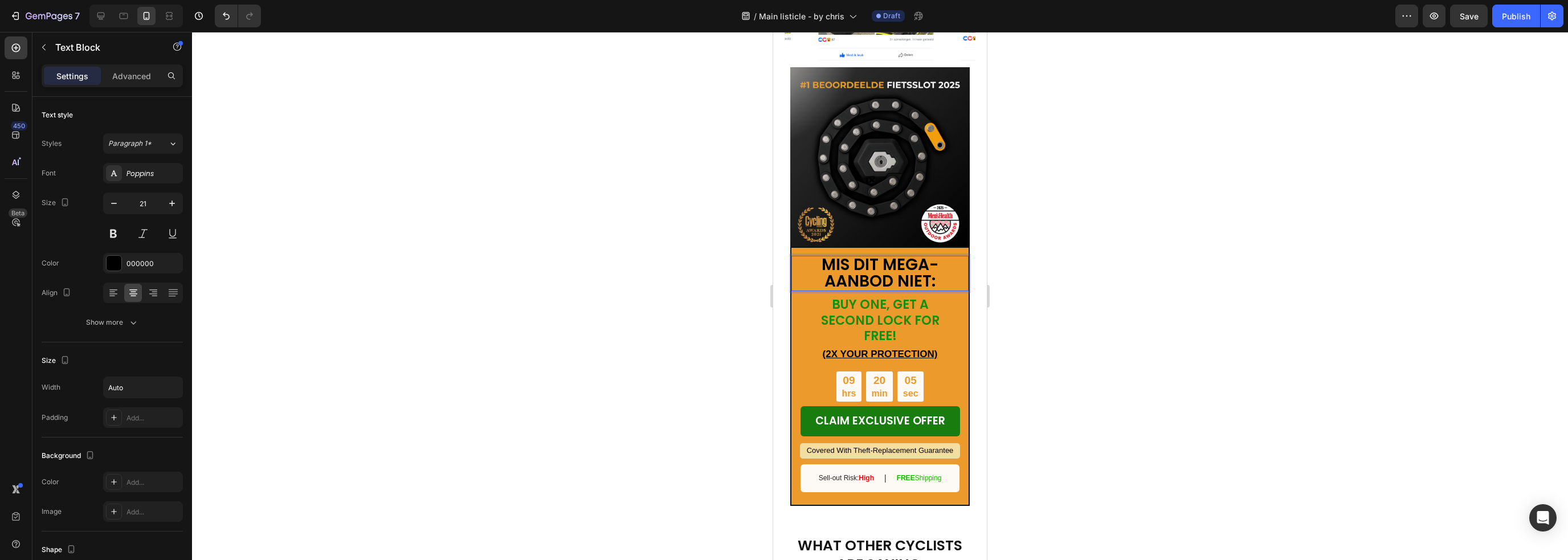 click on "MIS DIT MEGA-AANBOD NIET:" at bounding box center [880, 273] 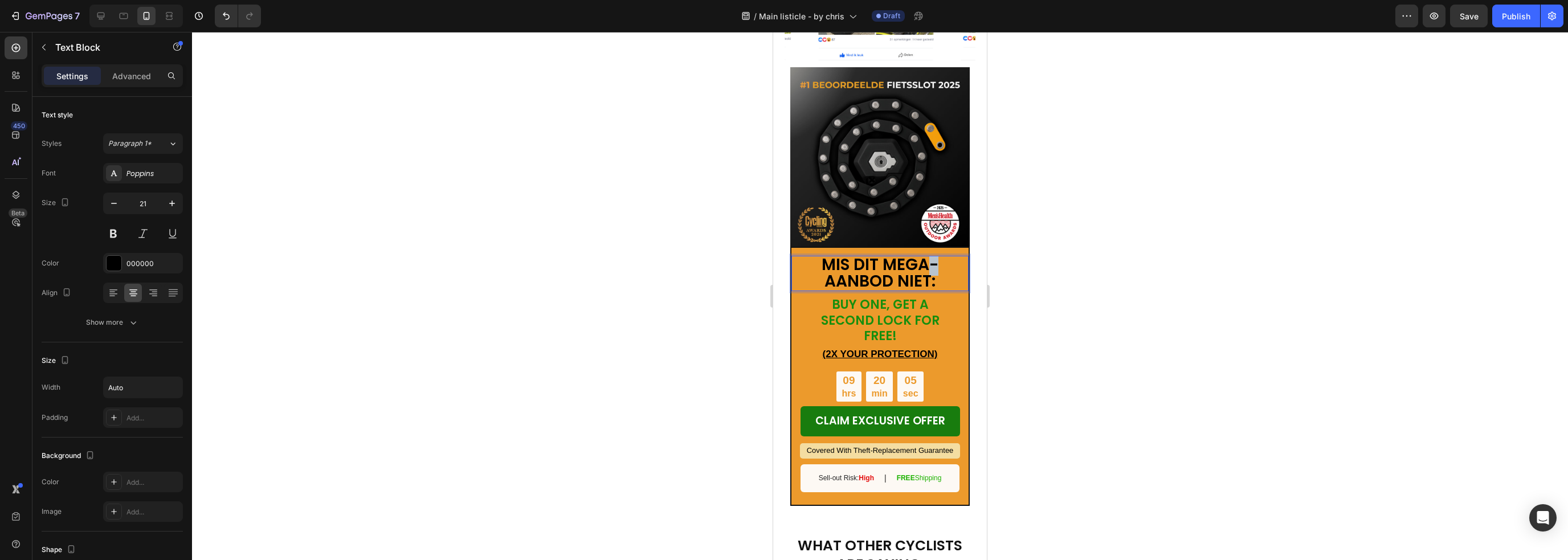 click on "MIS DIT MEGA-AANBOD NIET:" at bounding box center (880, 273) 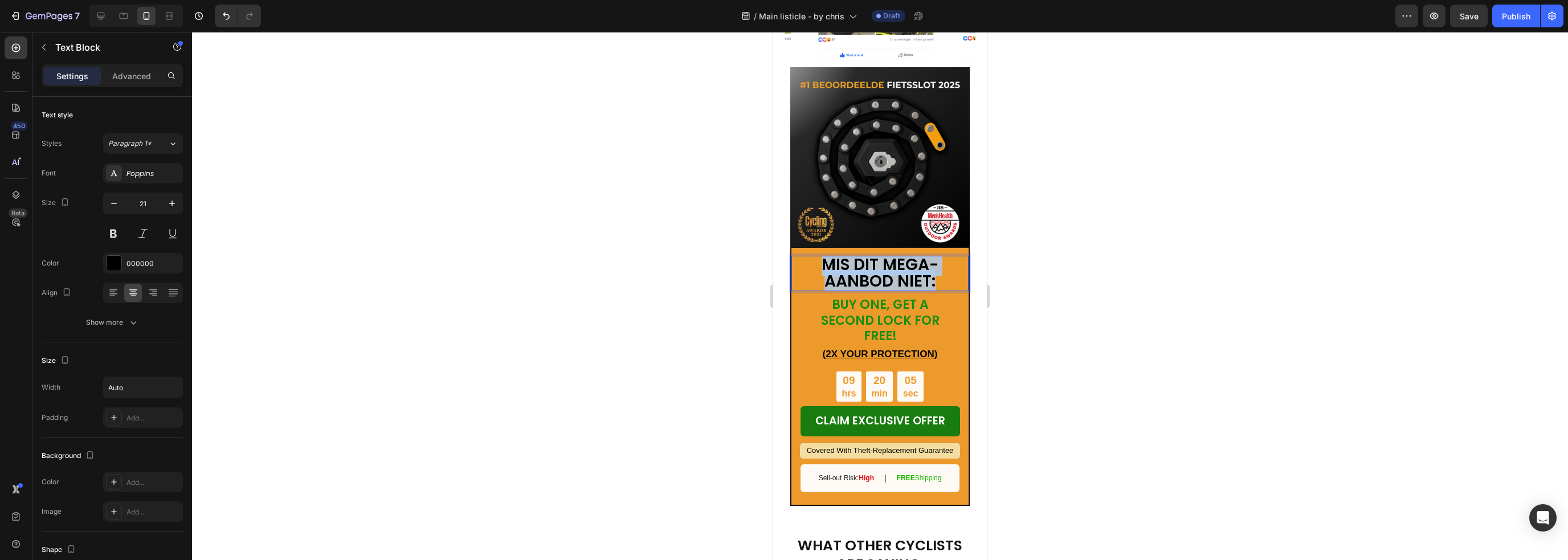 click on "MIS DIT MEGA-AANBOD NIET:" at bounding box center [880, 273] 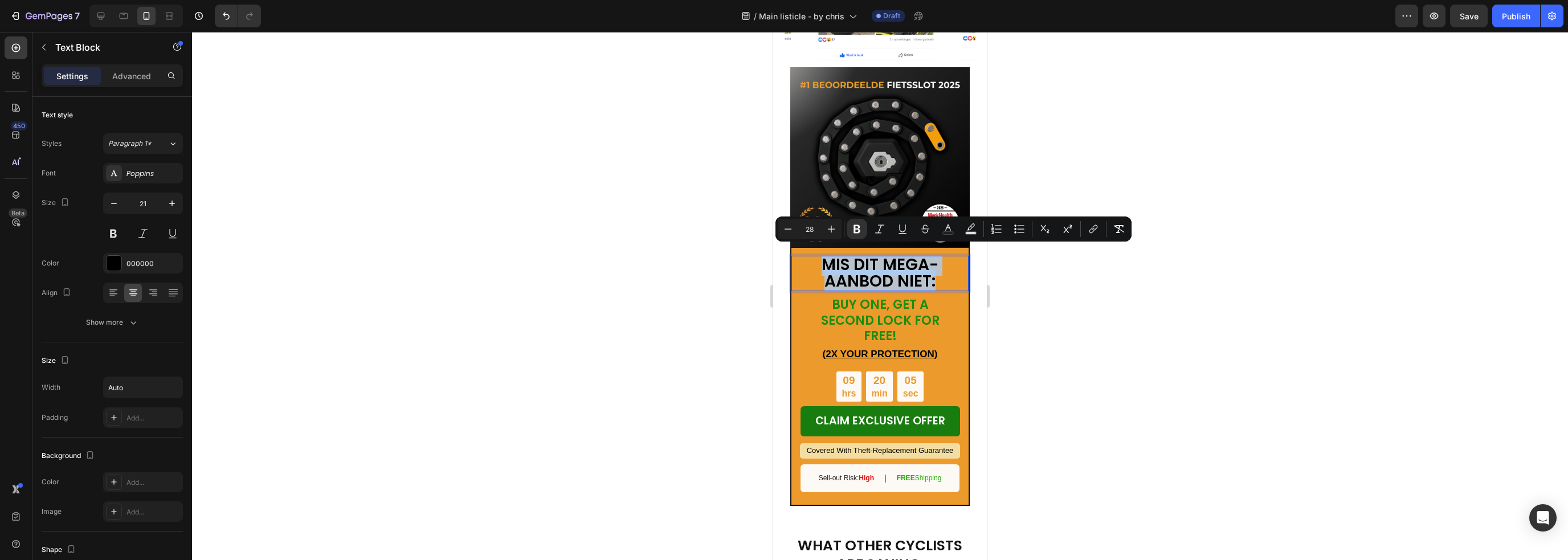 click on "MIS DIT MEGA-AANBOD NIET:" at bounding box center [880, 273] 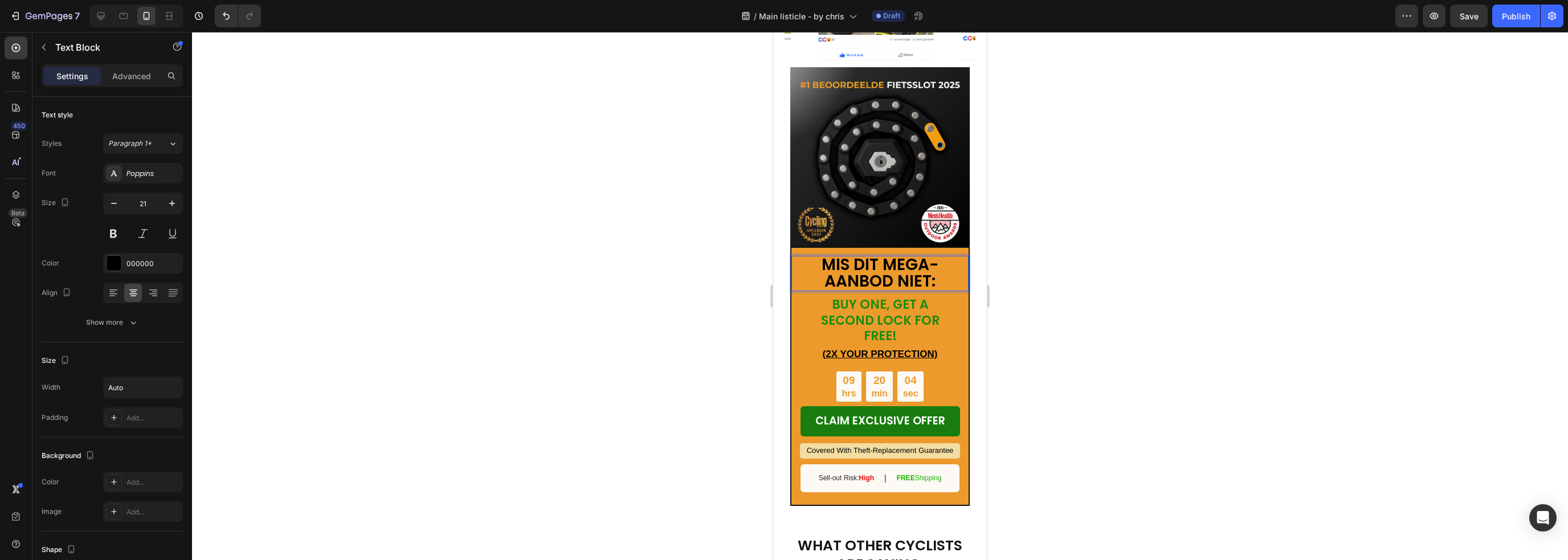 click on "MIS DIT MEGA-AANBOD NIET:" at bounding box center [880, 273] 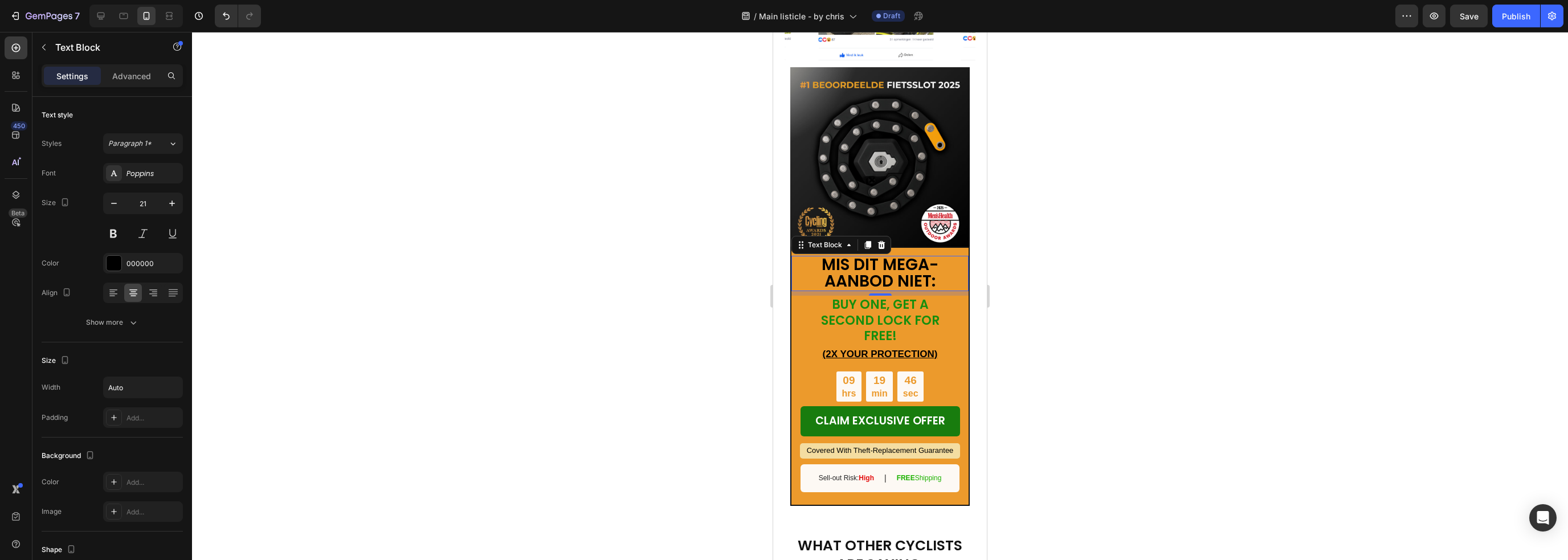 click on "MIS DIT MEGA-AANBOD NIET:" at bounding box center (880, 273) 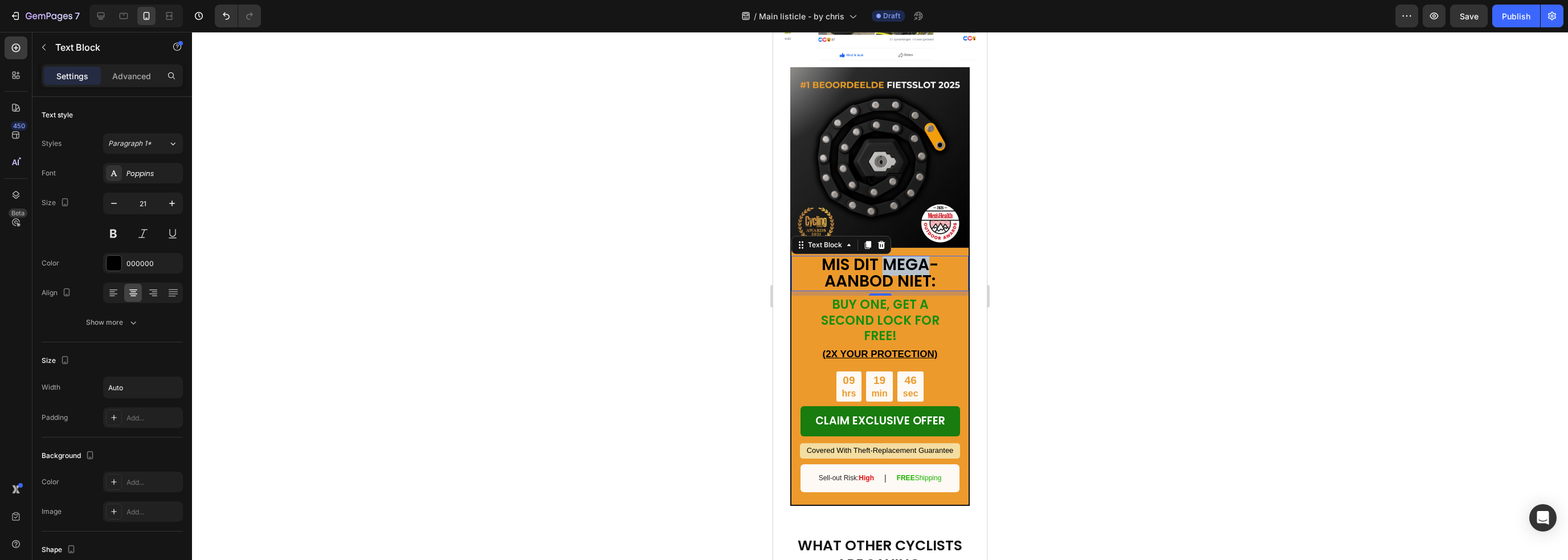 click on "MIS DIT MEGA-AANBOD NIET:" at bounding box center [880, 273] 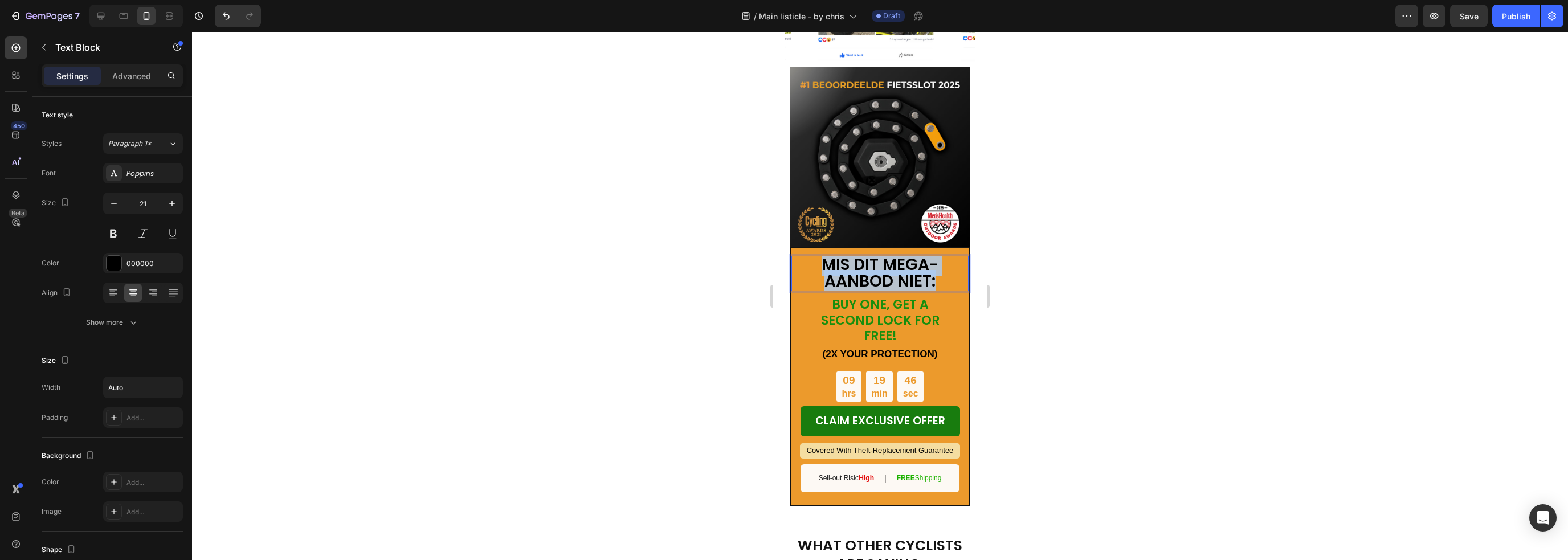click on "MIS DIT MEGA-AANBOD NIET:" at bounding box center (880, 273) 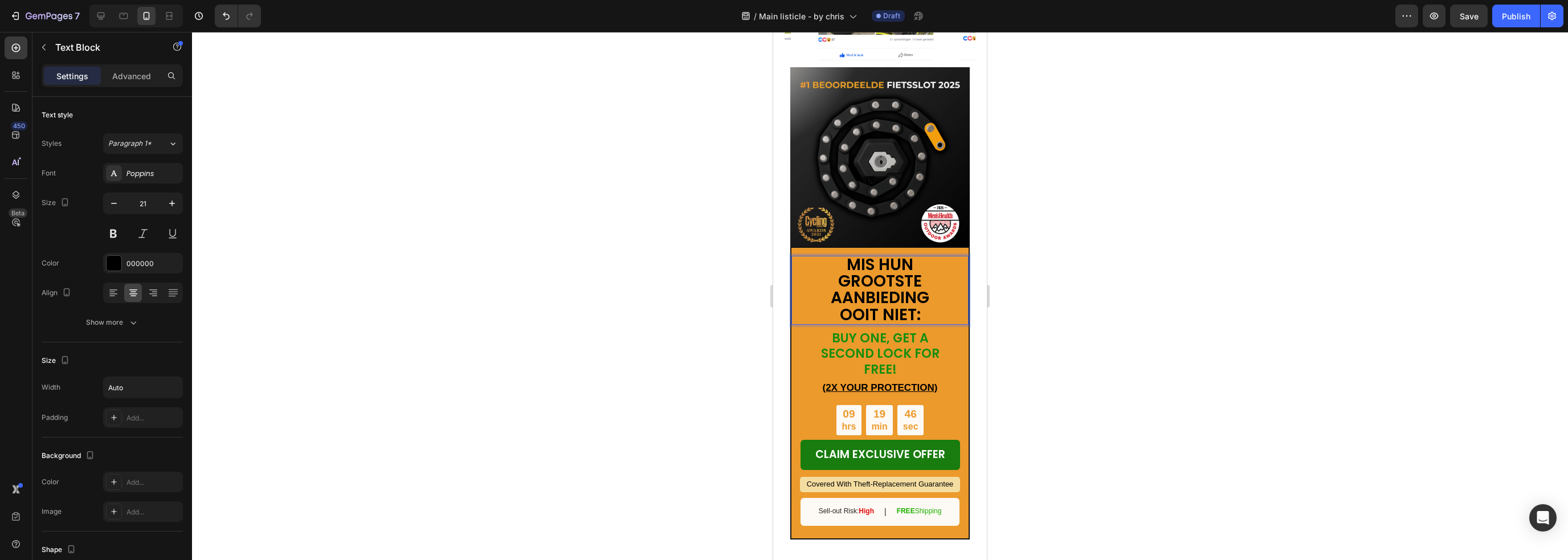 scroll, scrollTop: 0, scrollLeft: 0, axis: both 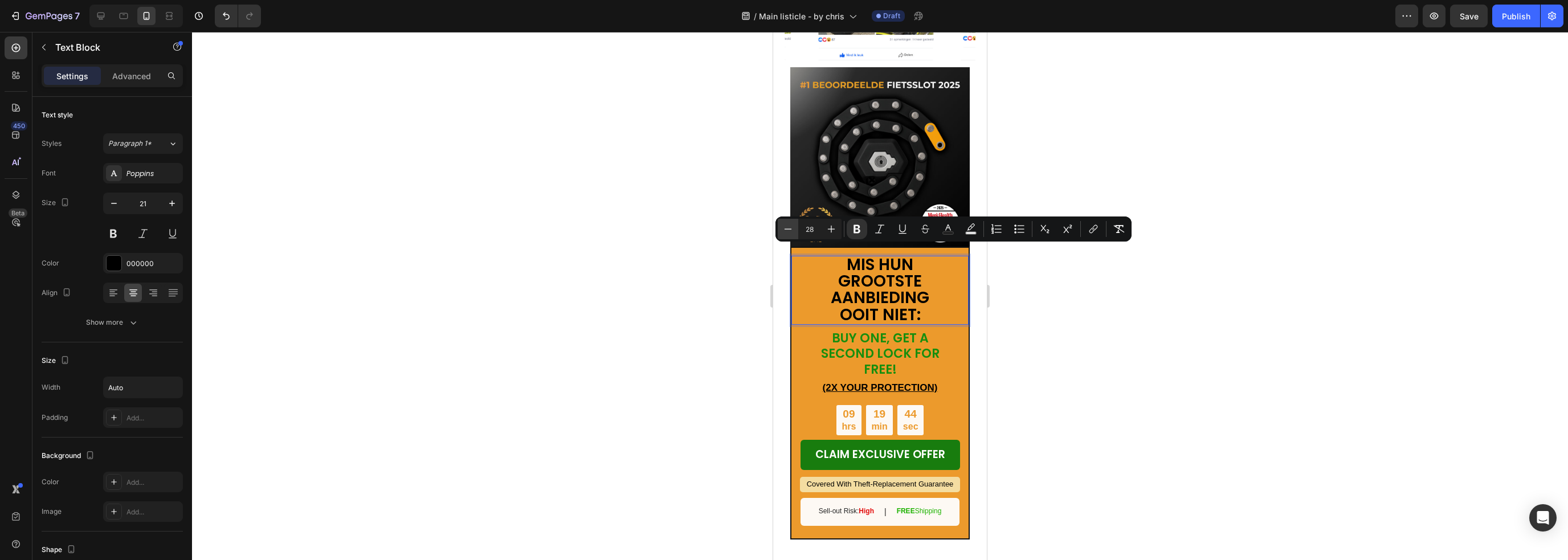click 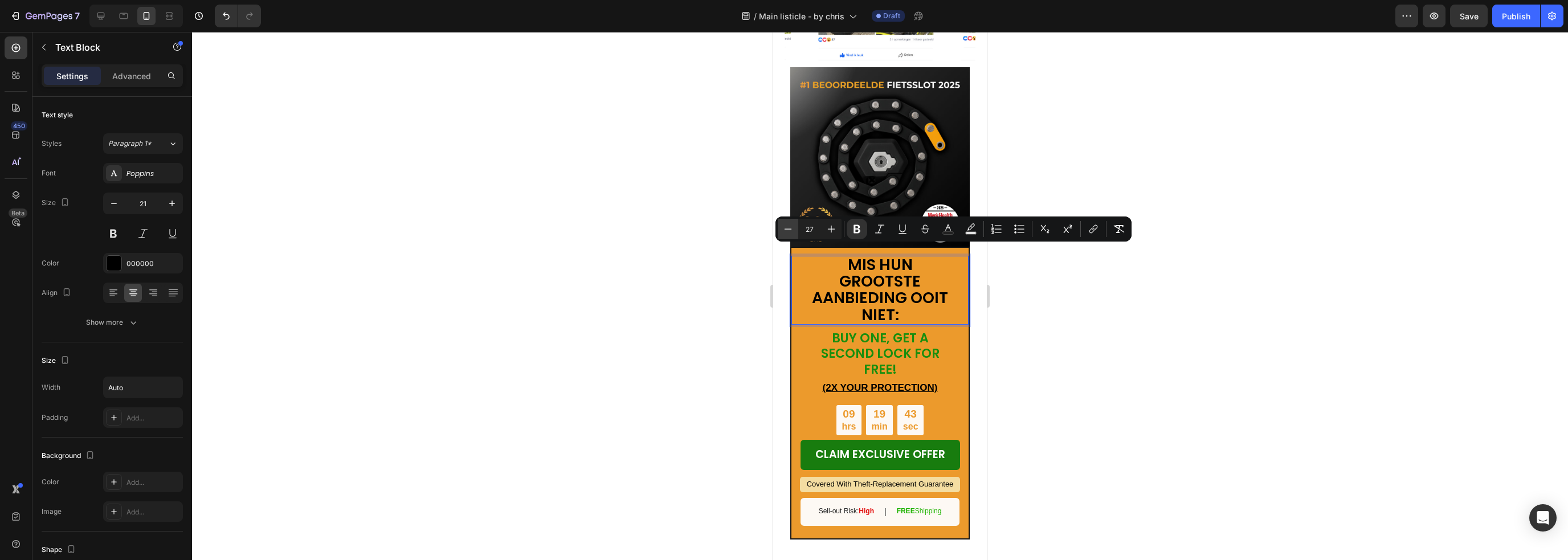 click 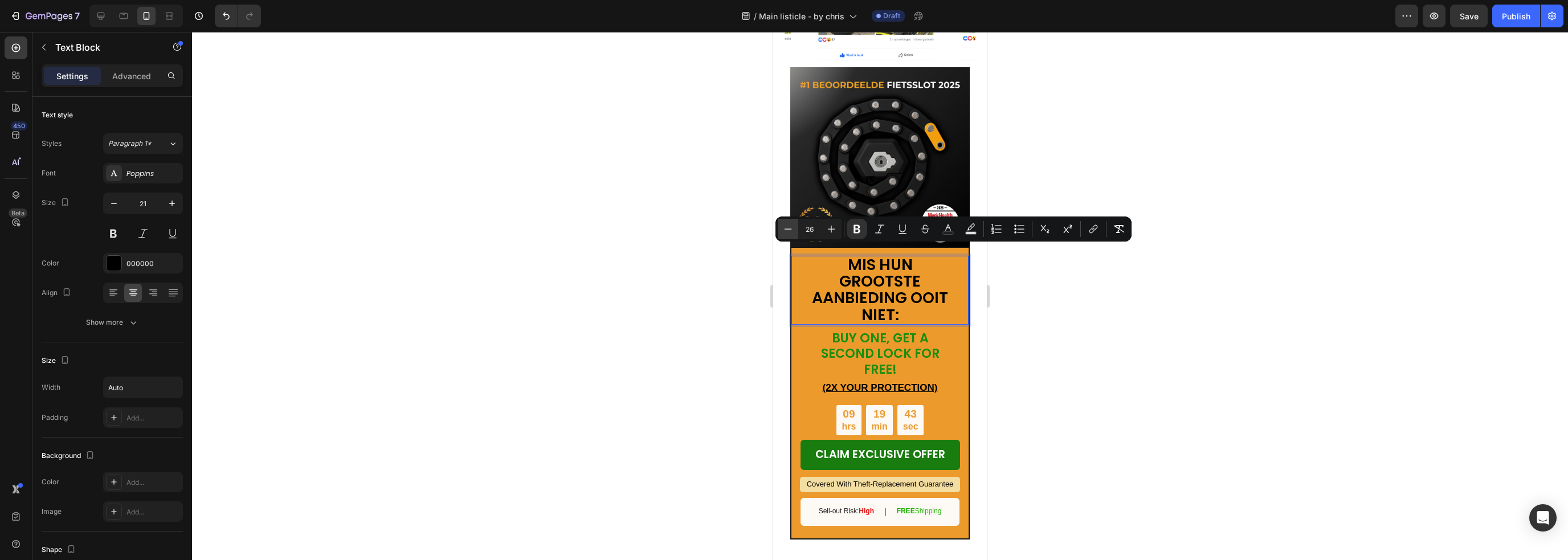 scroll, scrollTop: 0, scrollLeft: 0, axis: both 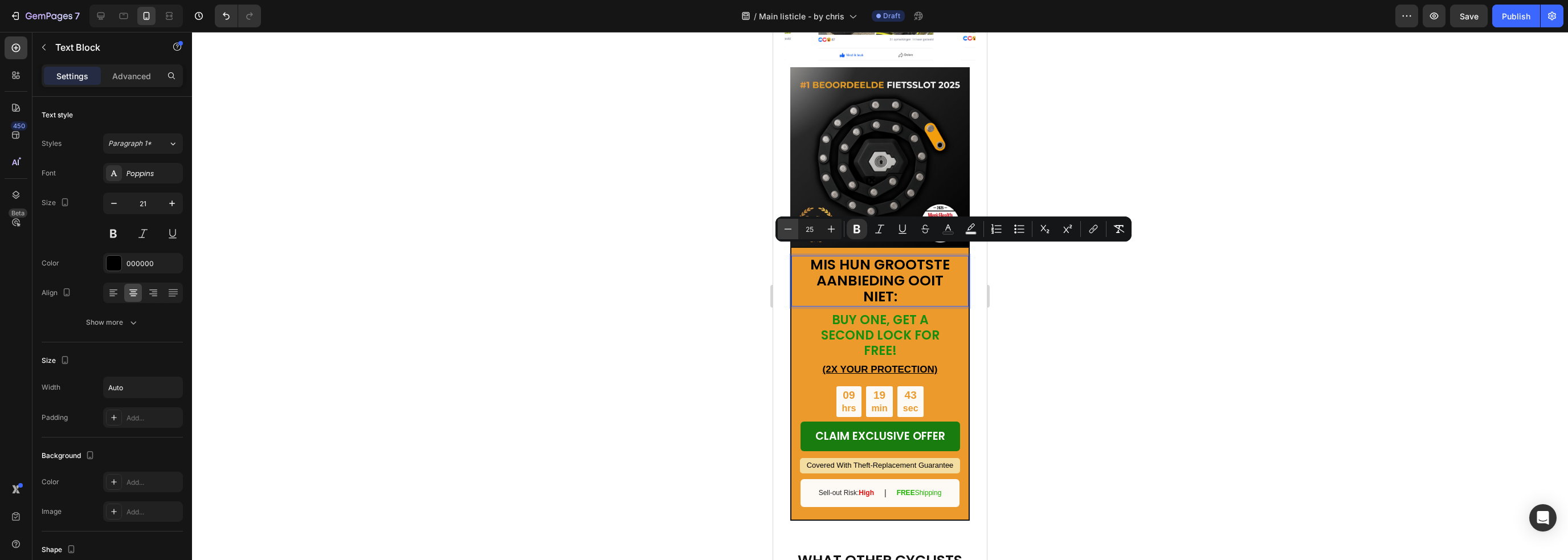 click 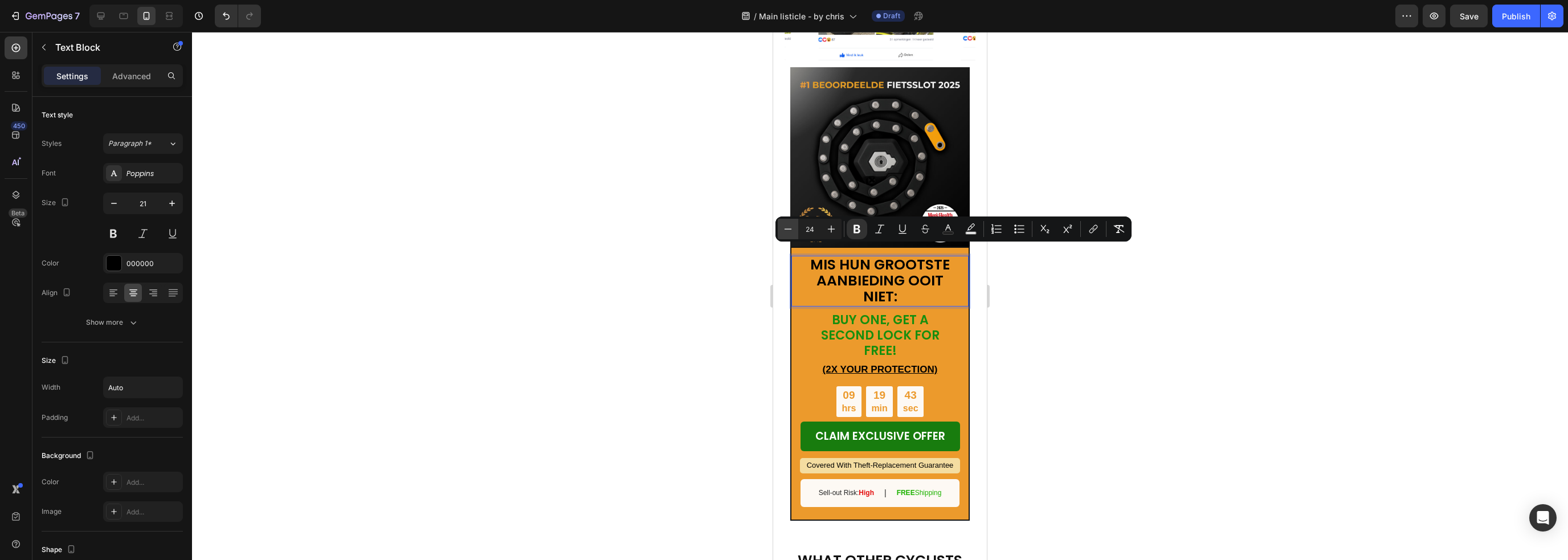 click 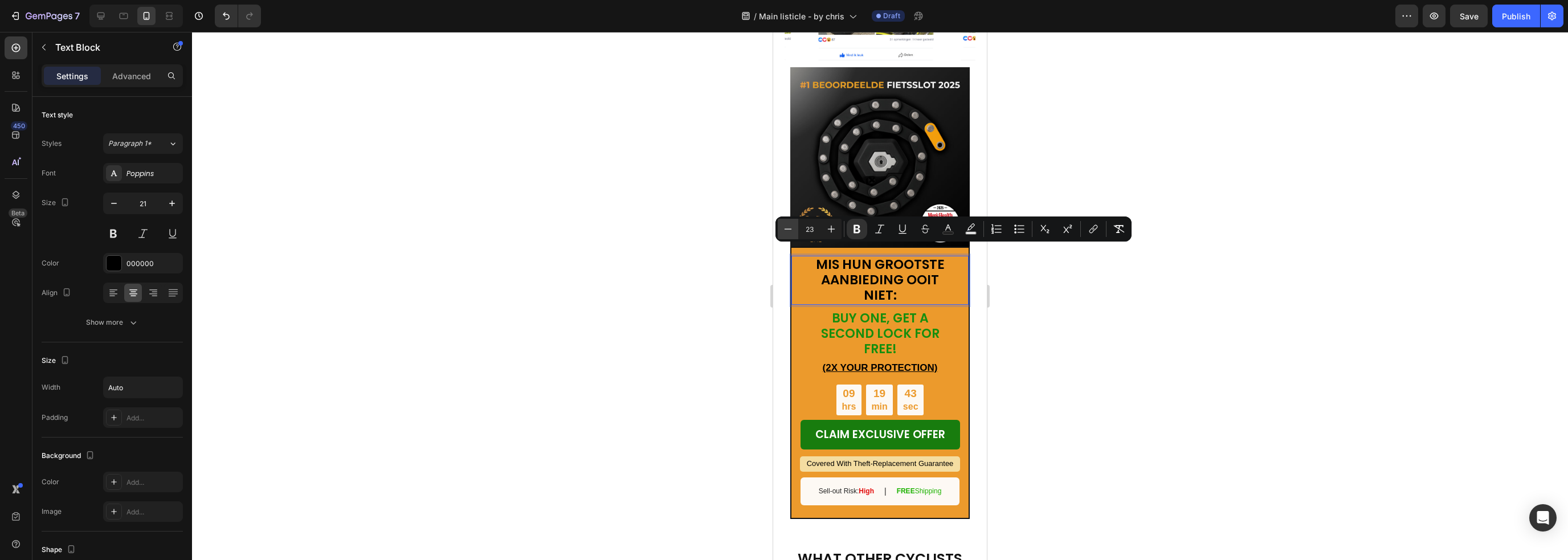 click 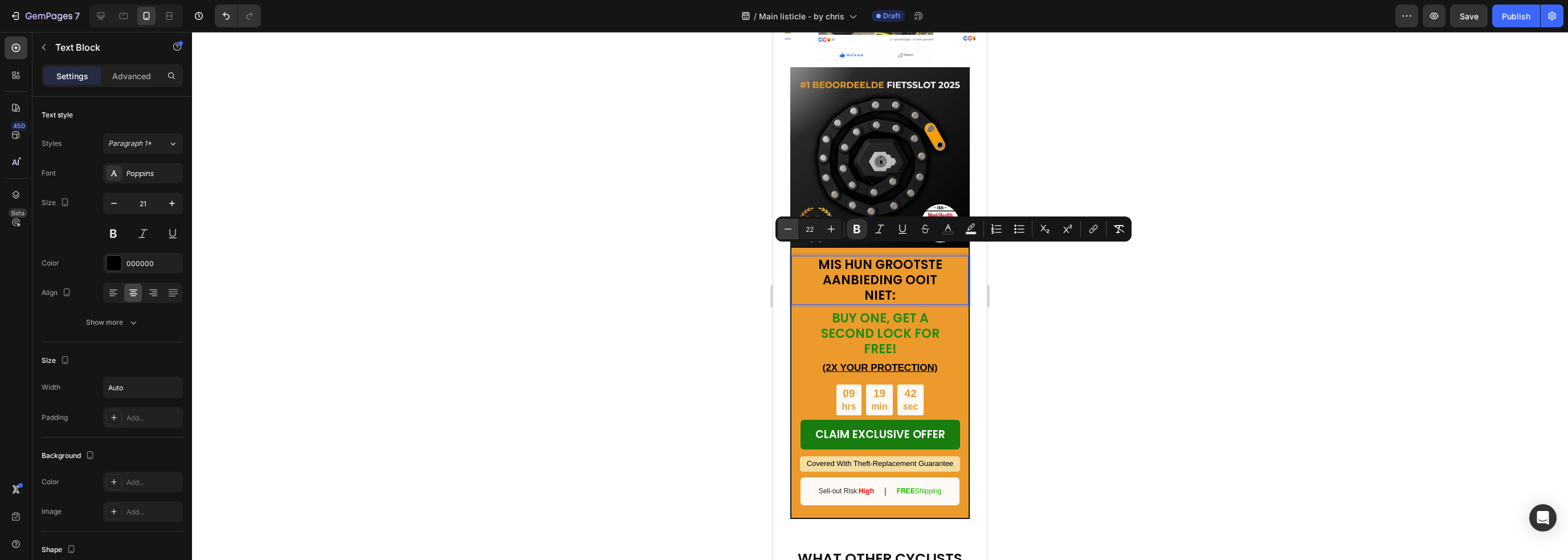 click 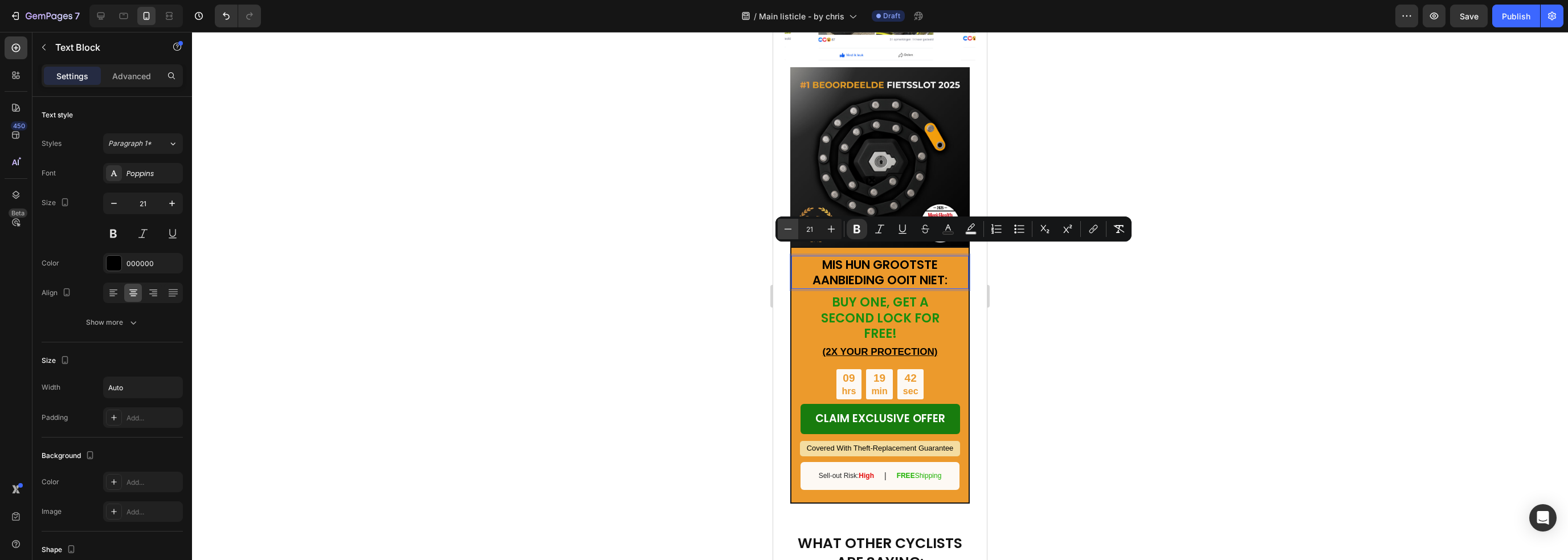 click 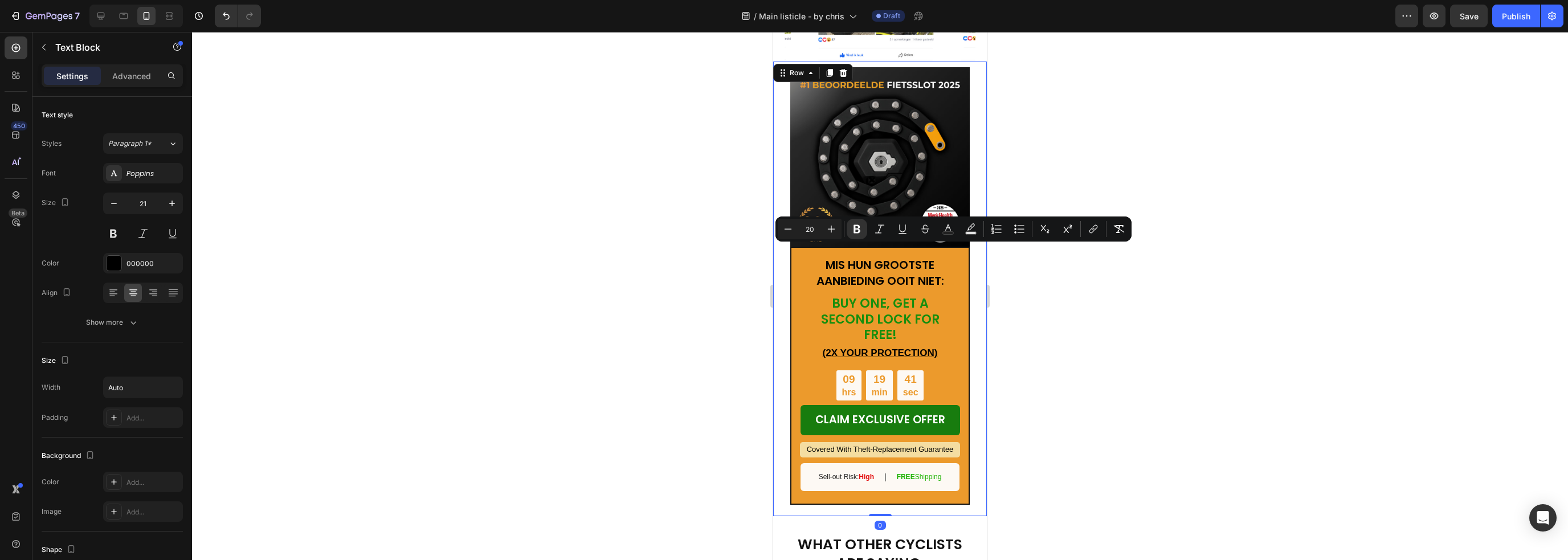 click on "MIS HUN GROOTSTE AANBIEDING OOIT NIET: Text Block BUY ONE, GET A SECOND LOCK FOR FREE! Heading (2X YOUR PROTECTION) Text Block 09 hrs 19 min 41 sec Countdown Timer CLAIM EXCLUSIVE OFFER Button Covered With Theft-Replacement Guarantee Text Block Sell-out Risk:  High Text Block | Text Block FREE  Shipping Text Block Row Row Image Row   0" at bounding box center (880, 289) 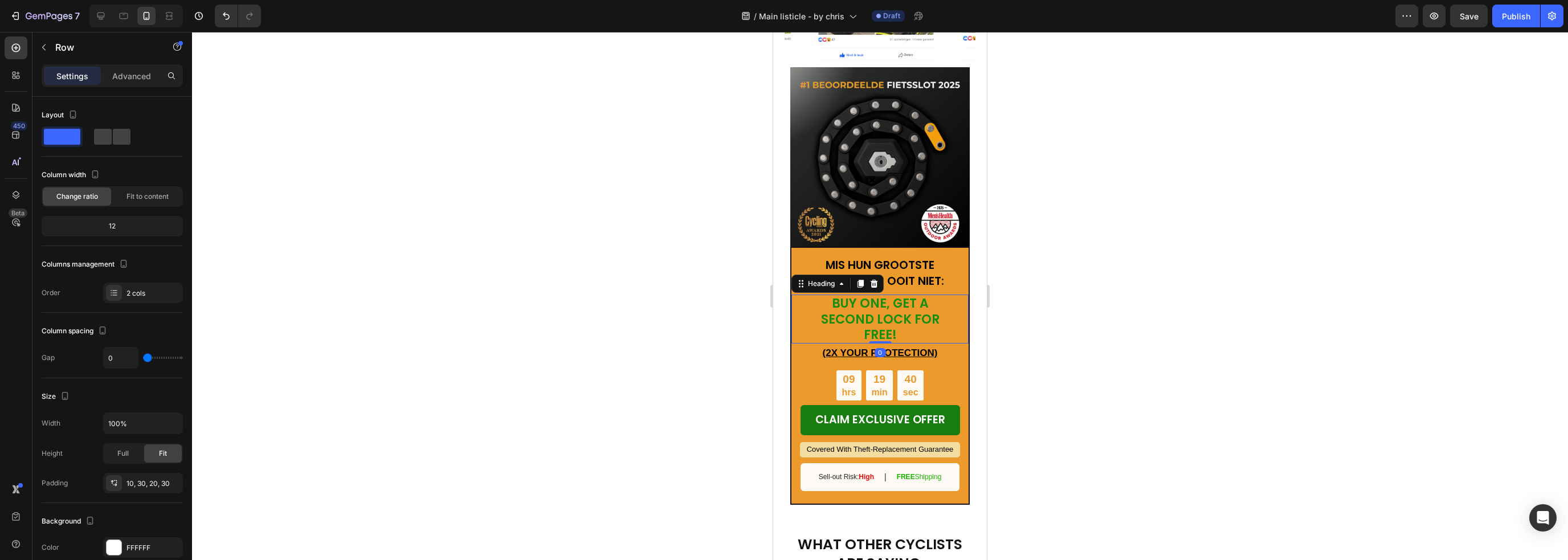 drag, startPoint x: 952, startPoint y: 318, endPoint x: 914, endPoint y: 275, distance: 57.38467 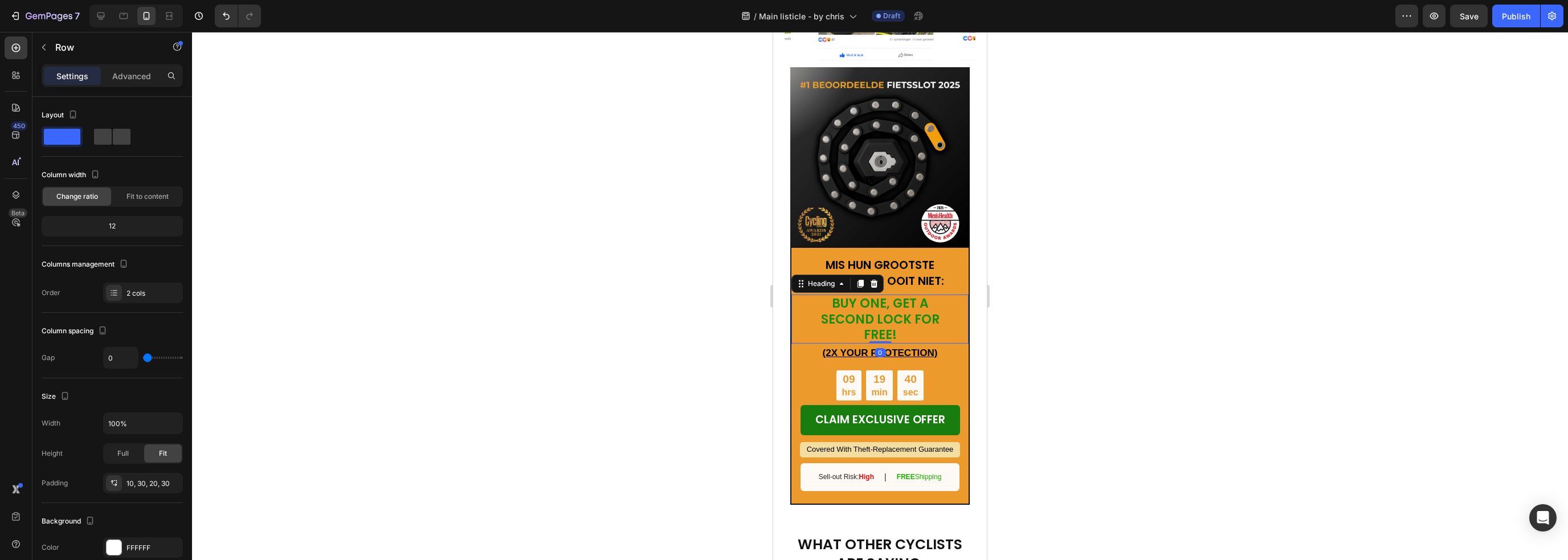 click on "BUY ONE, GET A SECOND LOCK FOR FREE! Heading   0" at bounding box center (880, 319) 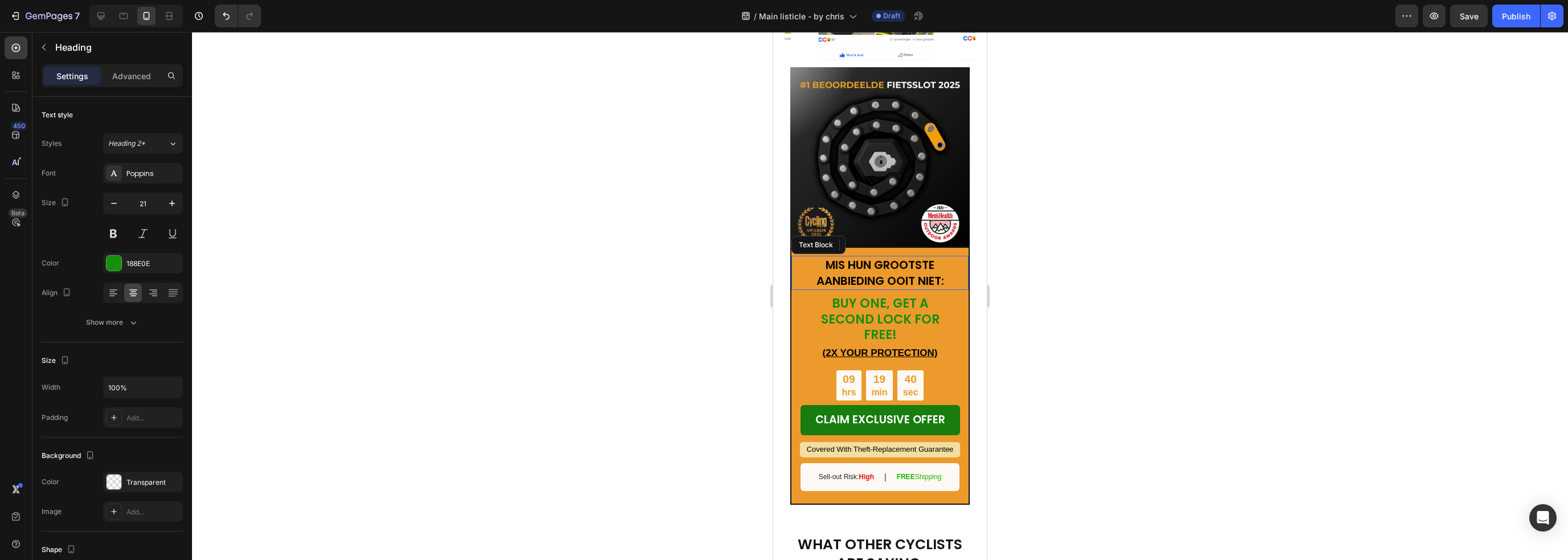 click on "MIS HUN GROOTSTE AANBIEDING OOIT NIET:" at bounding box center [880, 273] 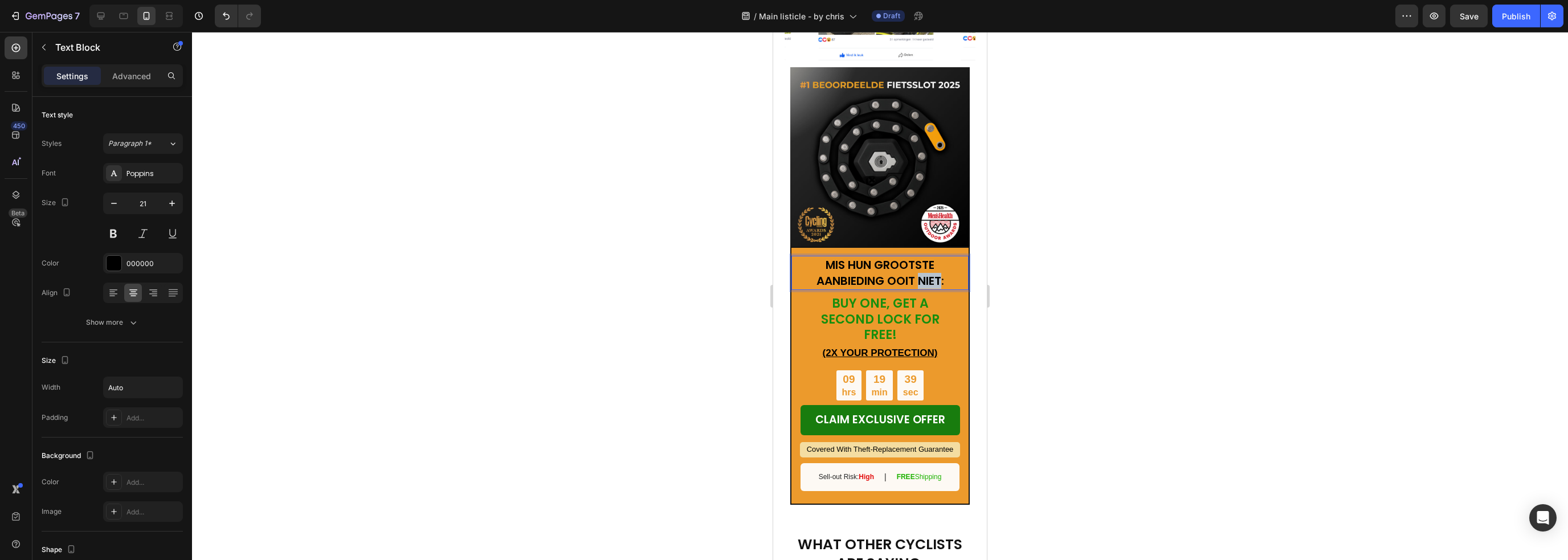 click on "MIS HUN GROOTSTE AANBIEDING OOIT NIET:" at bounding box center (880, 273) 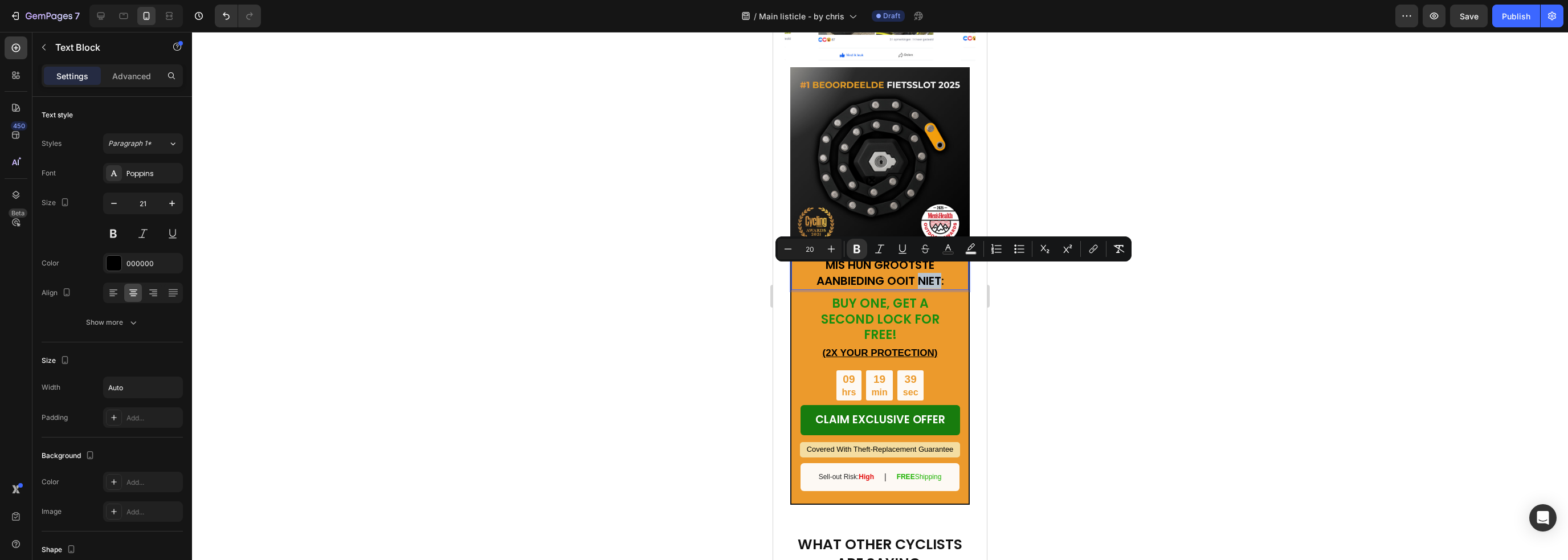 click on "MIS HUN GROOTSTE AANBIEDING OOIT NIET:" at bounding box center [880, 273] 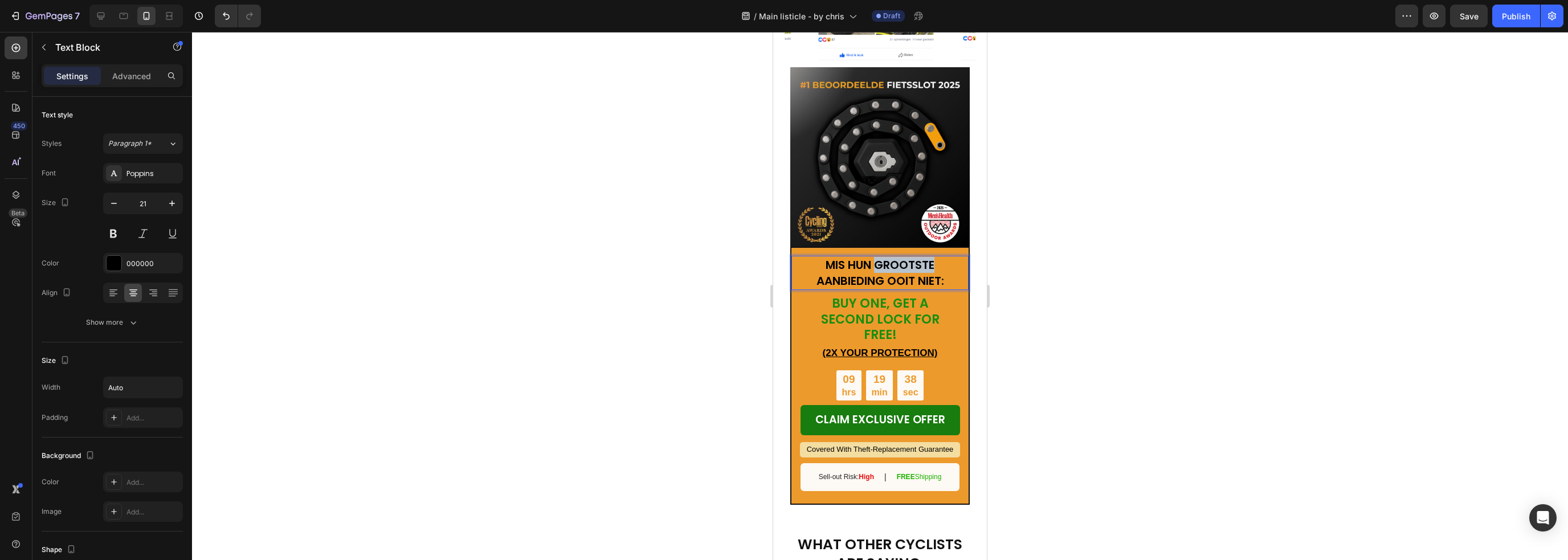 drag, startPoint x: 872, startPoint y: 257, endPoint x: 907, endPoint y: 258, distance: 35.01428 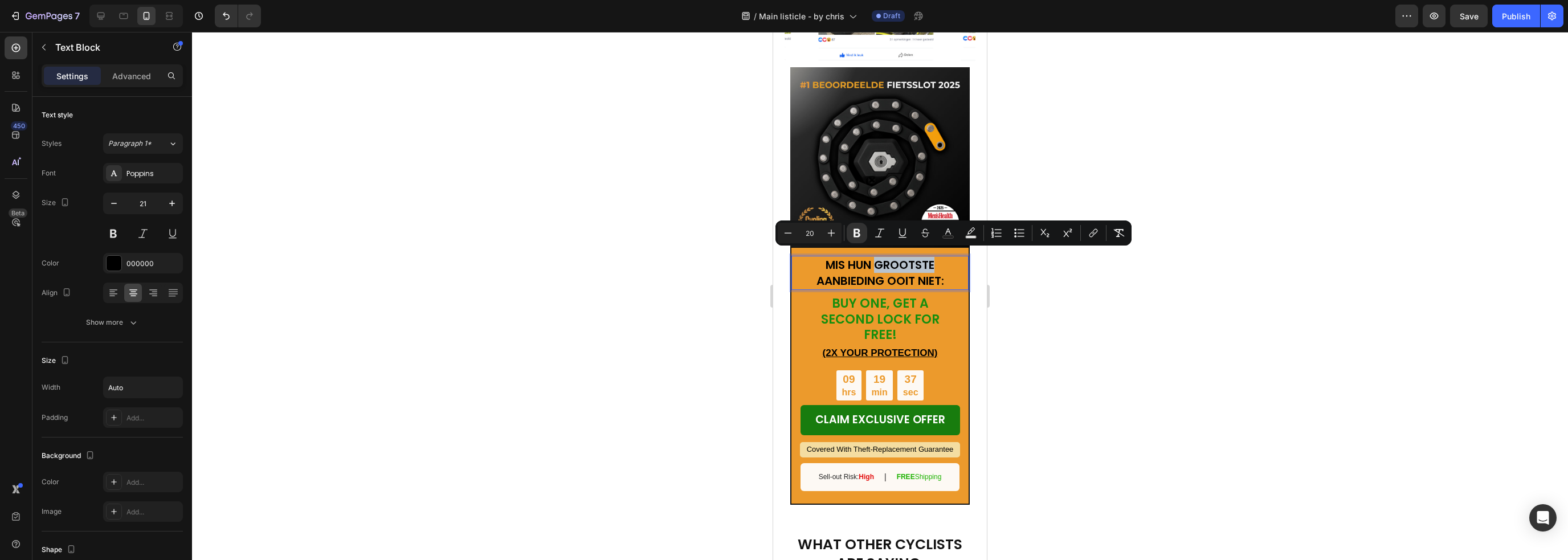 copy on "GROOTSTE" 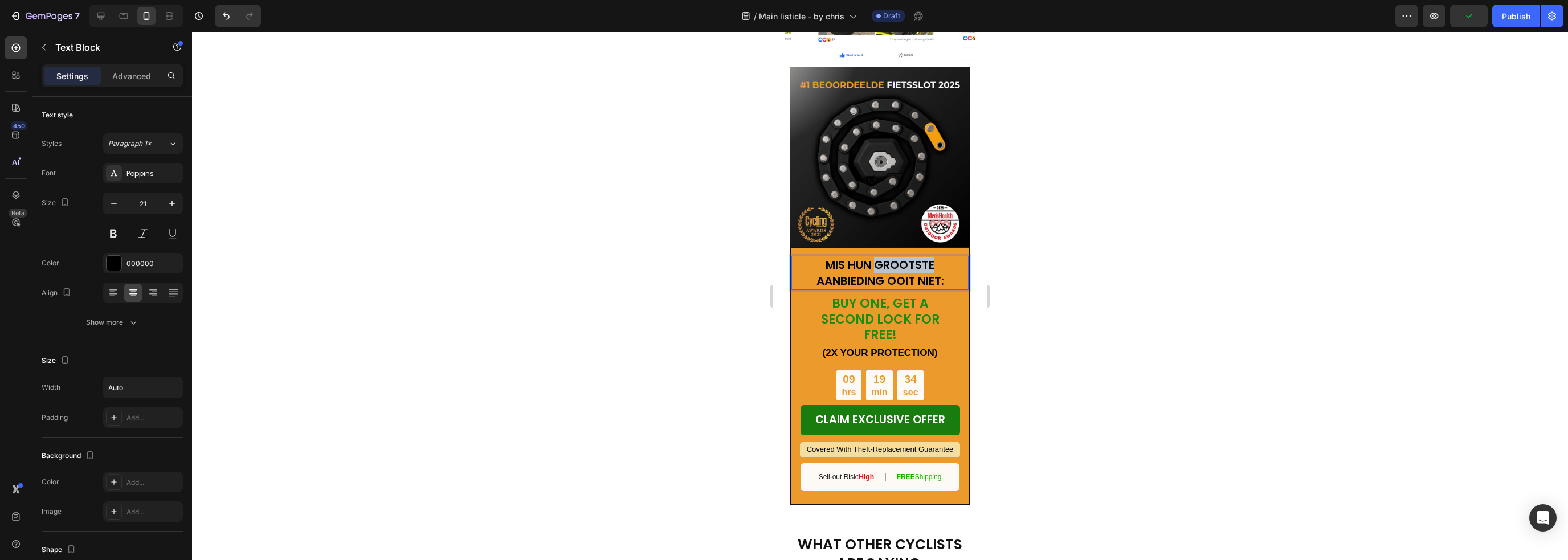 click on "MIS HUN GROOTSTE AANBIEDING OOIT NIET:" at bounding box center [880, 273] 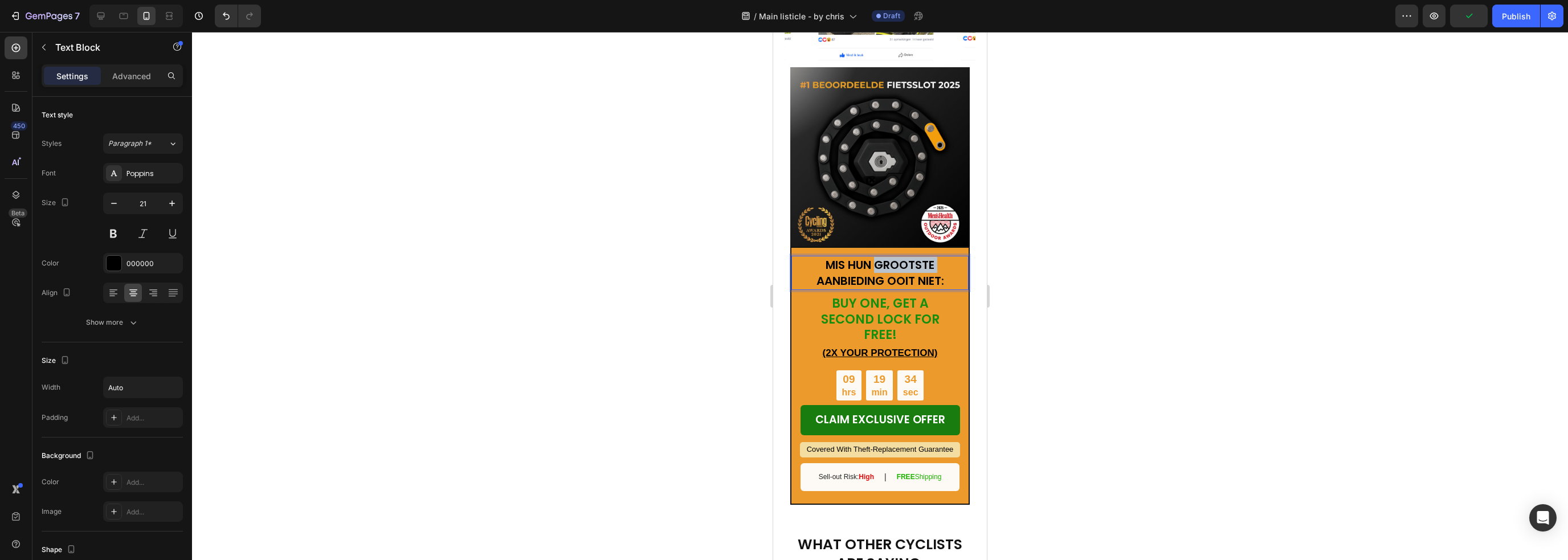 click on "MIS HUN GROOTSTE AANBIEDING OOIT NIET:" at bounding box center [880, 273] 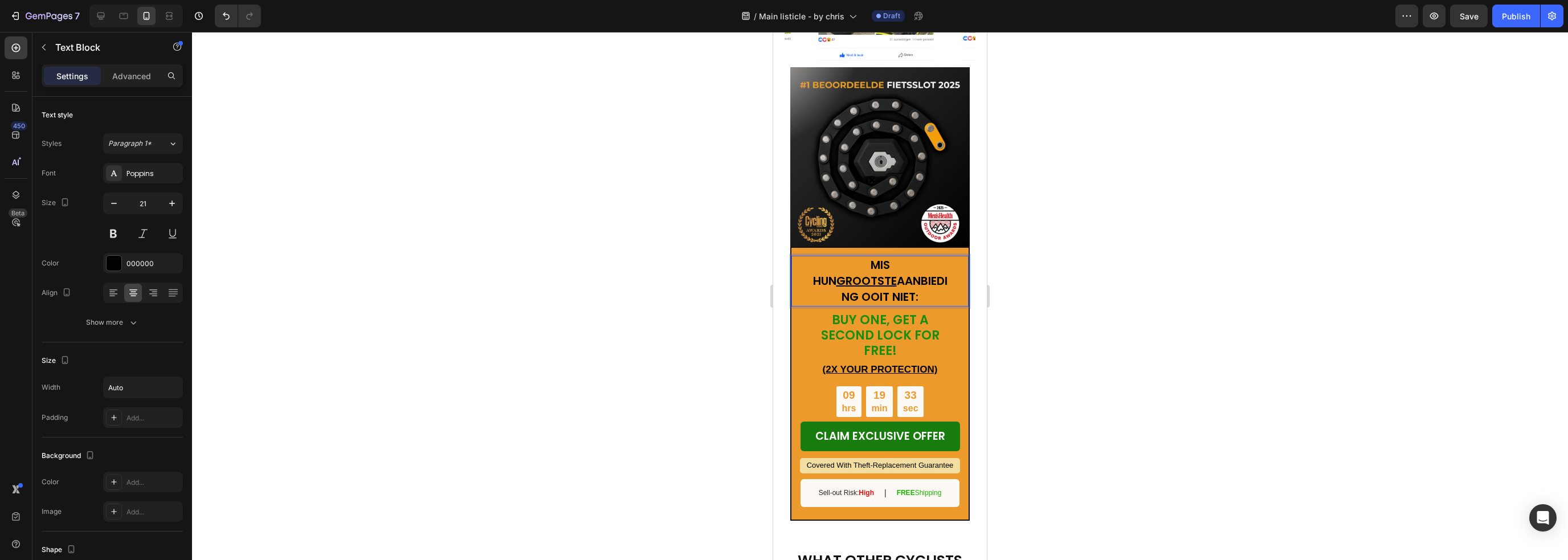 click on "MIS HUN  GROOTSTE  AANBIEDING OOIT NIET:" at bounding box center (880, 281) 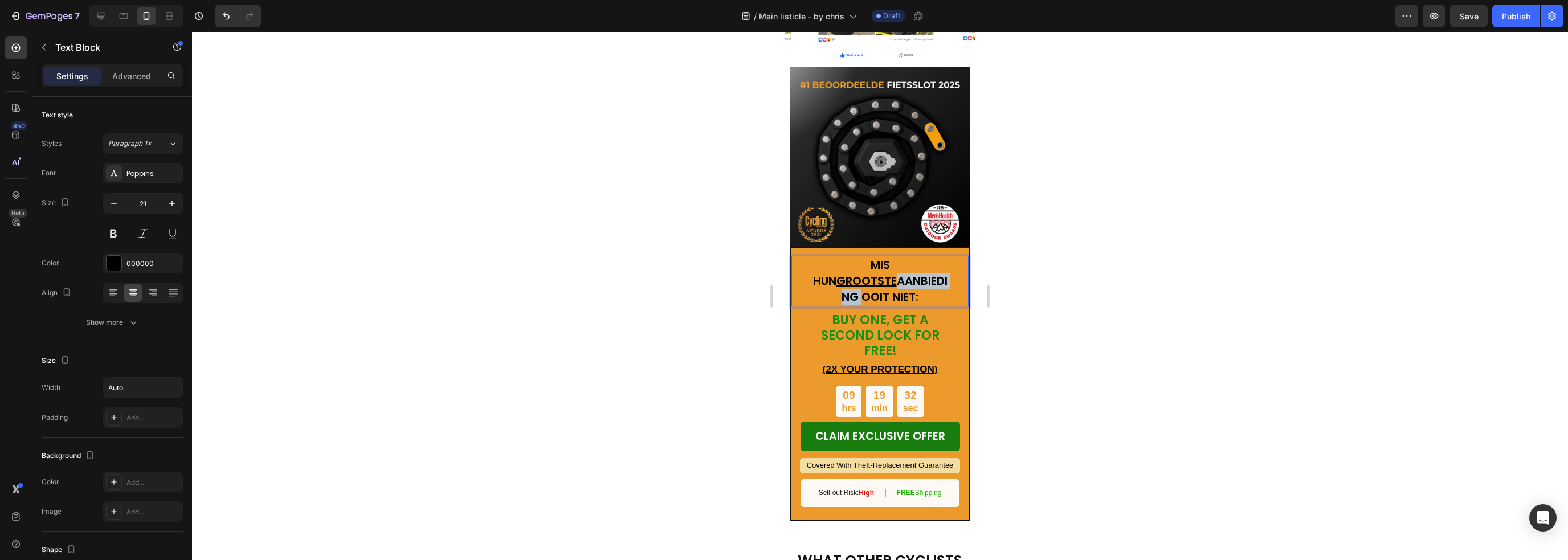 click on "MIS HUN  GROOTSTE  AANBIEDING OOIT NIET:" at bounding box center [880, 281] 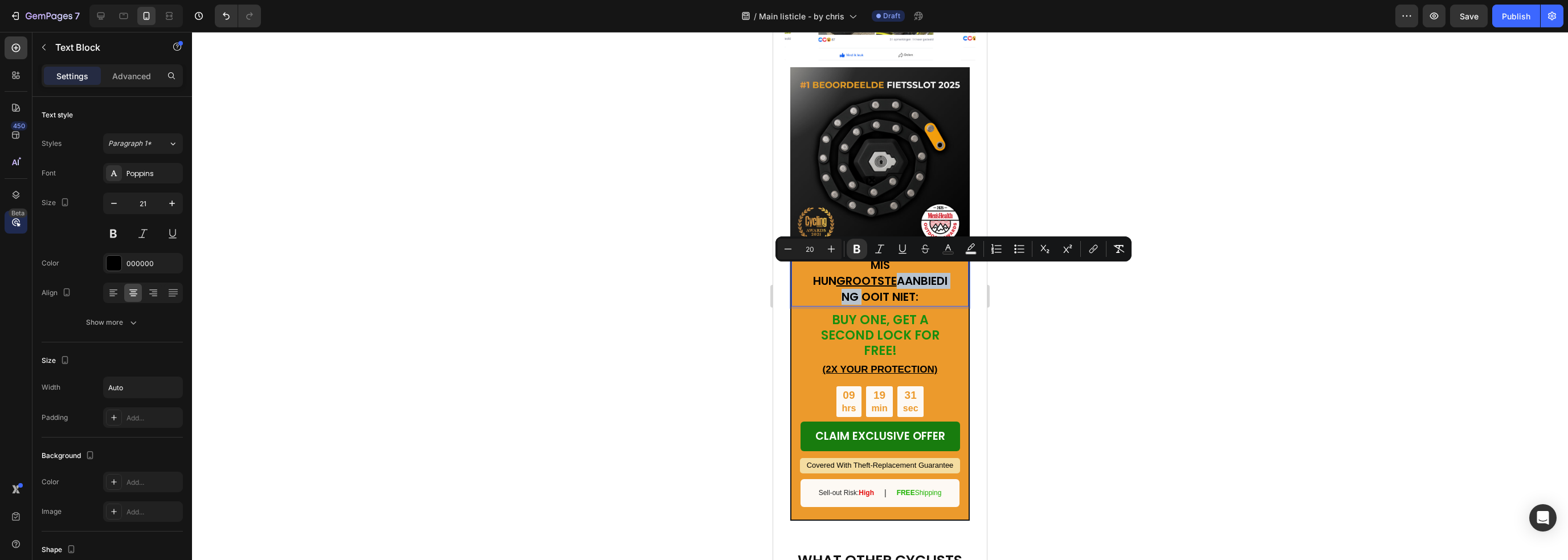 copy on "AANBIEDING" 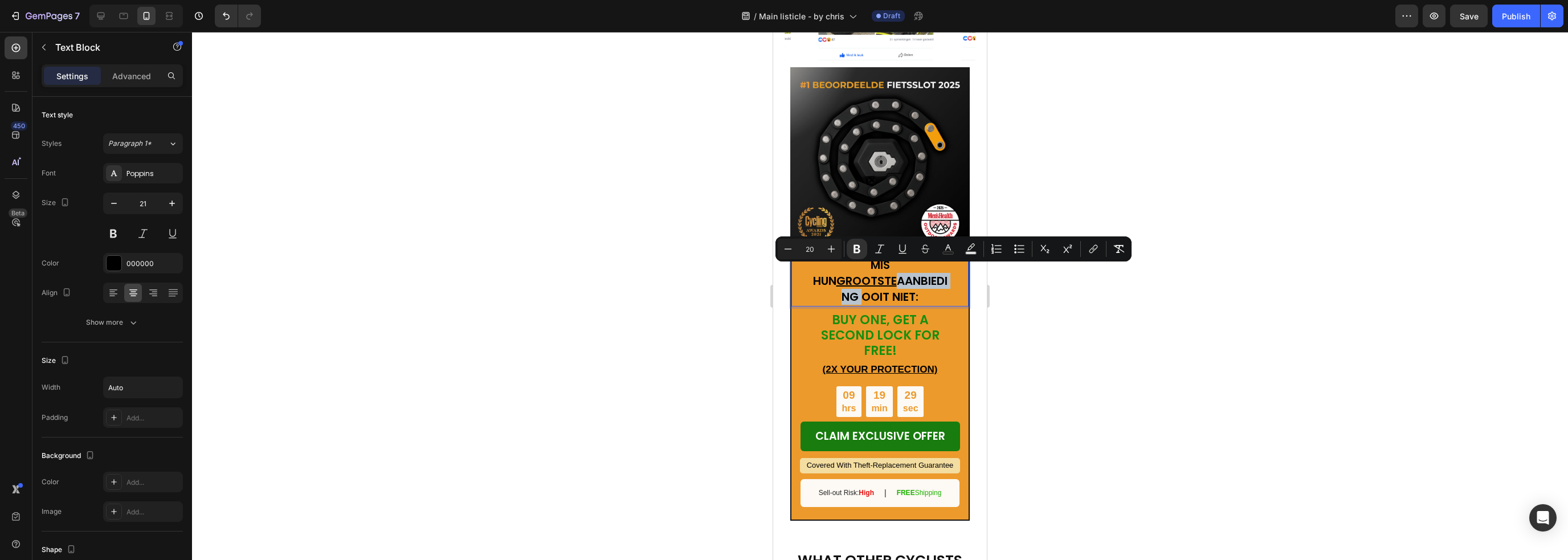 click on "MIS HUN  GROOTSTE  AANBIEDING OOIT NIET:" at bounding box center (880, 281) 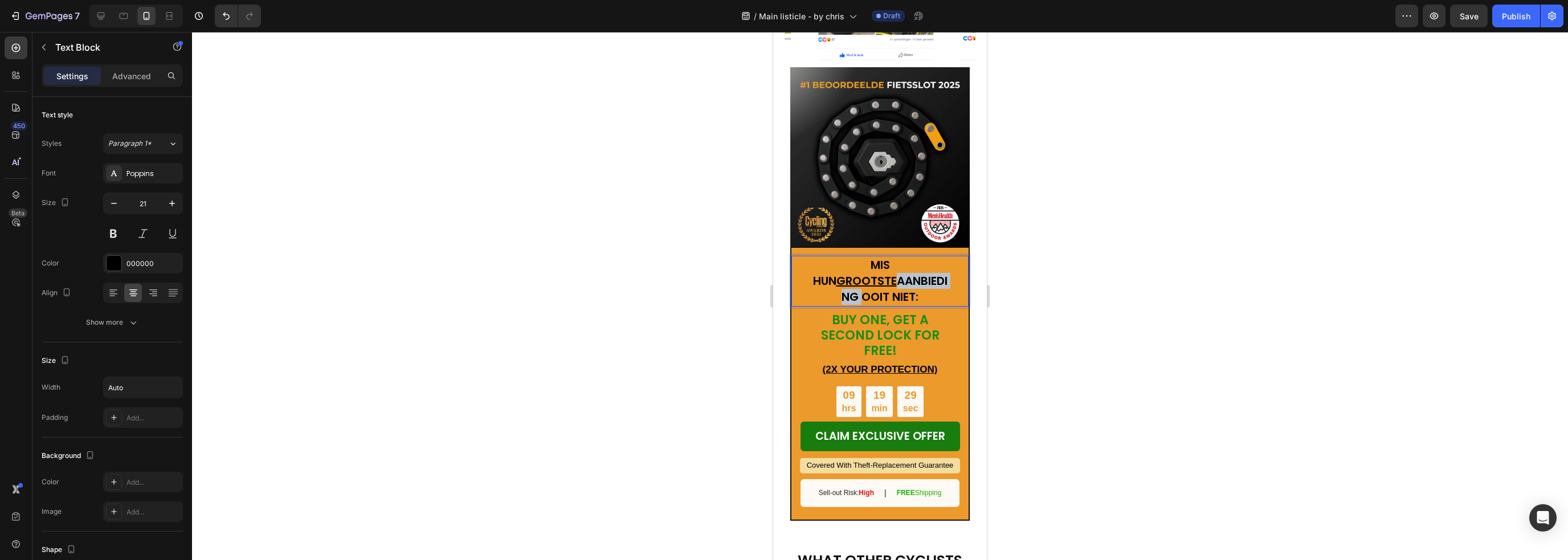 click on "MIS HUN  GROOTSTE  AANBIEDING OOIT NIET:" at bounding box center [880, 281] 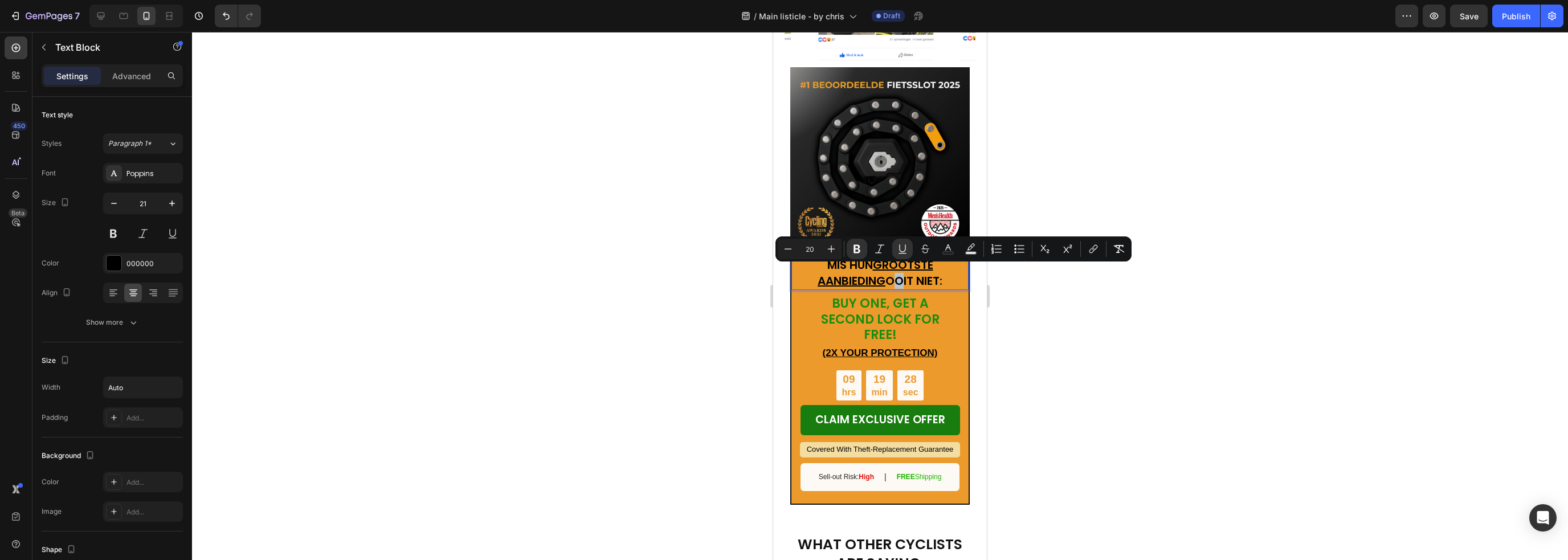 click on "MIS HUN  GROOTSTE AANBIEDING  OOIT NIET:" at bounding box center (880, 273) 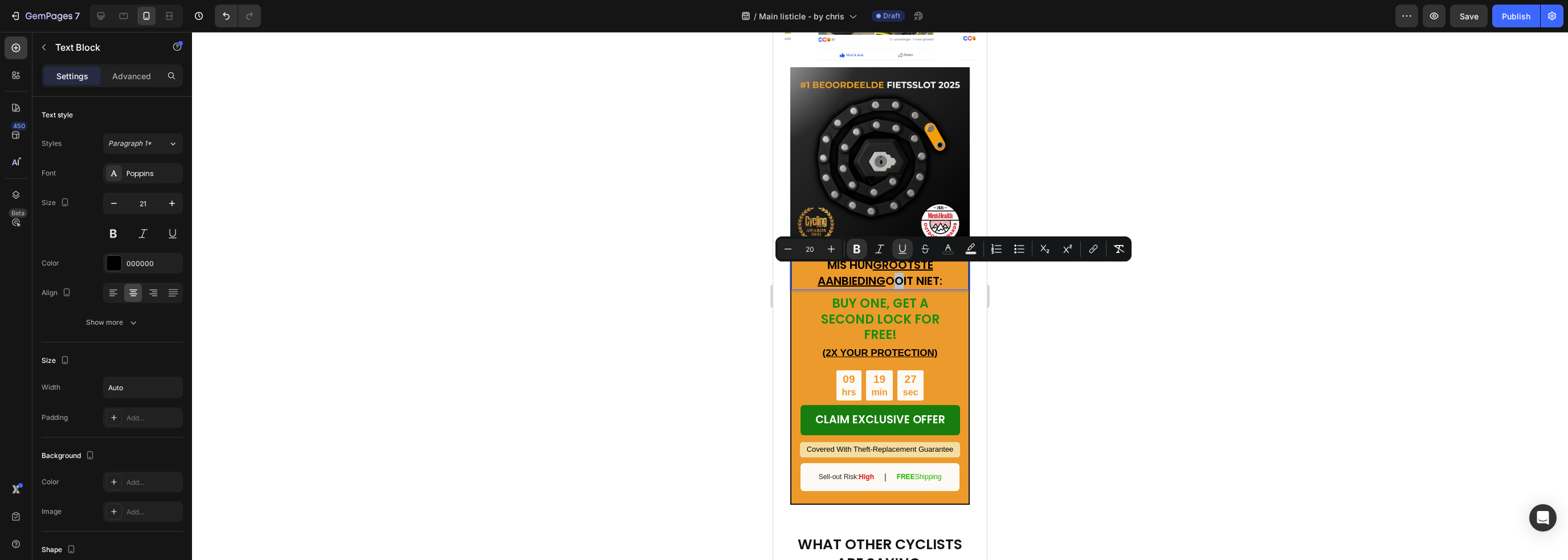 click on "GROOTSTE AANBIEDING" at bounding box center (875, 273) 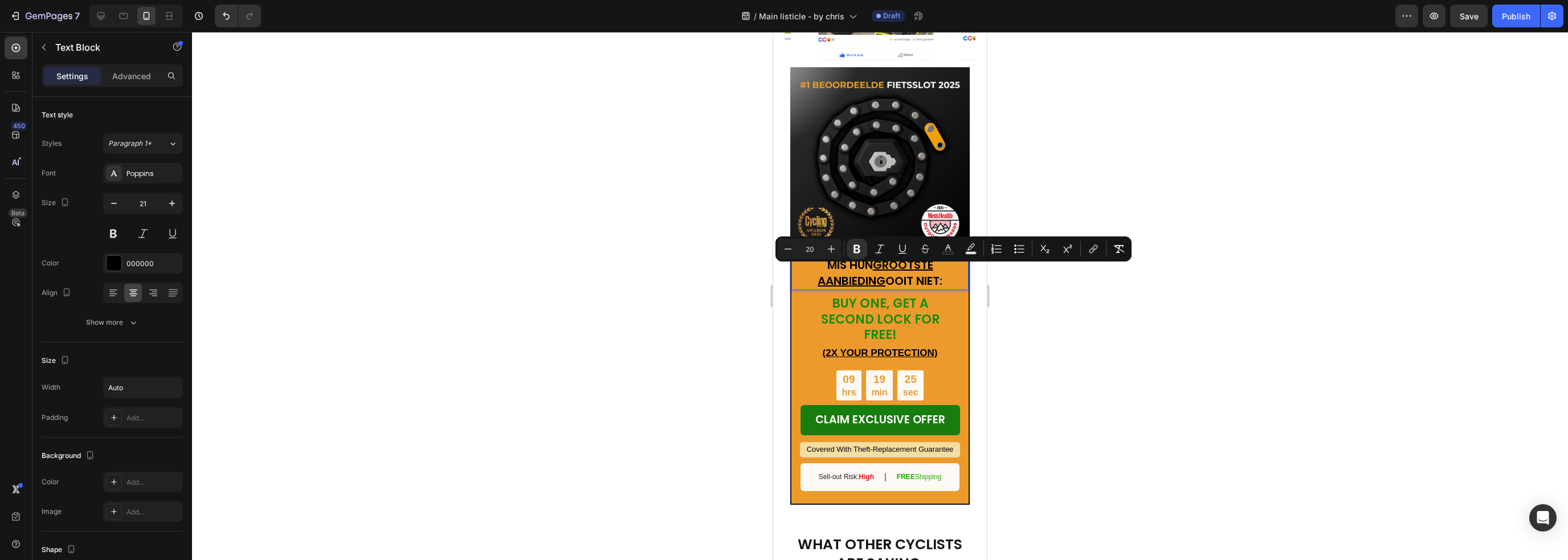 click on "MIS HUN  GROOTSTE AANBIEDING  OOIT NIET:" at bounding box center [880, 273] 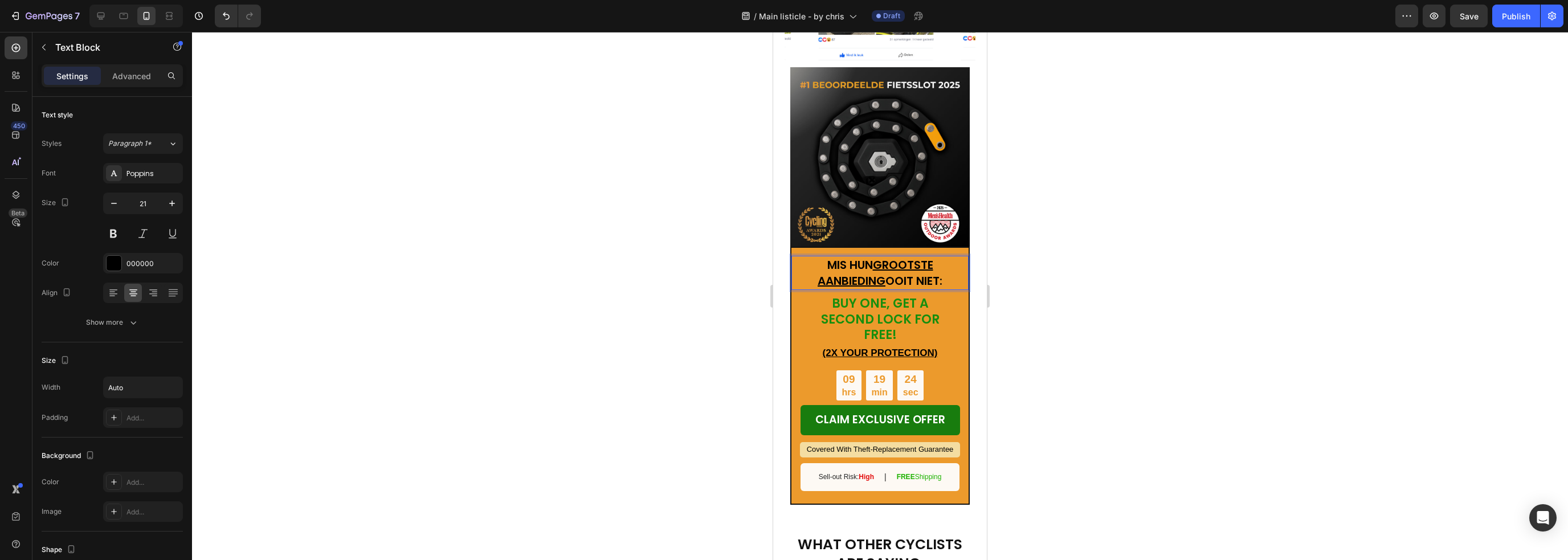 click on "GROOTSTE AANBIEDING" at bounding box center (875, 273) 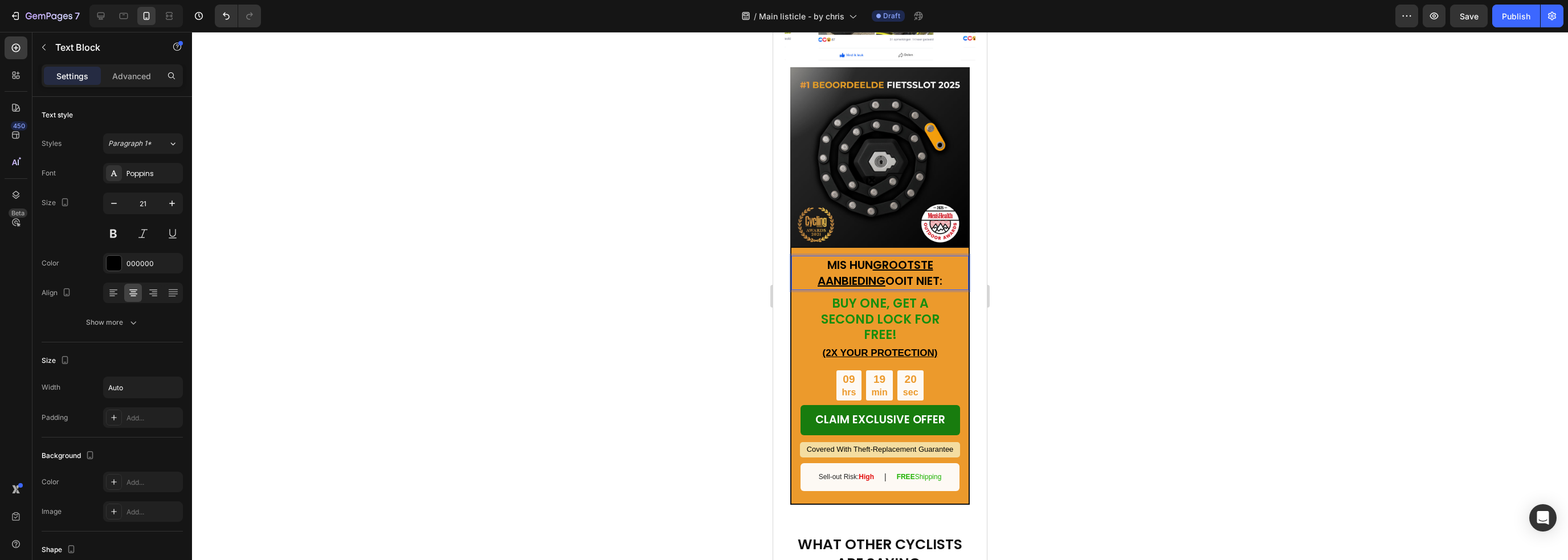 click on "GROOTSTE AANBIEDING" at bounding box center (875, 273) 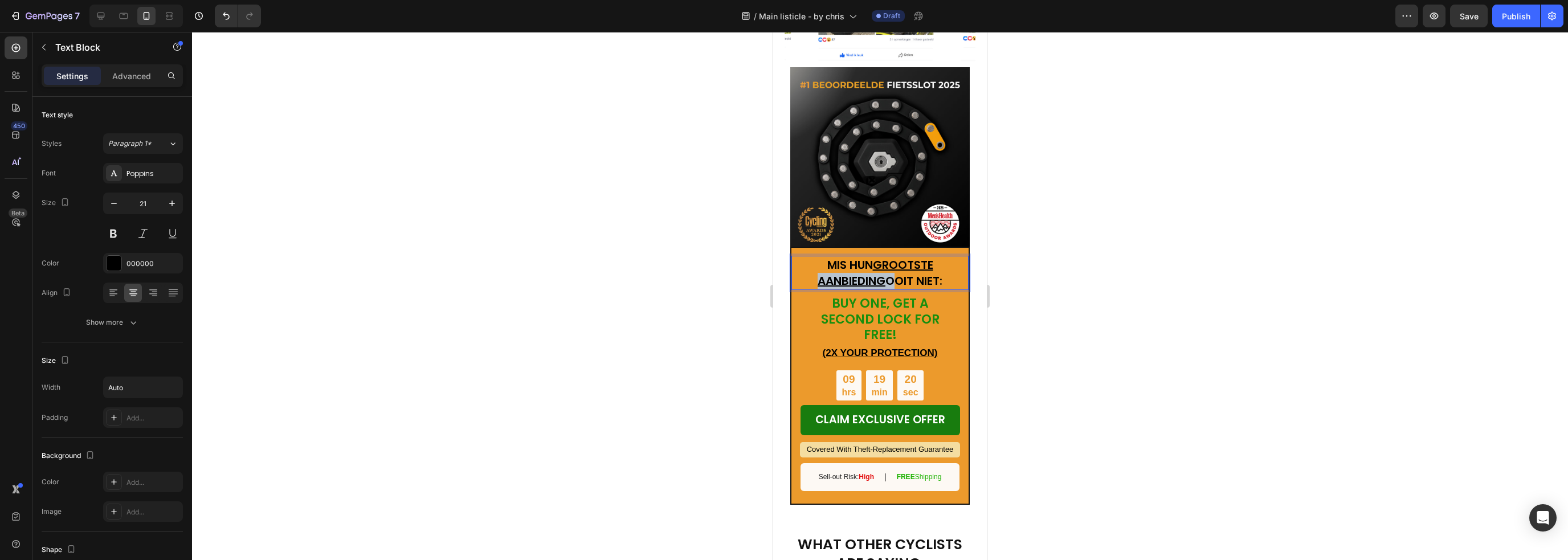 click on "GROOTSTE AANBIEDING" at bounding box center [875, 273] 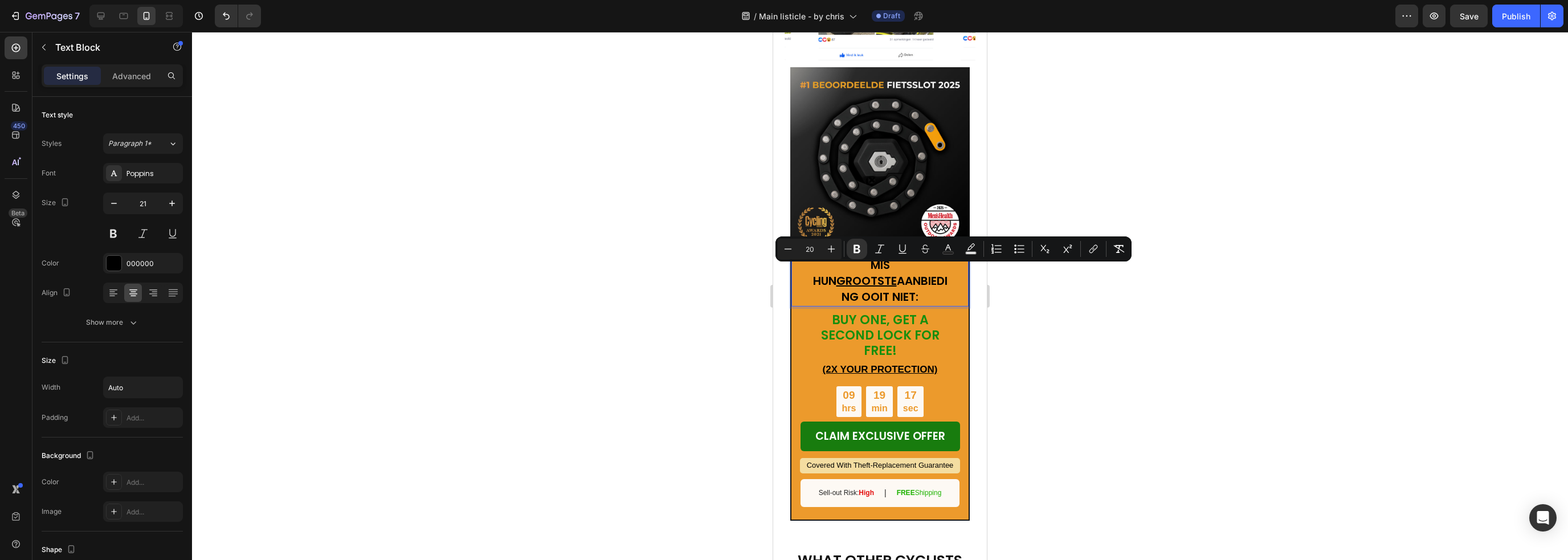 click on "MIS HUN  GROOTSTE  AANBIEDING OOIT NIET:" at bounding box center [880, 281] 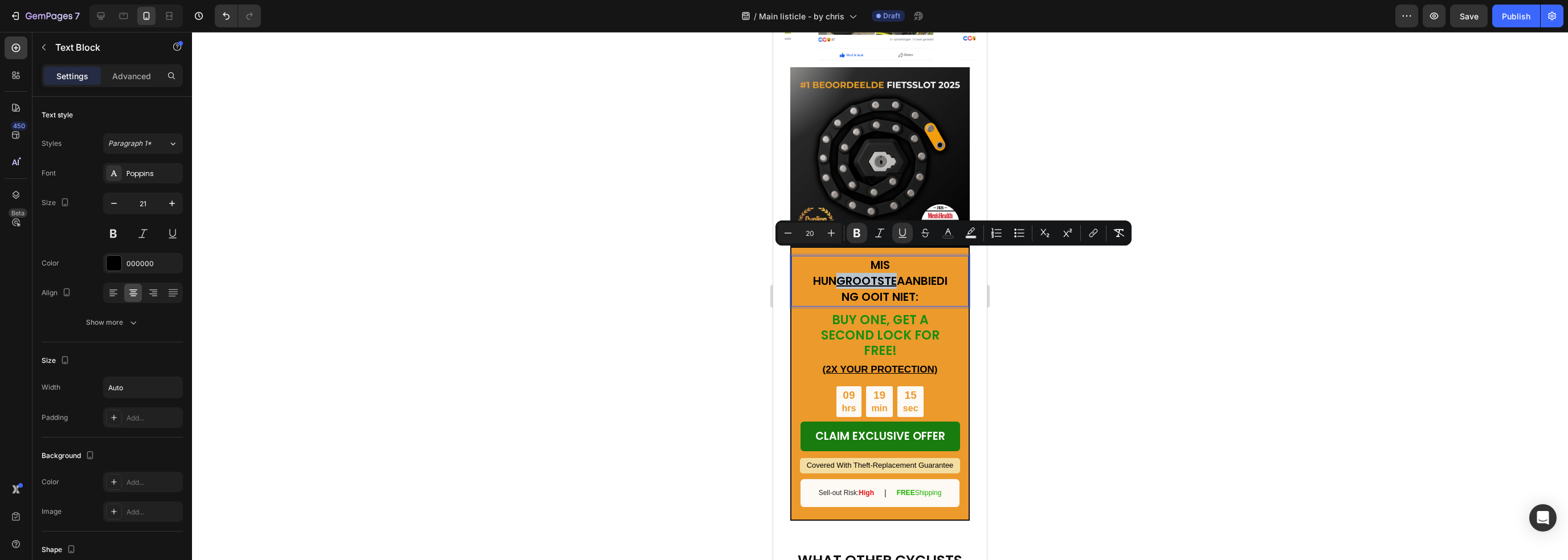 drag, startPoint x: 934, startPoint y: 257, endPoint x: 873, endPoint y: 257, distance: 61 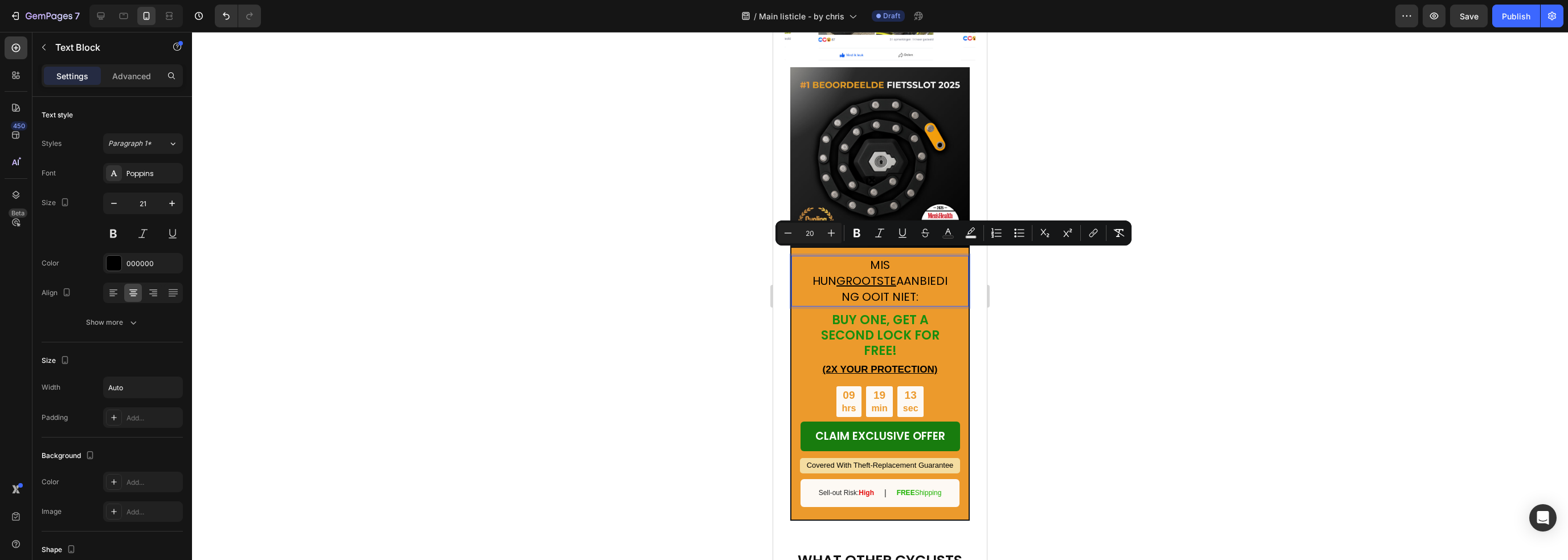 click on "MIS HUN  GROOTSTE  AANBIEDING OOIT NIET:" at bounding box center (880, 281) 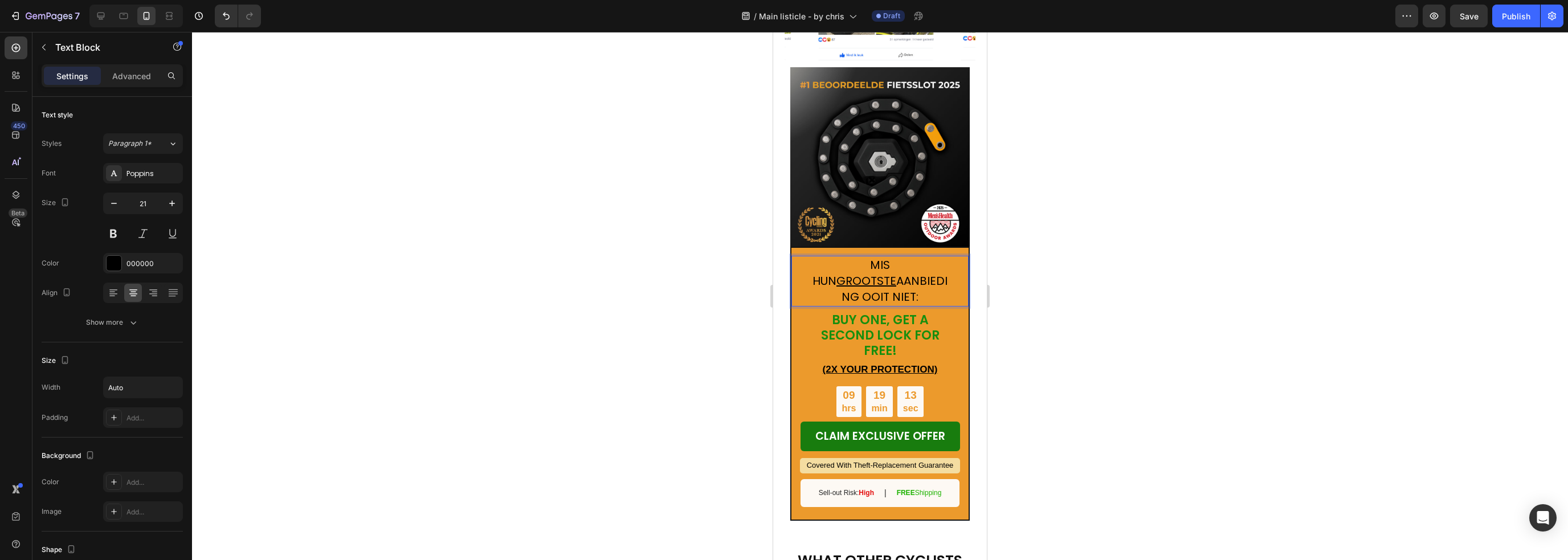 click on "GROOTSTE" at bounding box center [866, 281] 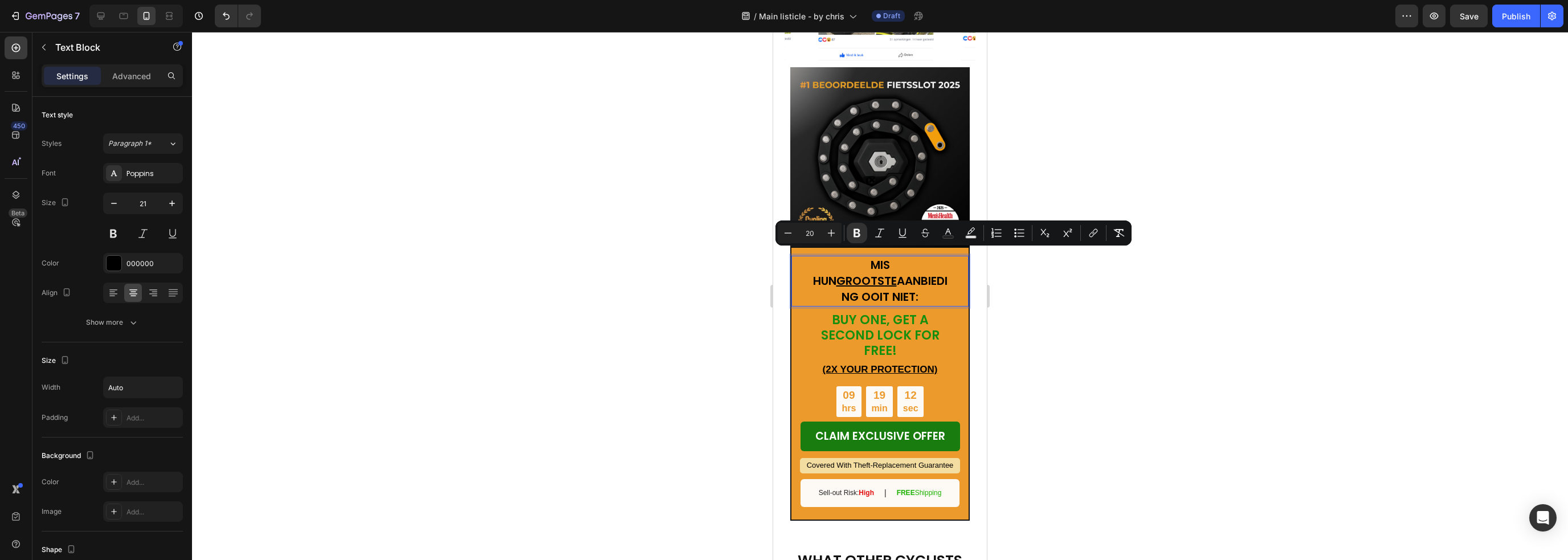 click on "MIS HUN  GROOTSTE  AANBIEDING OOIT NIET:" at bounding box center [880, 281] 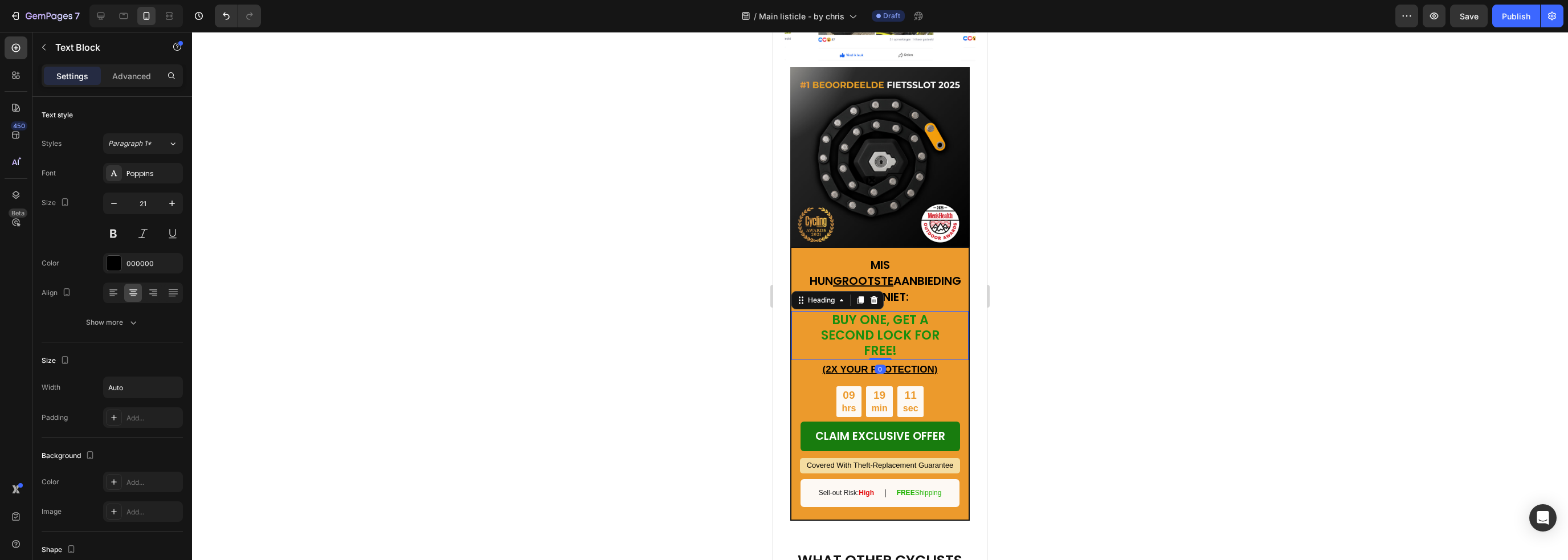 click on "BUY ONE, GET A SECOND LOCK FOR FREE! Heading   0" at bounding box center (880, 336) 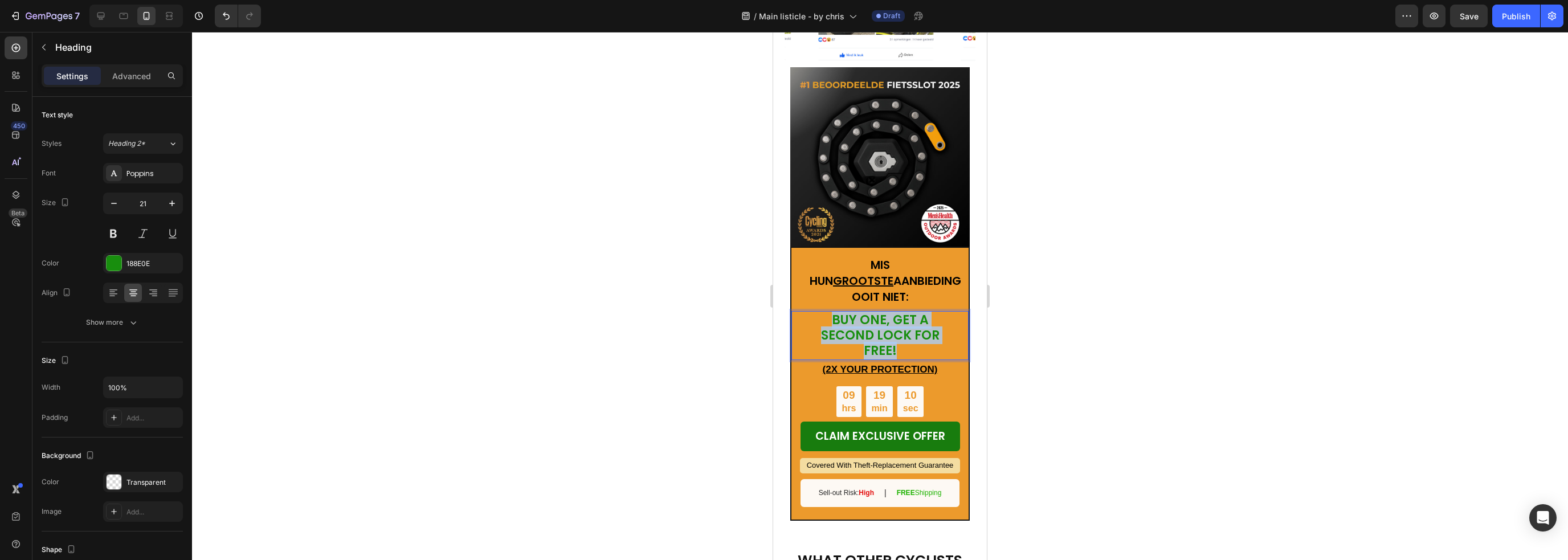 click on "BUY ONE, GET A SECOND LOCK FOR FREE!" at bounding box center (880, 336) 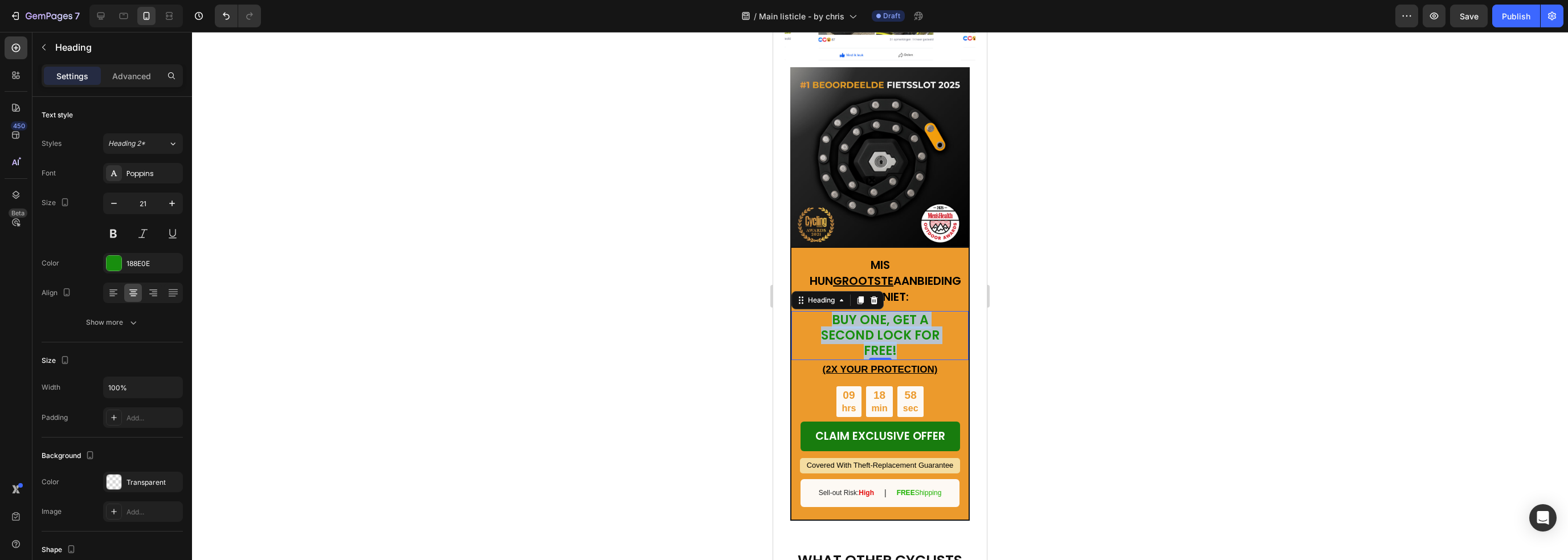 click on "BUY ONE, GET A SECOND LOCK FOR FREE!" at bounding box center [880, 336] 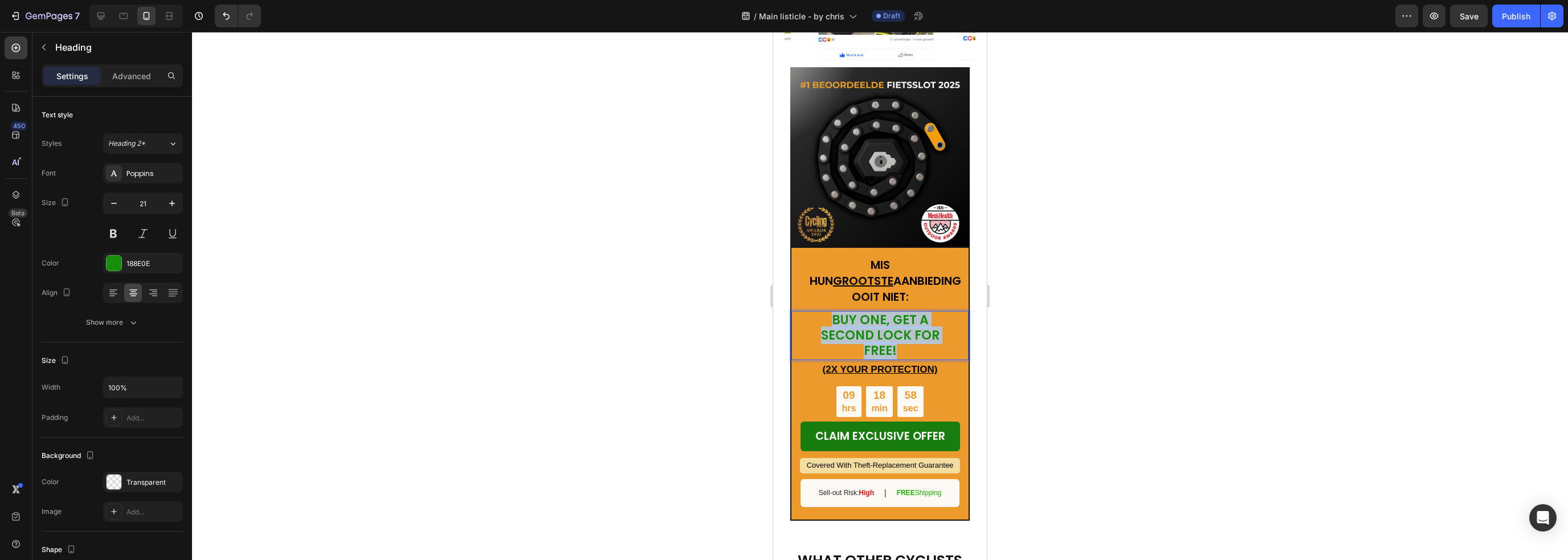 click on "BUY ONE, GET A SECOND LOCK FOR FREE!" at bounding box center (880, 336) 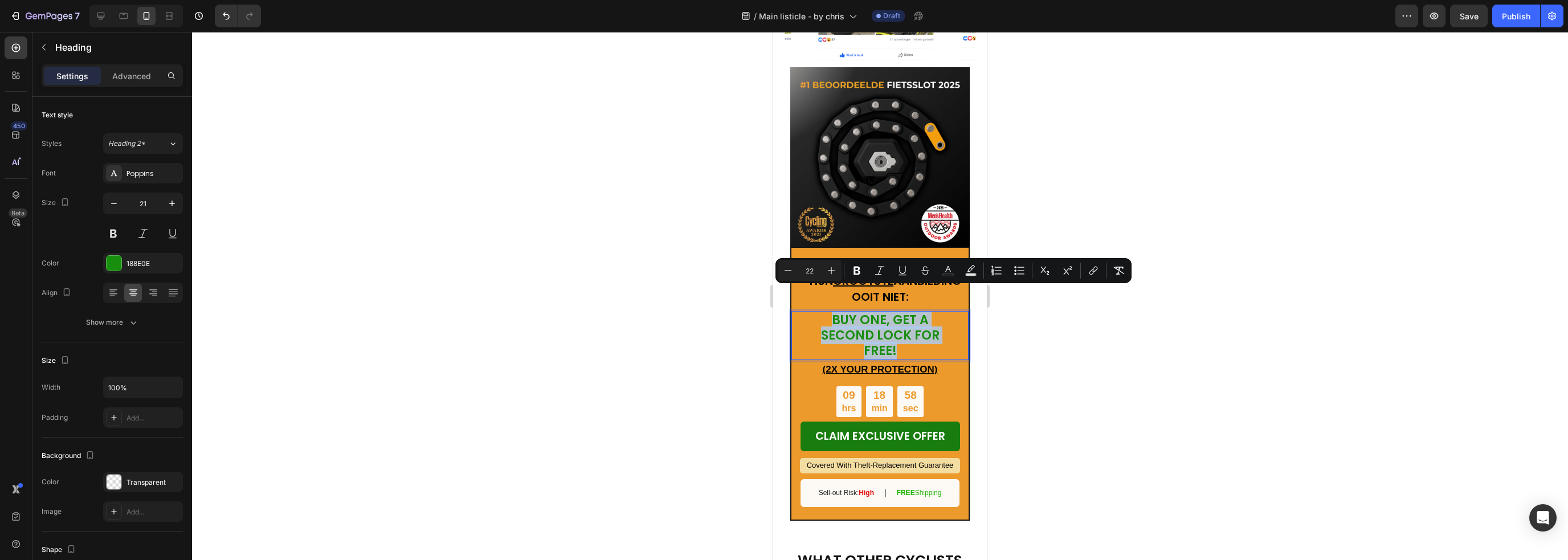 click on "BUY ONE, GET A SECOND LOCK FOR FREE!" at bounding box center [880, 336] 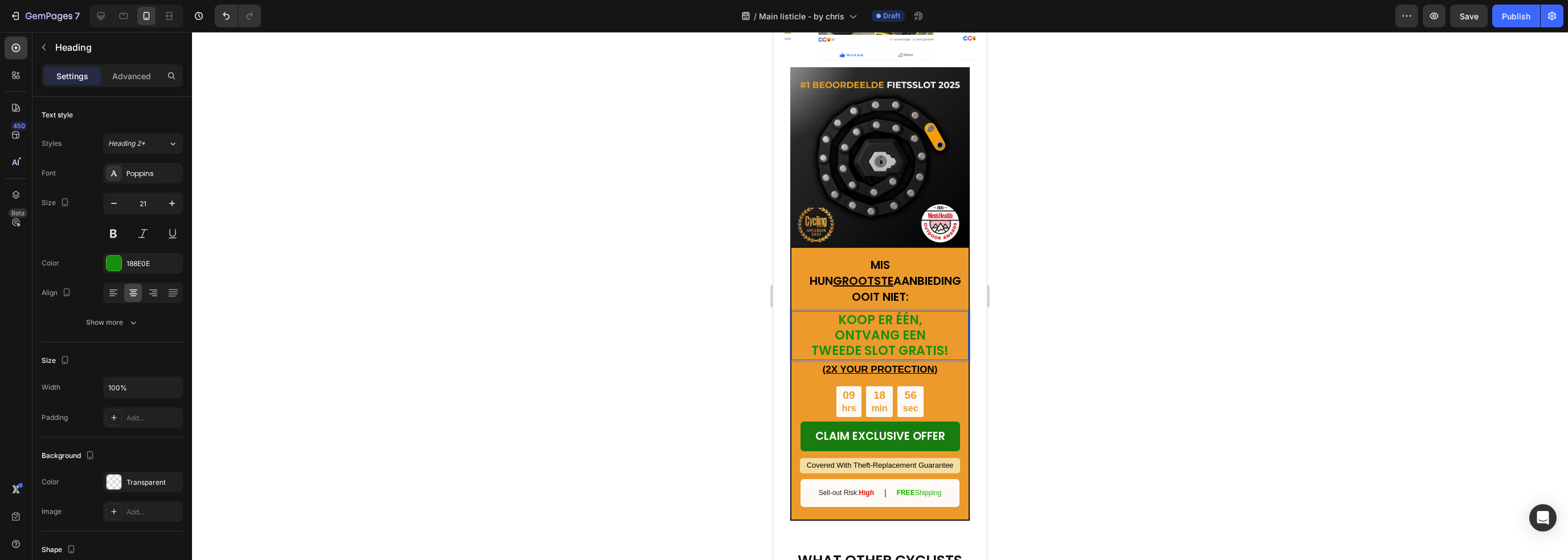 click on "KOOP ER ÉÉN, ONTVANG EEN TWEEDE SLOT GRATIS!" at bounding box center (880, 336) 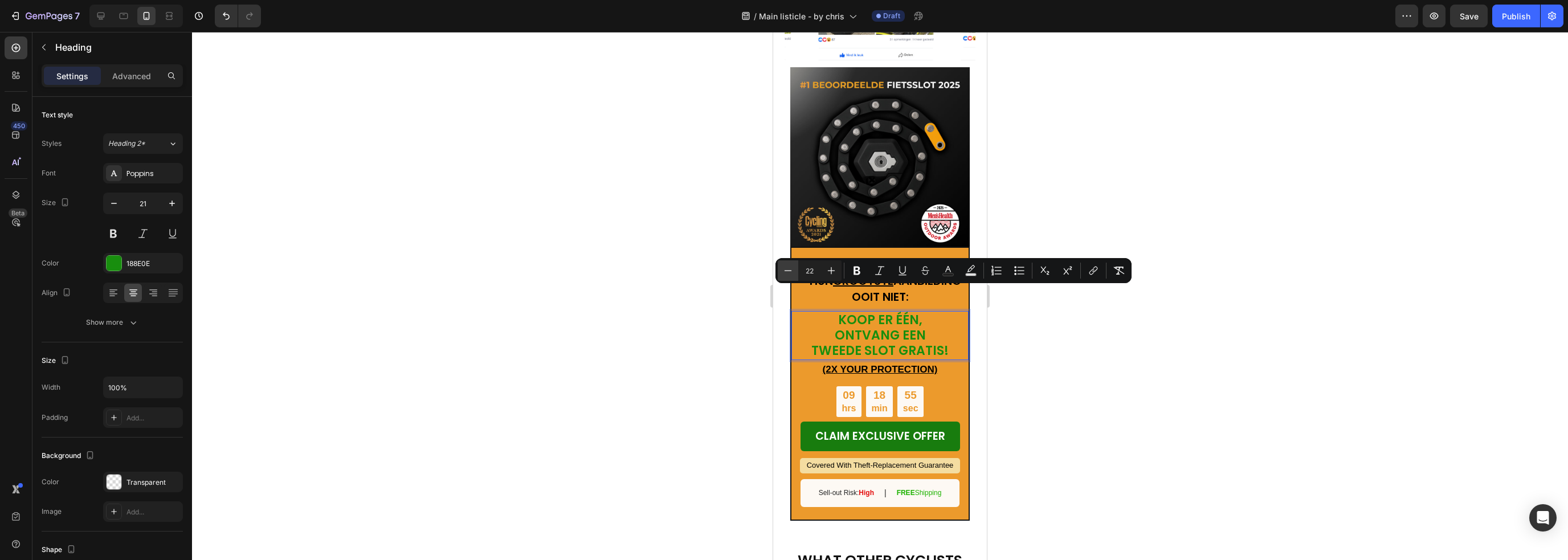 click 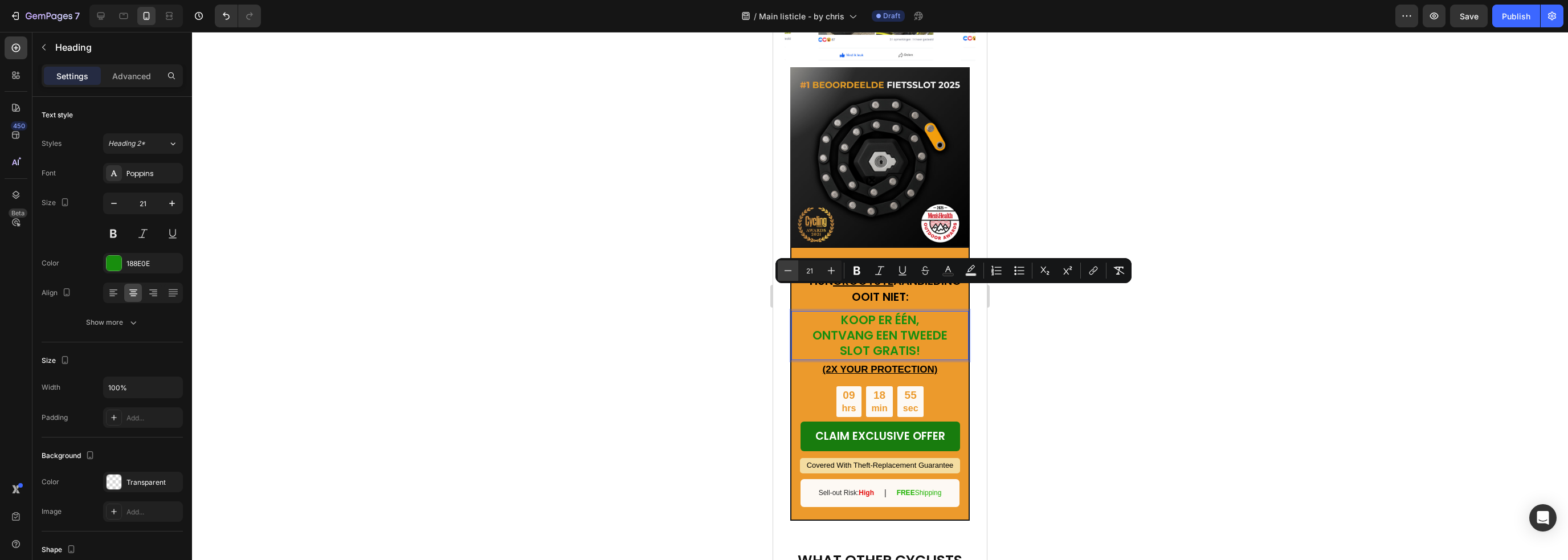 click 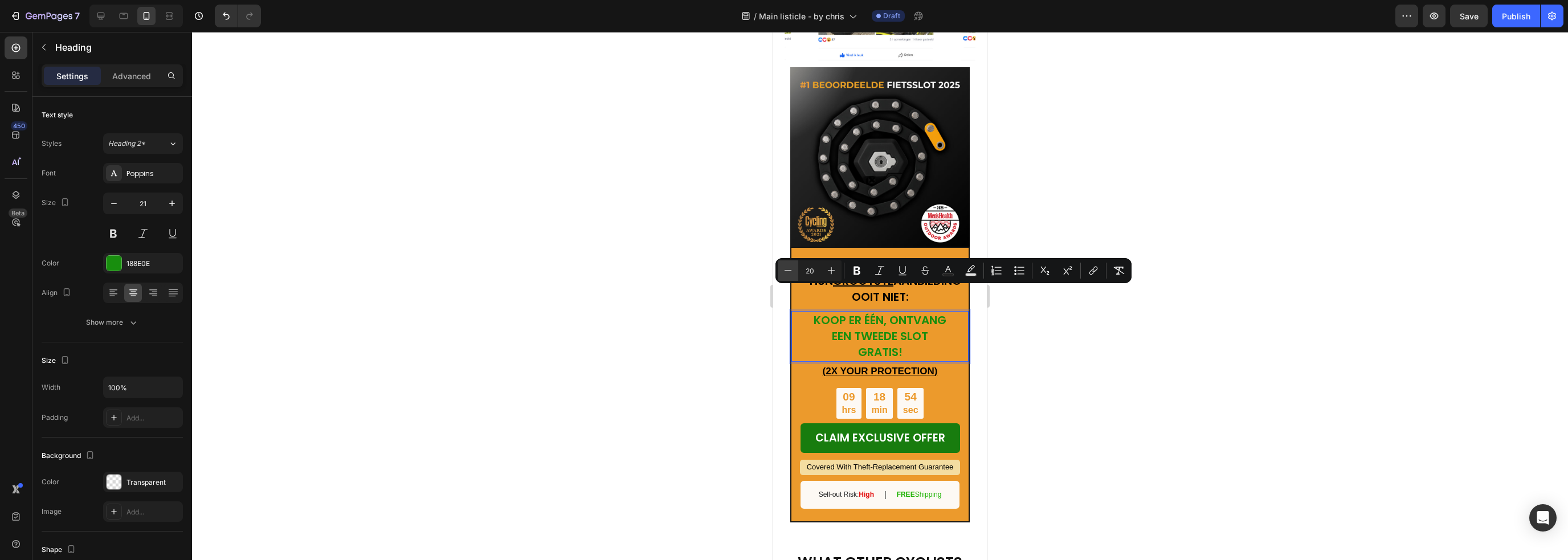 click 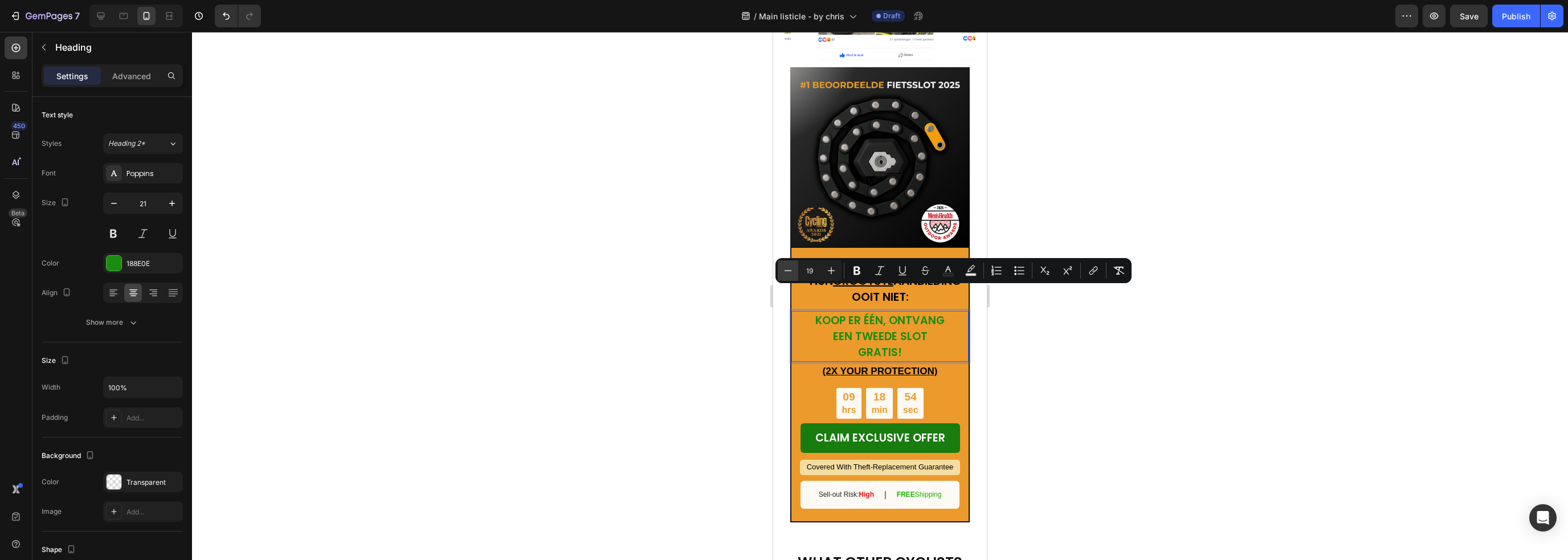 click 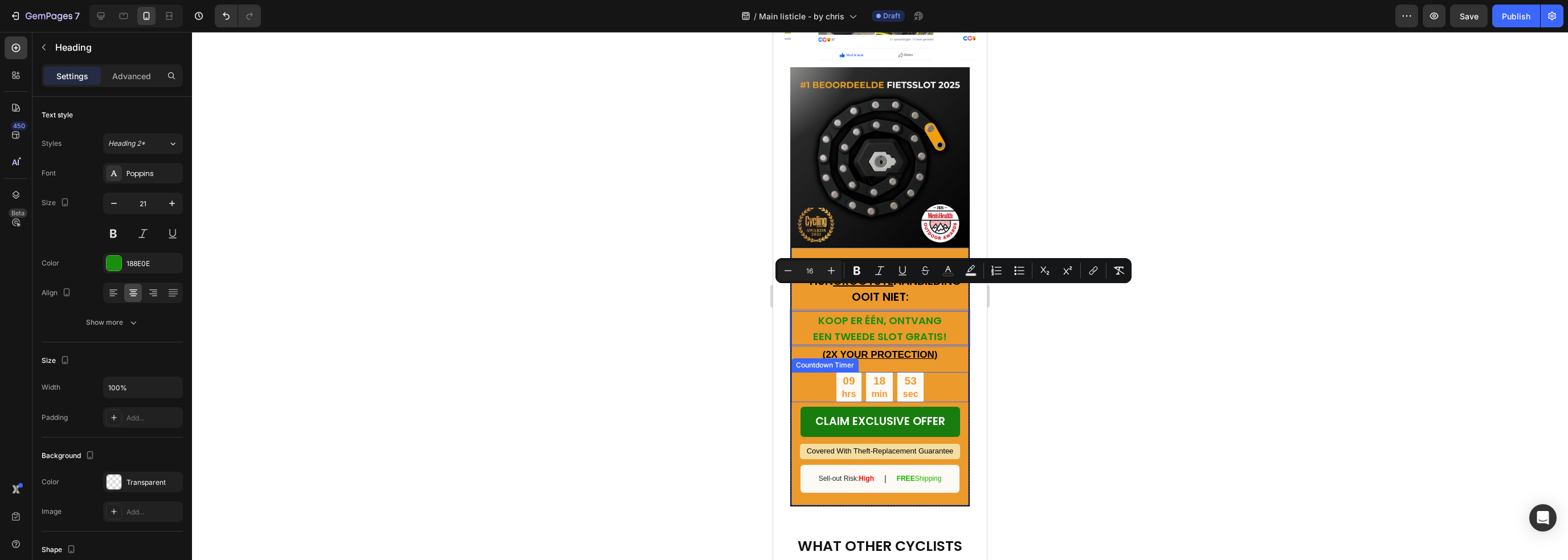 click on "53 sec" at bounding box center (910, 387) 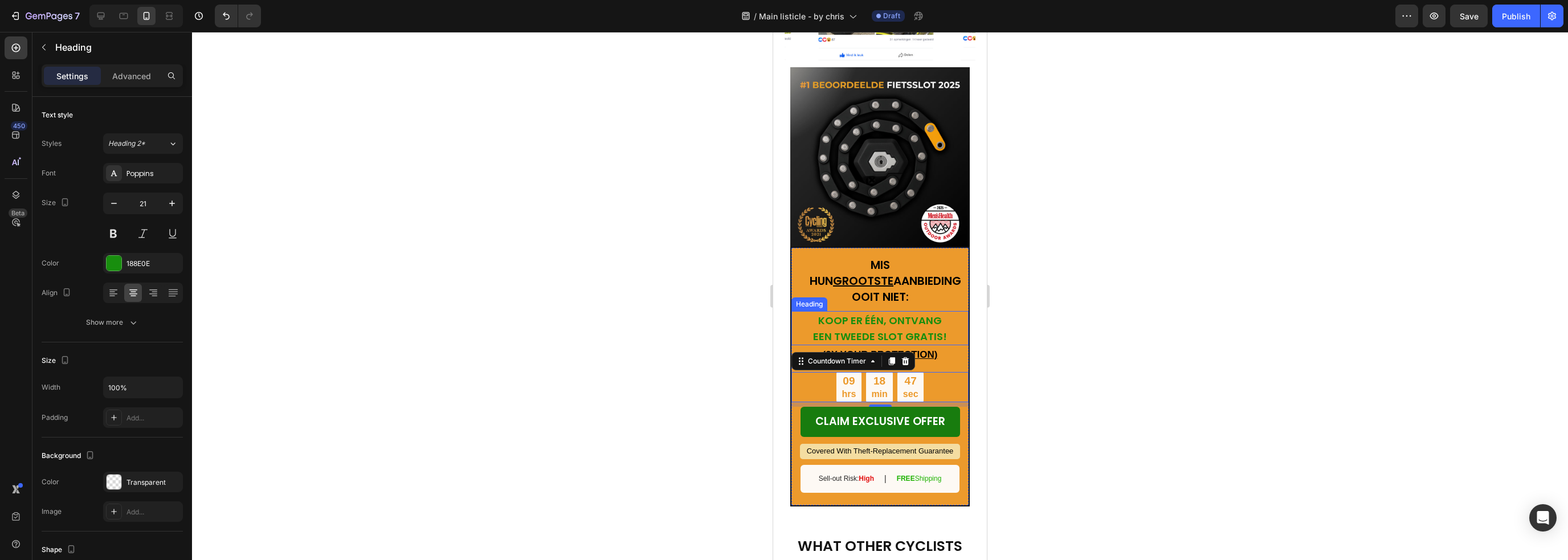 click on "KOOP ER ÉÉN, ONTVANG EEN TWEEDE SLOT GRATIS!" at bounding box center [880, 328] 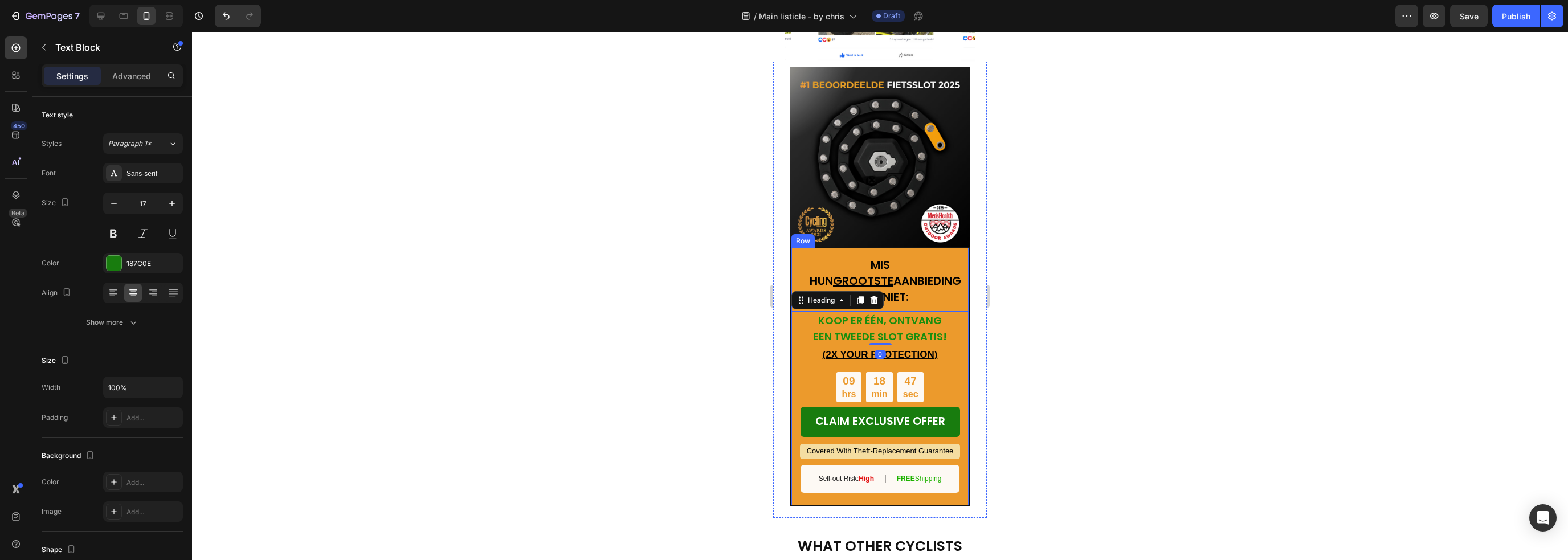 click on "(2X YOUR PROTECTION)" at bounding box center [880, 354] 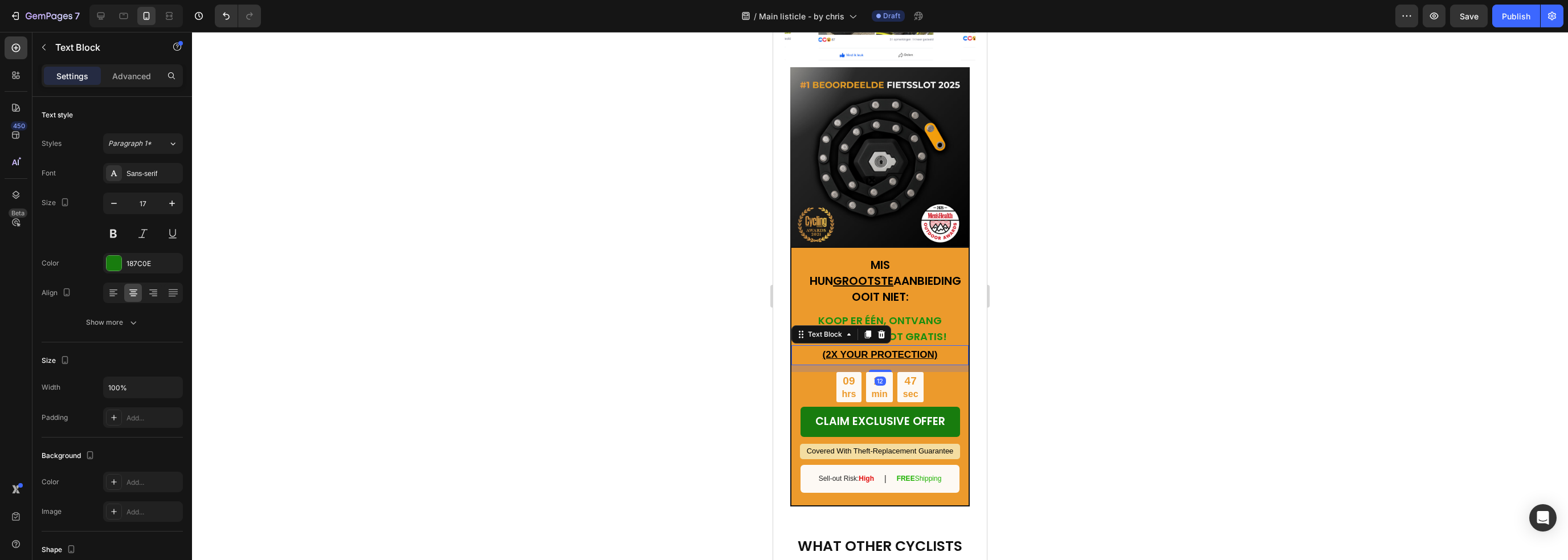 click on "(2X YOUR PROTECTION)" at bounding box center [880, 354] 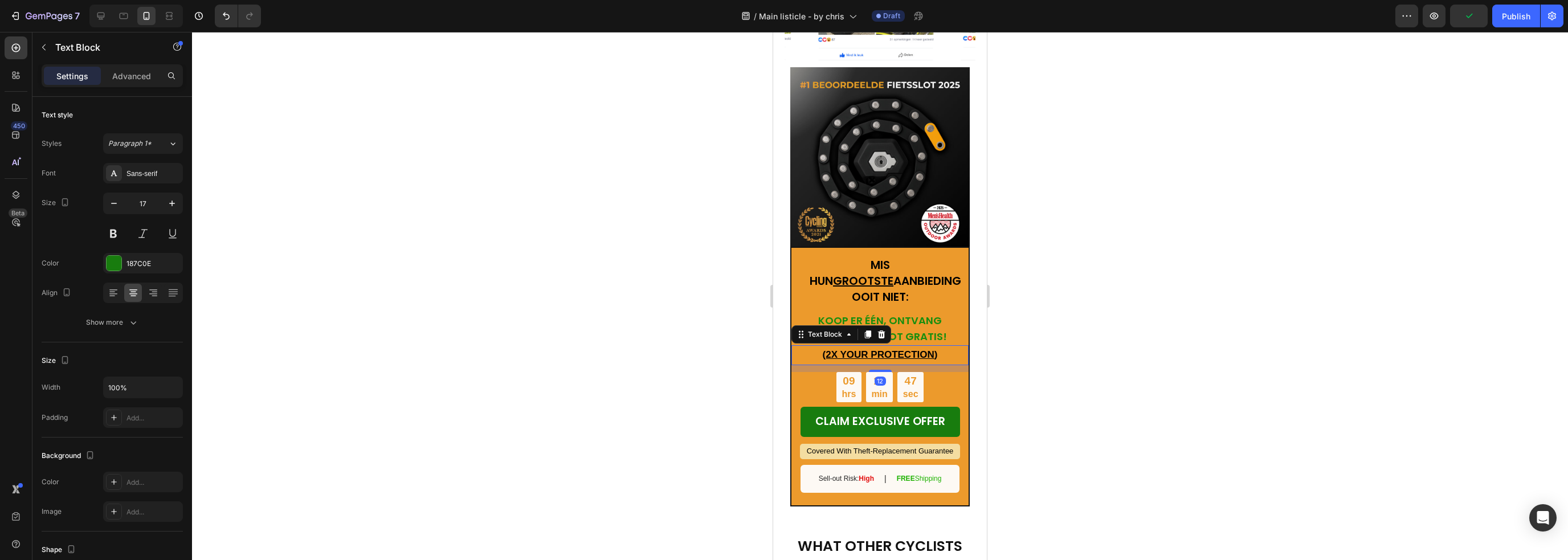 click on "(2X YOUR PROTECTION)" at bounding box center [880, 354] 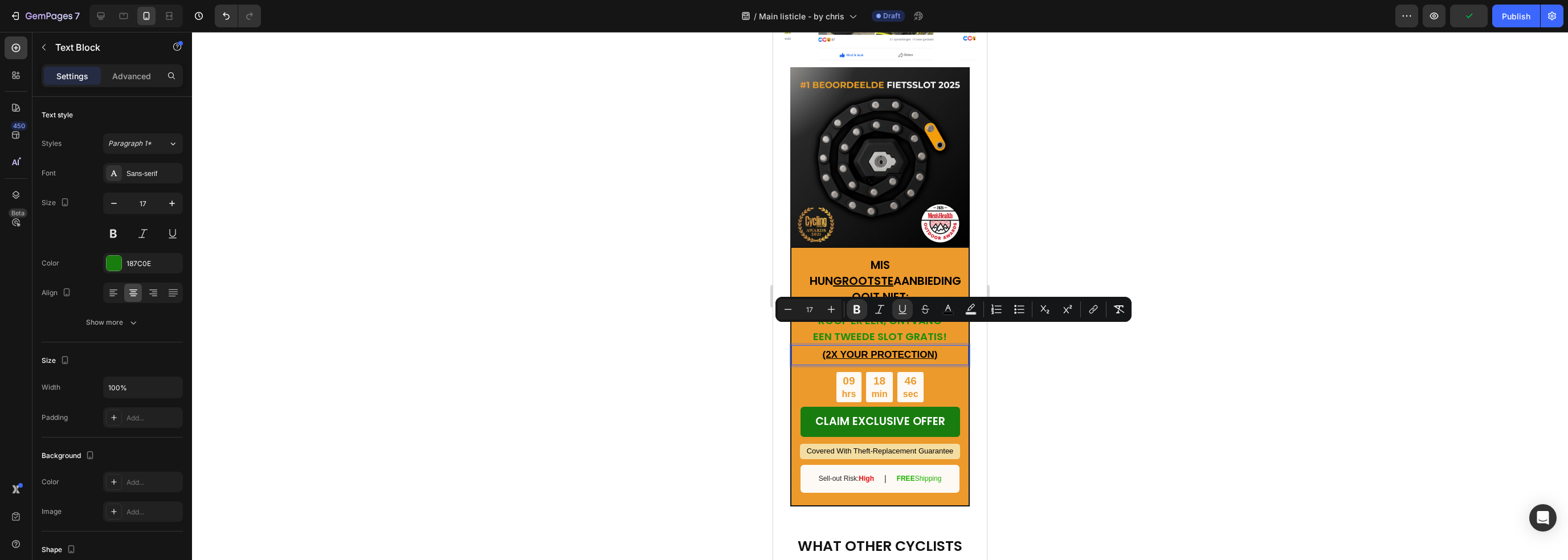 click on "(2X YOUR PROTECTION)" at bounding box center (880, 354) 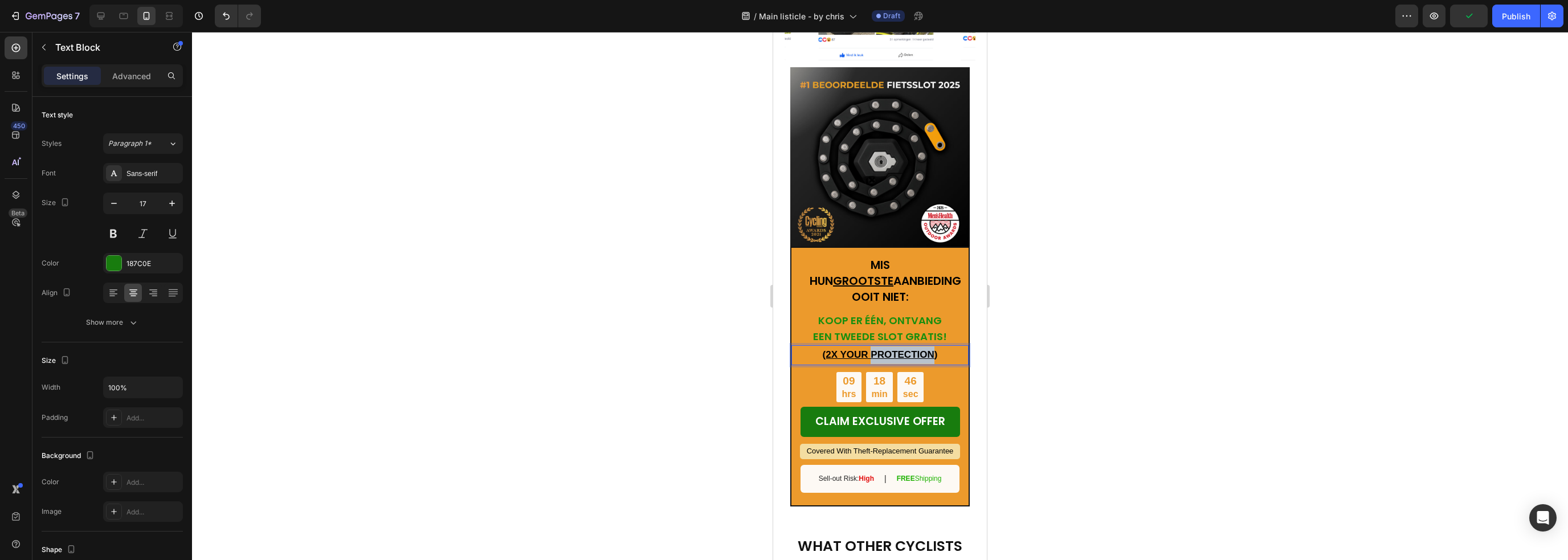 click on "(2X YOUR PROTECTION)" at bounding box center [880, 354] 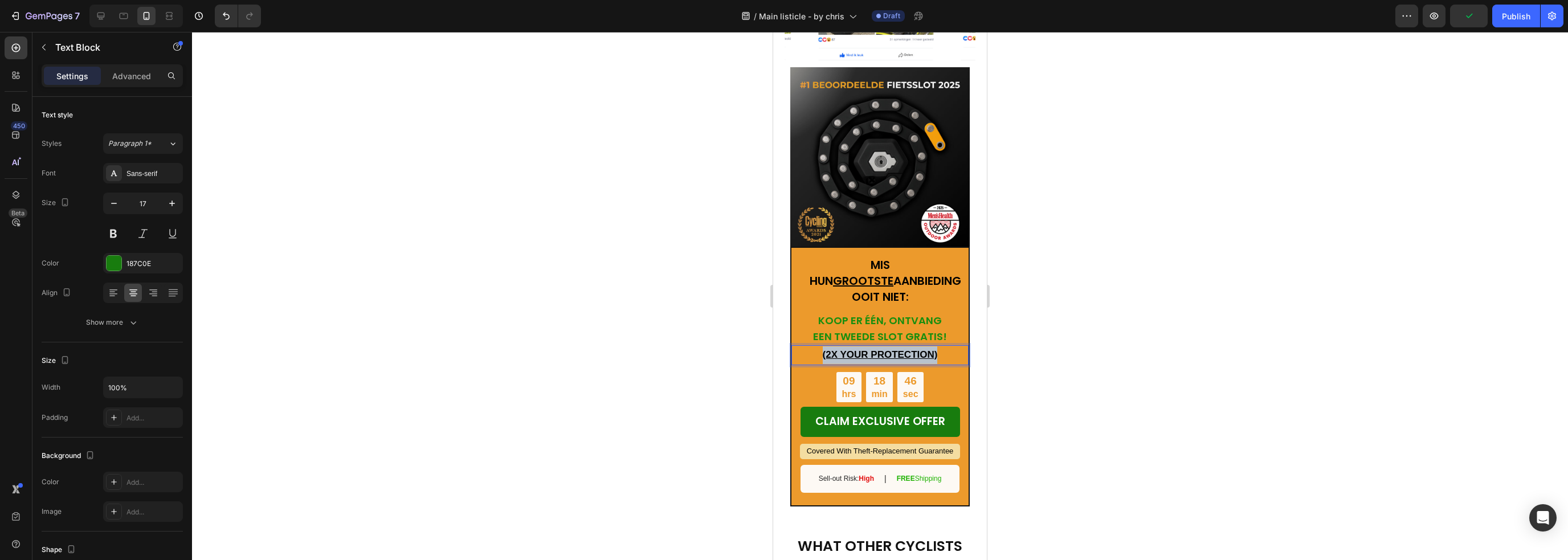 click on "(2X YOUR PROTECTION)" at bounding box center (880, 354) 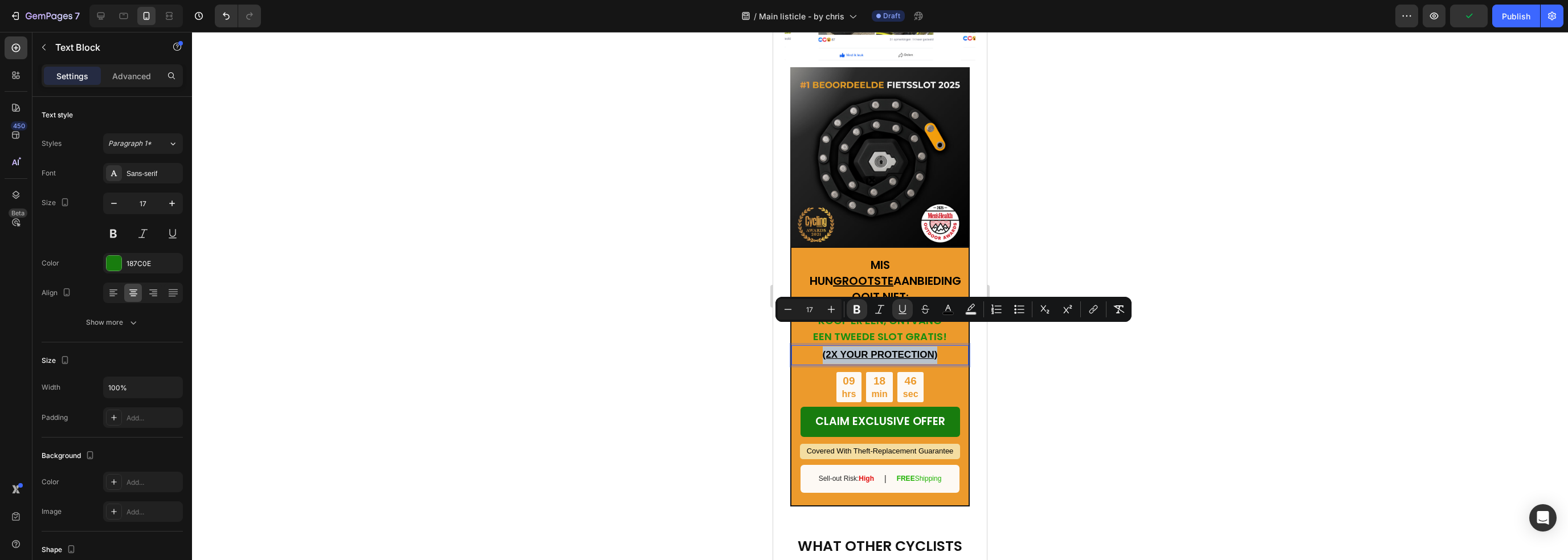 copy on "(2X YOUR PROTECTION)" 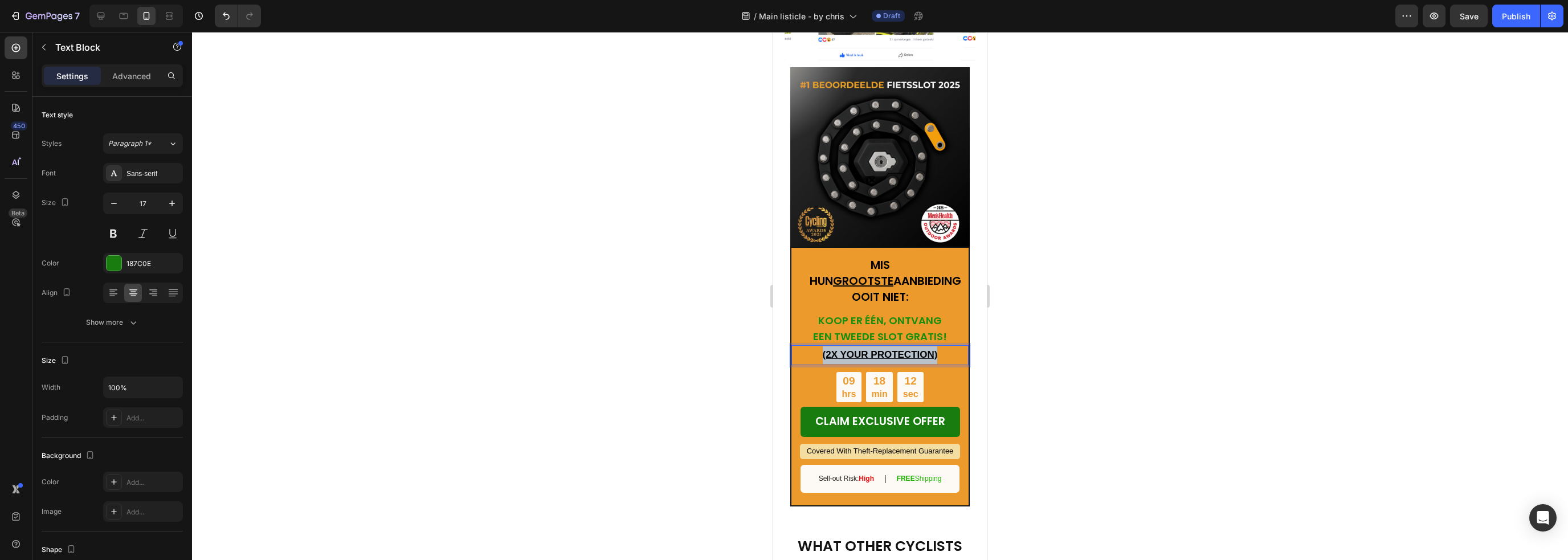 click on "(2X YOUR PROTECTION)" at bounding box center [880, 354] 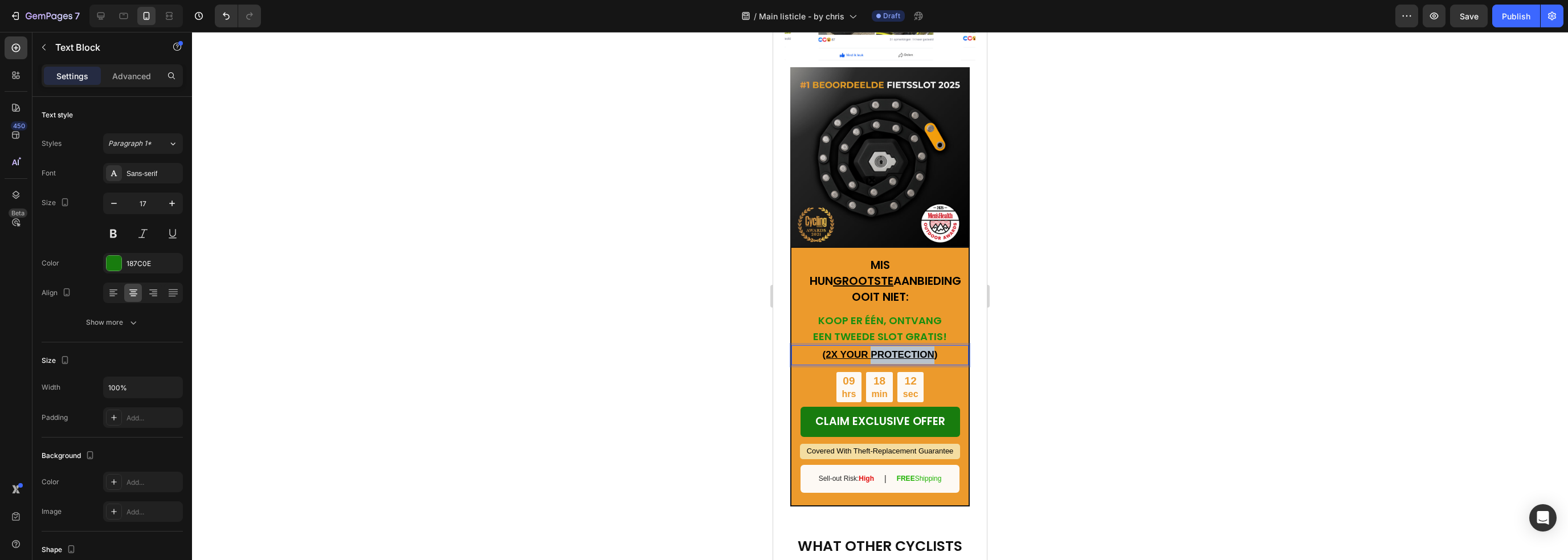 click on "(2X YOUR PROTECTION)" at bounding box center [880, 354] 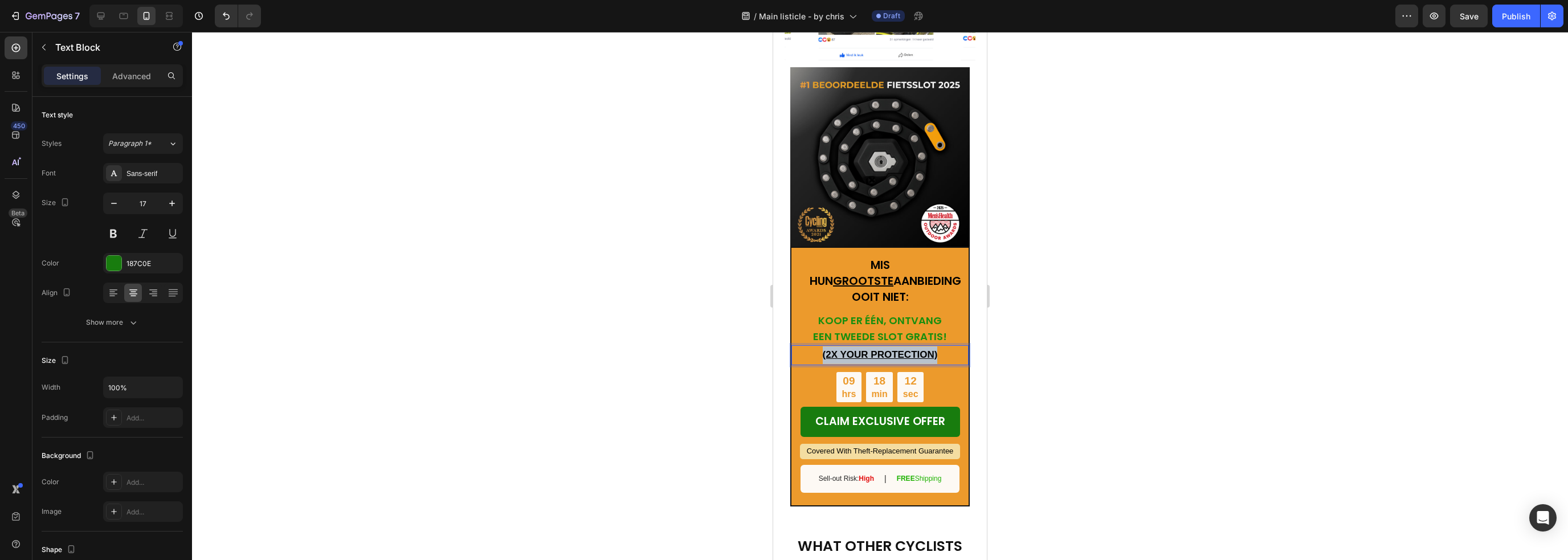 click on "(2X YOUR PROTECTION)" at bounding box center (880, 354) 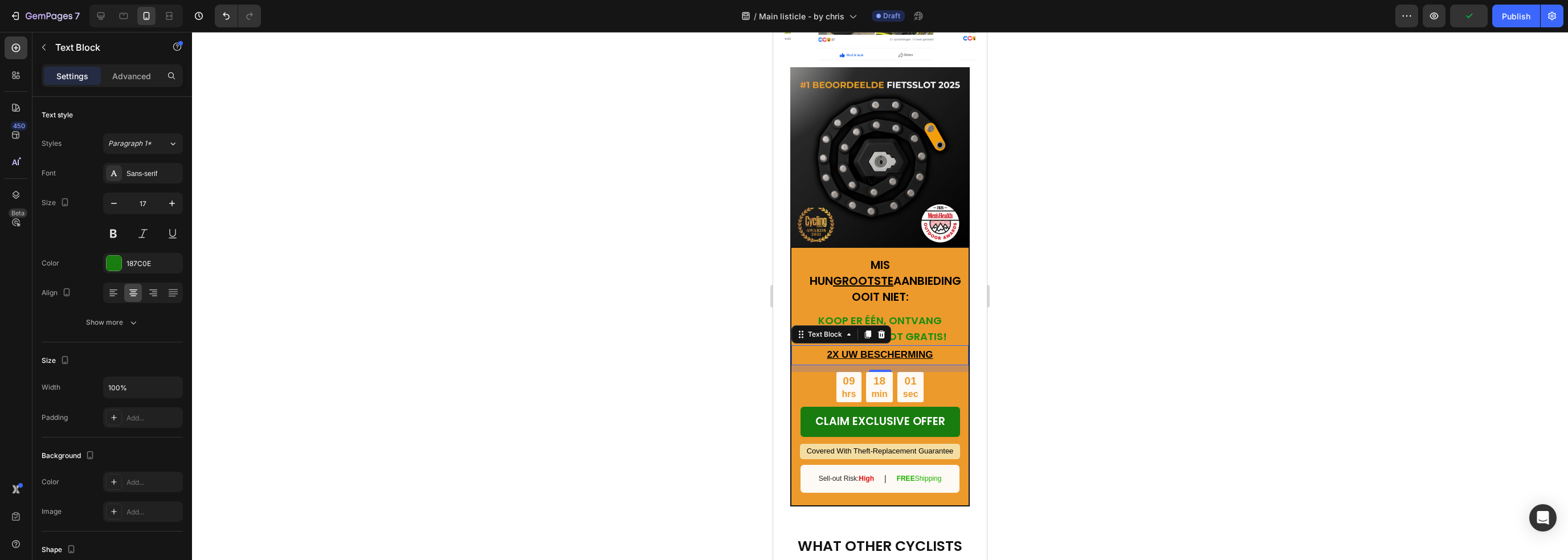 click 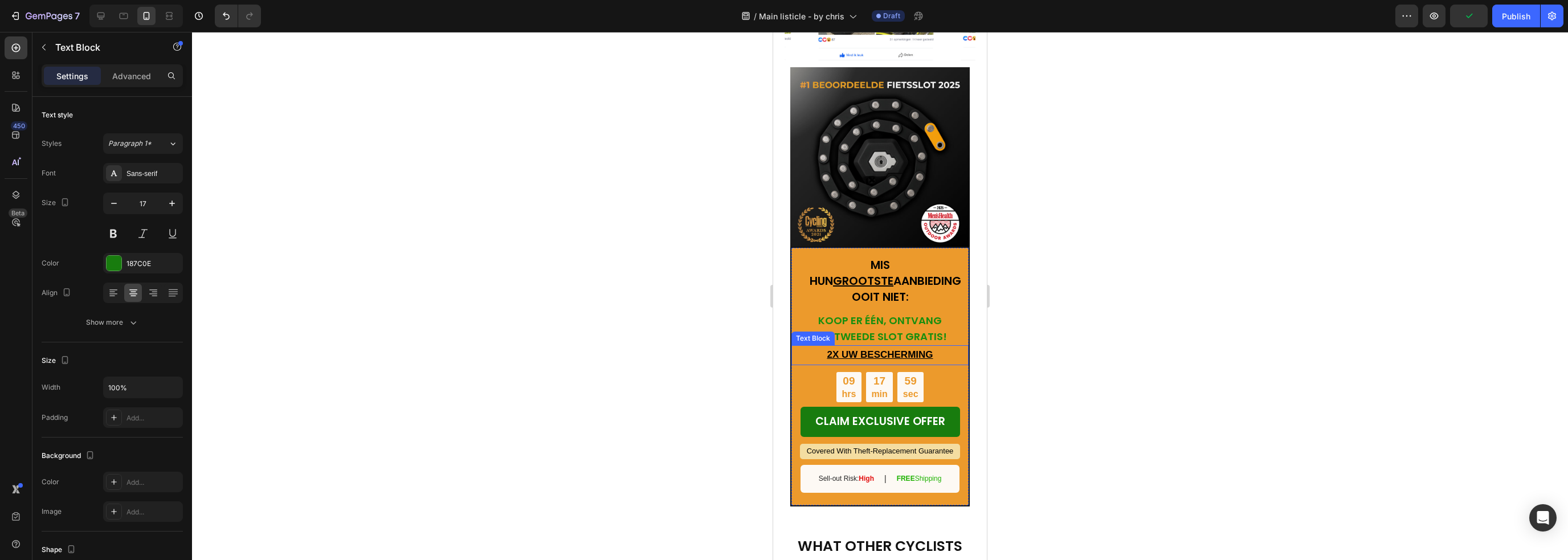click on "2X UW BESCHERMING" at bounding box center (880, 354) 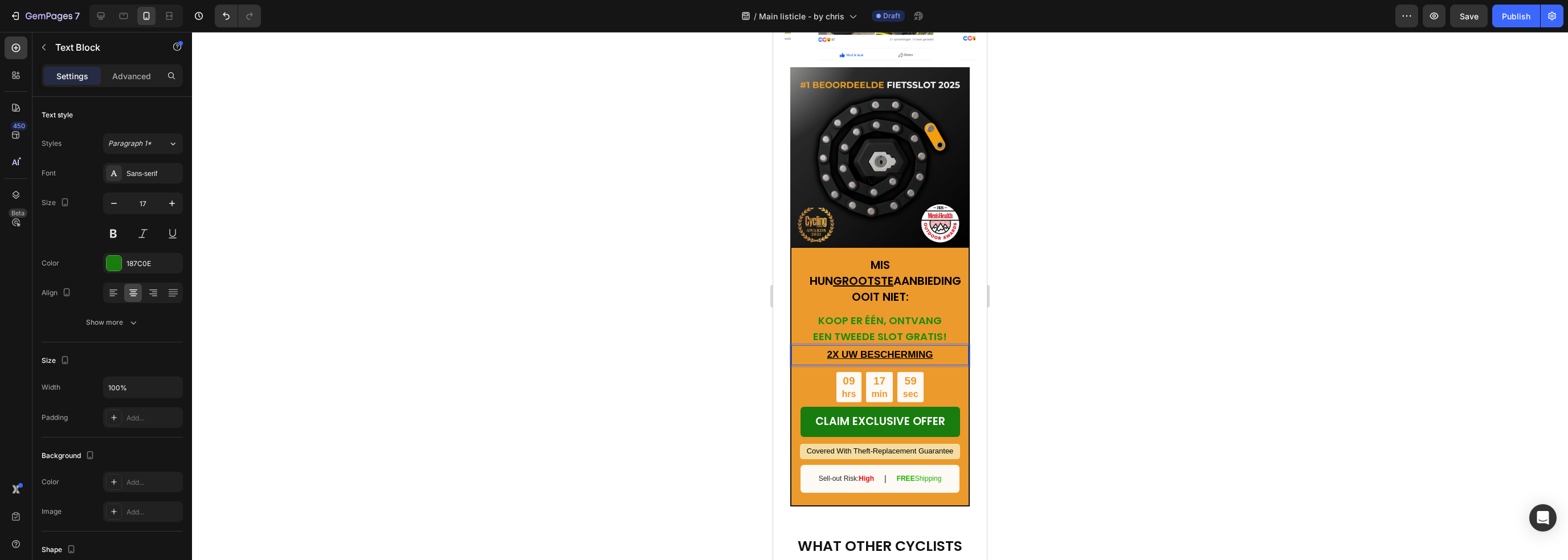 click on "2X UW BESCHERMING" at bounding box center [880, 355] 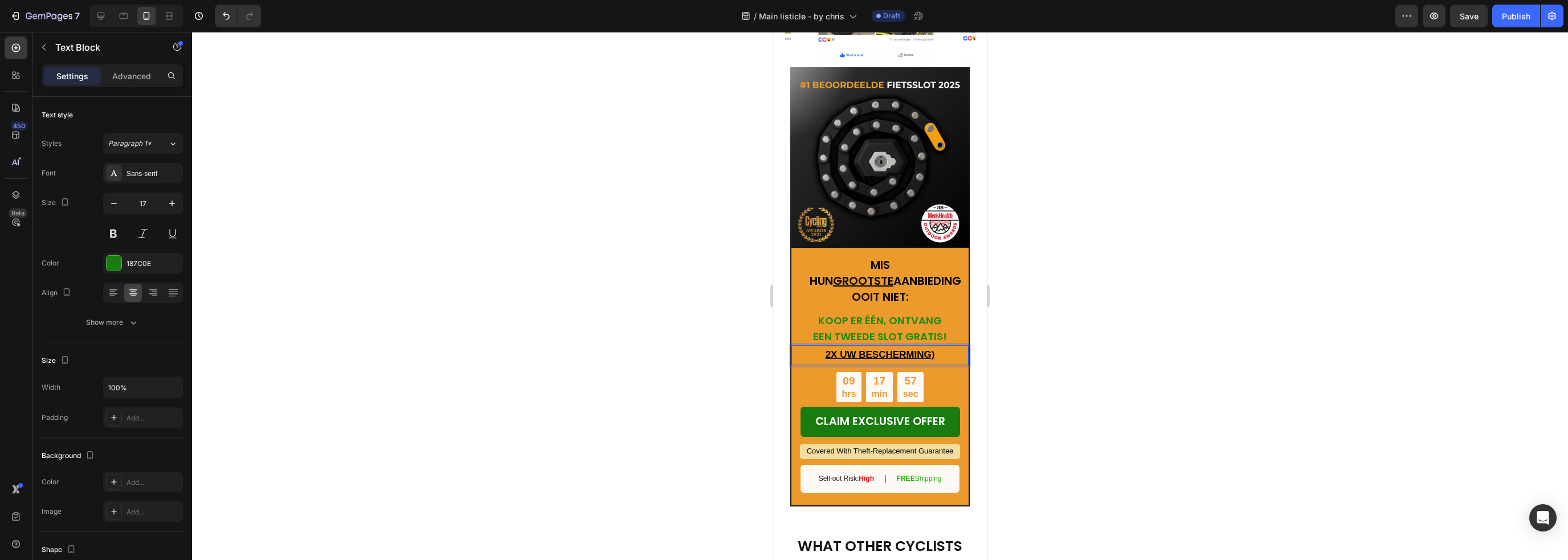 click on "2X UW BESCHERMING)" at bounding box center (880, 355) 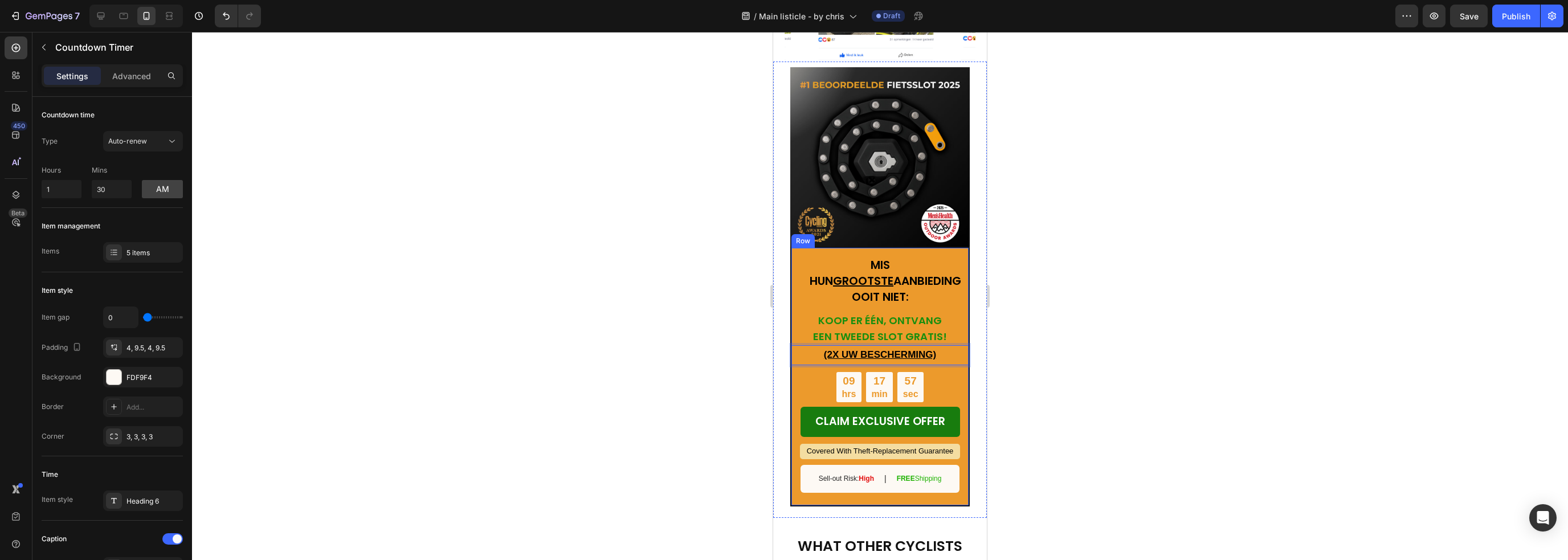 click on "57 sec" at bounding box center (910, 387) 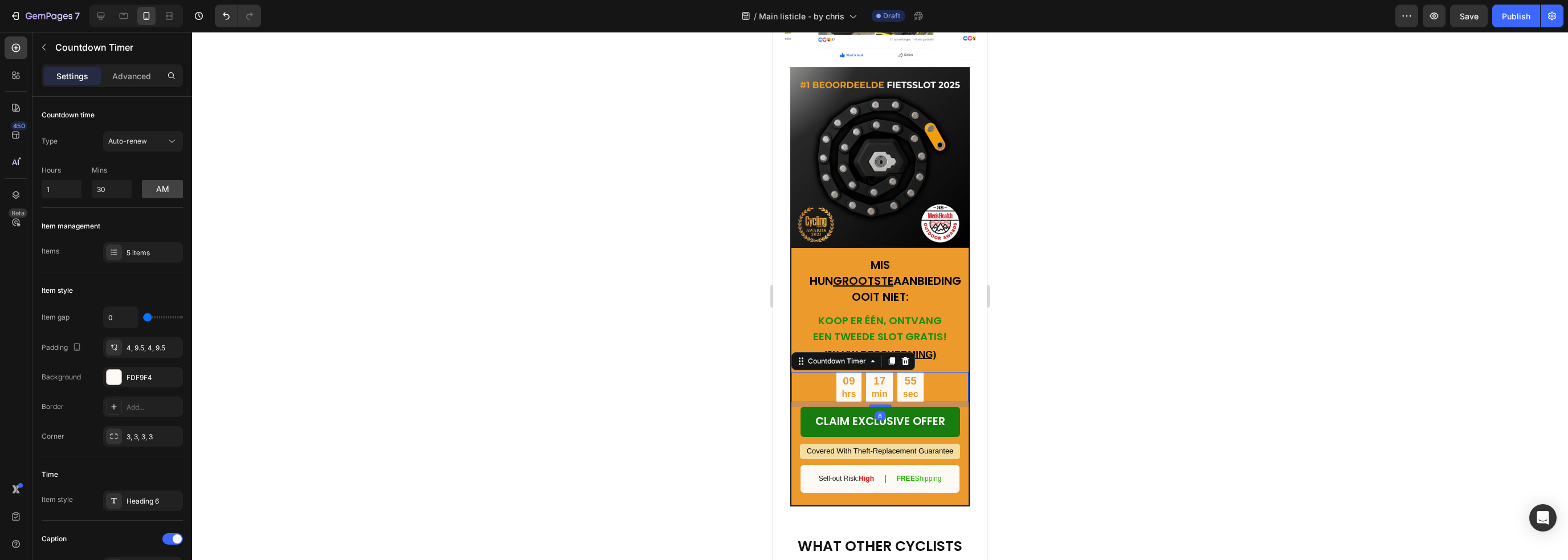 click on "hrs" at bounding box center (848, 394) 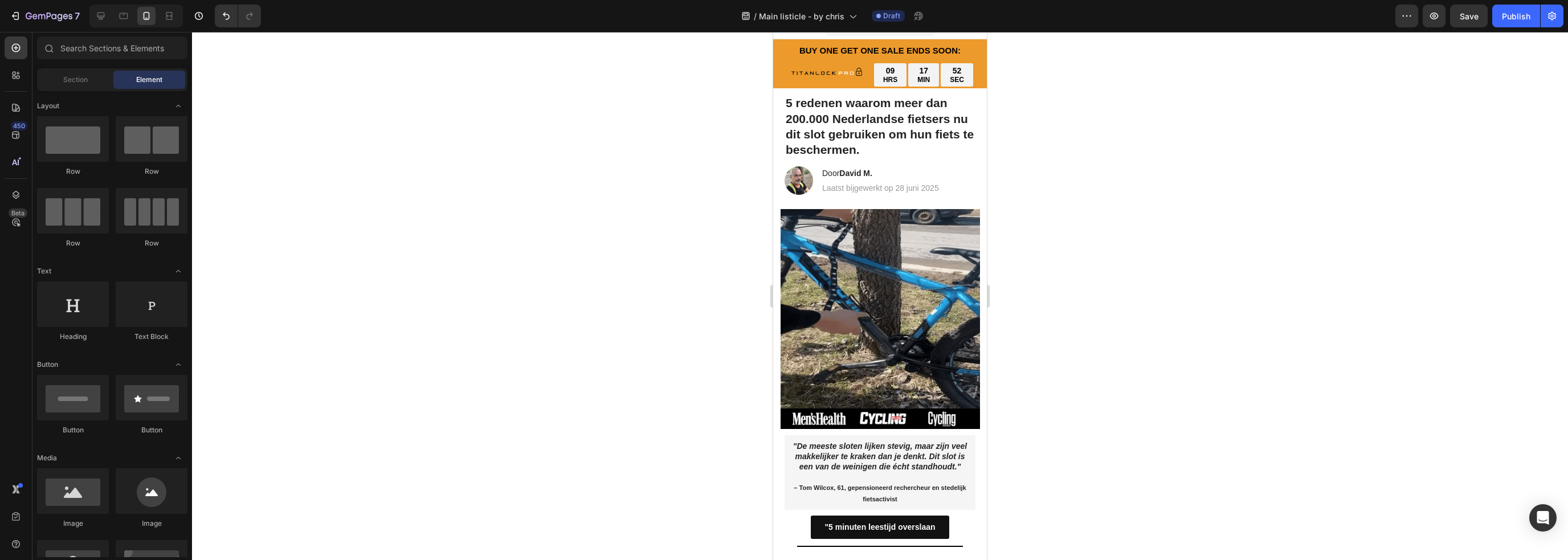 scroll, scrollTop: 0, scrollLeft: 0, axis: both 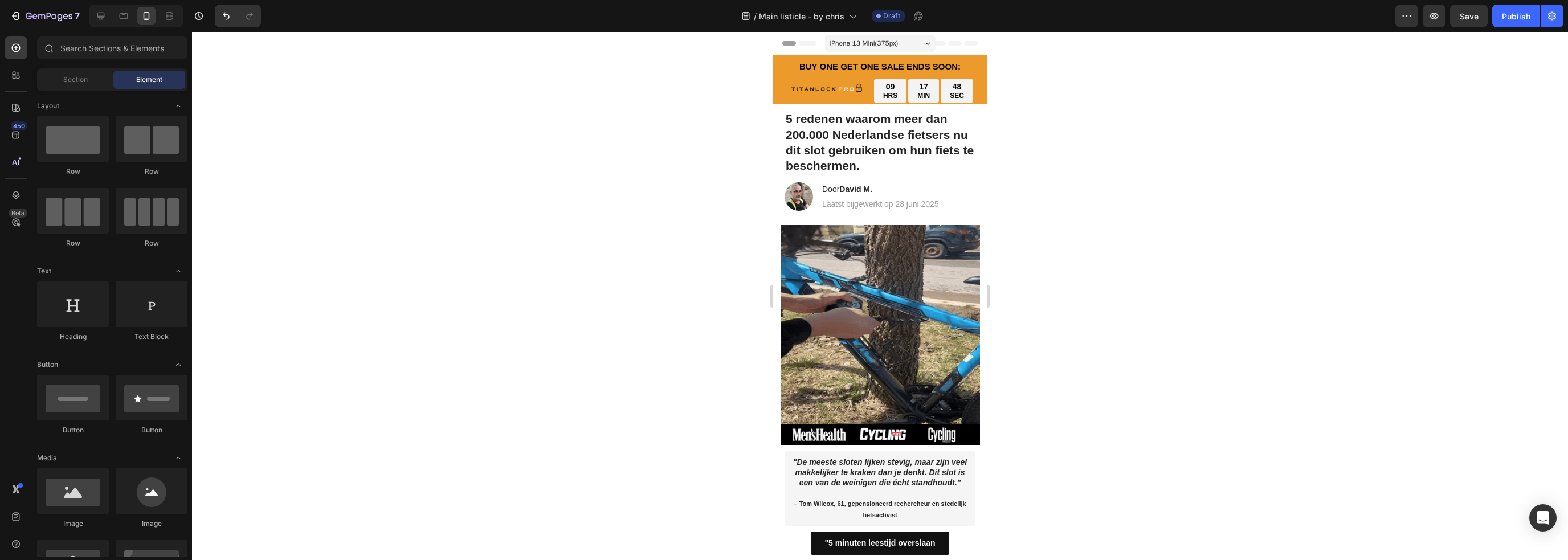 drag, startPoint x: 981, startPoint y: 367, endPoint x: 1767, endPoint y: 81, distance: 836.4162 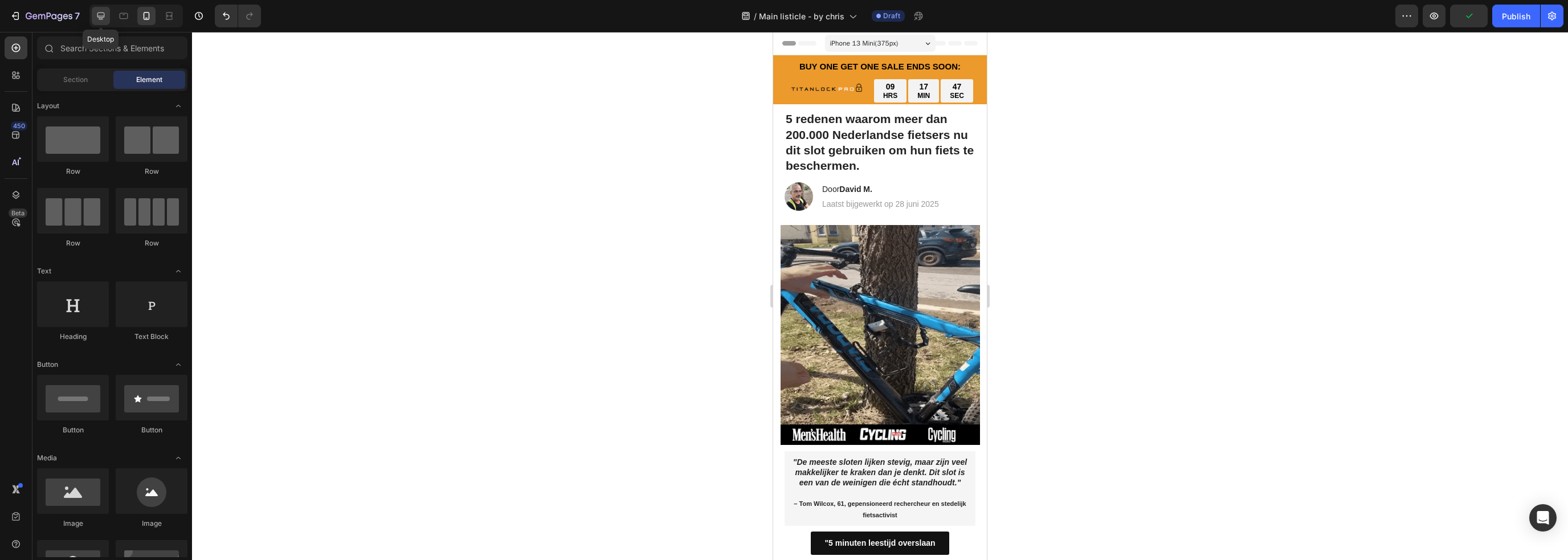 click 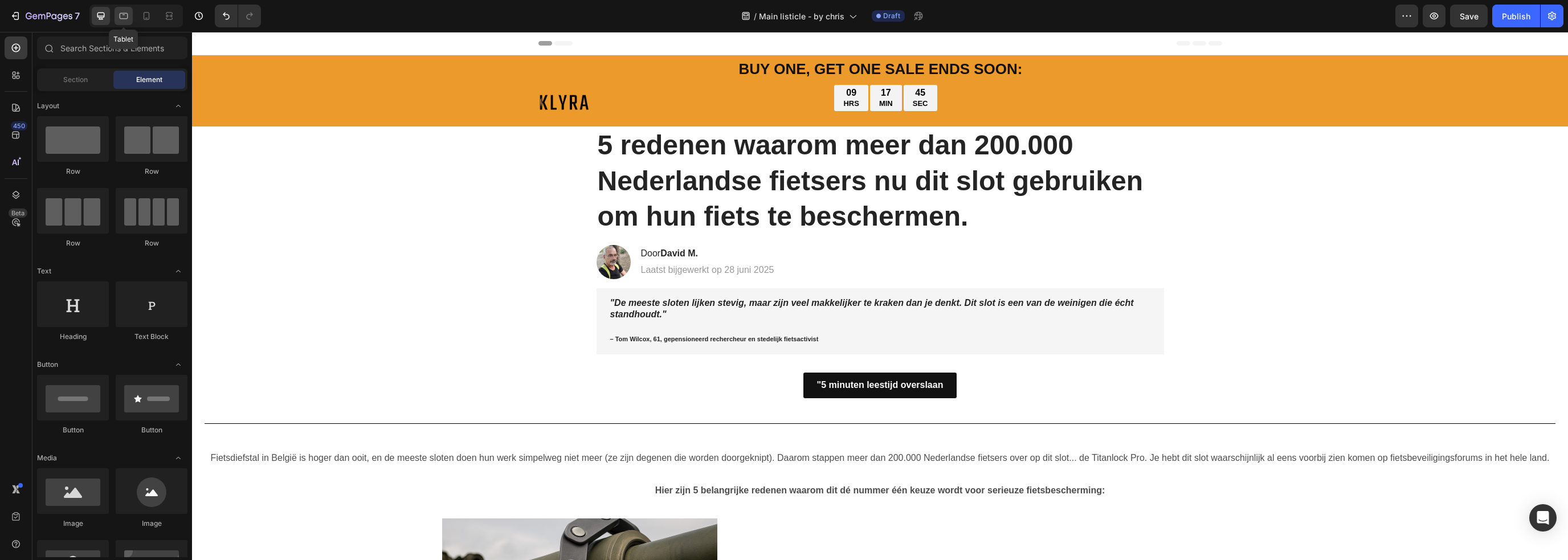 click 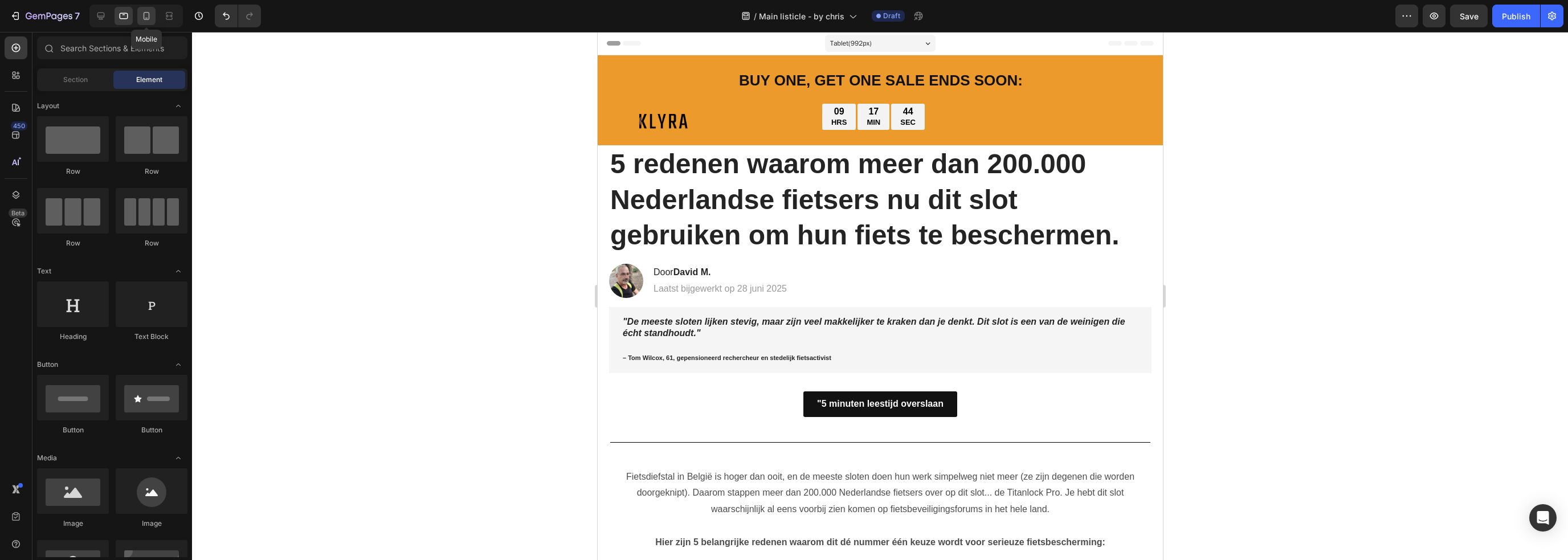 click 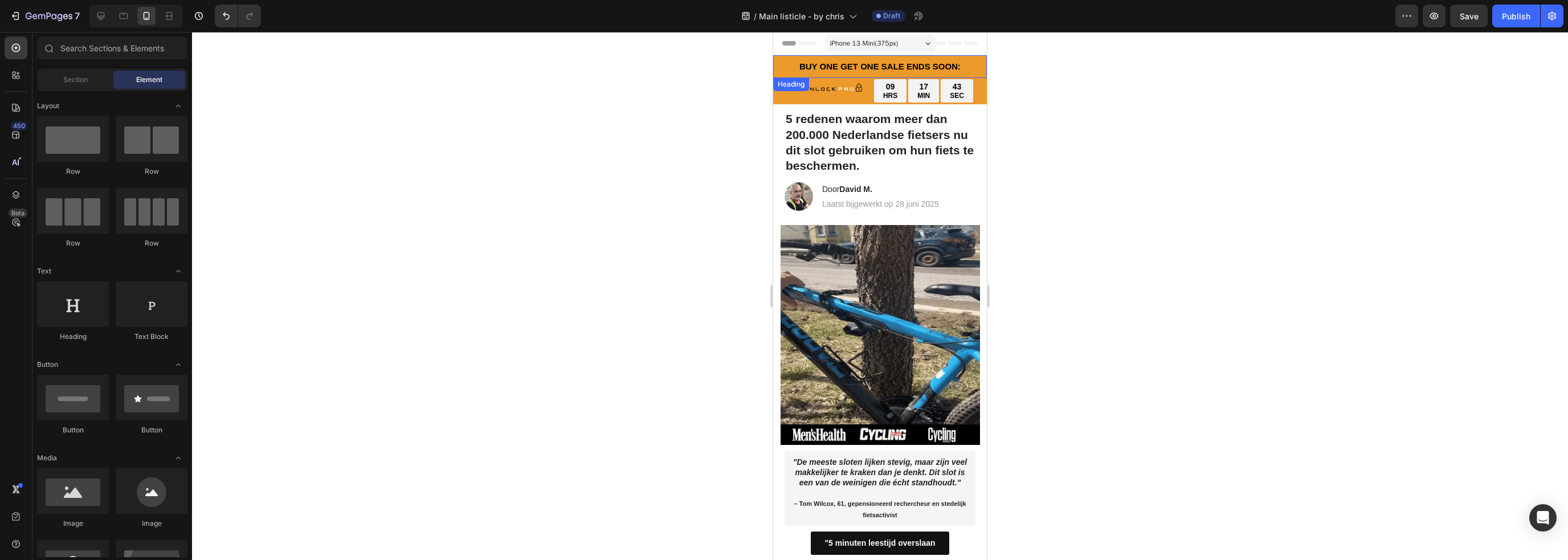 click on "BUY ONE GET ONE SALE ENDS SOON:" at bounding box center [880, 67] 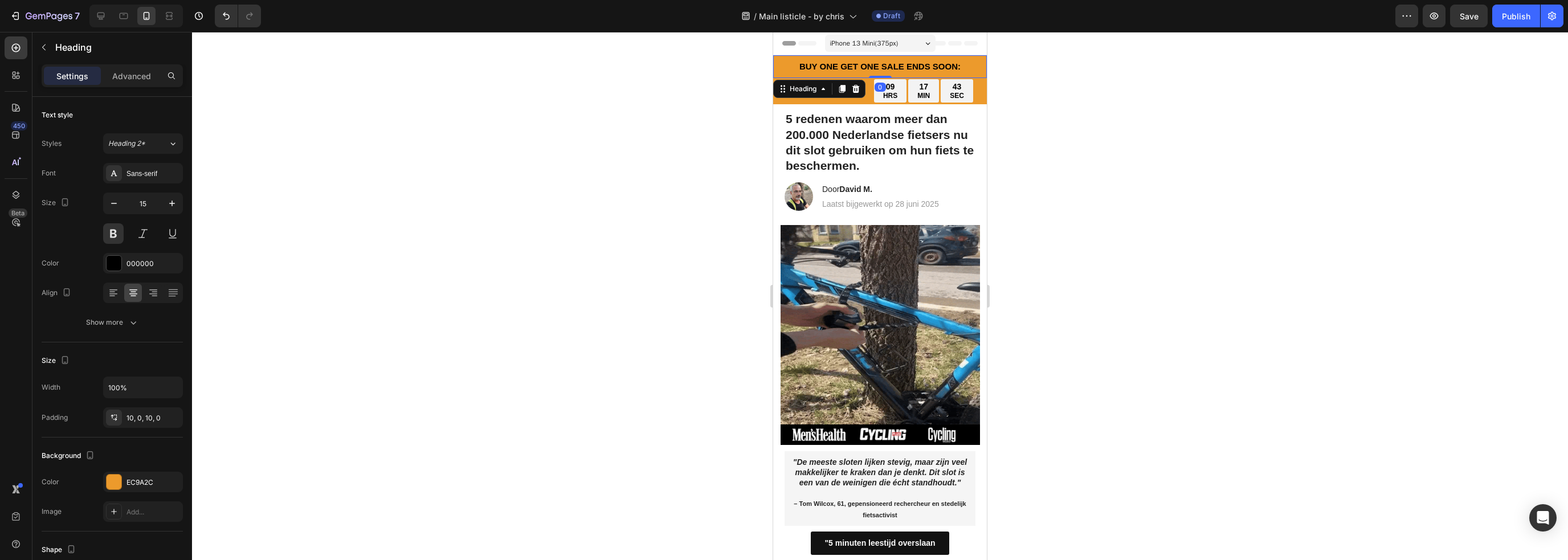 click on "BUY ONE GET ONE SALE ENDS SOON:" at bounding box center [880, 67] 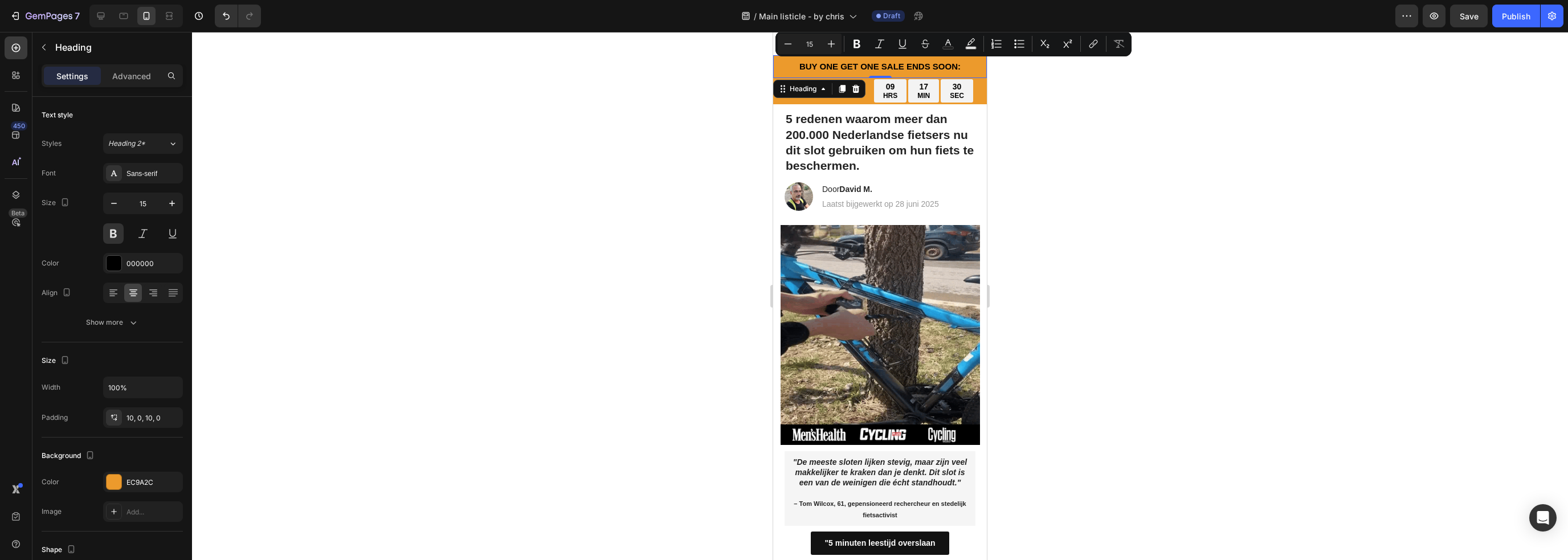 click on "BUY ONE GET ONE SALE ENDS SOON:" at bounding box center (880, 67) 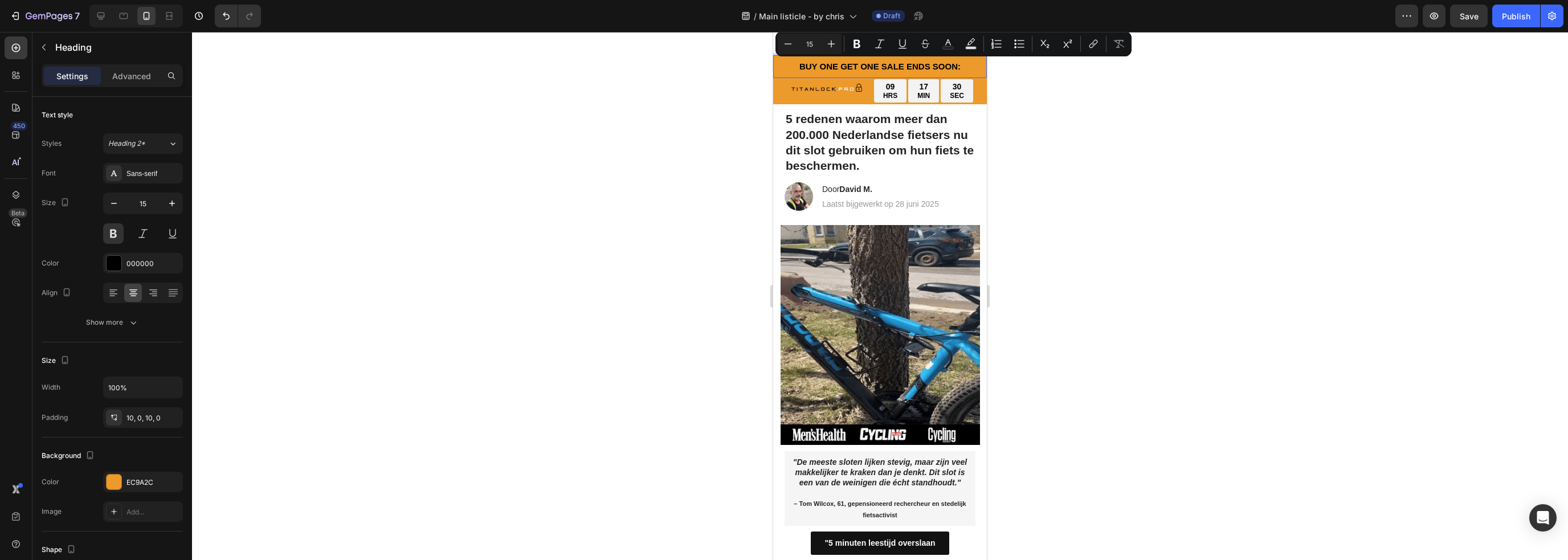 click on "BUY ONE GET ONE SALE ENDS SOON:" at bounding box center [880, 67] 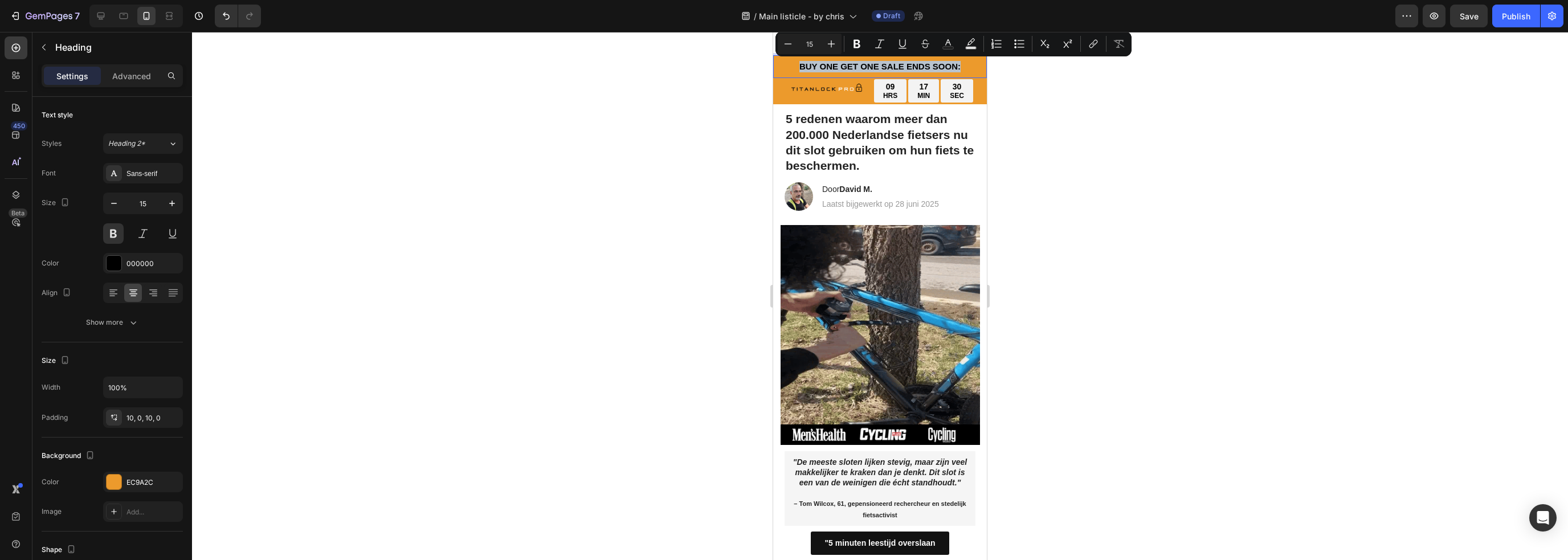 click on "BUY ONE GET ONE SALE ENDS SOON:" at bounding box center [880, 67] 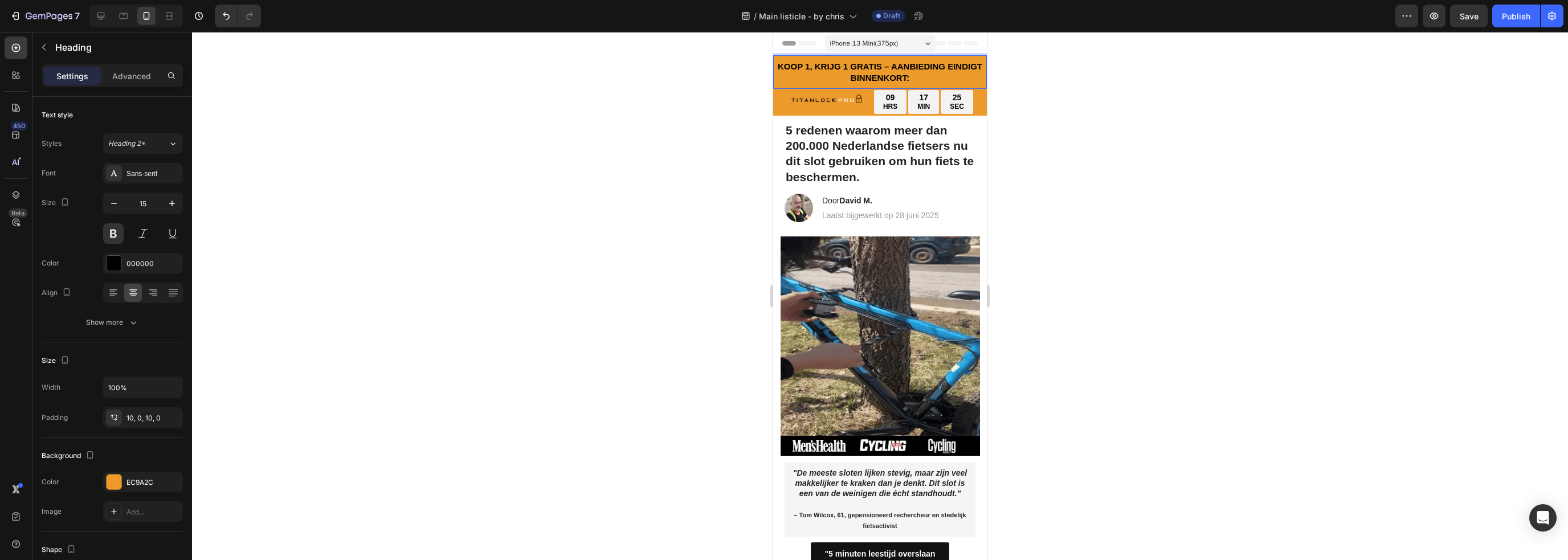 click on "KOOP 1, KRIJG 1 GRATIS – AANBIEDING EINDIGT BINNENKORT:" at bounding box center (880, 72) 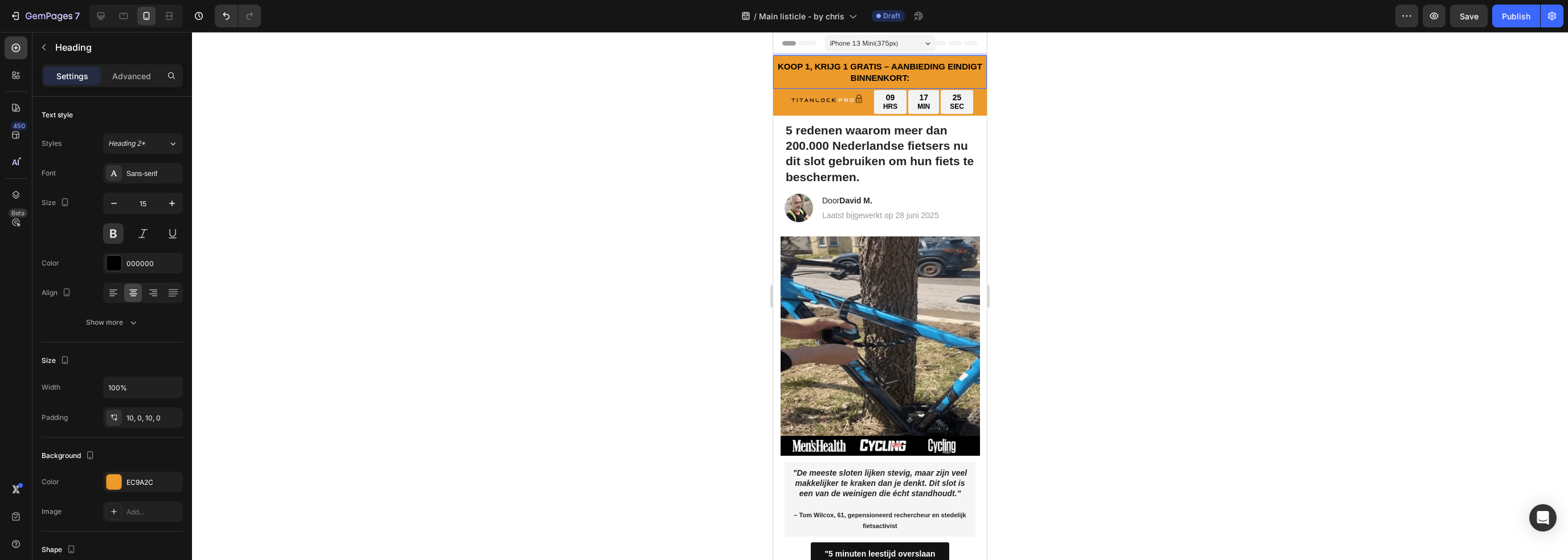click on "KOOP 1, KRIJG 1 GRATIS – AANBIEDING EINDIGT BINNENKORT:" at bounding box center [880, 72] 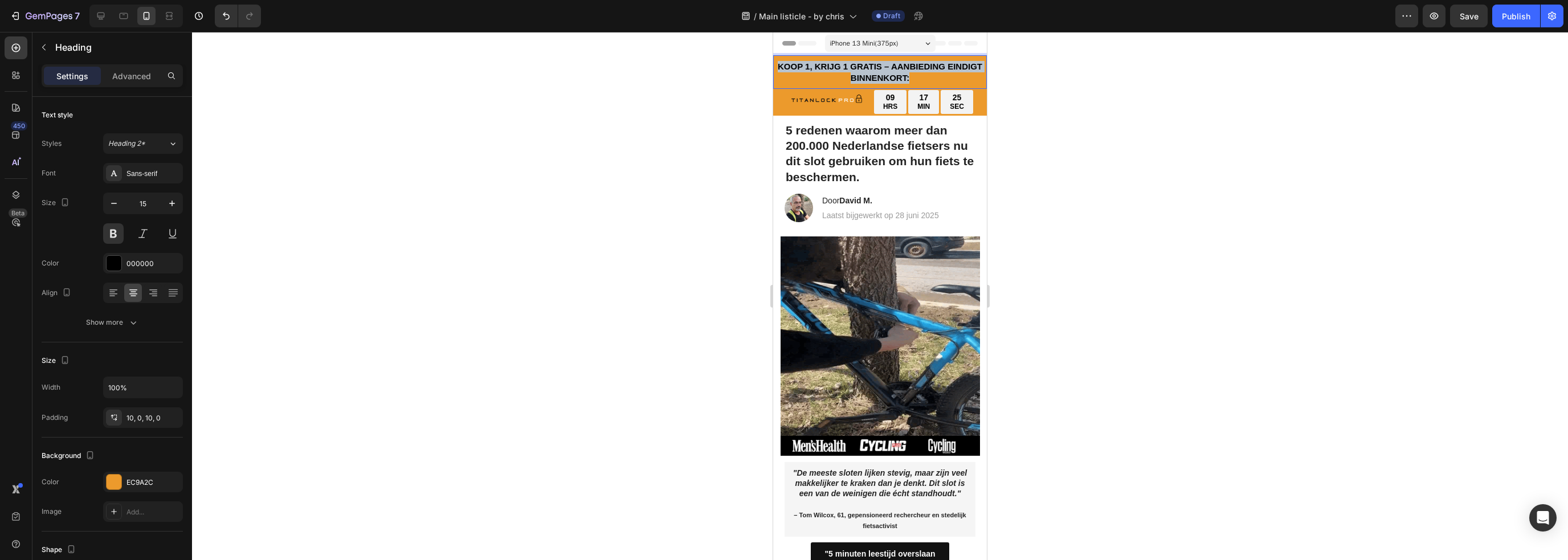 click on "KOOP 1, KRIJG 1 GRATIS – AANBIEDING EINDIGT BINNENKORT:" at bounding box center (880, 72) 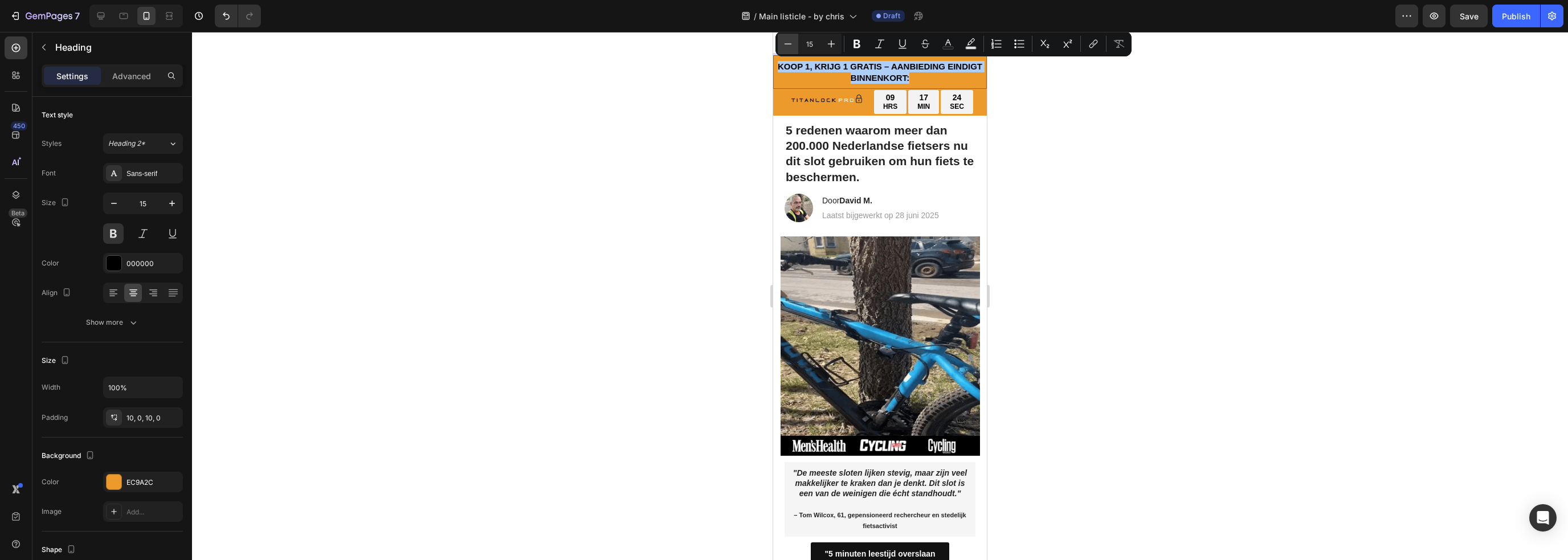 click 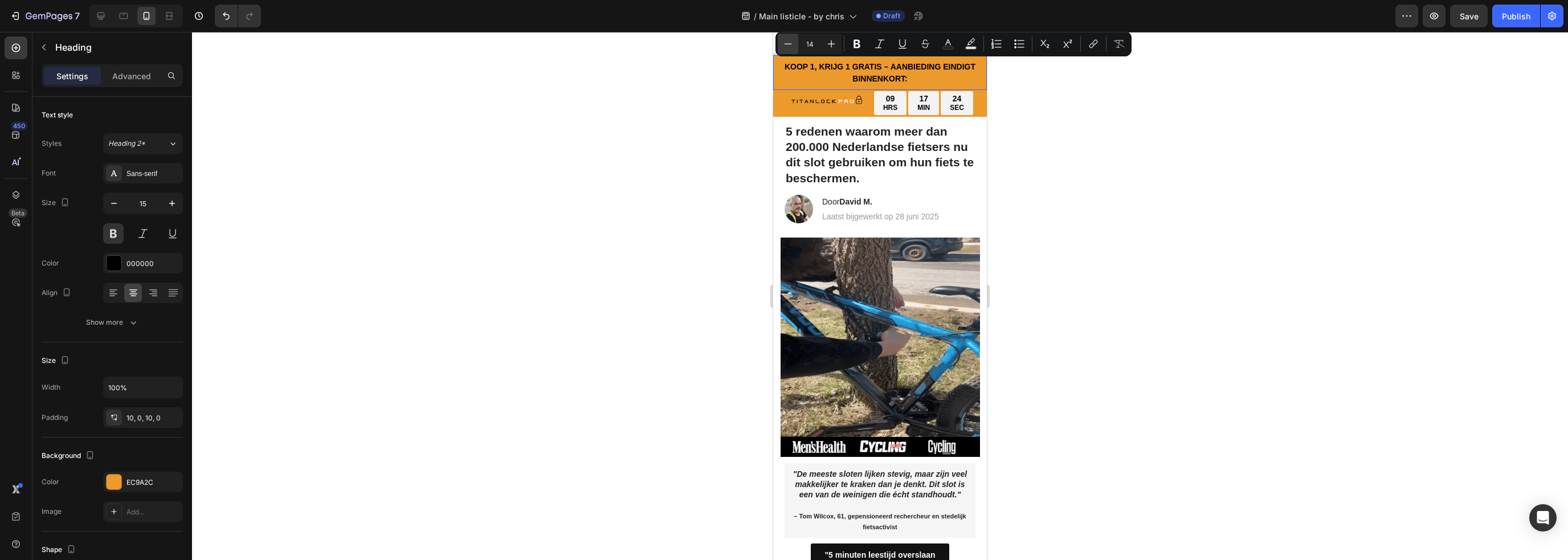 click 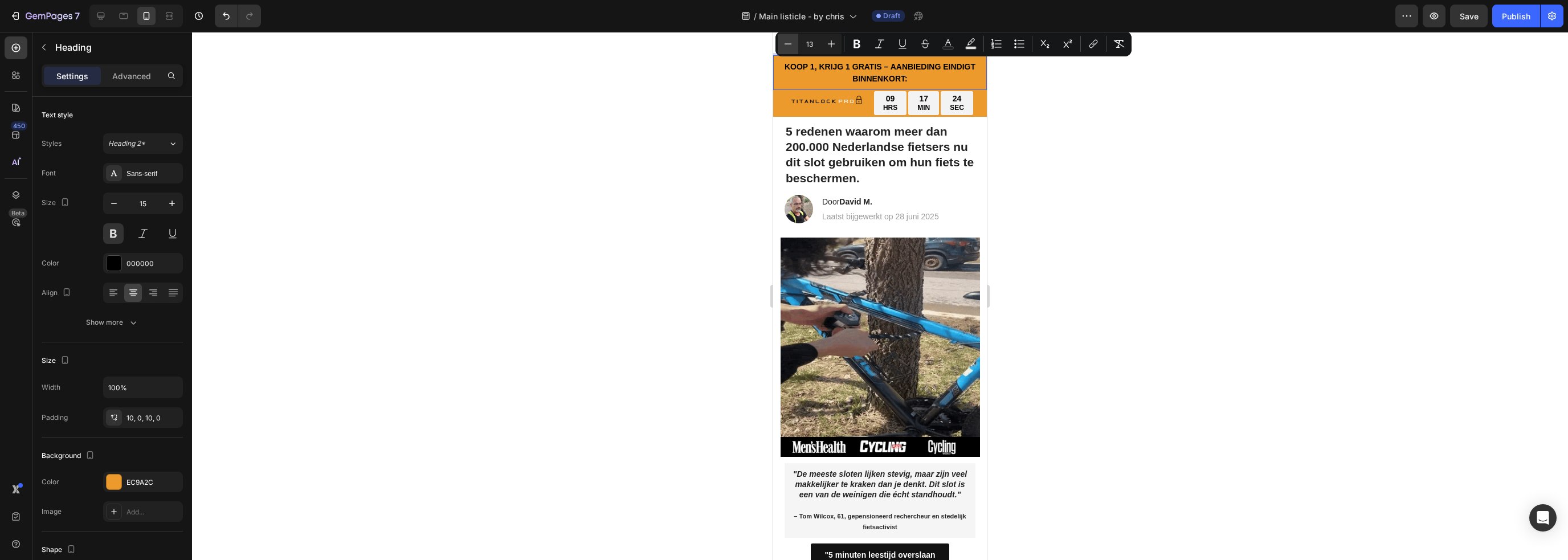 click 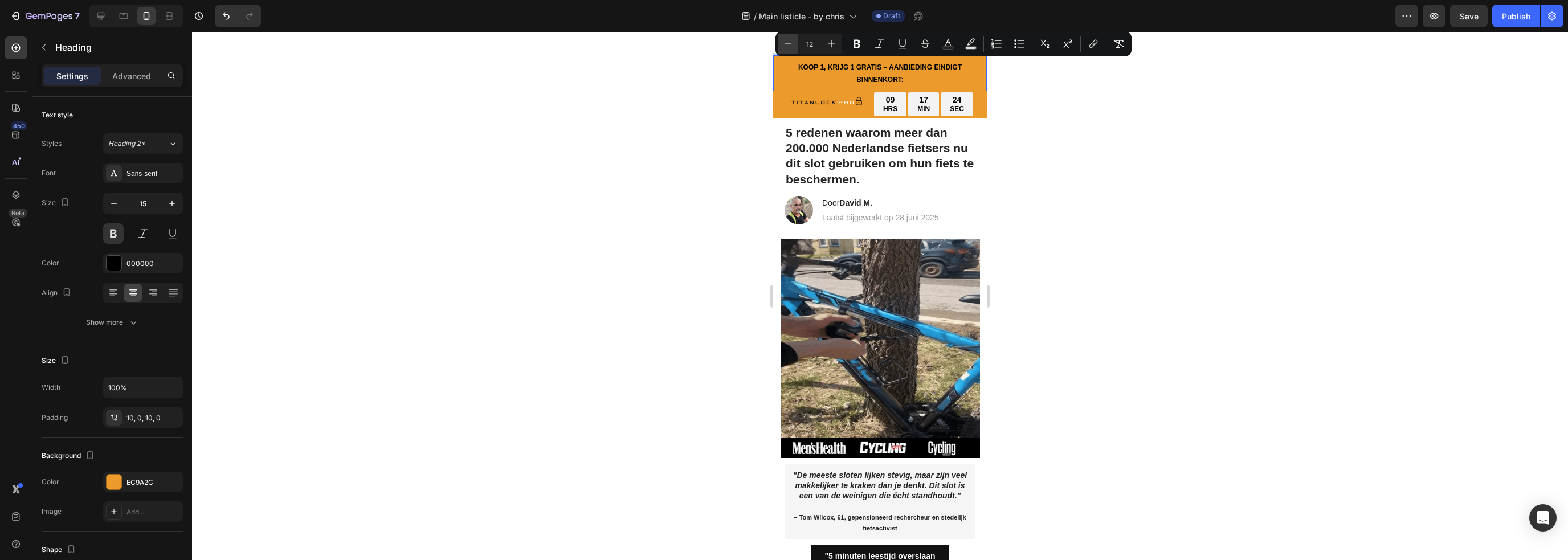 click 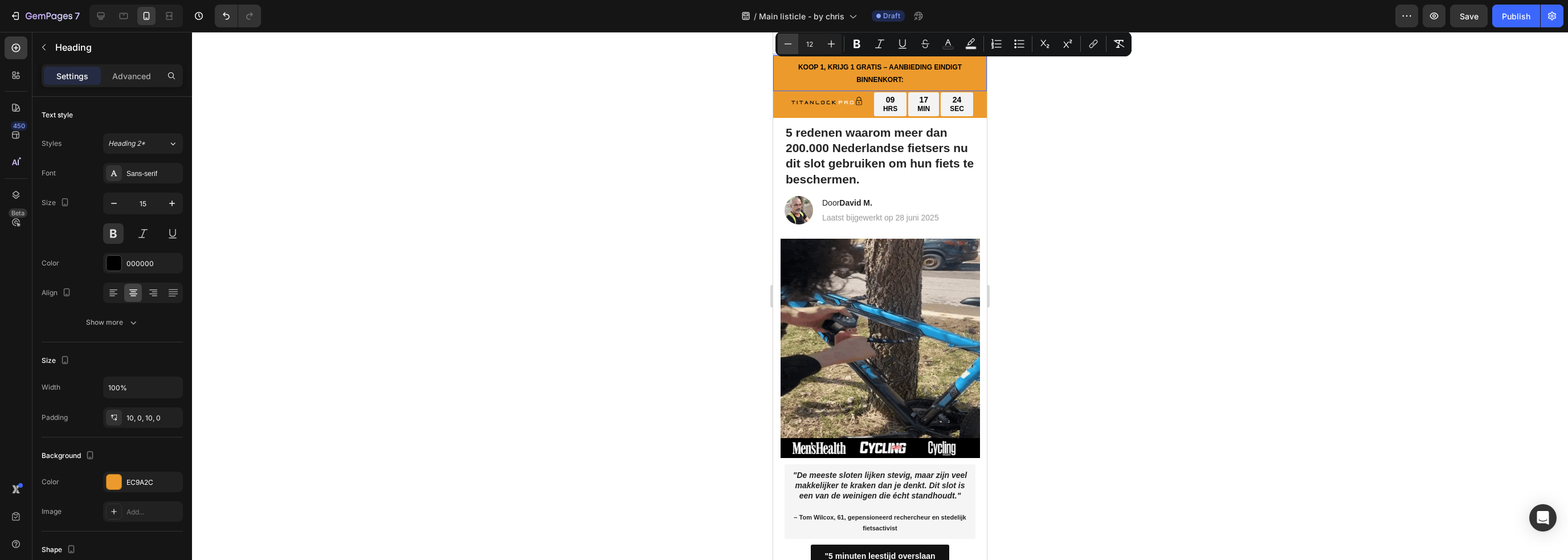 type on "11" 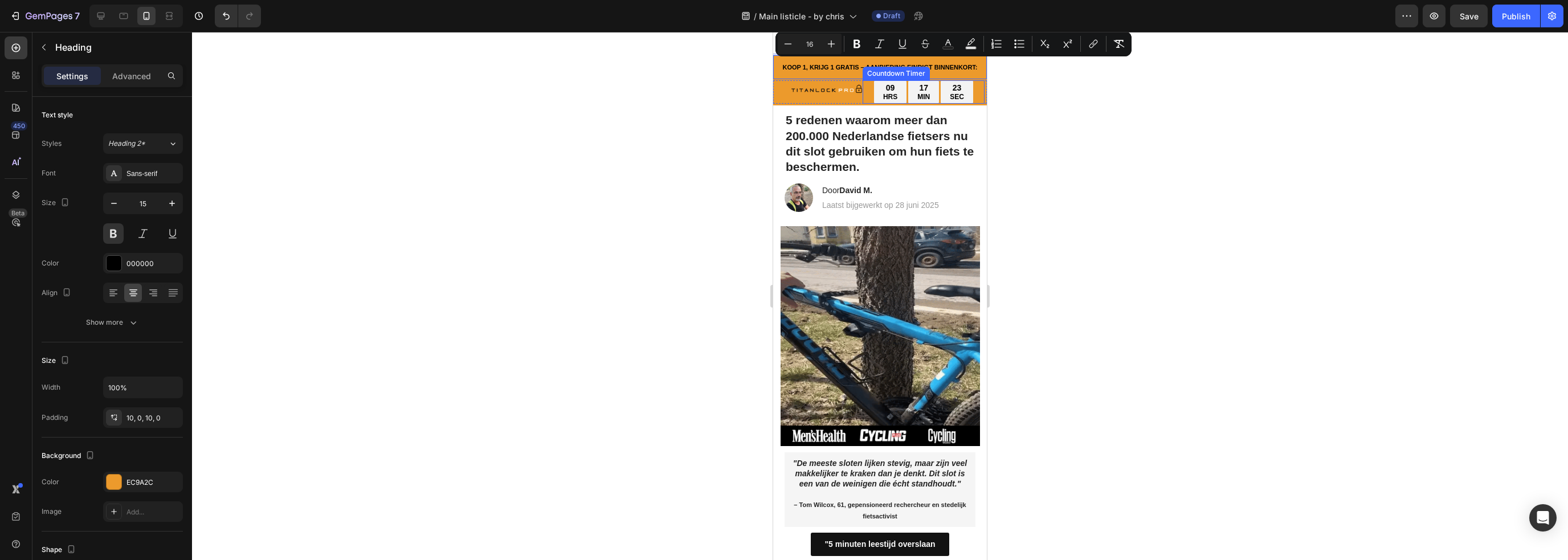 click on "HRS" at bounding box center (890, 97) 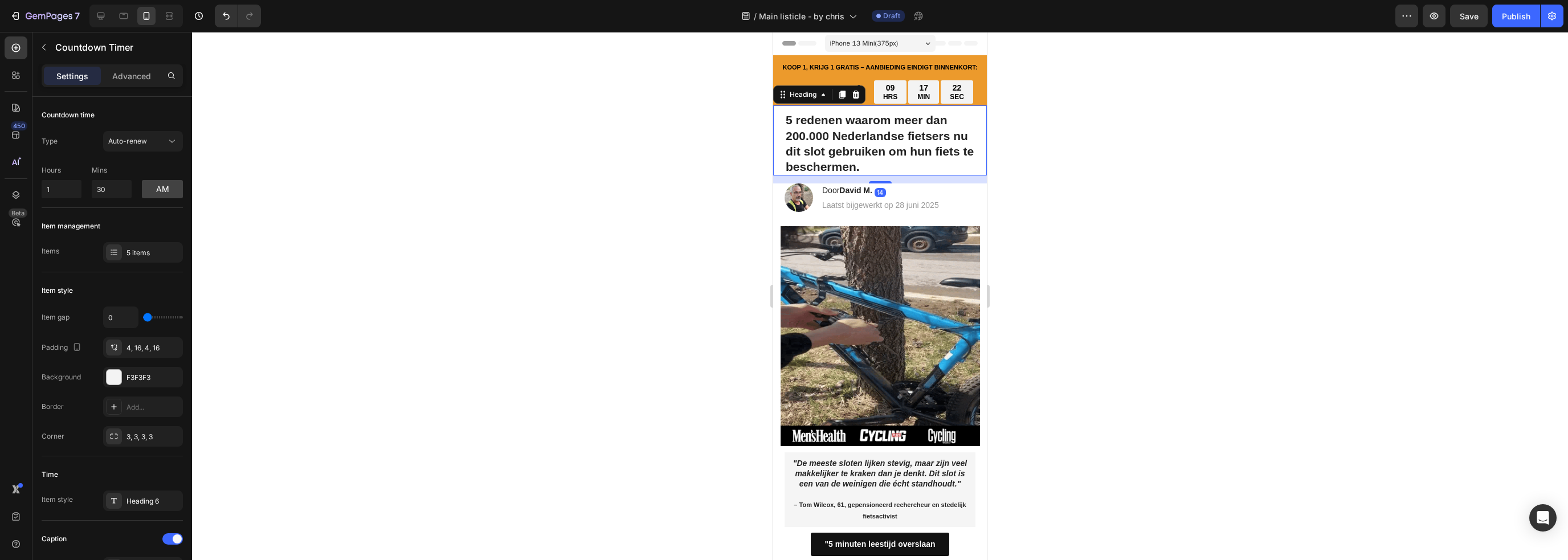 click on "5 redenen waarom meer dan 200.000 Nederlandse fietsers nu dit slot gebruiken om hun fiets te beschermen." at bounding box center (880, 143) 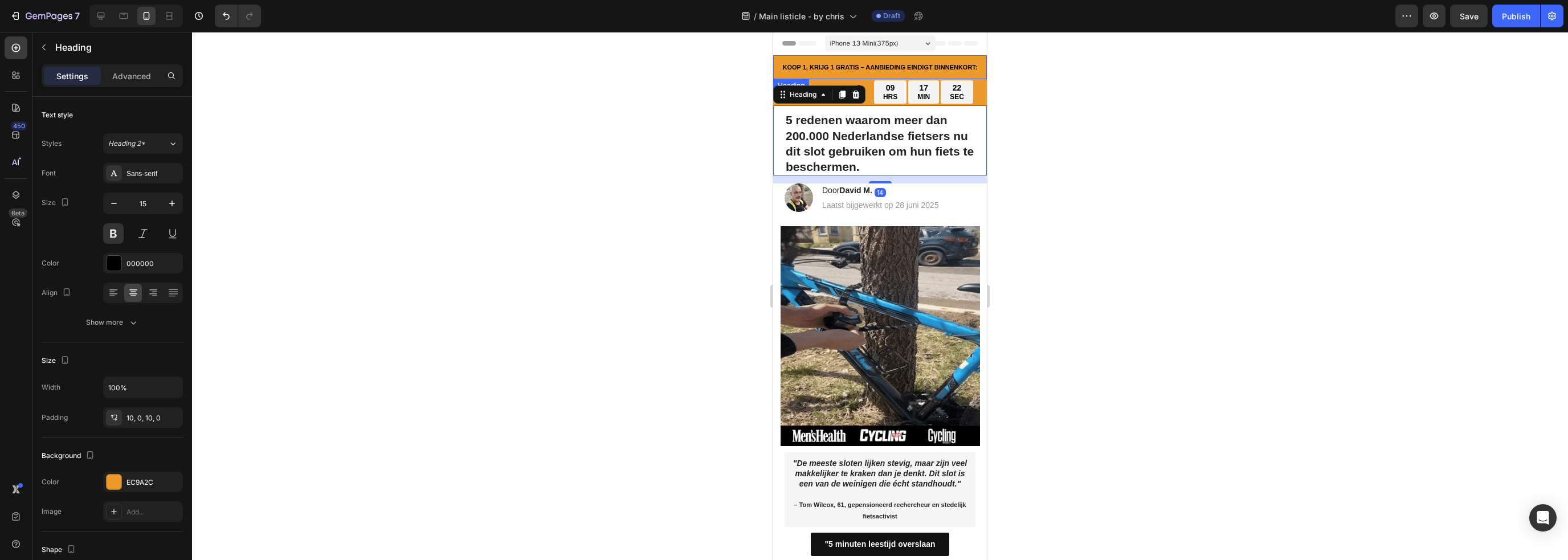 click on "KOOP 1, KRIJG 1 GRATIS – AANBIEDING EINDIGT BINNENKORT:" at bounding box center [880, 67] 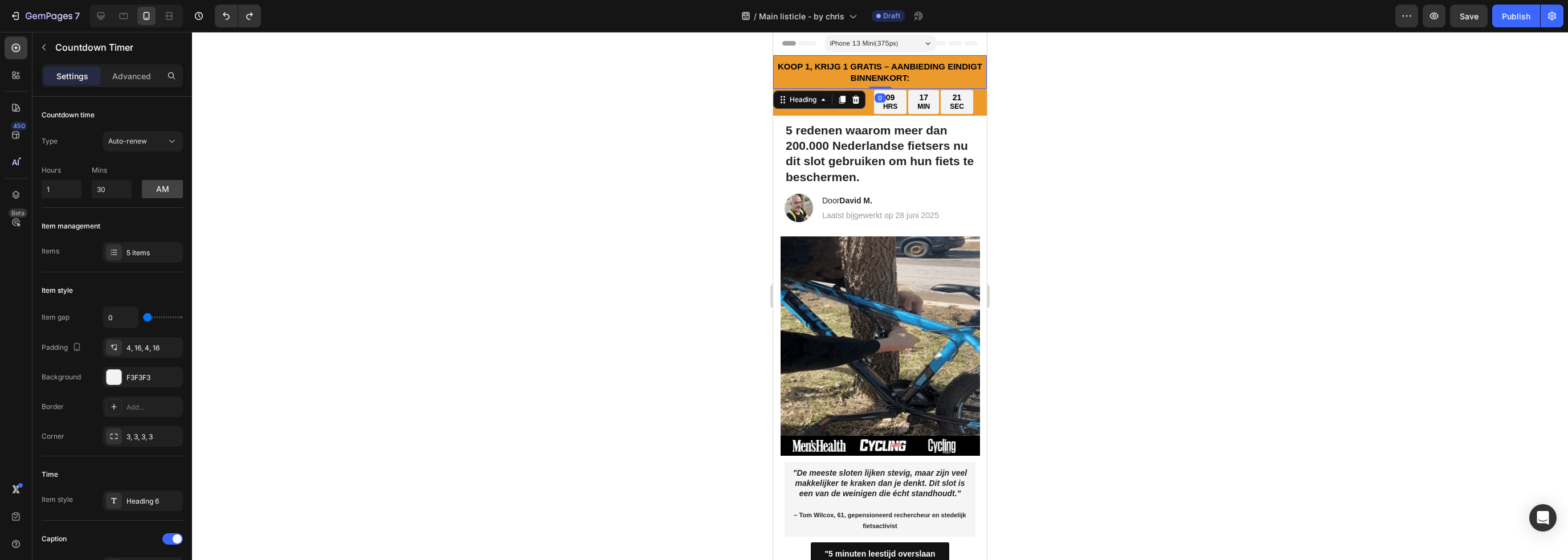 click on "HRS" at bounding box center [890, 107] 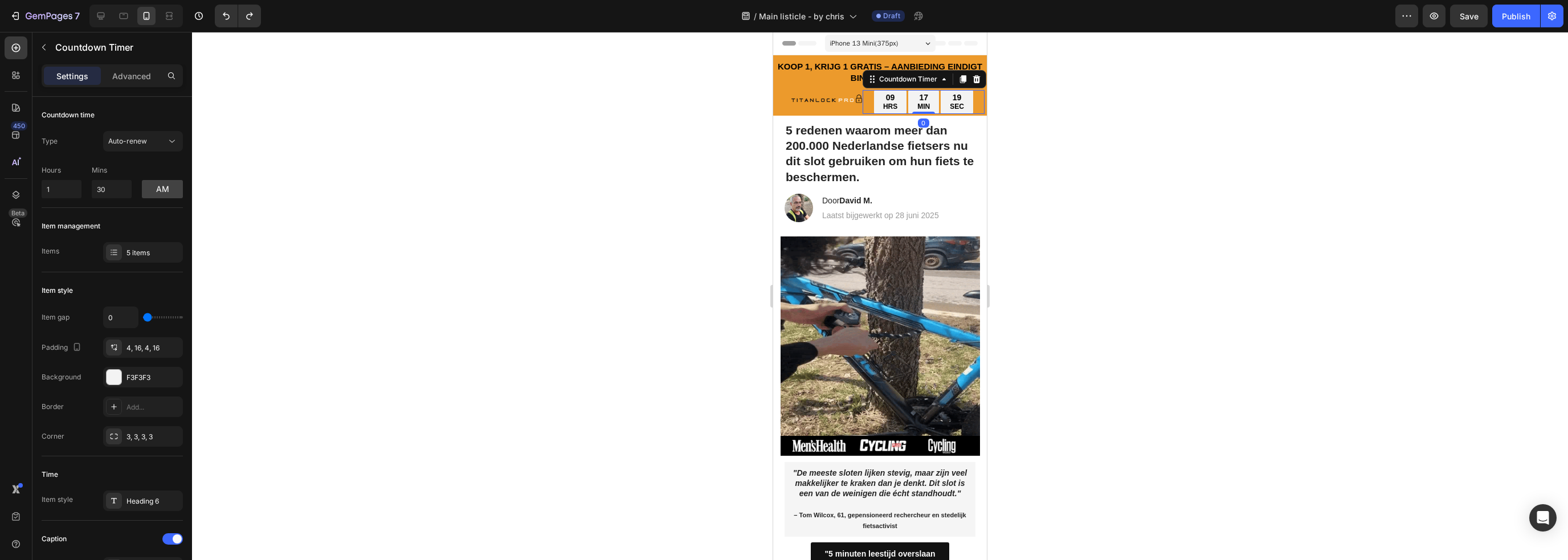 click on "HRS" at bounding box center (890, 107) 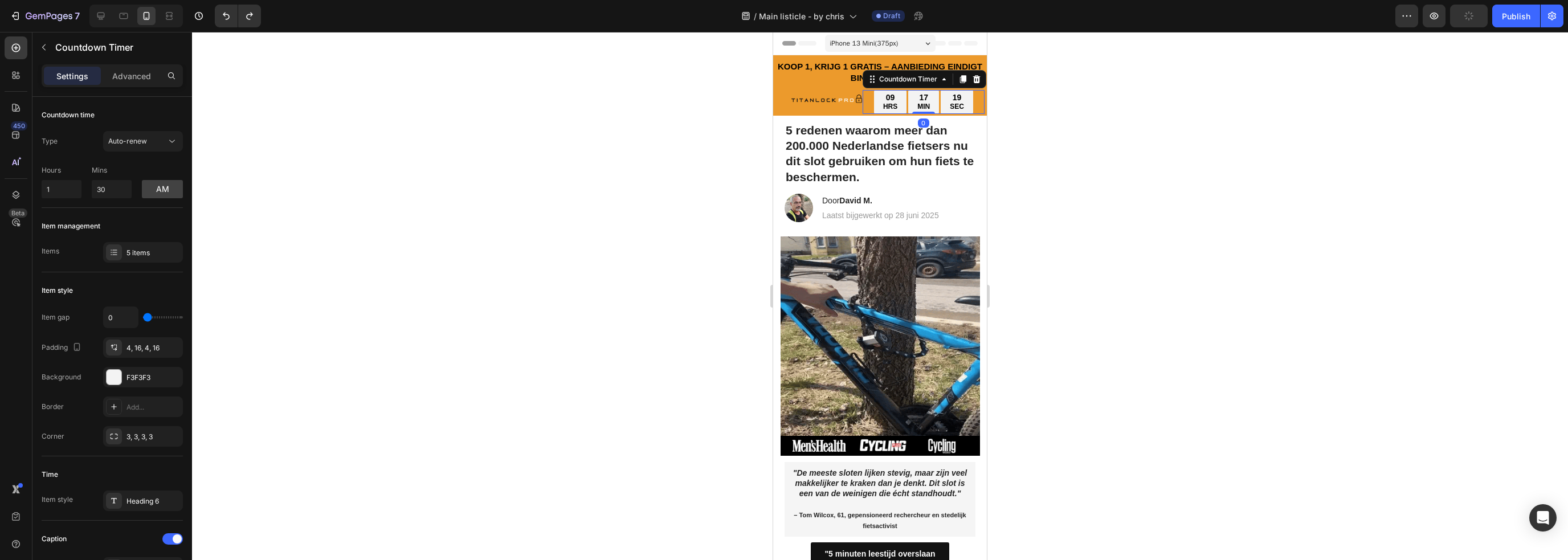 click on "HRS" at bounding box center [890, 107] 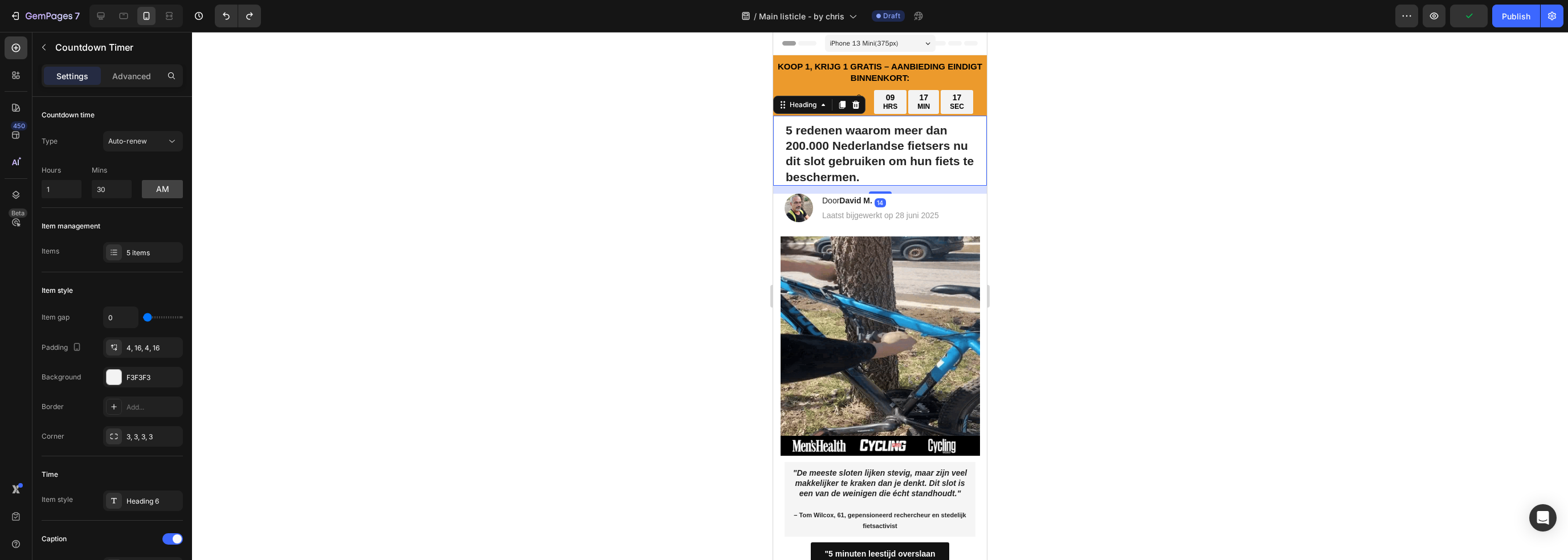 click on "5 redenen waarom meer dan 200.000 Nederlandse fietsers nu dit slot gebruiken om hun fiets te beschermen." at bounding box center [880, 153] 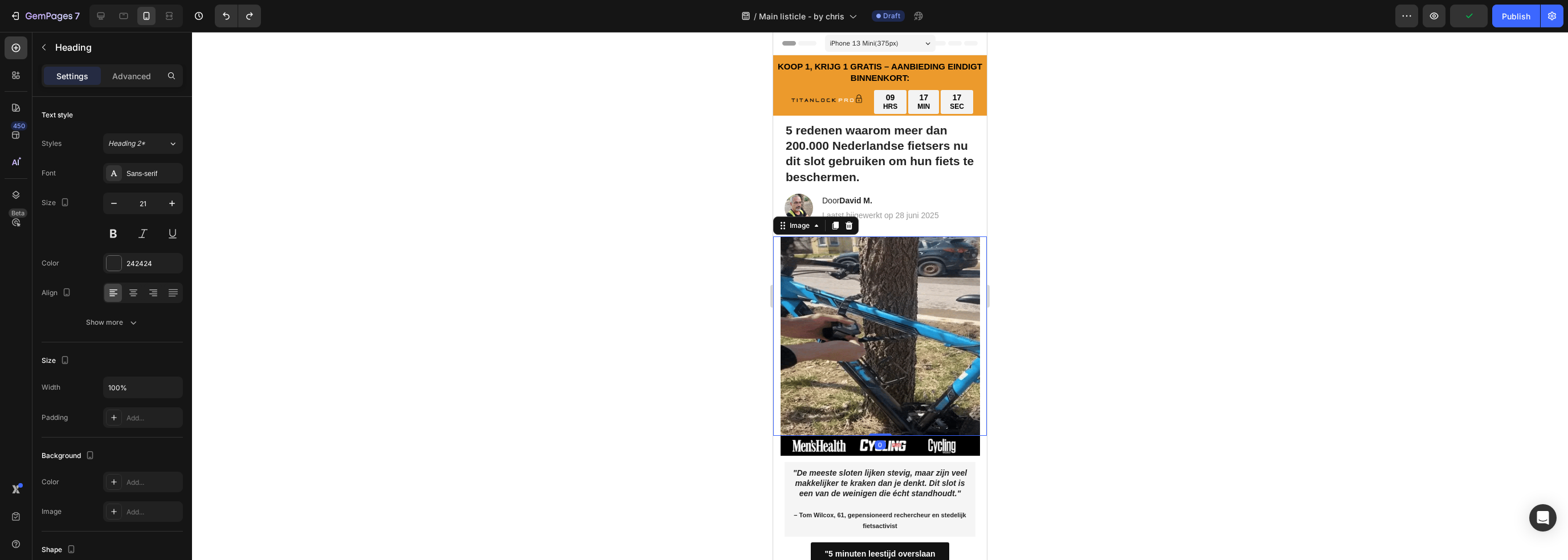 click at bounding box center (880, 336) 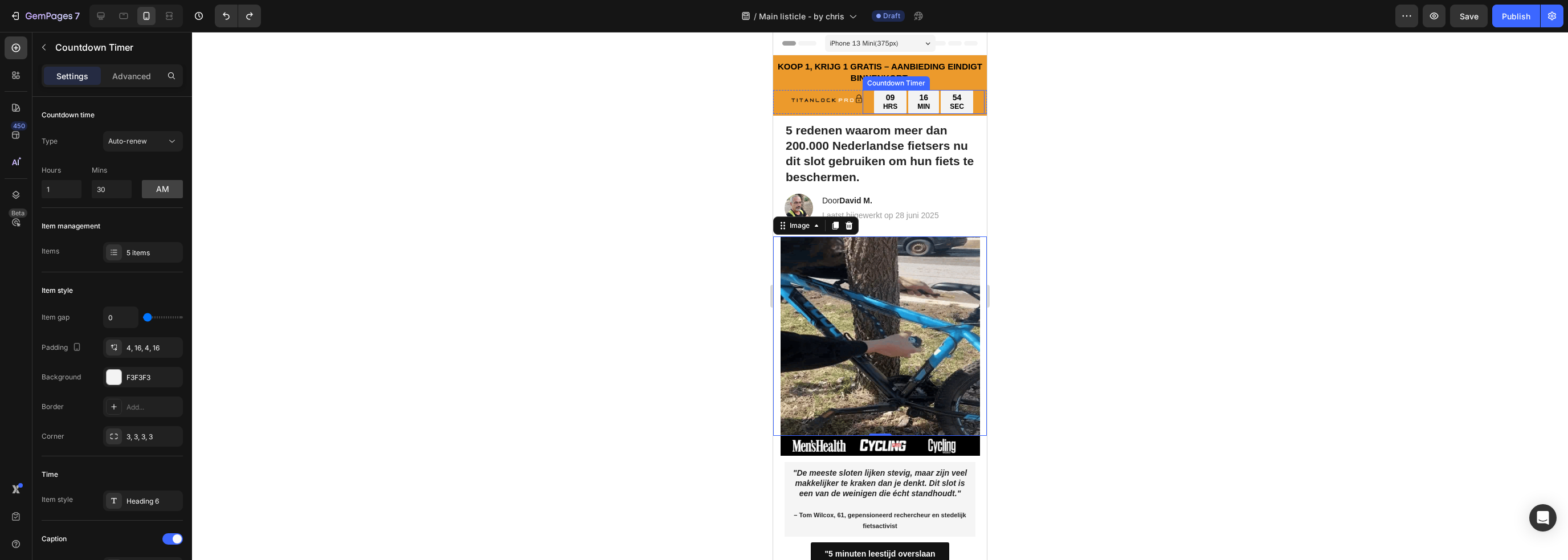 click on "Image 09 HRS 16 MIN 54 SEC Countdown Timer Row Section 3" at bounding box center [880, 102] 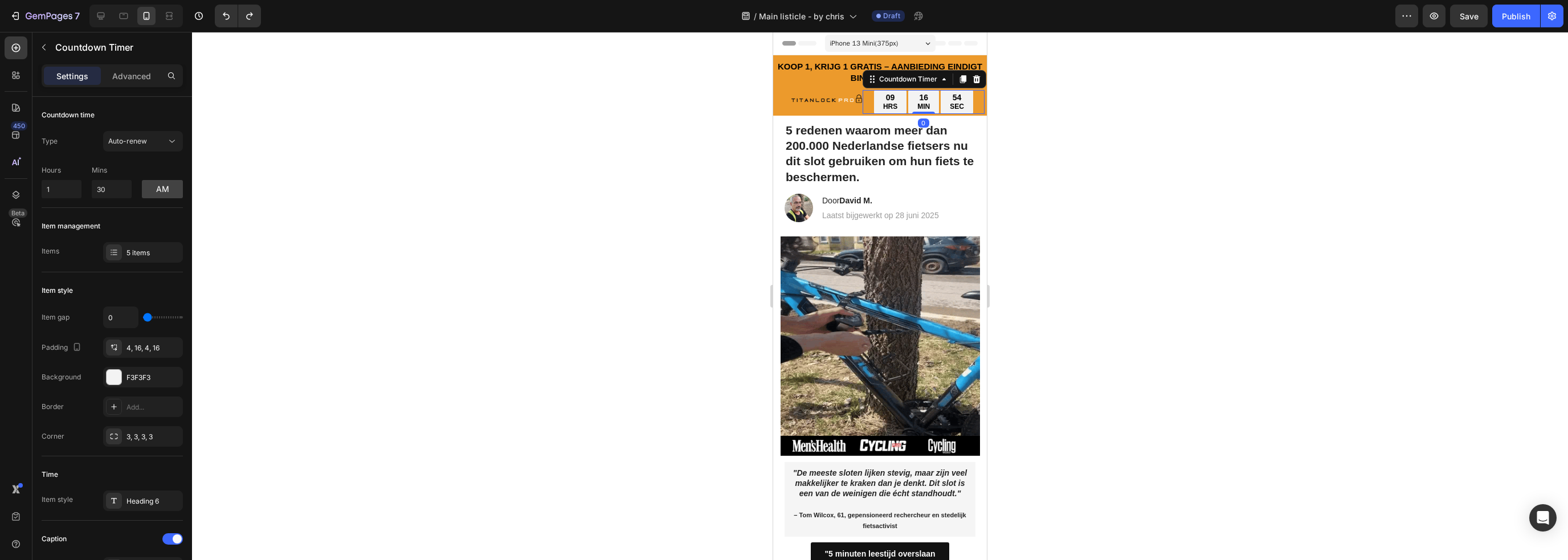click on "16 MIN" at bounding box center [924, 102] 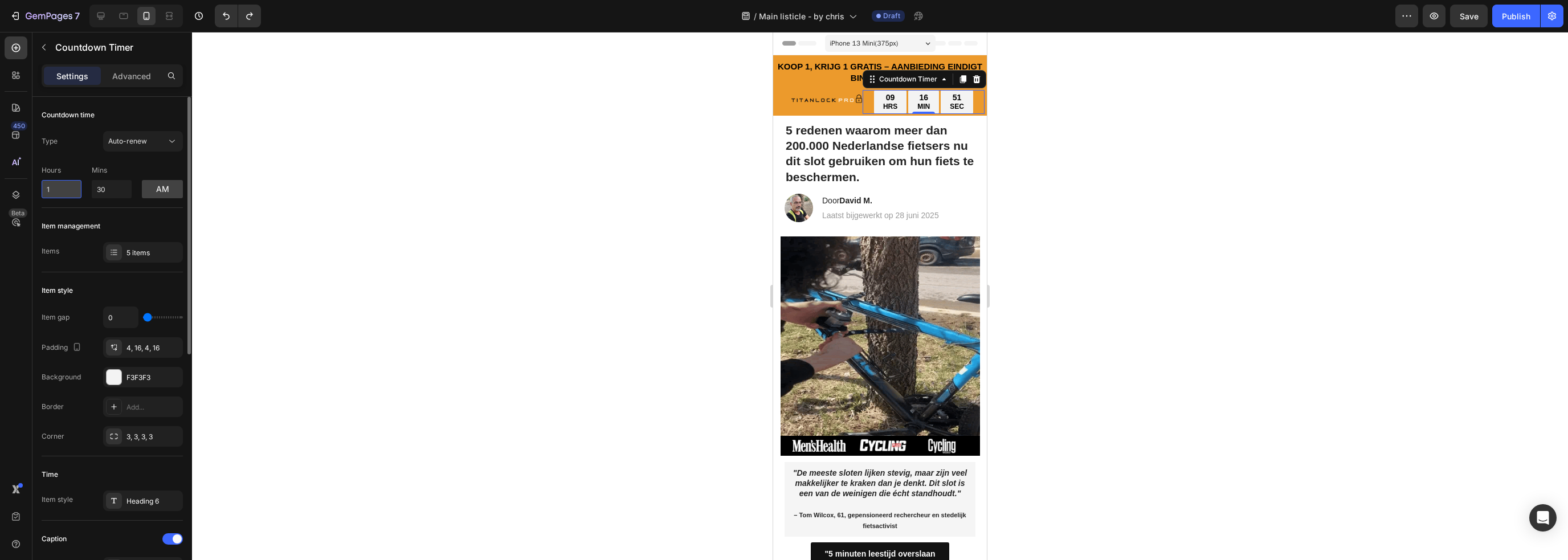 click on "1" at bounding box center (62, 189) 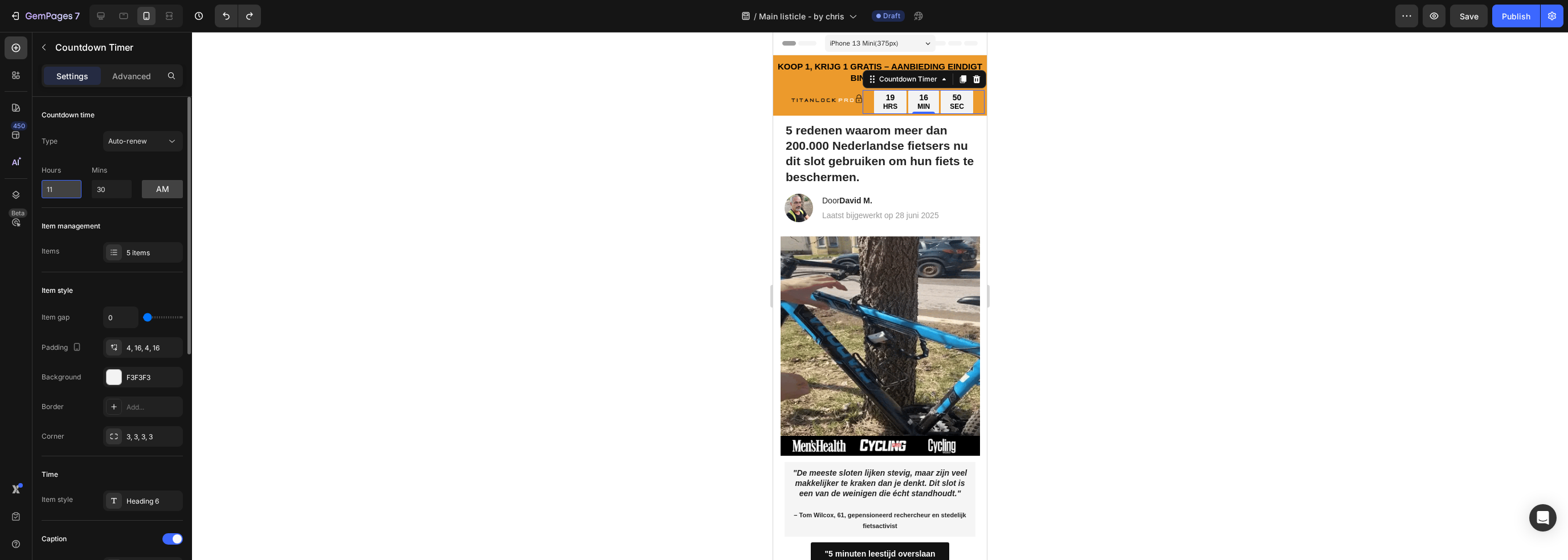 type on "1" 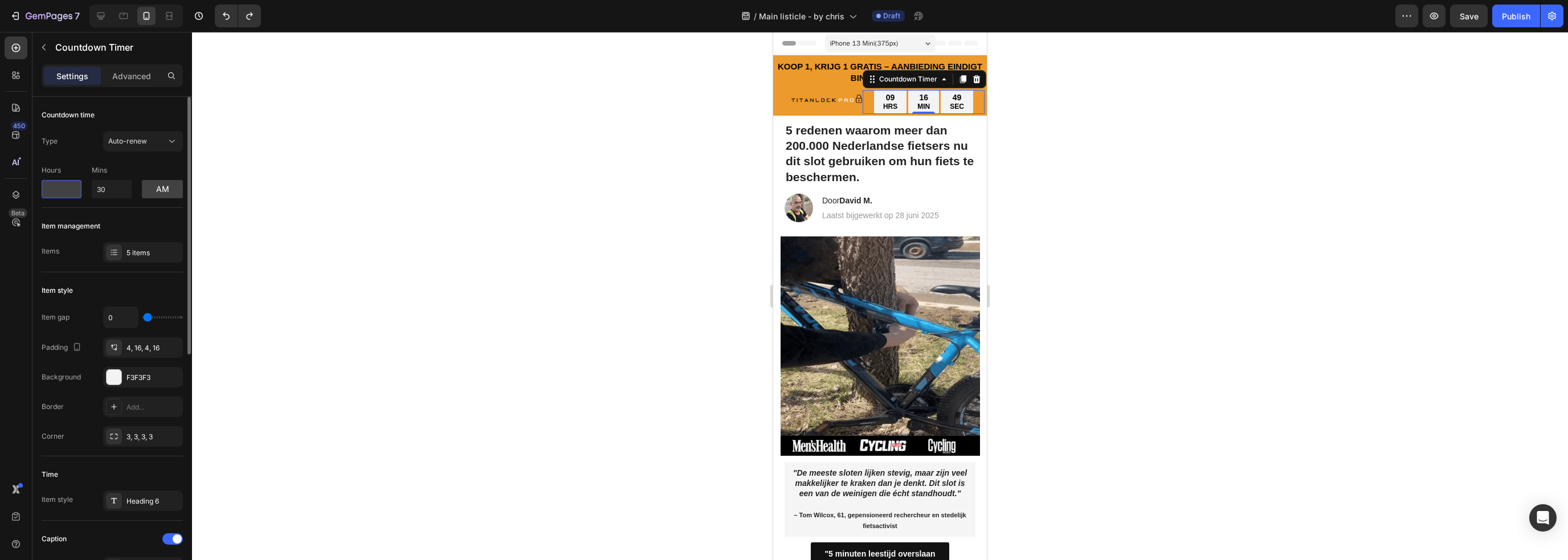 type on "5" 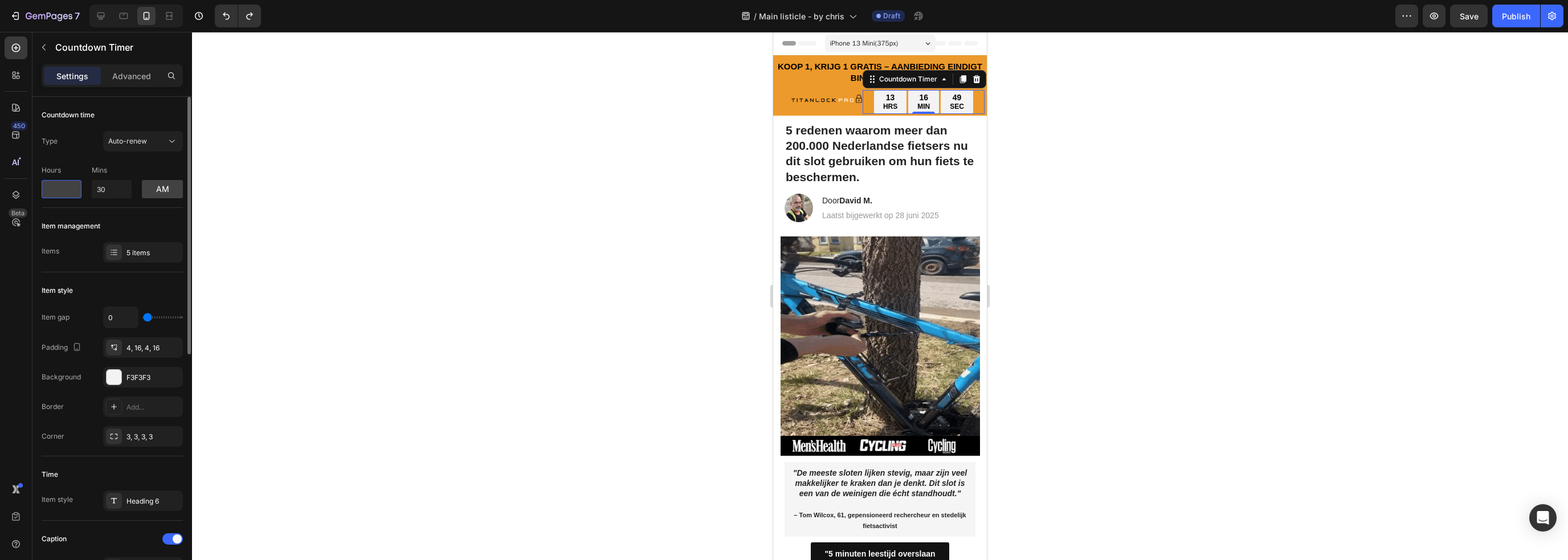 type on "2" 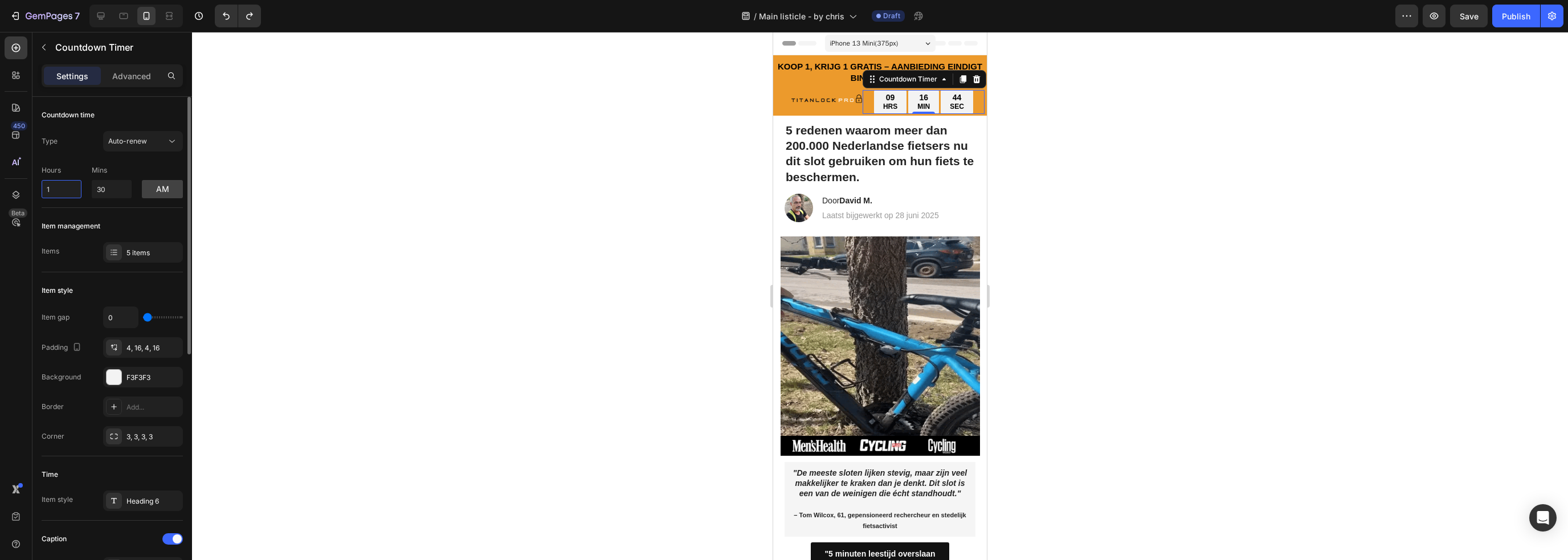 drag, startPoint x: 43, startPoint y: 192, endPoint x: 33, endPoint y: 190, distance: 10.198039 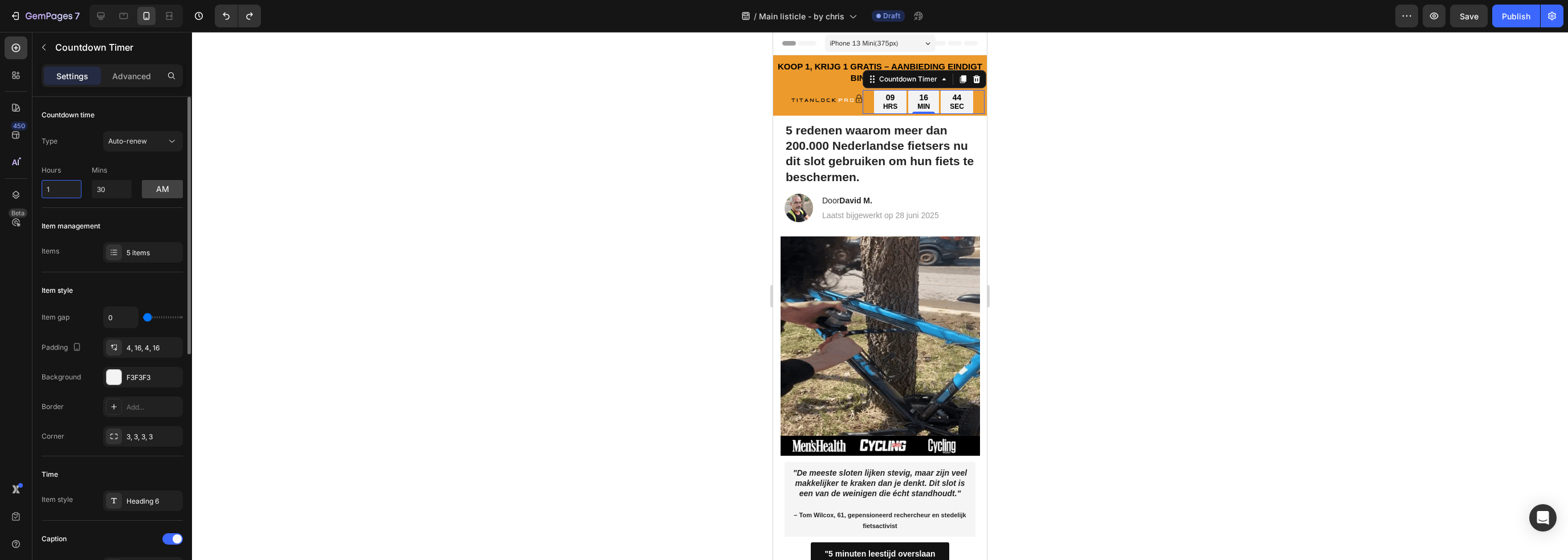 click on "Countdown time Type Auto-renew Hours 1 Mins 30 am Item management Items 5 items Item style Item gap 0 Padding 4, 16, 4, 16 Background F3F3F3 Border Add... Corner 3, 3, 3, 3 Time Item style Heading 6 Caption Text style Paragraph 2 Item spacing Gap 3 Size Padding Add... Shape Border Add... Corner Add... Shadow Add... After expired Hide timer Yes No Action Stay on page Align Delete element" at bounding box center [112, 574] 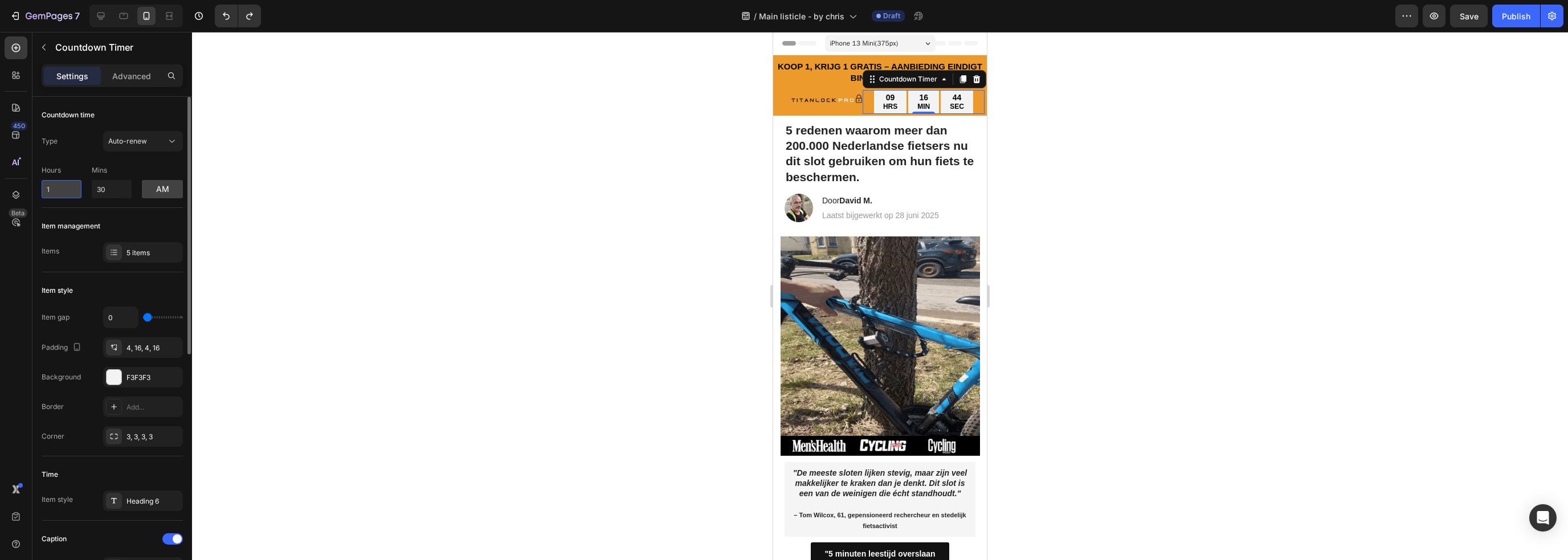 type on "3" 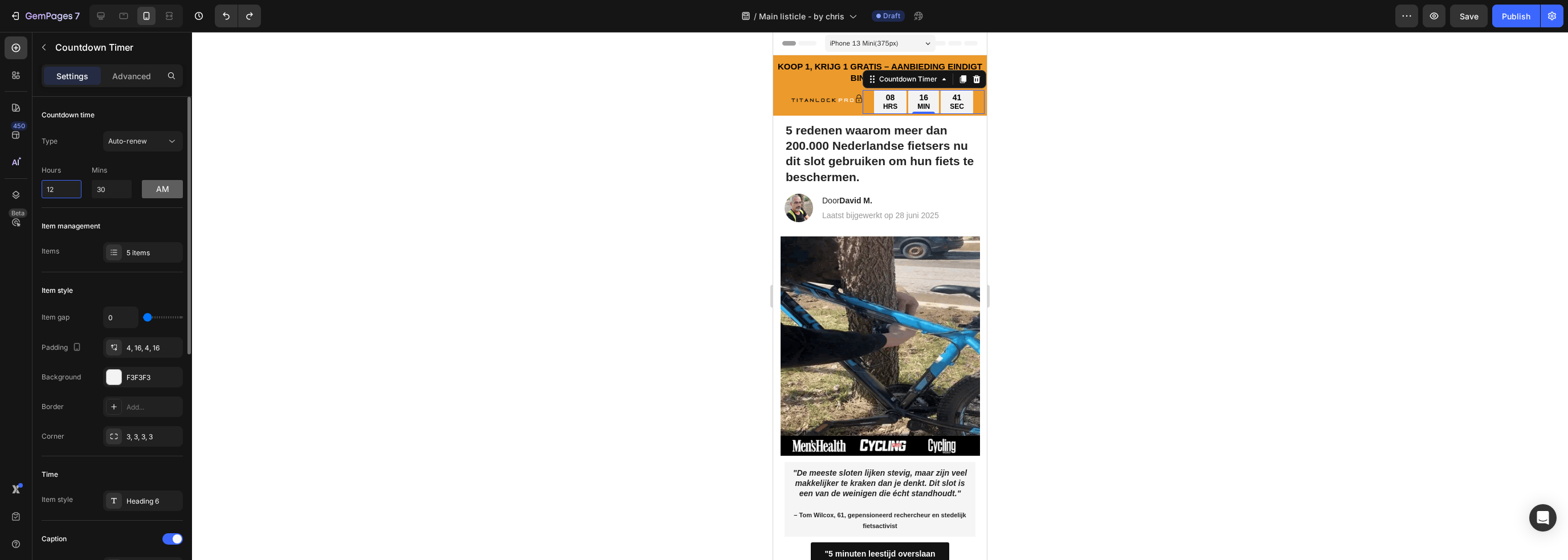 type on "1" 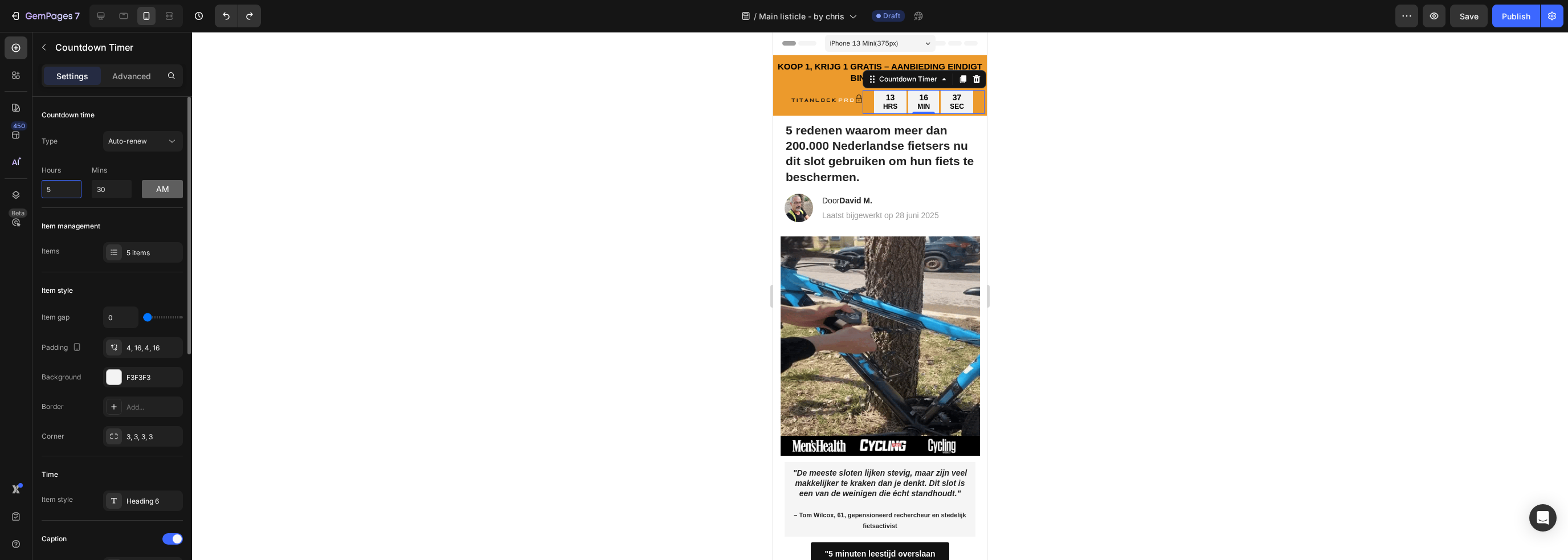 type on "5" 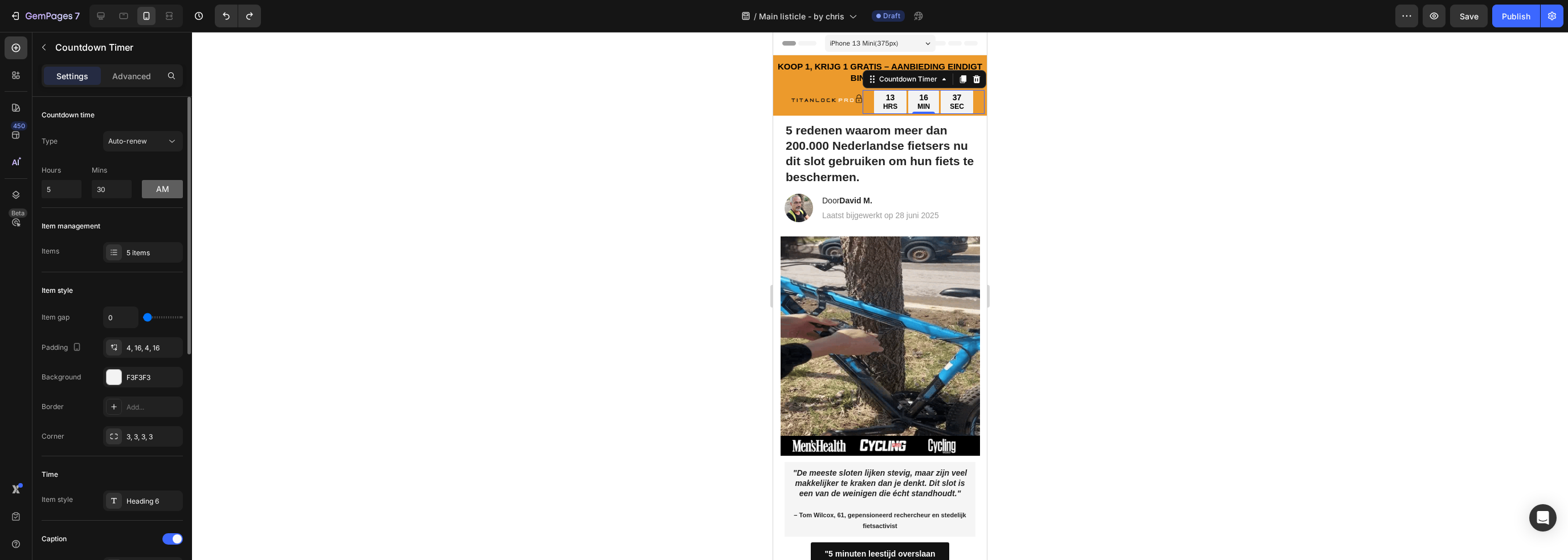 click on "am" at bounding box center (162, 189) 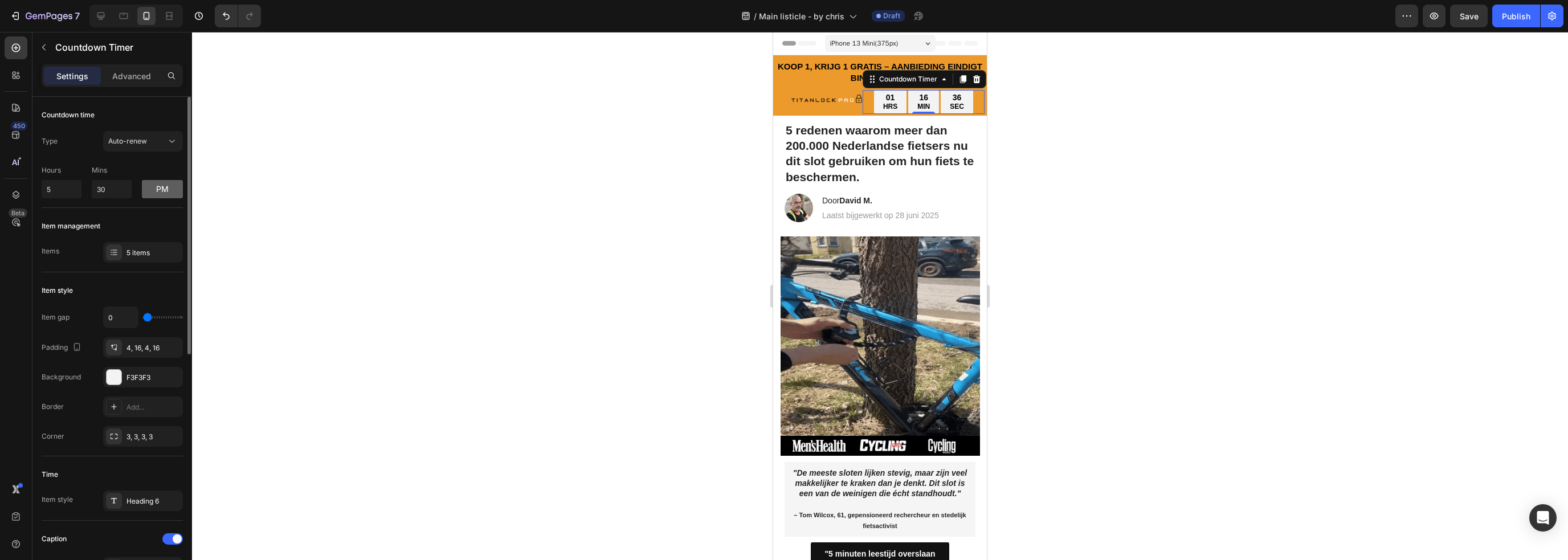 click on "pm" at bounding box center (162, 189) 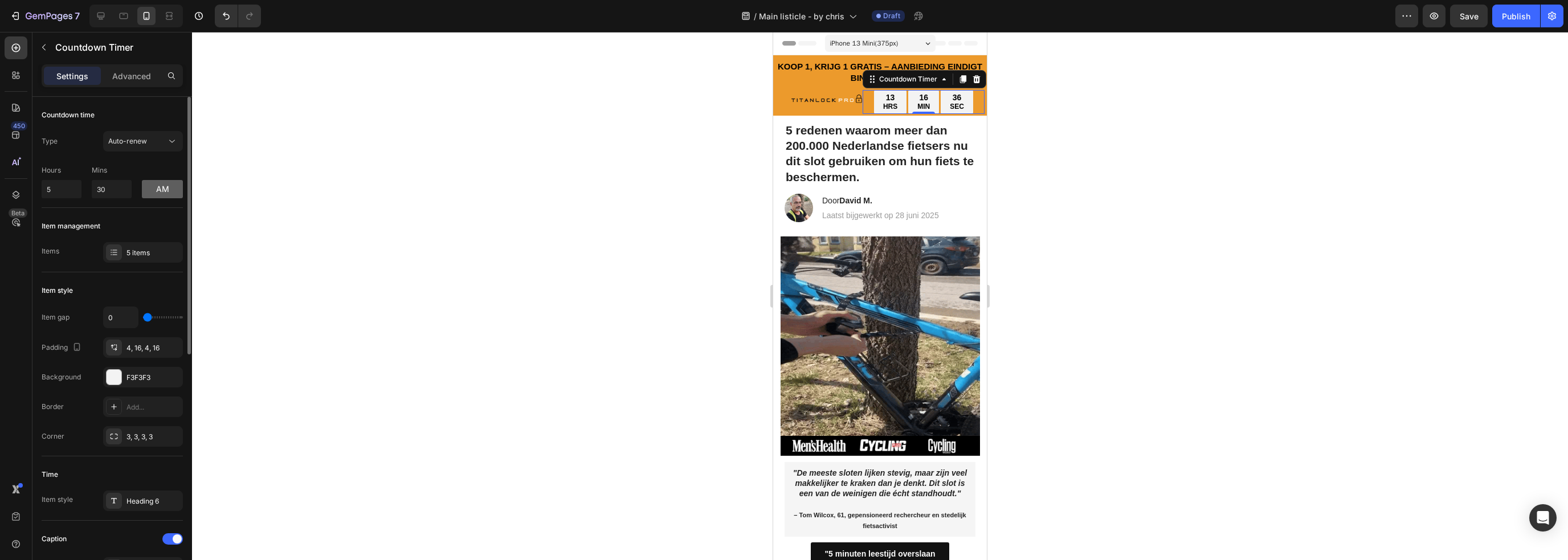 click on "am" at bounding box center (162, 189) 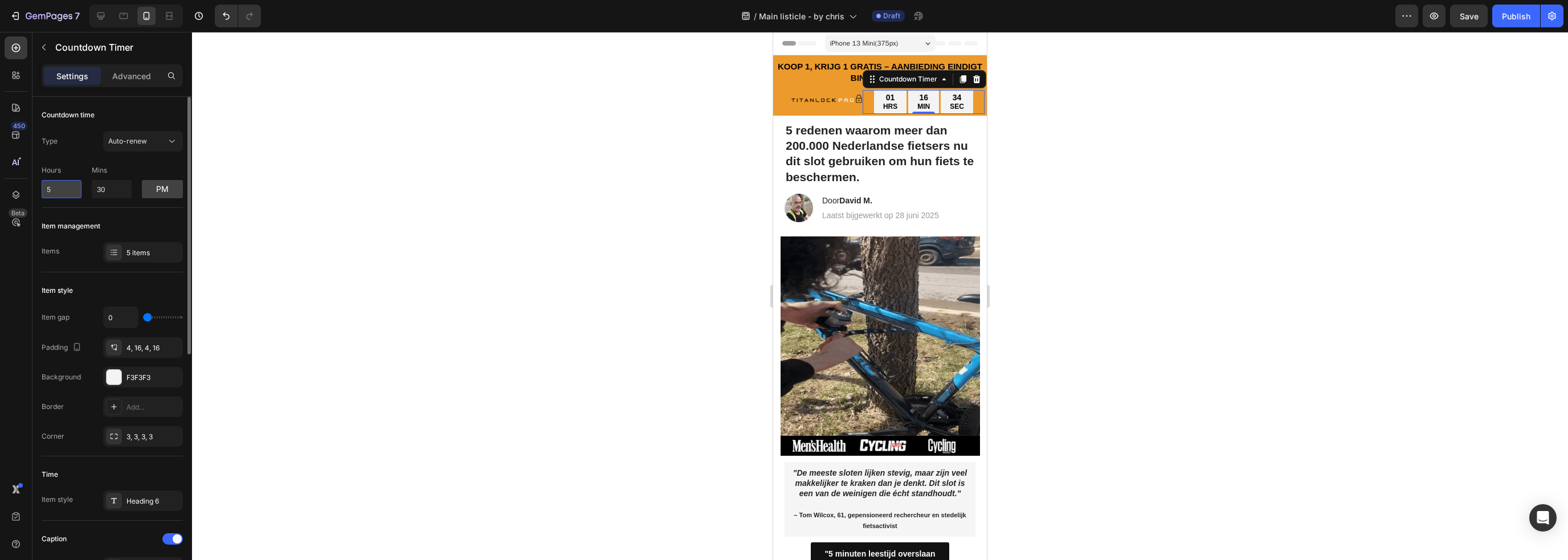 click on "5" at bounding box center (62, 189) 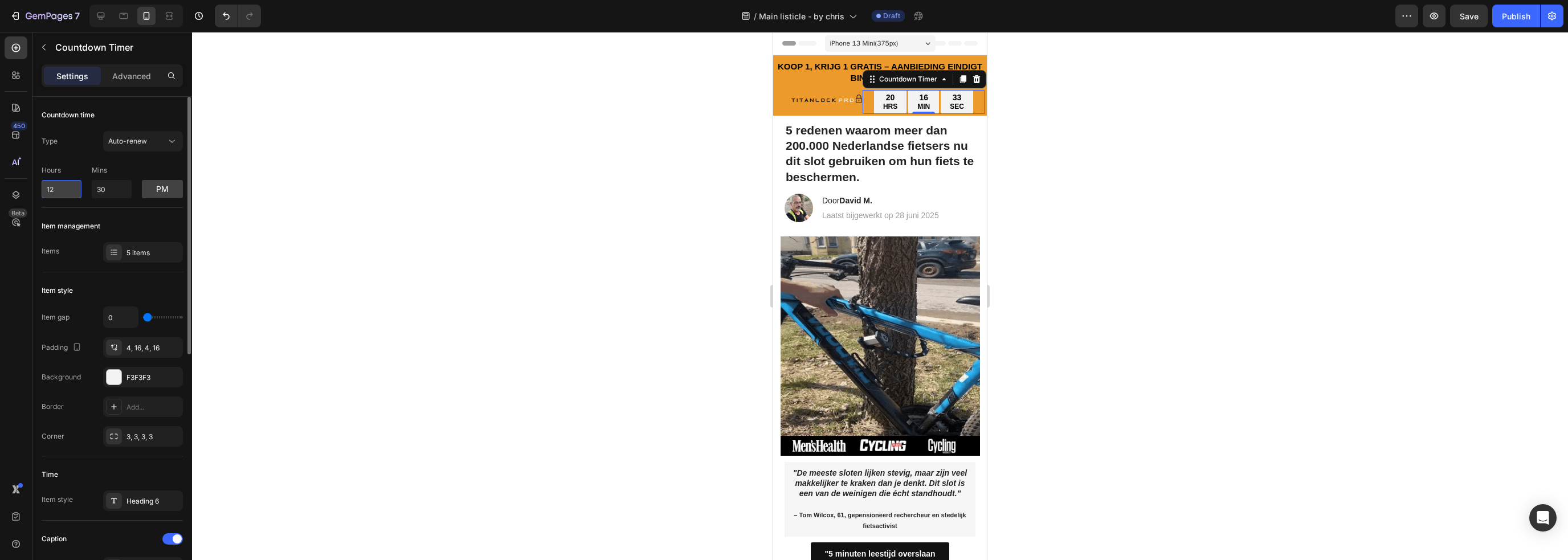 type on "1" 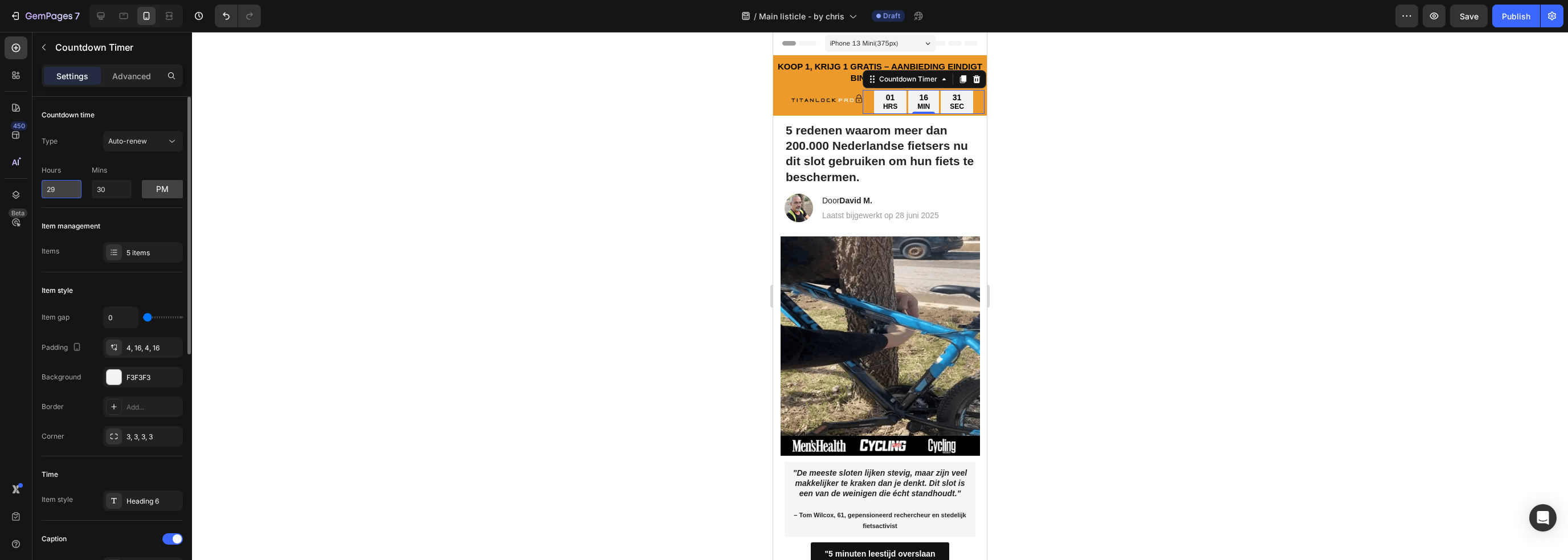 type on "2" 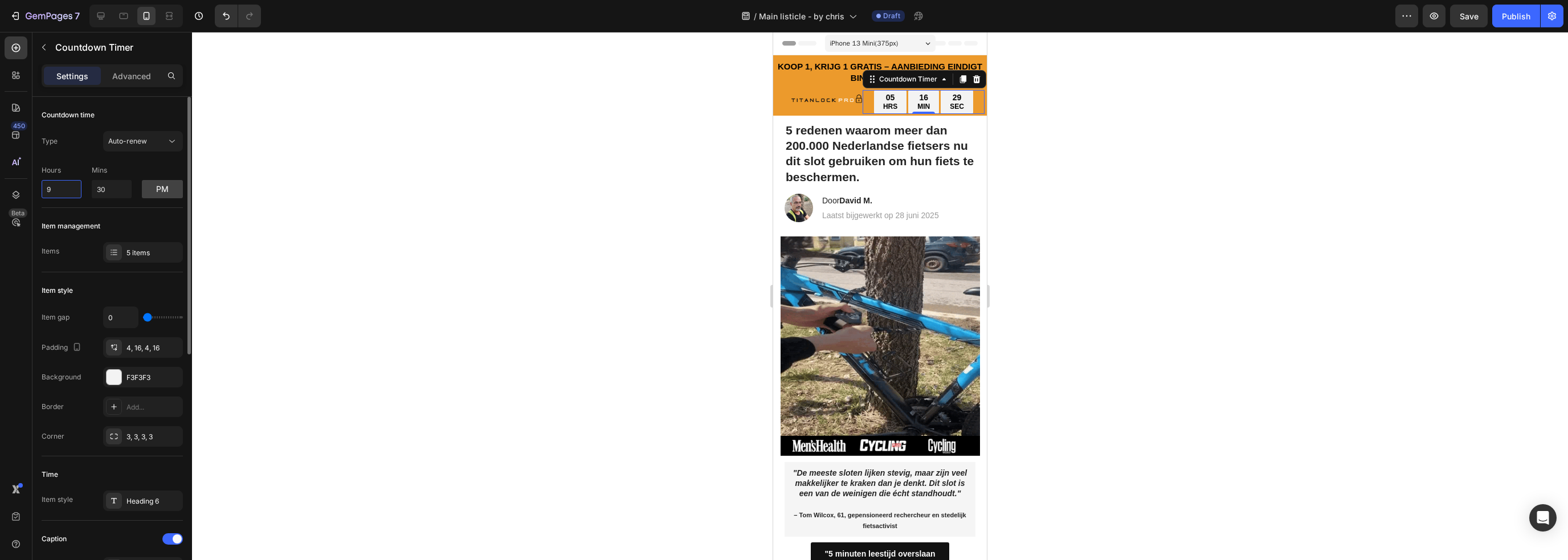 type on "9" 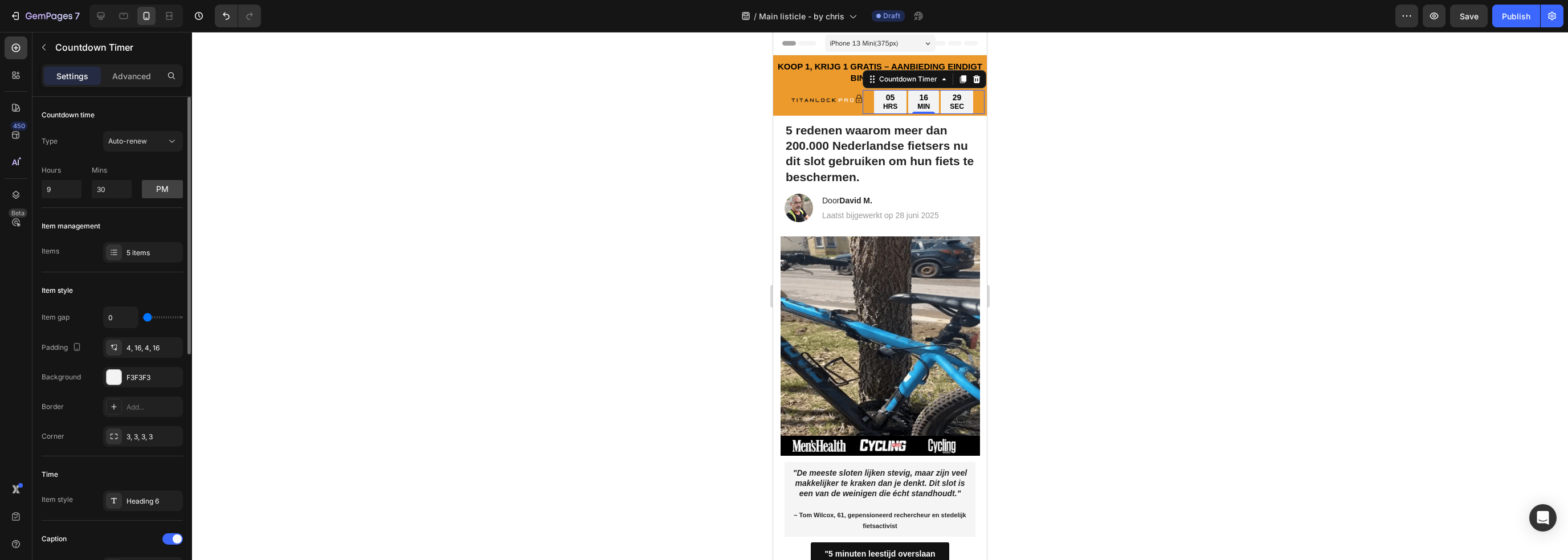click on "Item management" at bounding box center [112, 226] 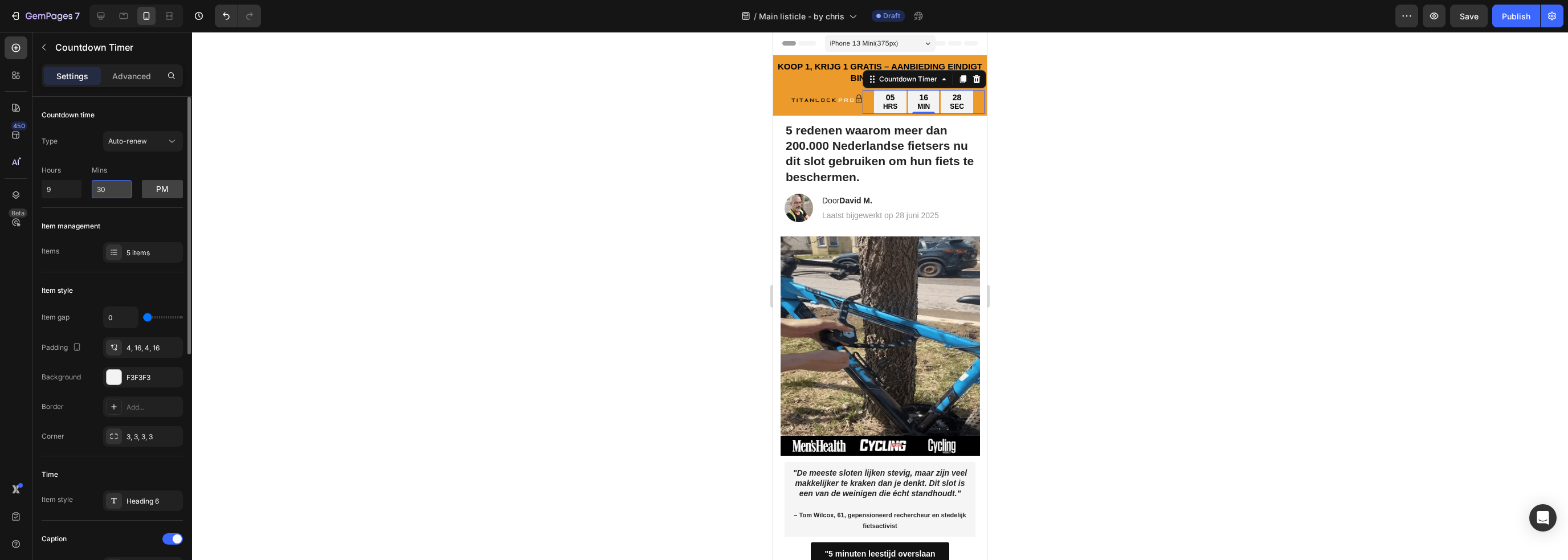click on "30" at bounding box center (112, 189) 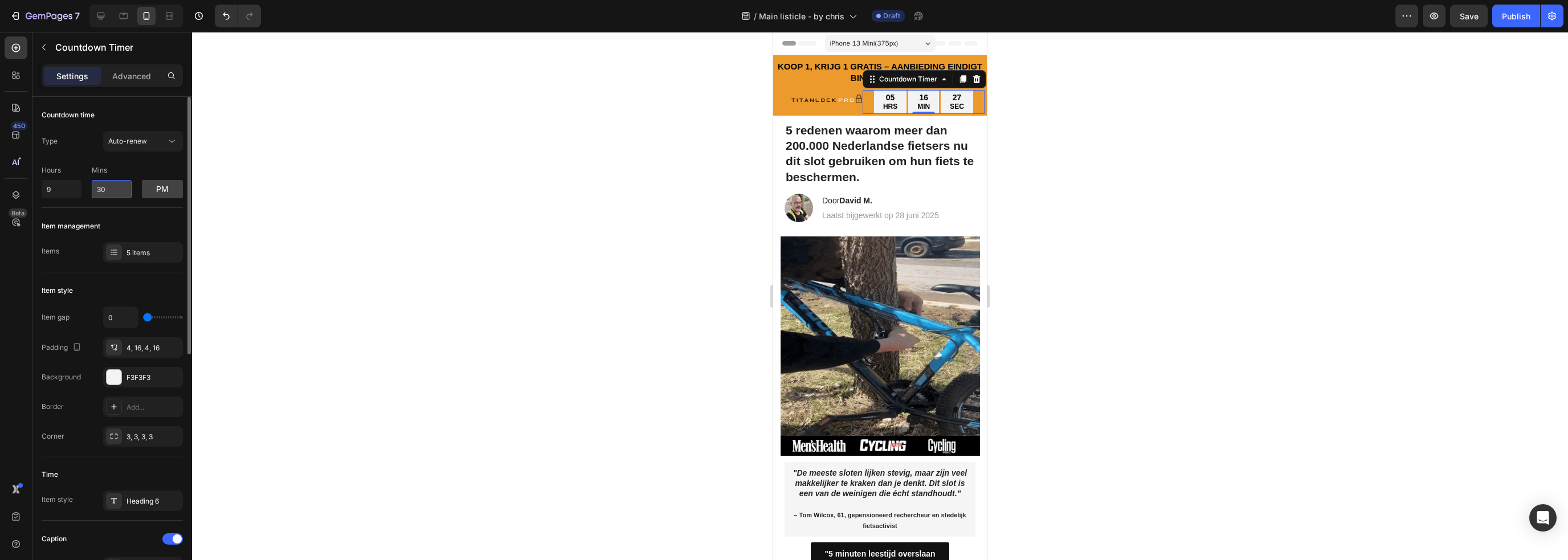 click on "30" at bounding box center (112, 189) 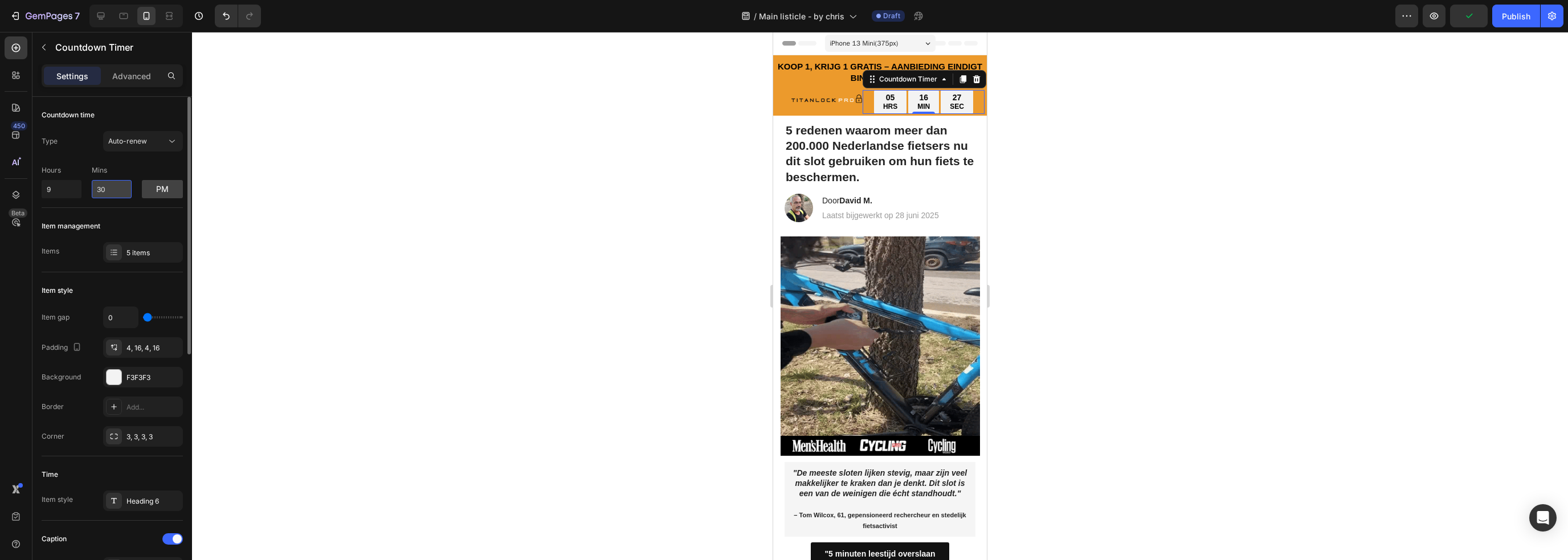 click on "30" at bounding box center [112, 189] 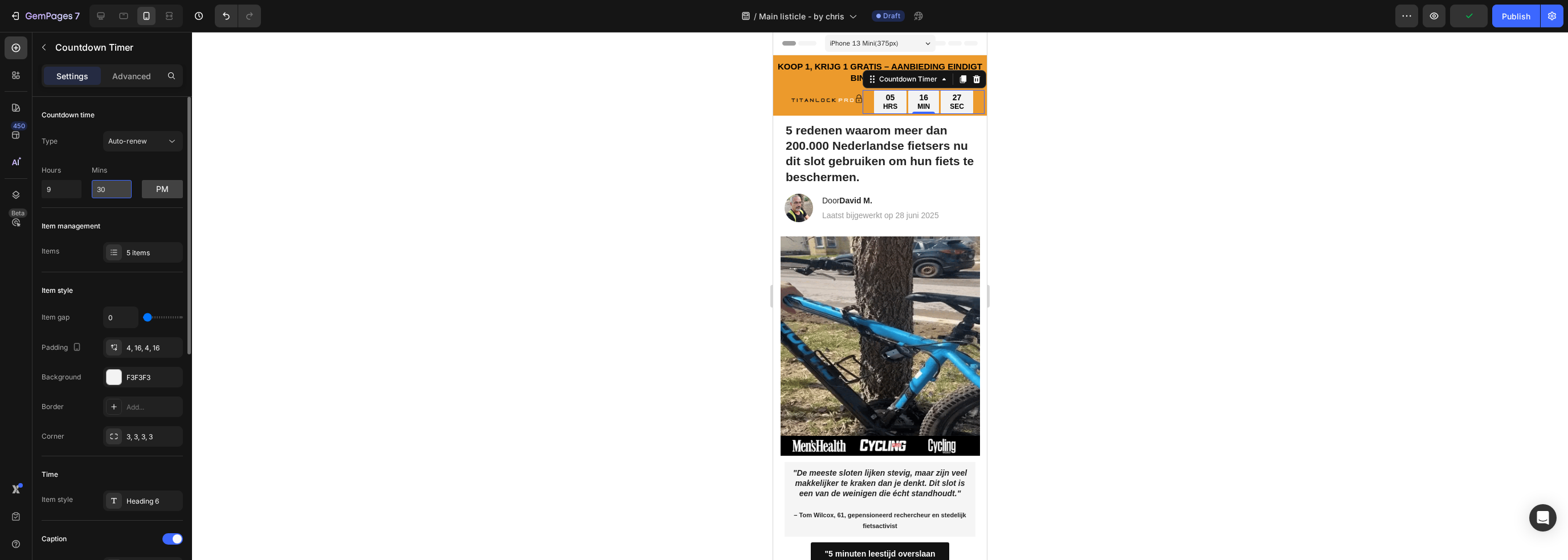 click on "30" at bounding box center [112, 189] 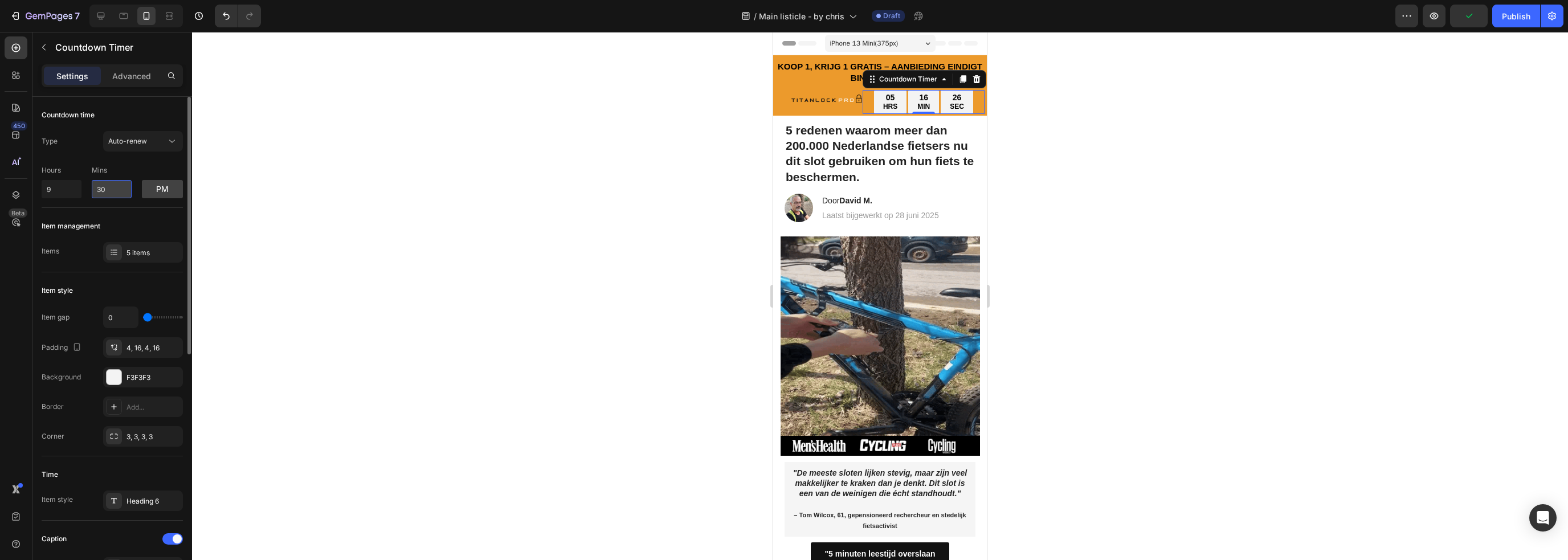 click on "30" at bounding box center (112, 189) 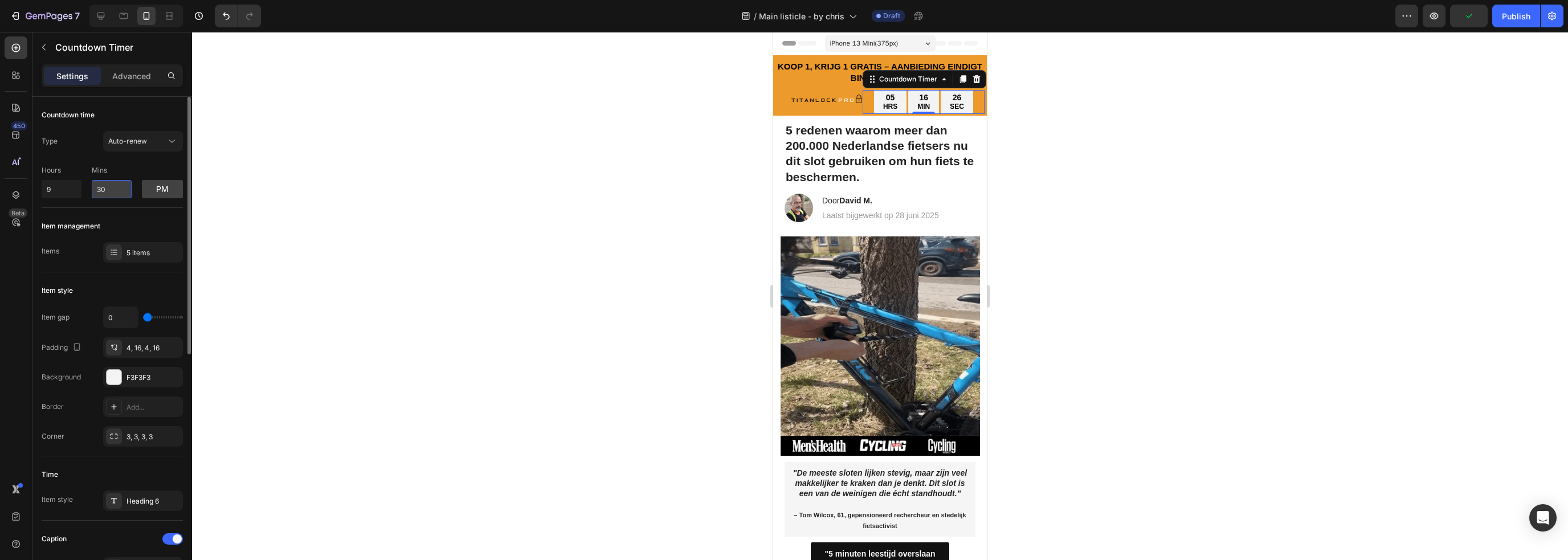click on "30" at bounding box center [112, 189] 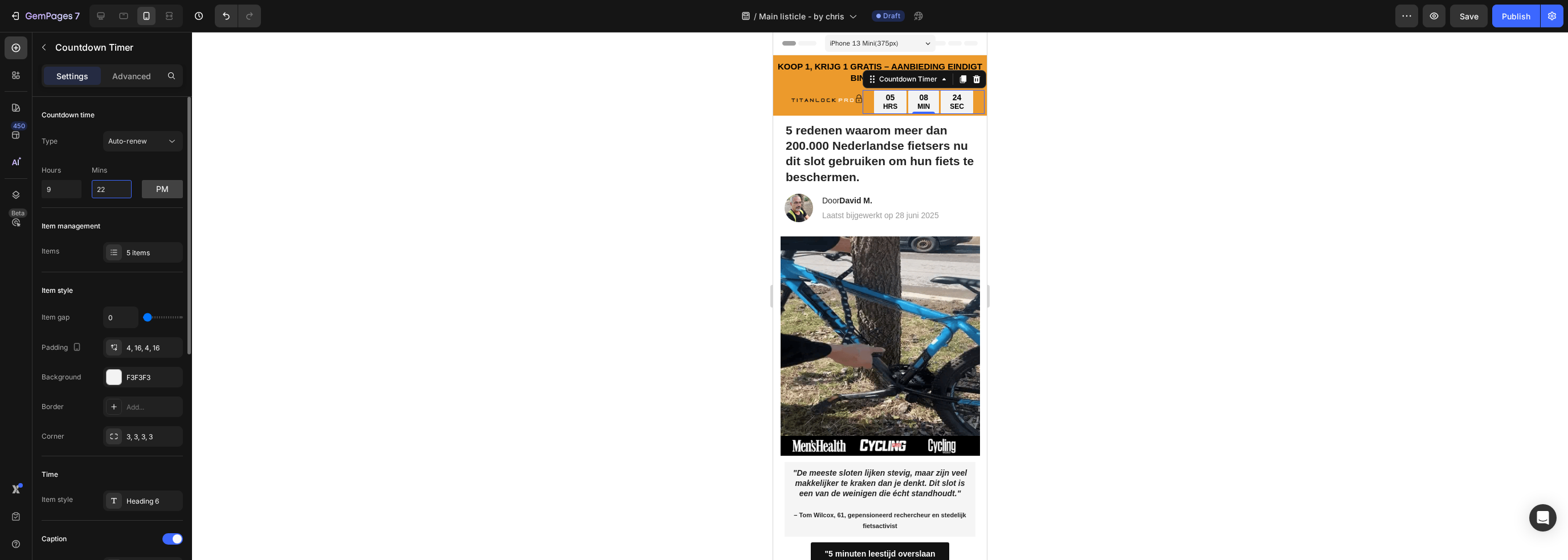 type on "22" 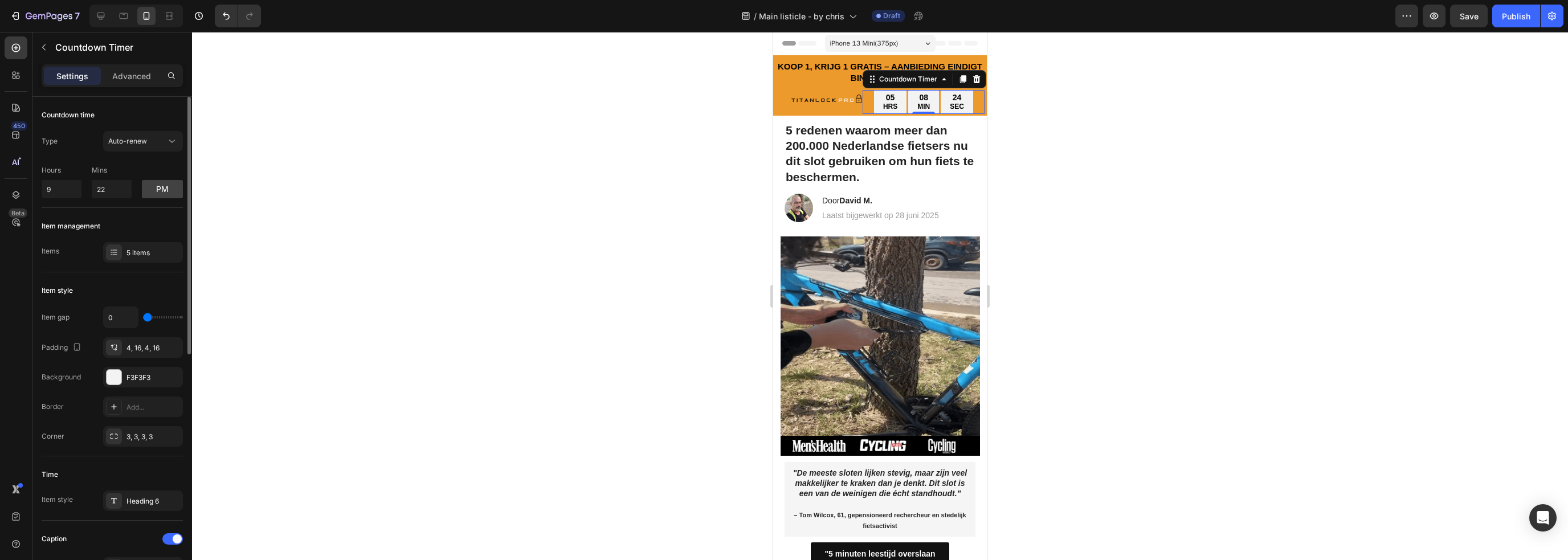 click on "Item management" at bounding box center (112, 226) 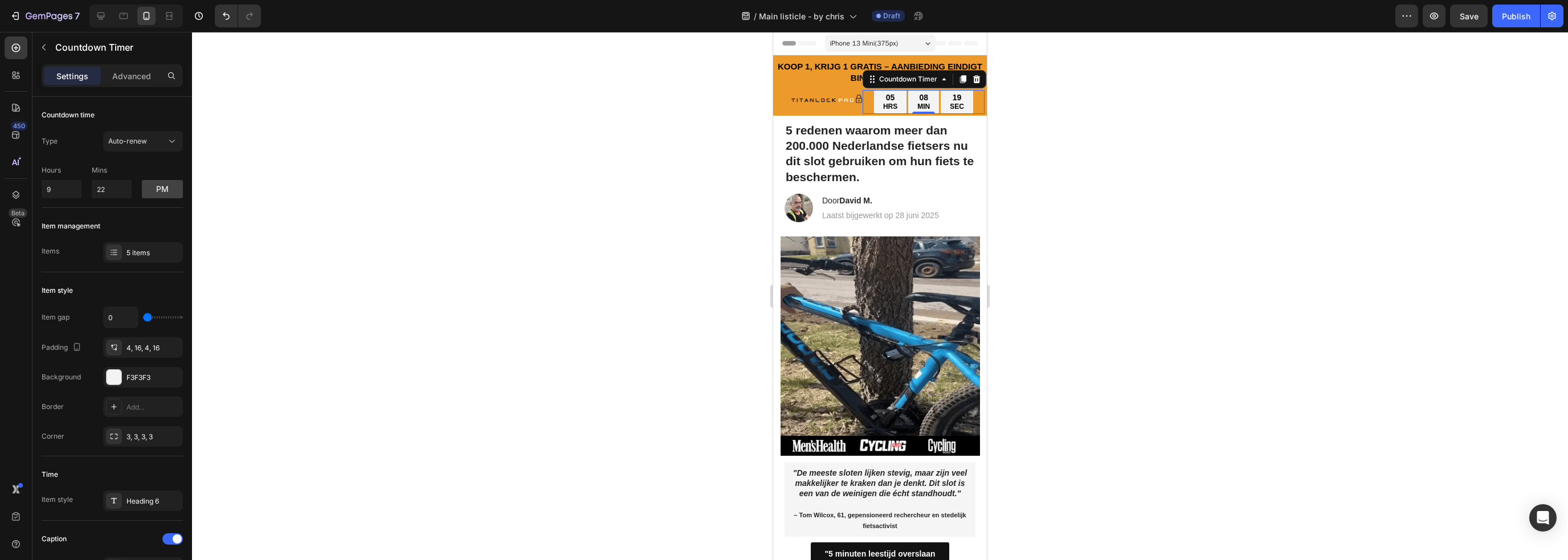 click on "05 HRS" at bounding box center [890, 102] 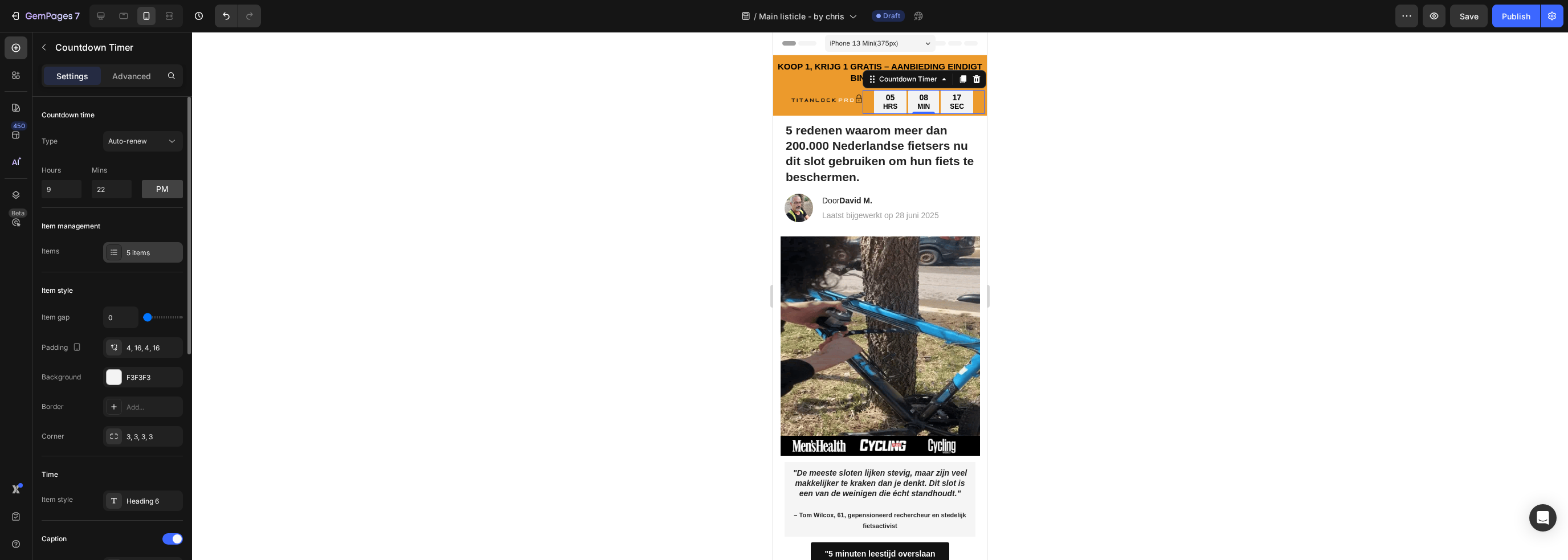 click on "5 items" at bounding box center [153, 253] 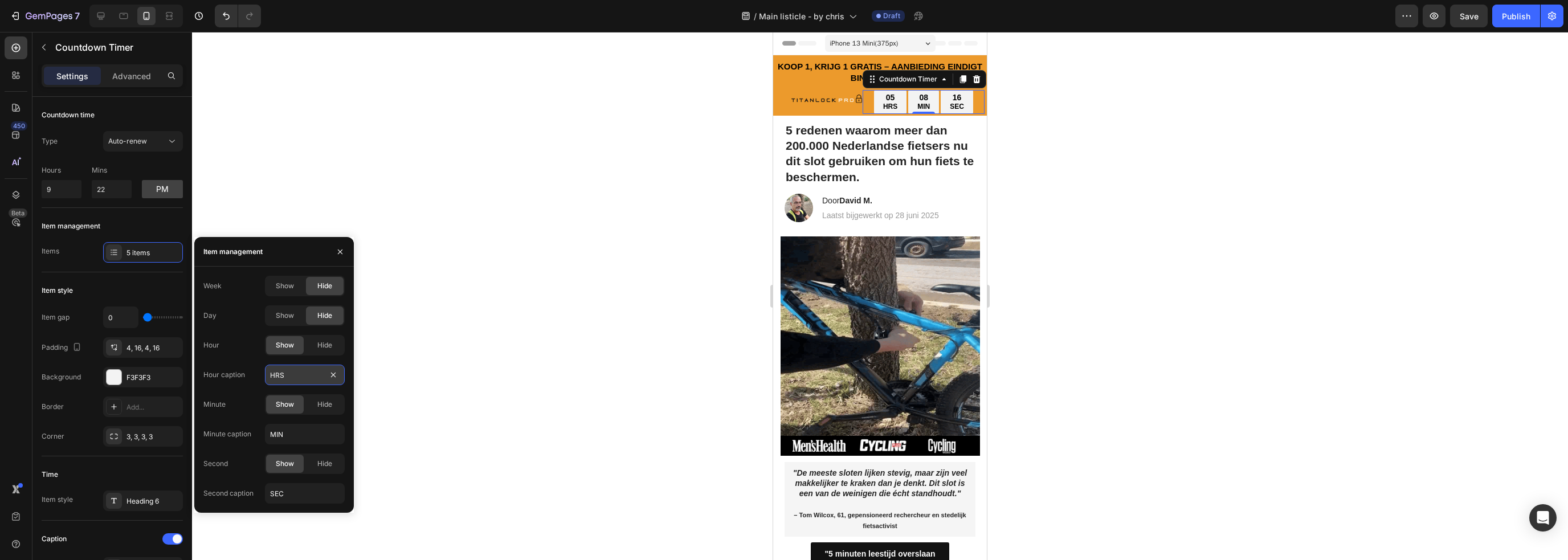 click on "HRS" at bounding box center [305, 375] 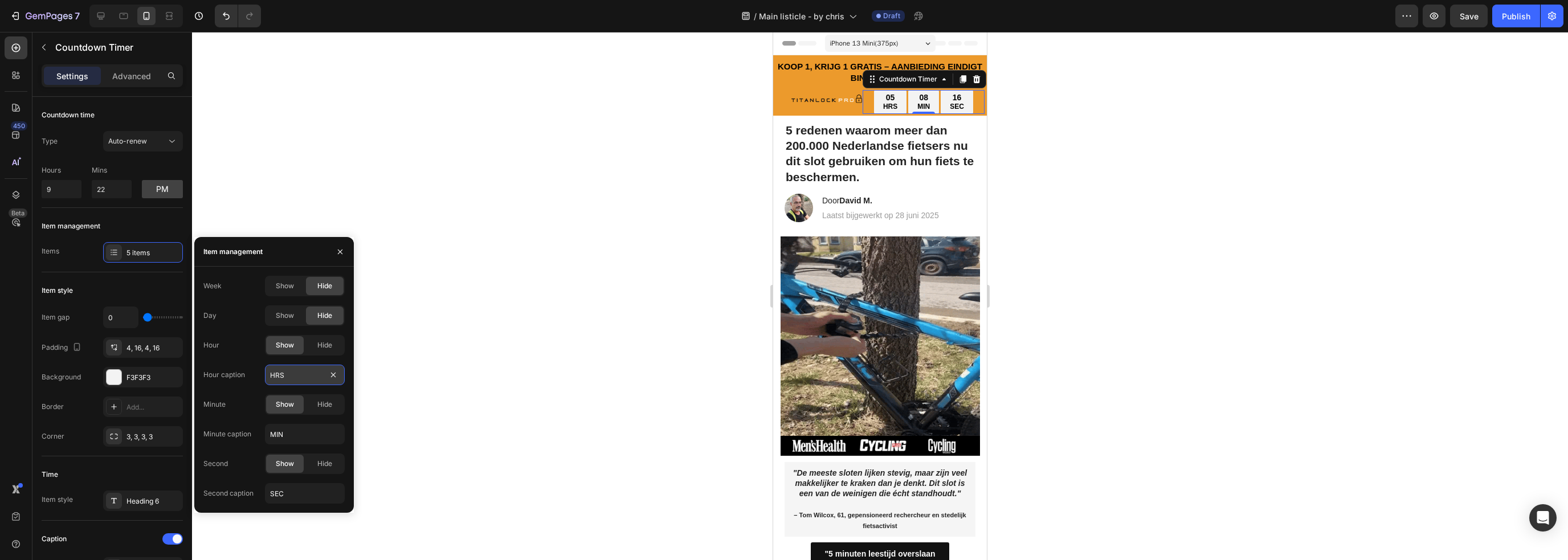 click on "HRS" at bounding box center [305, 375] 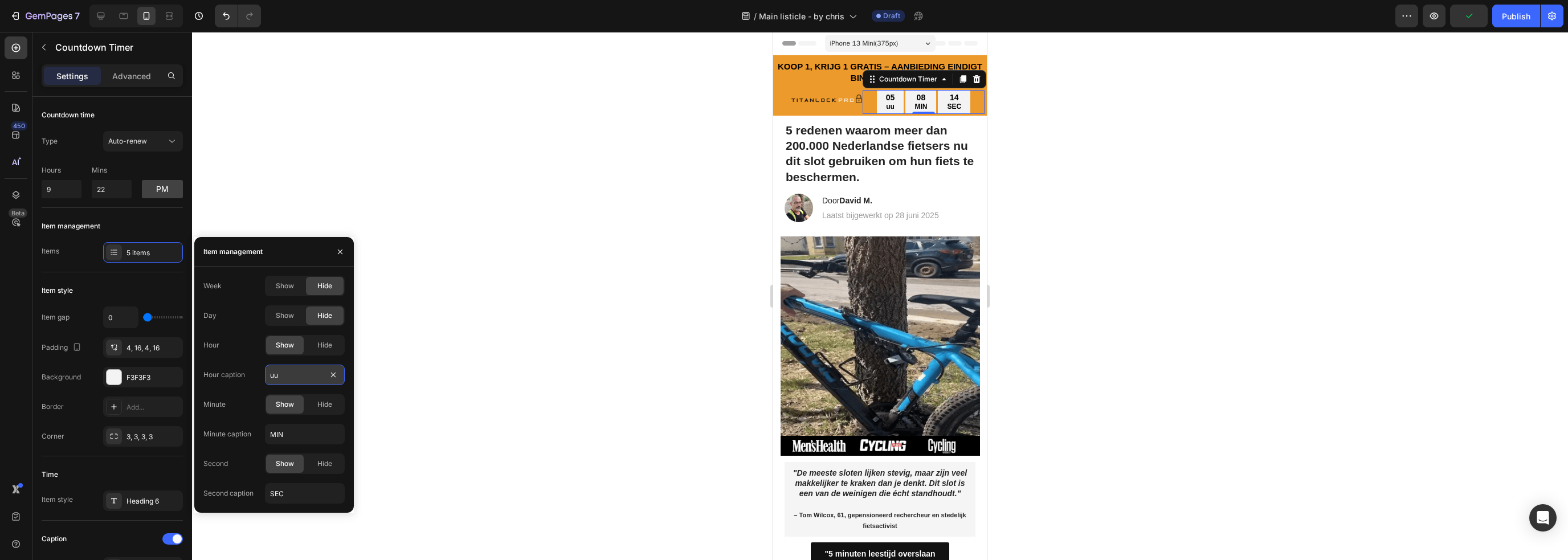 type on "u" 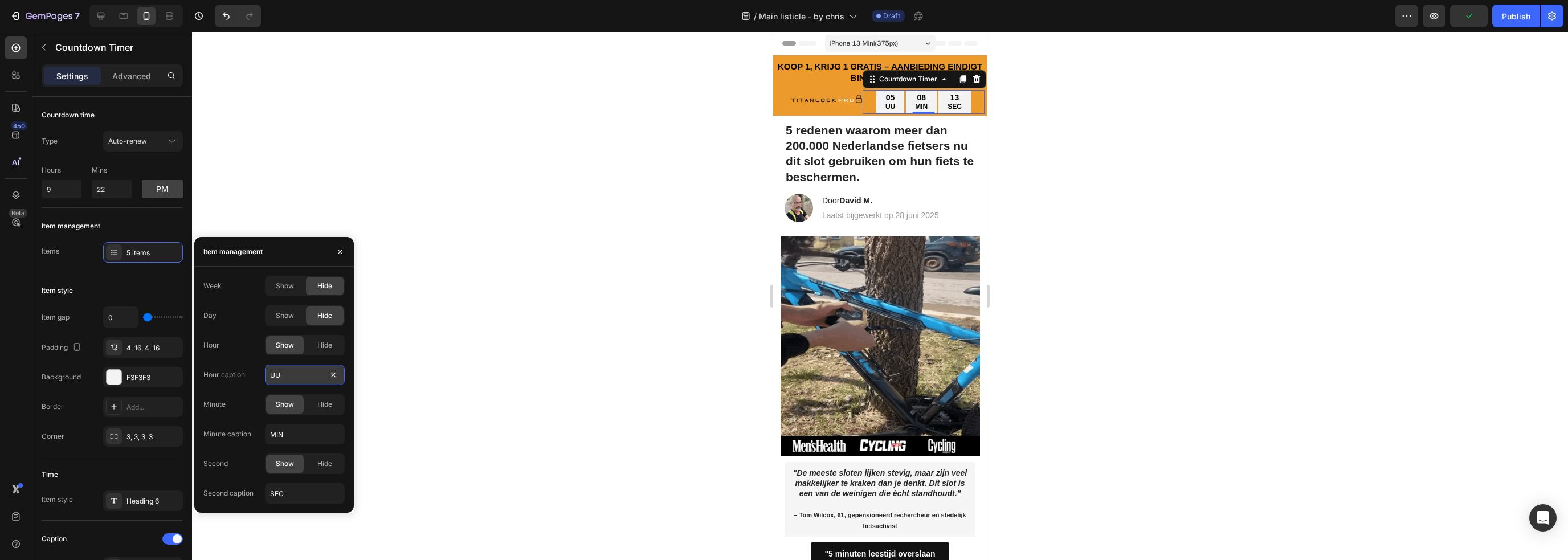 type on "UUR" 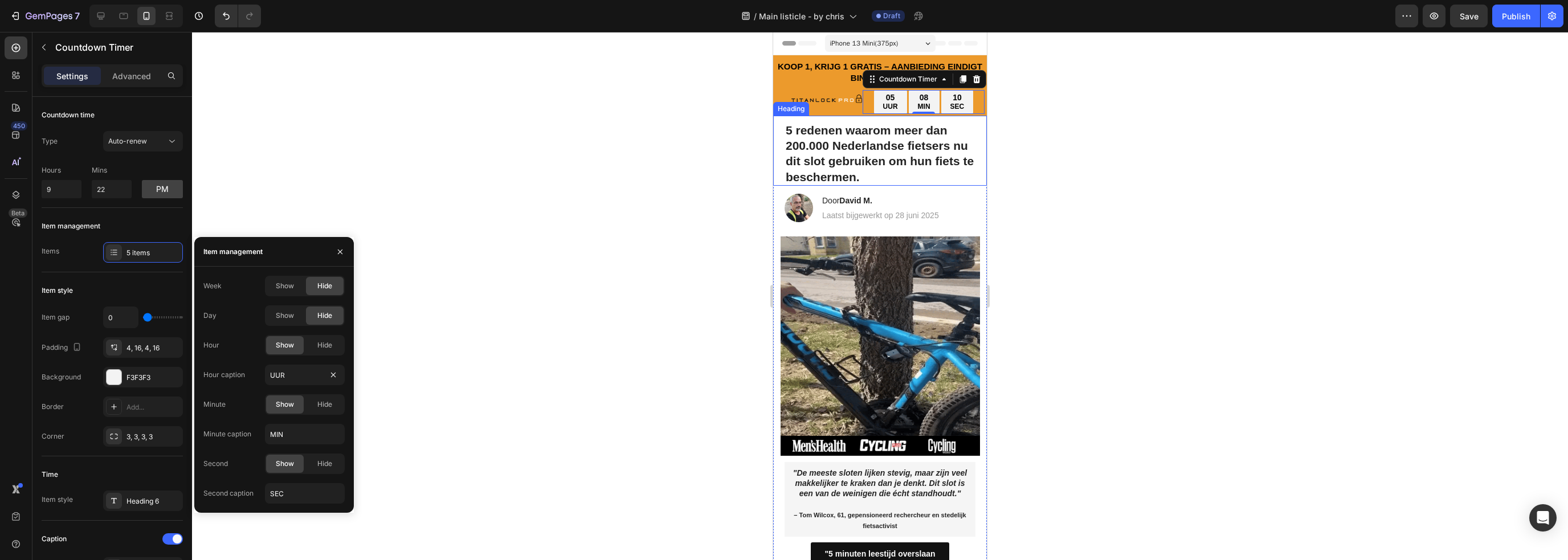 click on "5 redenen waarom meer dan 200.000 Nederlandse fietsers nu dit slot gebruiken om hun fiets te beschermen." at bounding box center (880, 153) 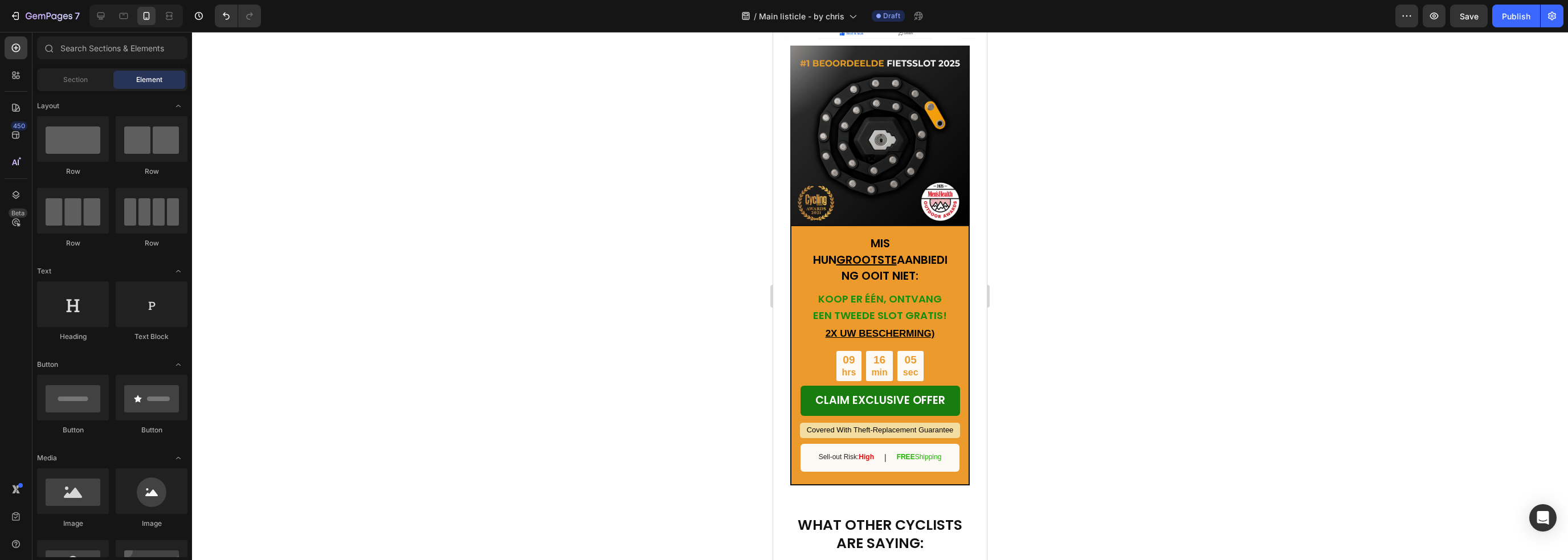 drag, startPoint x: 982, startPoint y: 63, endPoint x: 1762, endPoint y: 398, distance: 848.8963 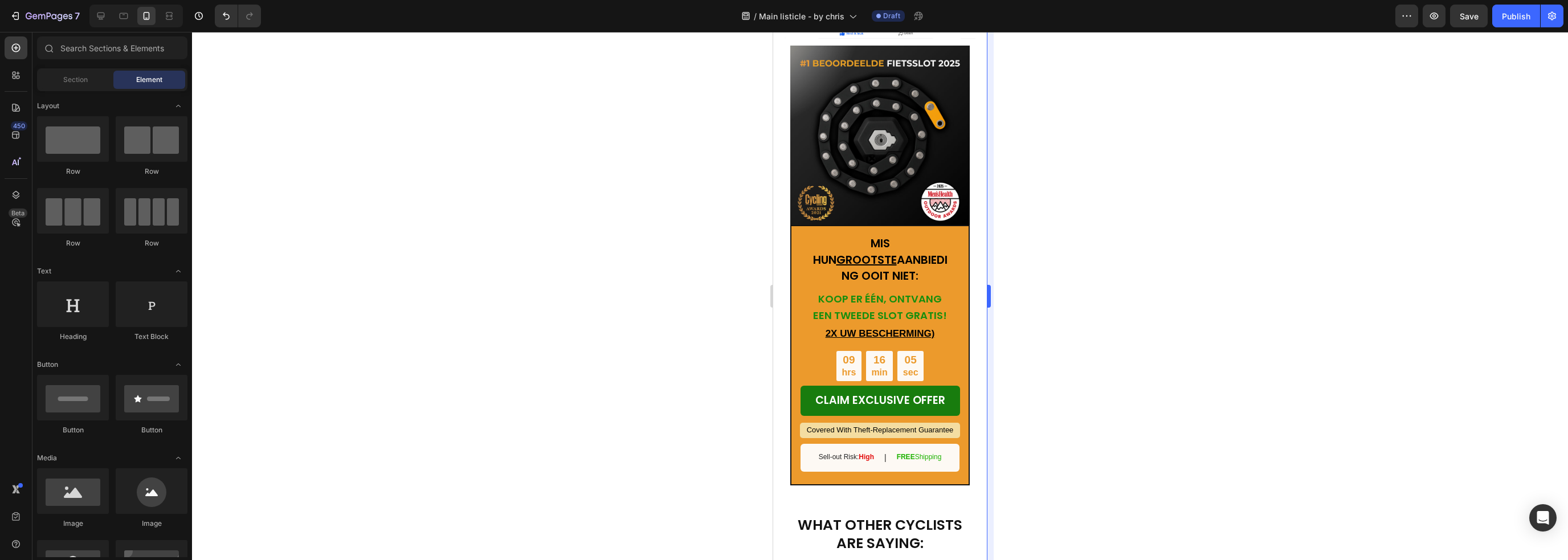 scroll, scrollTop: 3512, scrollLeft: 0, axis: vertical 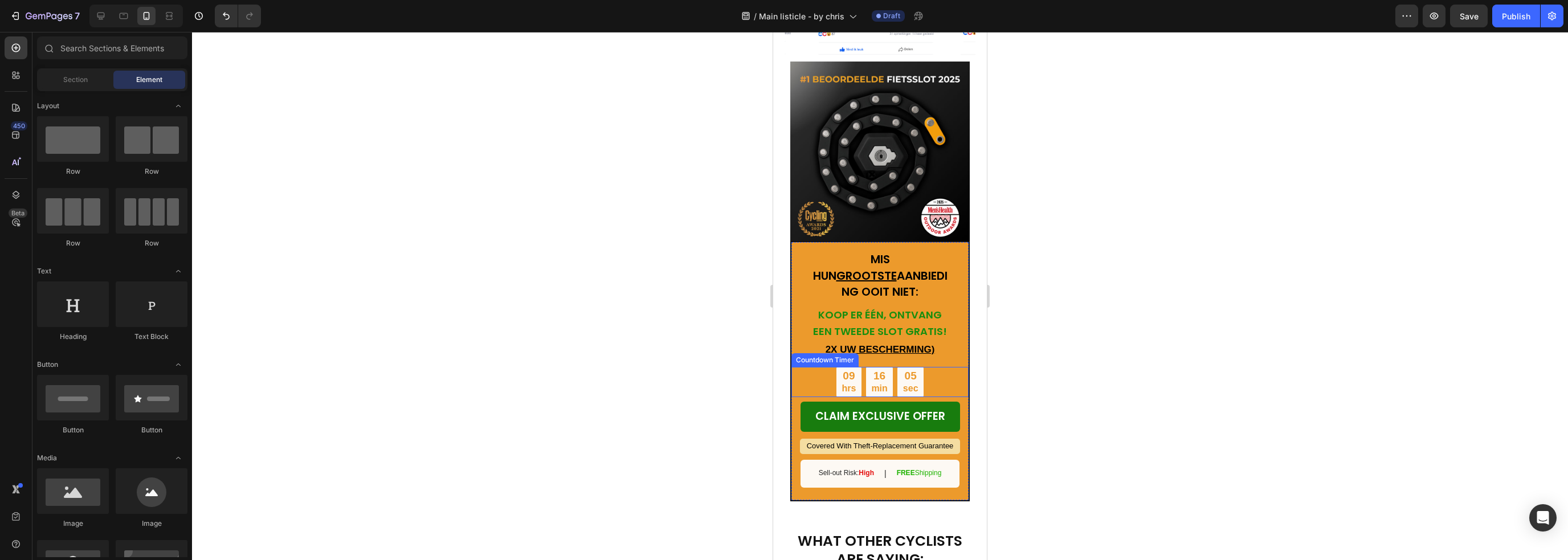 click on "09 hrs" at bounding box center (849, 382) 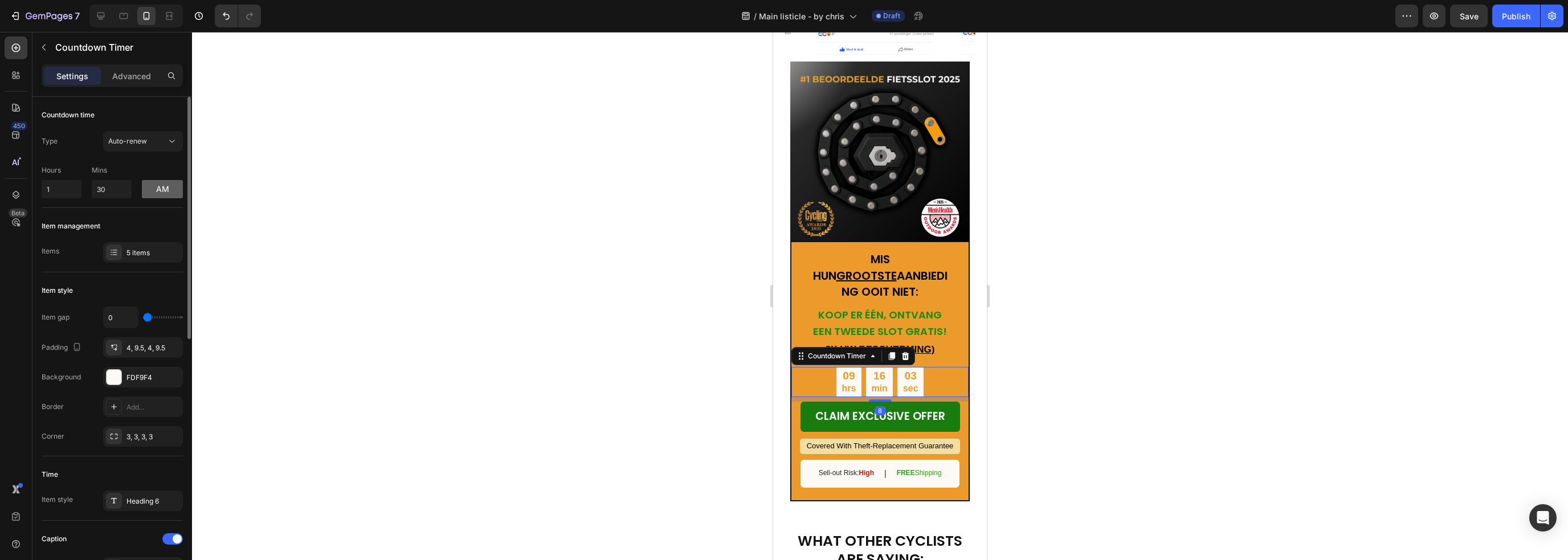 drag, startPoint x: 182, startPoint y: 194, endPoint x: 172, endPoint y: 189, distance: 11.18034 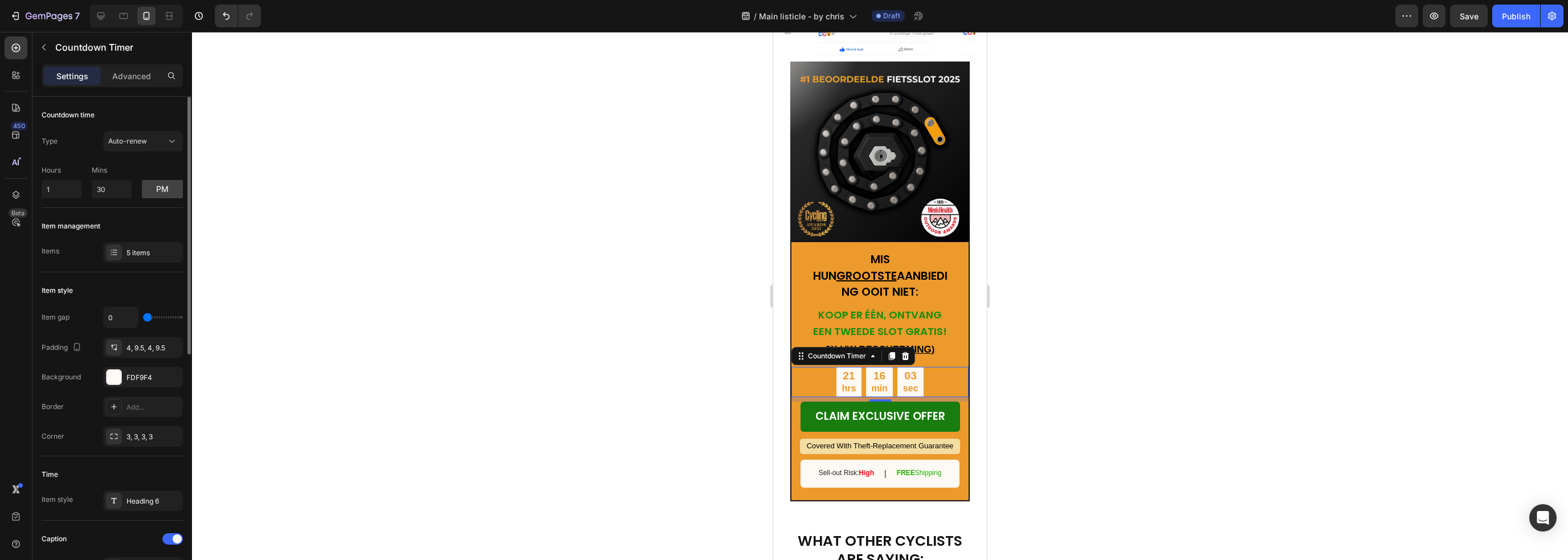 click on "Countdown time Type Auto-renew Hours 1 Mins 30 pm Item management Items 5 items Item style Item gap 0 Padding 4, 9.5, 4, 9.5 Background FDF9F4 Border Add... Corner 3, 3, 3, 3 Time Item style Heading 6 Caption Text style Paragraph 2 Item spacing Gap 8 Size Padding Add... Shape Border Add... Corner Add... Shadow Add... After expired Hide timer Yes No Action Stay on page Align Delete element" at bounding box center [112, 574] 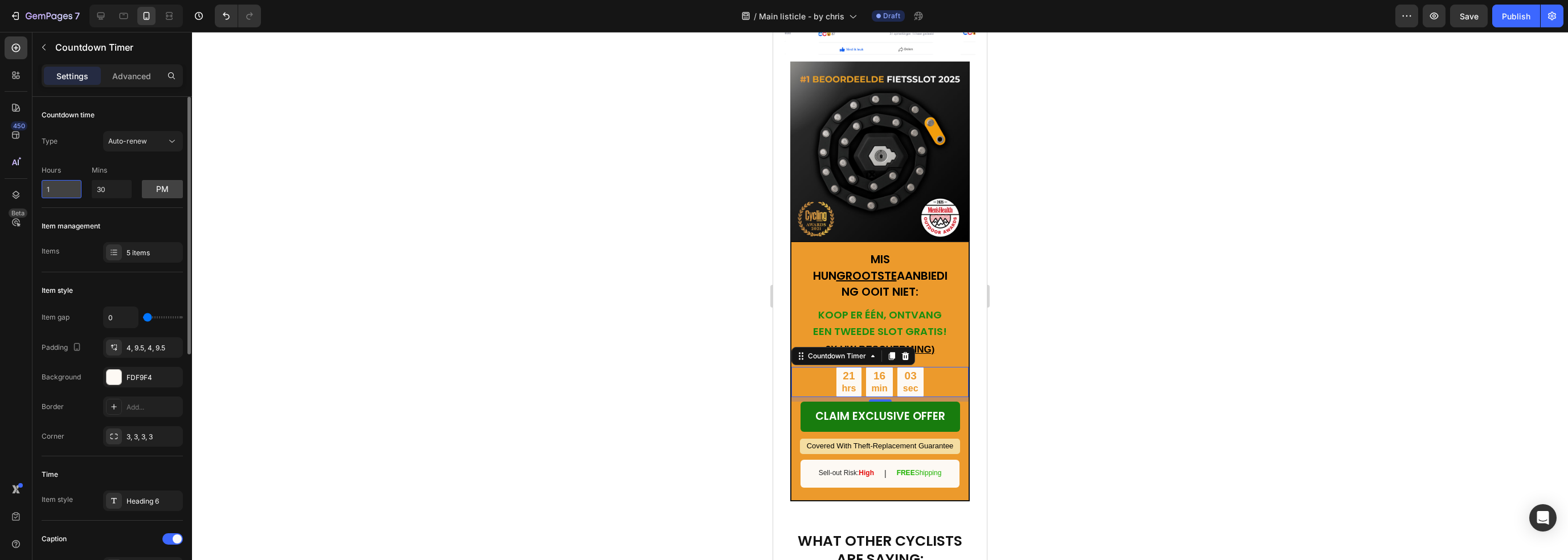 drag, startPoint x: 54, startPoint y: 190, endPoint x: 62, endPoint y: 185, distance: 9.433981 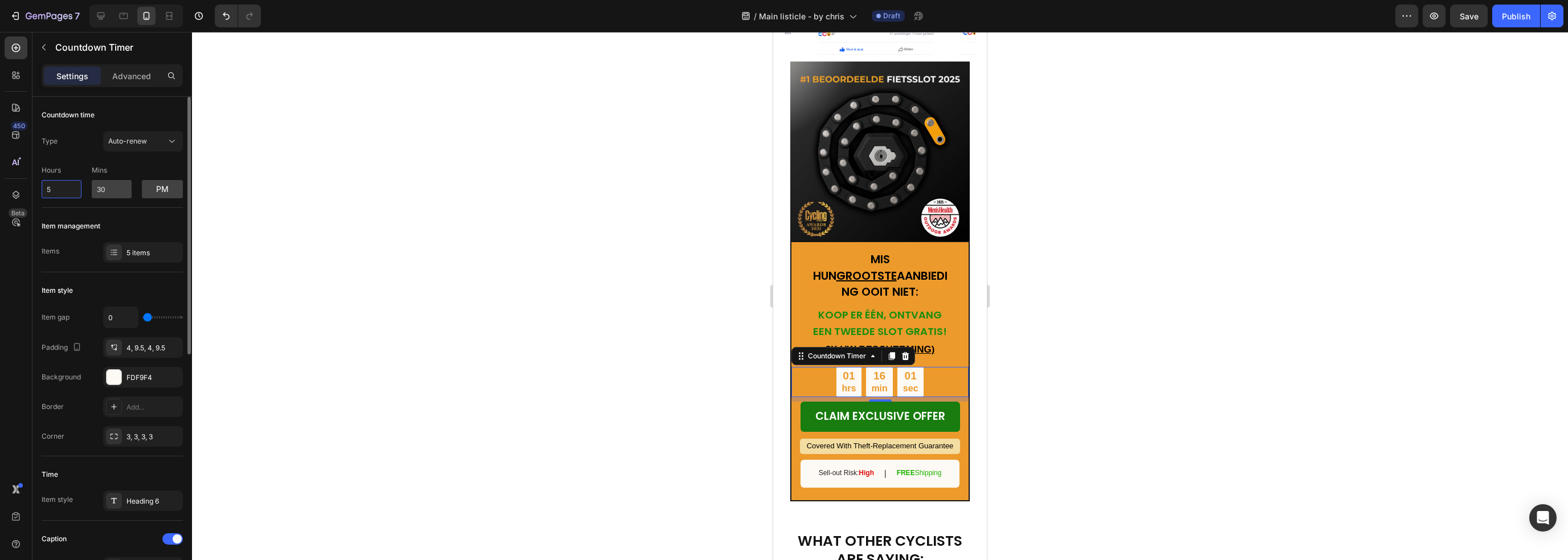 type on "5" 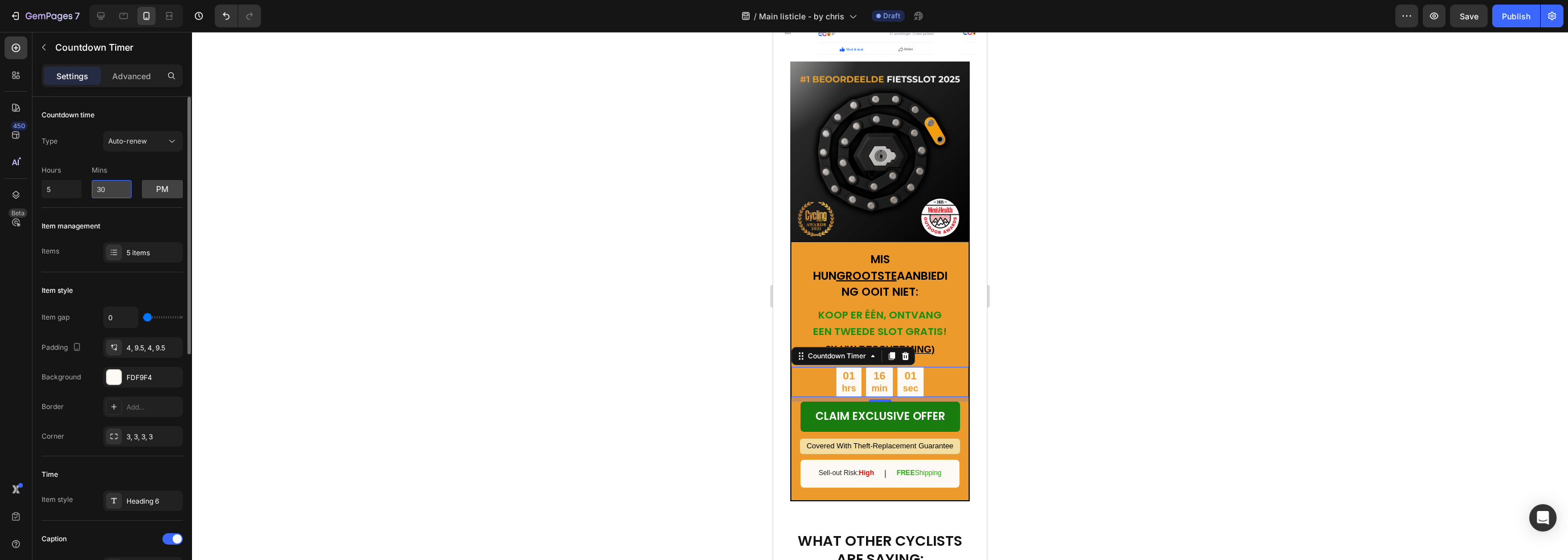 drag, startPoint x: 108, startPoint y: 189, endPoint x: 95, endPoint y: 189, distance: 13 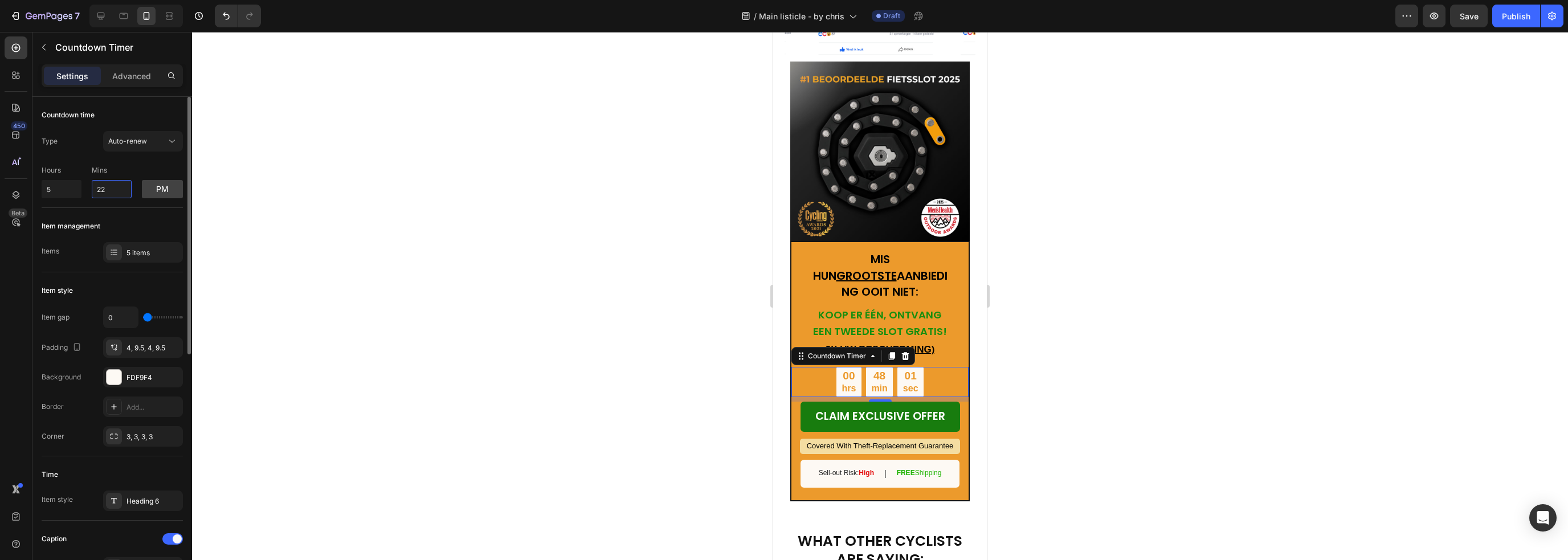 type on "22" 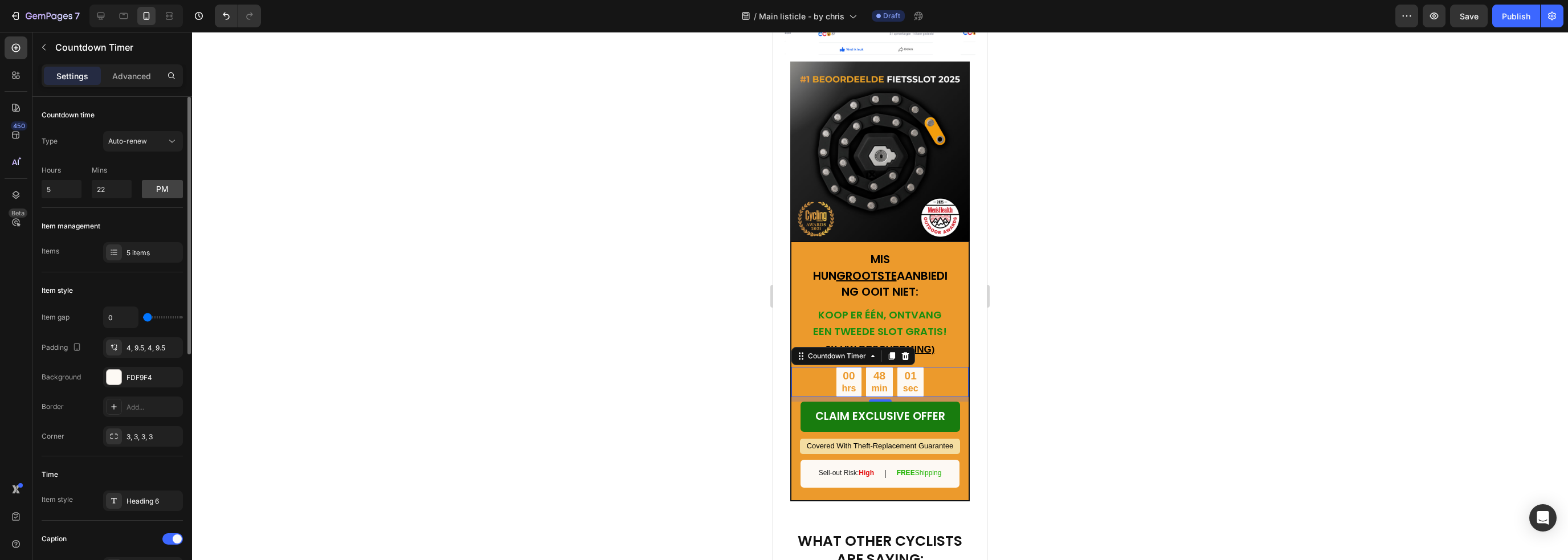 click on "Mins" at bounding box center (112, 170) 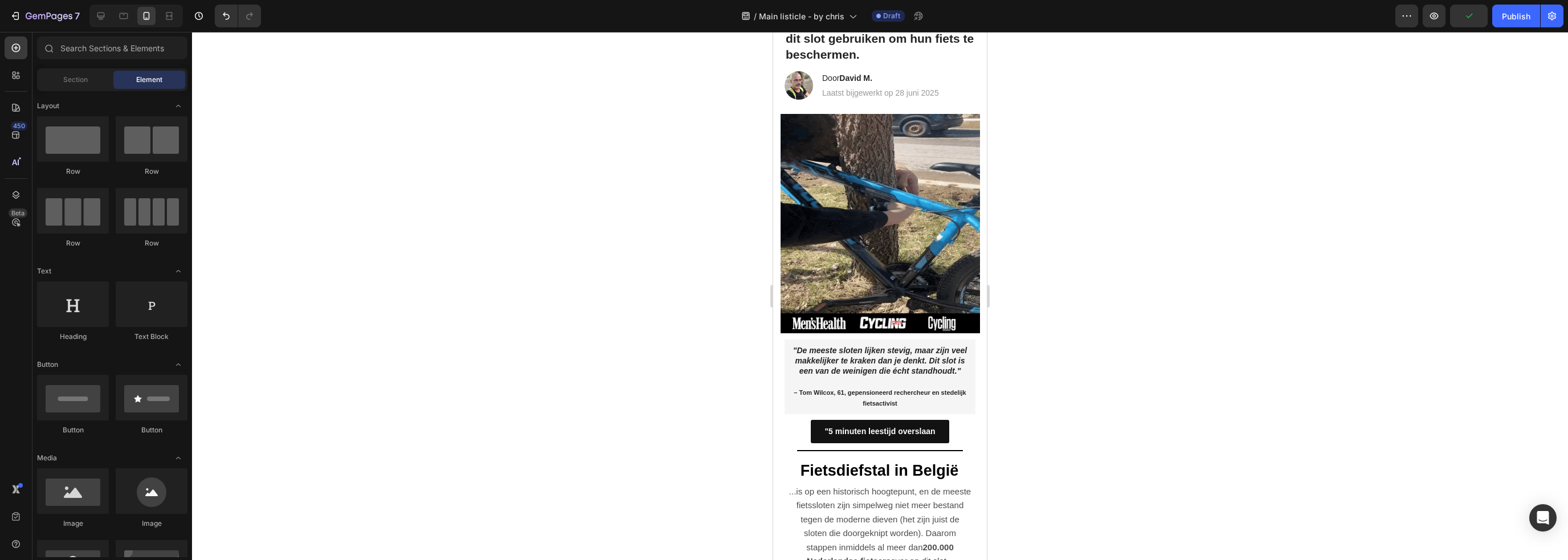 scroll, scrollTop: 0, scrollLeft: 0, axis: both 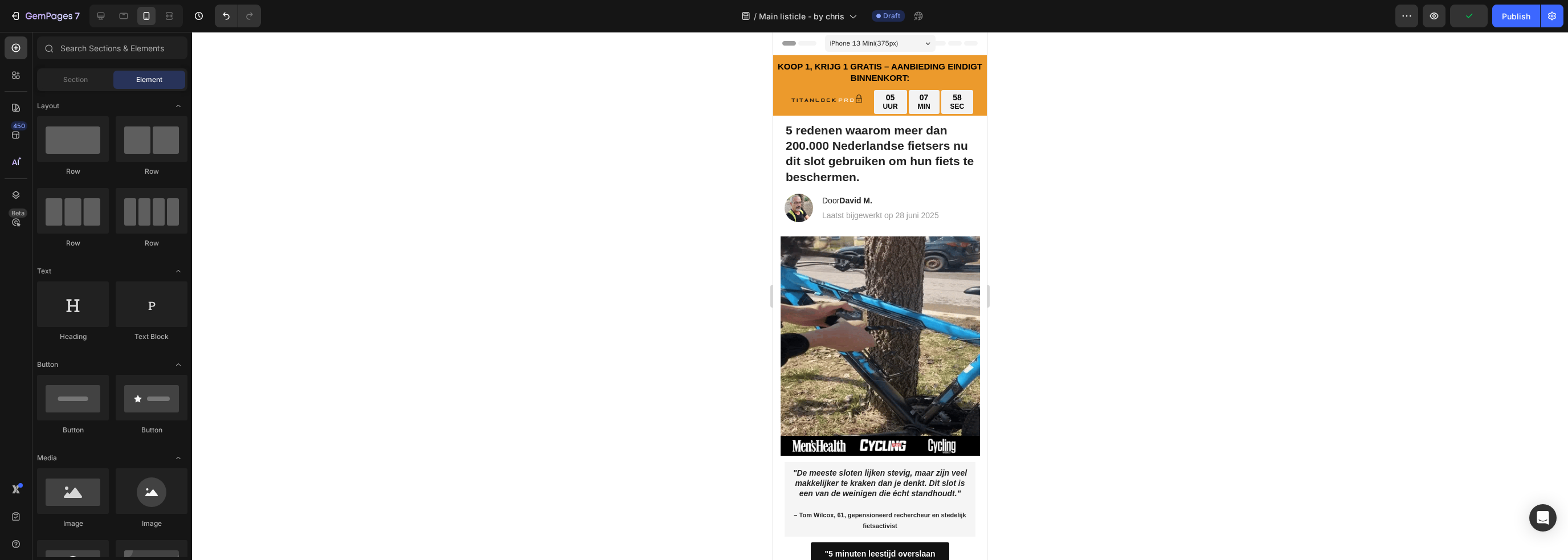 drag, startPoint x: 978, startPoint y: 364, endPoint x: 1762, endPoint y: 75, distance: 835.5699 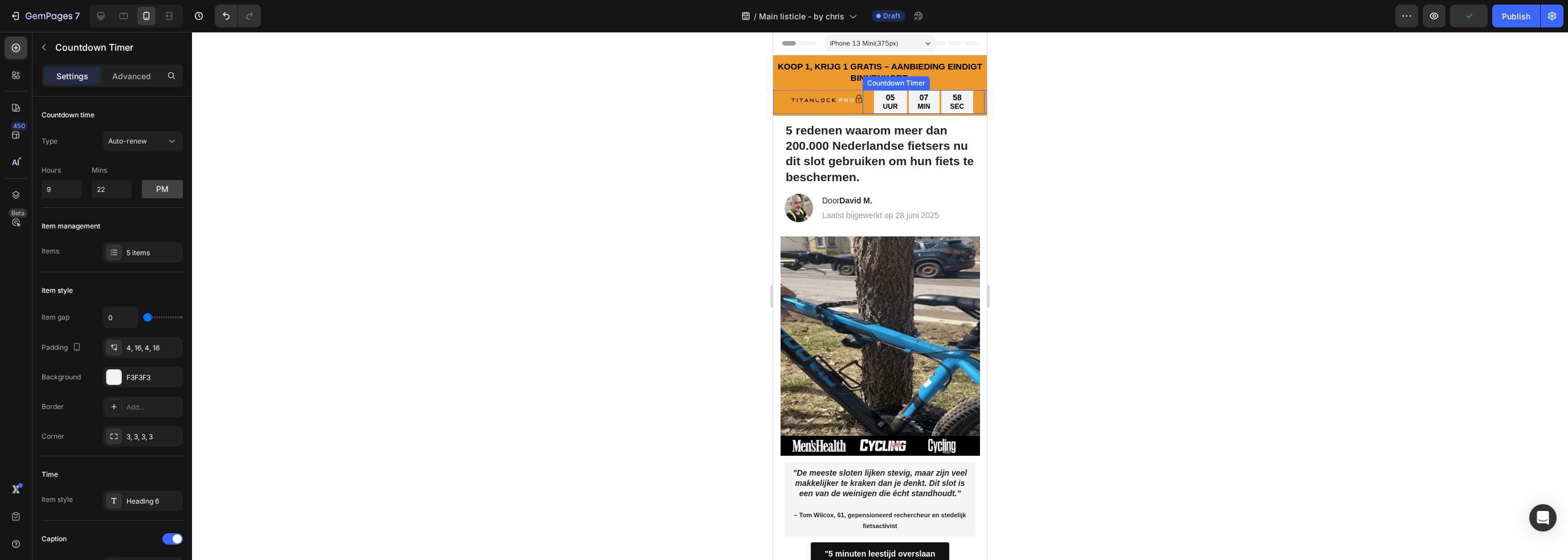 click on "07 MIN" at bounding box center (924, 102) 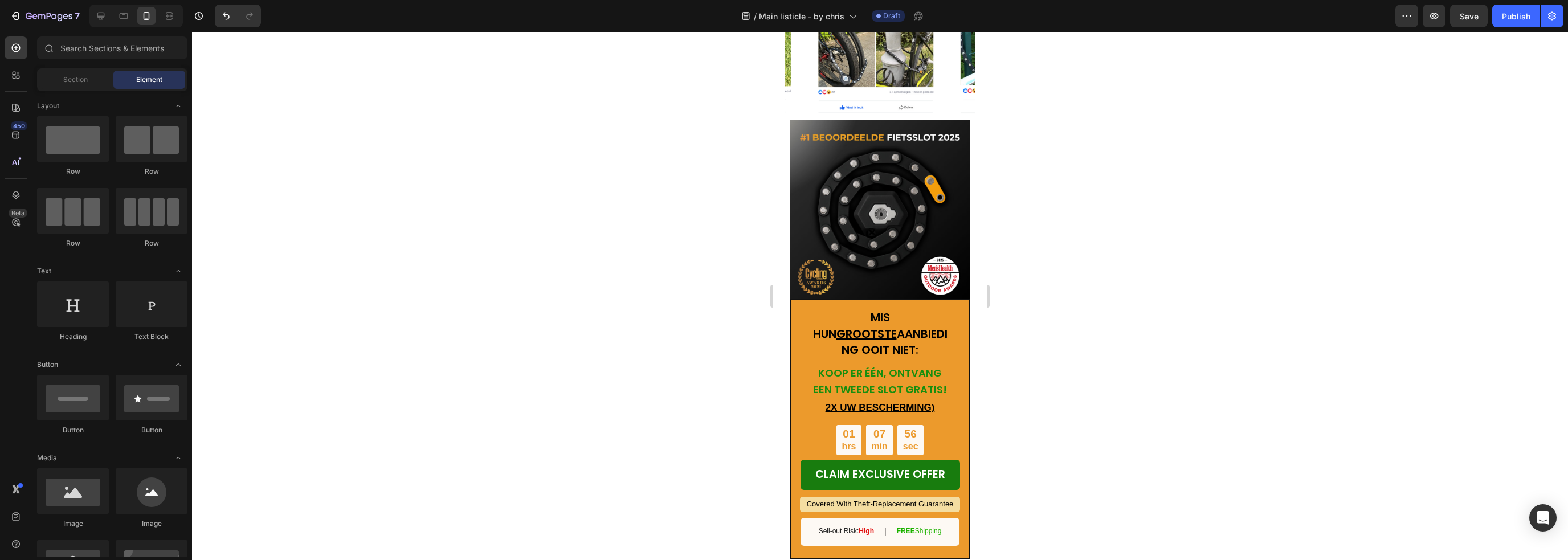 scroll, scrollTop: 3517, scrollLeft: 0, axis: vertical 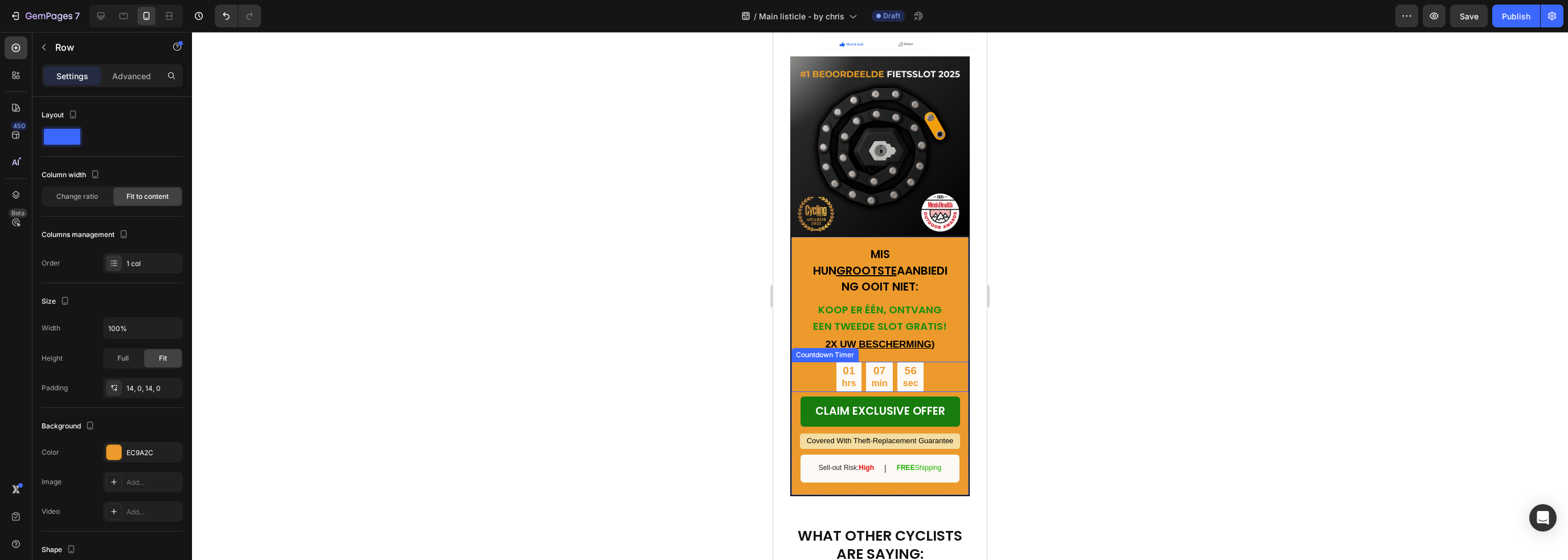 click on "MIS HUN  GROOTSTE  AANBIEDING OOIT NIET: Text Block KOOP ER ÉÉN, ONTVANG EEN TWEEDE SLOT GRATIS! Heading 2X UW BESCHERMING) Text Block 01 hrs 07 min 56 sec Countdown Timer CLAIM EXCLUSIVE OFFER Button Covered With Theft-Replacement Guarantee Text Block Sell-out Risk:  High Text Block | Text Block FREE  Shipping Text Block Row" at bounding box center (880, 366) 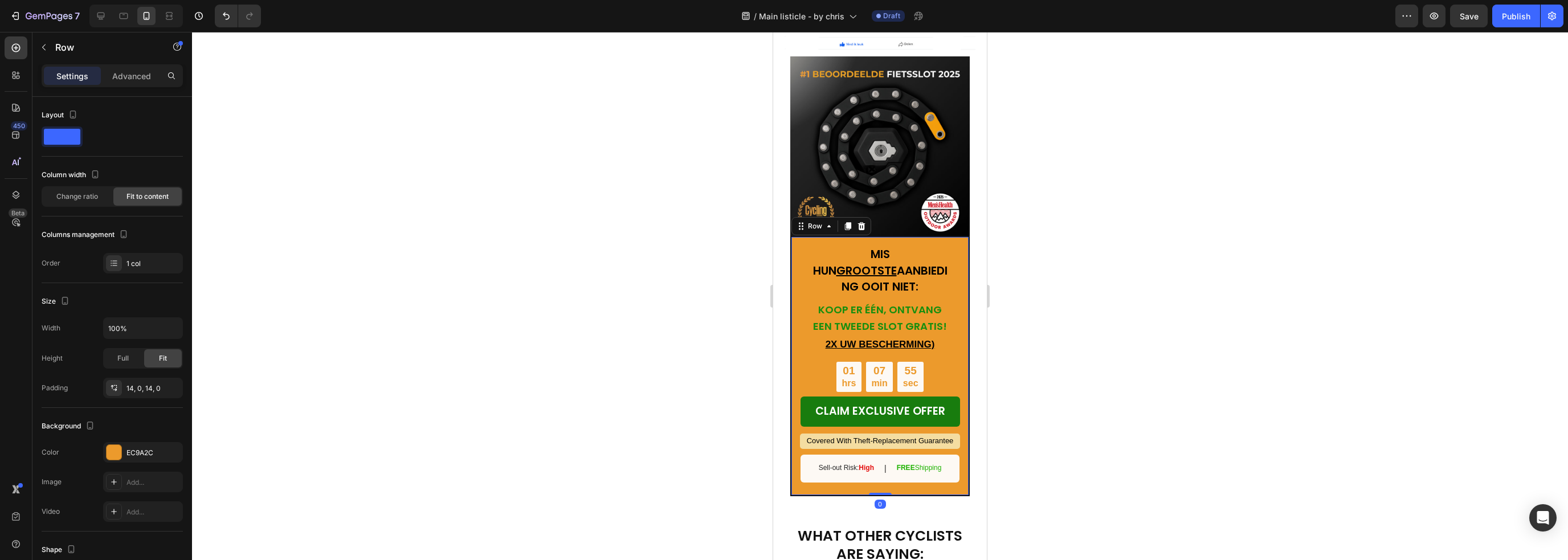 click on "07 min" at bounding box center [879, 377] 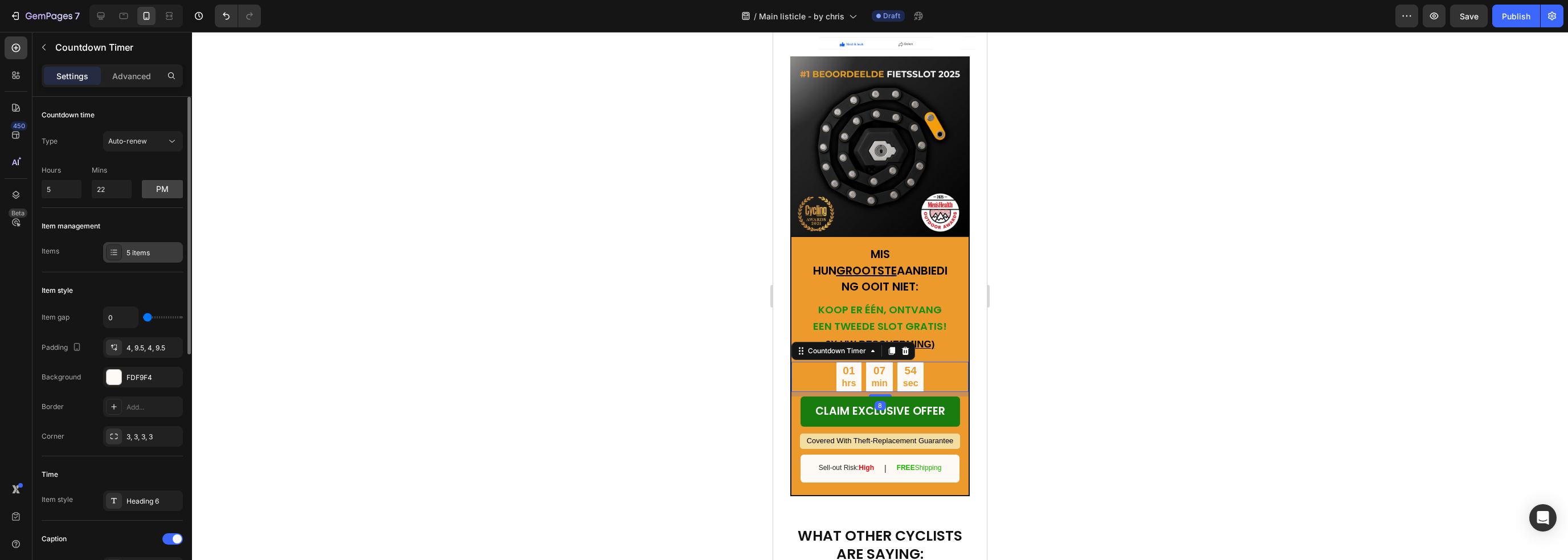 click on "5 items" at bounding box center (153, 253) 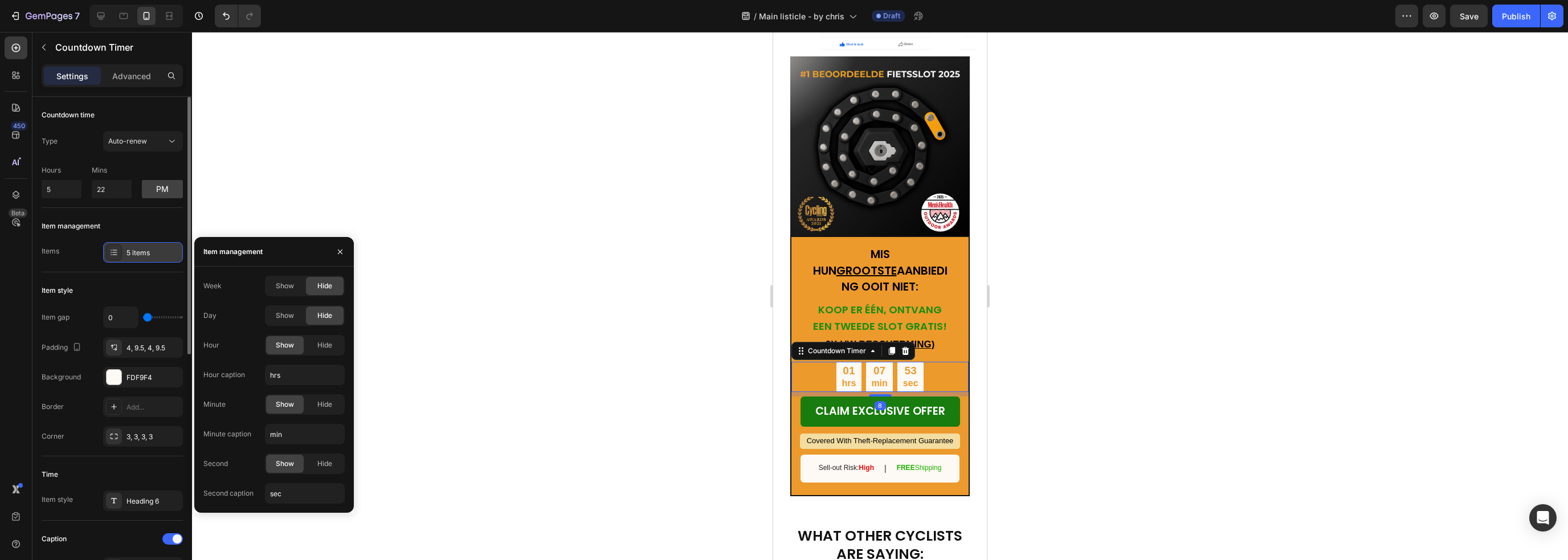click 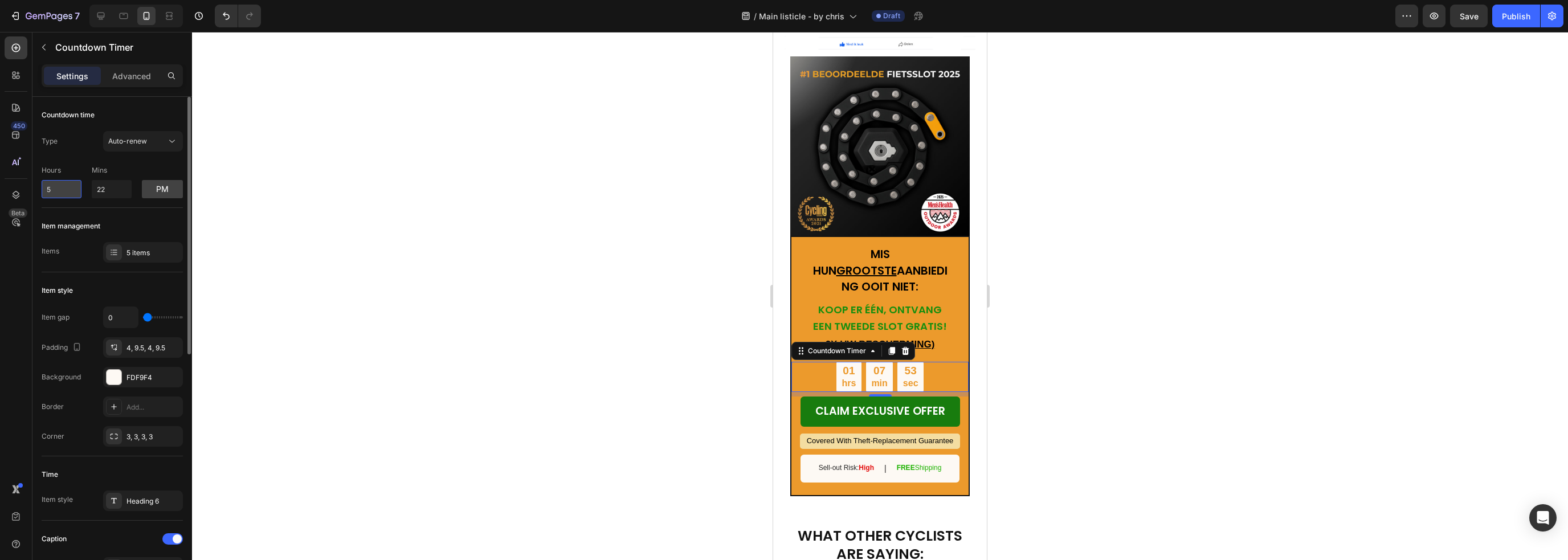 drag, startPoint x: 55, startPoint y: 184, endPoint x: 47, endPoint y: 186, distance: 8.246211 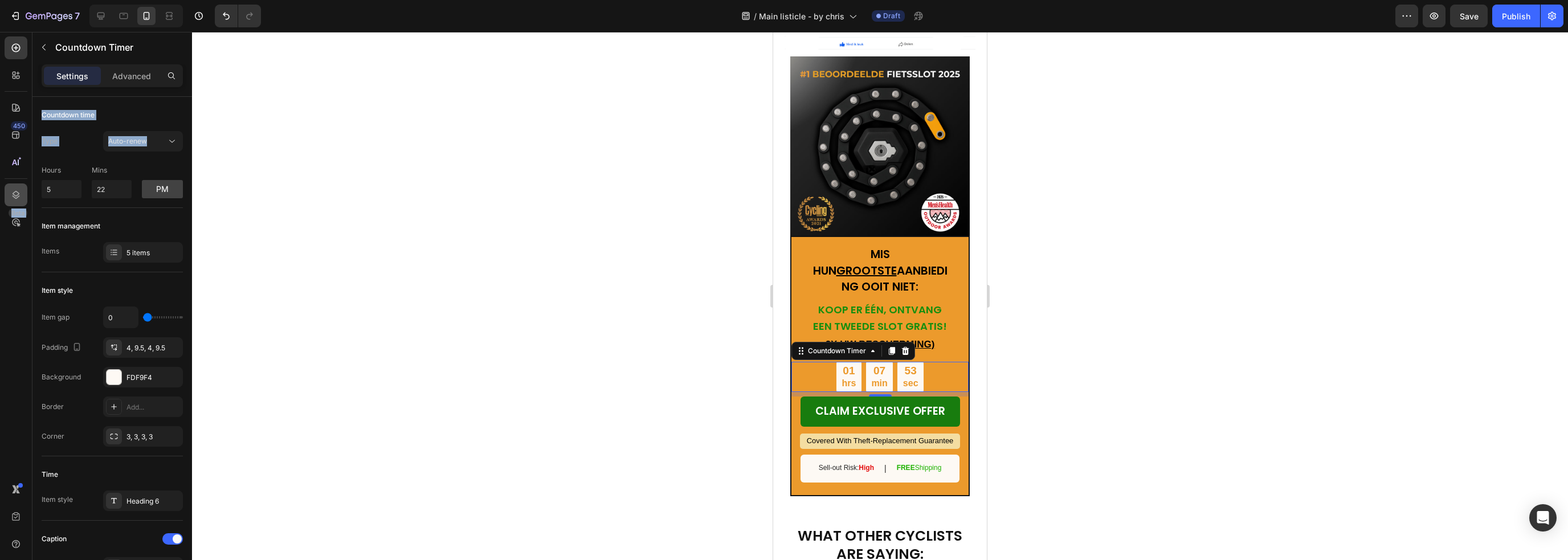 click on "450 Beta Sections(18) Elements(83) Section Element Hero Section Product Detail Brands Trusted Badges Guarantee Product Breakdown How to use Testimonials Compare Bundle FAQs Social Proof Brand Story Product List Collection Blog List Contact Sticky Add to Cart Custom Footer Browse Library 450 Layout
Row
Row
Row
Row Text
Heading
Text Block Button
Button
Button Media
Image
Image
Video" at bounding box center [96, 296] 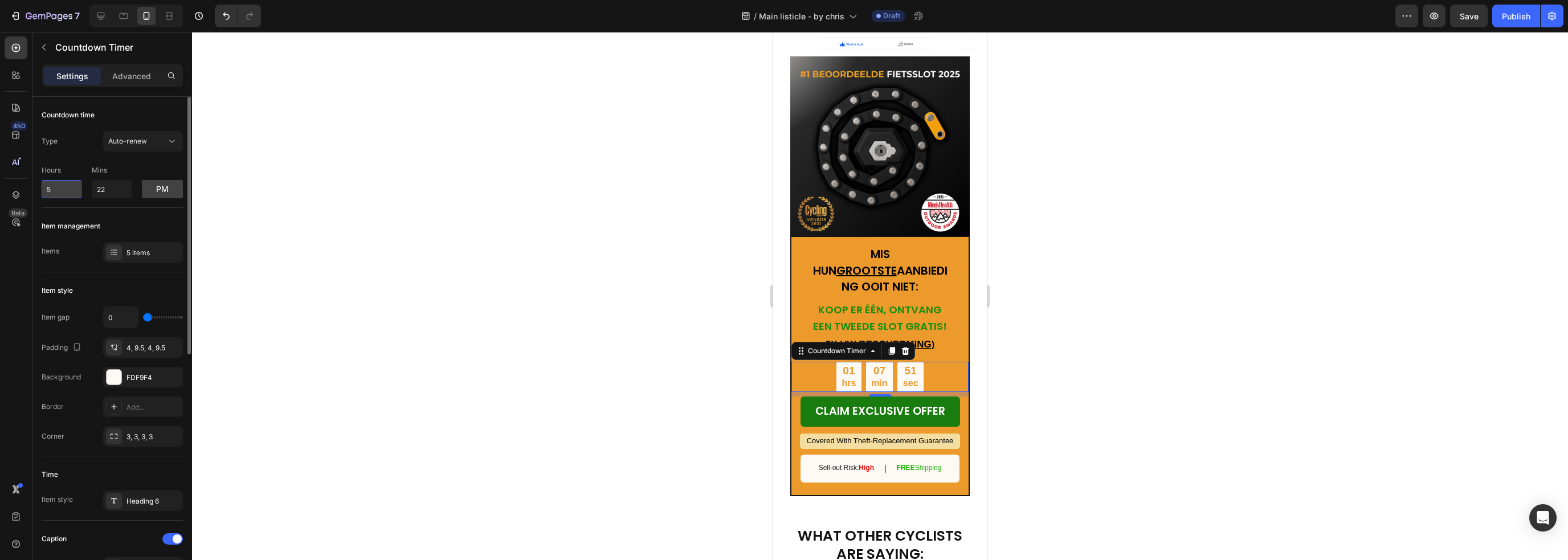 click on "5" at bounding box center [62, 189] 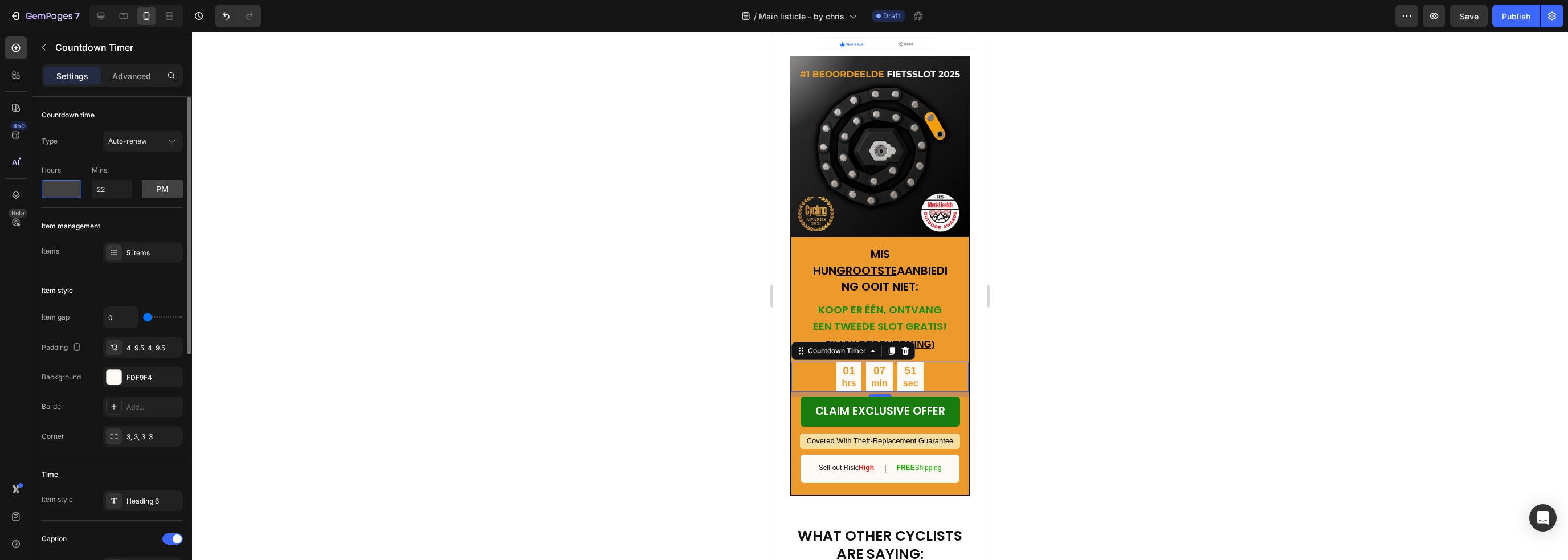 type on "9" 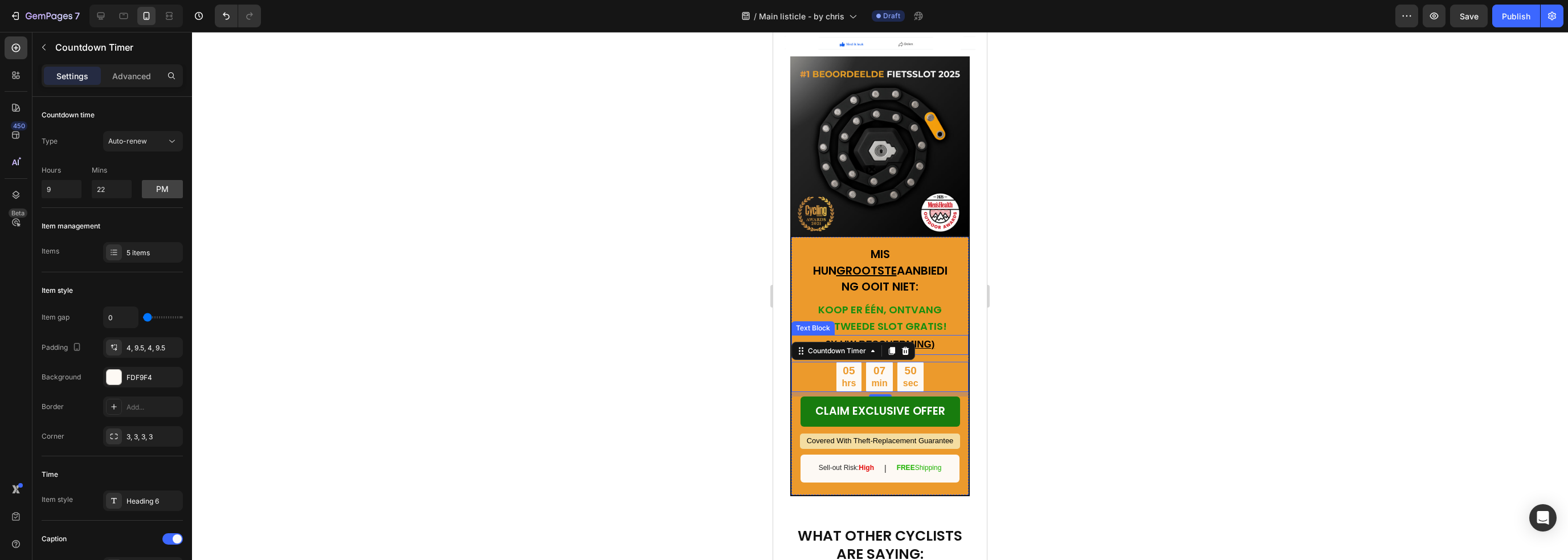 click on "KOOP ER ÉÉN, ONTVANG EEN TWEEDE SLOT GRATIS!" at bounding box center (880, 317) 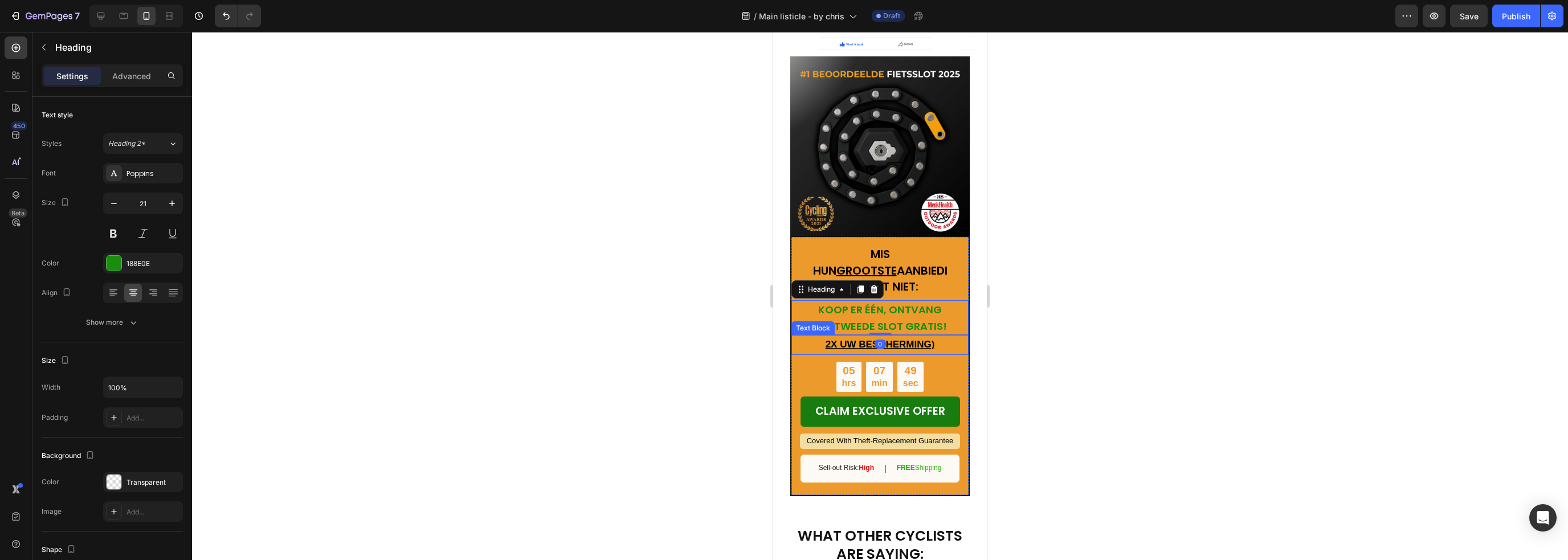 click on "05 hrs 07 min 49 sec" at bounding box center (880, 377) 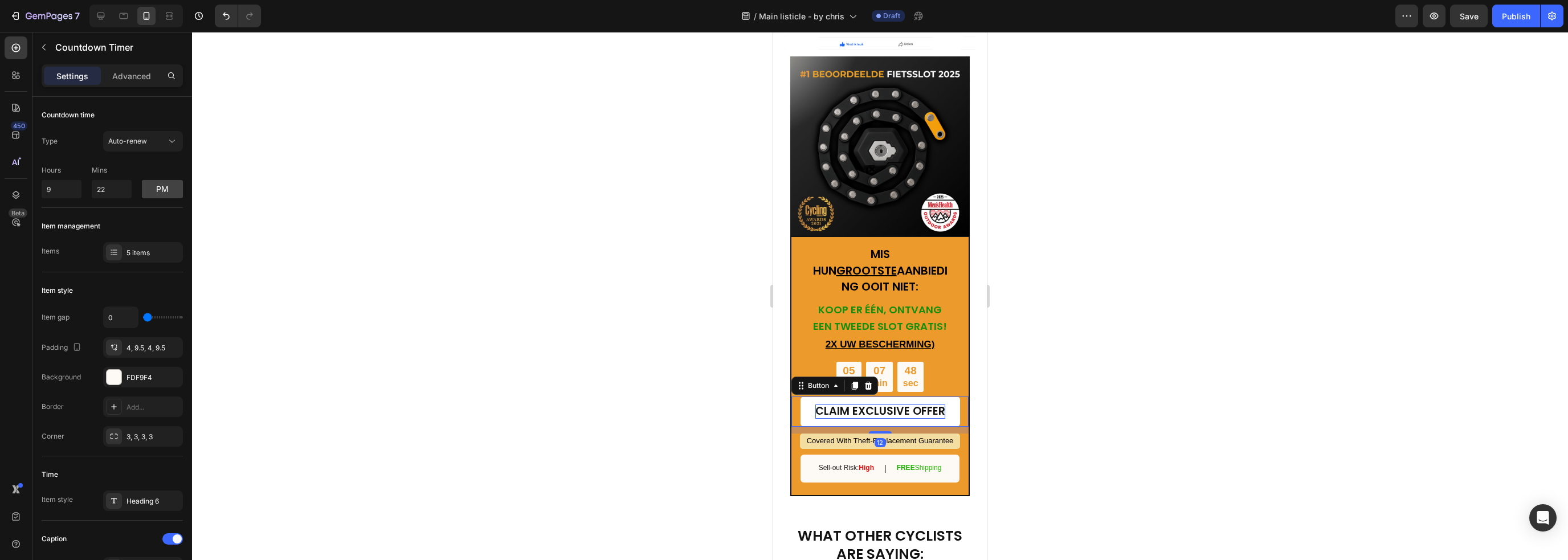 click on "CLAIM EXCLUSIVE OFFER" at bounding box center (880, 411) 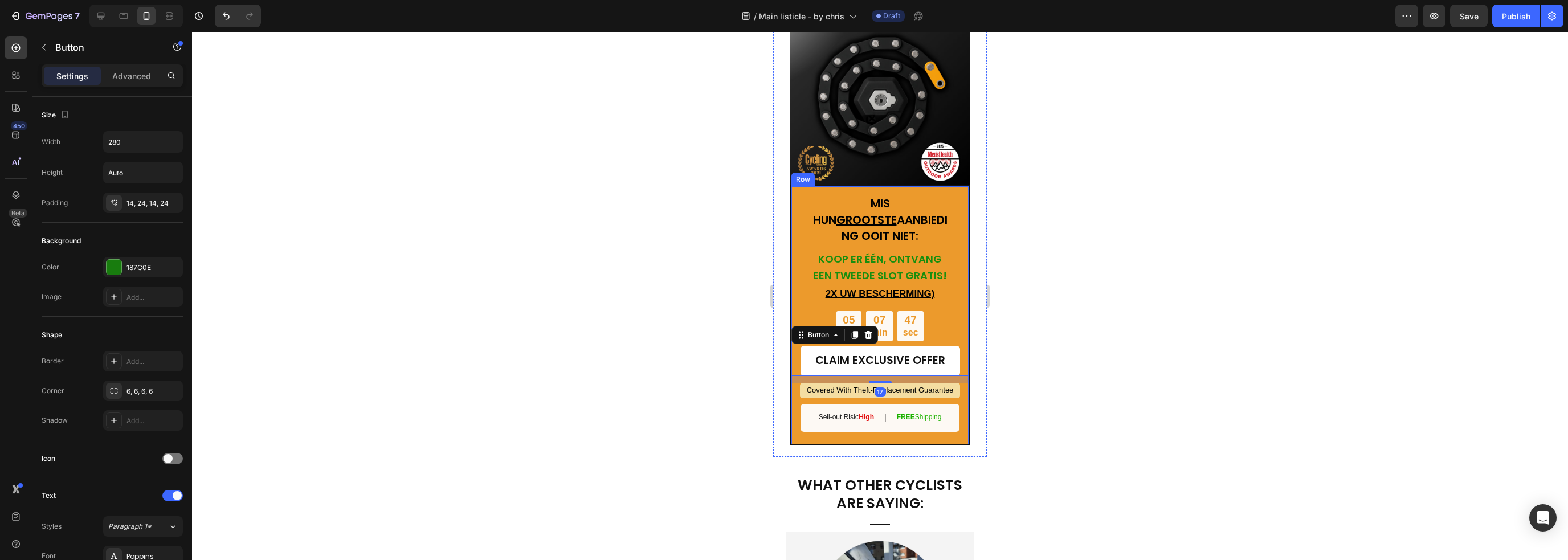 scroll, scrollTop: 3574, scrollLeft: 0, axis: vertical 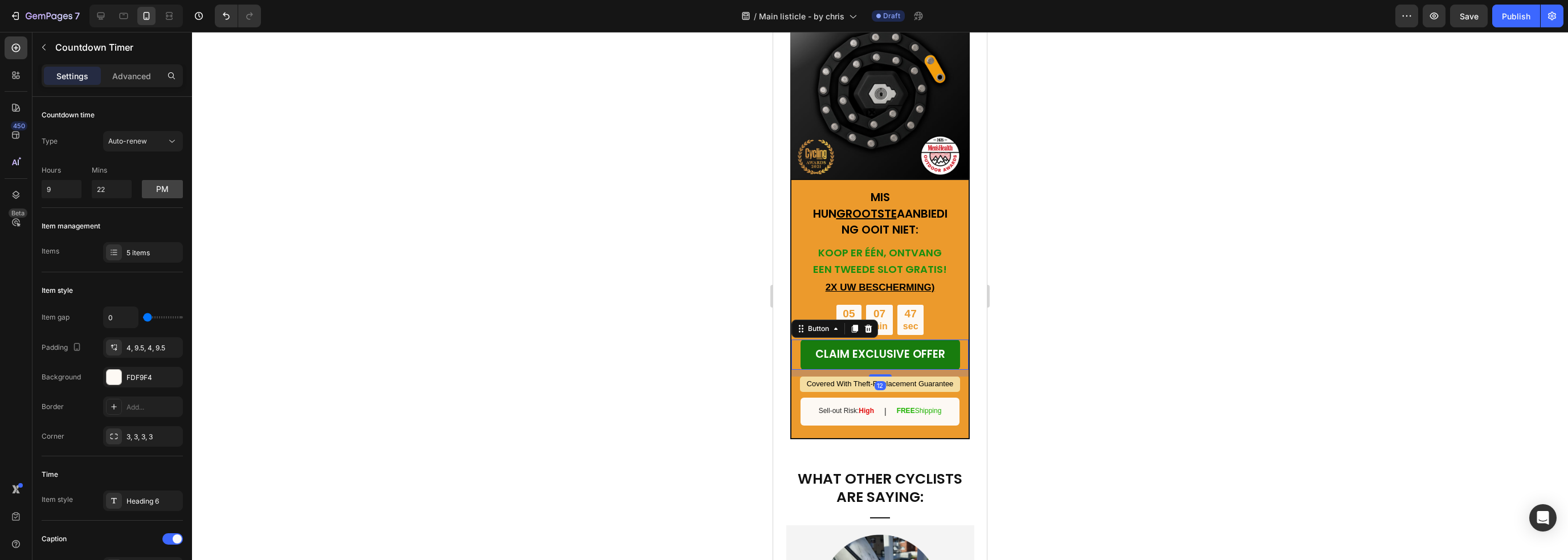 click on "sec" at bounding box center (910, 326) 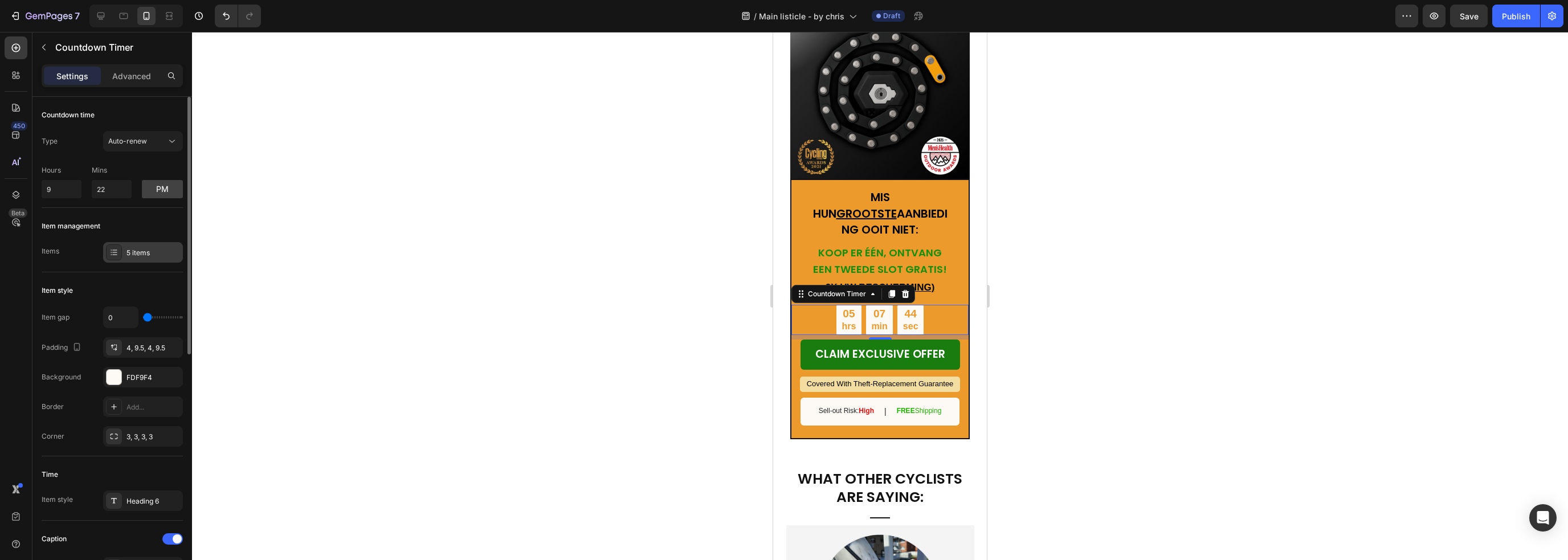 click on "5 items" at bounding box center (153, 253) 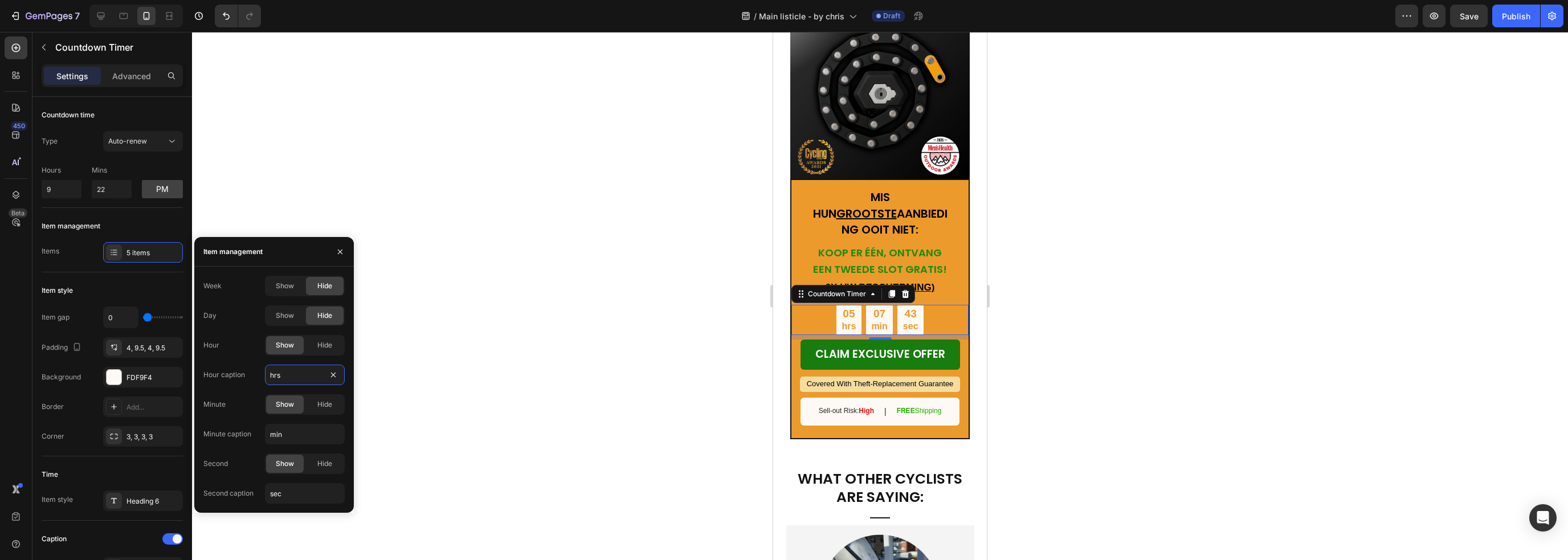 click on "Week Show Hide Day Show Hide Hour Show Hide Hour caption hrs Minute Show Hide Minute caption min Second Show Hide Second caption sec" 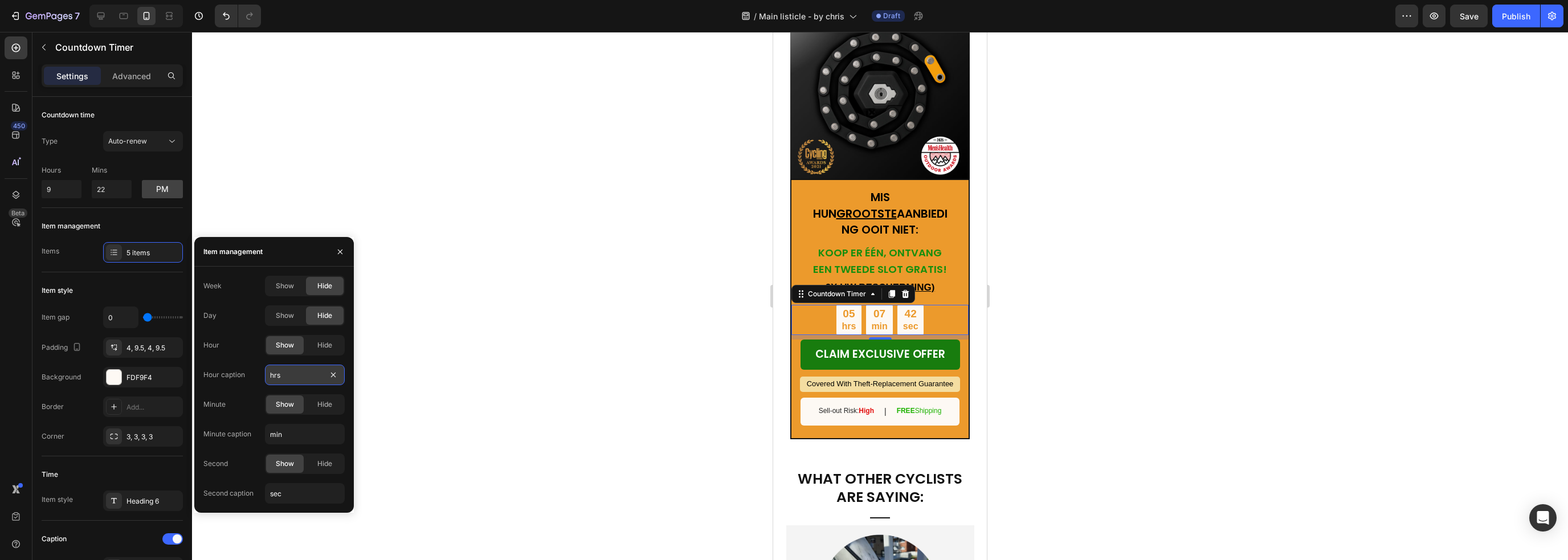 drag, startPoint x: 294, startPoint y: 371, endPoint x: 287, endPoint y: 371, distance: 7 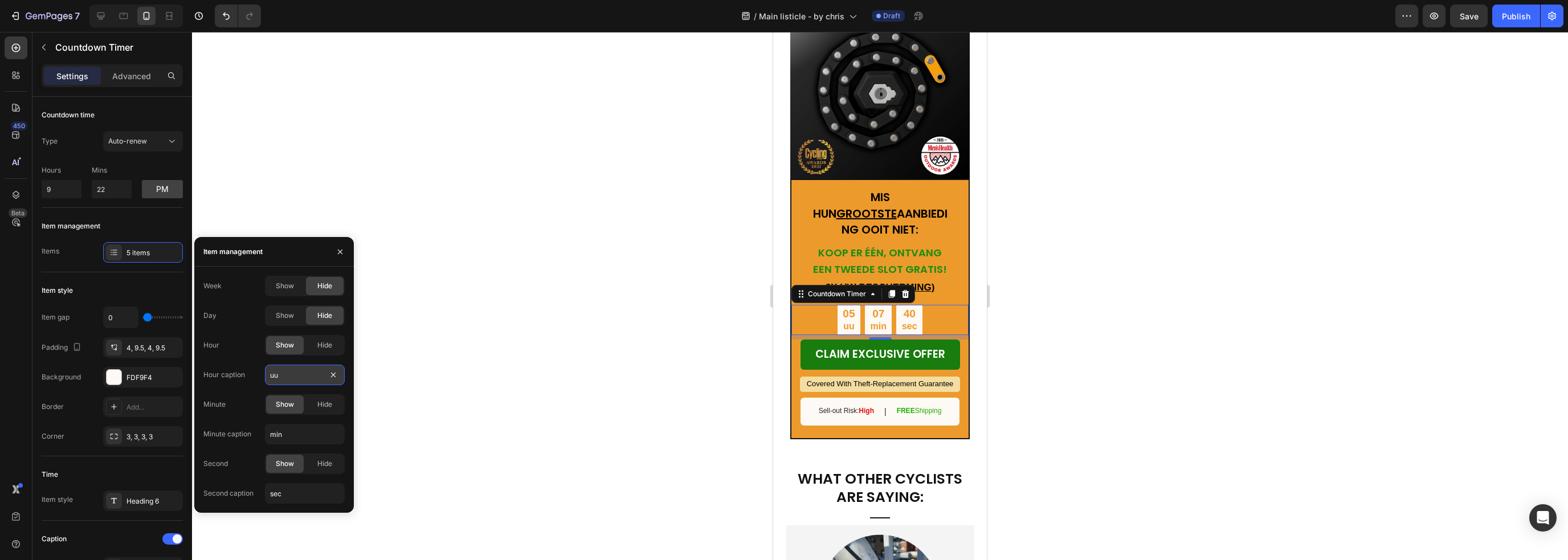 type on "u" 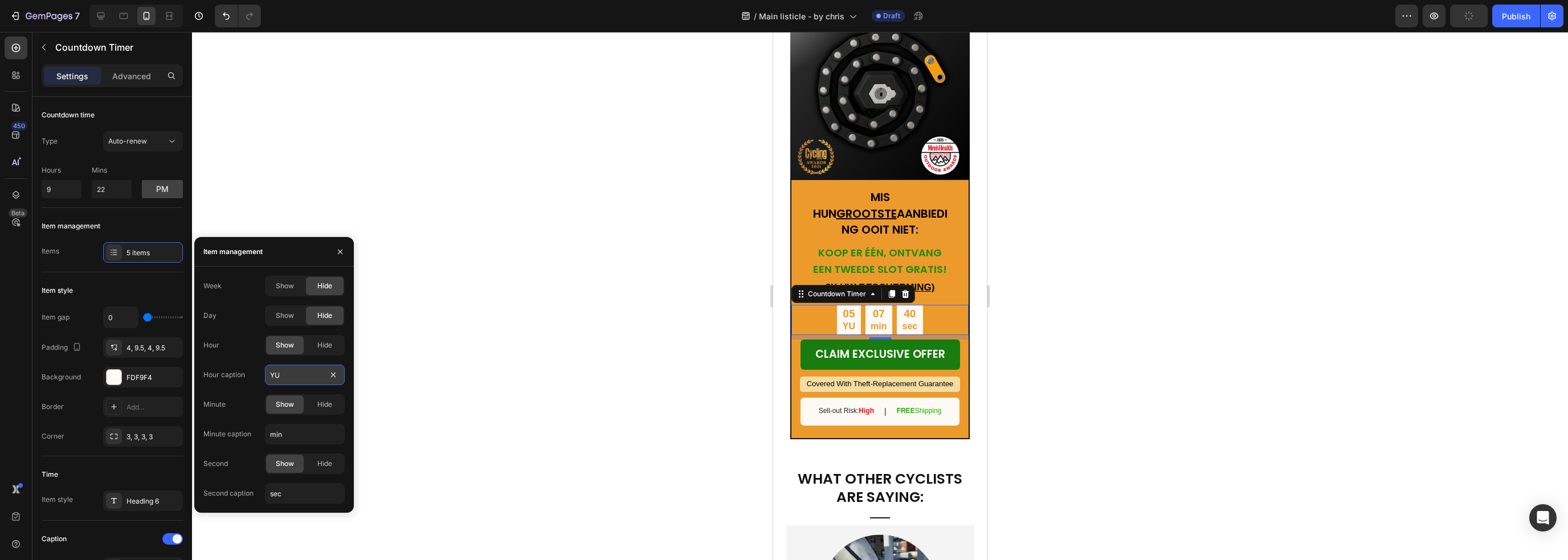 type on "Y" 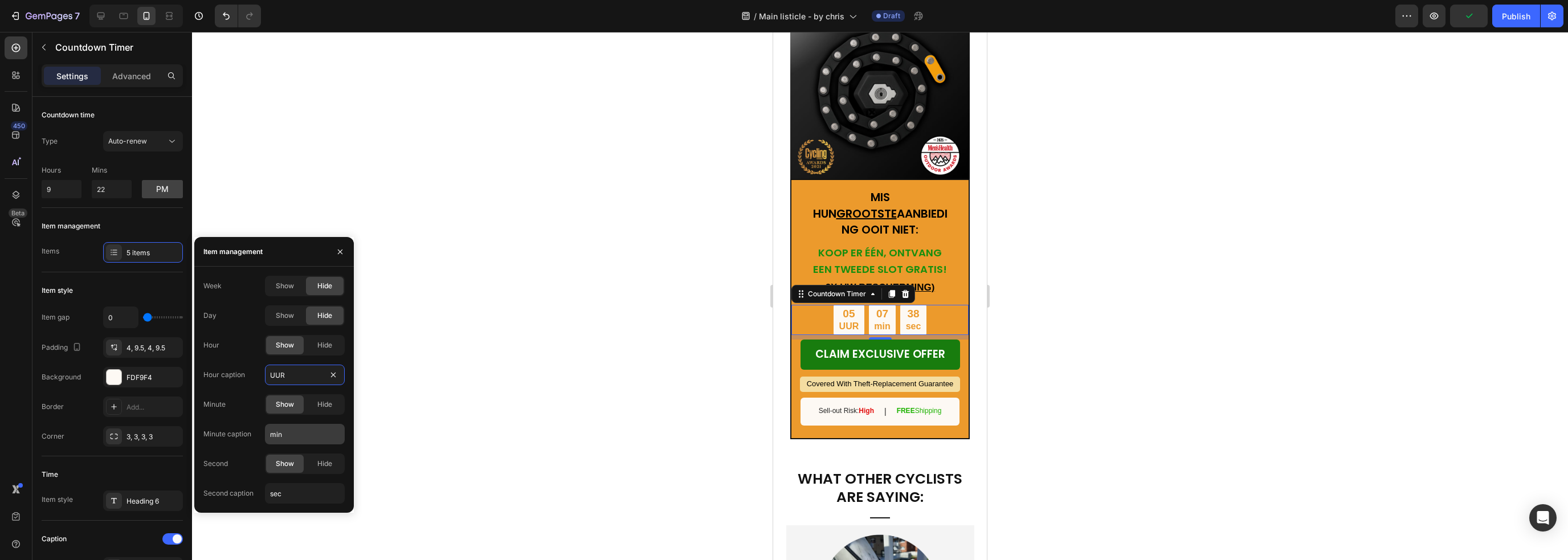 type on "UUR" 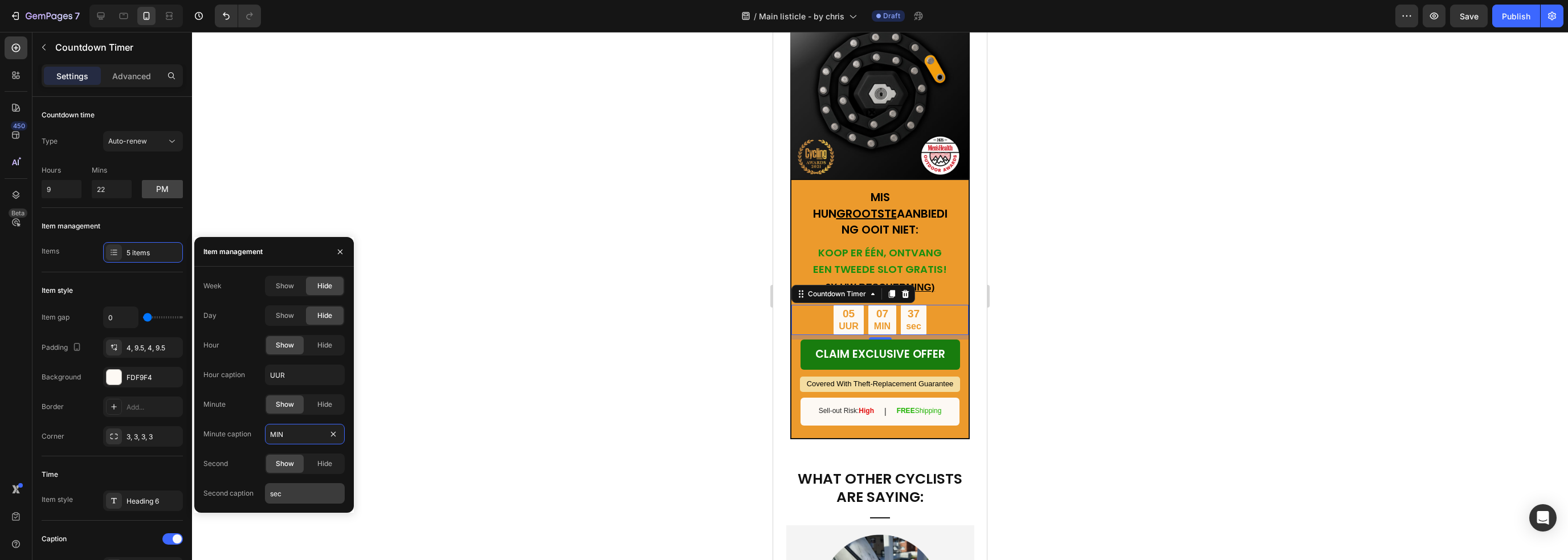 type on "MIN" 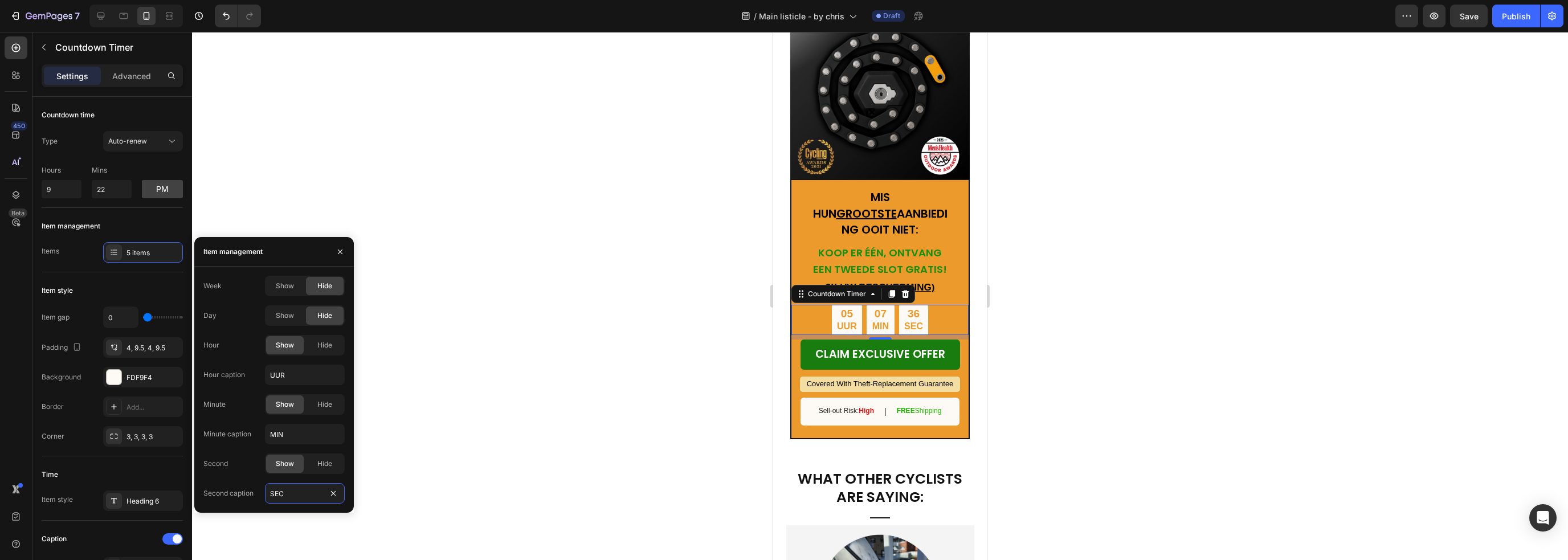 type on "SEC" 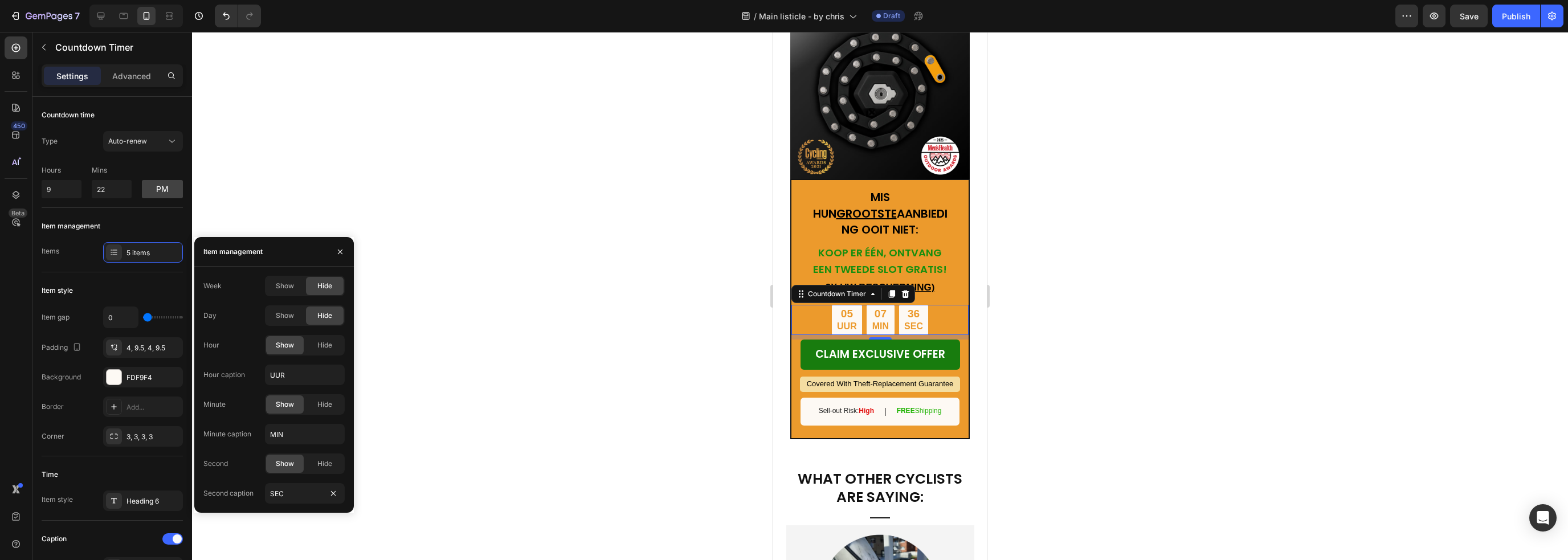 click on "Second Show Hide" at bounding box center (274, 464) 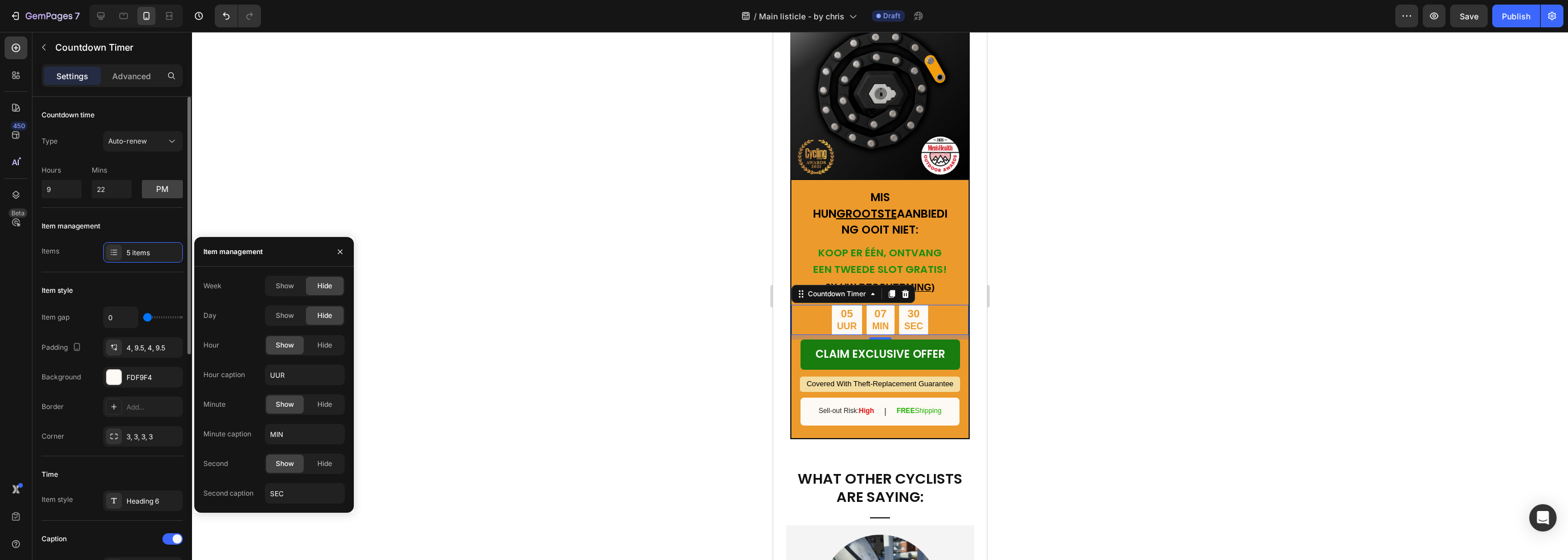 click on "Item style Item gap 0 Padding 4, 9.5, 4, 9.5 Background FDF9F4 Border Add... Corner 3, 3, 3, 3" 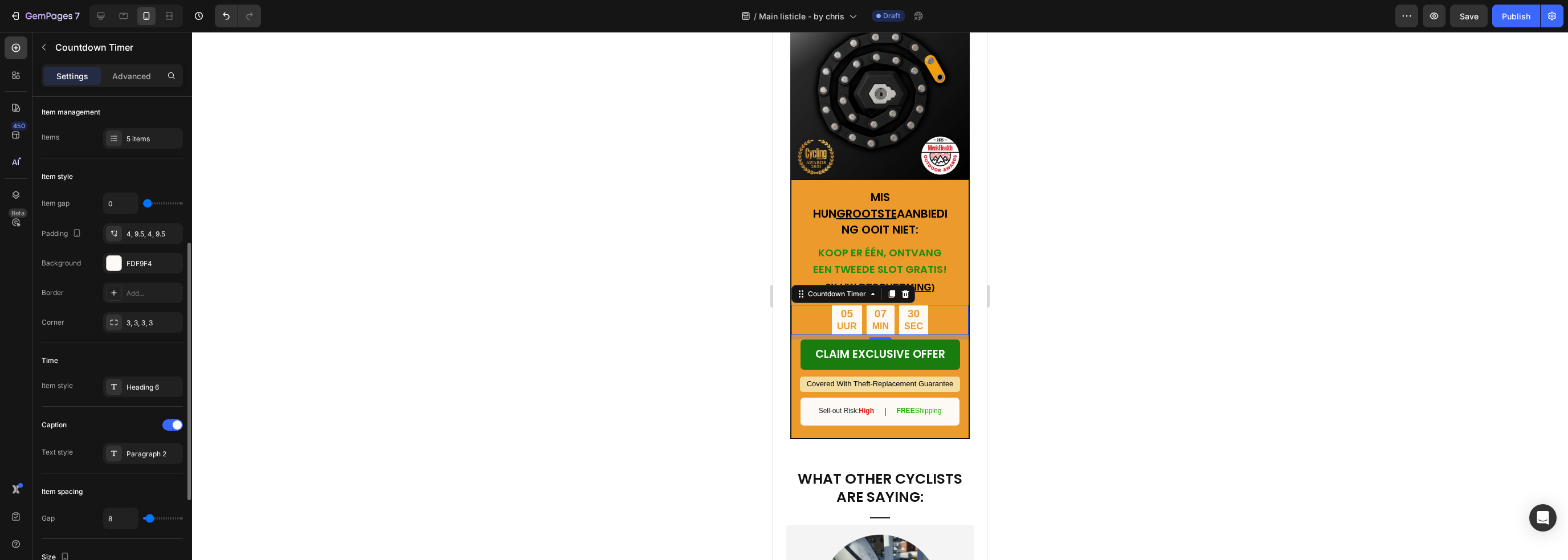 scroll, scrollTop: 171, scrollLeft: 0, axis: vertical 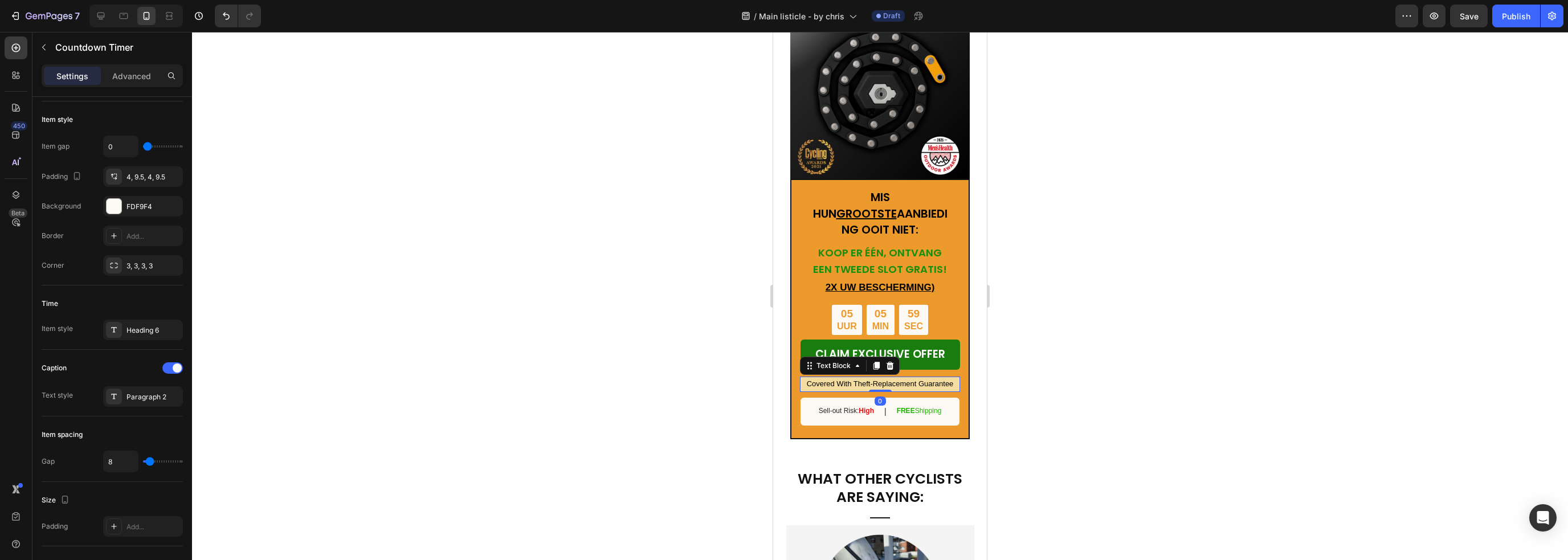 click on "Covered With Theft-Replacement Guarantee" at bounding box center (880, 384) 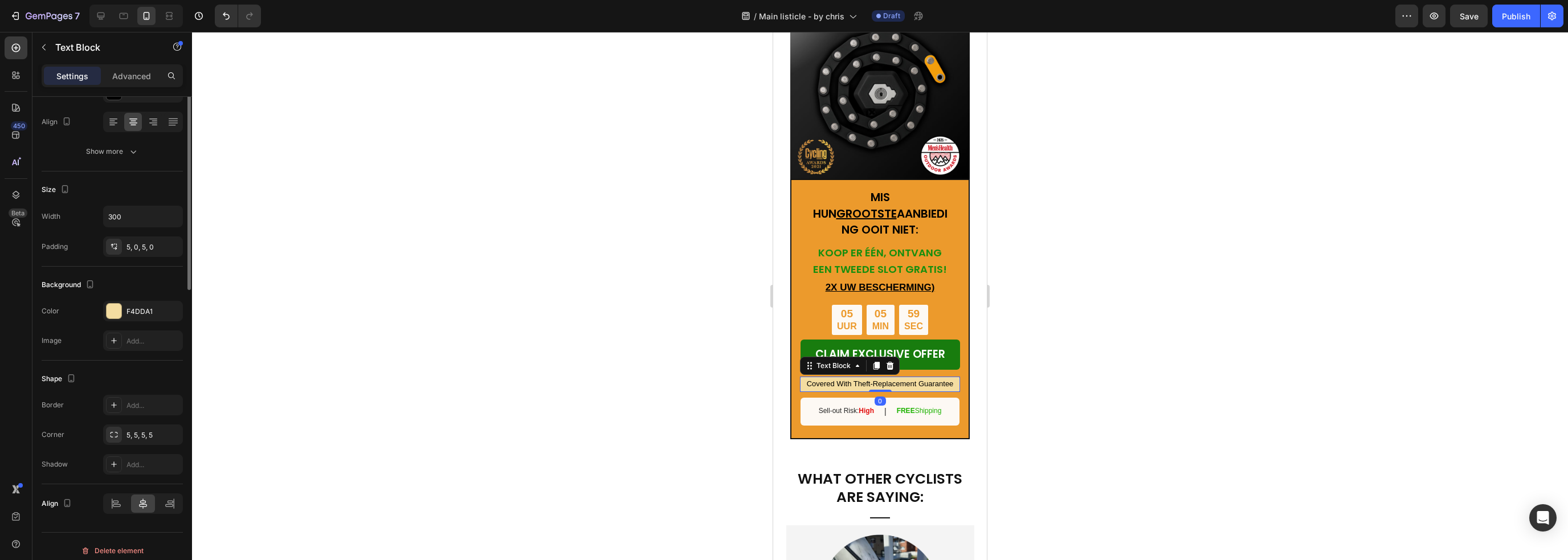 scroll, scrollTop: 0, scrollLeft: 0, axis: both 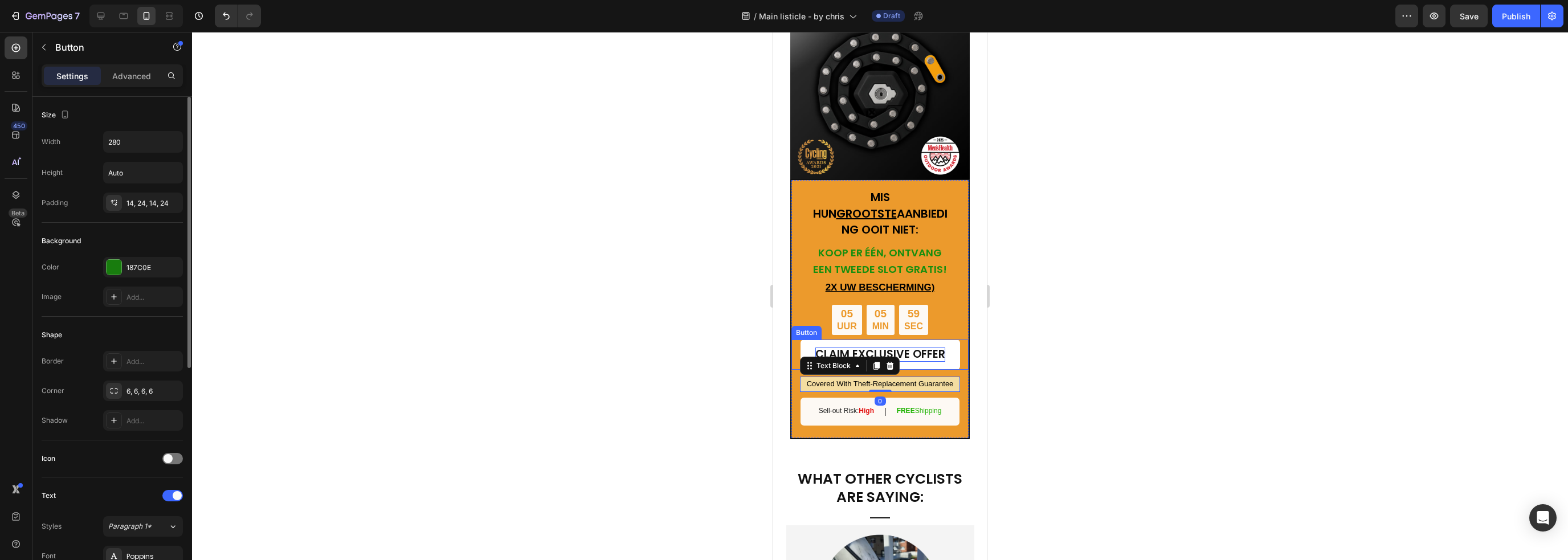 click on "CLAIM EXCLUSIVE OFFER" at bounding box center (880, 354) 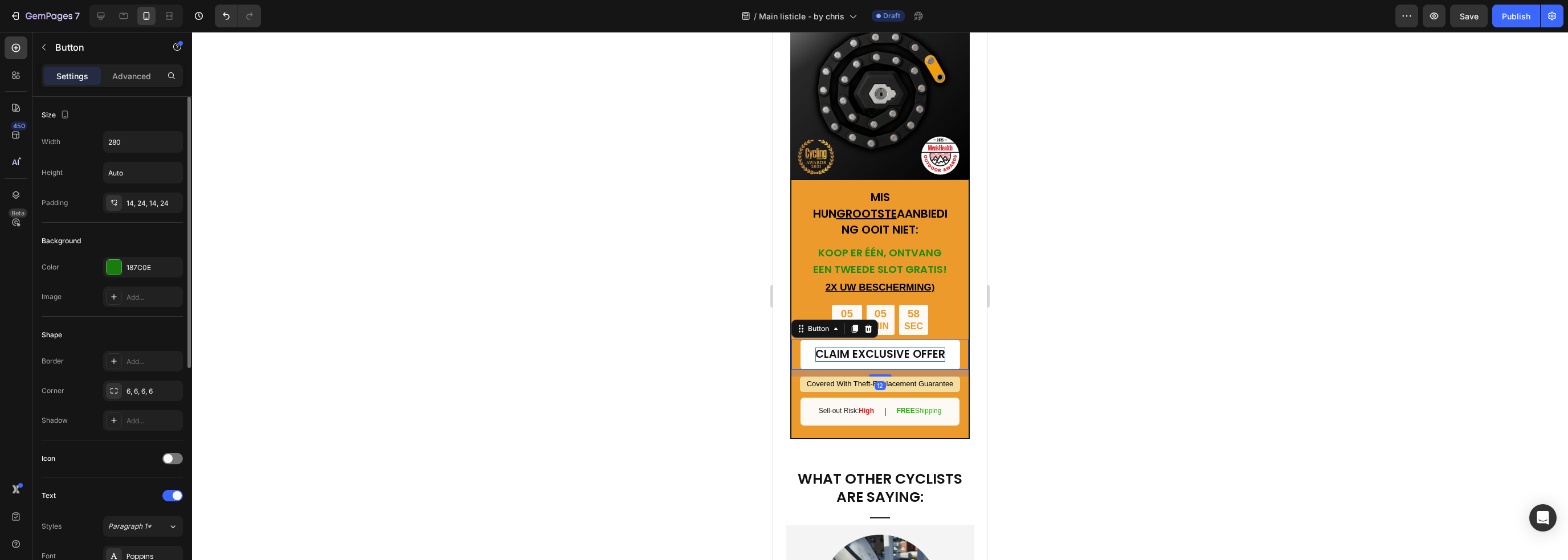 click on "CLAIM EXCLUSIVE OFFER" at bounding box center (880, 354) 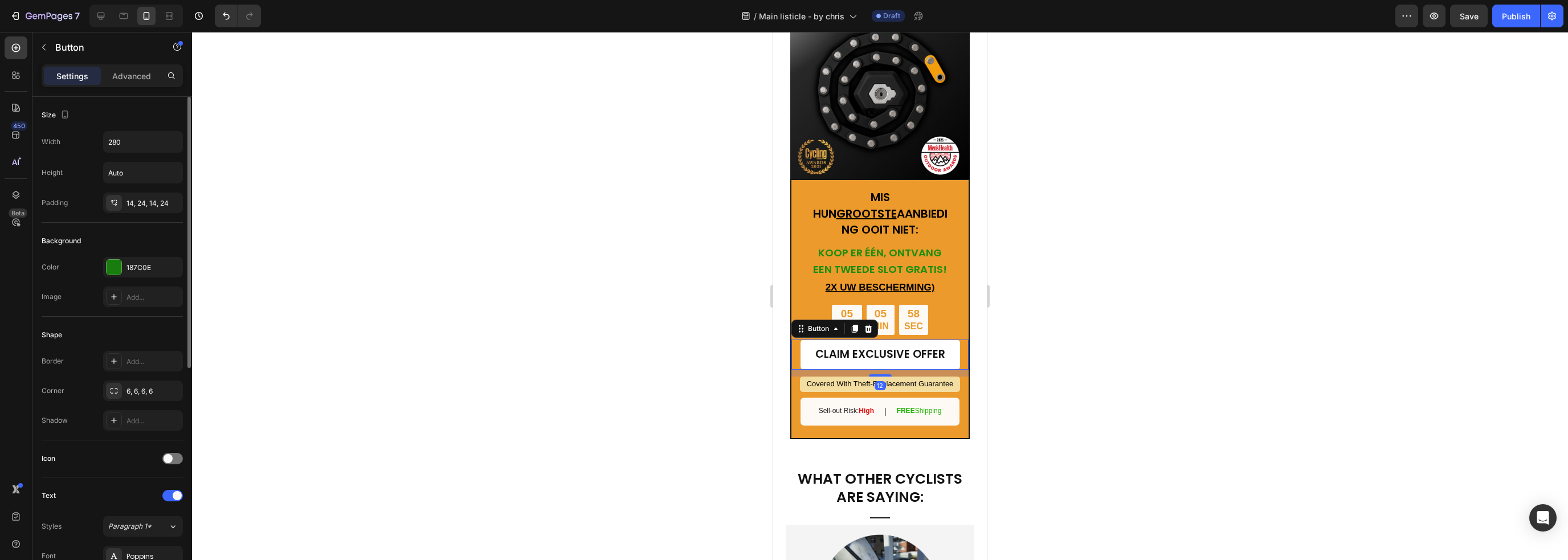 click on "CLAIM EXCLUSIVE OFFER" at bounding box center [880, 354] 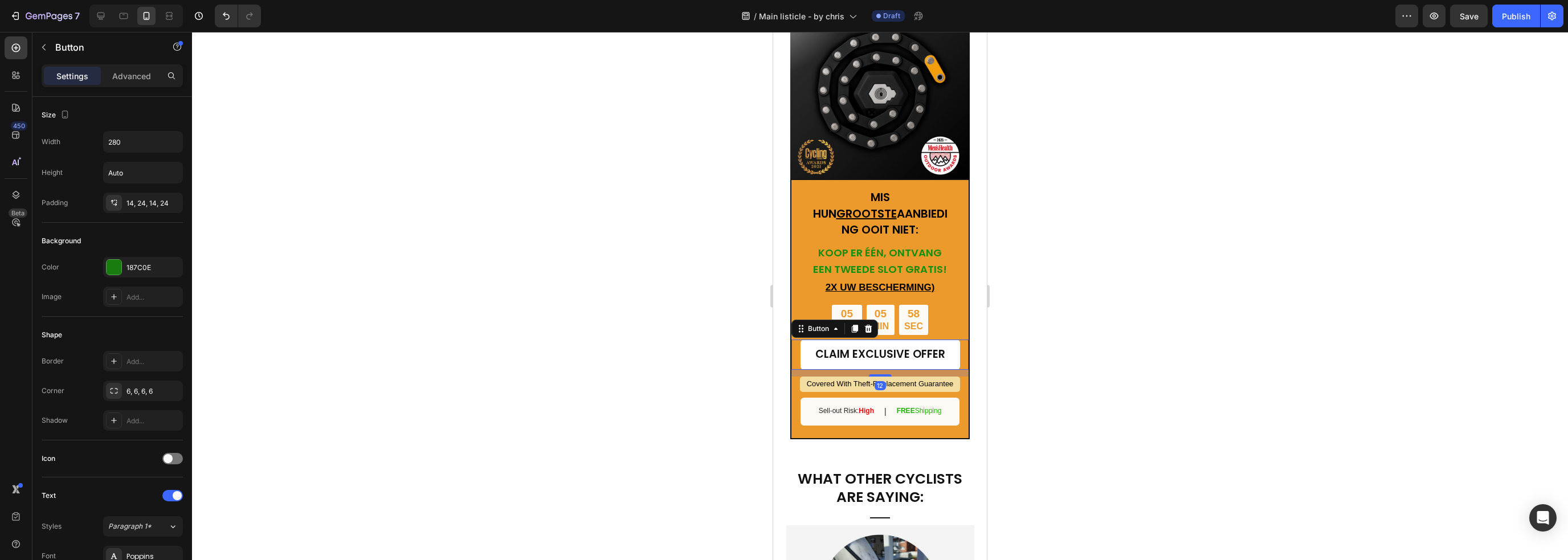 click on "CLAIM EXCLUSIVE OFFER" at bounding box center (880, 354) 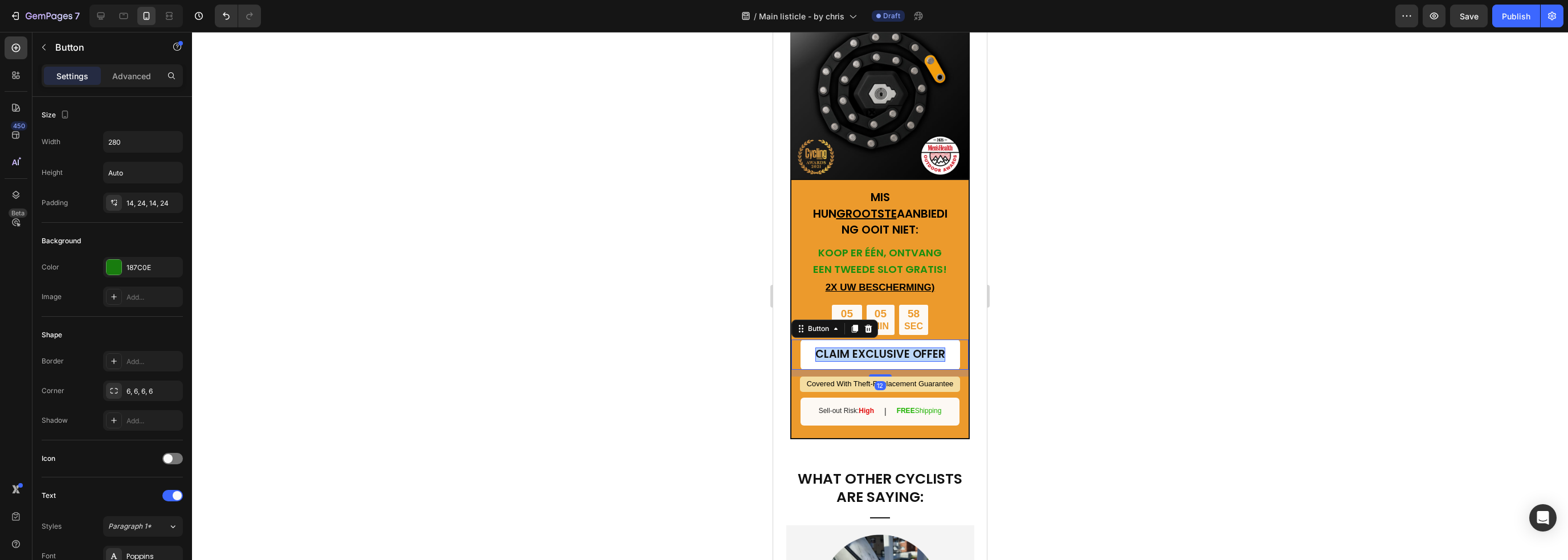 click on "CLAIM EXCLUSIVE OFFER" at bounding box center (880, 354) 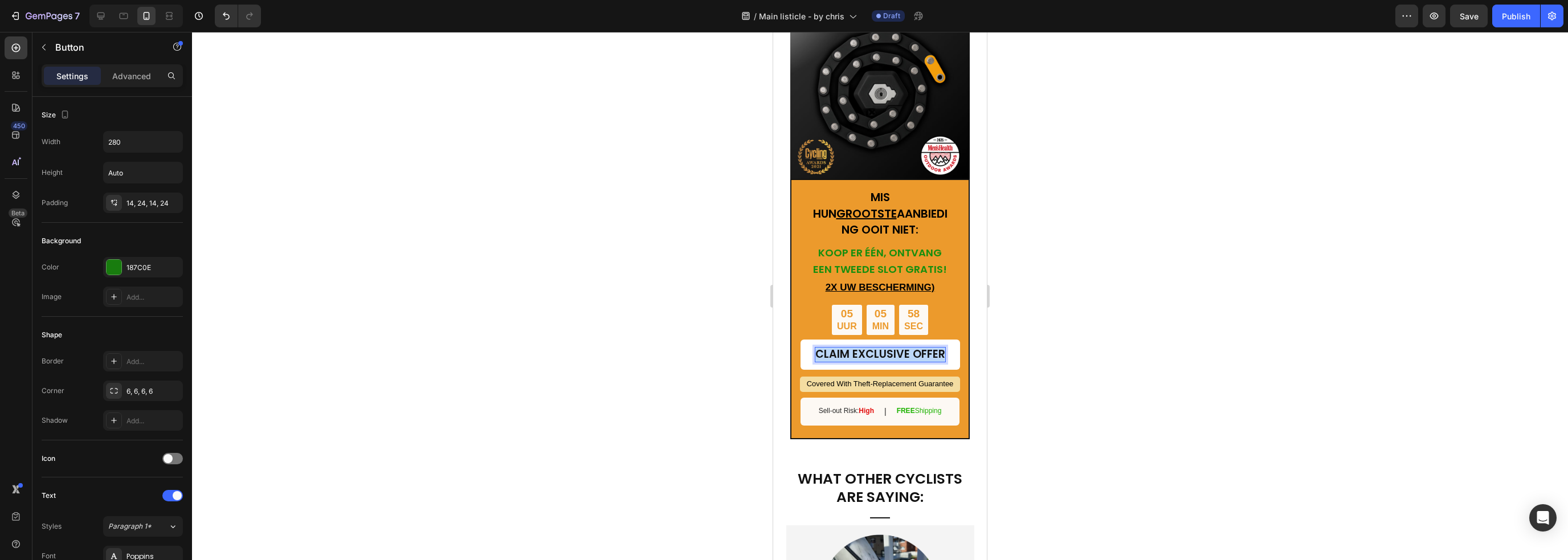 click on "CLAIM EXCLUSIVE OFFER" at bounding box center [880, 354] 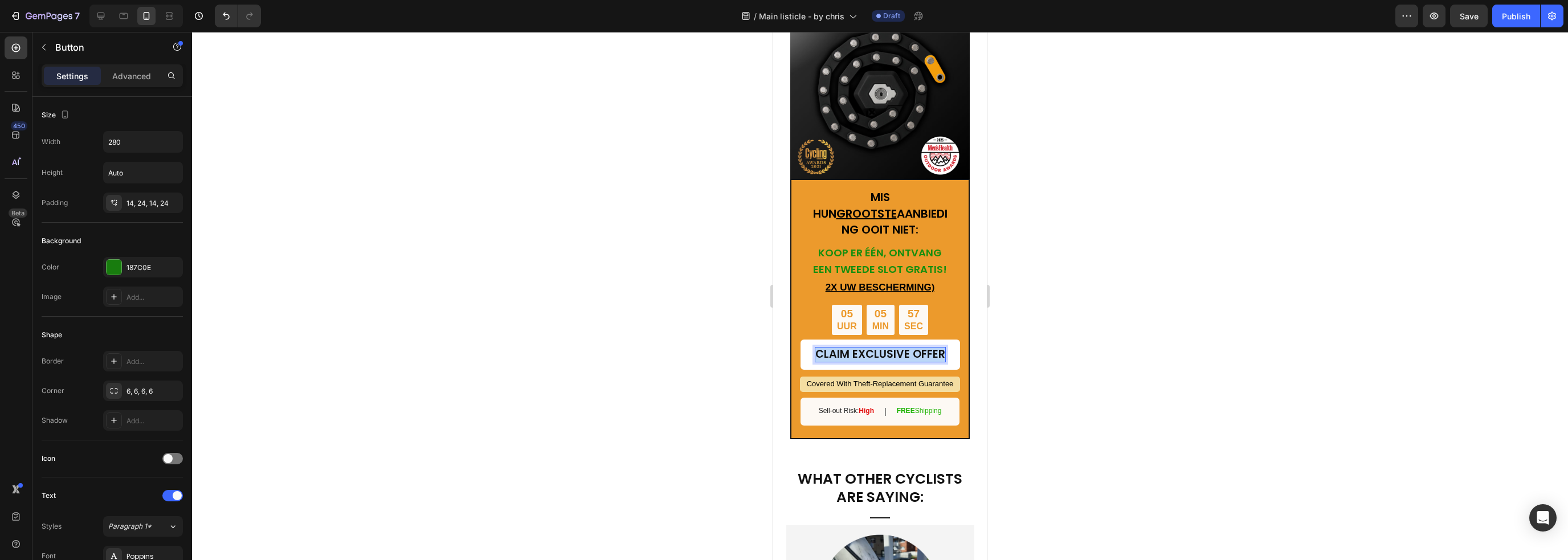 click on "CLAIM EXCLUSIVE OFFER" at bounding box center (880, 354) 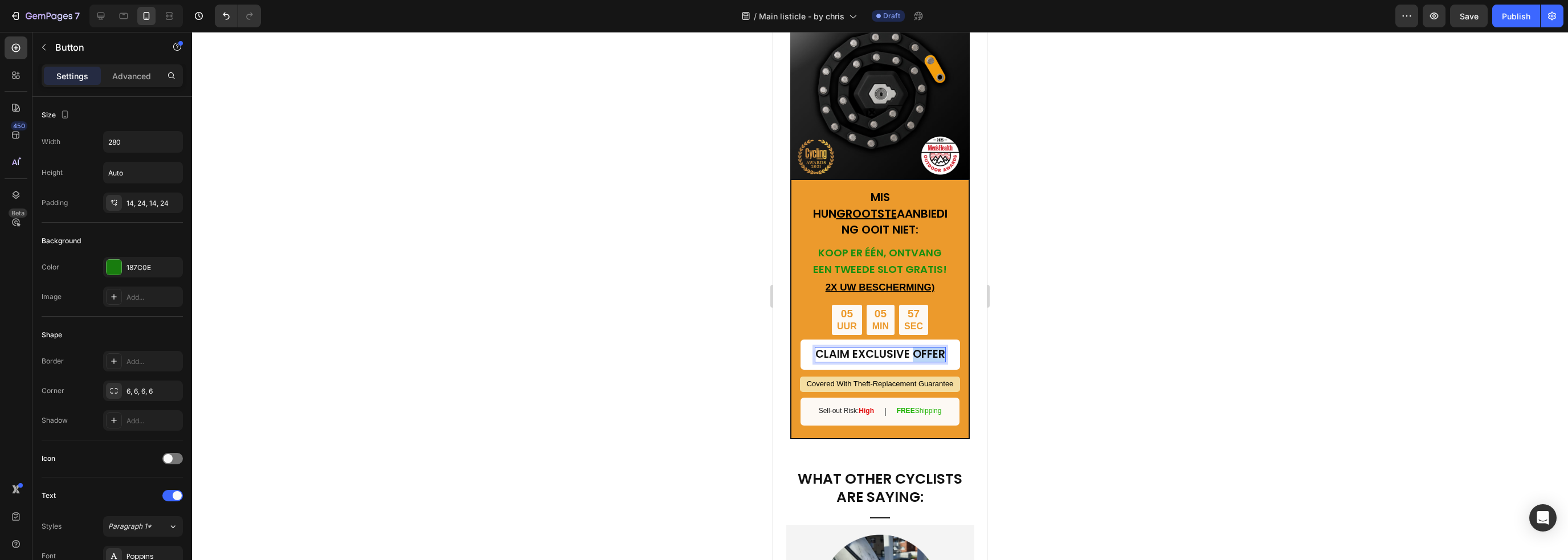 click on "CLAIM EXCLUSIVE OFFER" at bounding box center [880, 354] 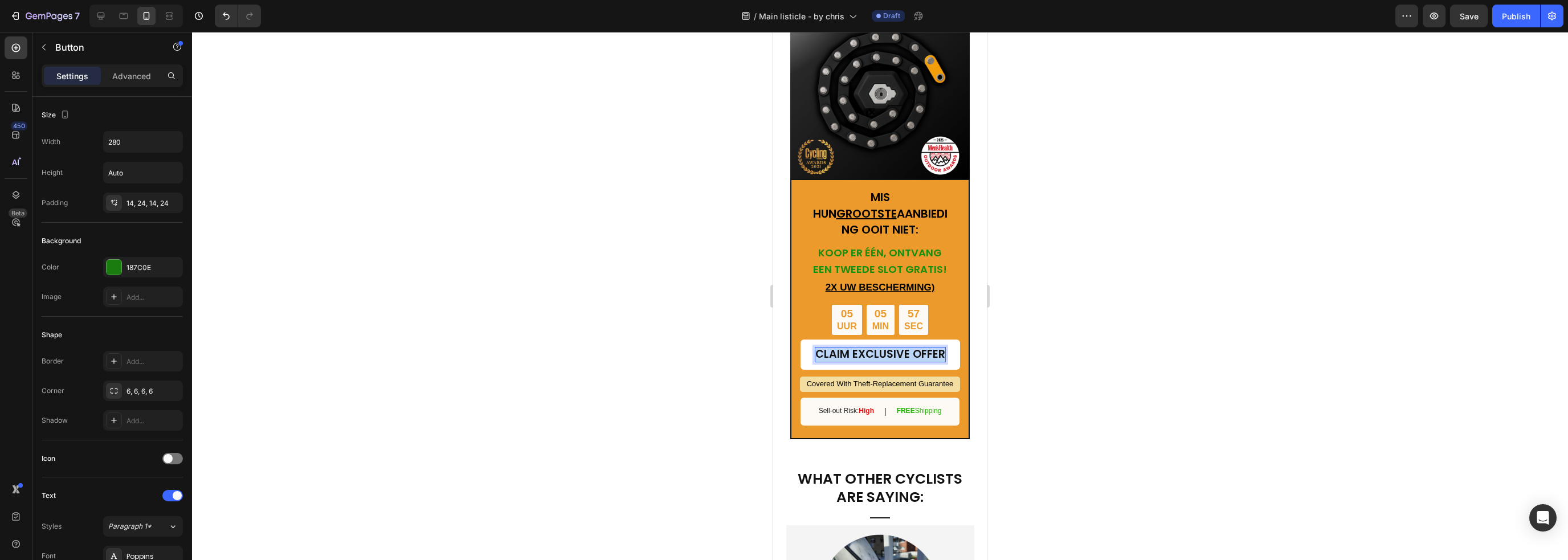 click on "CLAIM EXCLUSIVE OFFER" at bounding box center [880, 354] 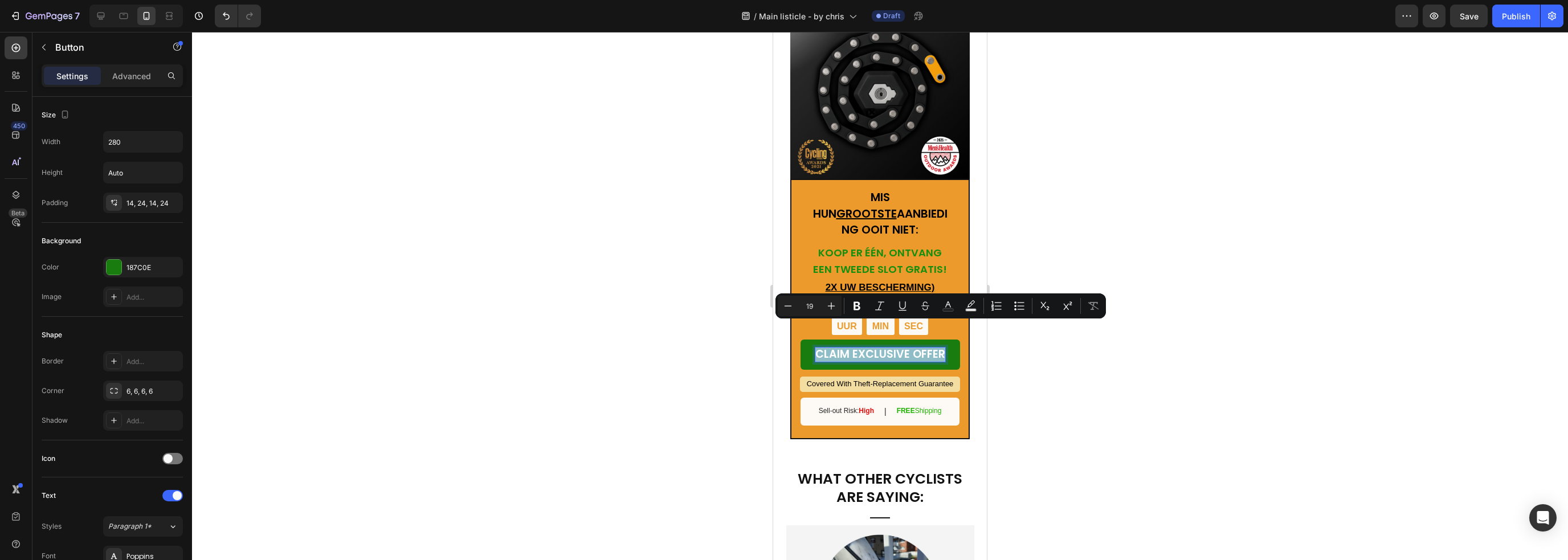 copy on "CLAIM EXCLUSIVE OFFER" 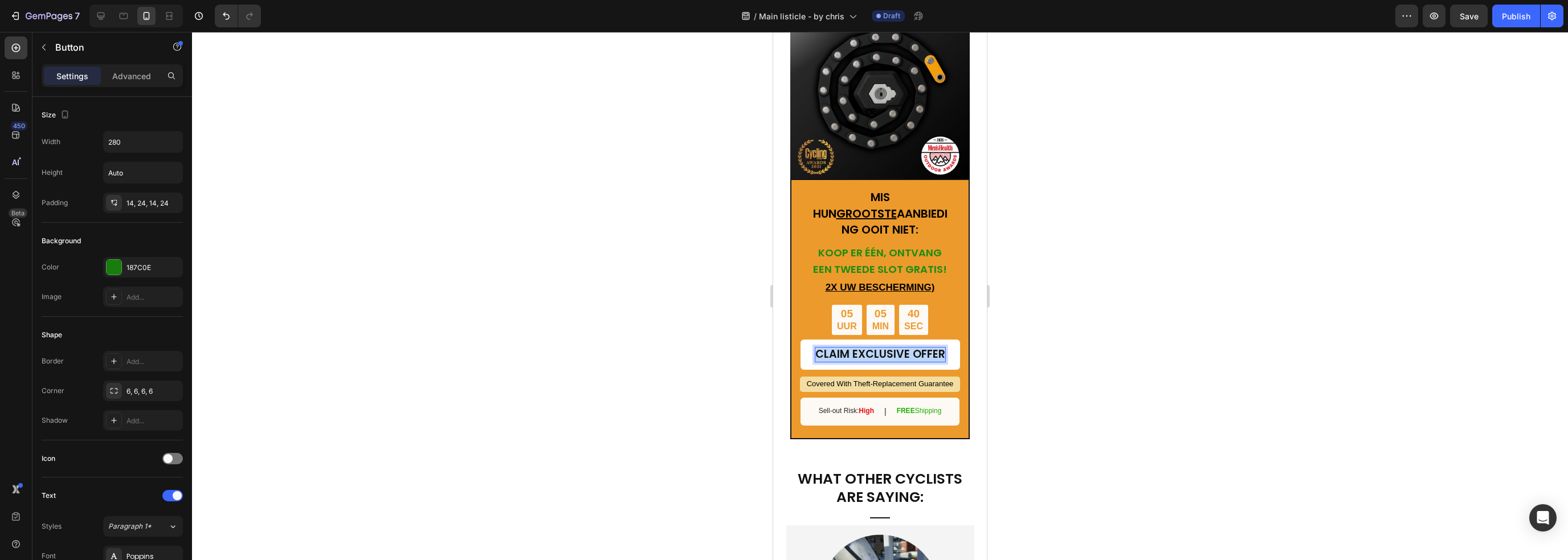 click on "CLAIM EXCLUSIVE OFFER" at bounding box center [880, 354] 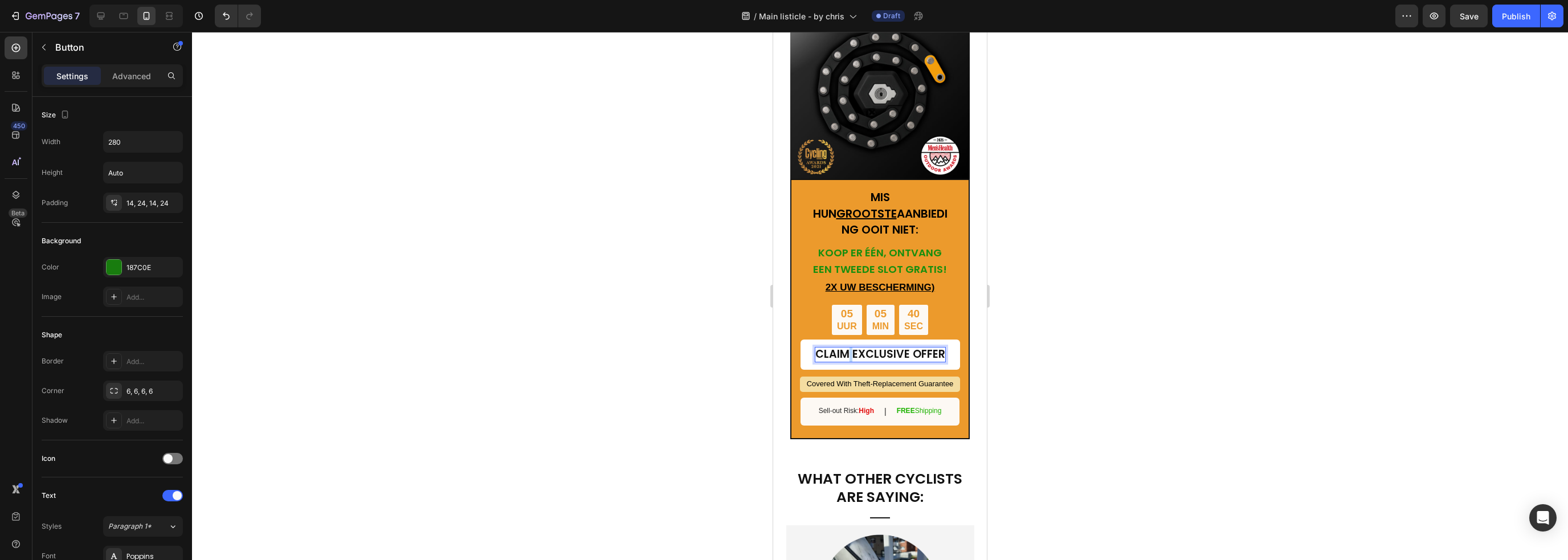 click on "CLAIM EXCLUSIVE OFFER" at bounding box center [880, 354] 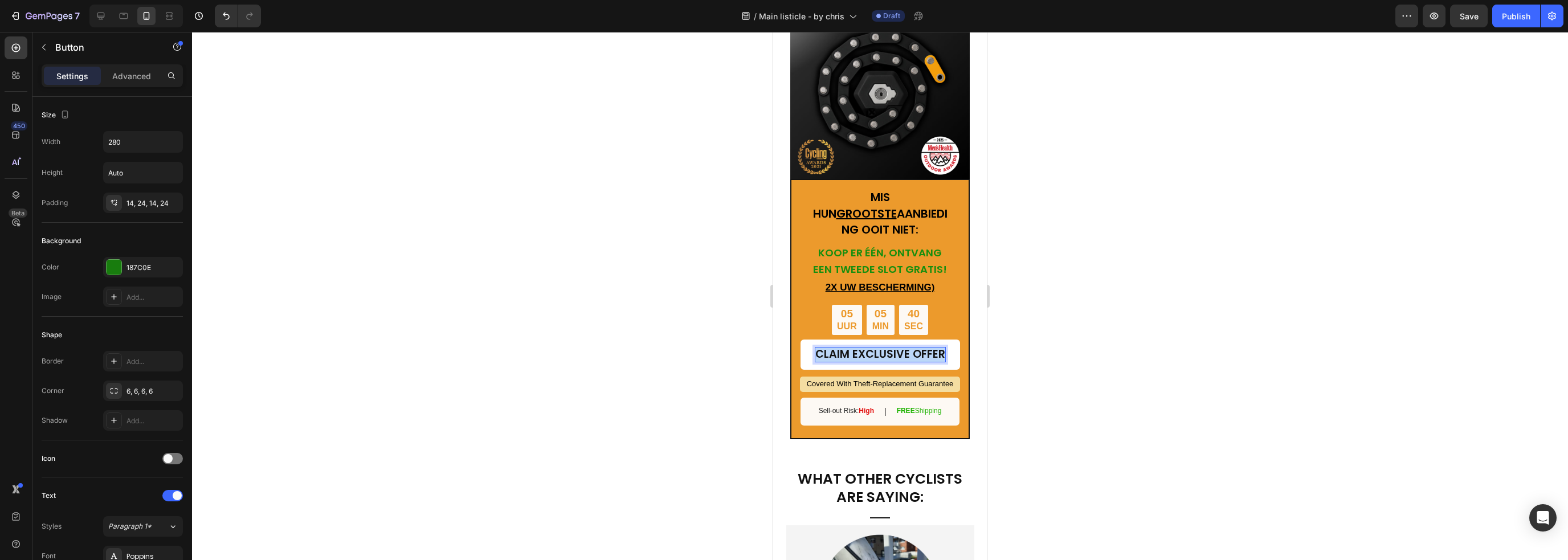 click on "CLAIM EXCLUSIVE OFFER" at bounding box center [880, 354] 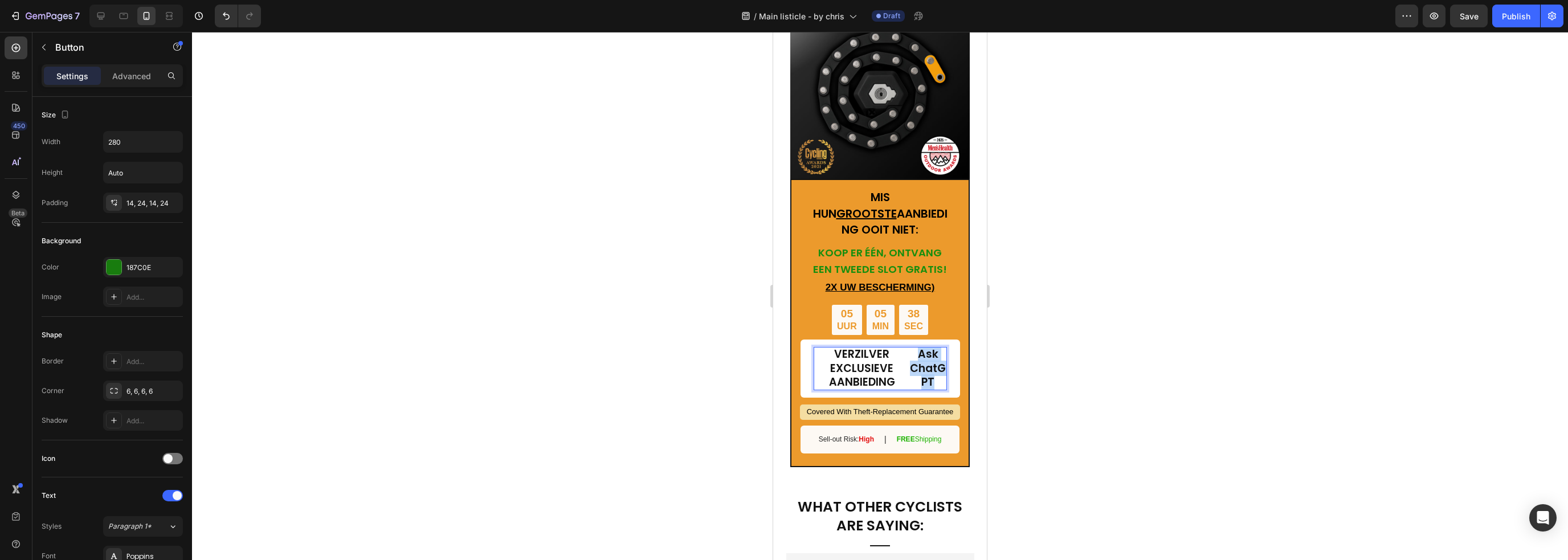drag, startPoint x: 929, startPoint y: 359, endPoint x: 911, endPoint y: 334, distance: 30.805844 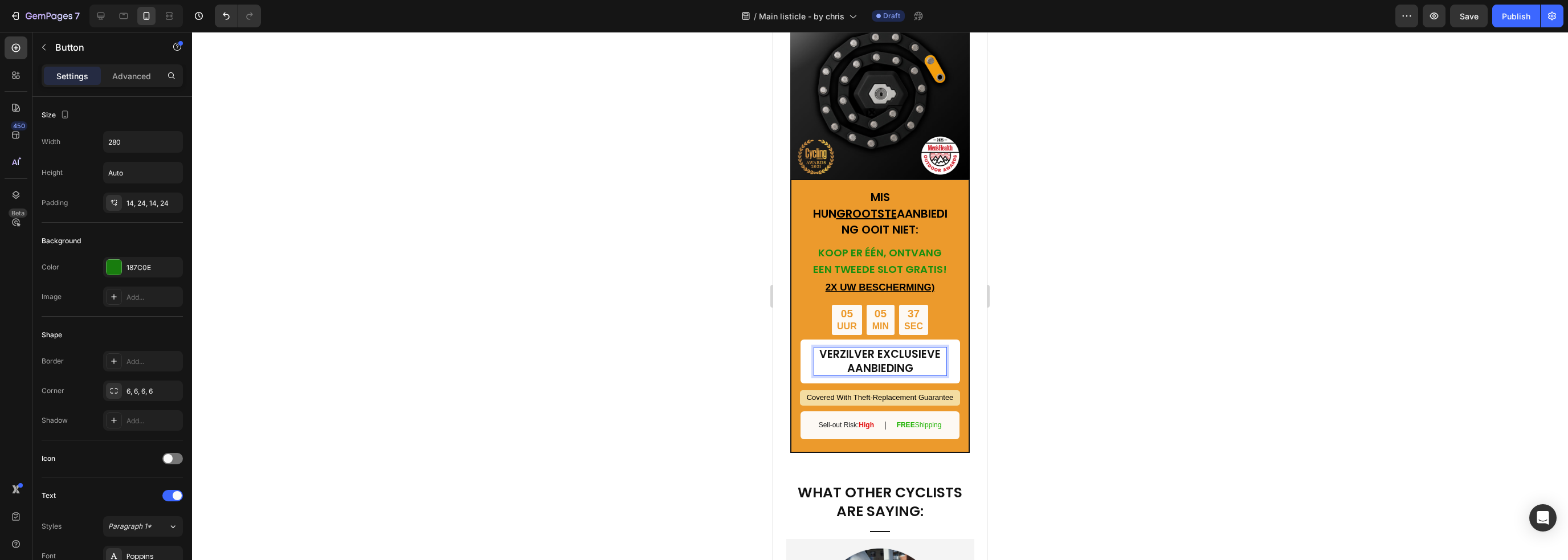 click on "VERZILVER EXCLUSIEVE AANBIEDING" at bounding box center [880, 361] 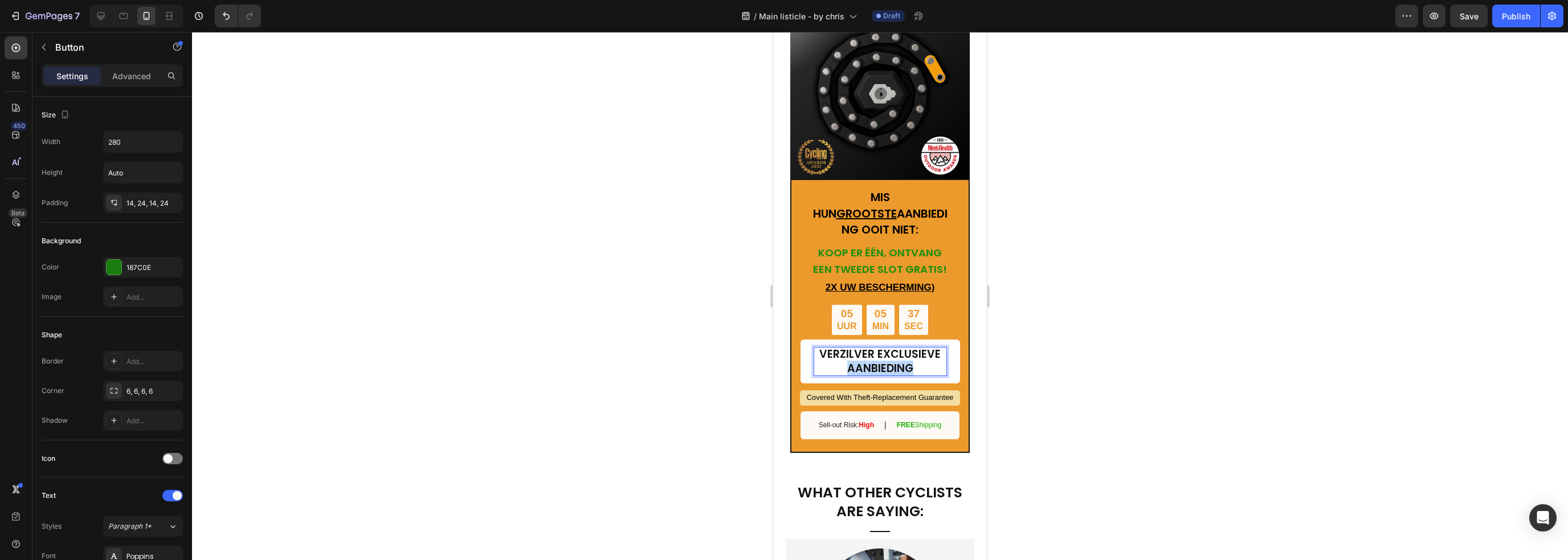 click on "VERZILVER EXCLUSIEVE AANBIEDING" at bounding box center (880, 361) 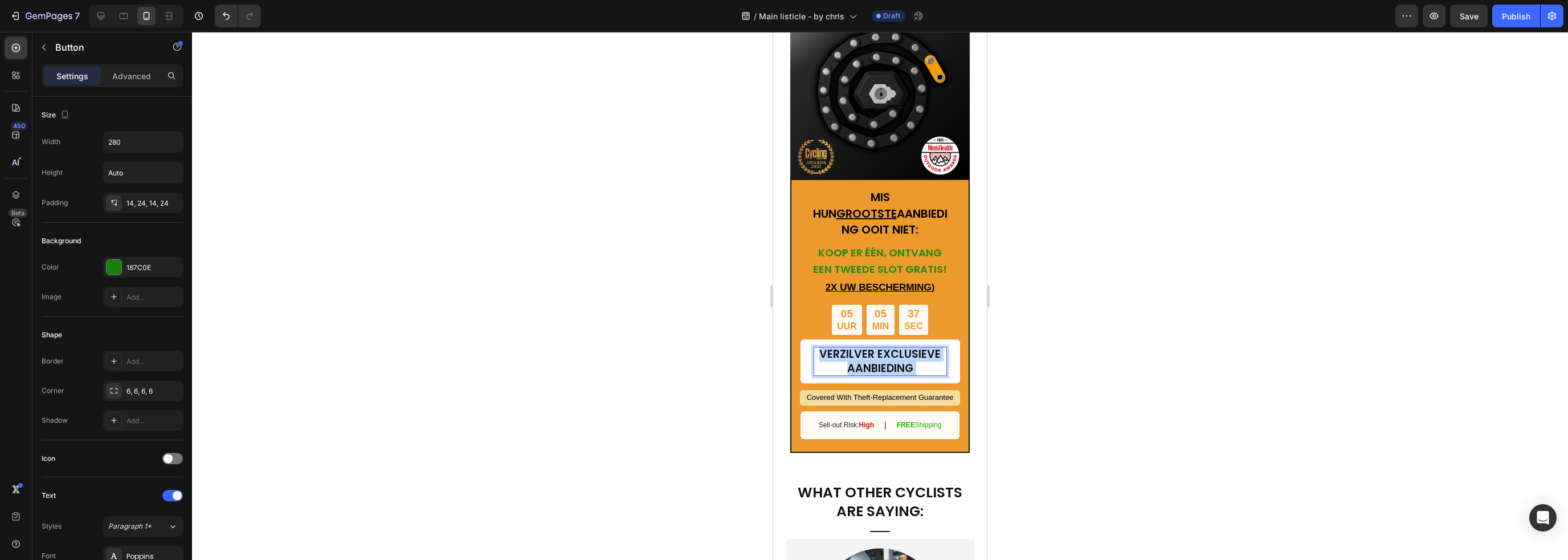 click on "VERZILVER EXCLUSIEVE AANBIEDING" at bounding box center (880, 361) 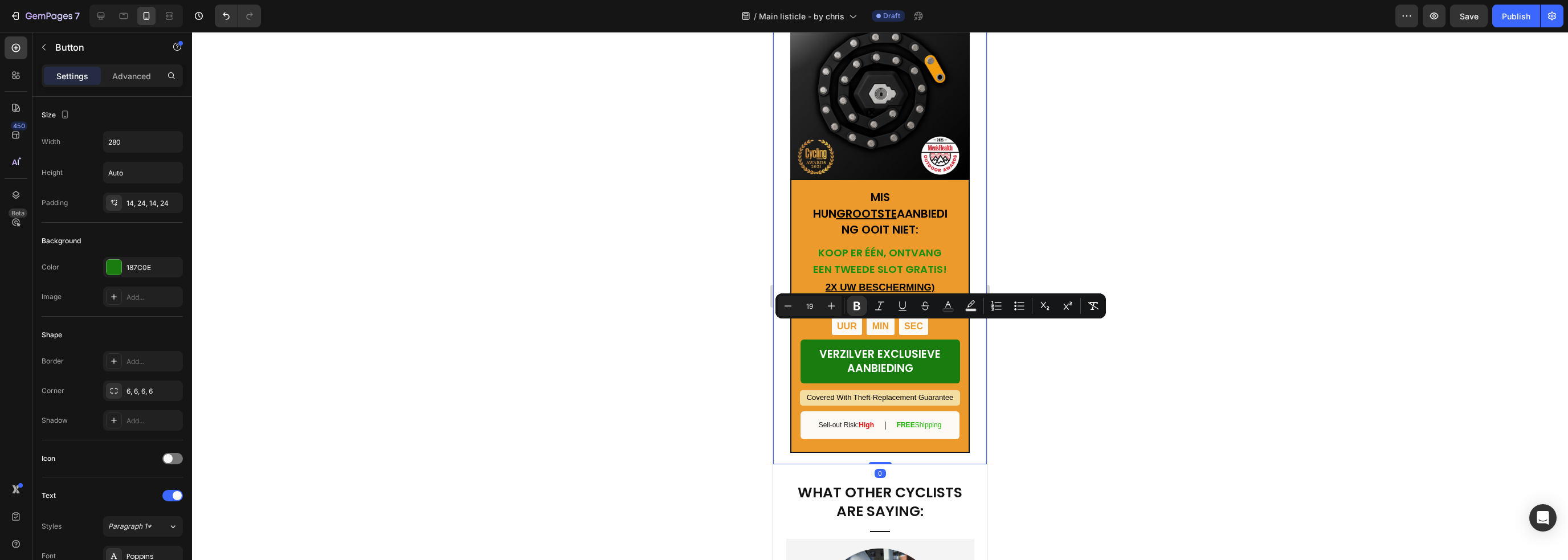 click on "MIS HUN  GROOTSTE  AANBIEDING OOIT NIET: Text Block KOOP ER ÉÉN, ONTVANG EEN TWEEDE SLOT GRATIS! Heading 2X UW BESCHERMING) Text Block 05 UUR 05 MIN 32 SEC Countdown Timer VERZILVER EXCLUSIEVE AANBIEDING Button Covered With Theft-Replacement Guarantee Text Block Sell-out Risk:  High Text Block | Text Block FREE  Shipping Text Block Row Row Image Row   0" at bounding box center [880, 229] 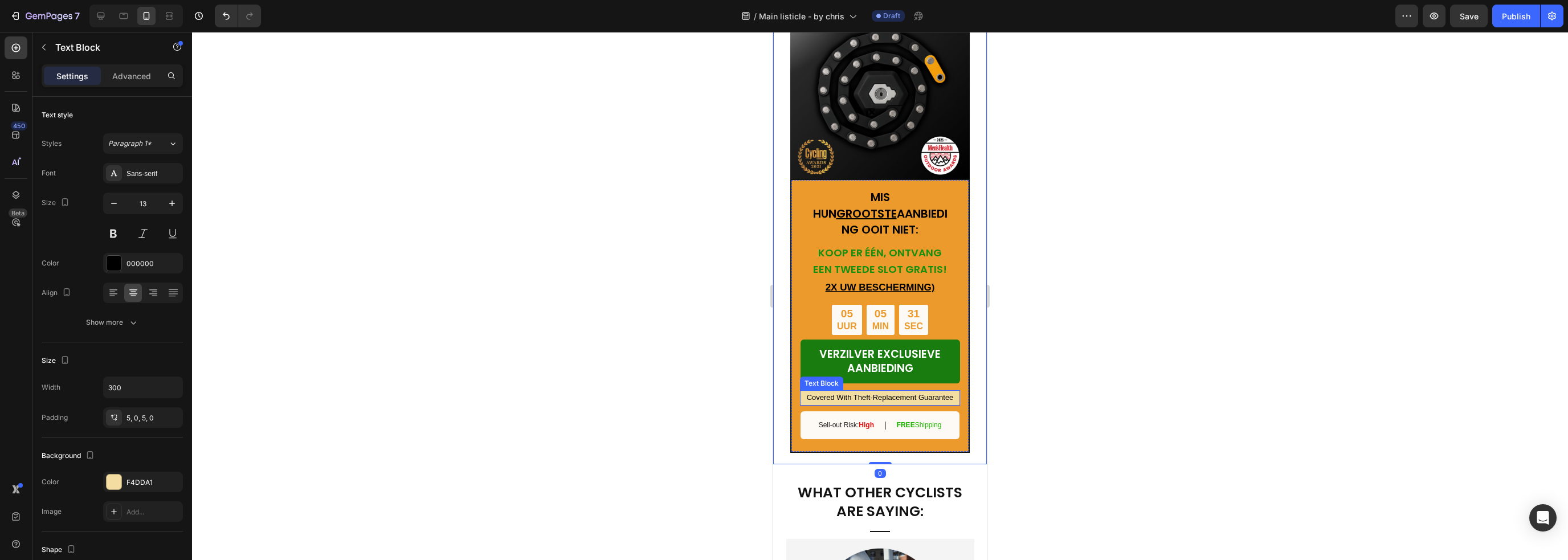 click on "Covered With Theft-Replacement Guarantee Text Block" at bounding box center (880, 398) 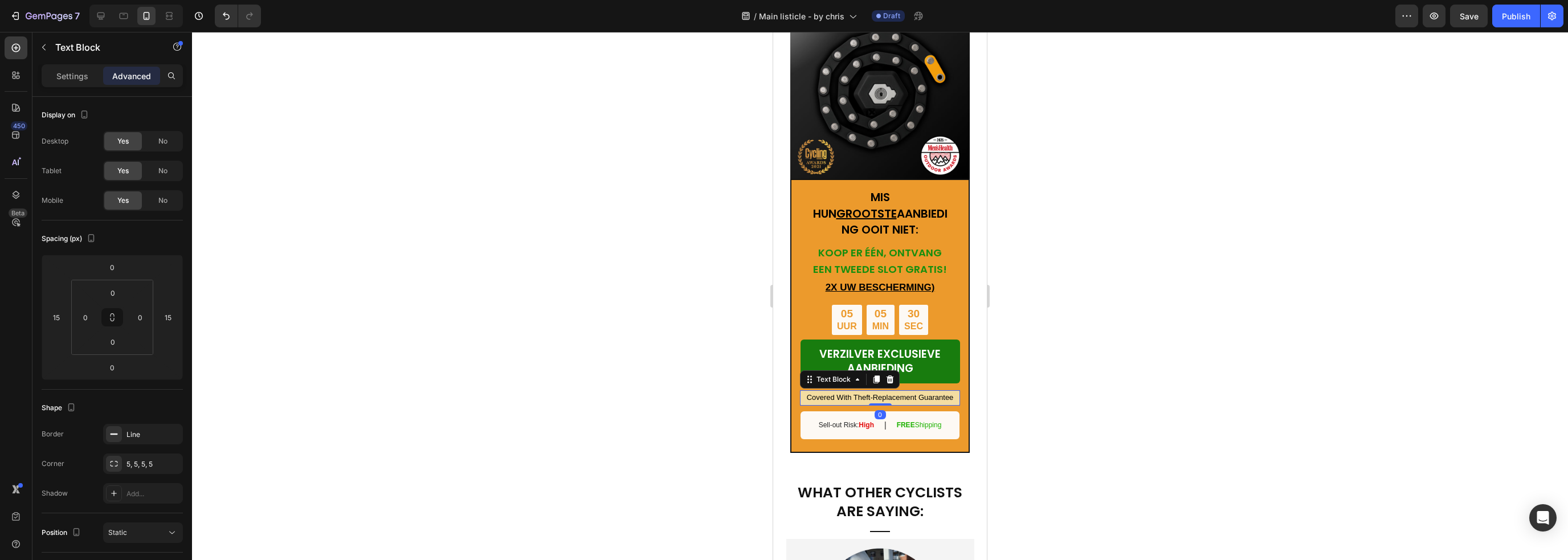 click on "Covered With Theft-Replacement Guarantee" at bounding box center (880, 398) 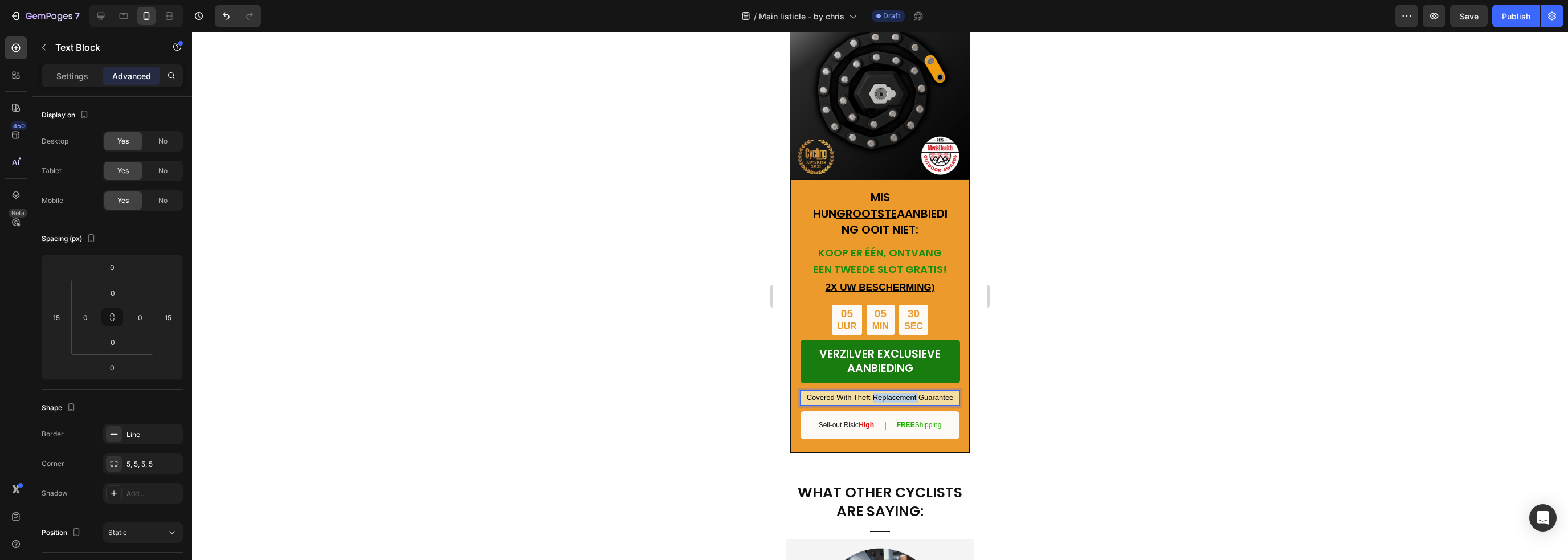 click on "Covered With Theft-Replacement Guarantee" at bounding box center (880, 398) 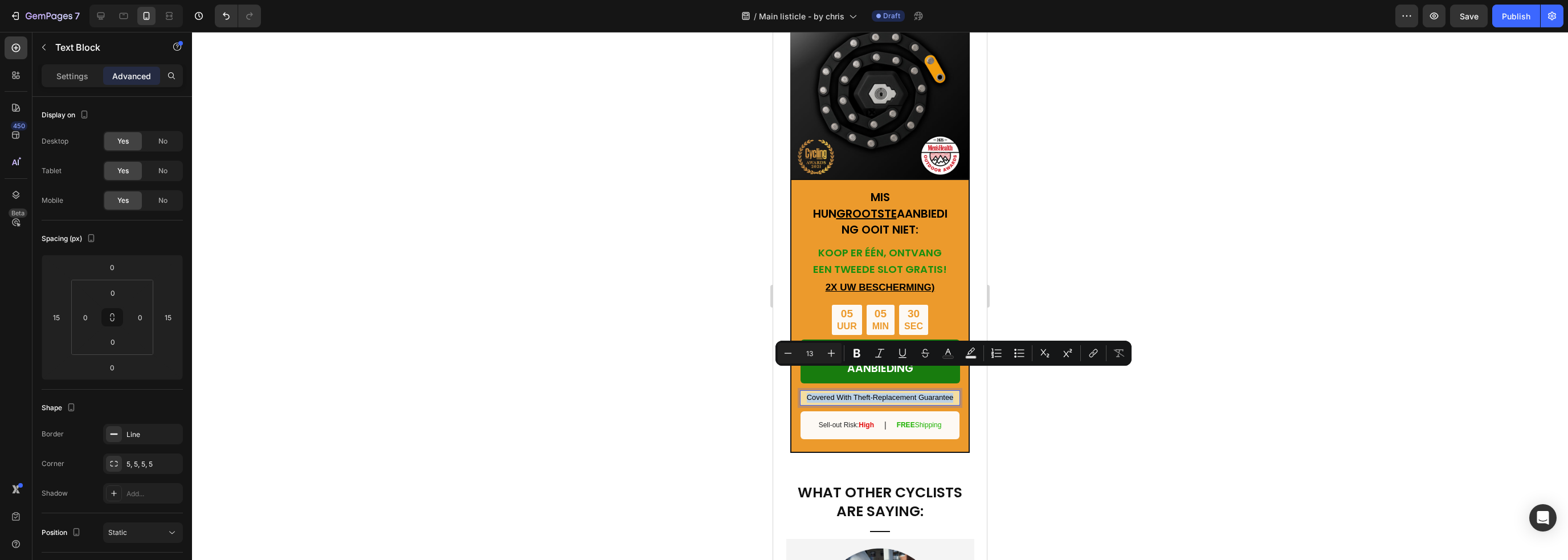 click on "Covered With Theft-Replacement Guarantee" at bounding box center [880, 398] 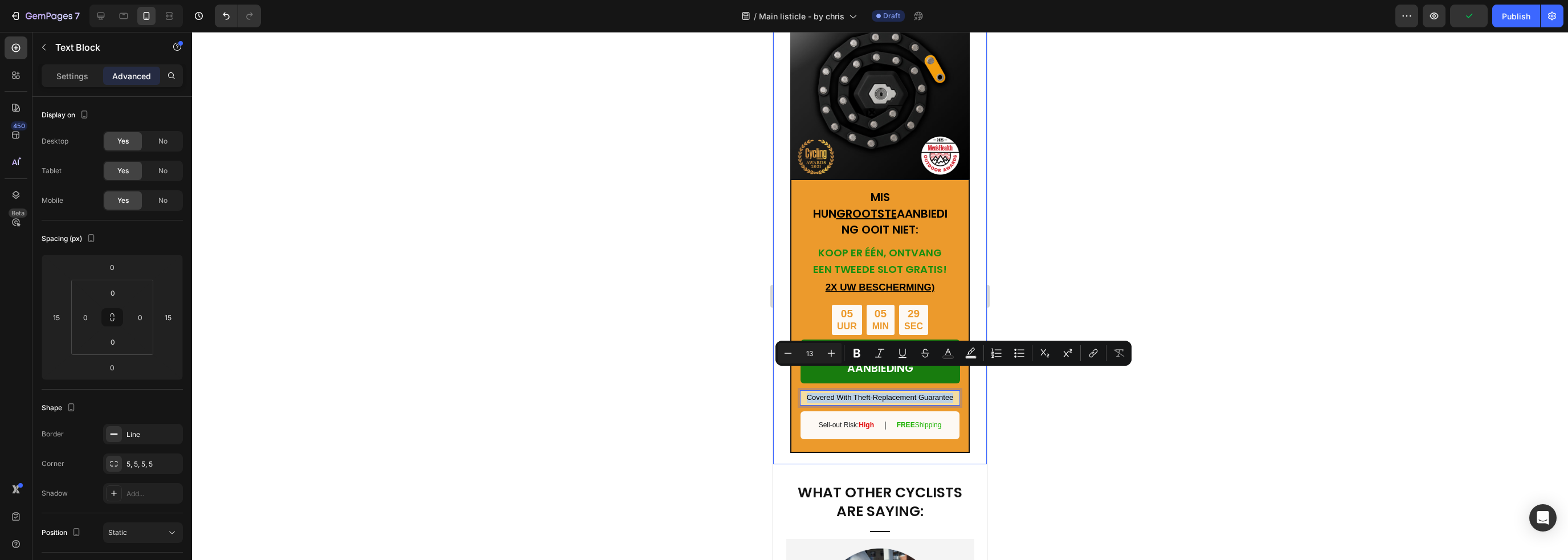copy on "Covered With Theft-Replacement Guarantee" 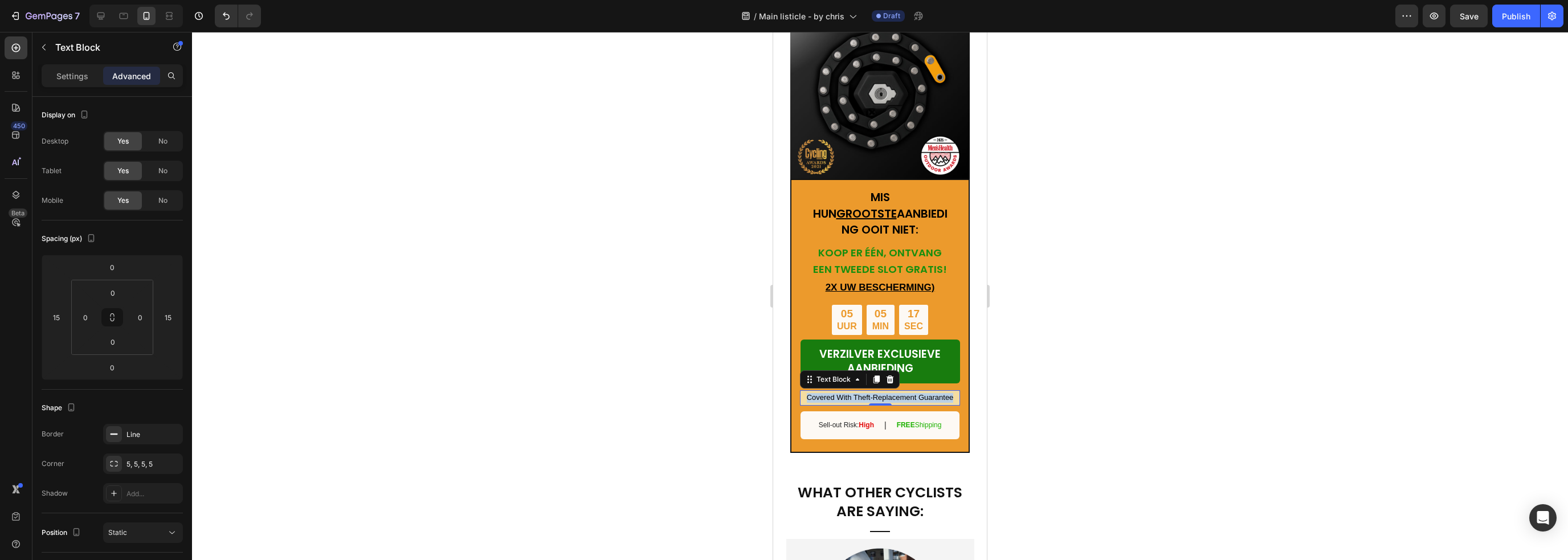 click on "Covered With Theft-Replacement Guarantee" at bounding box center [880, 398] 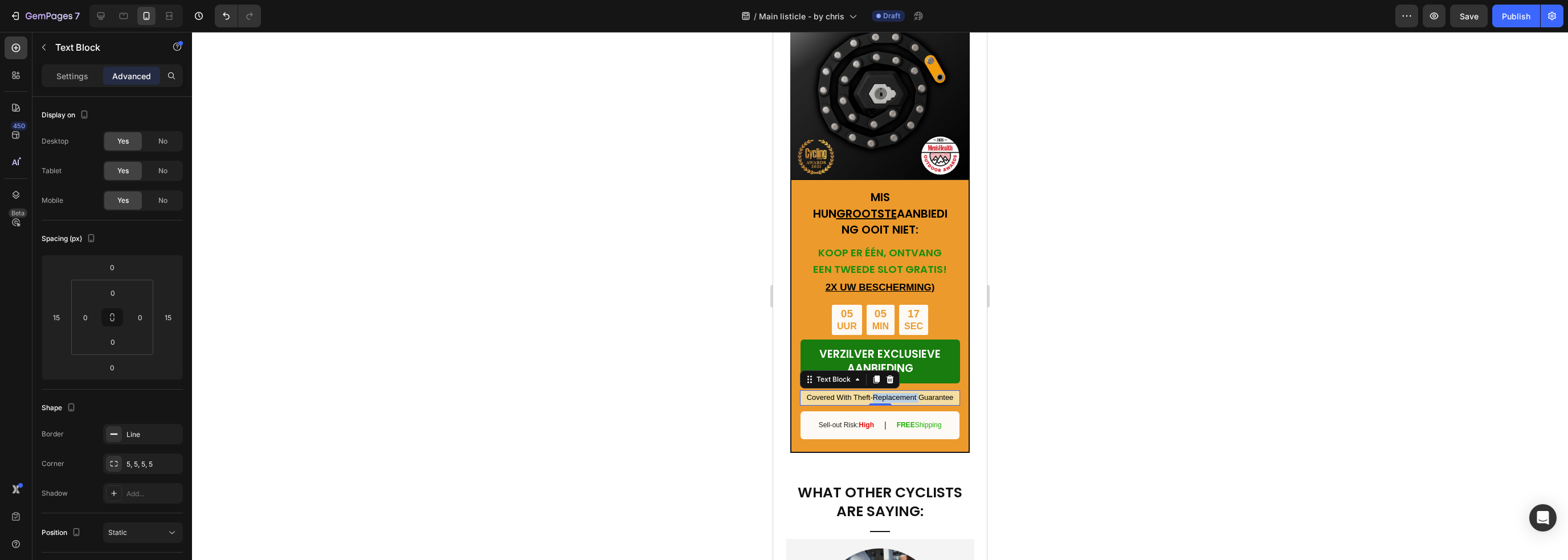 click on "Covered With Theft-Replacement Guarantee" at bounding box center (880, 398) 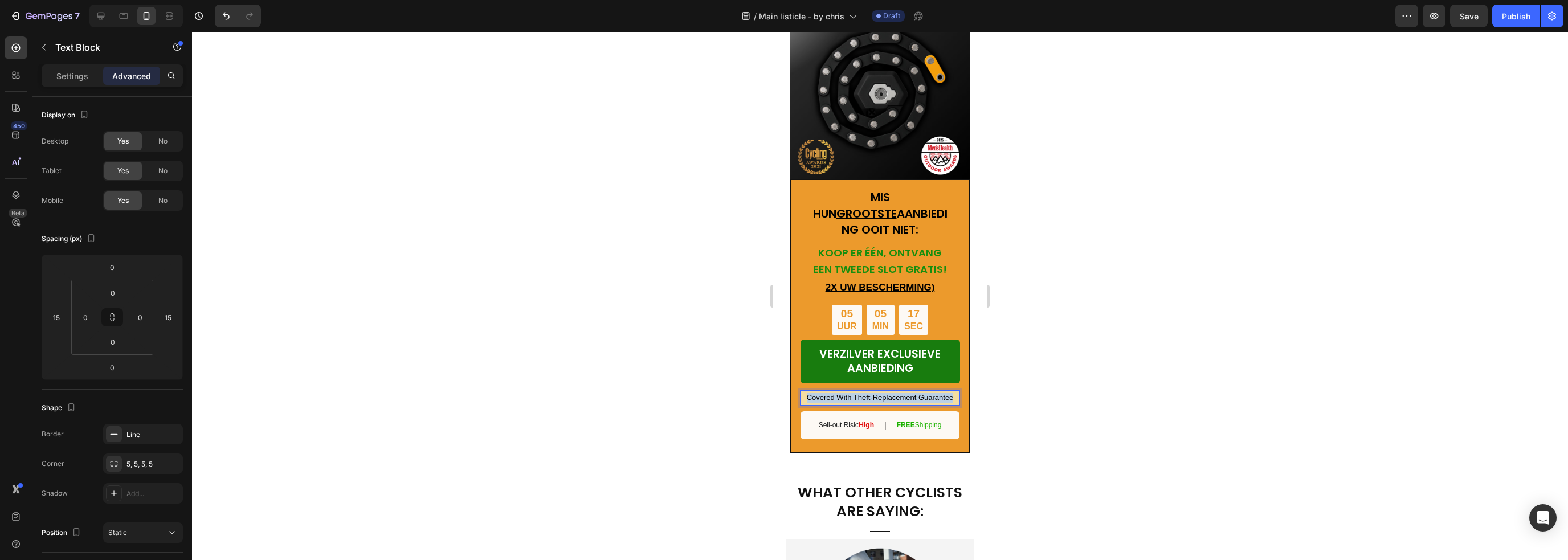 click on "Covered With Theft-Replacement Guarantee" at bounding box center (880, 398) 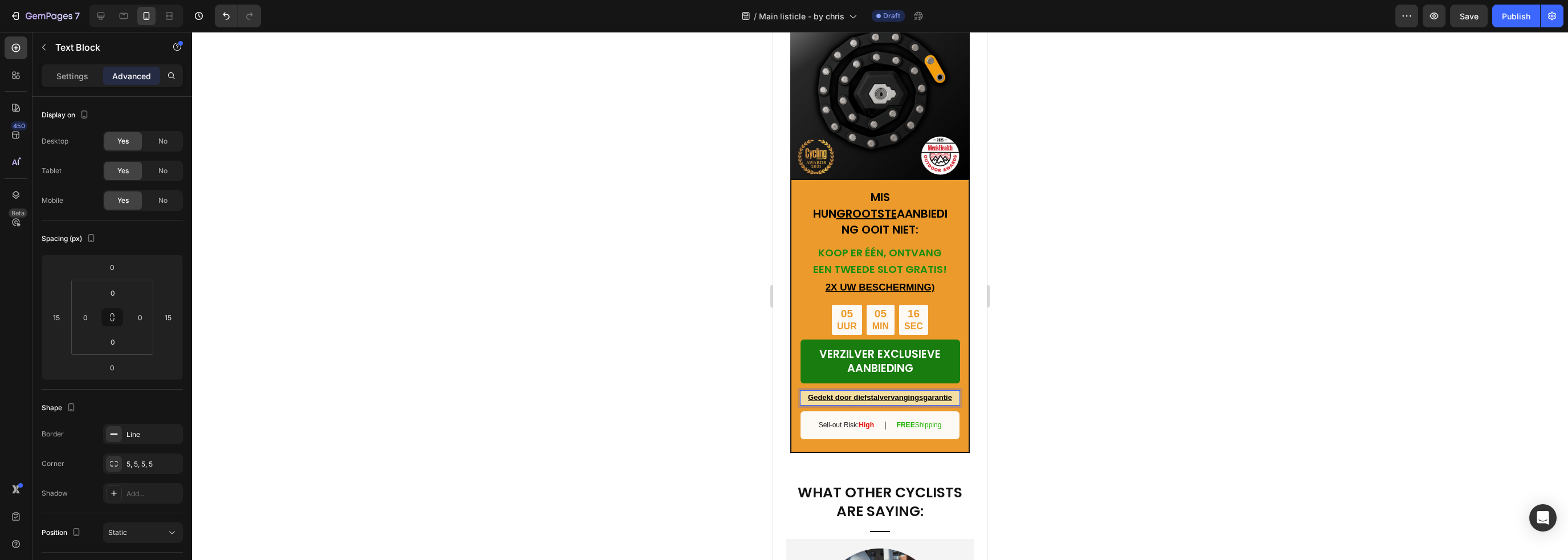 click on "Gedekt door diefstalvervangingsgarantie" at bounding box center [880, 397] 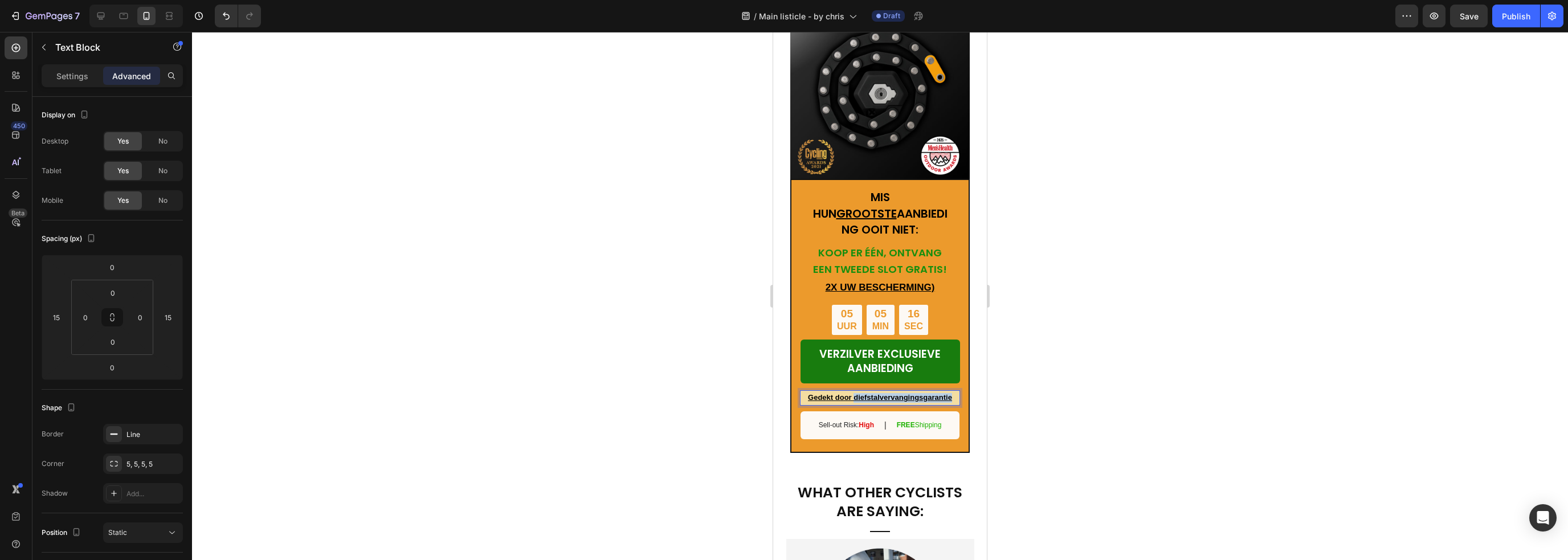 click on "Gedekt door diefstalvervangingsgarantie" at bounding box center [880, 397] 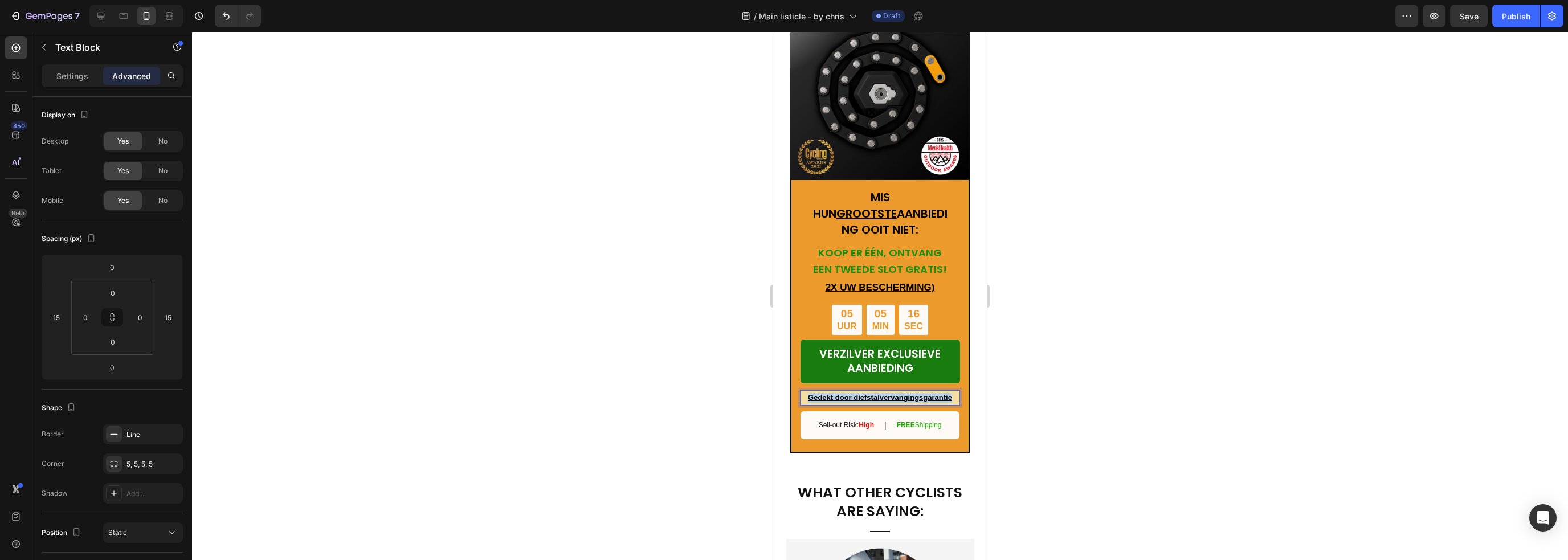 click on "Gedekt door diefstalvervangingsgarantie" at bounding box center [880, 397] 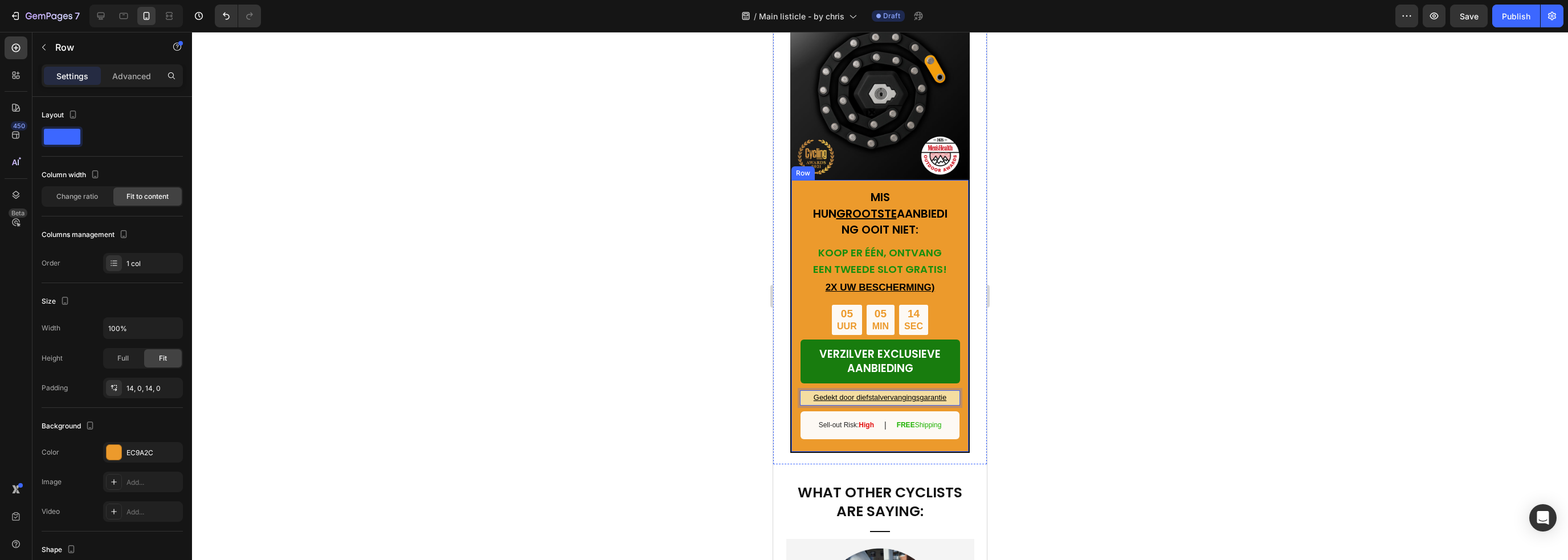 click on "MIS HUN  GROOTSTE  AANBIEDING OOIT NIET: Text Block KOOP ER ÉÉN, ONTVANG EEN TWEEDE SLOT GRATIS! Heading 2X UW BESCHERMING) Text Block 05 UUR 05 MIN 14 SEC Countdown Timer VERZILVER EXCLUSIEVE AANBIEDING Button Gedekt door diefstalvervangingsgarantie Text Block   0 Sell-out Risk:  High Text Block | Text Block FREE  Shipping Text Block Row" at bounding box center (880, 316) 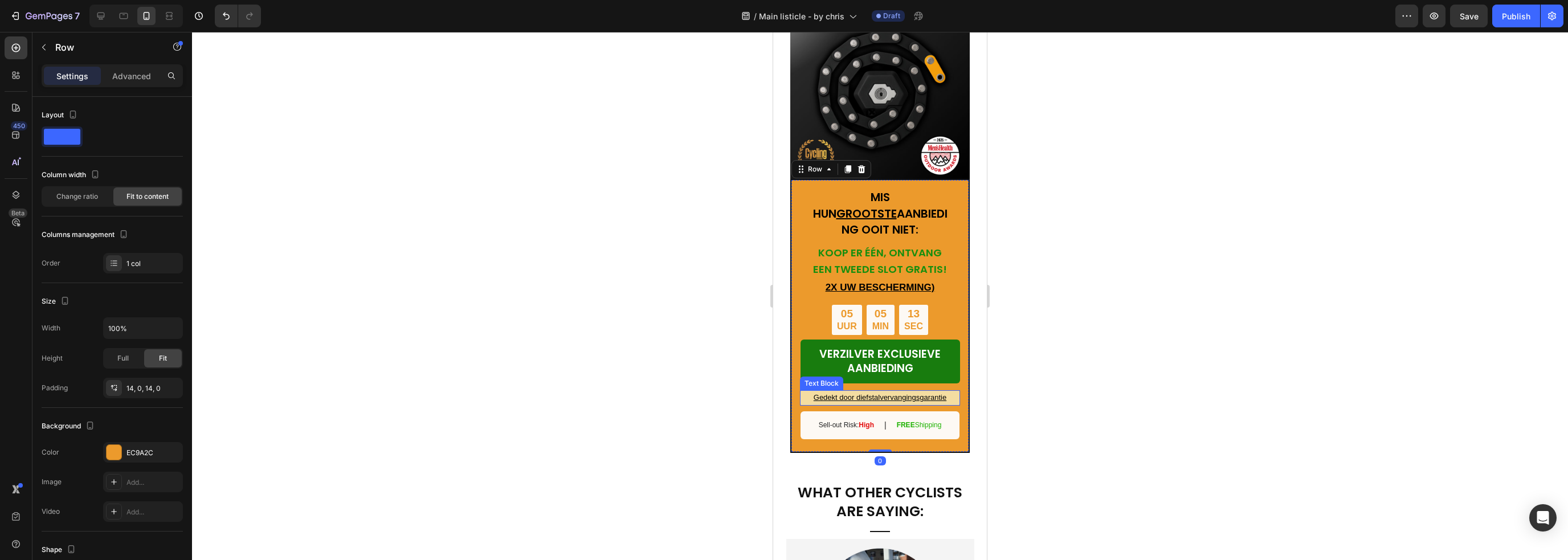 click on "Gedekt door diefstalvervangingsgarantie" at bounding box center [880, 397] 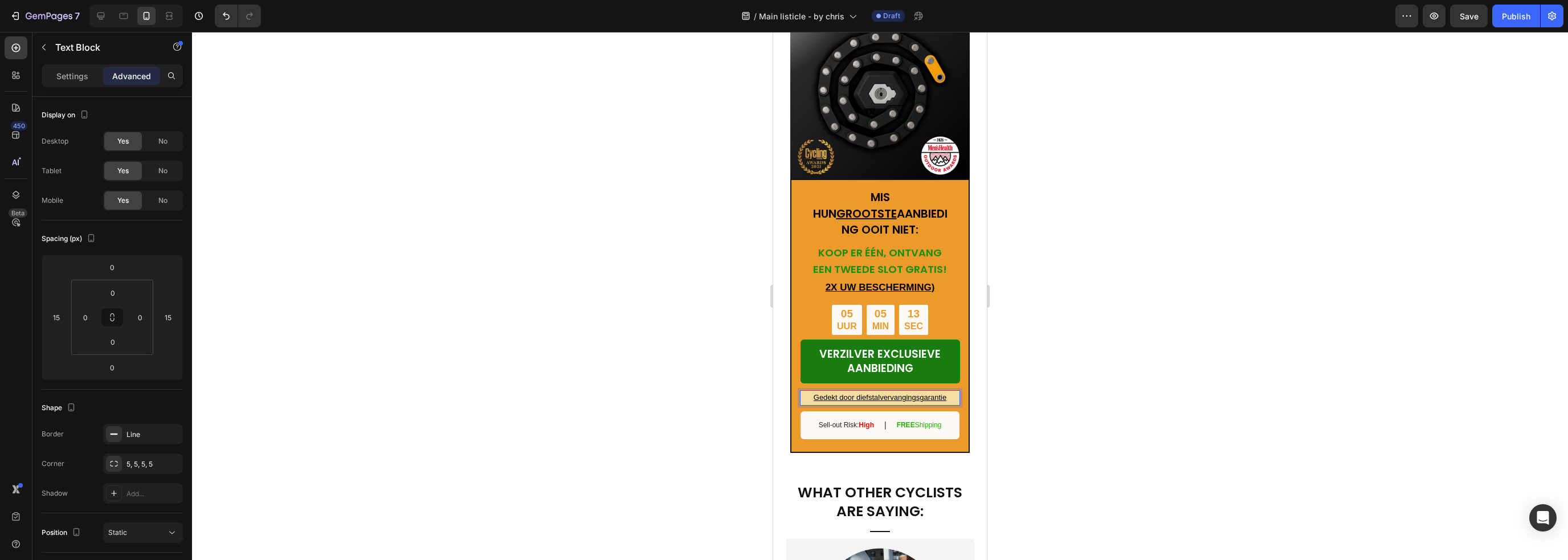 click on "Gedekt door diefstalvervangingsgarantie" at bounding box center (880, 397) 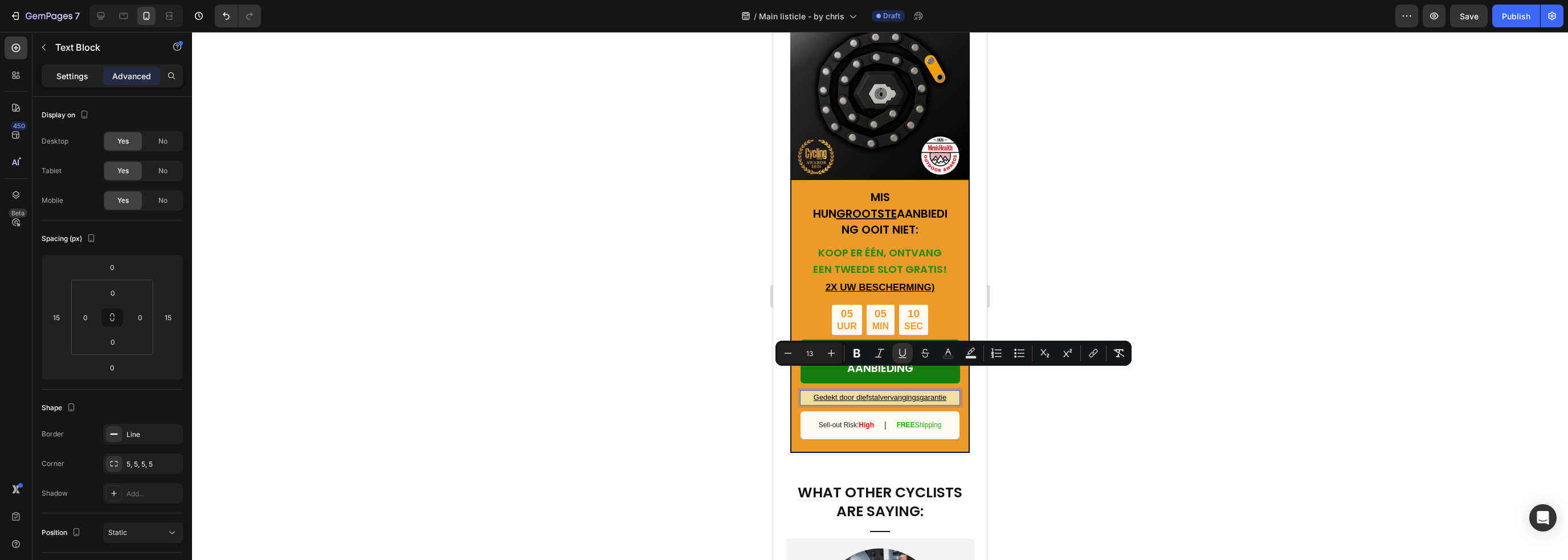 click on "Settings" 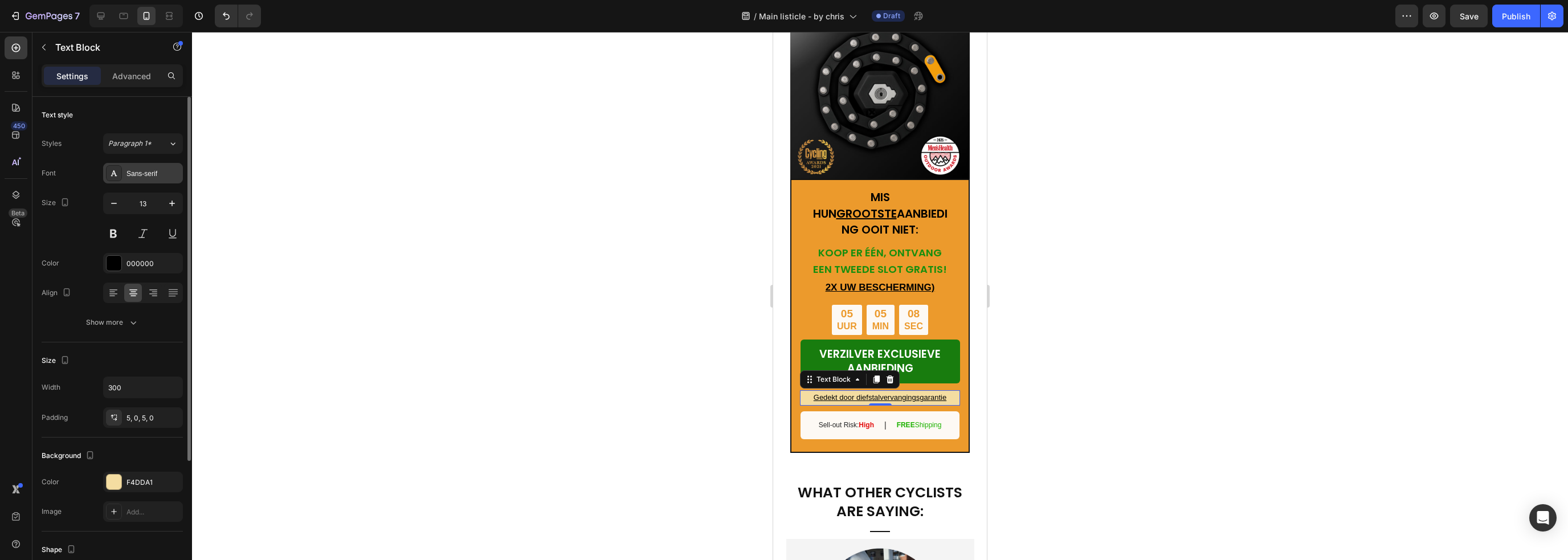click on "Sans-serif" at bounding box center [153, 174] 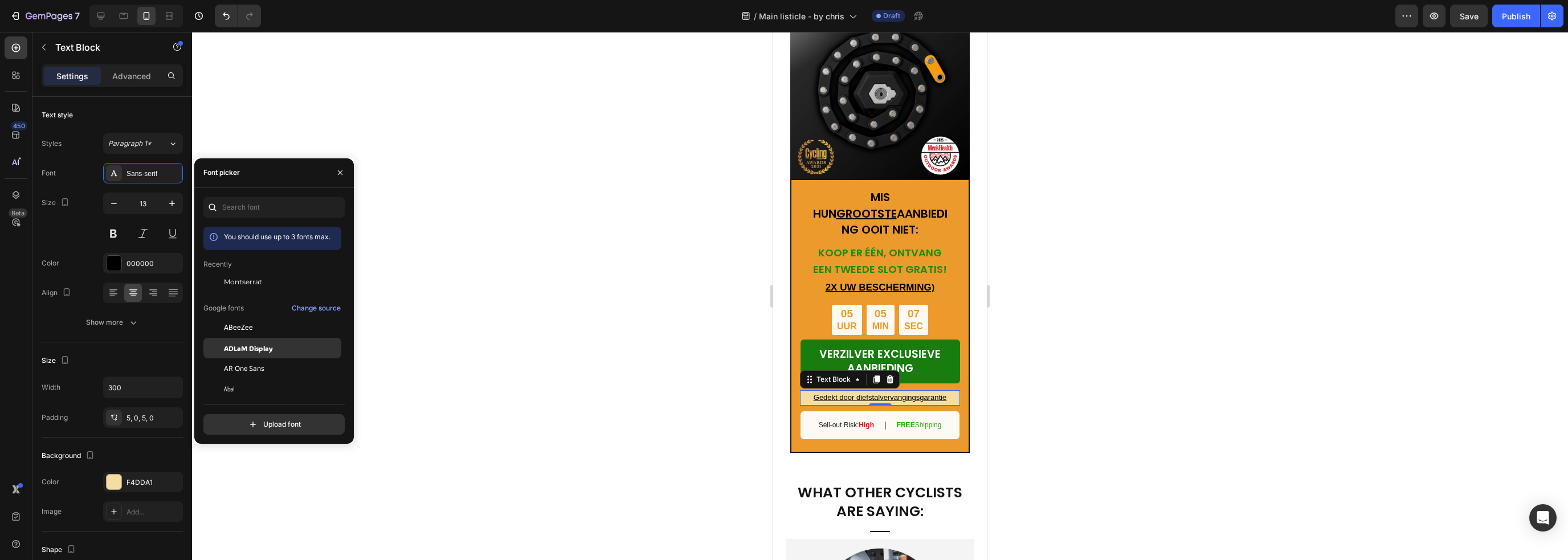 click on "ADLaM Display" at bounding box center [248, 348] 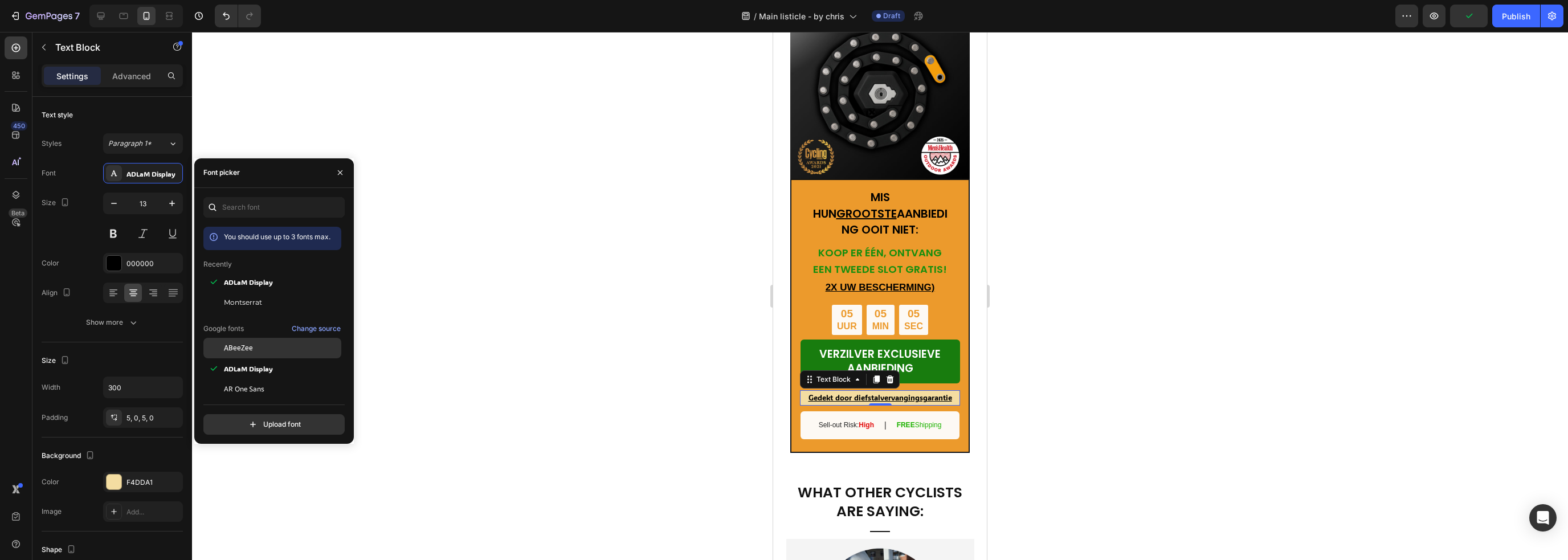click on "ABeeZee" at bounding box center (281, 348) 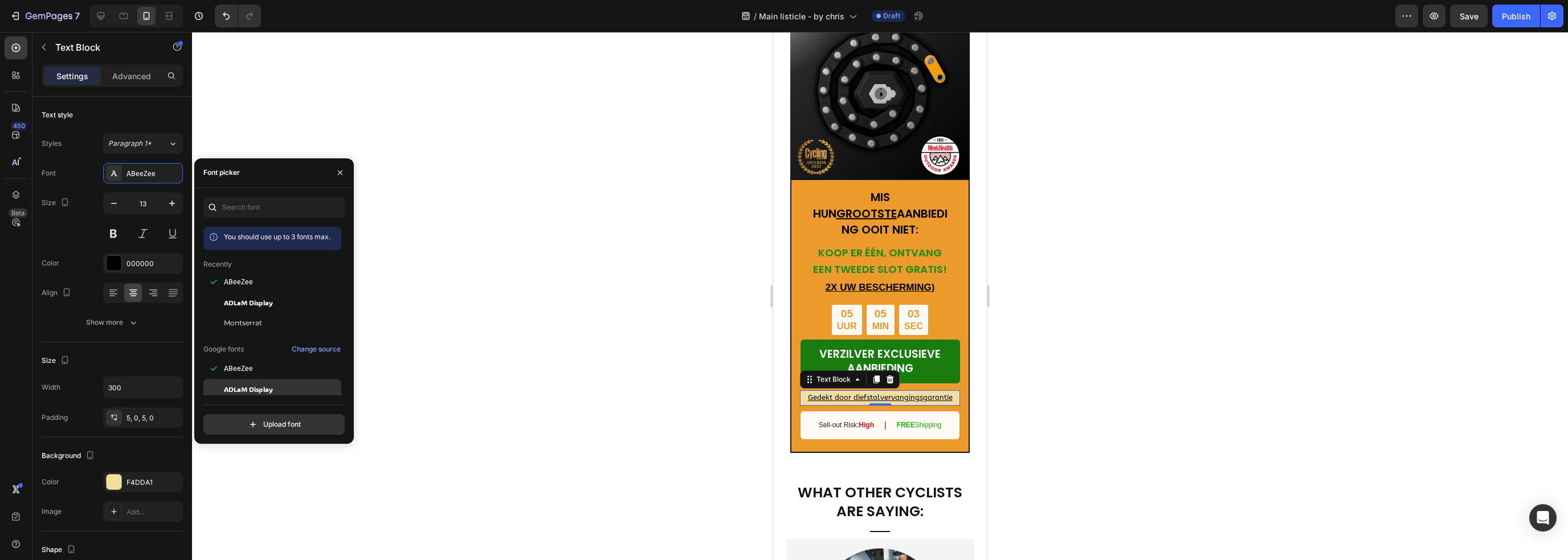 click on "ADLaM Display" at bounding box center (281, 389) 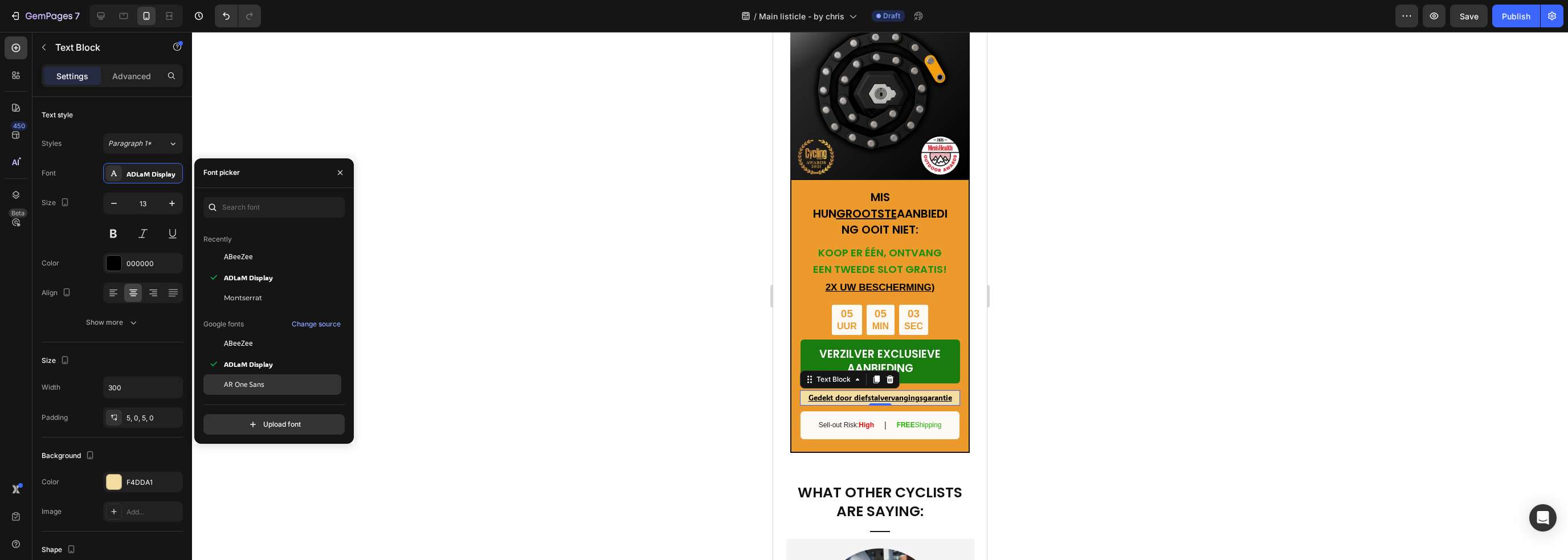 scroll, scrollTop: 57, scrollLeft: 0, axis: vertical 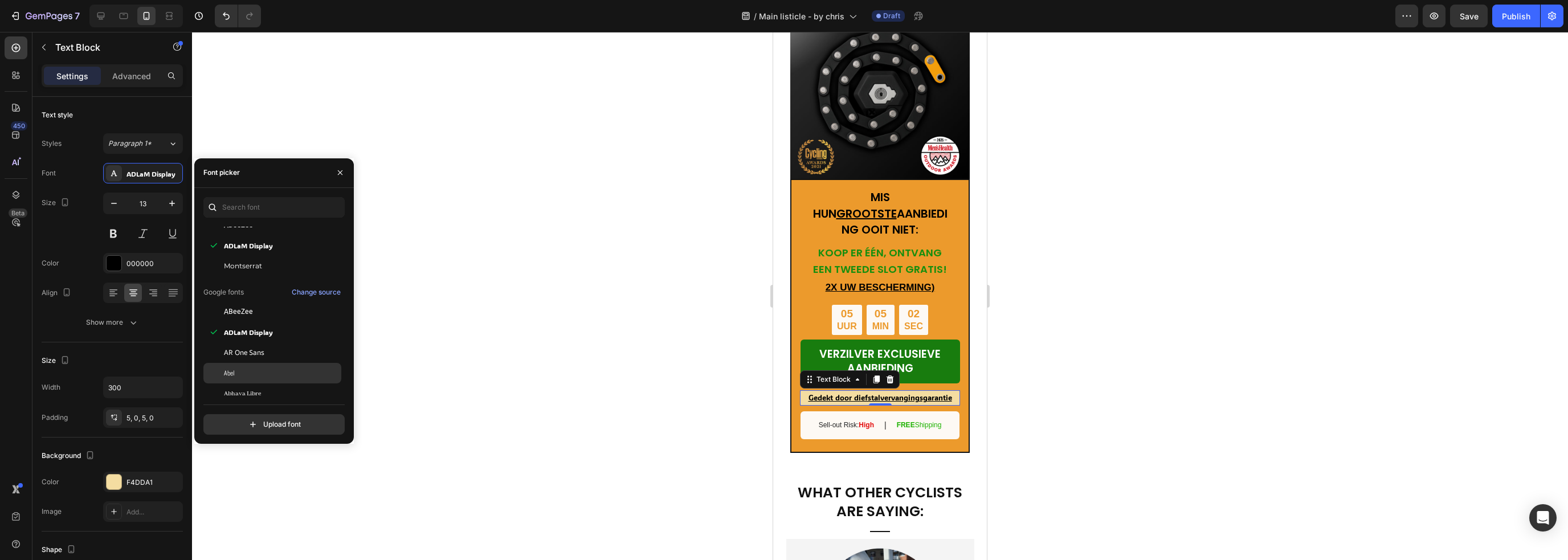 click on "Abel" at bounding box center (281, 373) 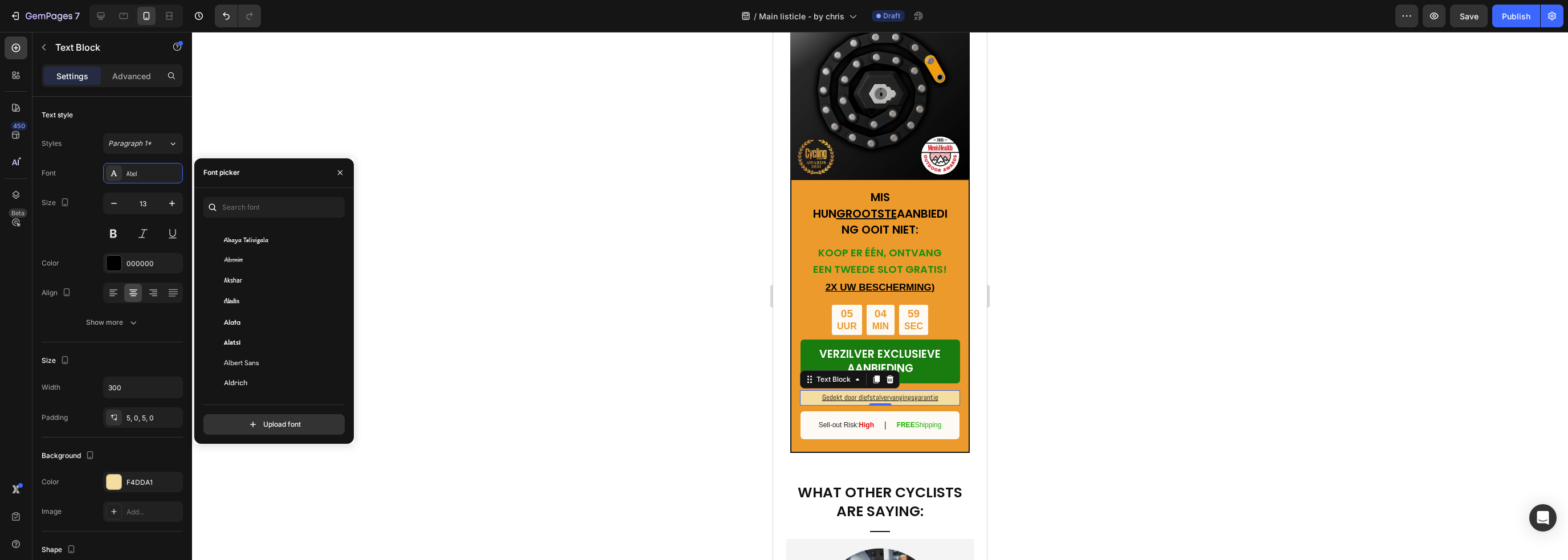scroll, scrollTop: 570, scrollLeft: 0, axis: vertical 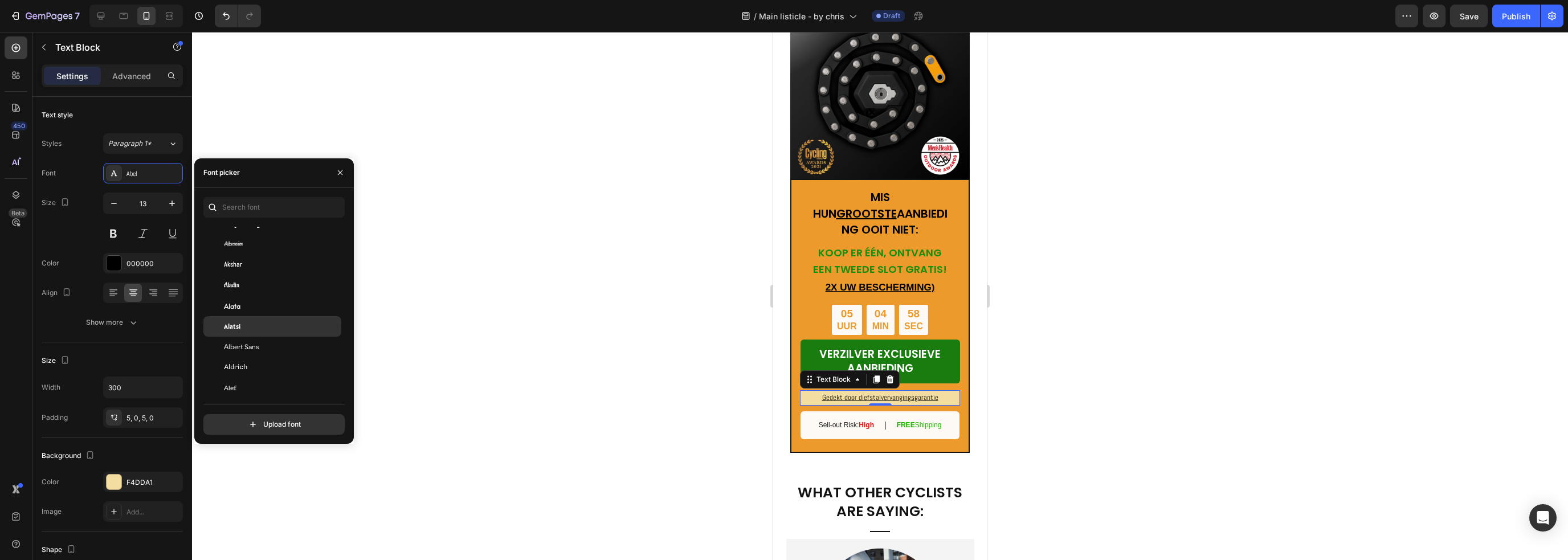 click on "Alatsi" at bounding box center [281, 326] 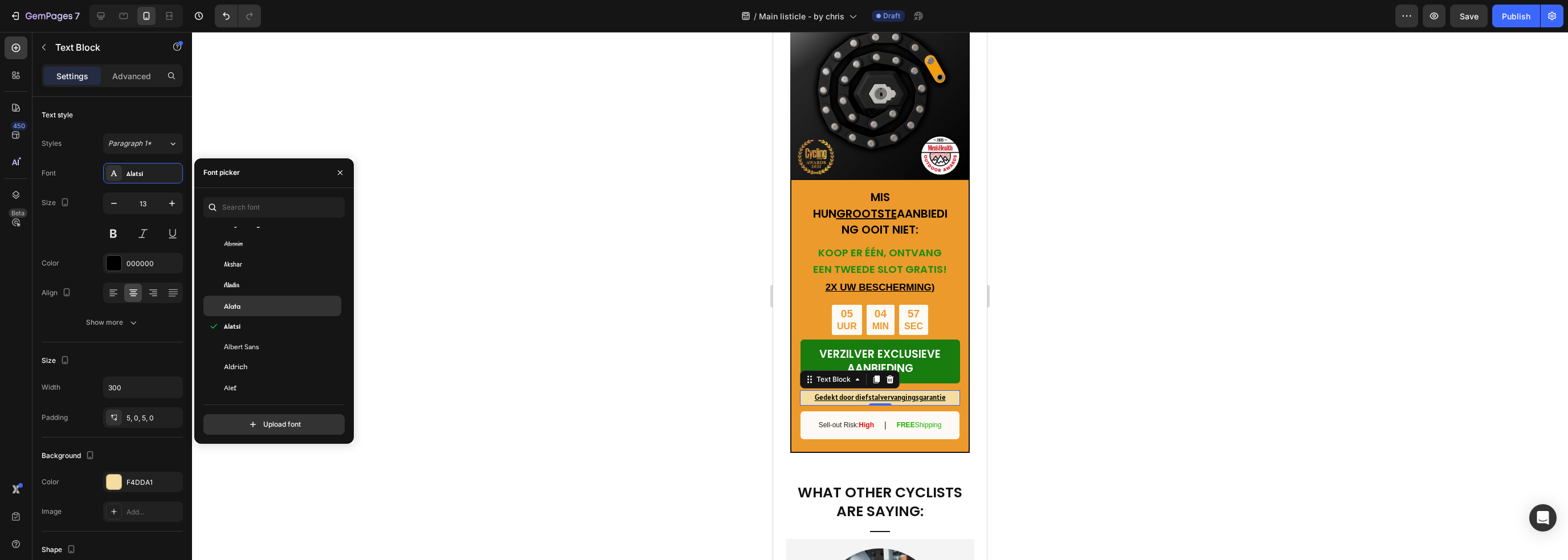 click on "Alata" 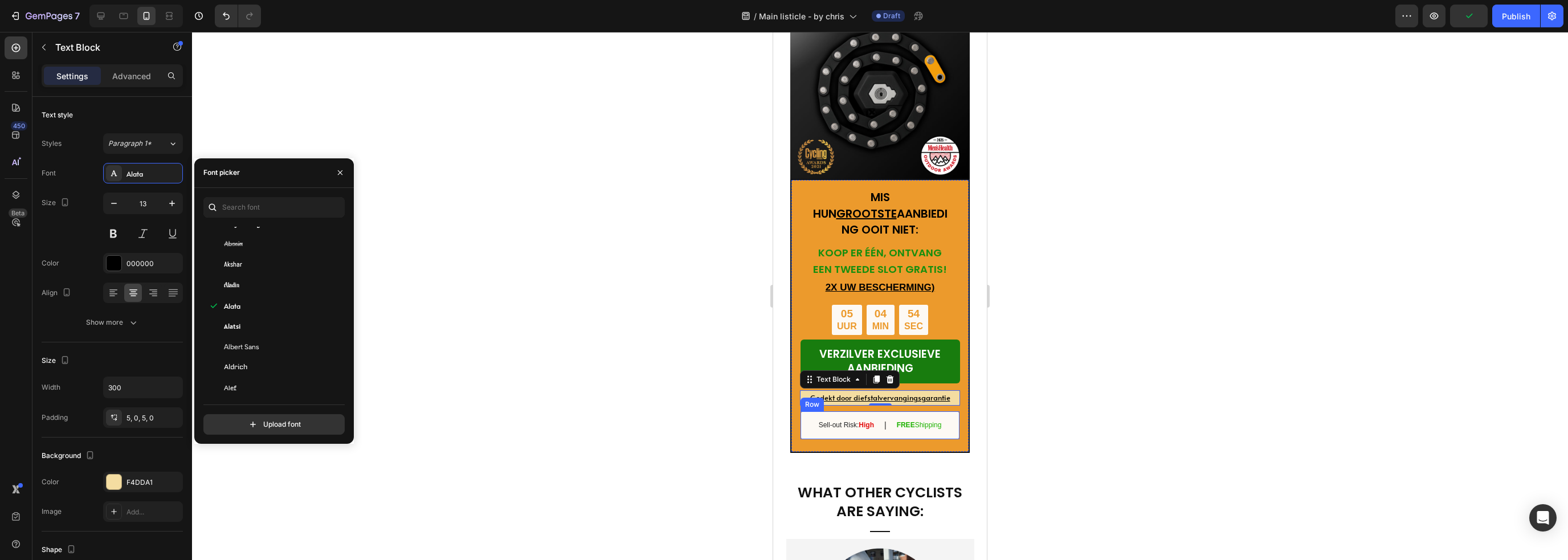 click on "Sell-out Risk:  High Text Block | Text Block FREE  Shipping Text Block Row" at bounding box center (880, 425) 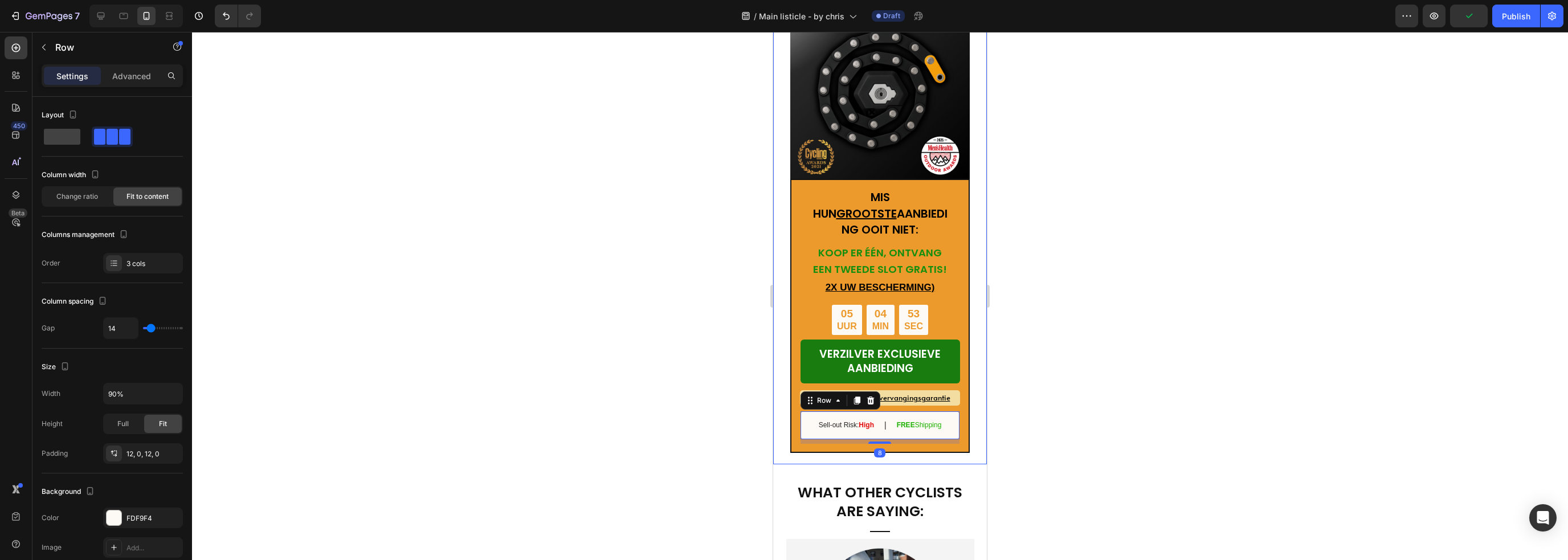 click on "WHAT OTHER CYCLISTS ARE SAYING: Heading                Title Line Image Image Image Image Image Row Section 6" at bounding box center [880, 1261] 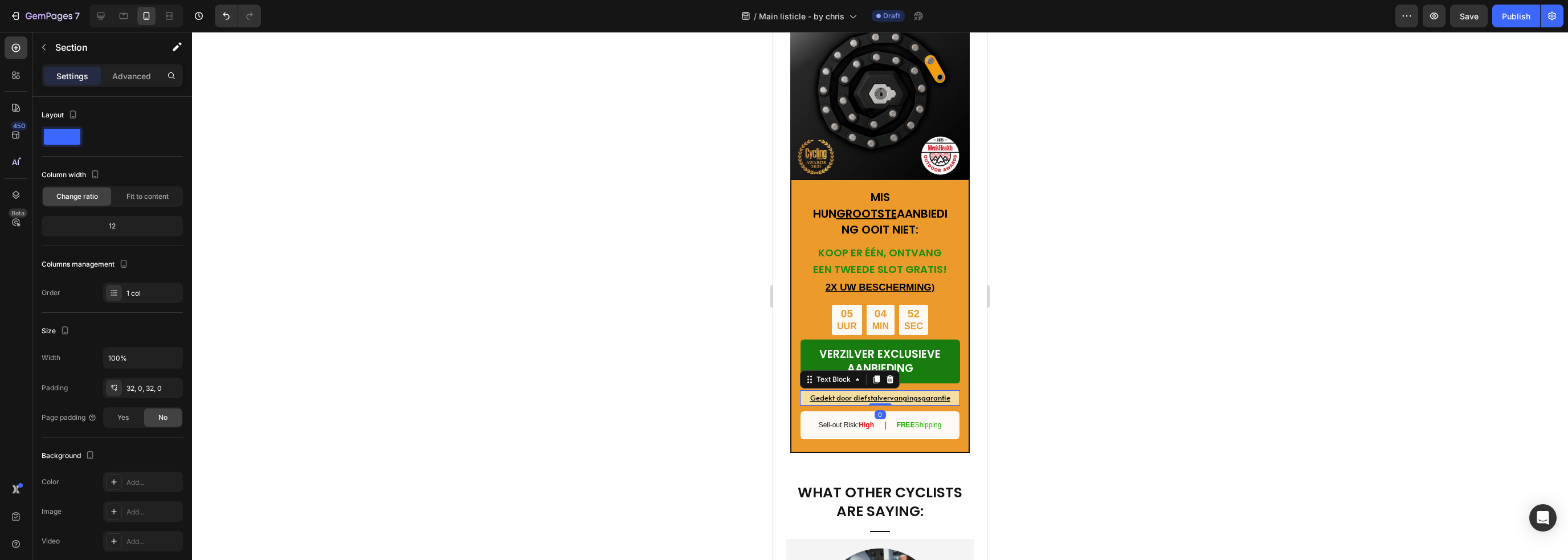 click on "Gedekt door diefstalvervangingsgarantie" at bounding box center [880, 398] 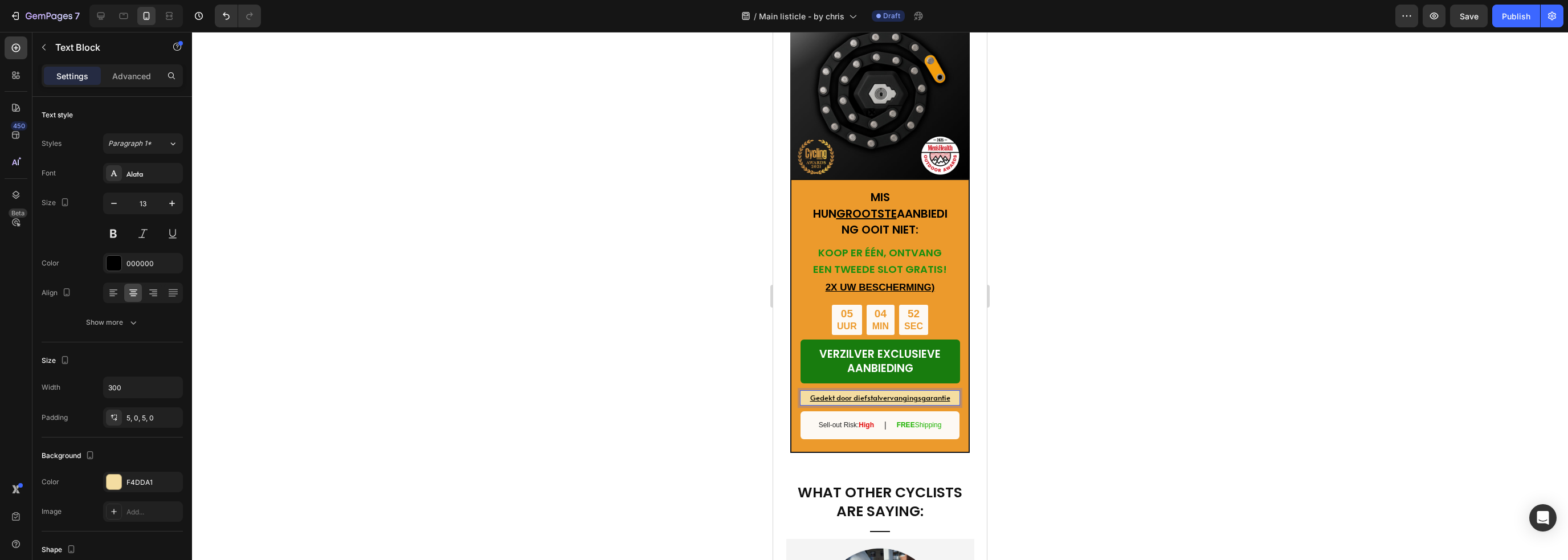 click on "Gedekt door diefstalvervangingsgarantie" at bounding box center [880, 398] 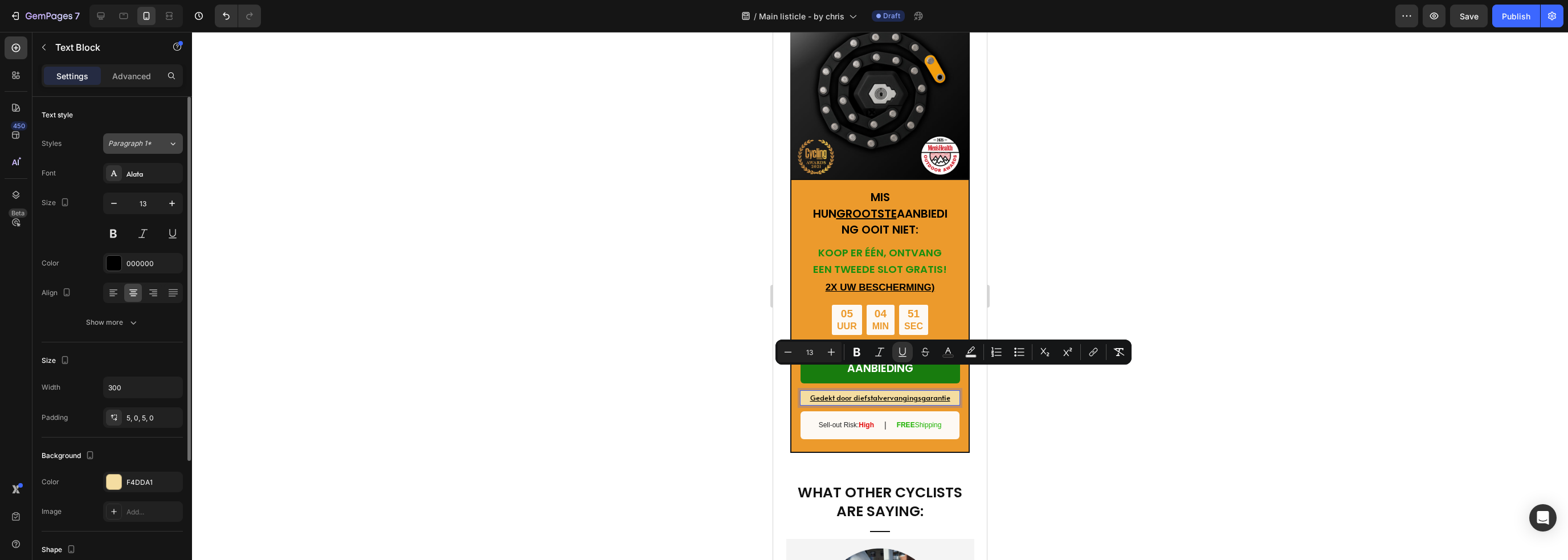 click on "Paragraph 1*" at bounding box center [138, 144] 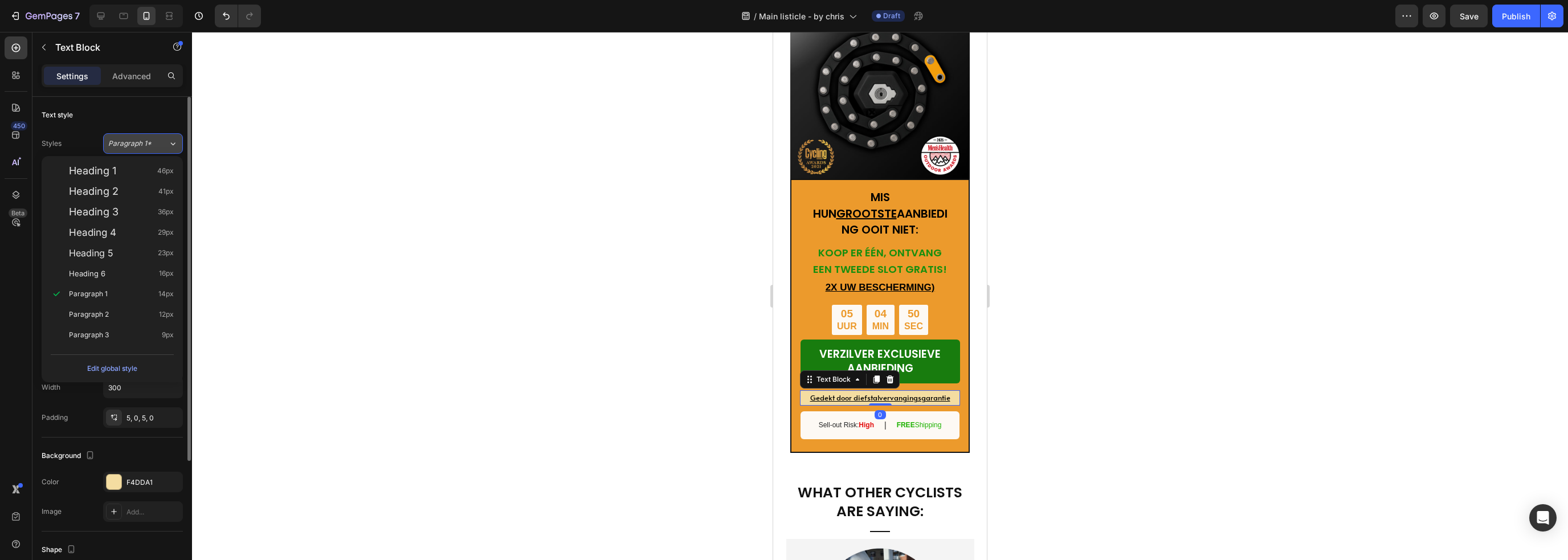 click on "Paragraph 1*" at bounding box center (138, 144) 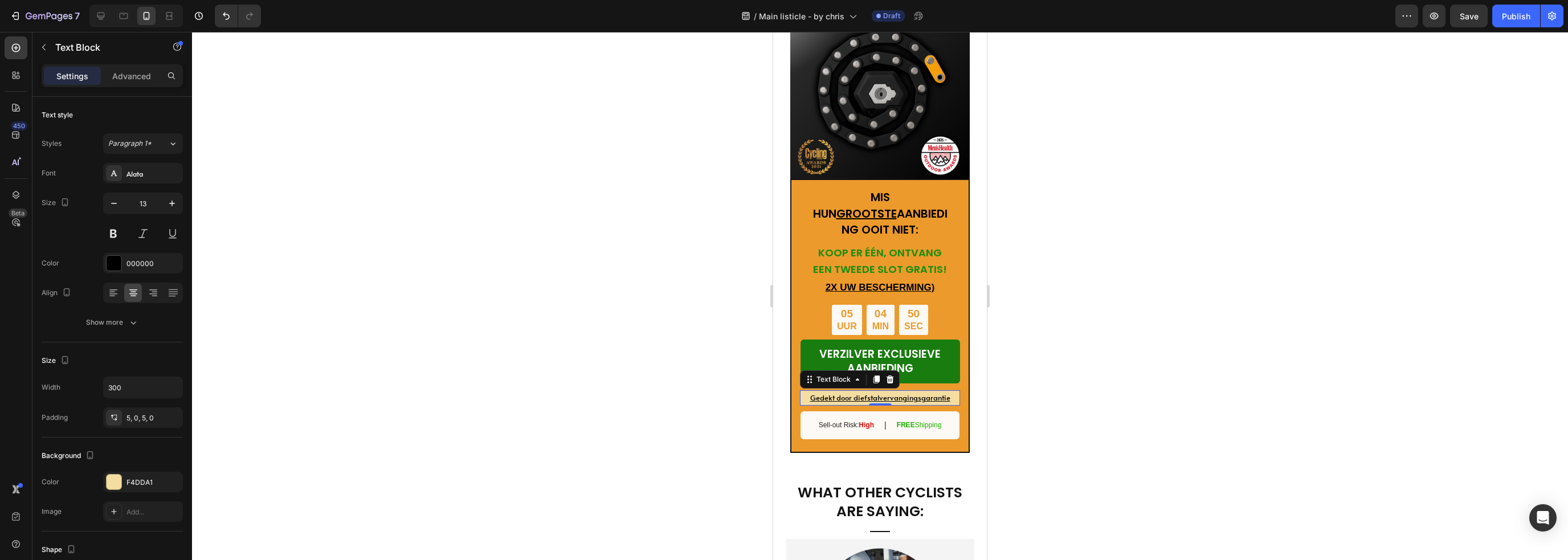 click on "Alata" at bounding box center [153, 174] 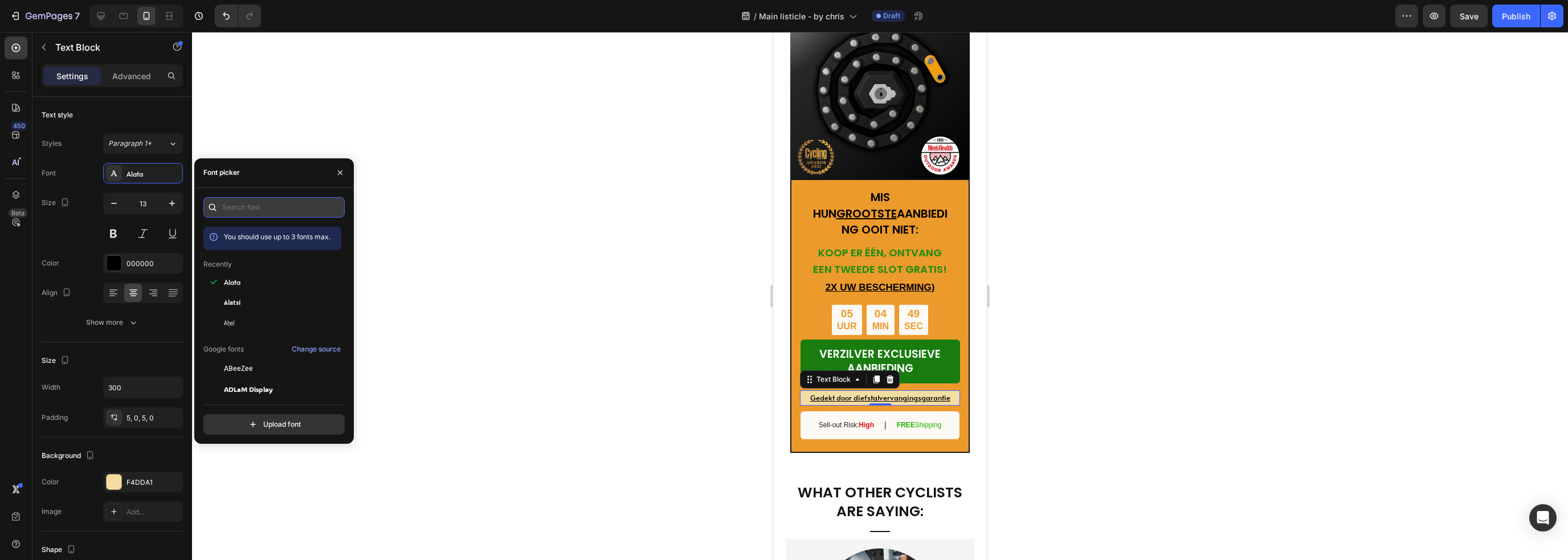 click at bounding box center [274, 207] 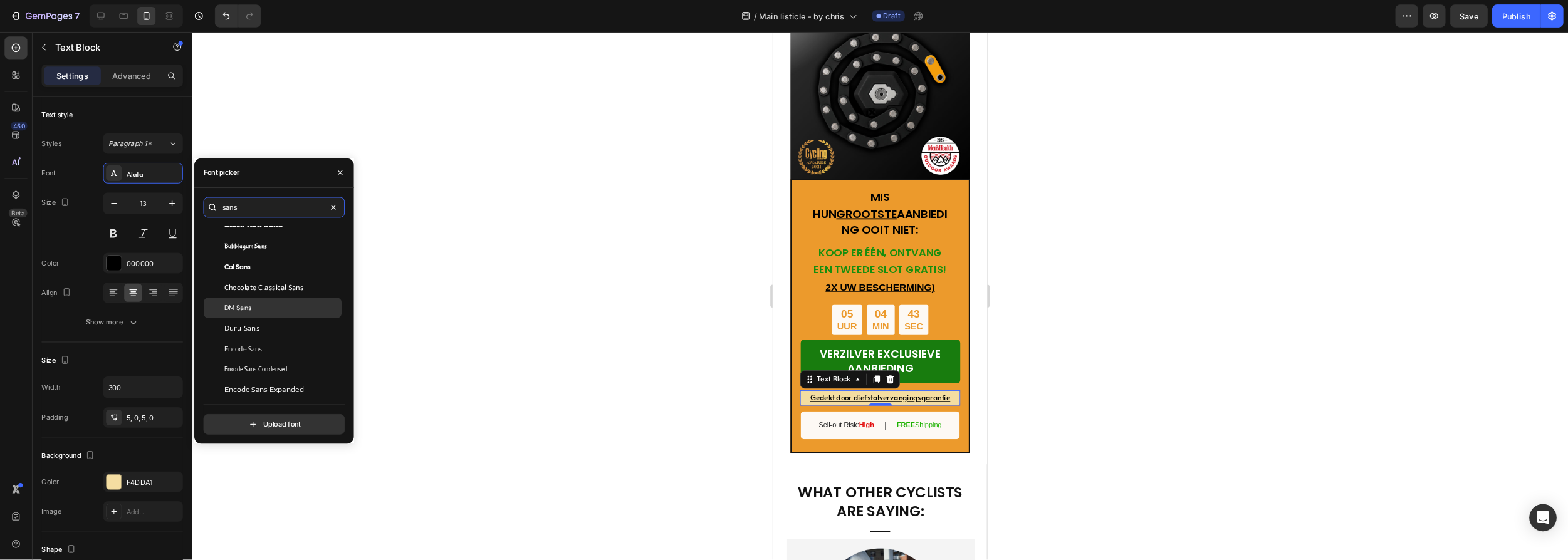 scroll, scrollTop: 376, scrollLeft: 0, axis: vertical 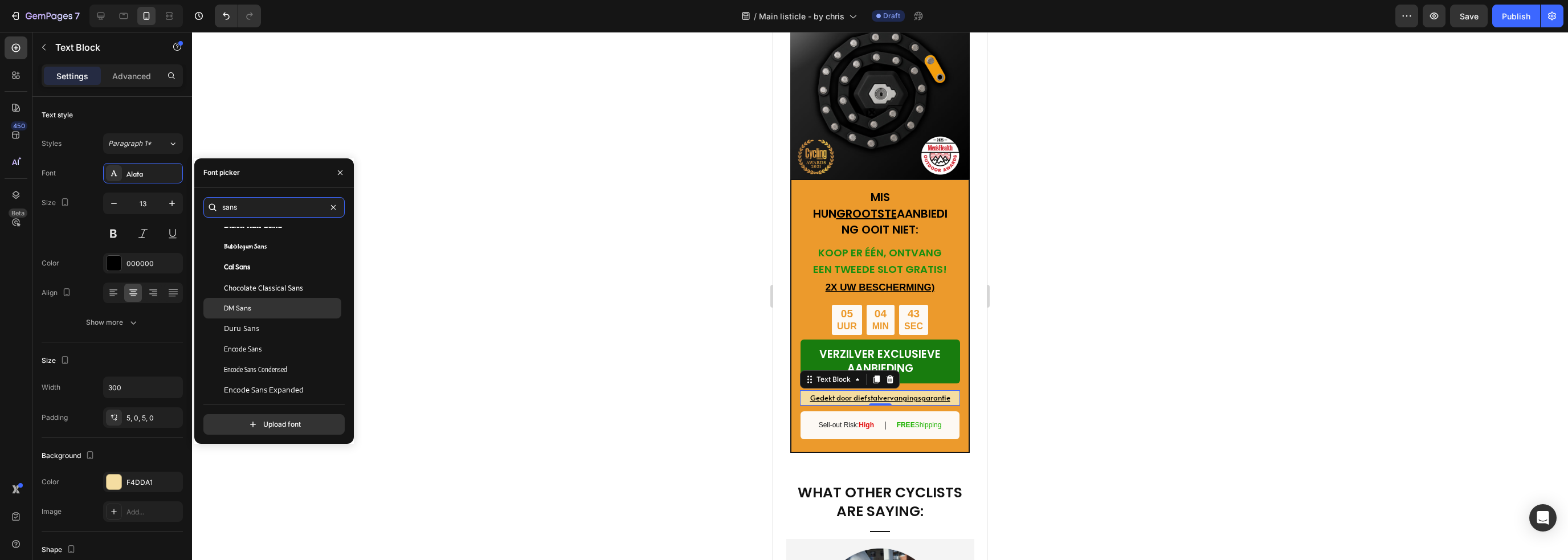 type on "sans" 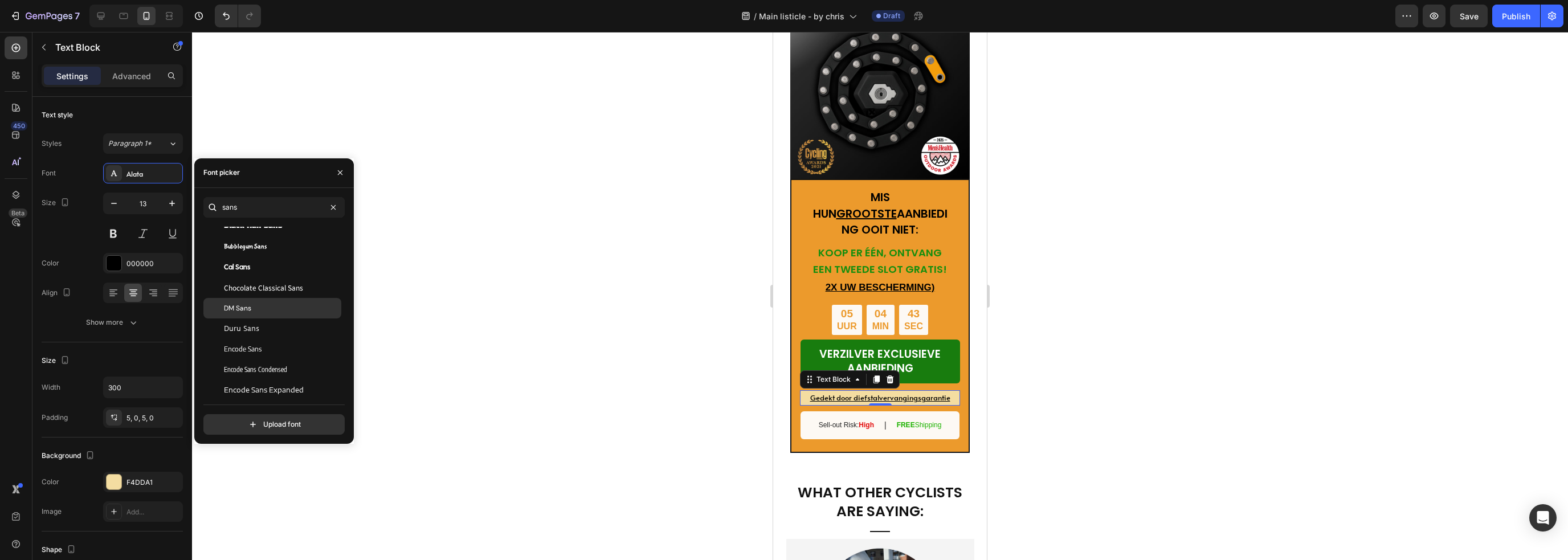 click on "DM Sans" at bounding box center (281, 308) 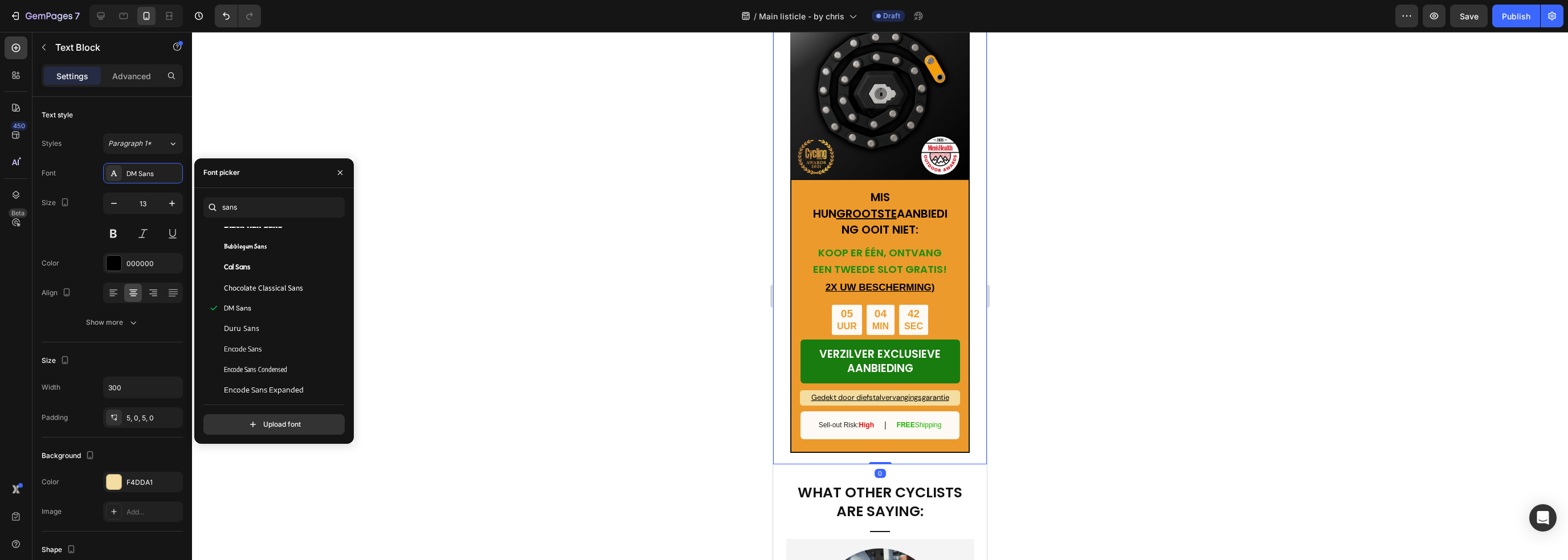 click on "MIS HUN  GROOTSTE  AANBIEDING OOIT NIET: Text Block KOOP ER ÉÉN, ONTVANG EEN TWEEDE SLOT GRATIS! Heading 2X UW BESCHERMING) Text Block 05 UUR 04 MIN 42 SEC Countdown Timer VERZILVER EXCLUSIEVE AANBIEDING Button Gedekt door diefstalvervangingsgarantie Text Block Sell-out Risk:  High Text Block | Text Block FREE  Shipping Text Block Row Row Image Row   0" at bounding box center (880, 229) 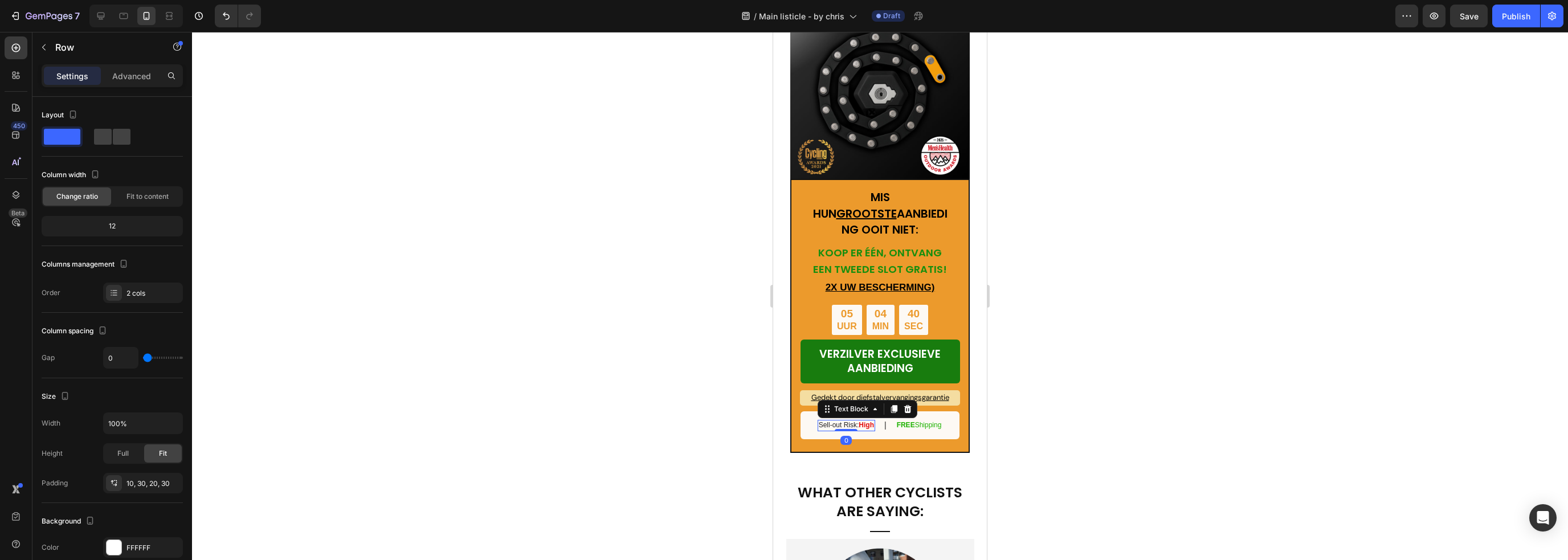 click on "High" at bounding box center [866, 425] 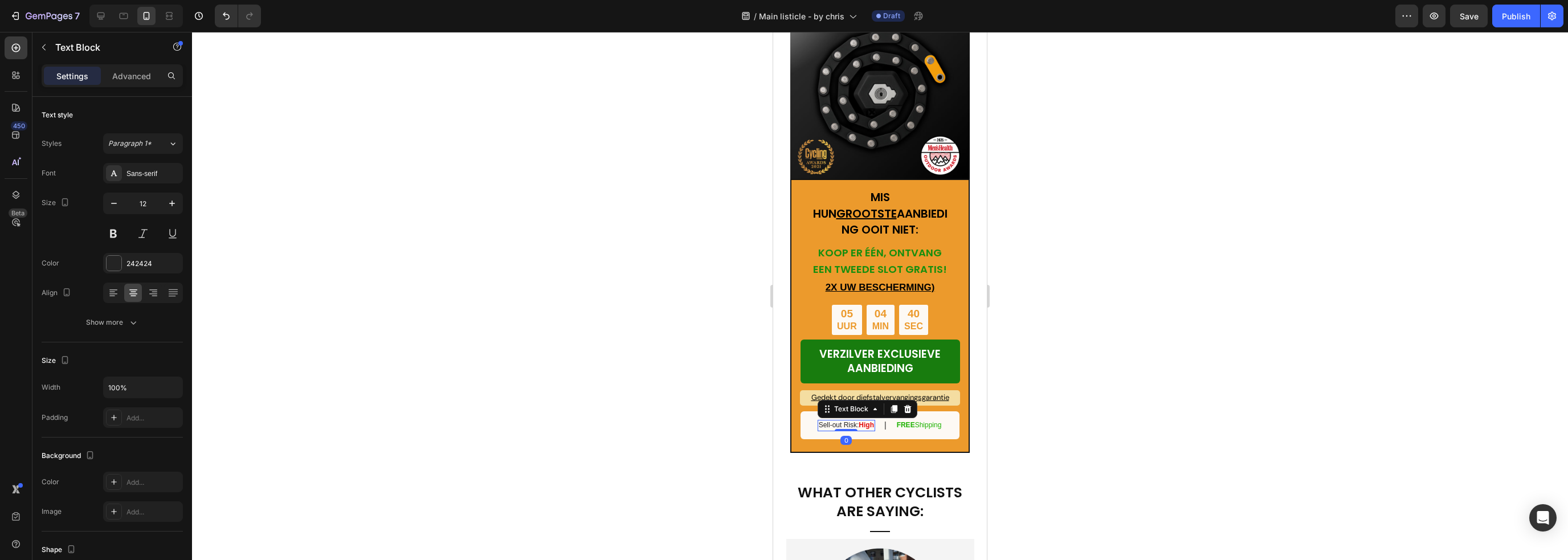 click on "High" at bounding box center (866, 425) 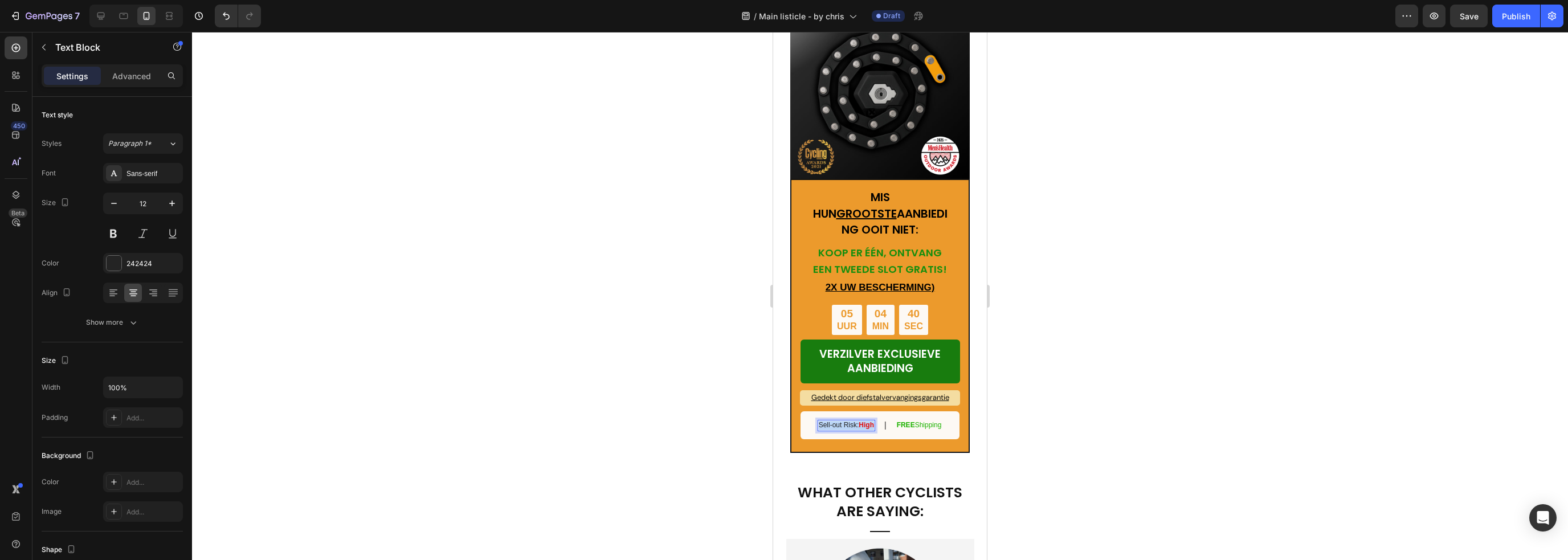 click on "High" at bounding box center (866, 425) 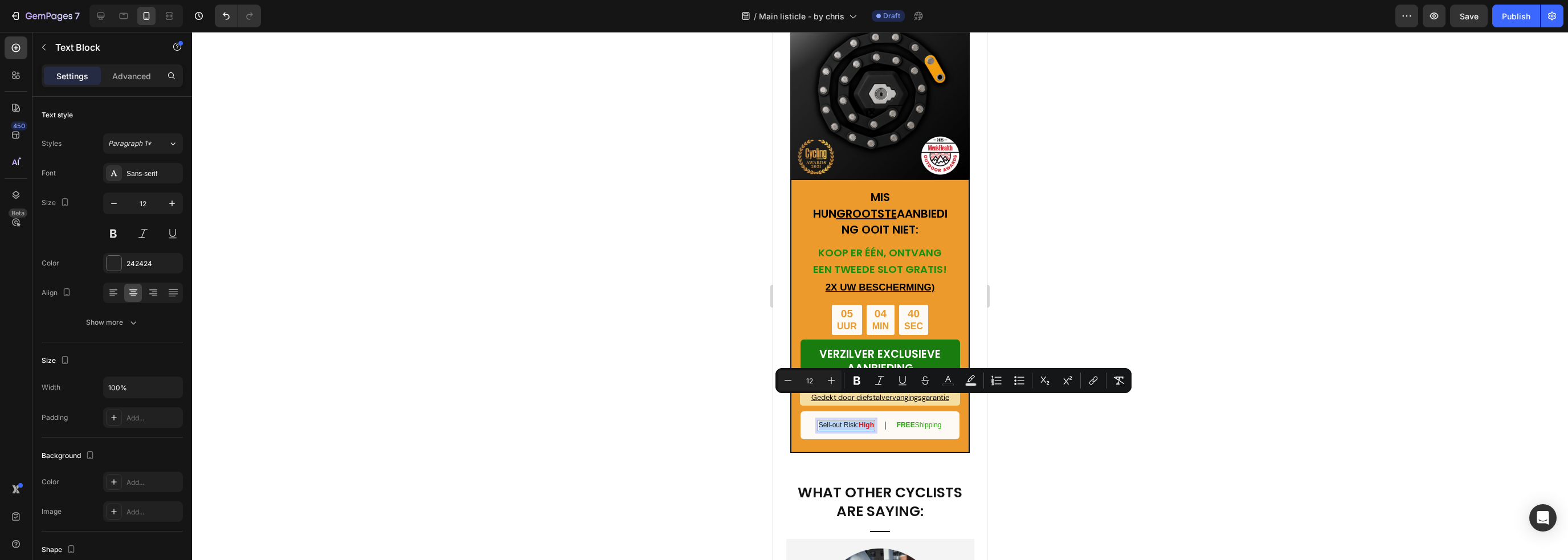 copy on "Sell-out Risk:  High" 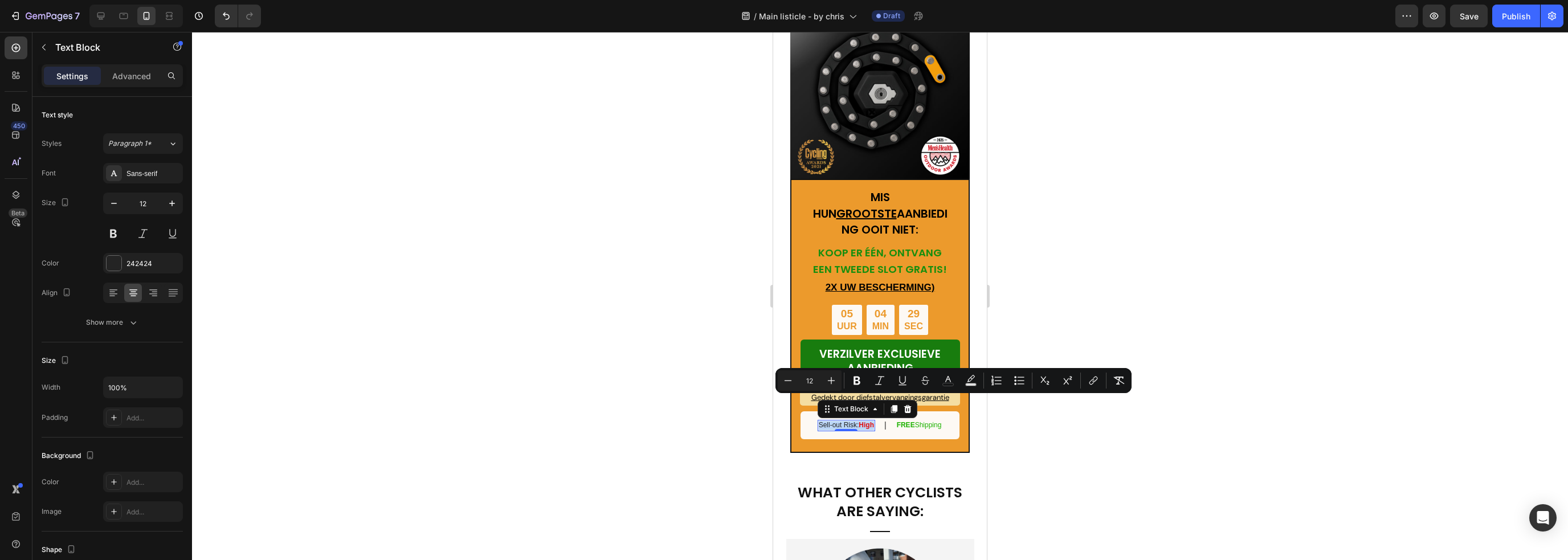 click on "Sell-out Risk:  High" at bounding box center (846, 426) 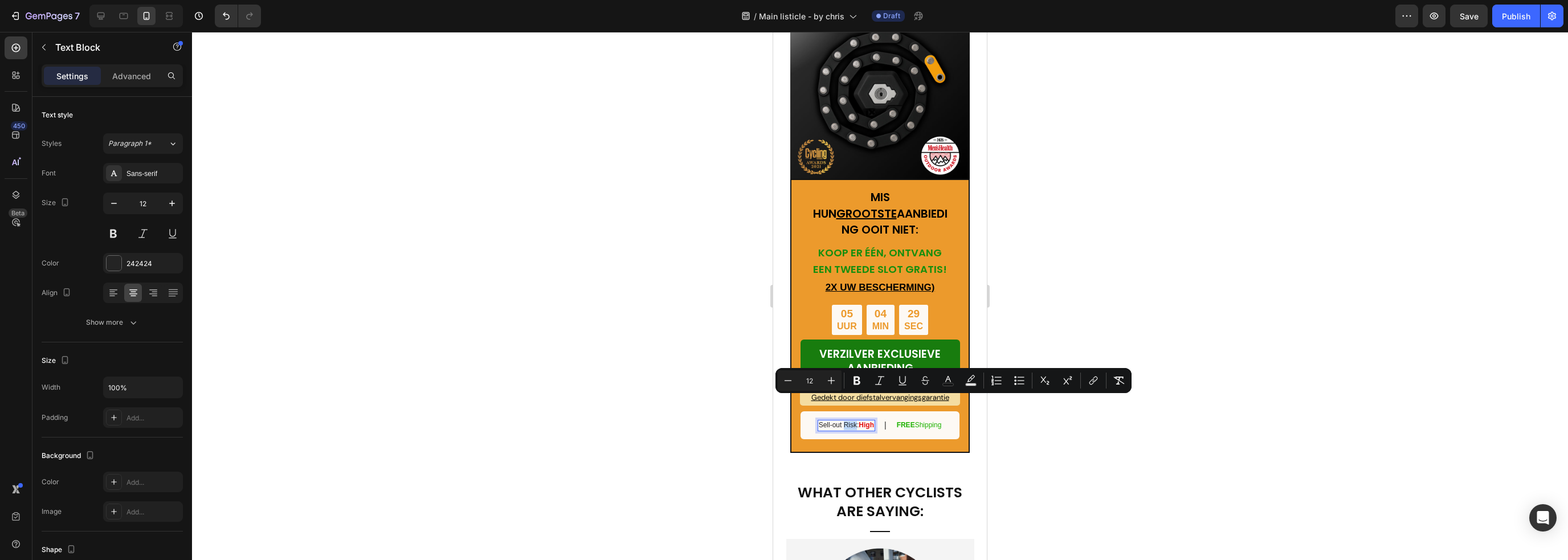 click on "Sell-out Risk:  High" at bounding box center (846, 426) 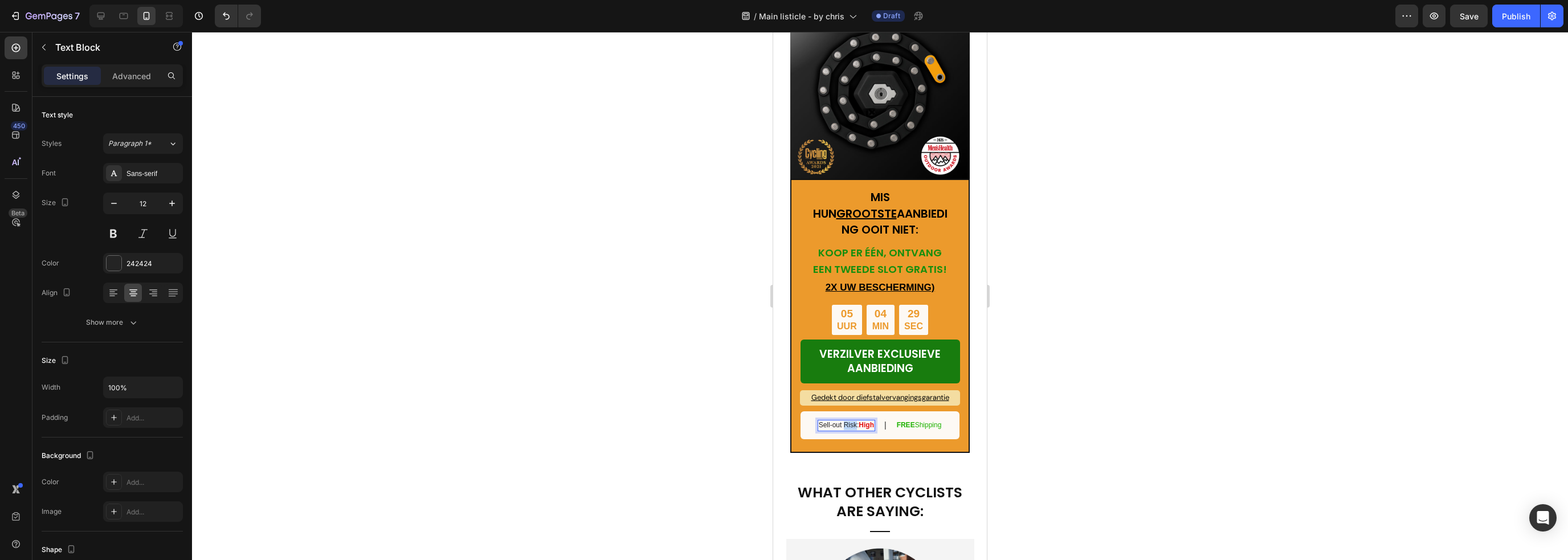 click on "Sell-out Risk:  High" at bounding box center [846, 426] 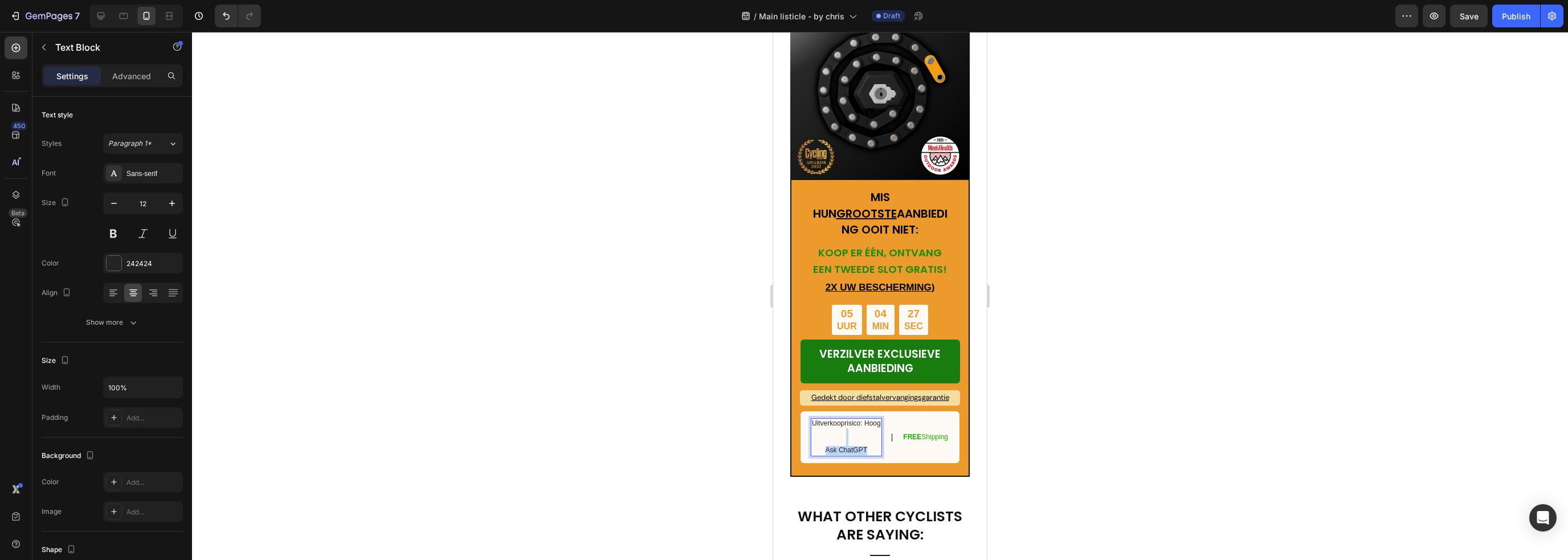 drag, startPoint x: 867, startPoint y: 427, endPoint x: 815, endPoint y: 410, distance: 54.70832 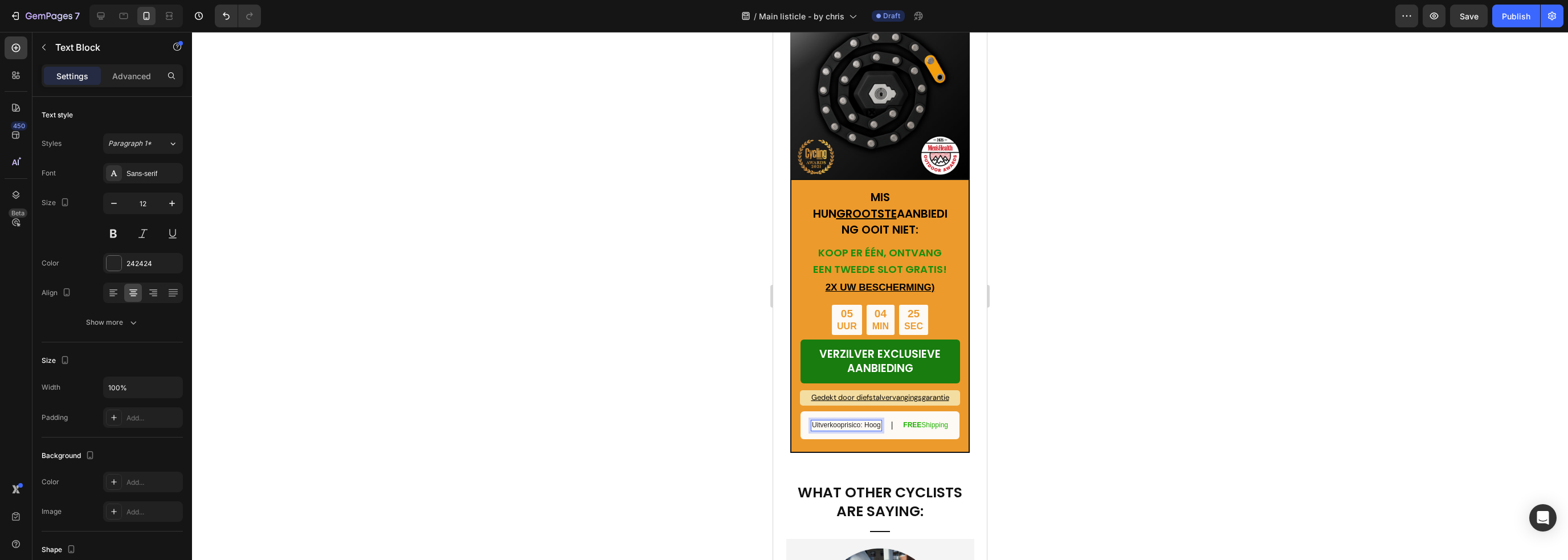 click on "Uitverkooprisico: Hoog" at bounding box center (846, 426) 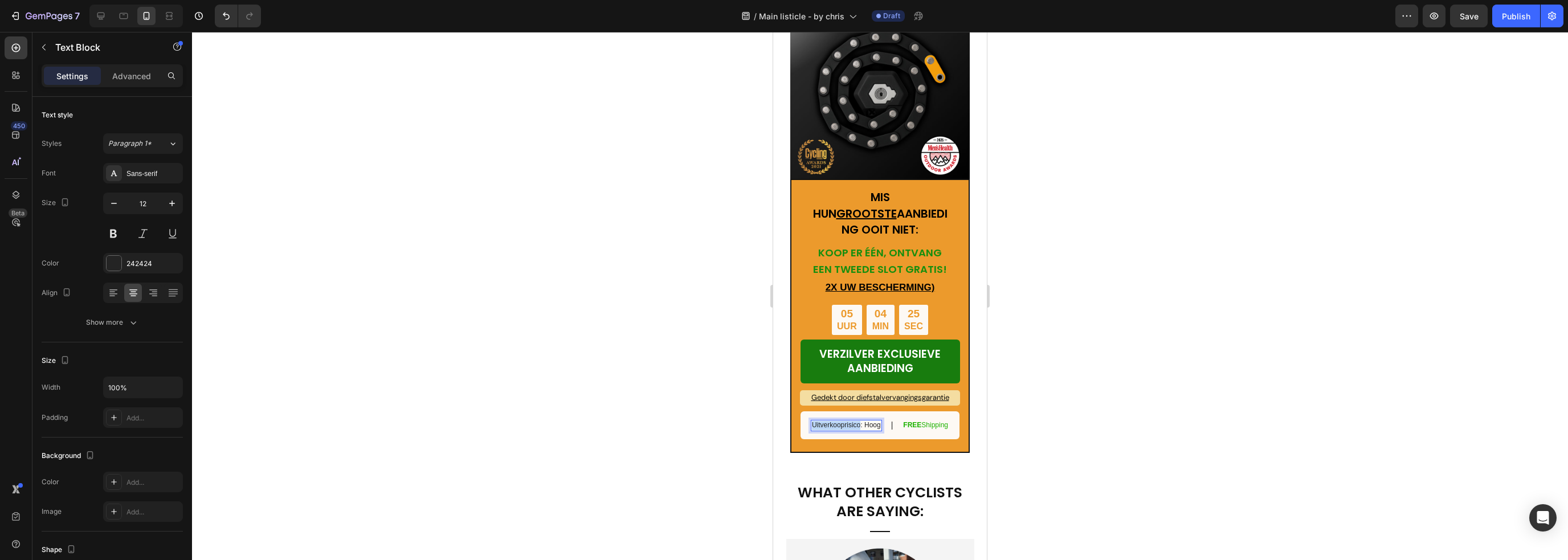 click on "Uitverkooprisico: Hoog" at bounding box center (846, 426) 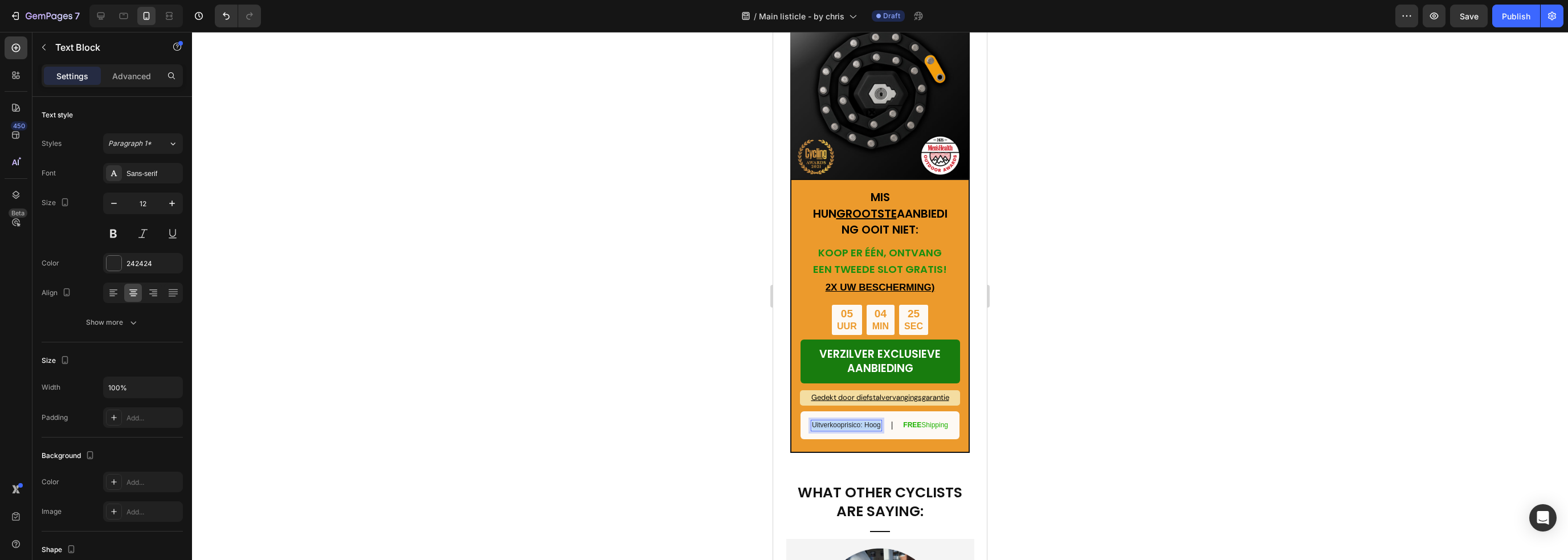 click on "Uitverkooprisico: Hoog" at bounding box center (846, 426) 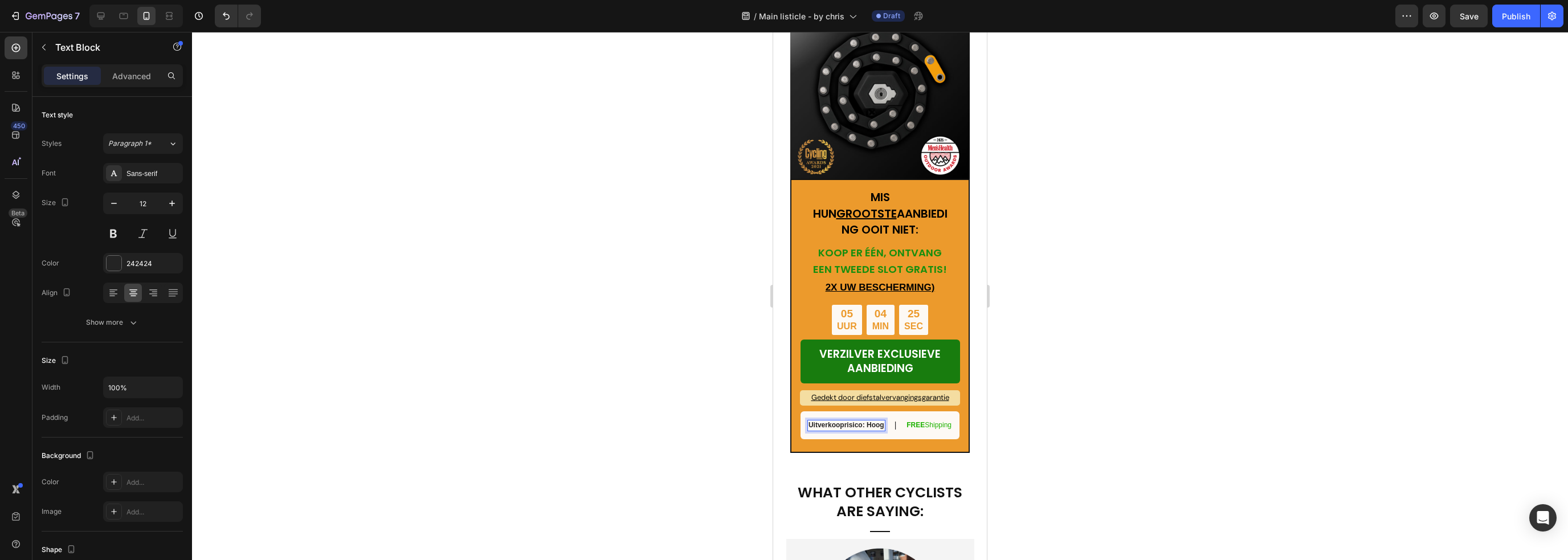click on "Uitverkooprisico: Hoog" at bounding box center (846, 425) 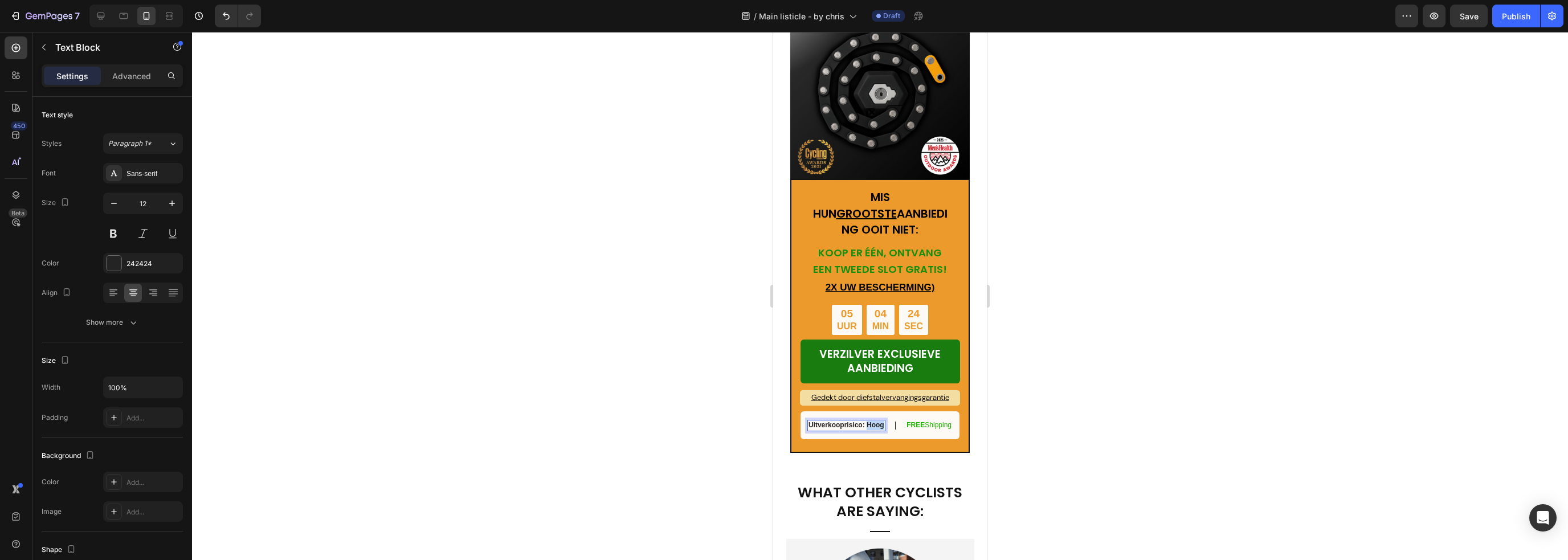 click on "Uitverkooprisico: Hoog" at bounding box center (846, 425) 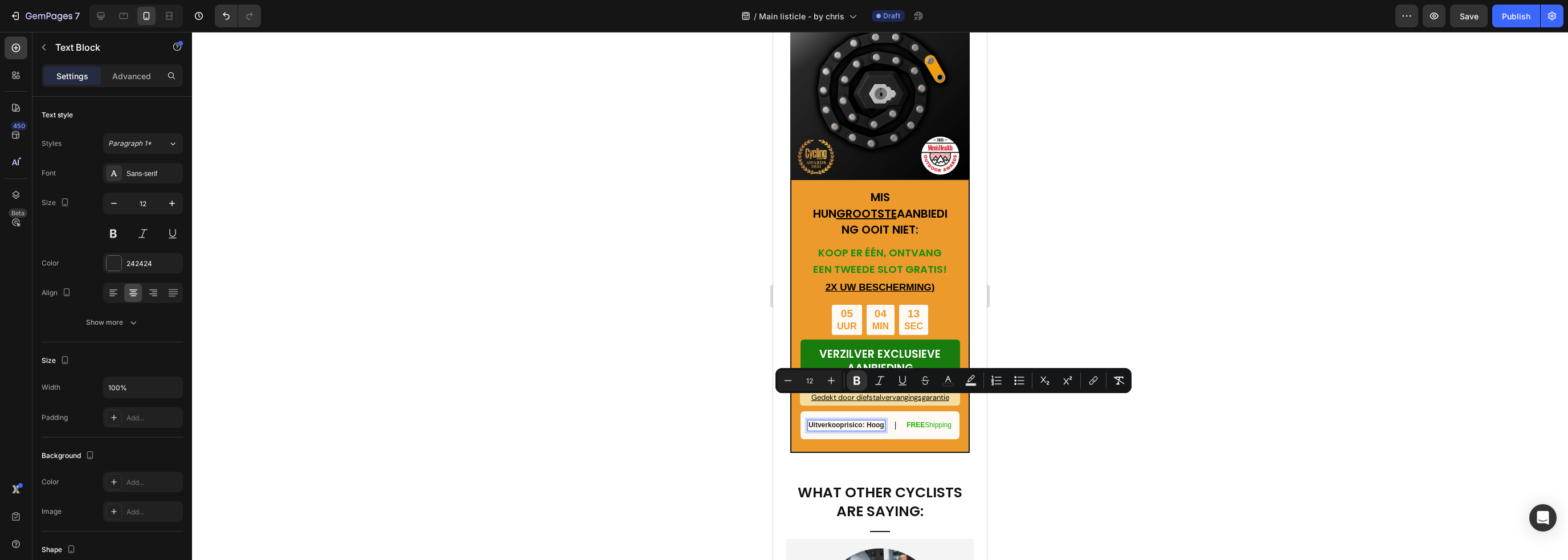 click on "Uitverkooprisico: Hoog" at bounding box center [846, 425] 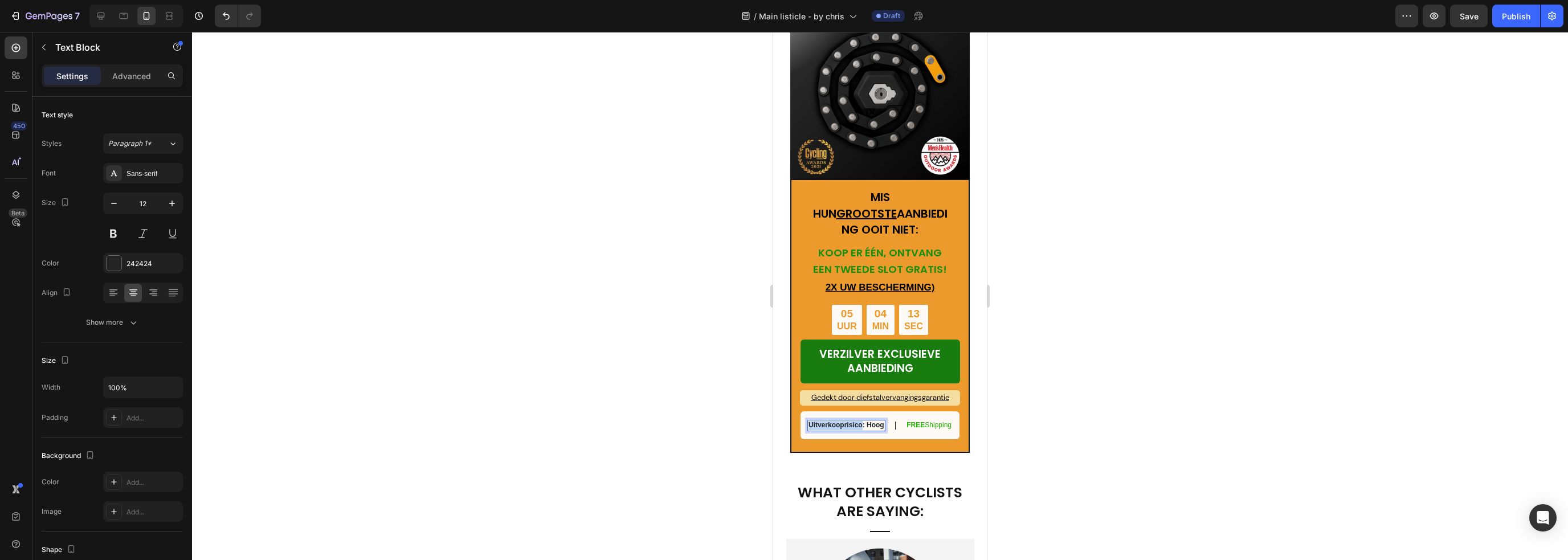 click on "Uitverkooprisico: Hoog" at bounding box center [846, 425] 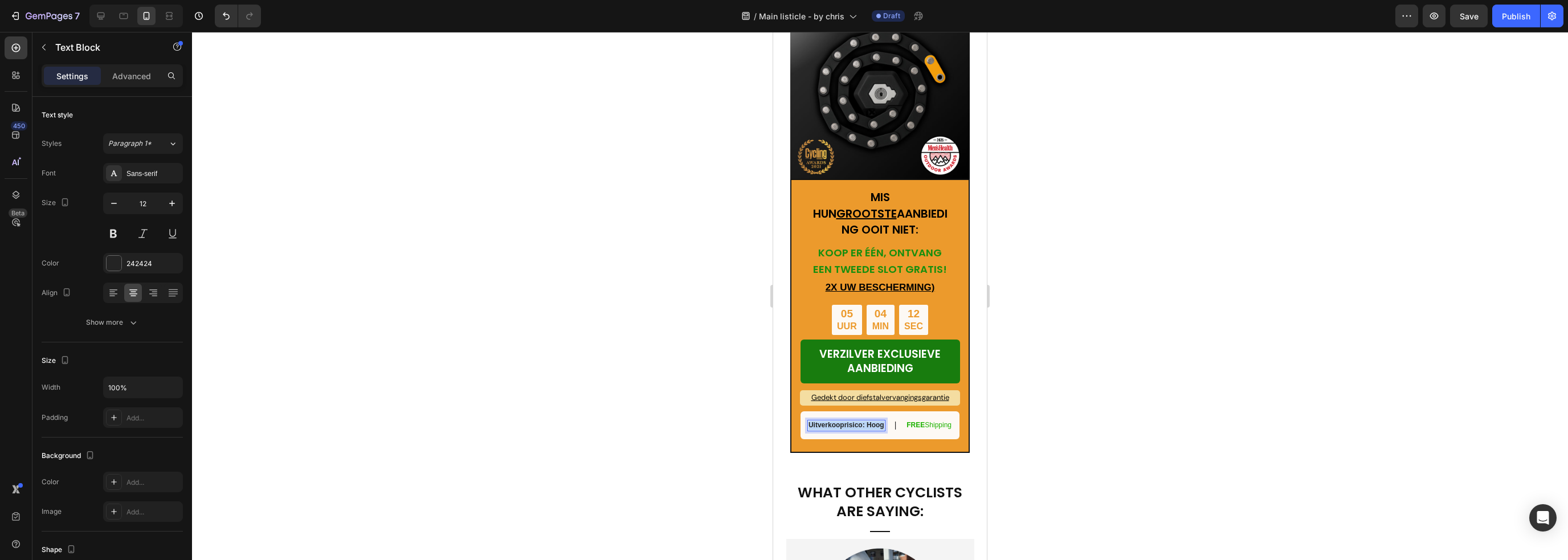click on "Uitverkooprisico: Hoog" at bounding box center [846, 425] 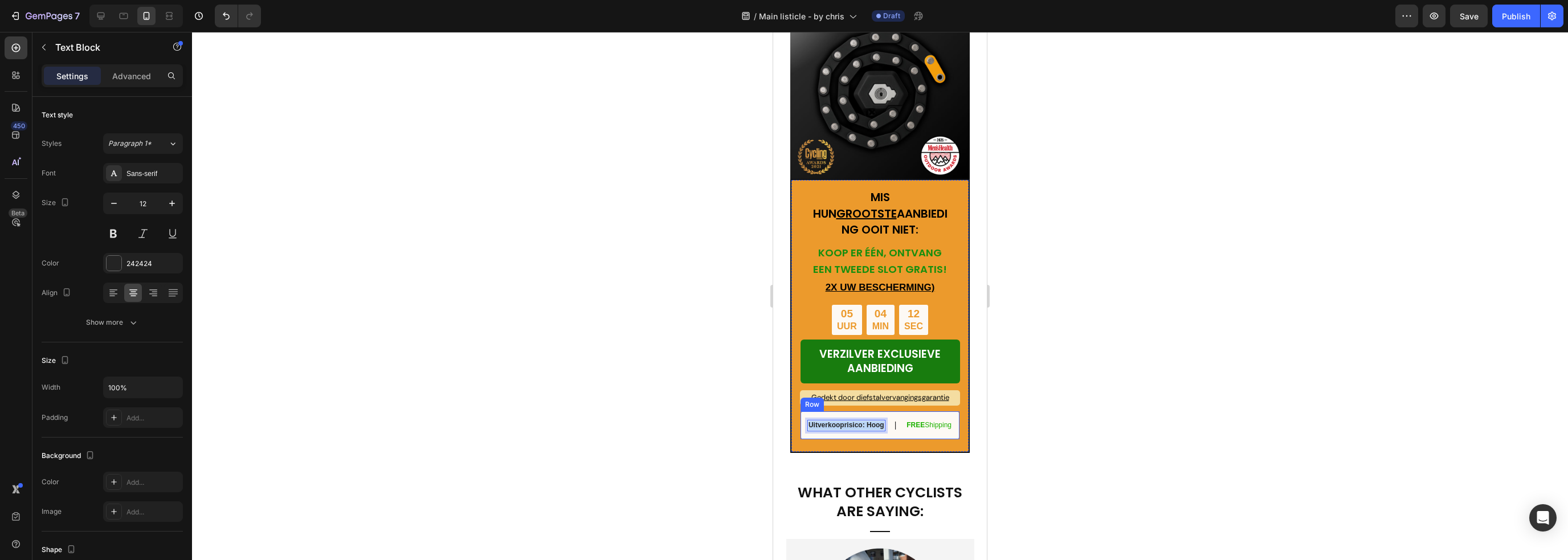 click on "Uitverkooprisico: Hoog Text Block   0 | Text Block FREE  Shipping Text Block Row" at bounding box center (880, 425) 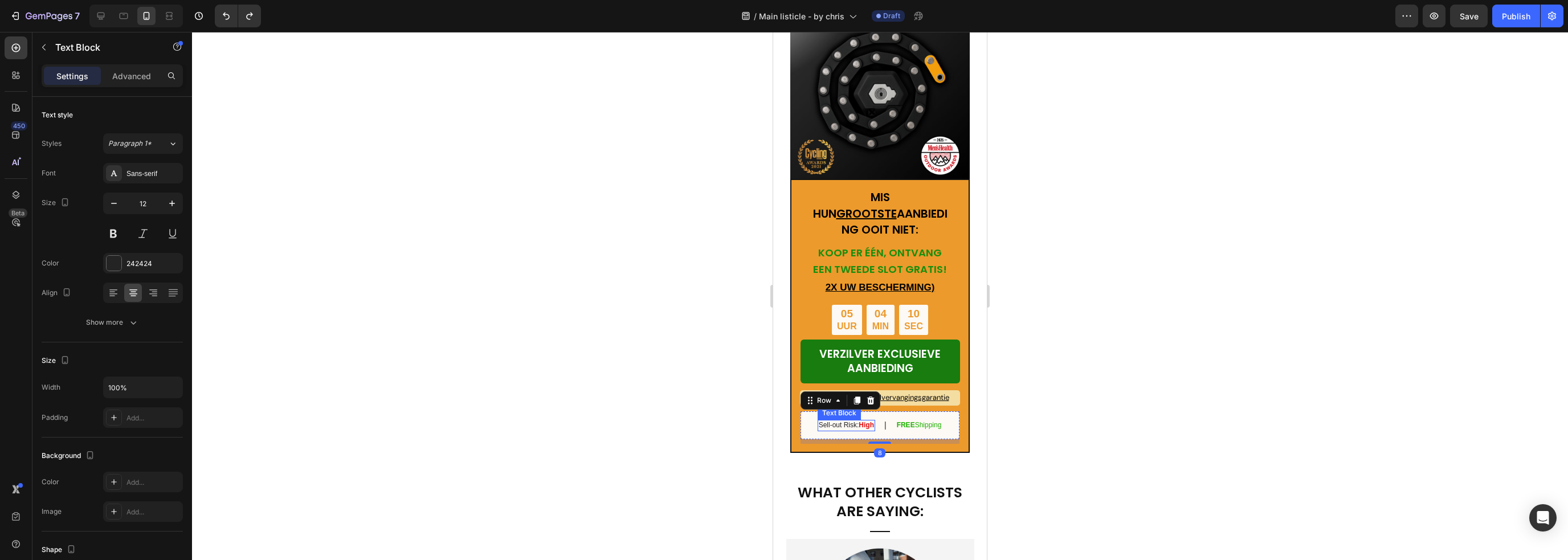 click on "Sell-out Risk:  High" at bounding box center (846, 426) 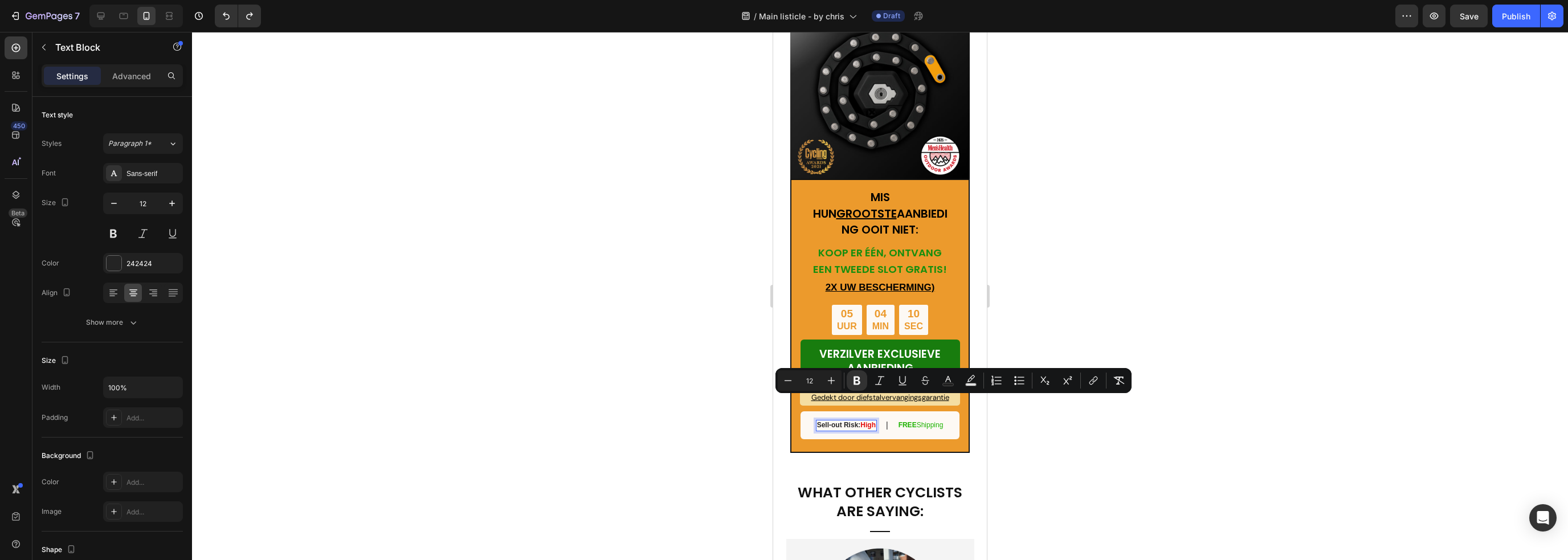 click on "Sell-out Risk:" at bounding box center (839, 425) 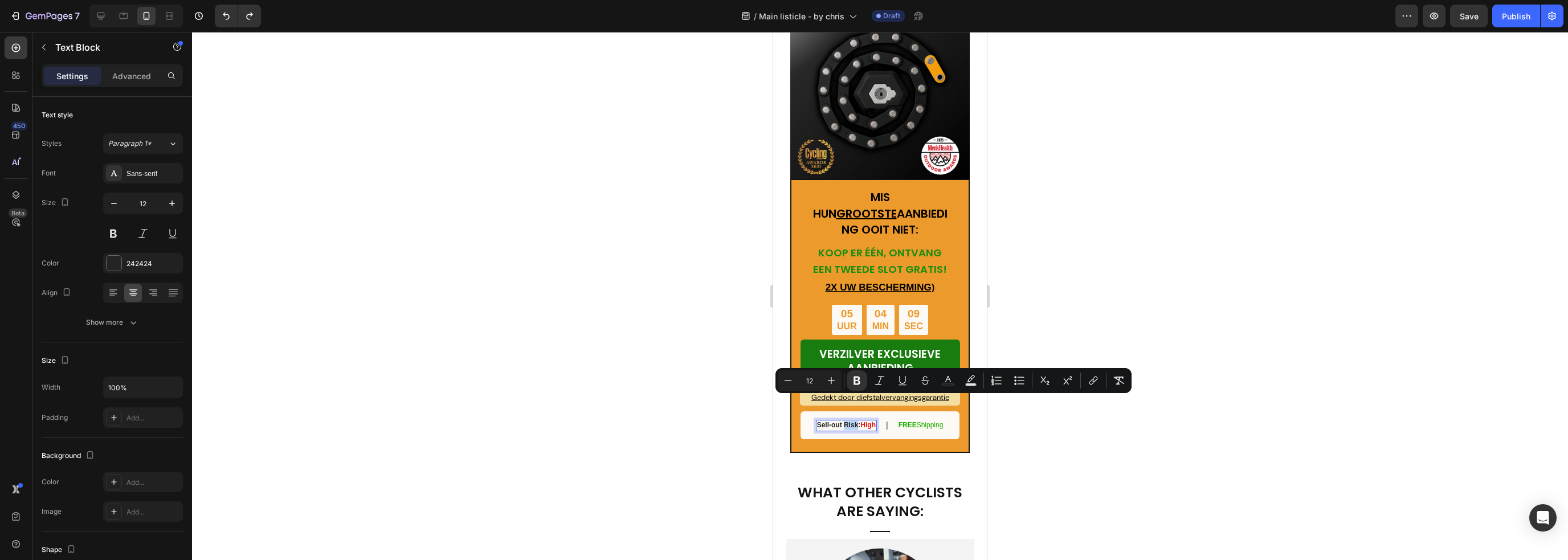 click on "Sell-out Risk:" at bounding box center (839, 425) 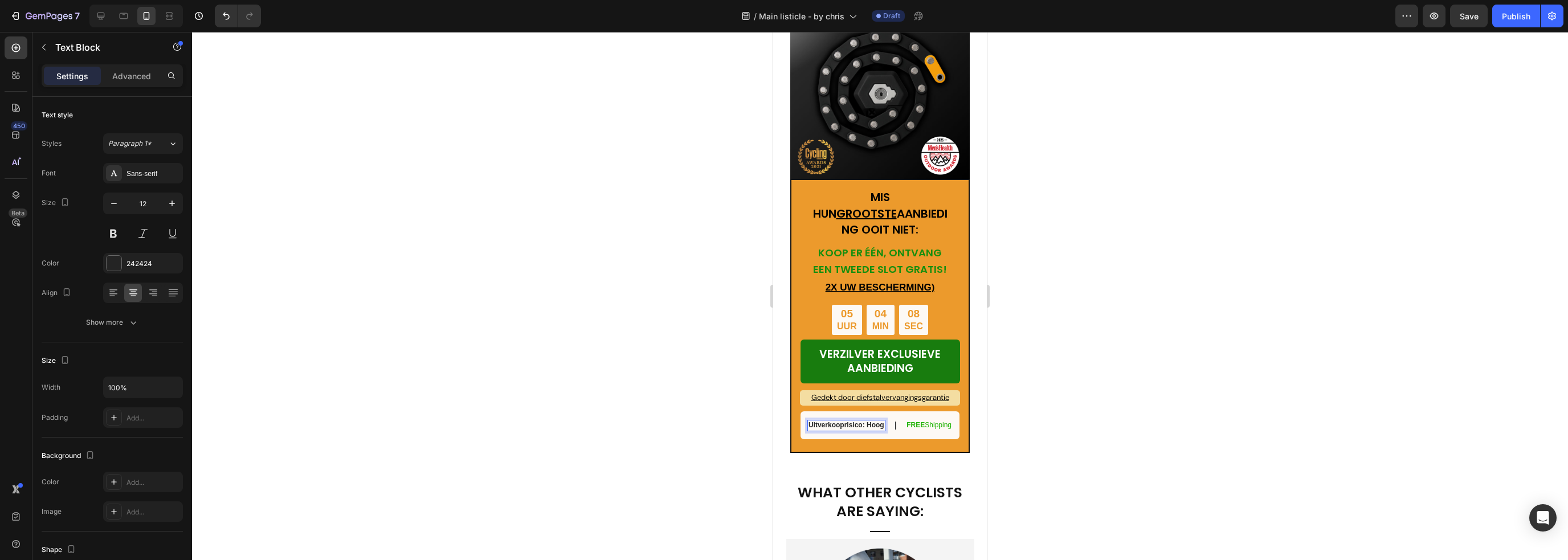 click on "Uitverkooprisico: Hoog" at bounding box center (846, 425) 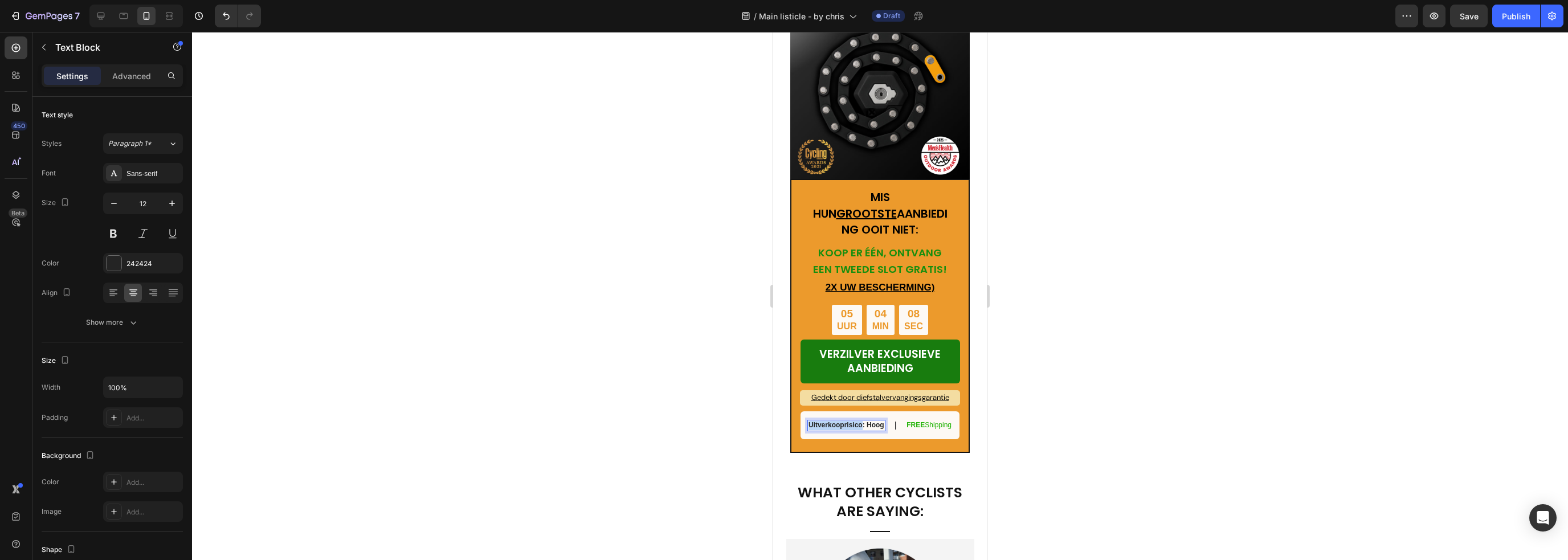 click on "Uitverkooprisico: Hoog" at bounding box center (846, 425) 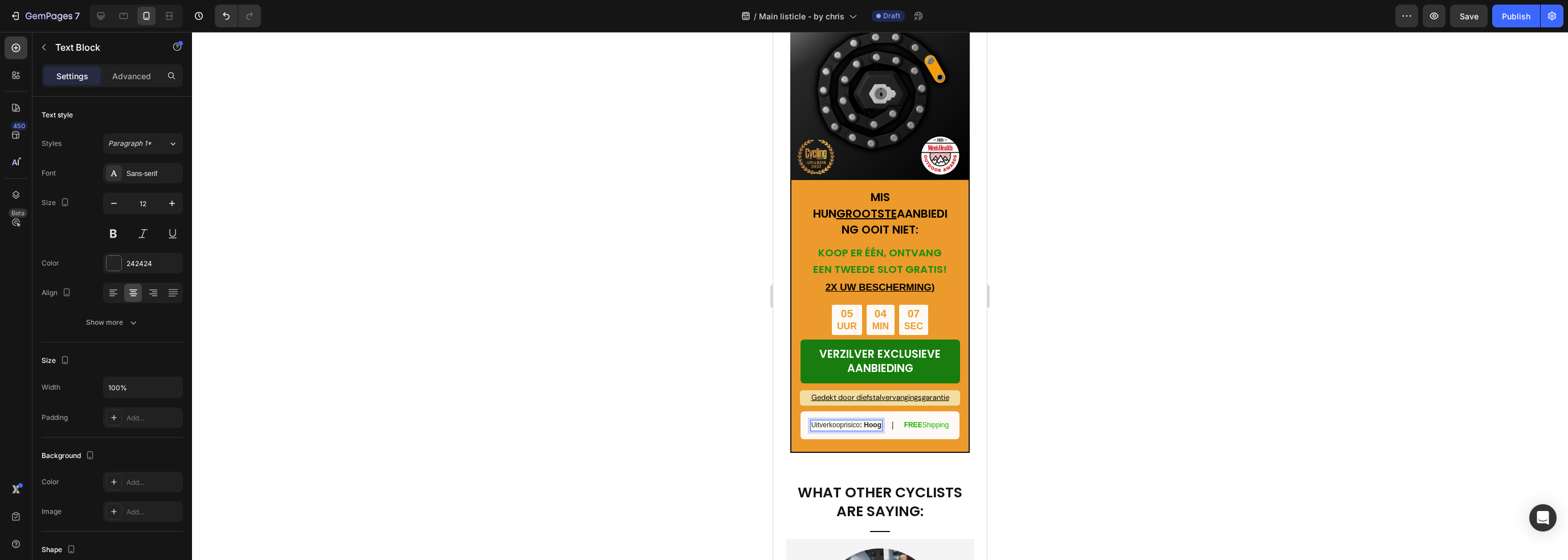 click on ": Hoog" at bounding box center (871, 425) 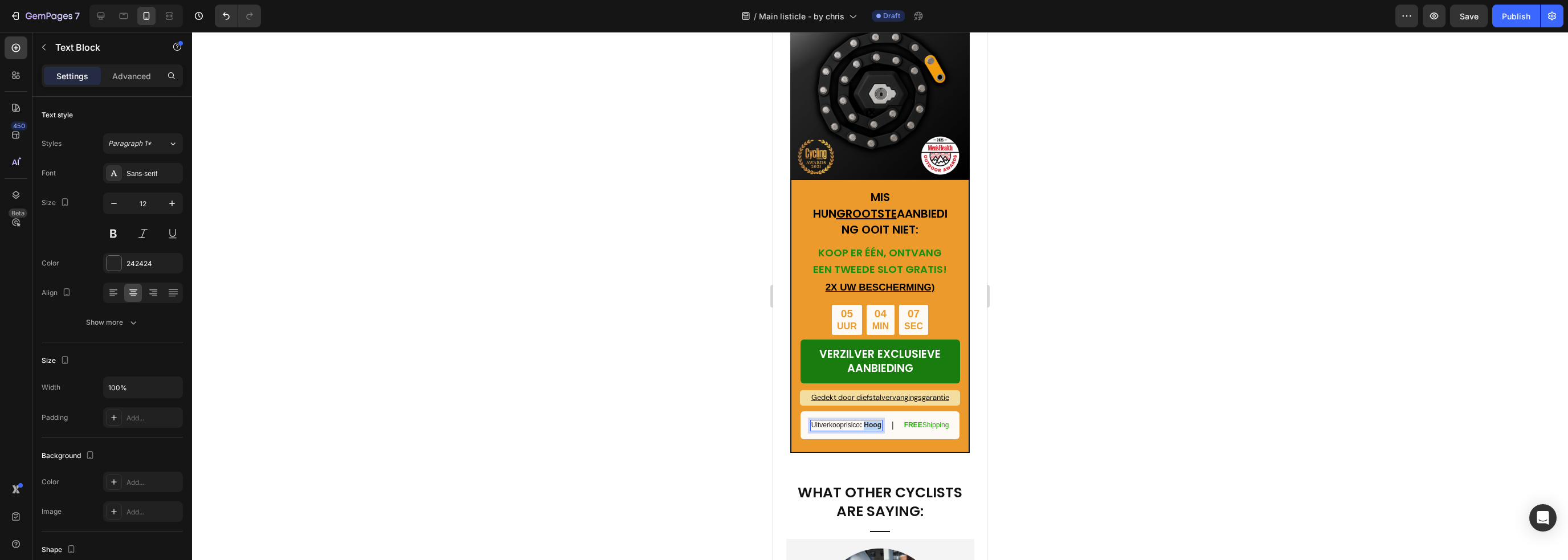 click on ": Hoog" at bounding box center [871, 425] 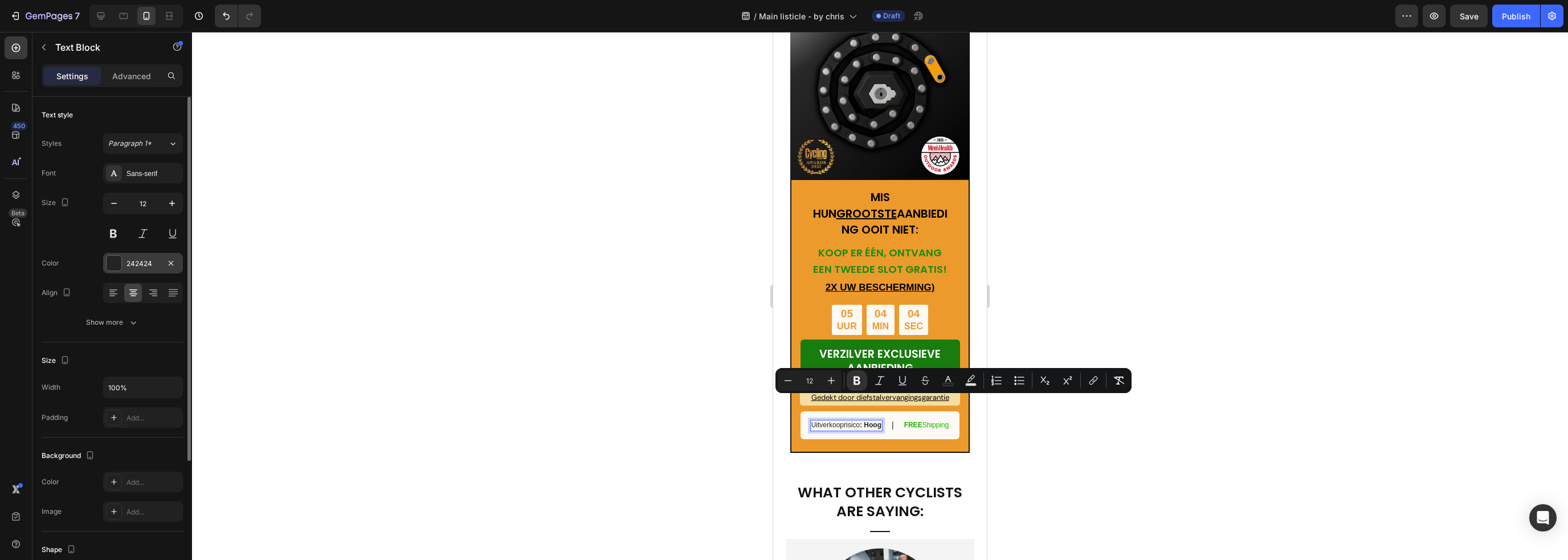 click on "242424" at bounding box center (143, 264) 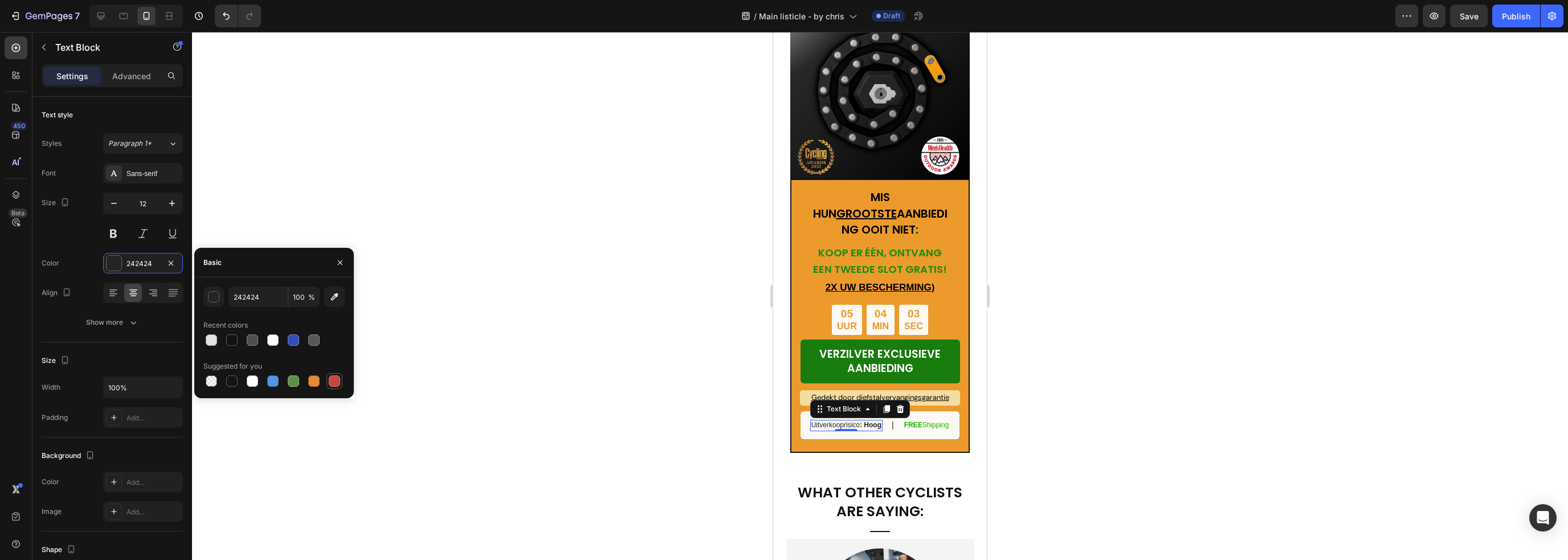 click at bounding box center [334, 381] 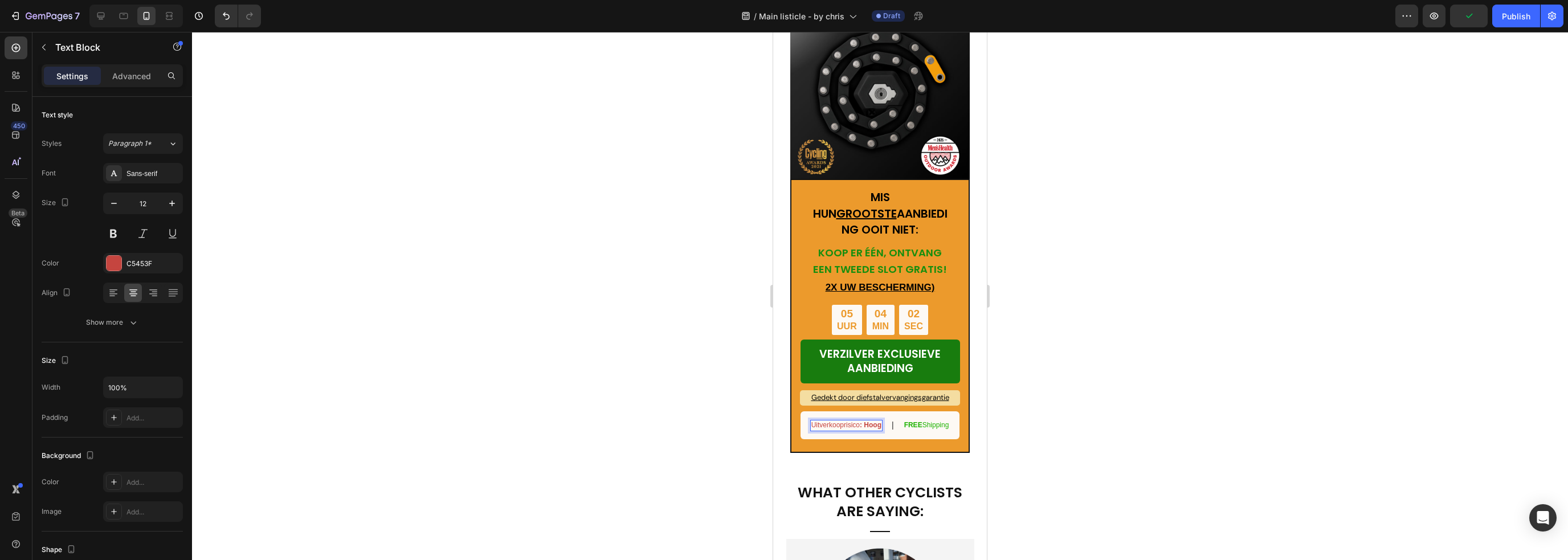 click on ": Hoog" at bounding box center [871, 425] 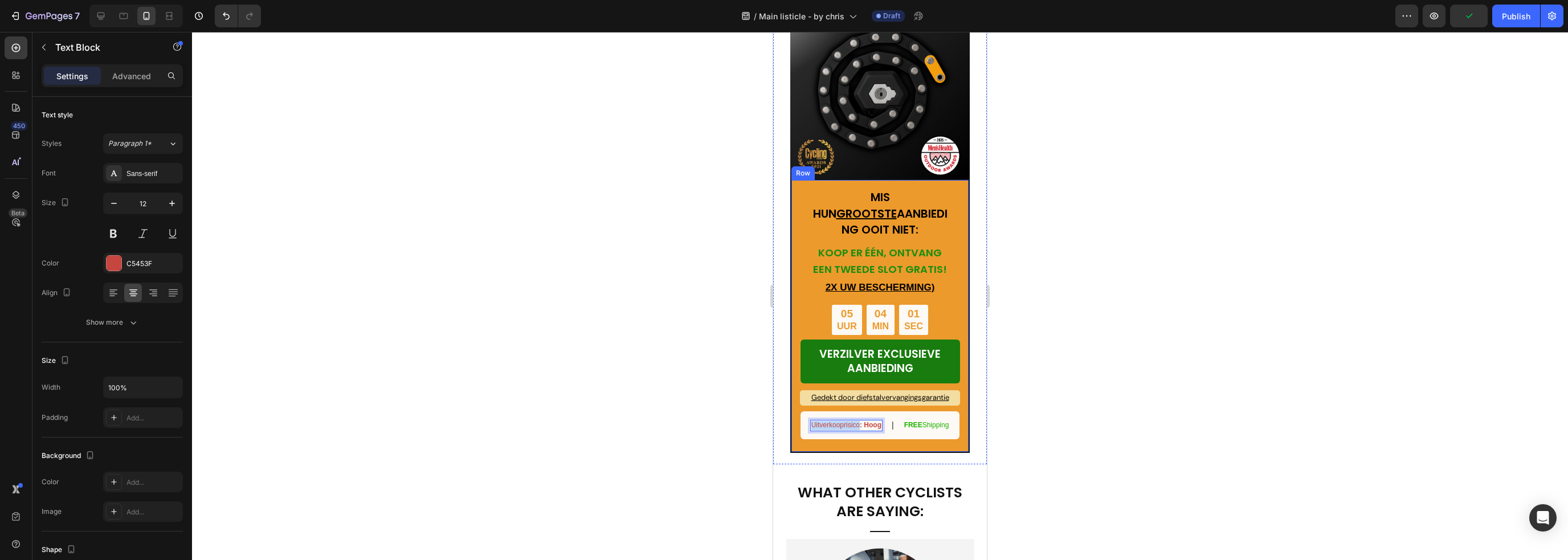 drag, startPoint x: 855, startPoint y: 402, endPoint x: 793, endPoint y: 404, distance: 62.03225 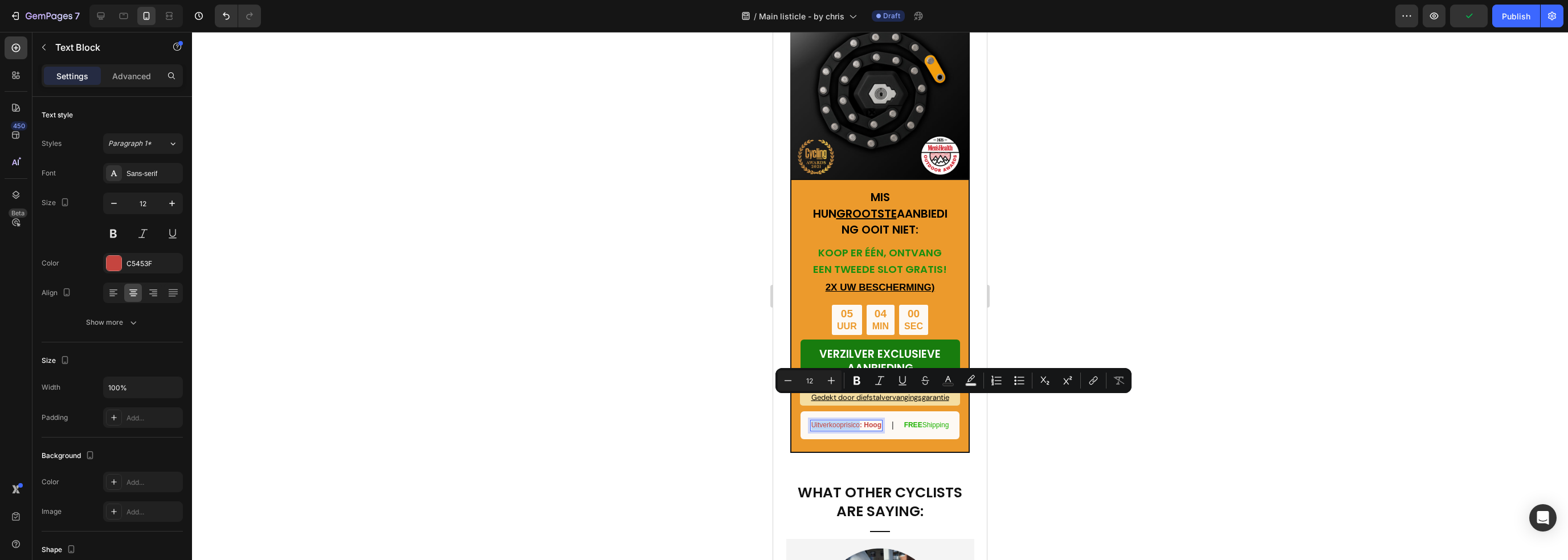 click on "Uitverkooprisico : Hoog" at bounding box center (846, 426) 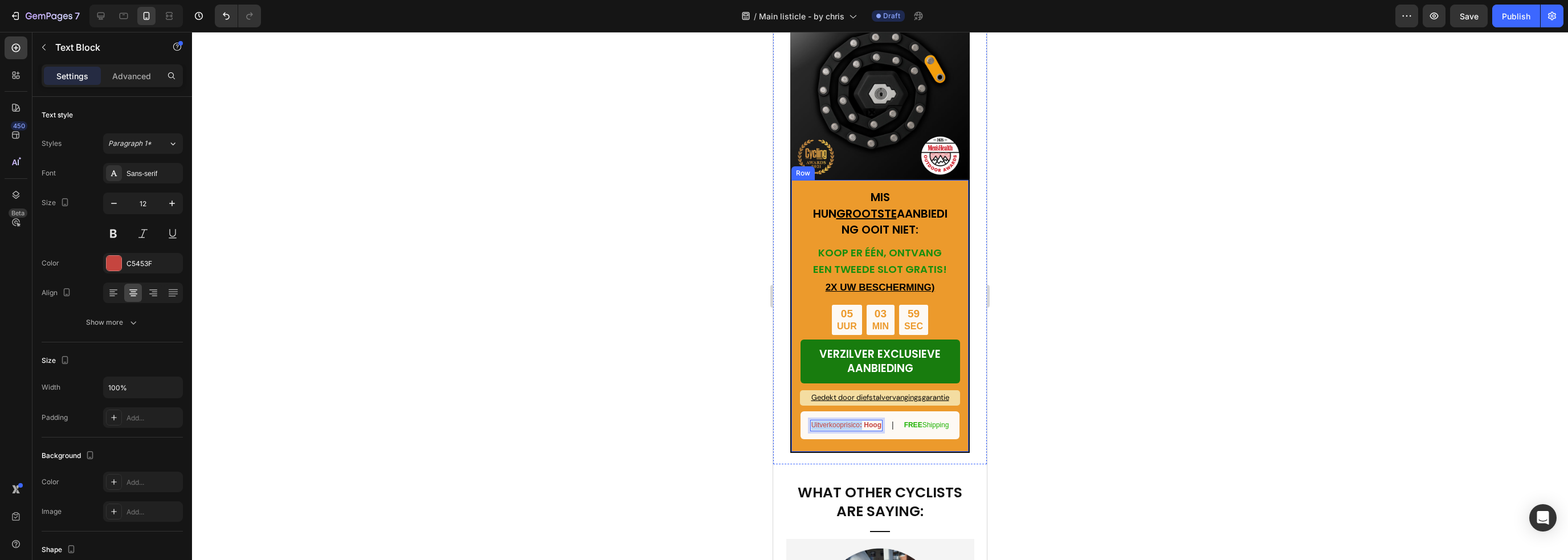 drag, startPoint x: 856, startPoint y: 402, endPoint x: 784, endPoint y: 401, distance: 72.00694 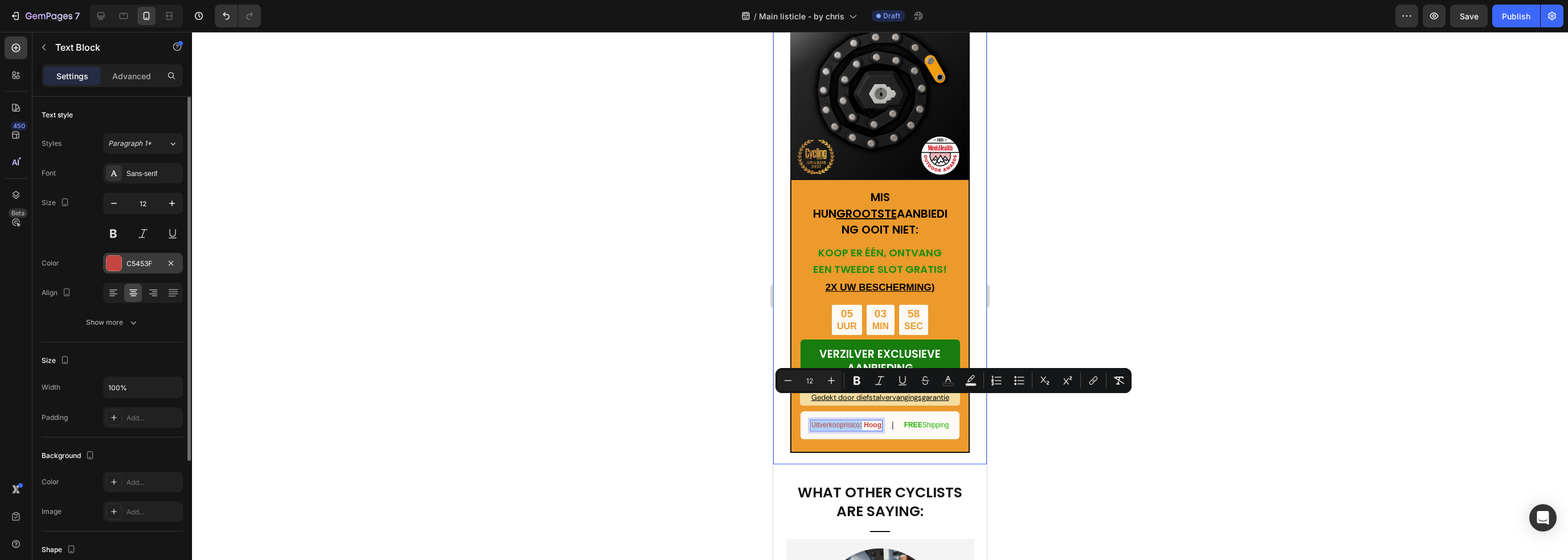 click on "C5453F" at bounding box center (143, 264) 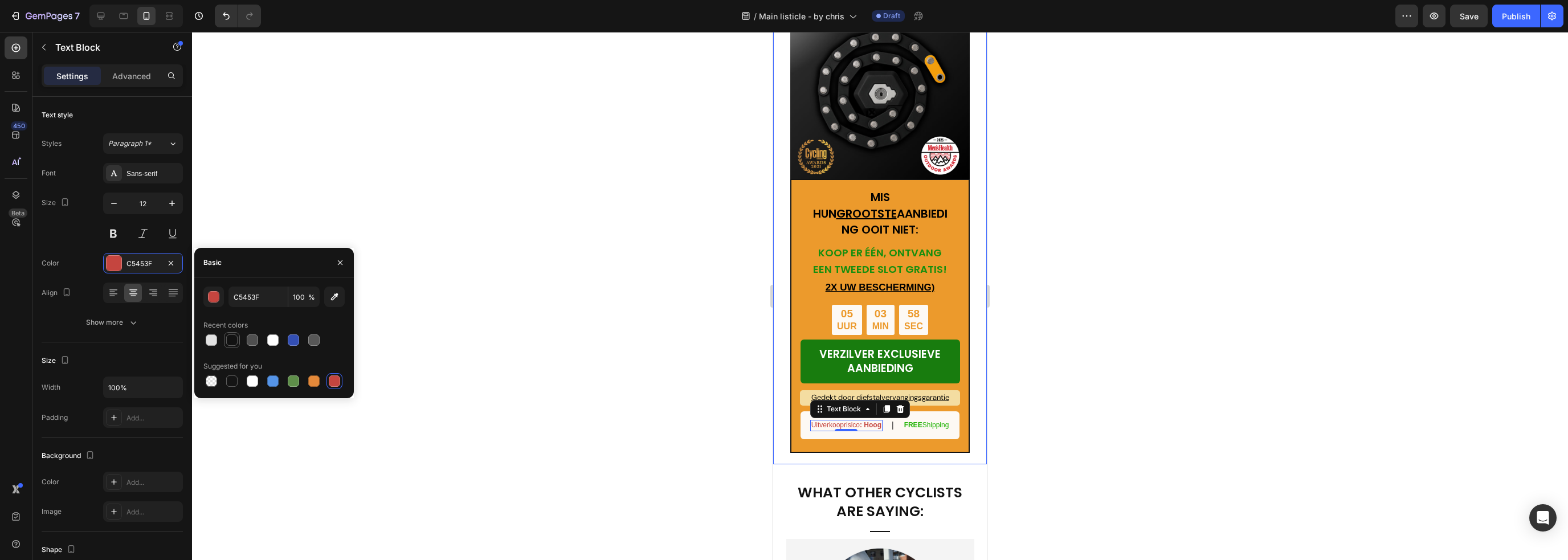 click at bounding box center [232, 340] 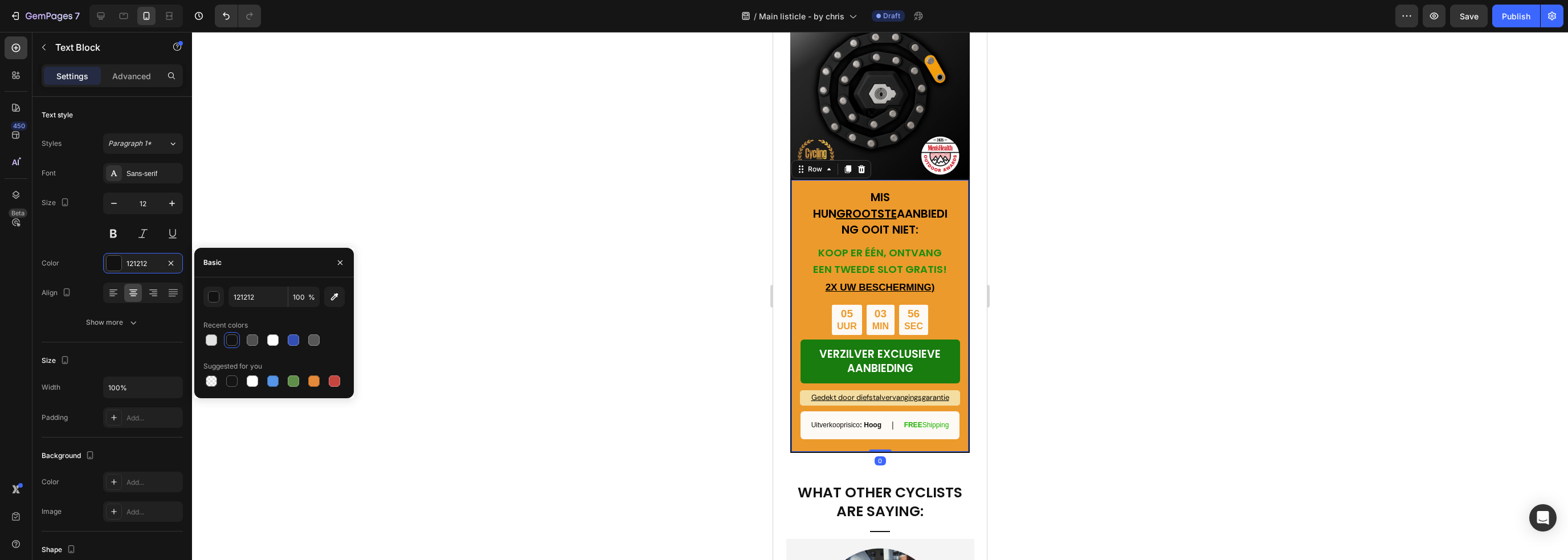 click on "MIS HUN  GROOTSTE  AANBIEDING OOIT NIET: Text Block KOOP ER ÉÉN, ONTVANG EEN TWEEDE SLOT GRATIS! Heading 2X UW BESCHERMING) Text Block 05 UUR 03 MIN 56 SEC Countdown Timer VERZILVER EXCLUSIEVE AANBIEDING Button Gedekt door diefstalvervangingsgarantie Text Block Uitverkooprisico : Hoog Text Block | Text Block FREE  Shipping Text Block Row Row   0" at bounding box center (880, 316) 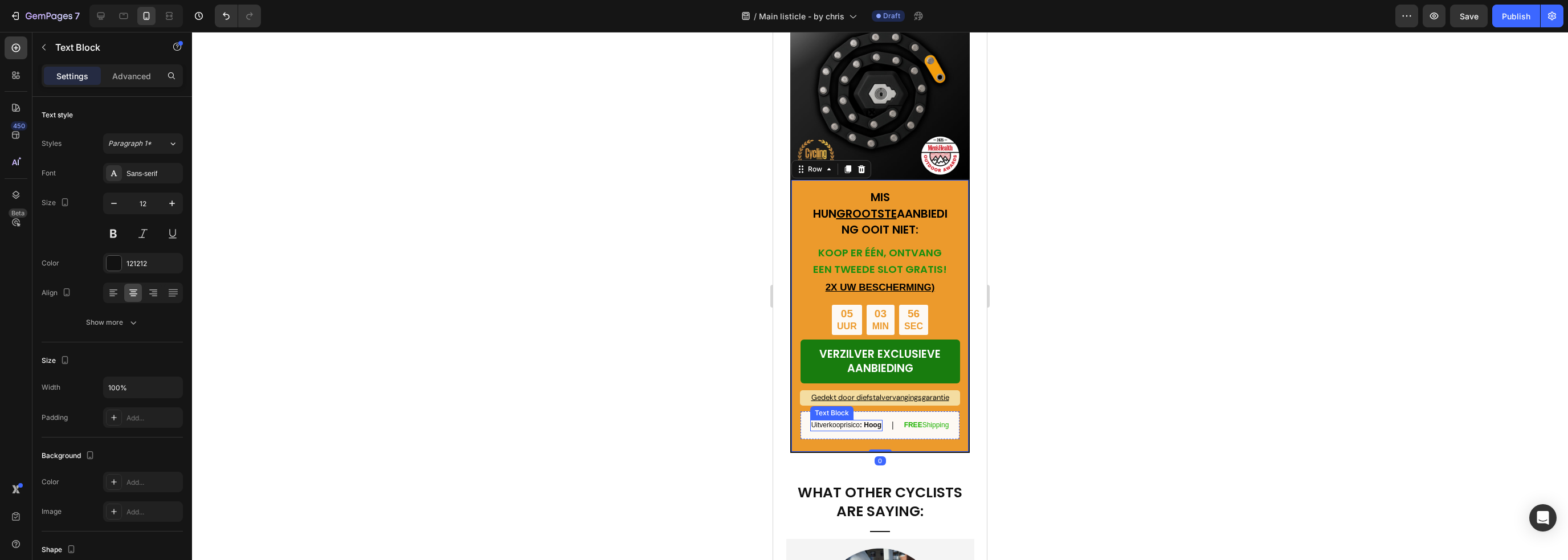 click on ": Hoog" at bounding box center [871, 425] 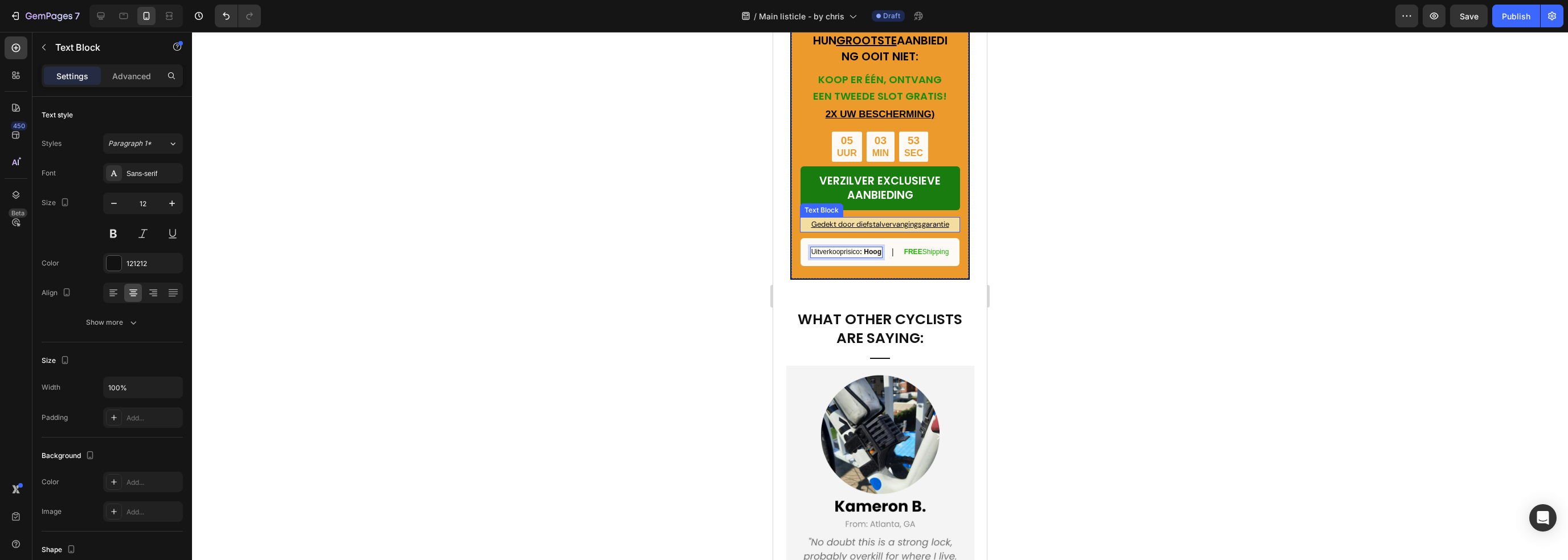 scroll, scrollTop: 3752, scrollLeft: 0, axis: vertical 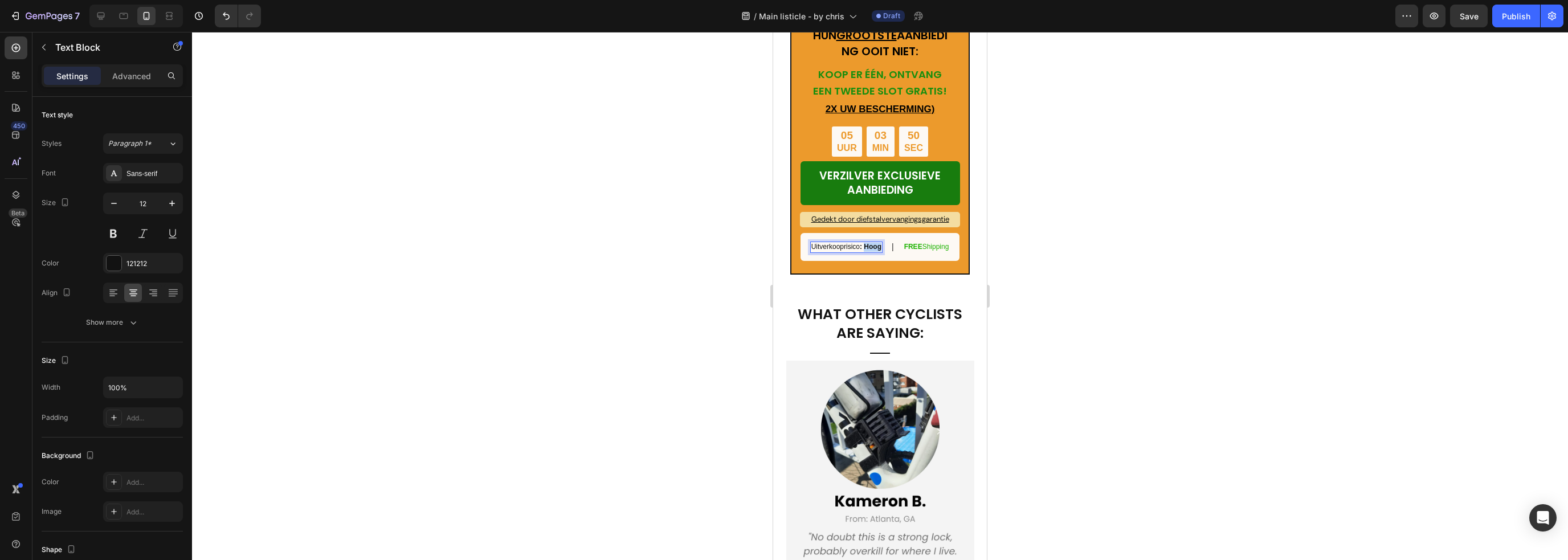 drag, startPoint x: 861, startPoint y: 224, endPoint x: 875, endPoint y: 225, distance: 14.035669 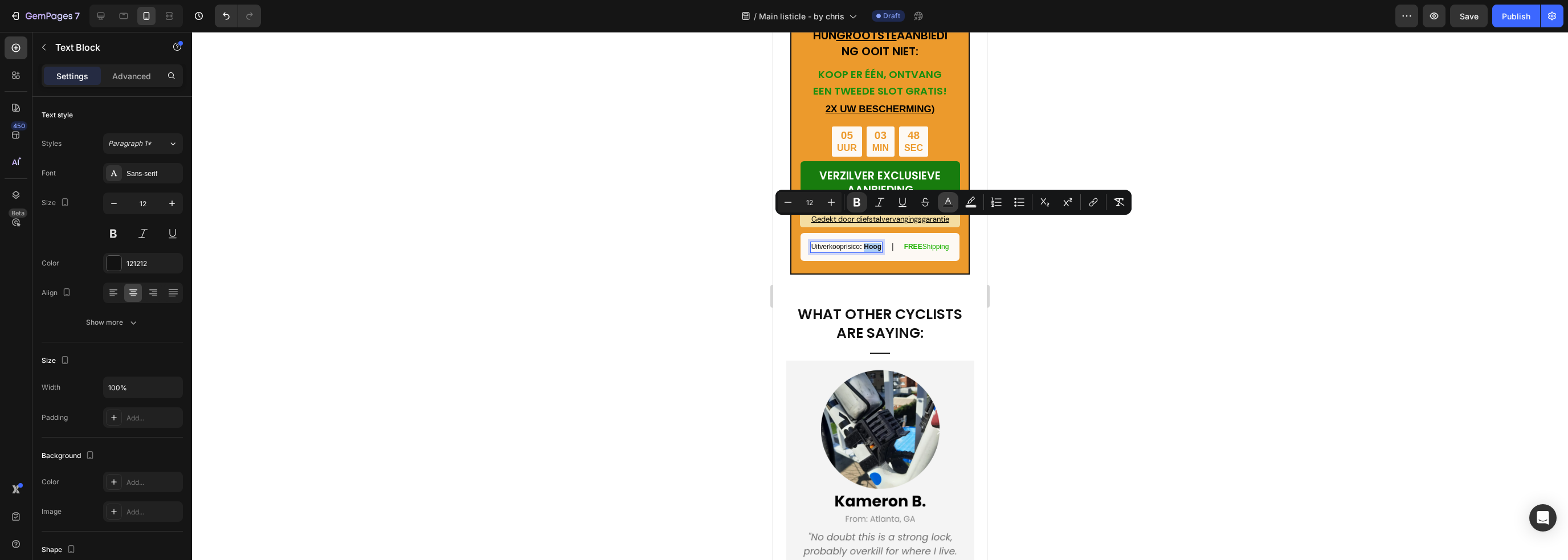 click on "Text Color" at bounding box center (948, 202) 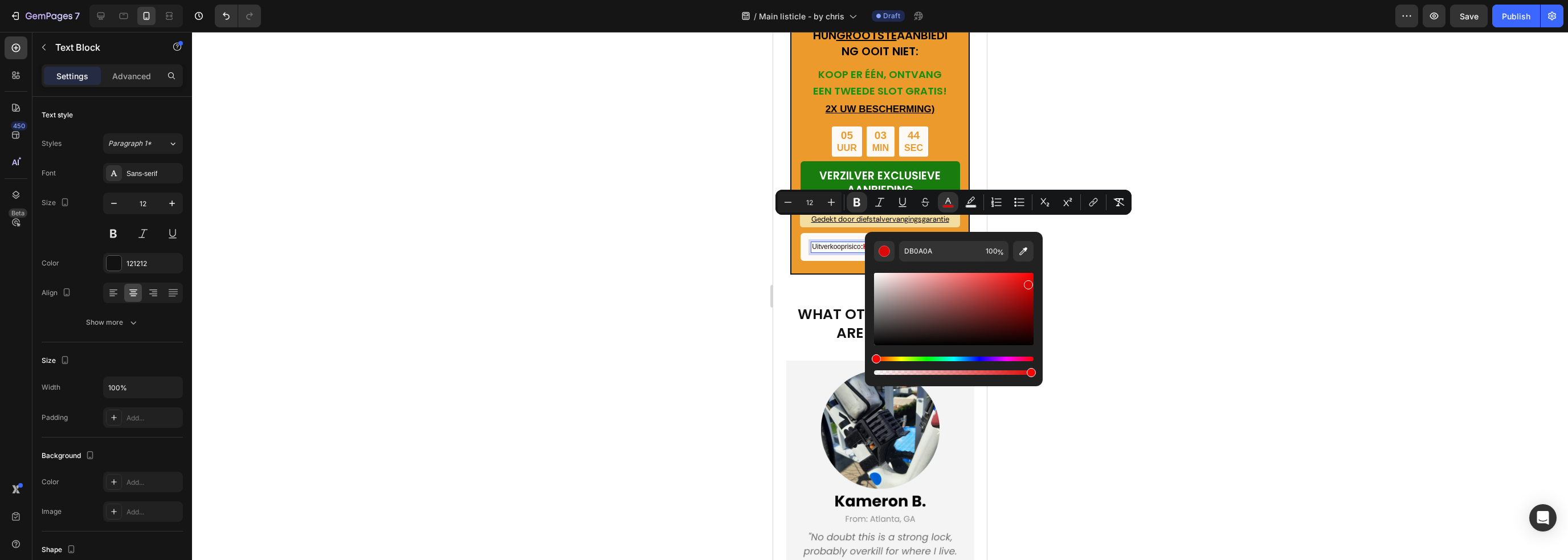 drag, startPoint x: 1014, startPoint y: 287, endPoint x: 1026, endPoint y: 282, distance: 13 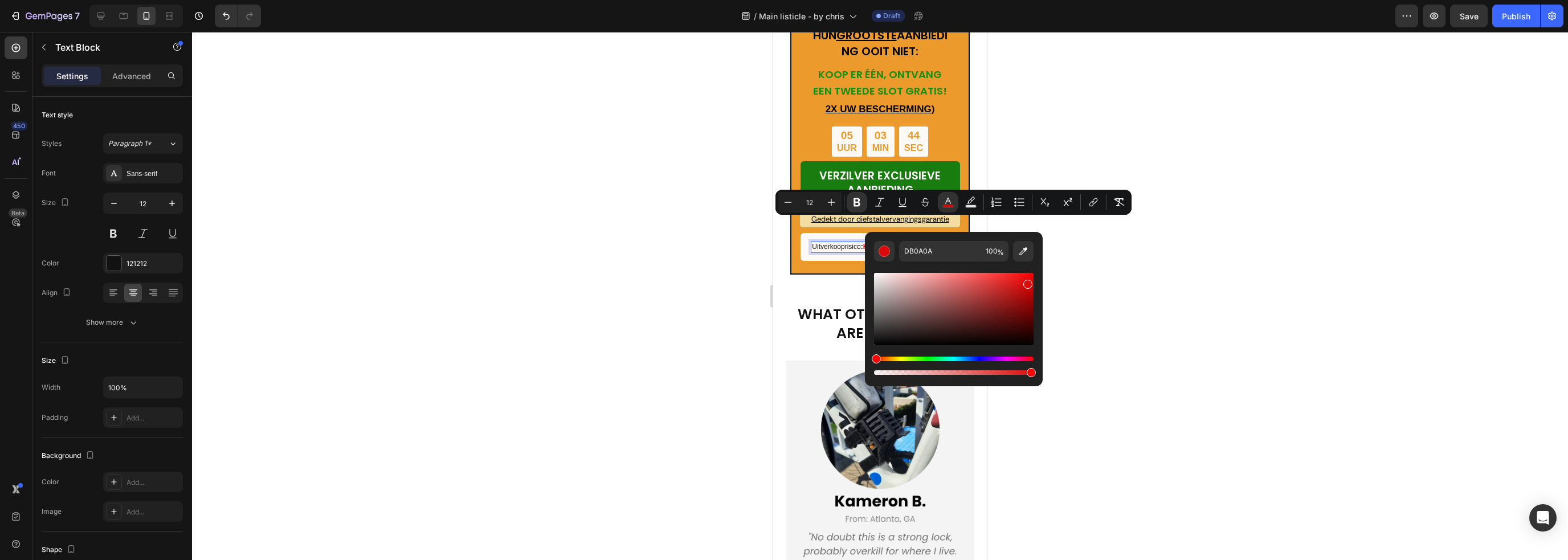 type on "DD0B0B" 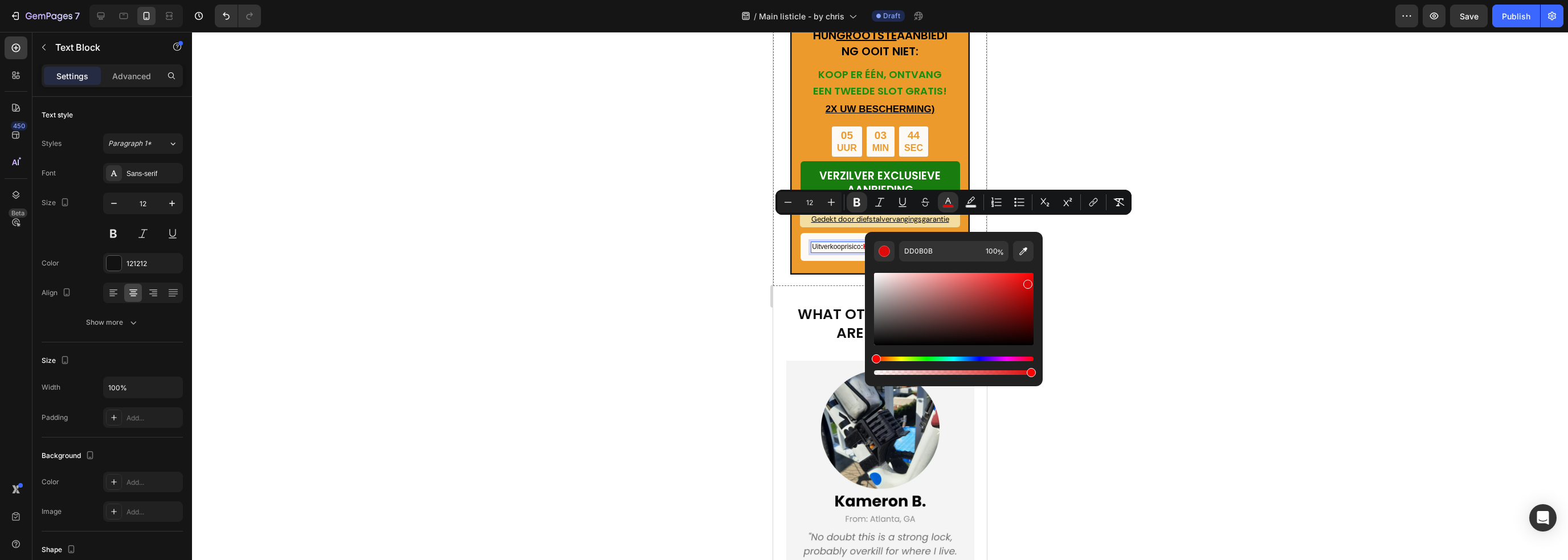 drag, startPoint x: 838, startPoint y: 246, endPoint x: 861, endPoint y: 236, distance: 25.07987 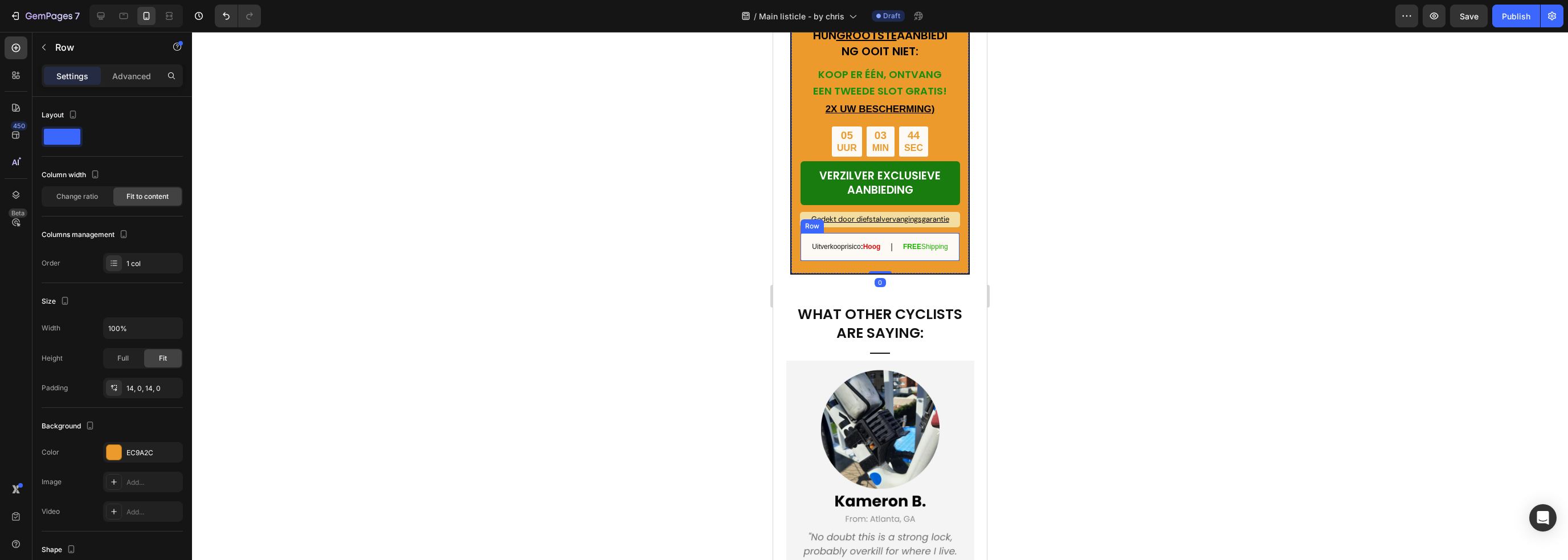 click on "FREE" at bounding box center (912, 247) 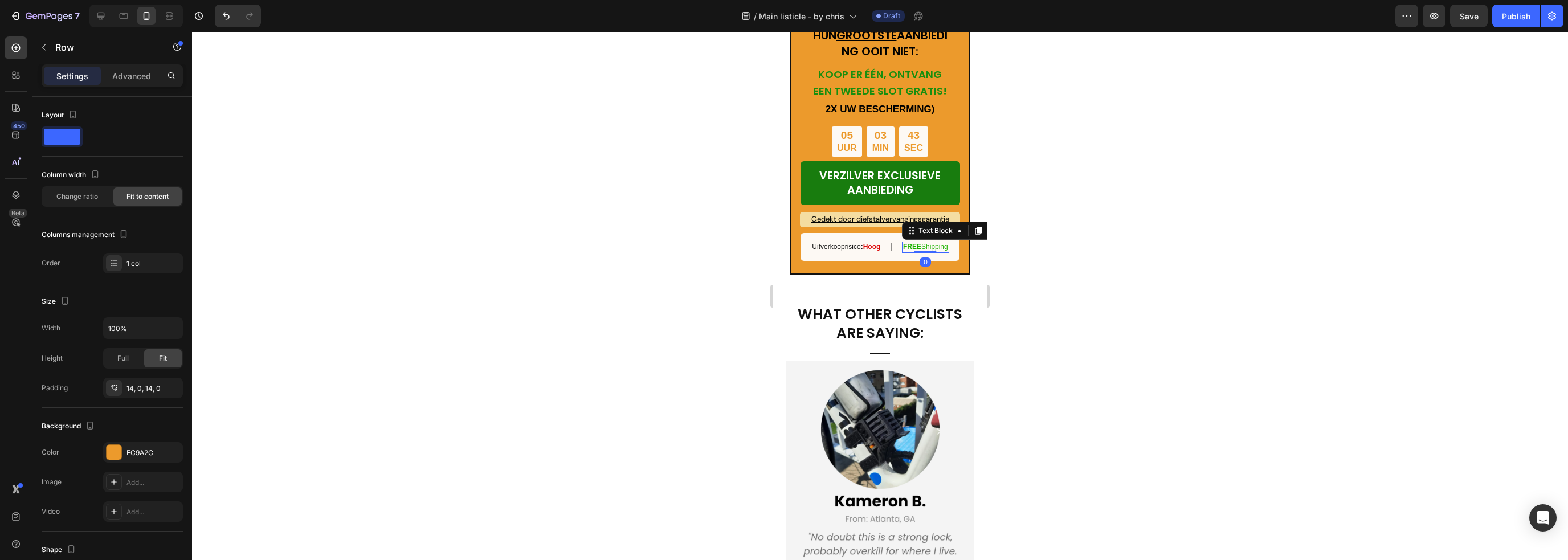 click on "FREE" at bounding box center (912, 247) 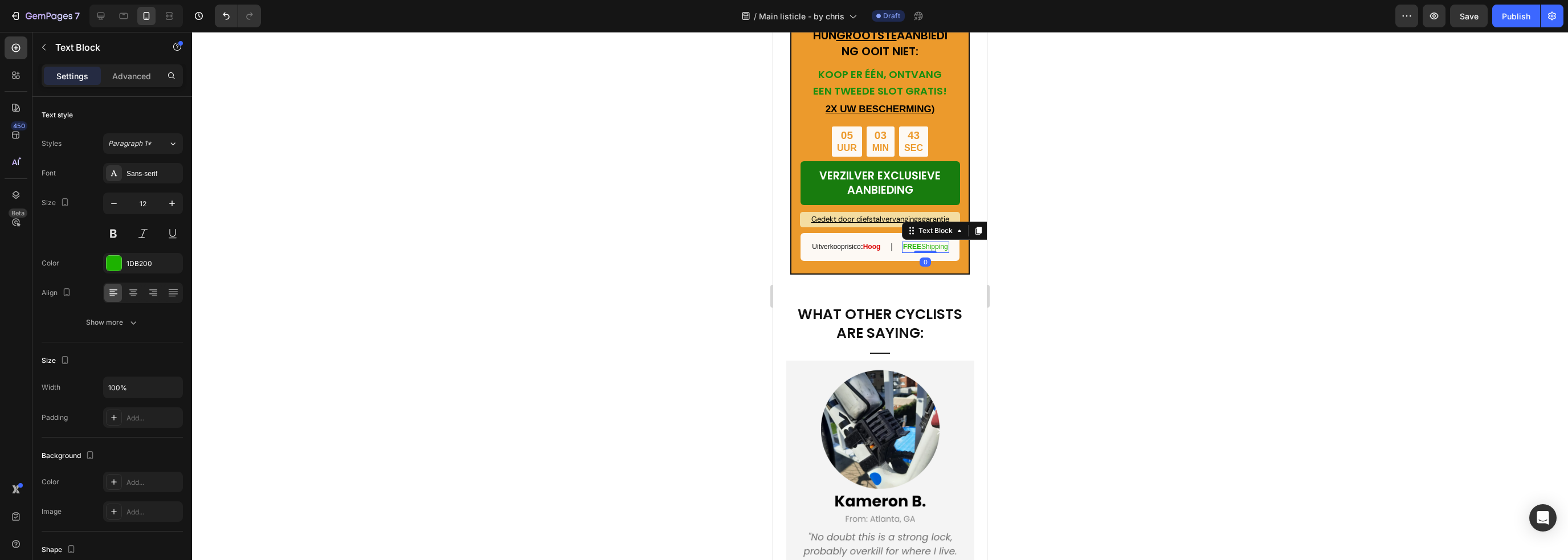click on "FREE" at bounding box center [912, 247] 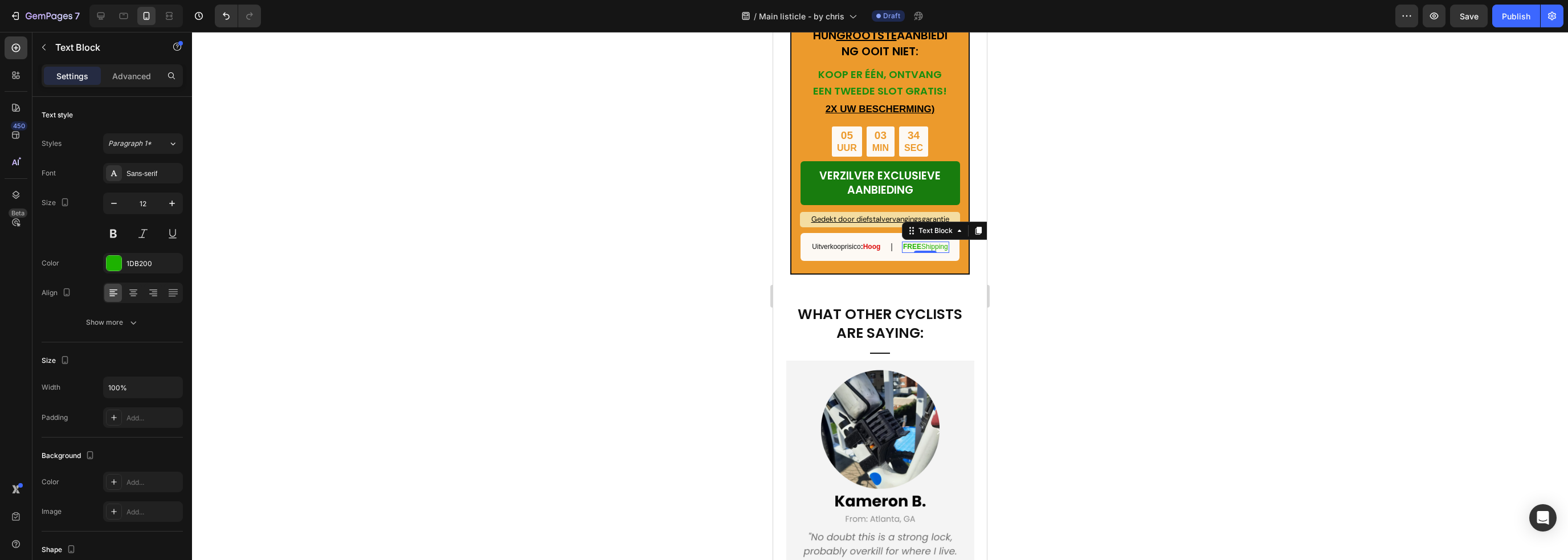 click on "FREE  Shipping" at bounding box center (925, 247) 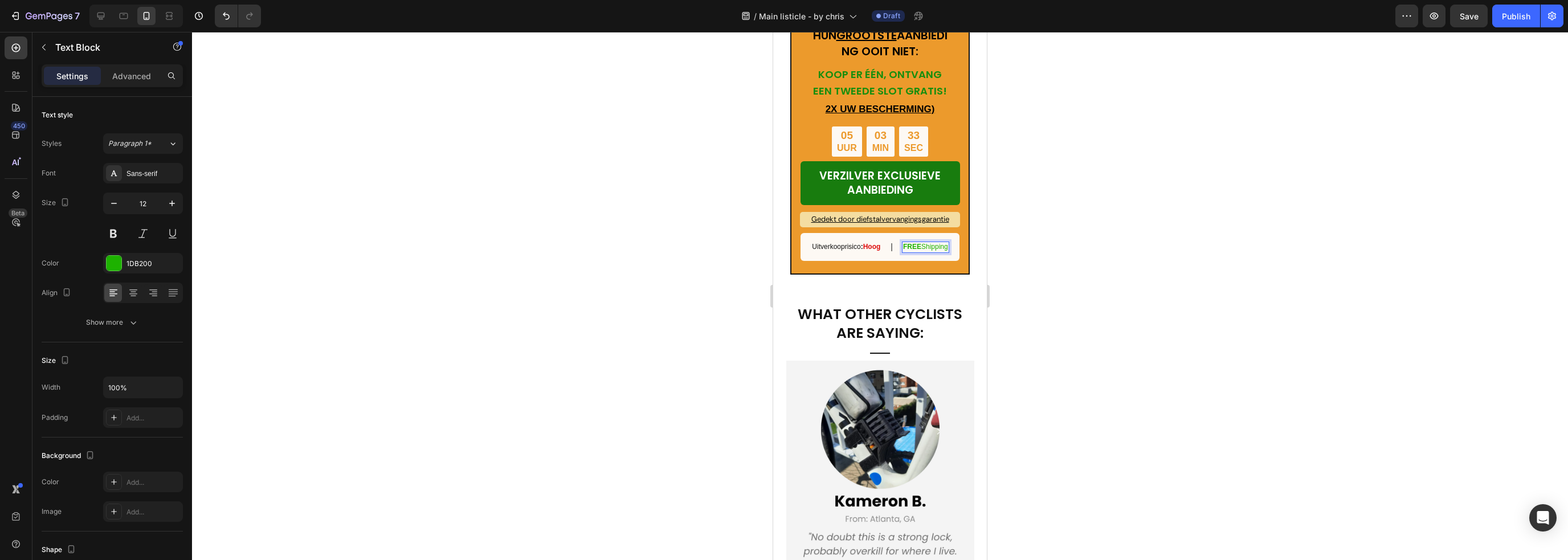 click on "FREE  Shipping" at bounding box center [925, 247] 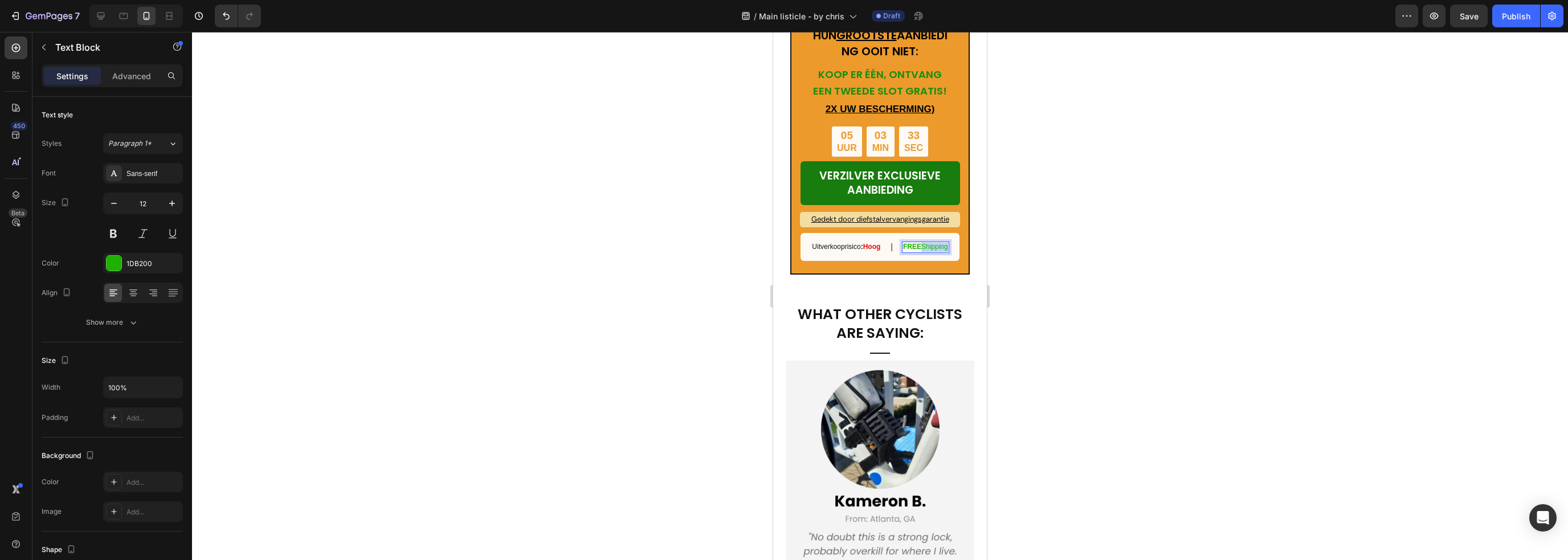 click on "FREE  Shipping" at bounding box center (925, 247) 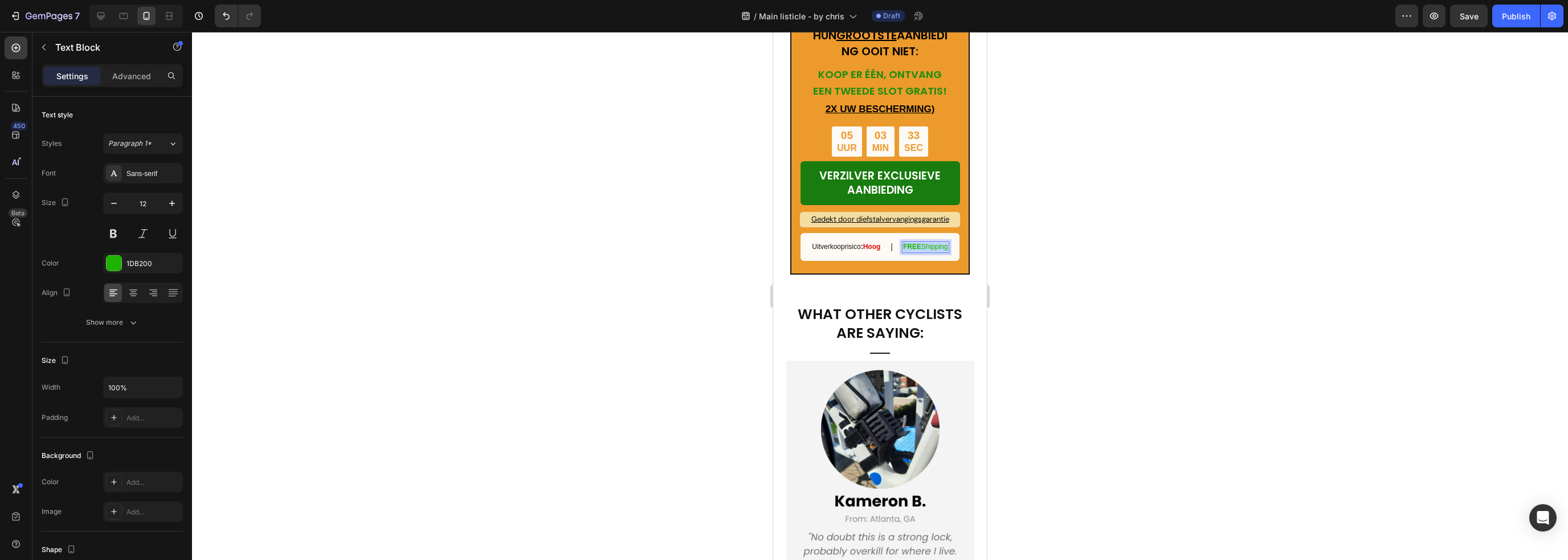 click on "FREE  Shipping" at bounding box center [925, 247] 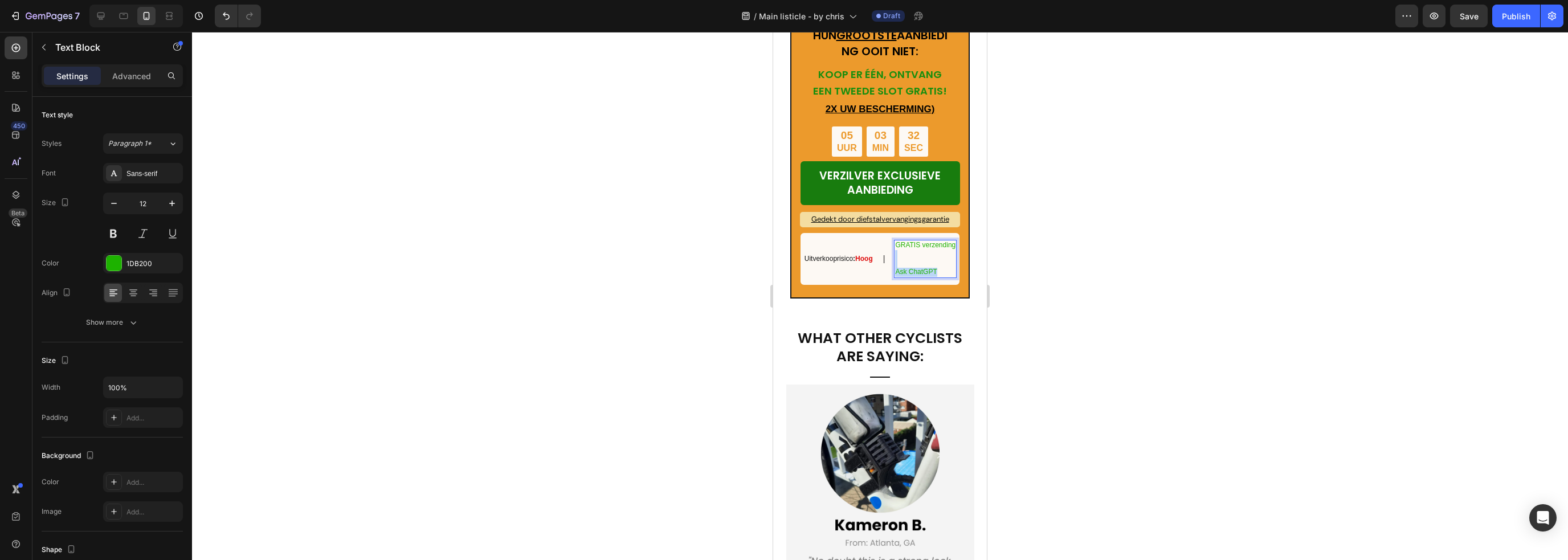 drag, startPoint x: 934, startPoint y: 247, endPoint x: 893, endPoint y: 232, distance: 43.65776 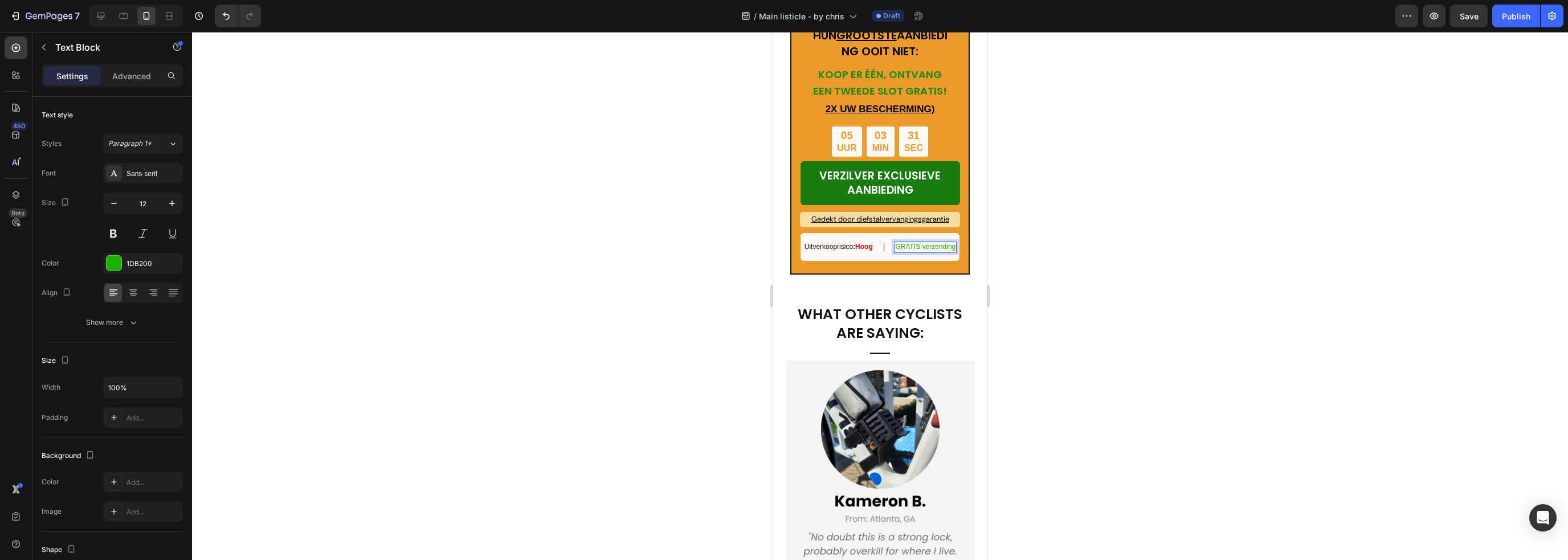click on "GRATIS verzending" at bounding box center [925, 247] 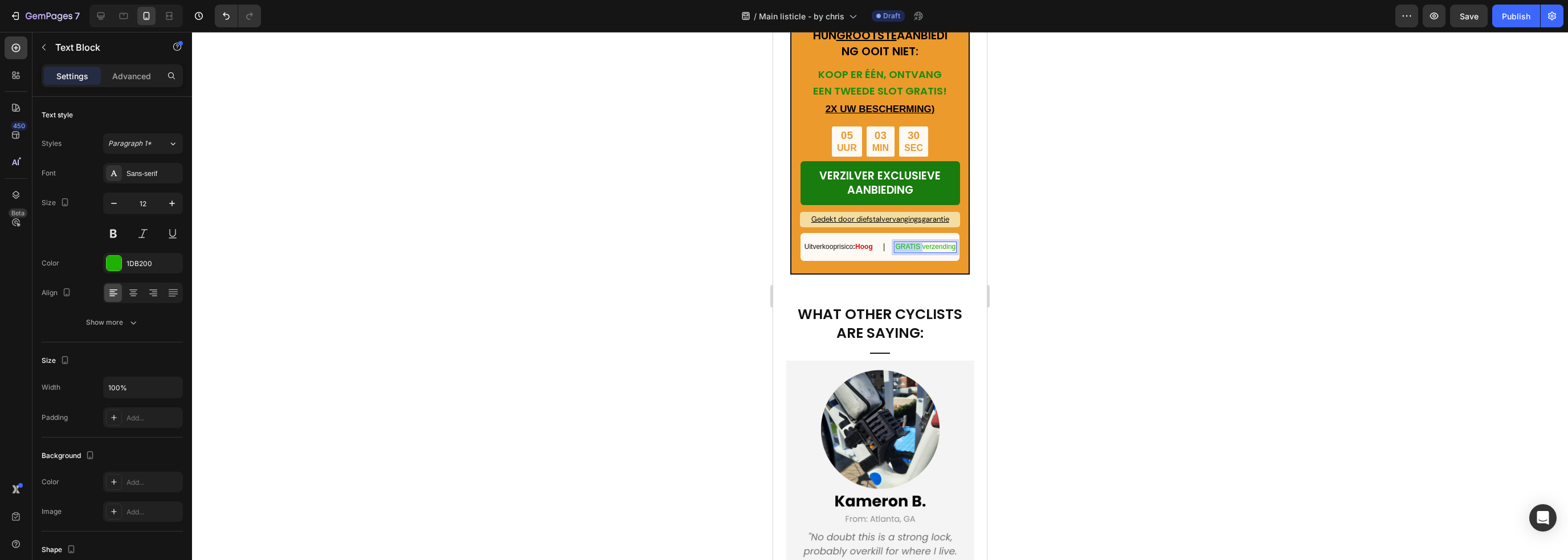 click on "GRATIS verzending" at bounding box center [925, 247] 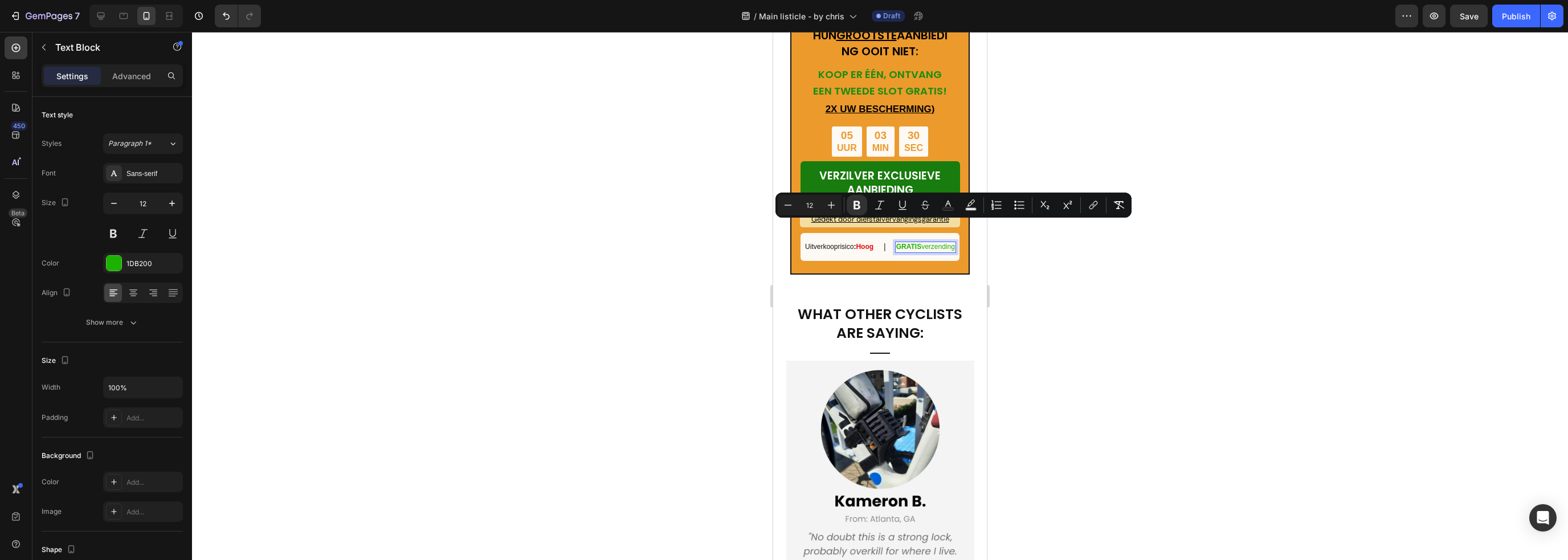 click on "GRATIS  verzending" at bounding box center (925, 247) 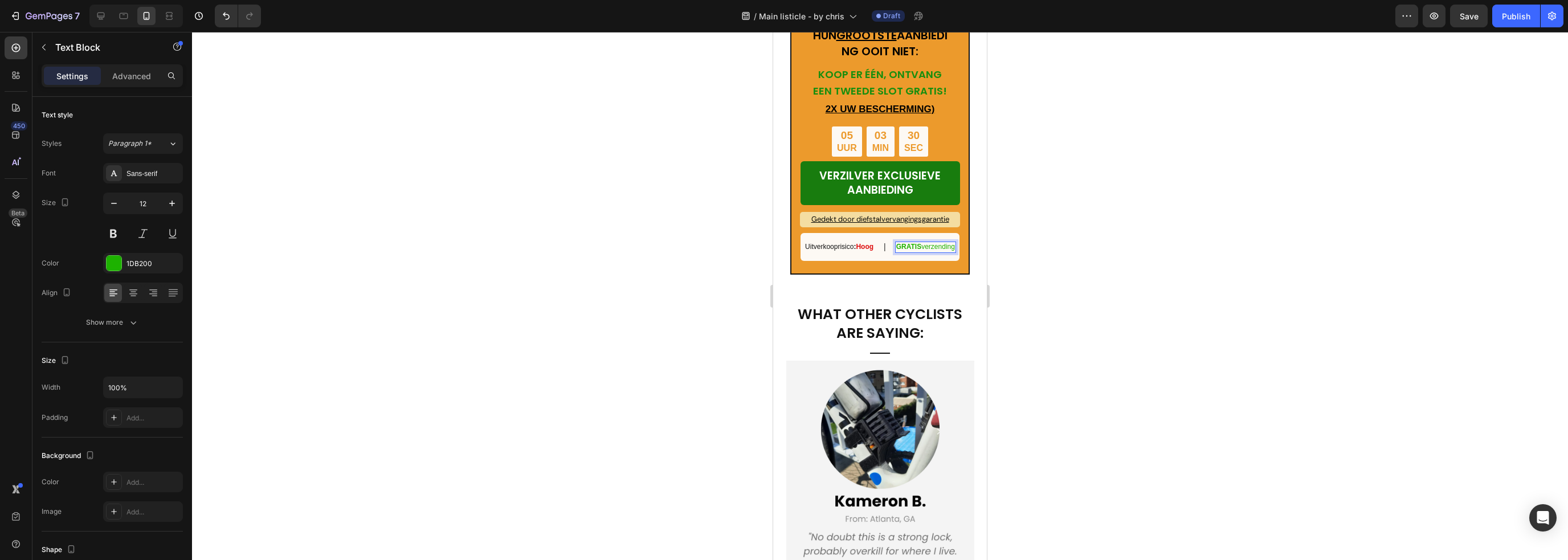 click on "|" at bounding box center [885, 247] 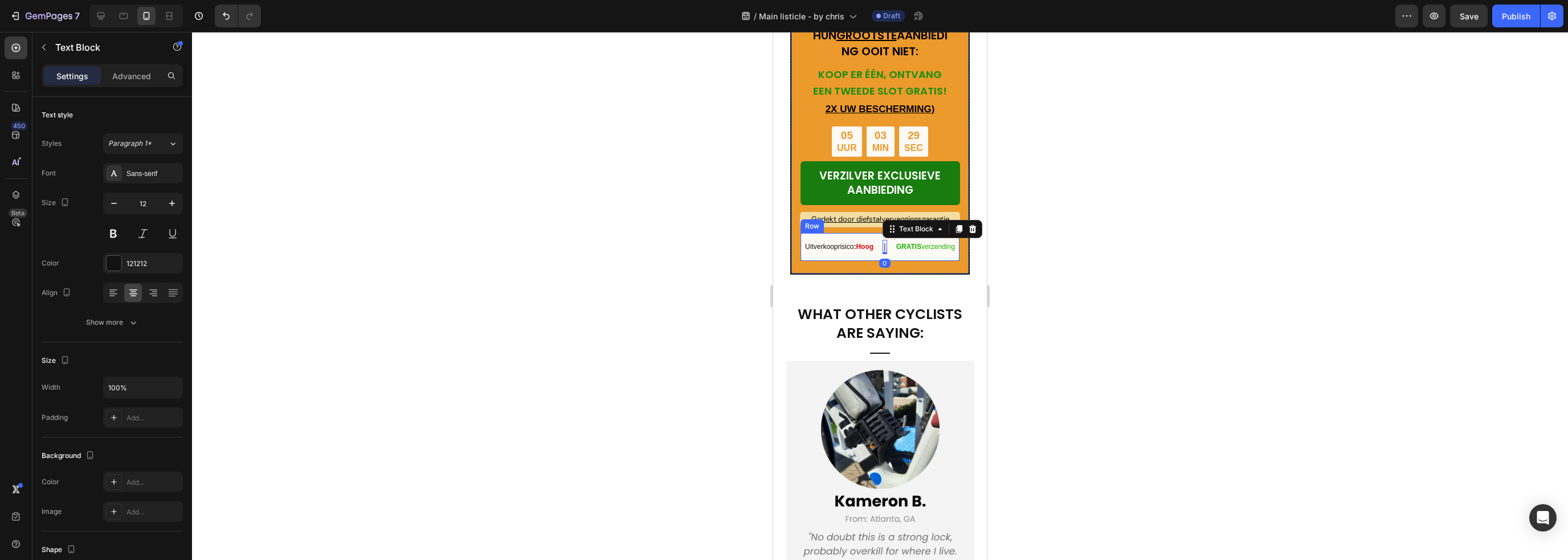 click on "Uitverkooprisico :  Hoog" at bounding box center [839, 247] 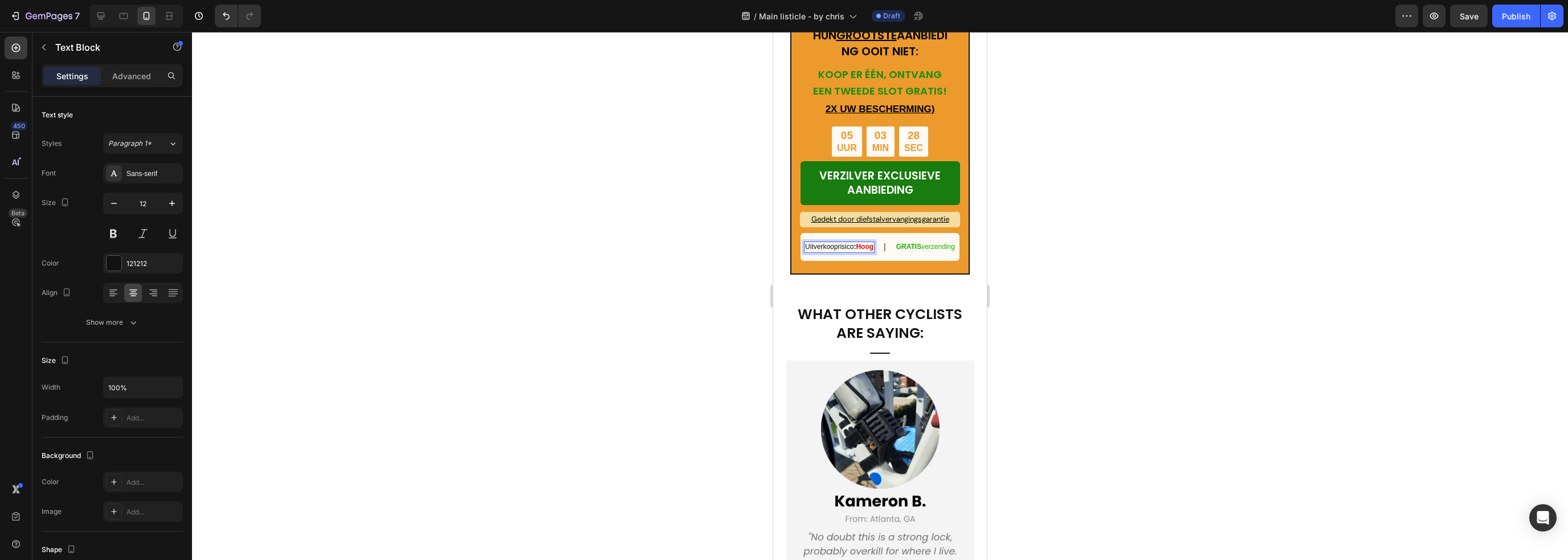 click on "Uitverkooprisico :  Hoog" at bounding box center (839, 247) 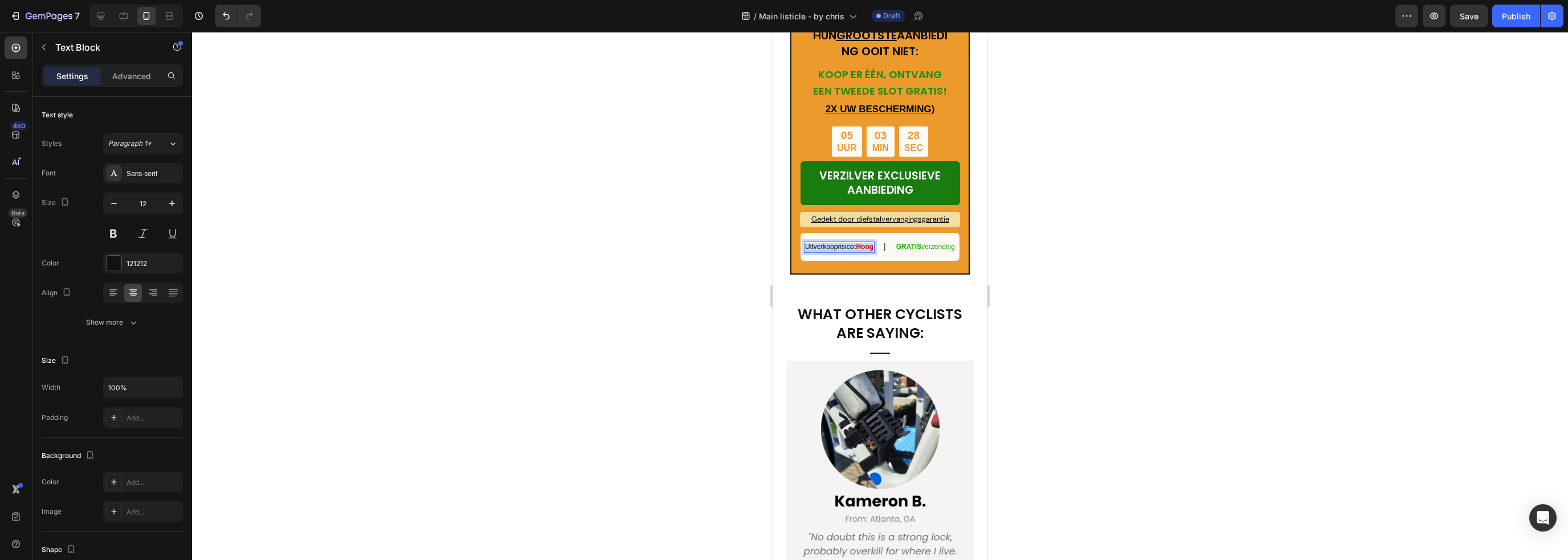 click on "Uitverkooprisico :  Hoog" at bounding box center (839, 247) 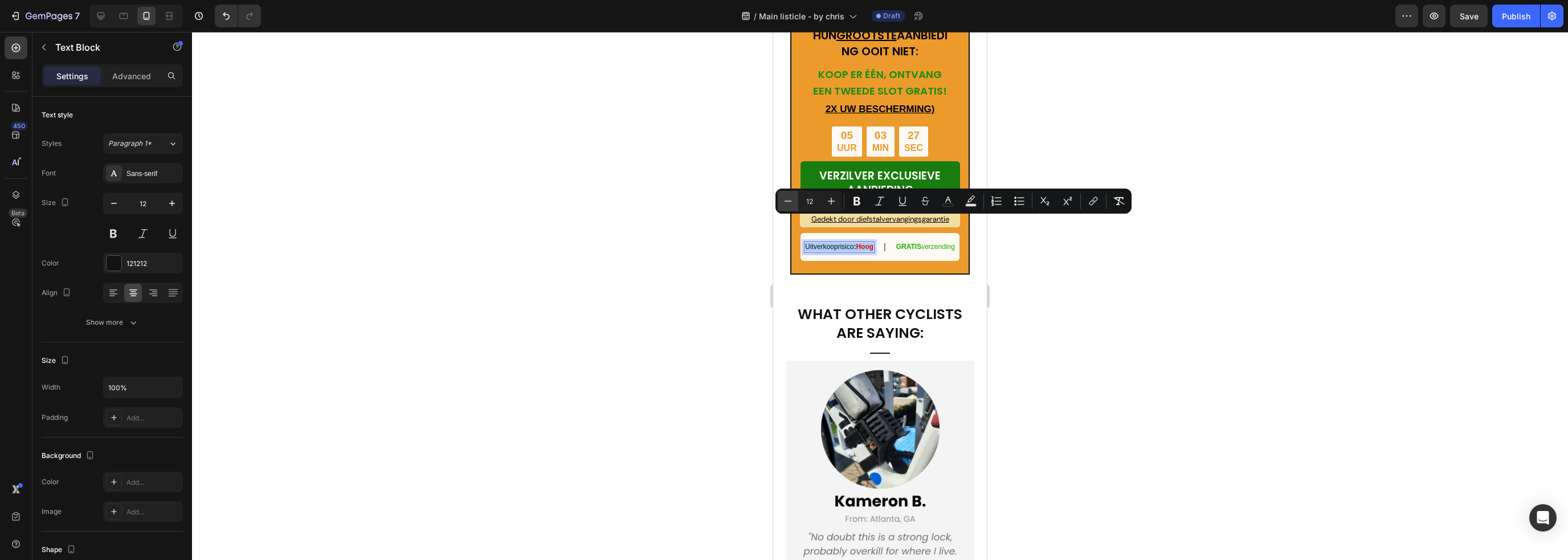 click 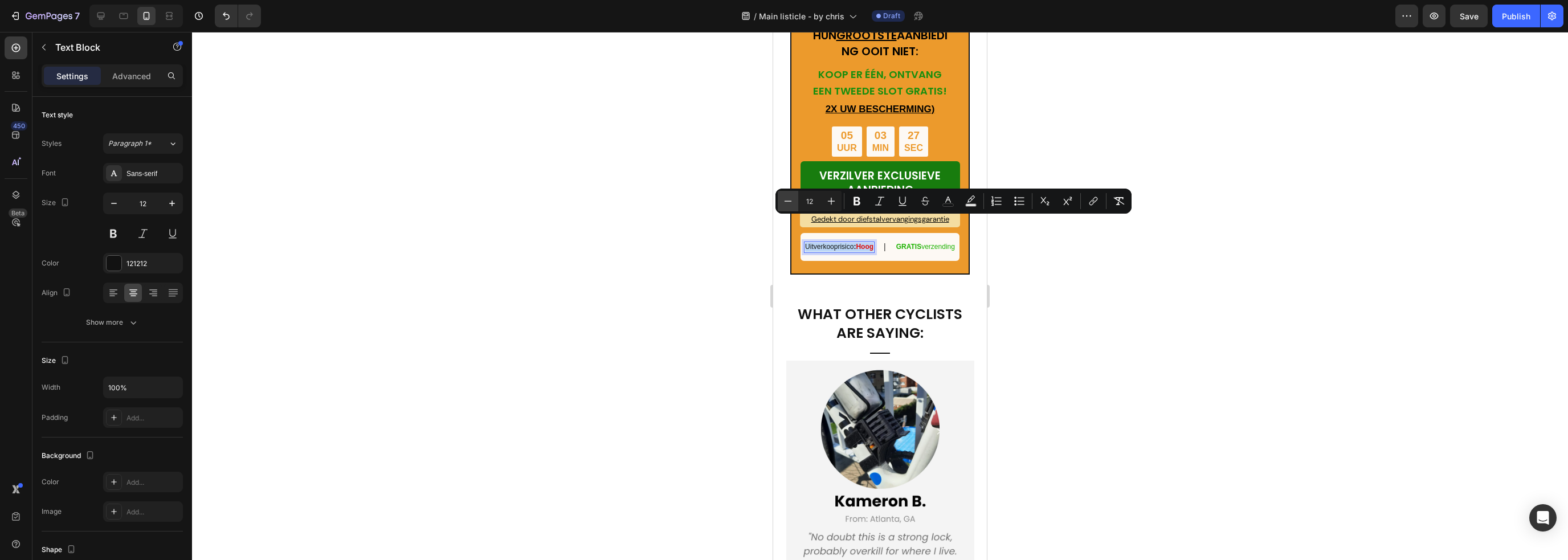 type on "11" 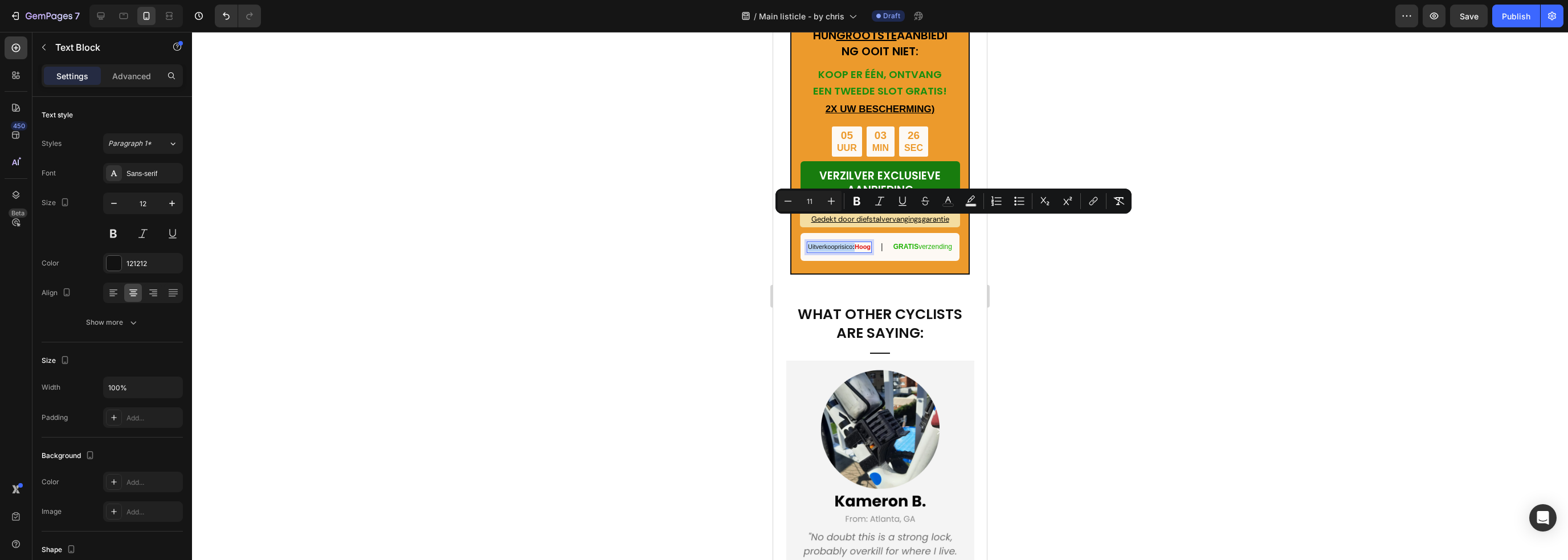 click on "GRATIS" at bounding box center (906, 247) 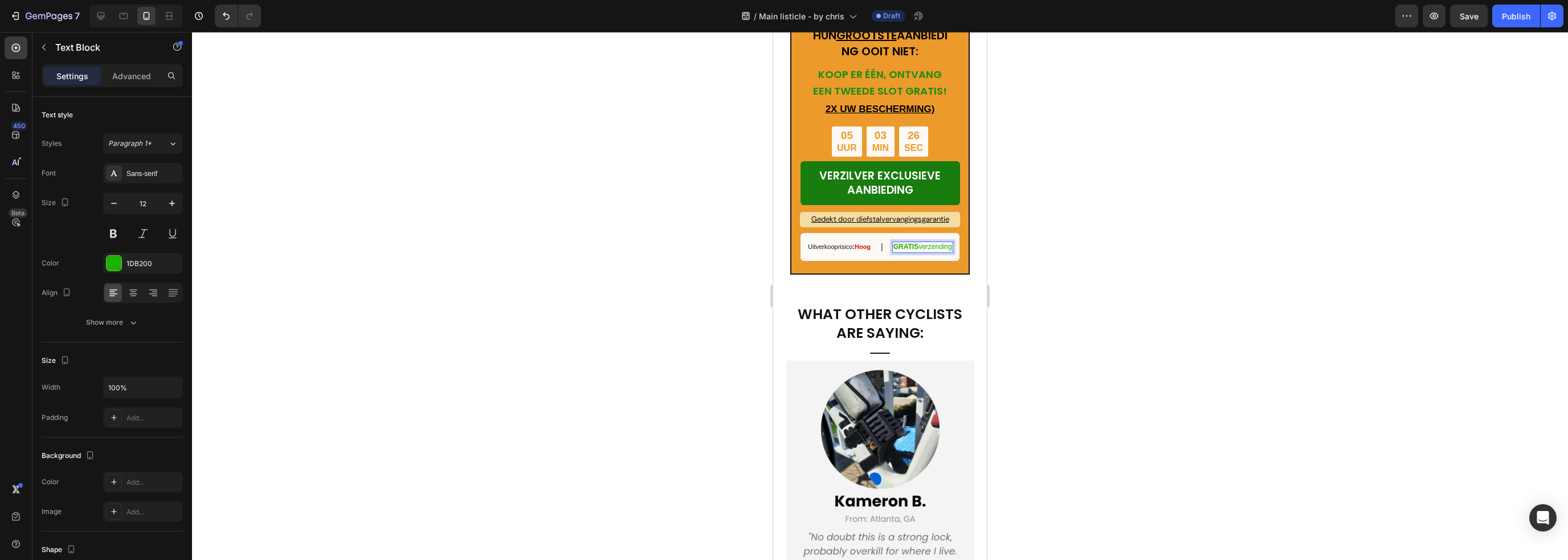 click on "GRATIS" at bounding box center (906, 247) 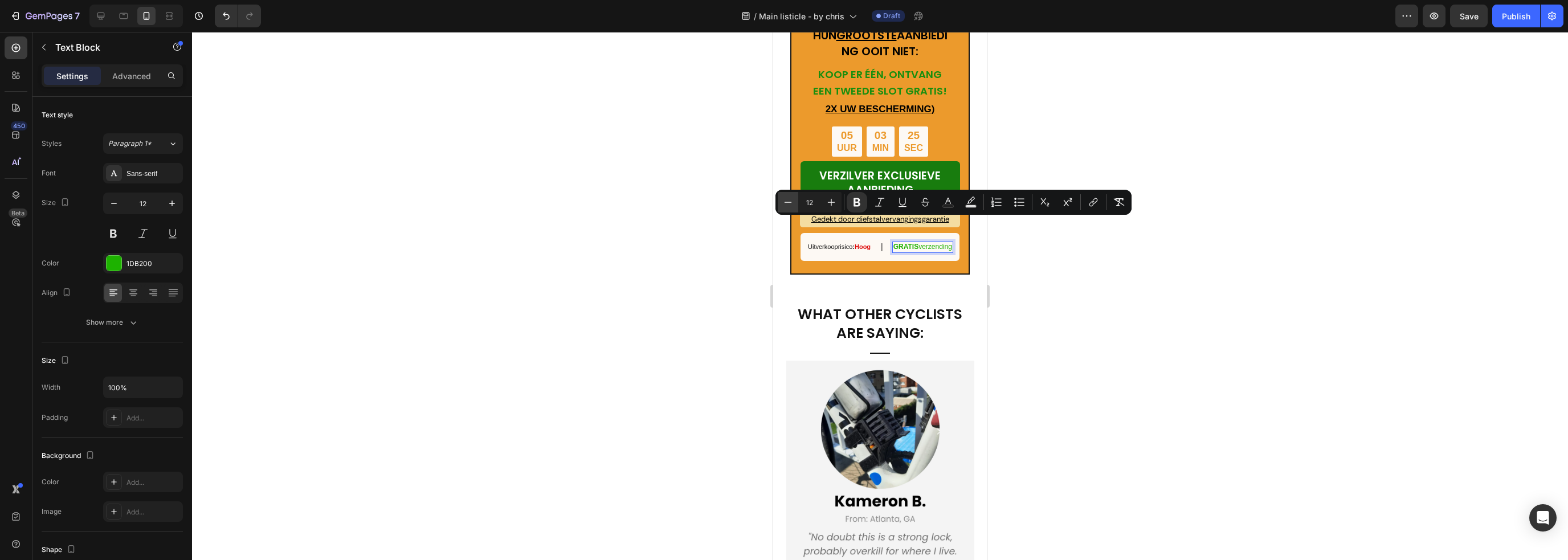 click 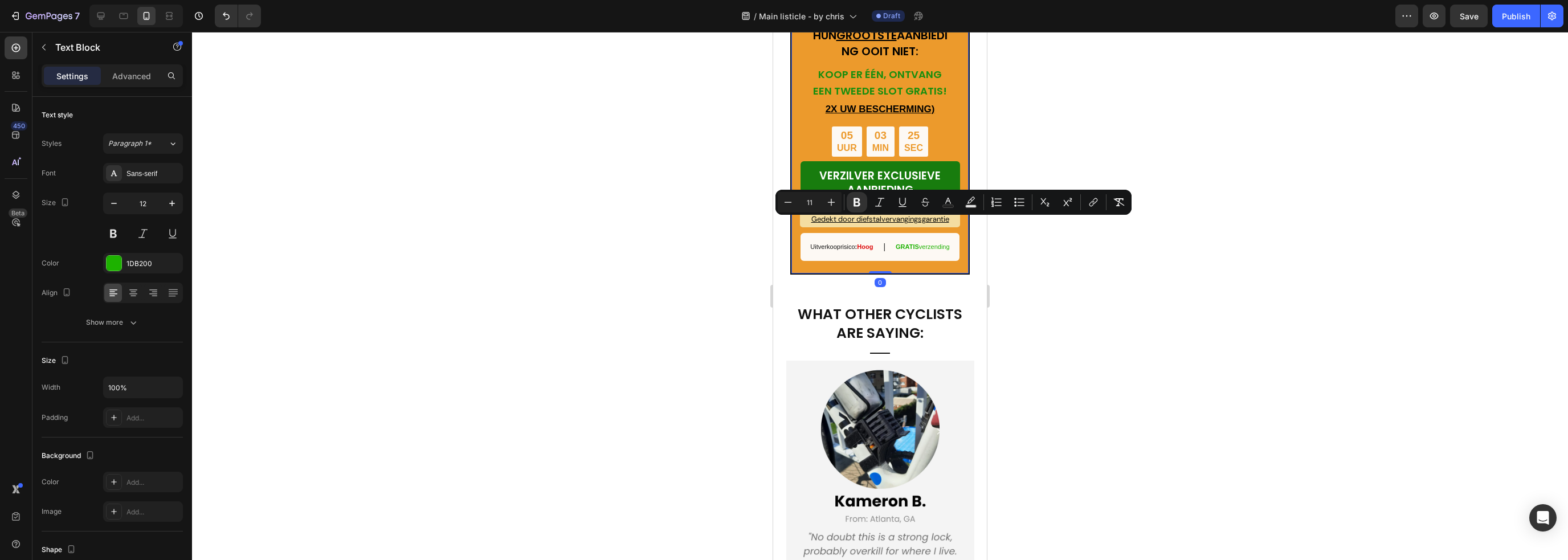 click on "MIS HUN  GROOTSTE  AANBIEDING OOIT NIET: Text Block KOOP ER ÉÉN, ONTVANG EEN TWEEDE SLOT GRATIS! Heading 2X UW BESCHERMING) Text Block 05 UUR 03 MIN 25 SEC Countdown Timer VERZILVER EXCLUSIEVE AANBIEDING Button Gedekt door diefstalvervangingsgarantie Text Block Uitverkooprisico :  Hoog Text Block | Text Block GRATIS  verzending Text Block Row Row   0" at bounding box center [880, 137] 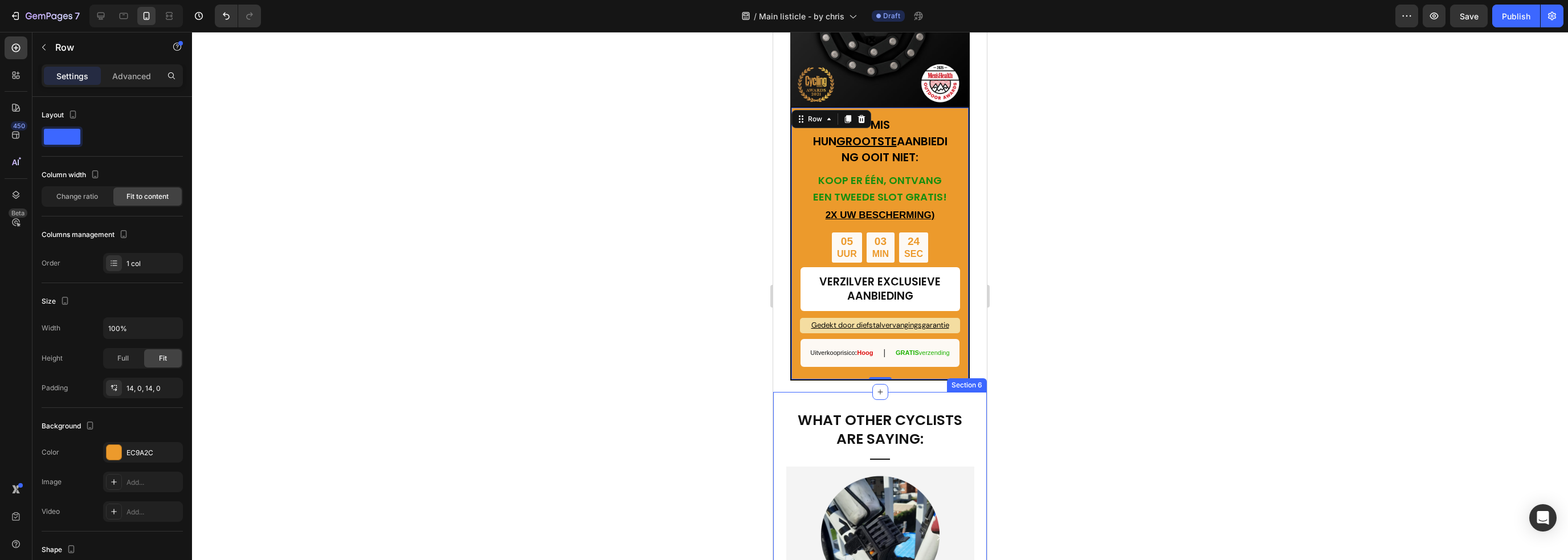 scroll, scrollTop: 3638, scrollLeft: 0, axis: vertical 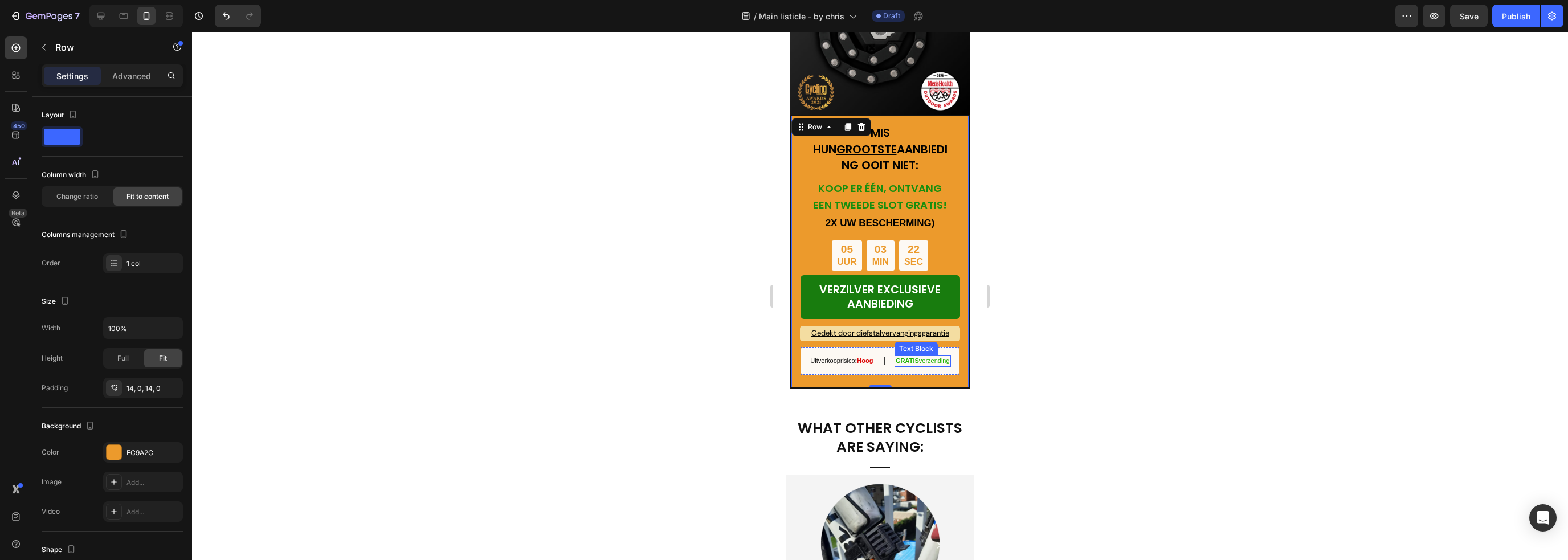 click on "GRATIS  verzending Text Block" at bounding box center [922, 361] 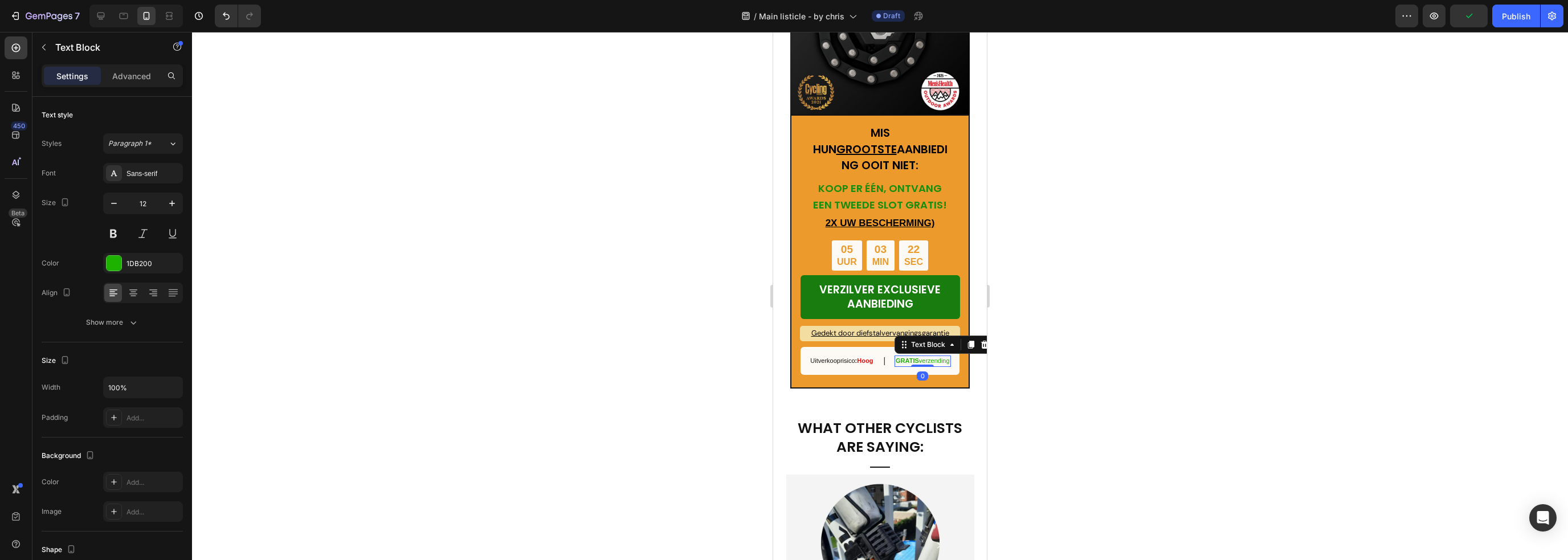 click on "Uitverkooprisico :  Hoog Text Block | Text Block GRATIS  verzending Text Block   0 Row" at bounding box center (880, 361) 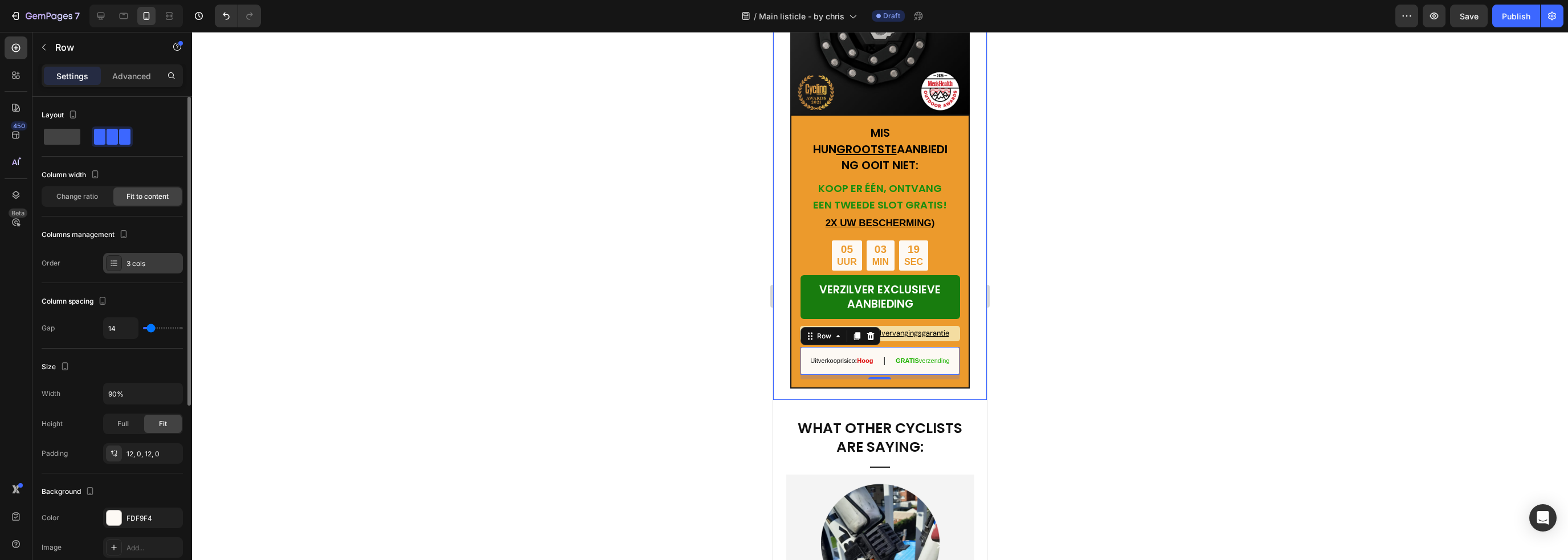 click on "3 cols" at bounding box center (153, 264) 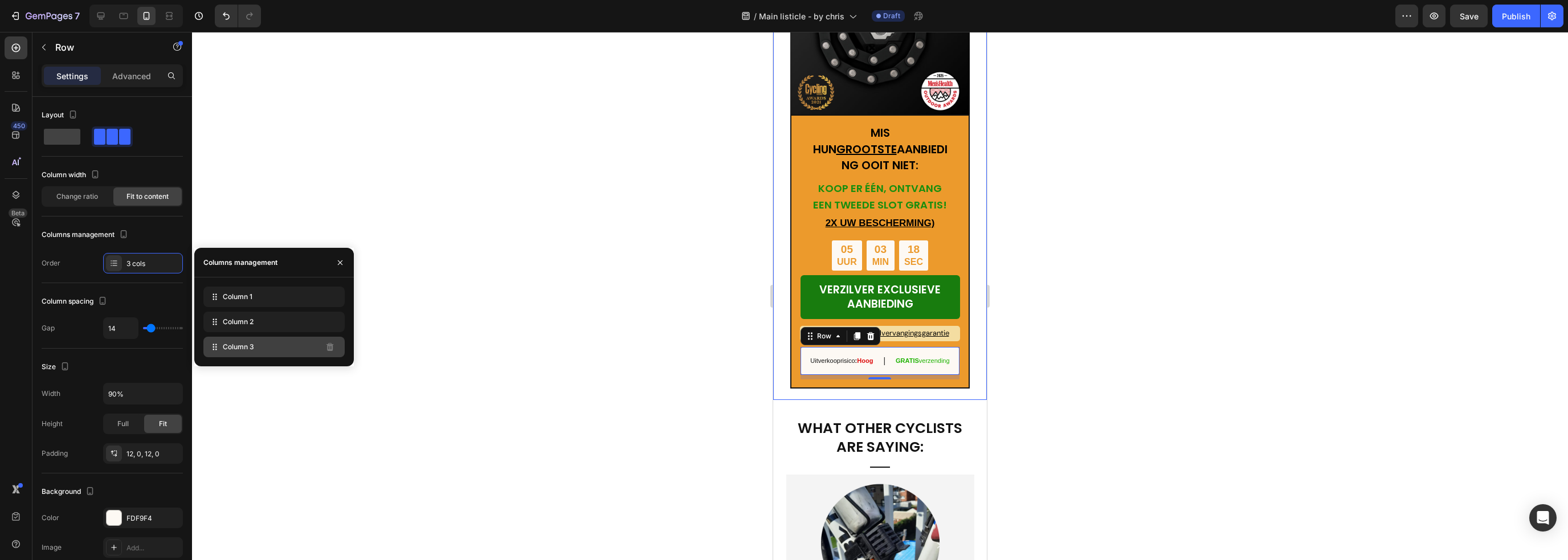 click on "Column 3" 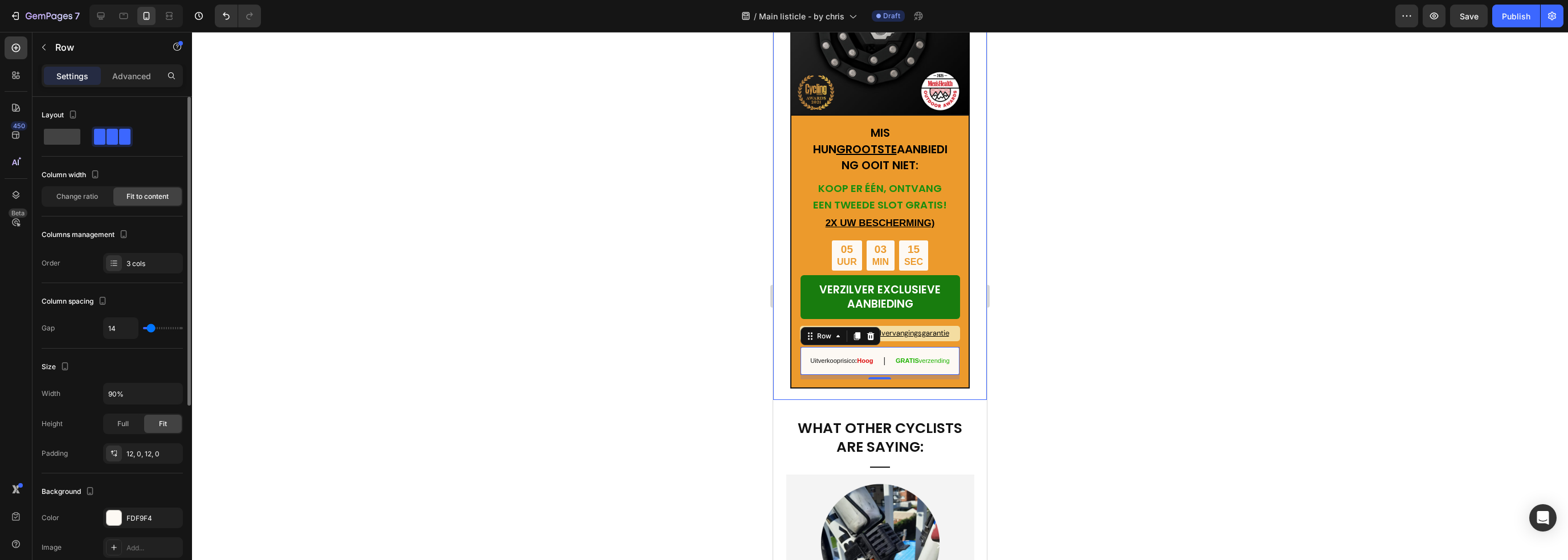 drag, startPoint x: 71, startPoint y: 134, endPoint x: 92, endPoint y: 133, distance: 21.0238 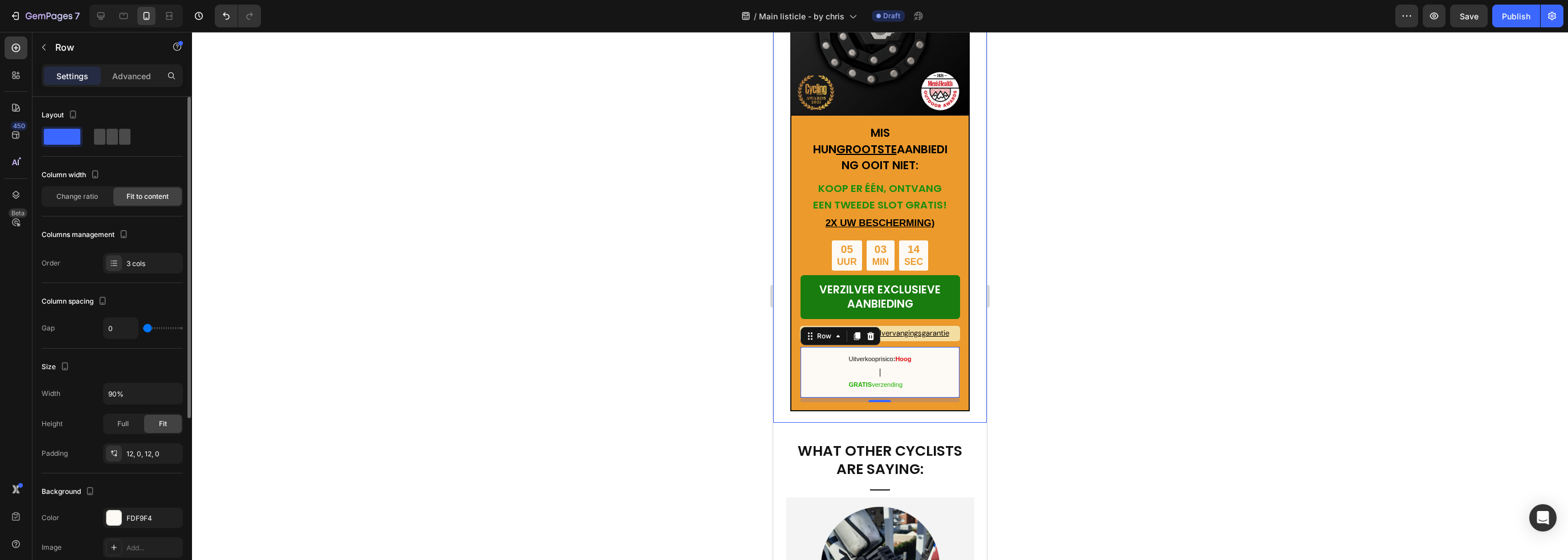 click 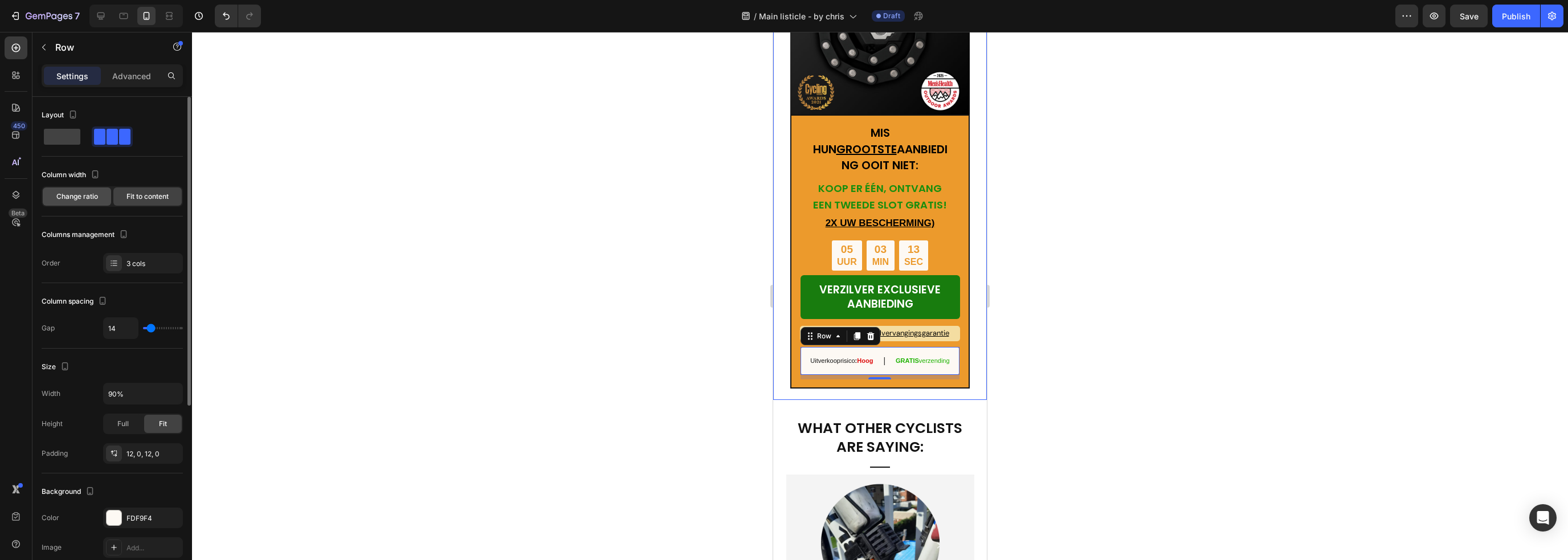 click on "Change ratio" 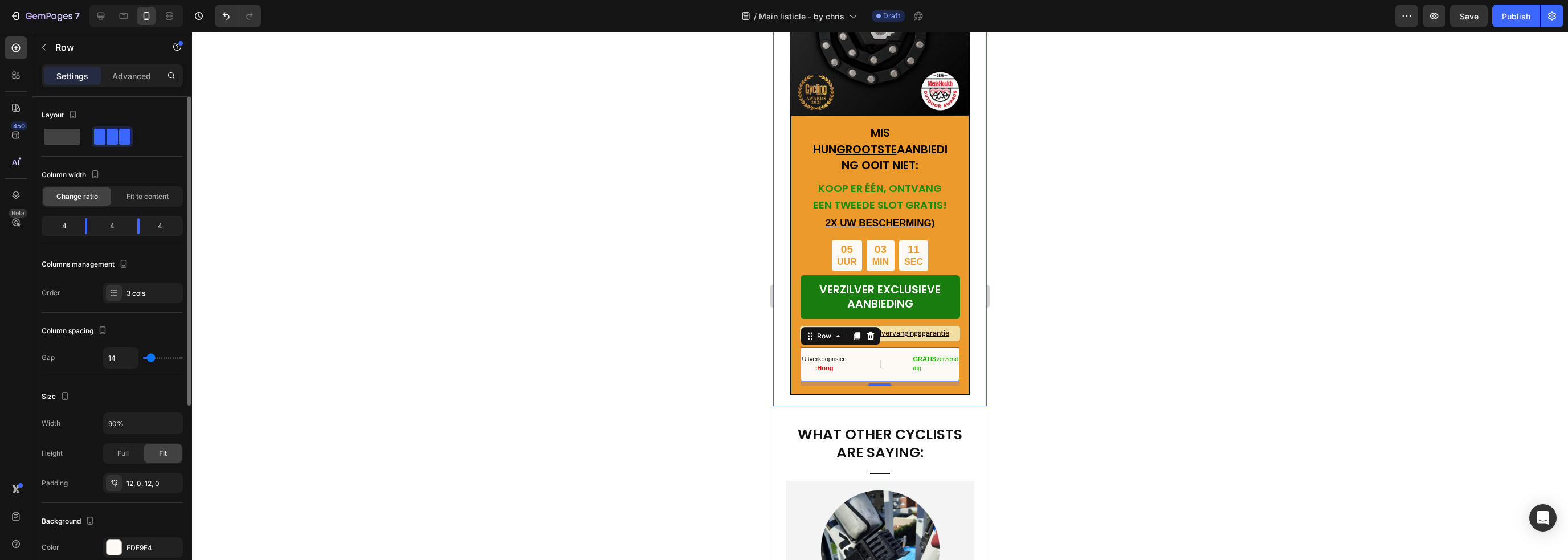 click on "4" 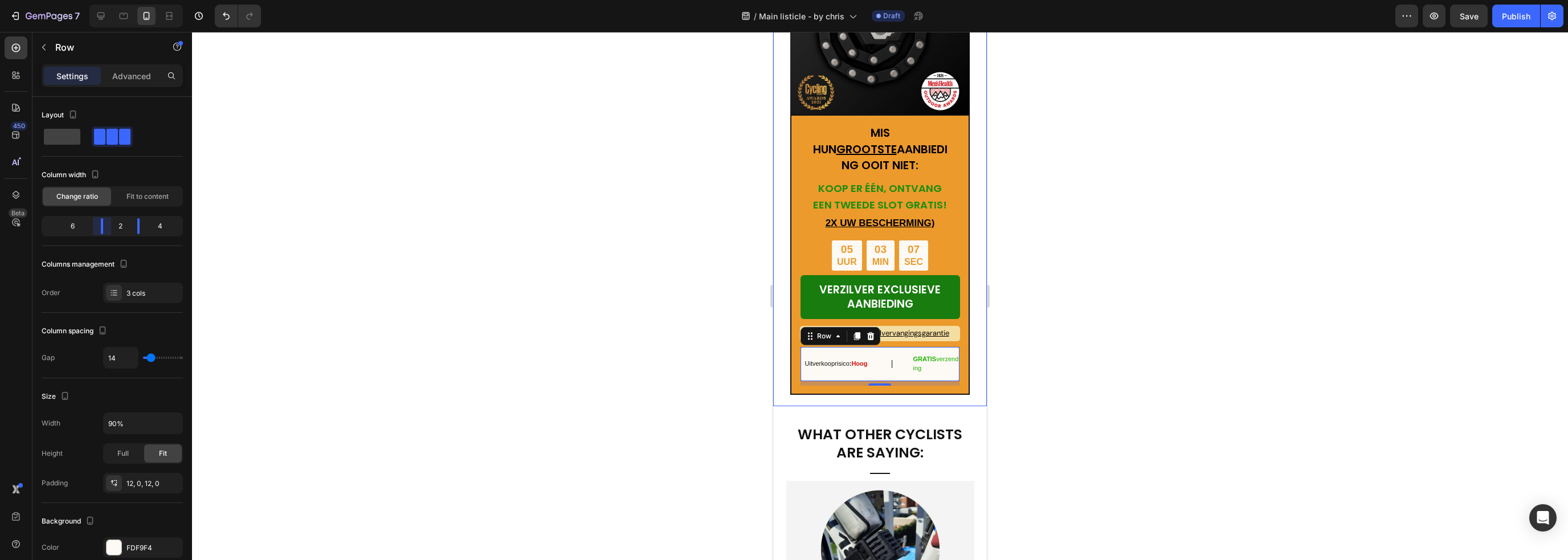 drag, startPoint x: 86, startPoint y: 230, endPoint x: 108, endPoint y: 227, distance: 22.203603 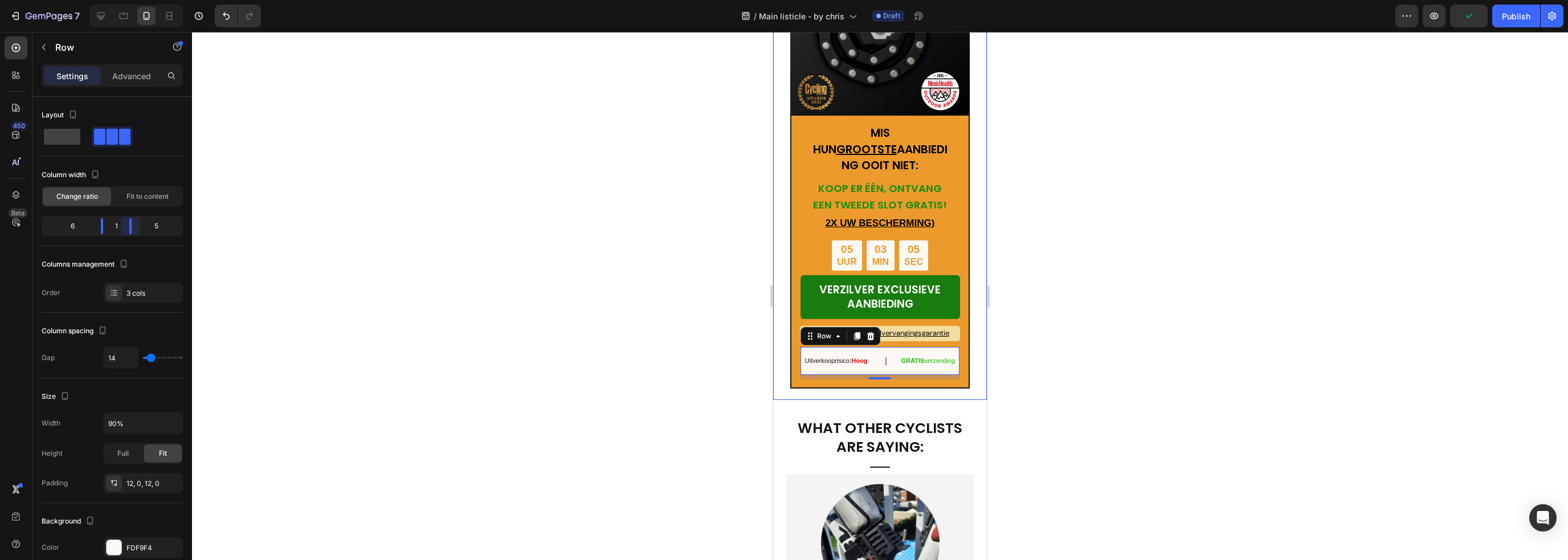 drag, startPoint x: 137, startPoint y: 230, endPoint x: 122, endPoint y: 230, distance: 15 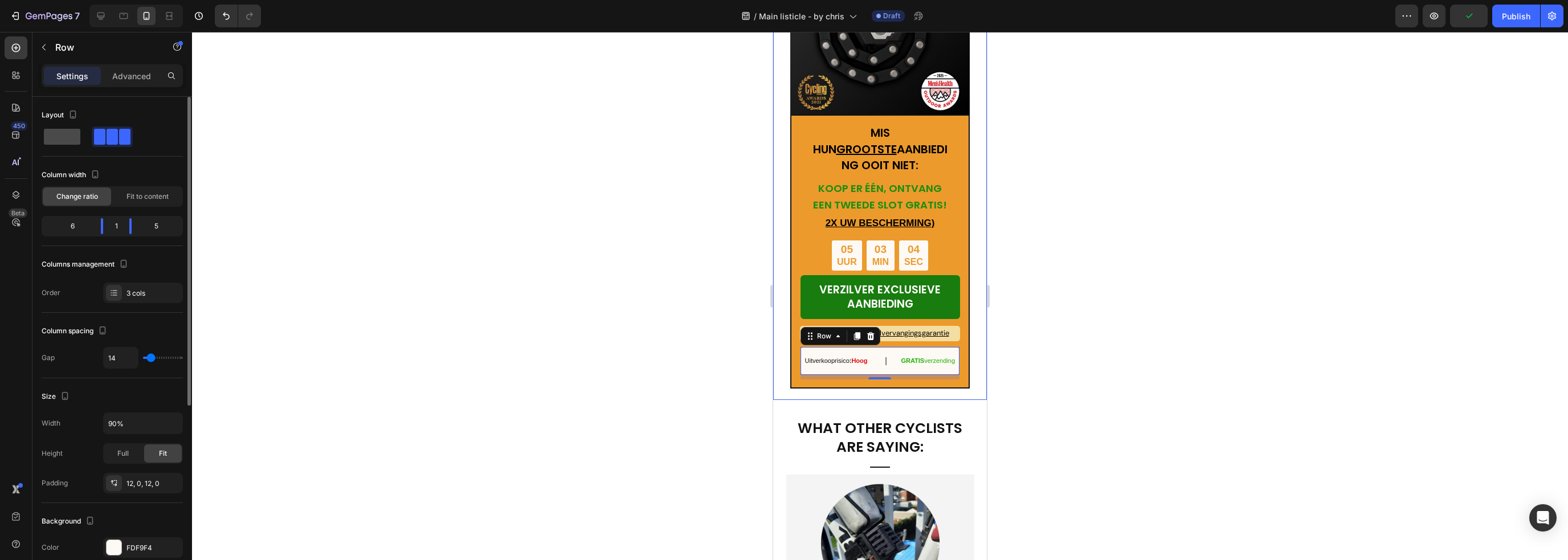 click 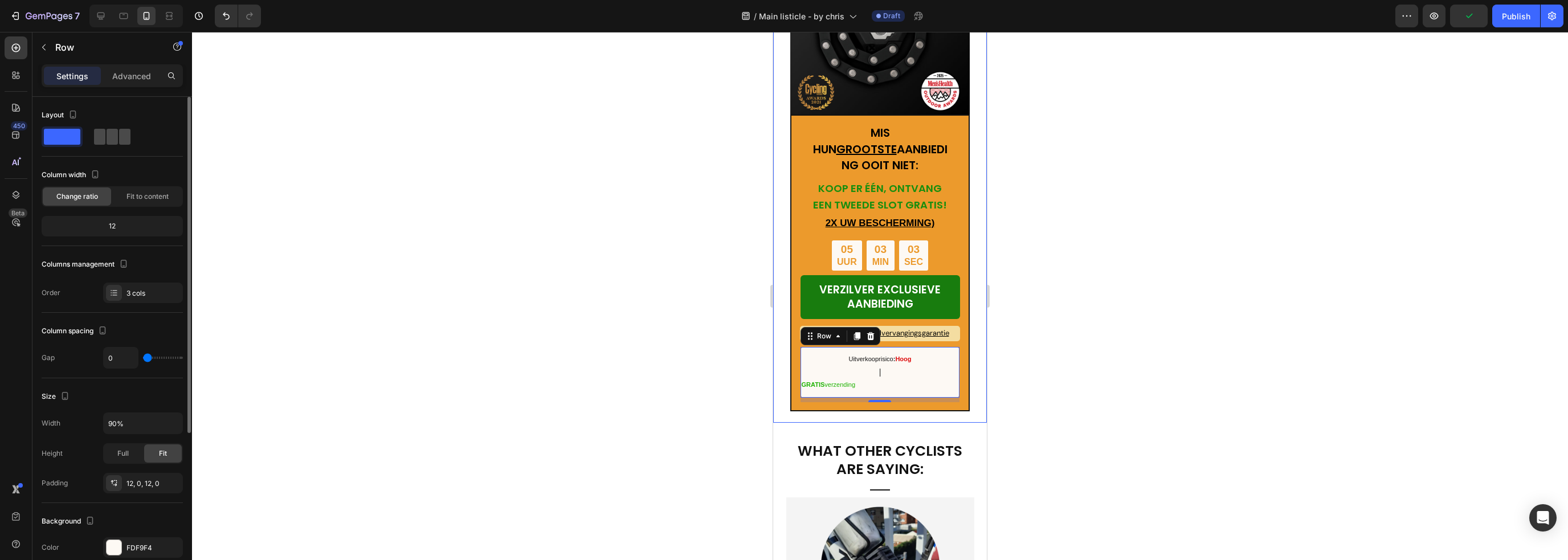 click 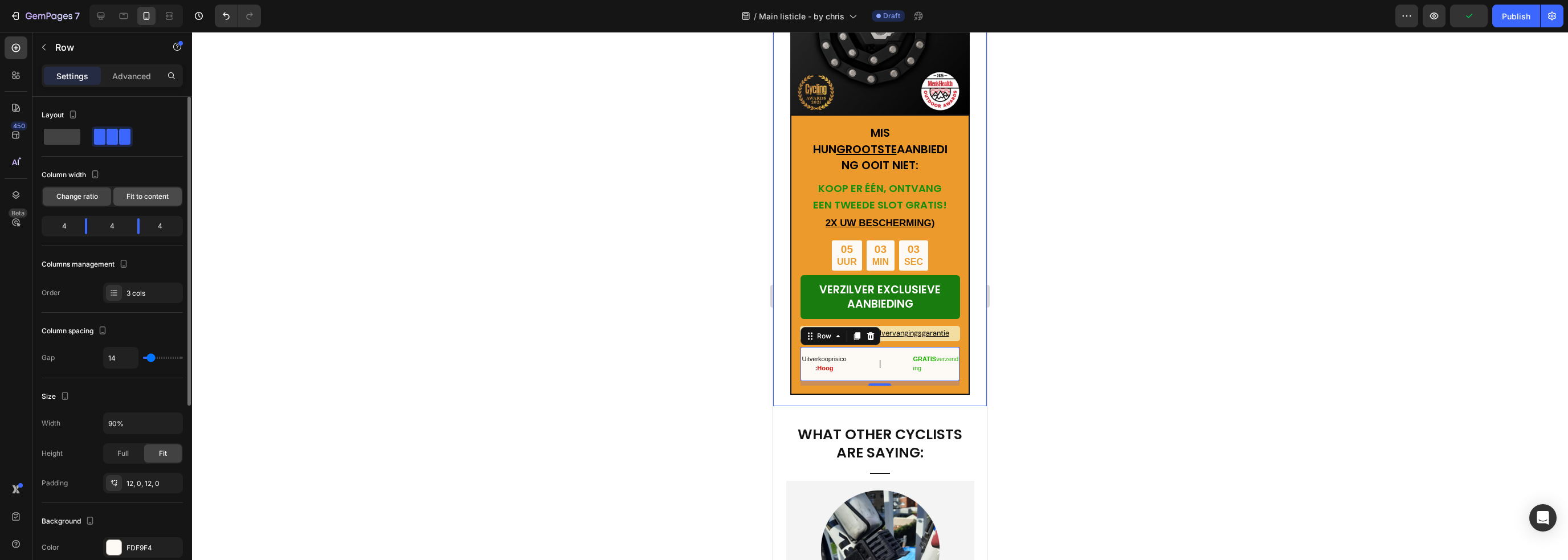 click on "Fit to content" 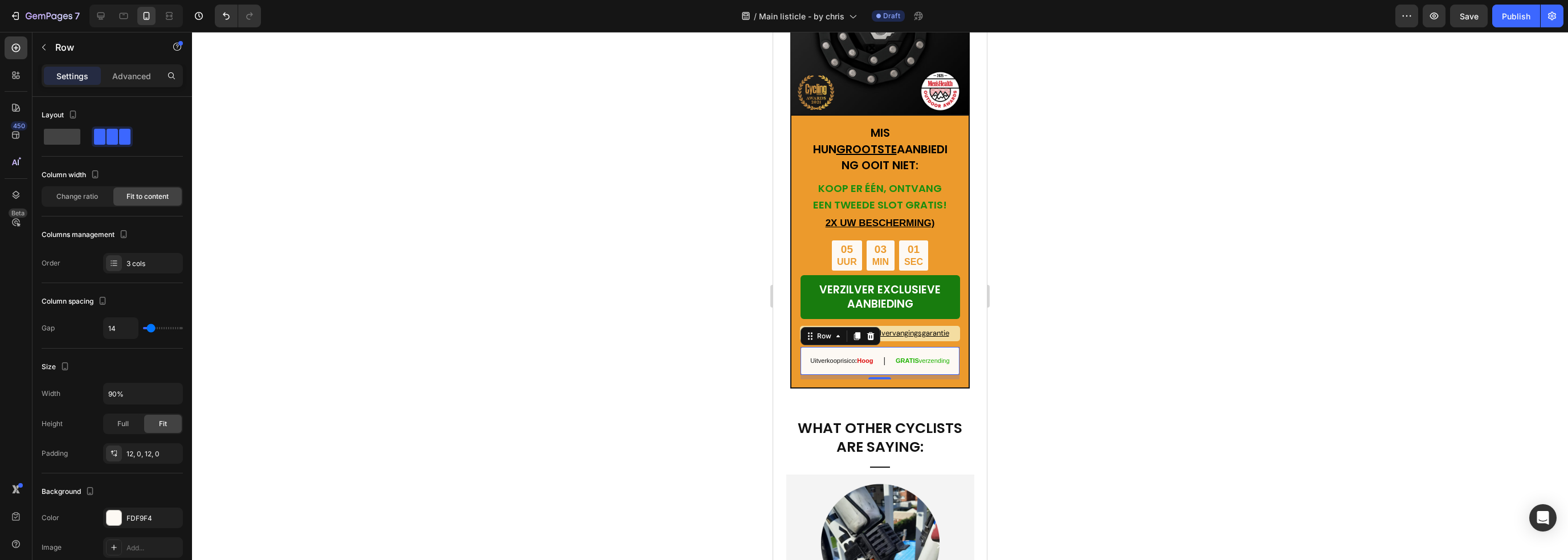 click on "WHAT OTHER CYCLISTS ARE SAYING: Heading                Title Line Image Image Image Image Image" at bounding box center [880, 1192] 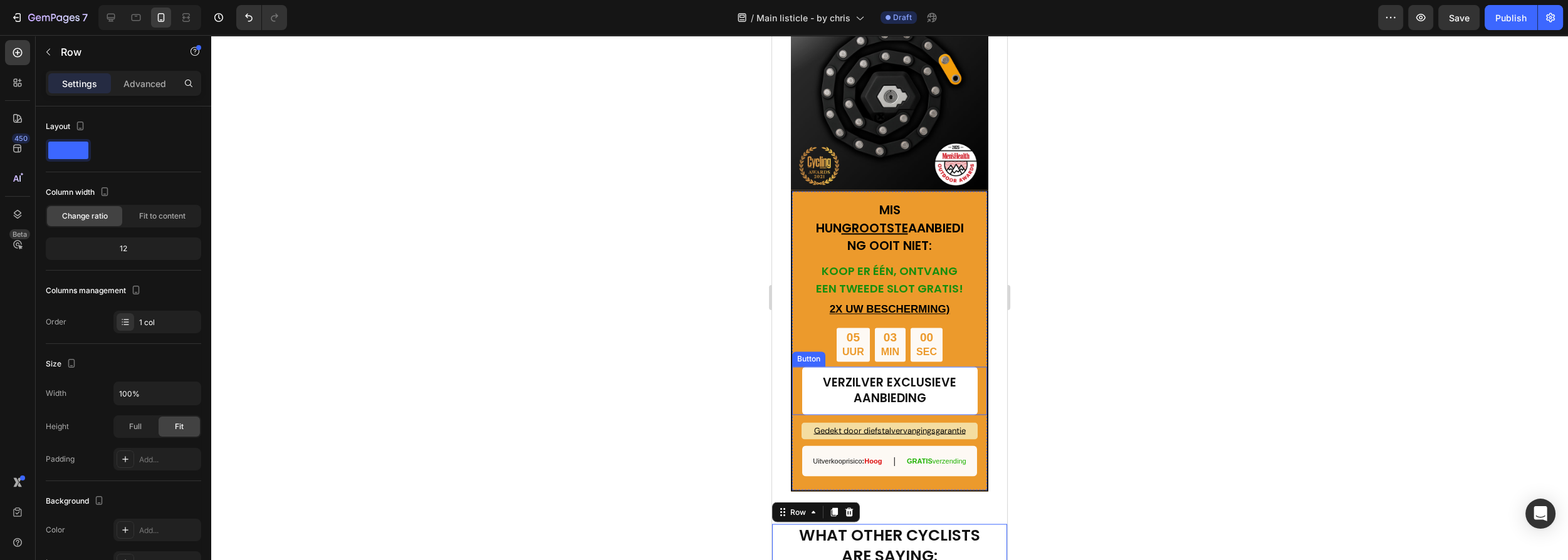 scroll, scrollTop: 3939, scrollLeft: 0, axis: vertical 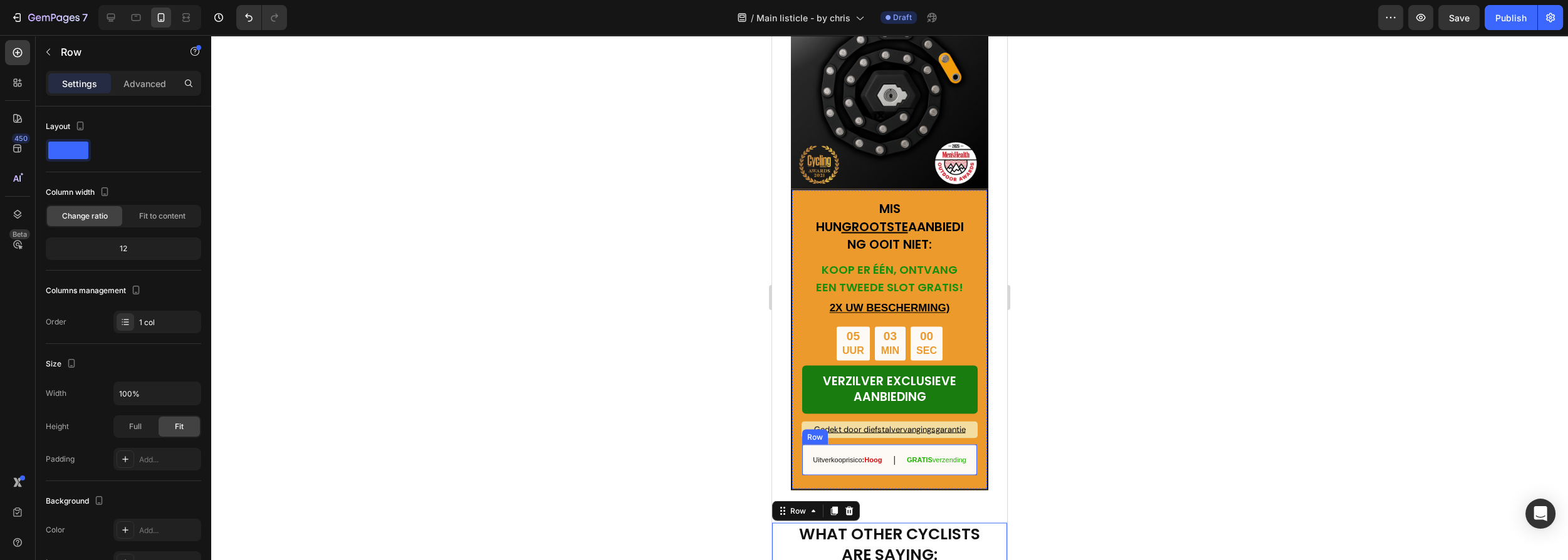 click on ":" at bounding box center [864, 459] 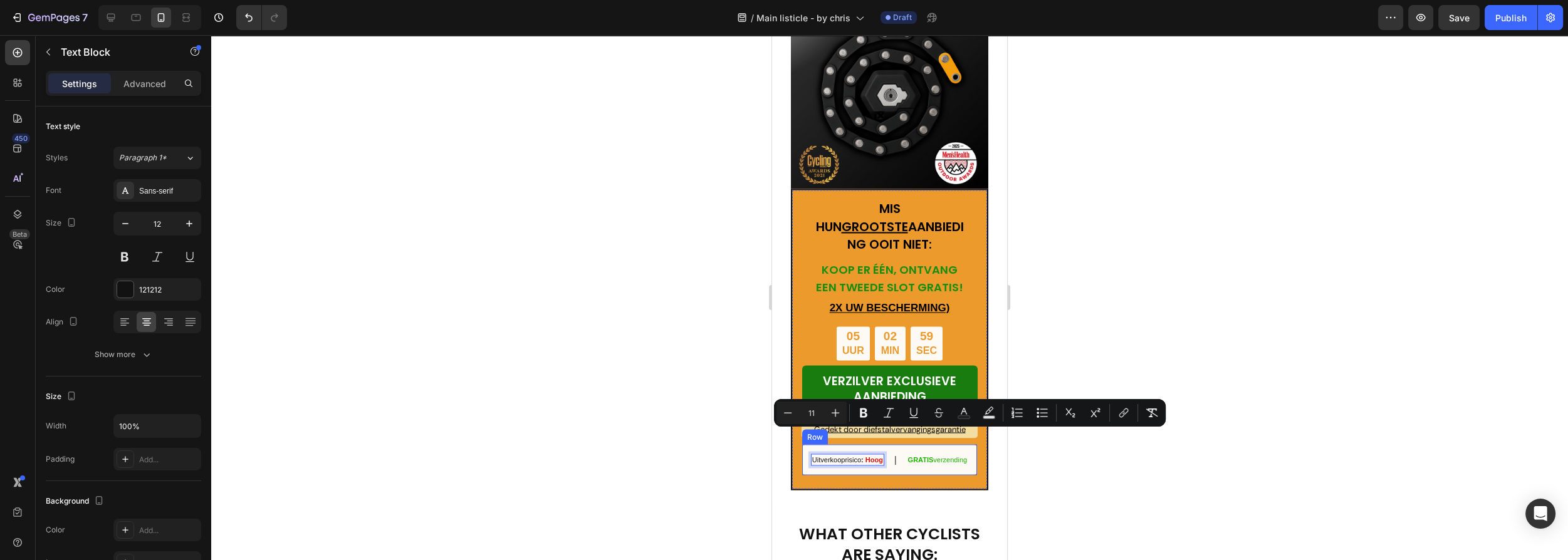click on "Hoog" at bounding box center (874, 459) 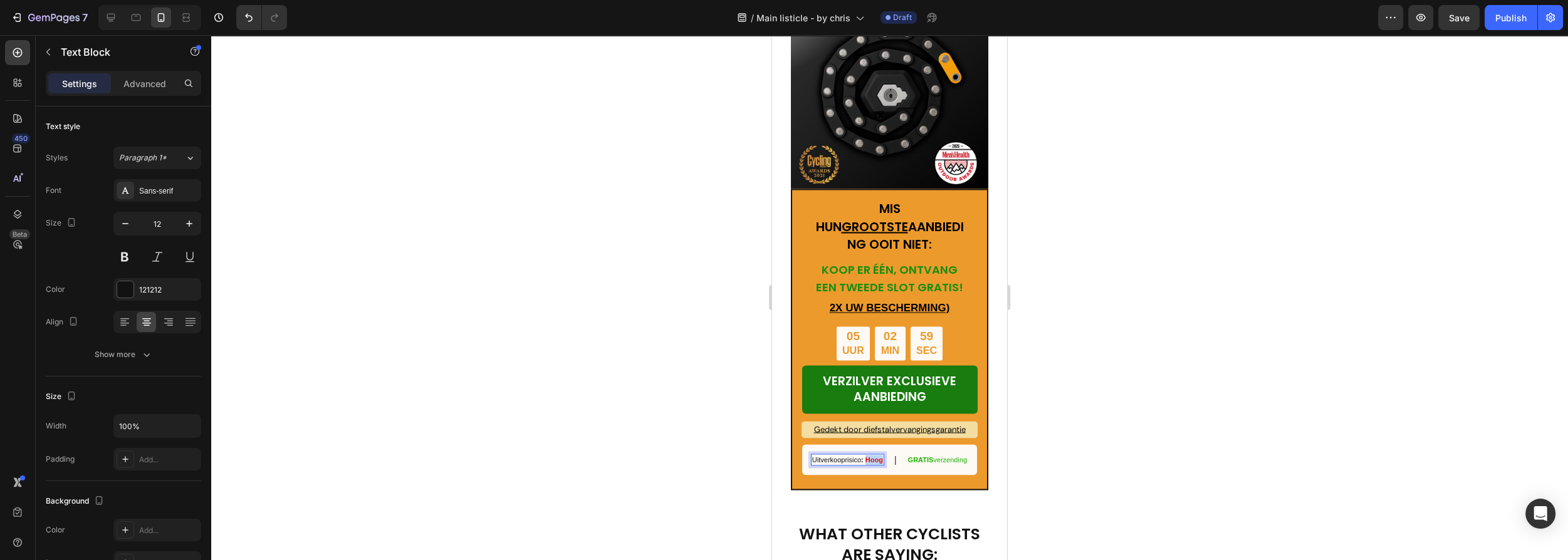 click on "Hoog" at bounding box center (874, 459) 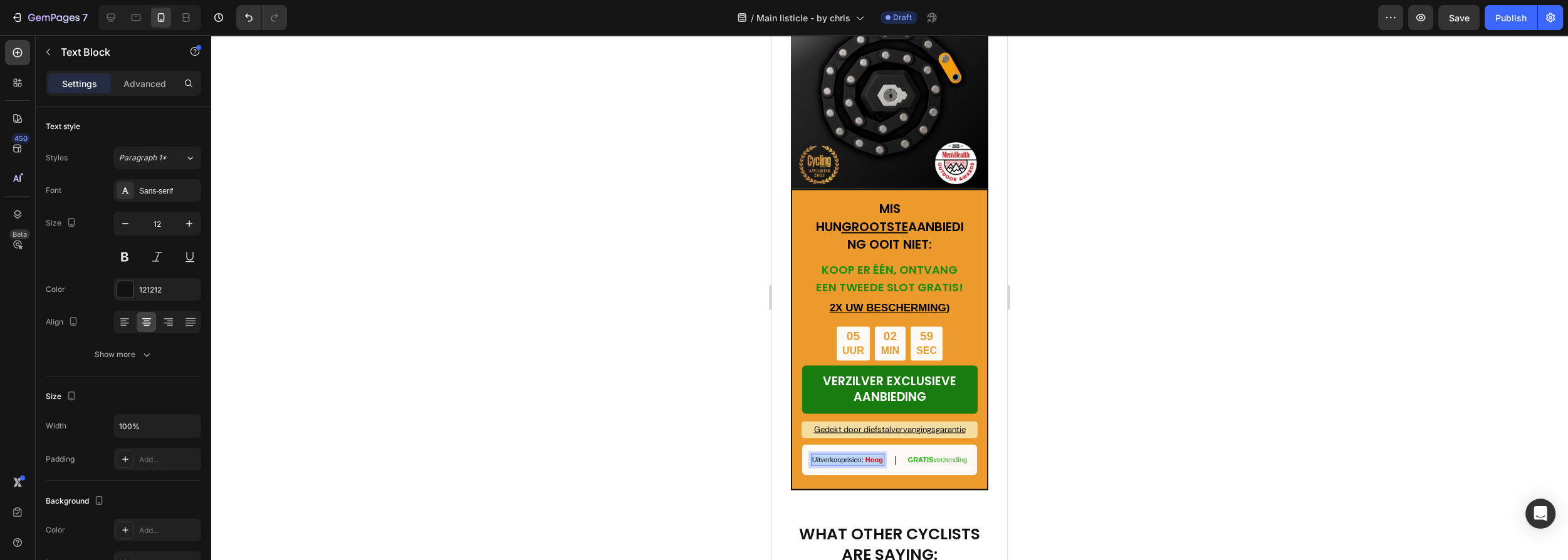 click on "Hoog" at bounding box center [874, 459] 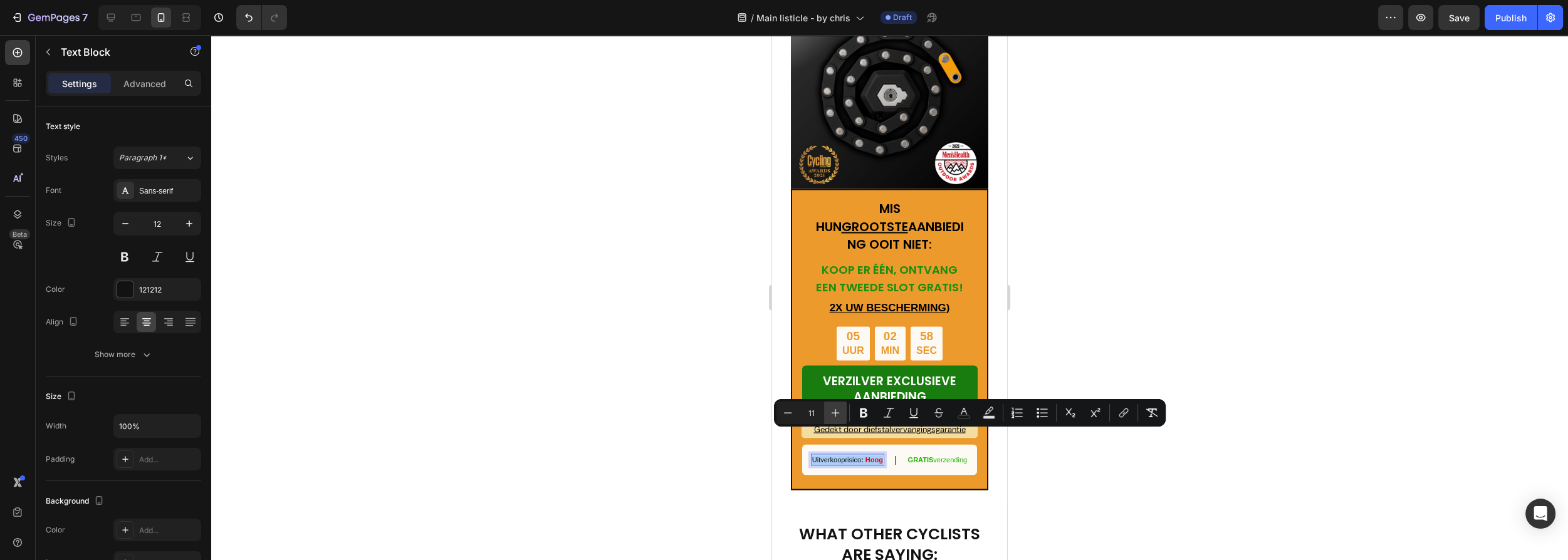 click on "Plus" at bounding box center (835, 413) 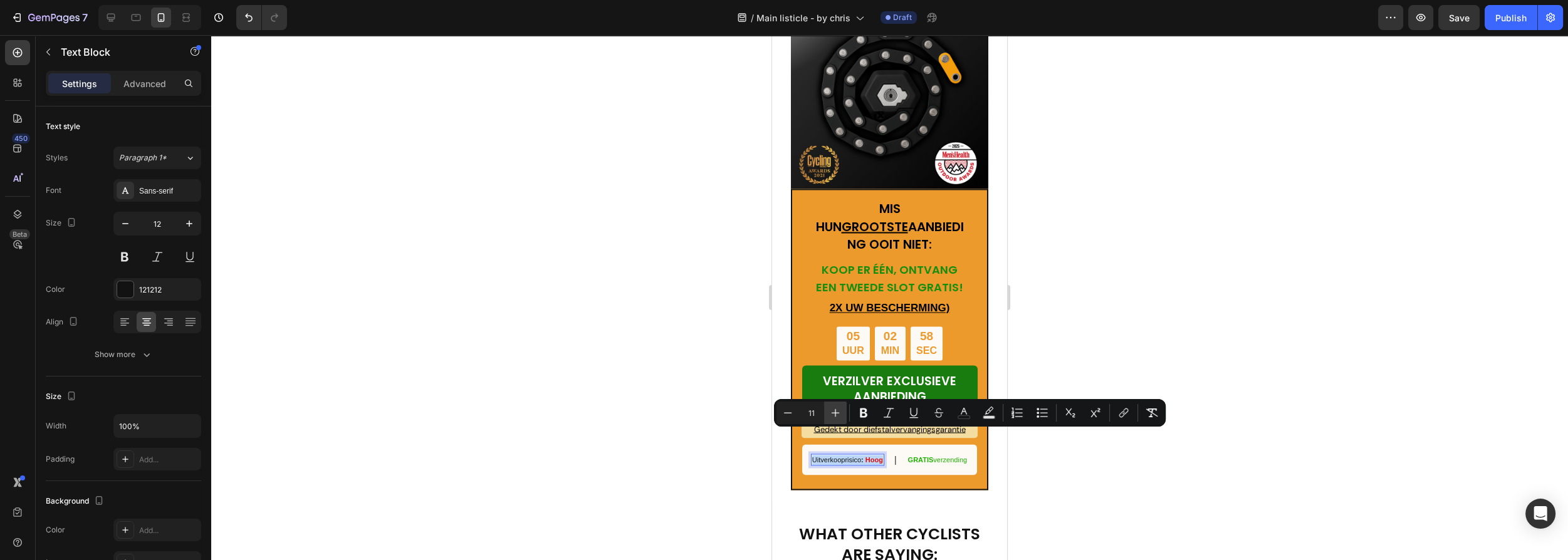 type on "12" 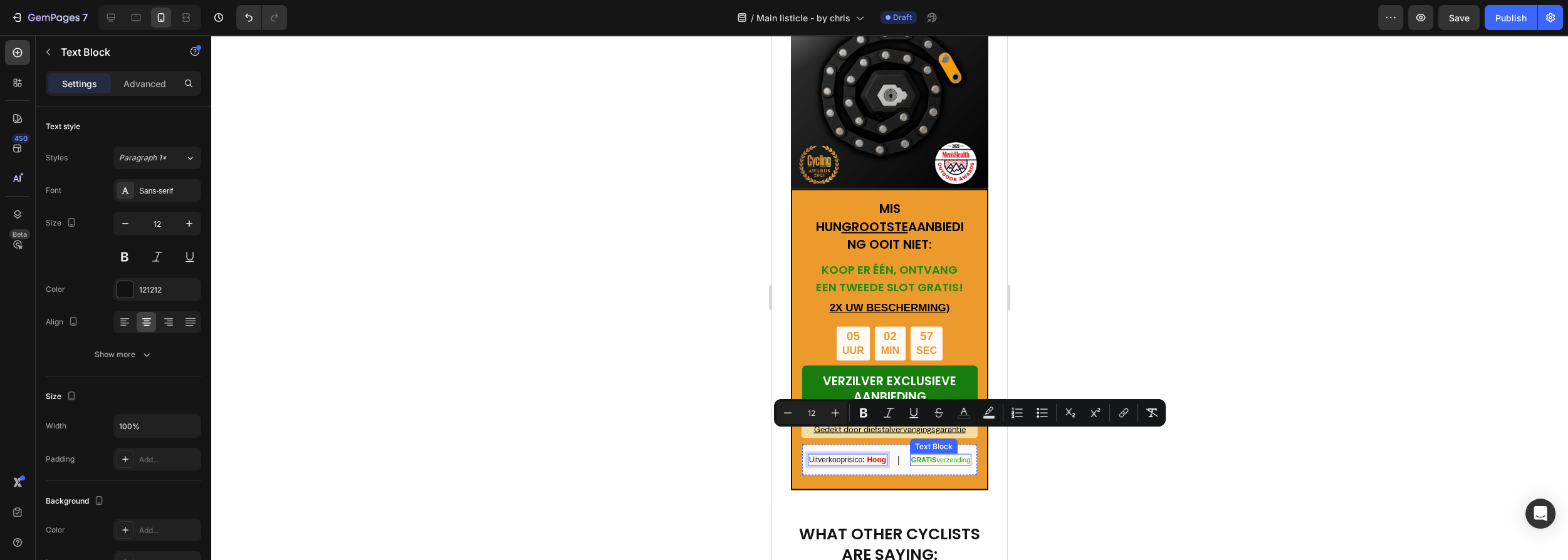 click on "GRATIS  verzending Text Block" at bounding box center (941, 460) 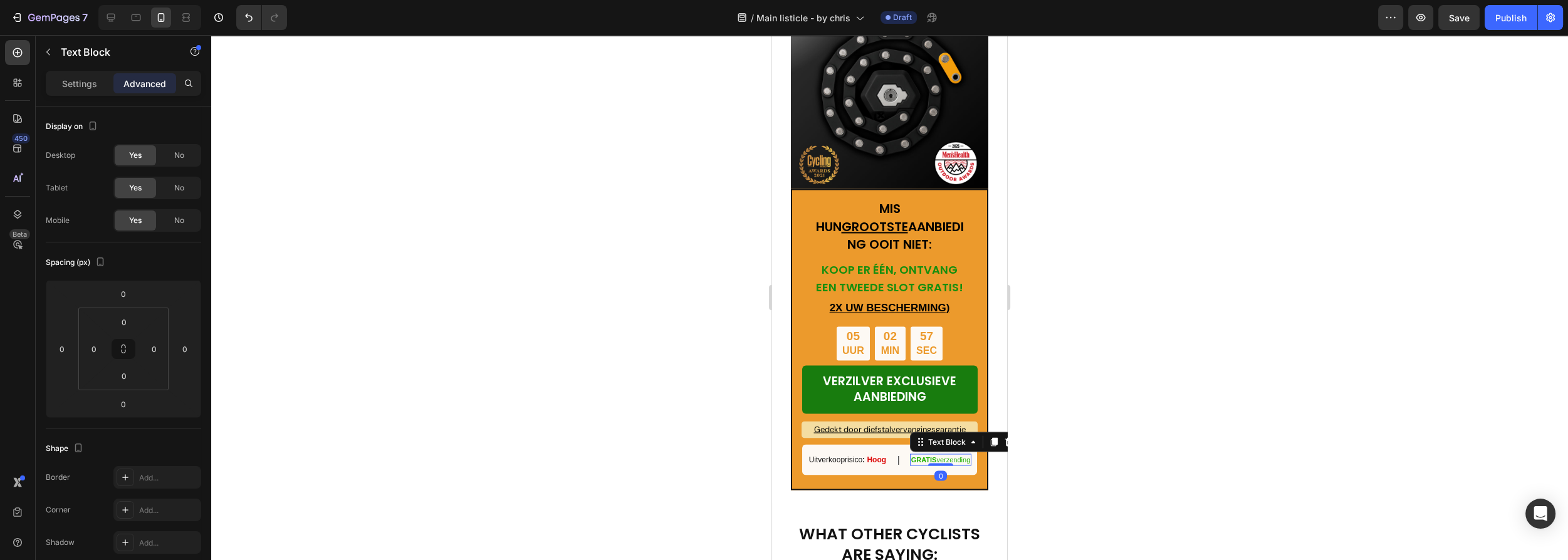 click at bounding box center (941, 464) 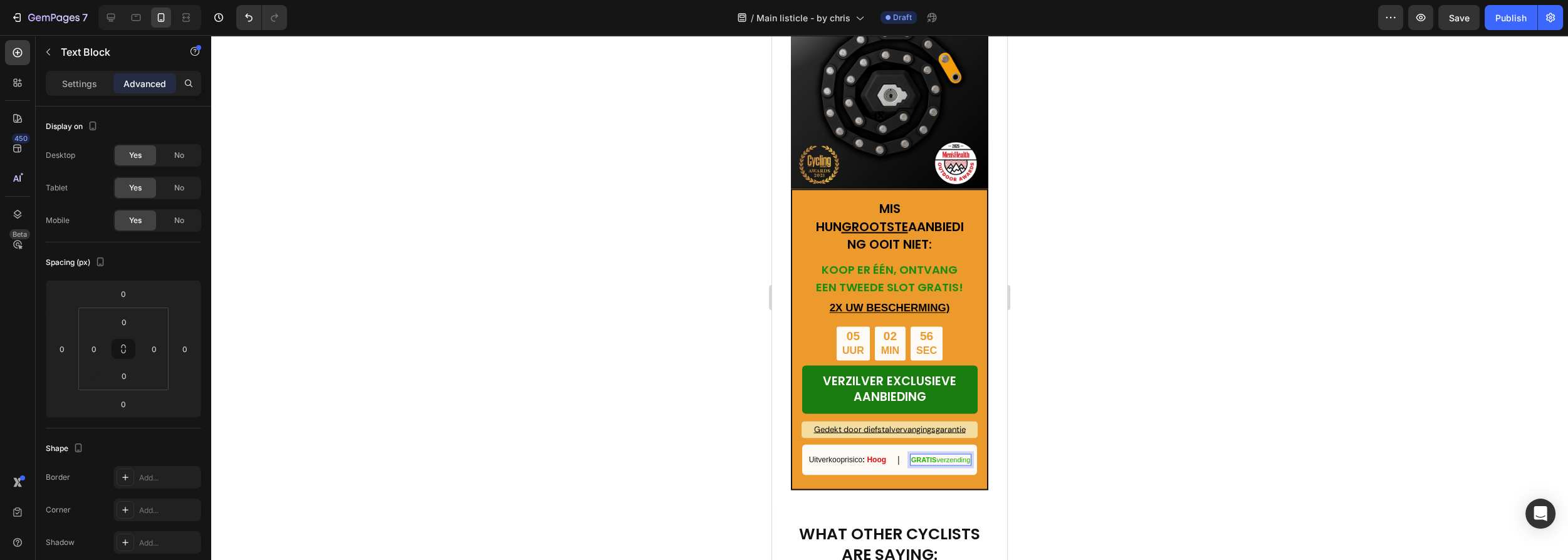 click on "GRATIS" at bounding box center [924, 459] 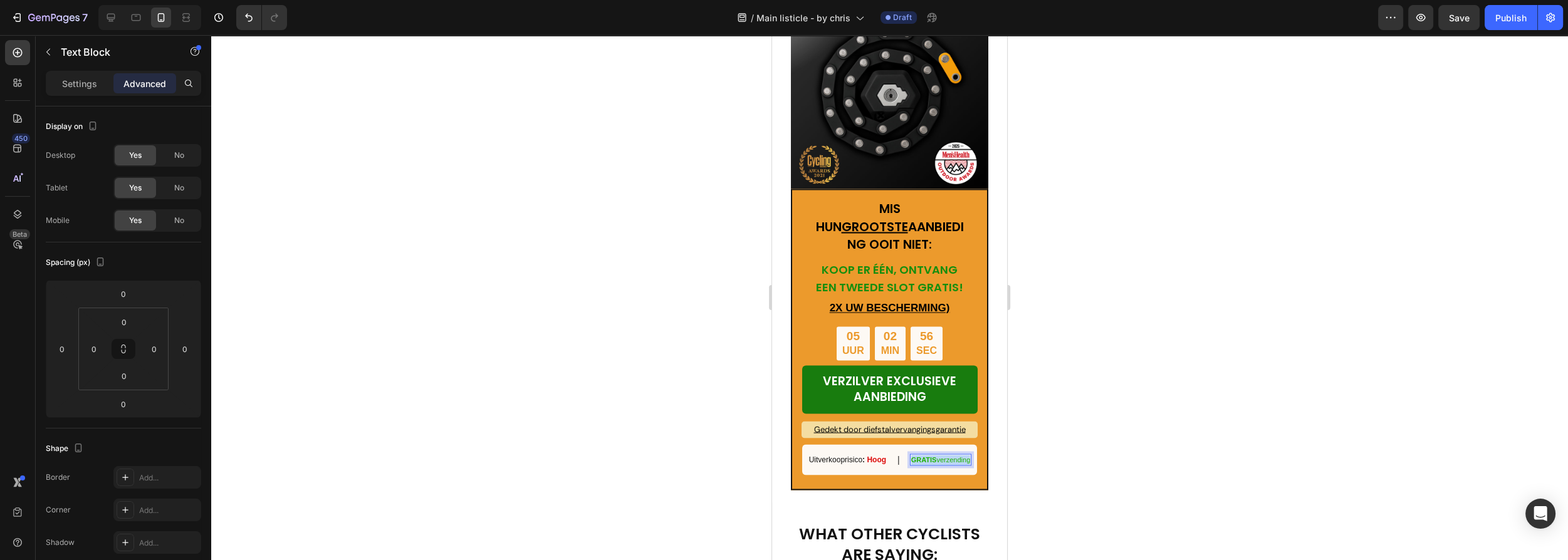 click on "GRATIS" at bounding box center (924, 459) 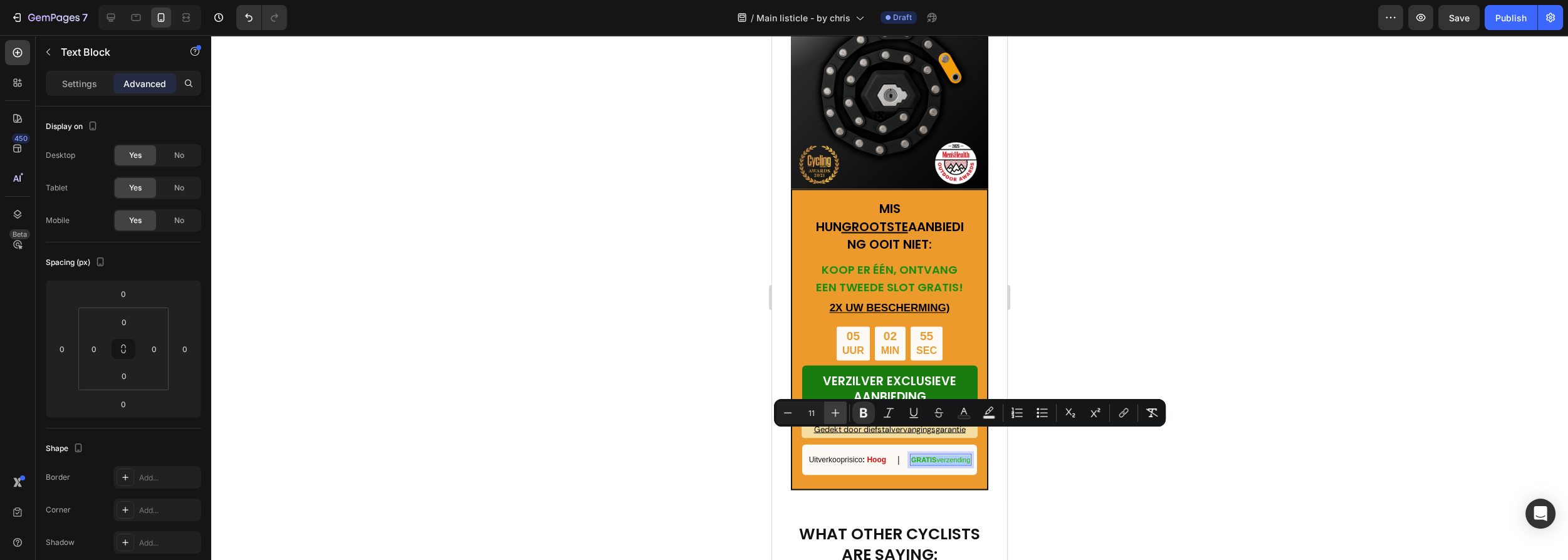 click 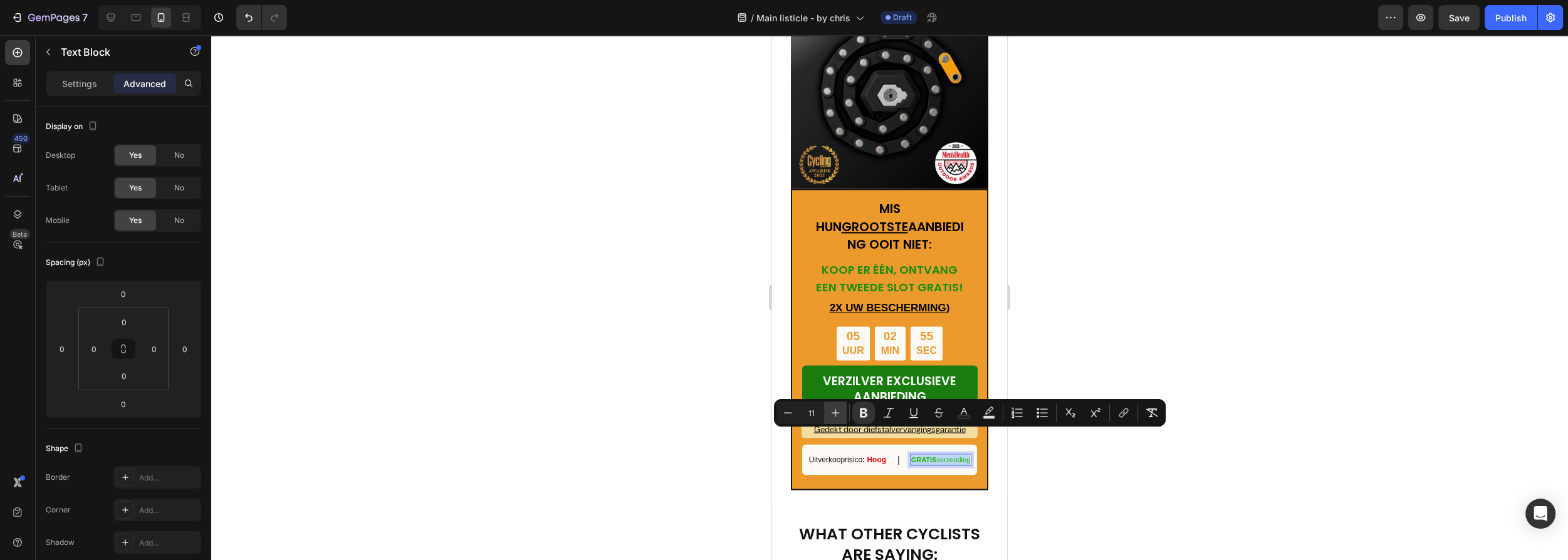 type on "12" 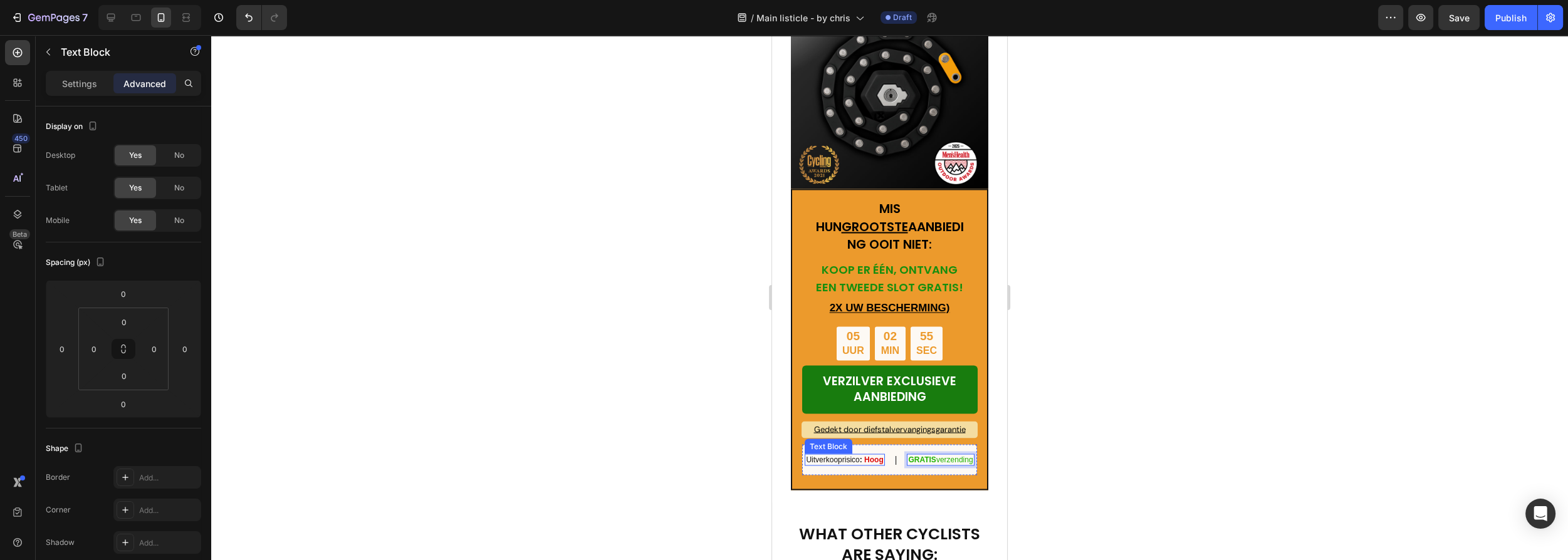 click on "Uitverkooprisico :" at bounding box center (835, 459) 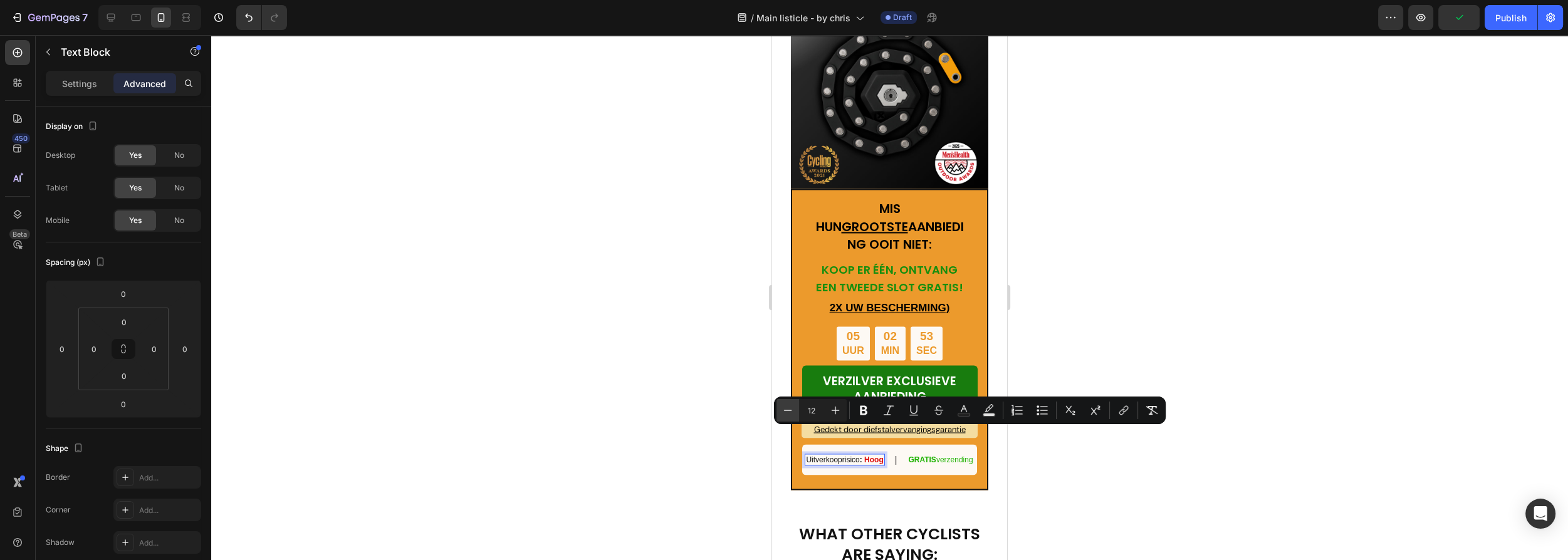 click 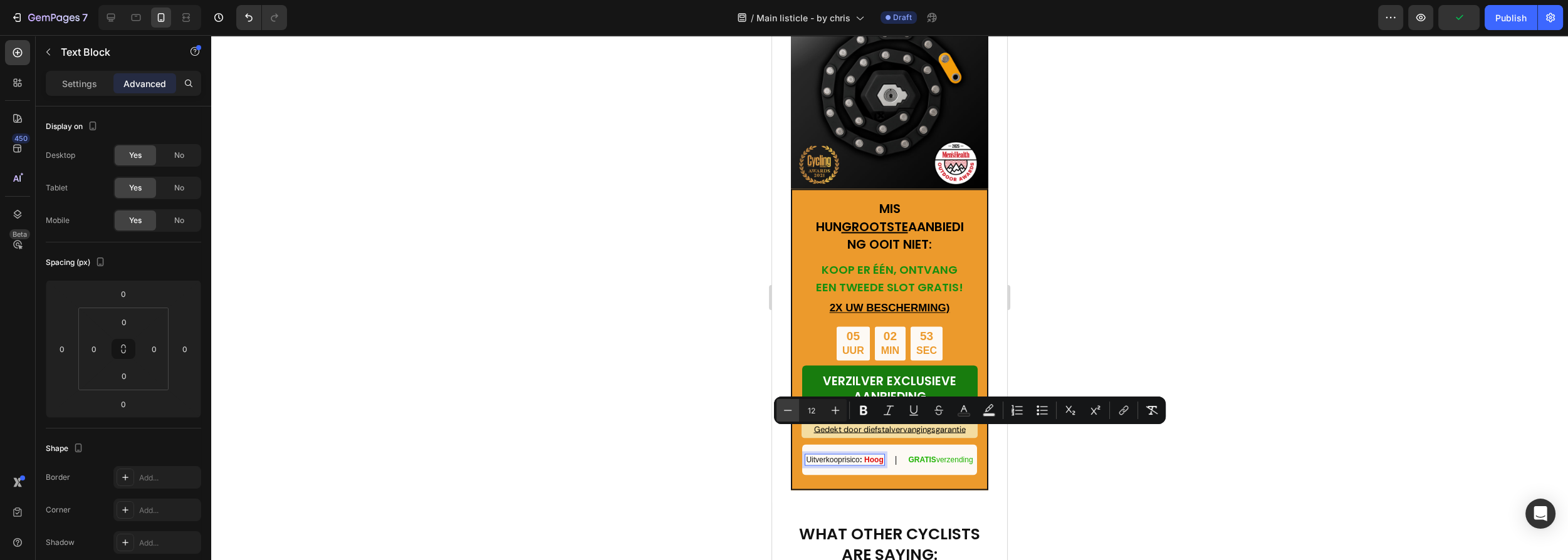 type on "11" 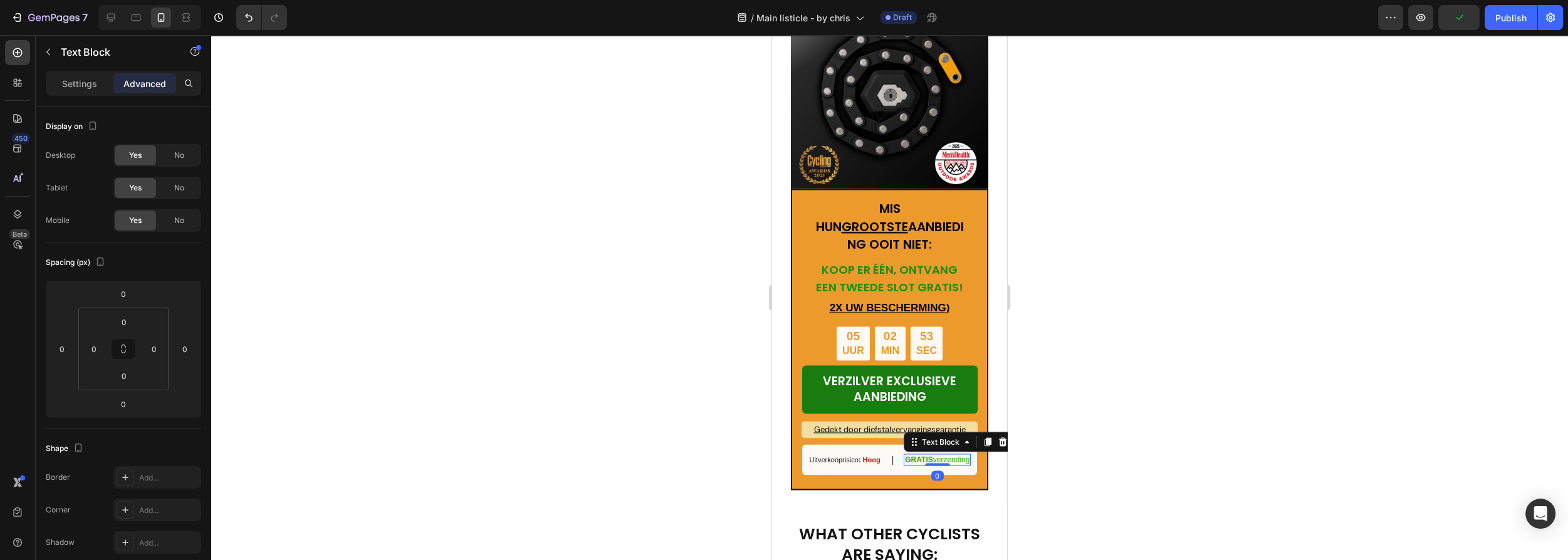 click on "GRATIS" at bounding box center (919, 459) 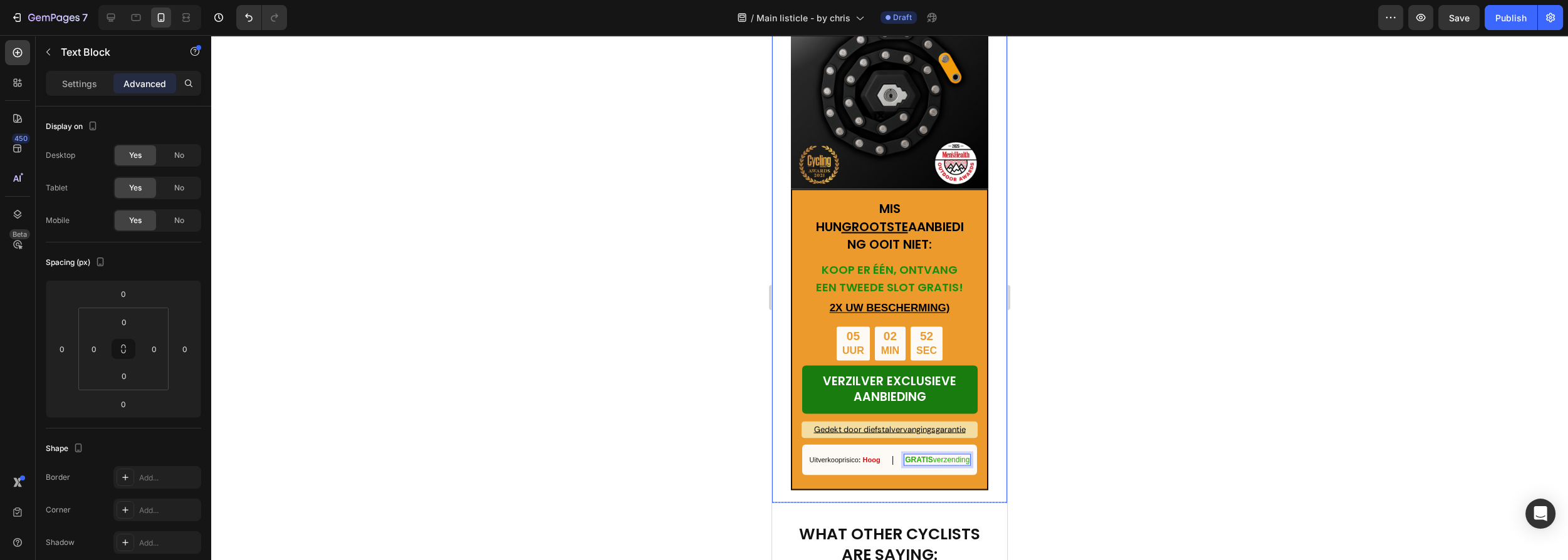 click on "MIS HUN  GROOTSTE  AANBIEDING OOIT NIET: Text Block KOOP ER ÉÉN, ONTVANG EEN TWEEDE SLOT GRATIS! Heading 2X UW BESCHERMING) Text Block 05 UUR 02 MIN 52 SEC Countdown Timer VERZILVER EXCLUSIEVE AANBIEDING Button Gedekt door diefstalvervangingsgarantie Text Block Uitverkooprisico :   Hoog Text Block | Text Block GRATIS  verzending Text Block   0 Row Row Image Row" at bounding box center [889, 244] 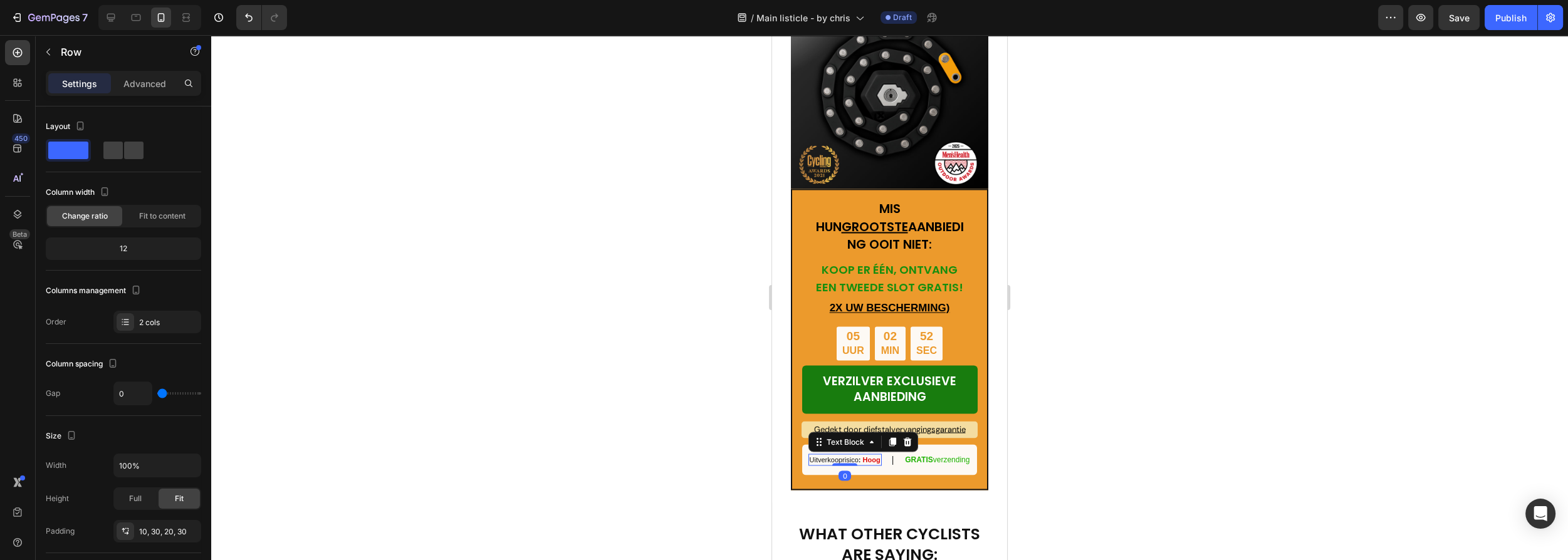 click on "Uitverkooprisico :" at bounding box center [836, 459] 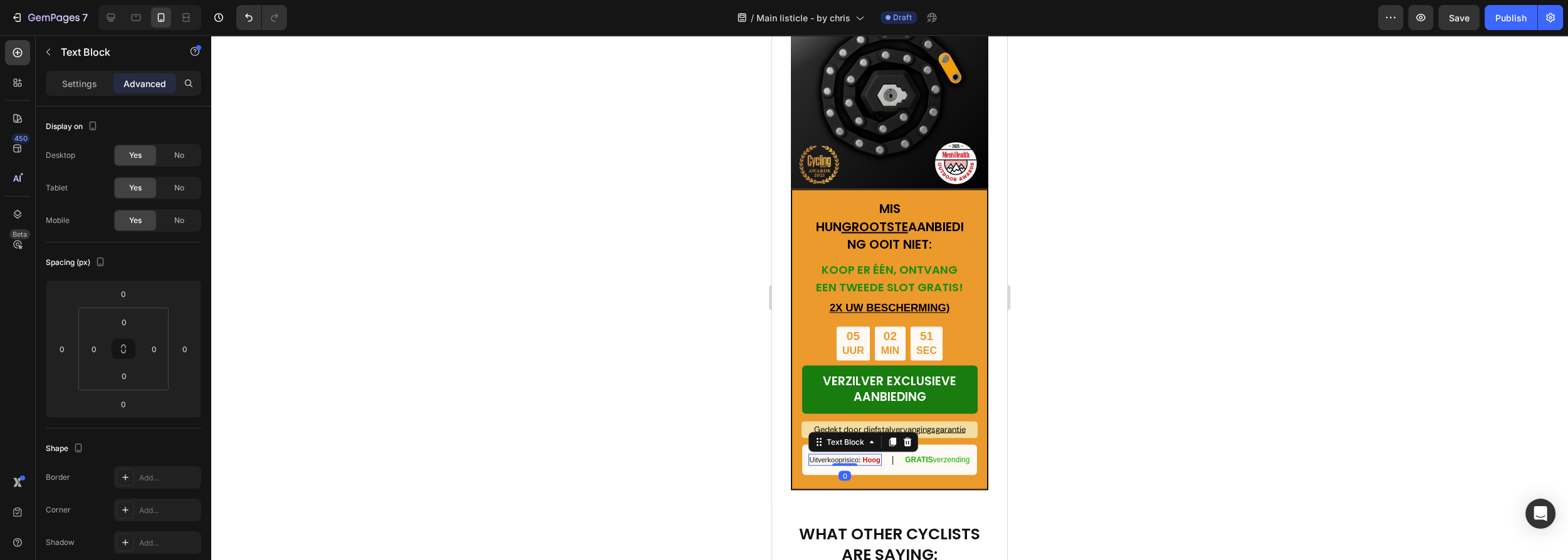 click on "Uitverkooprisico :   Hoog Text Block   0" at bounding box center [845, 459] 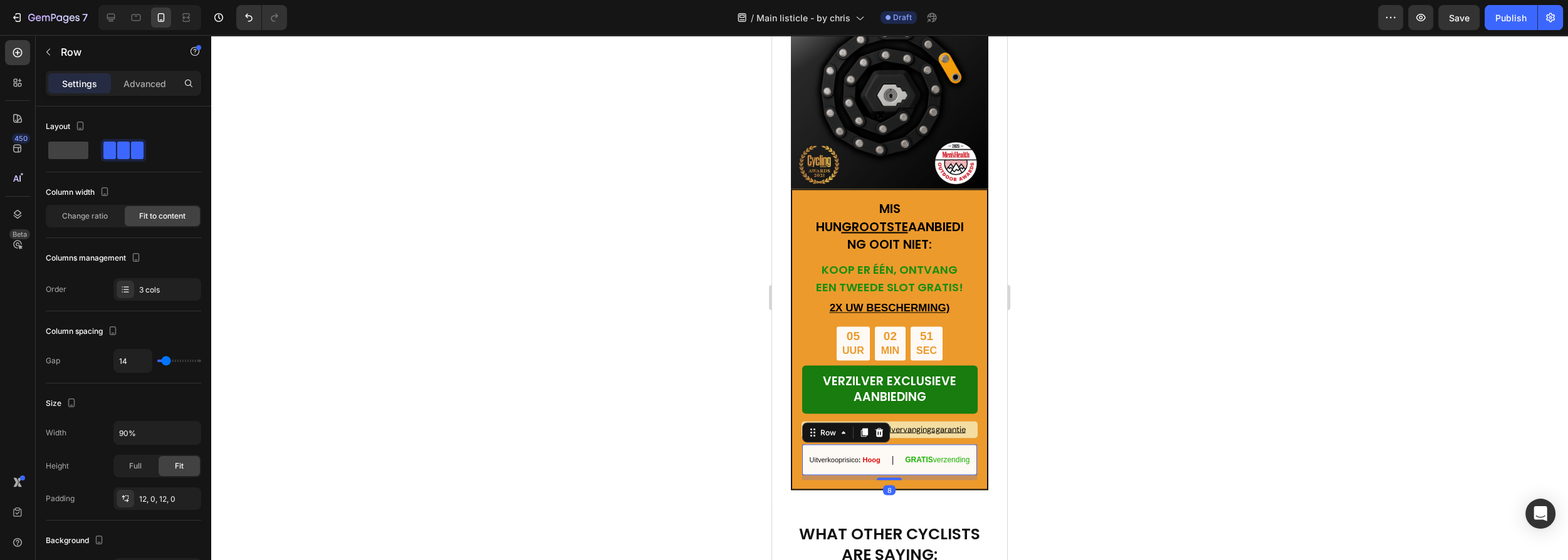 click on "Uitverkooprisico :" at bounding box center [836, 459] 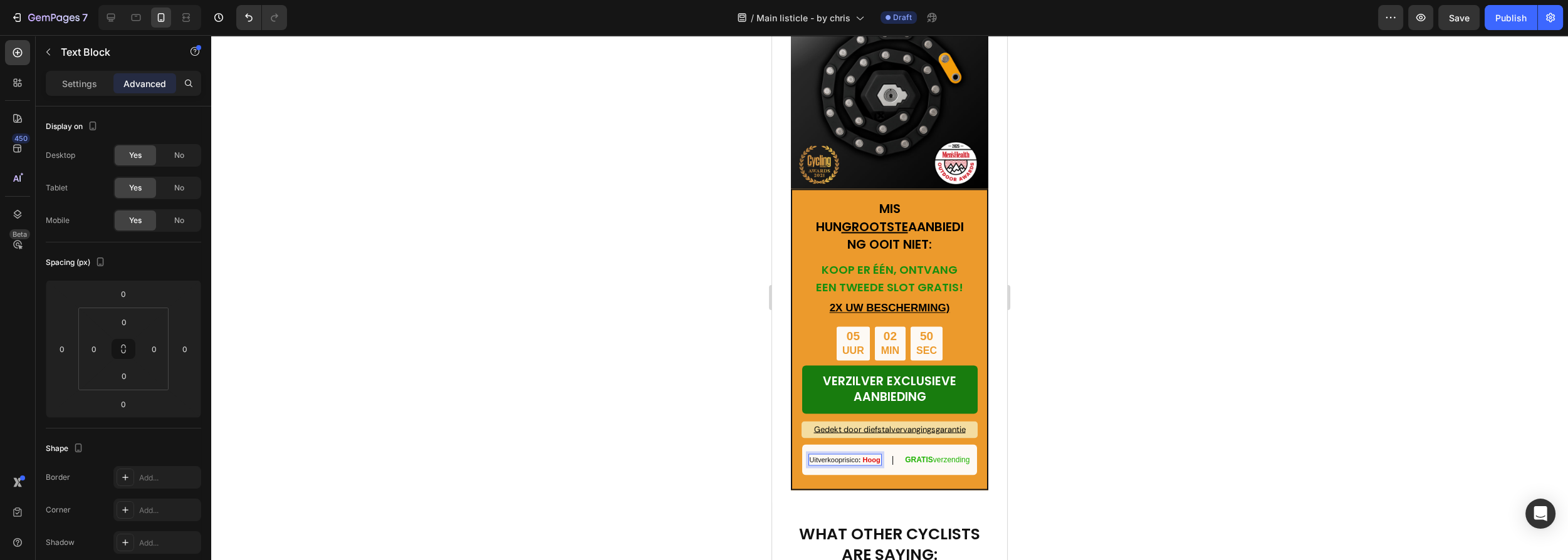 scroll, scrollTop: 3937, scrollLeft: 0, axis: vertical 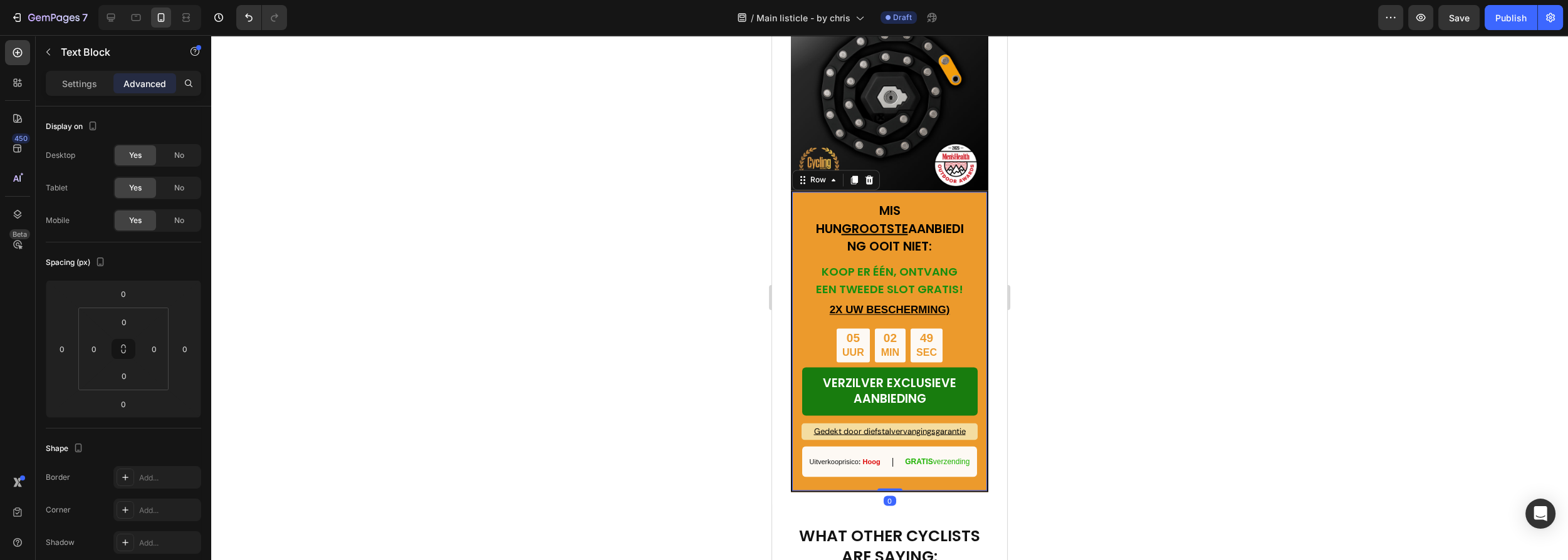 click on "MIS HUN  GROOTSTE  AANBIEDING OOIT NIET: Text Block KOOP ER ÉÉN, ONTVANG EEN TWEEDE SLOT GRATIS! Heading 2X UW BESCHERMING) Text Block 05 UUR 02 MIN 49 SEC Countdown Timer VERZILVER EXCLUSIEVE AANBIEDING Button Gedekt door diefstalvervangingsgarantie Text Block   Uitverkooprisico :   Hoog Text Block | Text Block GRATIS  verzending Text Block Row Row   0" at bounding box center (889, 341) 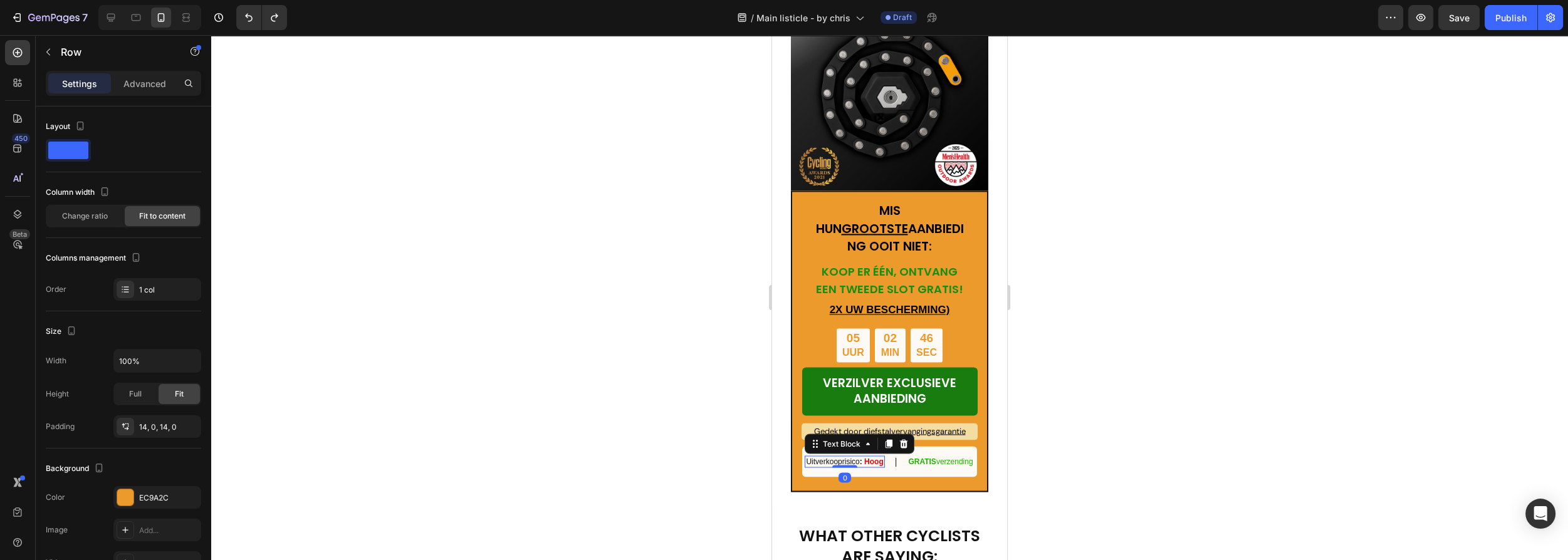 click on "Uitverkooprisico :   Hoog" at bounding box center (844, 462) 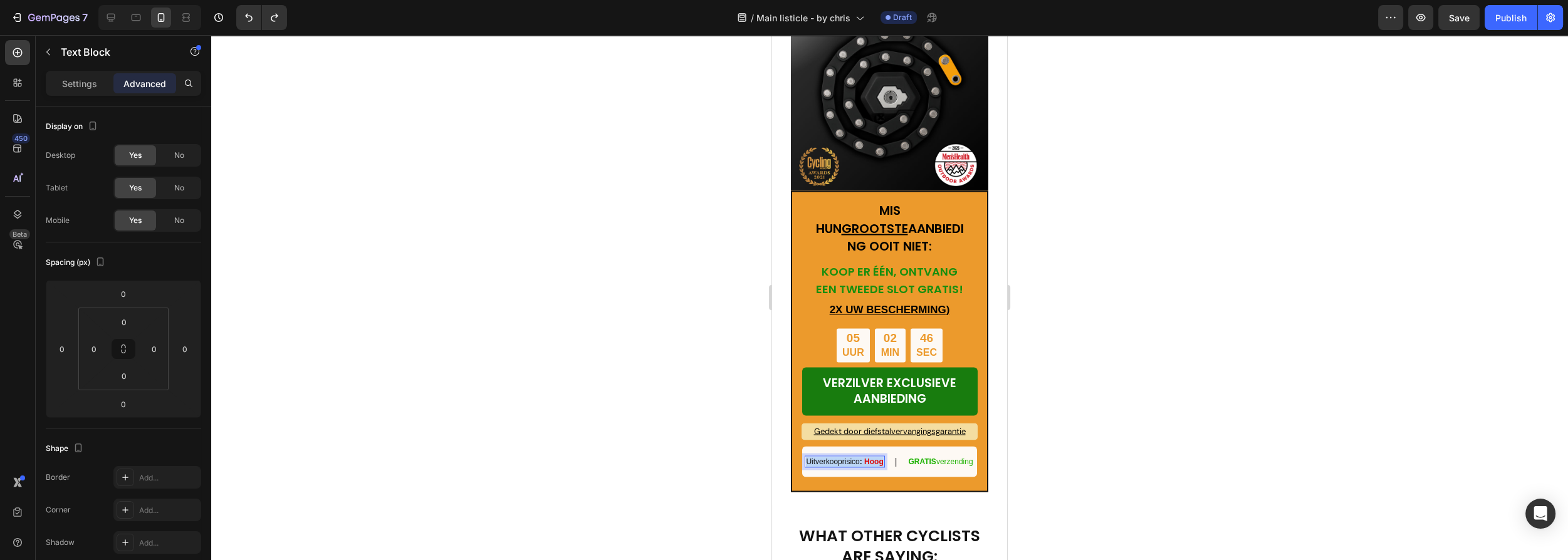 click on "Uitverkooprisico :   Hoog" at bounding box center (844, 462) 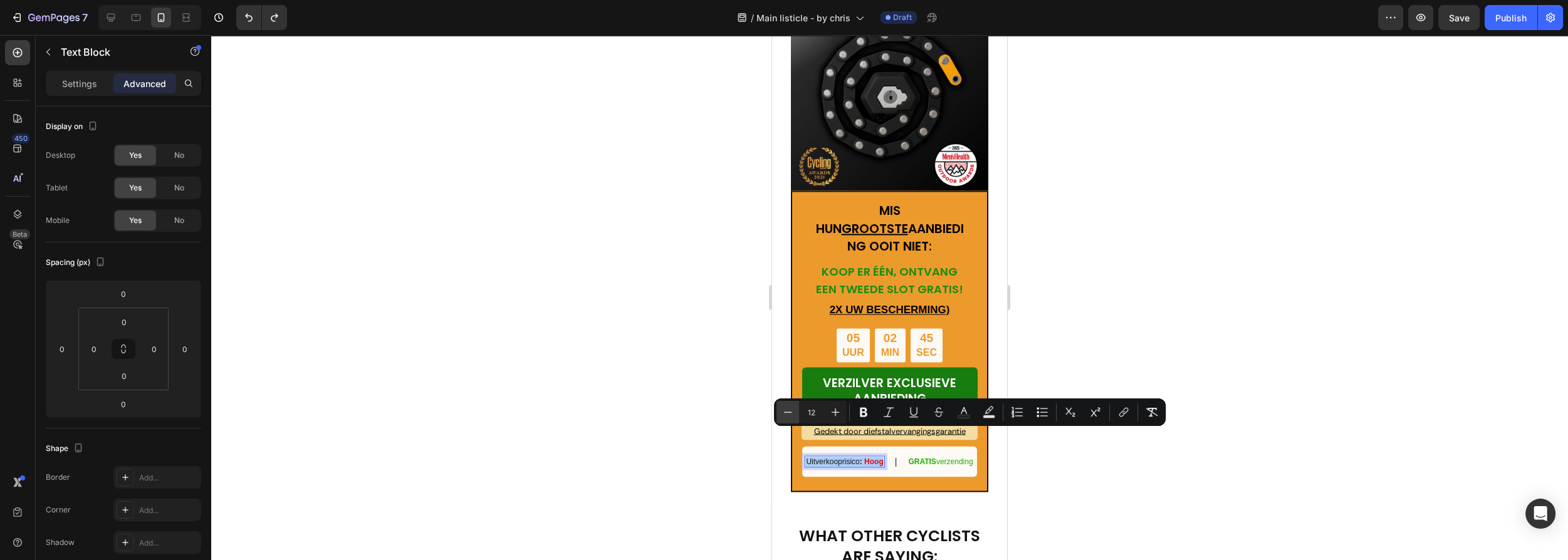 click 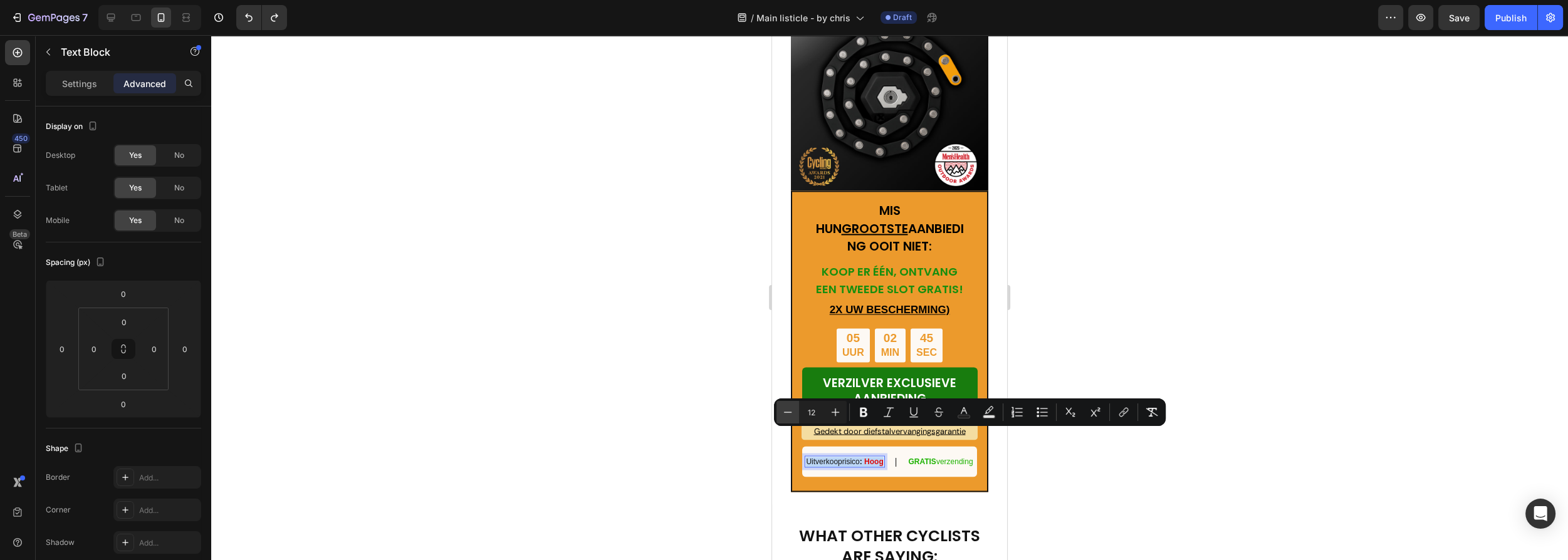 type on "11" 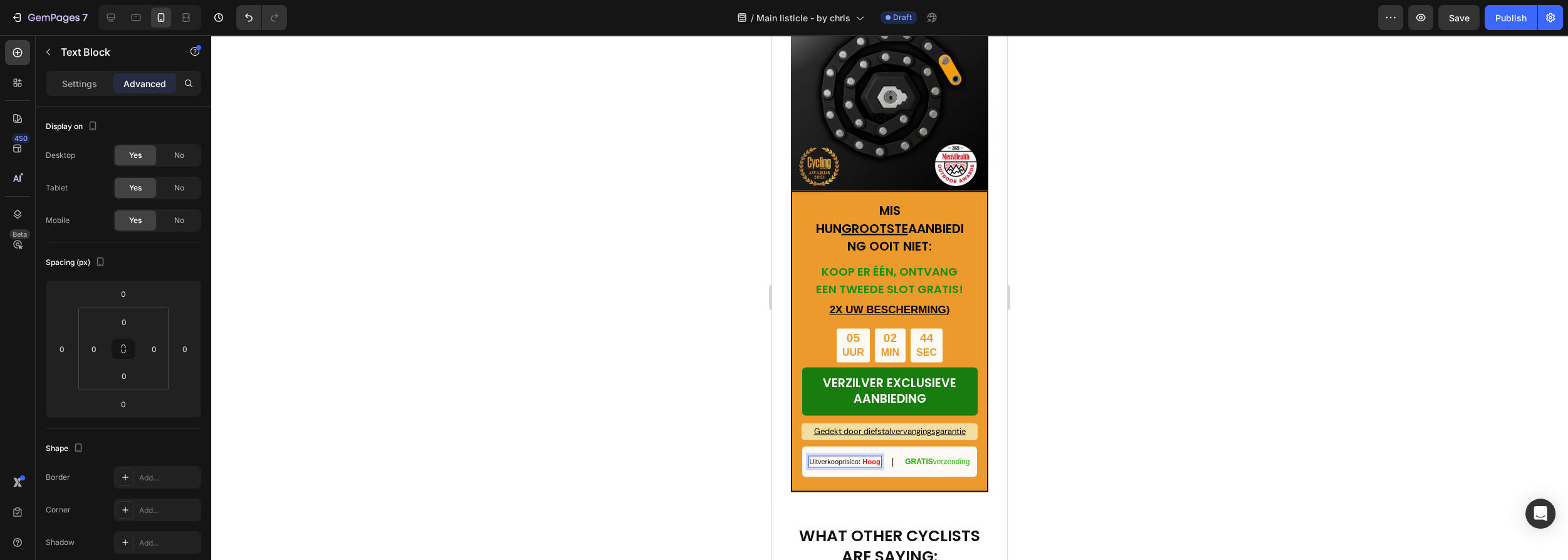 click on "Uitverkooprisico :" at bounding box center [836, 461] 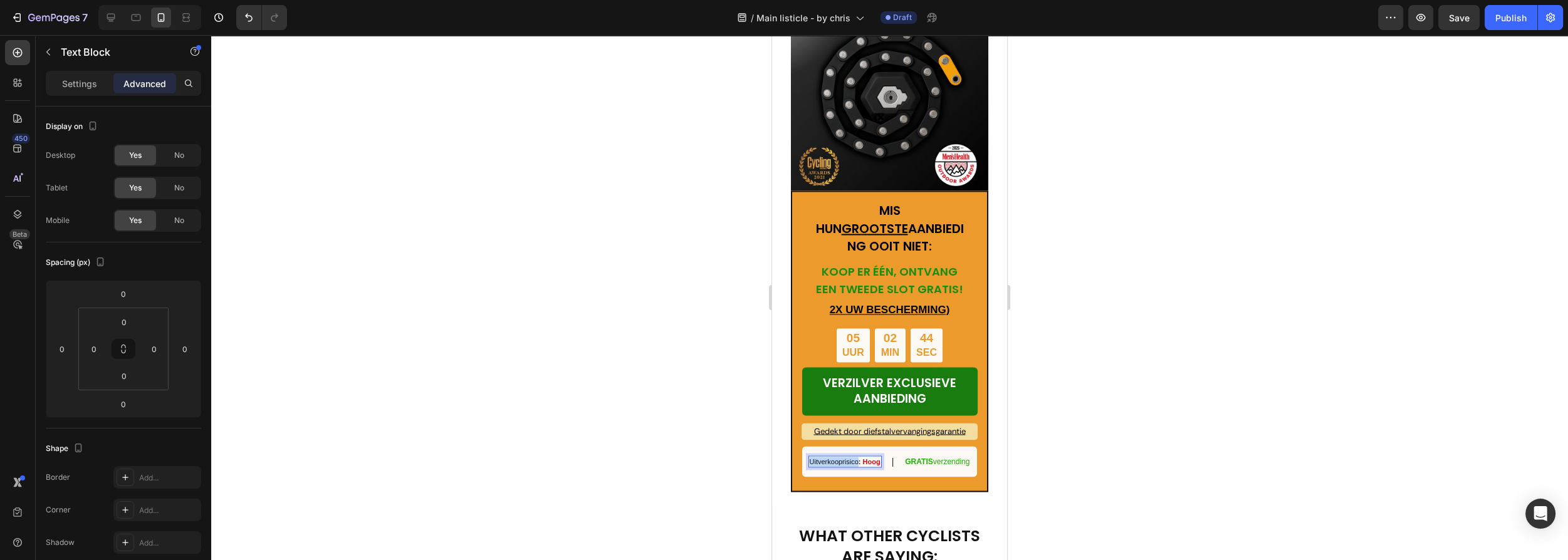 click on "Uitverkooprisico :" at bounding box center (836, 461) 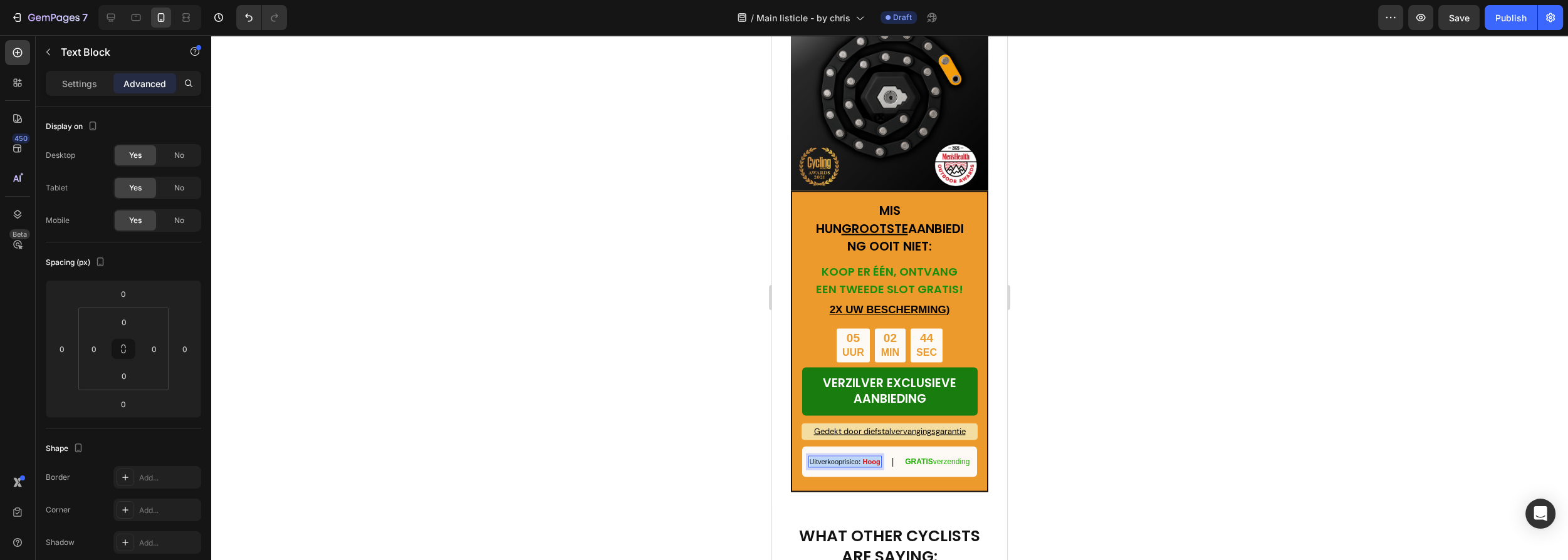 click on "Uitverkooprisico :" at bounding box center [836, 461] 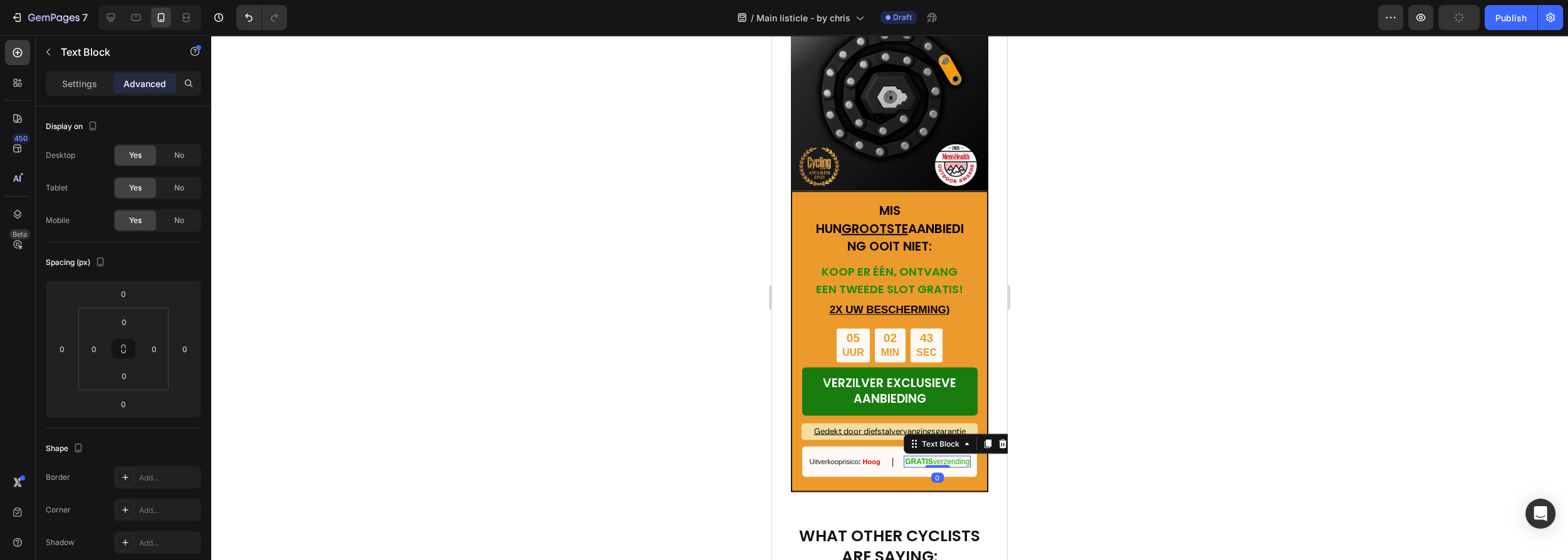 click on "GRATIS" at bounding box center [919, 461] 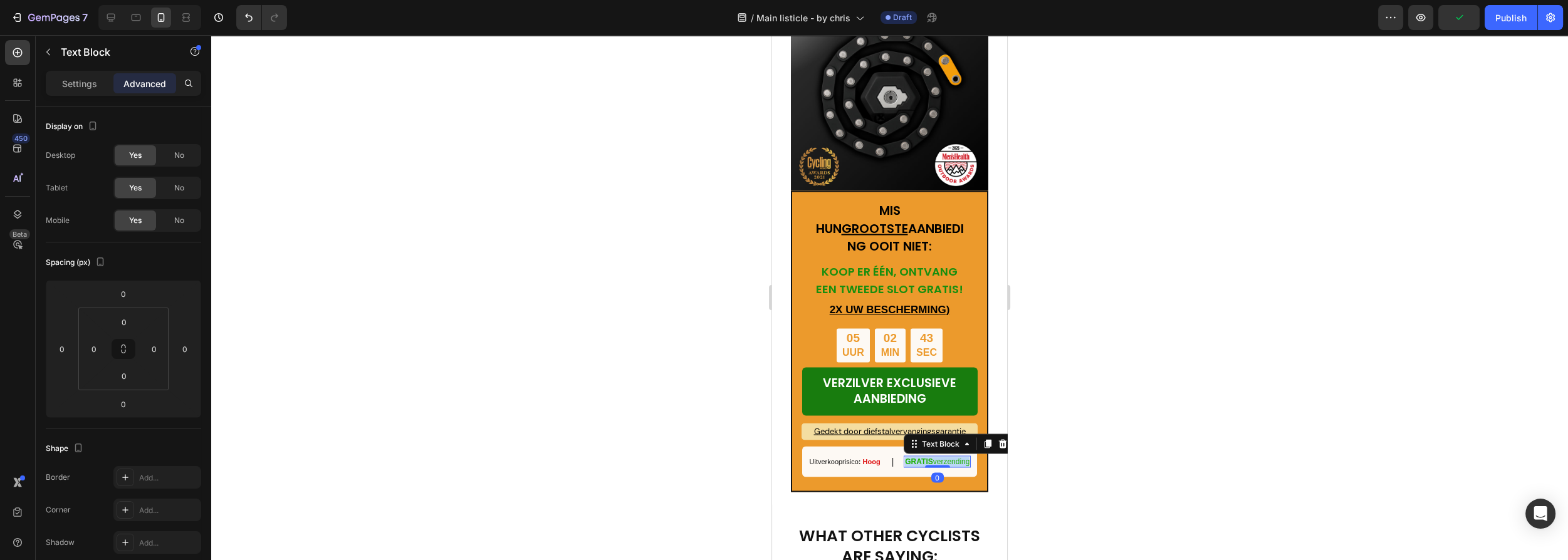 click on "GRATIS" at bounding box center (919, 461) 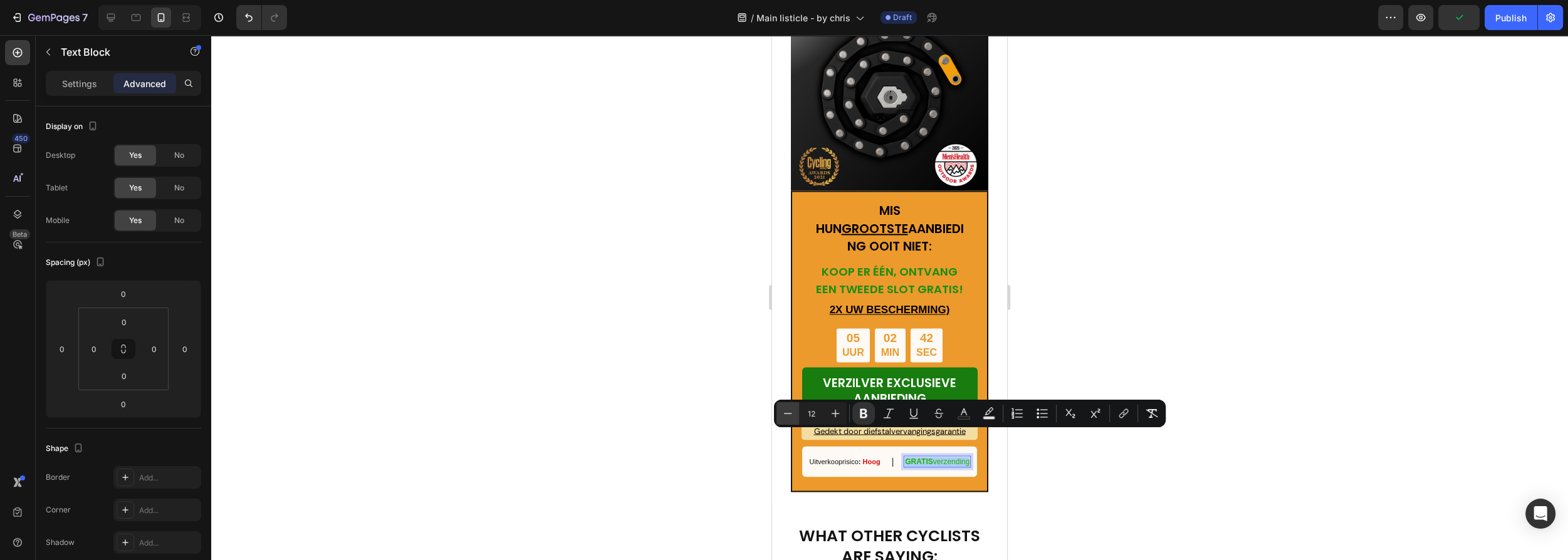click 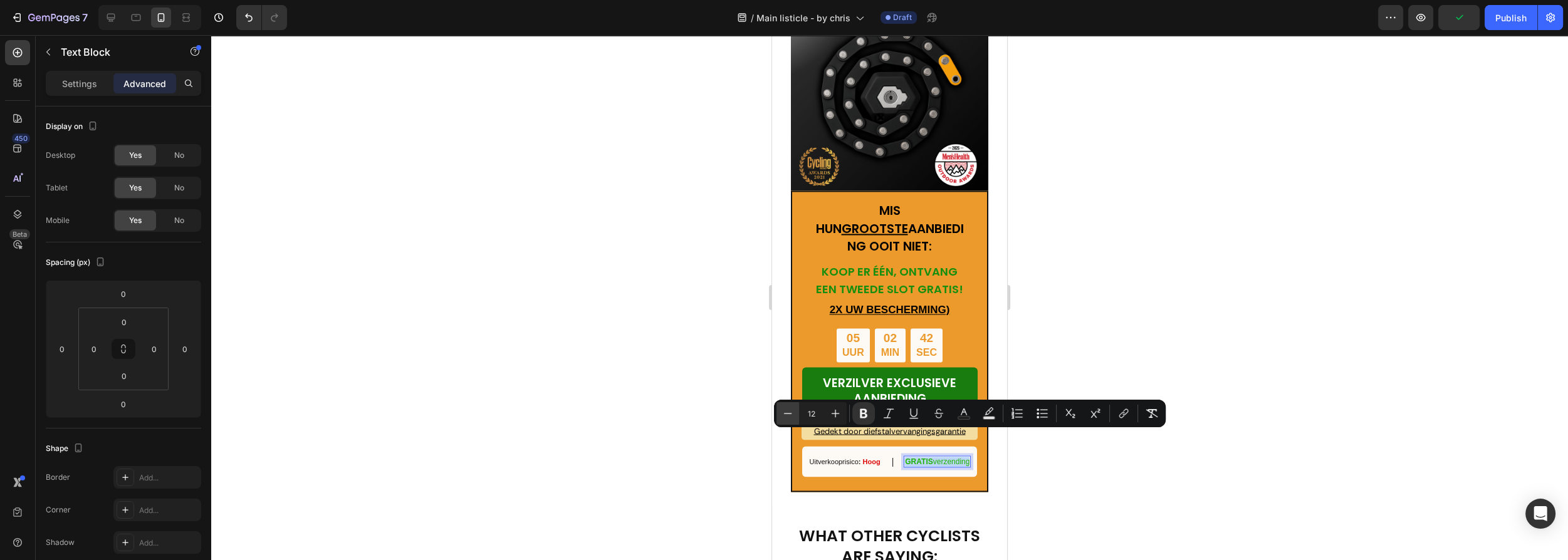 type on "11" 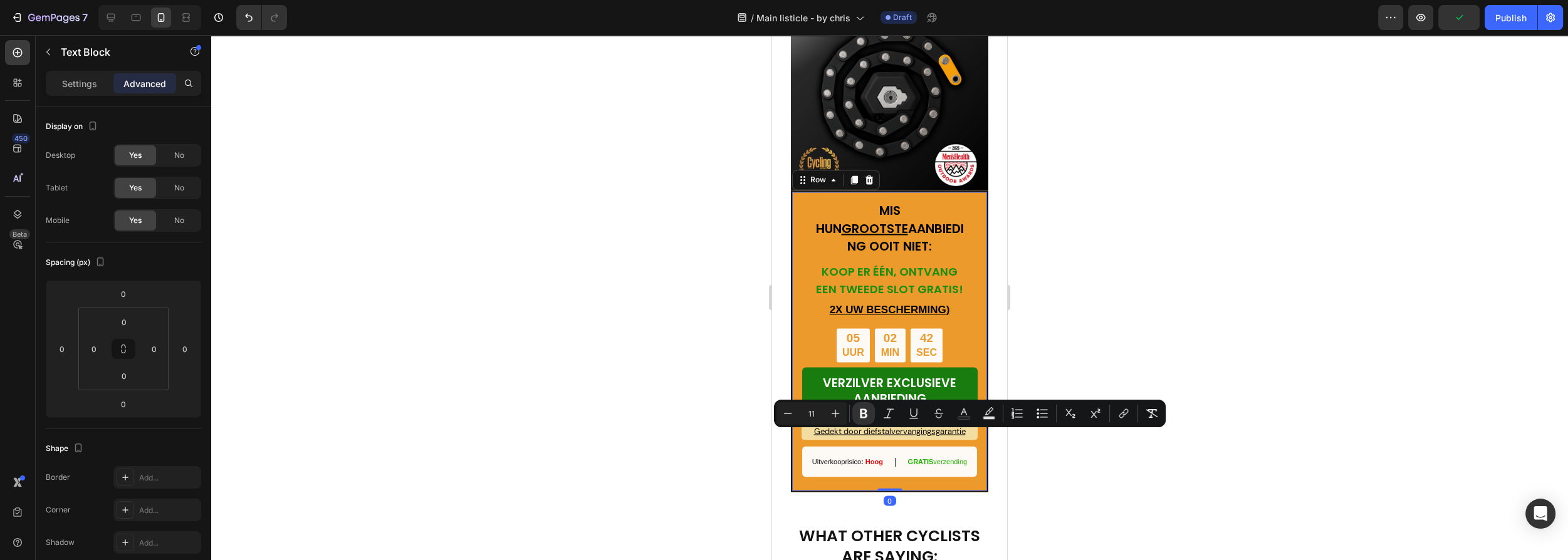 click on "MIS HUN  GROOTSTE  AANBIEDING OOIT NIET: Text Block KOOP ER ÉÉN, ONTVANG EEN TWEEDE SLOT GRATIS! Heading 2X UW BESCHERMING) Text Block 05 UUR 02 MIN 42 SEC Countdown Timer VERZILVER EXCLUSIEVE AANBIEDING Button Gedekt door diefstalvervangingsgarantie Text Block Uitverkooprisico :   Hoog Text Block | Text Block GRATIS  verzending Text Block Row Row   0" at bounding box center (889, 341) 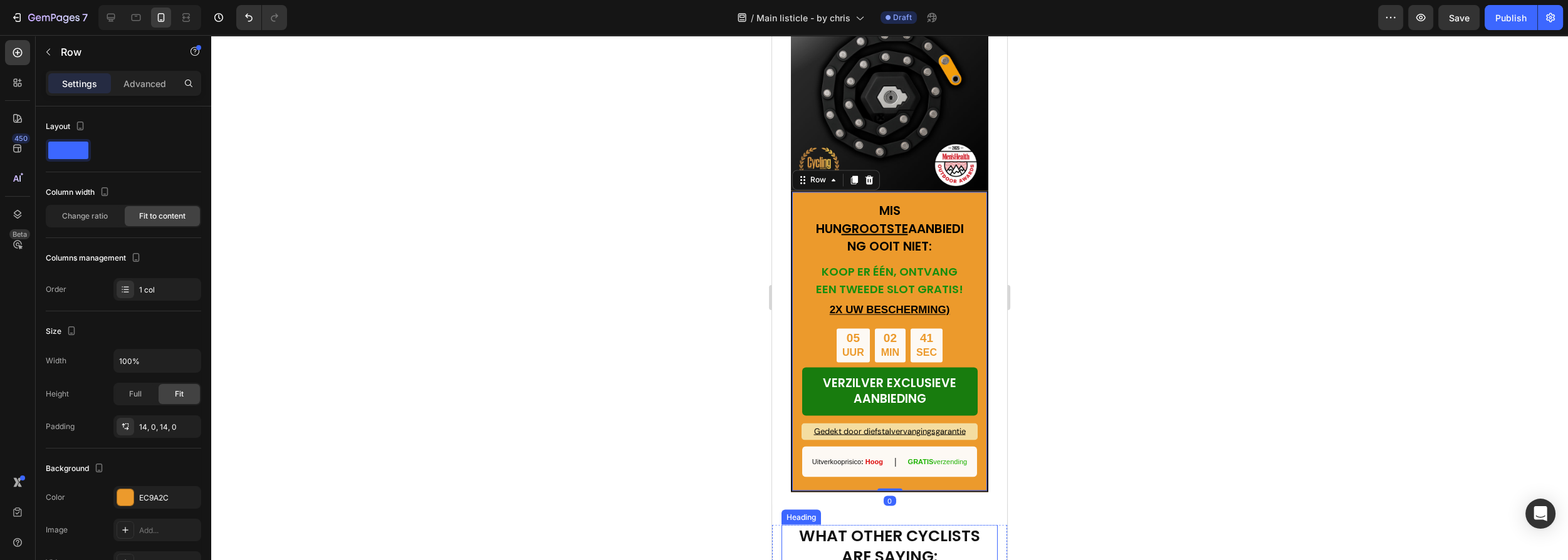 click on "WHAT OTHER CYCLISTS ARE SAYING:" at bounding box center [889, 546] 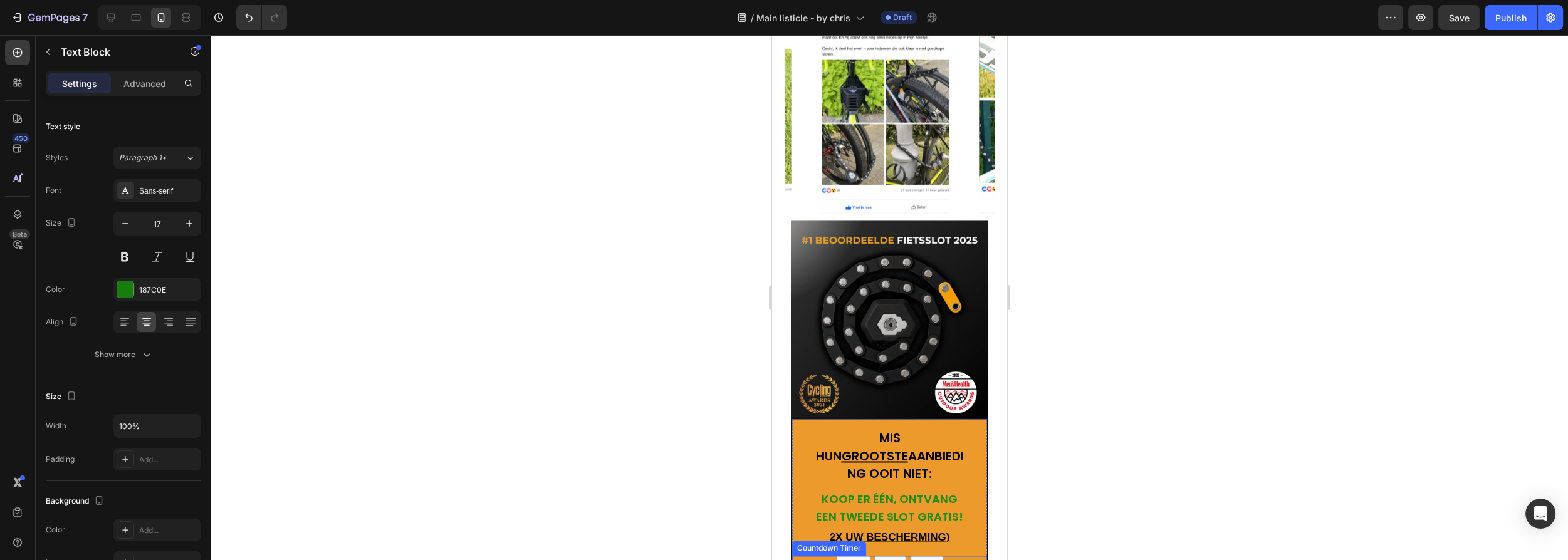 click on "2X UW BESCHERMING)" at bounding box center (889, 537) 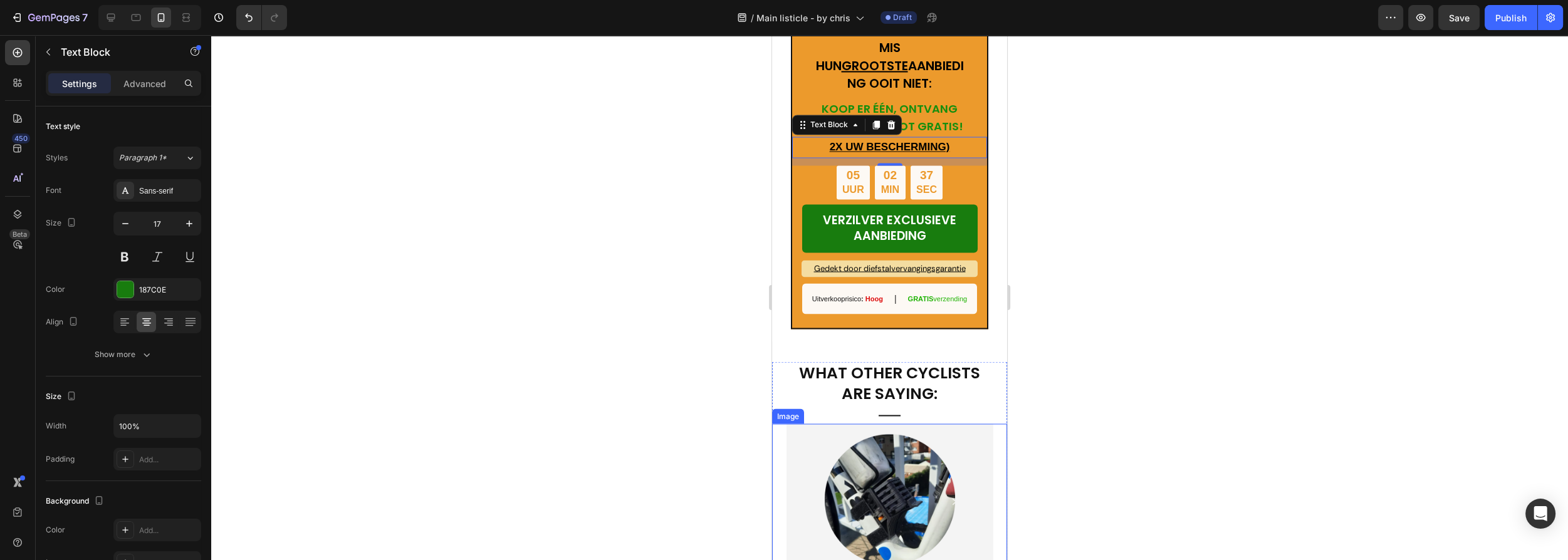 scroll, scrollTop: 4108, scrollLeft: 0, axis: vertical 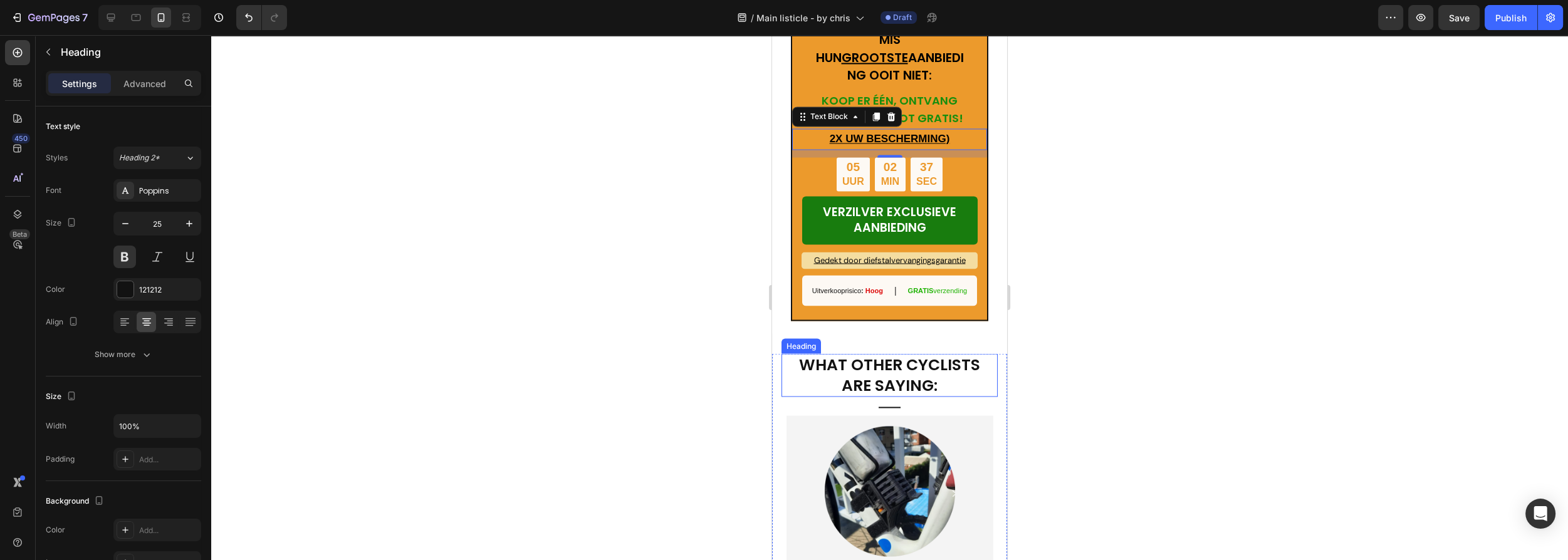 click on "WHAT OTHER CYCLISTS ARE SAYING:" at bounding box center [889, 375] 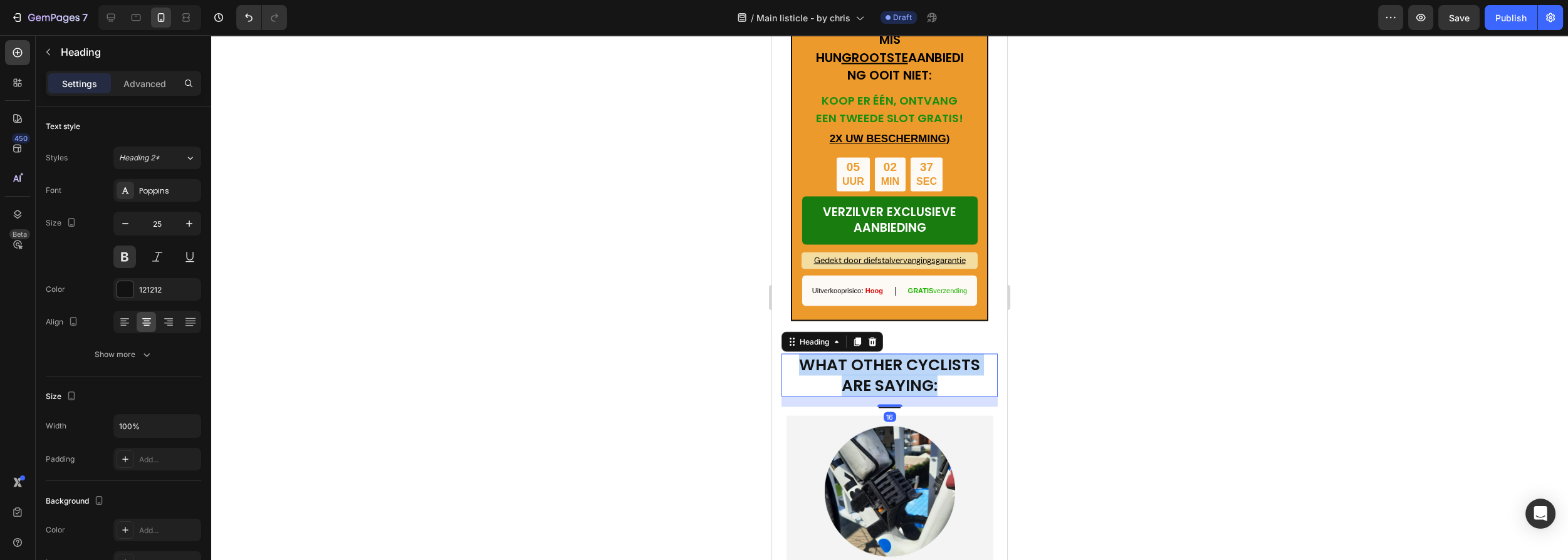 click on "WHAT OTHER CYCLISTS ARE SAYING:" at bounding box center [889, 375] 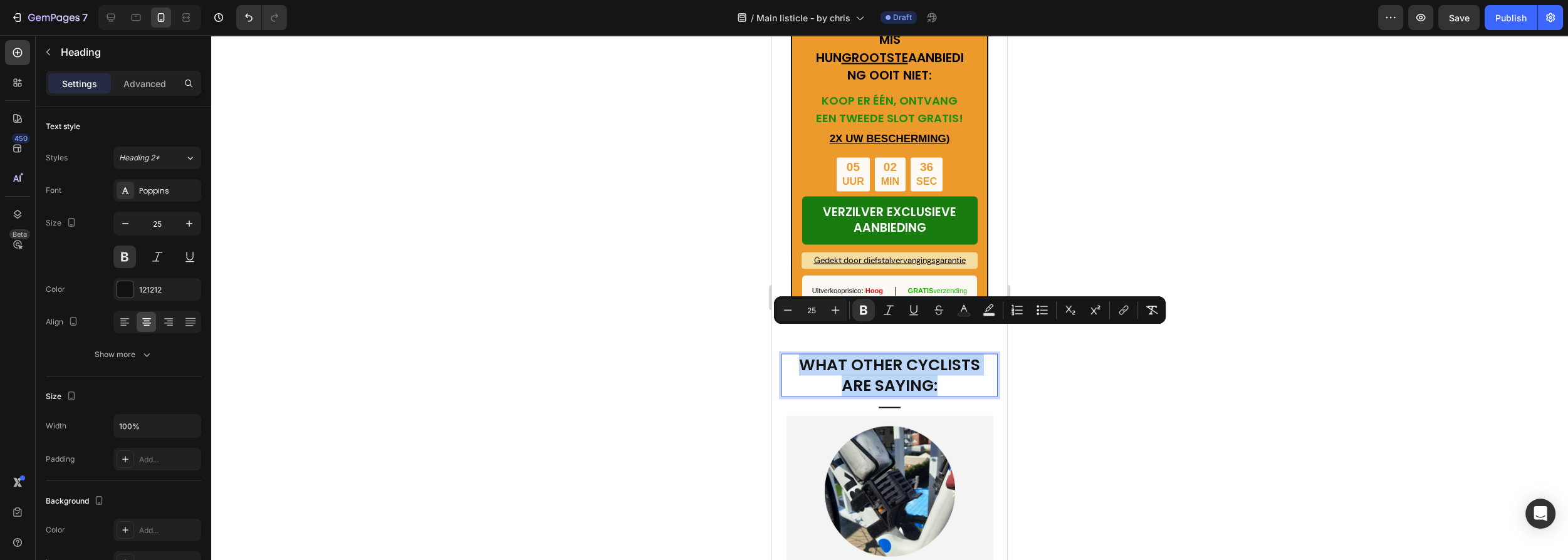 copy on "WHAT OTHER CYCLISTS ARE SAYING:" 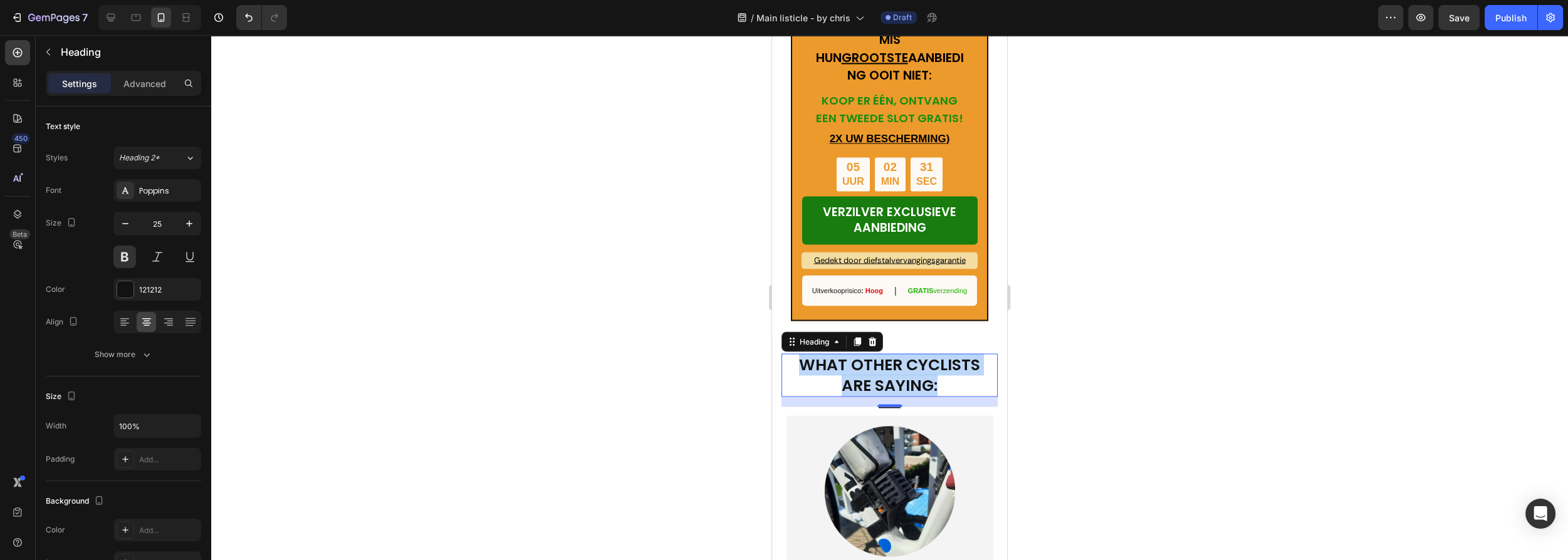 click on "WHAT OTHER CYCLISTS ARE SAYING:" at bounding box center (889, 375) 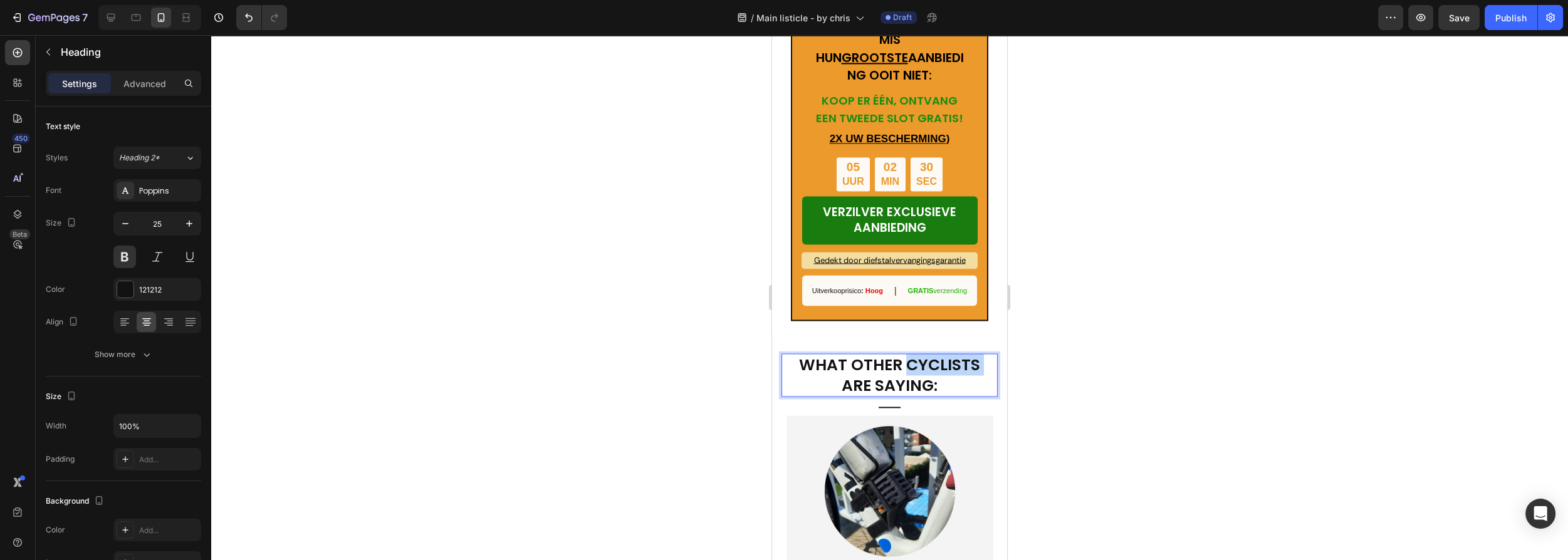 click on "WHAT OTHER CYCLISTS ARE SAYING:" at bounding box center [889, 375] 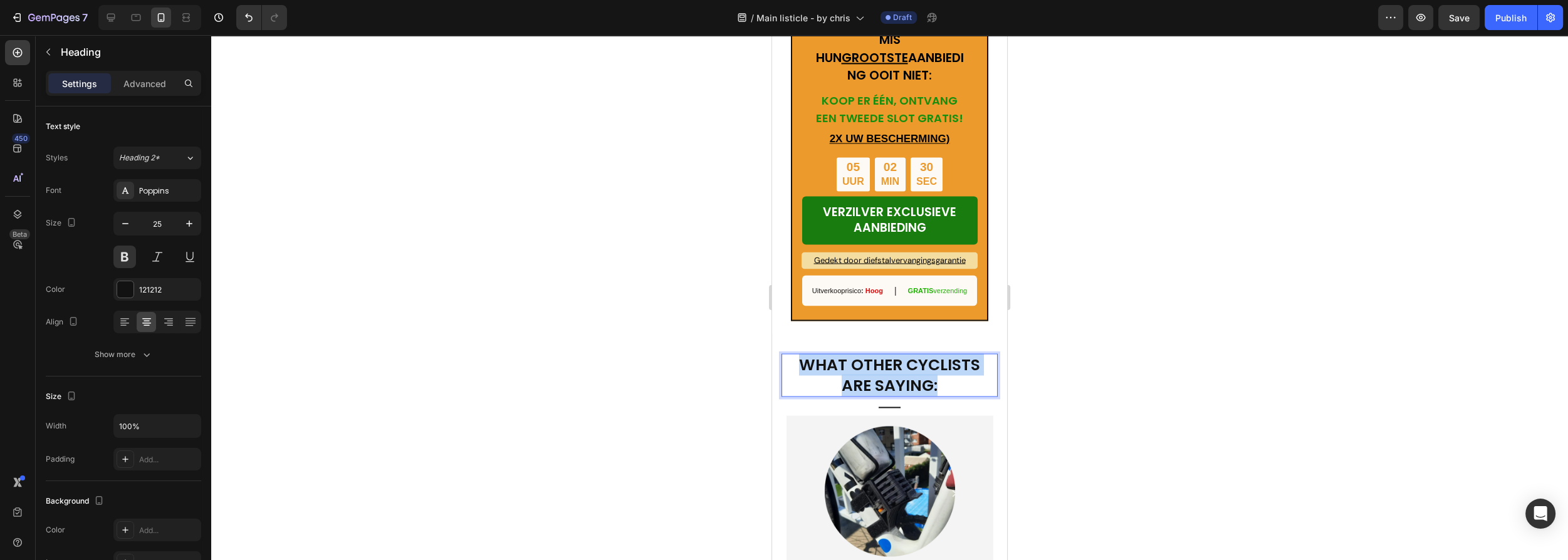 click on "WHAT OTHER CYCLISTS ARE SAYING:" at bounding box center (889, 375) 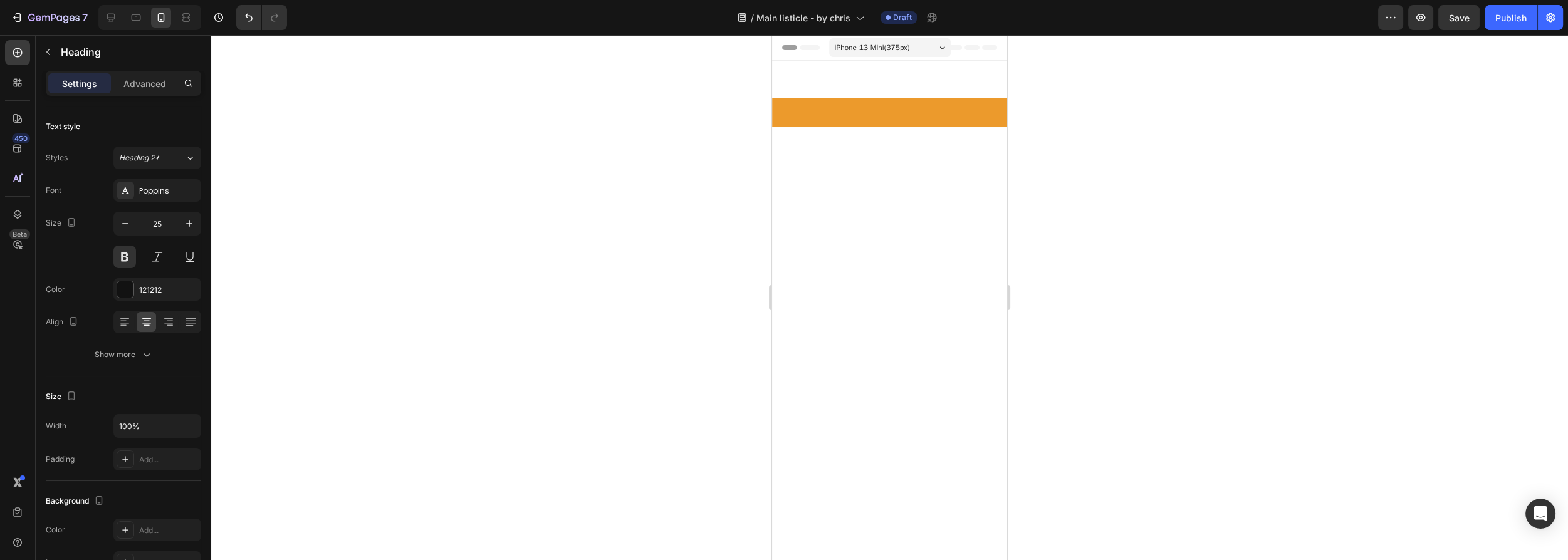 scroll, scrollTop: 4108, scrollLeft: 0, axis: vertical 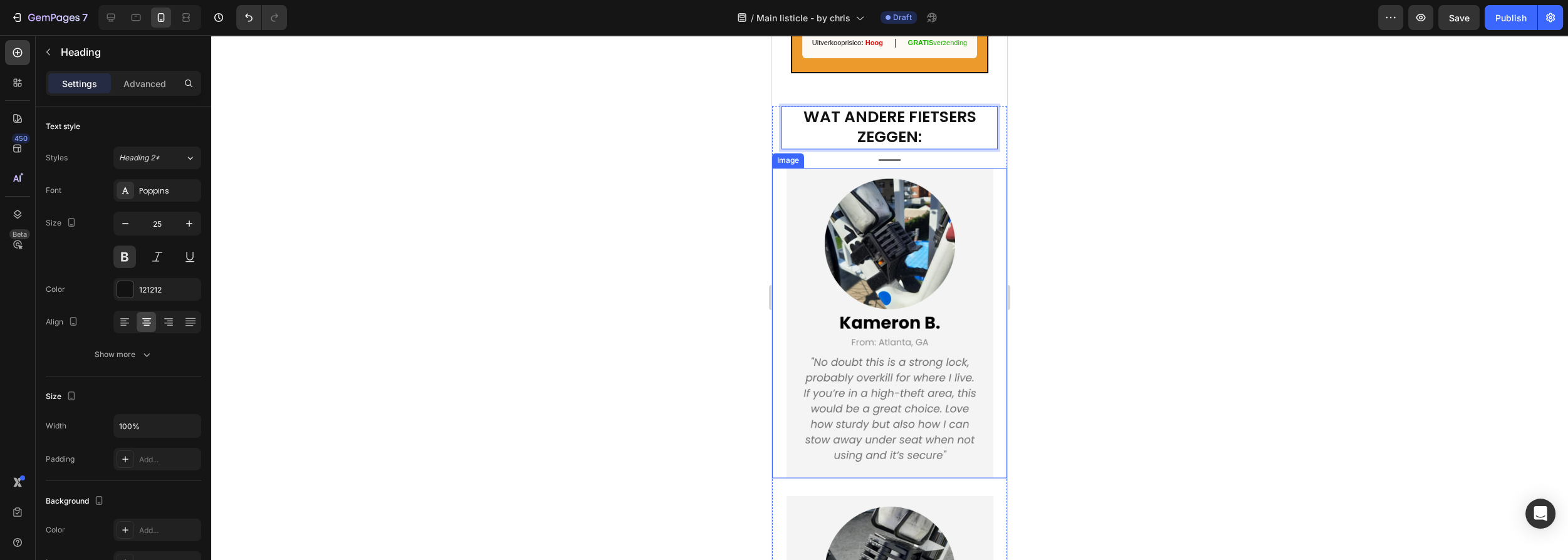 click at bounding box center (890, 323) 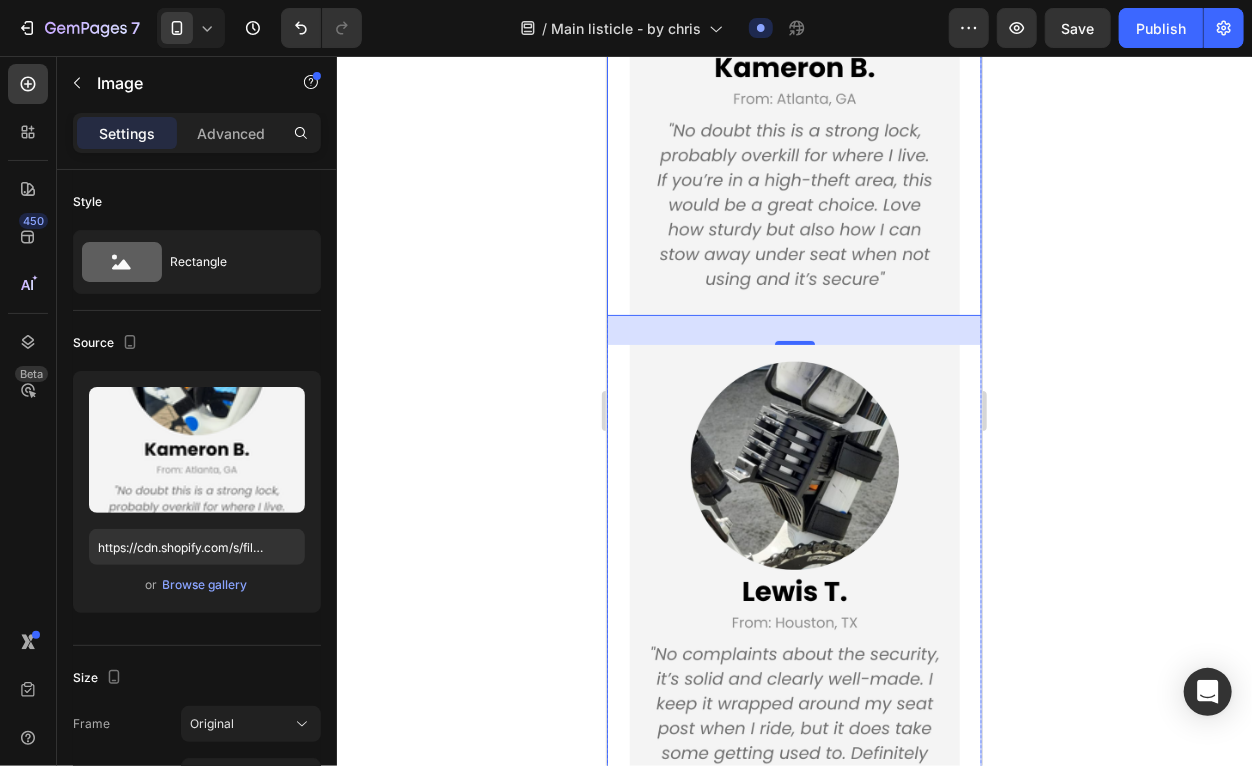 scroll, scrollTop: 7013, scrollLeft: 0, axis: vertical 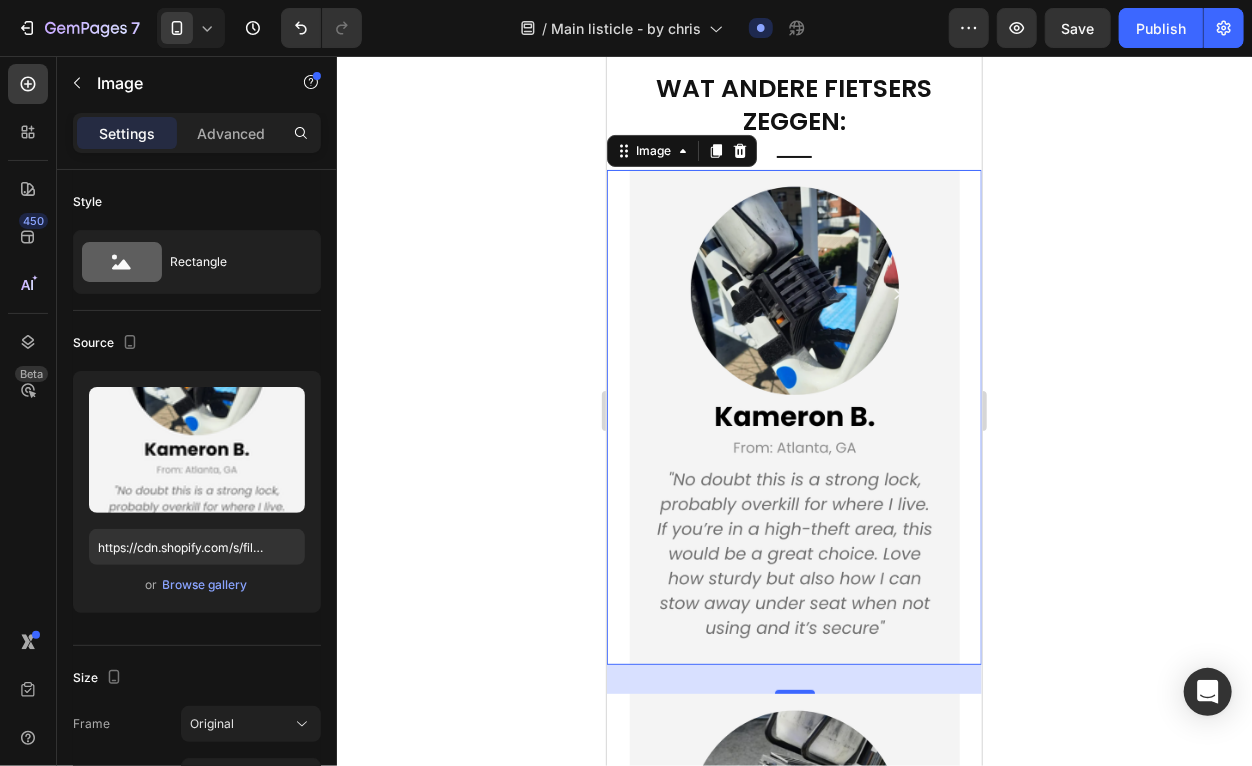 click at bounding box center (794, 416) 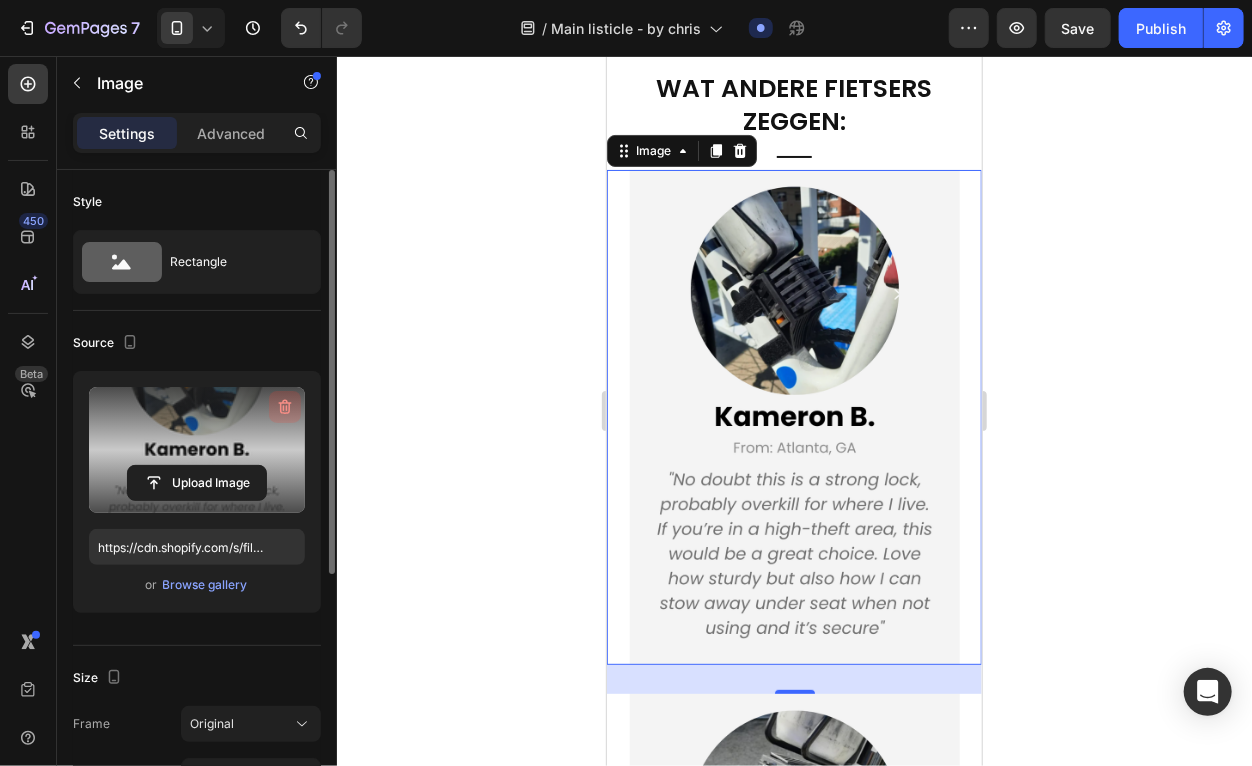 click 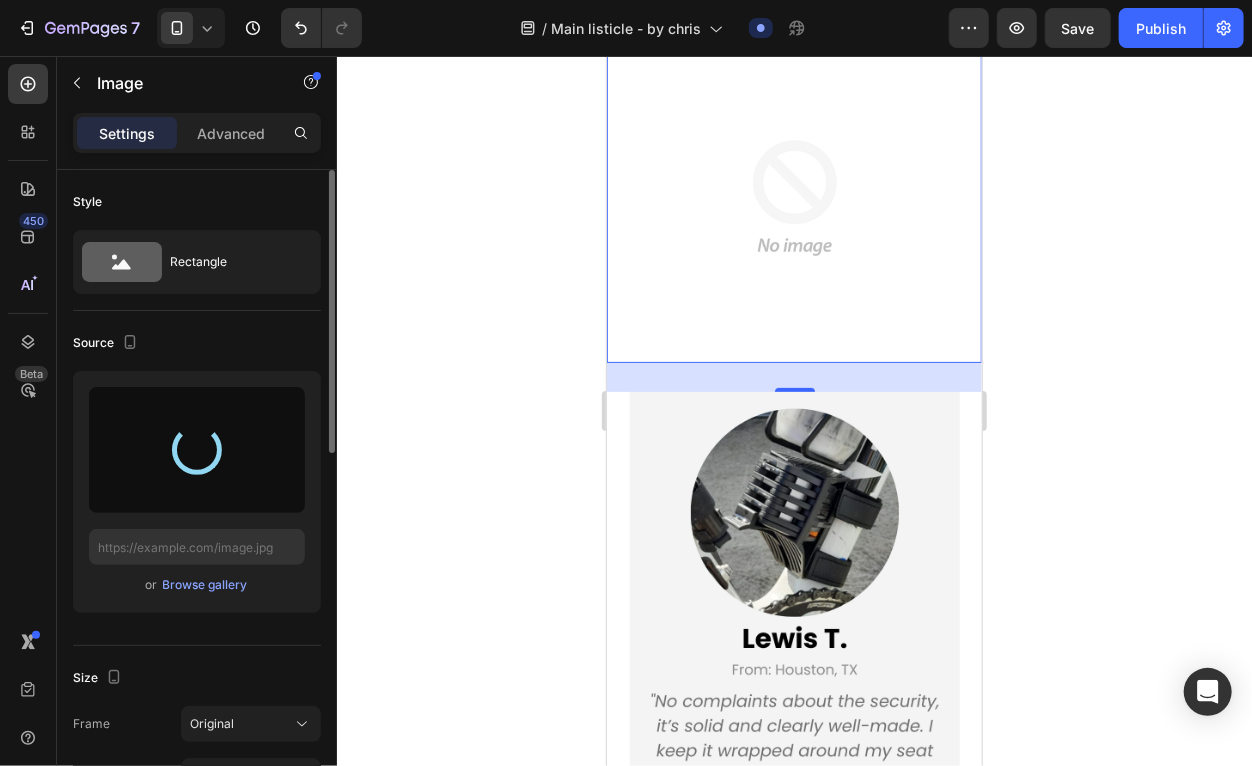 scroll, scrollTop: 7194, scrollLeft: 0, axis: vertical 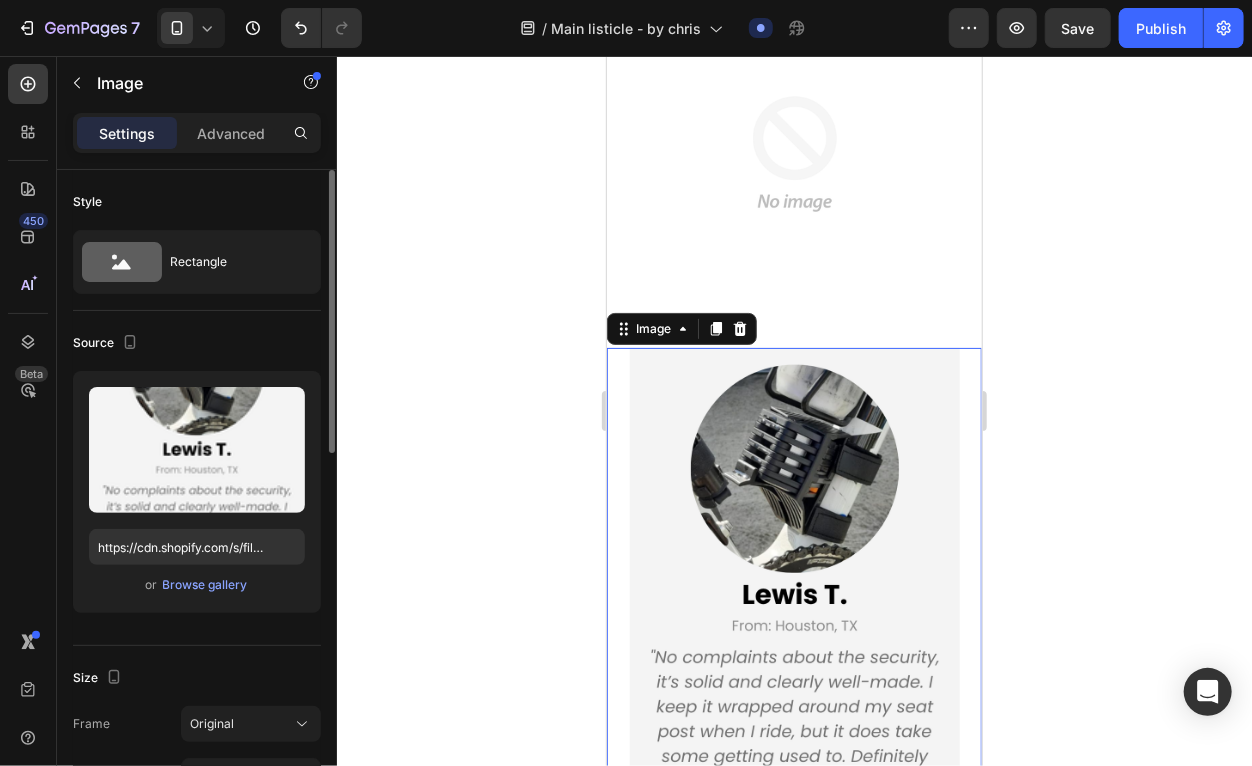 click at bounding box center (794, 594) 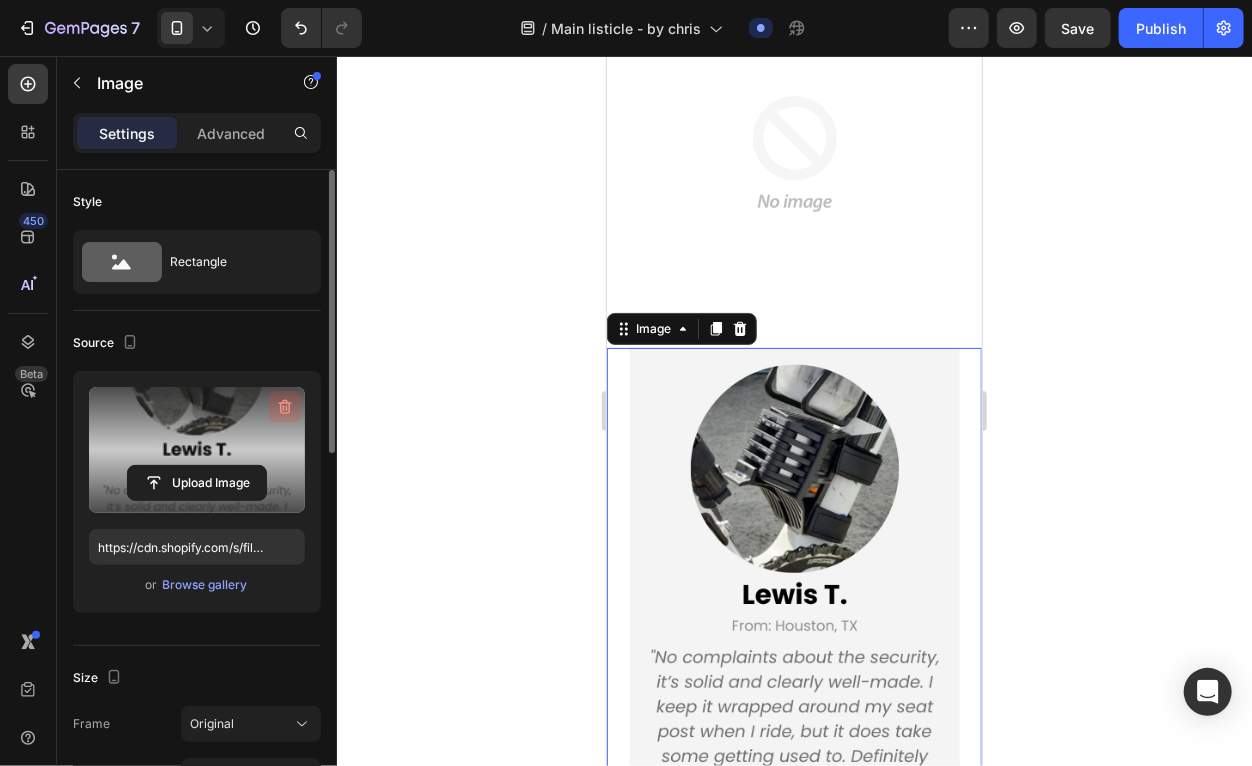 click 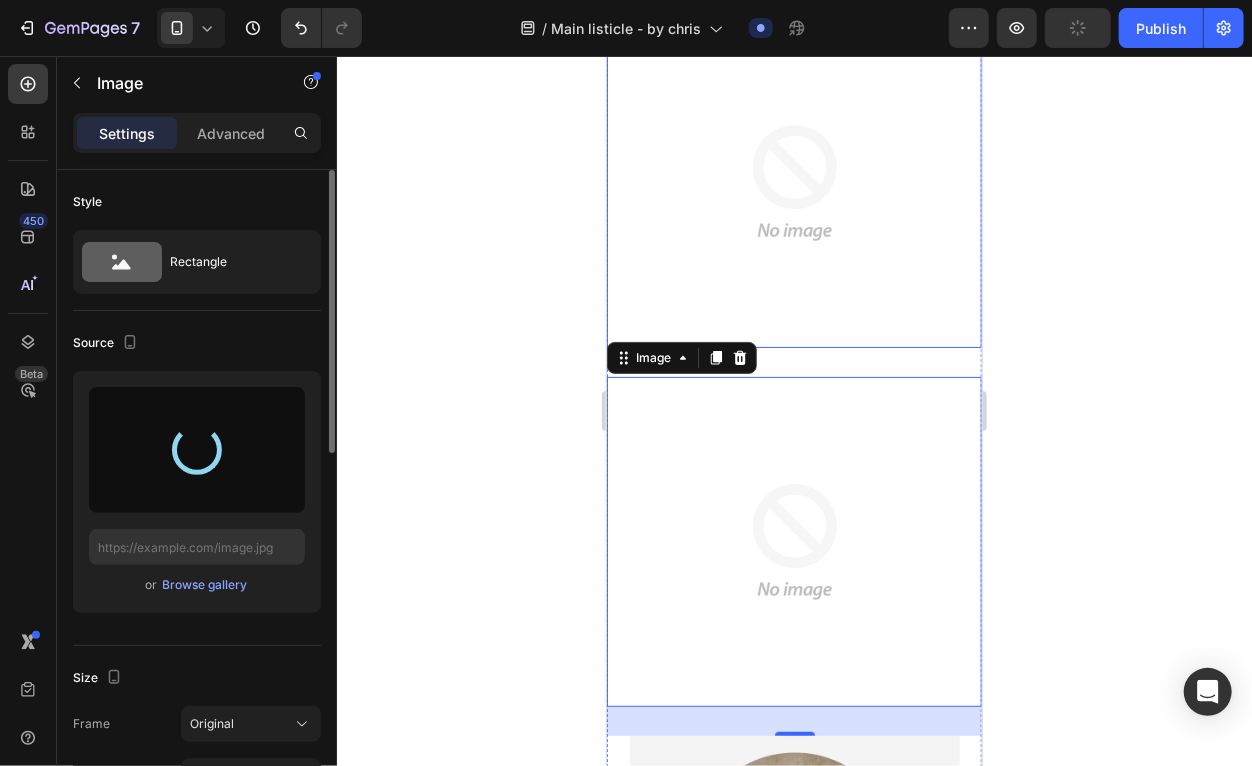 scroll, scrollTop: 7104, scrollLeft: 0, axis: vertical 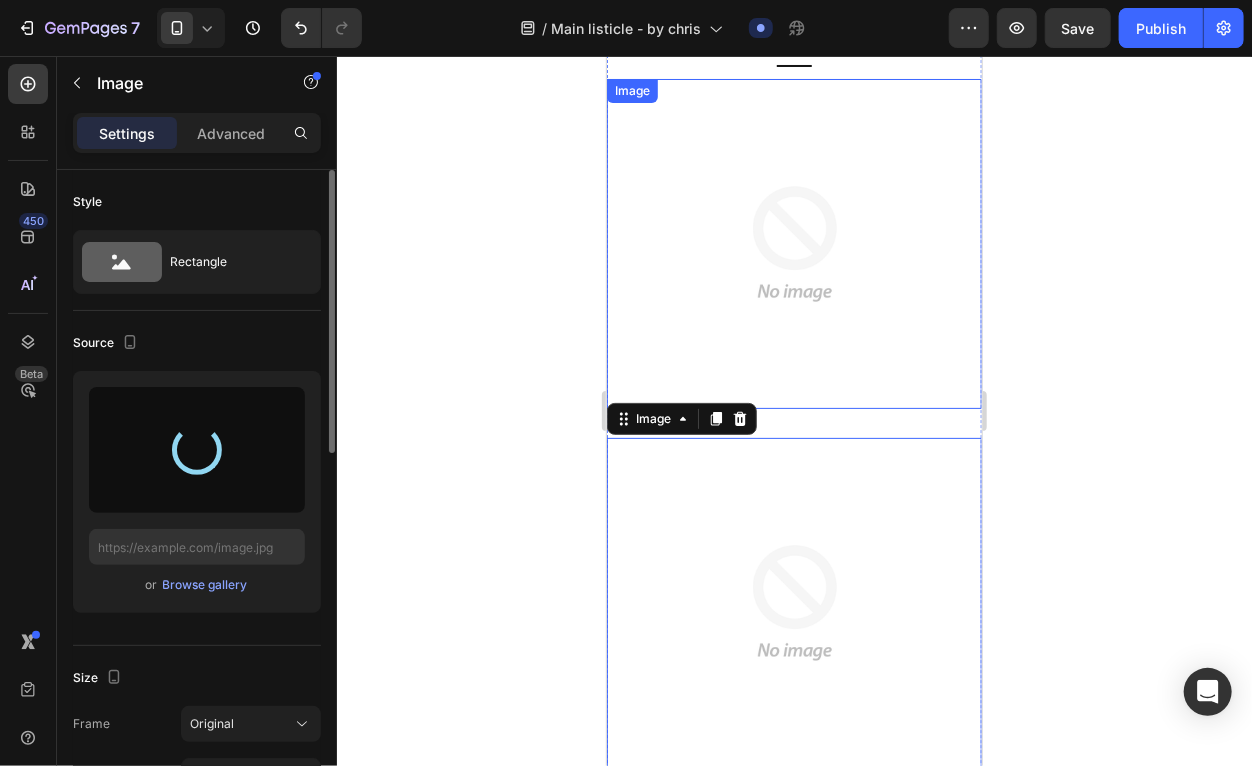 type on "https://cdn.shopify.com/s/files/1/0758/2996/9142/files/gempages_578081301244936892-e3258761-7f53-43df-a8b5-cc3f9905a9d3.png" 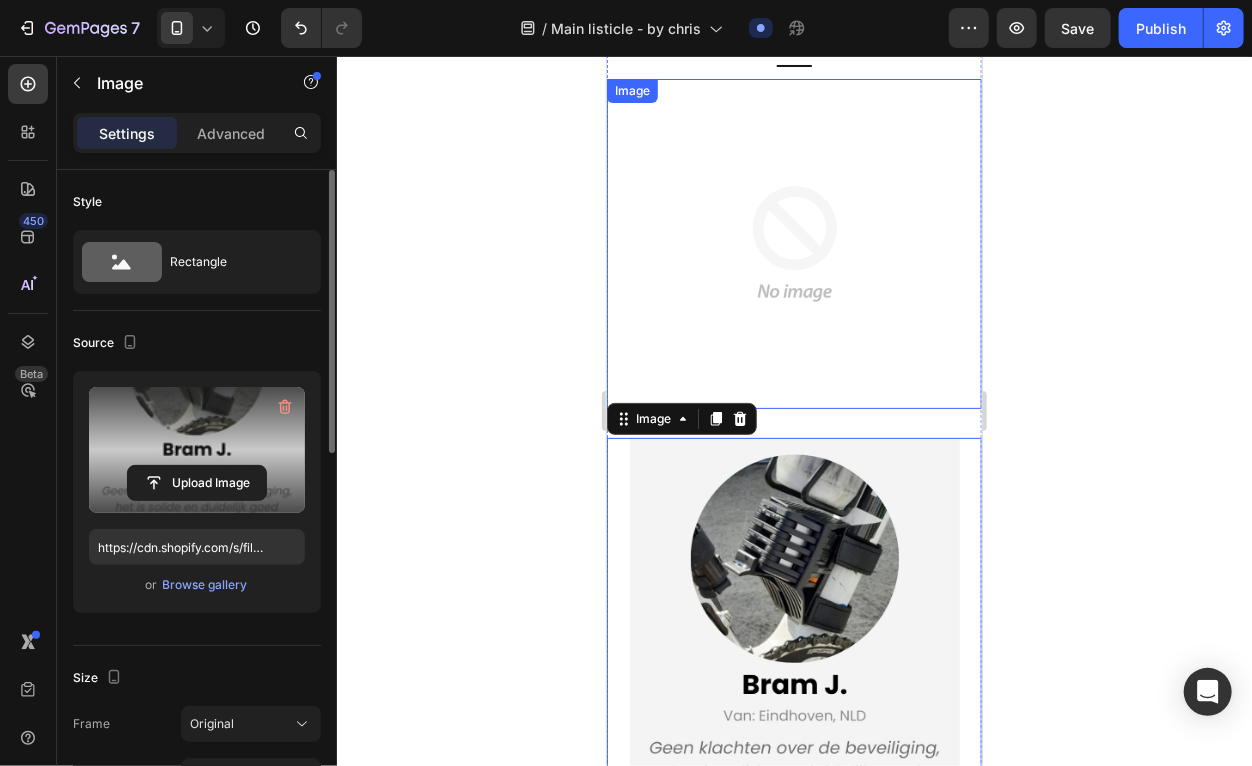click at bounding box center (794, 243) 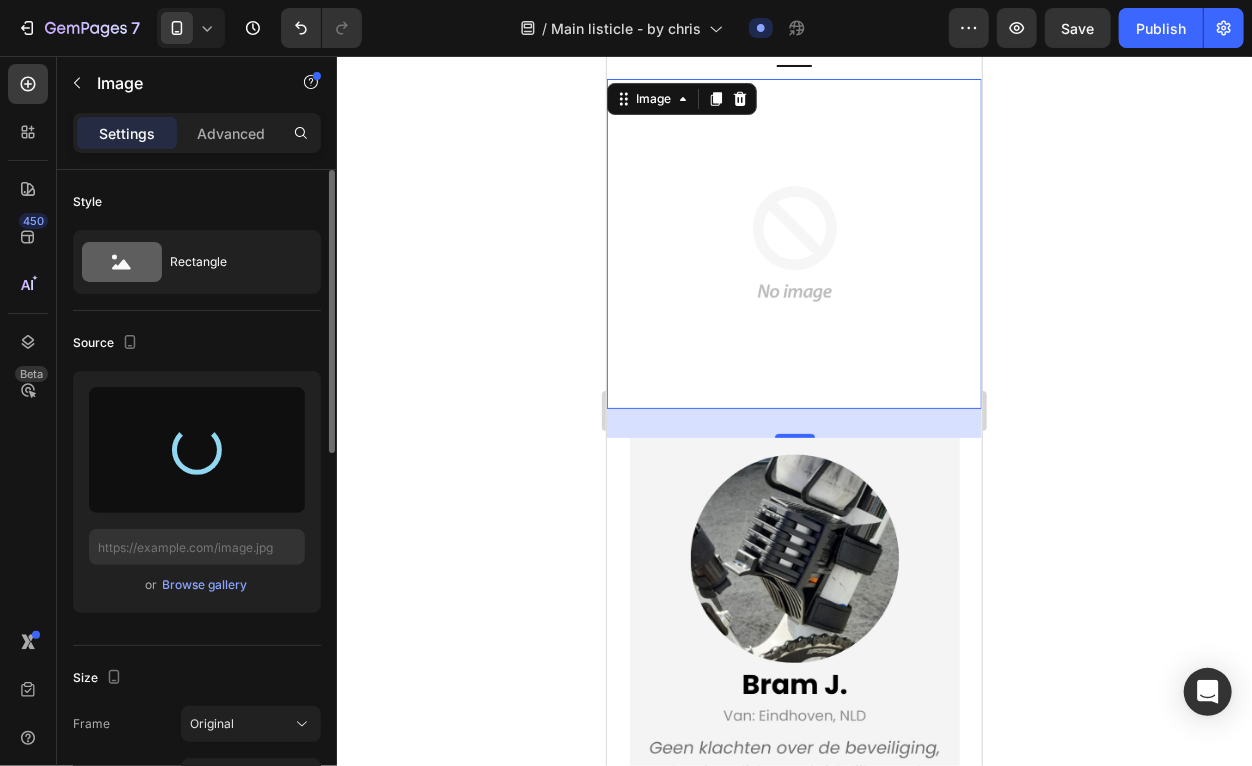 type on "https://cdn.shopify.com/s/files/1/0758/2996/9142/files/gempages_578081301244936892-f8aeb877-c622-40d8-9cf7-95fc7bc93fe8.png" 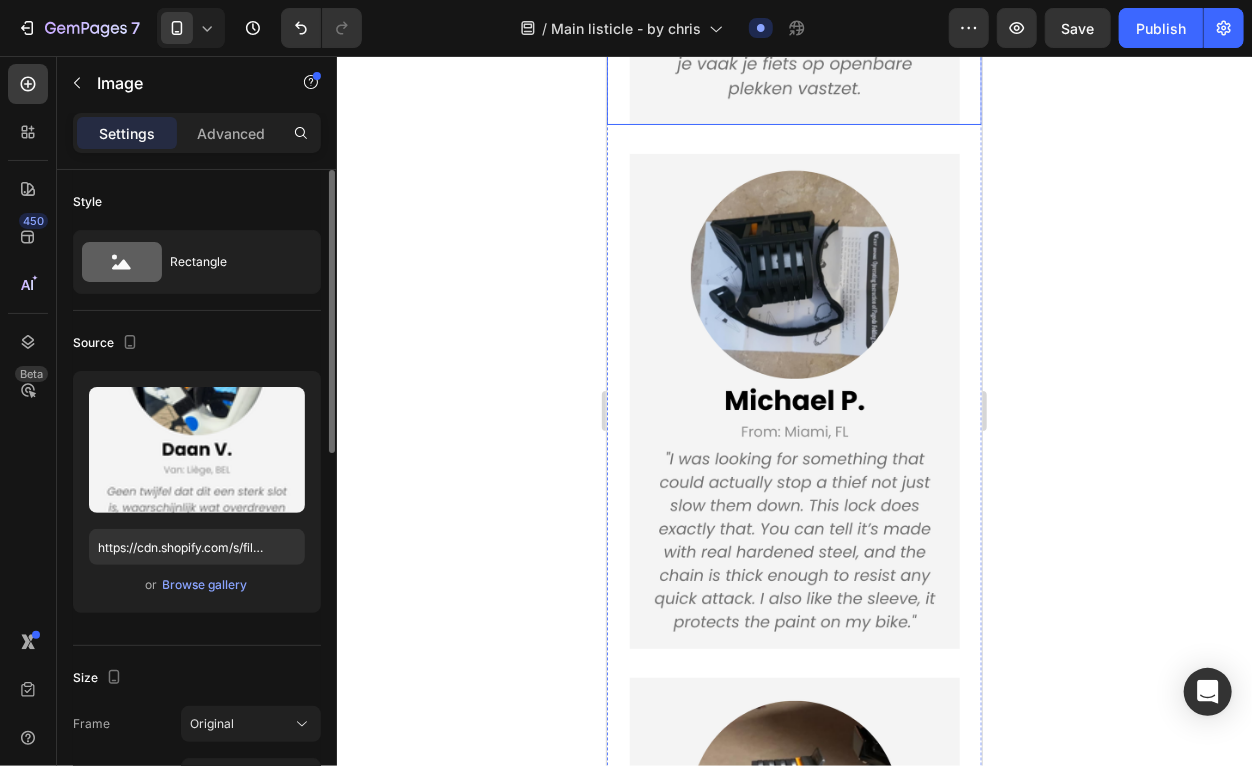 scroll, scrollTop: 8087, scrollLeft: 0, axis: vertical 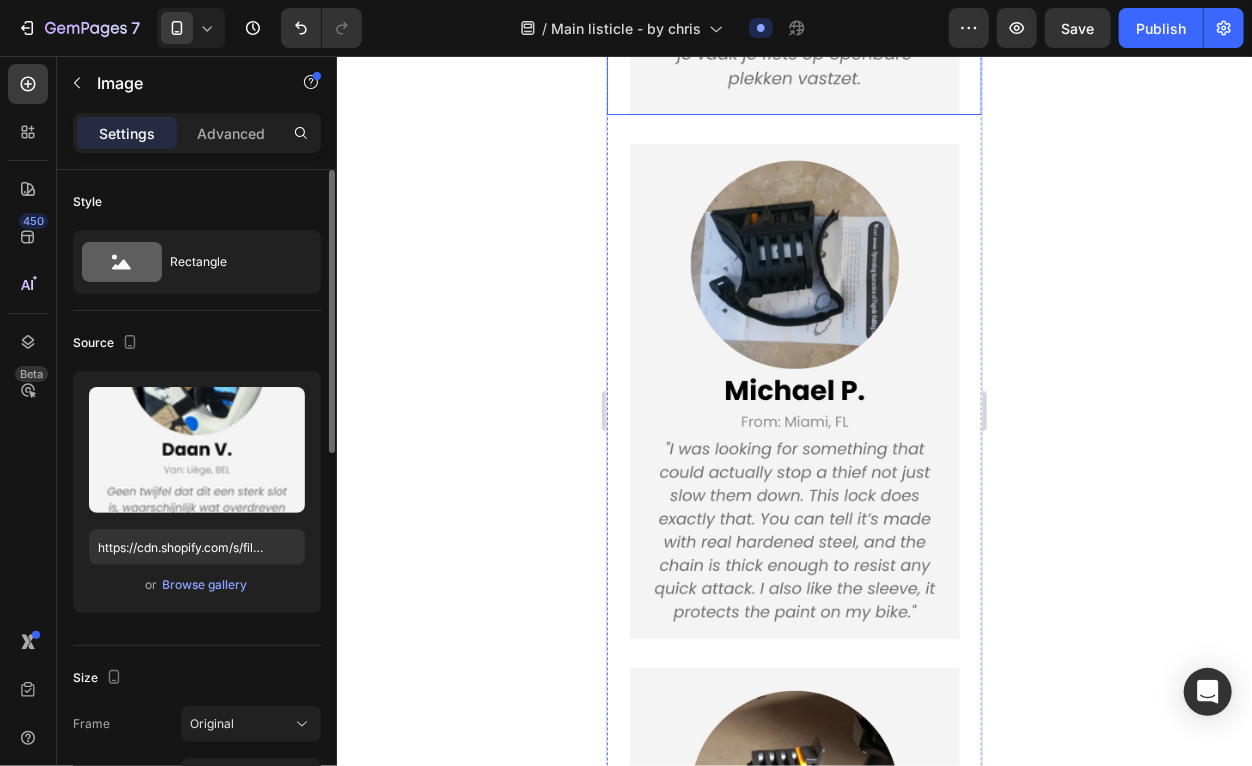 click at bounding box center (794, 390) 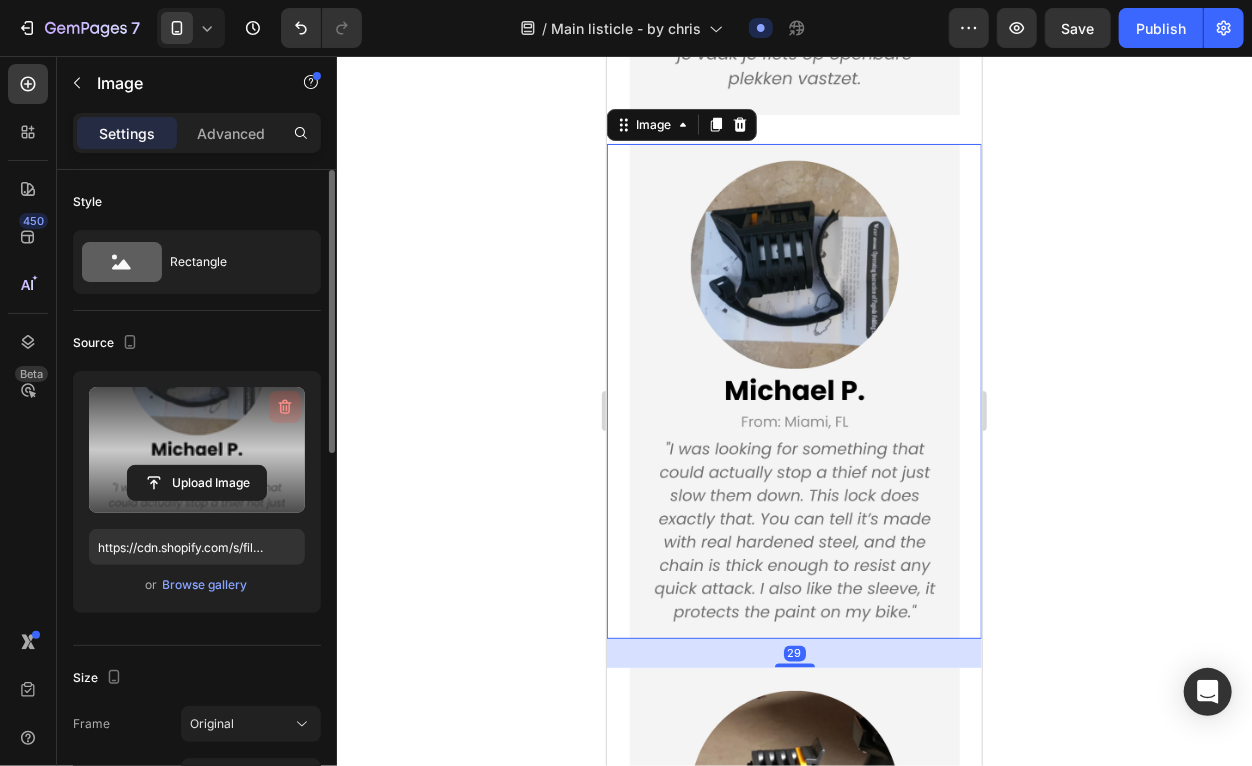 click 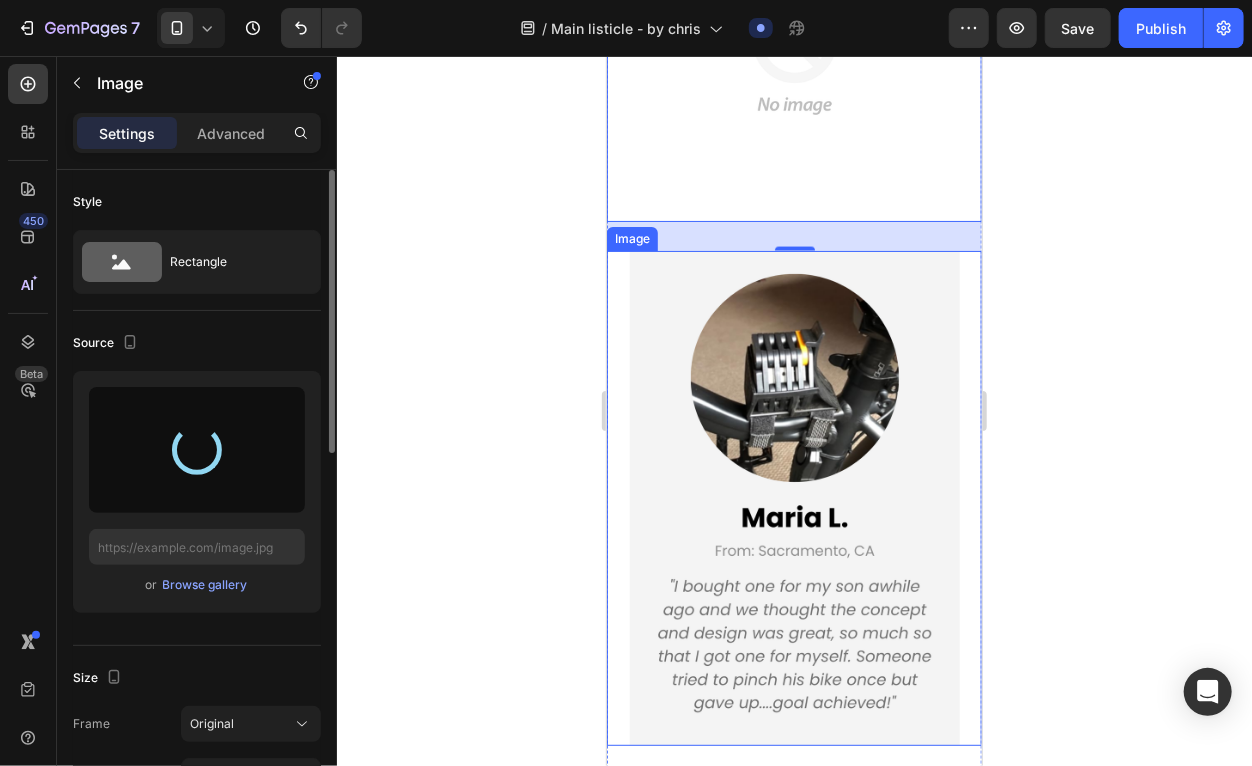scroll, scrollTop: 8360, scrollLeft: 0, axis: vertical 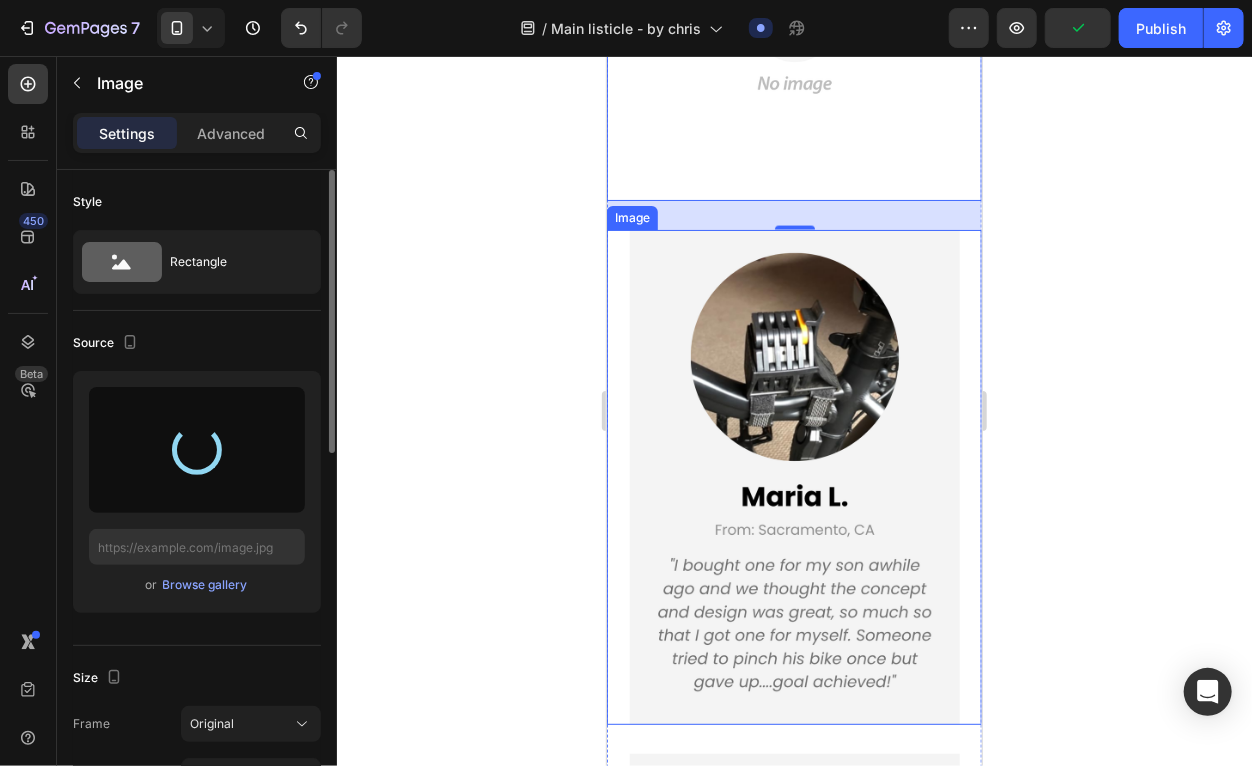 type on "https://cdn.shopify.com/s/files/1/0758/2996/9142/files/gempages_578081301244936892-b523bcb4-9dcb-4db9-9a09-9dd447a784fc.png" 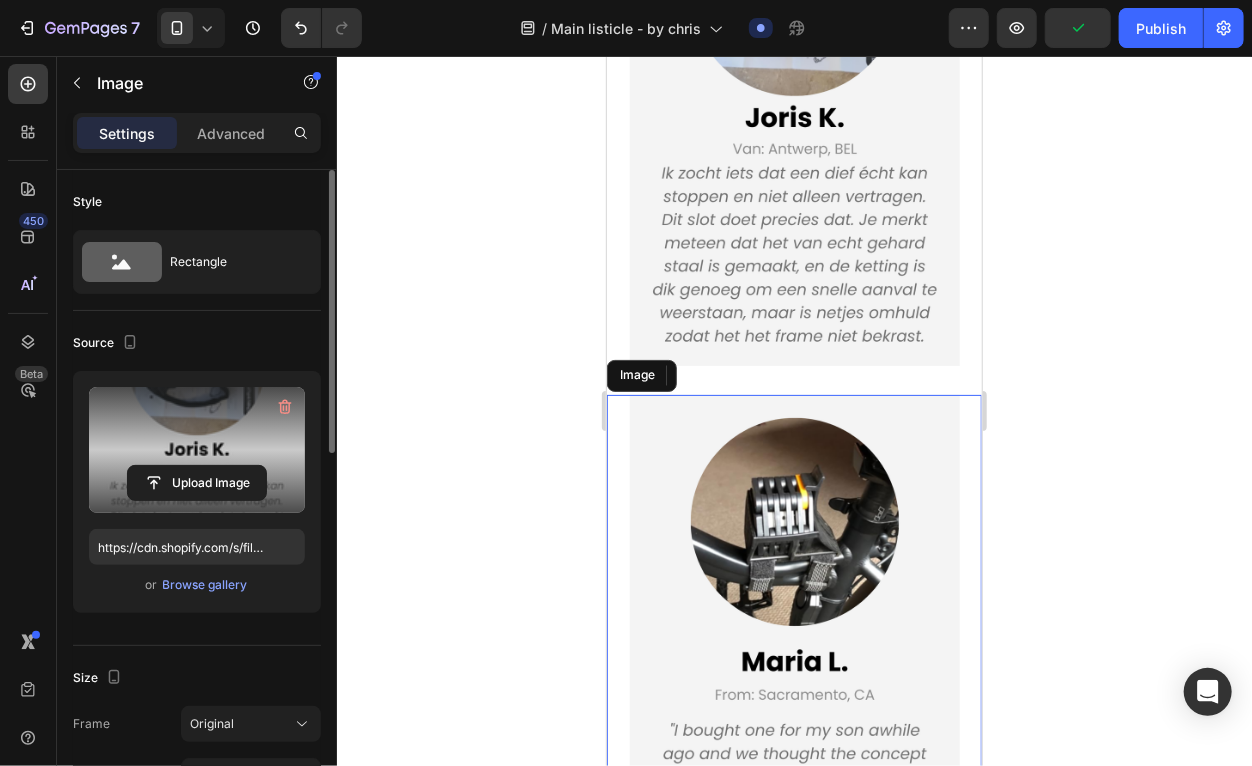 click at bounding box center [794, 641] 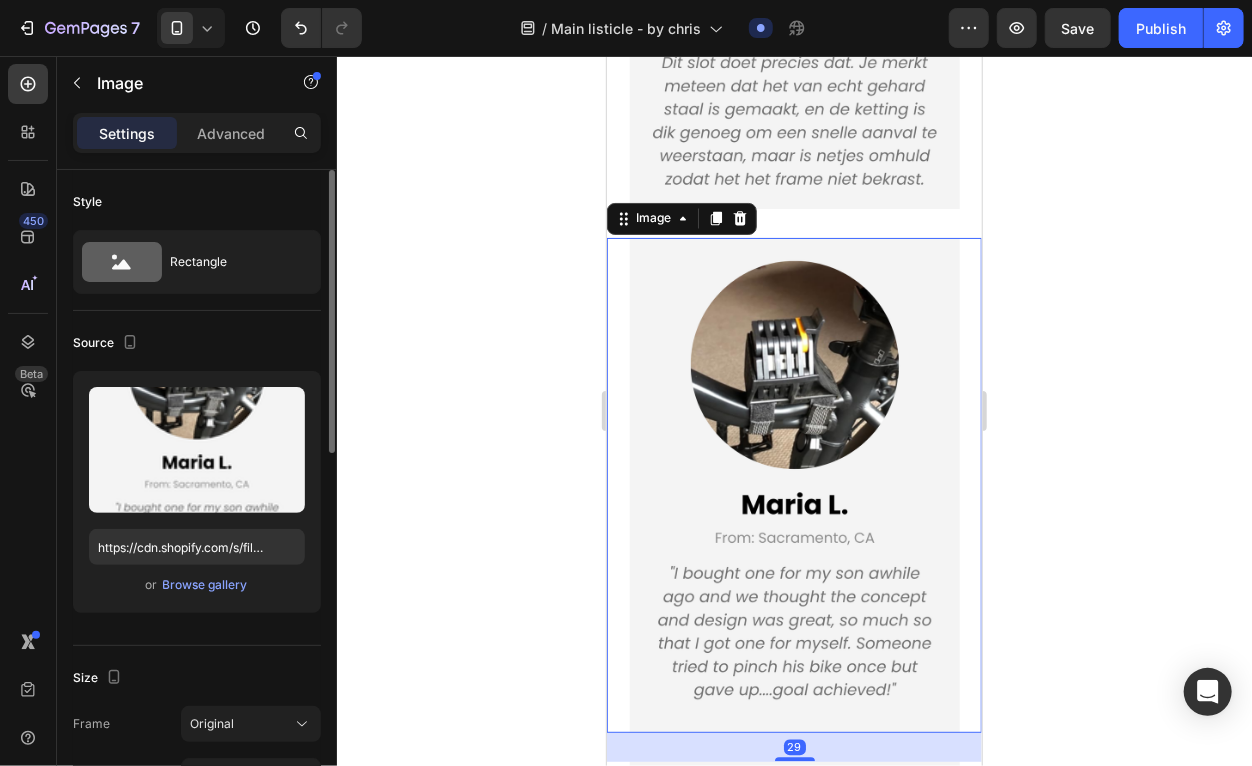 scroll, scrollTop: 8541, scrollLeft: 0, axis: vertical 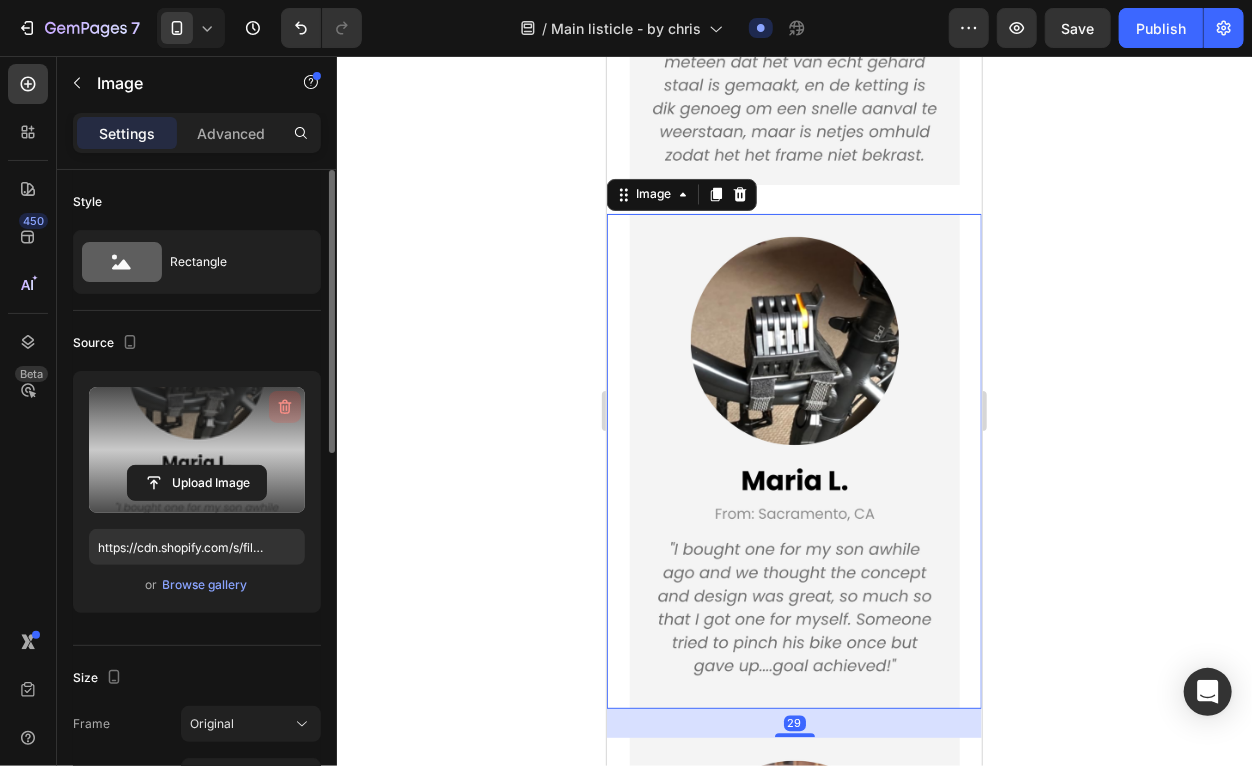 click 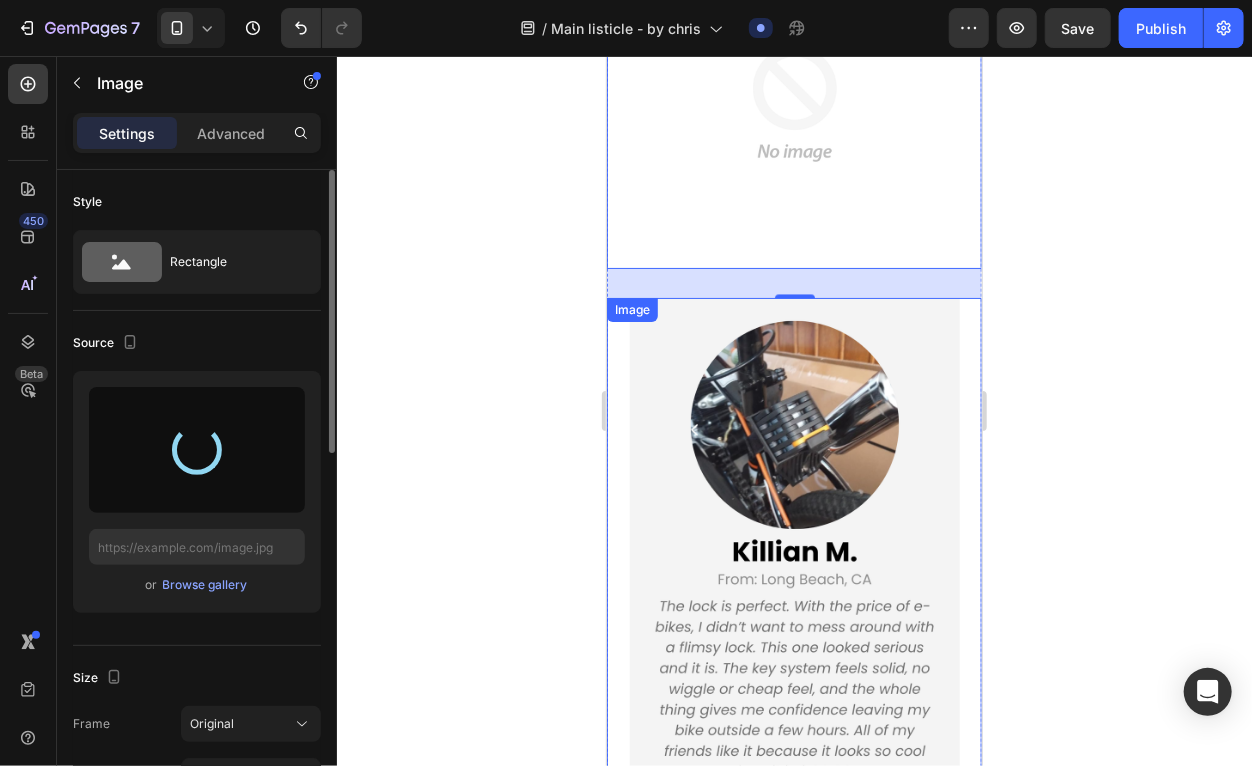 scroll, scrollTop: 8814, scrollLeft: 0, axis: vertical 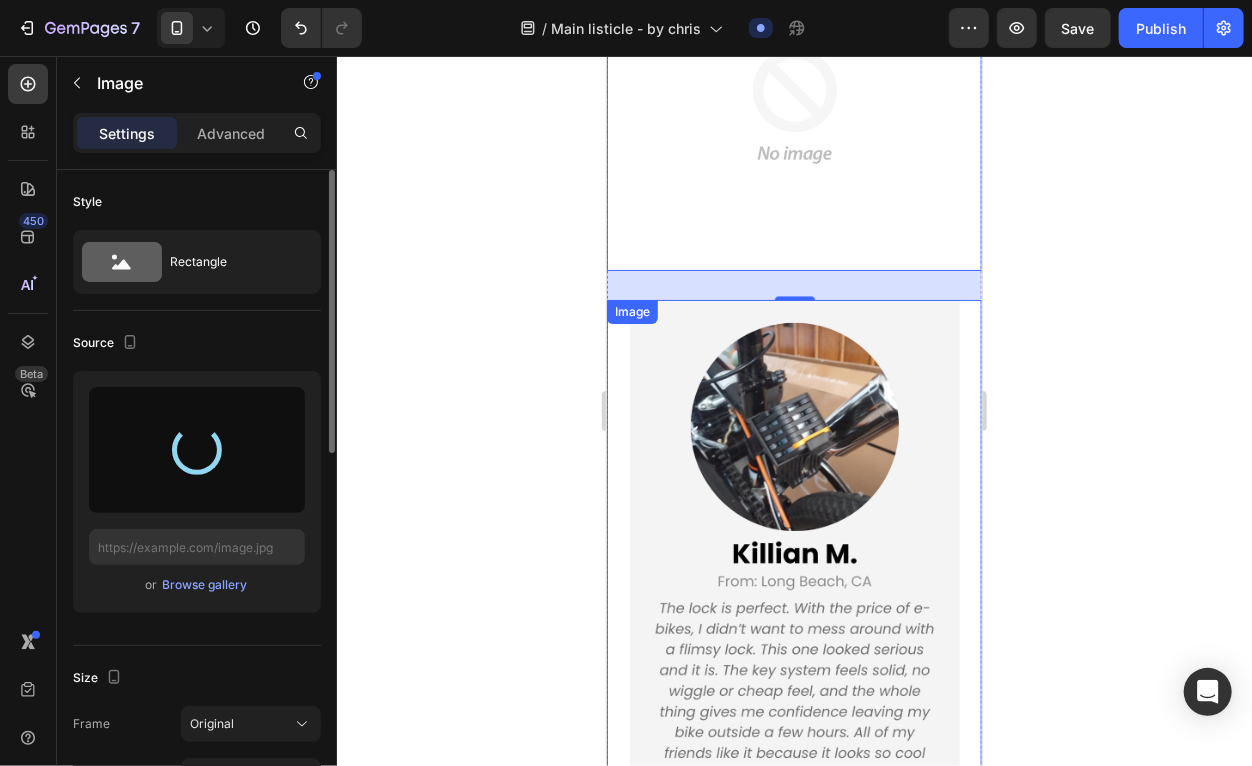 type on "https://cdn.shopify.com/s/files/1/0758/2996/9142/files/gempages_578081301244936892-874fec37-5e4c-4e39-b2f9-dbc0c681c78a.png" 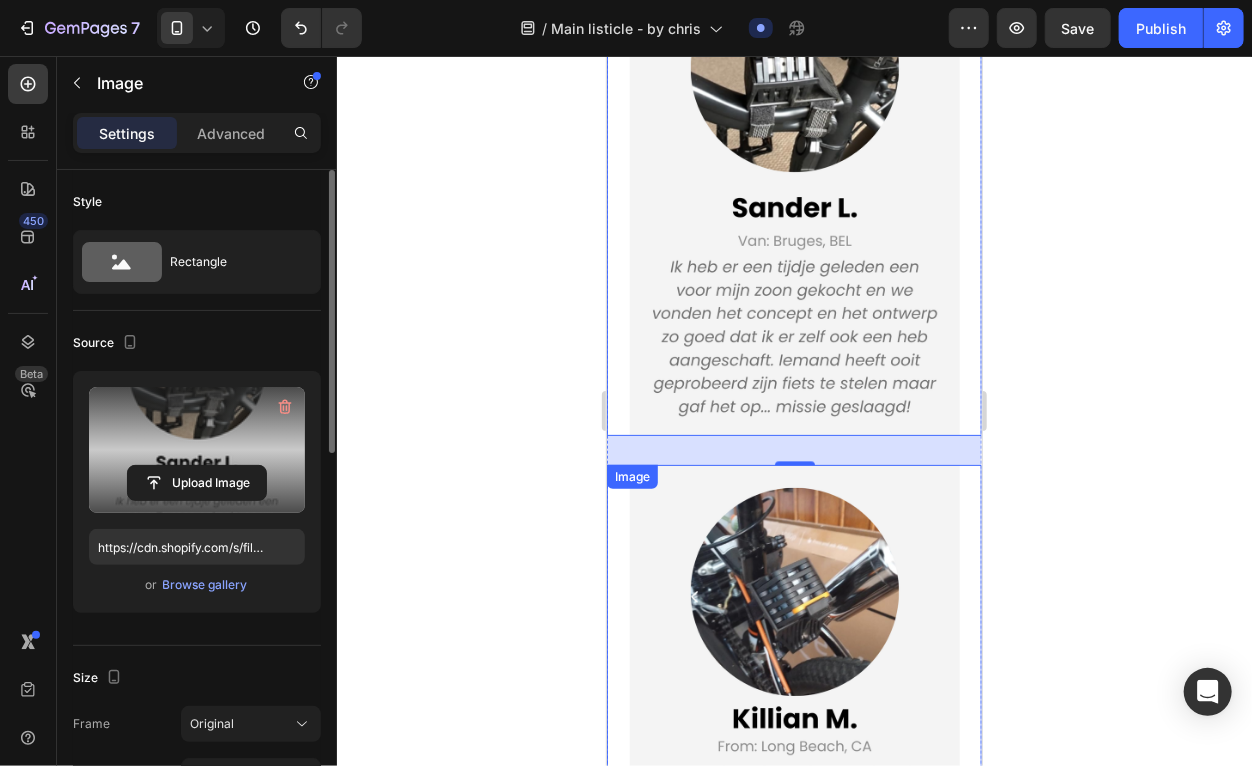 click at bounding box center [794, 187] 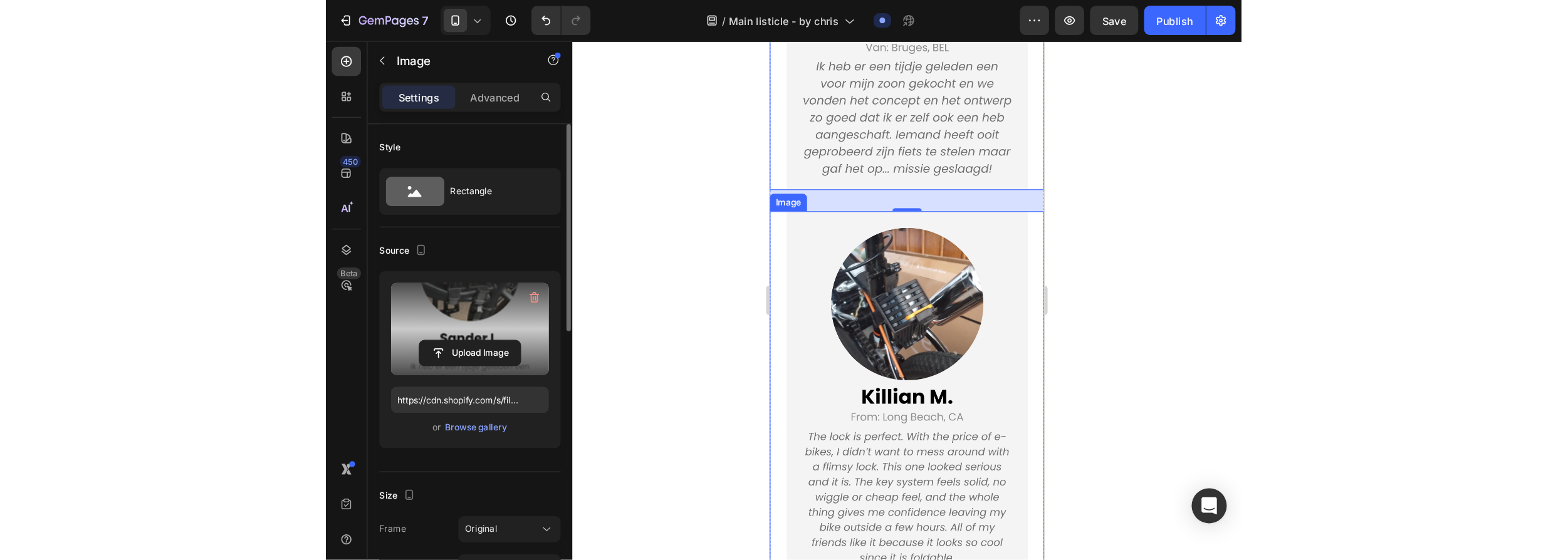 scroll, scrollTop: 5635, scrollLeft: 0, axis: vertical 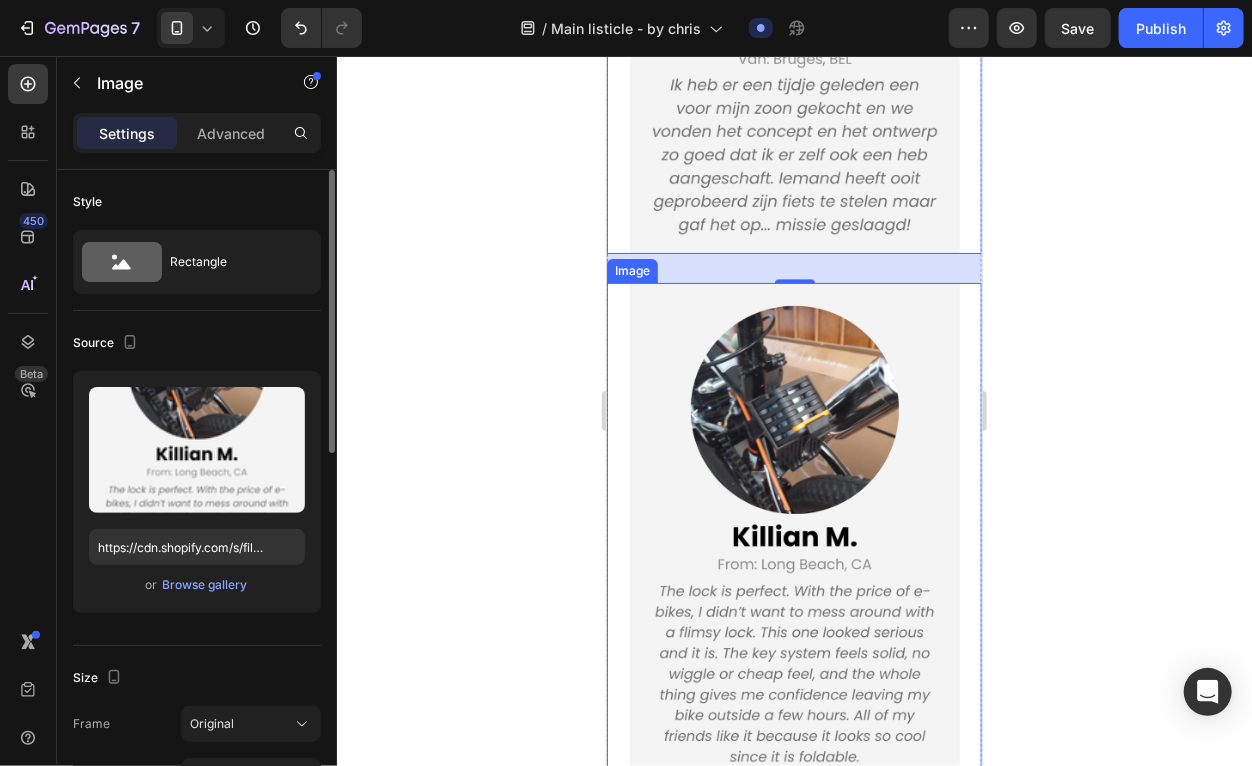 click at bounding box center (794, 529) 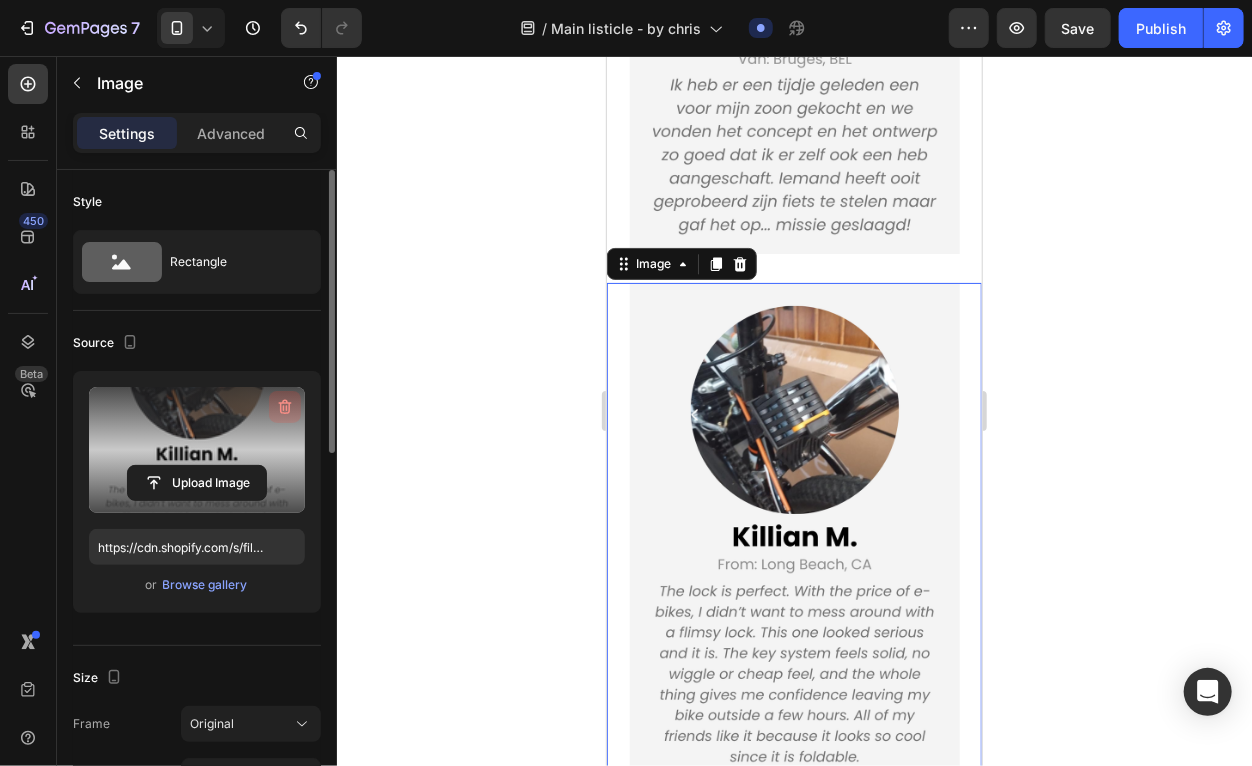 click 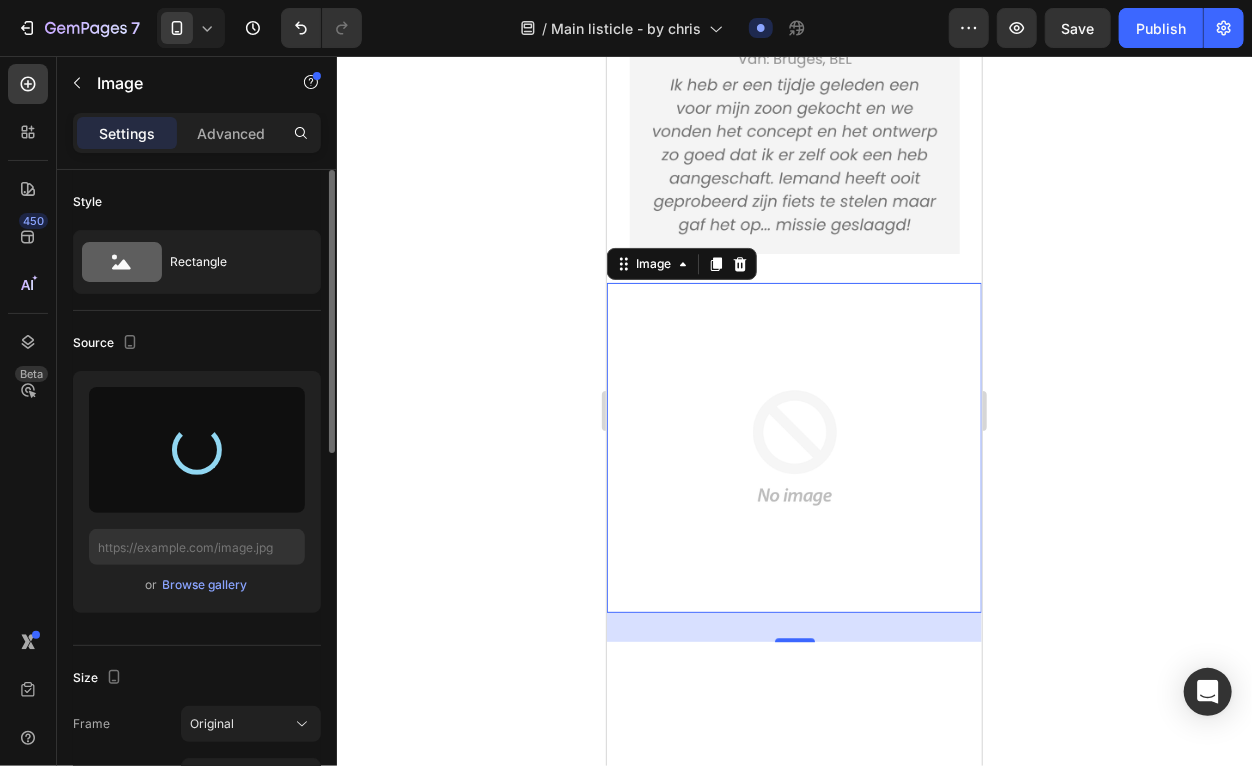type on "https://cdn.shopify.com/s/files/1/0758/2996/9142/files/gempages_578081301244936892-e555da8d-9db4-40a9-9006-a445674fe15c.png" 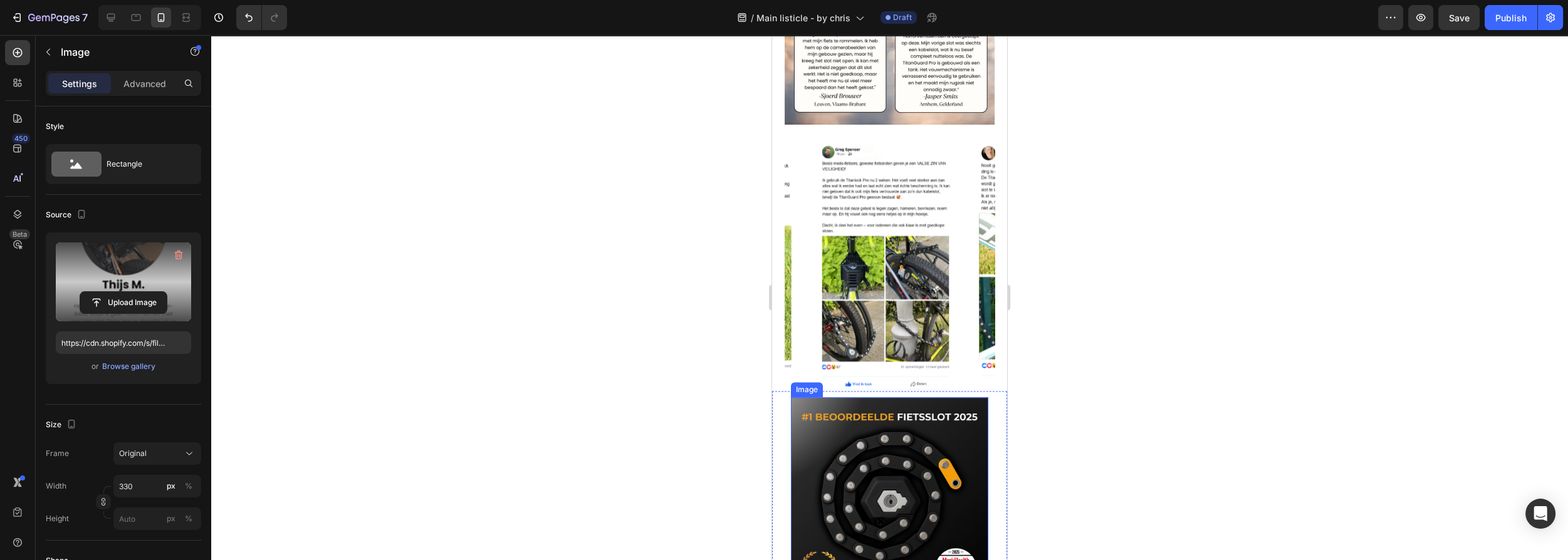 scroll, scrollTop: 3528, scrollLeft: 0, axis: vertical 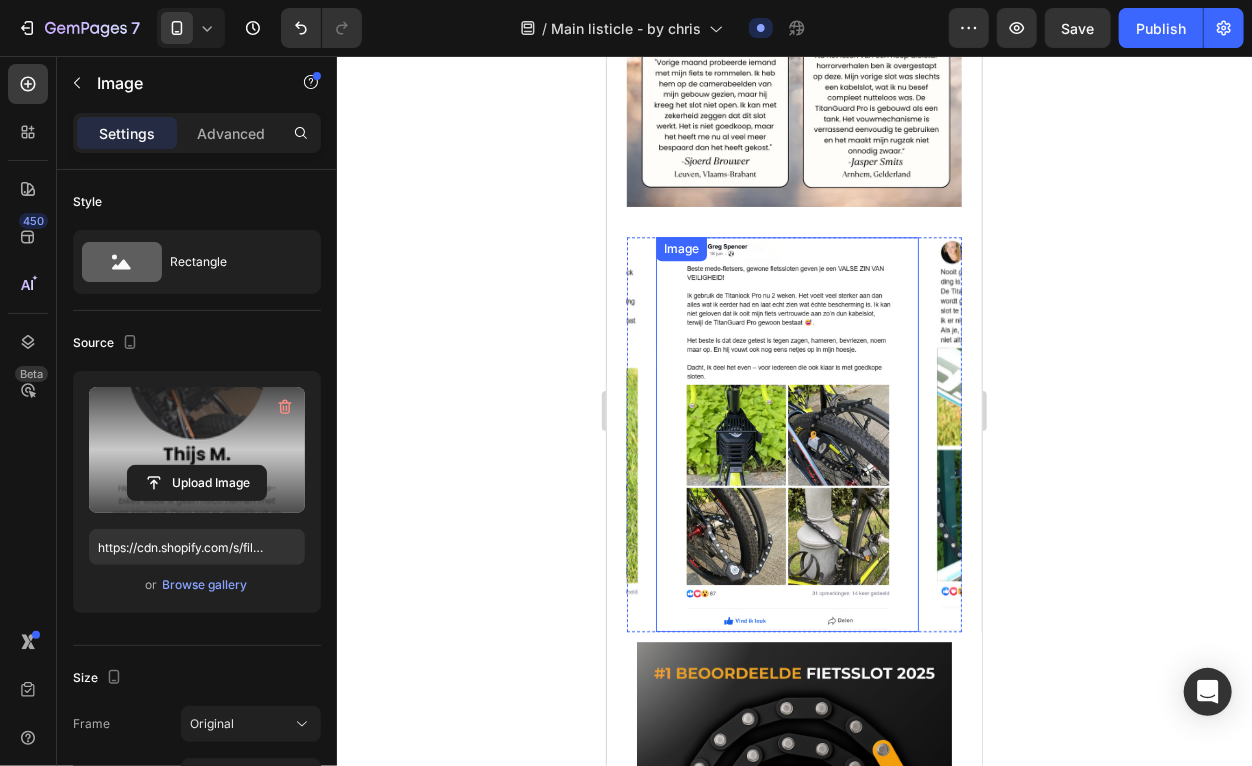 click at bounding box center [786, 433] 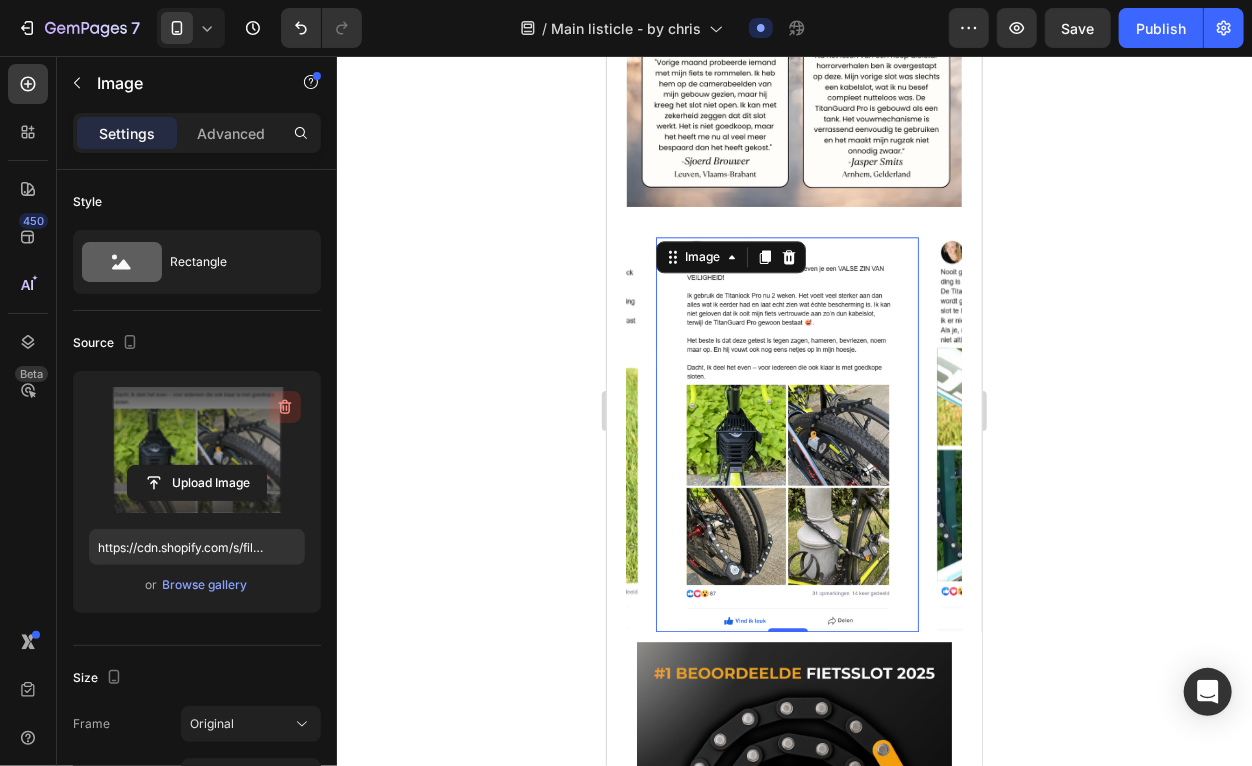 click 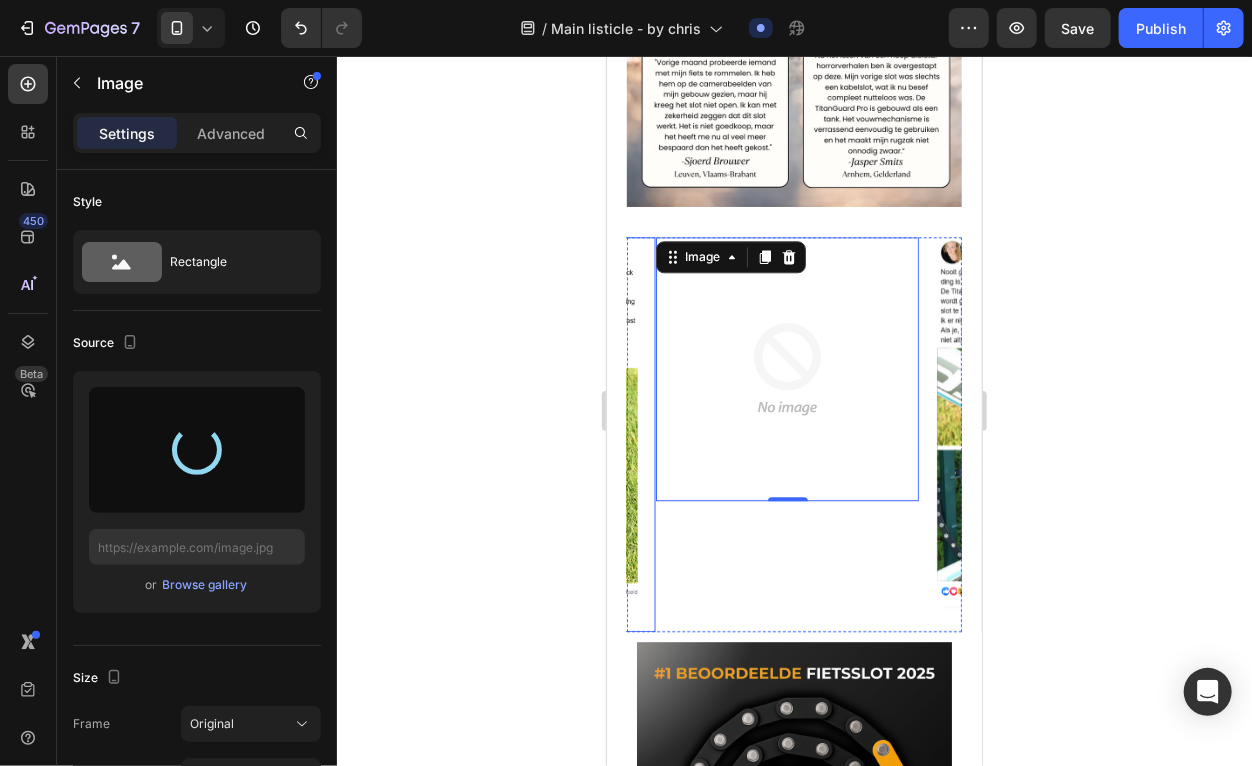 click at bounding box center [522, 433] 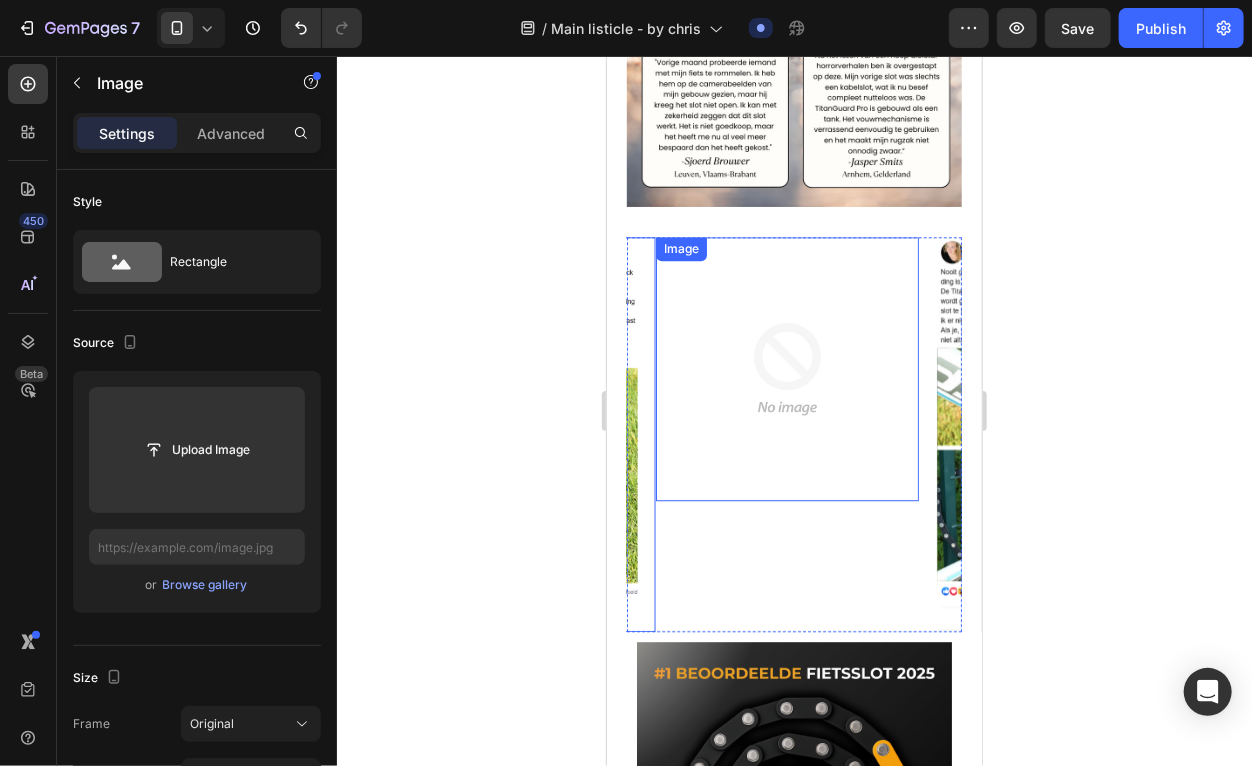 click at bounding box center [786, 367] 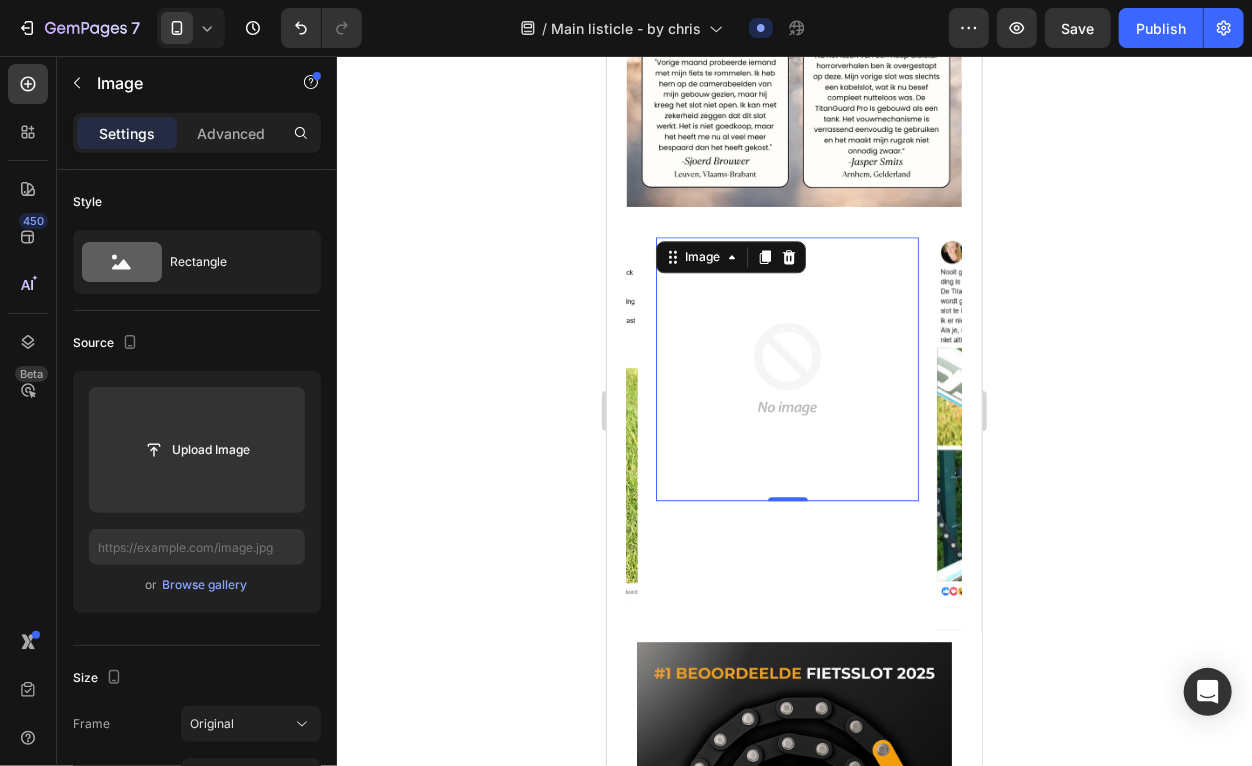type on "https://cdn.shopify.com/s/files/1/0758/2996/9142/files/gempages_578081301244936892-612ea532-b57c-41ed-a175-9bf04b3baa30.png" 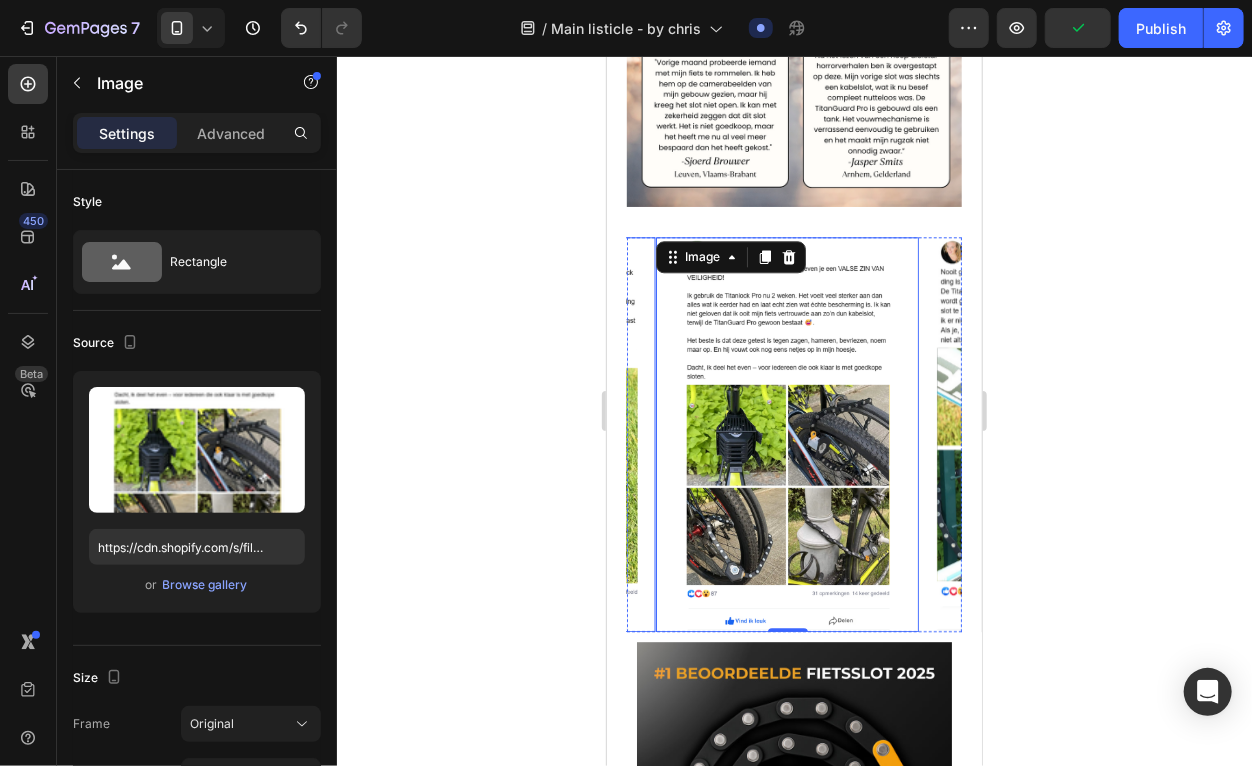 click at bounding box center [522, 433] 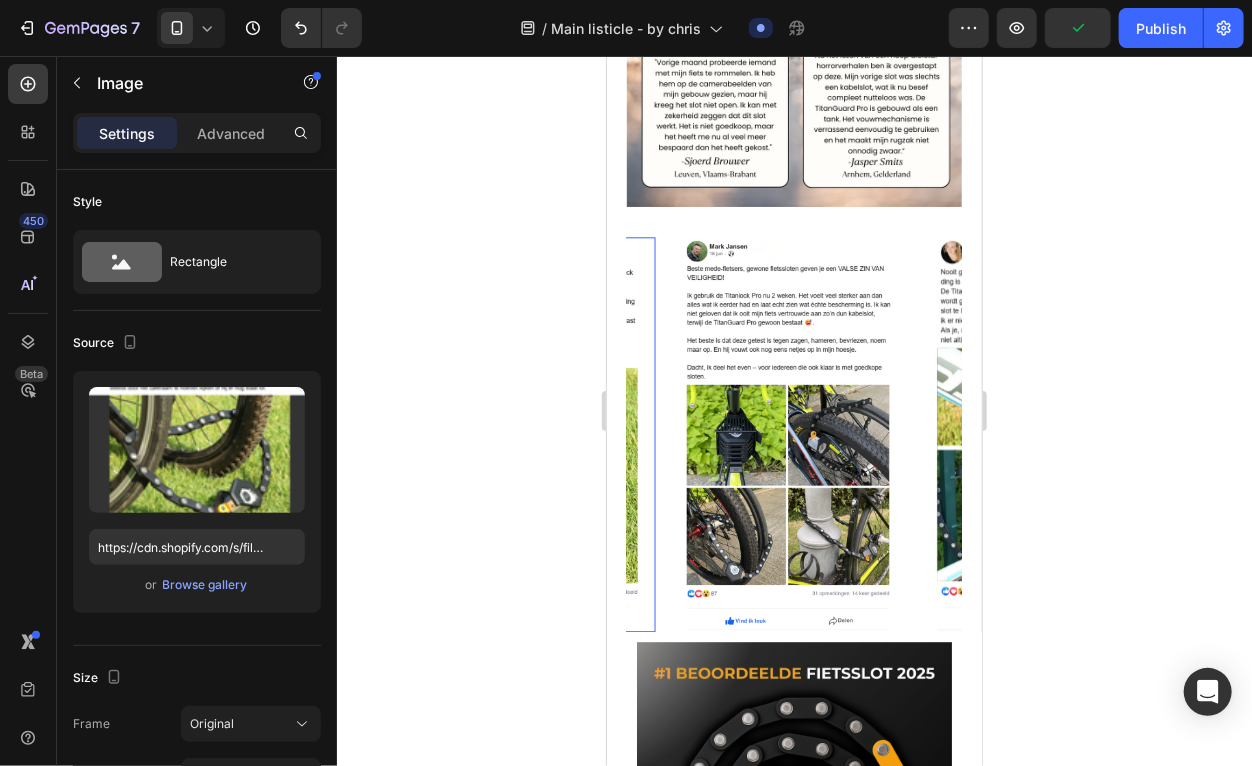 click at bounding box center (522, 433) 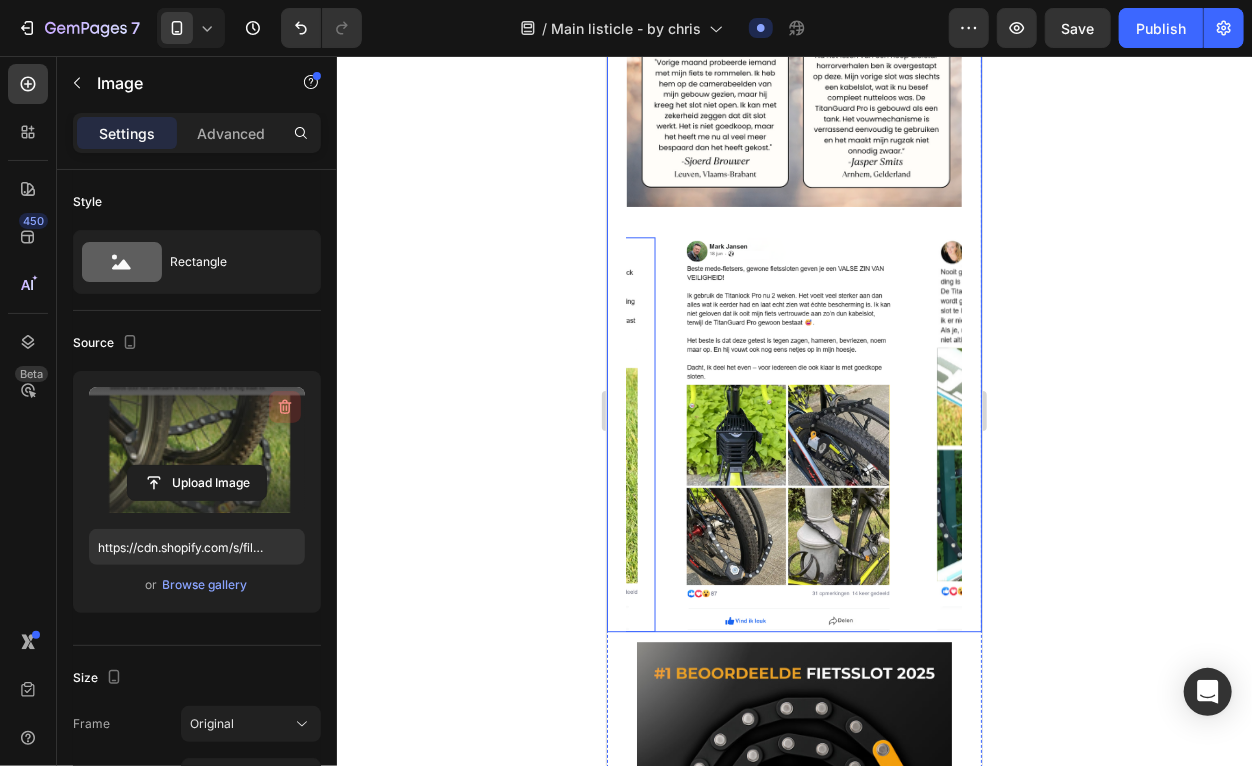click 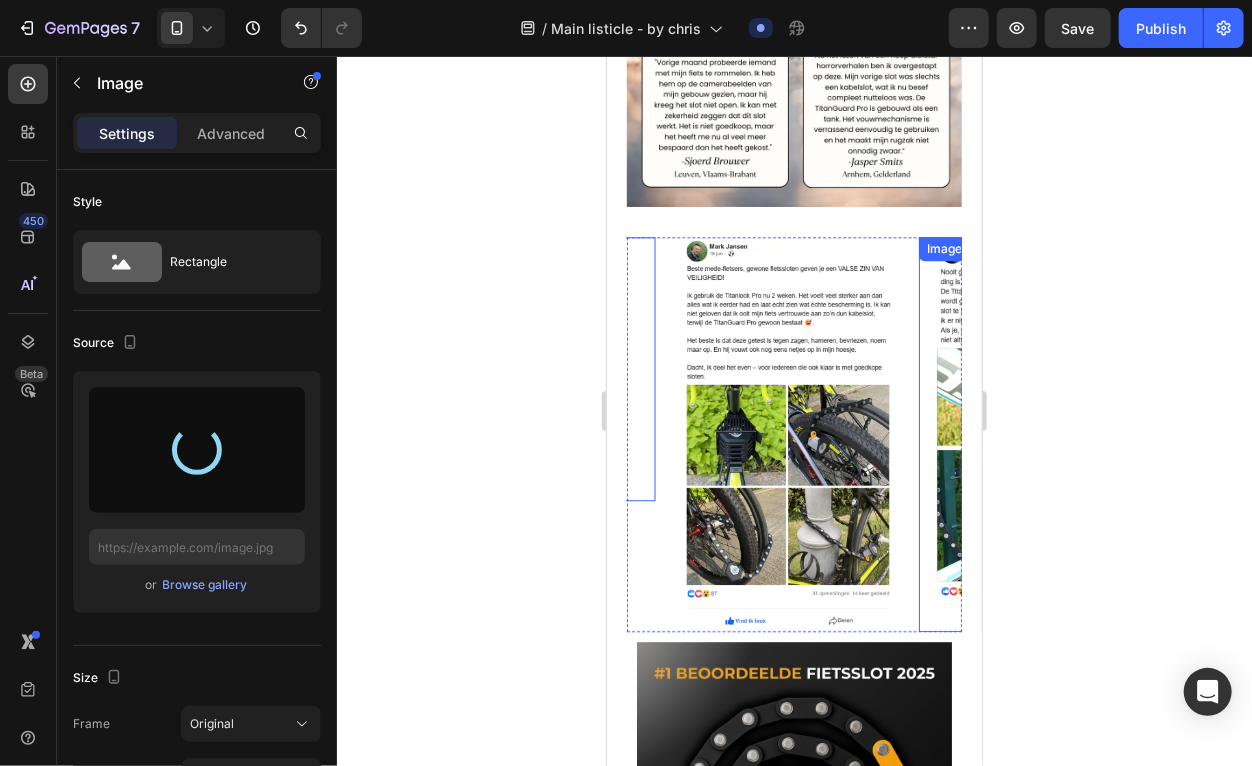 type on "https://cdn.shopify.com/s/files/1/0758/2996/9142/files/gempages_578081301244936892-e5821f6a-f704-497a-8733-8e4159ef7d0c.png" 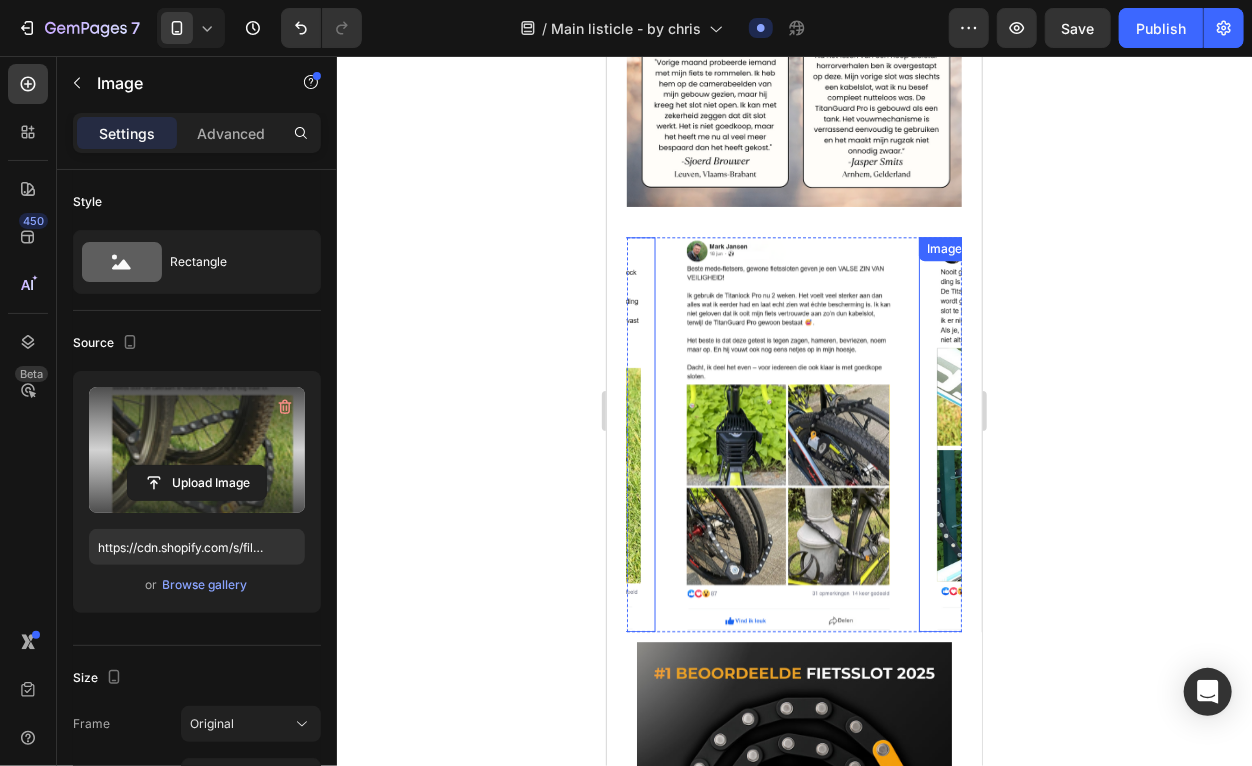 click at bounding box center [1049, 433] 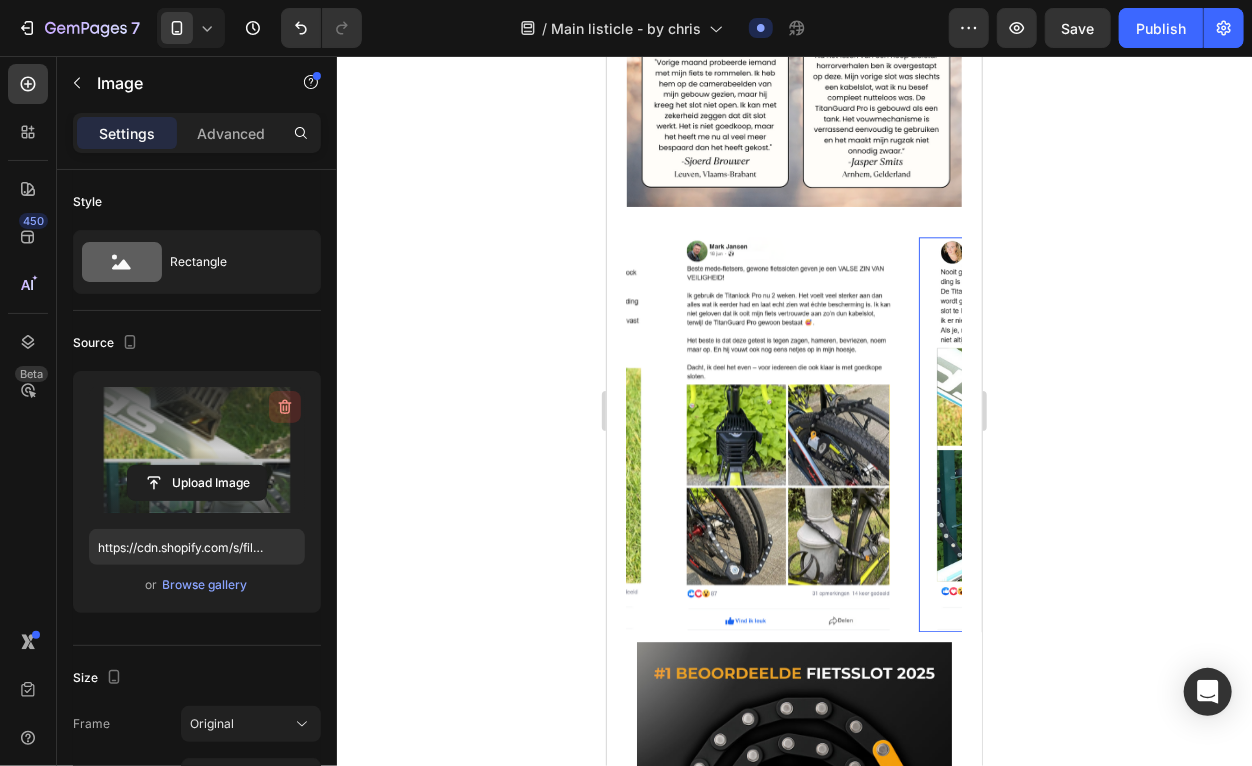 click 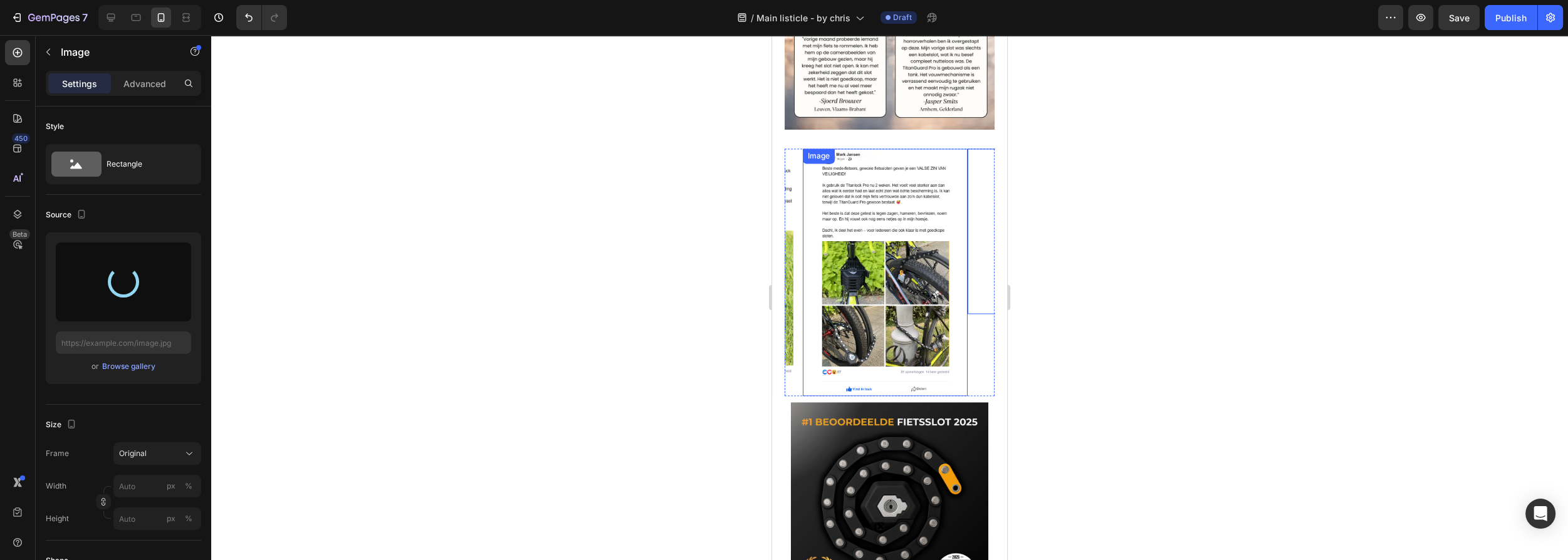 type on "https://cdn.shopify.com/s/files/1/0758/2996/9142/files/gempages_578081301244936892-198bc499-f5fa-40c4-93e3-a08ff097bf18.png" 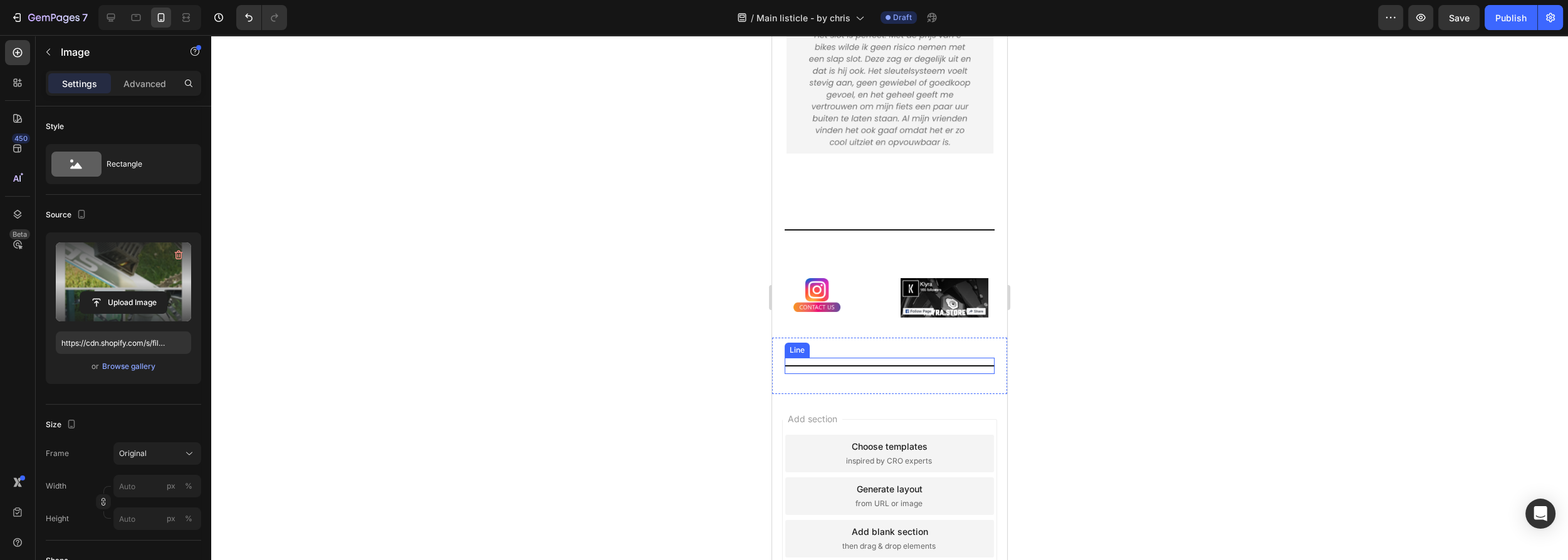 scroll, scrollTop: 5975, scrollLeft: 0, axis: vertical 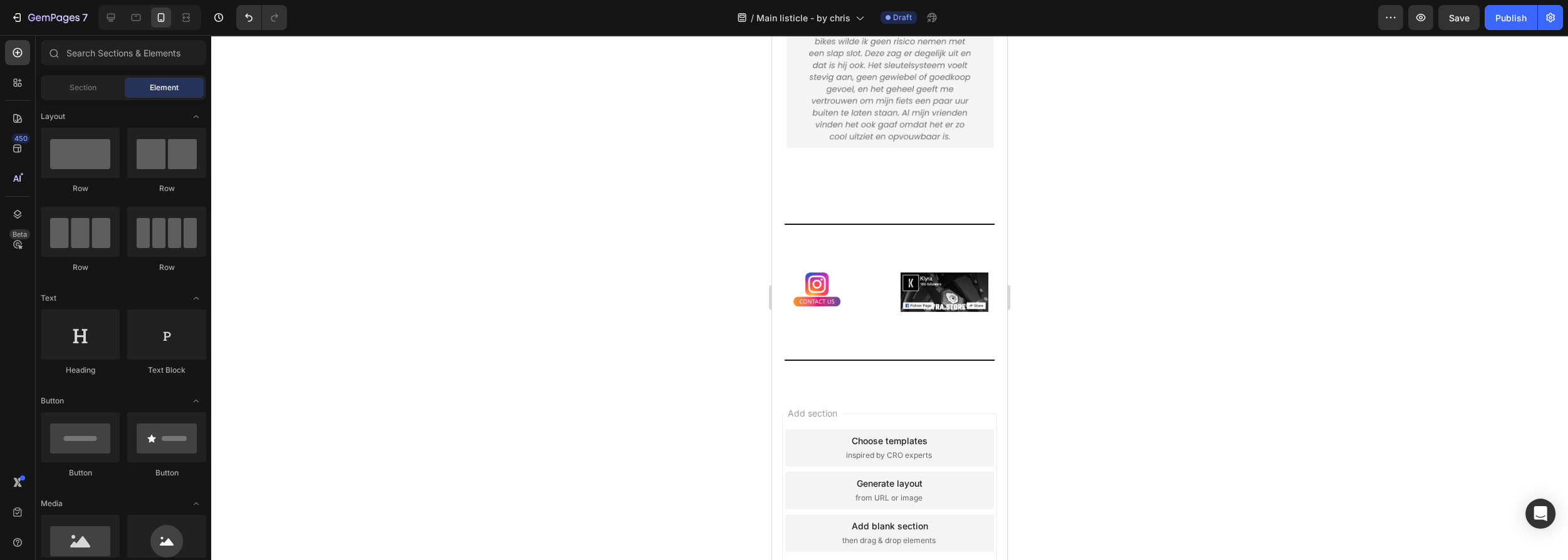 click on "Add section Choose templates inspired by CRO experts Generate layout from URL or image Add blank section then drag & drop elements" at bounding box center [889, 490] 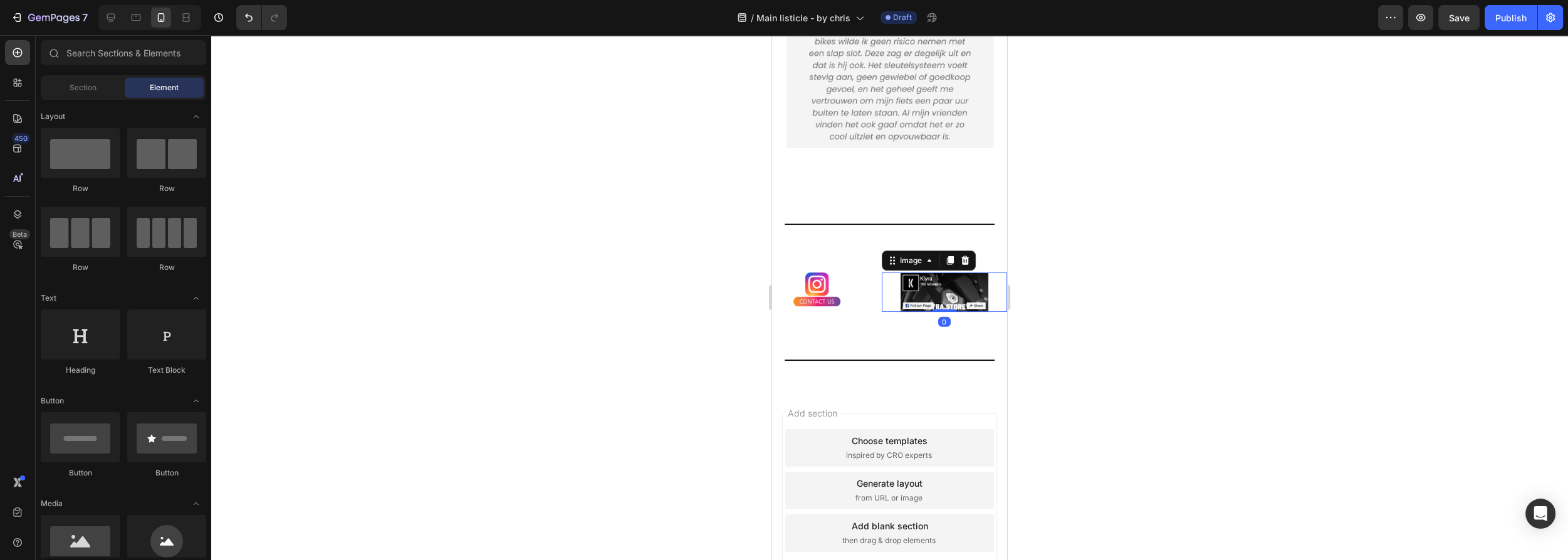 click at bounding box center [944, 292] 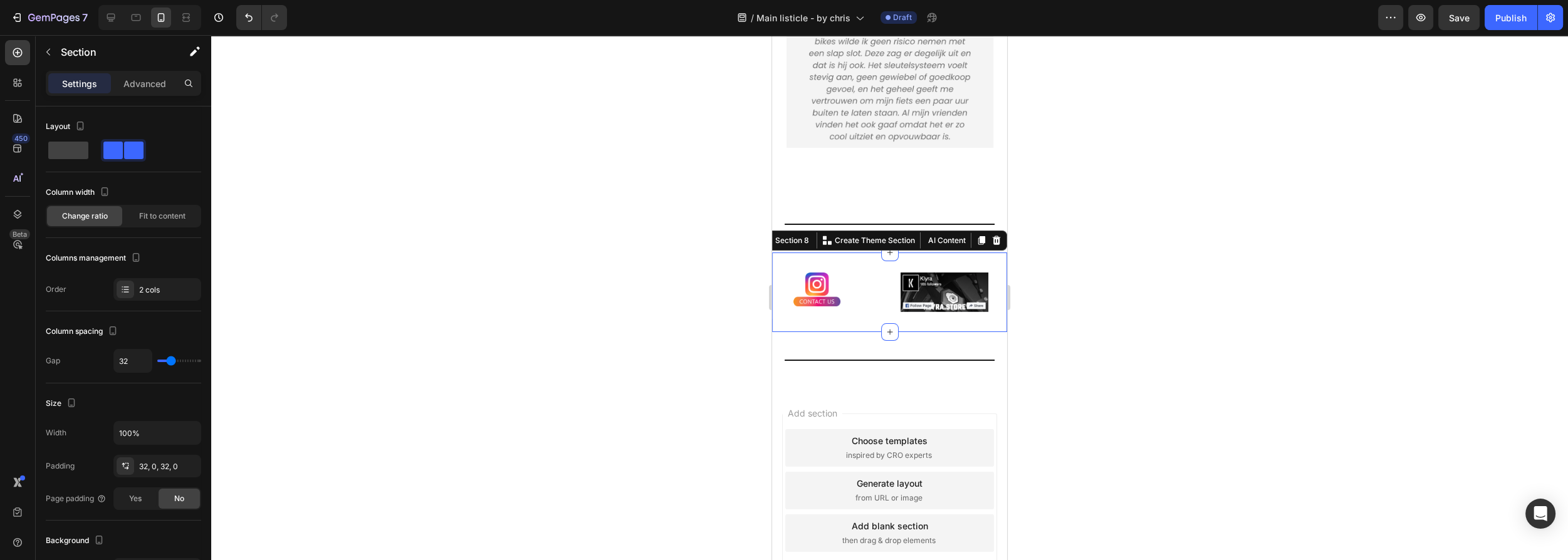 click on "Image Image Section 8   You can create reusable sections Create Theme Section AI Content Write with GemAI What would you like to describe here? Tone and Voice Persuasive Product CoreKracht Show more Generate" at bounding box center (889, 292) 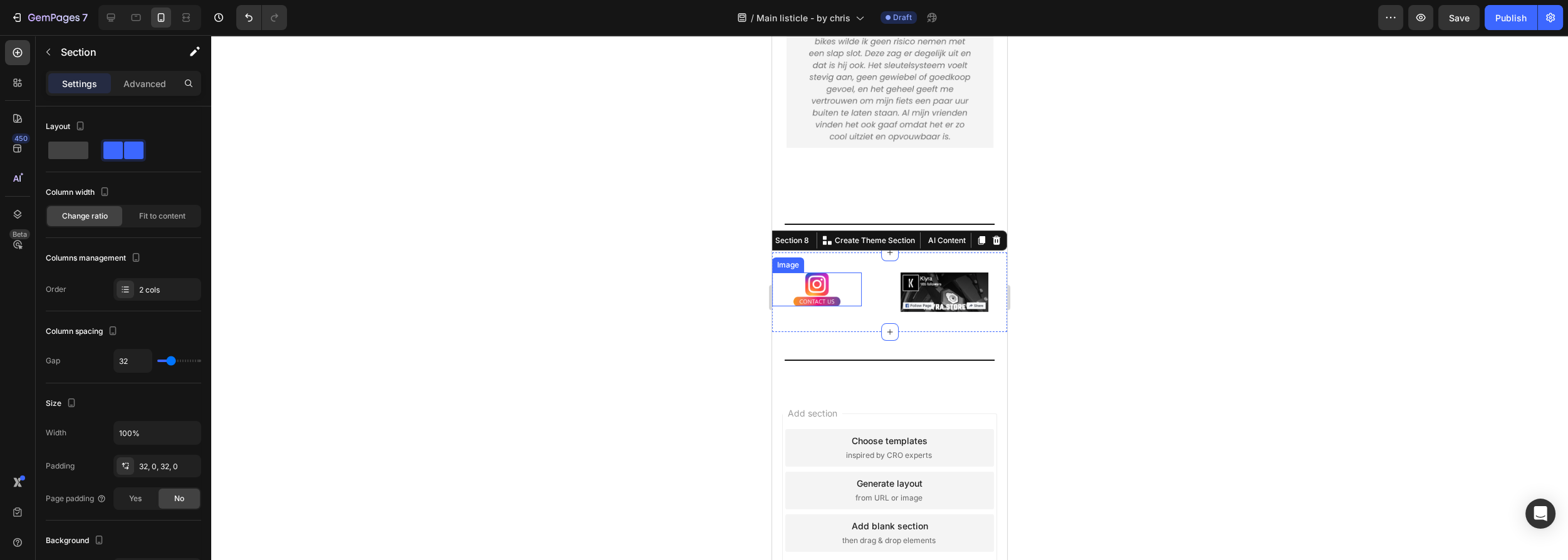 click at bounding box center [817, 289] 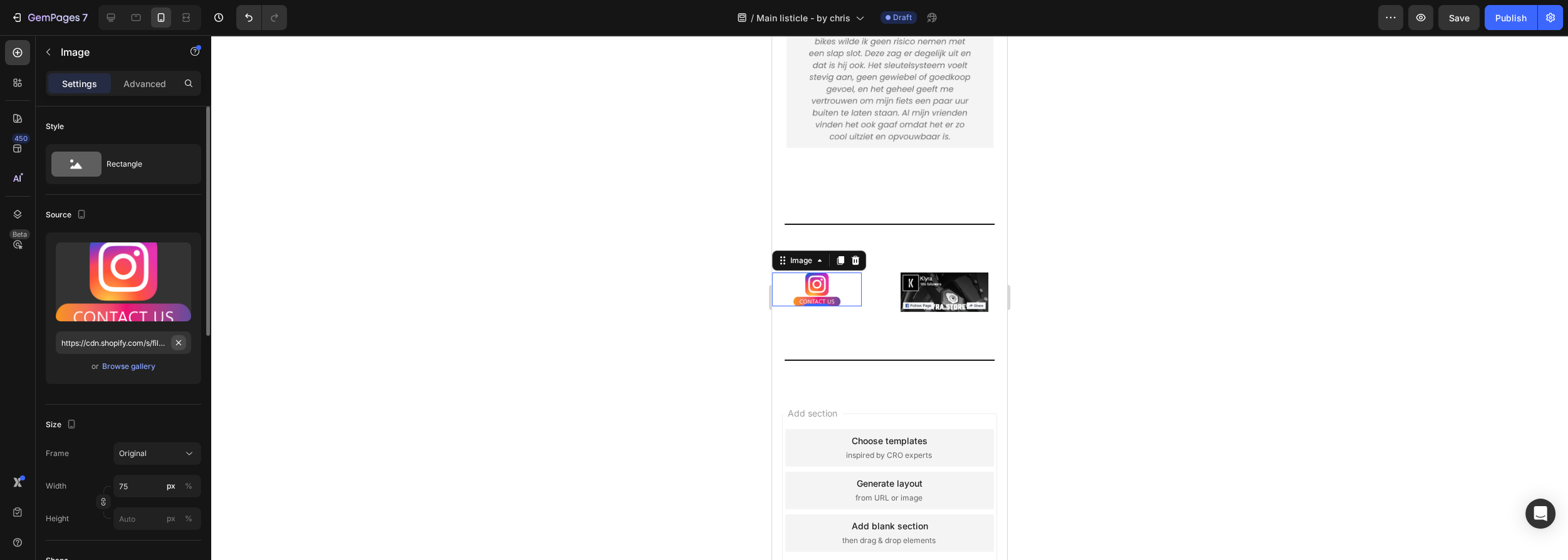 type 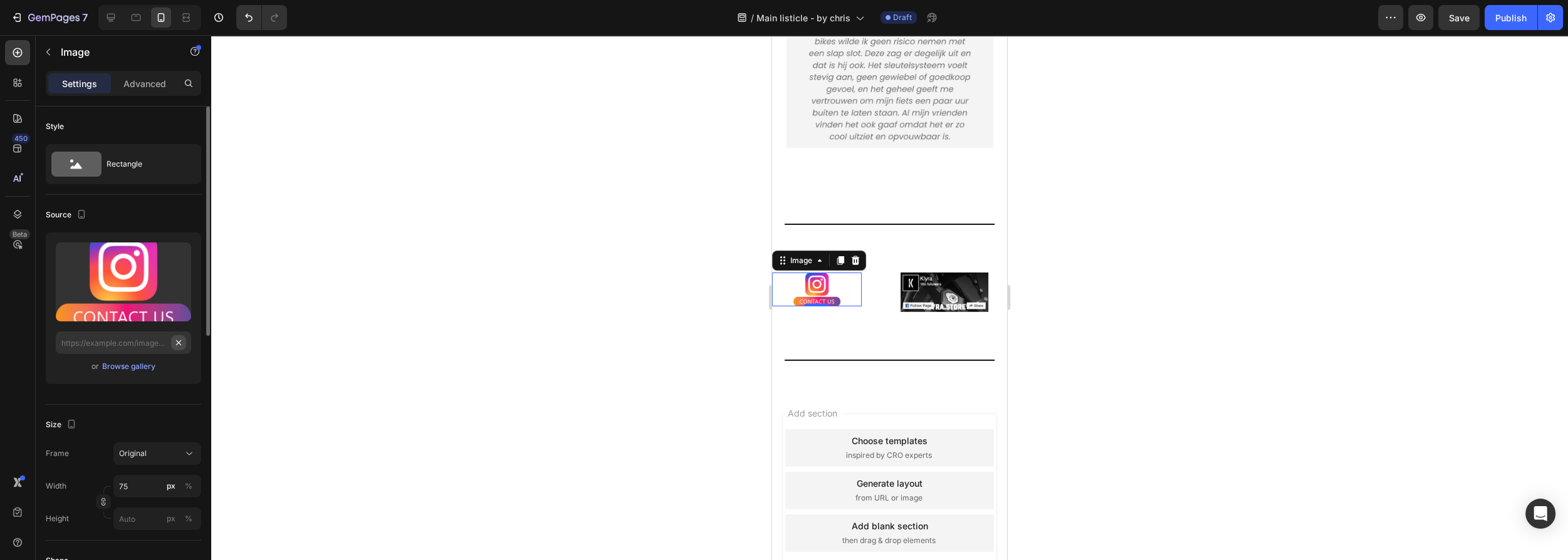 scroll, scrollTop: 0, scrollLeft: 0, axis: both 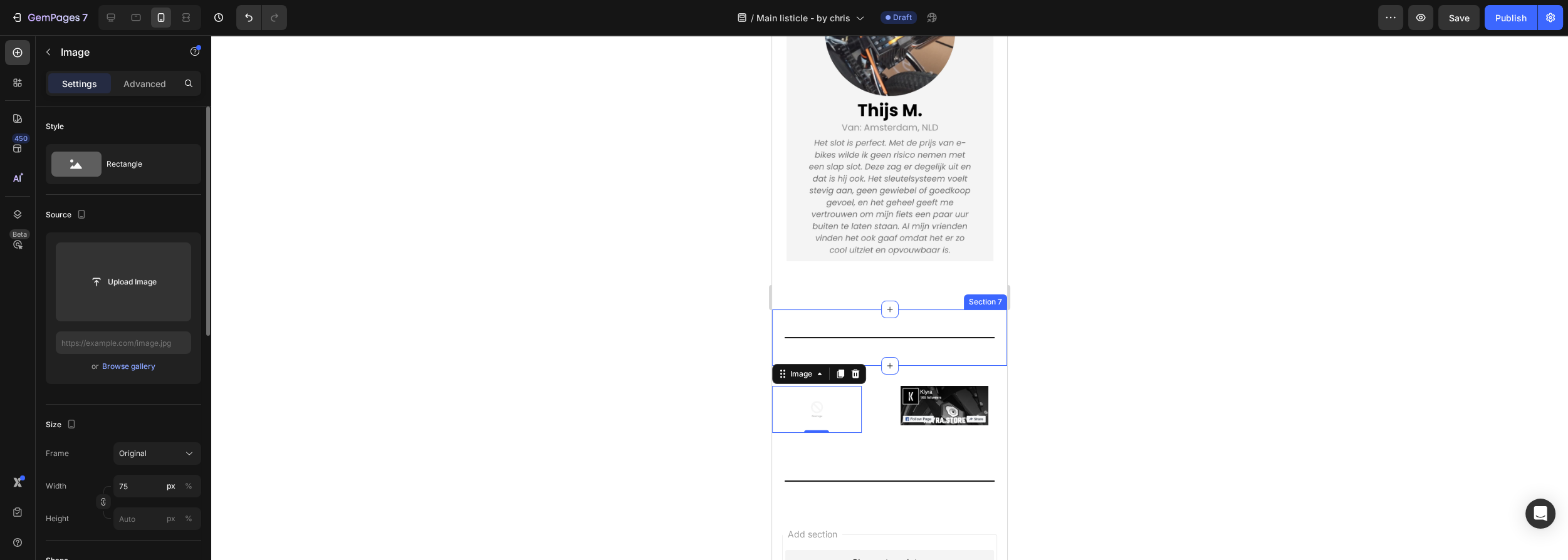 click on "Image   0 Image Section 8" at bounding box center [889, 409] 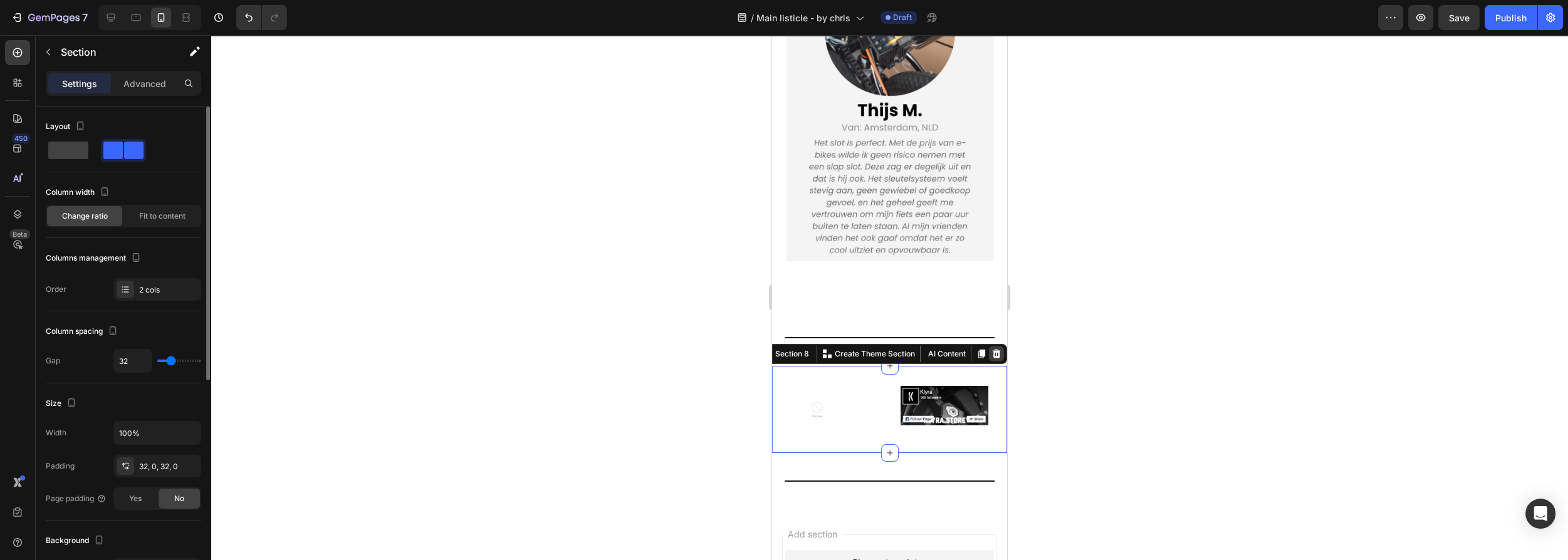 click 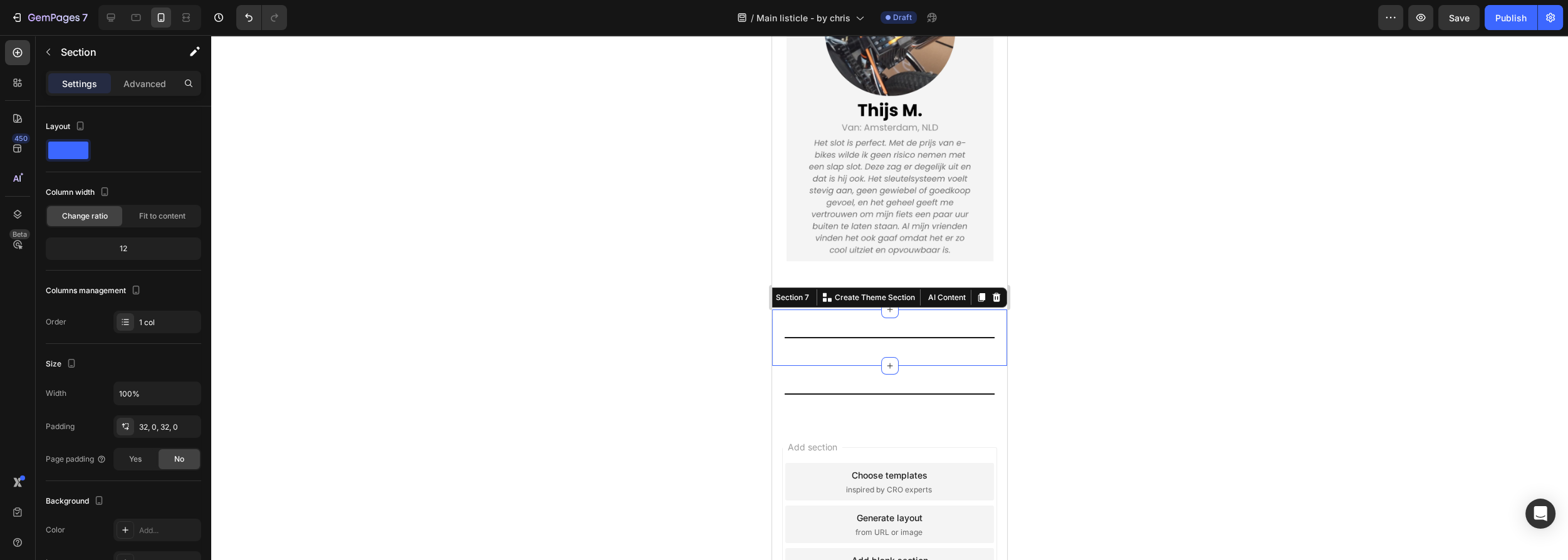 click on "Title Line Section 7   You can create reusable sections Create Theme Section AI Content Write with GemAI What would you like to describe here? Tone and Voice Persuasive Product CoreKracht Show more Generate" at bounding box center [889, 338] 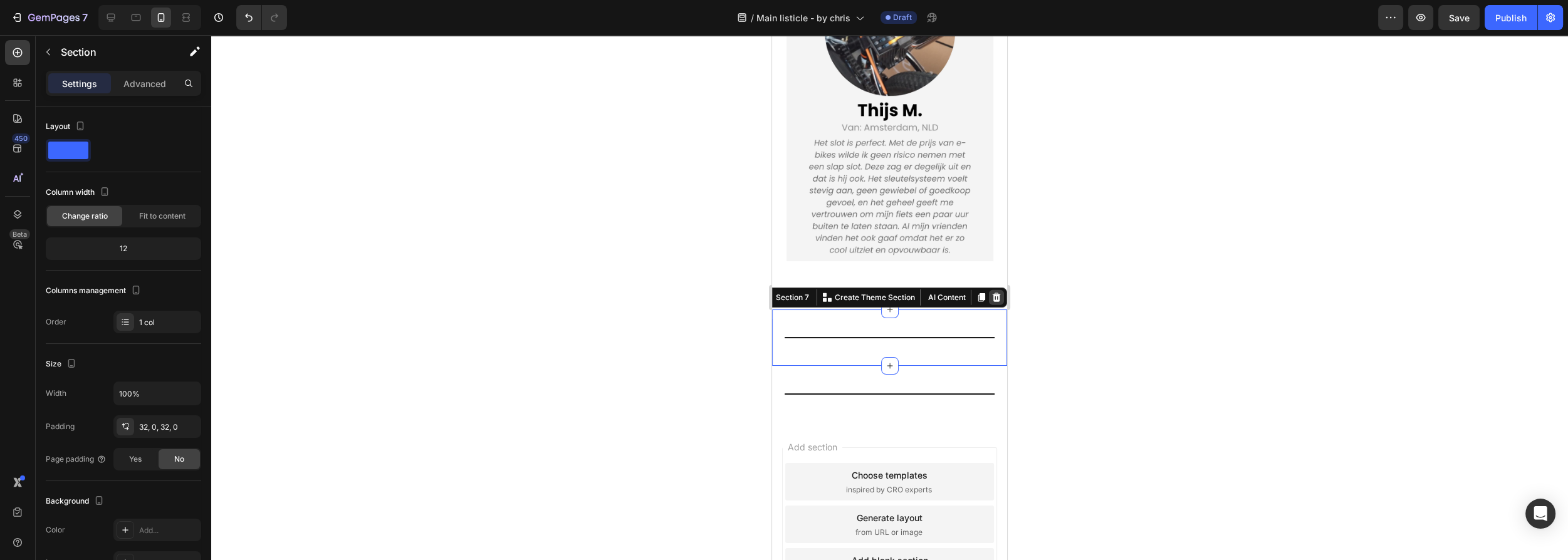 click 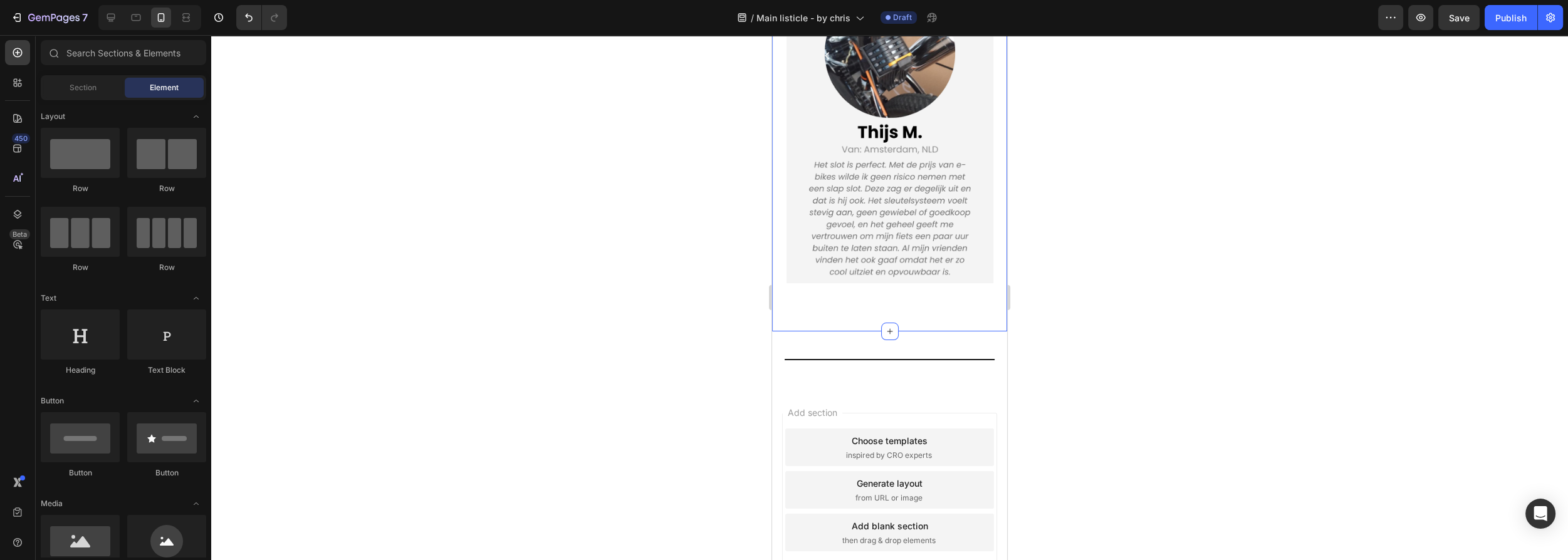 click on "Title Line Section 7" at bounding box center (889, 360) 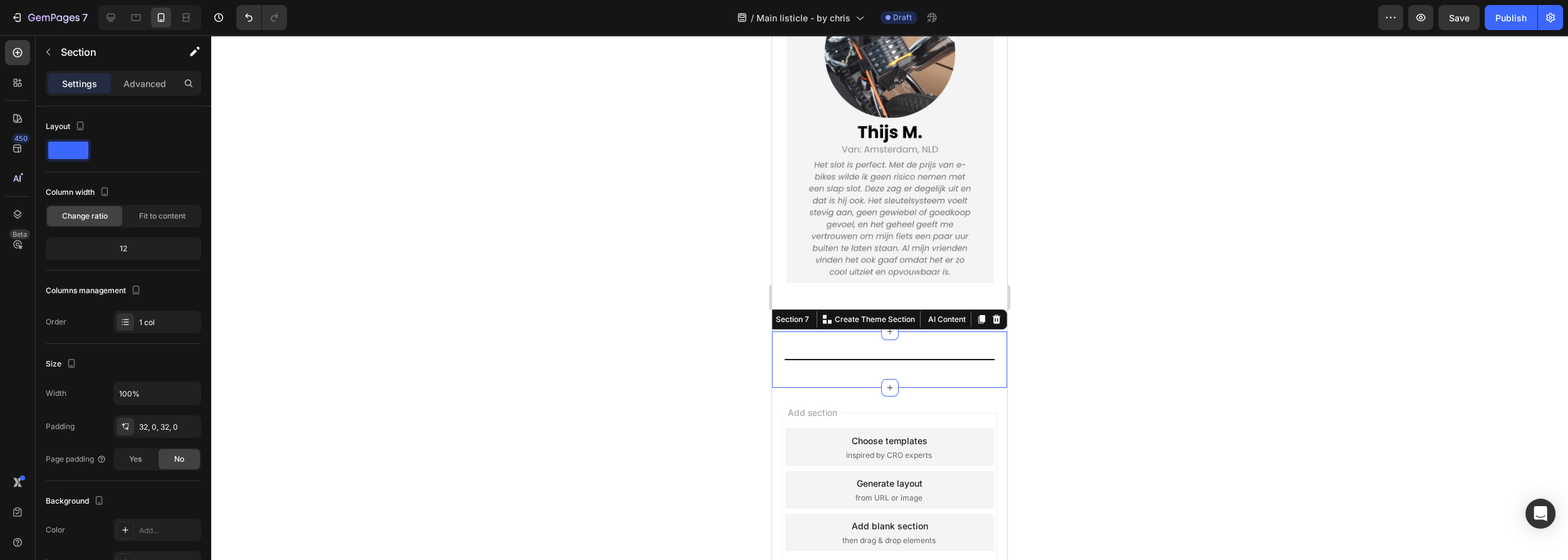 click 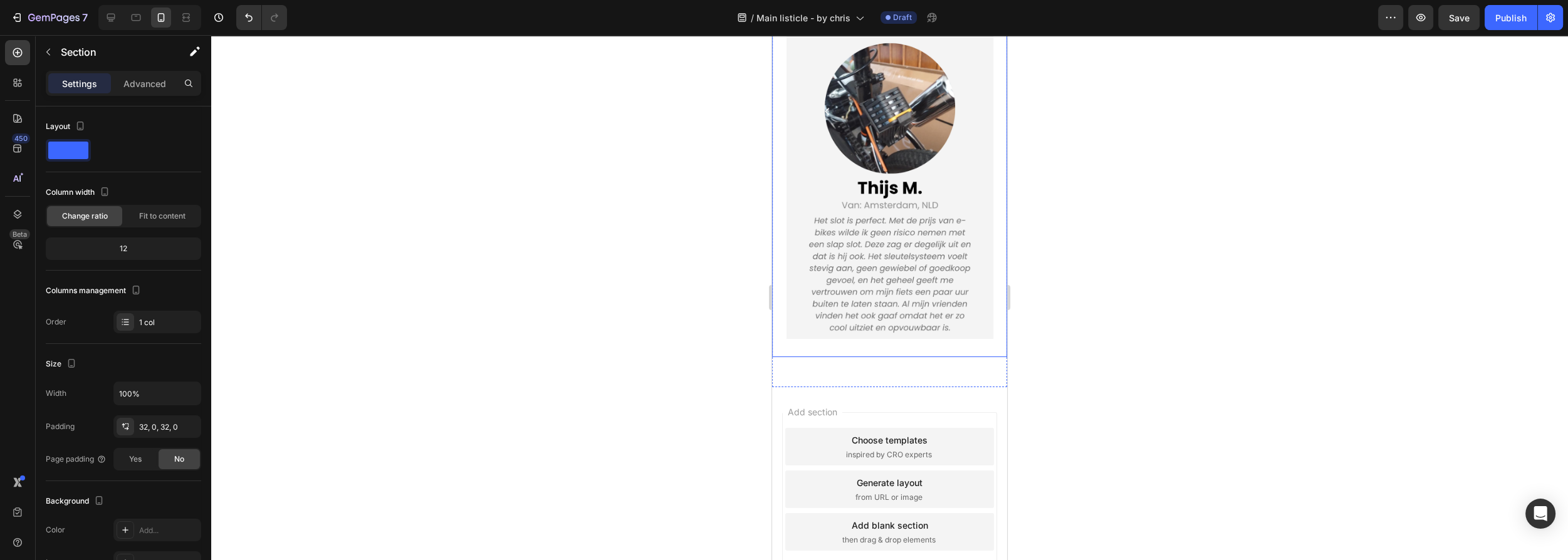 click on "WAT ANDERE FIETSERS ZEGGEN:   Heading                Title Line Image Image Image Image Image Row" at bounding box center [889, -490] 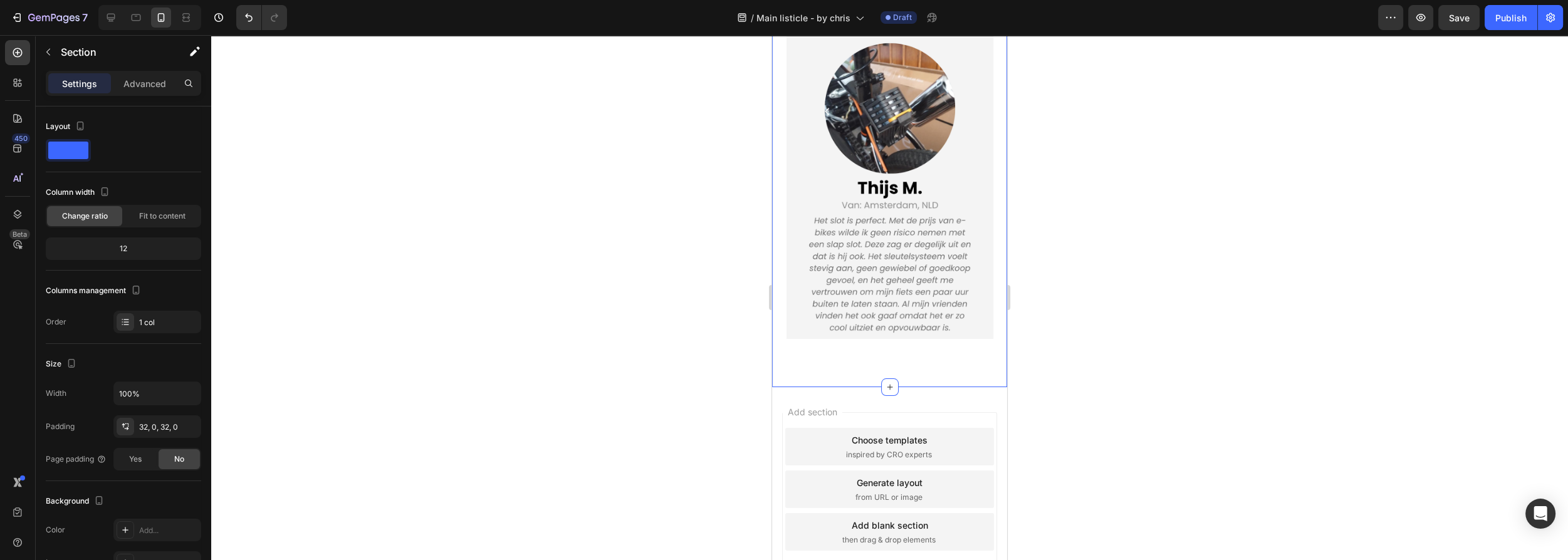 click on "Add section Choose templates inspired by CRO experts Generate layout from URL or image Add blank section then drag & drop elements" at bounding box center (889, 492) 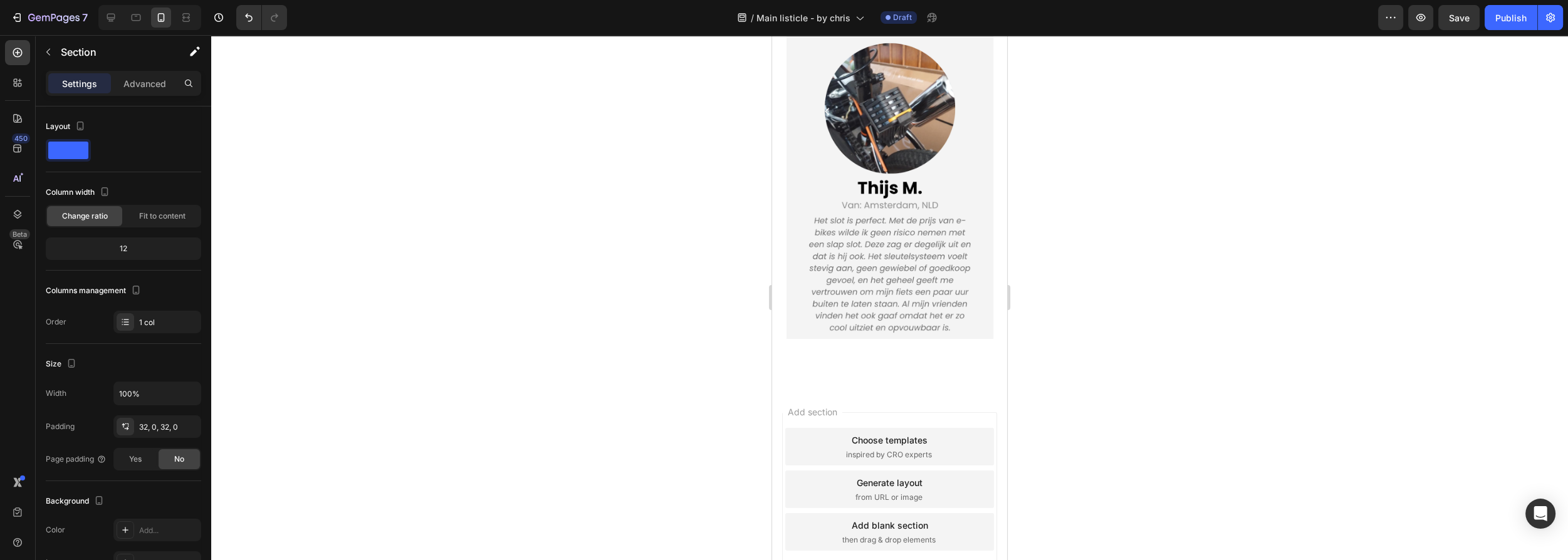 click on "WAT ANDERE FIETSERS ZEGGEN:   Heading                Title Line Image Image Image Image Image Row" at bounding box center (889, -490) 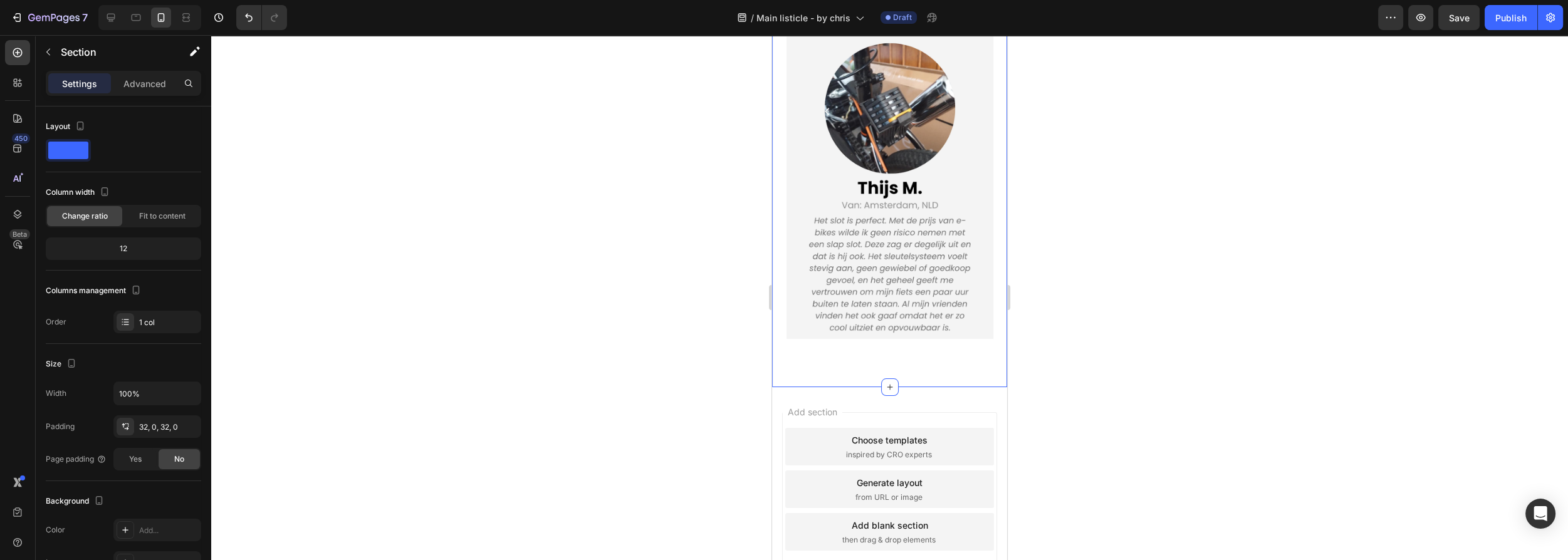 click on "Add section Choose templates inspired by CRO experts Generate layout from URL or image Add blank section then drag & drop elements" at bounding box center (889, 492) 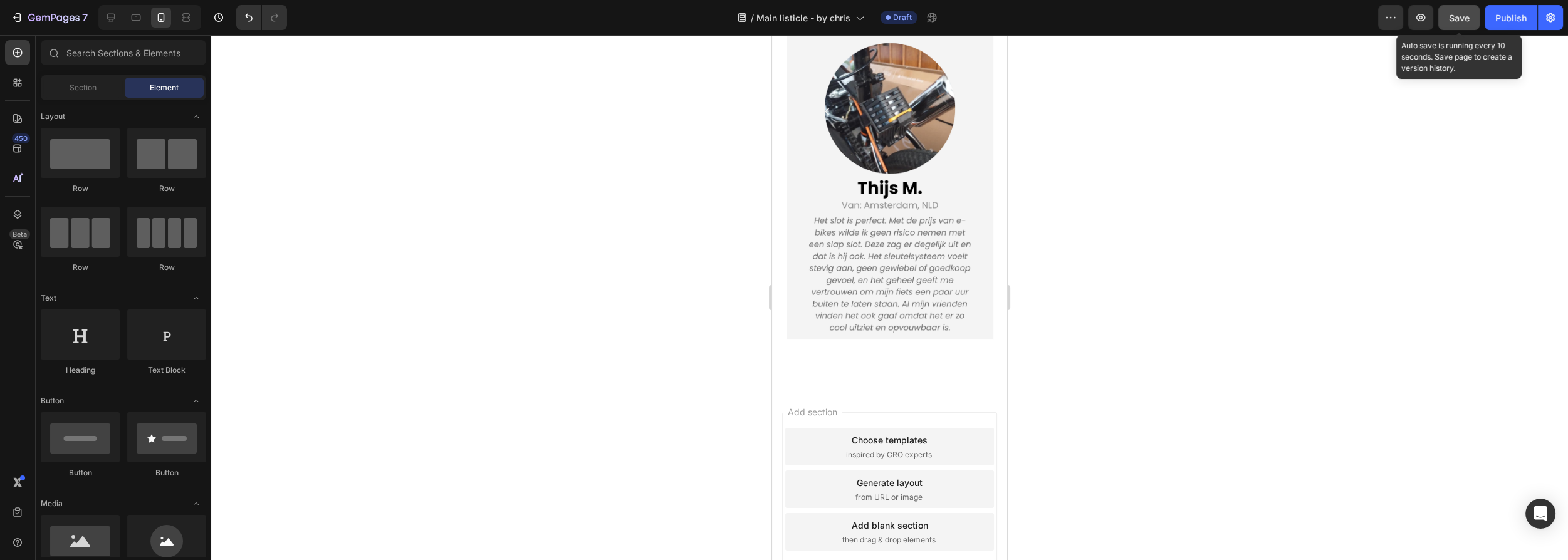 click on "Save" 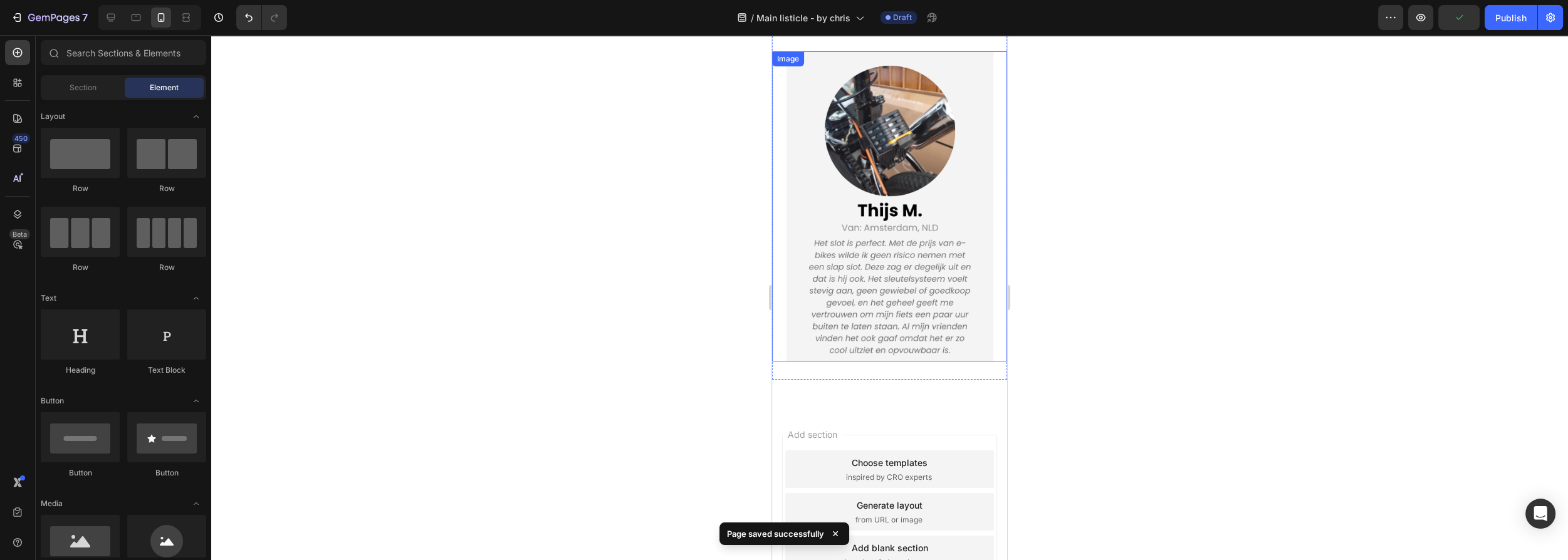 scroll, scrollTop: 5670, scrollLeft: 0, axis: vertical 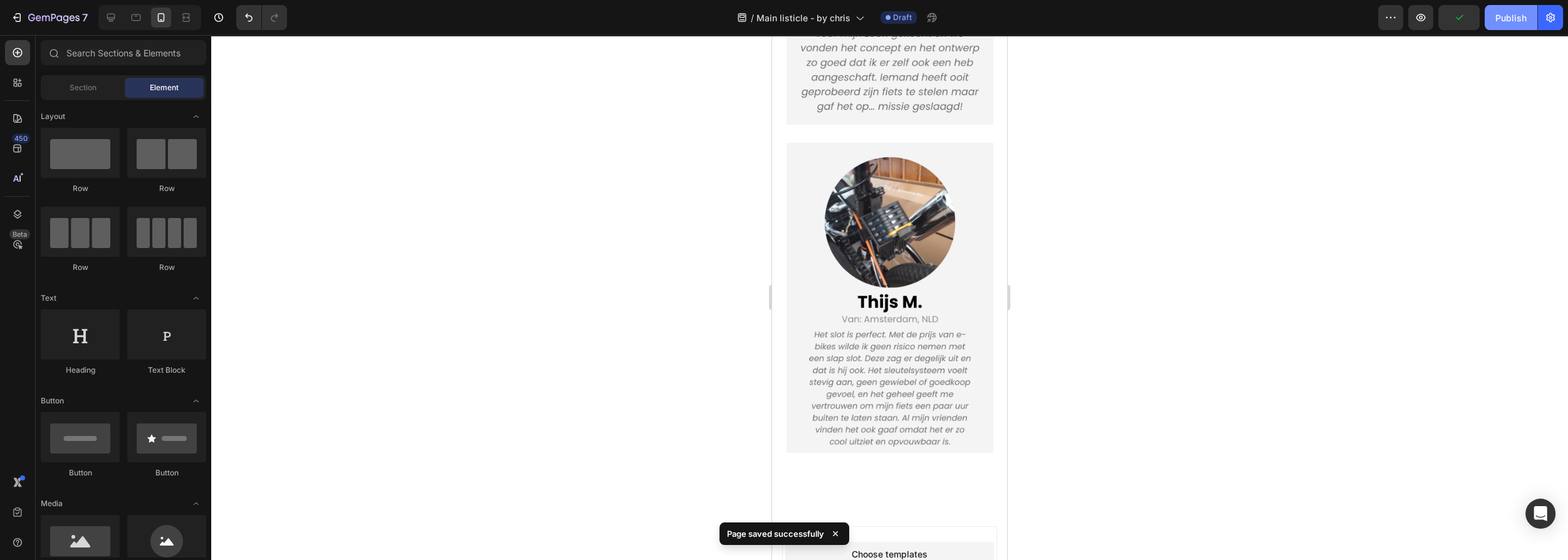 click on "Publish" at bounding box center (1511, 18) 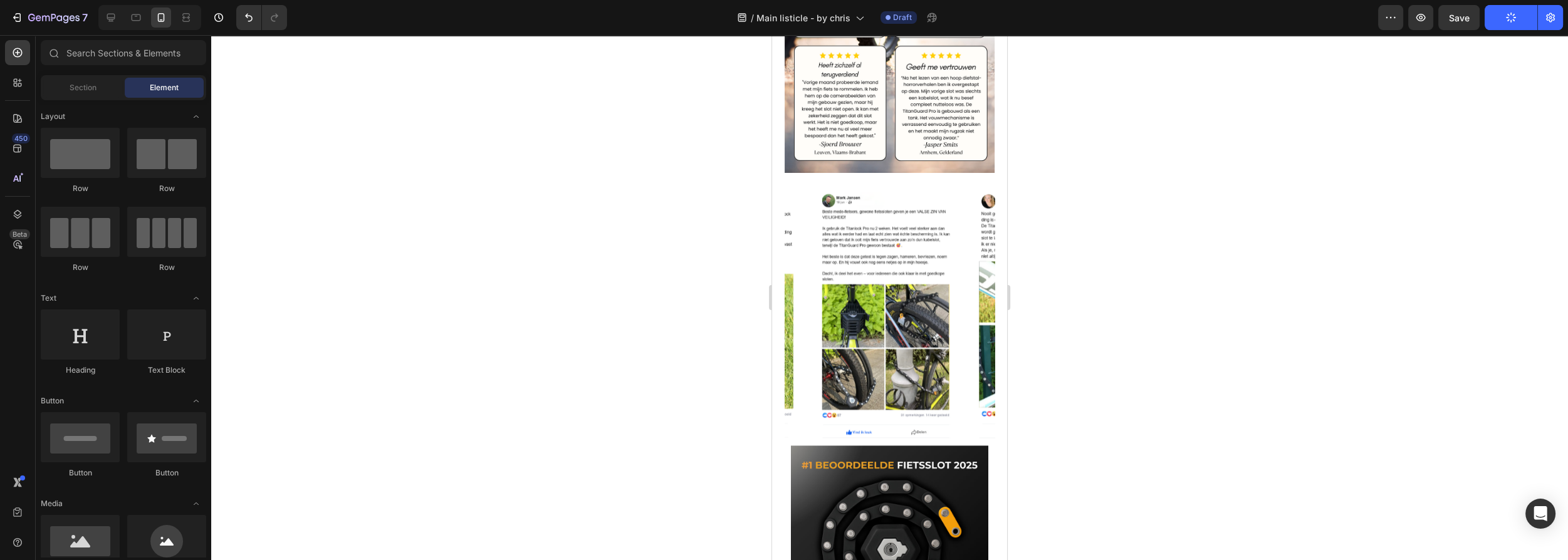 scroll, scrollTop: 3158, scrollLeft: 0, axis: vertical 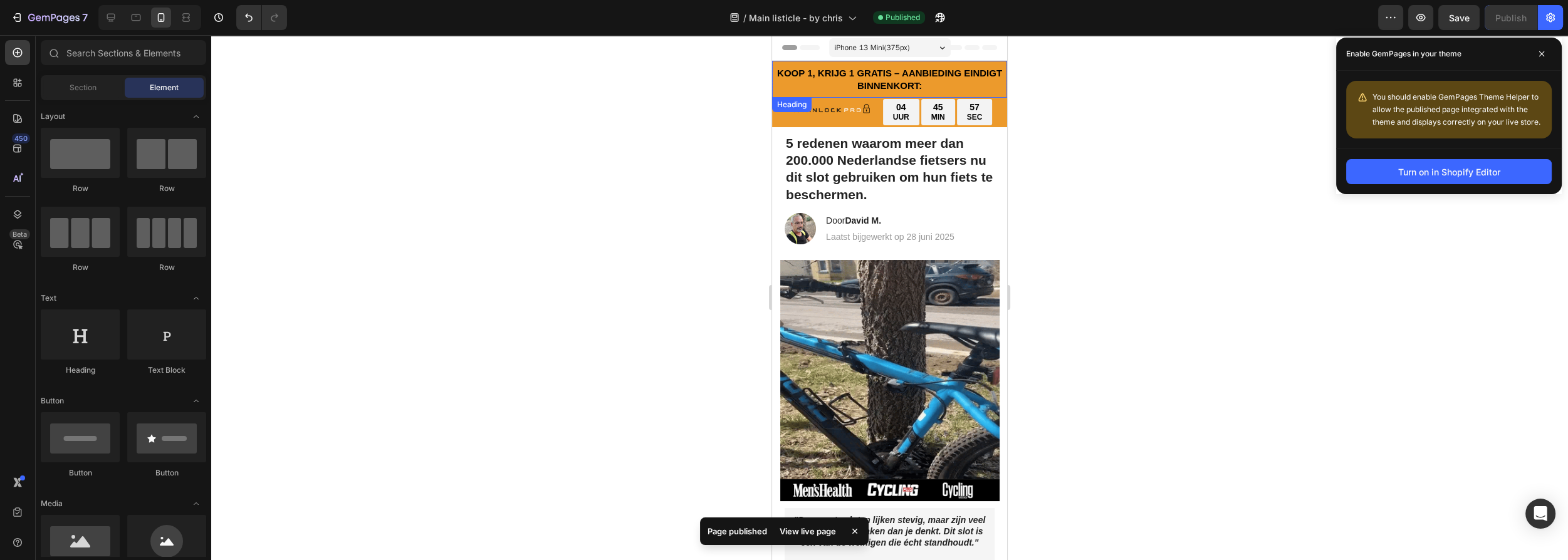 click on "KOOP 1, KRIJG 1 GRATIS – AANBIEDING EINDIGT BINNENKORT:" at bounding box center (889, 79) 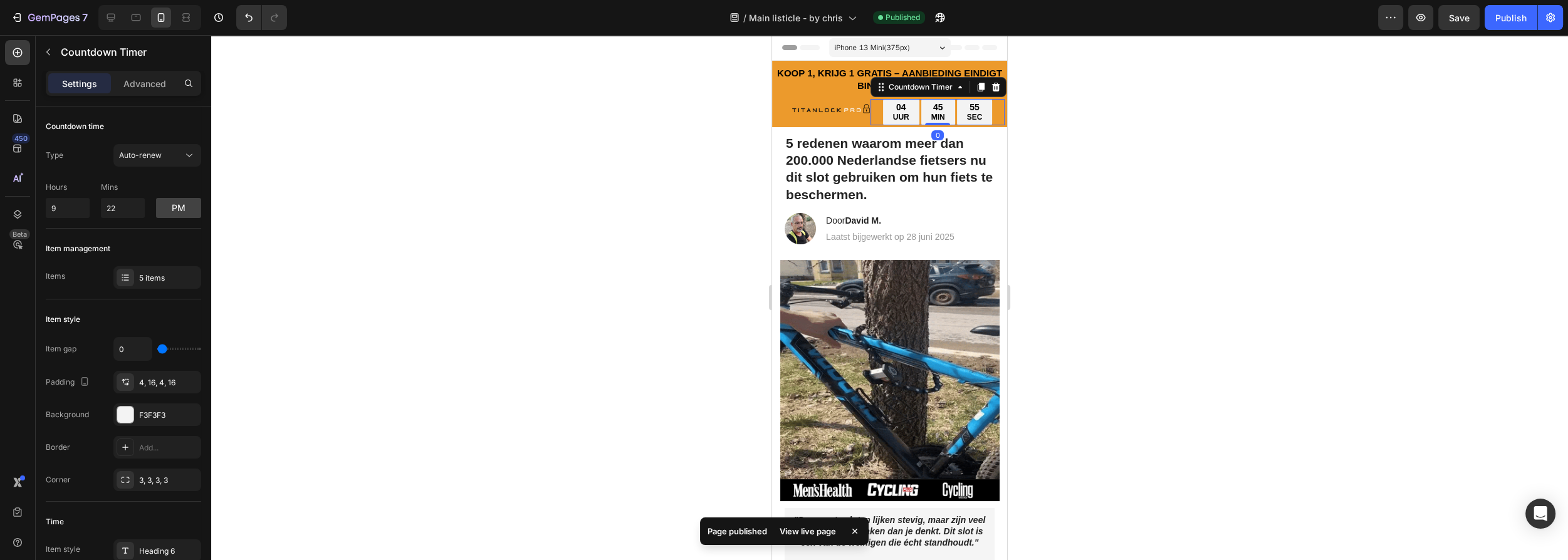 click on "45 MIN" at bounding box center (938, 112) 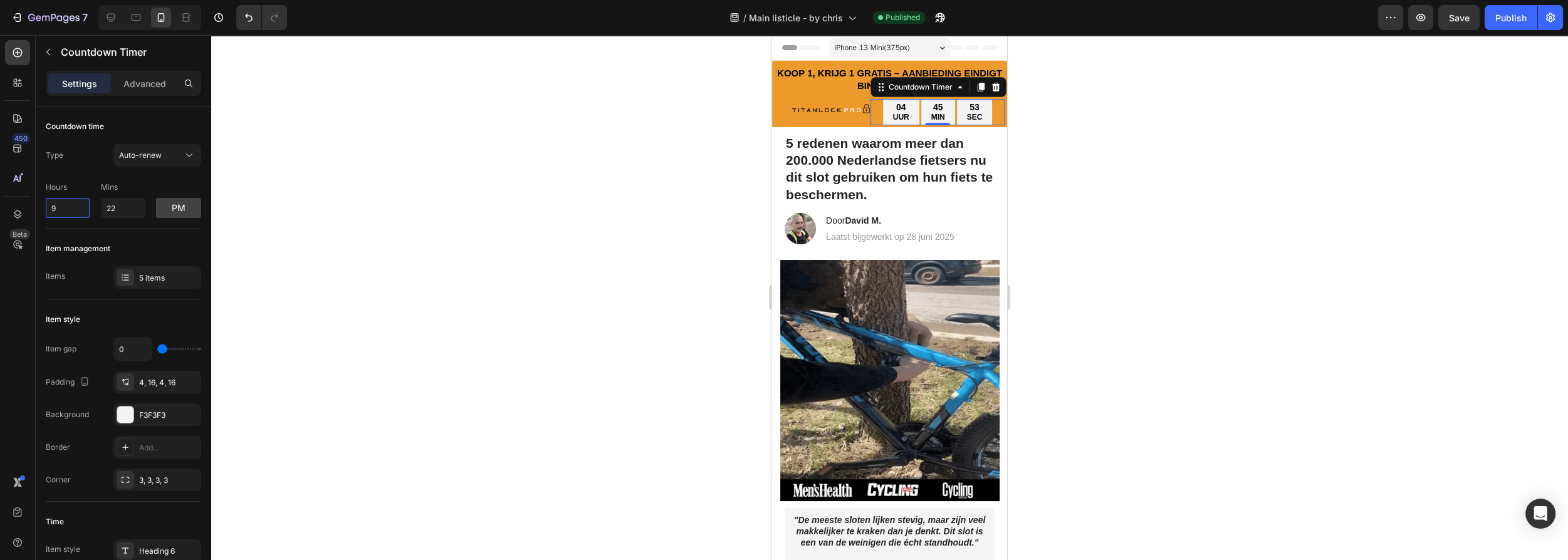 drag, startPoint x: 66, startPoint y: 209, endPoint x: 31, endPoint y: 214, distance: 35.355339 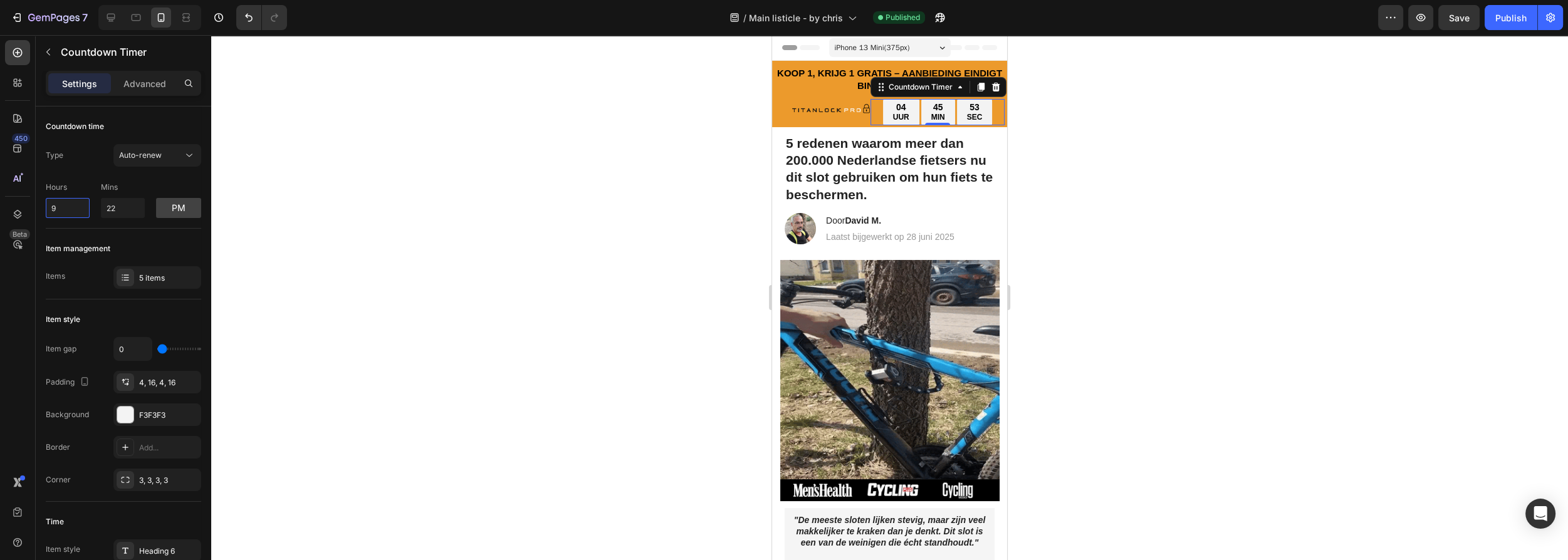 click on "450 Beta Sections(18) Elements(83) Section Element Hero Section Product Detail Brands Trusted Badges Guarantee Product Breakdown How to use Testimonials Compare Bundle FAQs Social Proof Brand Story Product List Collection Blog List Contact Sticky Add to Cart Custom Footer Browse Library 450 Layout
Row
Row
Row
Row Text
Heading
Text Block Button
Button
Button Media
Image
Image
Video" at bounding box center [105, 298] 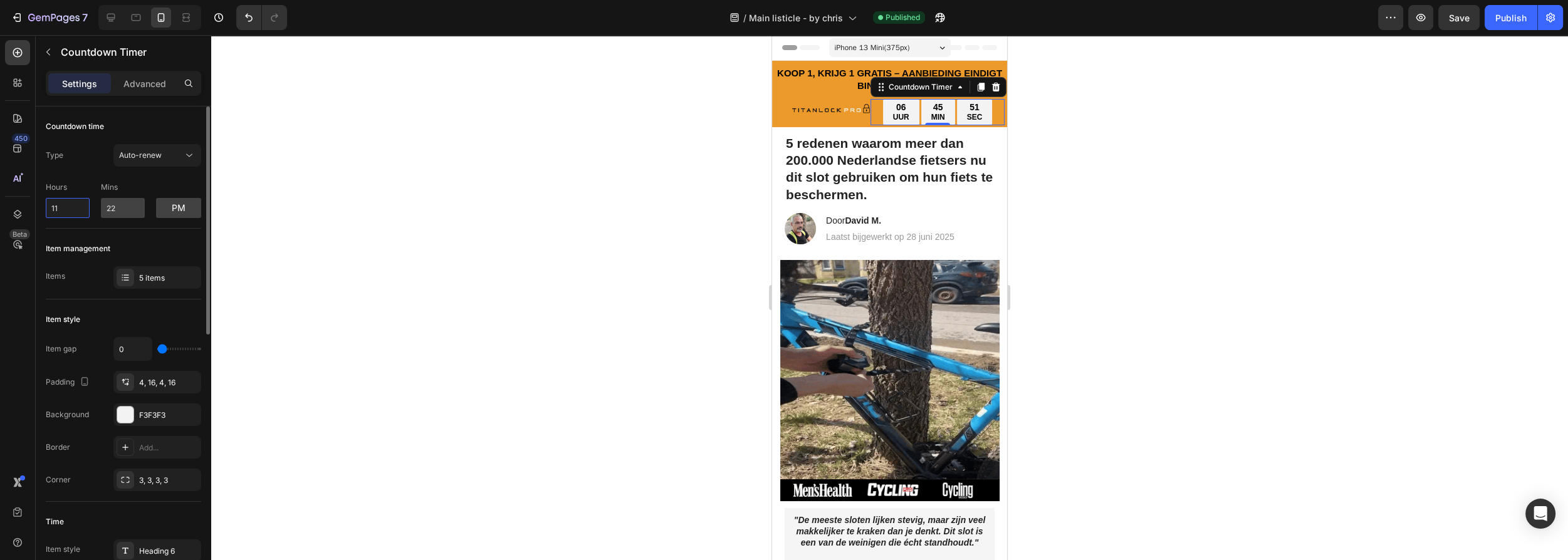type on "11" 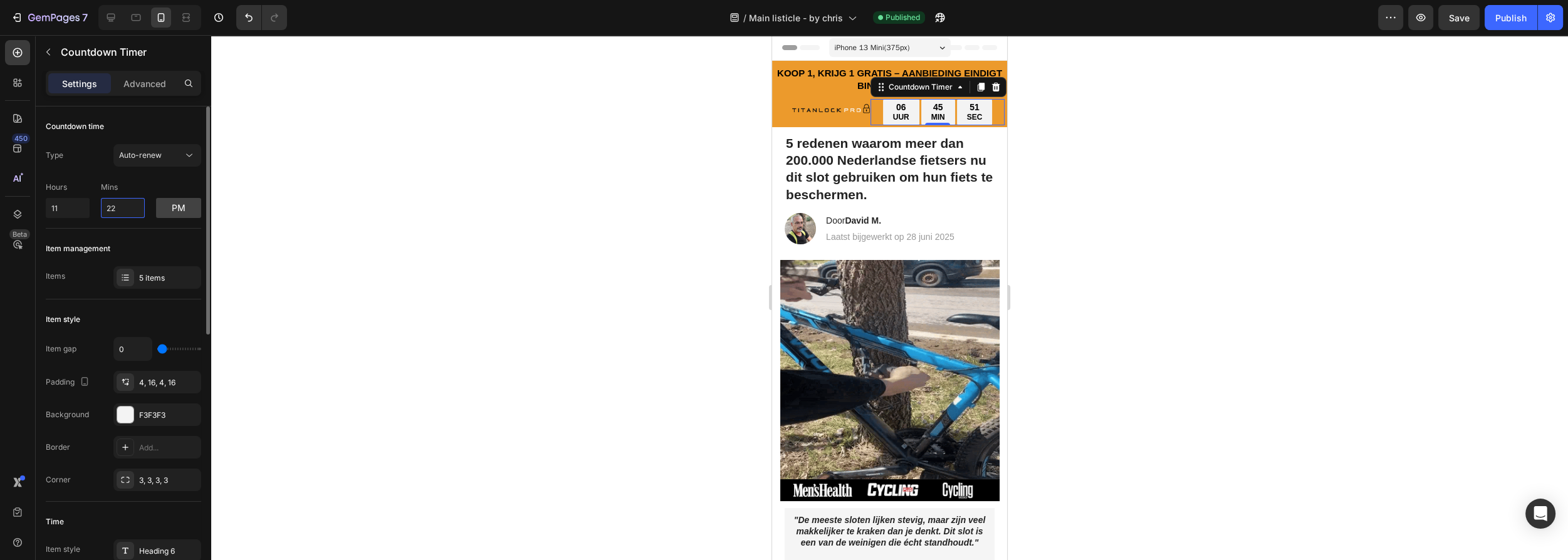 drag, startPoint x: 113, startPoint y: 207, endPoint x: 98, endPoint y: 207, distance: 15 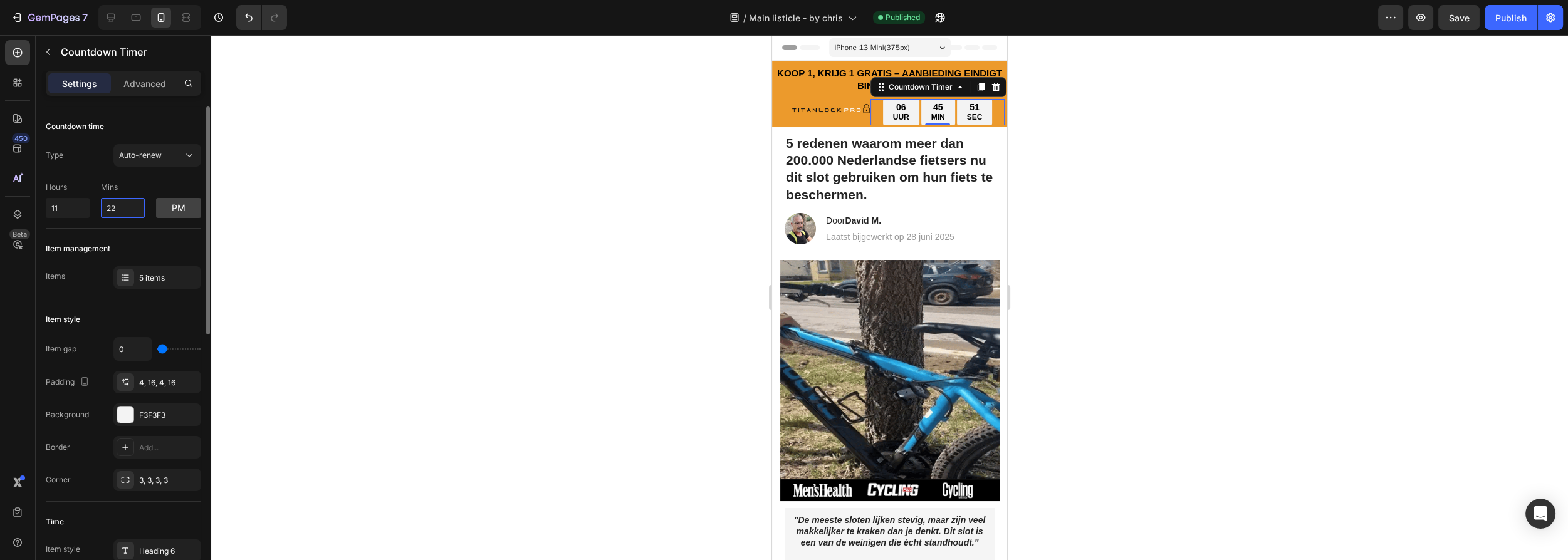 click on "22" at bounding box center (123, 208) 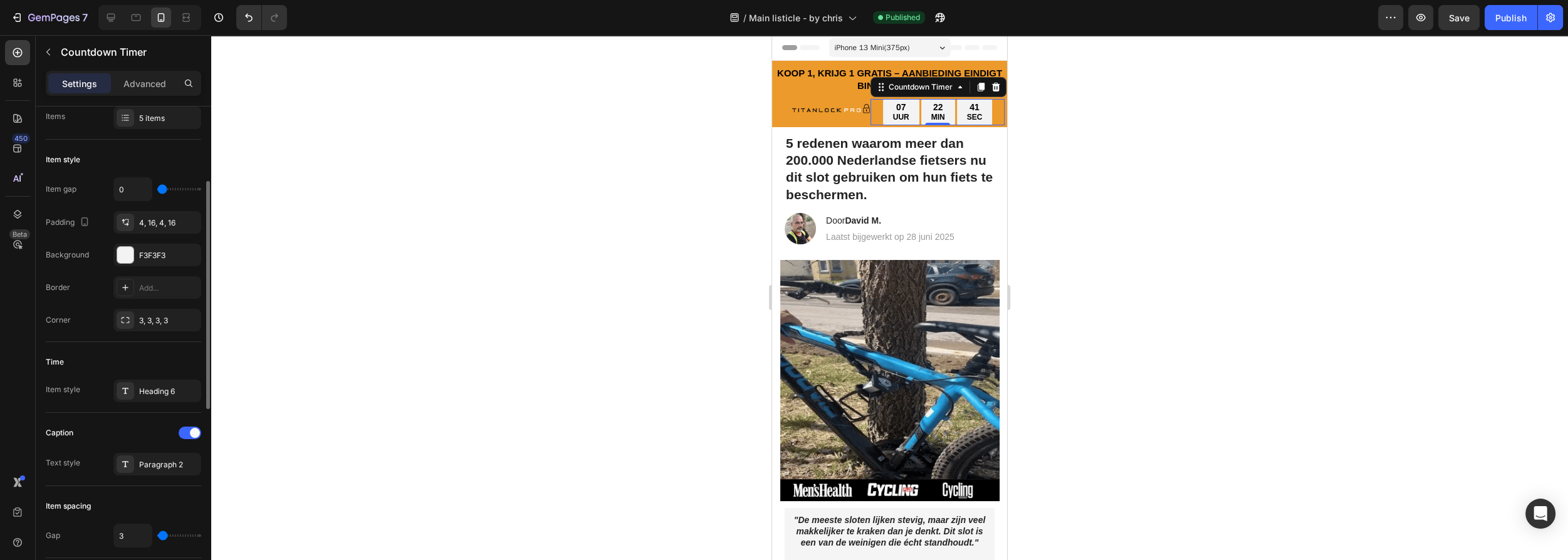 scroll, scrollTop: 0, scrollLeft: 0, axis: both 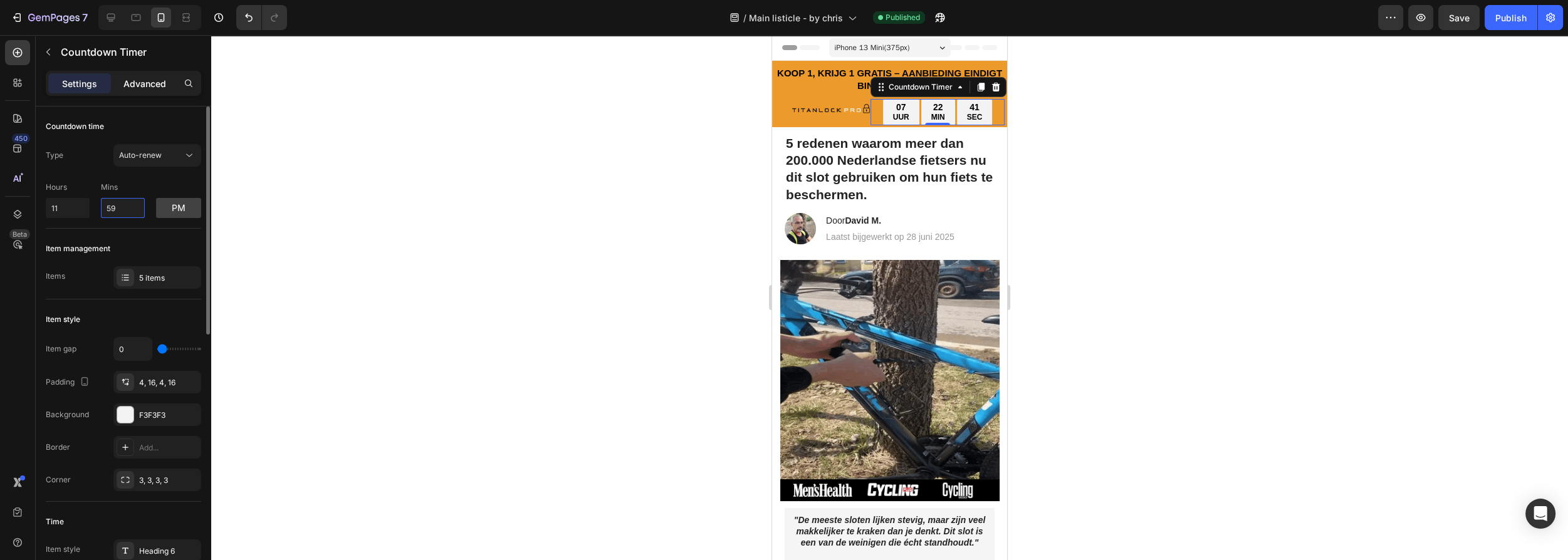 type on "59" 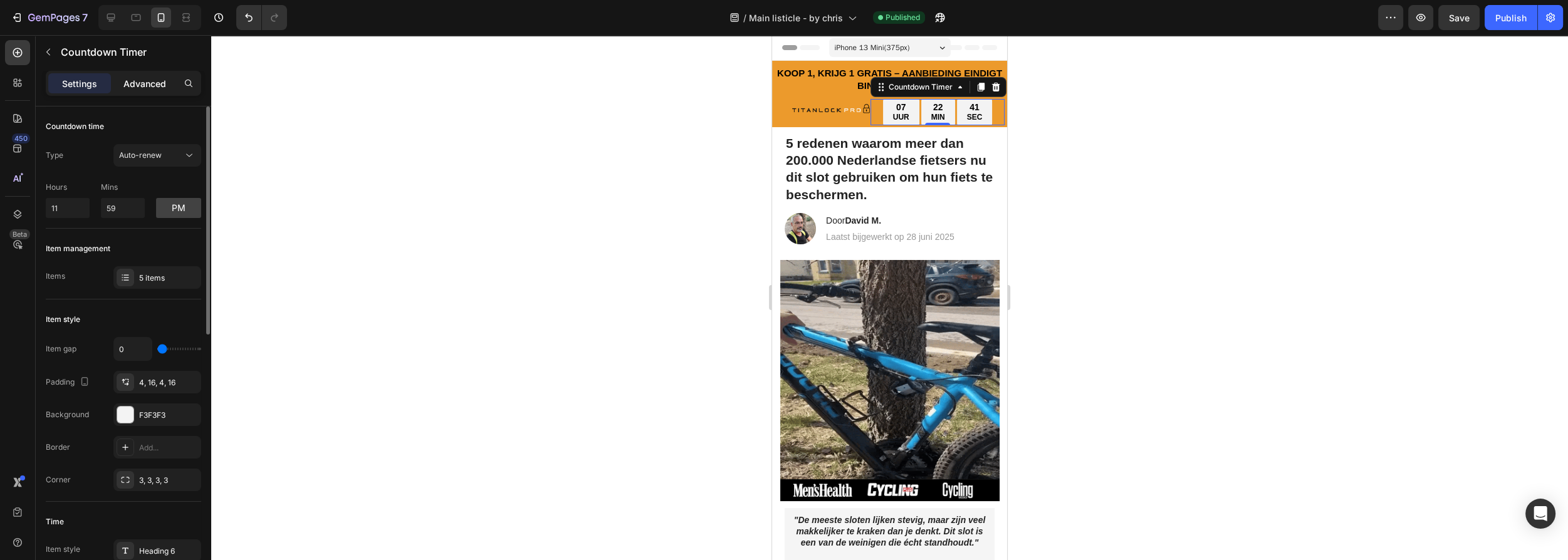click on "Advanced" at bounding box center [145, 83] 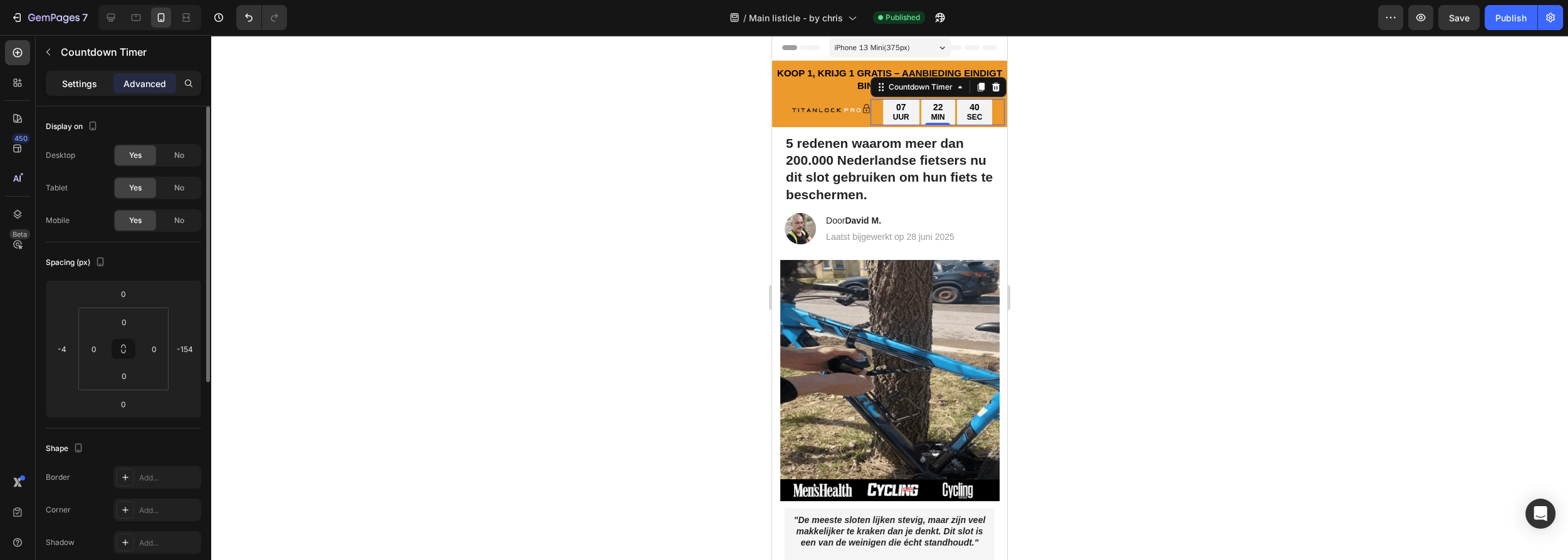 click on "Settings" at bounding box center [80, 83] 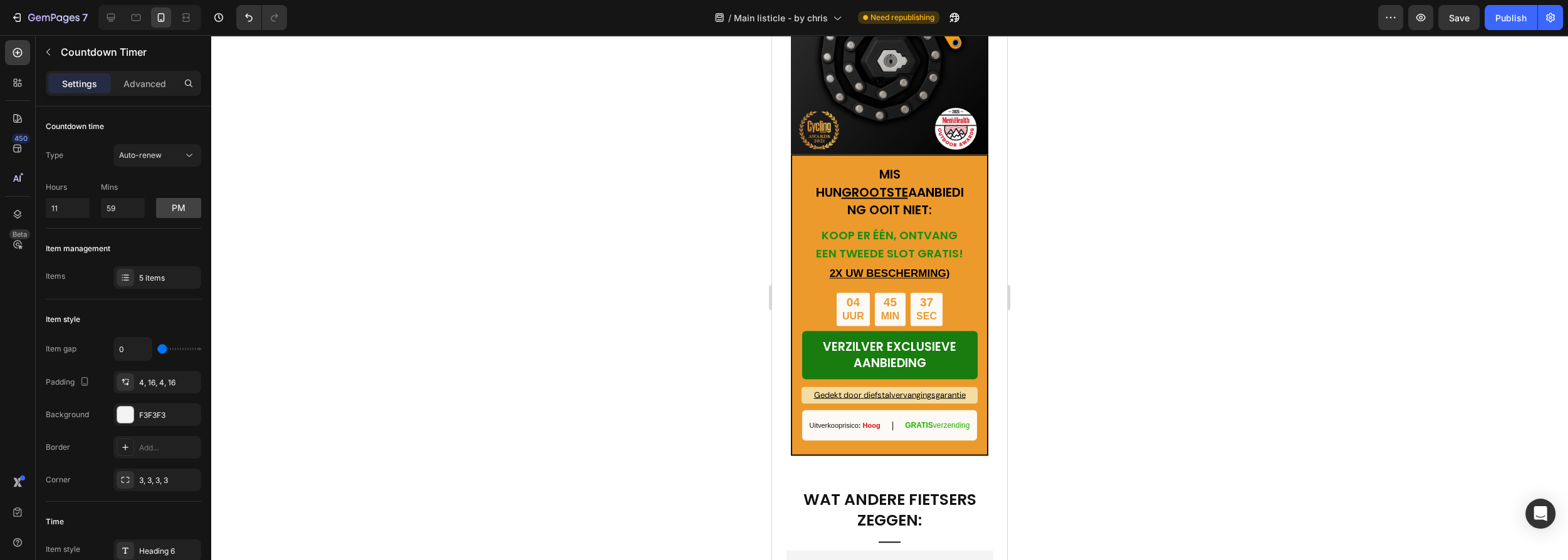 scroll, scrollTop: 3986, scrollLeft: 0, axis: vertical 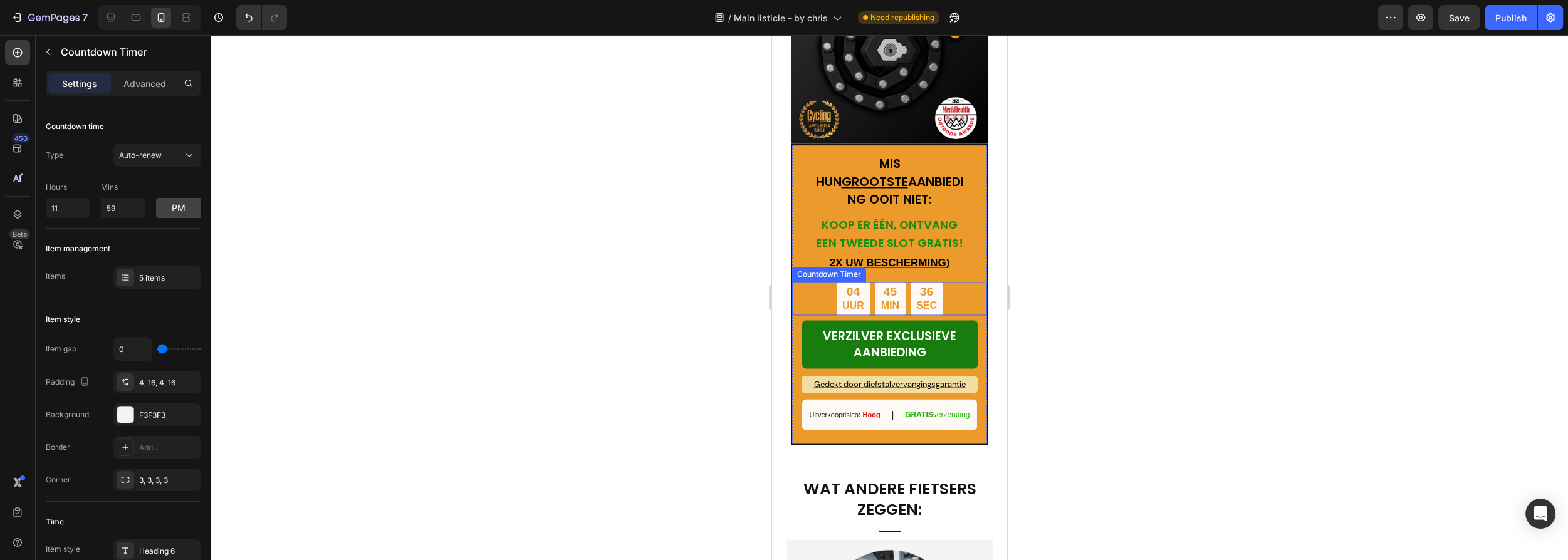 click on "45" at bounding box center (890, 292) 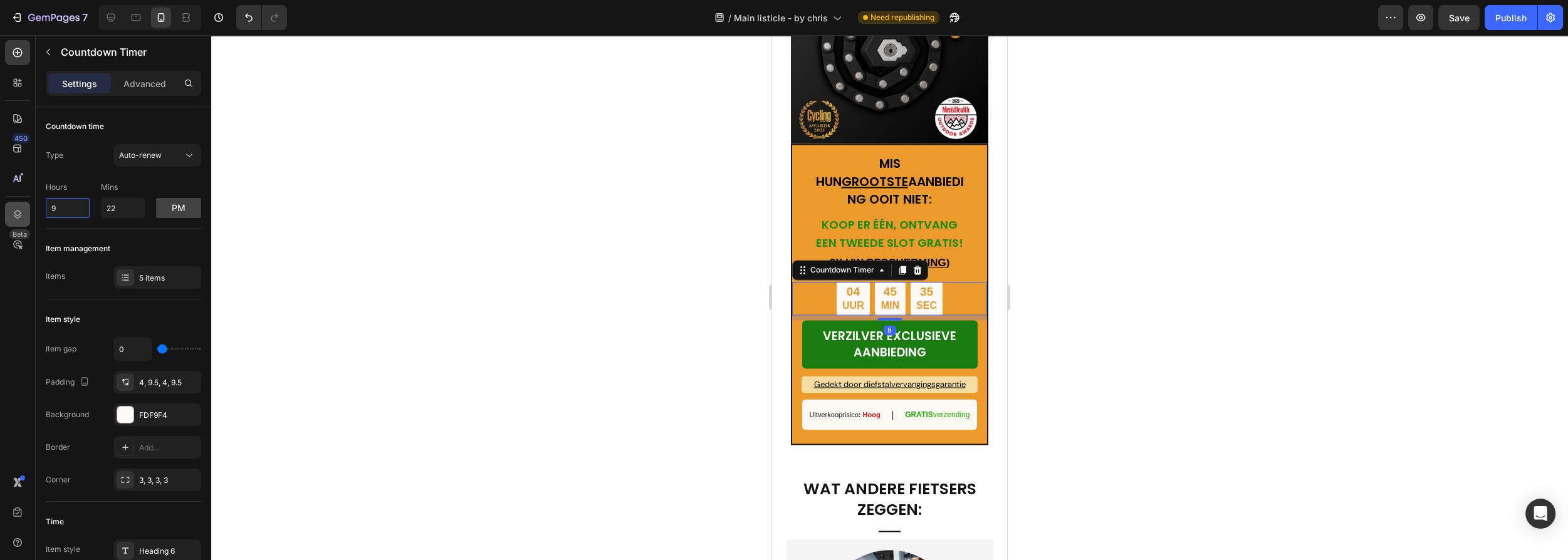 drag, startPoint x: 60, startPoint y: 215, endPoint x: 24, endPoint y: 212, distance: 36.12478 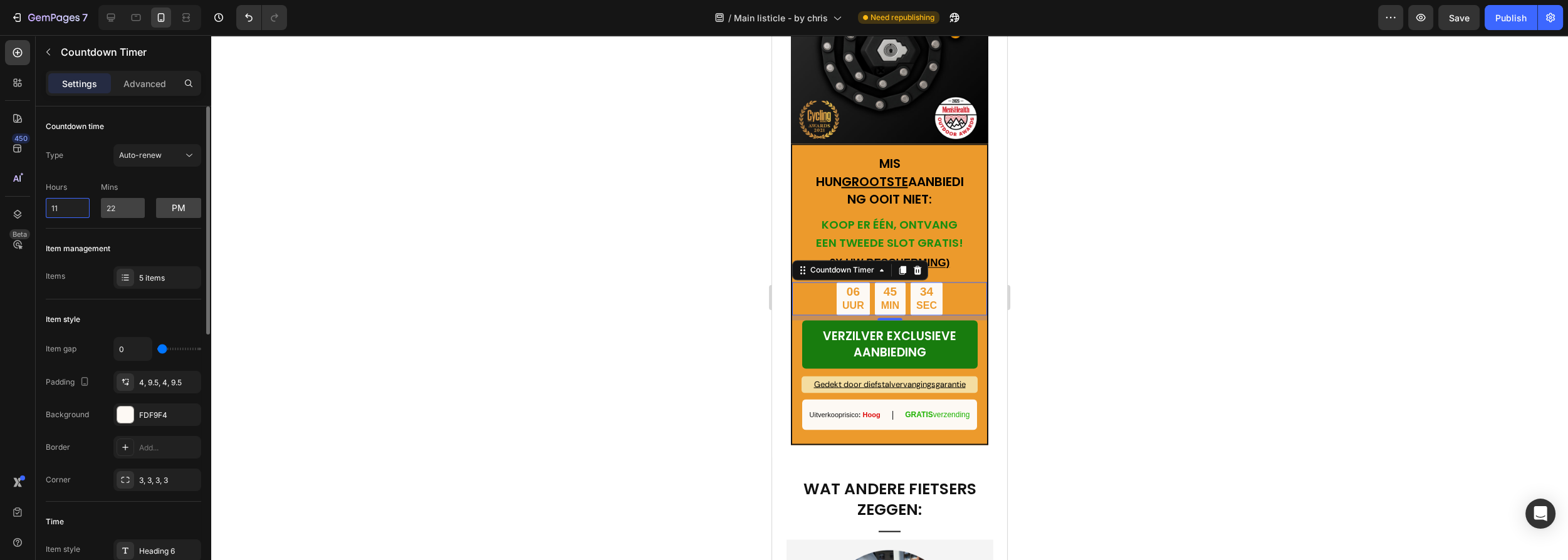 type on "11" 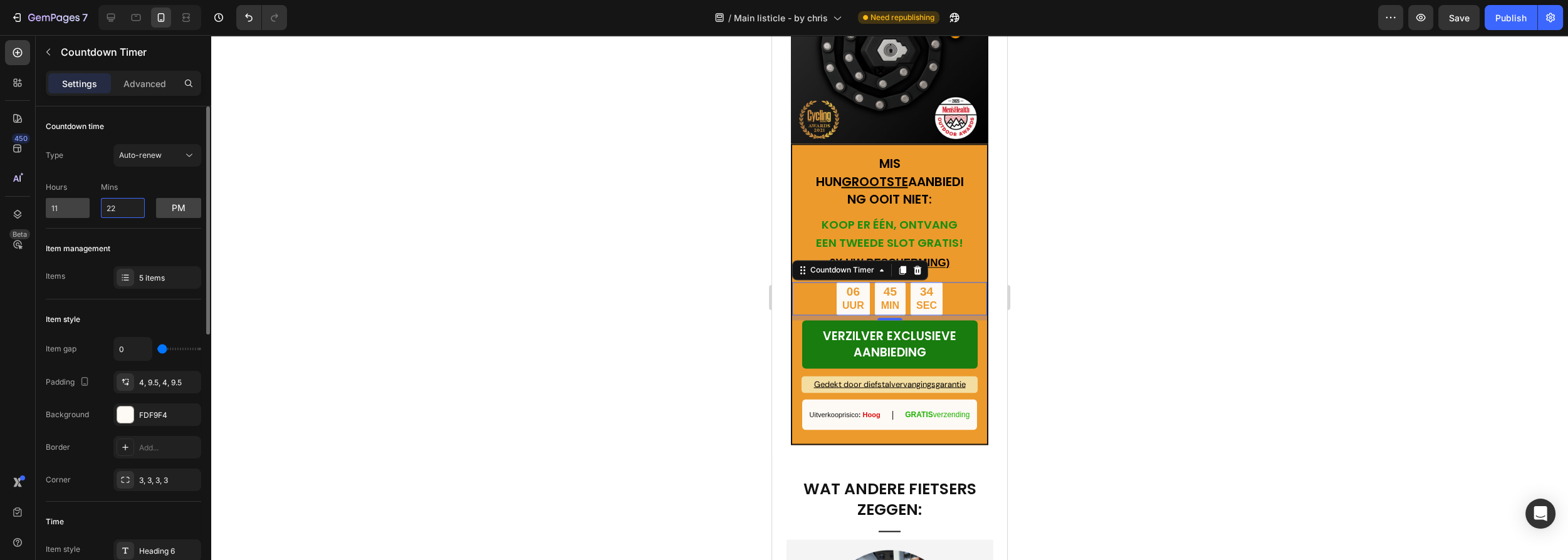 drag, startPoint x: 118, startPoint y: 206, endPoint x: 88, endPoint y: 207, distance: 30.016662 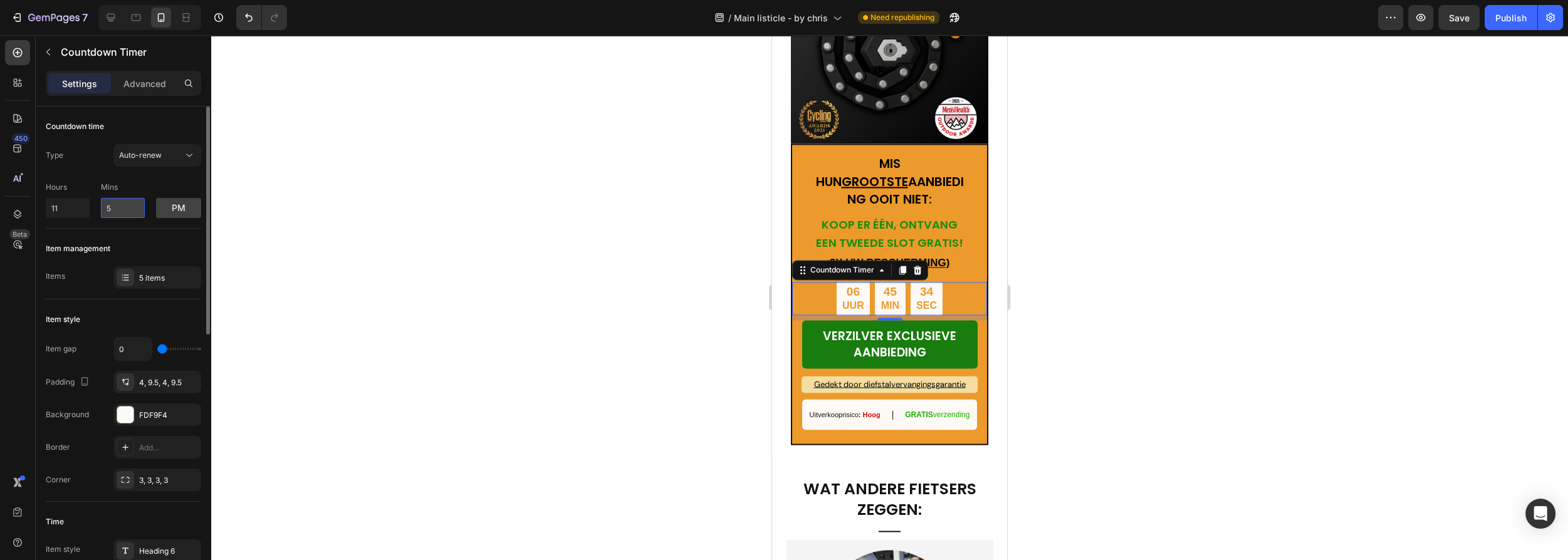 type on "59" 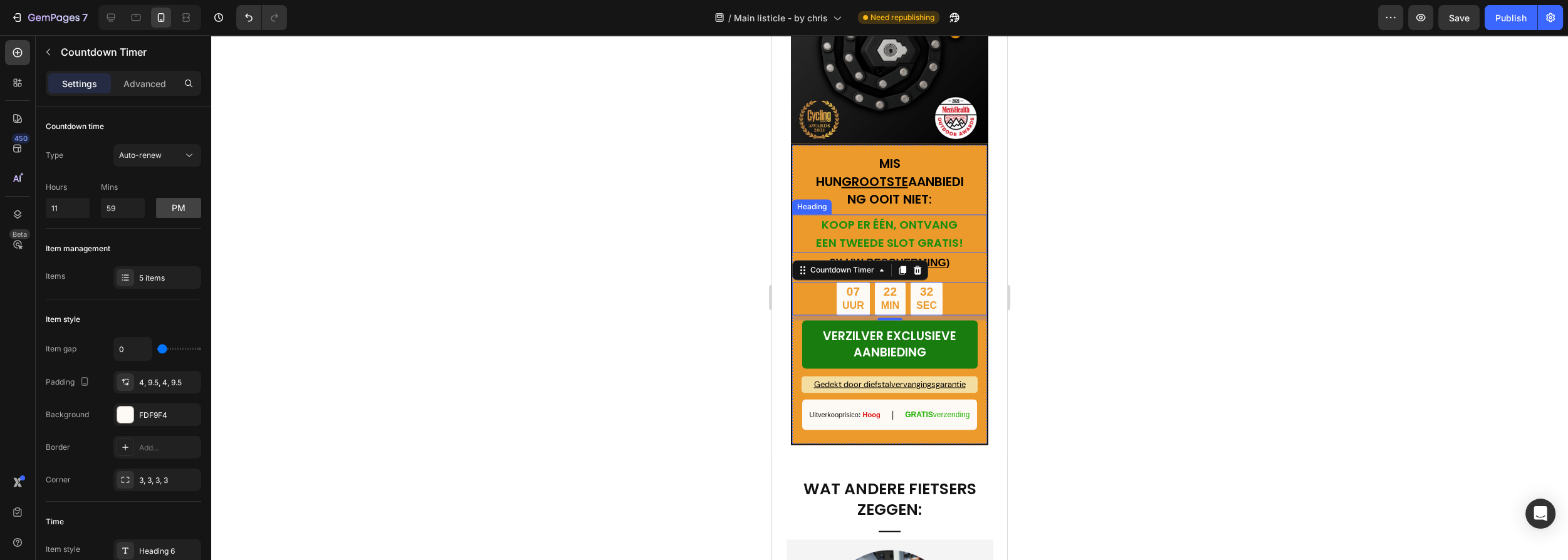 click on "KOOP ER ÉÉN, ONTVANG EEN TWEEDE SLOT GRATIS!" at bounding box center [889, 233] 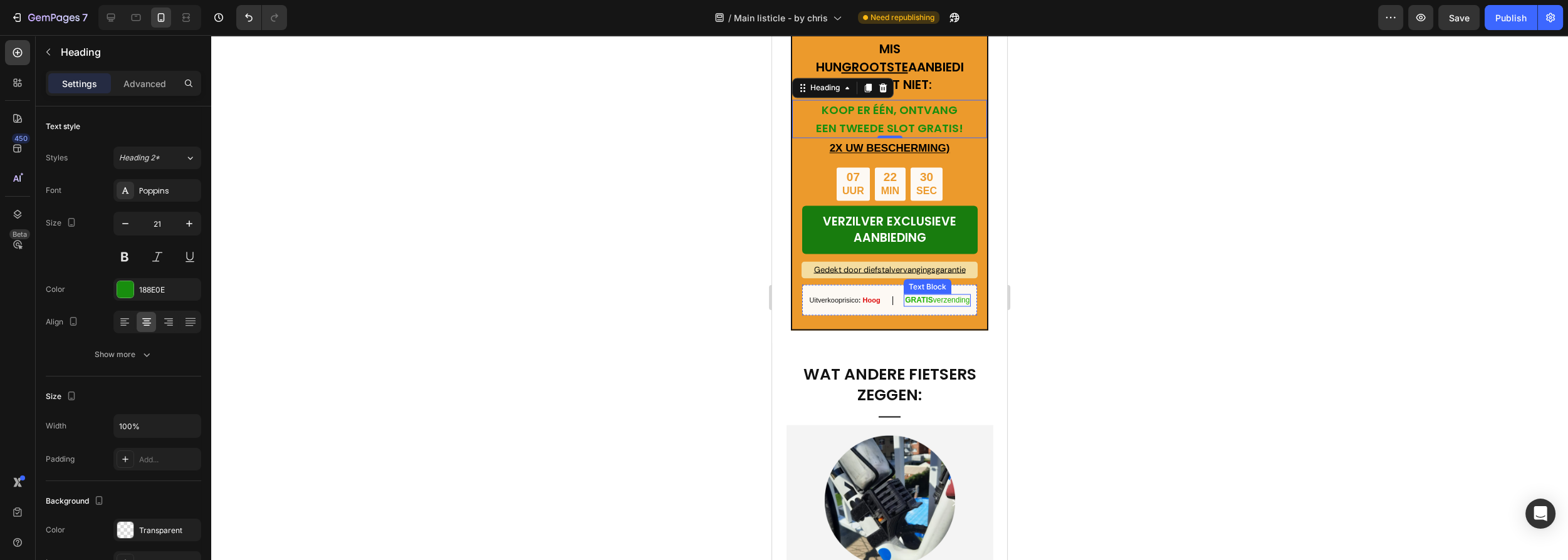 scroll, scrollTop: 4043, scrollLeft: 0, axis: vertical 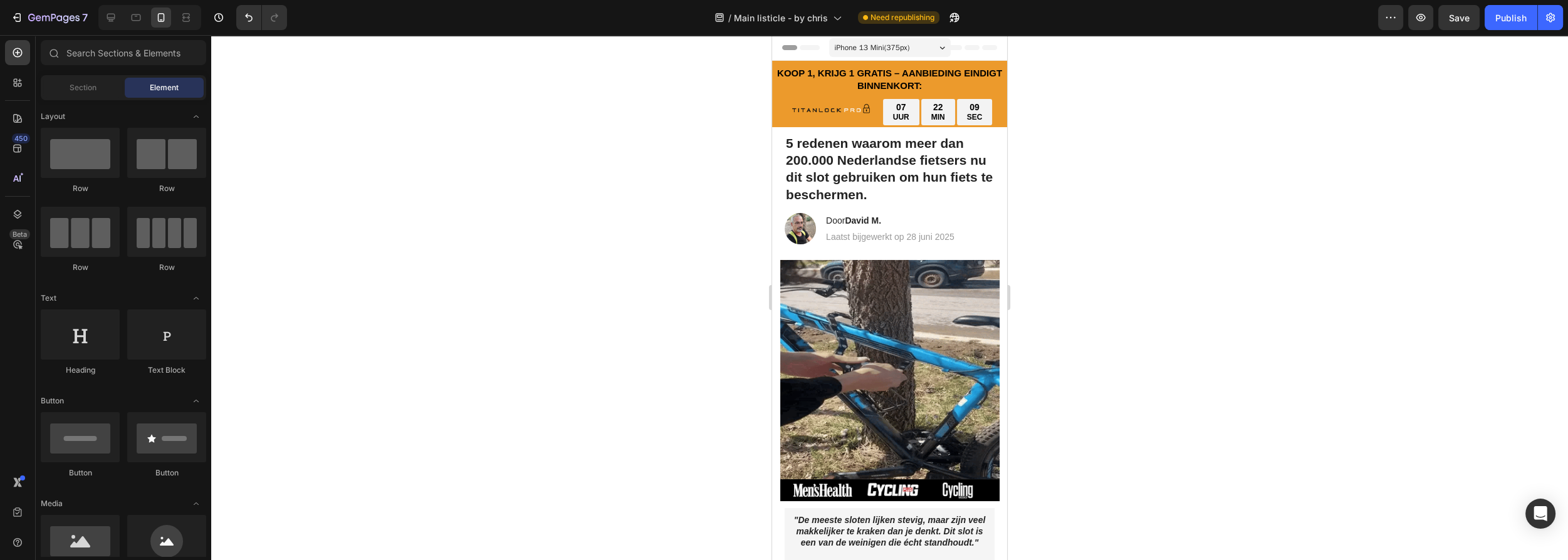 click on "iPhone 13 Mini  ( 375 px)" at bounding box center [872, 48] 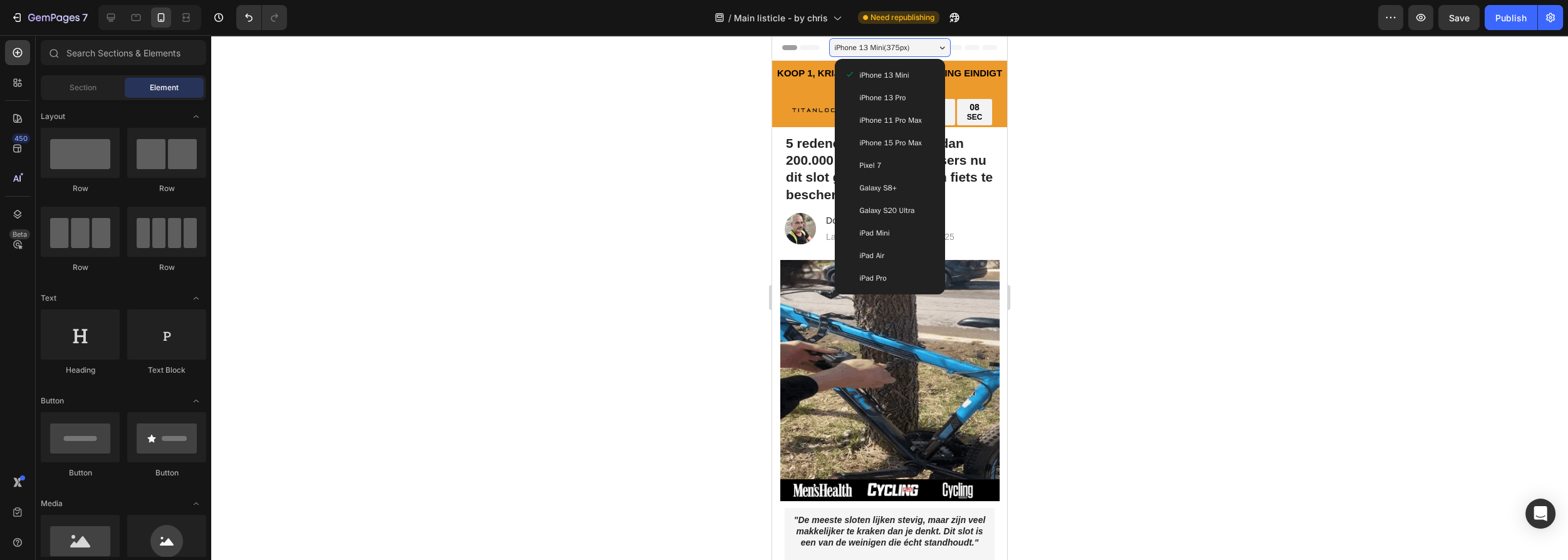 click on "iPhone 13 Mini  ( 375 px)" at bounding box center (872, 48) 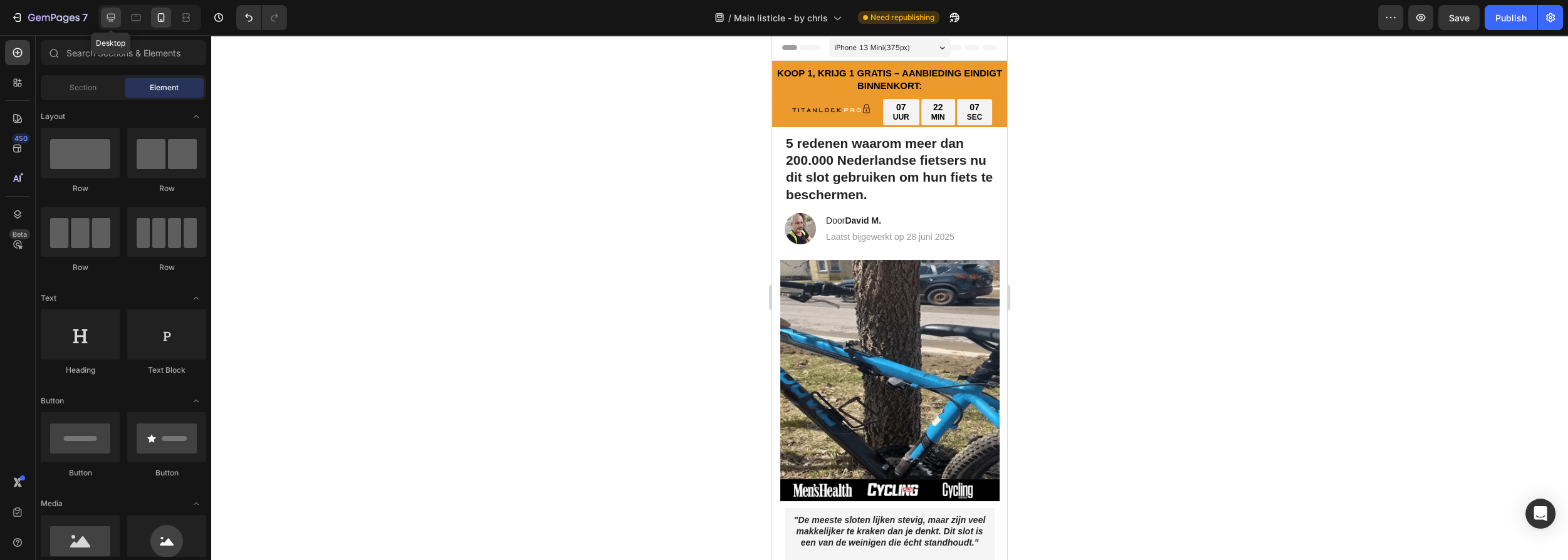 click 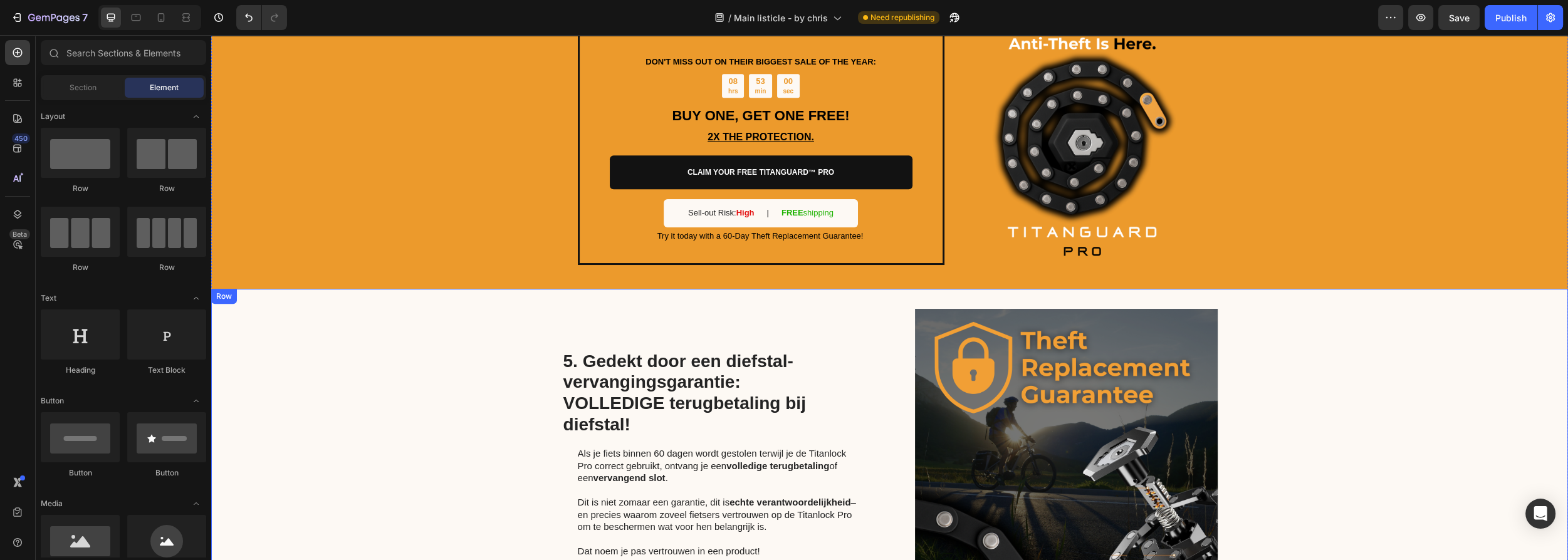 scroll, scrollTop: 1644, scrollLeft: 0, axis: vertical 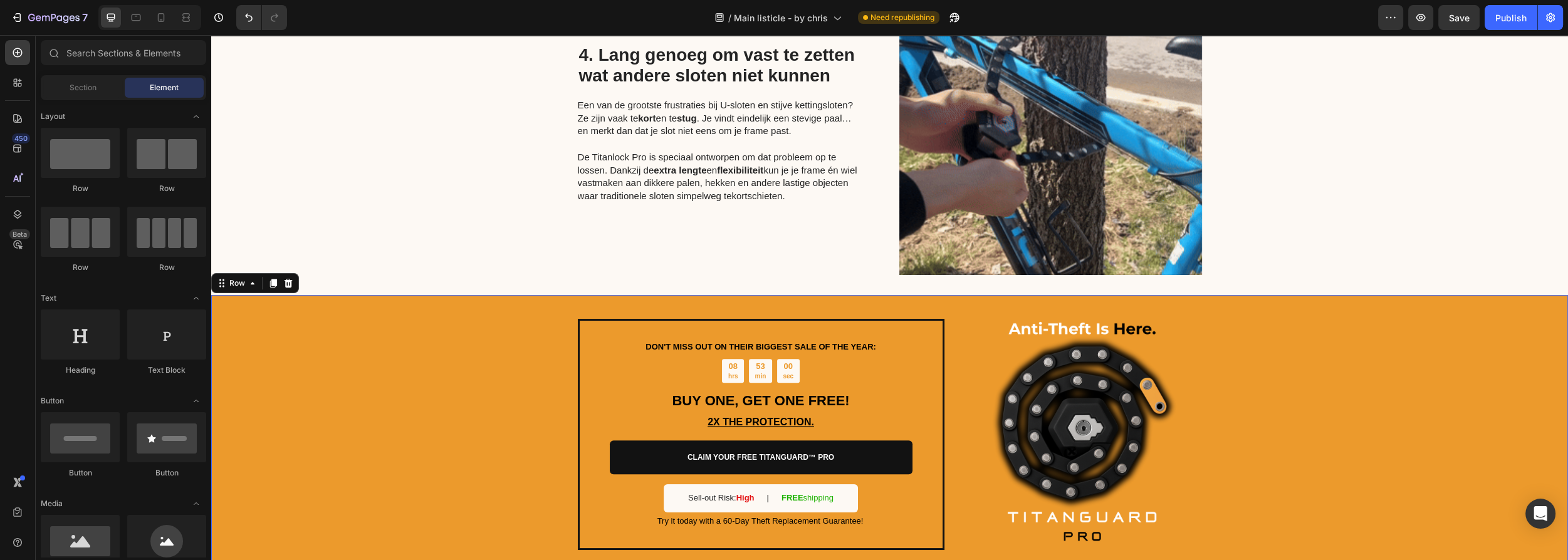 click on "DON'T MISS OUT ON THEIR BIGGEST SALE OF THE YEAR: Text Block 08 hrs 53 min 00 sec Countdown Timer BUY ONE, GET ONE FREE! Heading 2X THE PROTECTION. Text Block CLAIM YOUR FREE TITANGUARD™ PRO Button Sell-out Risk:  High Text Block | Text Block FREE  shipping Text Block Row Try it today with a 60-Day Theft Replacement Guarantee! Text Block Row Image Row   0" at bounding box center [889, 434] 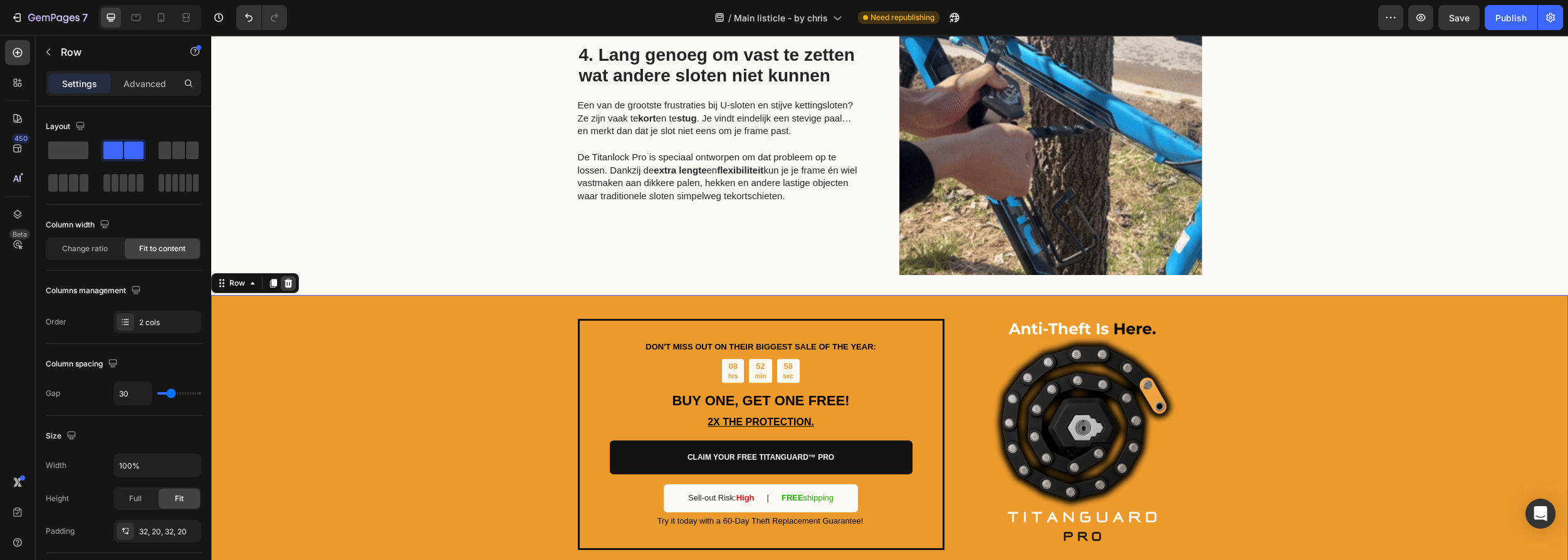 click 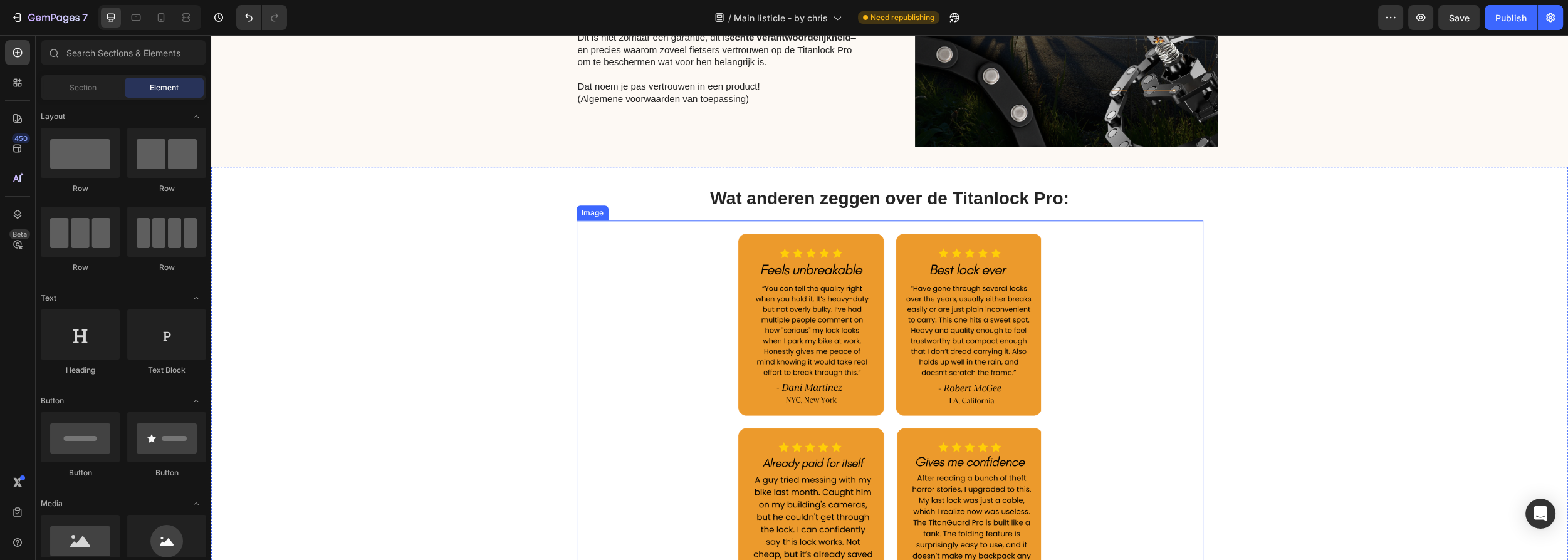 scroll, scrollTop: 2100, scrollLeft: 0, axis: vertical 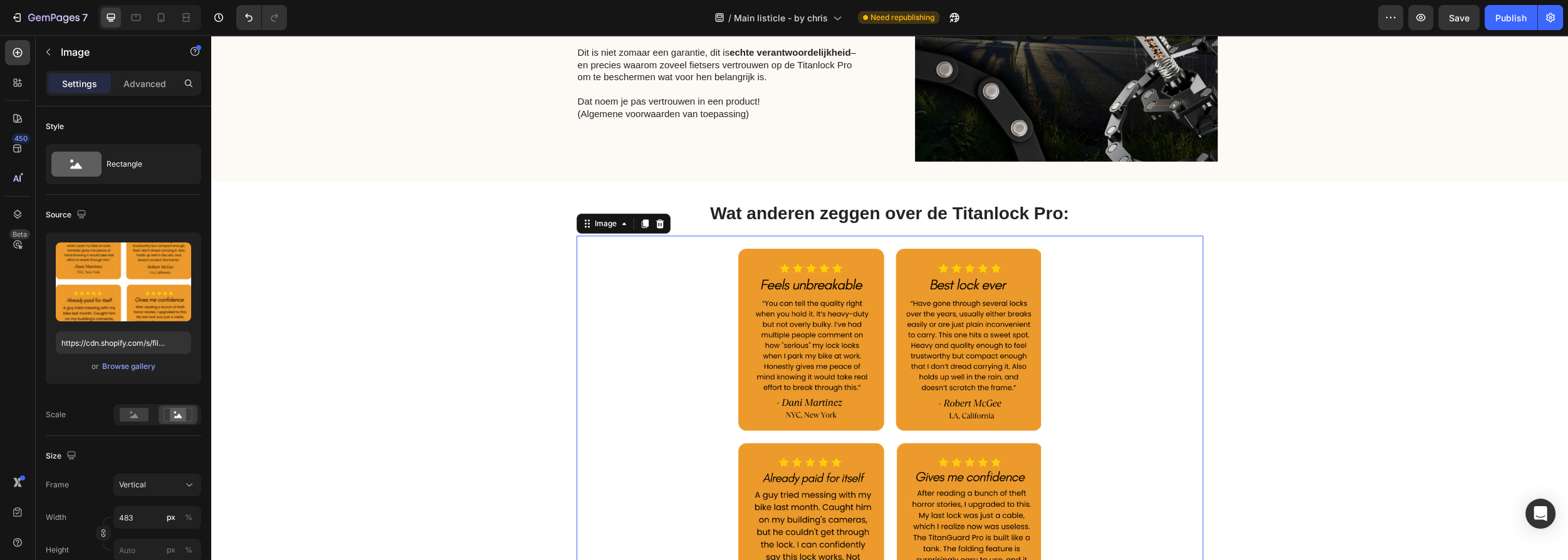 click at bounding box center (889, 437) 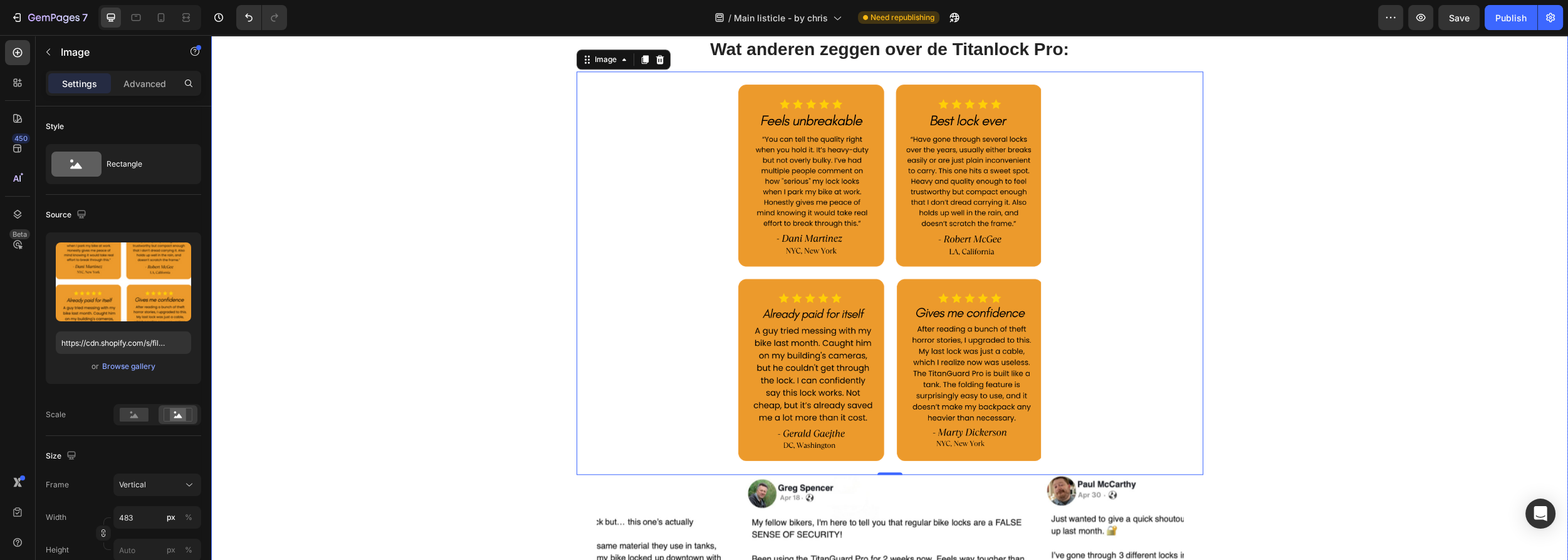 scroll, scrollTop: 2270, scrollLeft: 0, axis: vertical 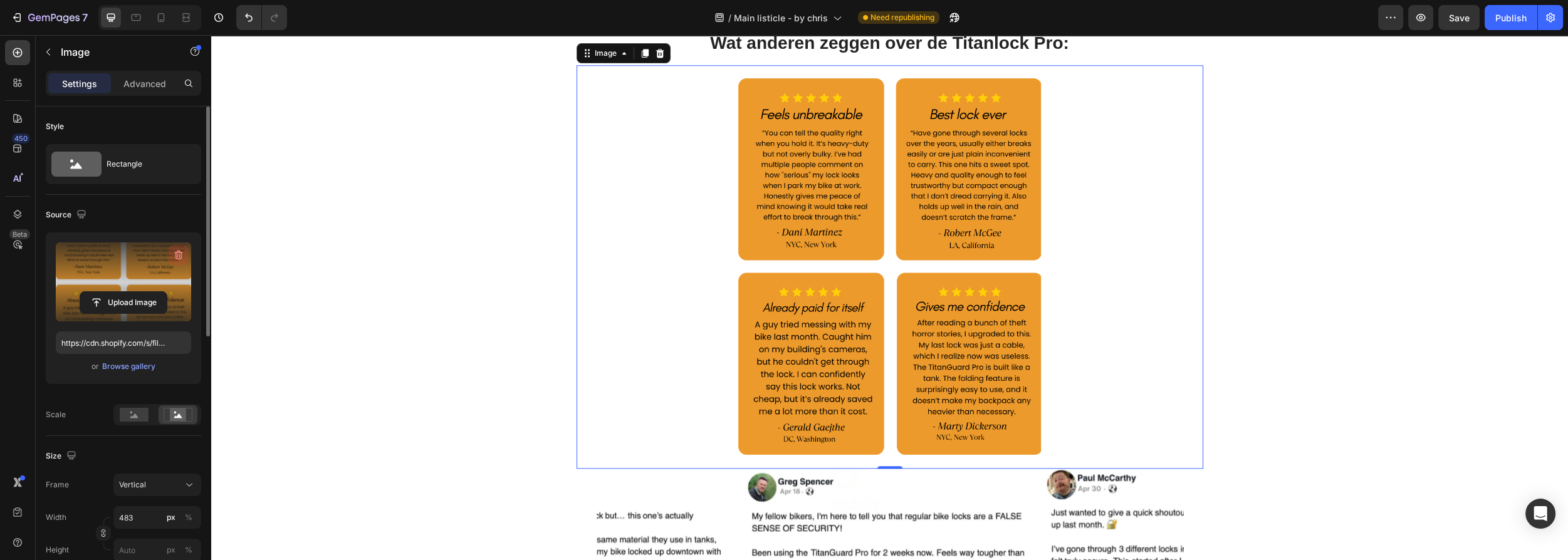 click 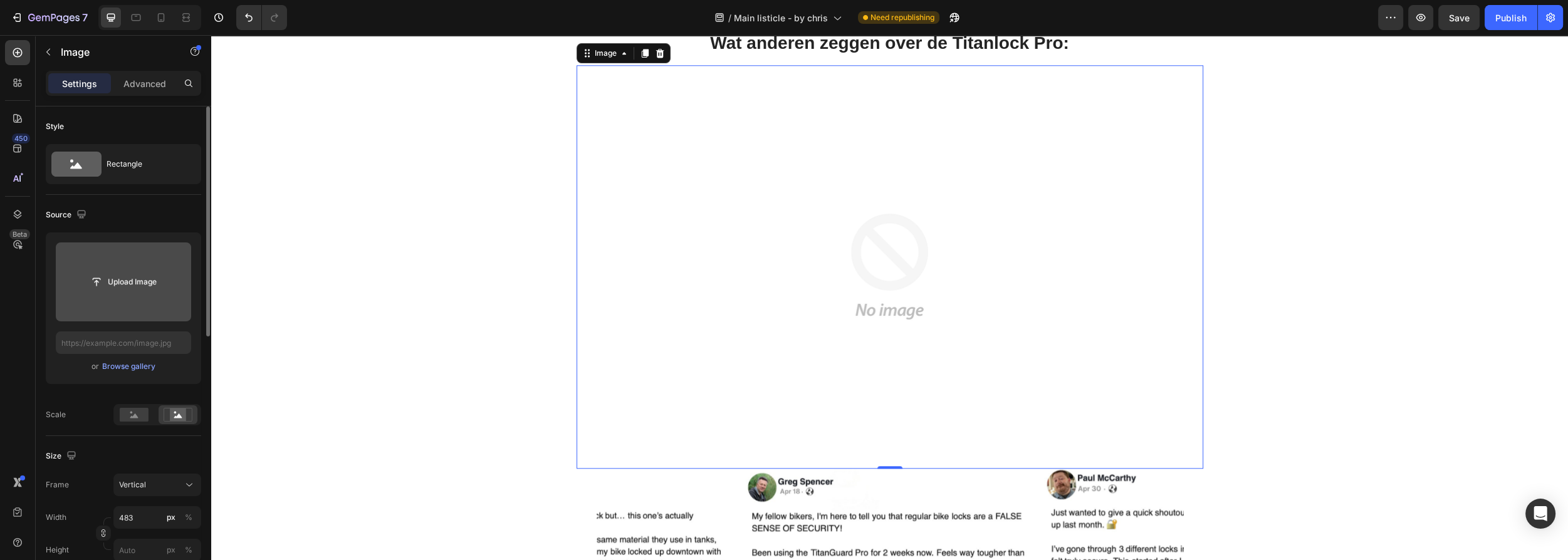 click at bounding box center (123, 282) 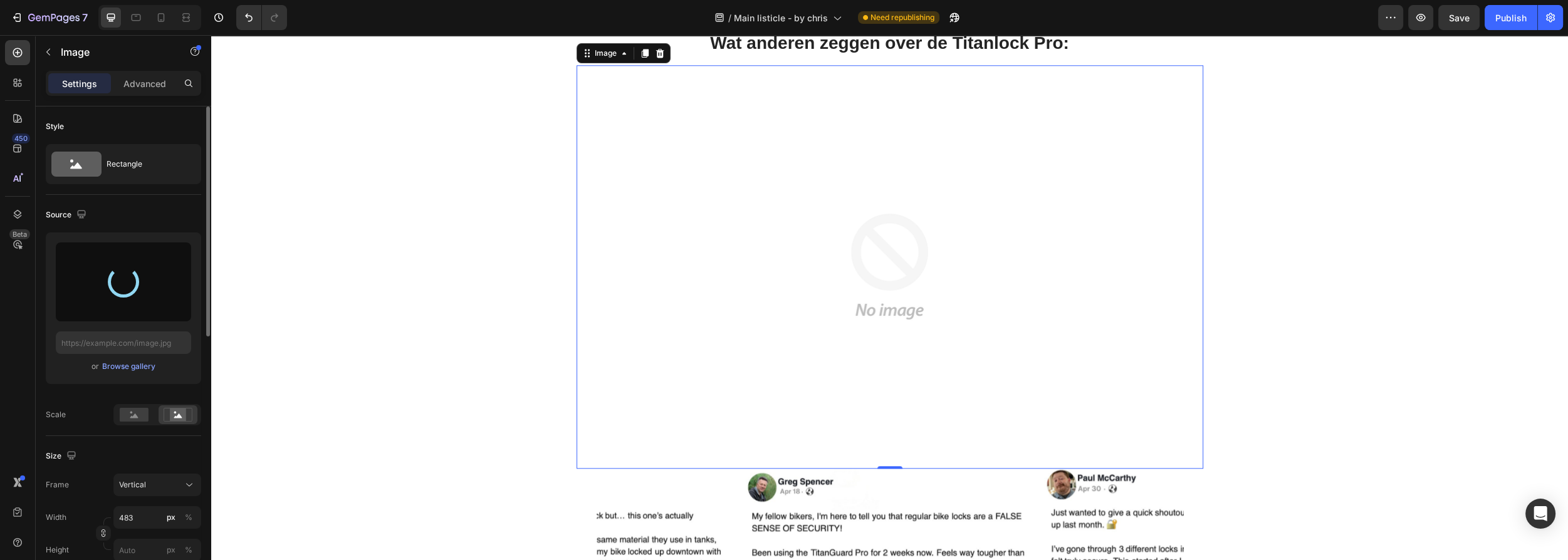 type on "https://cdn.shopify.com/s/files/1/0758/2996/9142/files/gempages_578081301244936892-c739ce29-df60-4211-9b6b-15a0d87a7747.png" 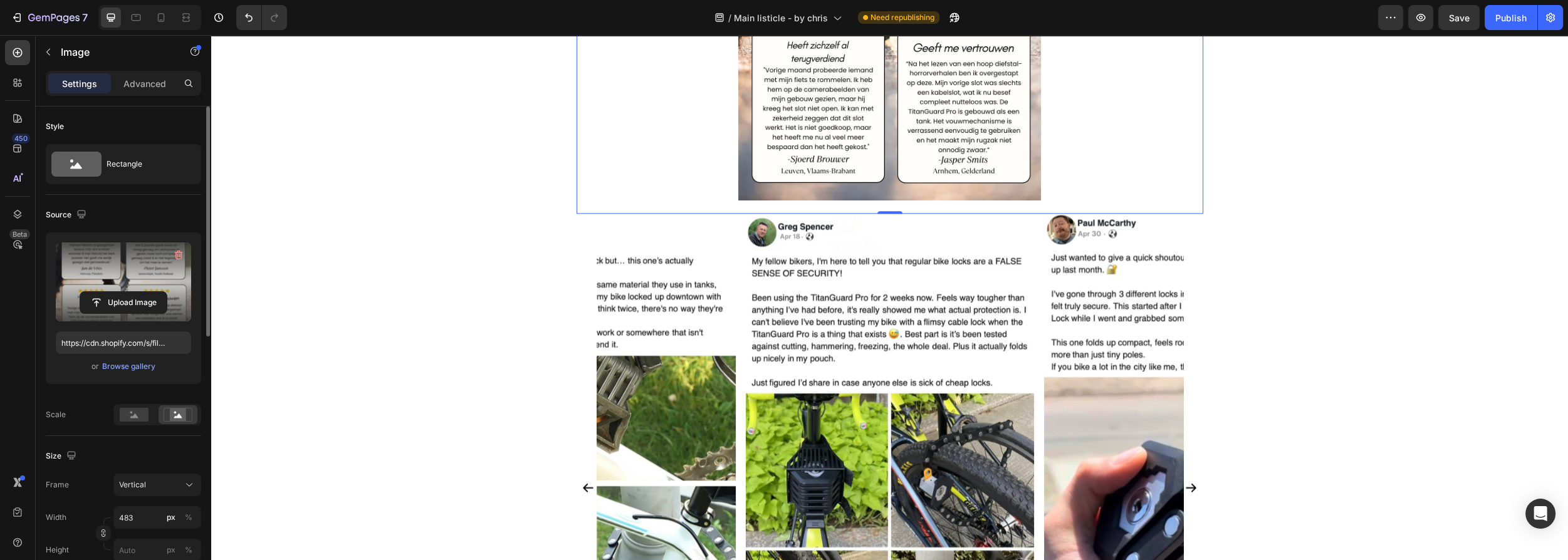 scroll, scrollTop: 2612, scrollLeft: 0, axis: vertical 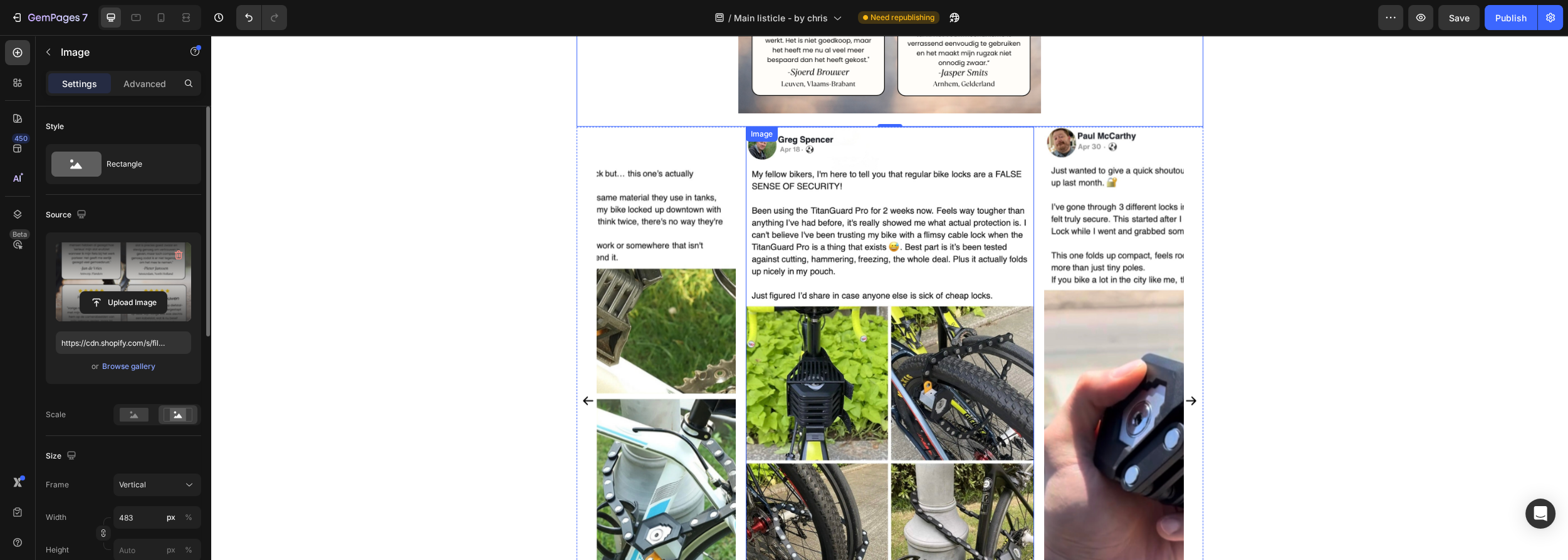 click at bounding box center [890, 401] 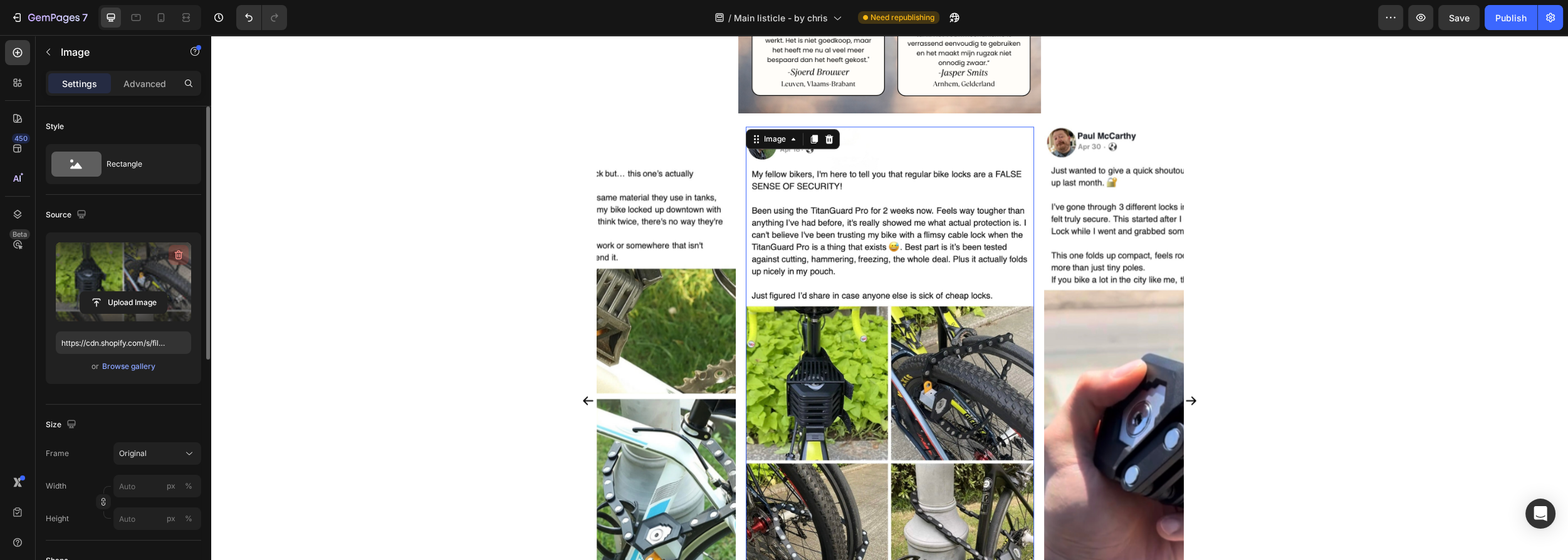 click 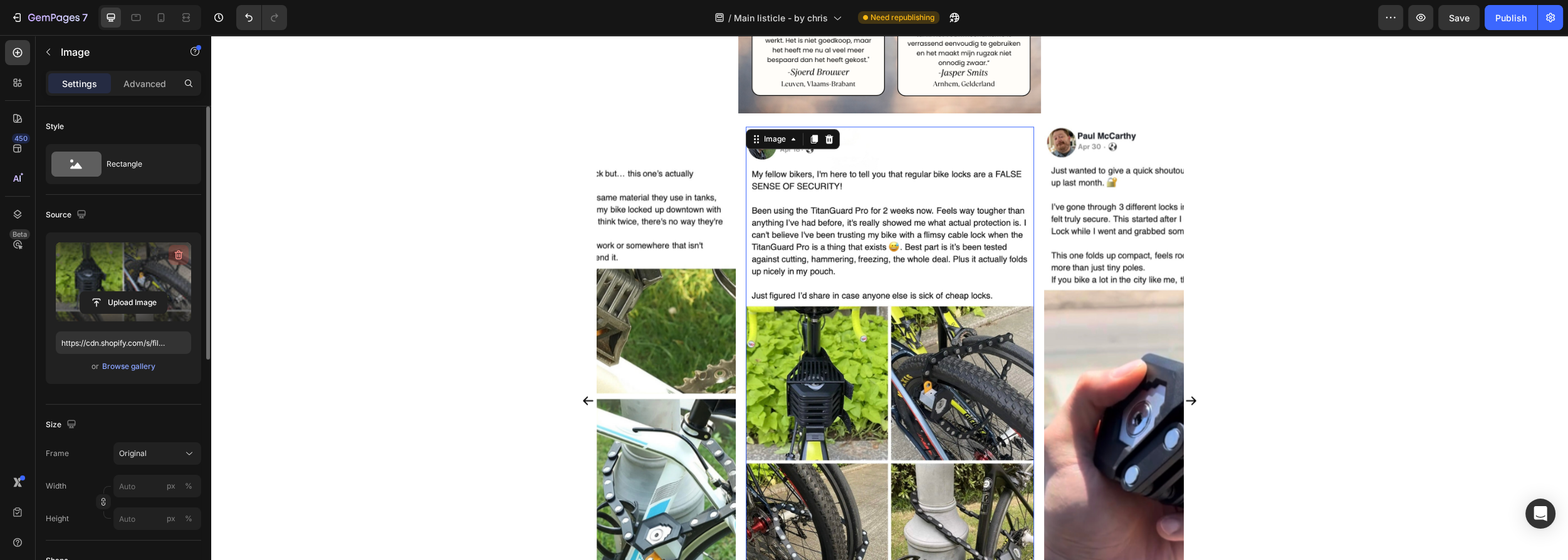 type 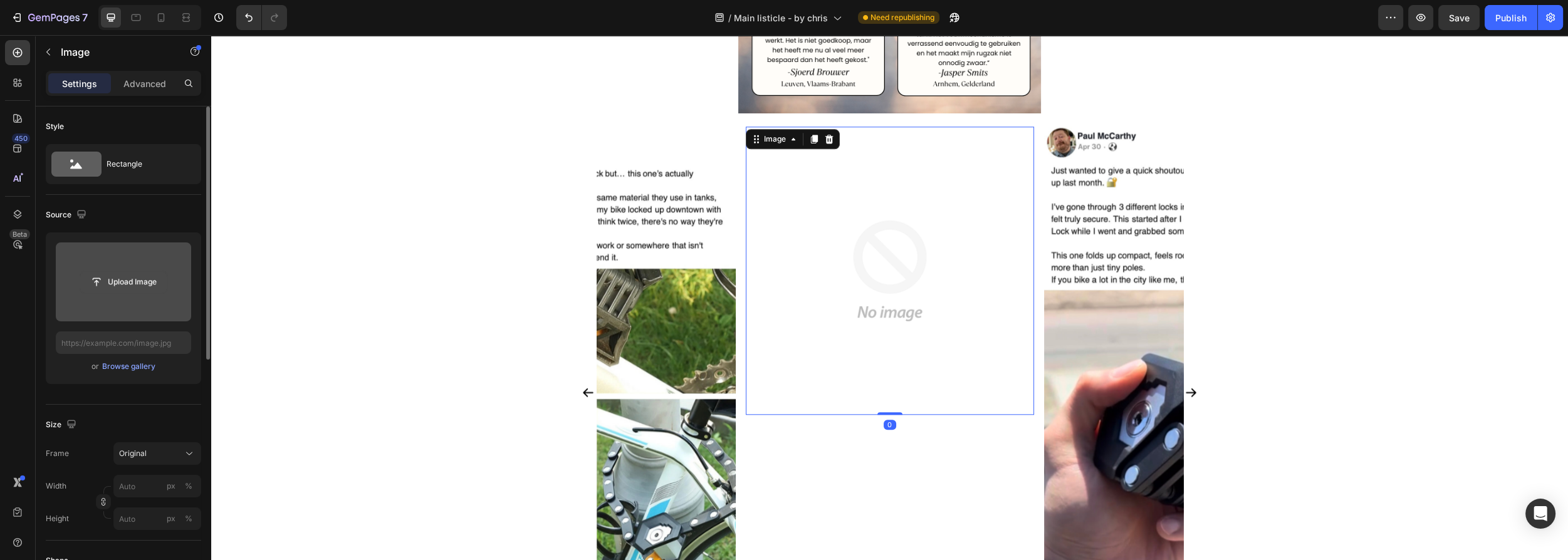 click 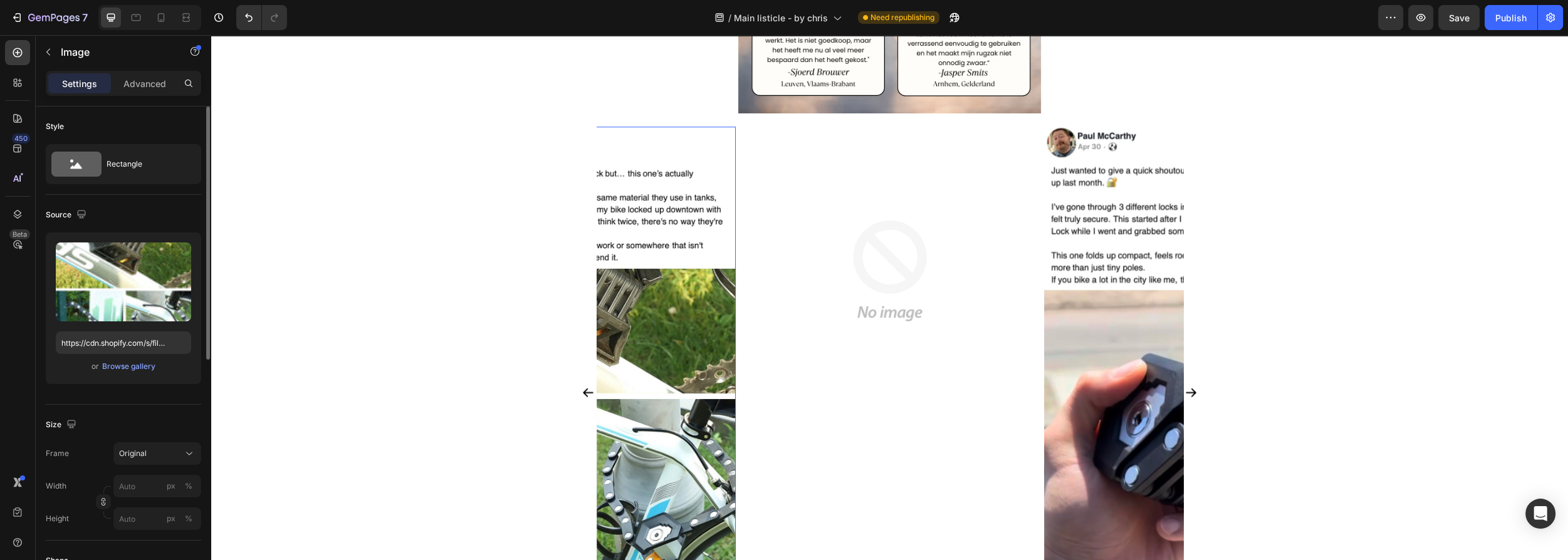 click at bounding box center [592, 380] 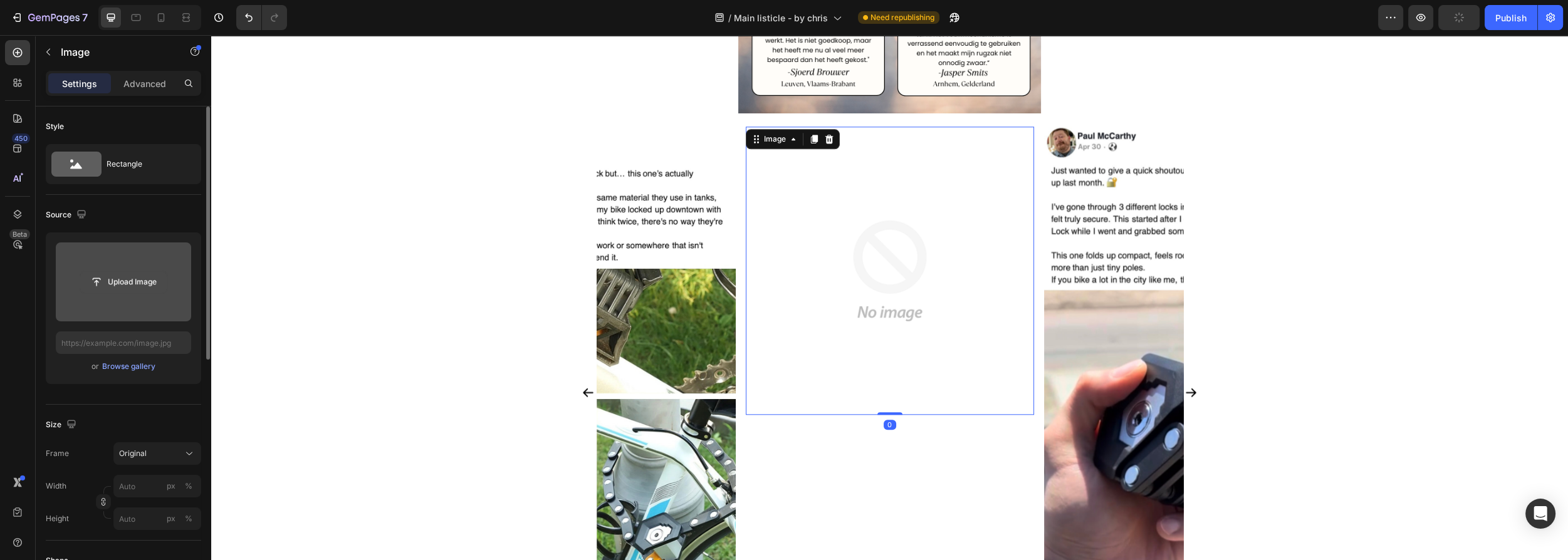 click 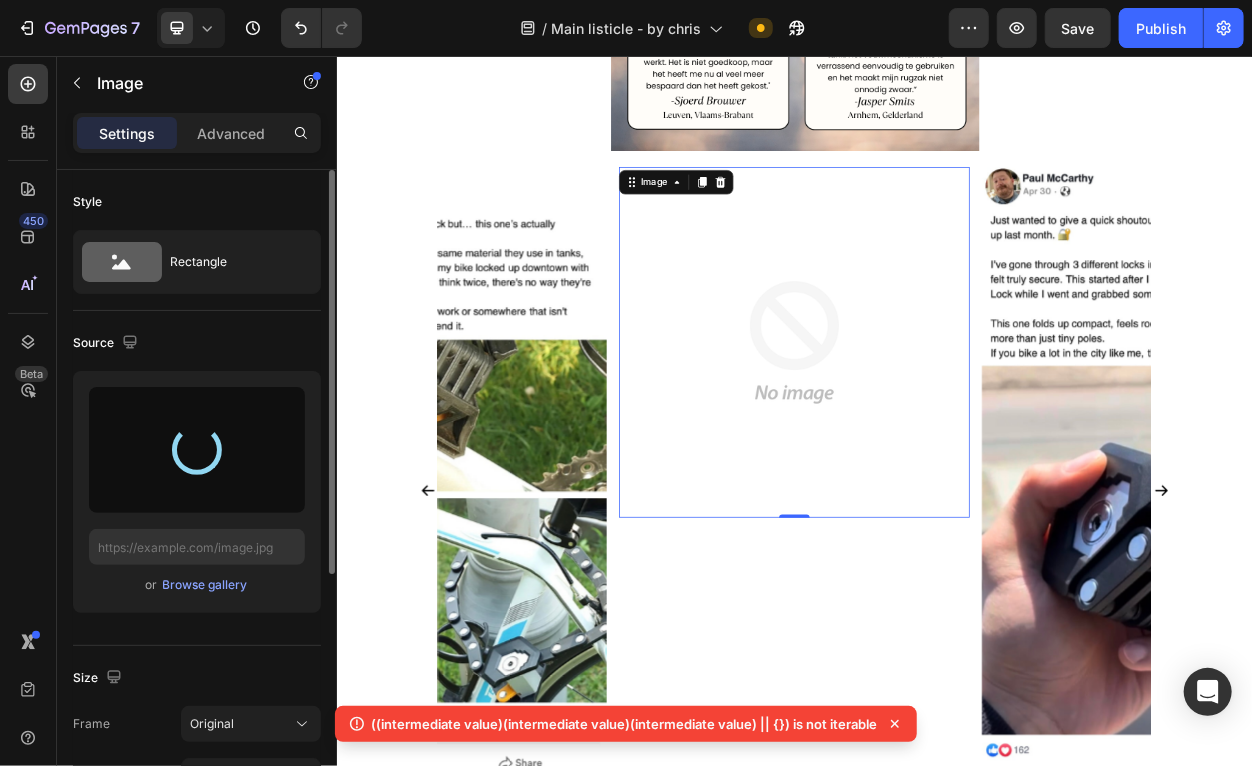 click on "Source" at bounding box center (197, 343) 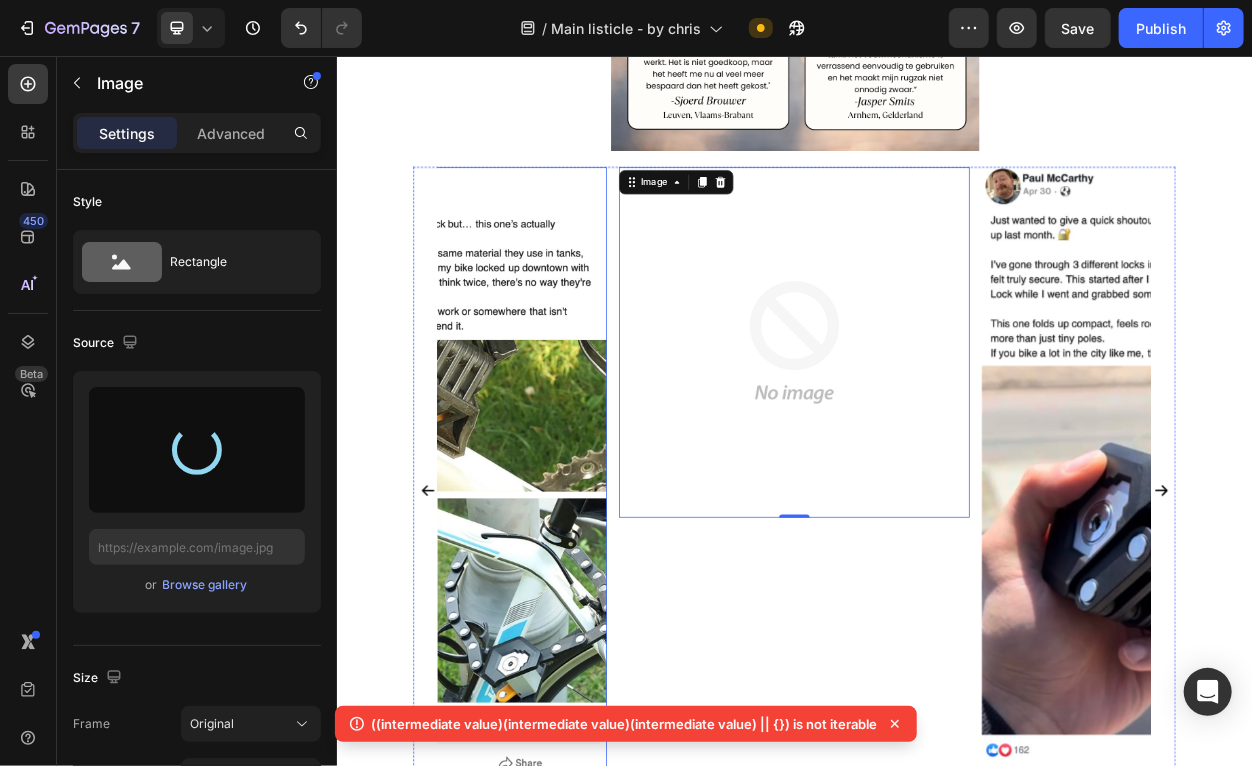 click at bounding box center [460, 606] 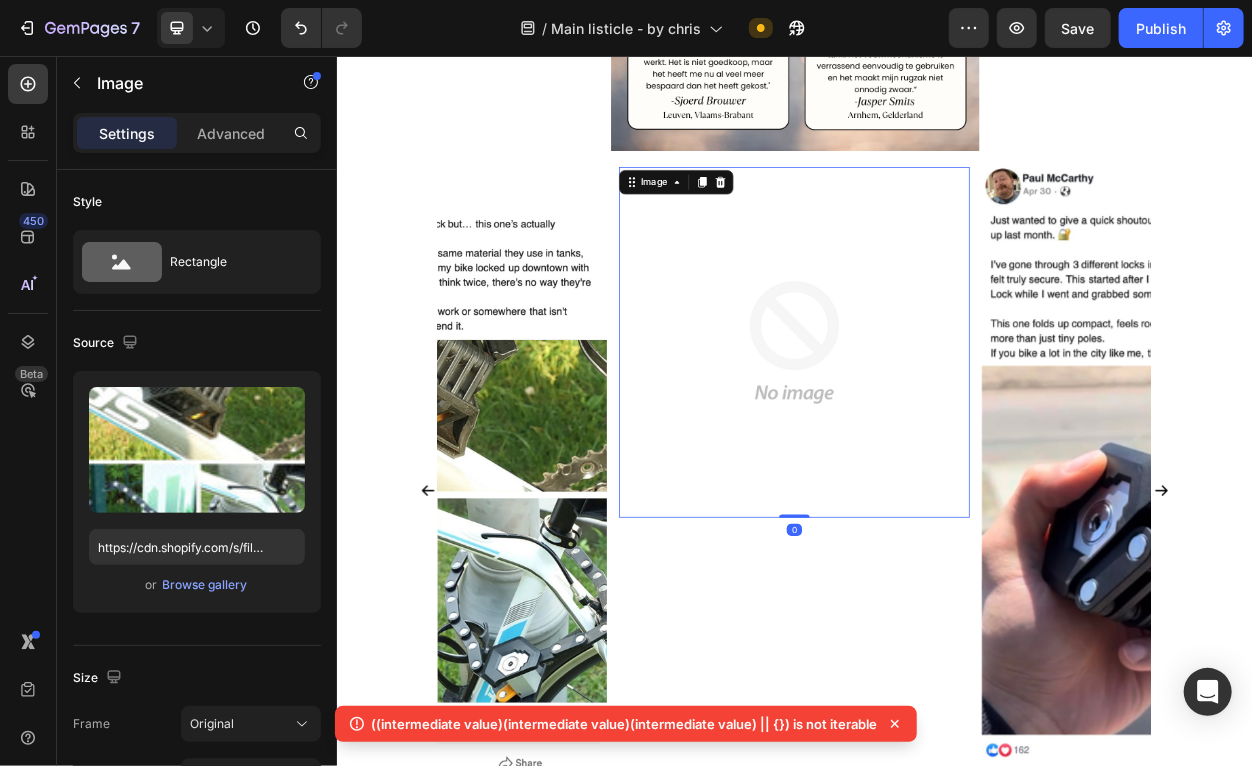 click at bounding box center (936, 432) 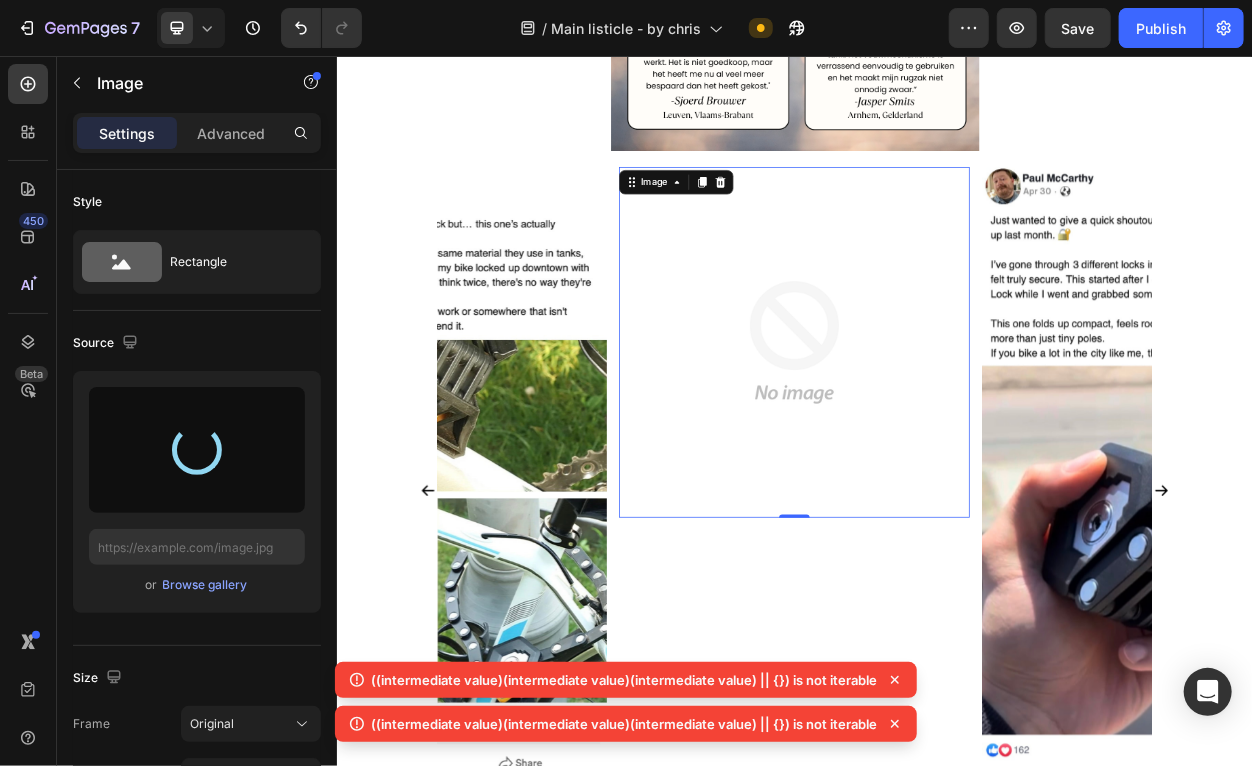 click 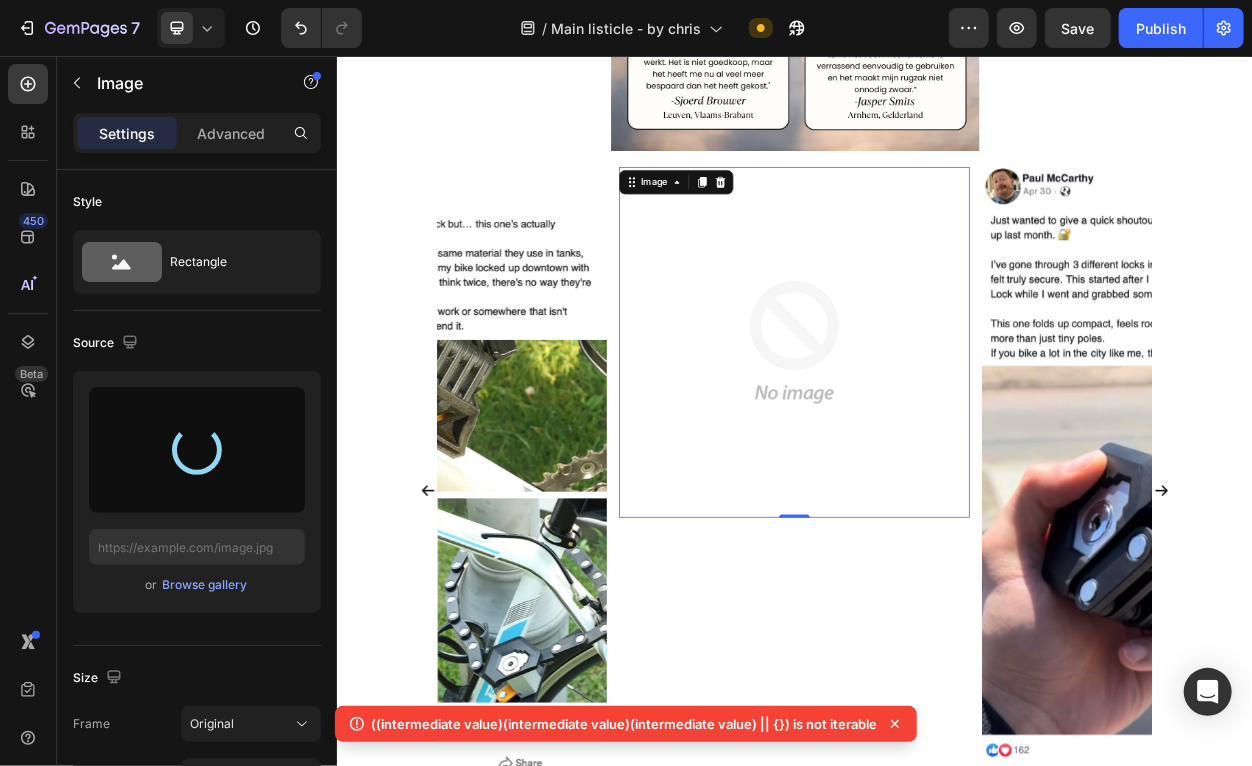 click 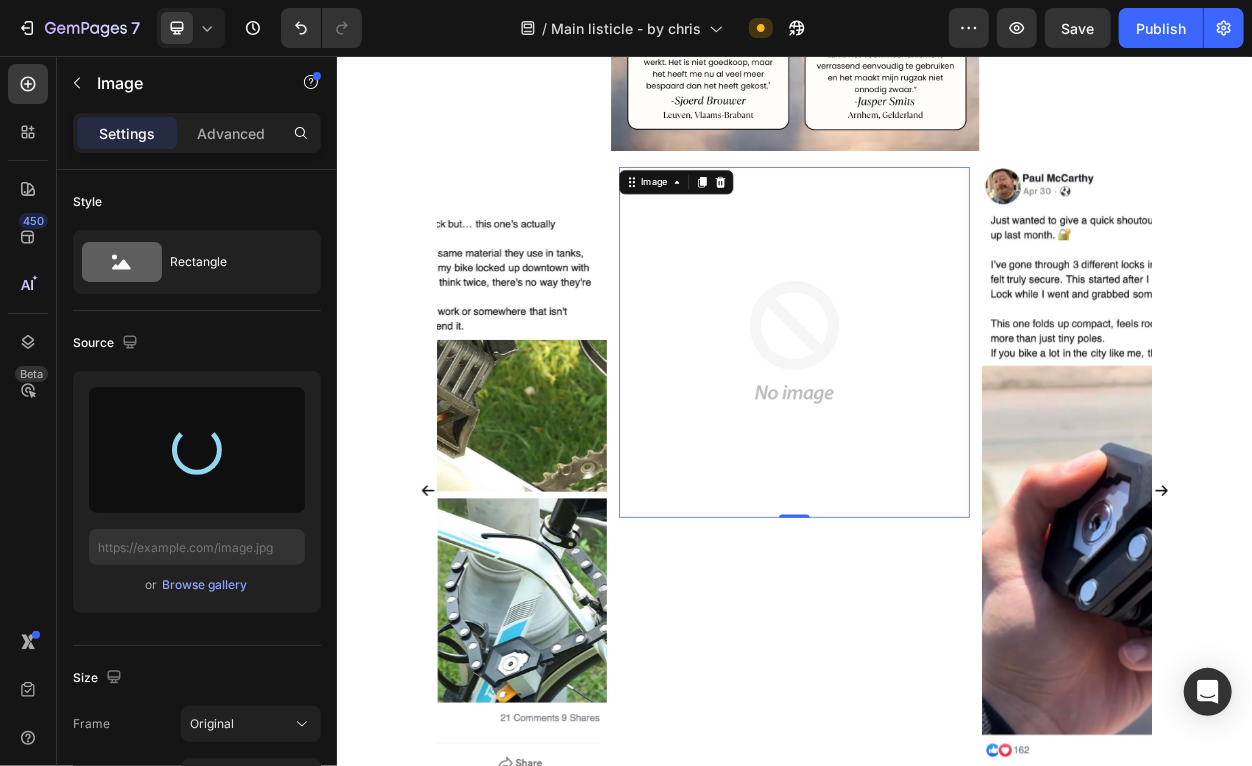 type on "https://cdn.shopify.com/s/files/1/0758/2996/9142/files/gempages_578081301244936892-612ea532-b57c-41ed-a175-9bf04b3baa30.png" 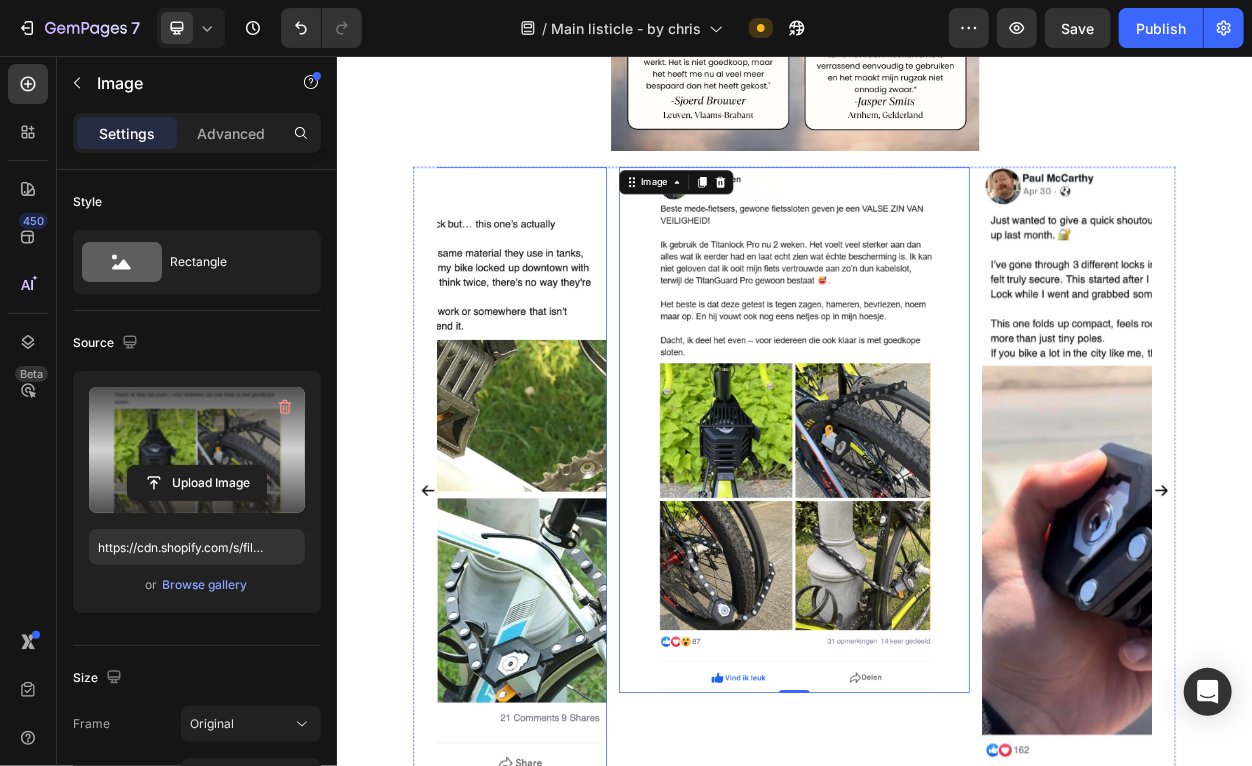 click at bounding box center [460, 606] 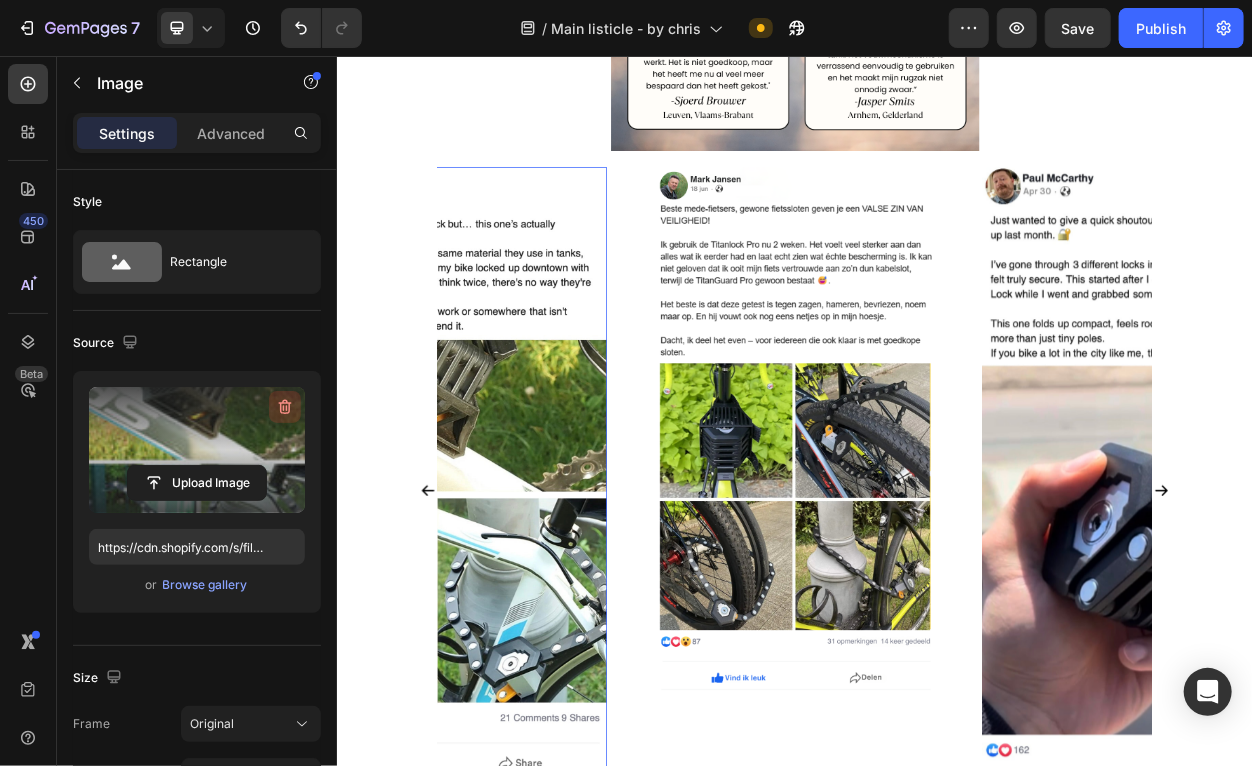 click 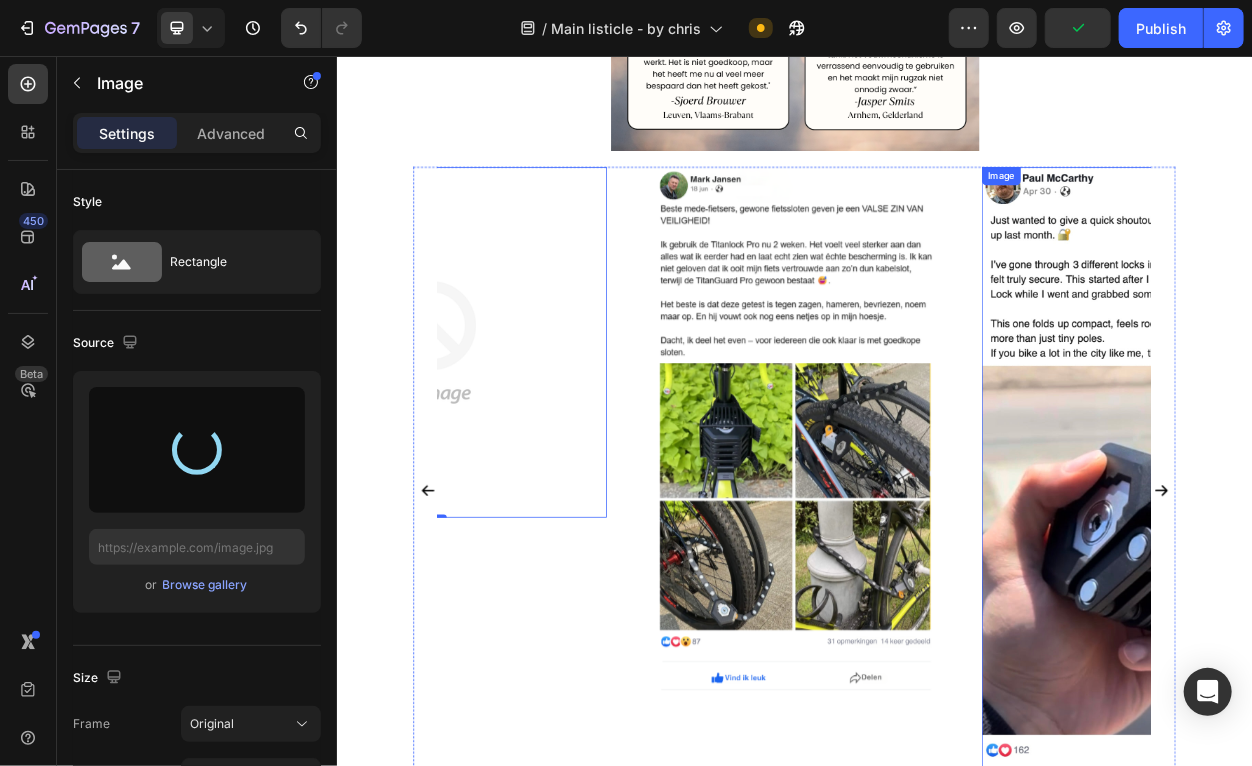 type on "https://cdn.shopify.com/s/files/1/0758/2996/9142/files/gempages_578081301244936892-198bc499-f5fa-40c4-93e3-a08ff097bf18.png" 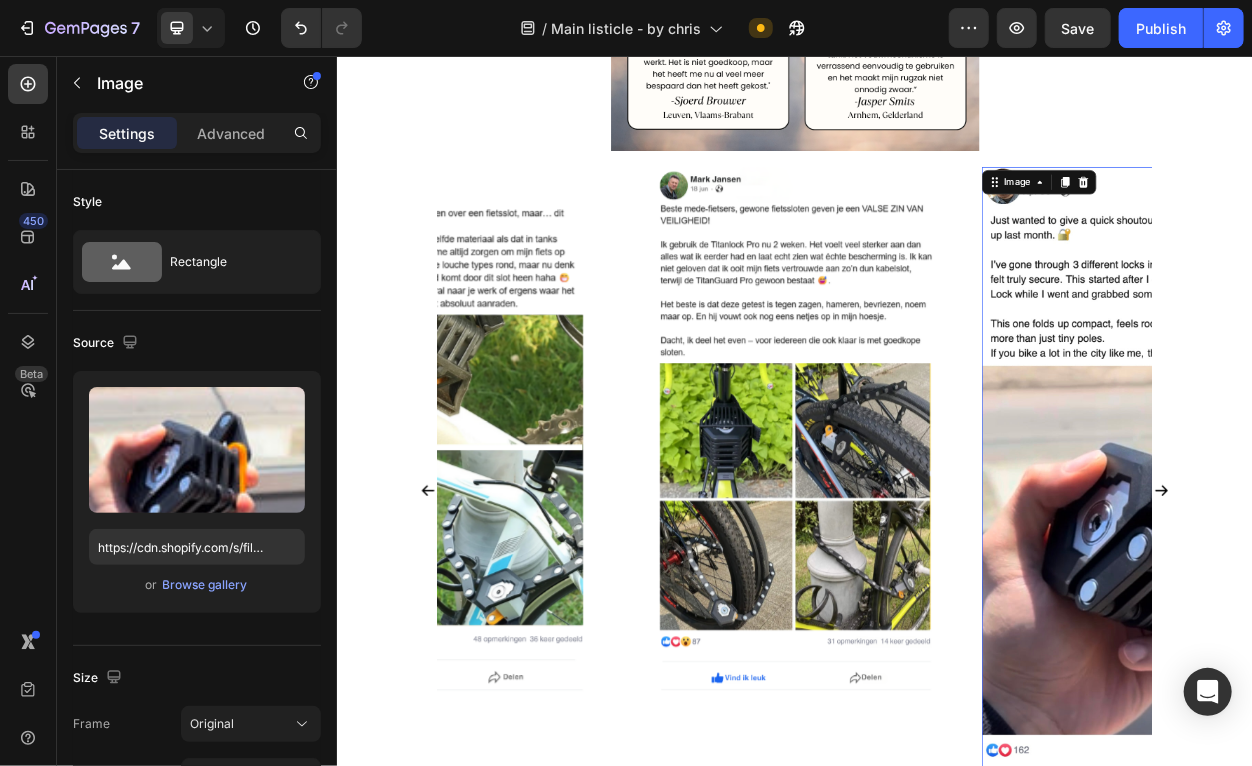 click at bounding box center [1412, 627] 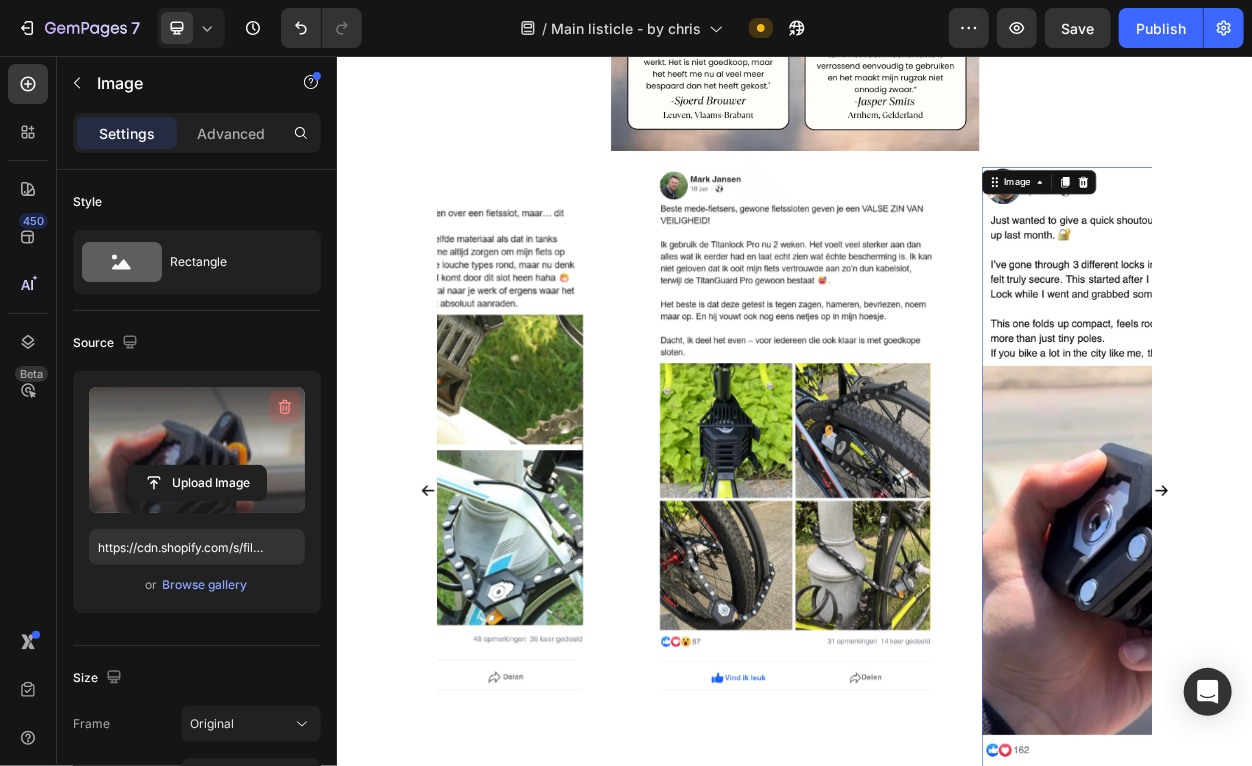click at bounding box center [285, 407] 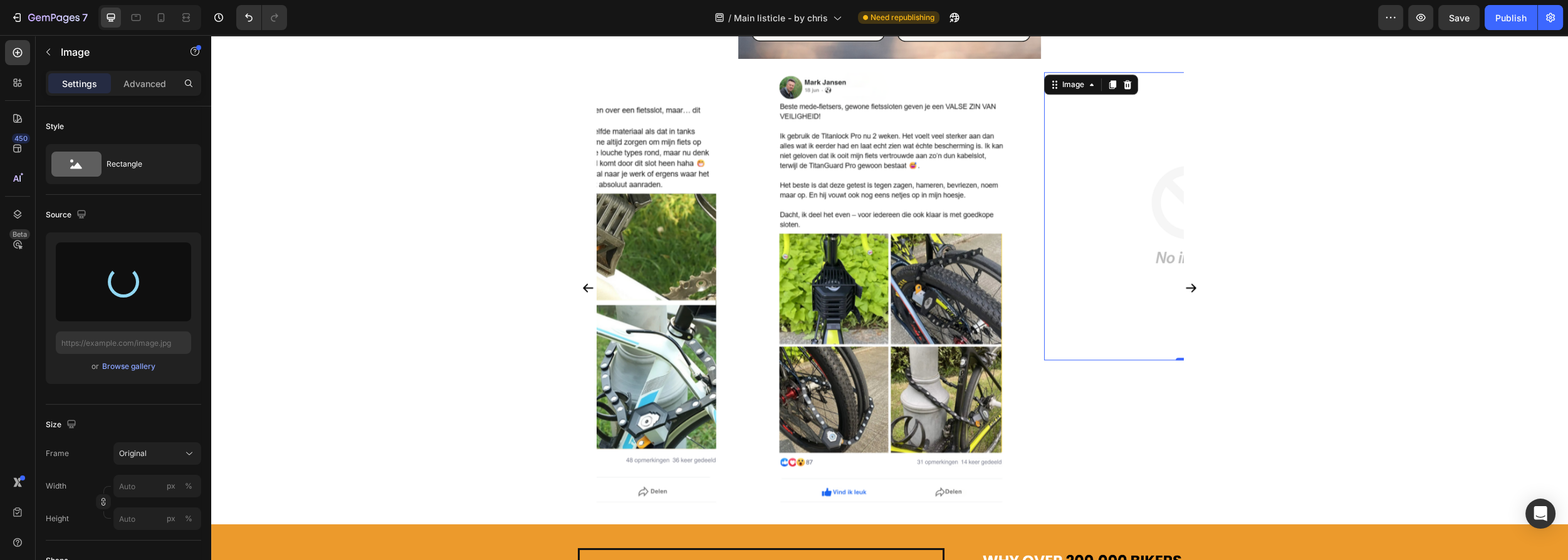 scroll, scrollTop: 2669, scrollLeft: 0, axis: vertical 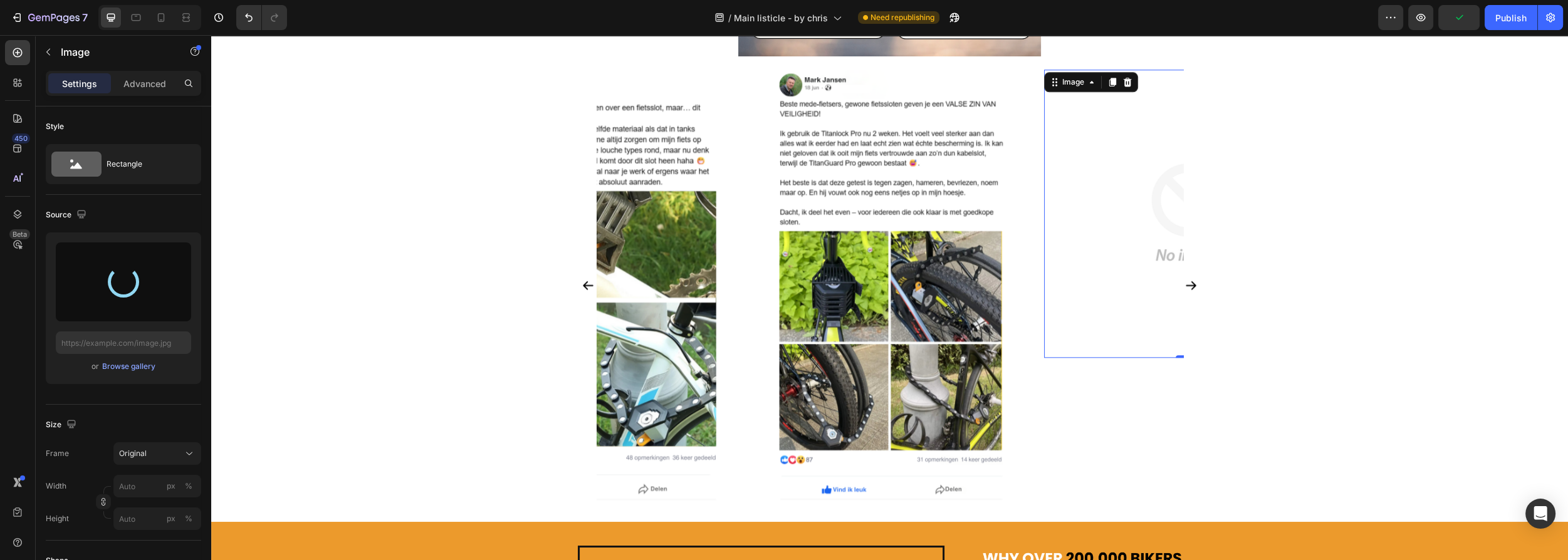 type on "https://cdn.shopify.com/s/files/1/0758/2996/9142/files/gempages_578081301244936892-e5821f6a-f704-497a-8733-8e4159ef7d0c.png" 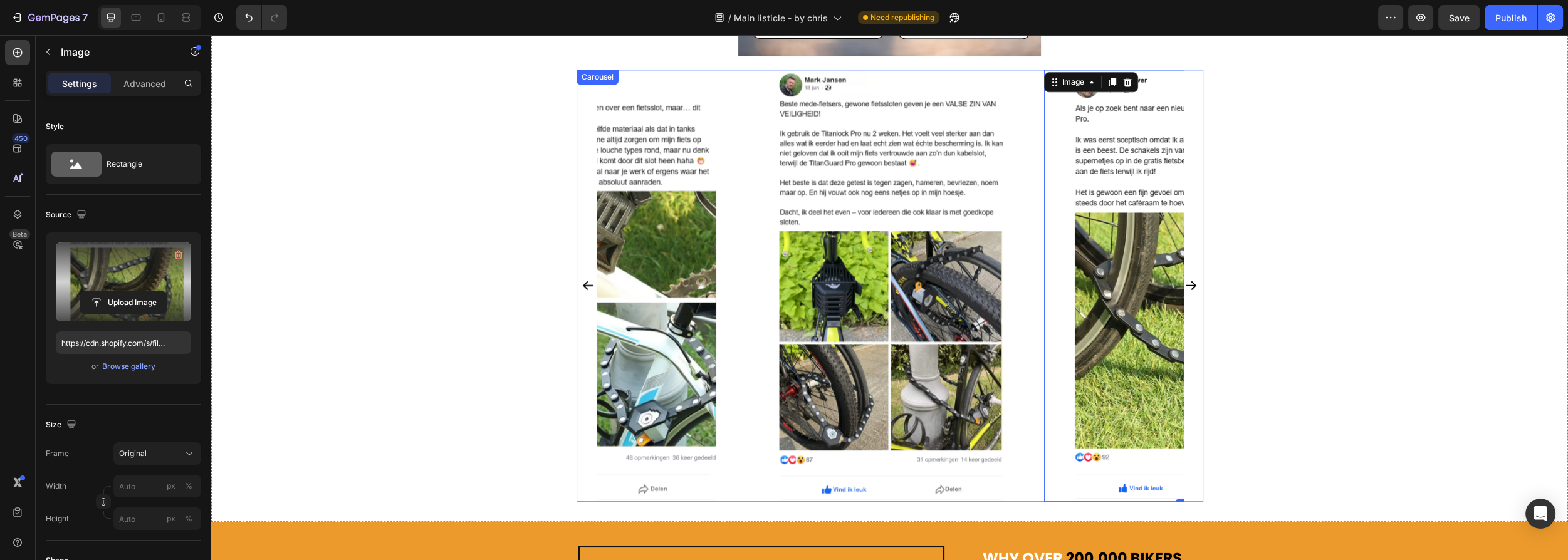 click 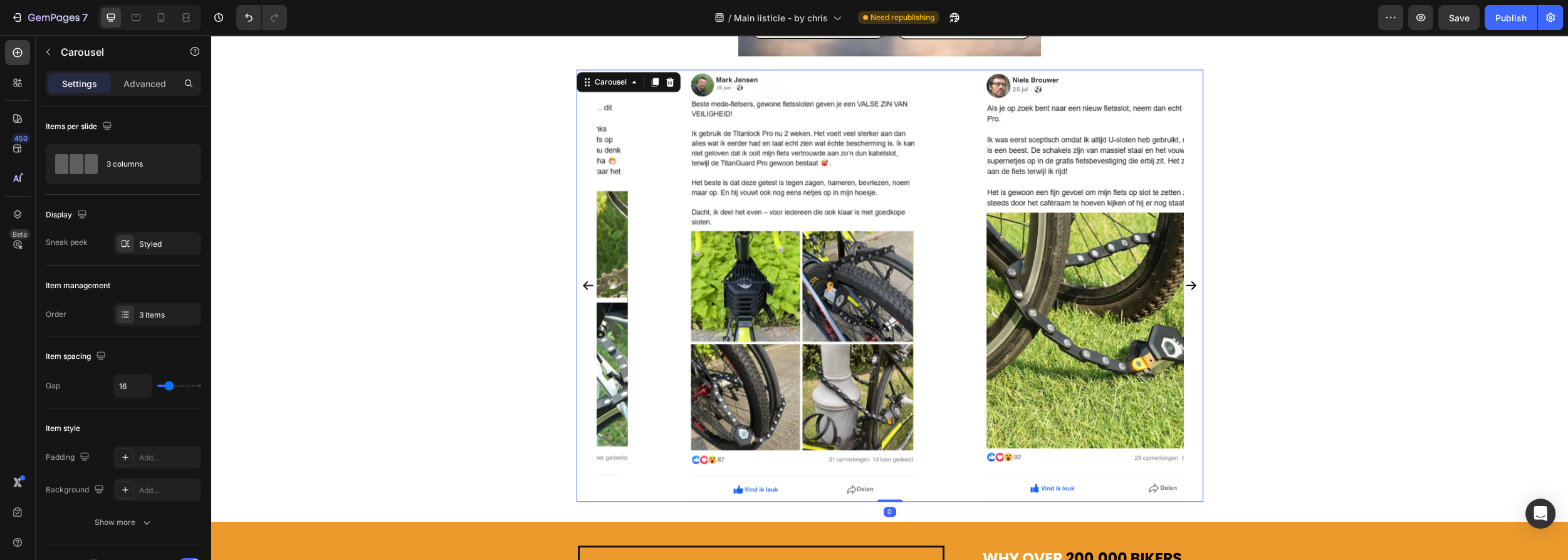 click 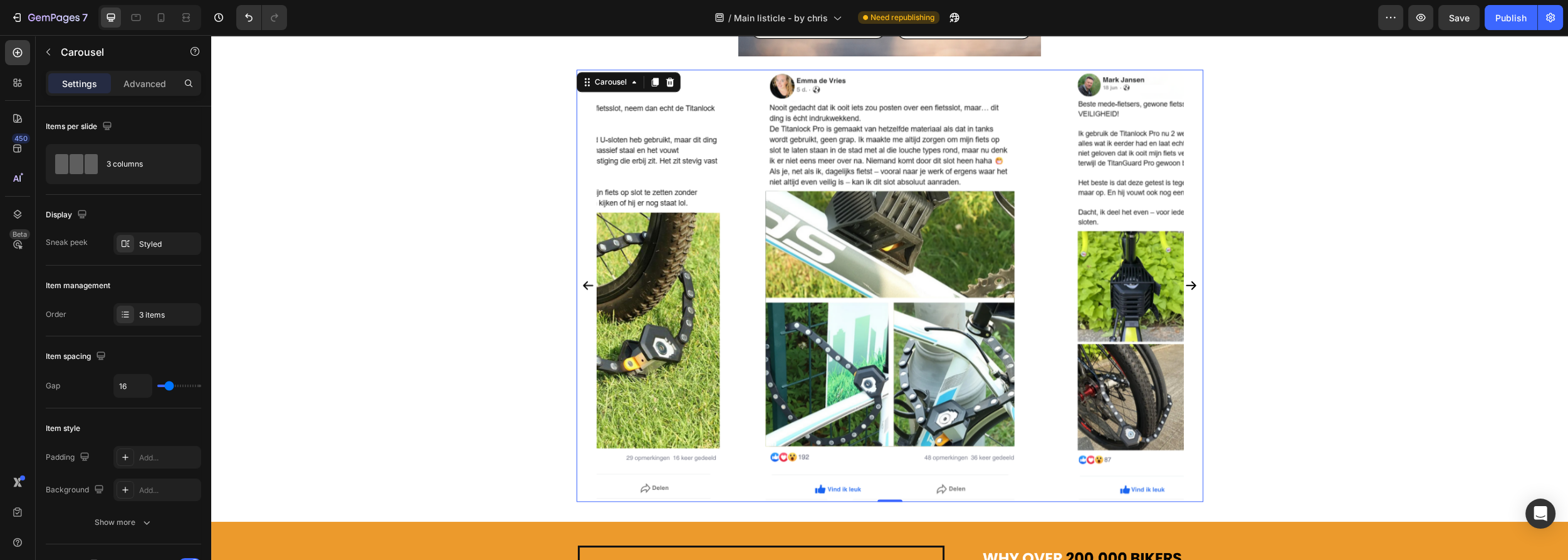 click 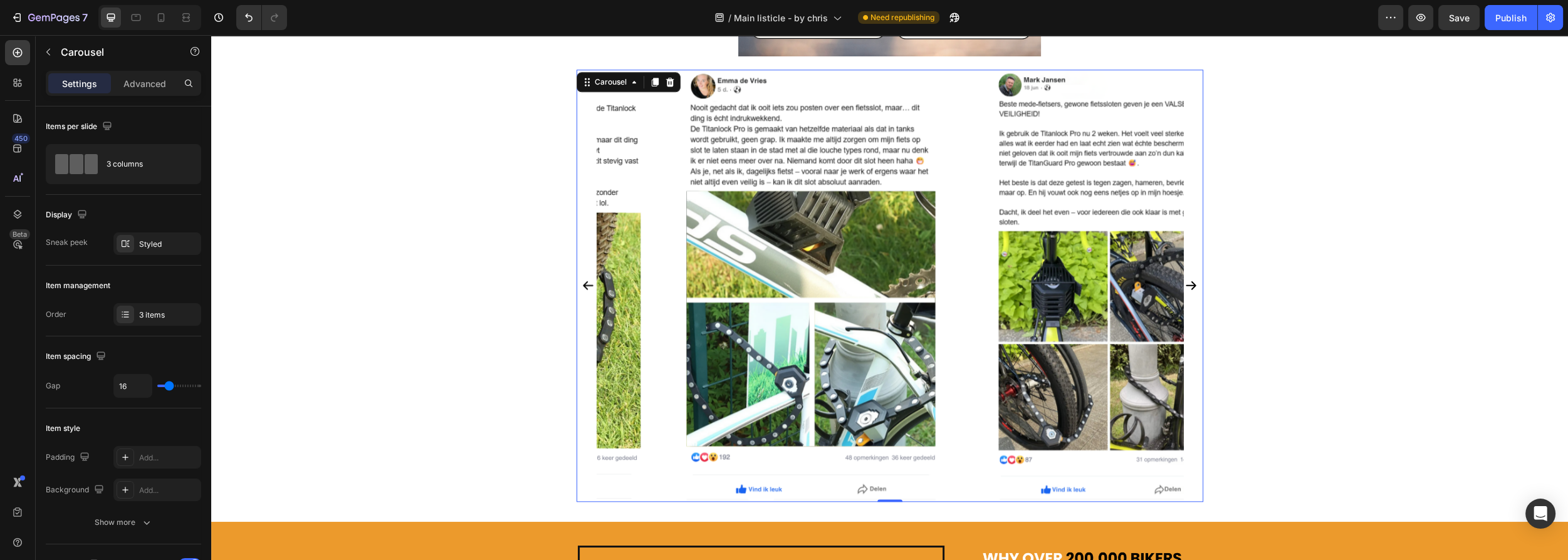 click 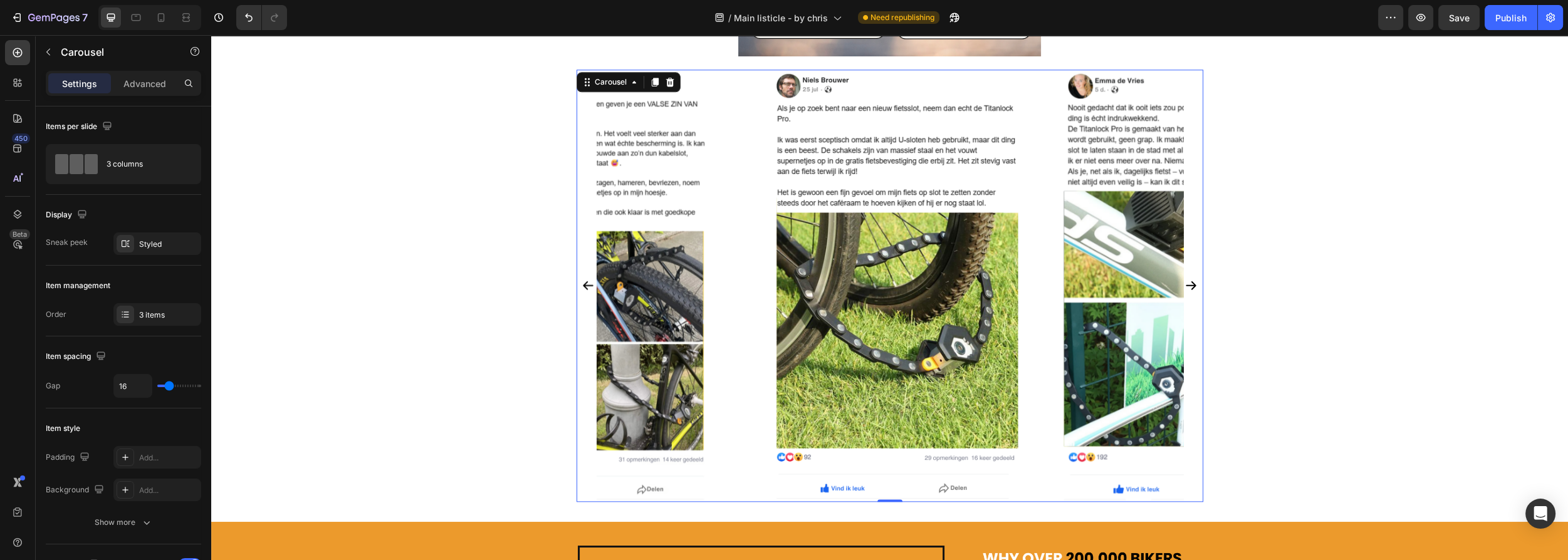 click 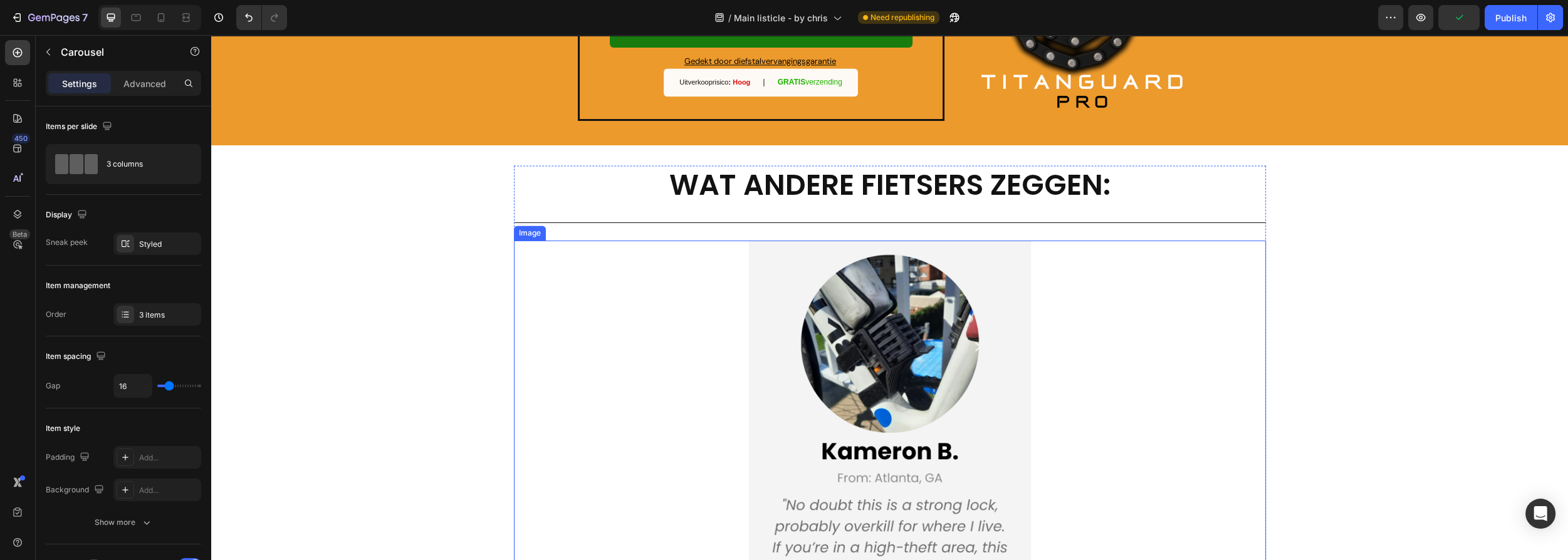 scroll, scrollTop: 3322, scrollLeft: 0, axis: vertical 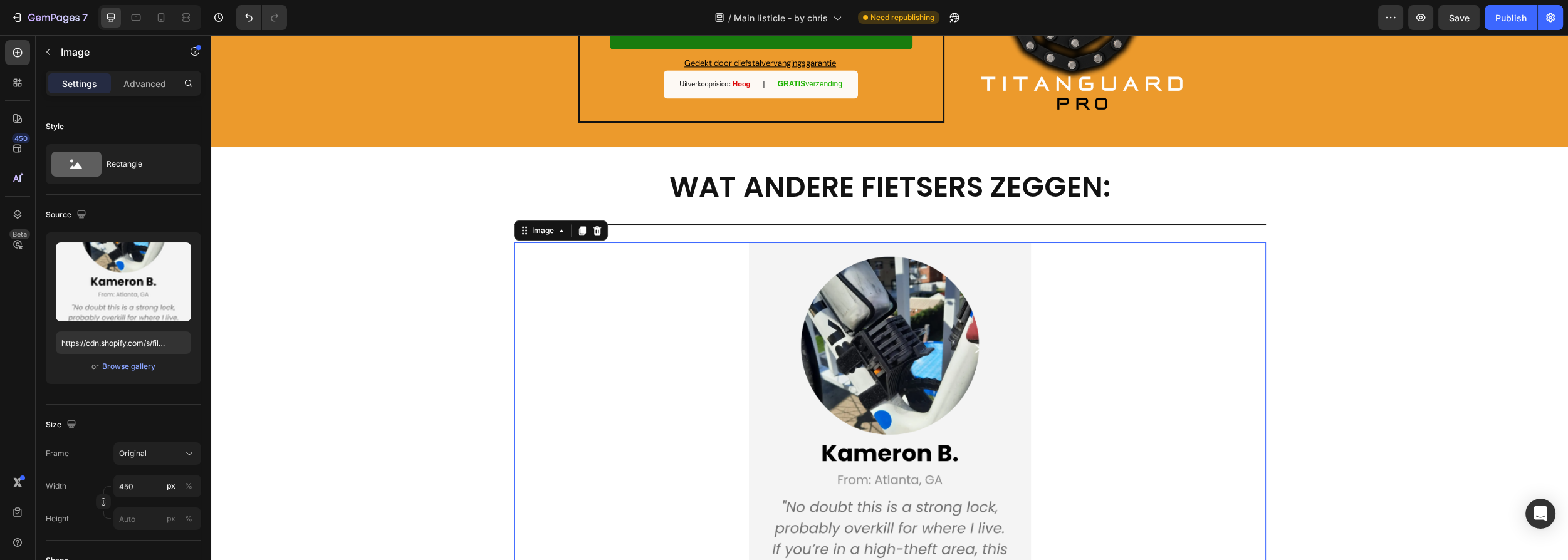 click at bounding box center [890, 454] 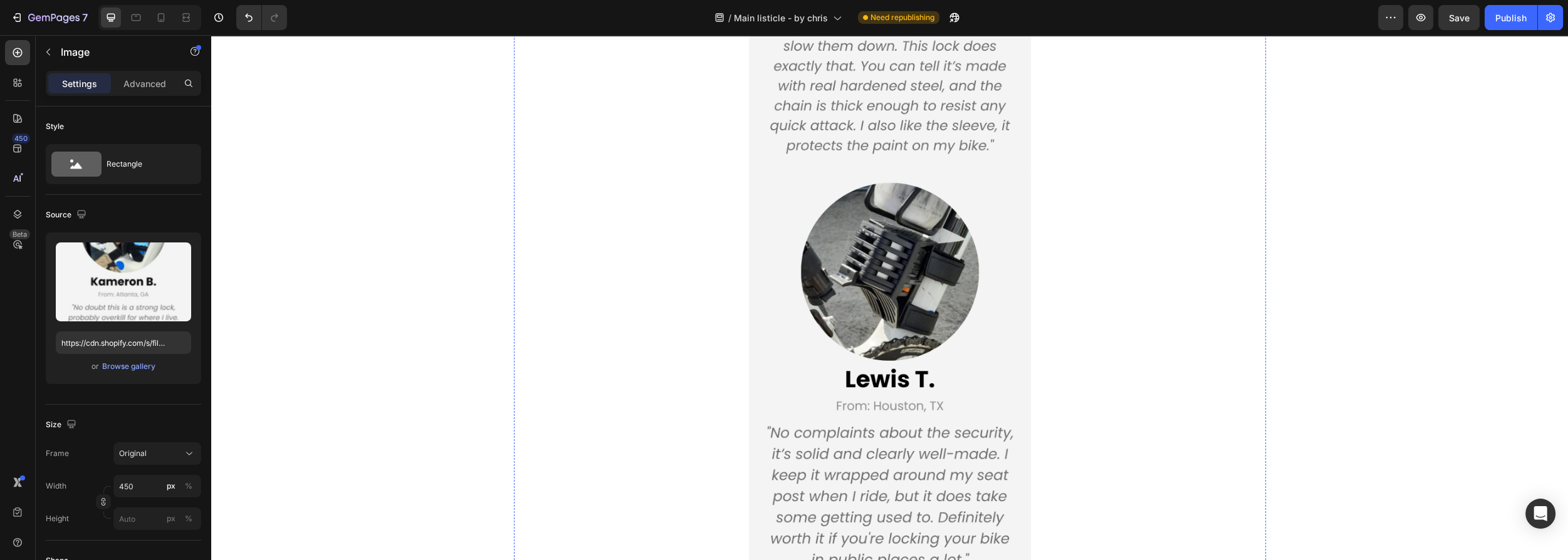 scroll, scrollTop: 5298, scrollLeft: 0, axis: vertical 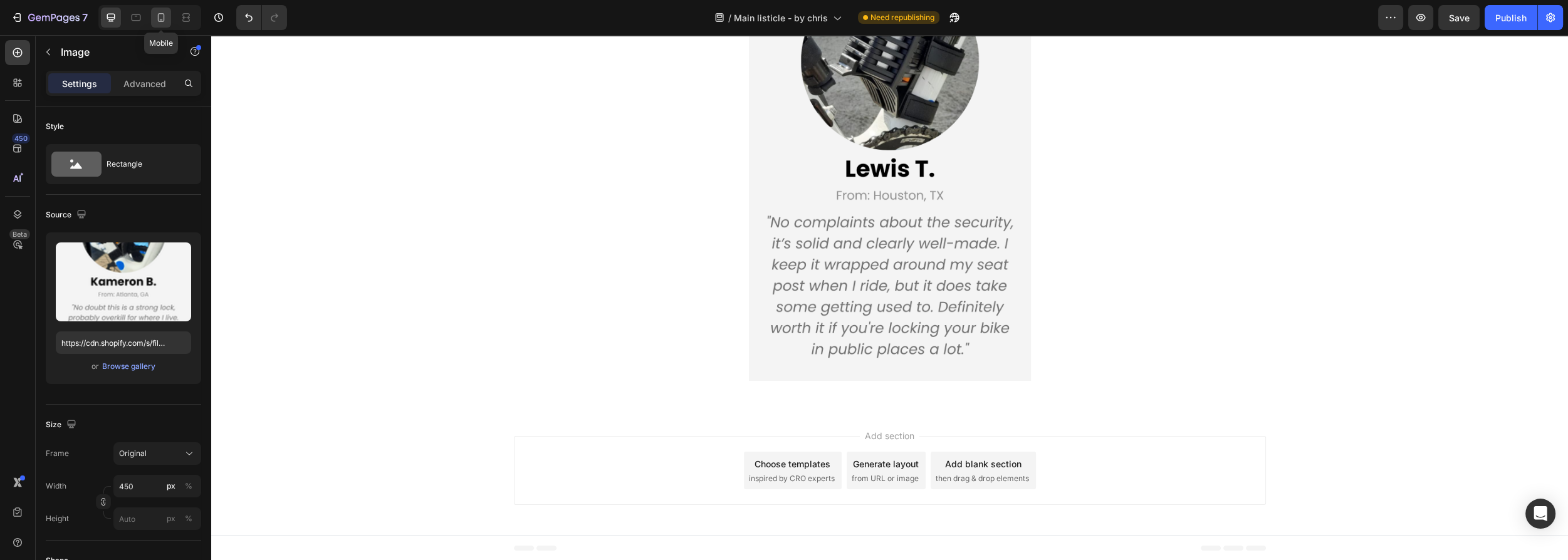 click 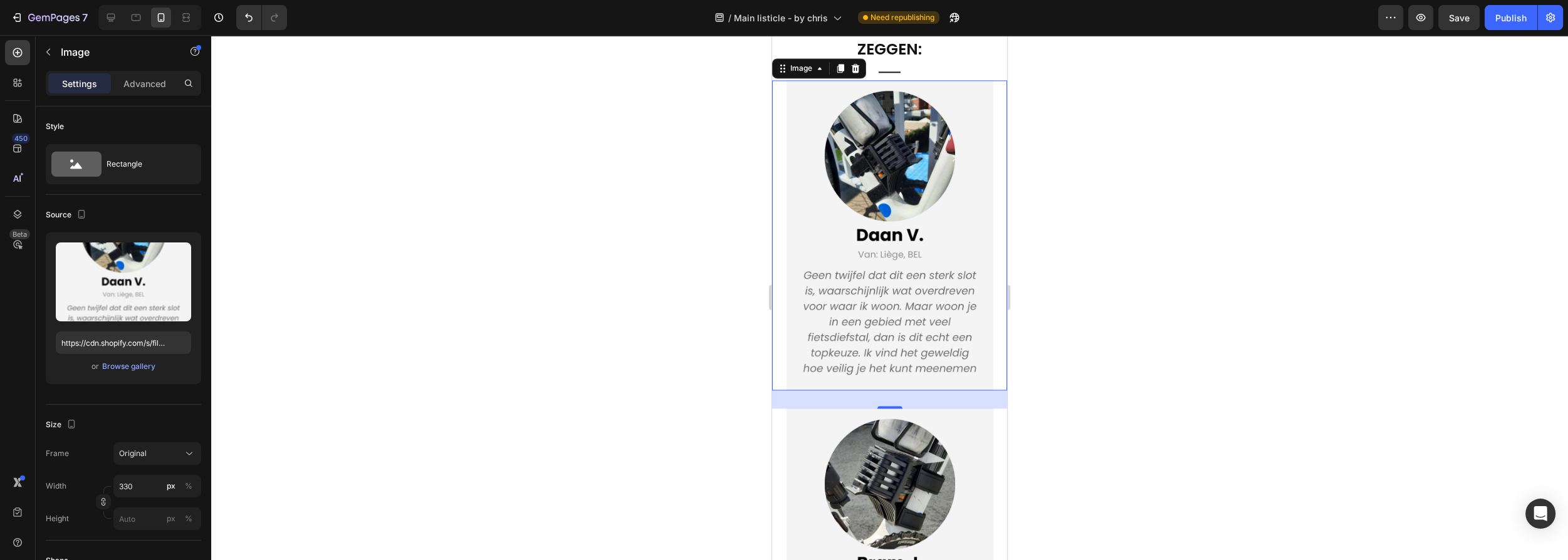 click at bounding box center [890, 235] 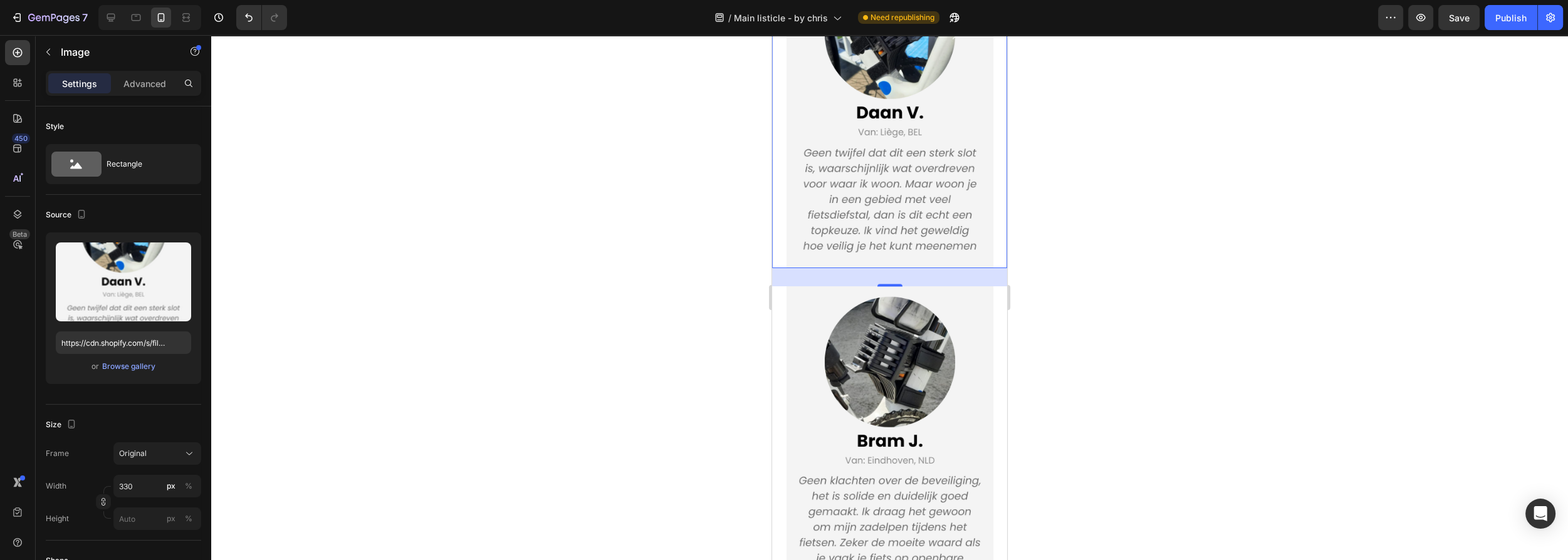 scroll, scrollTop: 3277, scrollLeft: 0, axis: vertical 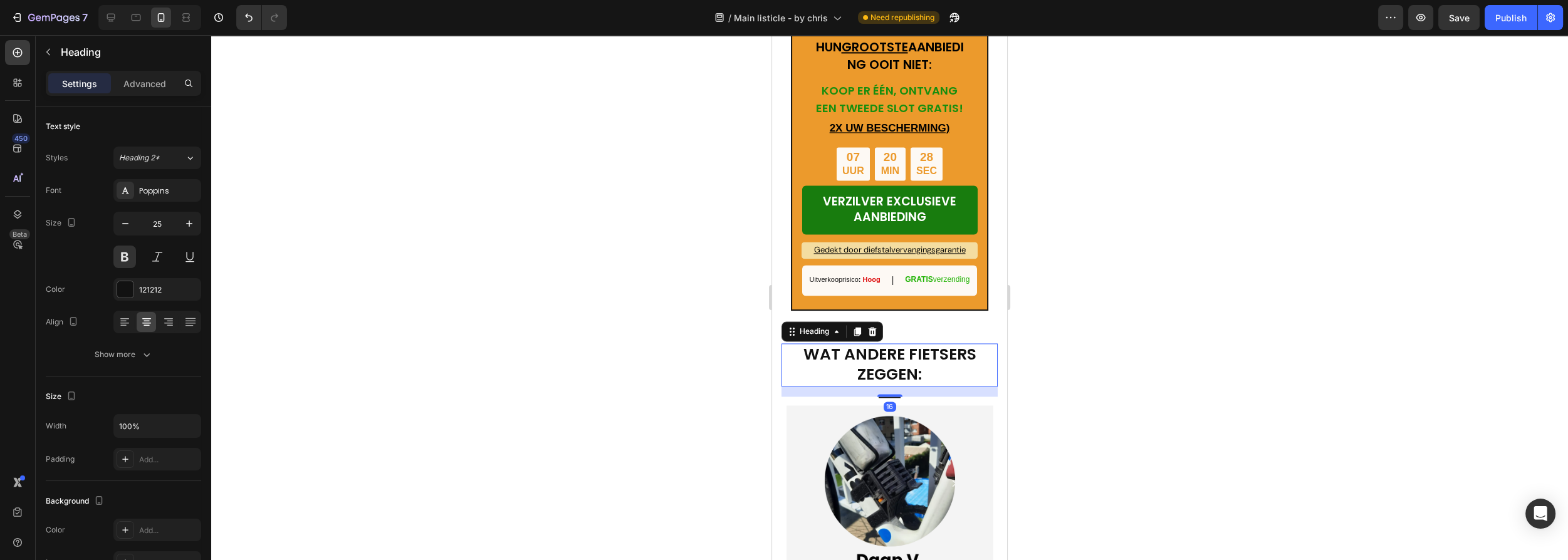 click on "WAT ANDERE FIETSERS ZEGGEN:" at bounding box center [889, 365] 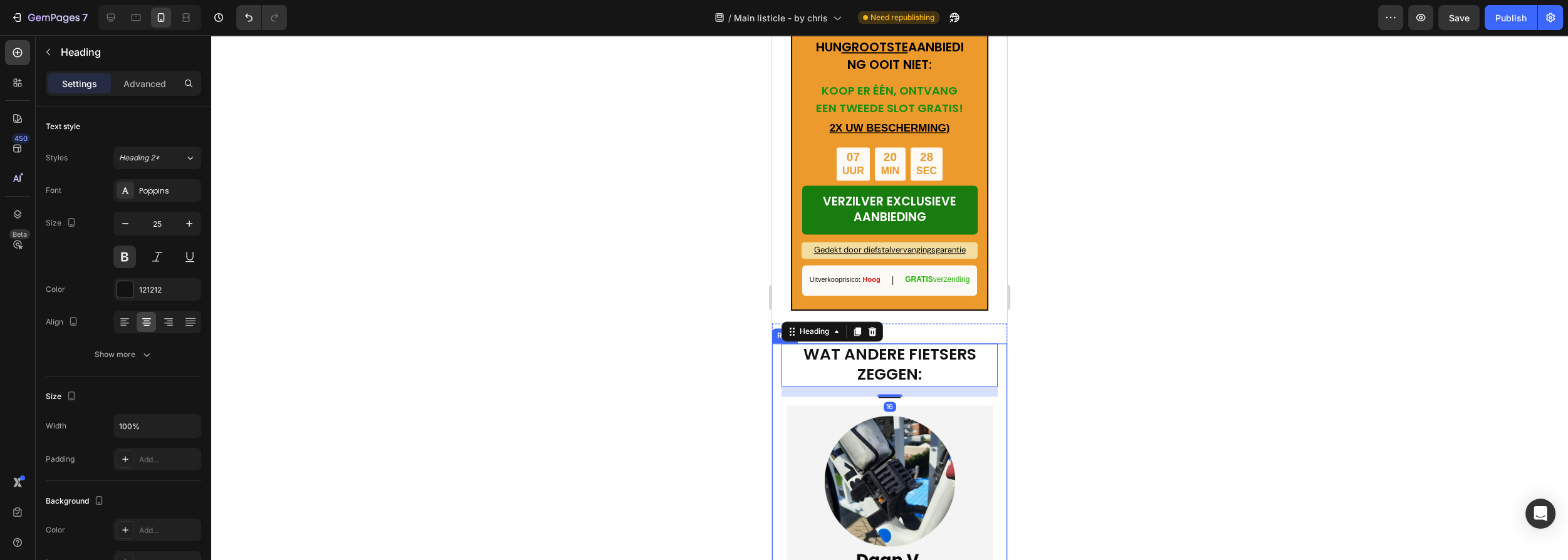 click on "WAT ANDERE FIETSERS ZEGGEN:   Heading   16                Title Line Image Image Image Image Image" at bounding box center [889, 1195] 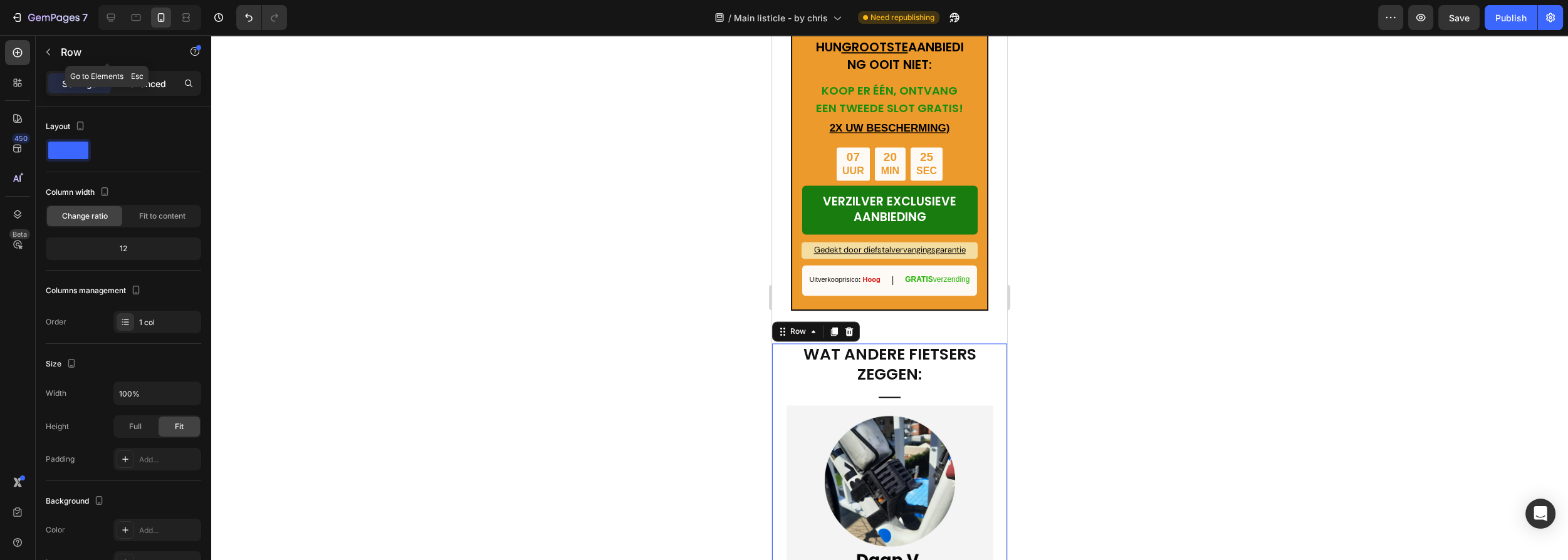 click on "Advanced" at bounding box center (145, 83) 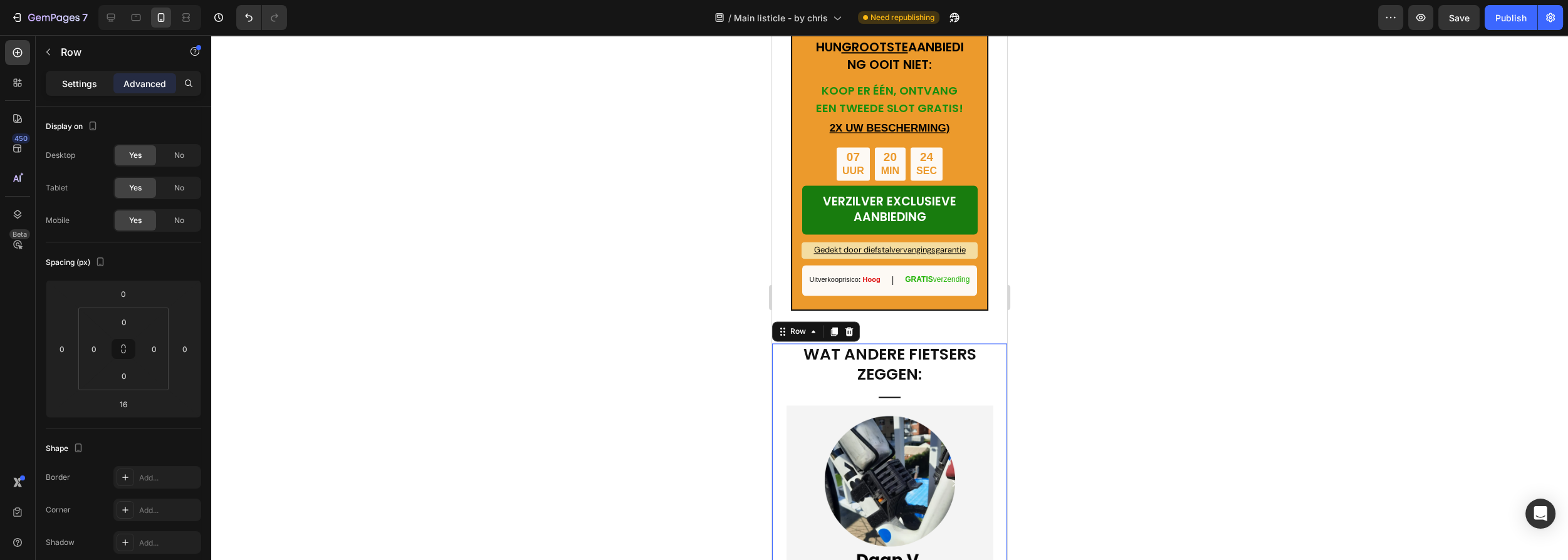 click on "Settings" at bounding box center [80, 83] 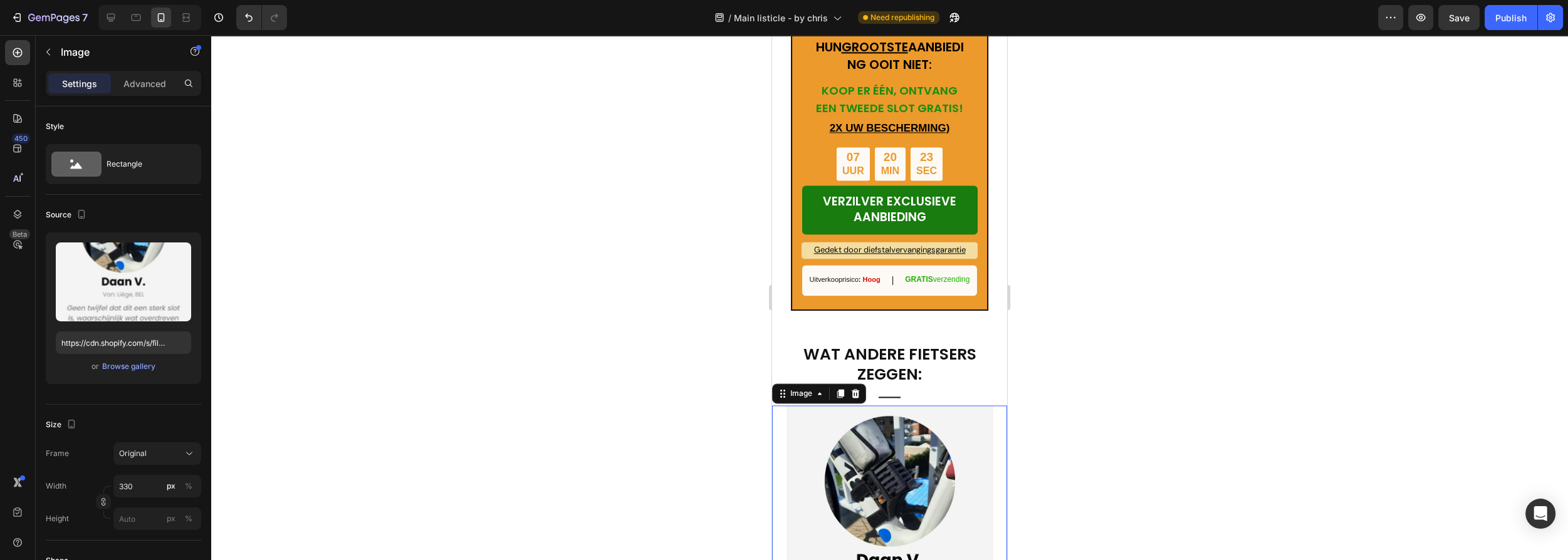 click at bounding box center [890, 560] 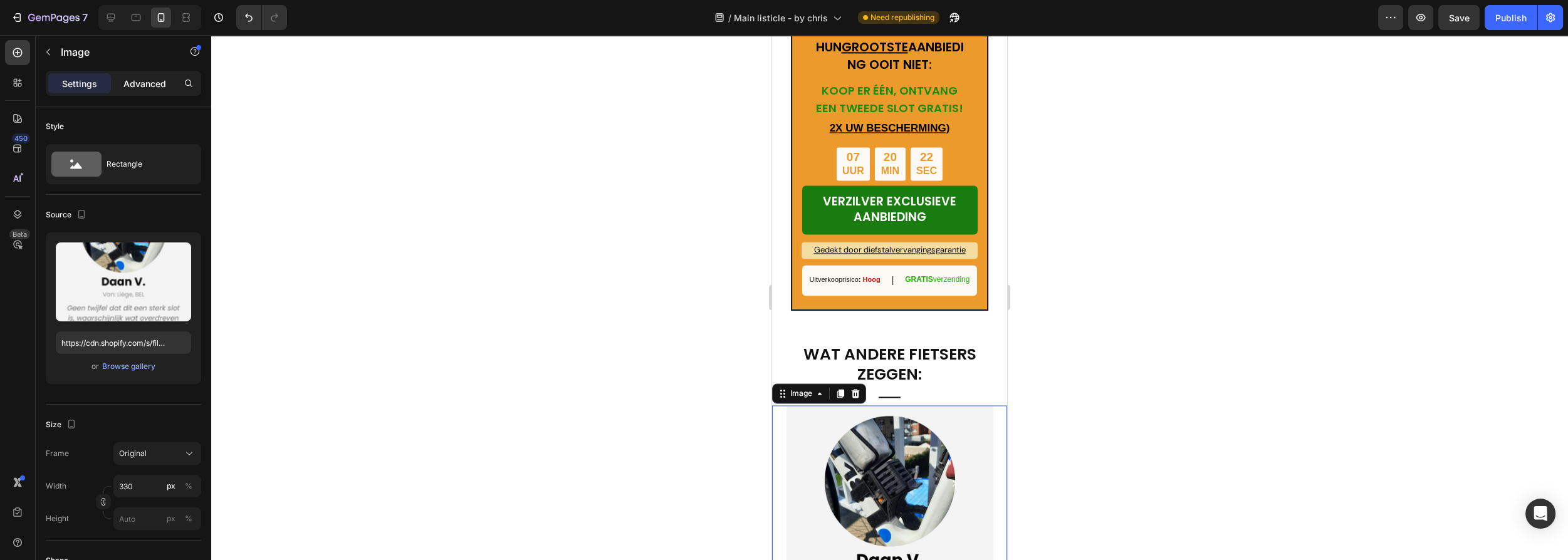 click on "Advanced" 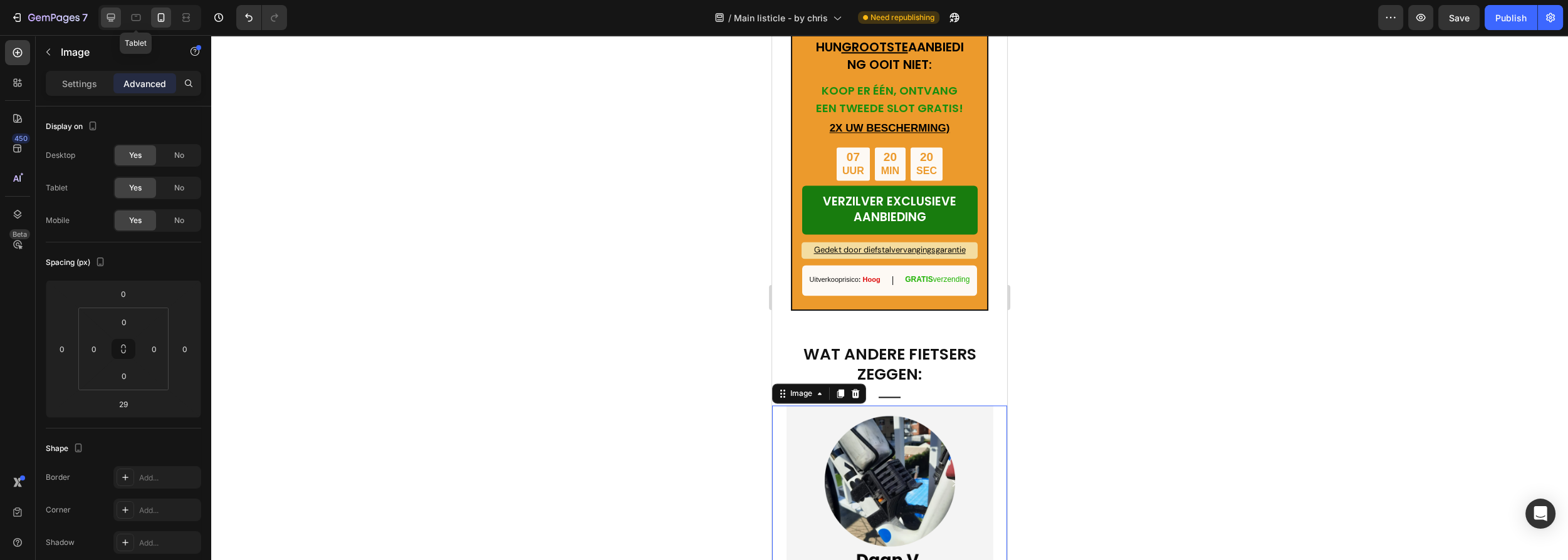click 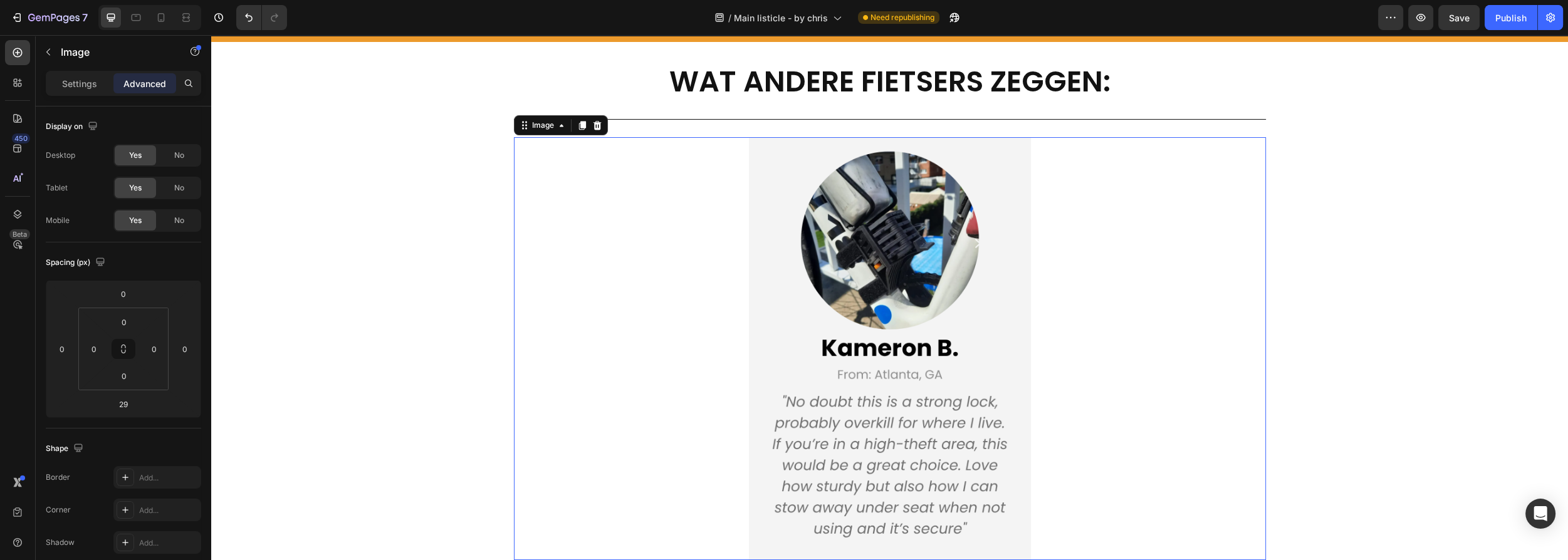 scroll, scrollTop: 3429, scrollLeft: 0, axis: vertical 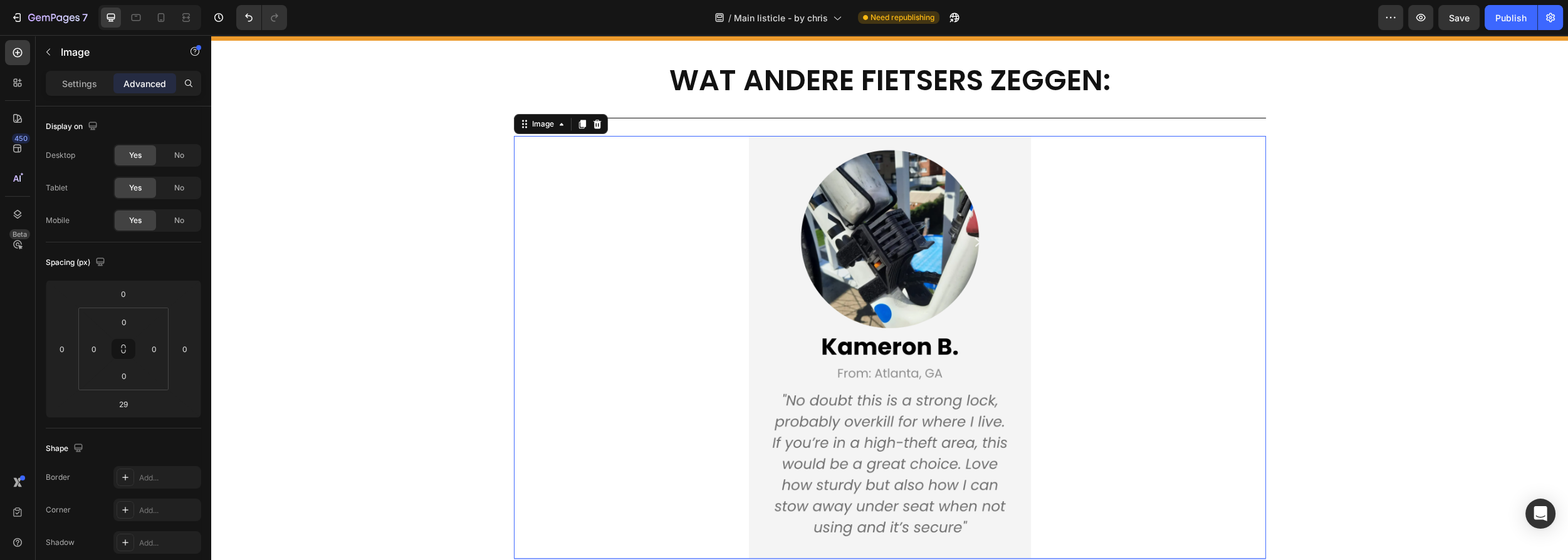 click at bounding box center [890, 347] 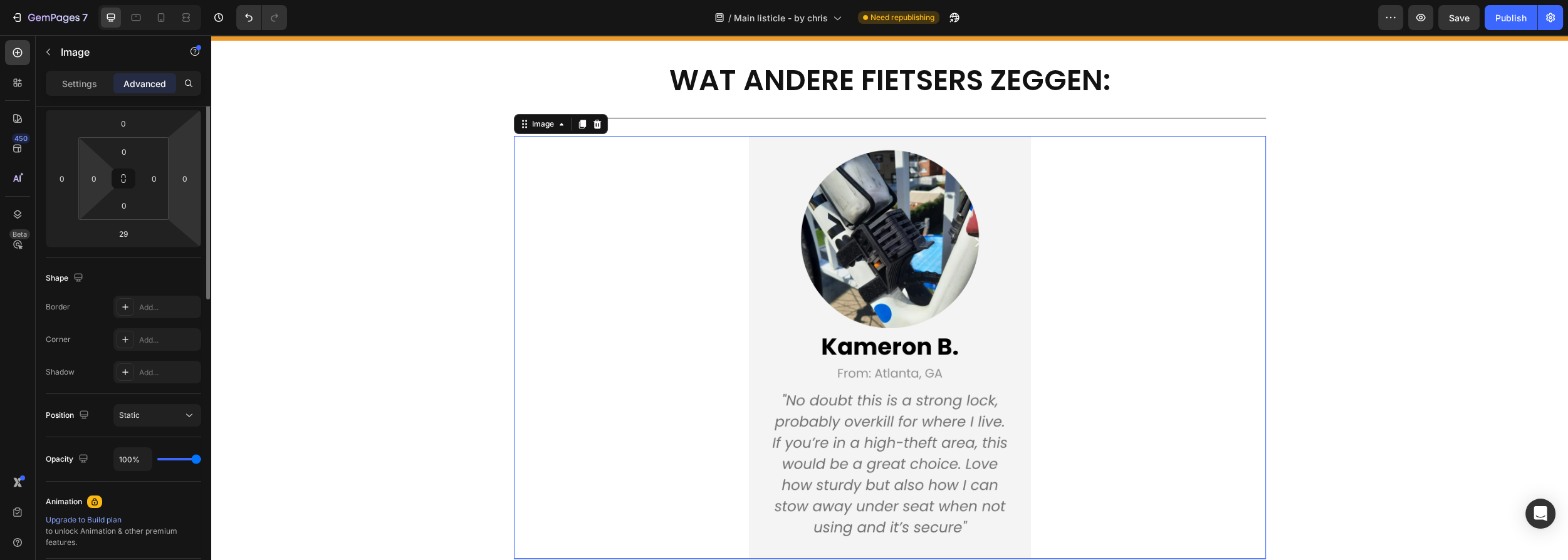 scroll, scrollTop: 227, scrollLeft: 0, axis: vertical 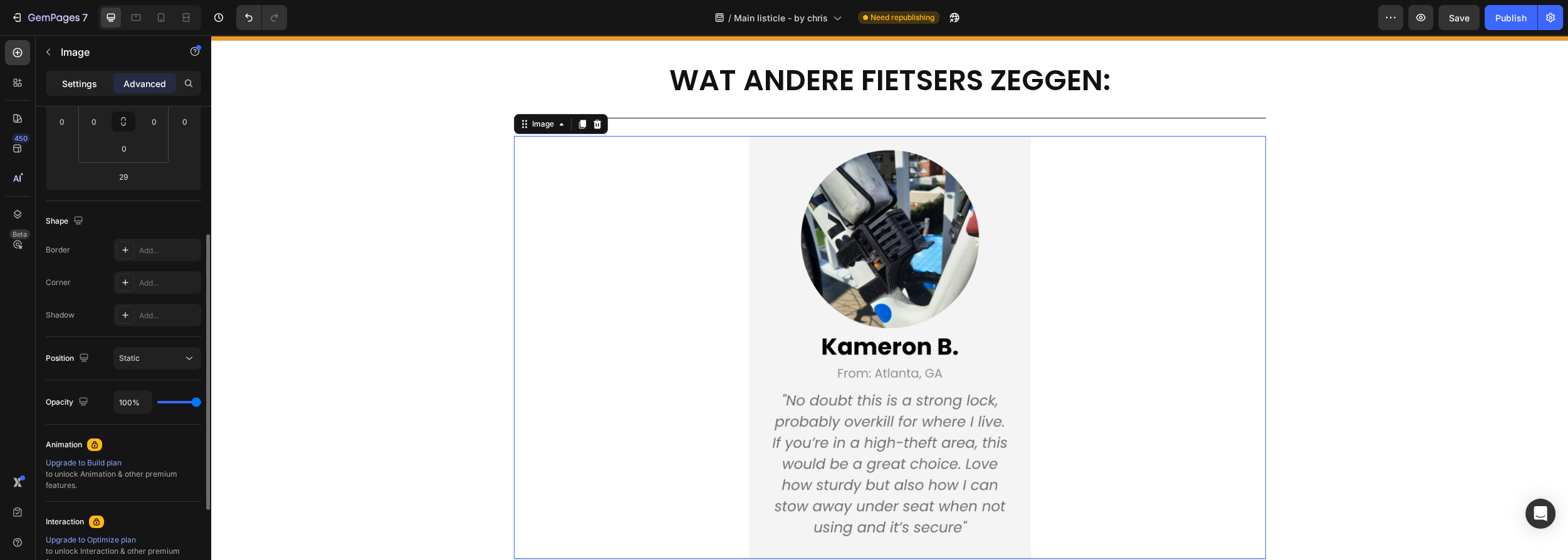 click on "Settings" at bounding box center (80, 83) 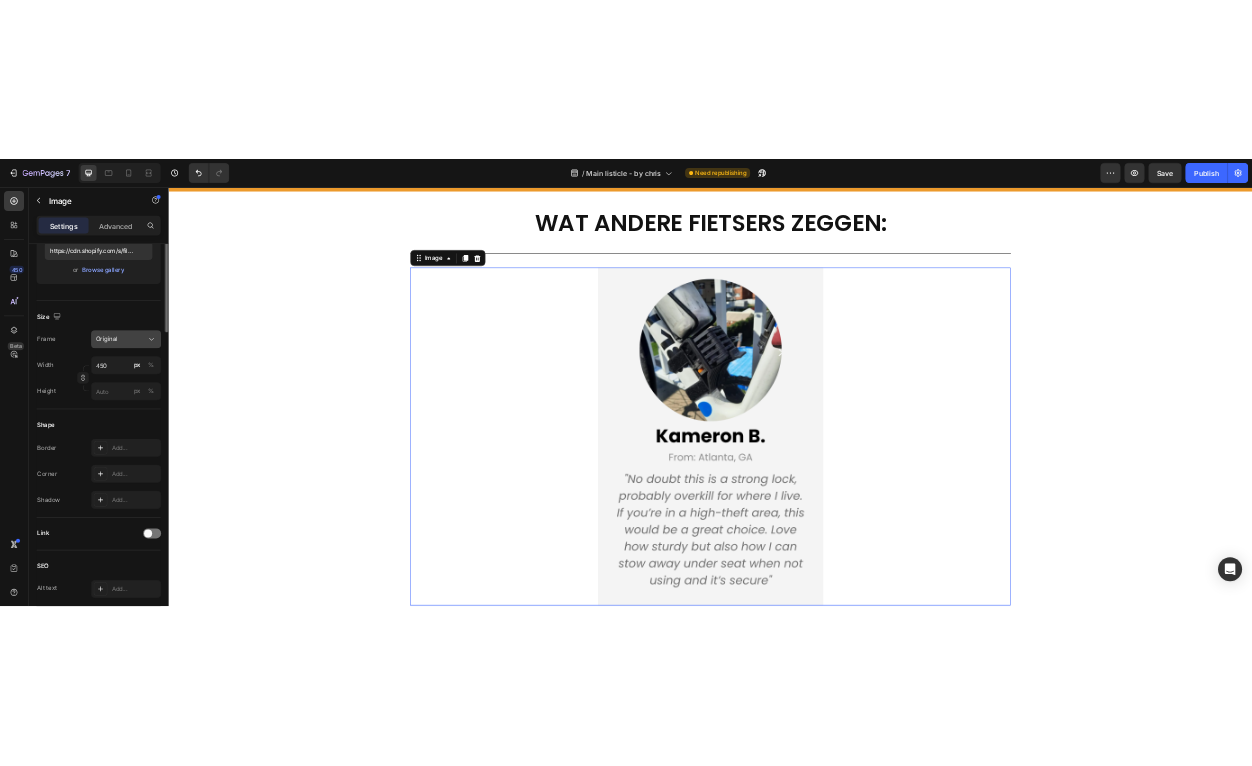 scroll, scrollTop: 0, scrollLeft: 0, axis: both 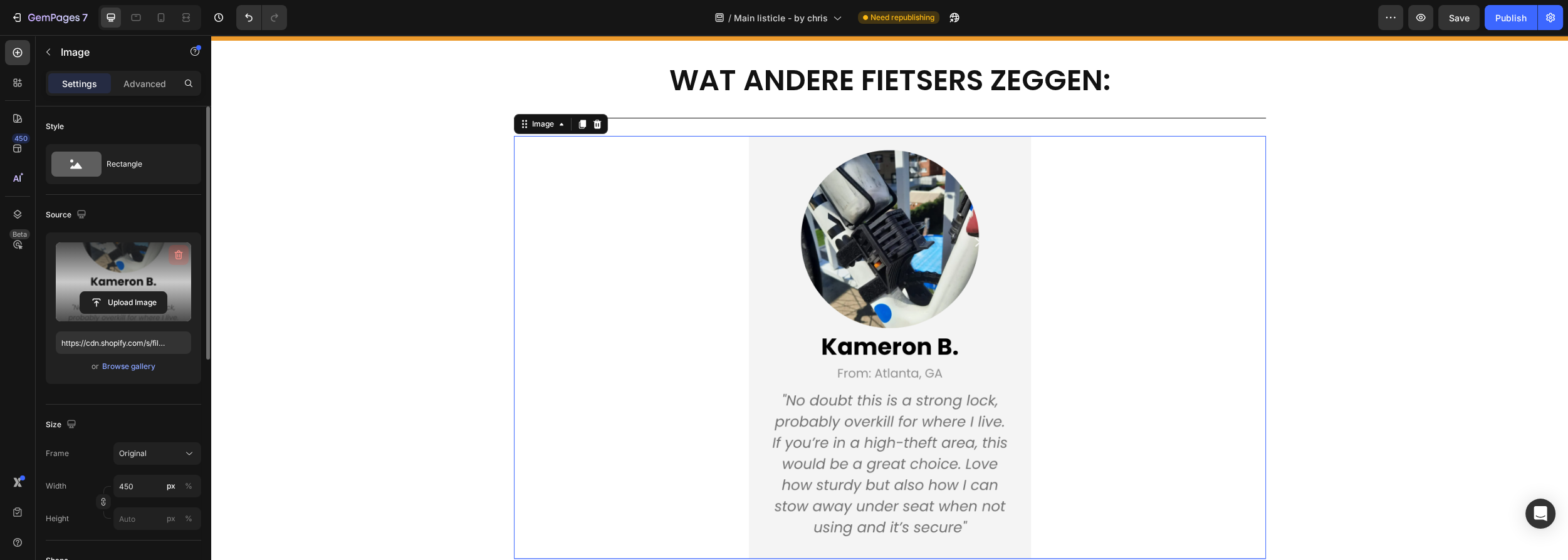 click 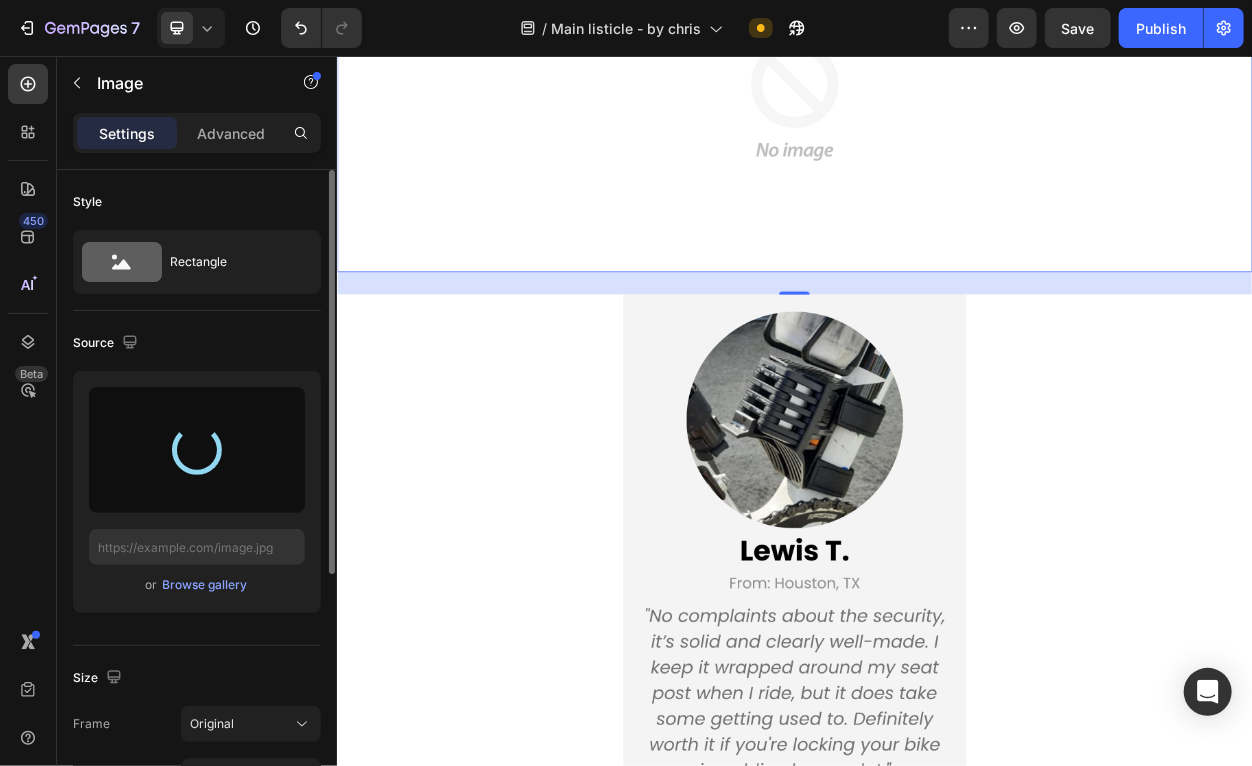 scroll, scrollTop: 5837, scrollLeft: 0, axis: vertical 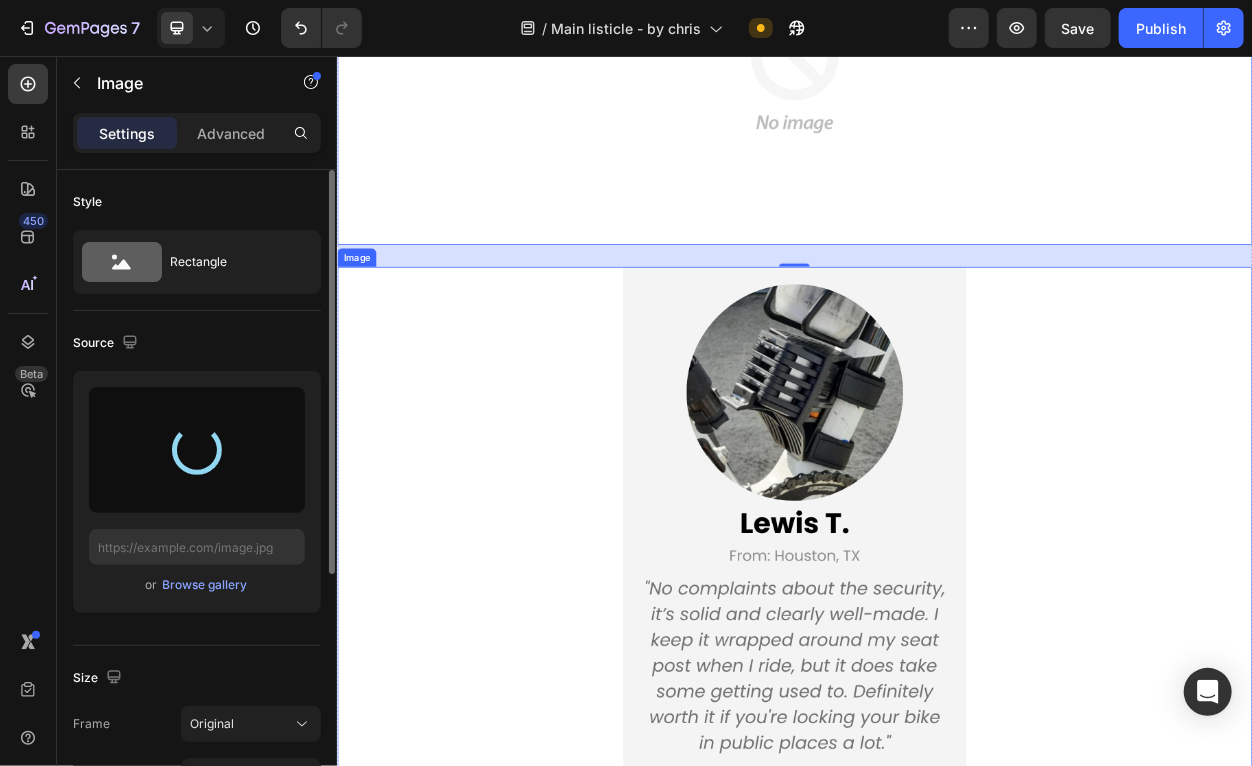 type on "https://cdn.shopify.com/s/files/1/0758/2996/9142/files/gempages_578081301244936892-7e7065d6-bd7f-4c5f-9698-2726e975ab00.png" 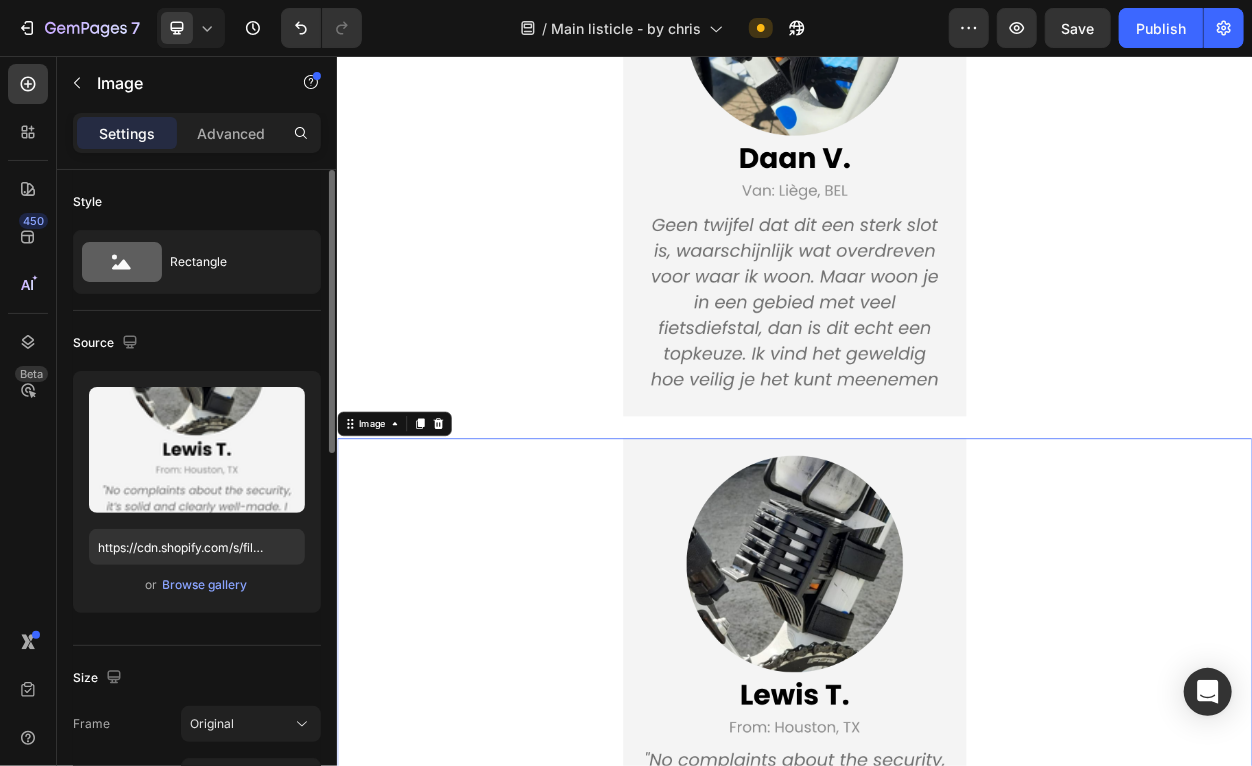 click at bounding box center [936, 895] 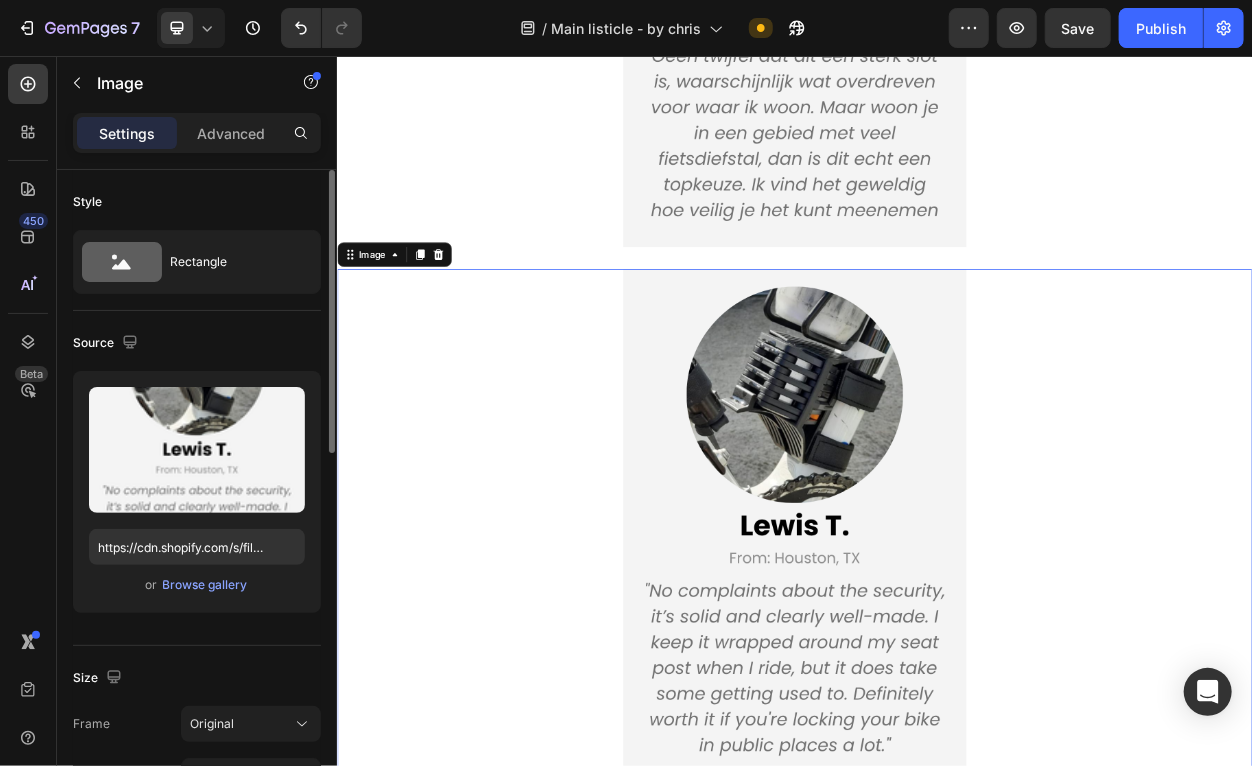scroll, scrollTop: 6110, scrollLeft: 0, axis: vertical 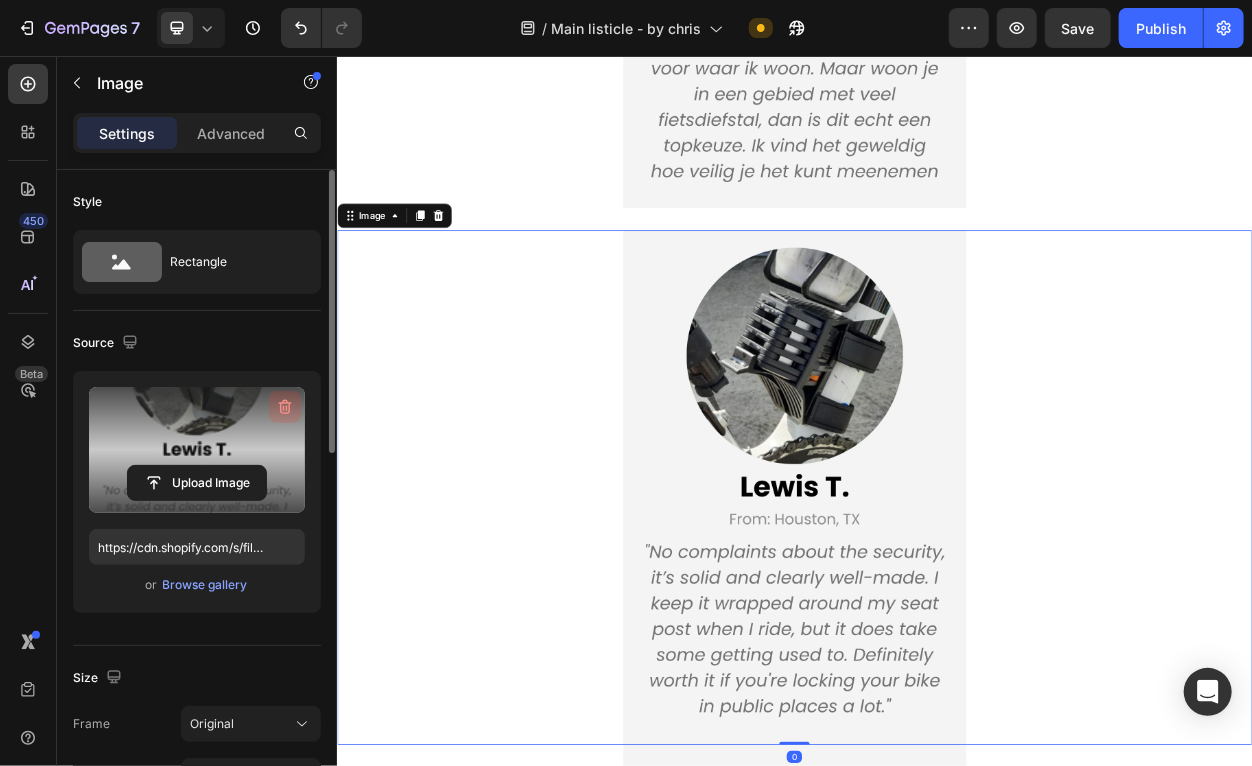 click 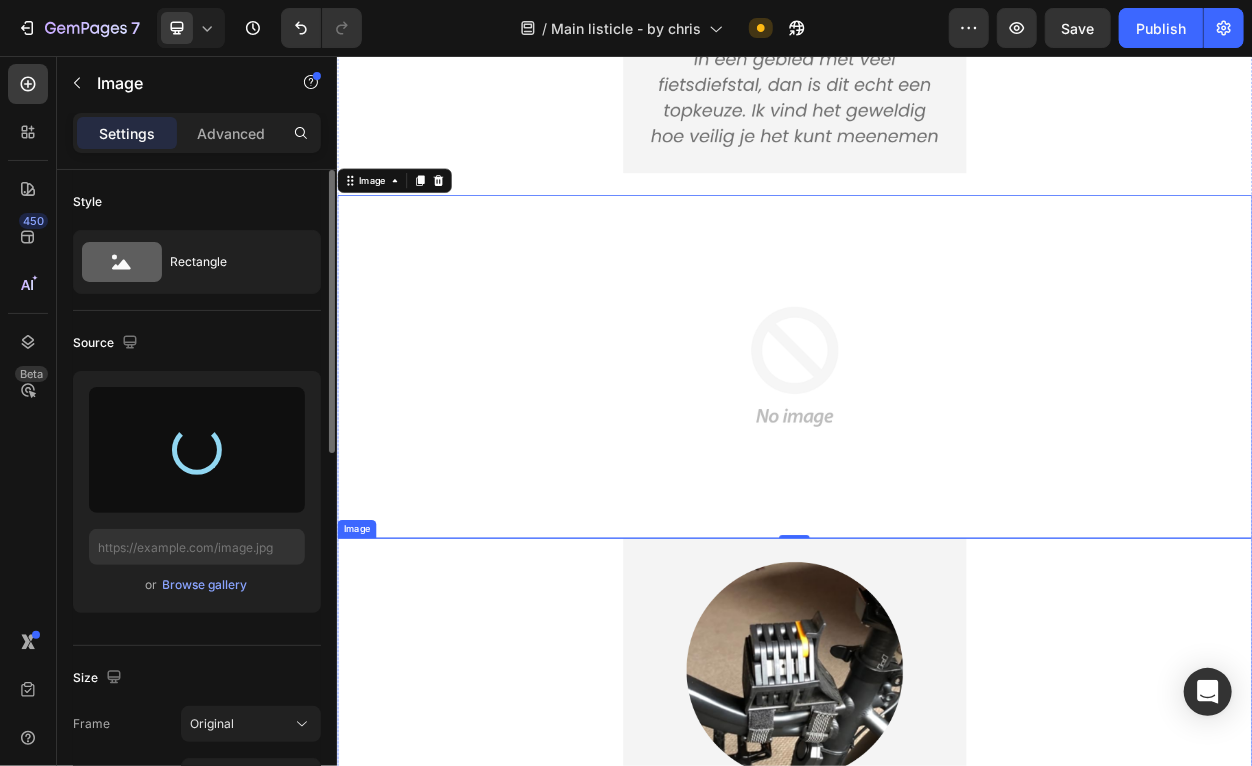 scroll, scrollTop: 6110, scrollLeft: 0, axis: vertical 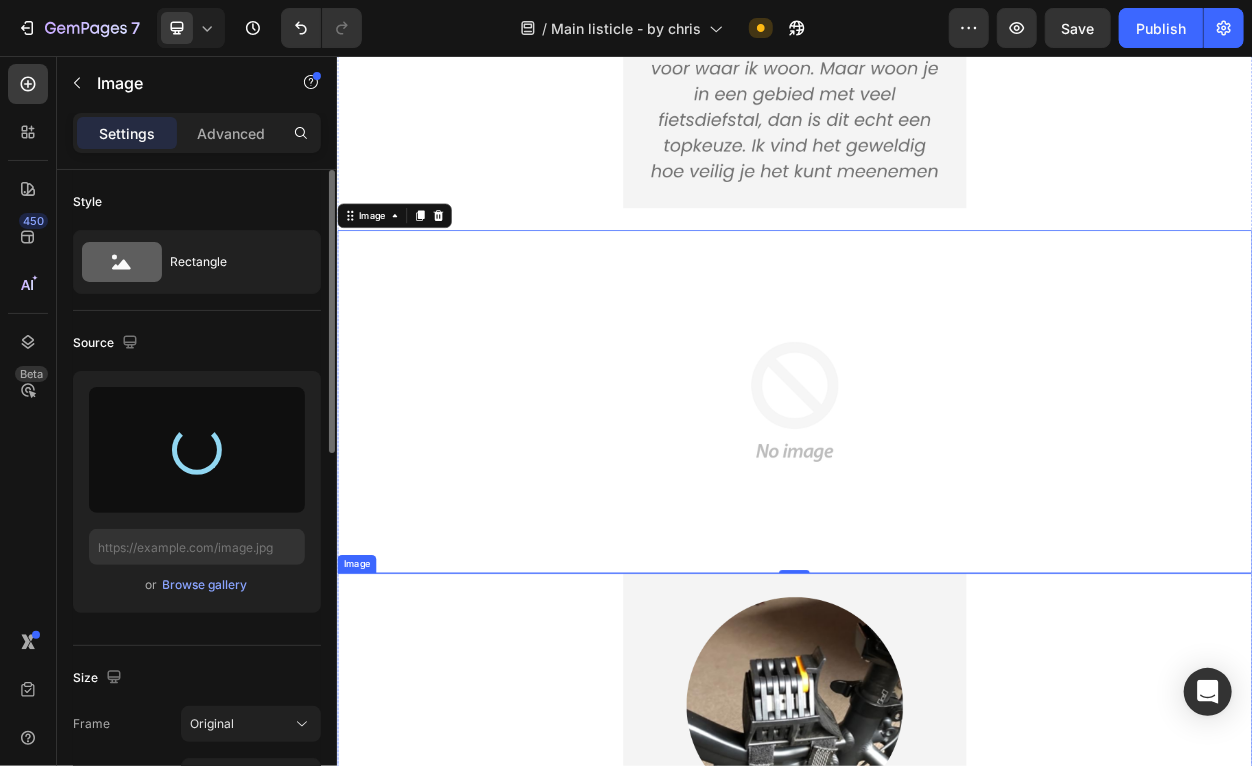 type on "https://cdn.shopify.com/s/files/1/0758/2996/9142/files/gempages_578081301244936892-2d2813c1-aaf5-4964-9f70-39b9e155171d.png" 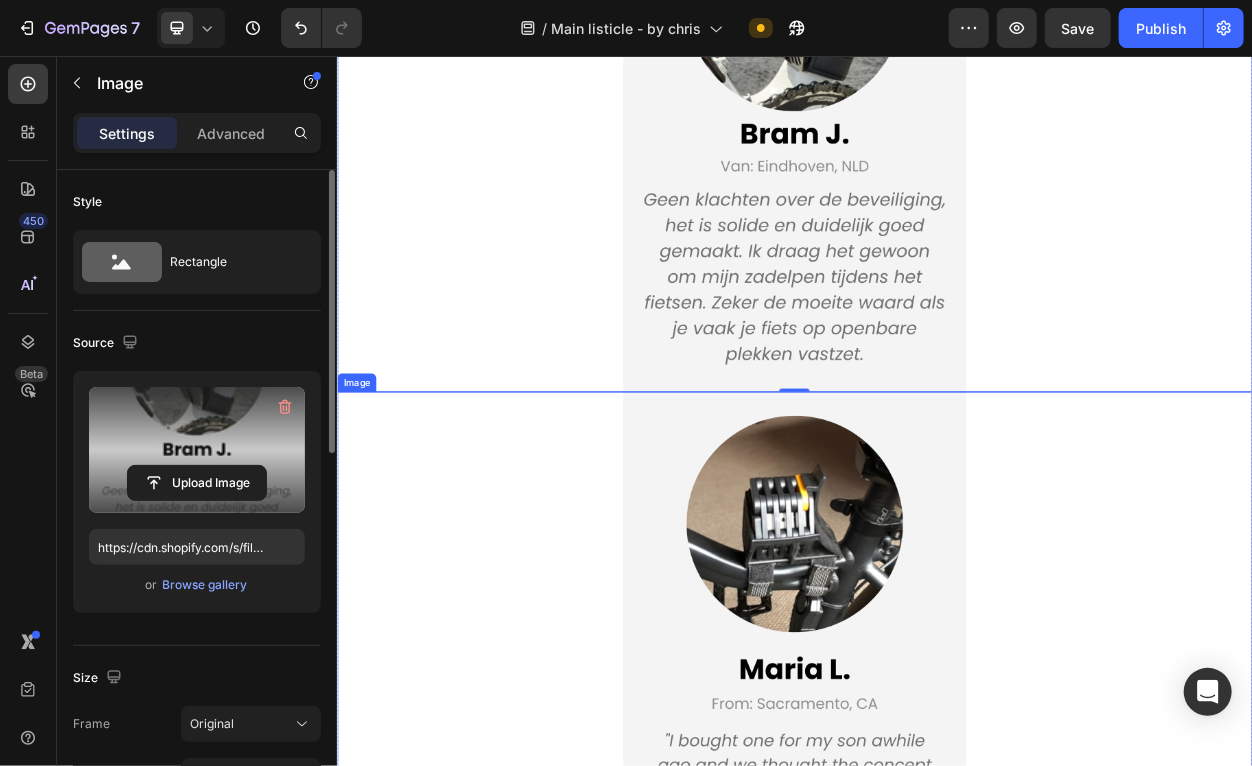 scroll, scrollTop: 6746, scrollLeft: 0, axis: vertical 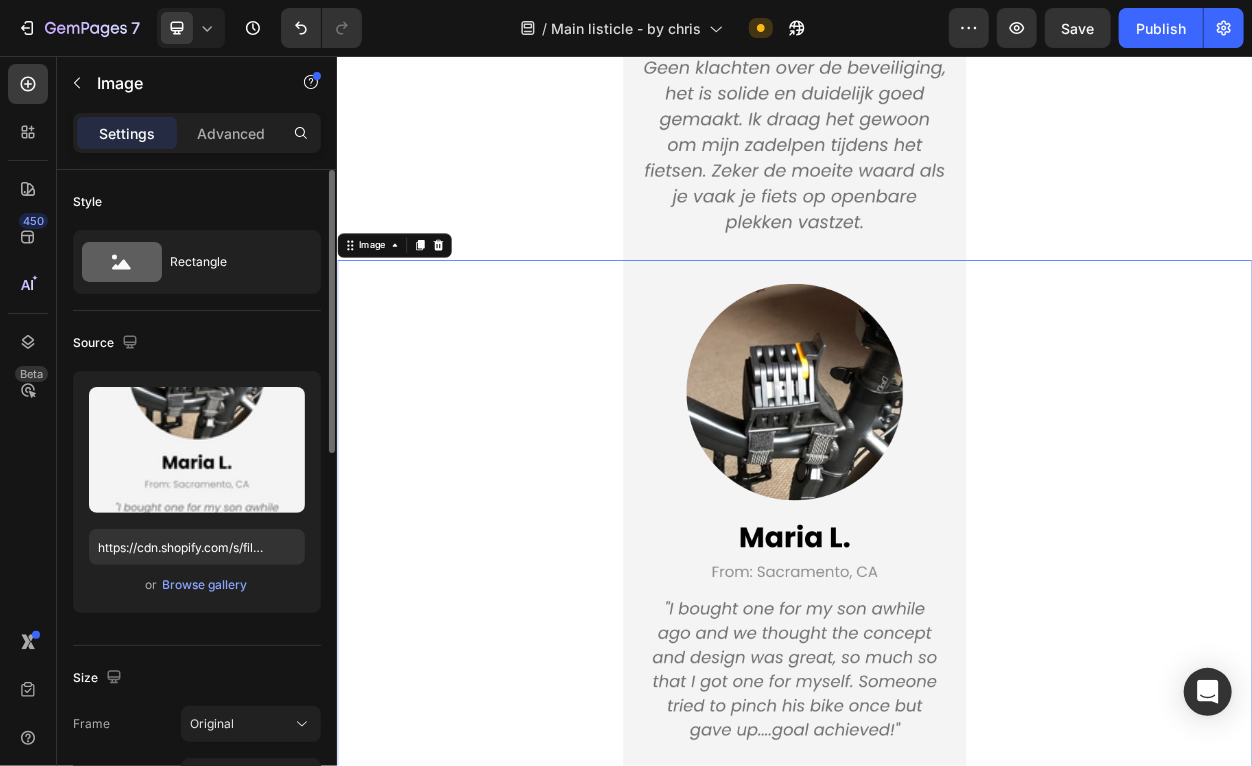 click at bounding box center [936, 661] 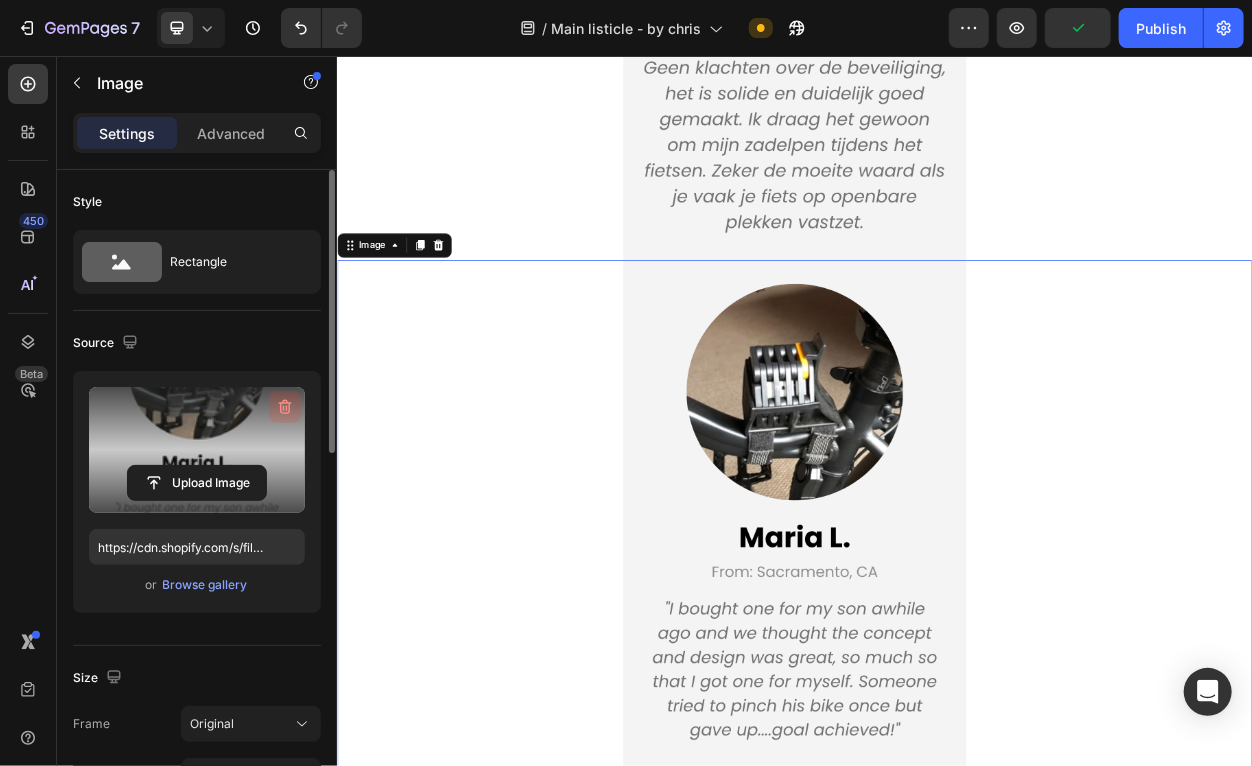 click 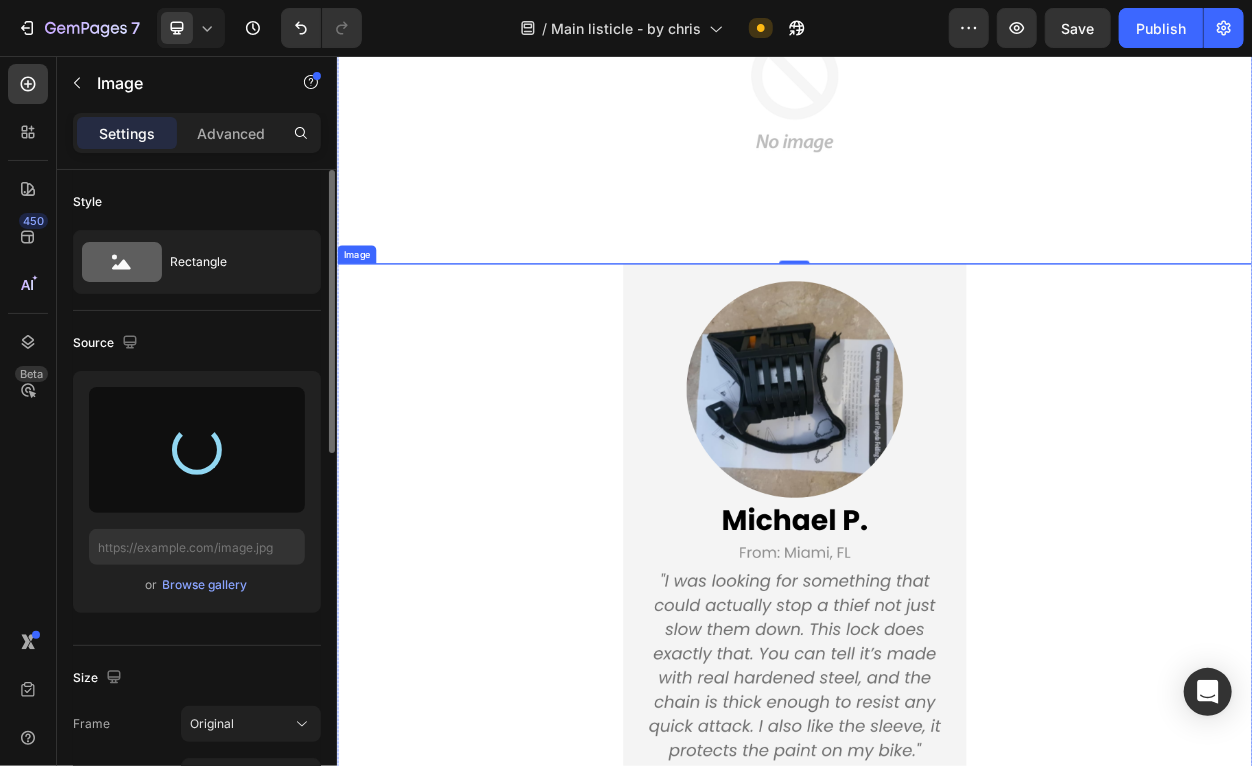 scroll, scrollTop: 7201, scrollLeft: 0, axis: vertical 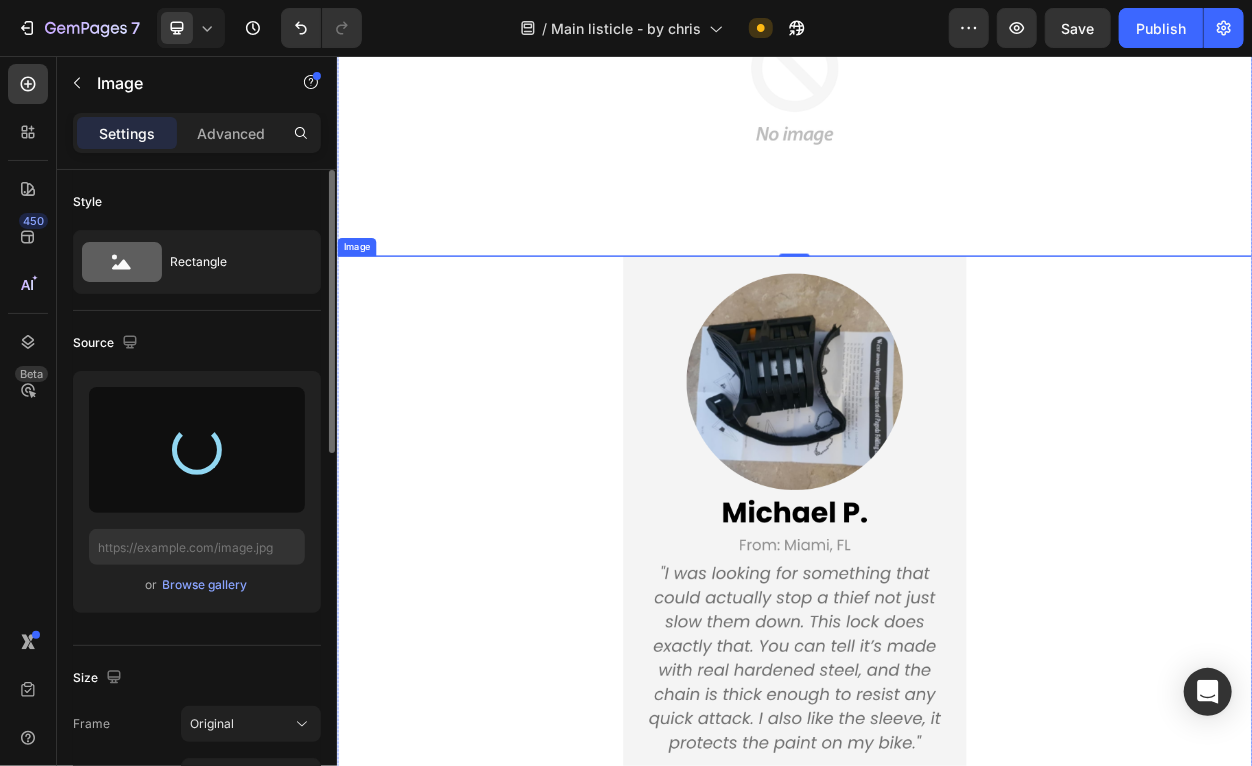 type on "https://cdn.shopify.com/s/files/1/0758/2996/9142/files/gempages_578081301244936892-80122bd0-159d-4517-878f-42fe79fe6f29.png" 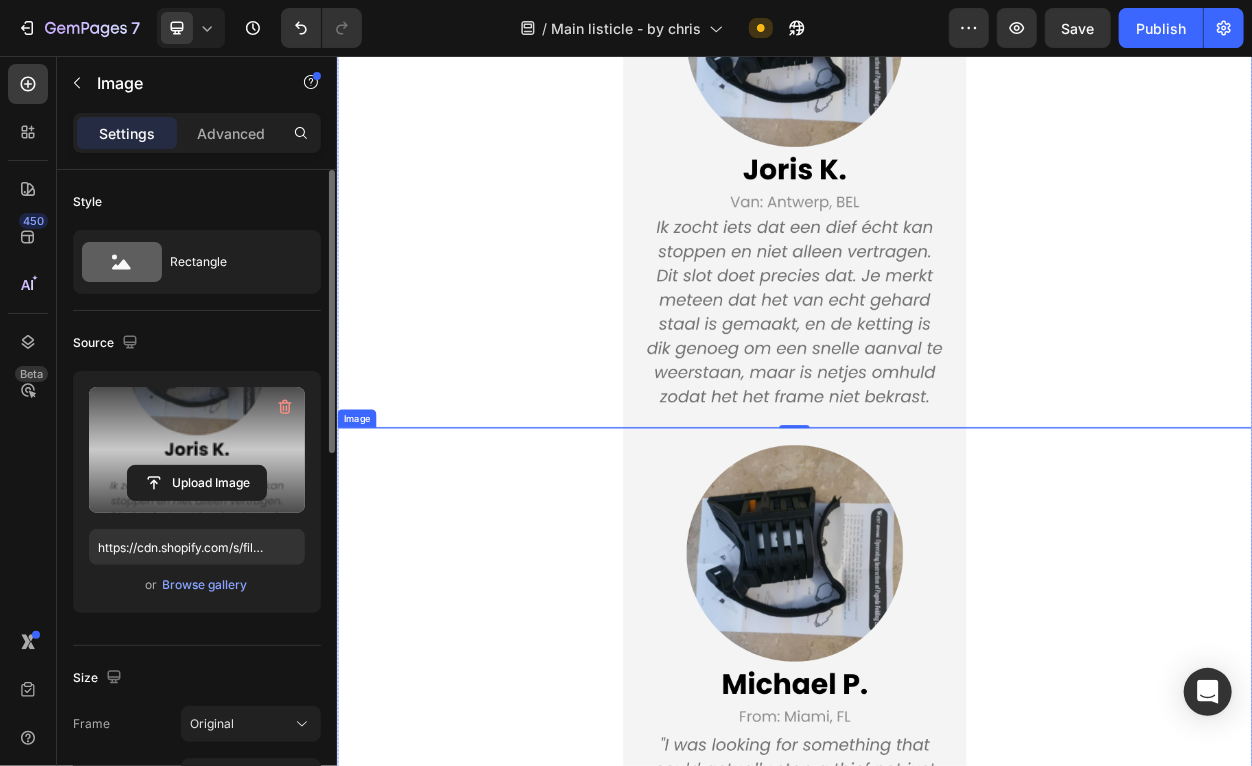 click at bounding box center (936, 881) 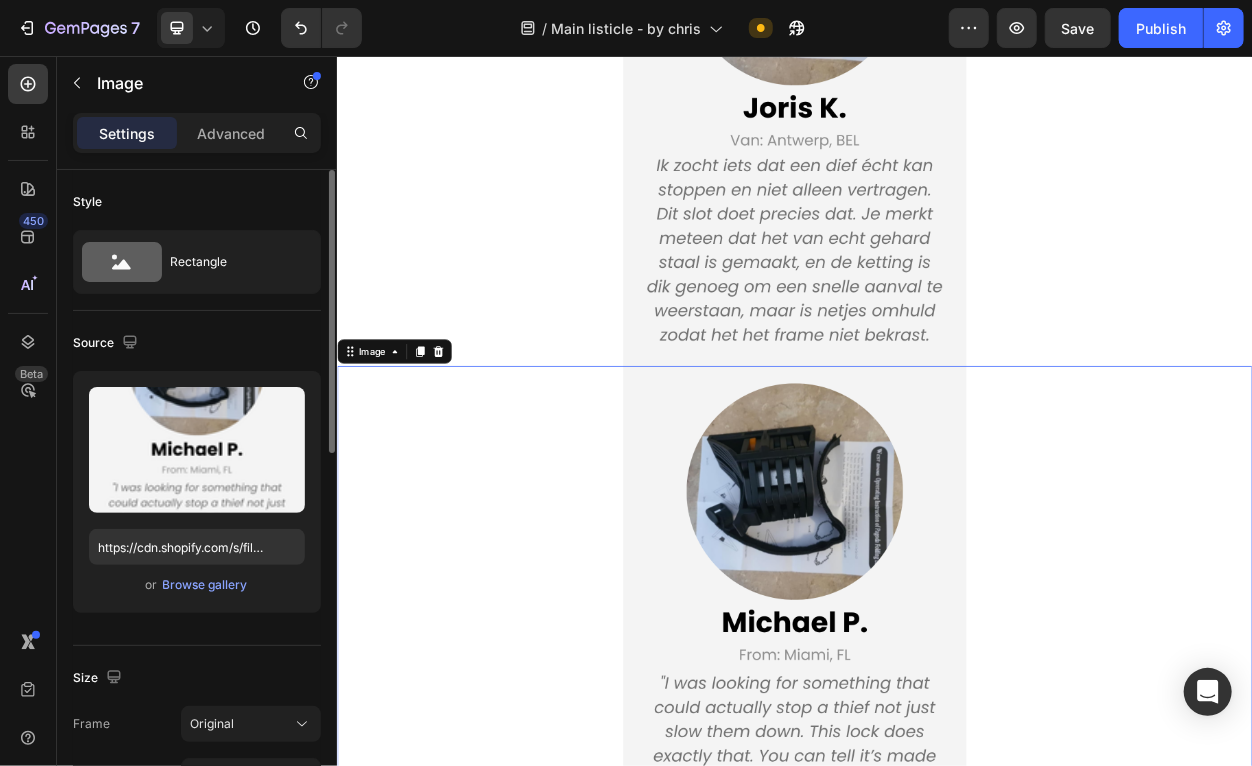 scroll, scrollTop: 7292, scrollLeft: 0, axis: vertical 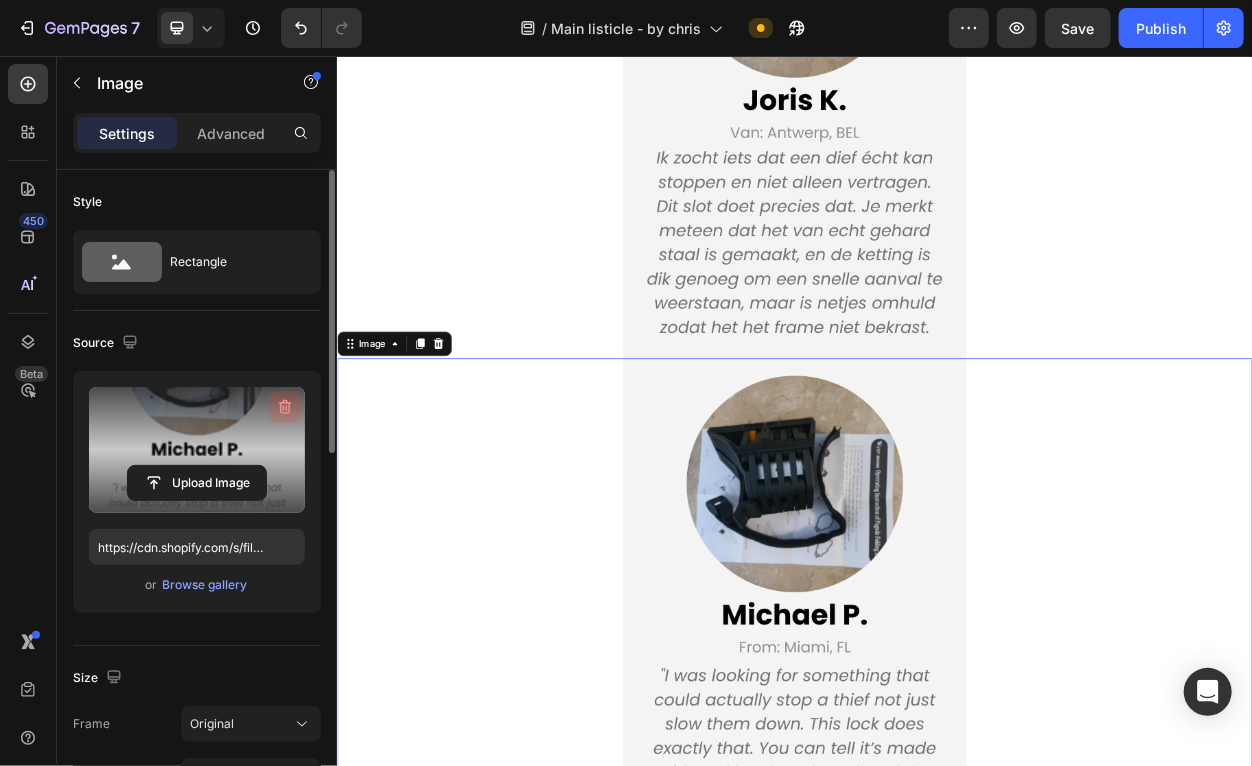 click 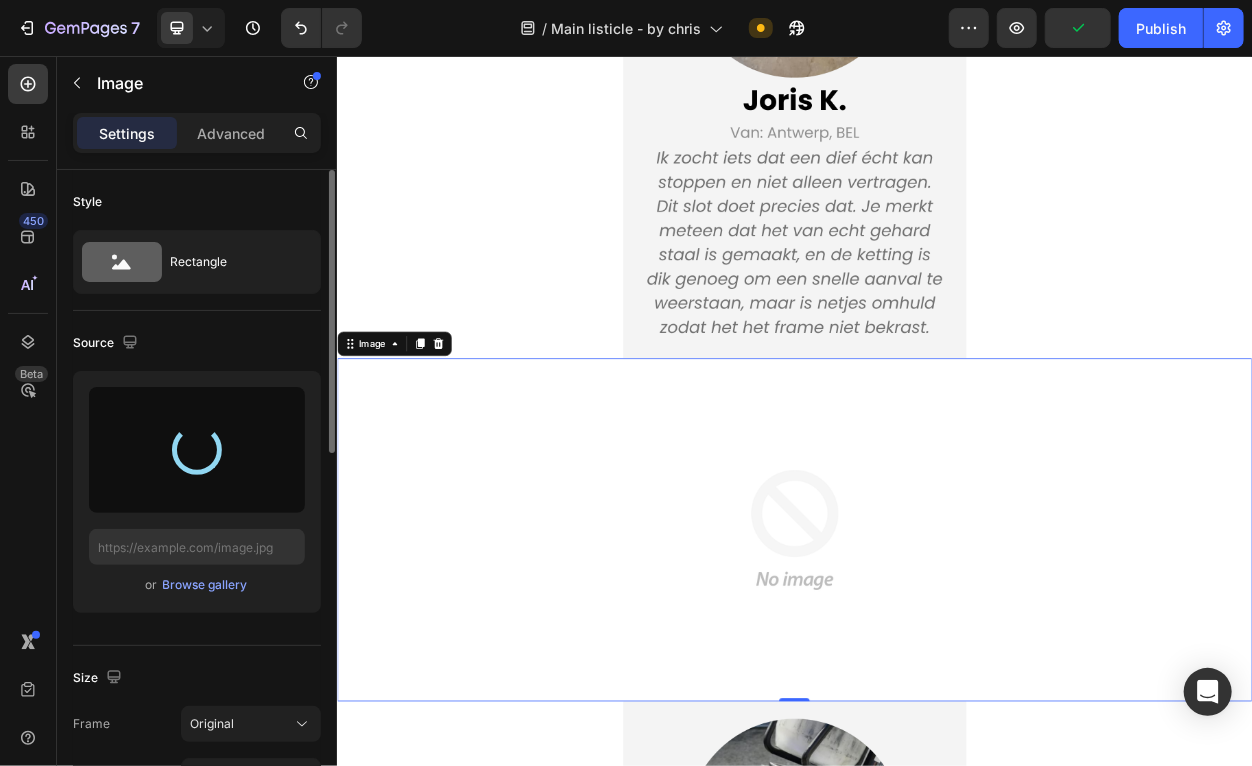 type on "https://cdn.shopify.com/s/files/1/0758/2996/9142/files/gempages_578081301244936892-7f037a6f-98cc-4aab-a793-5108ef3b95d0.png" 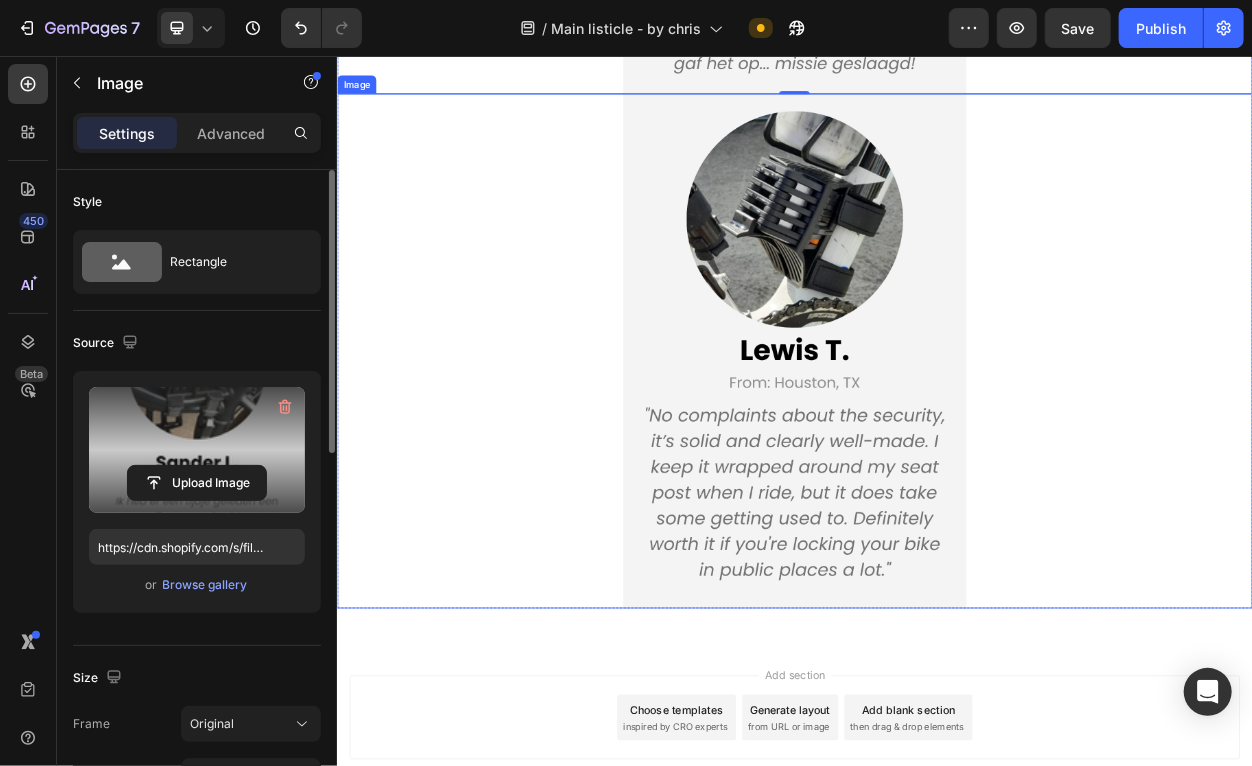 scroll, scrollTop: 7735, scrollLeft: 0, axis: vertical 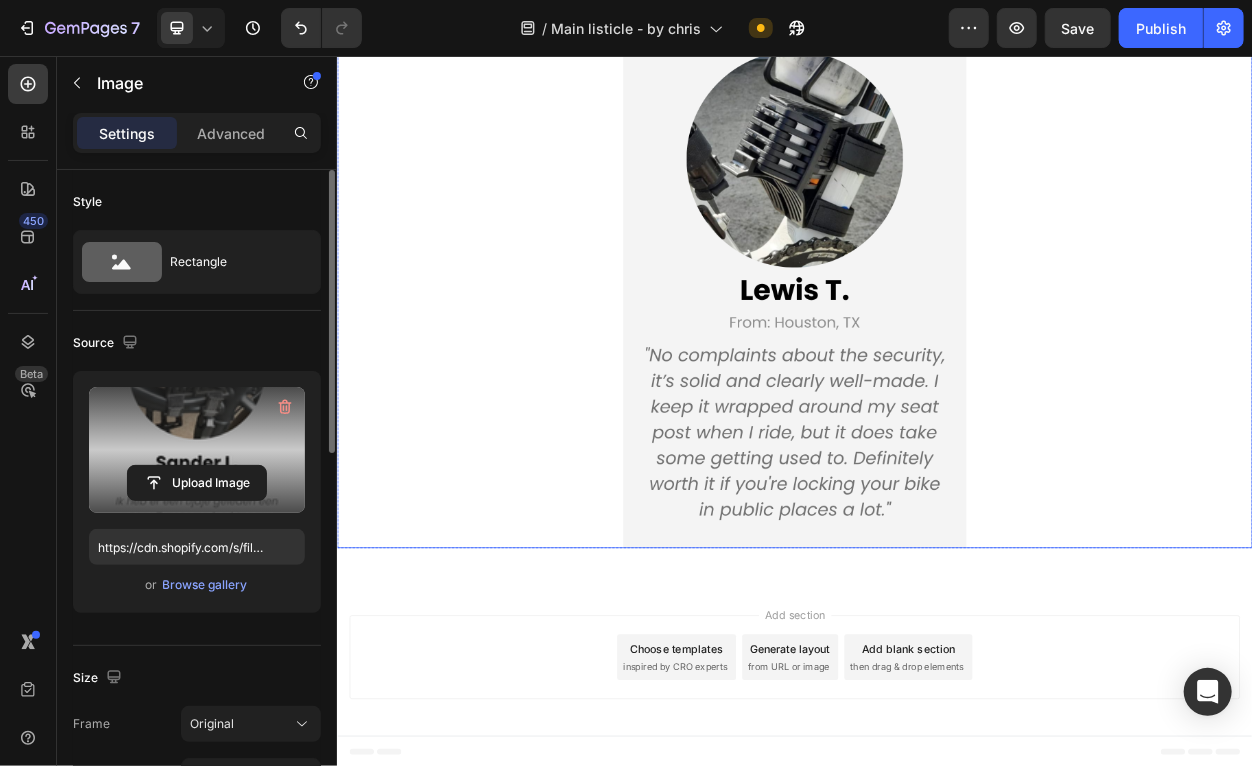 click at bounding box center (936, 364) 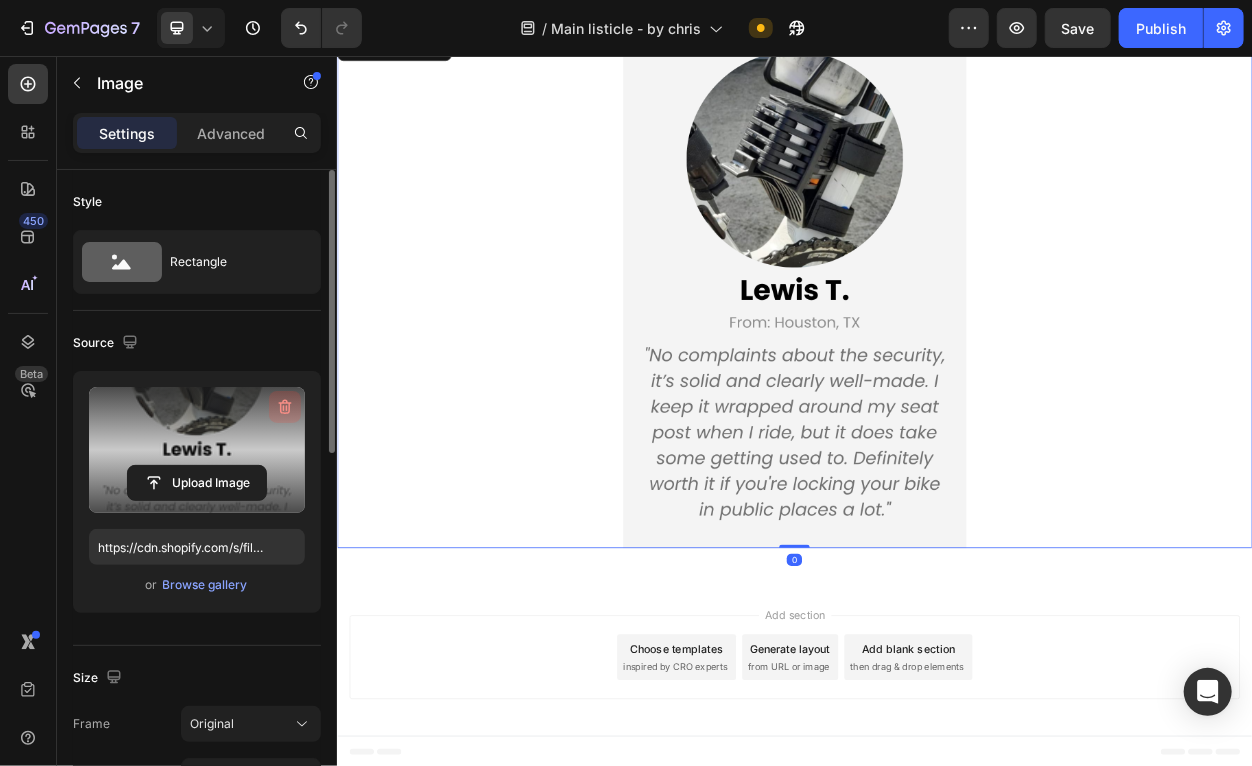 click 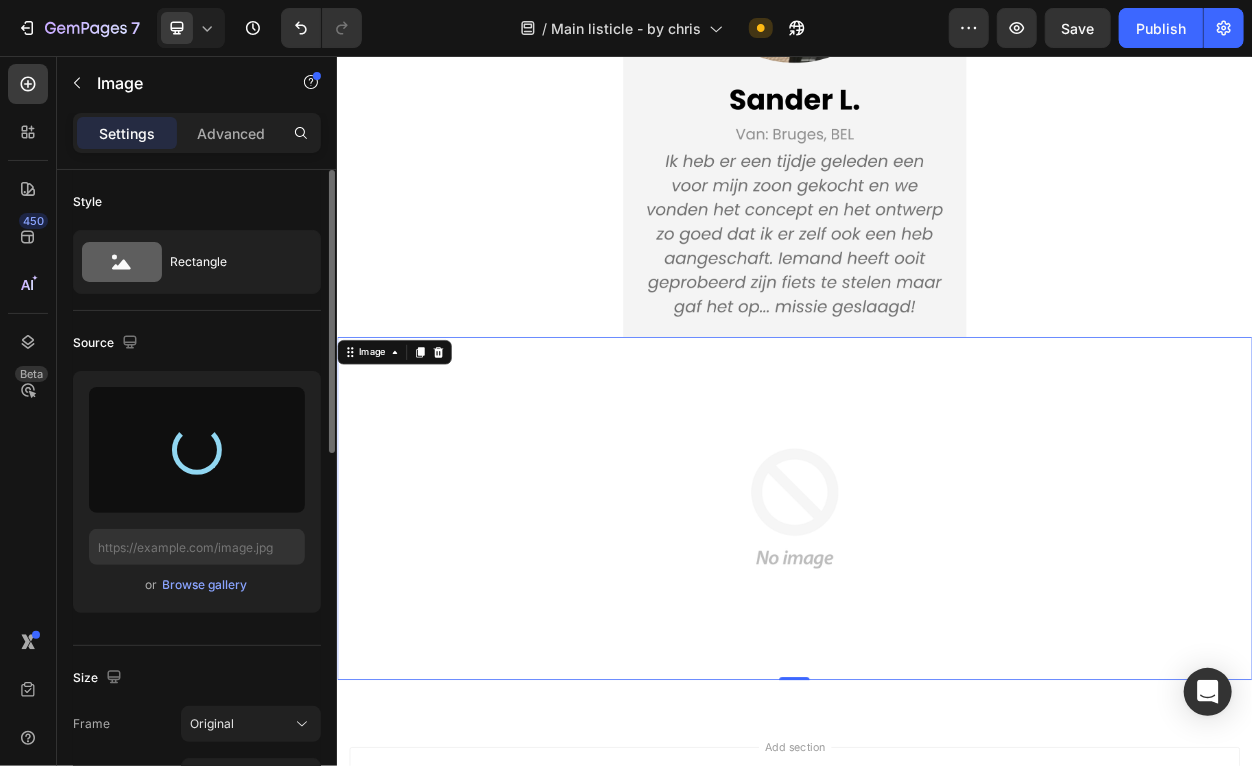 scroll, scrollTop: 7328, scrollLeft: 0, axis: vertical 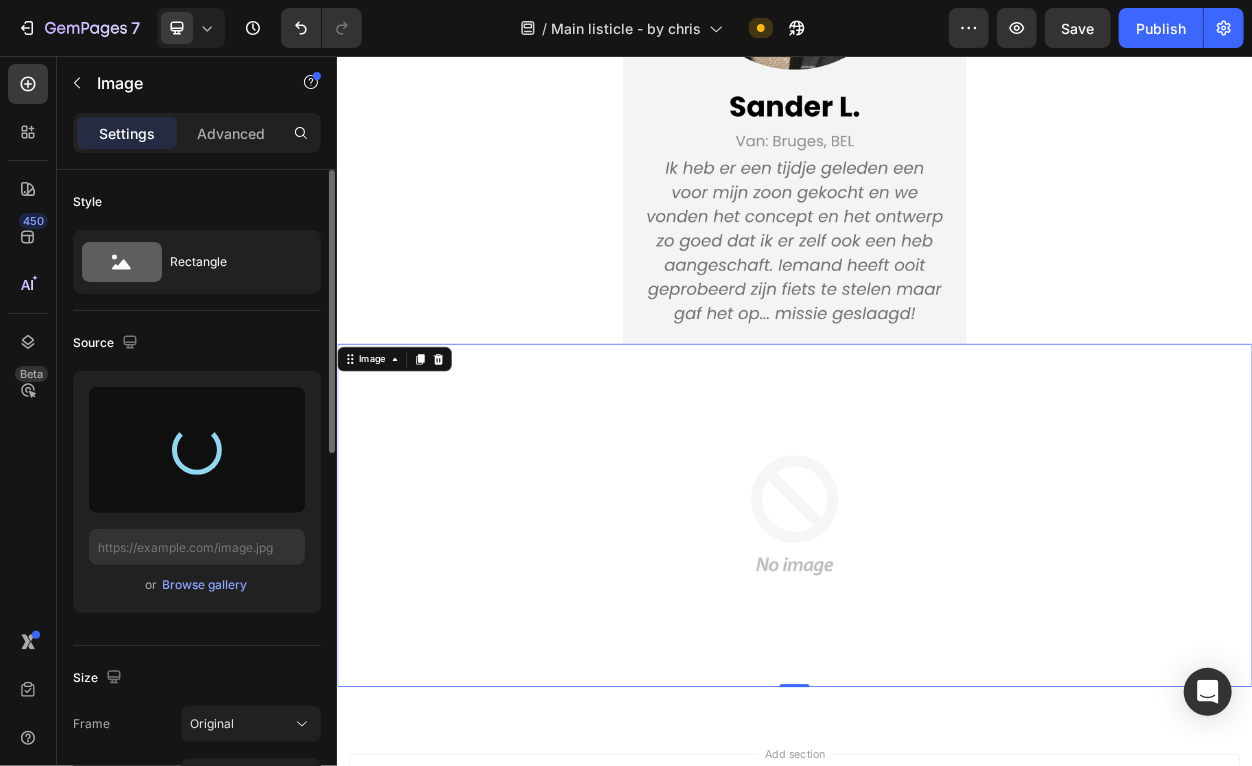 type on "https://cdn.shopify.com/s/files/1/0758/2996/9142/files/gempages_578081301244936892-35bb5711-4e7b-4c26-9f38-707446018e7f.png" 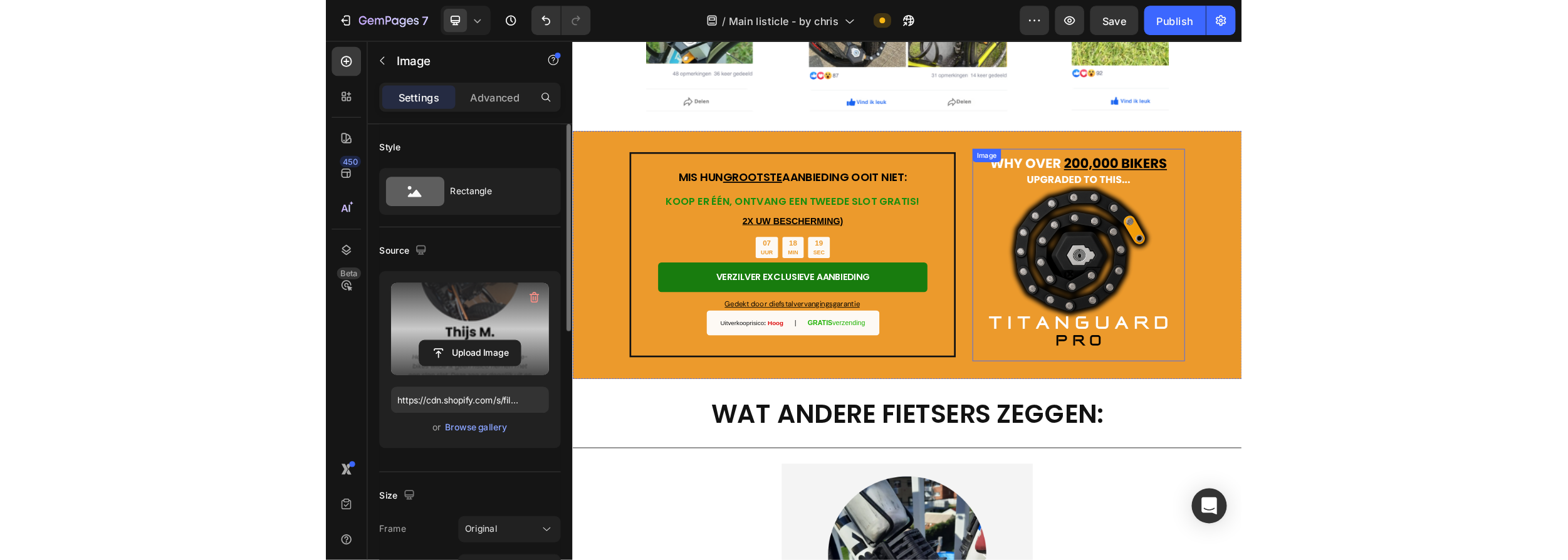 scroll, scrollTop: 3030, scrollLeft: 0, axis: vertical 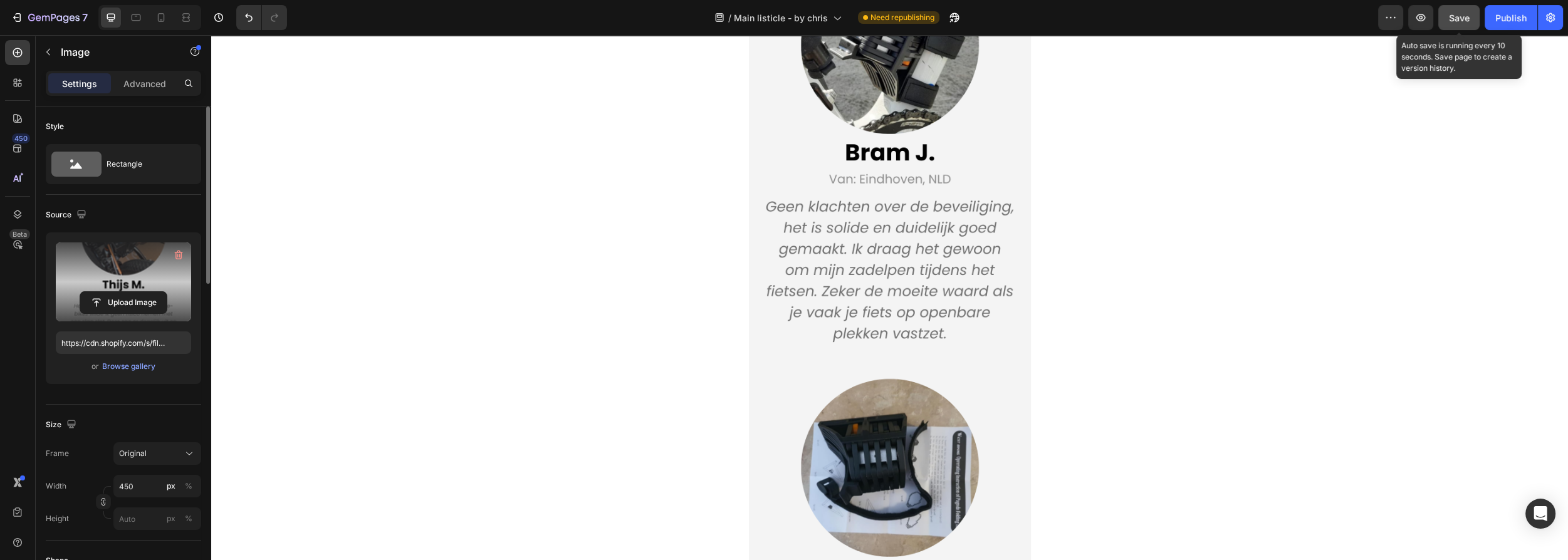 click on "Save" at bounding box center [1459, 18] 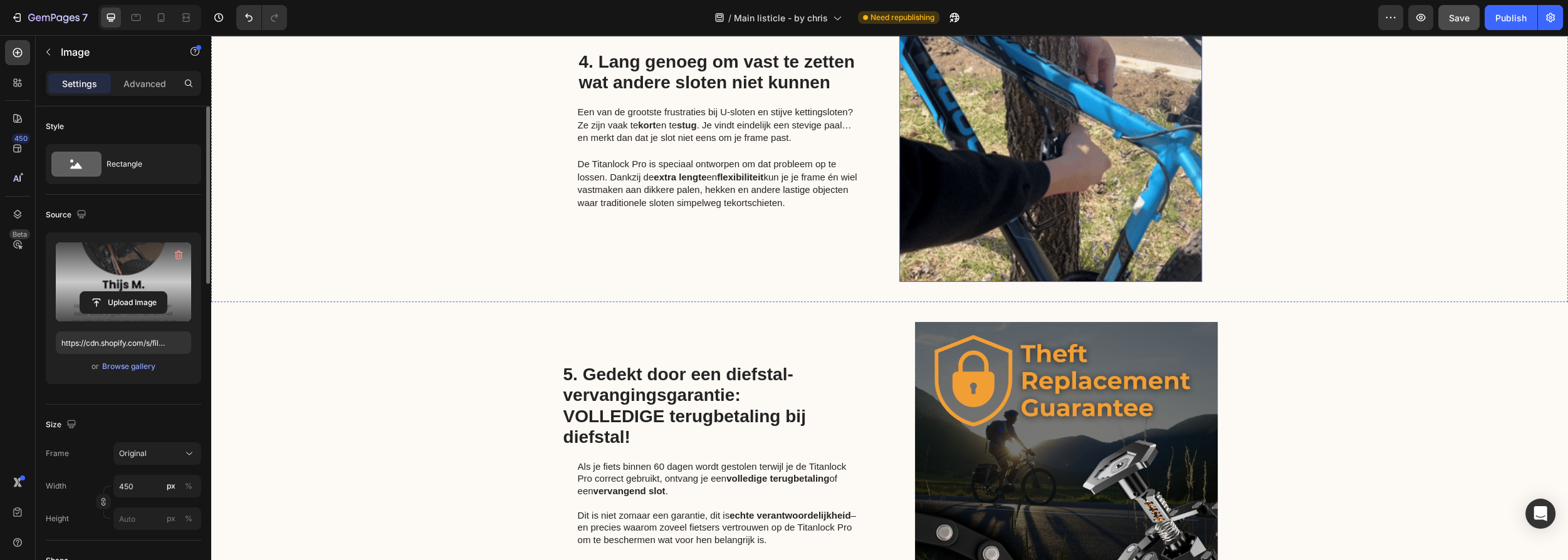 scroll, scrollTop: 1642, scrollLeft: 0, axis: vertical 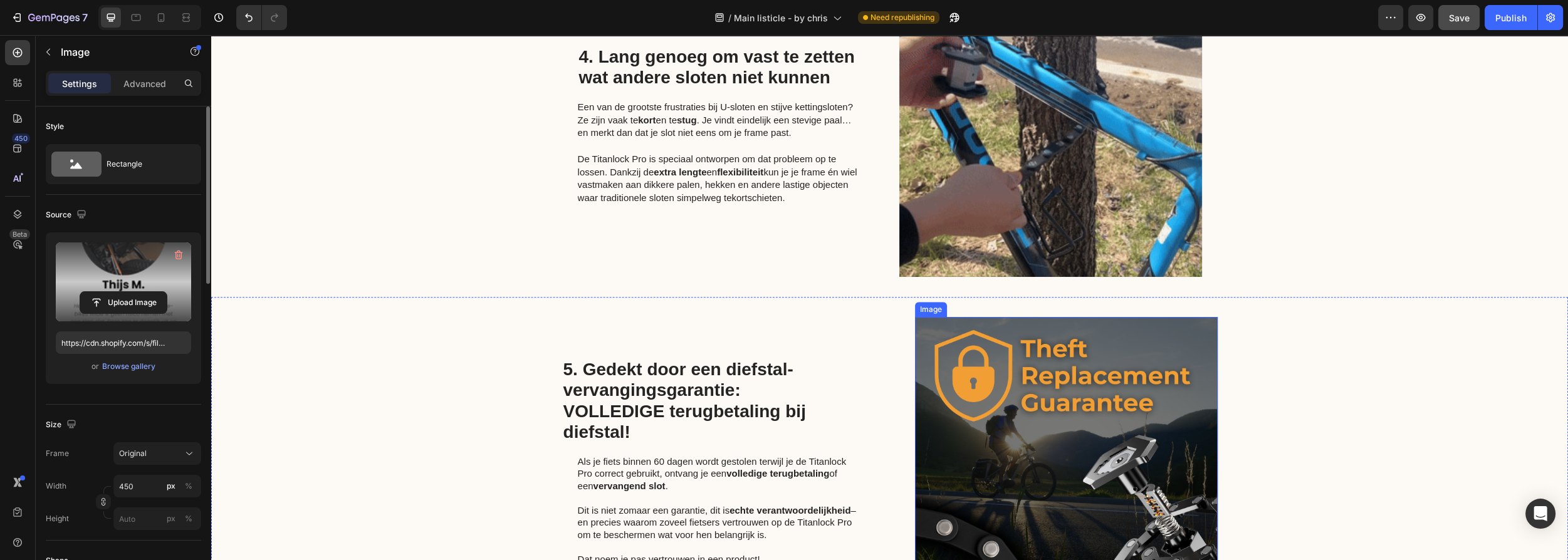 click at bounding box center (1066, 468) 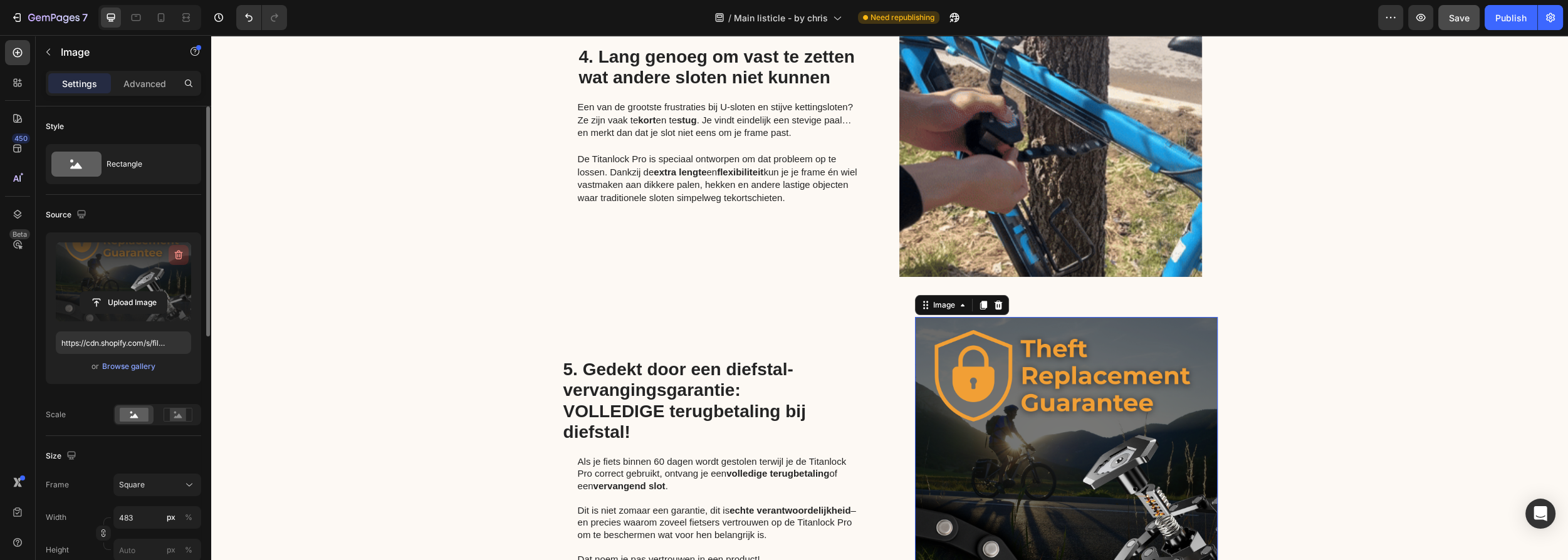 click 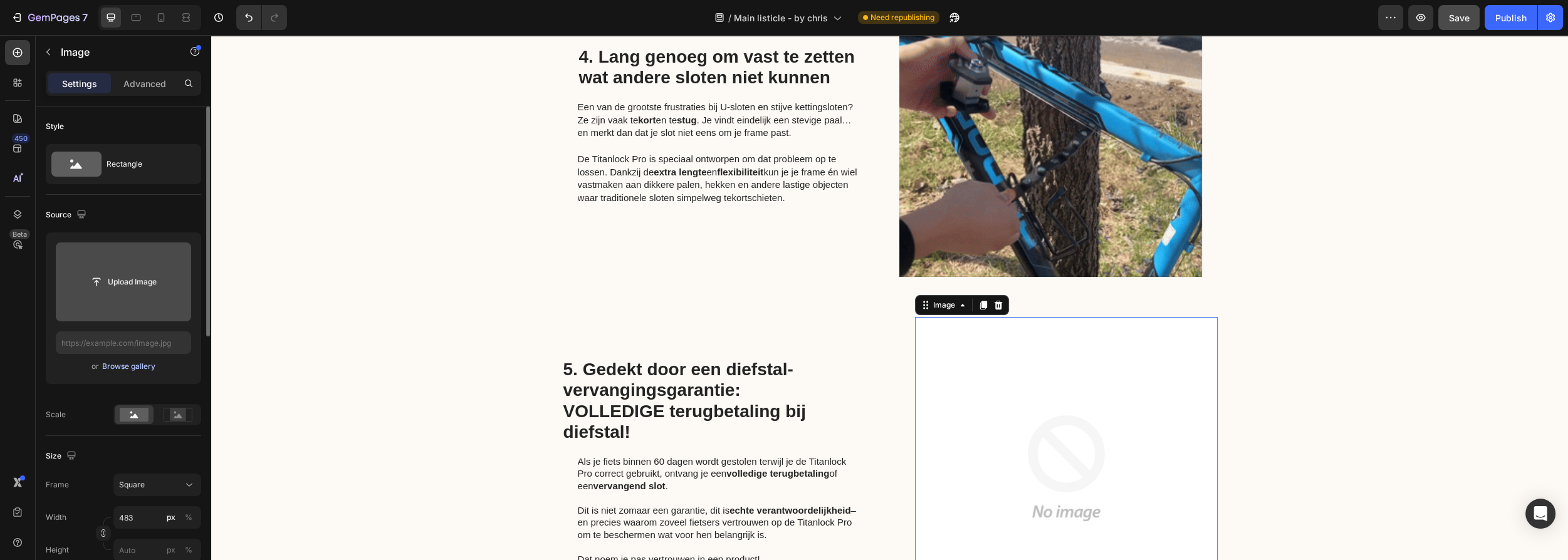 click on "Browse gallery" at bounding box center (128, 366) 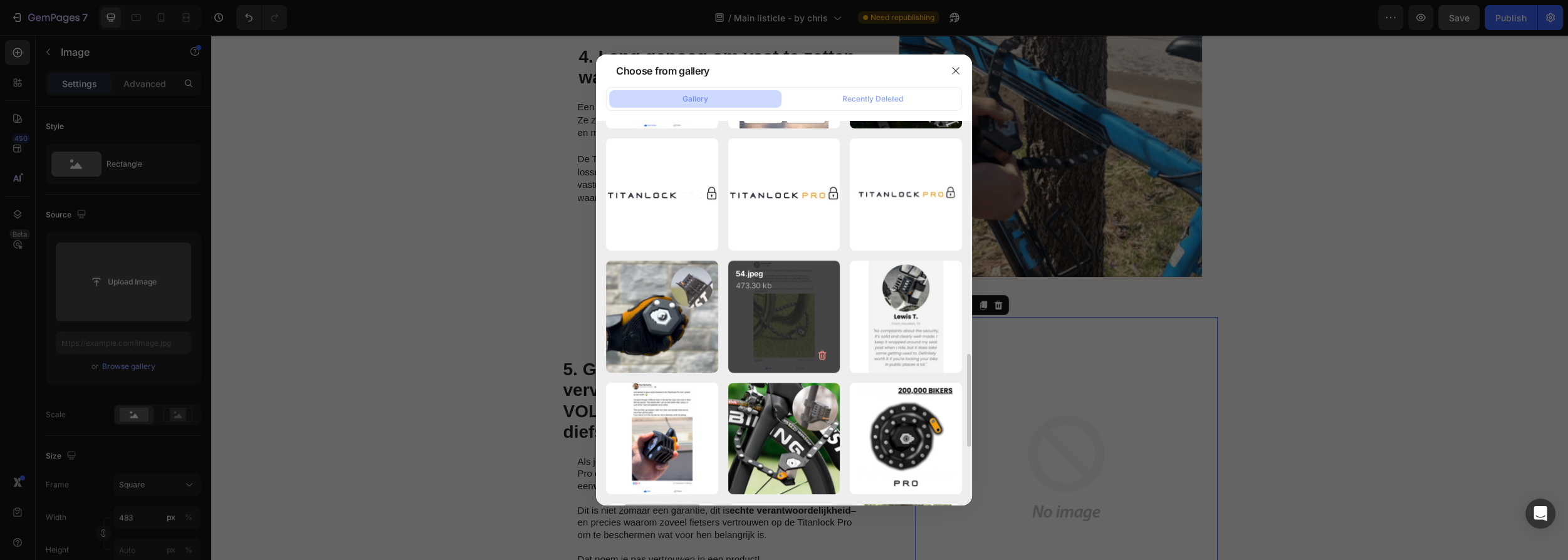 scroll, scrollTop: 854, scrollLeft: 0, axis: vertical 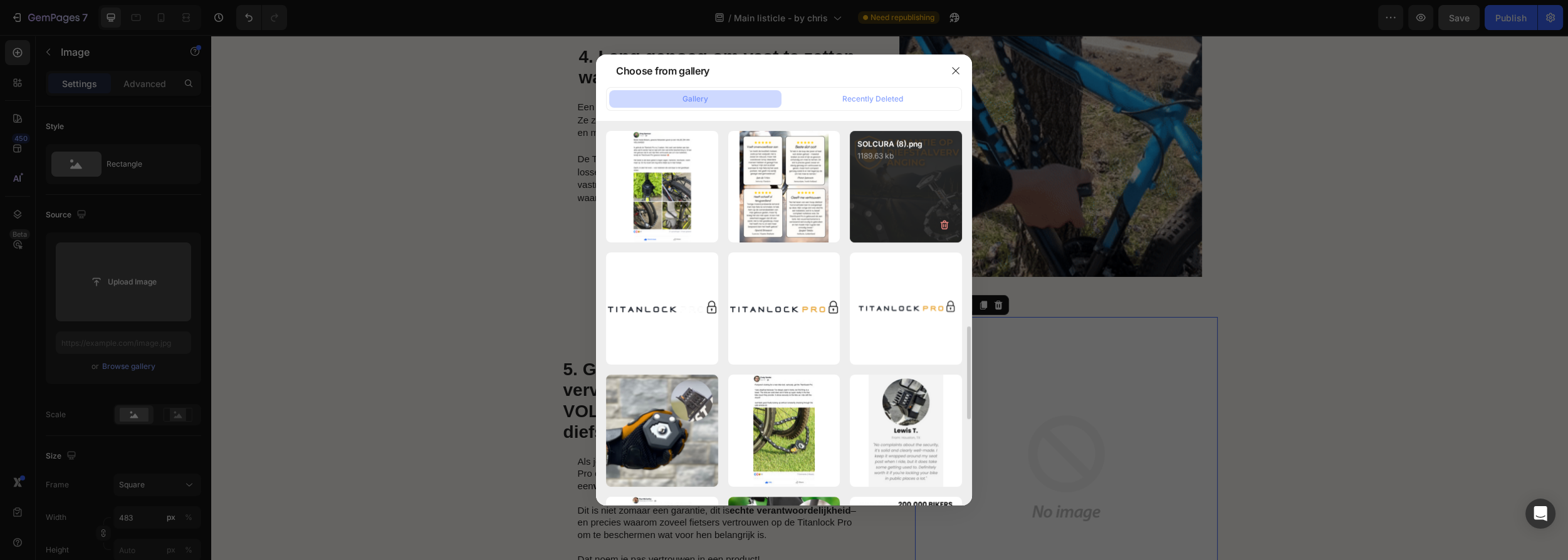 click on "SOLCURA (8).png 1189.63 kb" at bounding box center (906, 187) 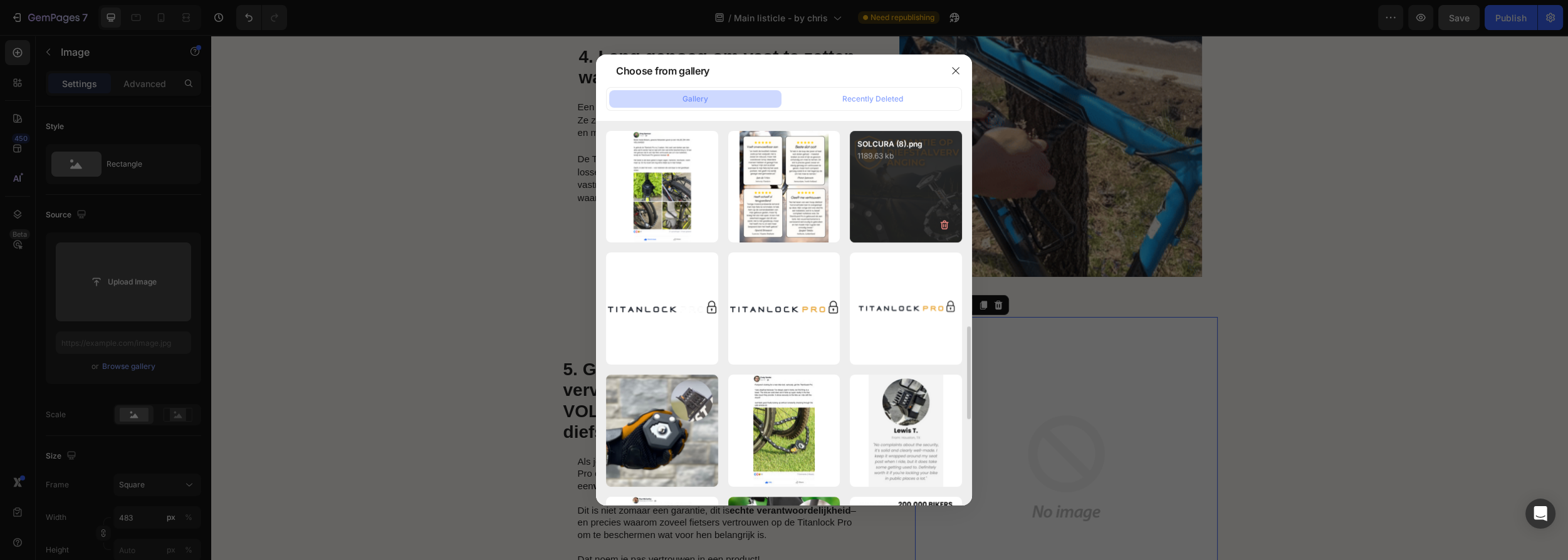 type on "https://cdn.shopify.com/s/files/1/0758/2996/9142/files/gempages_578081301244936892-7145af62-fd7d-4842-9f3a-0e9b286a8ec6.png" 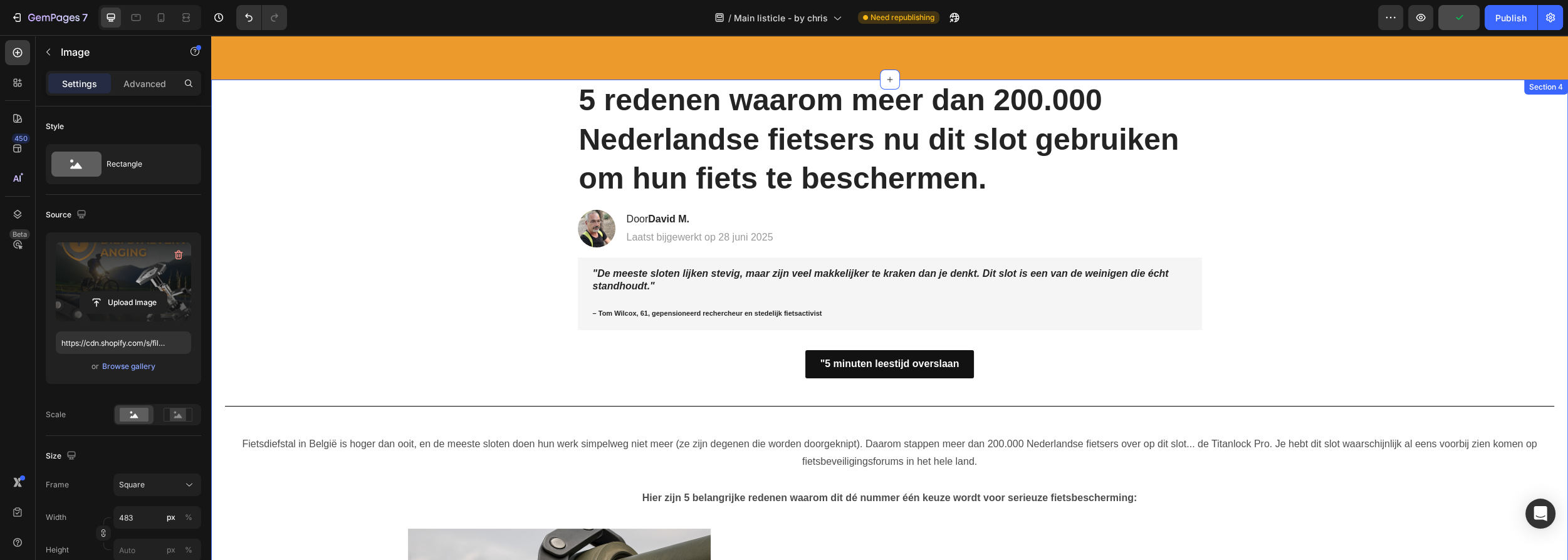 scroll, scrollTop: 0, scrollLeft: 0, axis: both 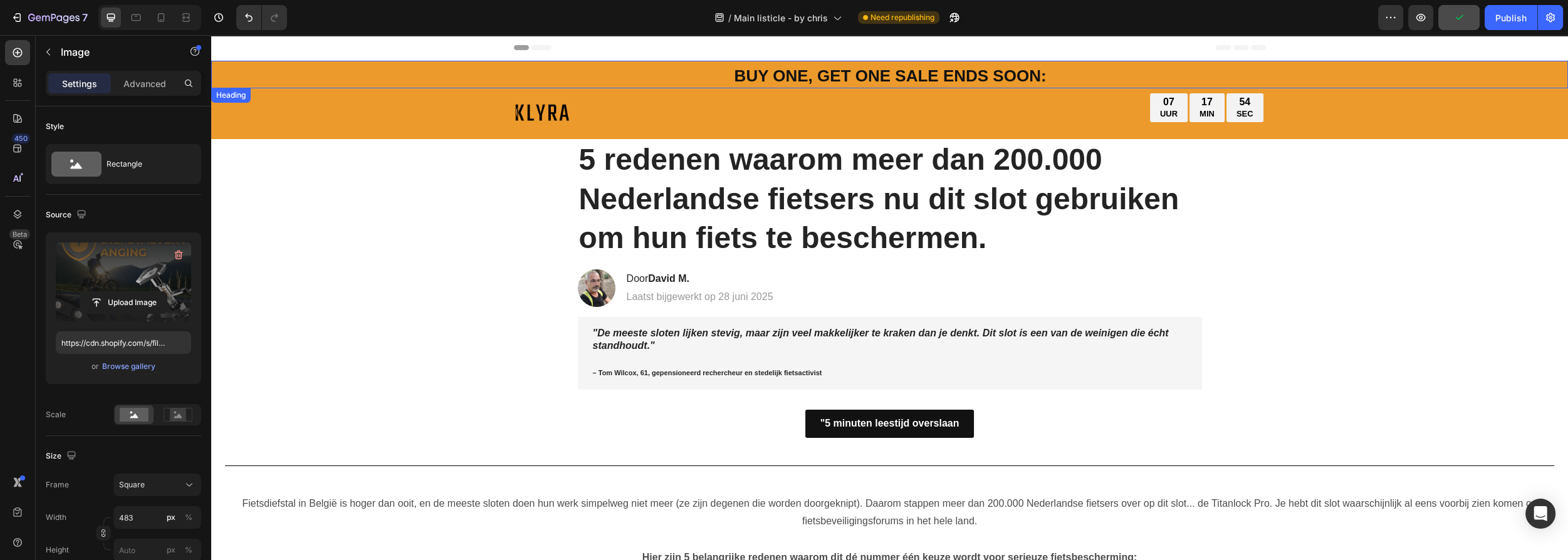 click on "BUY ONE, GET ONE SALE ENDS SOON:" at bounding box center (891, 76) 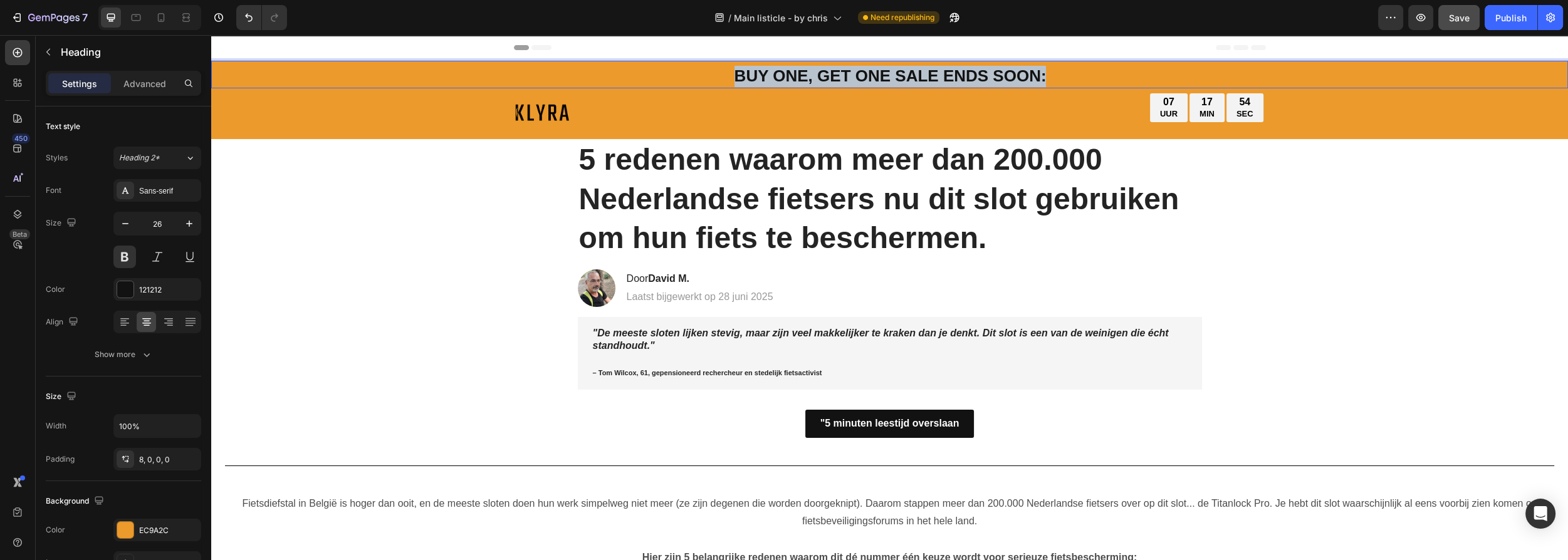 click on "BUY ONE, GET ONE SALE ENDS SOON:" at bounding box center [891, 76] 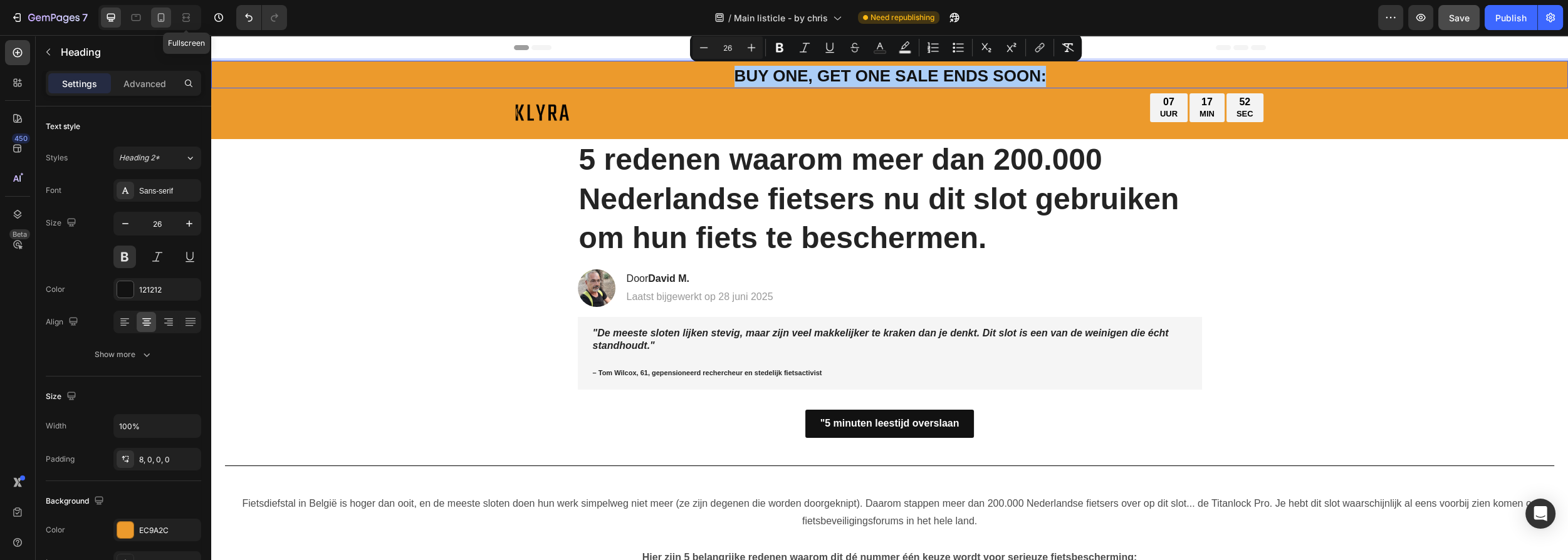 click 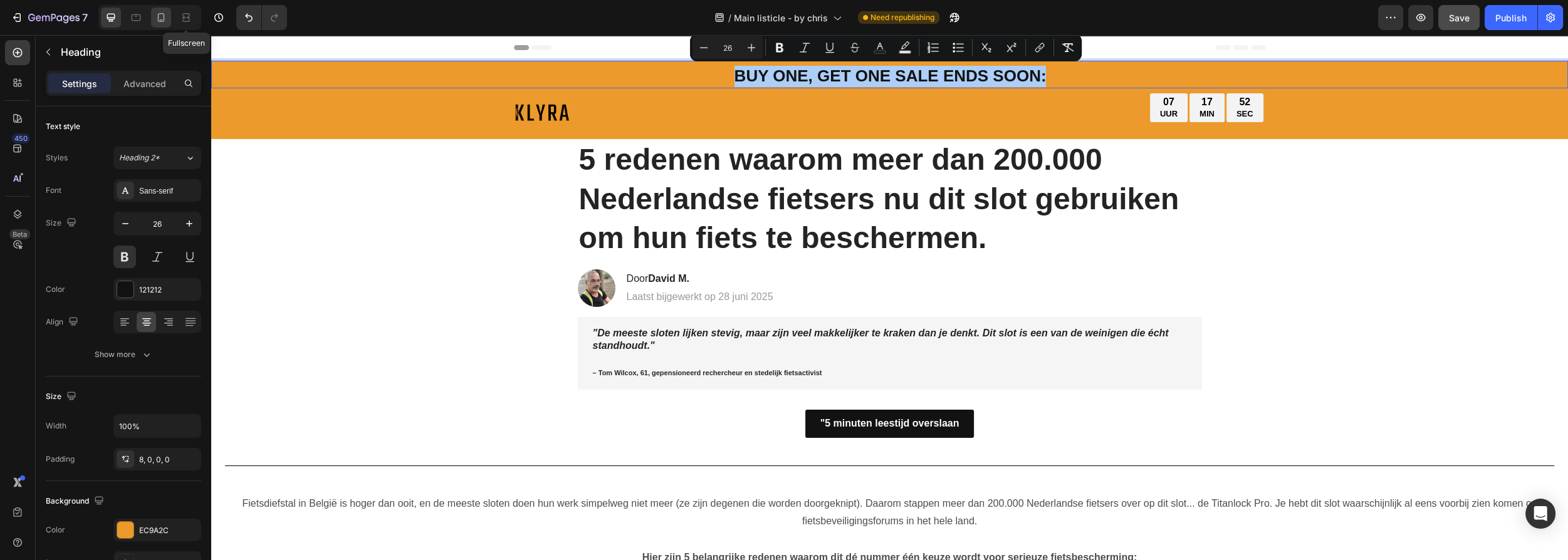type on "41" 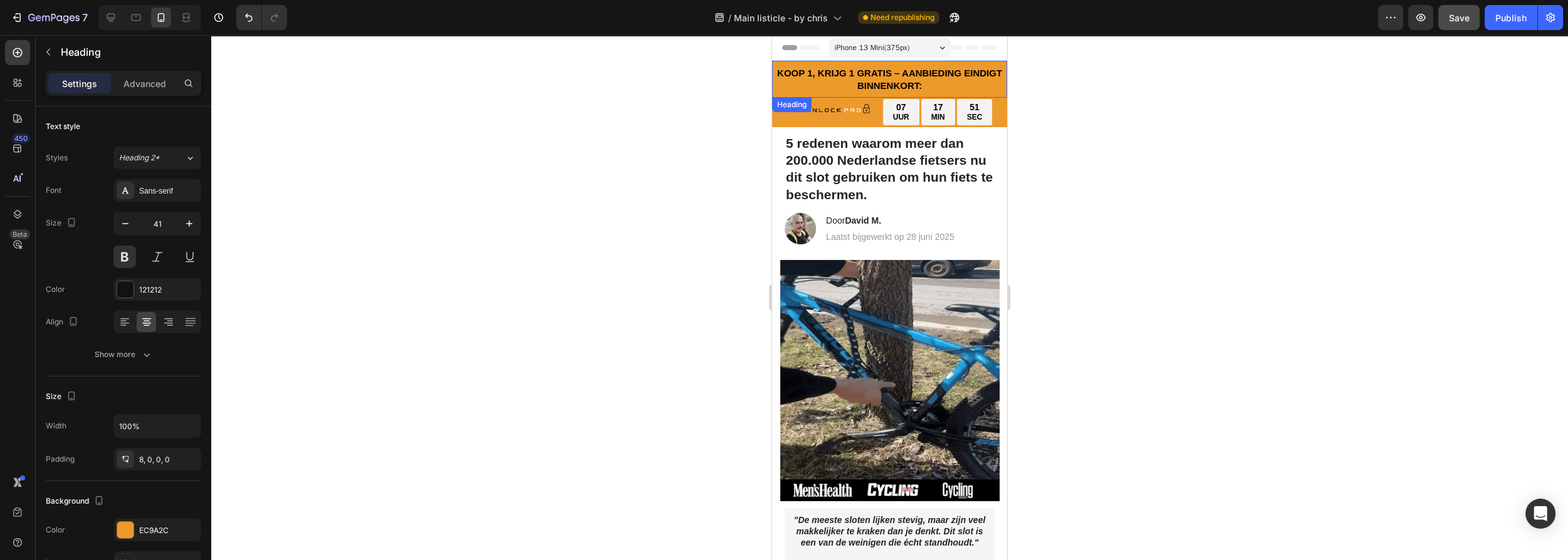 click on "KOOP 1, KRIJG 1 GRATIS – AANBIEDING EINDIGT BINNENKORT:" at bounding box center (889, 79) 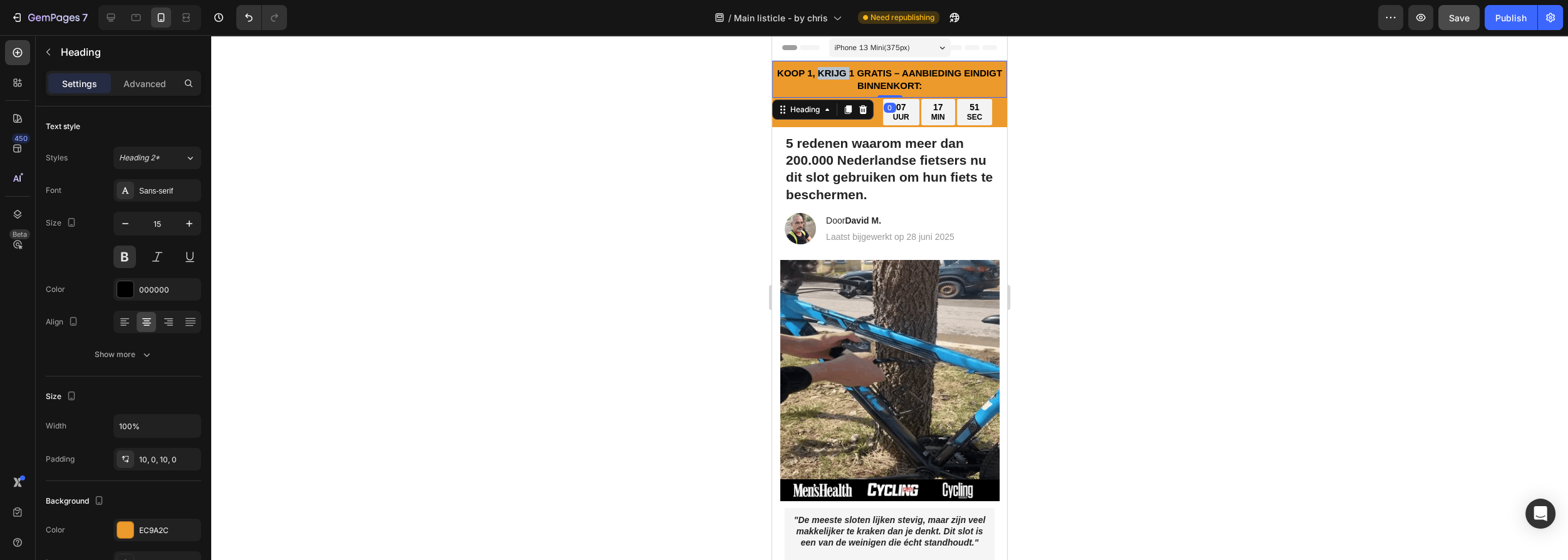 click on "KOOP 1, KRIJG 1 GRATIS – AANBIEDING EINDIGT BINNENKORT:" at bounding box center [889, 79] 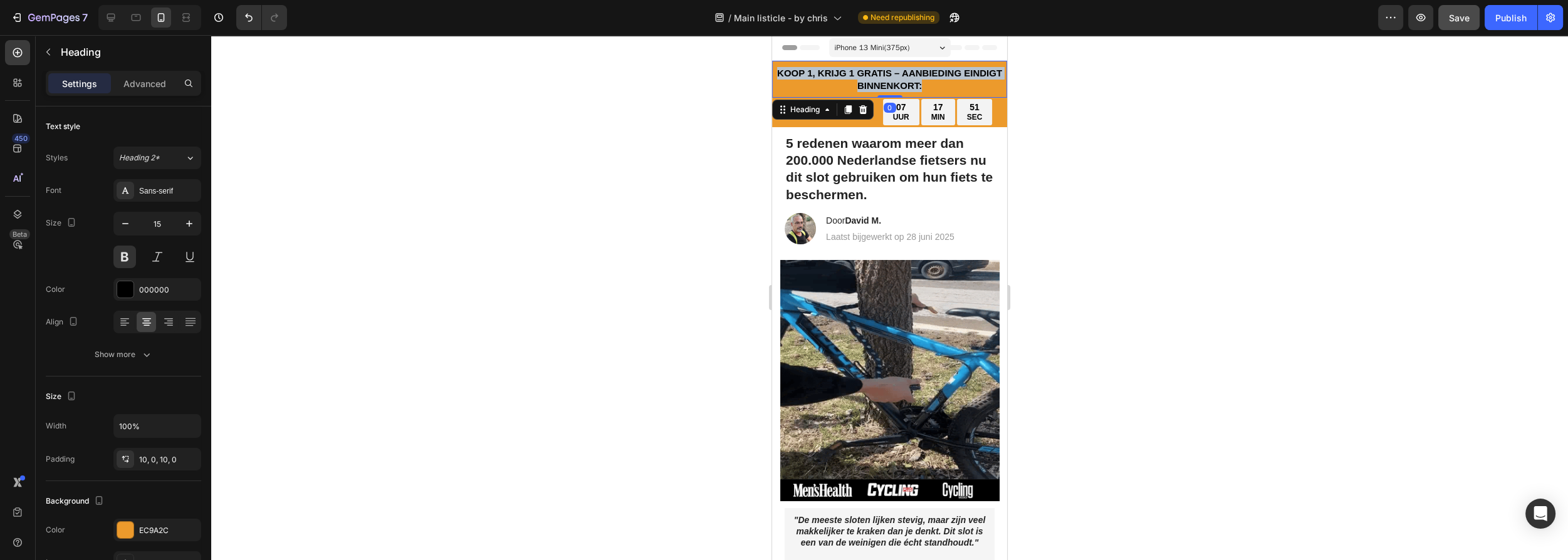click on "KOOP 1, KRIJG 1 GRATIS – AANBIEDING EINDIGT BINNENKORT:" at bounding box center (889, 79) 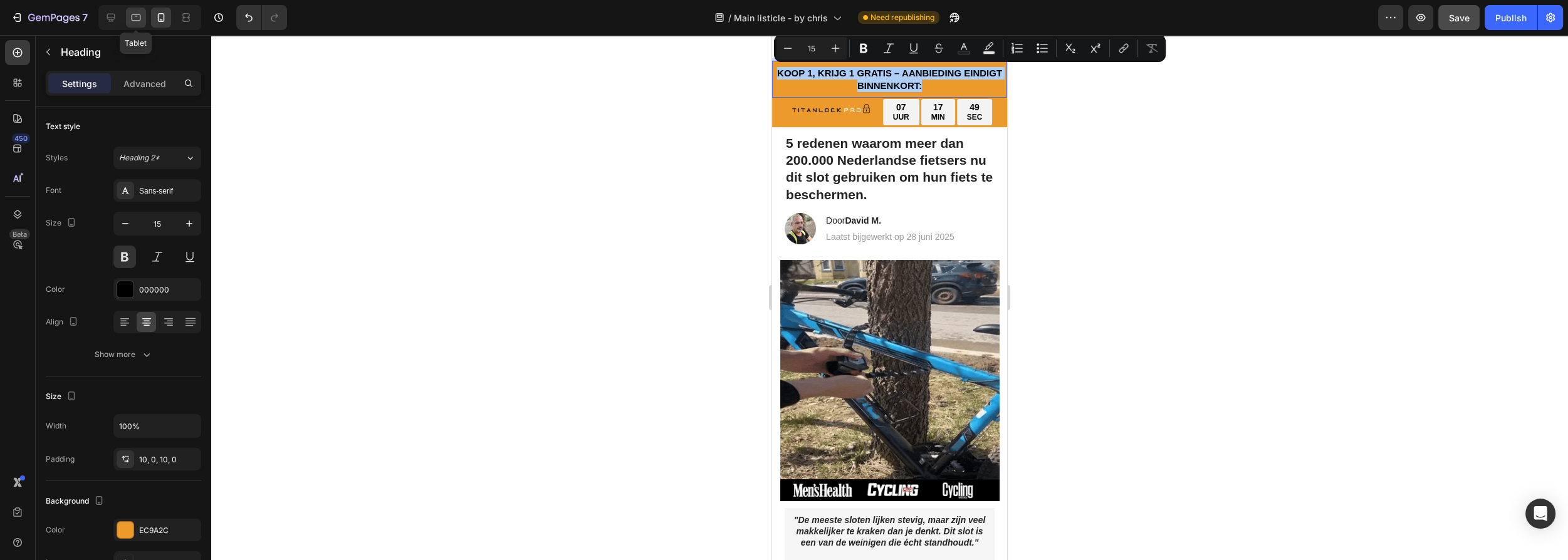 click 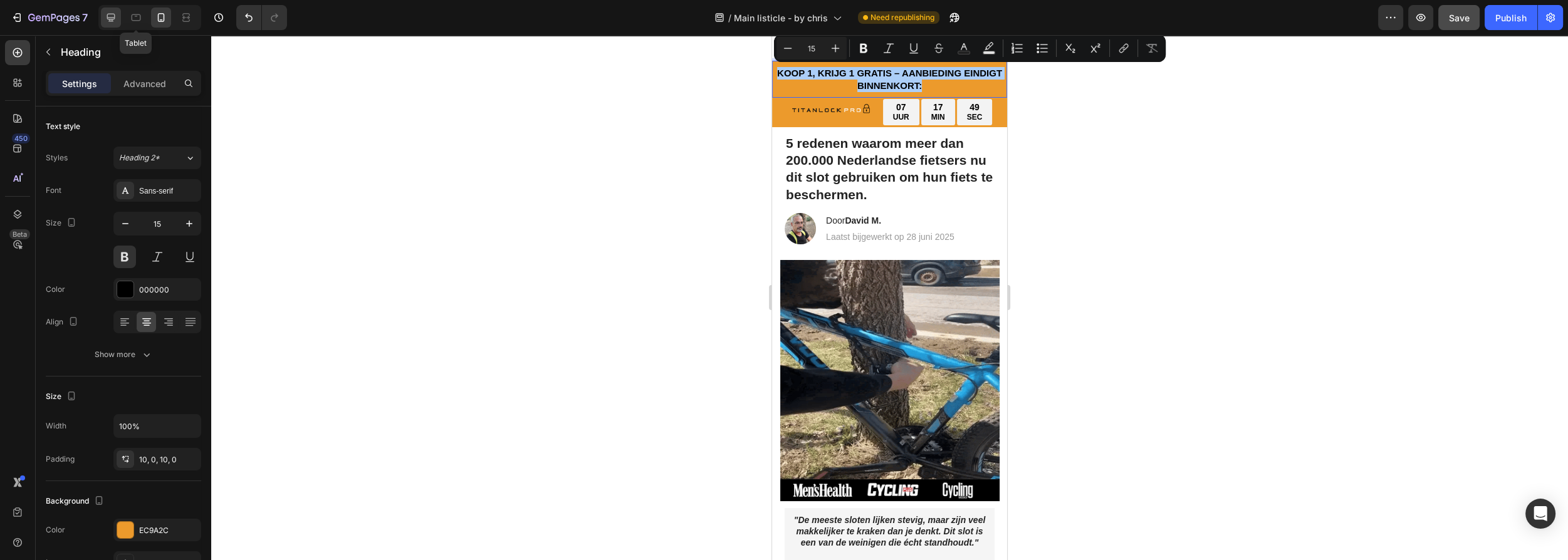type on "46" 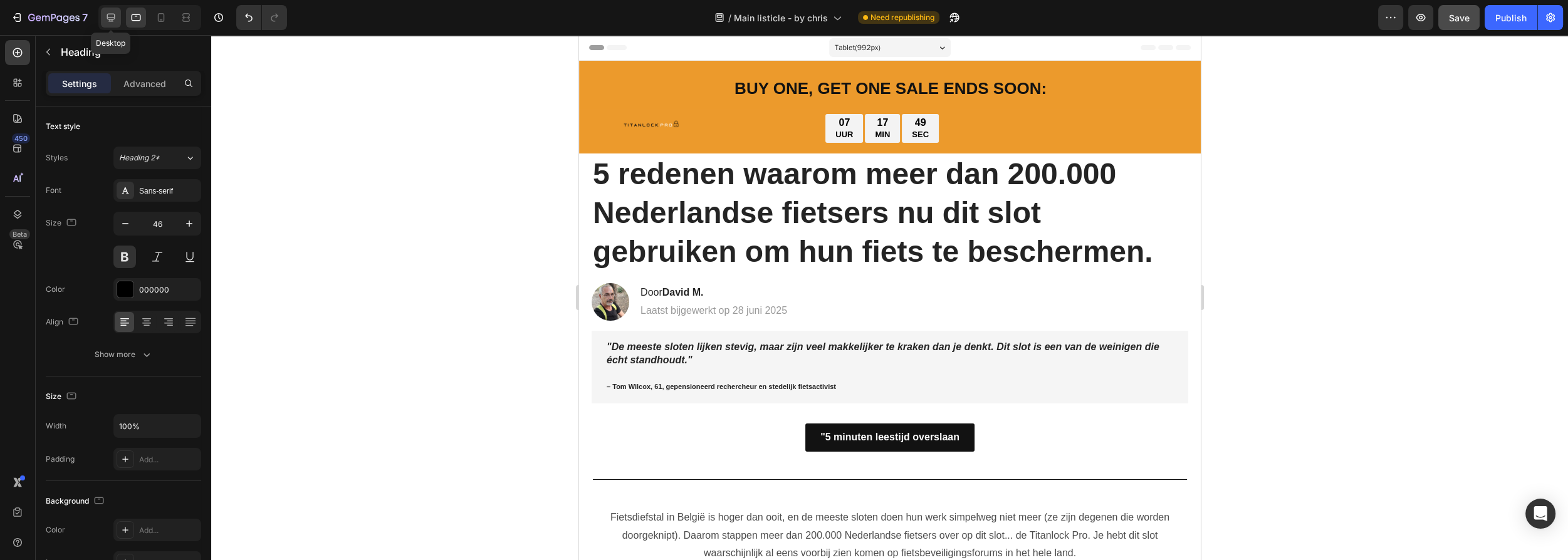 click 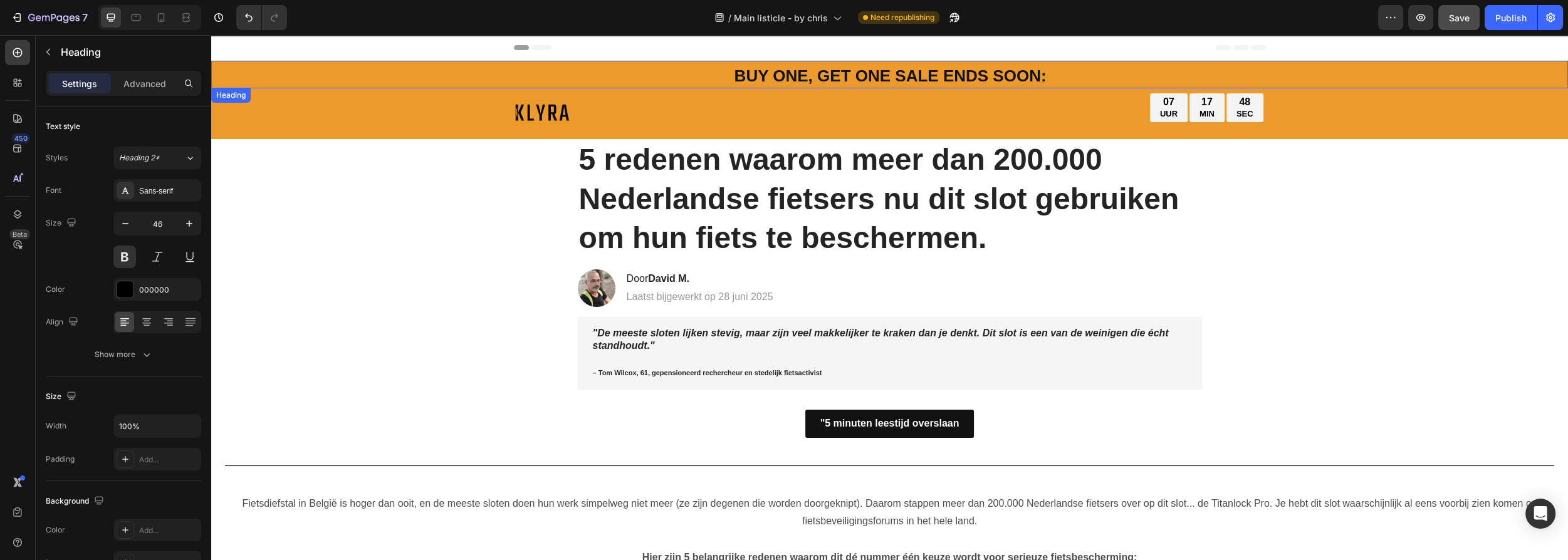 click on "BUY ONE, GET ONE SALE ENDS SOON:" at bounding box center [891, 76] 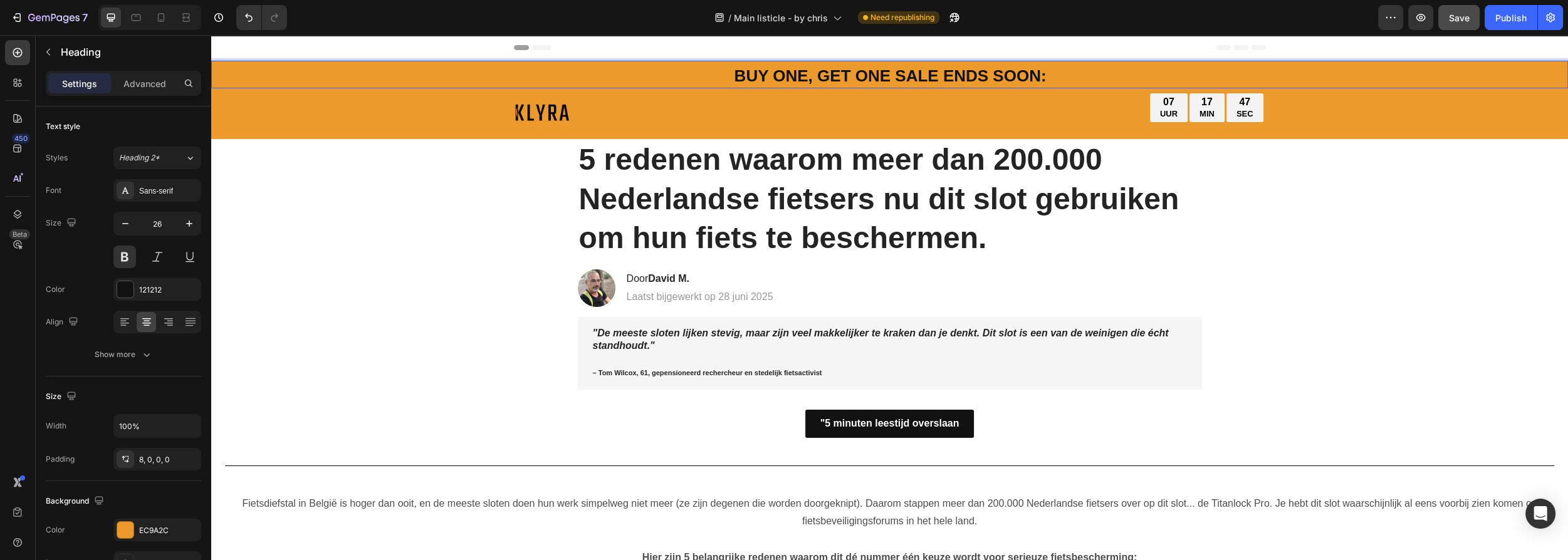 click on "BUY ONE, GET ONE SALE ENDS SOON:" at bounding box center [891, 76] 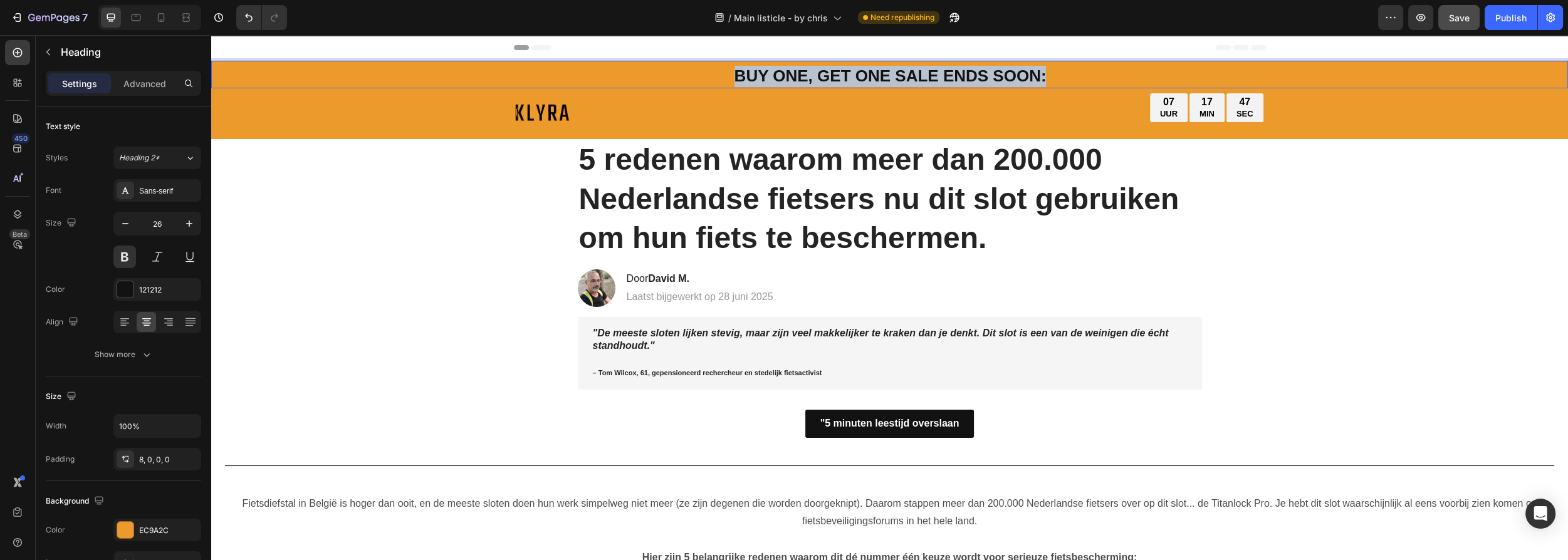 click on "BUY ONE, GET ONE SALE ENDS SOON:" at bounding box center (891, 76) 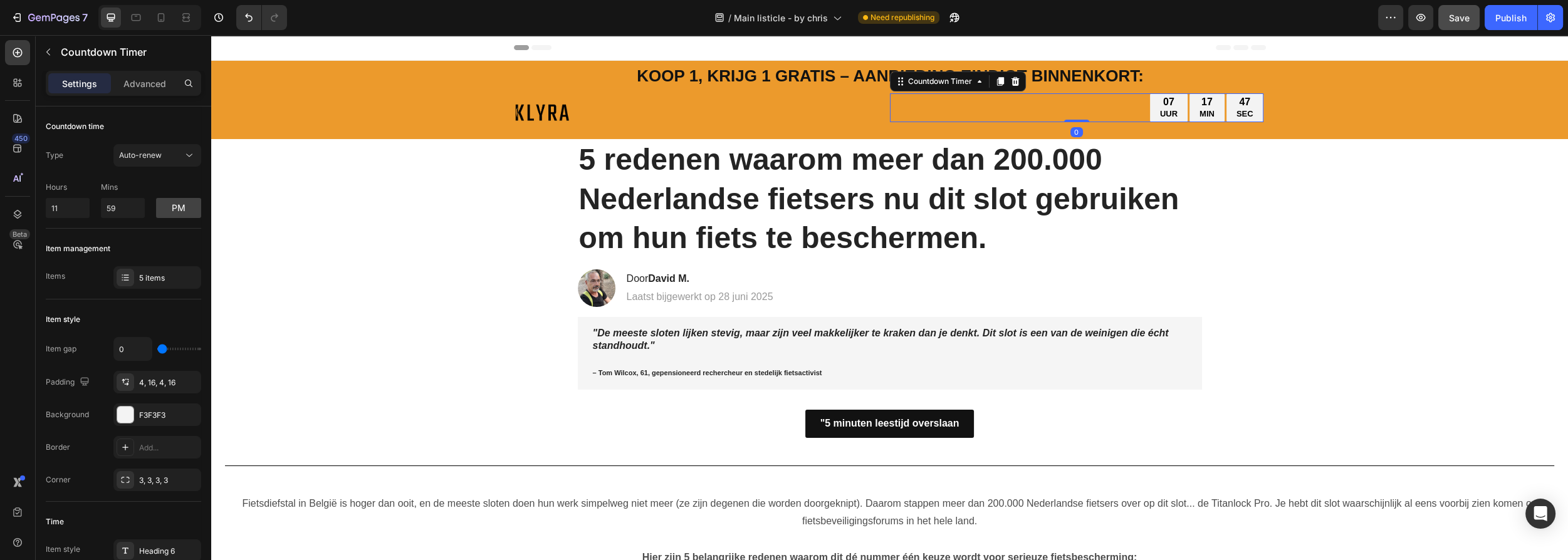 click on "07 UUR 17 MIN 47 SEC" at bounding box center (1077, 108) 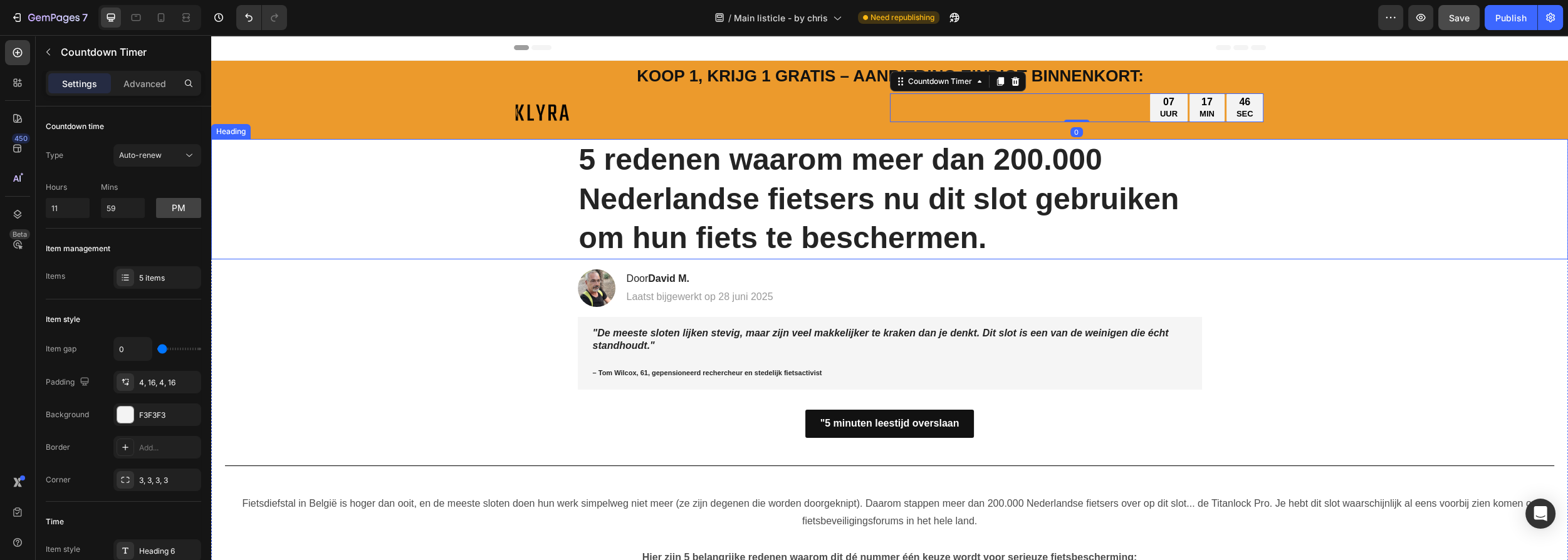 click on "5 redenen waarom meer dan 200.000 Nederlandse fietsers nu dit slot gebruiken om hun fiets te beschermen." at bounding box center [879, 199] 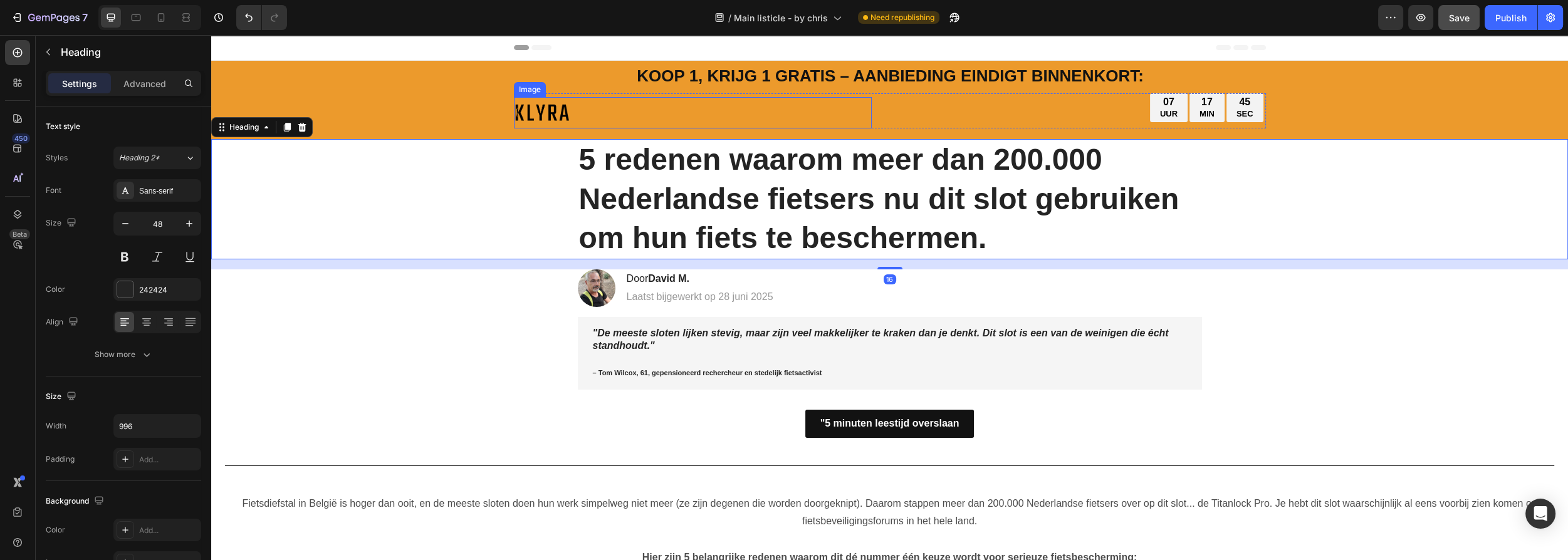 click at bounding box center (693, 113) 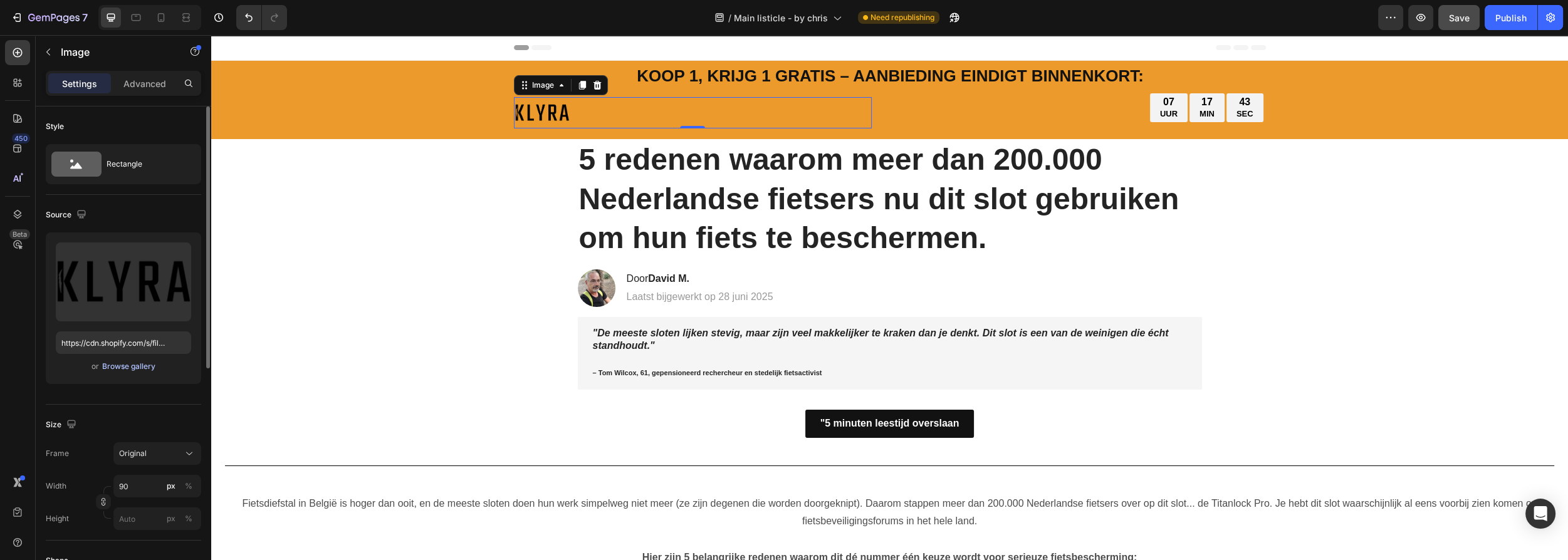 click on "Browse gallery" at bounding box center [128, 366] 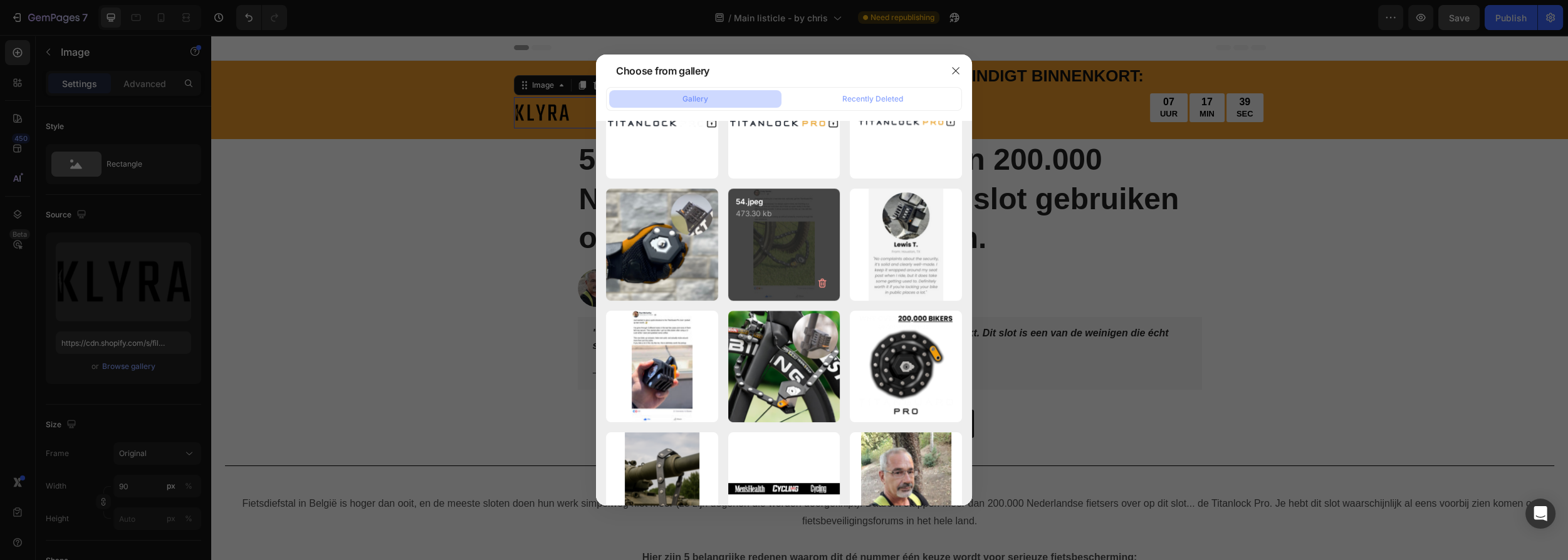 scroll, scrollTop: 812, scrollLeft: 0, axis: vertical 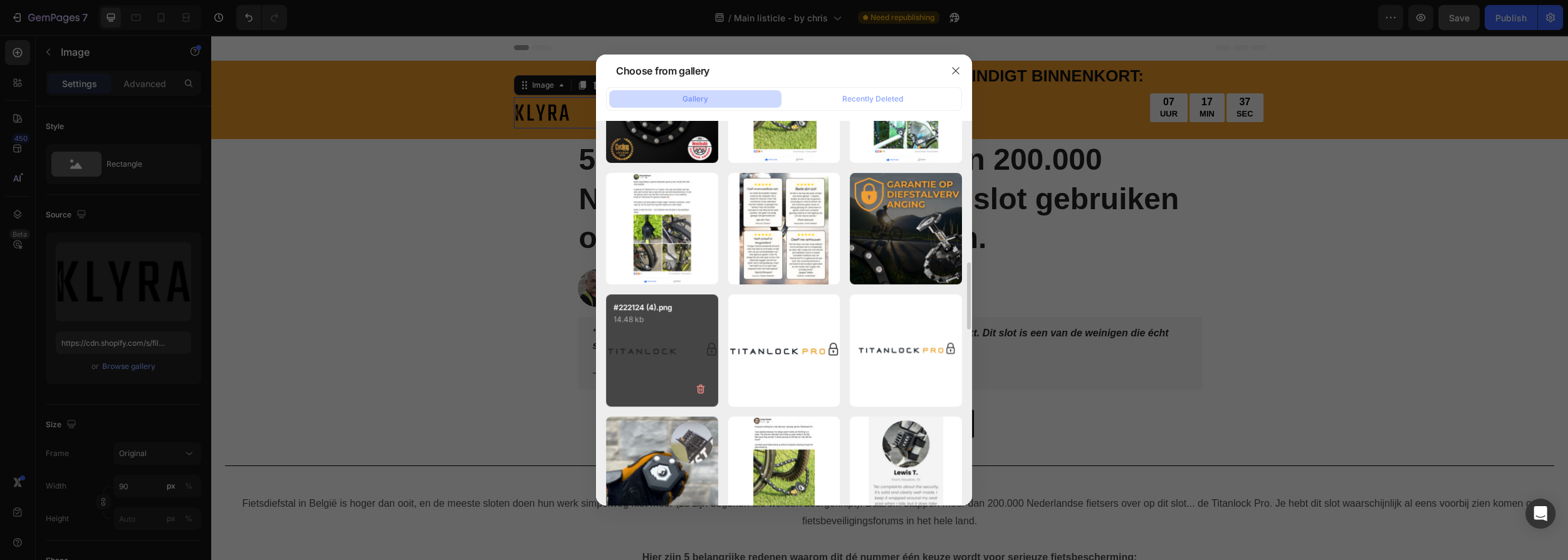 click on "#222124 (4).png 14.48 kb" at bounding box center [662, 350] 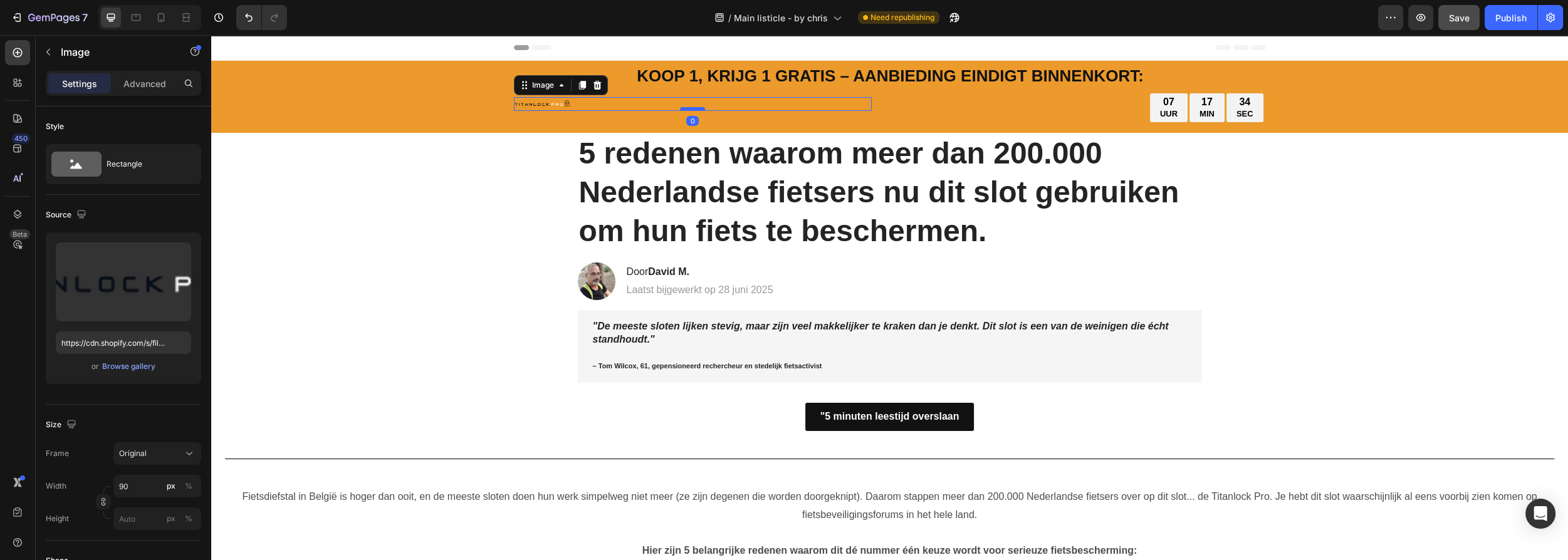 click at bounding box center (693, 109) 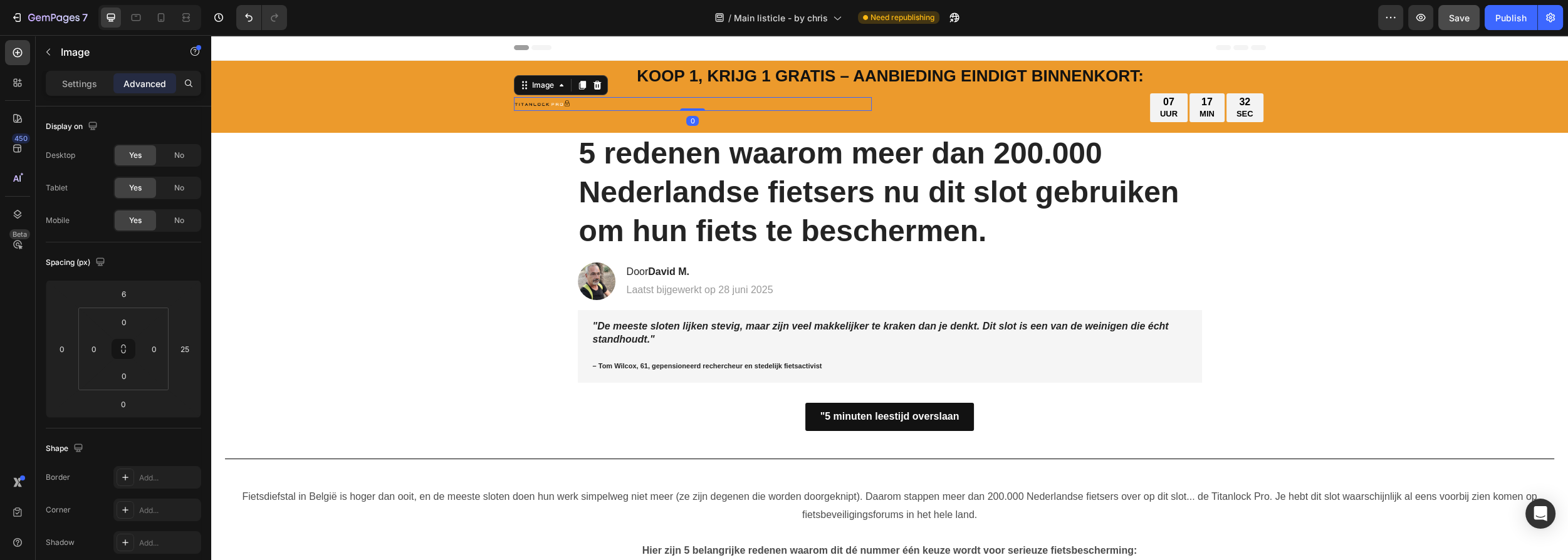 click at bounding box center (693, 104) 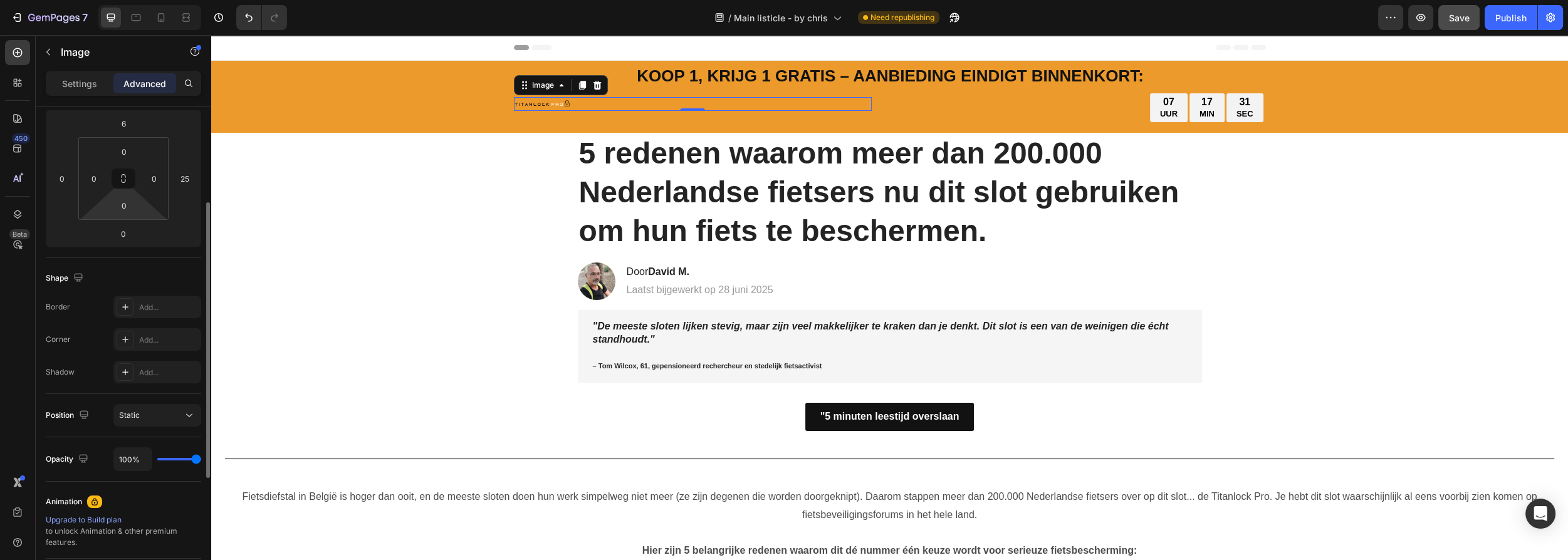 scroll, scrollTop: 227, scrollLeft: 0, axis: vertical 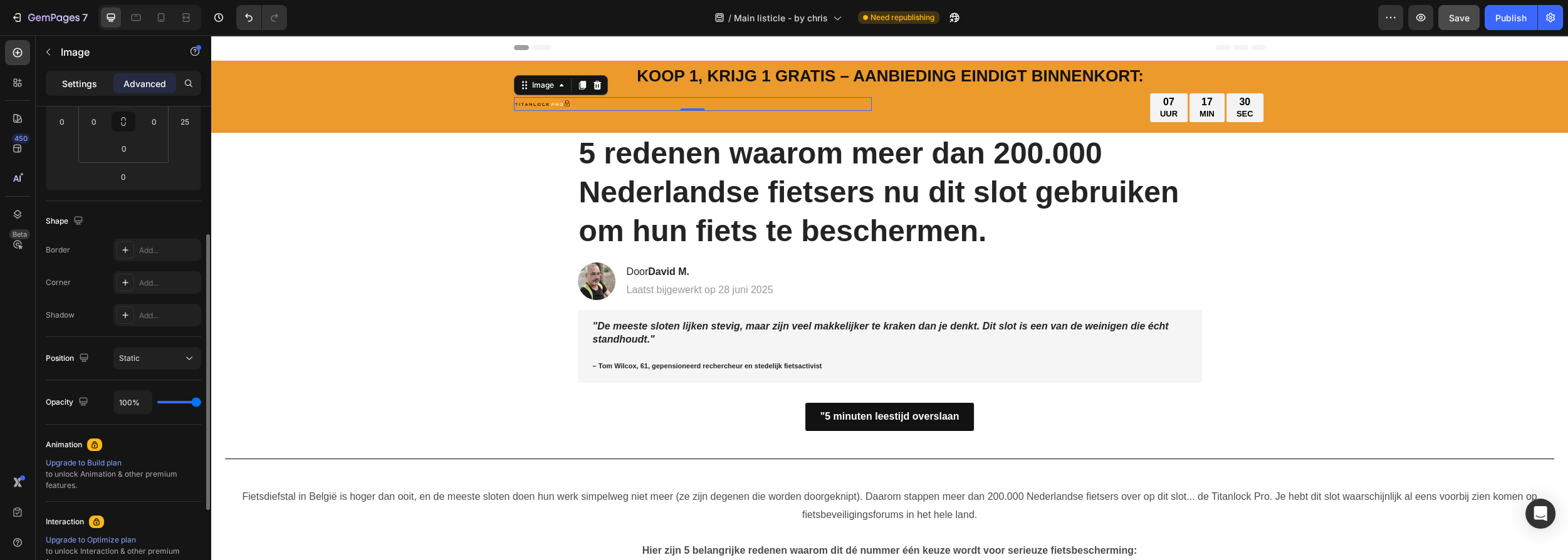 click on "Settings" at bounding box center [80, 83] 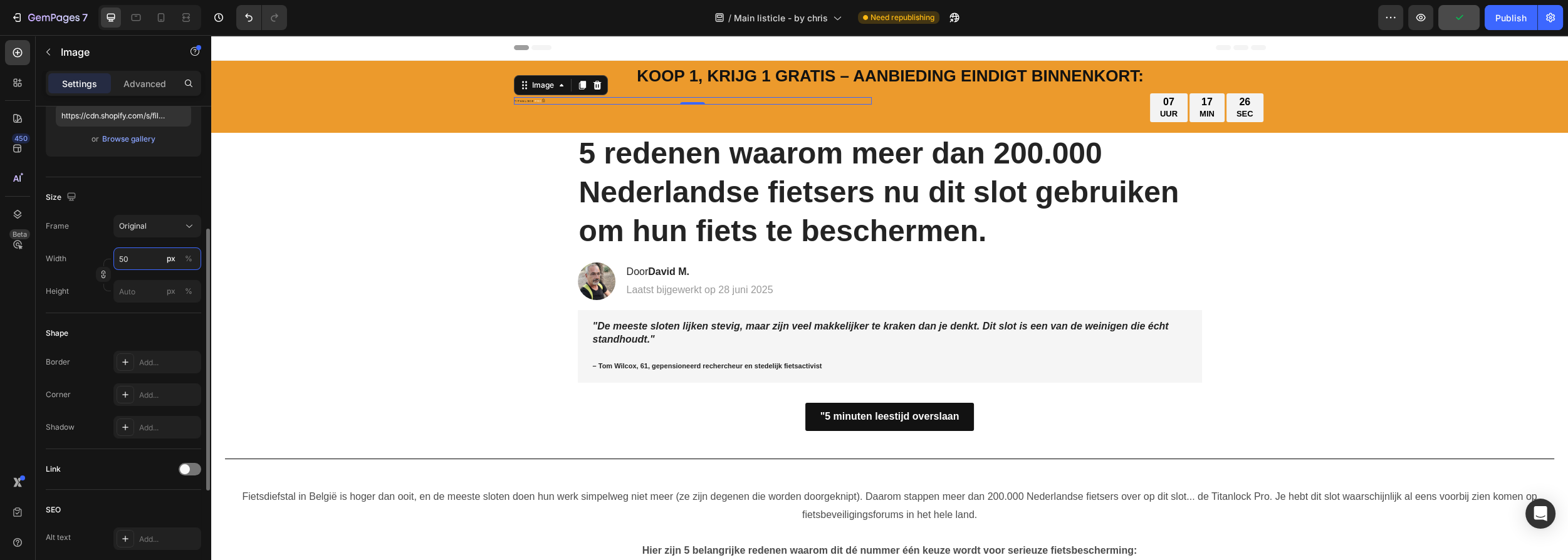 type on "5" 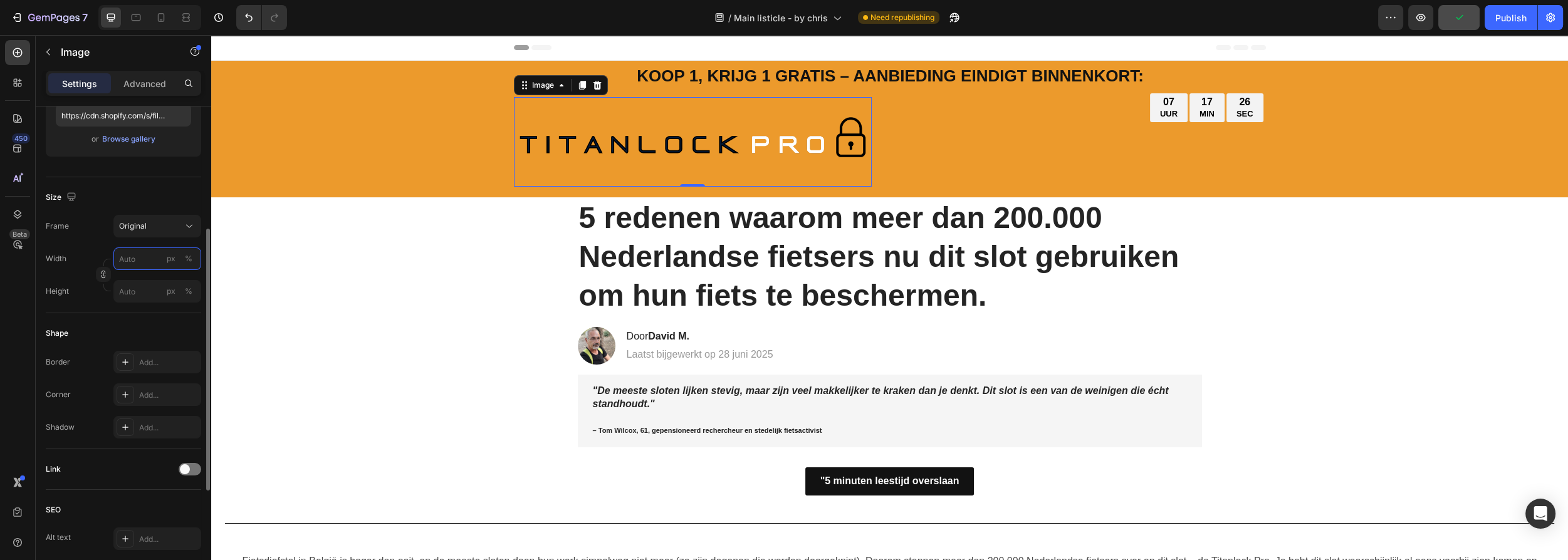 type on "1" 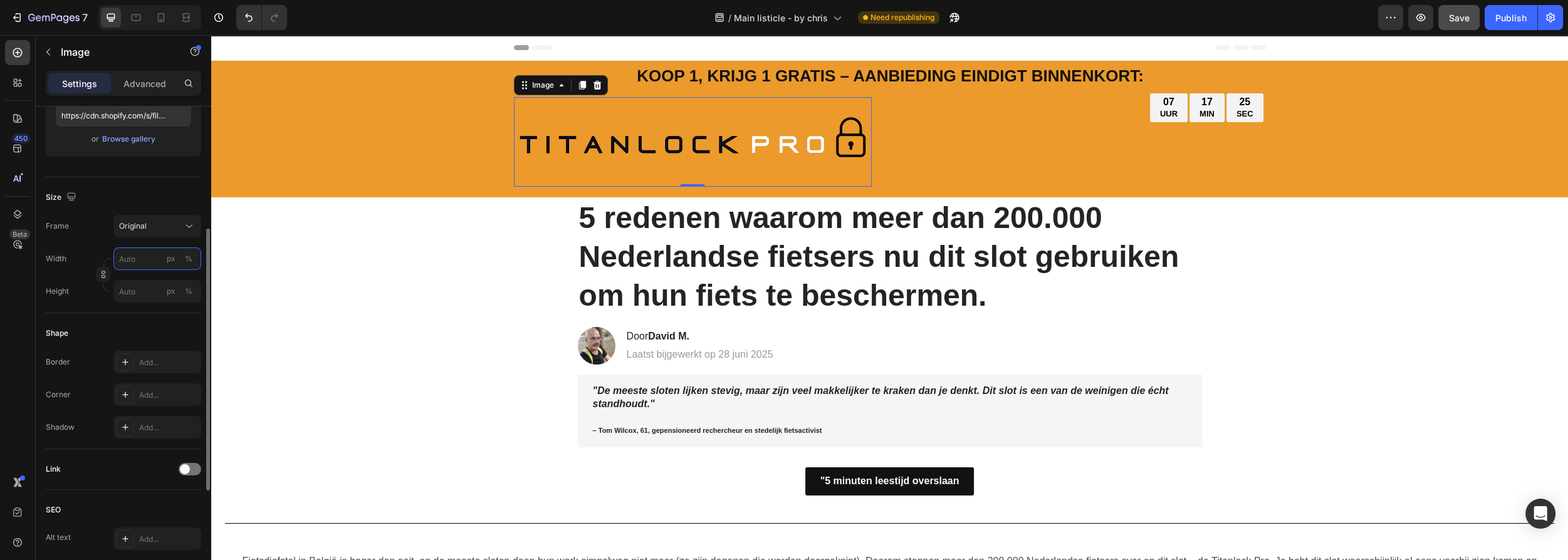 type on "1" 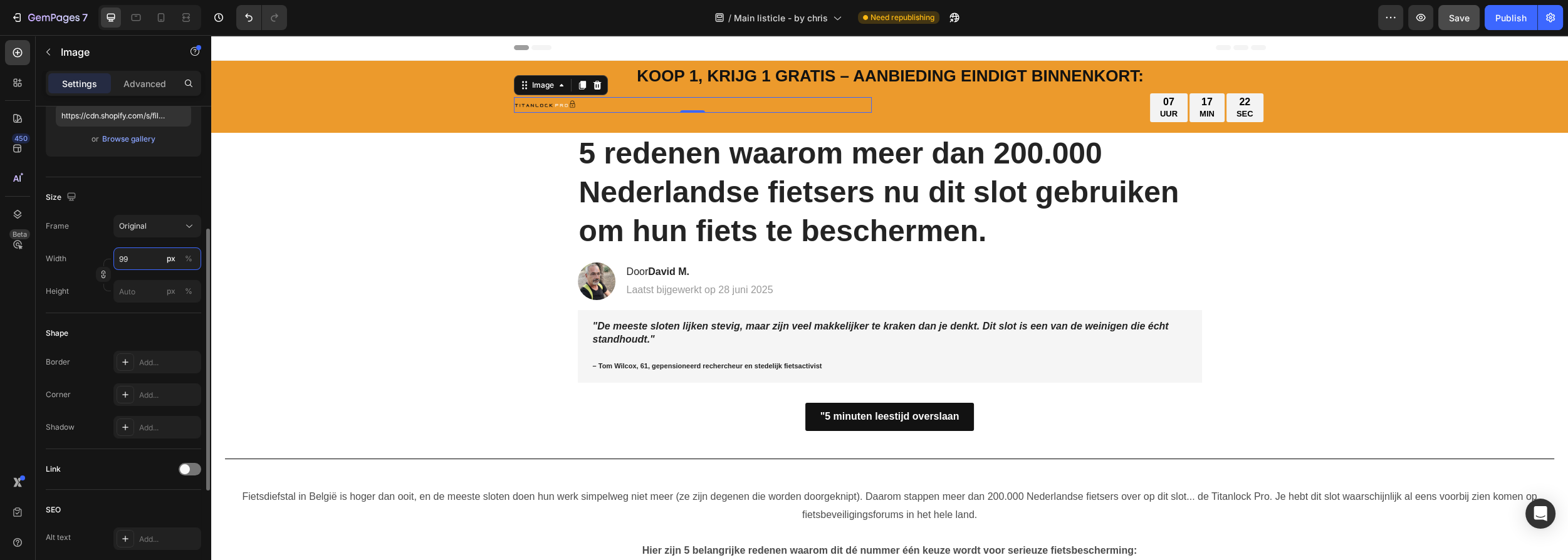 type on "9" 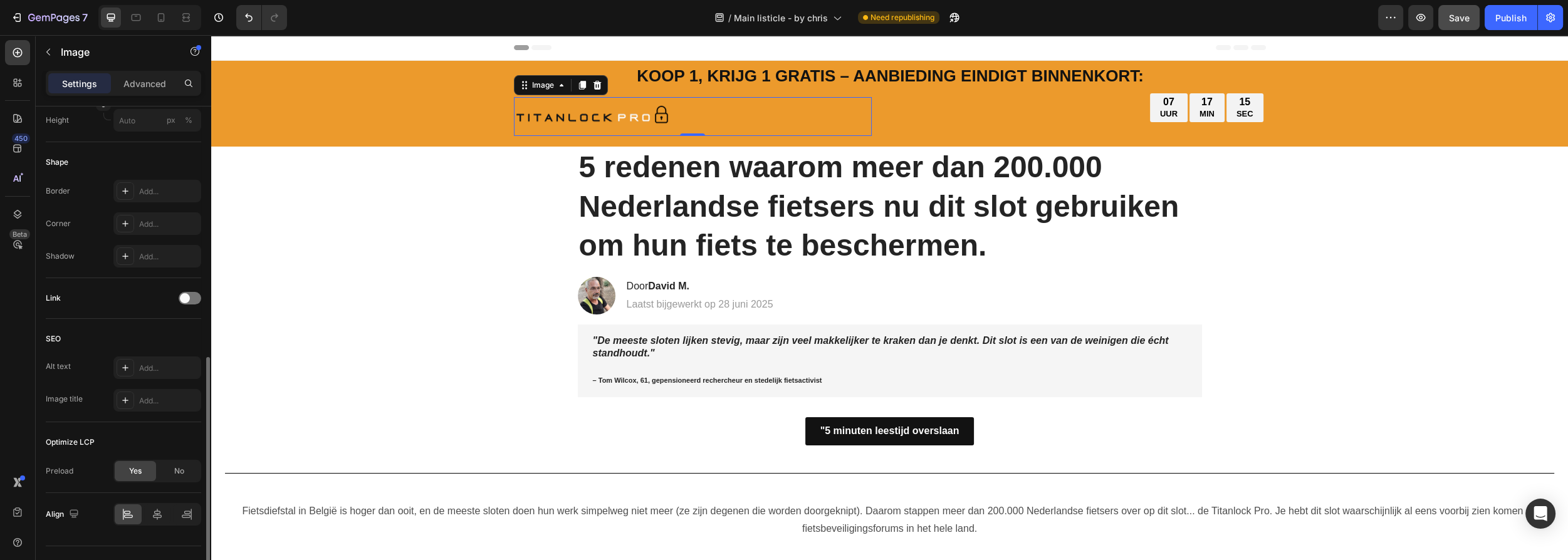 scroll, scrollTop: 422, scrollLeft: 0, axis: vertical 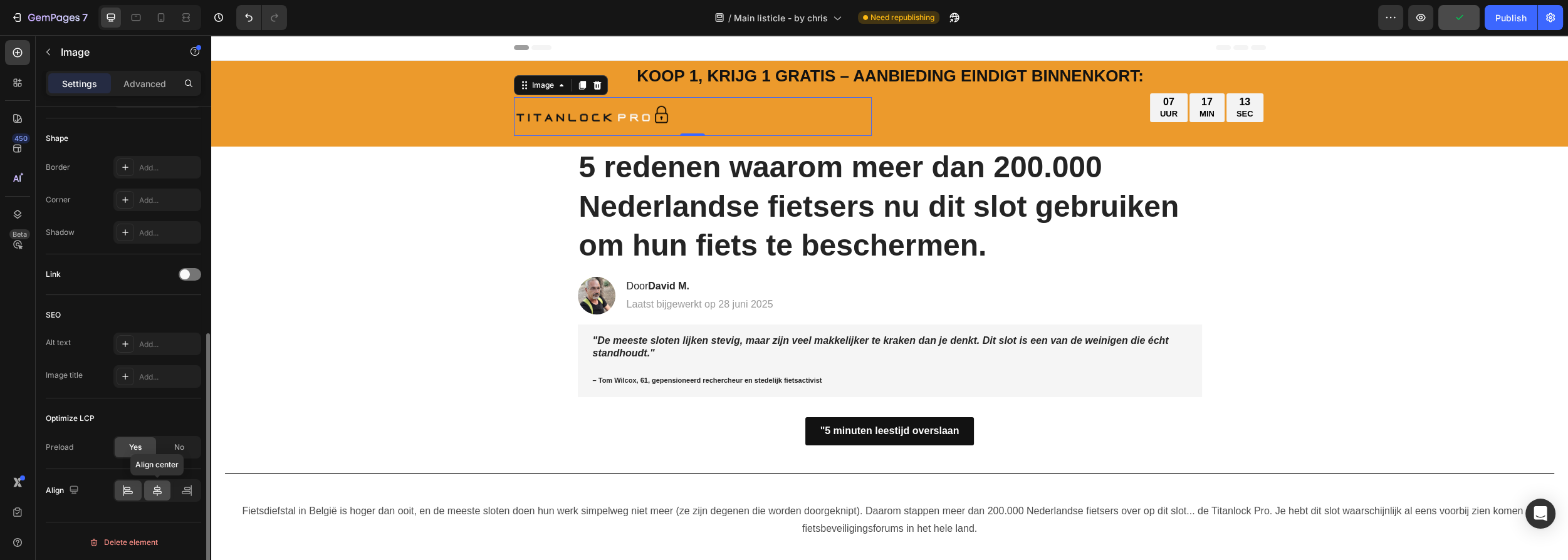 type on "250" 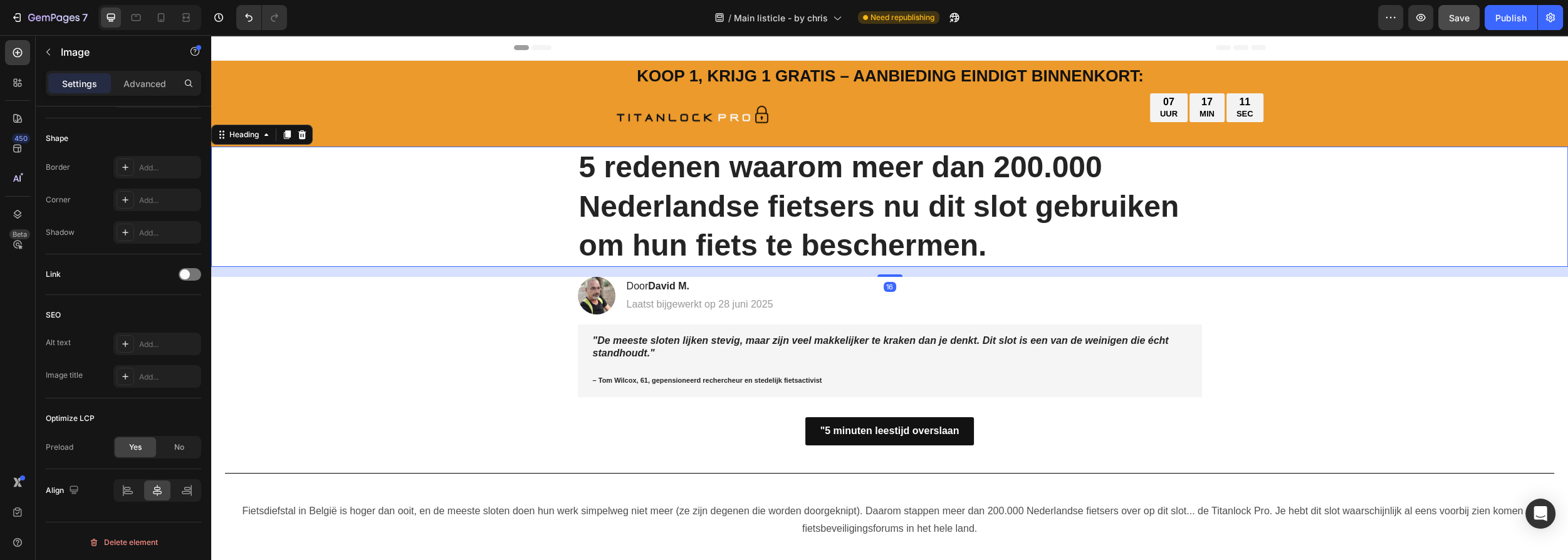 click on "5 redenen waarom meer dan 200.000 Nederlandse fietsers nu dit slot gebruiken om hun fiets te beschermen." at bounding box center [879, 206] 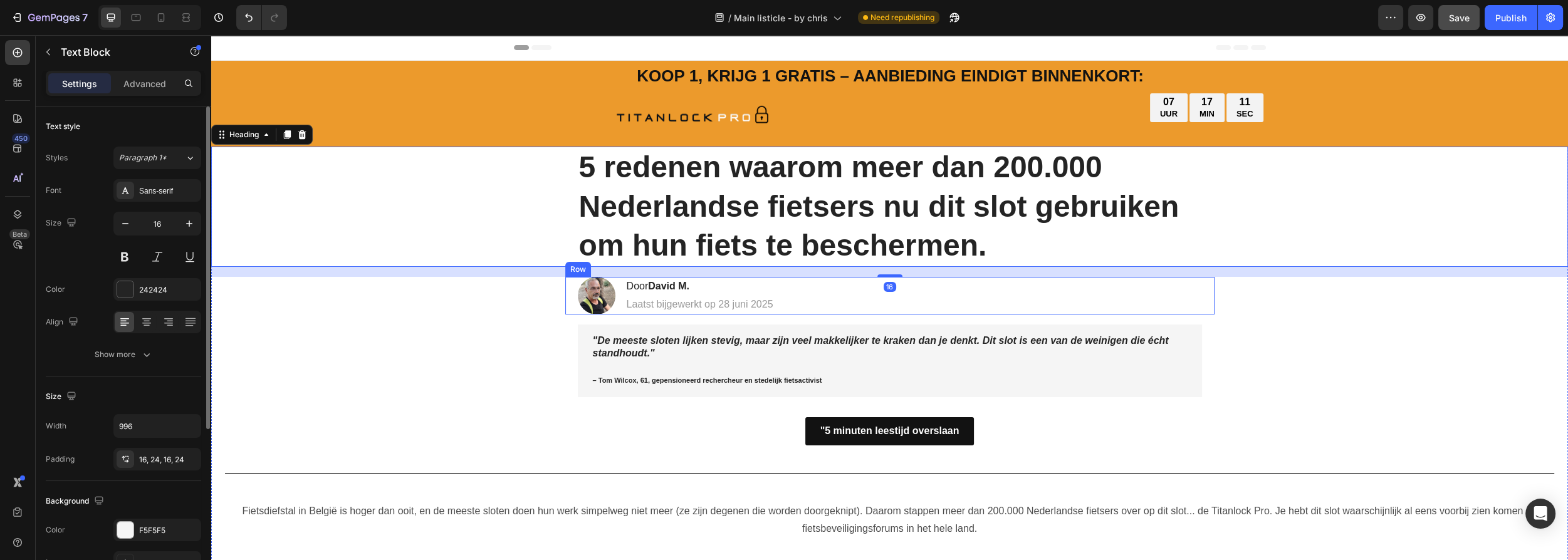 click on ""De meeste sloten lijken stevig, maar zijn veel makkelijker te kraken dan je denkt. Dit slot is een van de weinigen die écht standhoudt."" at bounding box center (890, 348) 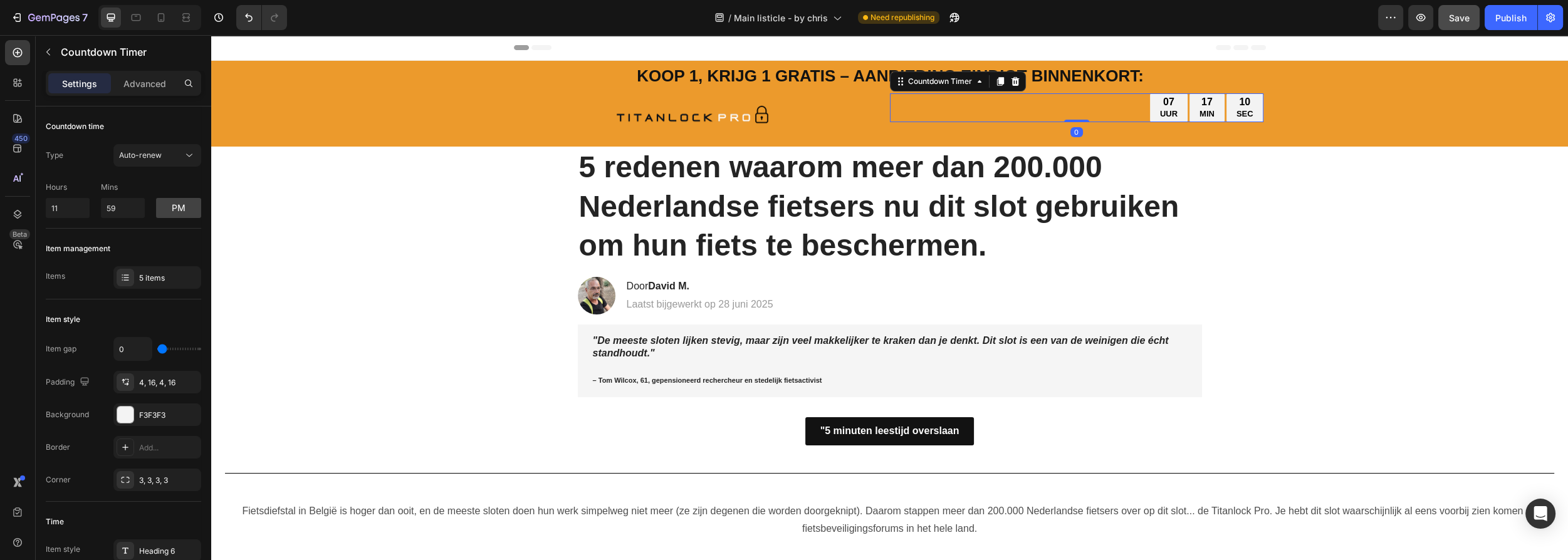 click on "17 MIN" at bounding box center (1207, 108) 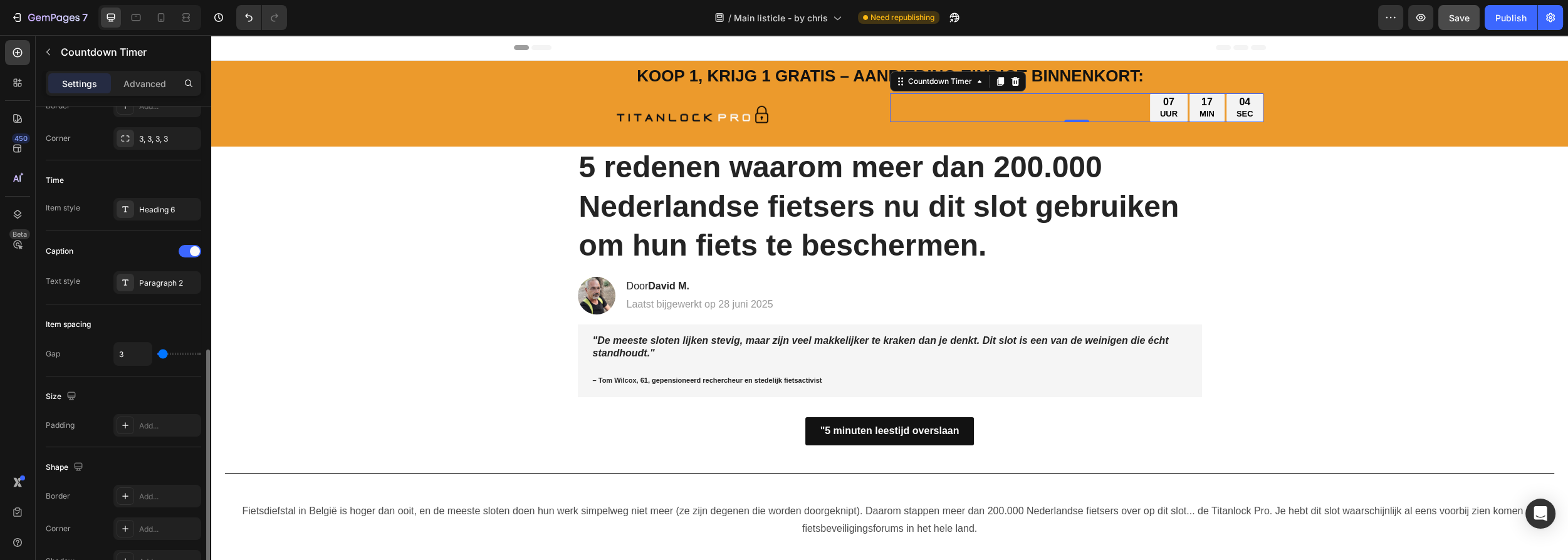 scroll, scrollTop: 398, scrollLeft: 0, axis: vertical 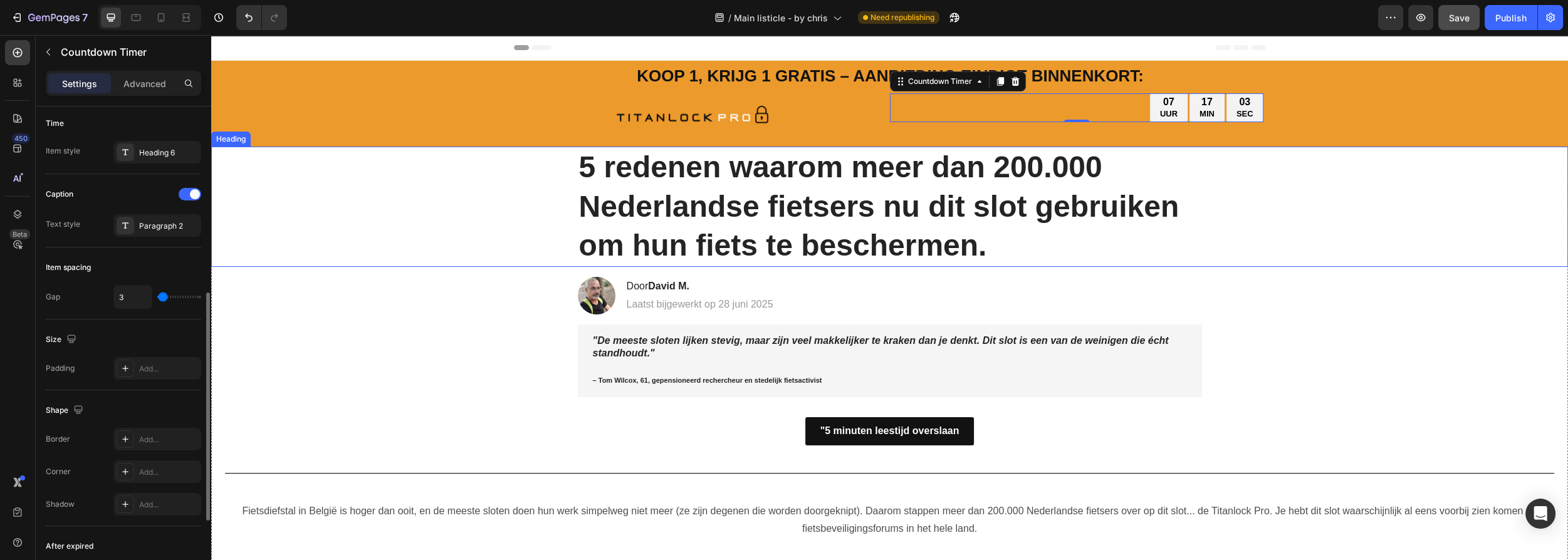 click on "5 redenen waarom meer dan 200.000 Nederlandse fietsers nu dit slot gebruiken om hun fiets te beschermen." at bounding box center [879, 206] 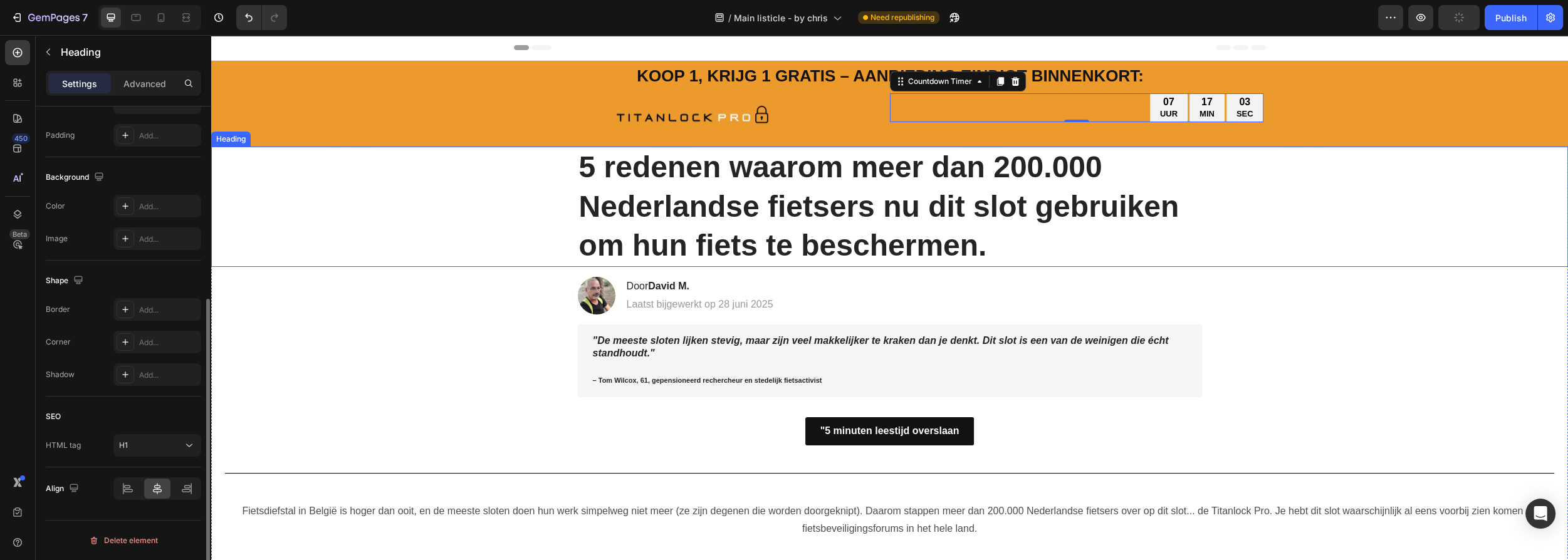 scroll, scrollTop: 0, scrollLeft: 0, axis: both 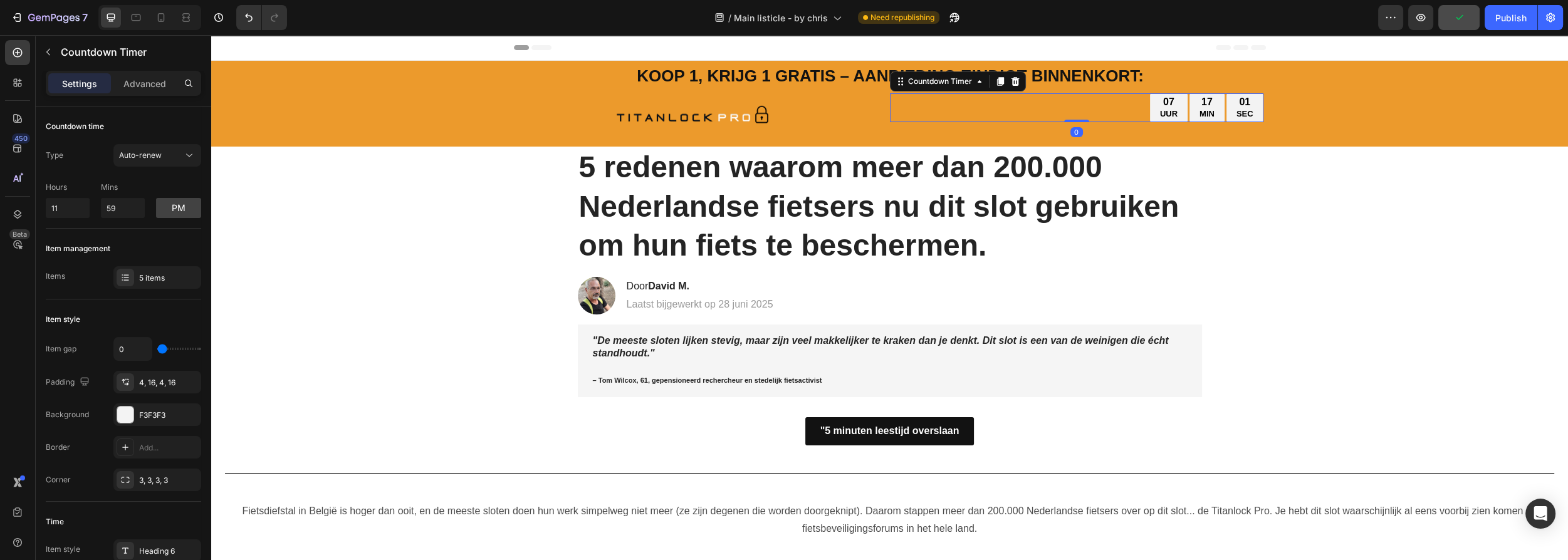 click on "07 UUR 17 MIN 01 SEC" at bounding box center [1077, 108] 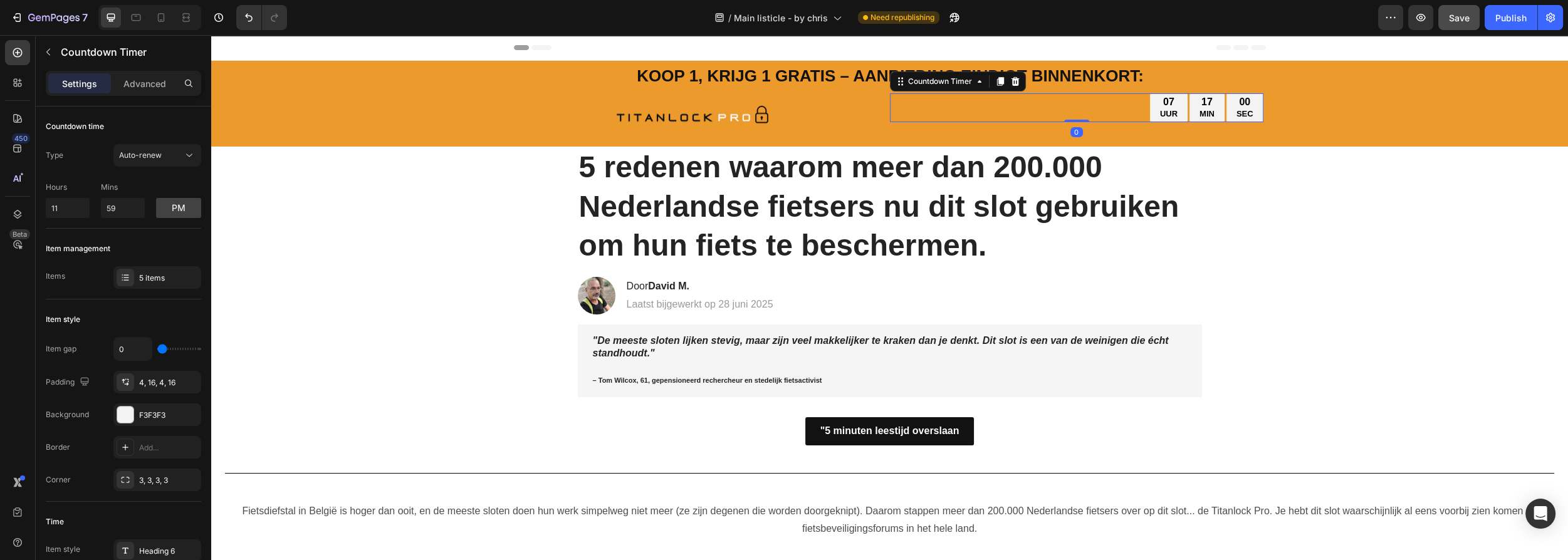 click on "07 UUR 17 MIN 00 SEC" at bounding box center [1077, 108] 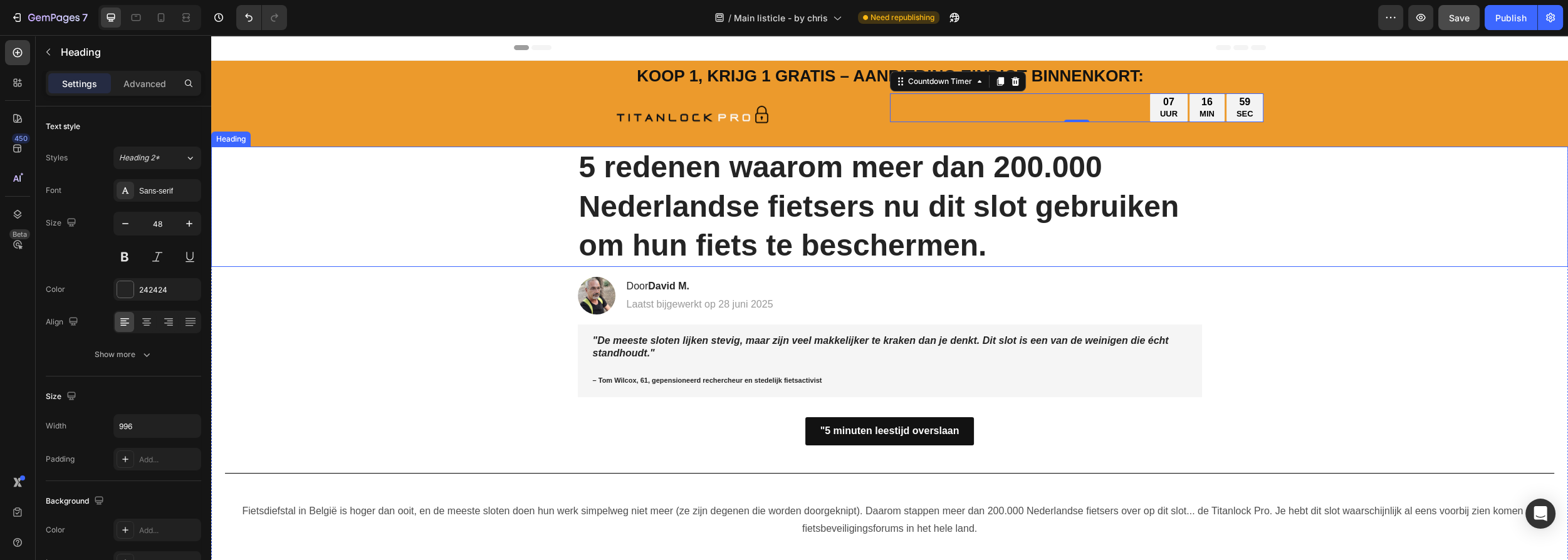 click on "5 redenen waarom meer dan 200.000 Nederlandse fietsers nu dit slot gebruiken om hun fiets te beschermen." at bounding box center [890, 206] 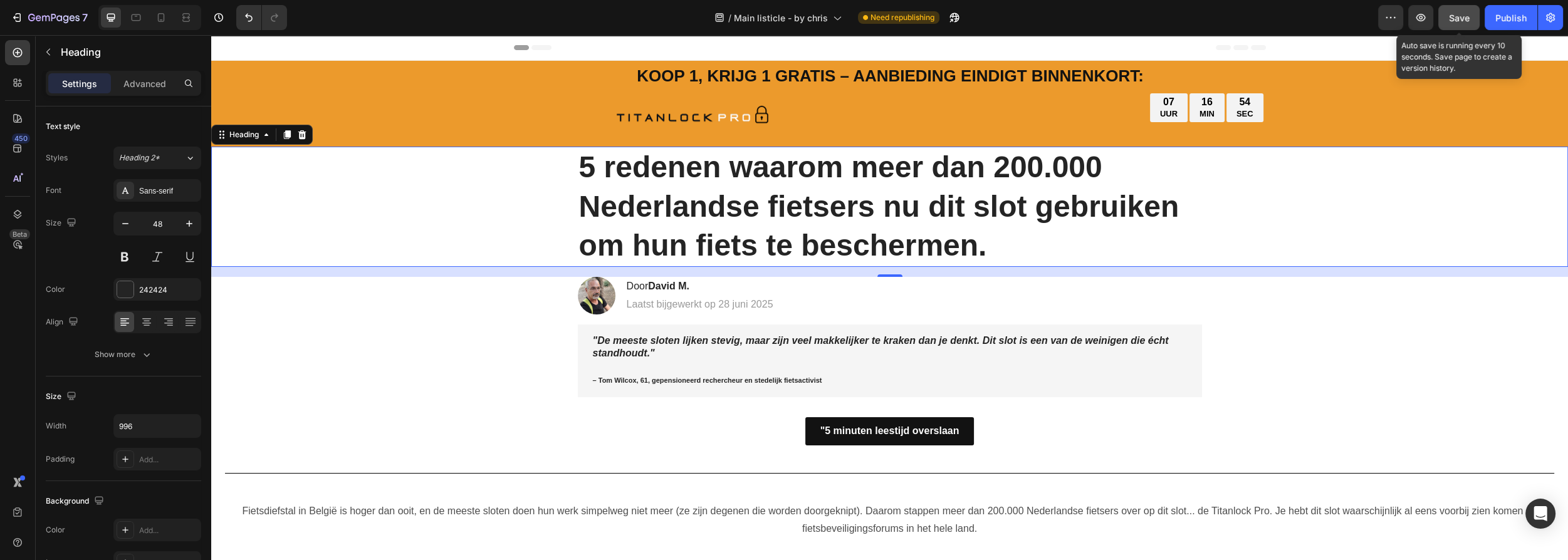 click on "Save" at bounding box center (1459, 18) 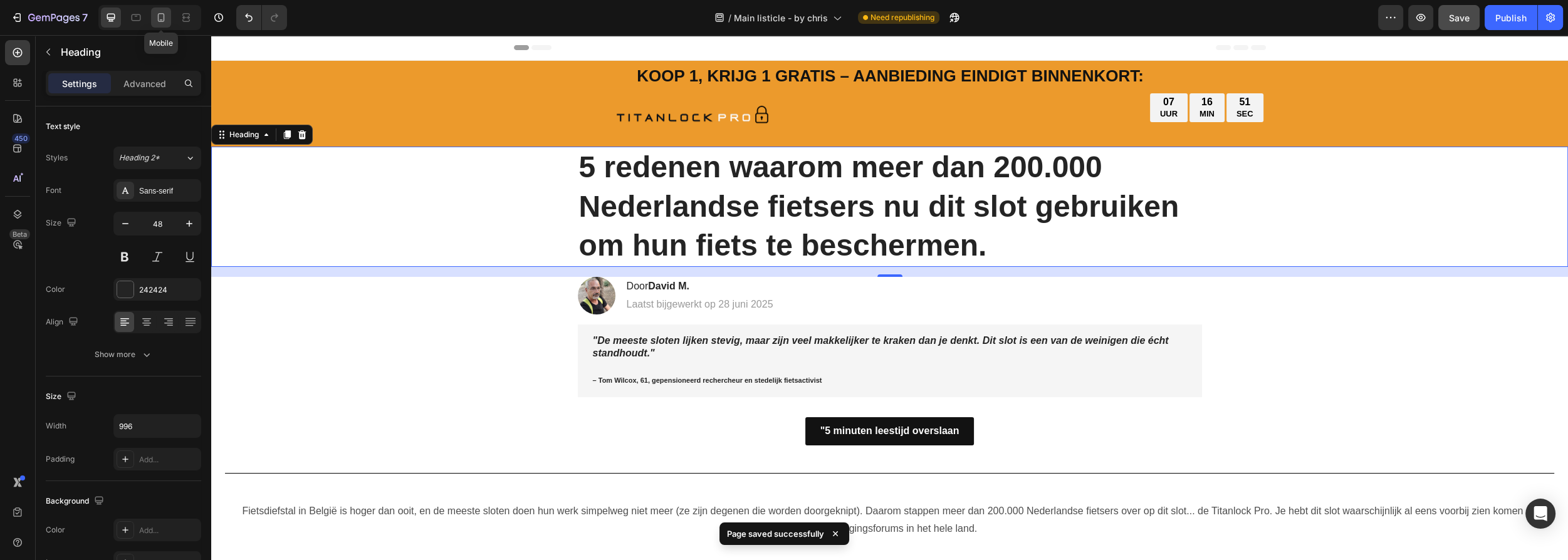 click 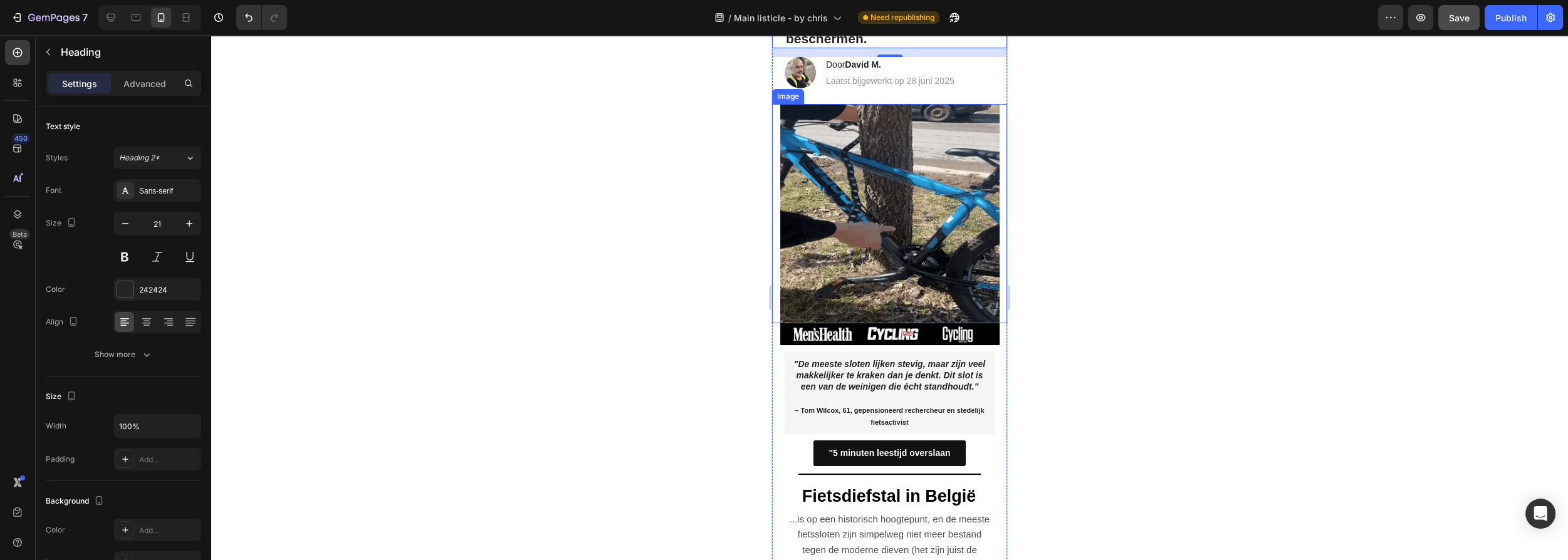 scroll, scrollTop: 170, scrollLeft: 0, axis: vertical 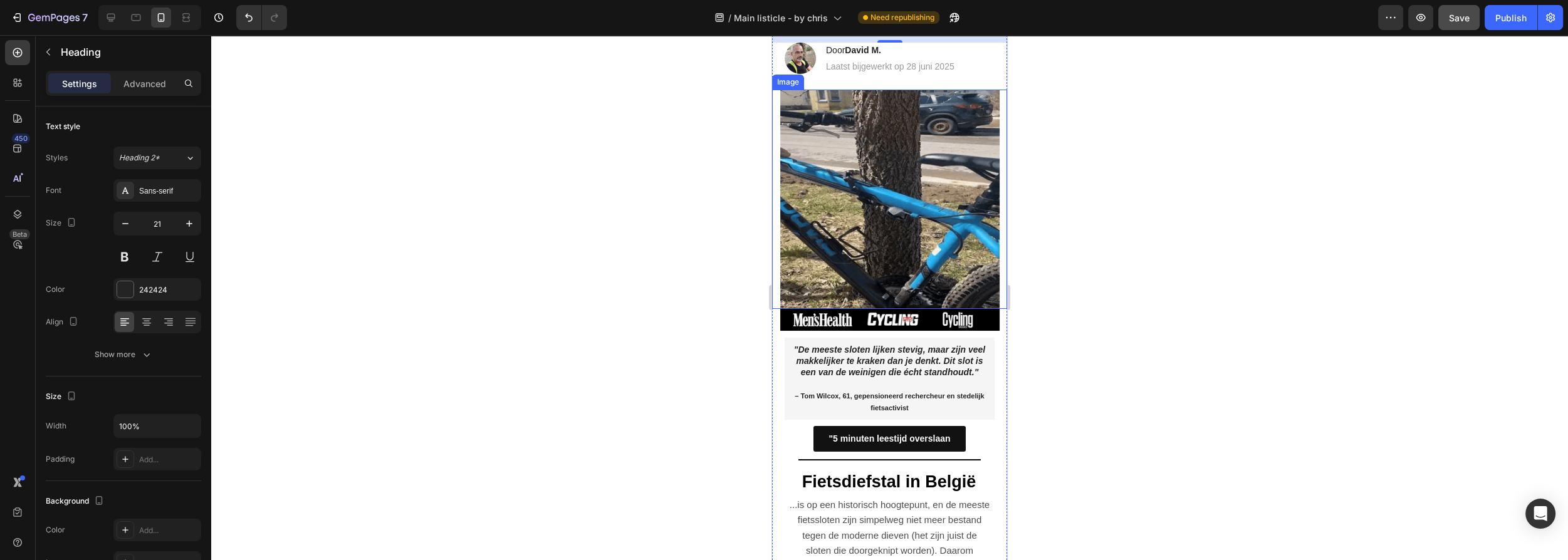click at bounding box center [890, 199] 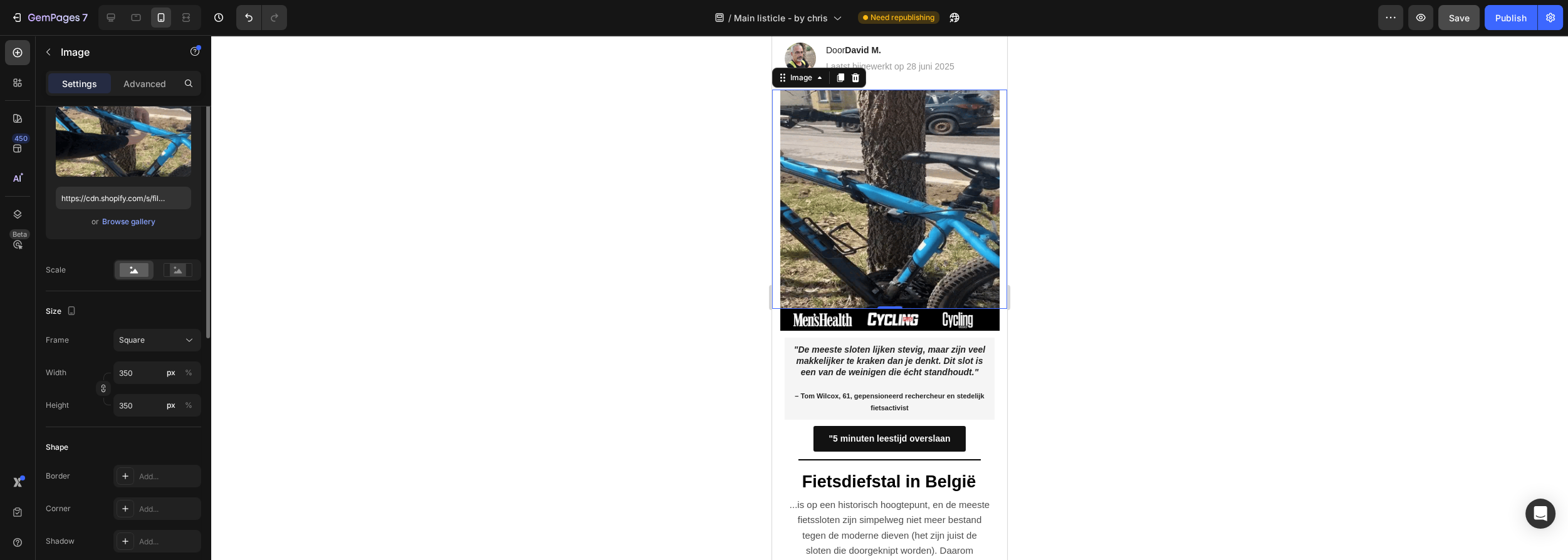 scroll, scrollTop: 0, scrollLeft: 0, axis: both 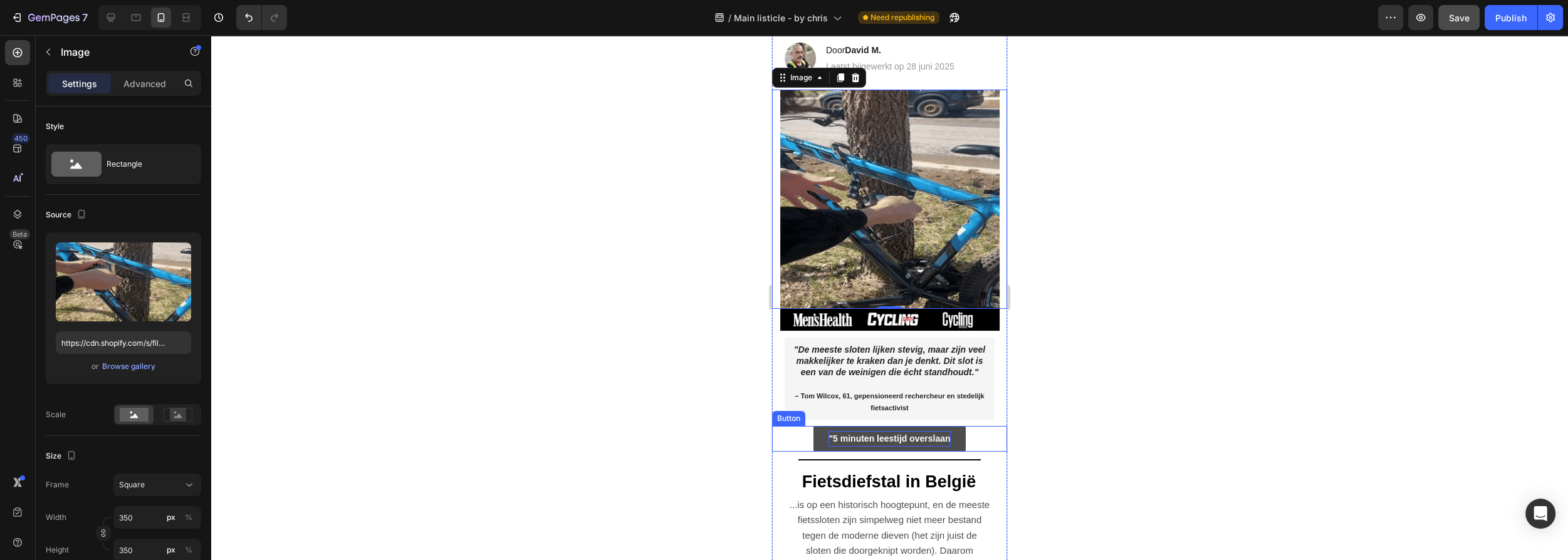 click on ""5 minuten leestijd overslaan" at bounding box center (889, 438) 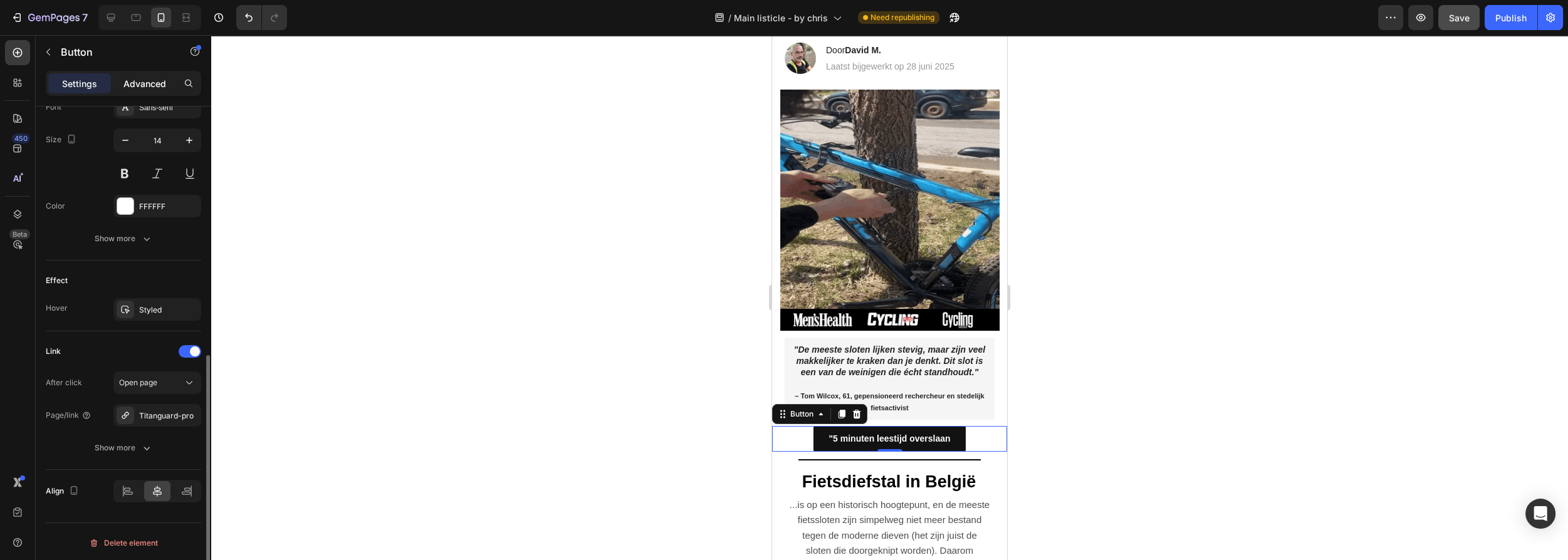 click on "Advanced" 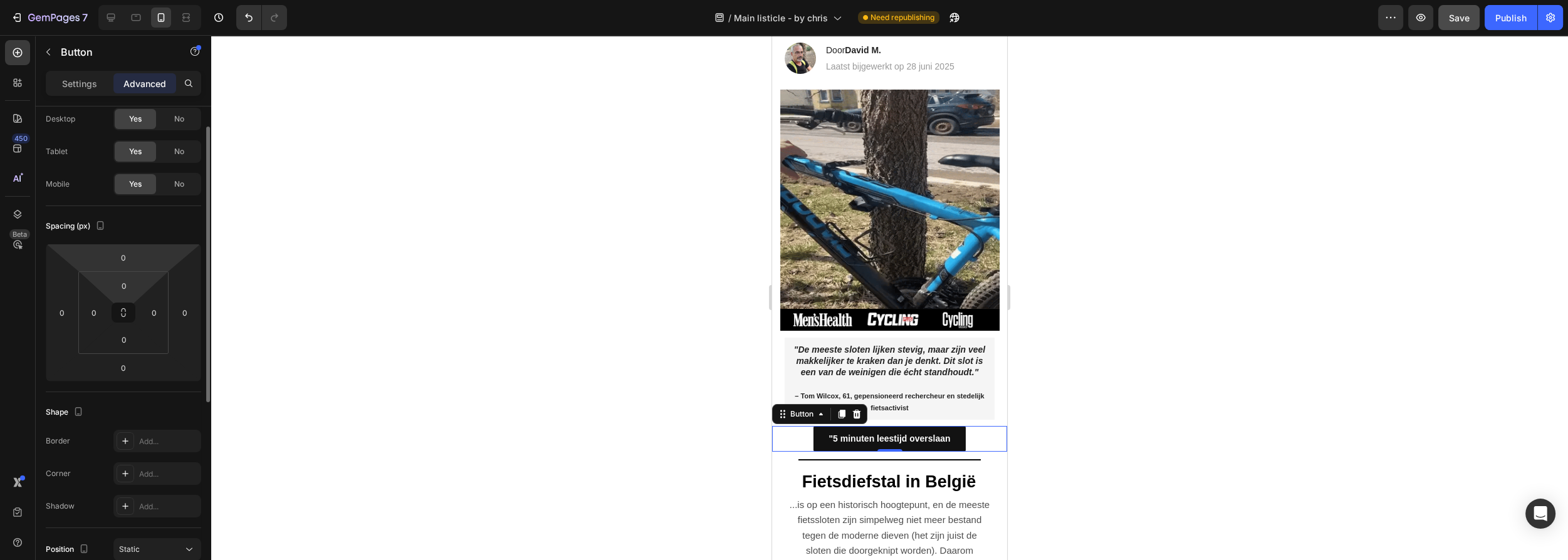 scroll, scrollTop: 0, scrollLeft: 0, axis: both 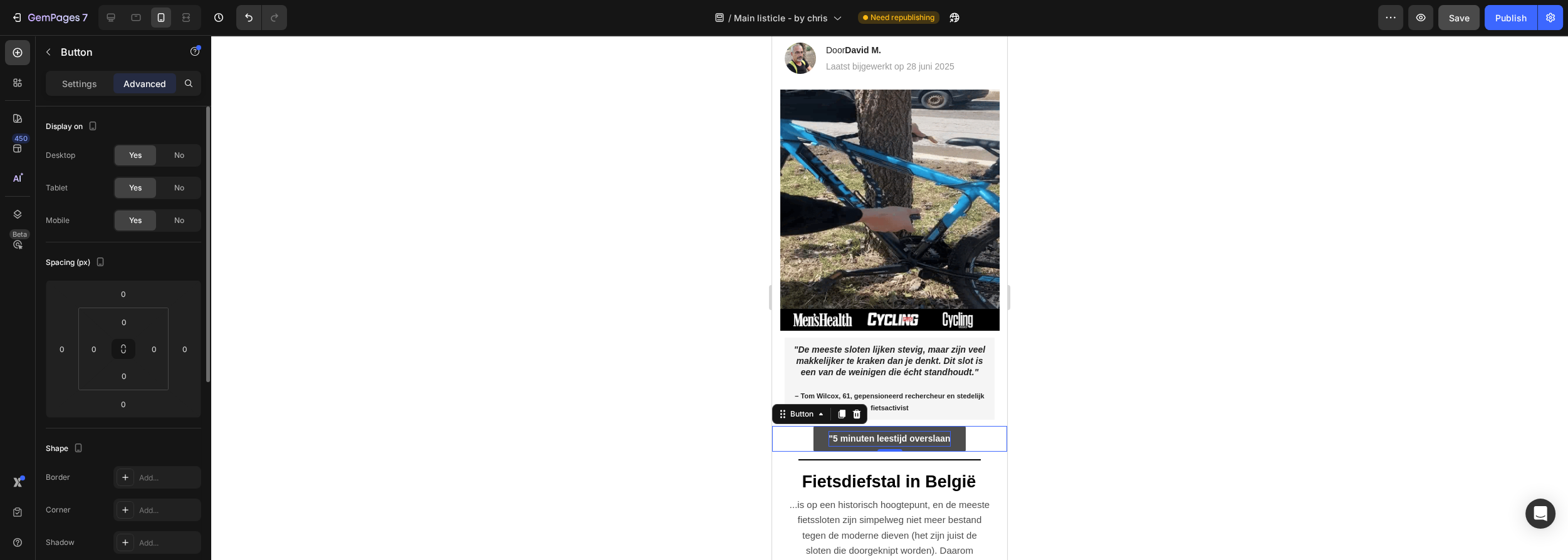 click on ""5 minuten leestijd overslaan" at bounding box center [889, 438] 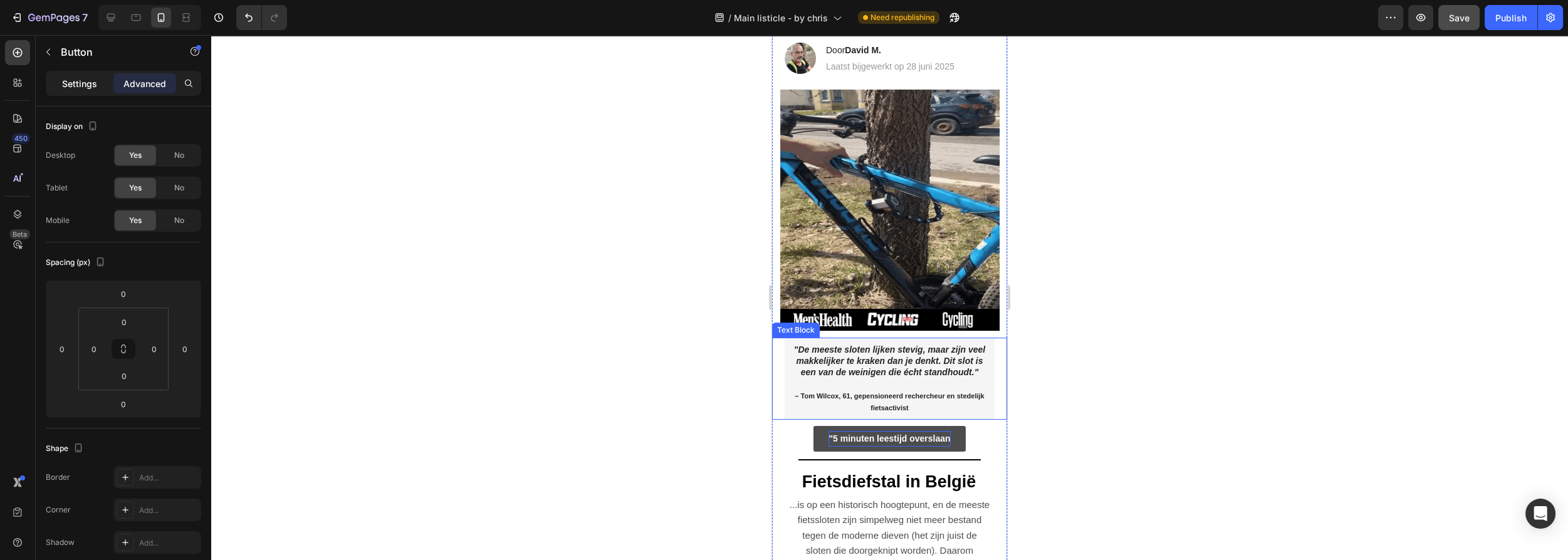 click on "Settings" at bounding box center [80, 83] 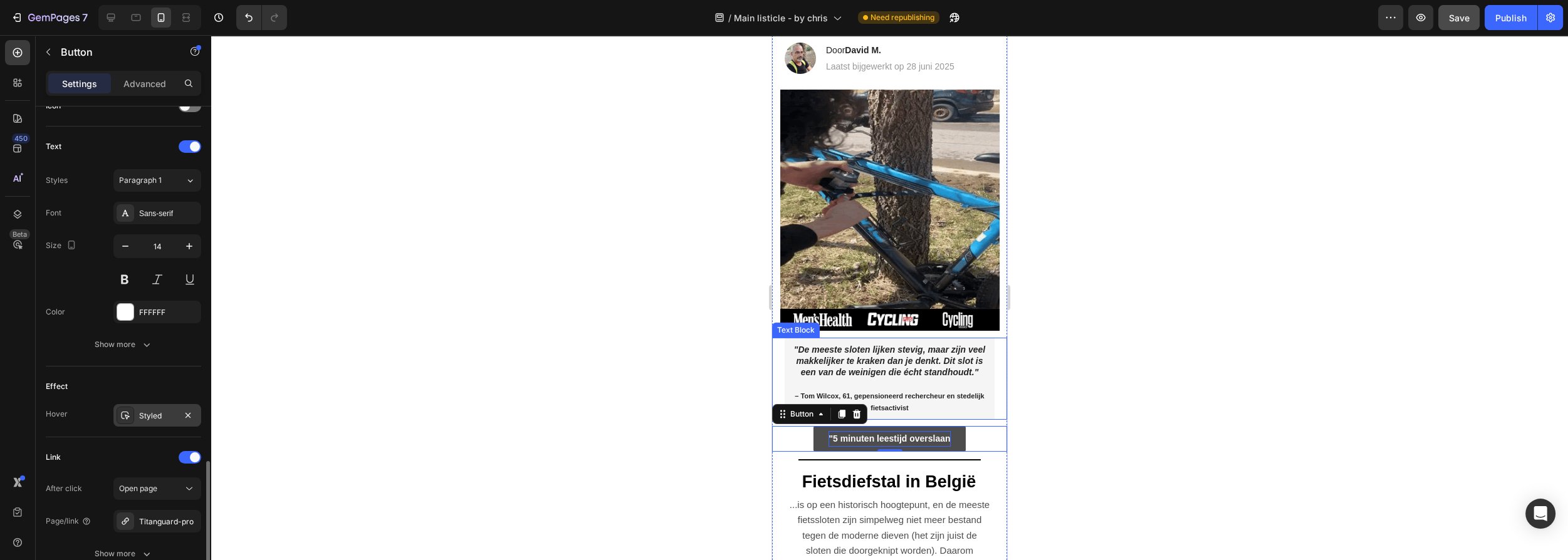 scroll, scrollTop: 504, scrollLeft: 0, axis: vertical 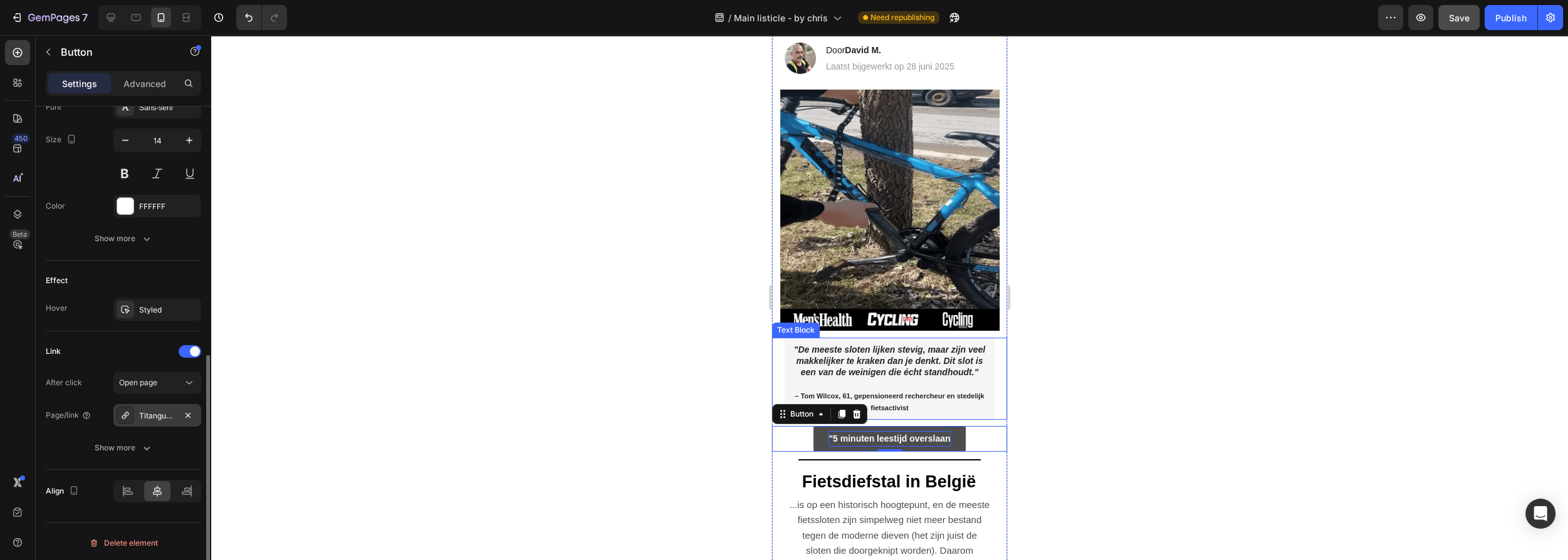 click on "Titanguard-pro" at bounding box center [157, 415] 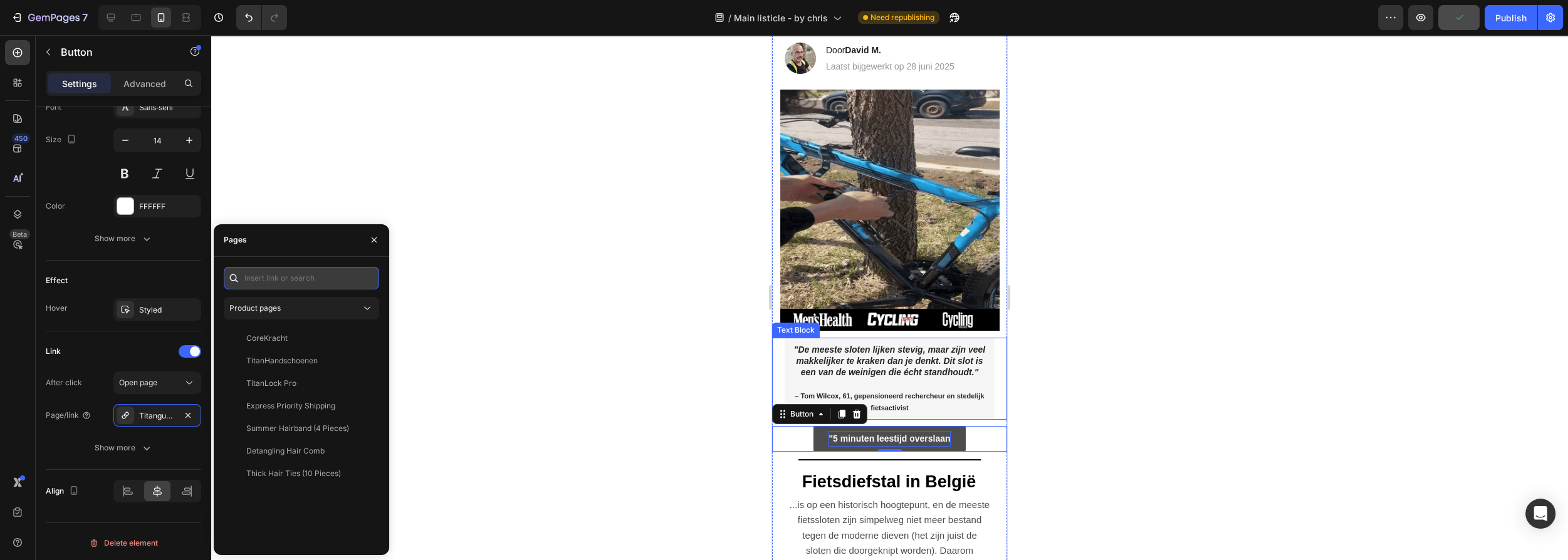 click at bounding box center (301, 278) 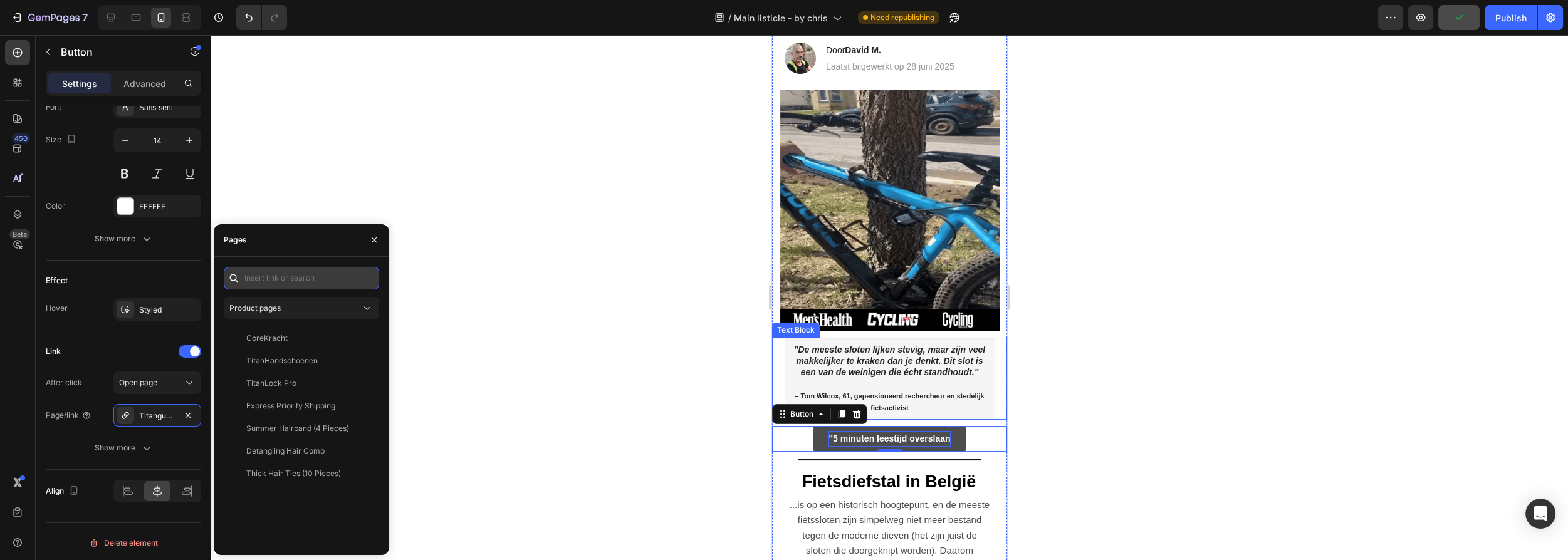 click at bounding box center (301, 278) 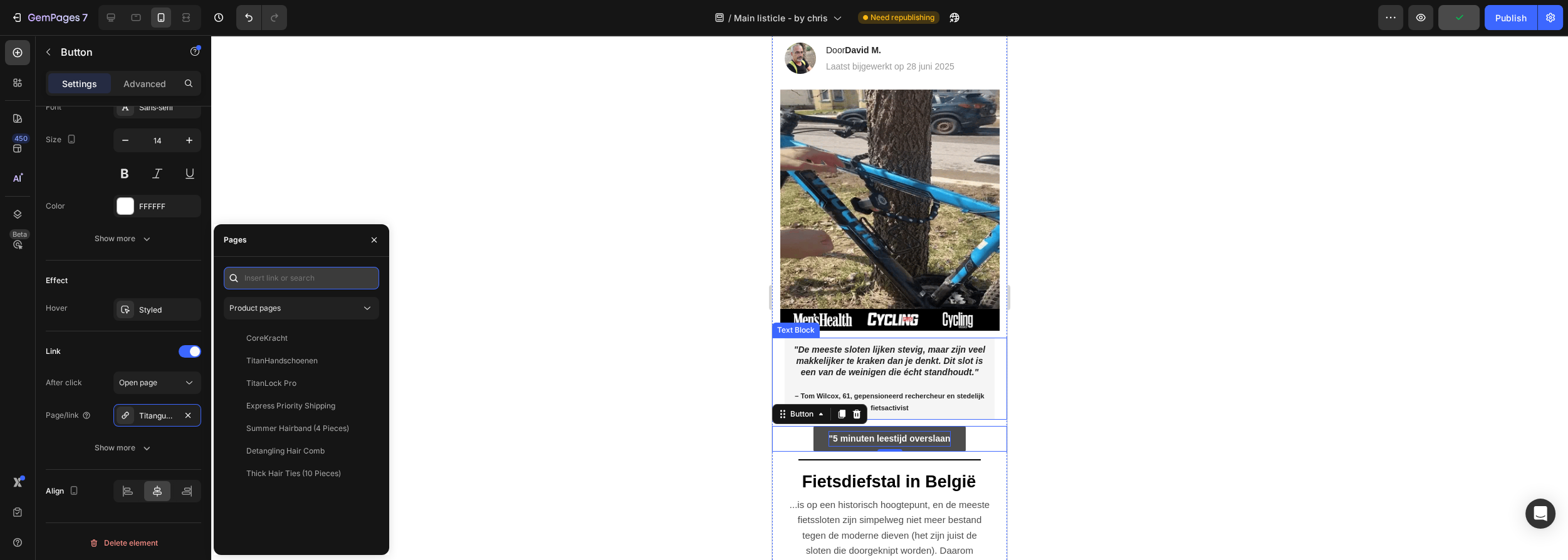 paste on "https://www.shopsolcura.com/product/titanlock-pro" 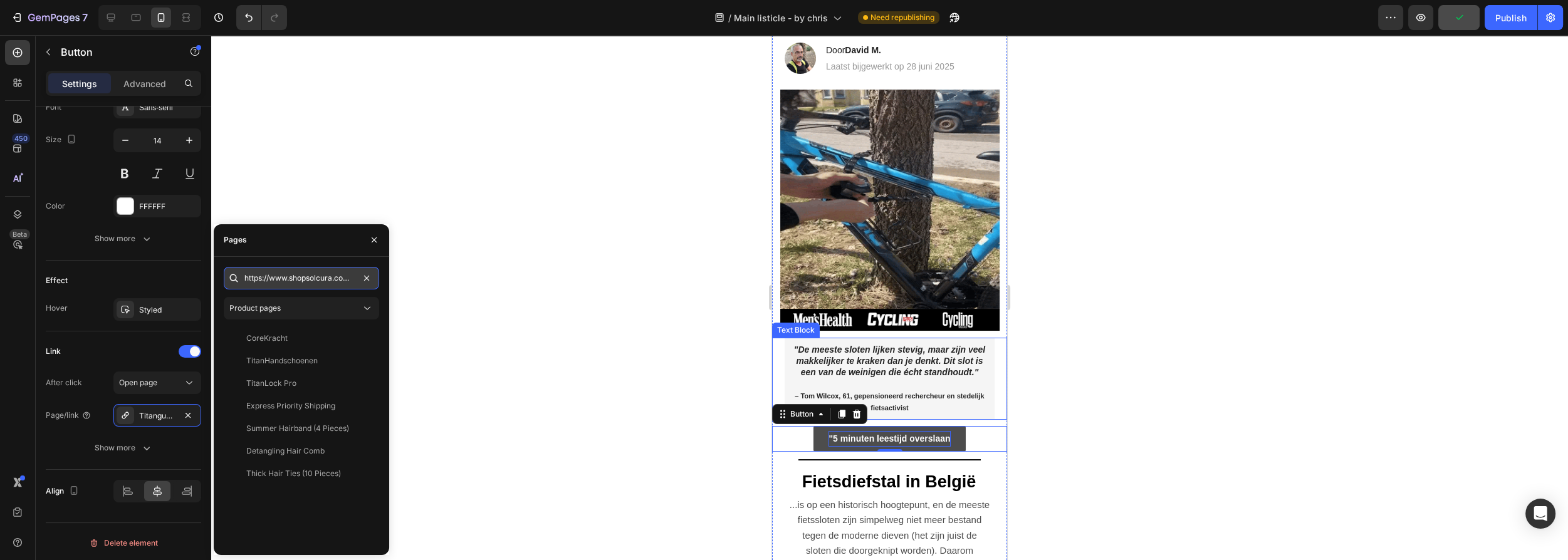 scroll, scrollTop: 0, scrollLeft: 75, axis: horizontal 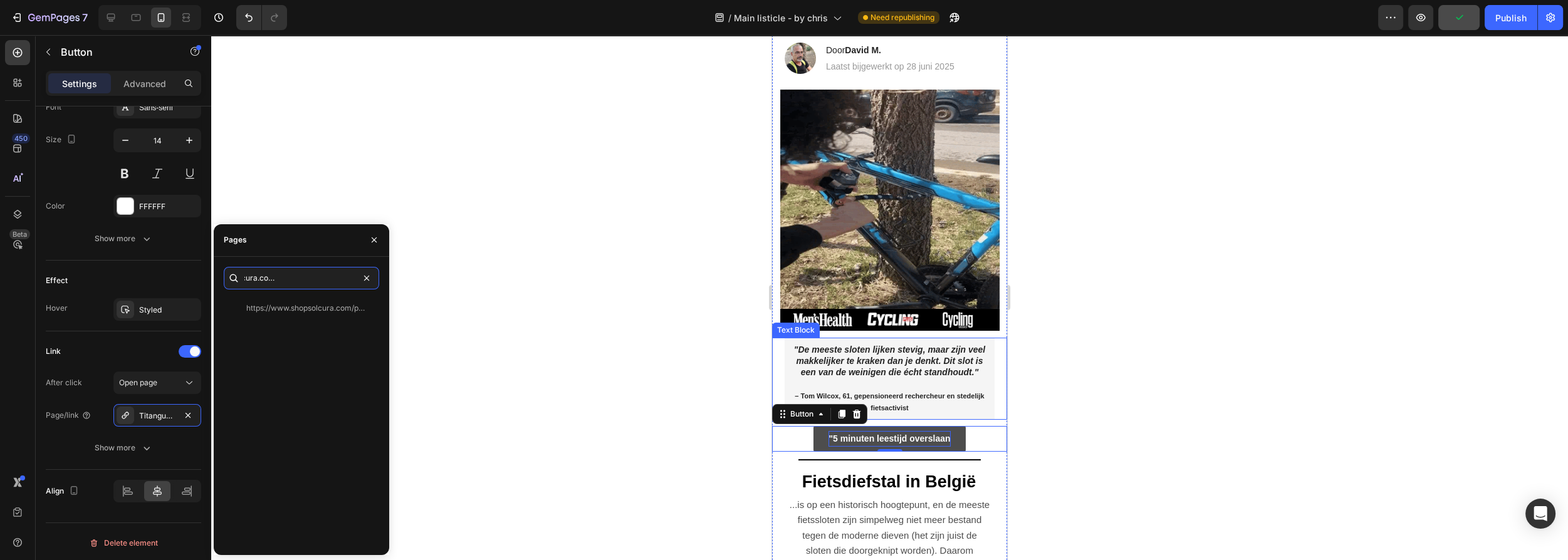 type on "https://www.shopsolcura.com/product/titanlock-pro" 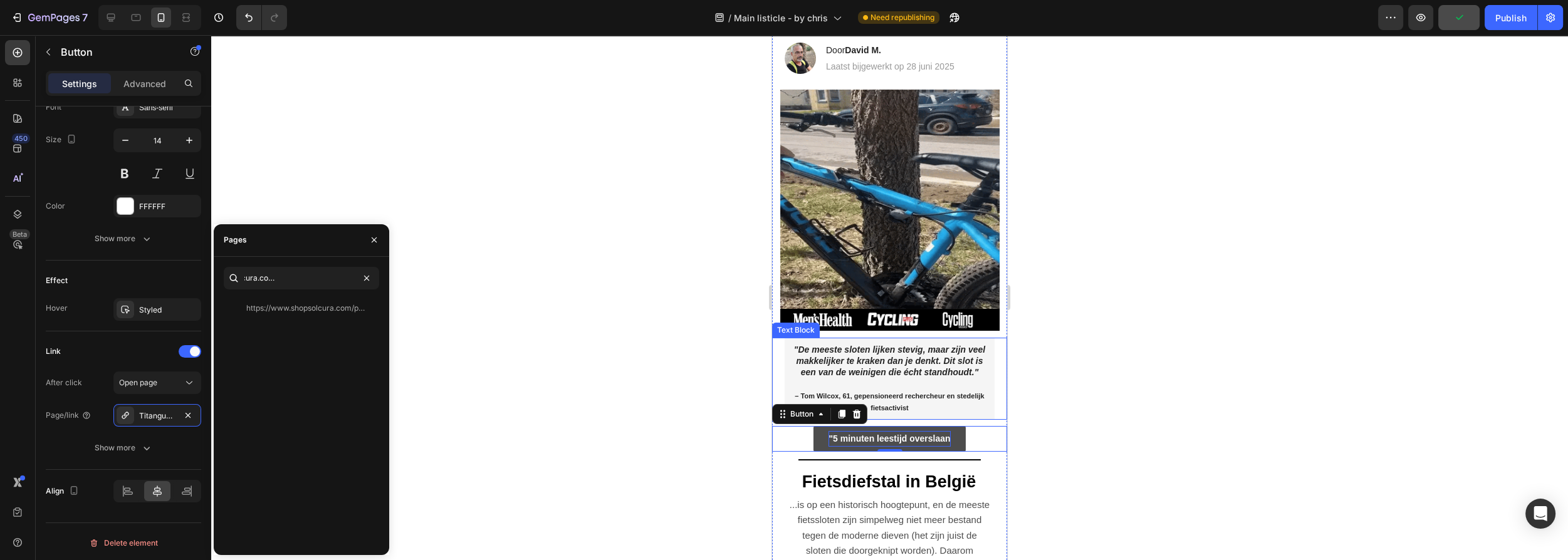 scroll, scrollTop: 0, scrollLeft: 0, axis: both 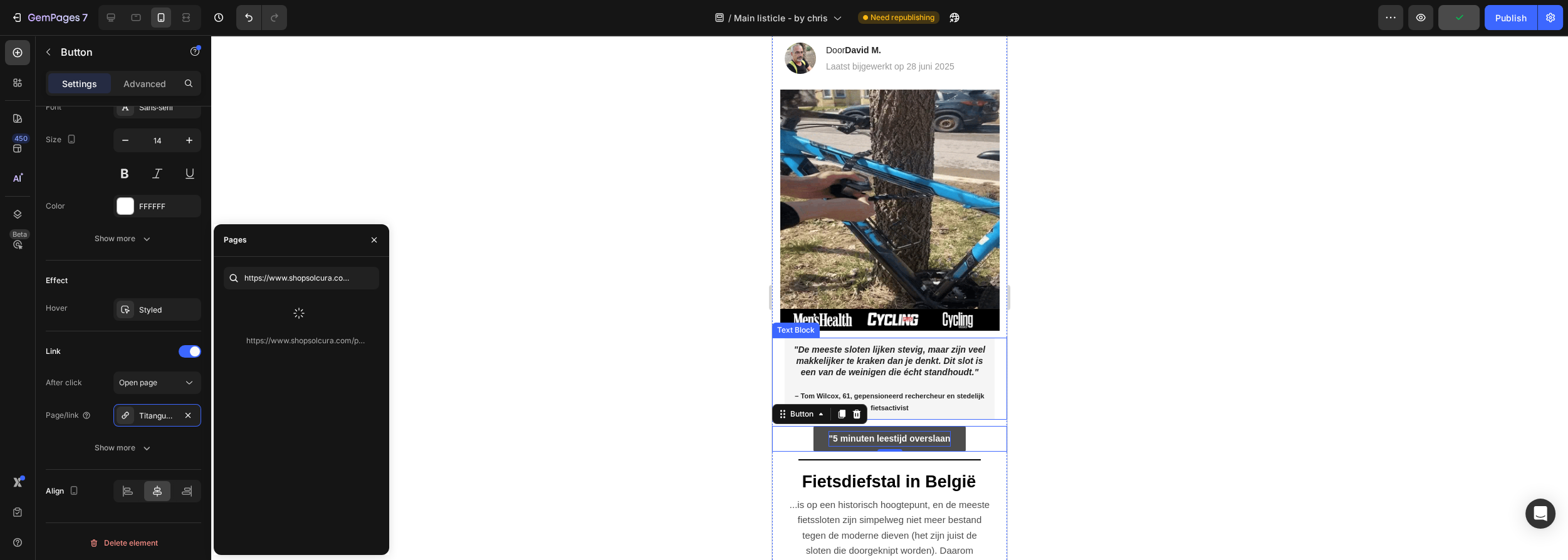 click on "Pages" at bounding box center (301, 241) 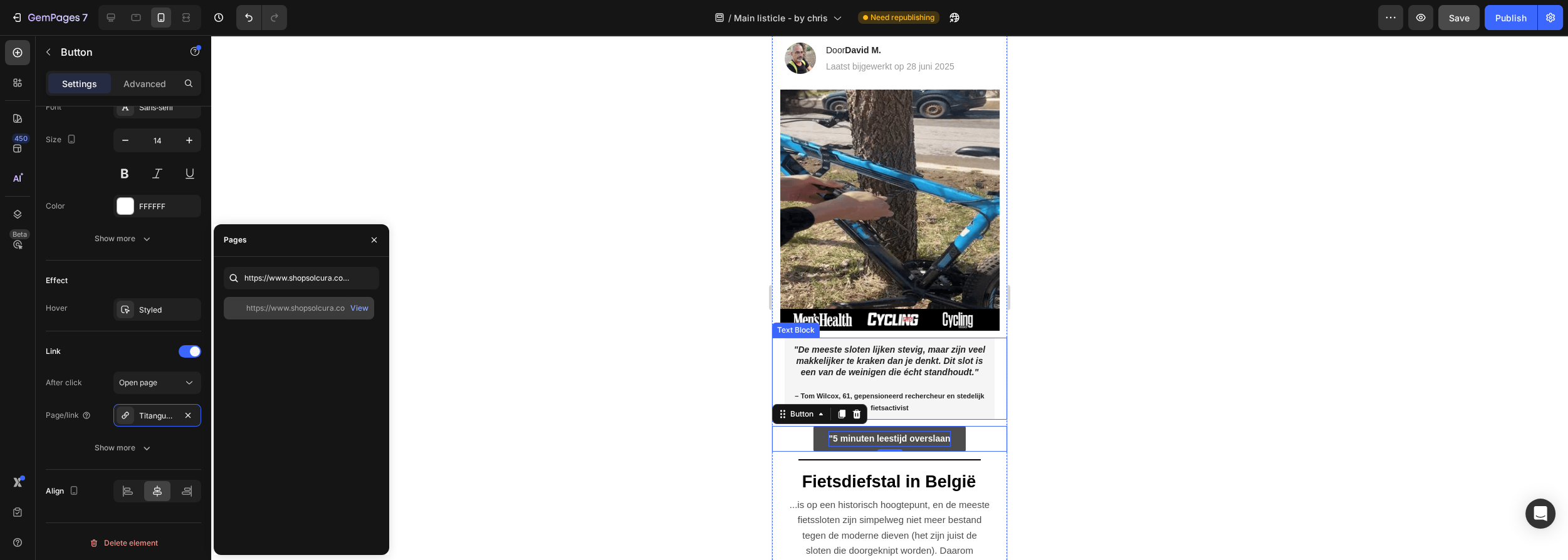 click on "https://www.shopsolcura.com/product/titanlock-pro   View" 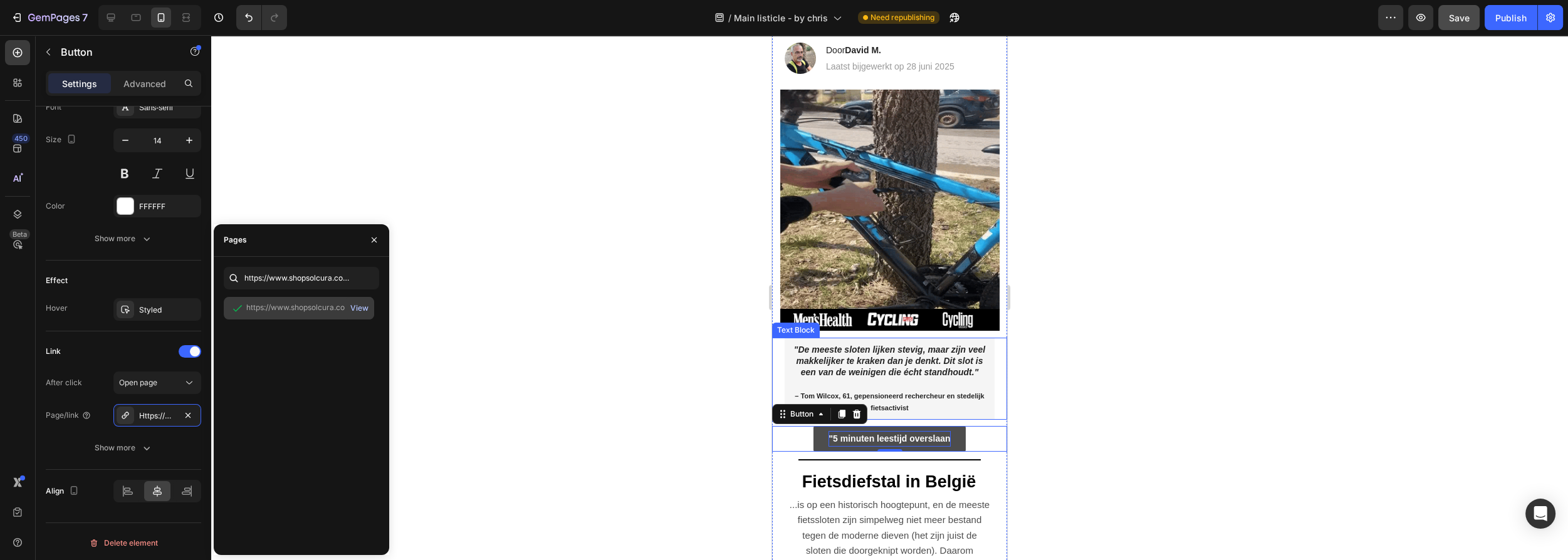 click on "View" at bounding box center [359, 308] 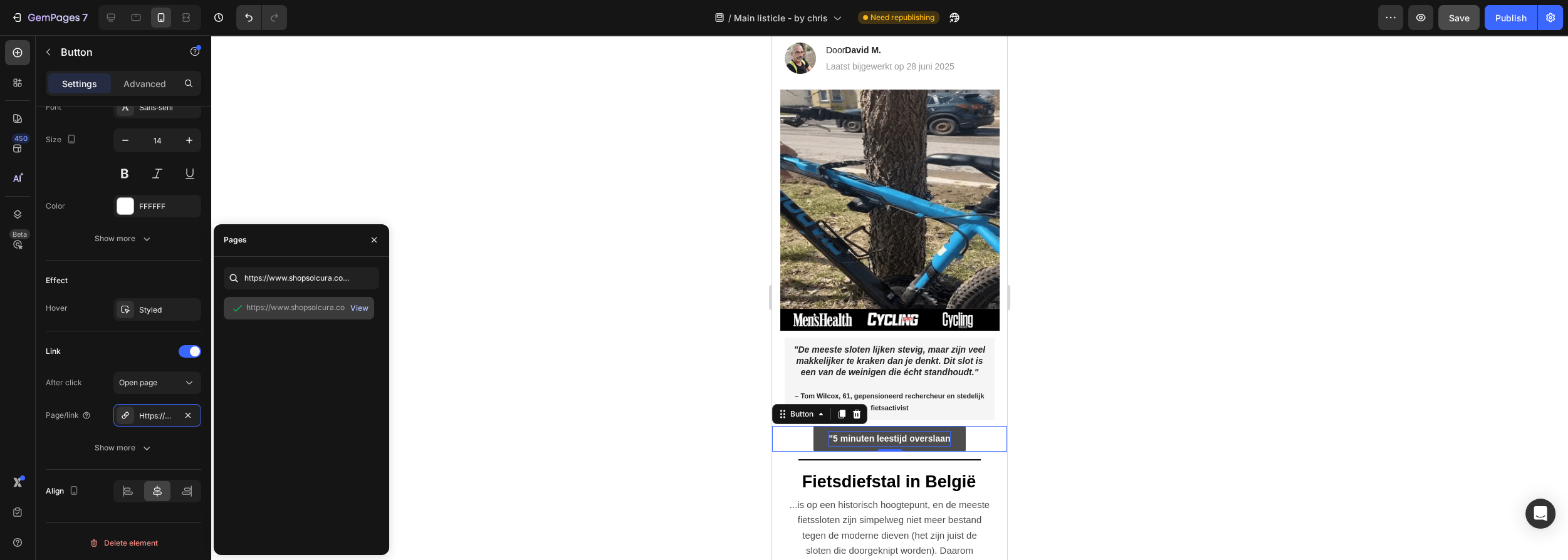 click on "View" at bounding box center [359, 308] 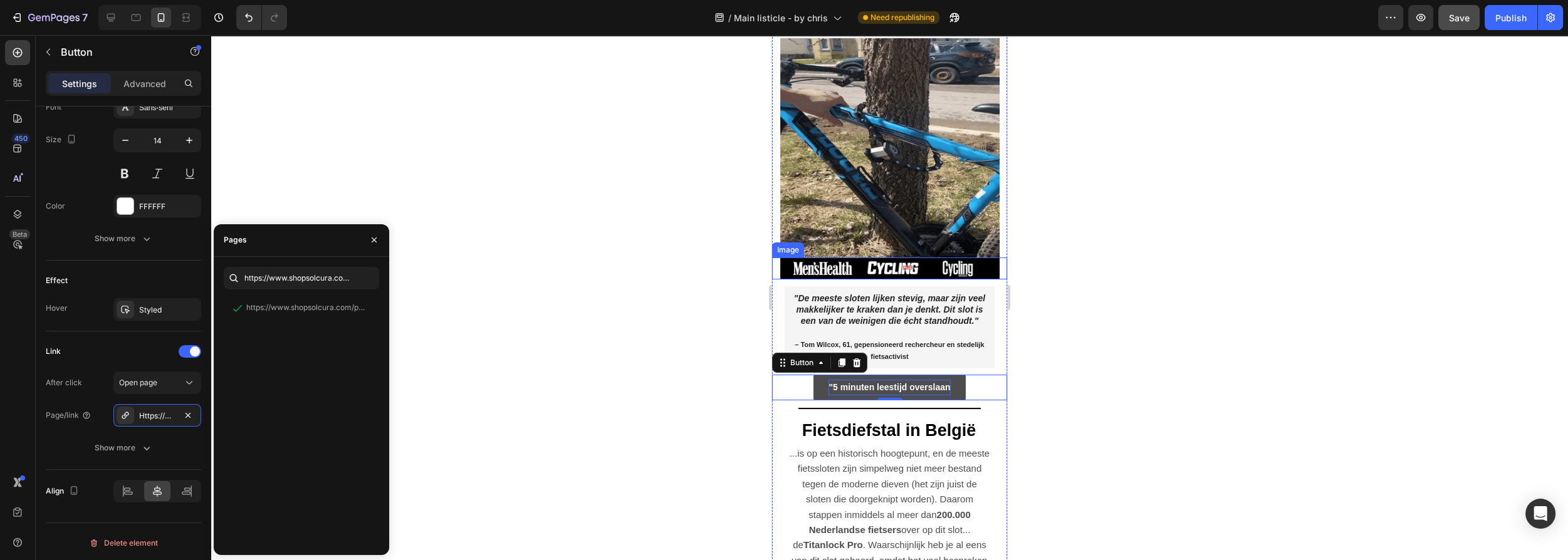 scroll, scrollTop: 284, scrollLeft: 0, axis: vertical 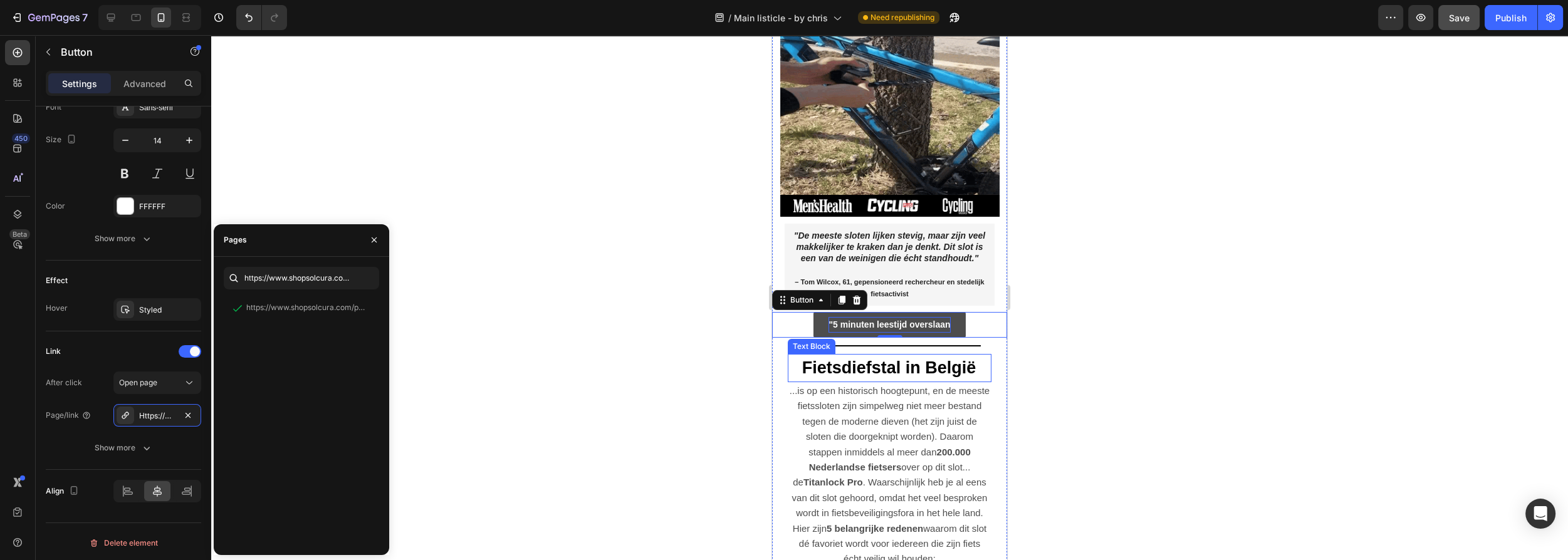 click on "Fietsdiefstal in België" at bounding box center (889, 368) 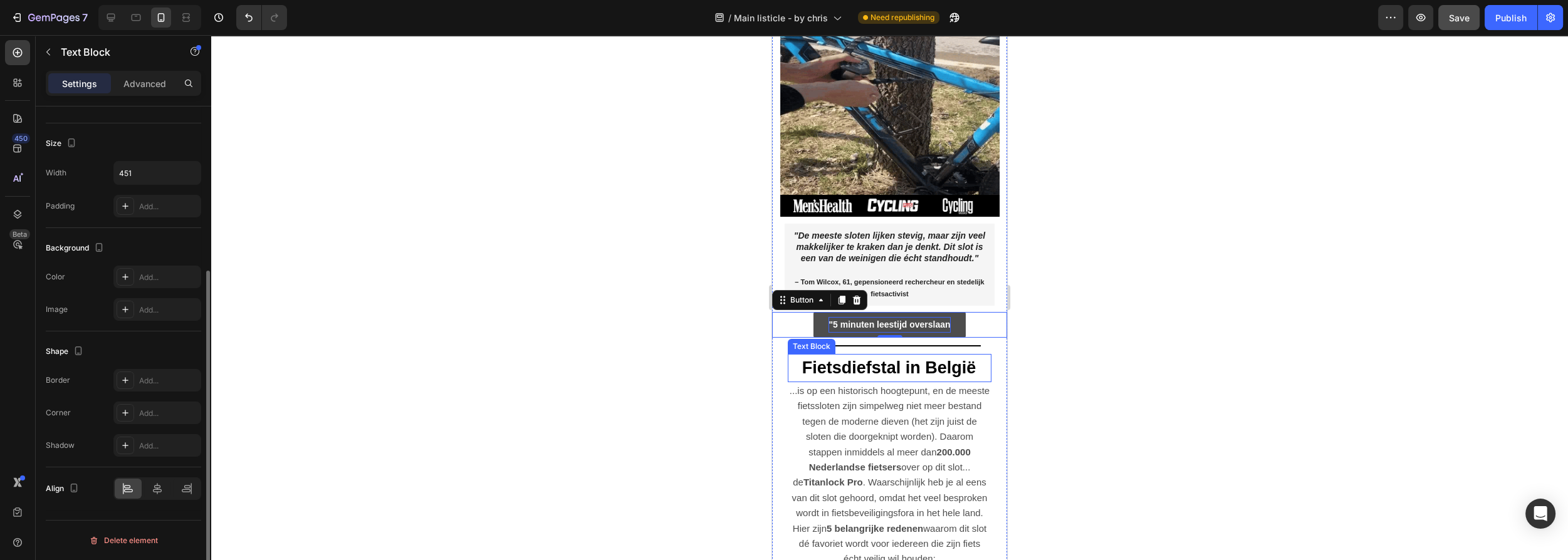 scroll, scrollTop: 0, scrollLeft: 0, axis: both 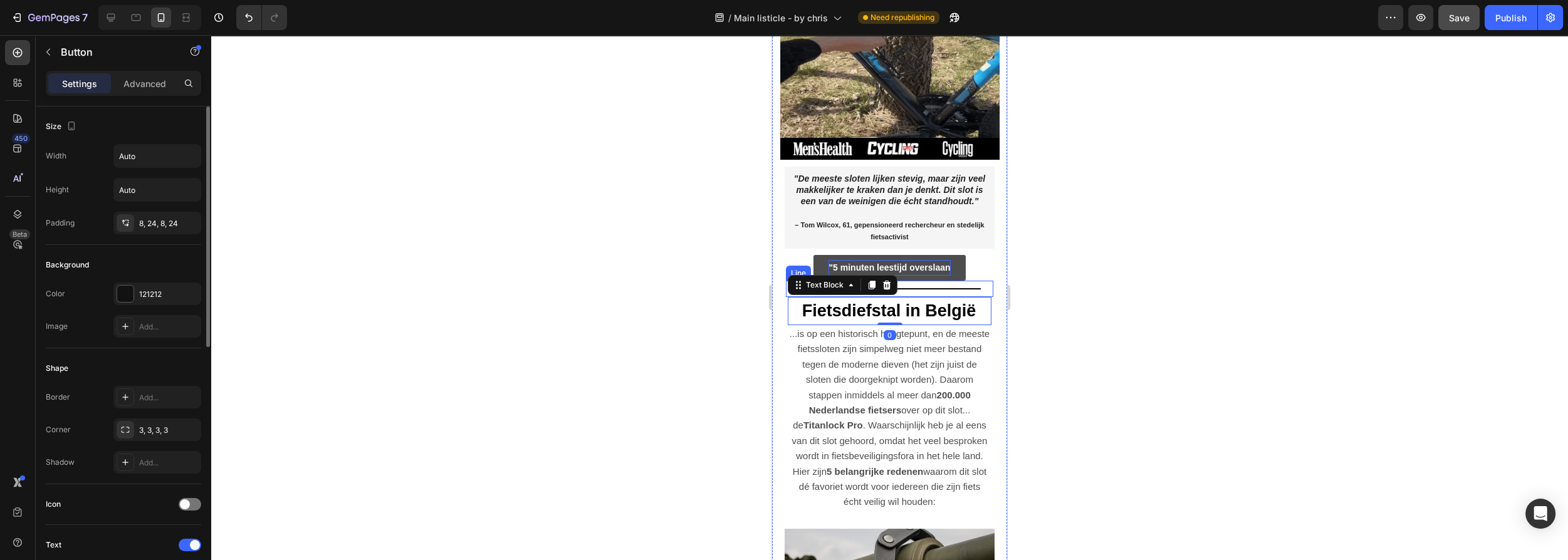 click on ""5 minuten leestijd overslaan" at bounding box center [889, 267] 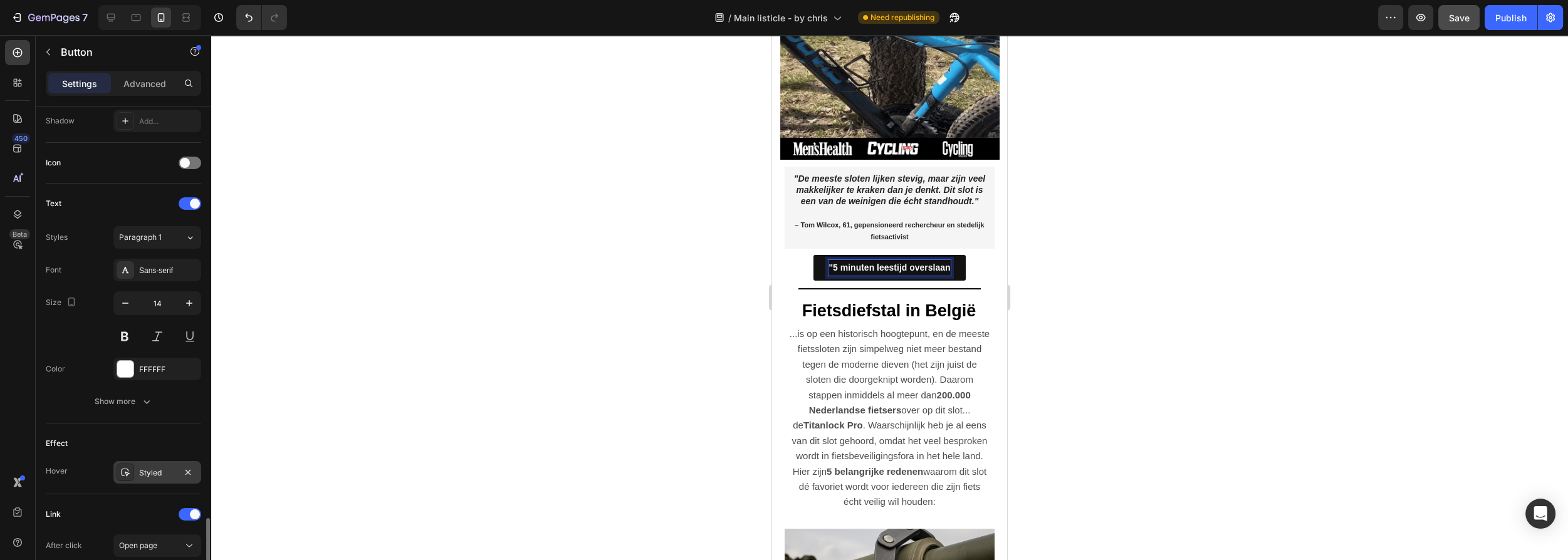 scroll, scrollTop: 504, scrollLeft: 0, axis: vertical 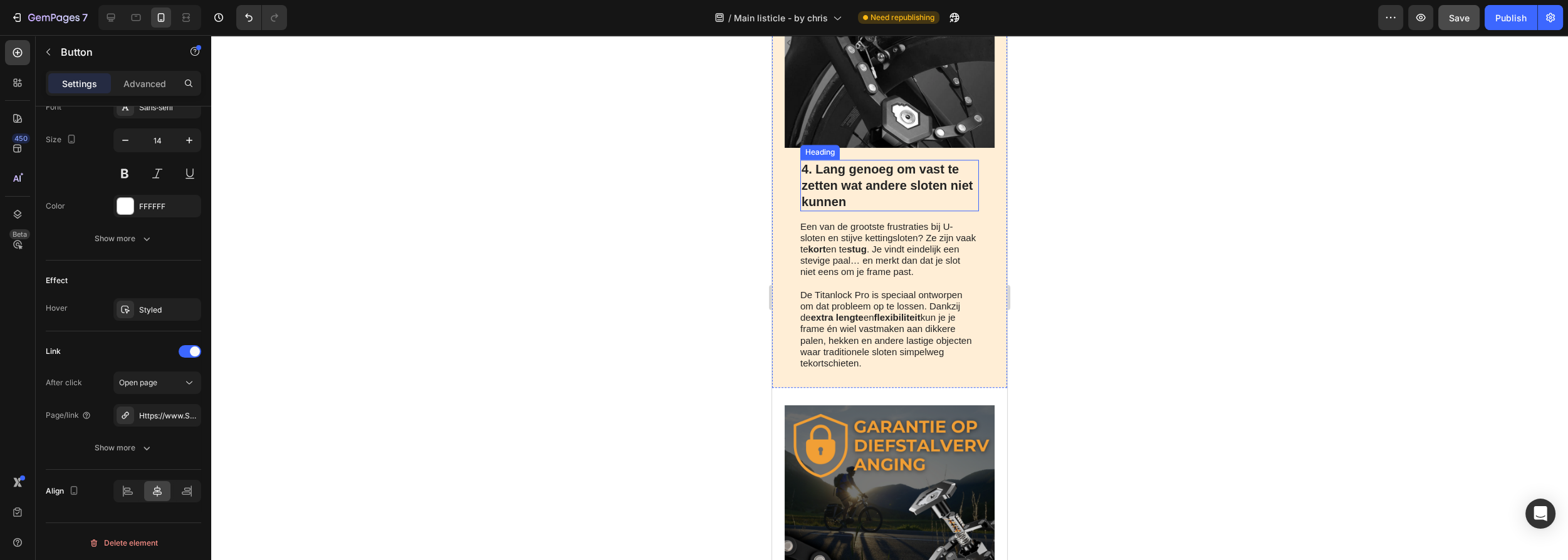 click at bounding box center (889, 43) 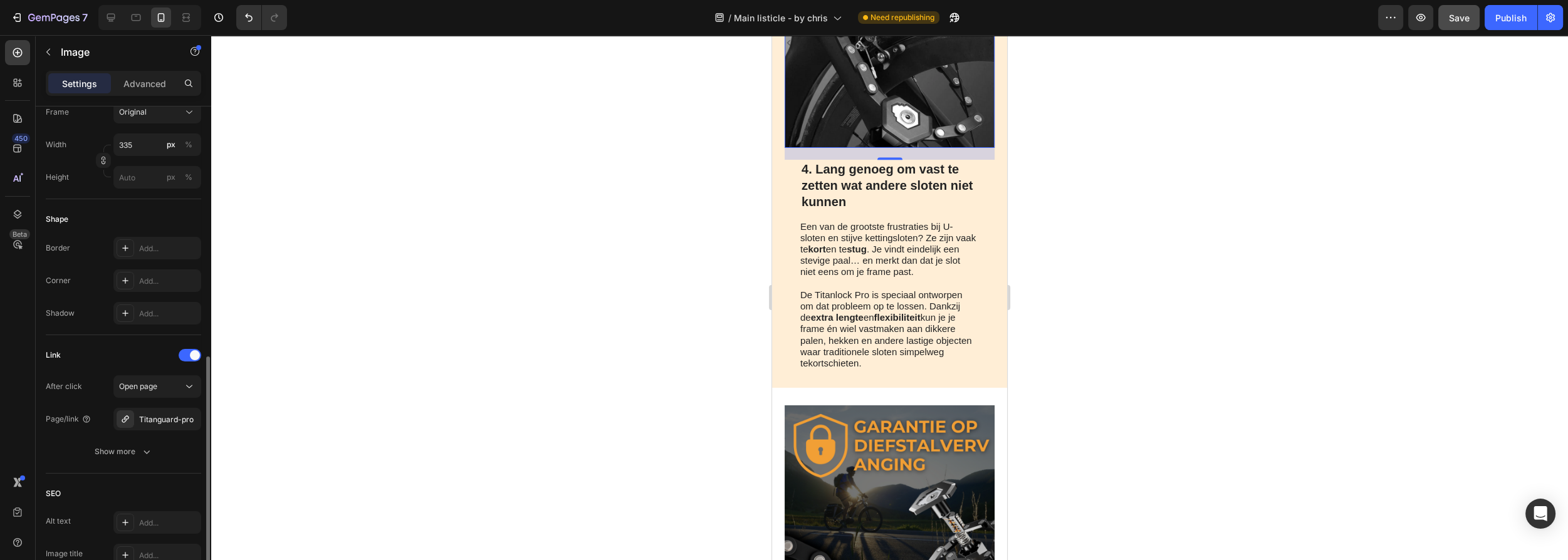 scroll, scrollTop: 455, scrollLeft: 0, axis: vertical 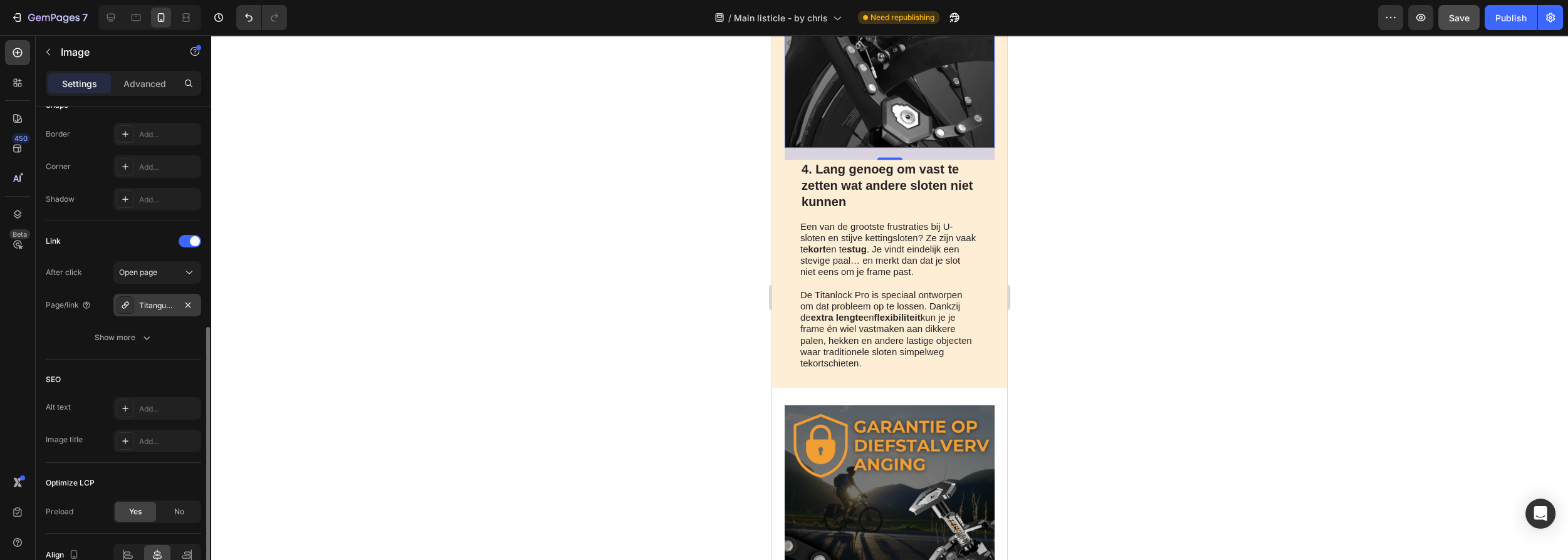click on "Titanguard-pro" at bounding box center [157, 306] 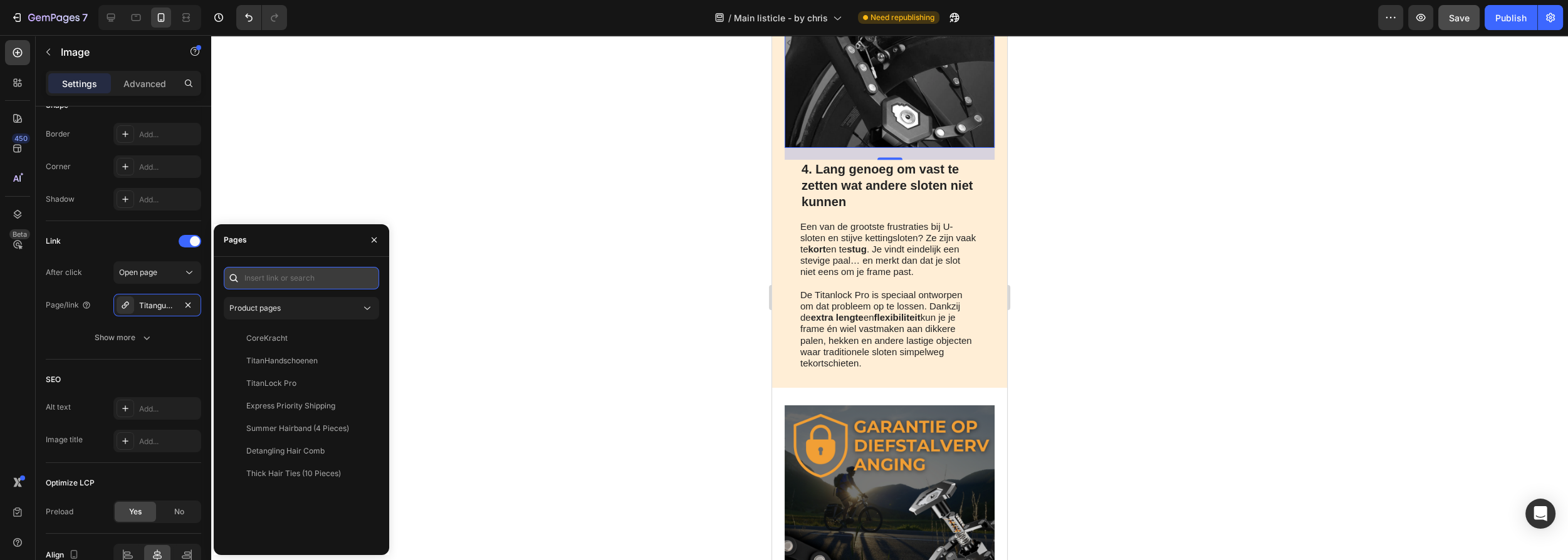 click at bounding box center (301, 278) 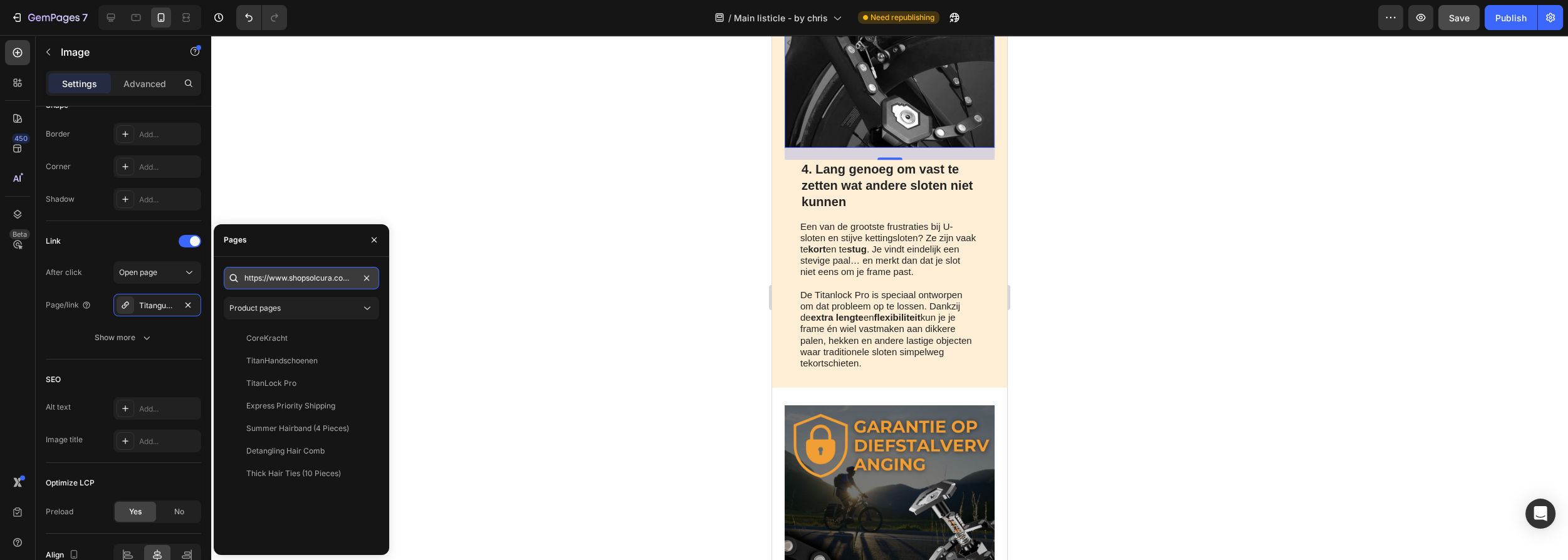 scroll, scrollTop: 0, scrollLeft: 28, axis: horizontal 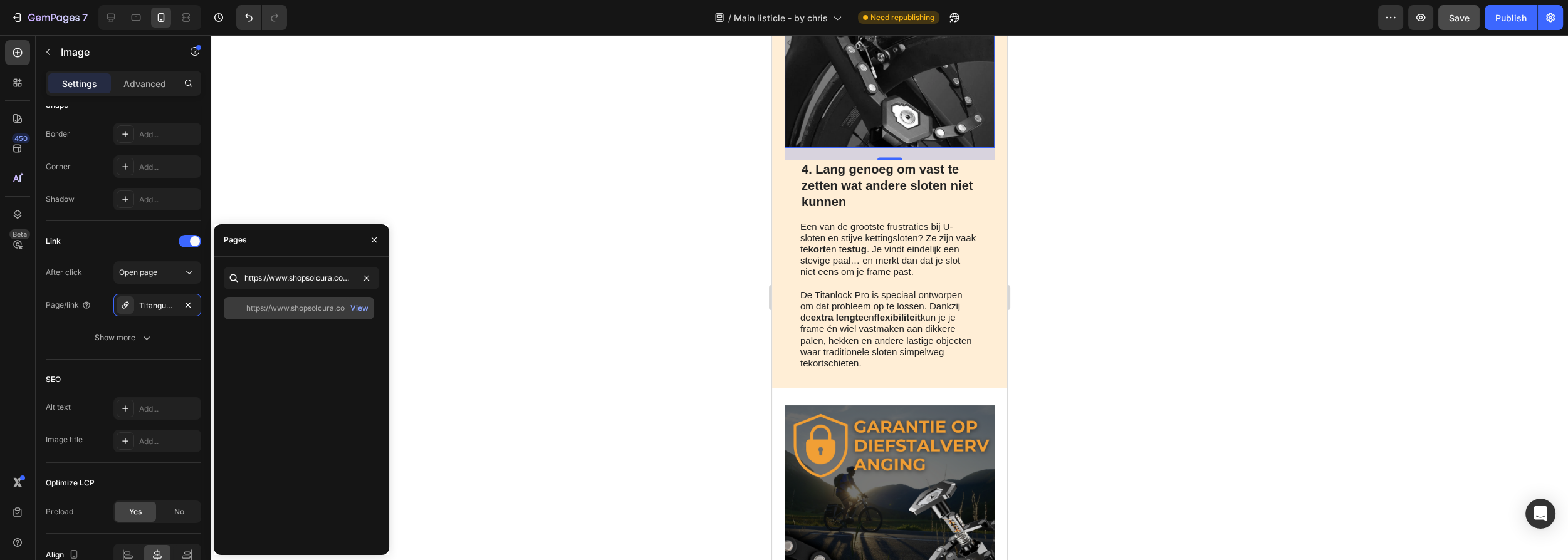 click on "https://www.shopsolcura.com/product" 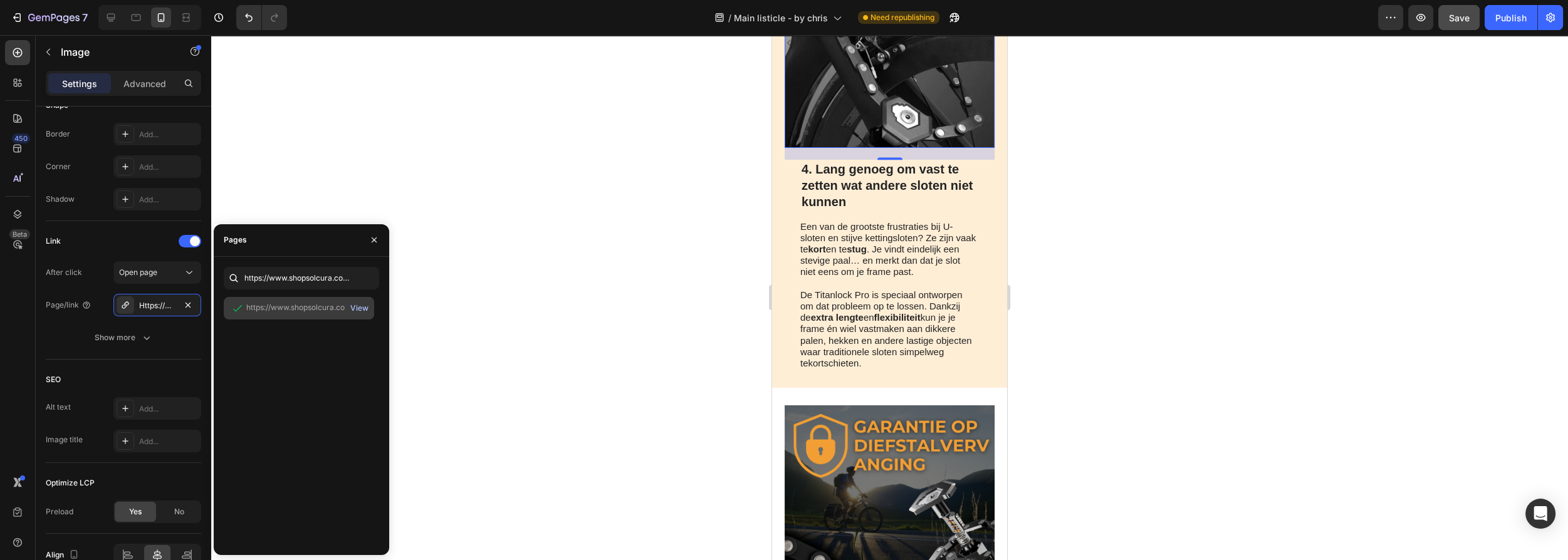 click on "View" at bounding box center [359, 308] 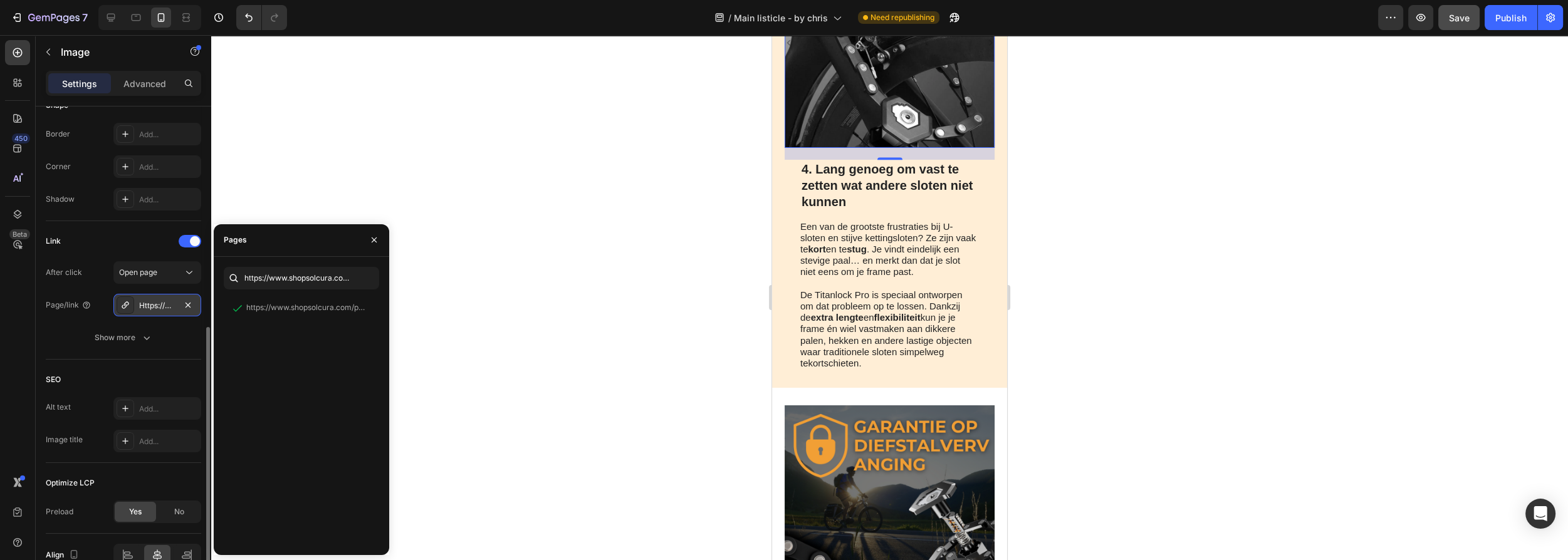 click on "Https://www.Shopsolcura.Com/product" at bounding box center [157, 305] 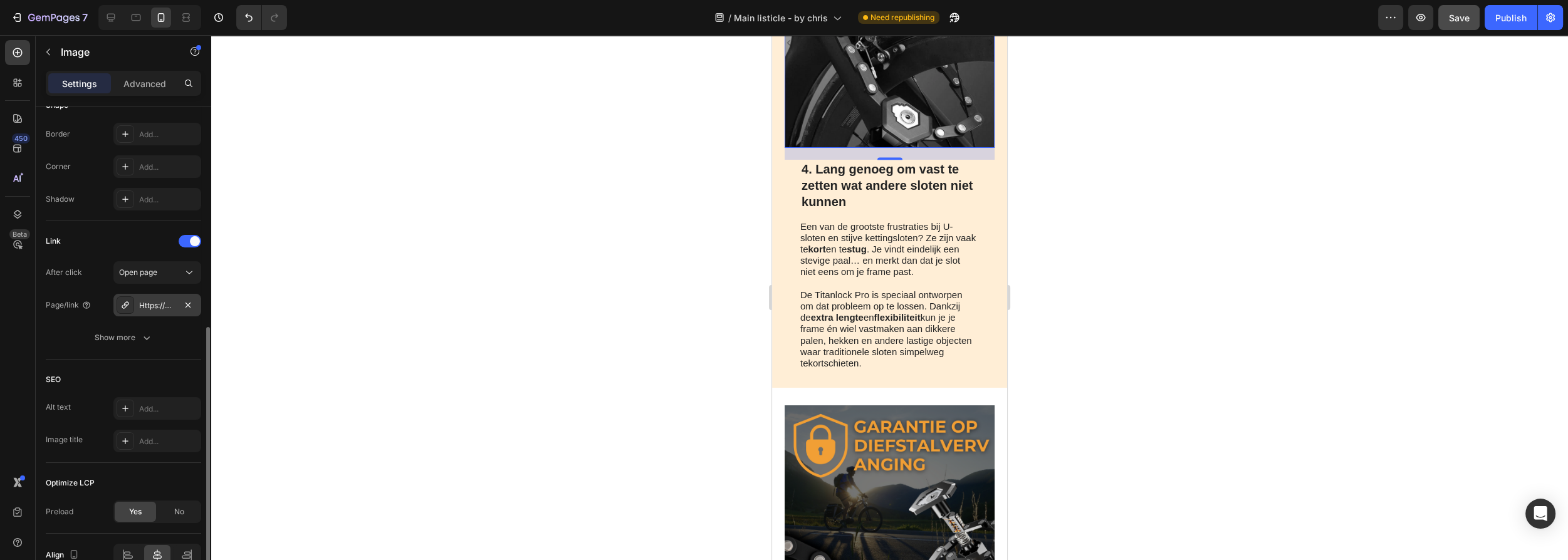 click on "Https://www.Shopsolcura.Com/product" at bounding box center [157, 306] 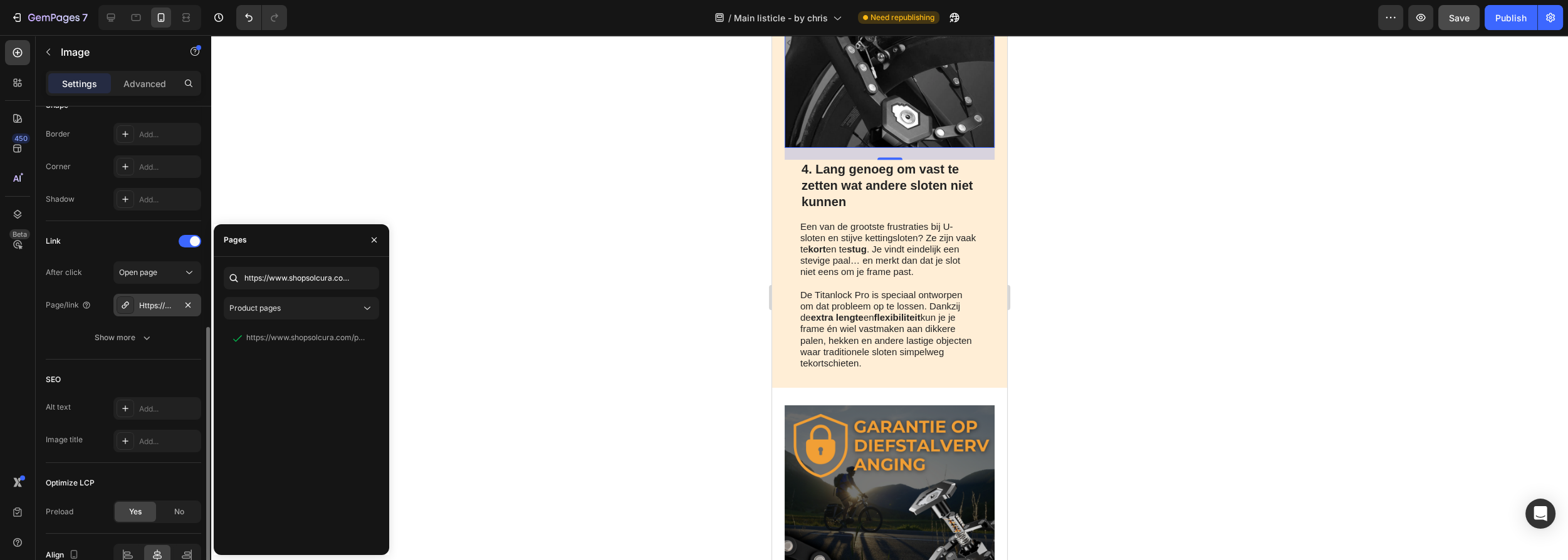 click on "Https://www.Shopsolcura.Com/product" at bounding box center [157, 306] 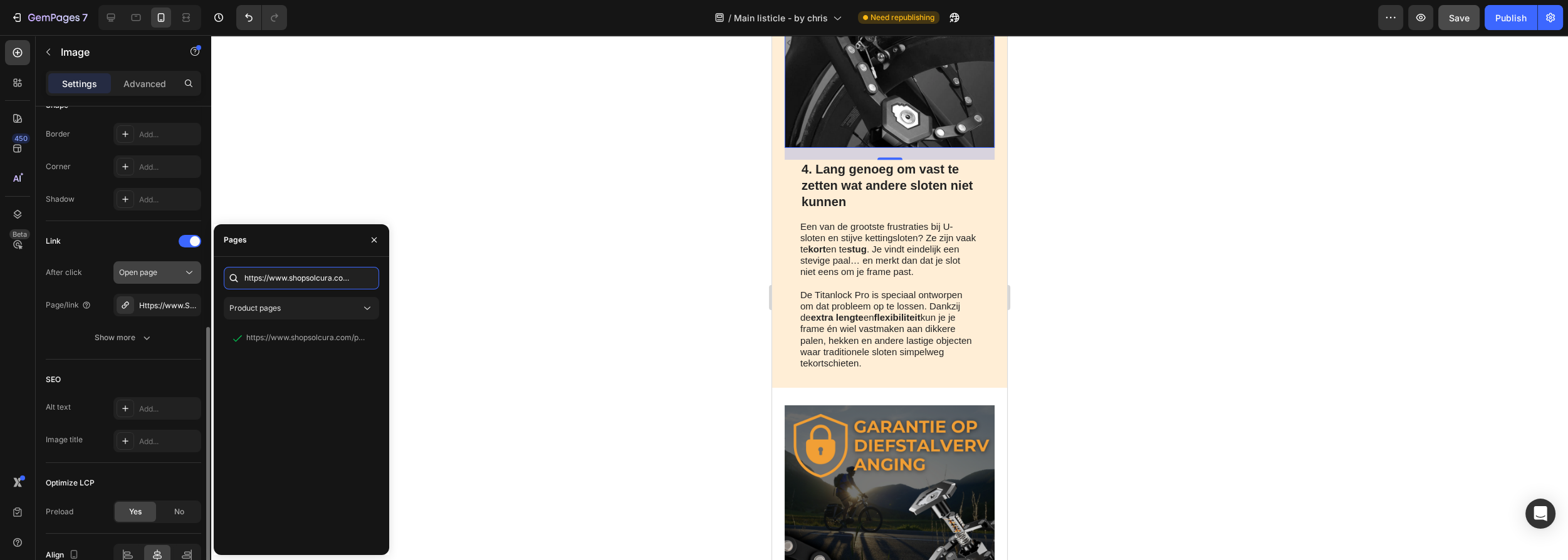 scroll, scrollTop: 0, scrollLeft: 28, axis: horizontal 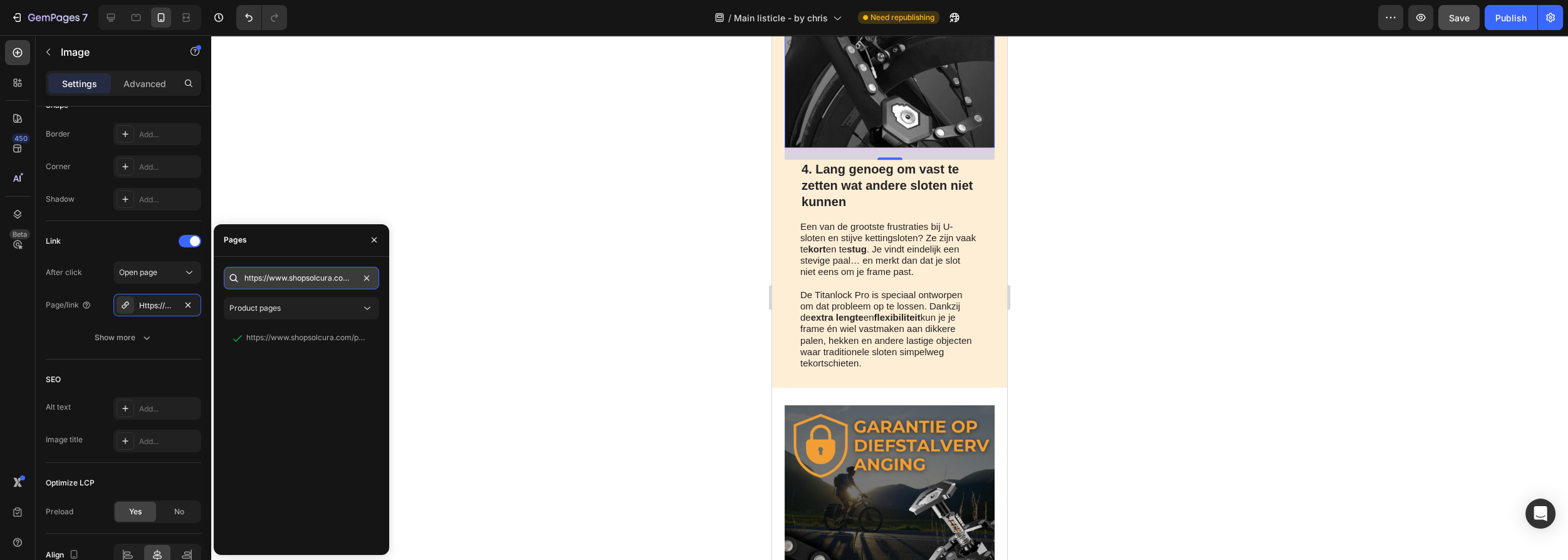 click on "https://www.shopsolcura.com/product" at bounding box center [301, 278] 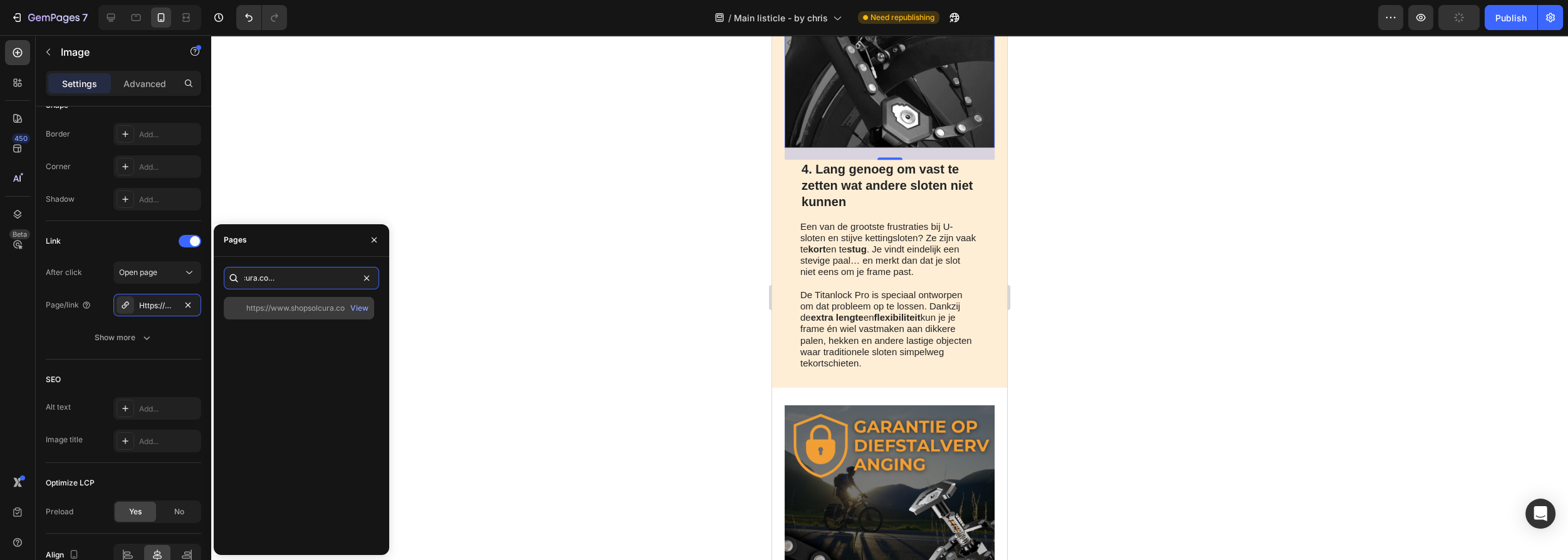 type on "https://www.shopsolcura.com/product/titanlock-pro" 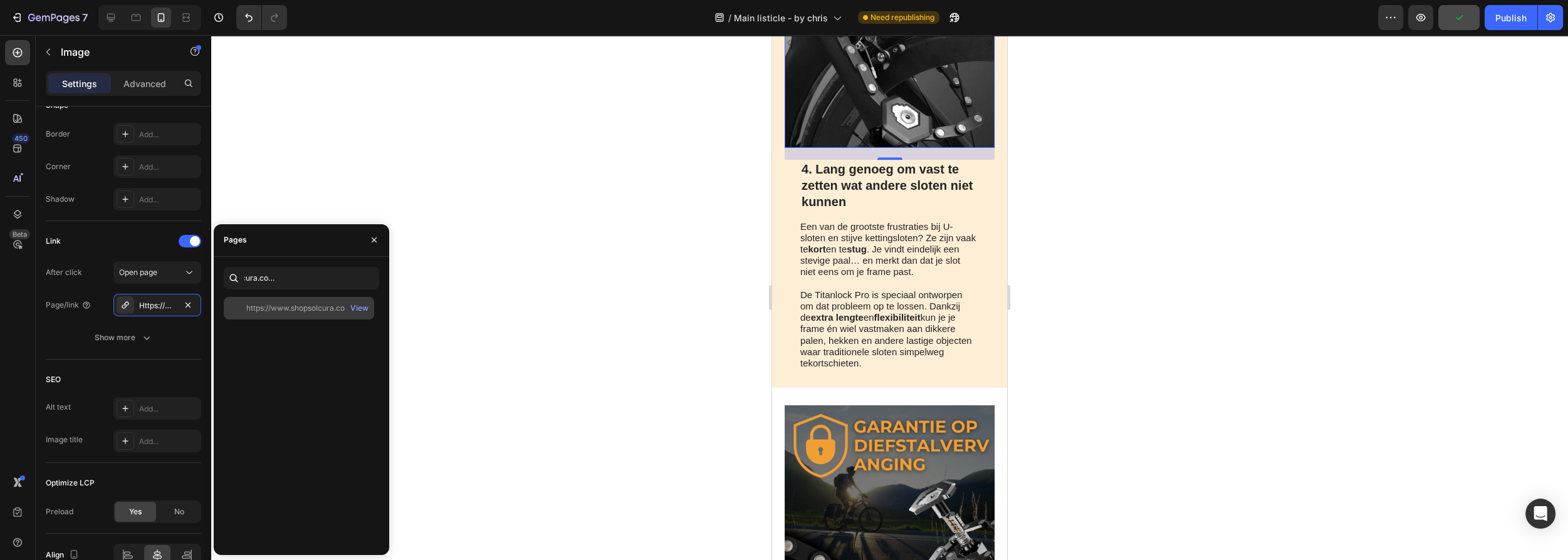 scroll, scrollTop: 0, scrollLeft: 0, axis: both 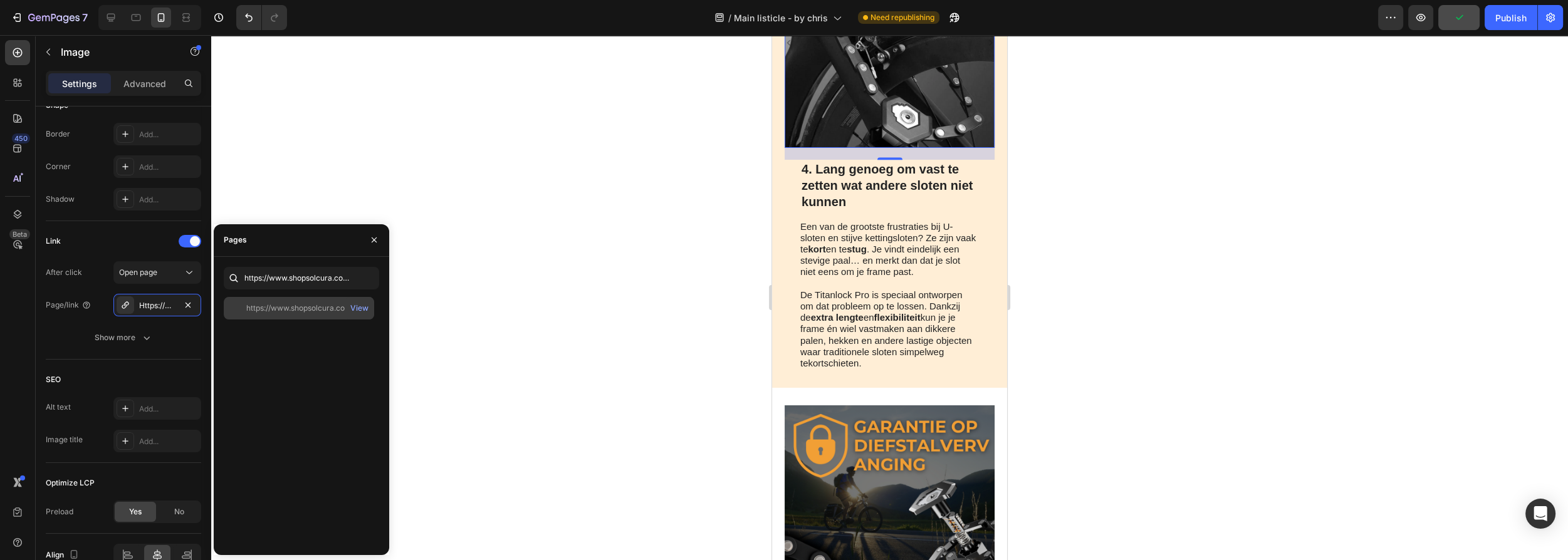 click on "https://www.shopsolcura.com/product/titanlock-pro" 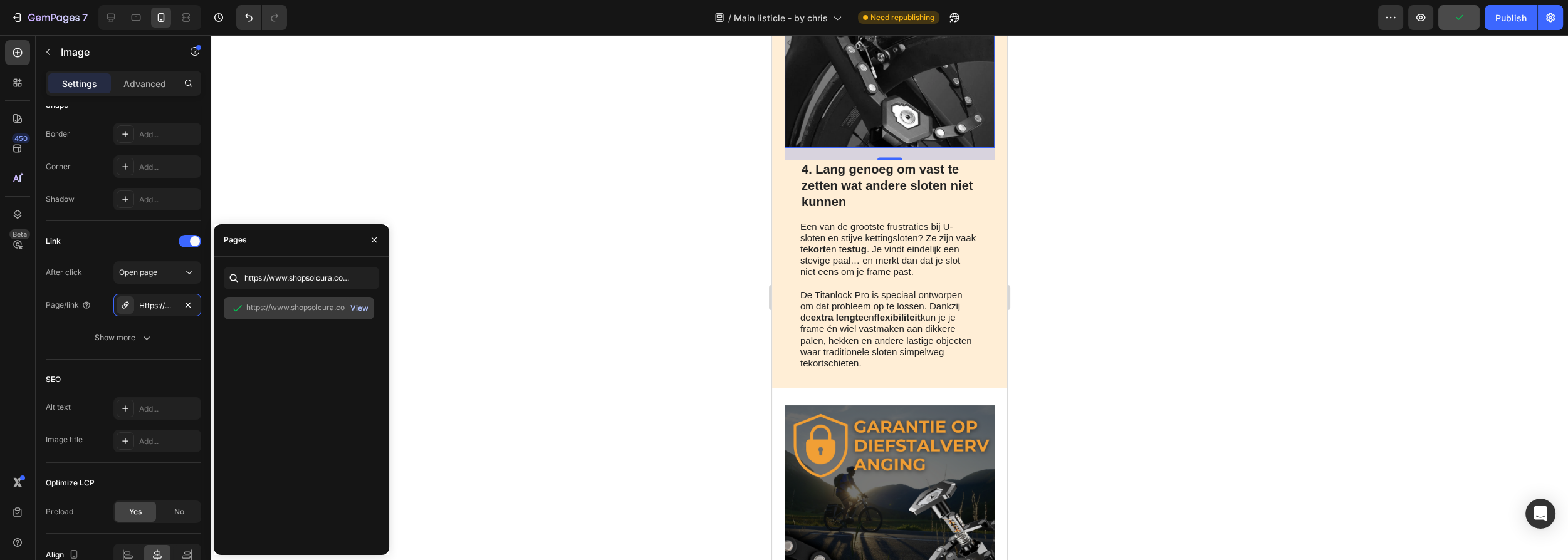 drag, startPoint x: 347, startPoint y: 335, endPoint x: 354, endPoint y: 309, distance: 26.925824 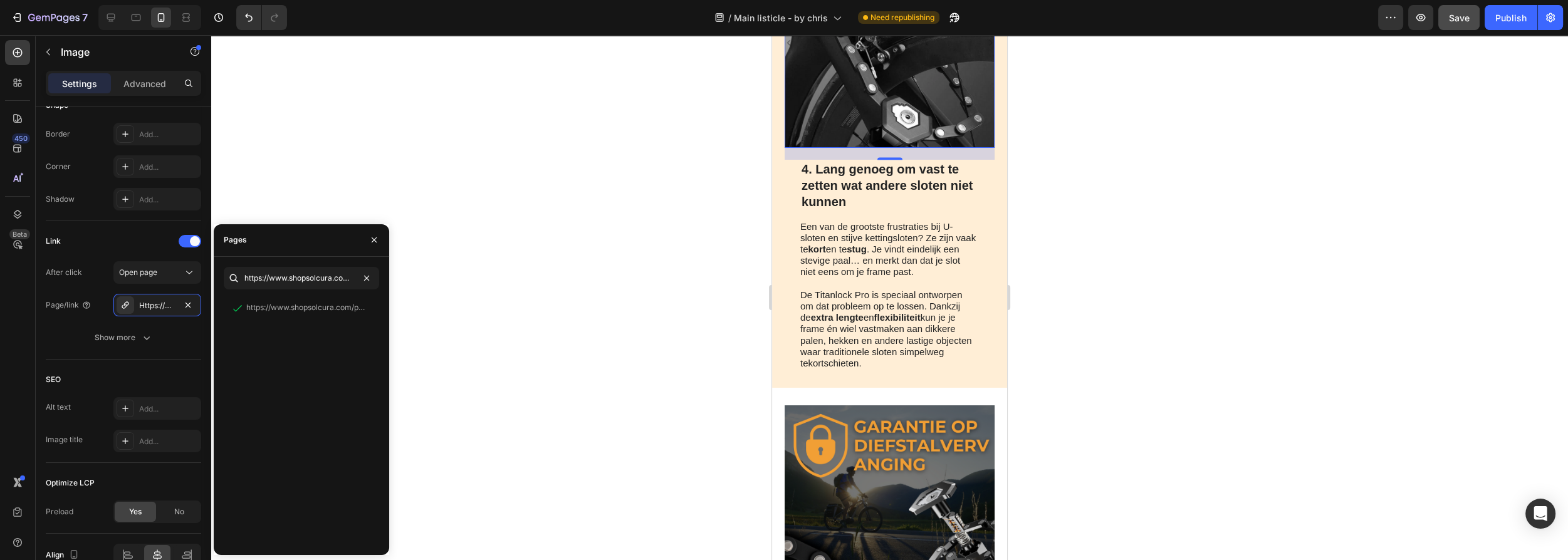 click 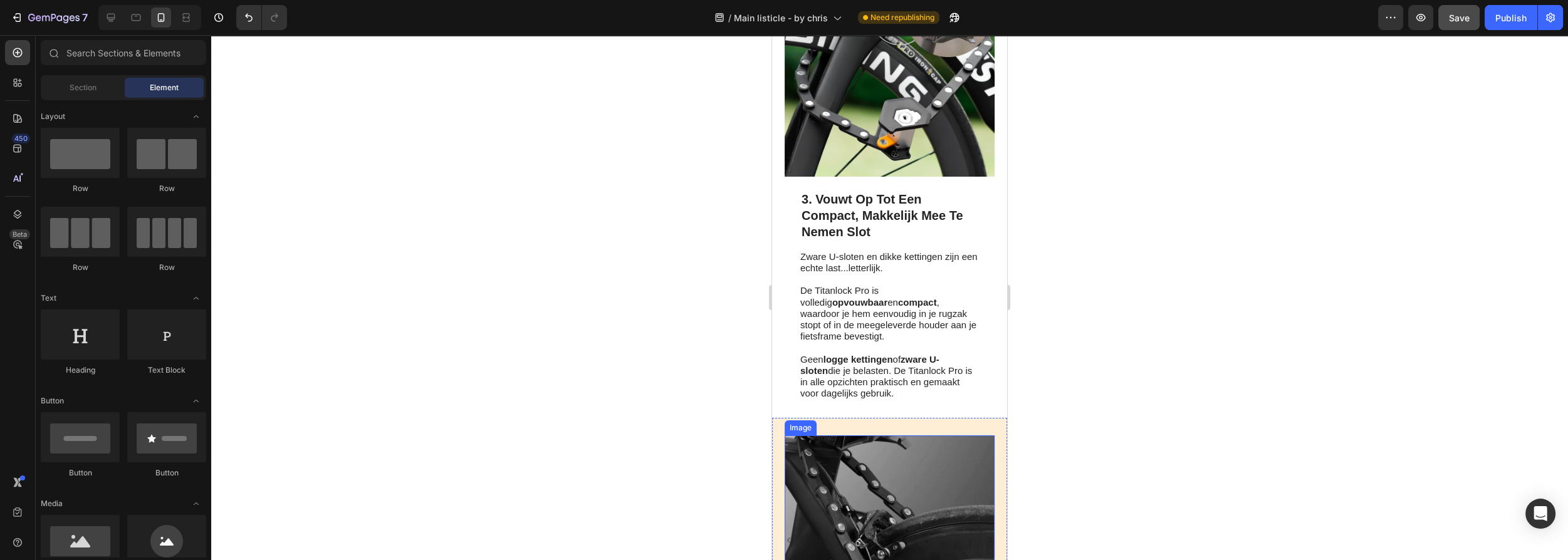 scroll, scrollTop: 1879, scrollLeft: 0, axis: vertical 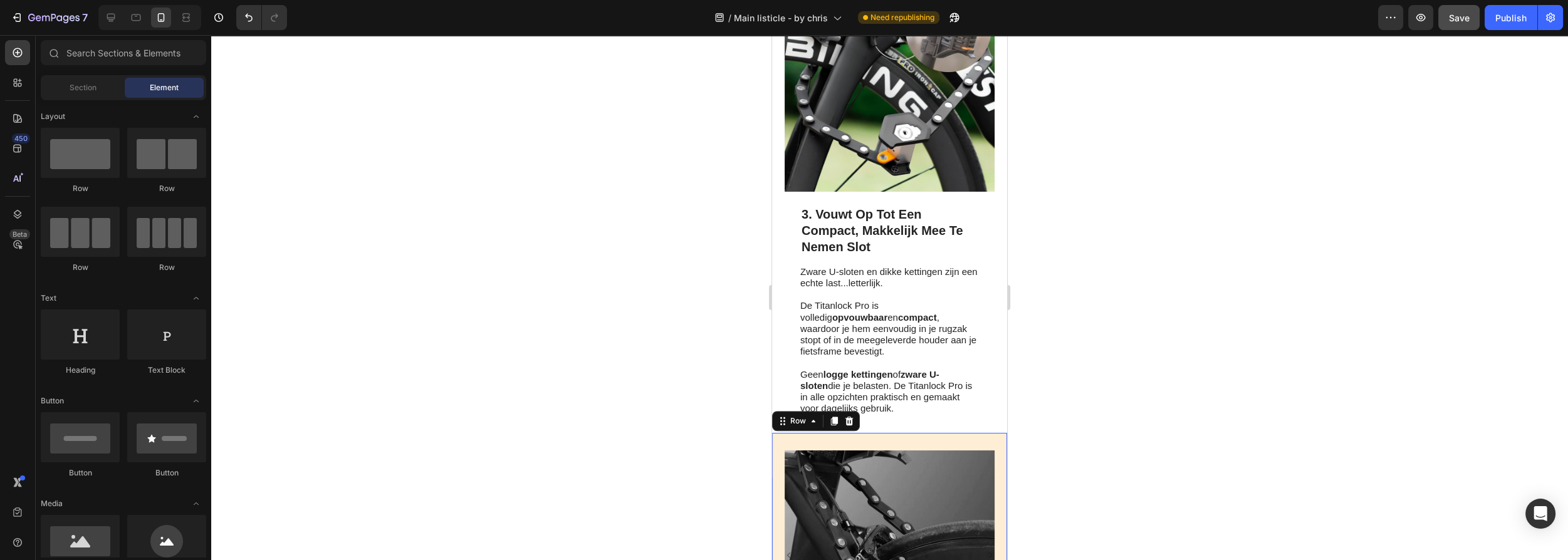 click on "4. Lang genoeg om vast te zetten wat andere sloten niet kunnen Heading Een van de grootste frustraties bij U-sloten en stijve kettingsloten? Ze zijn vaak te  kort  en te  stug . Je vindt eindelijk een stevige paal… en merkt dan dat je slot niet eens om je frame past.   De Titanlock Pro is speciaal ontworpen om dat probleem op te lossen. Dankzij de  extra lengte  en  flexibiliteit  kun je je frame én wiel vastmaken aan dikkere palen, hekken en andere lastige objecten waar traditionele sloten simpelweg tekortschieten. Text Block Image Row   0" at bounding box center (889, 666) 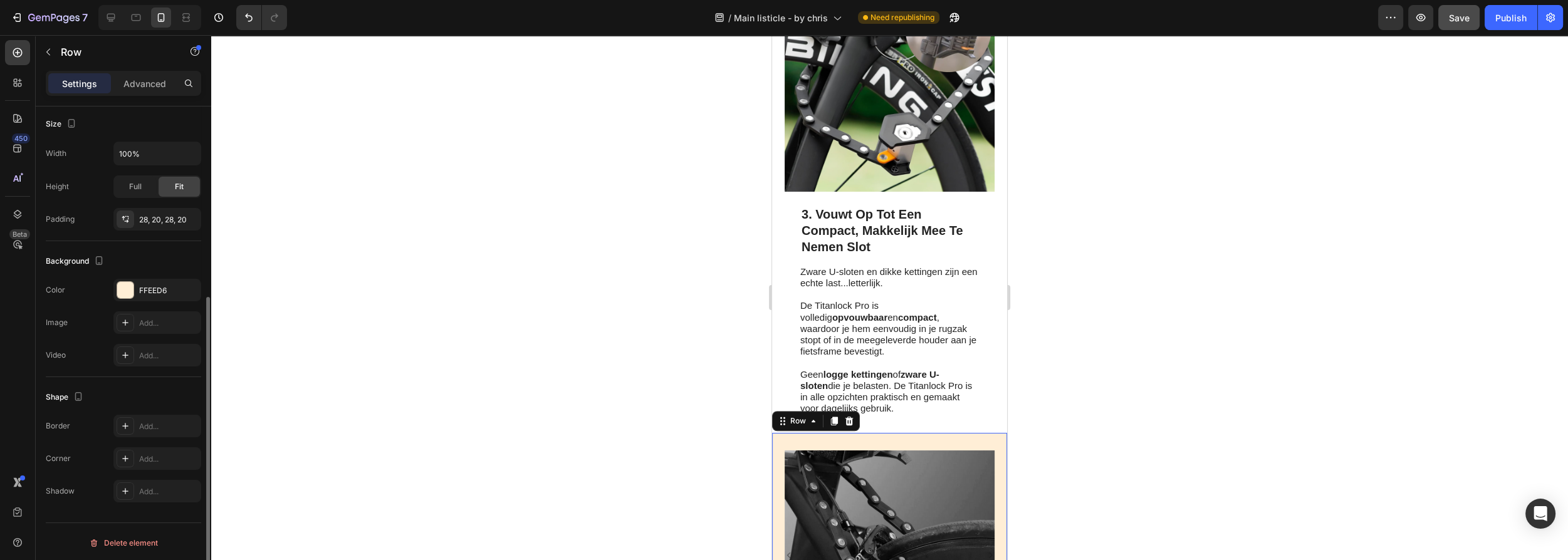 scroll, scrollTop: 0, scrollLeft: 0, axis: both 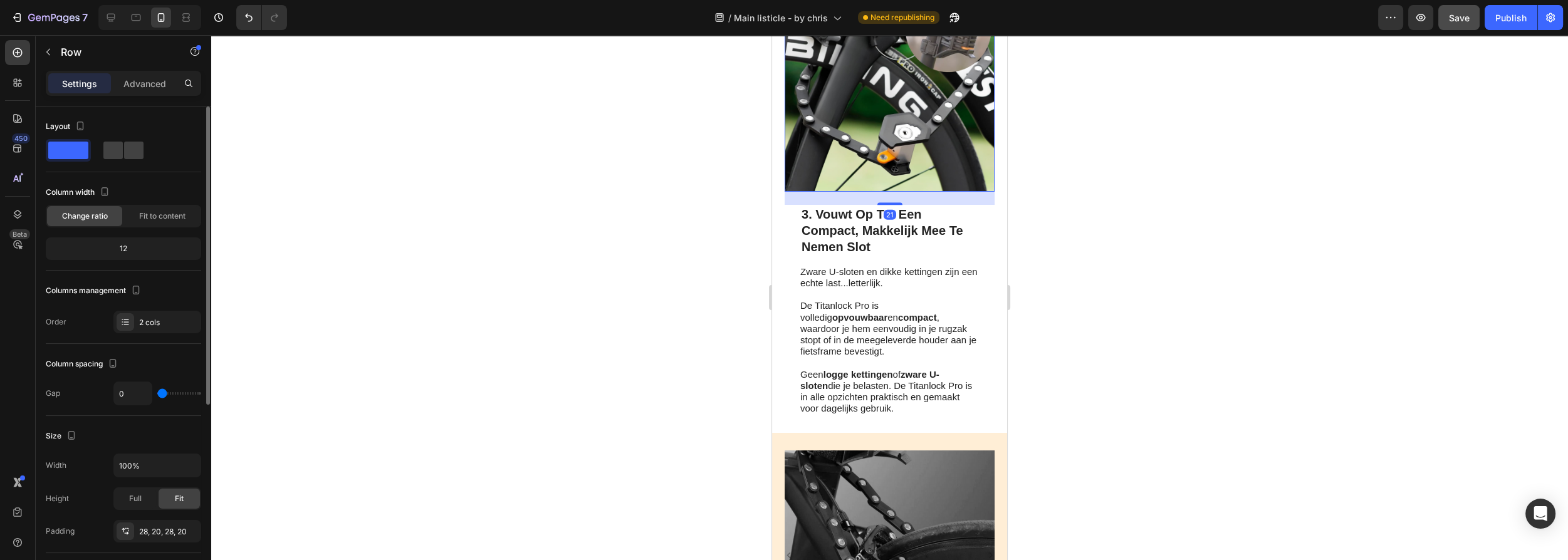 click at bounding box center (889, 86) 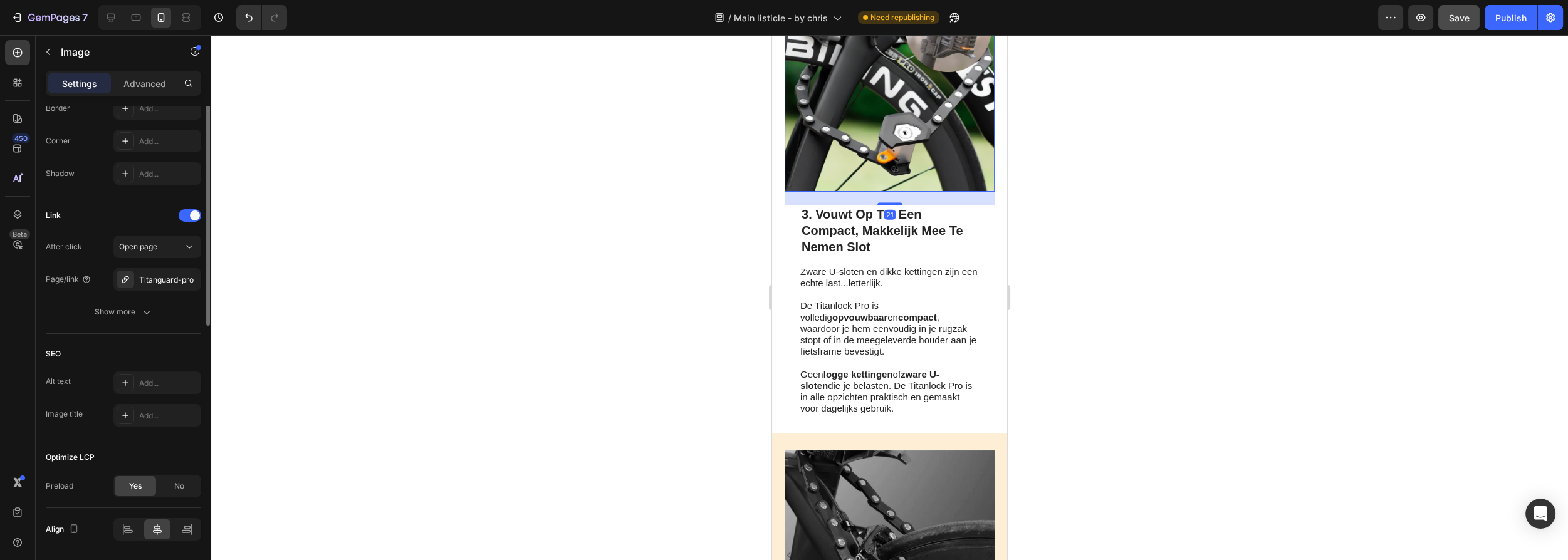 scroll, scrollTop: 551, scrollLeft: 0, axis: vertical 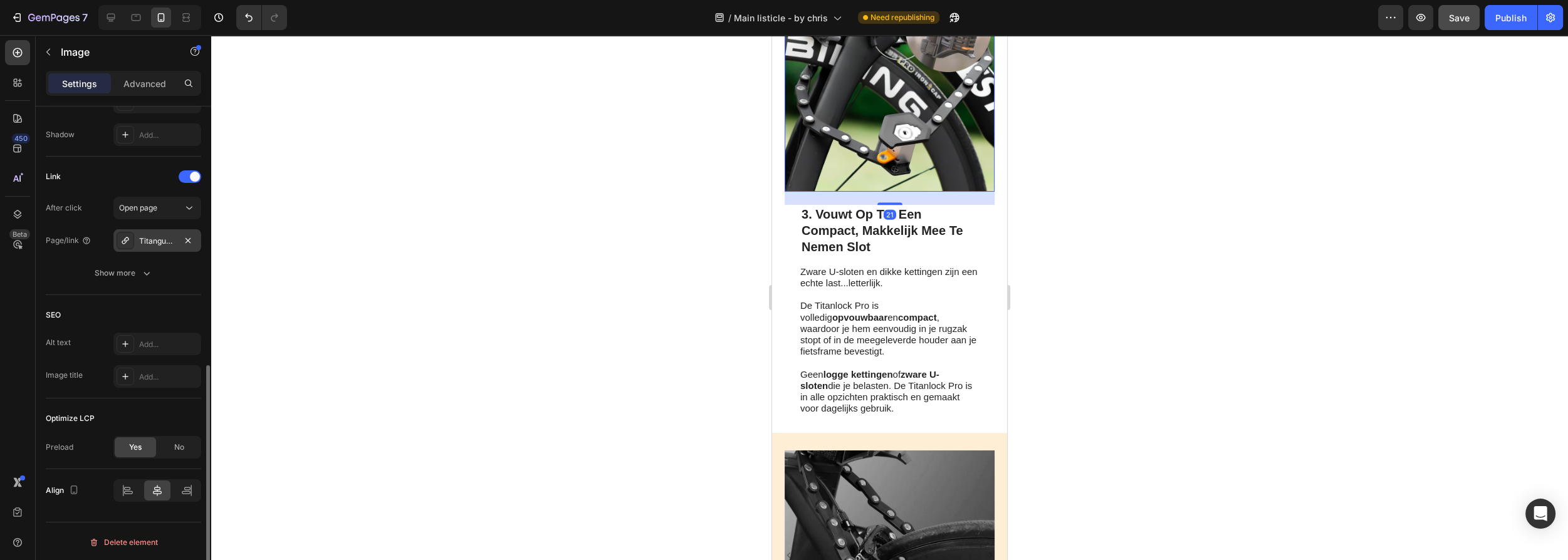 click on "Titanguard-pro" at bounding box center (157, 241) 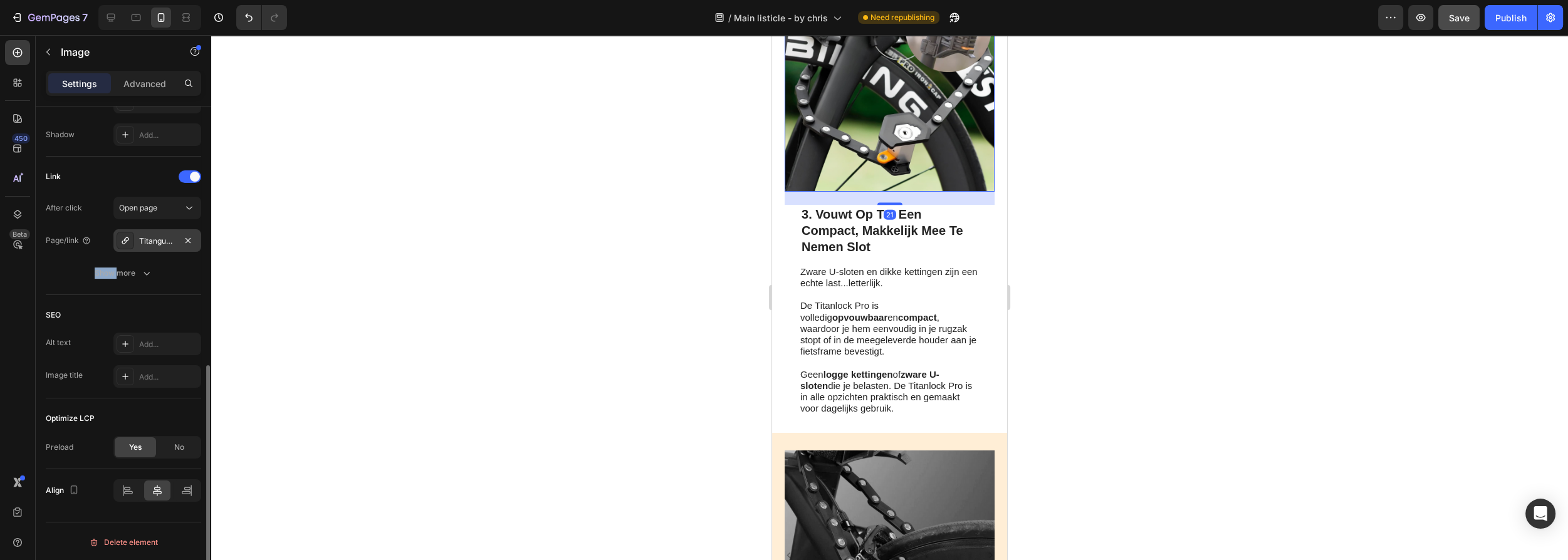 click on "Titanguard-pro" at bounding box center (157, 241) 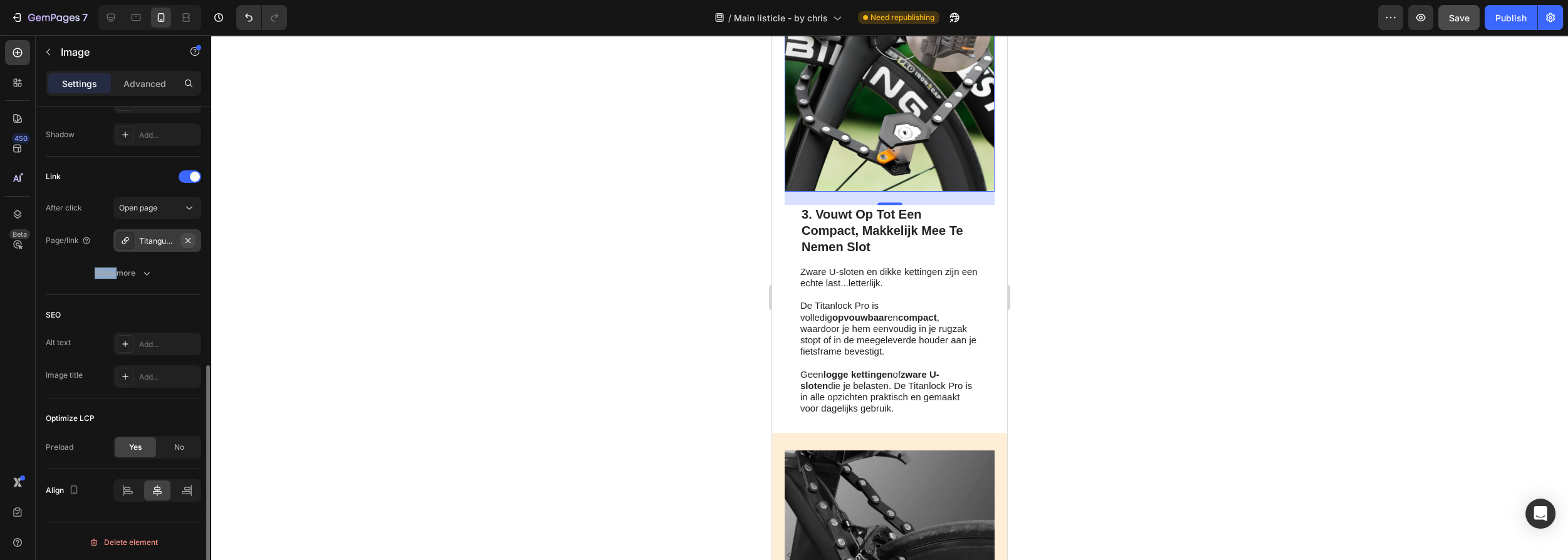 click 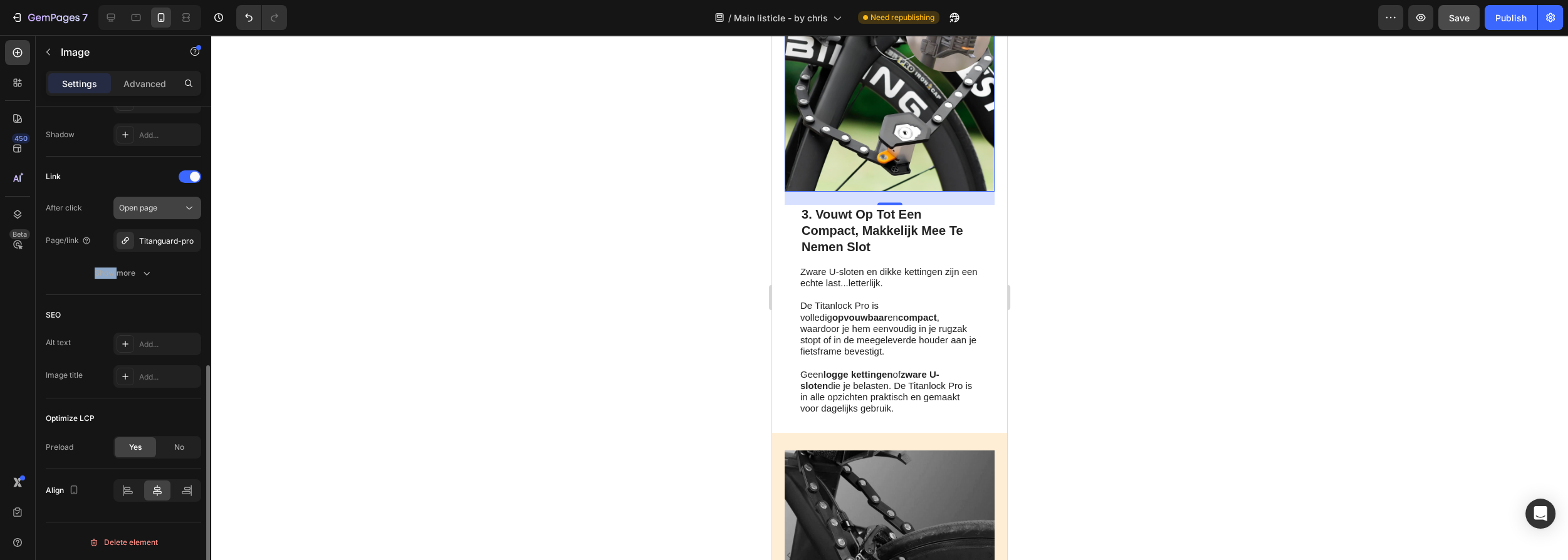 scroll, scrollTop: 519, scrollLeft: 0, axis: vertical 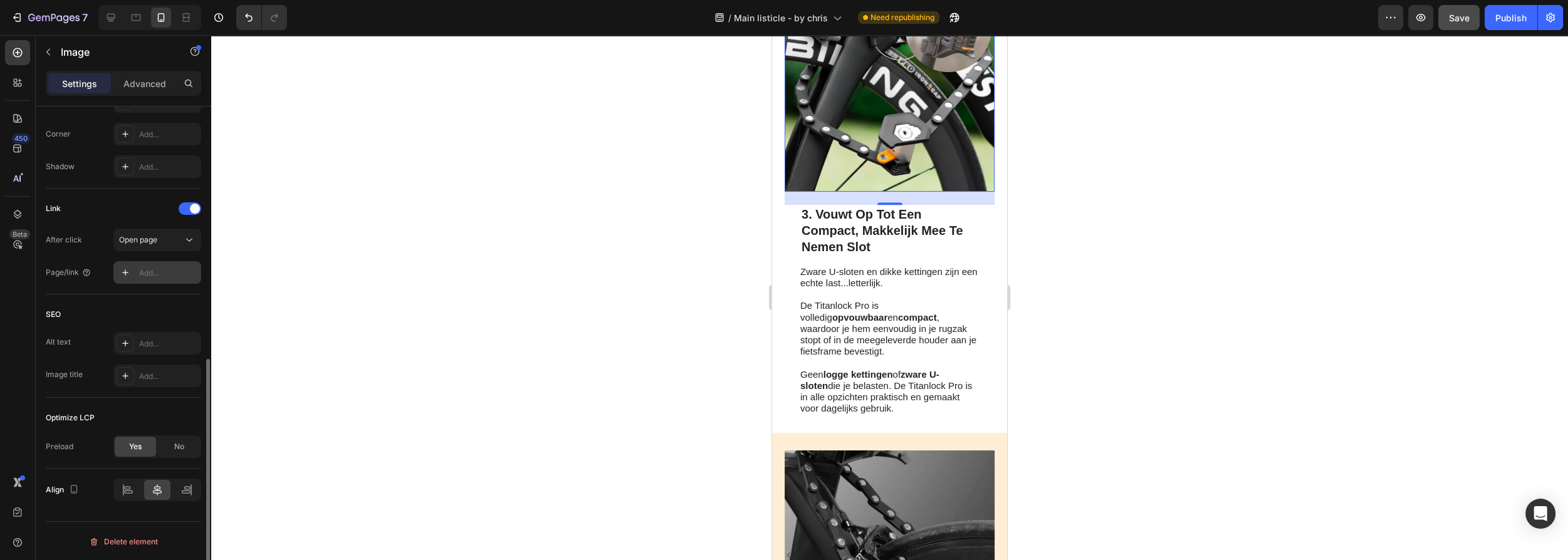 click on "Add..." at bounding box center [169, 273] 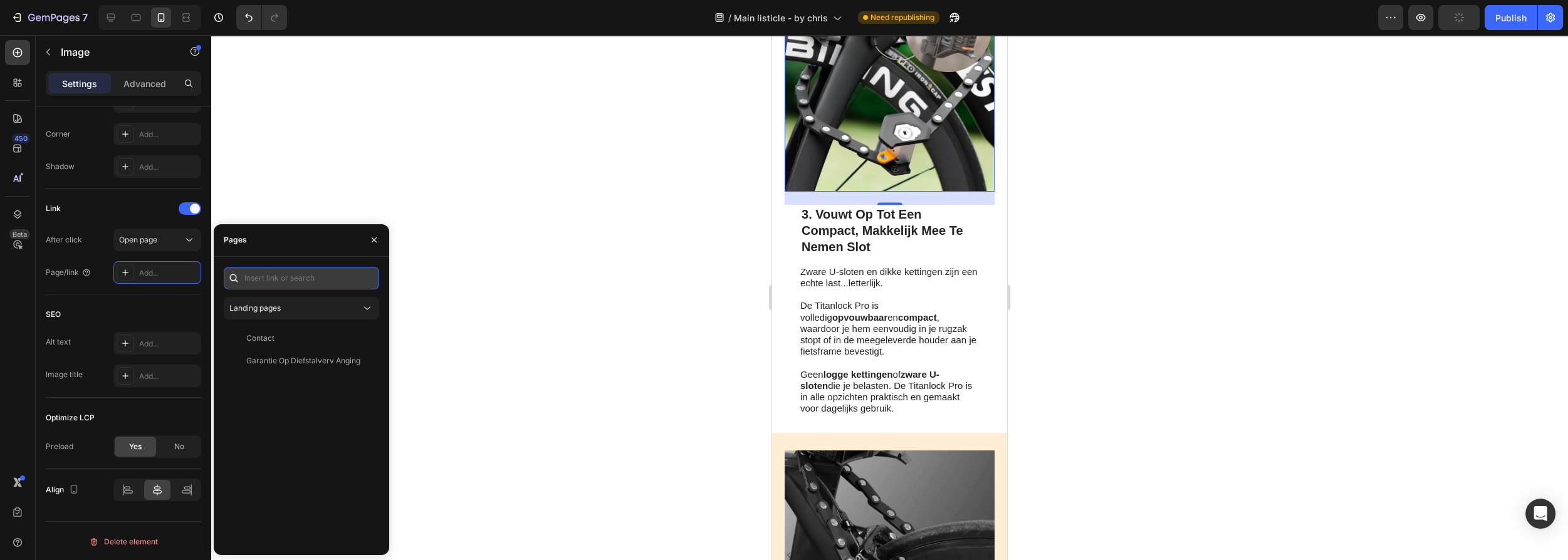 paste on "https://www.shopsolcura.com/product/titanlock-pro" 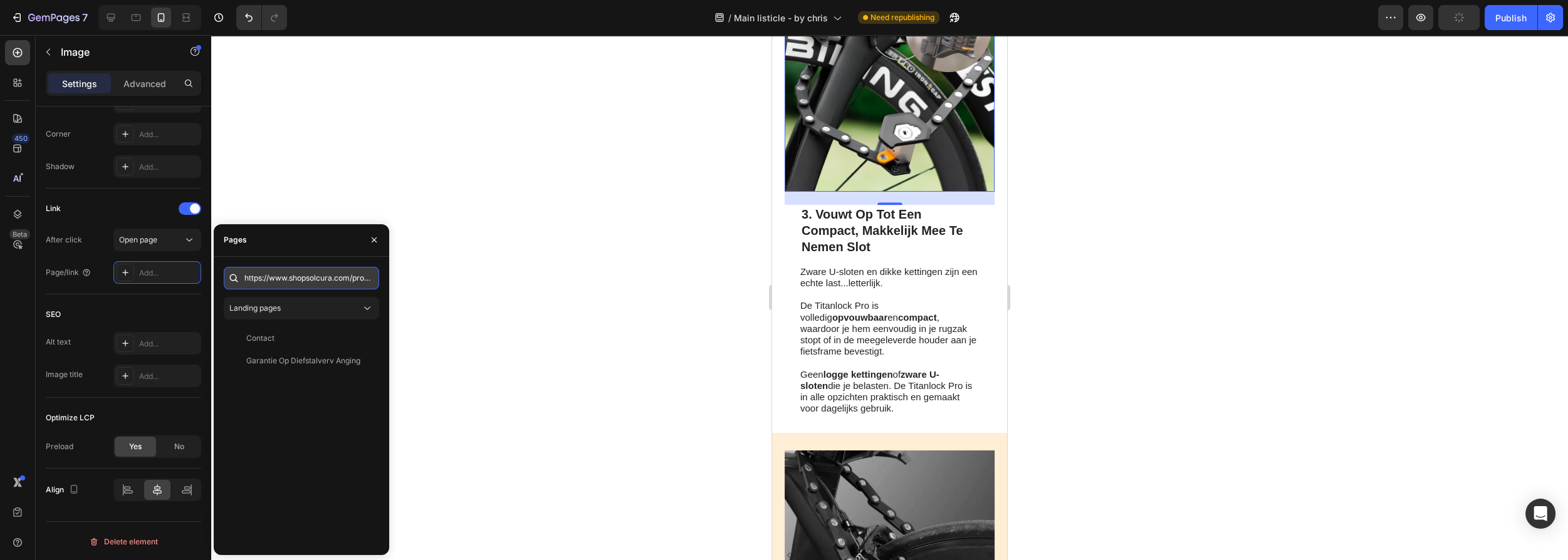 scroll, scrollTop: 0, scrollLeft: 75, axis: horizontal 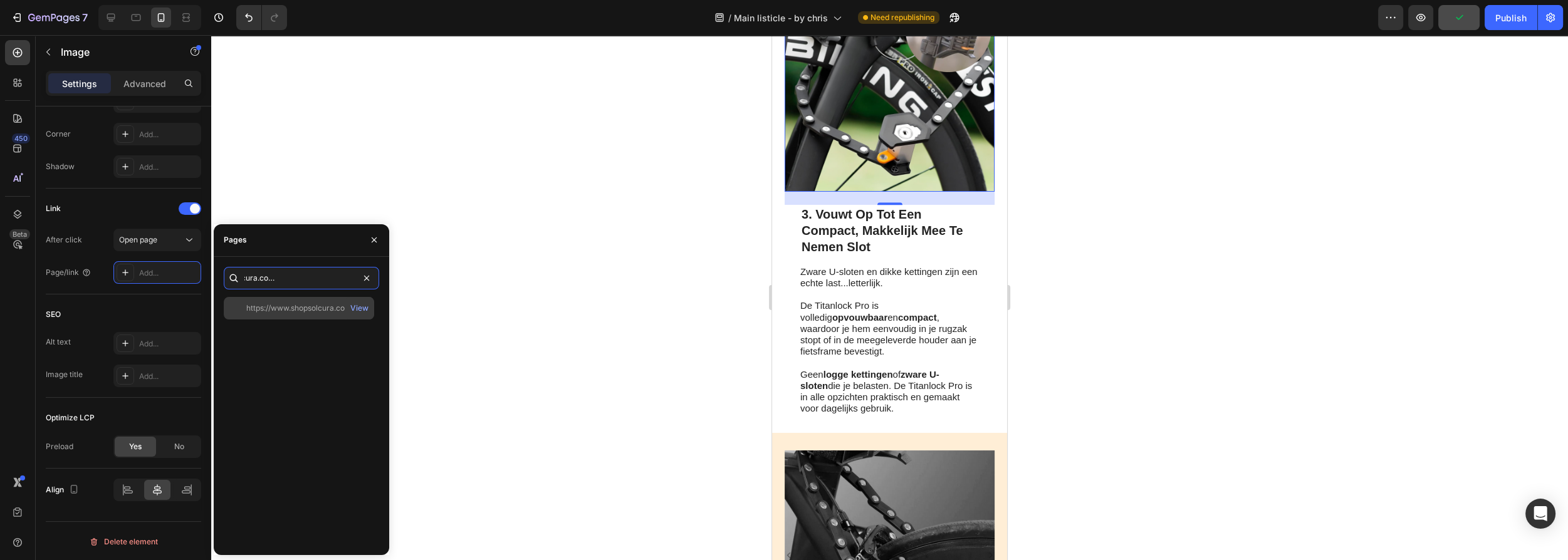 type on "https://www.shopsolcura.com/product/titanlock-pro" 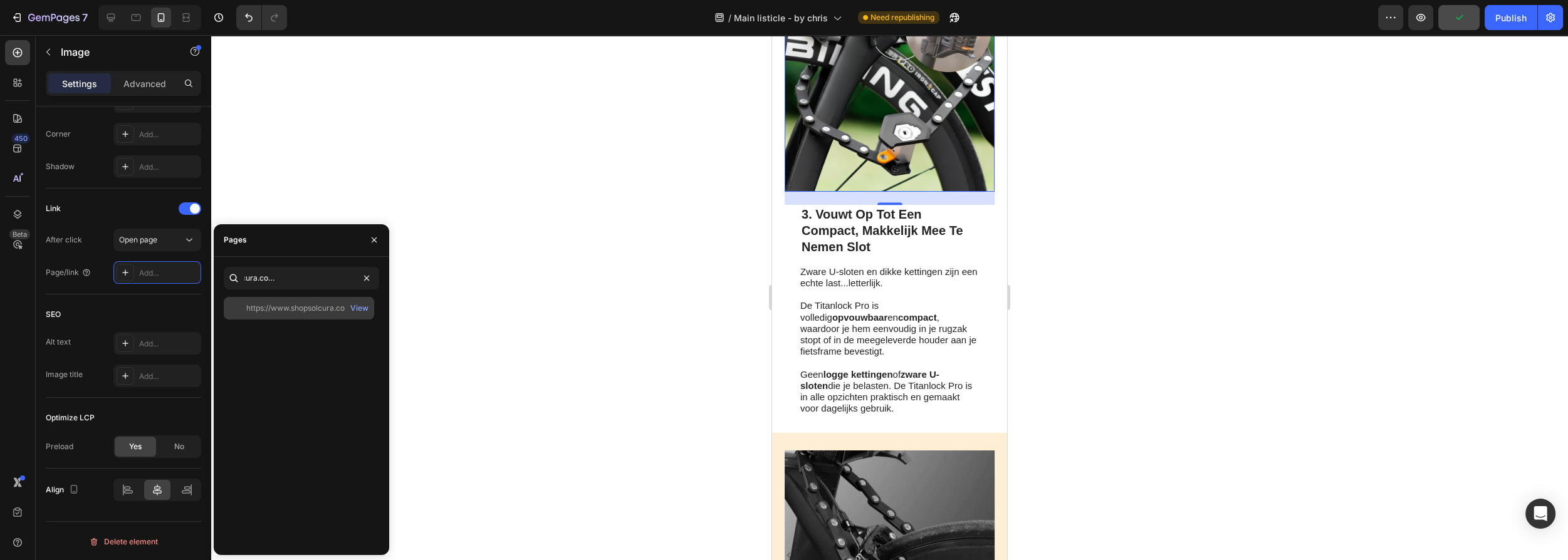 scroll, scrollTop: 0, scrollLeft: 0, axis: both 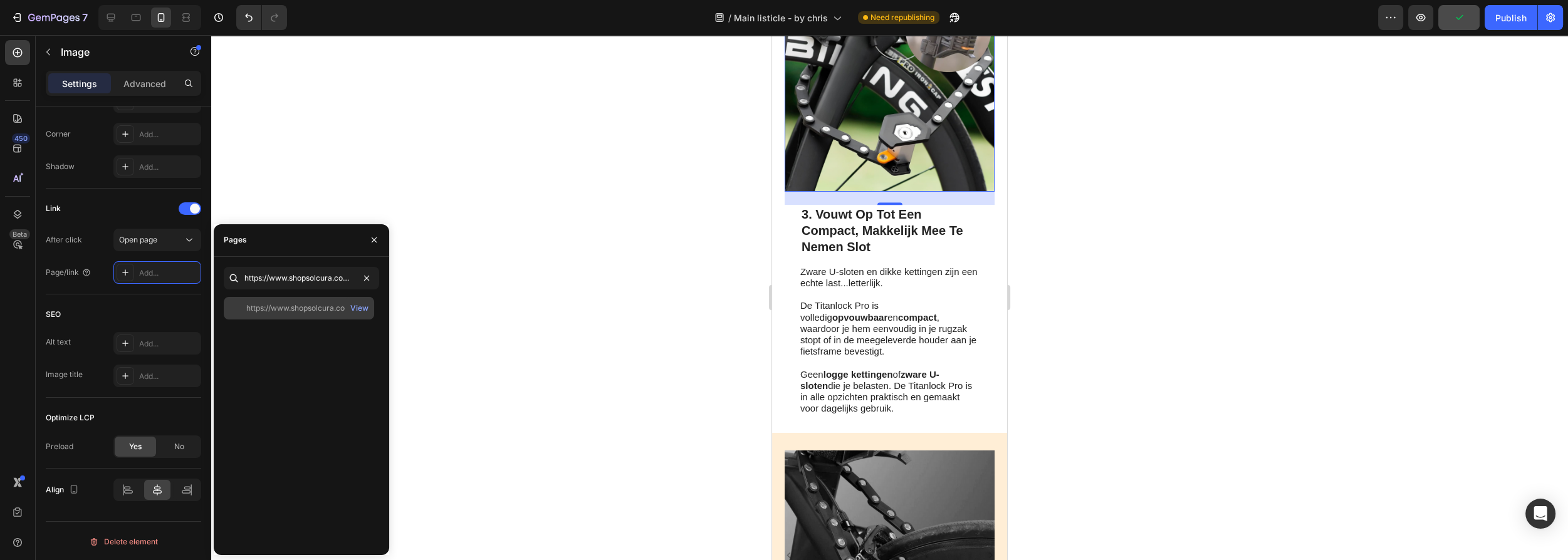 click on "https://www.shopsolcura.com/product/titanlock-pro" 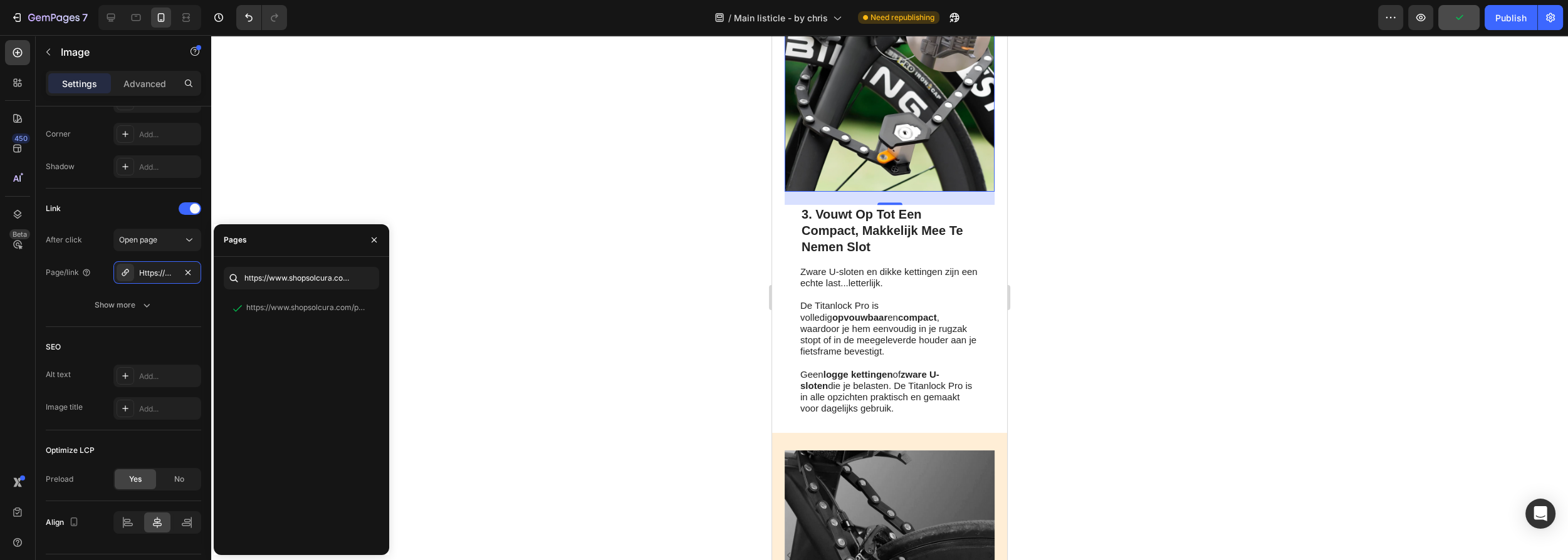 click 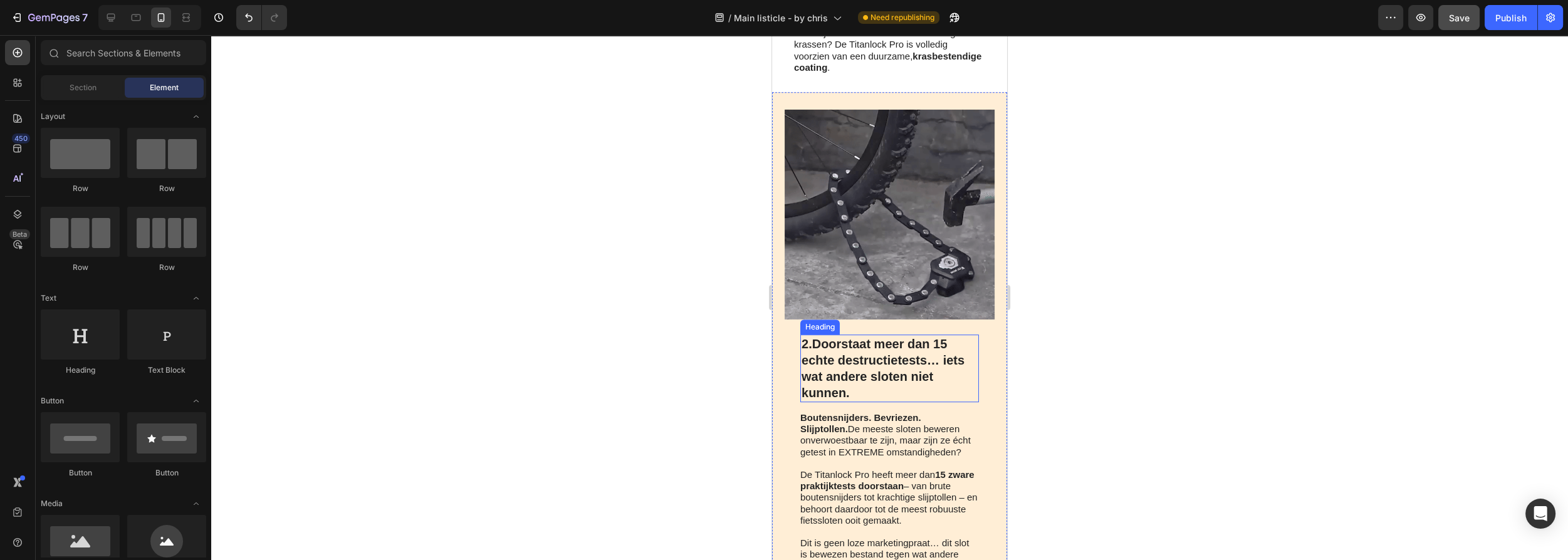 scroll, scrollTop: 1253, scrollLeft: 0, axis: vertical 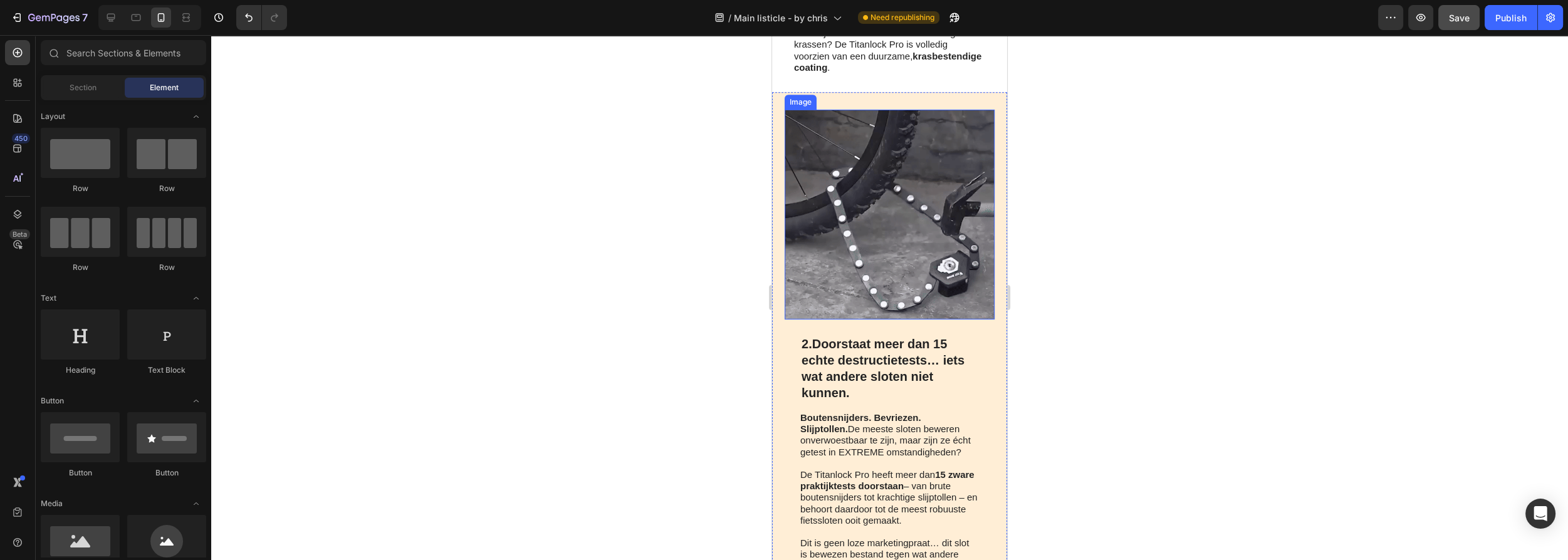 drag, startPoint x: 896, startPoint y: 278, endPoint x: 1349, endPoint y: 314, distance: 454.4282 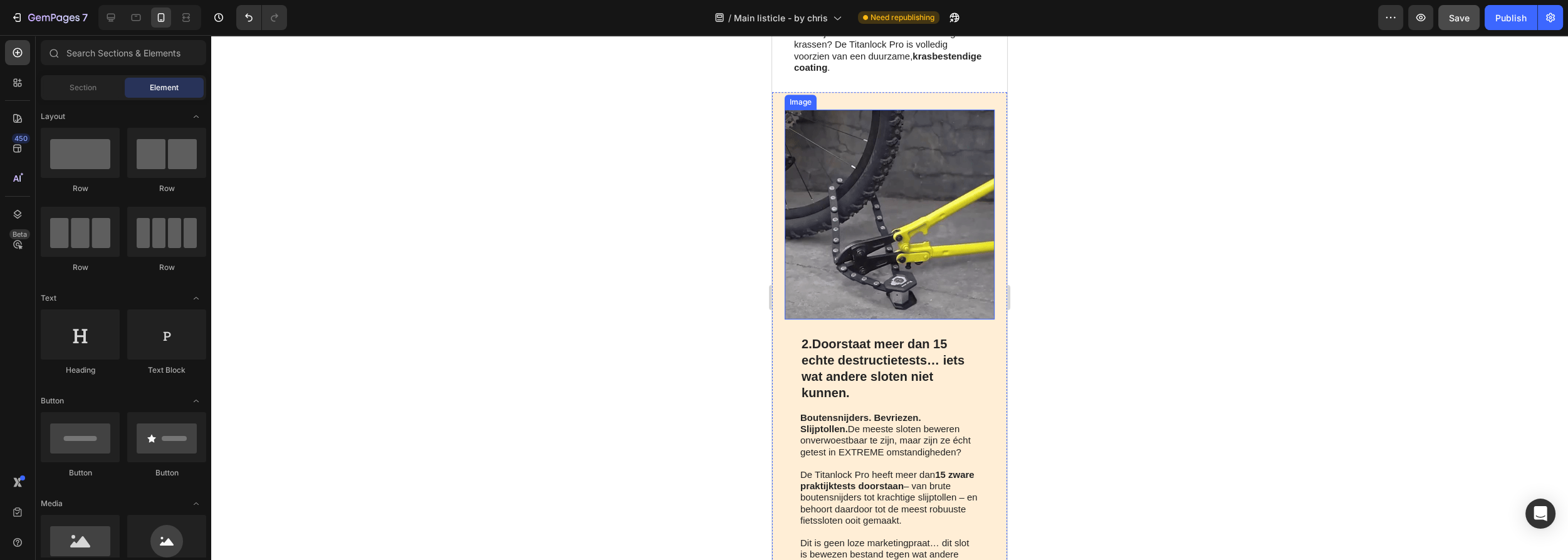 click at bounding box center (889, 214) 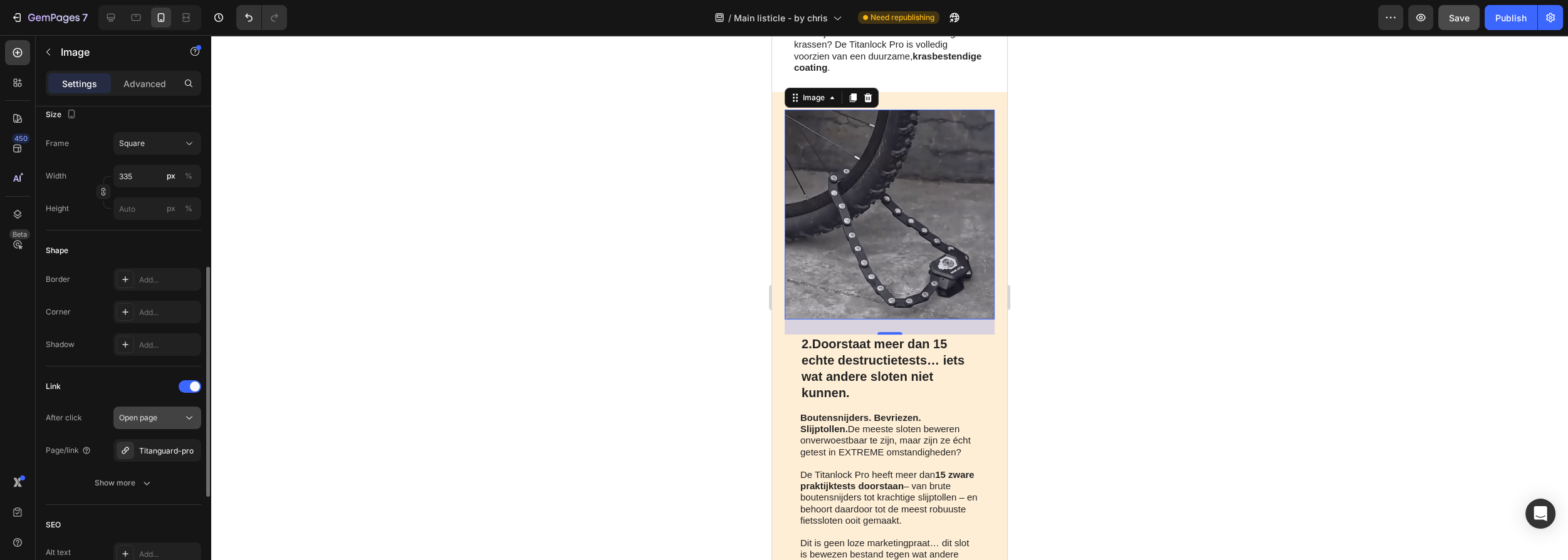 scroll, scrollTop: 398, scrollLeft: 0, axis: vertical 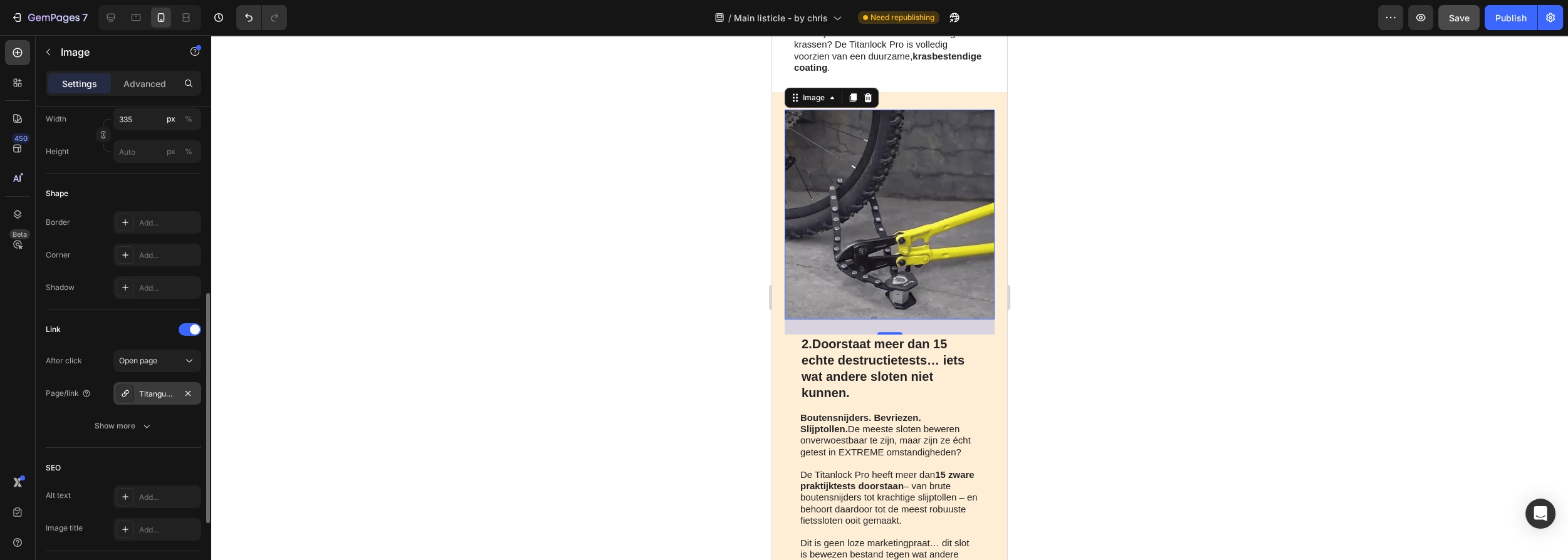 click on "Titanguard-pro" at bounding box center (157, 394) 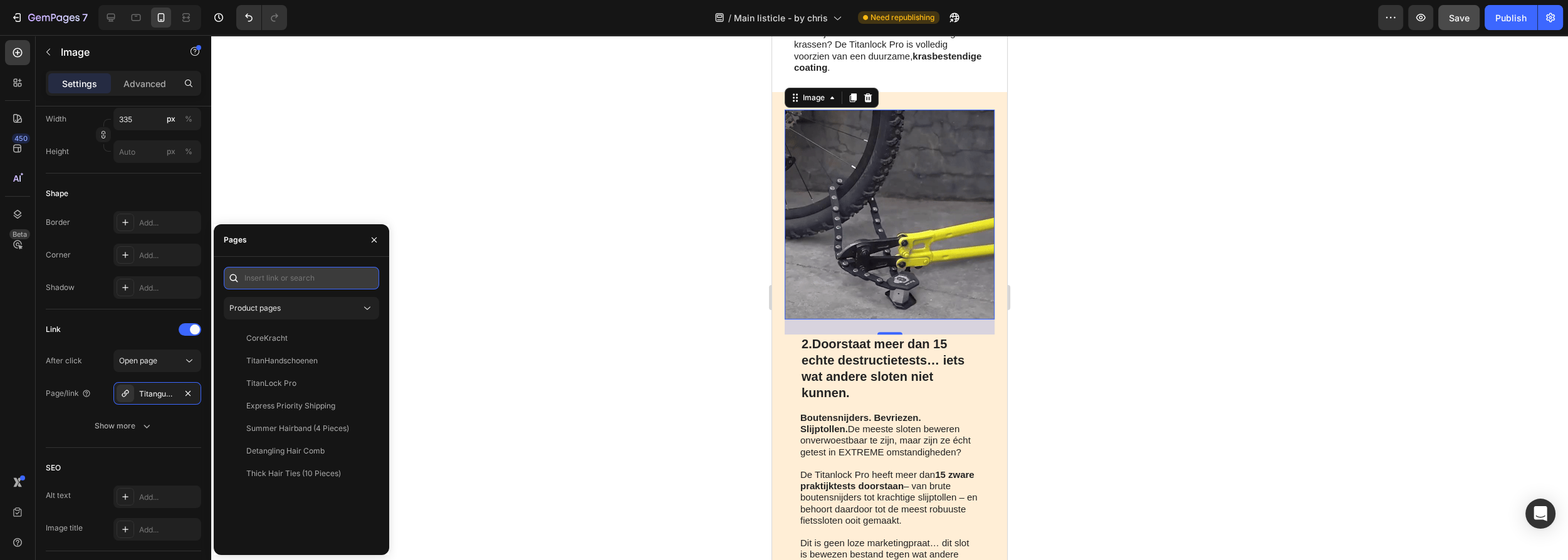 click at bounding box center (301, 278) 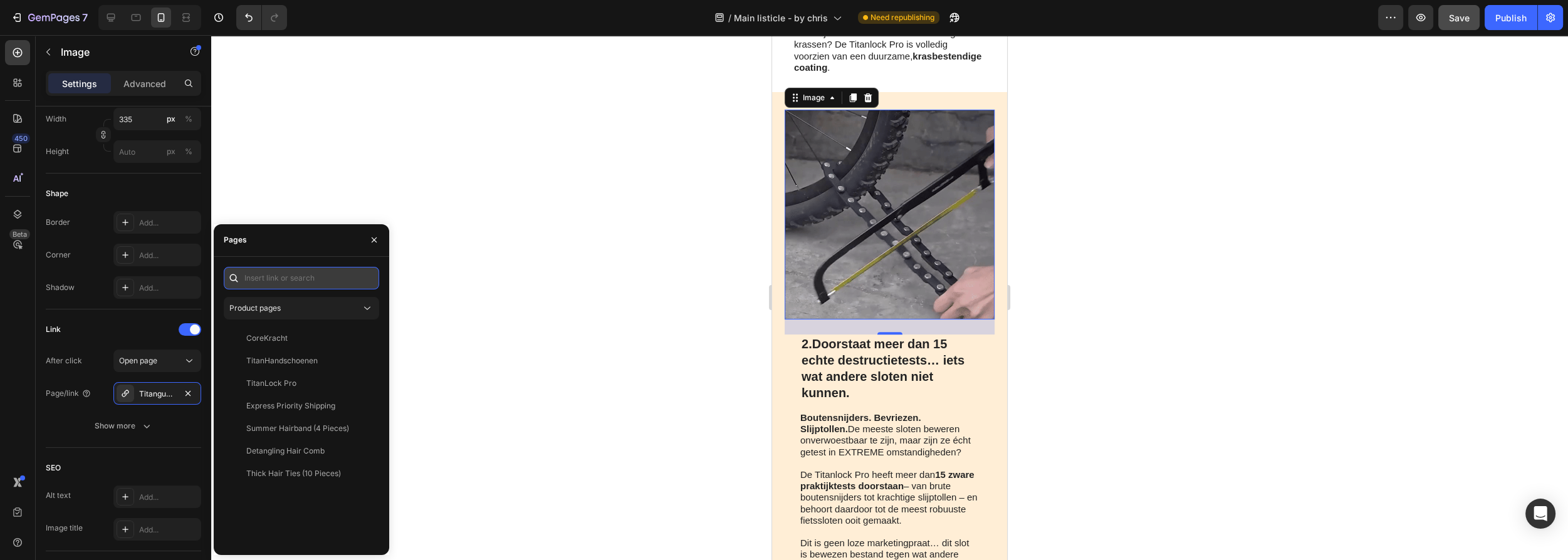 paste on "https://www.shopsolcura.com/product/titanlock-pro" 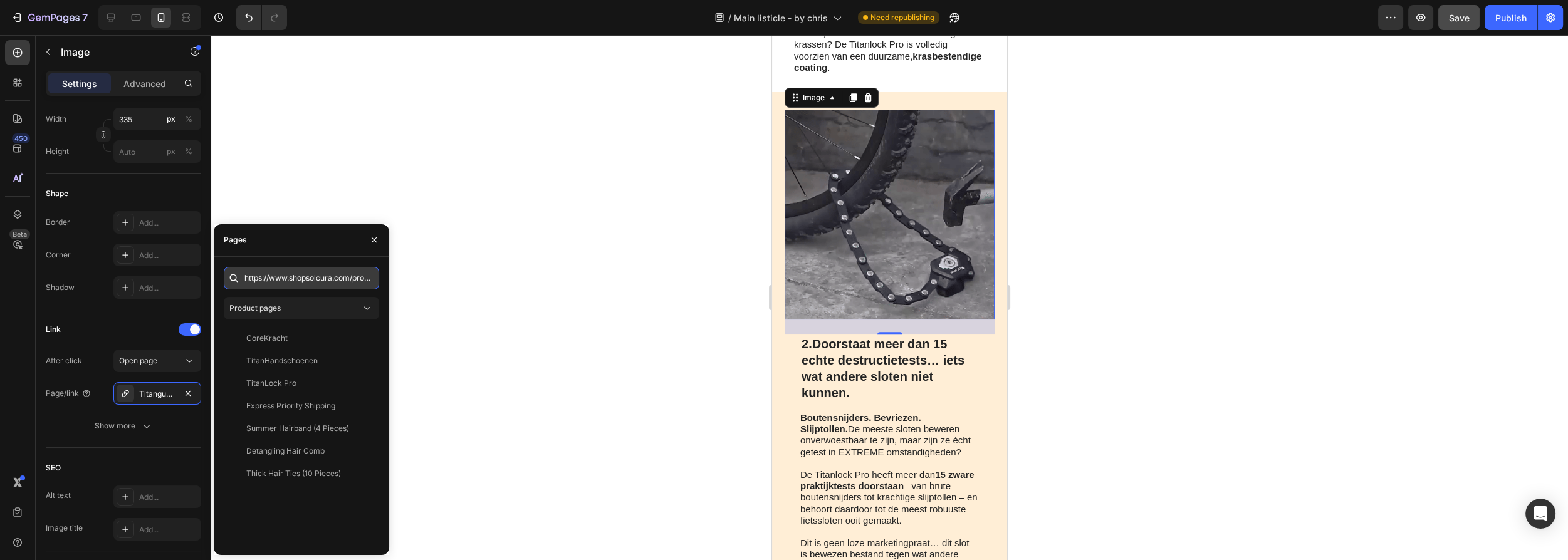 scroll, scrollTop: 0, scrollLeft: 75, axis: horizontal 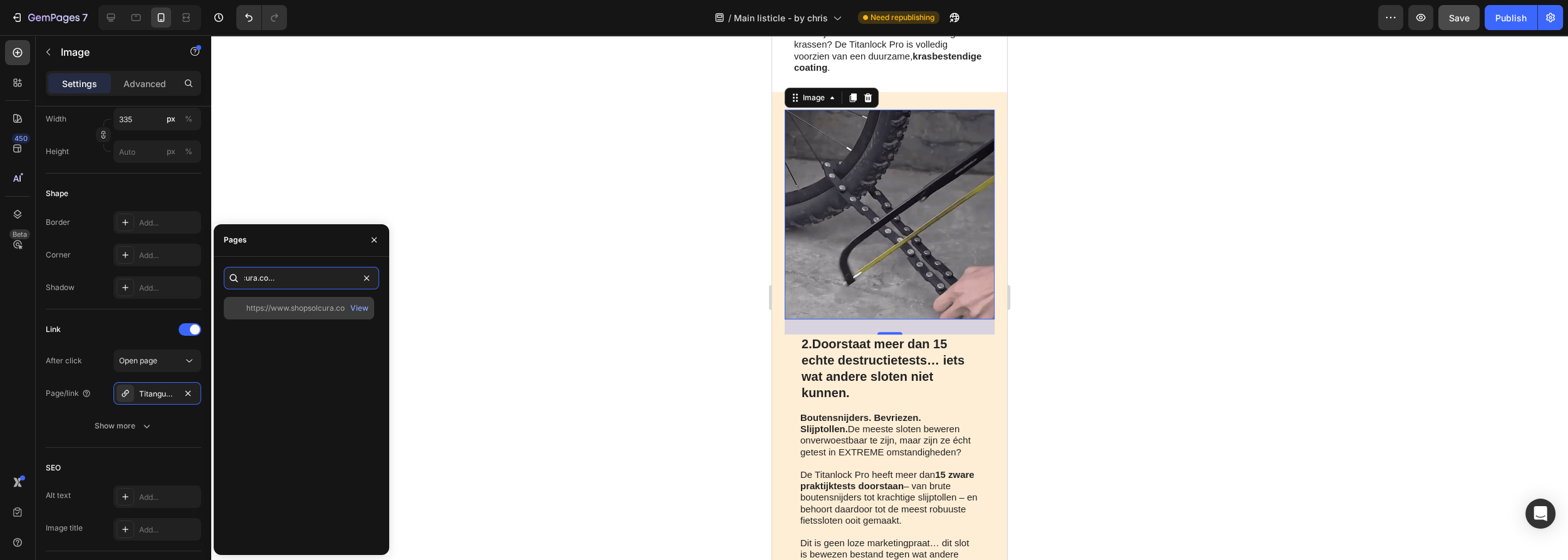 type on "https://www.shopsolcura.com/product/titanlock-pro" 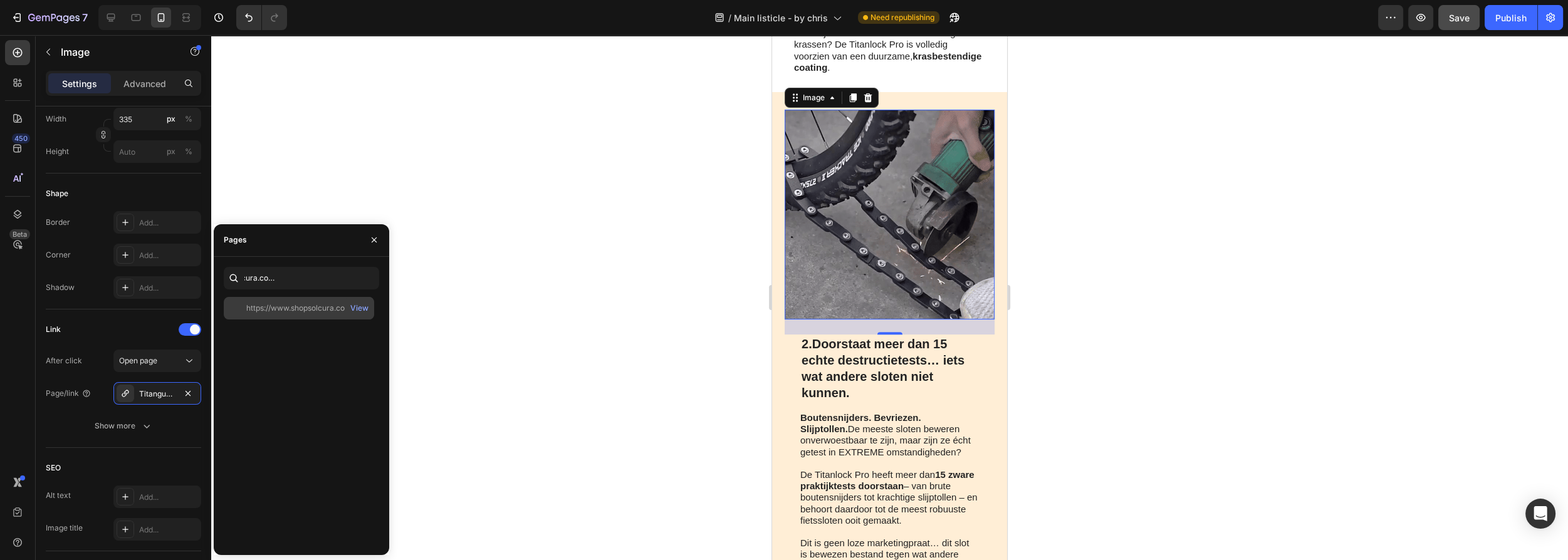 scroll, scrollTop: 0, scrollLeft: 0, axis: both 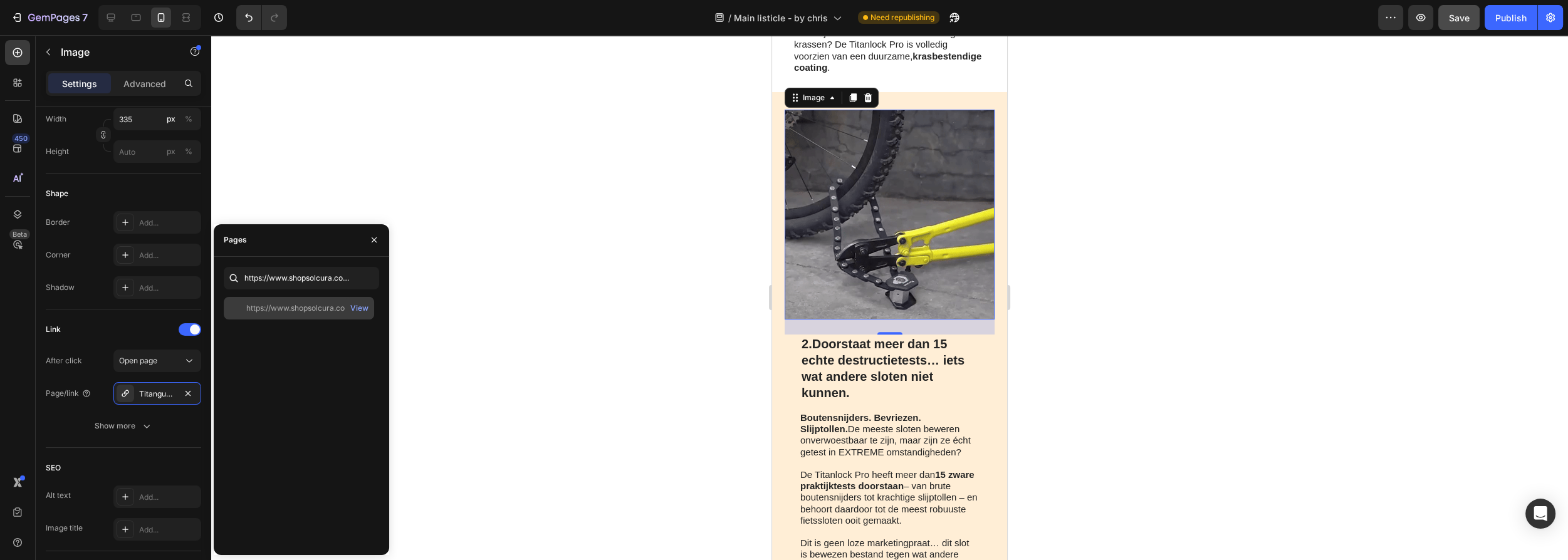 click on "https://www.shopsolcura.com/product/titanlock-pro" 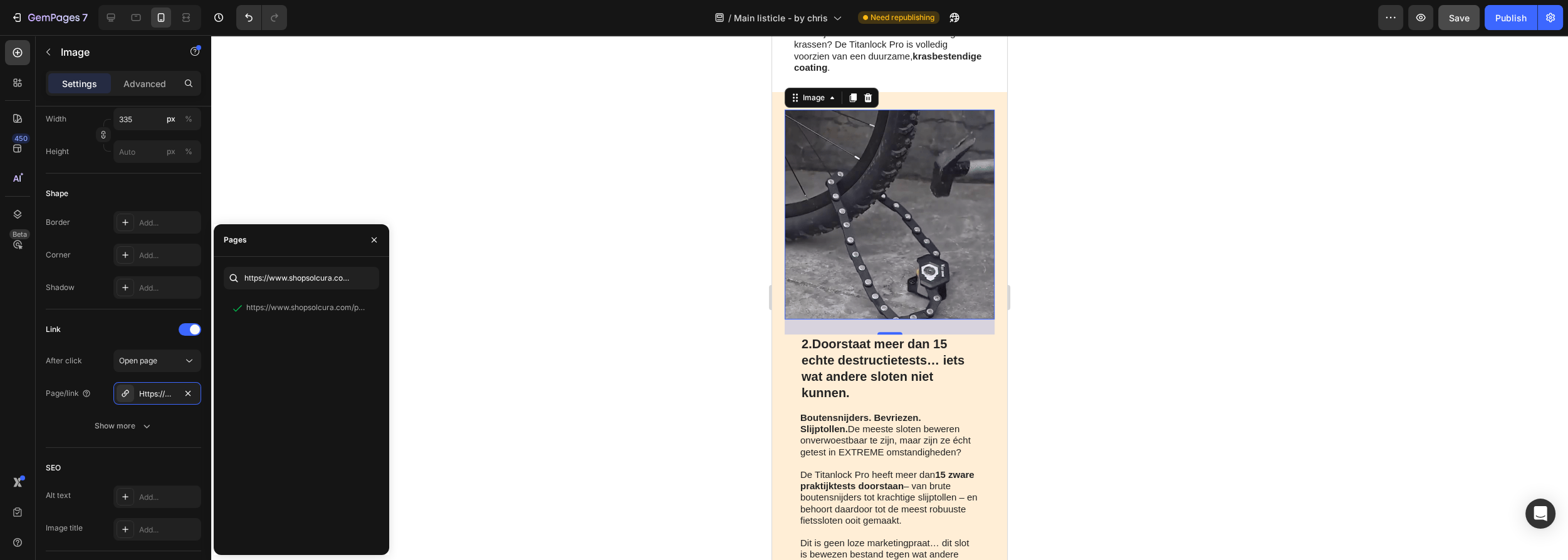 click 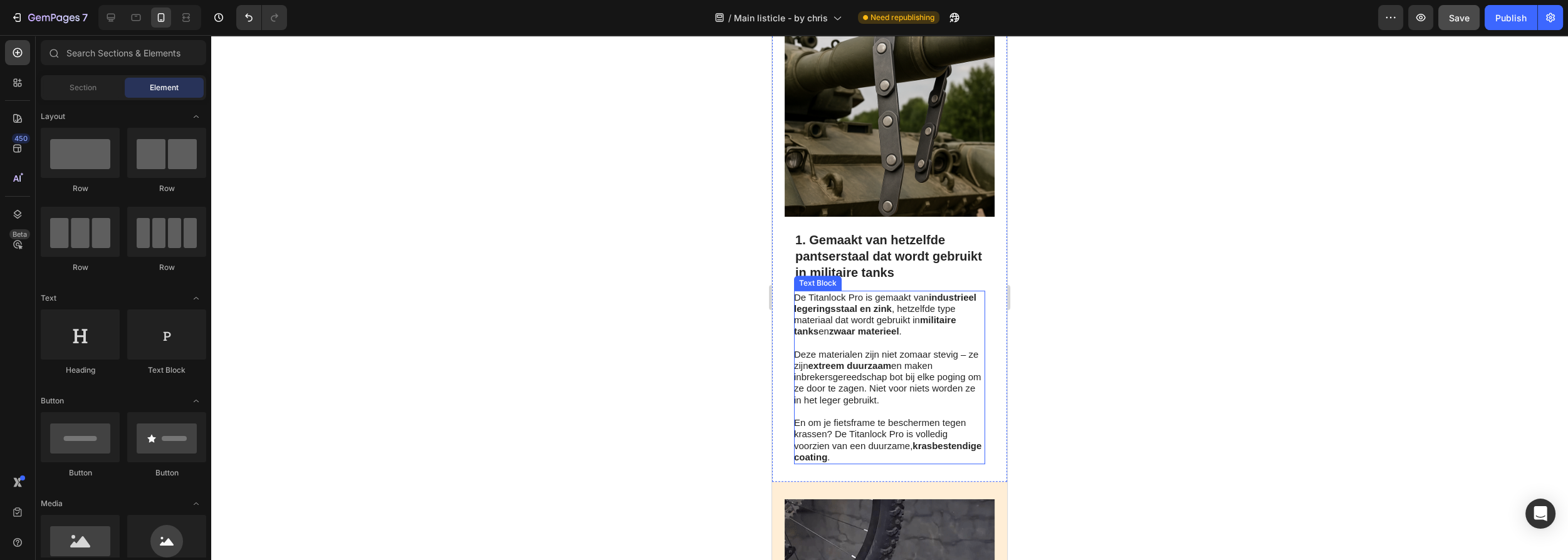 scroll, scrollTop: 569, scrollLeft: 0, axis: vertical 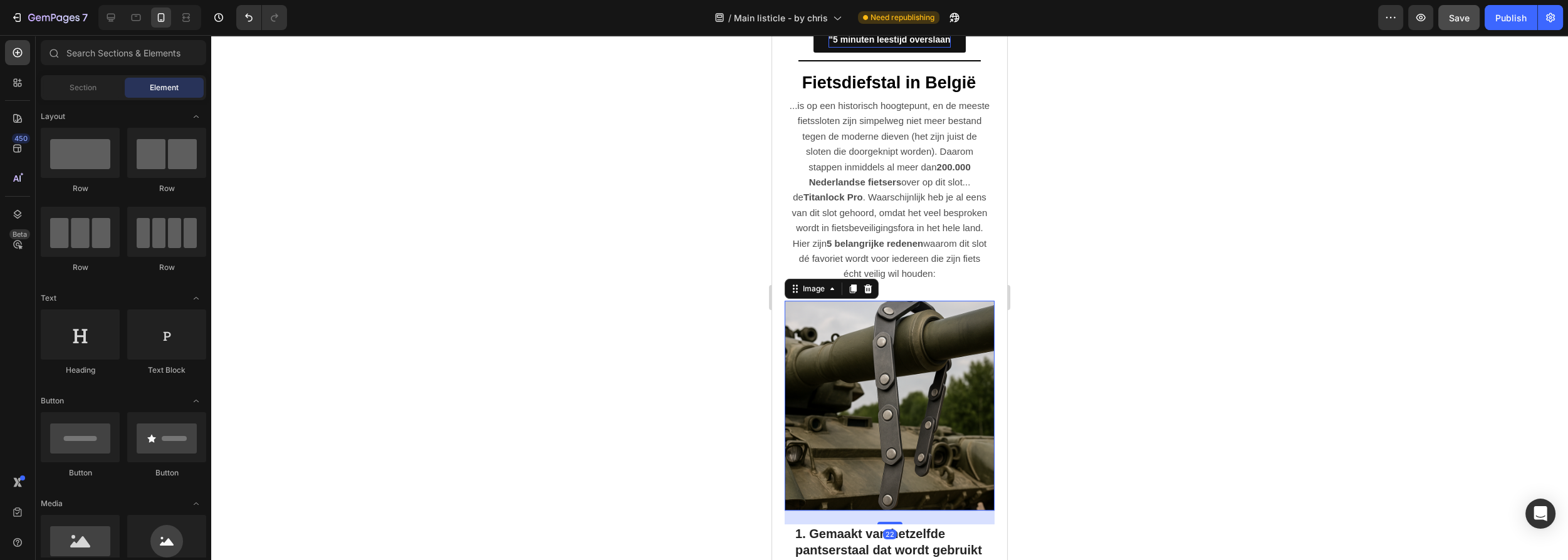 click at bounding box center [889, 405] 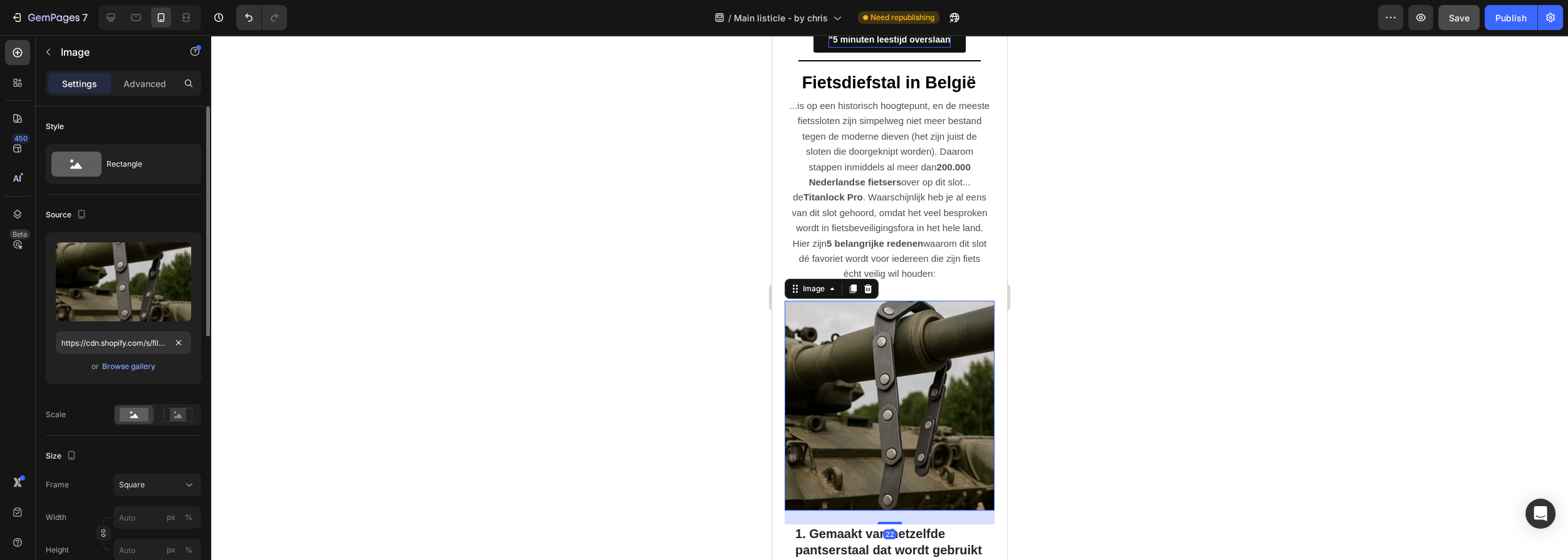 scroll, scrollTop: 455, scrollLeft: 0, axis: vertical 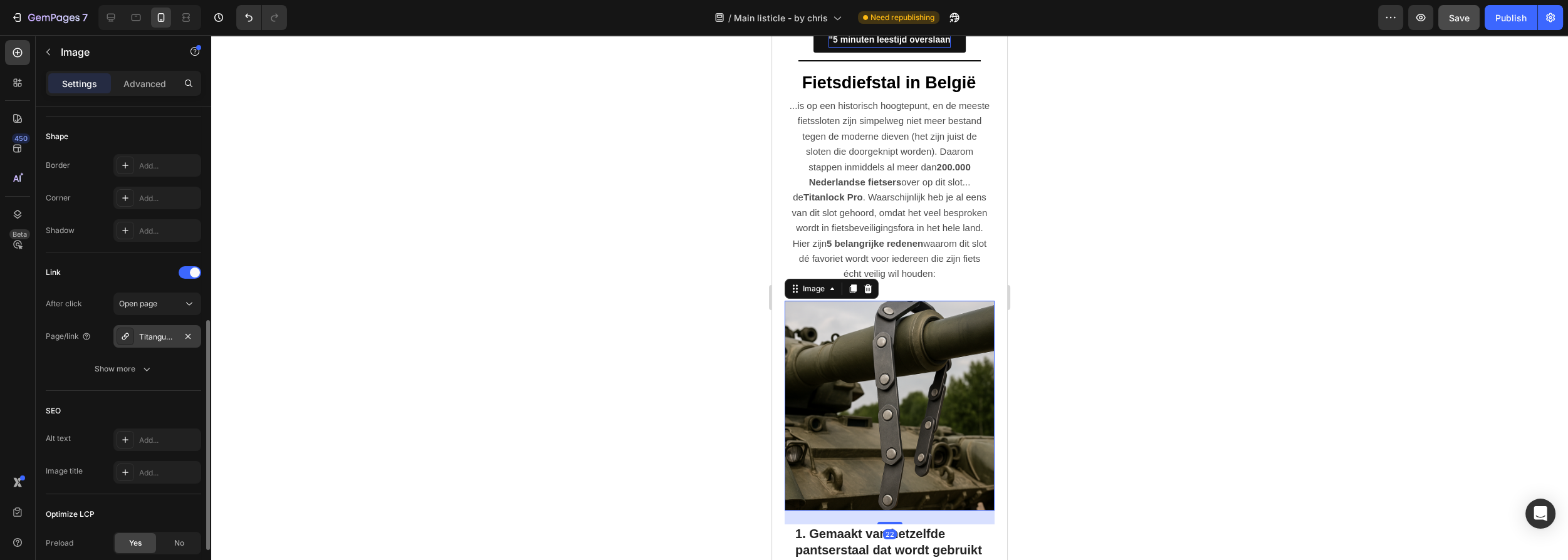 click on "Titanguard-pro" at bounding box center [157, 337] 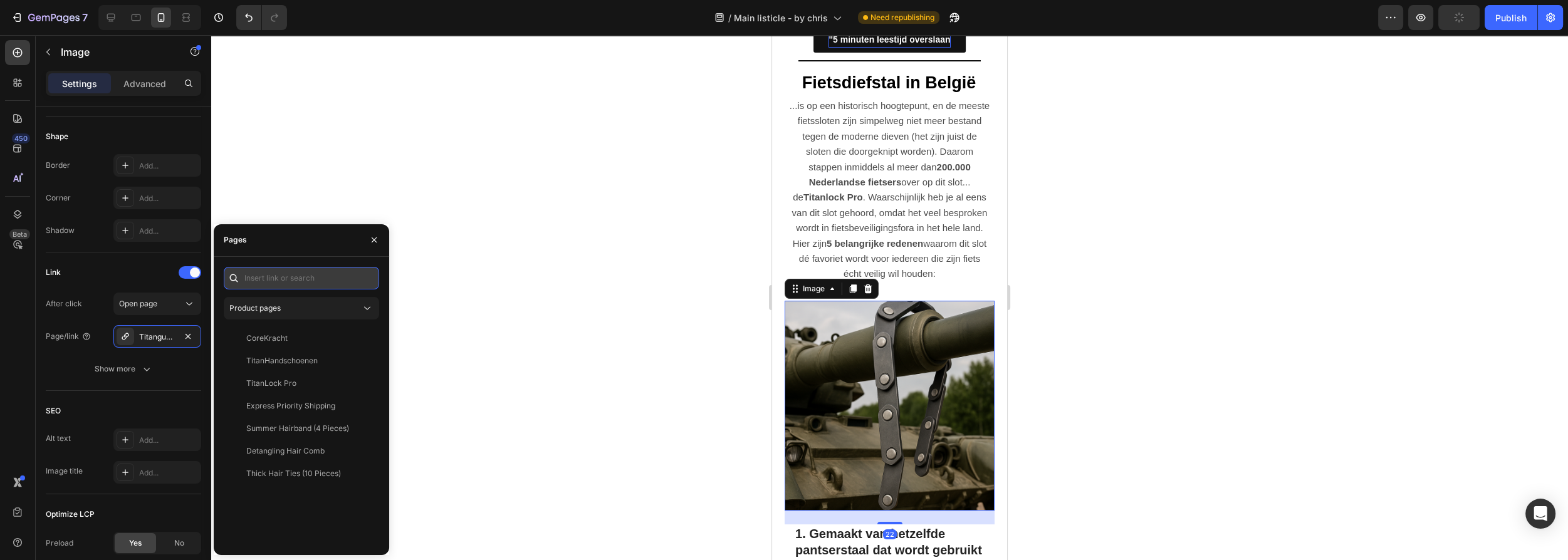 click at bounding box center [301, 278] 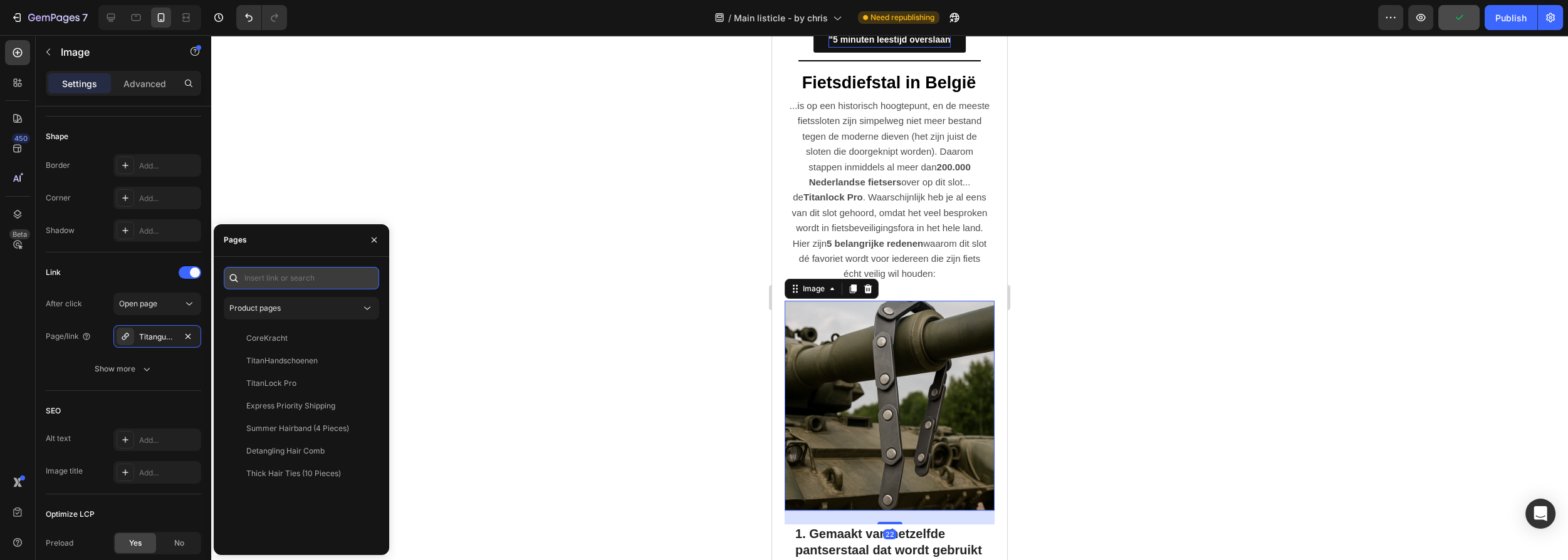 paste on "https://www.shopsolcura.com/product/titanlock-pro" 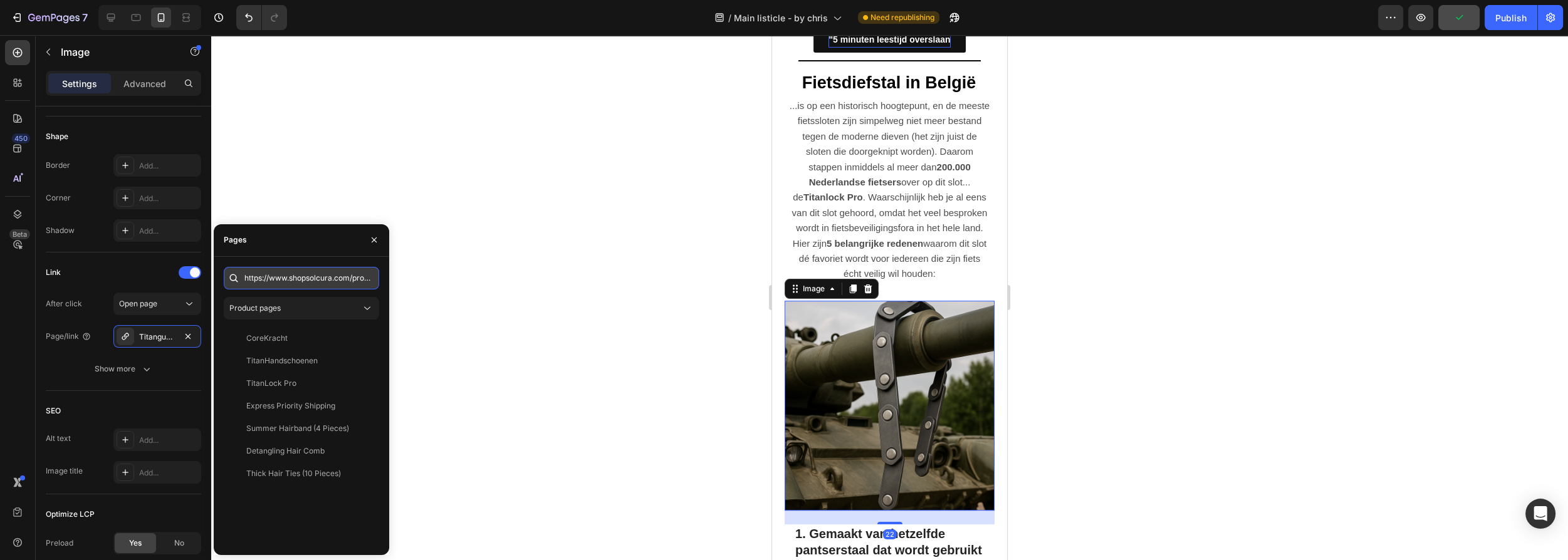 scroll, scrollTop: 0, scrollLeft: 75, axis: horizontal 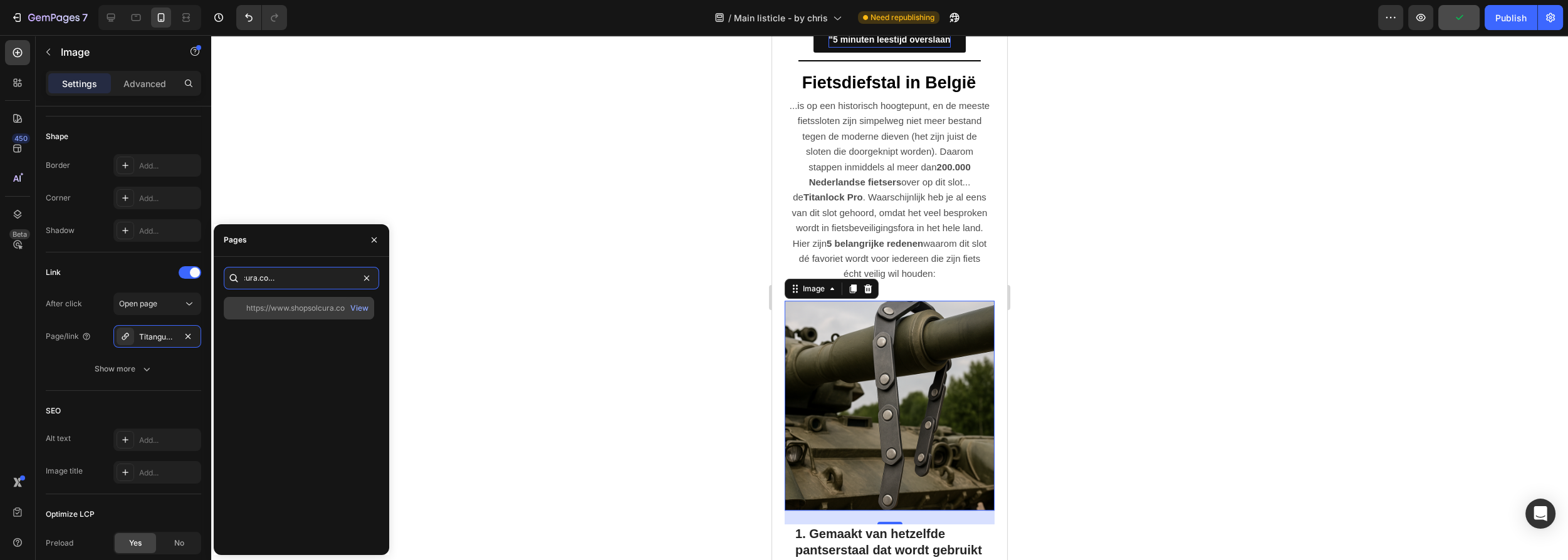 type on "https://www.shopsolcura.com/product/titanlock-pro" 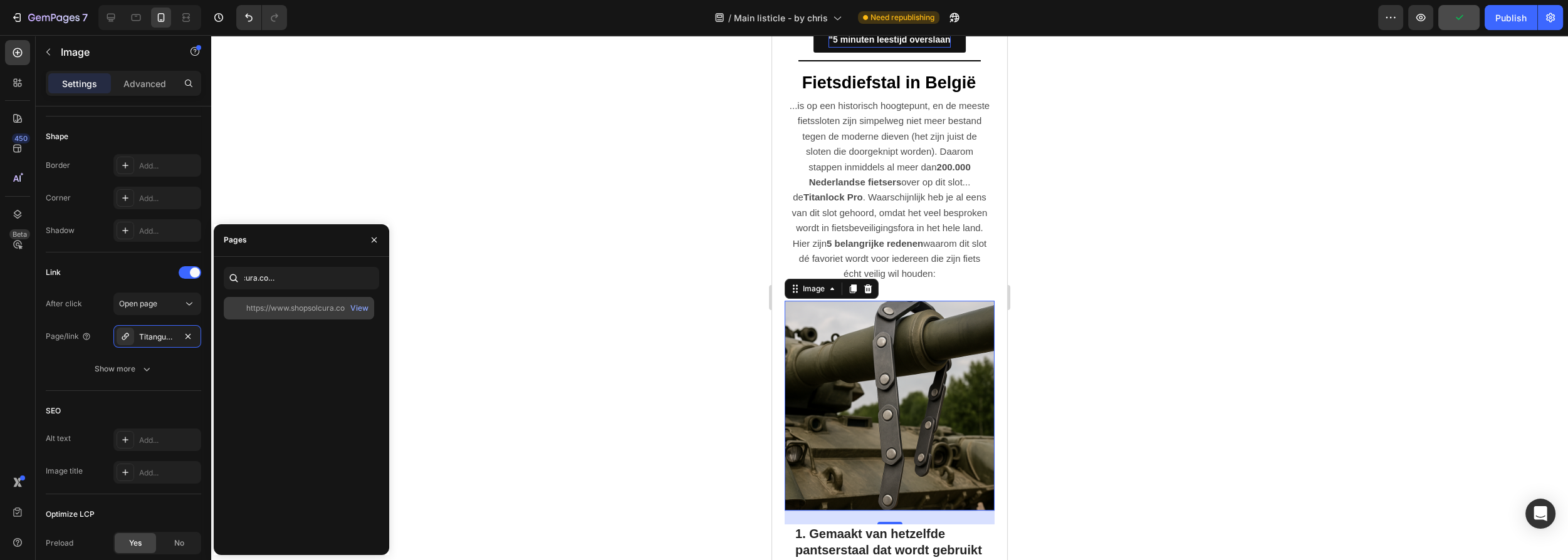 scroll 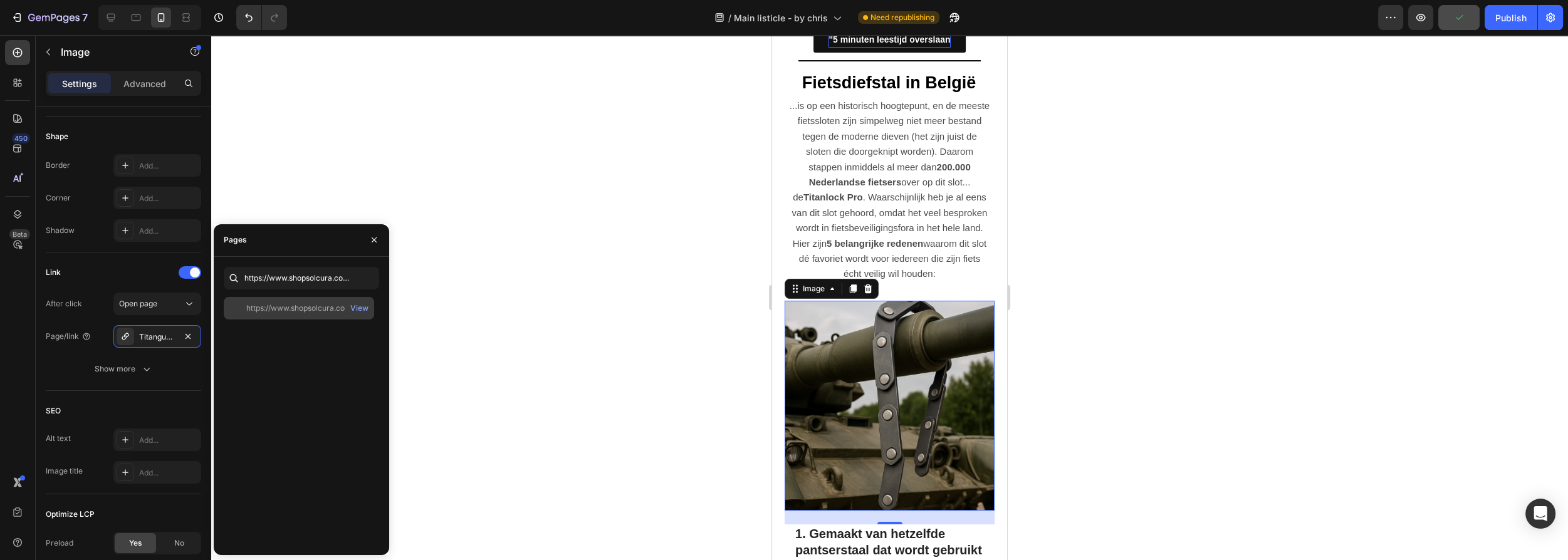 click on "https://www.shopsolcura.com/product/titanlock-pro" 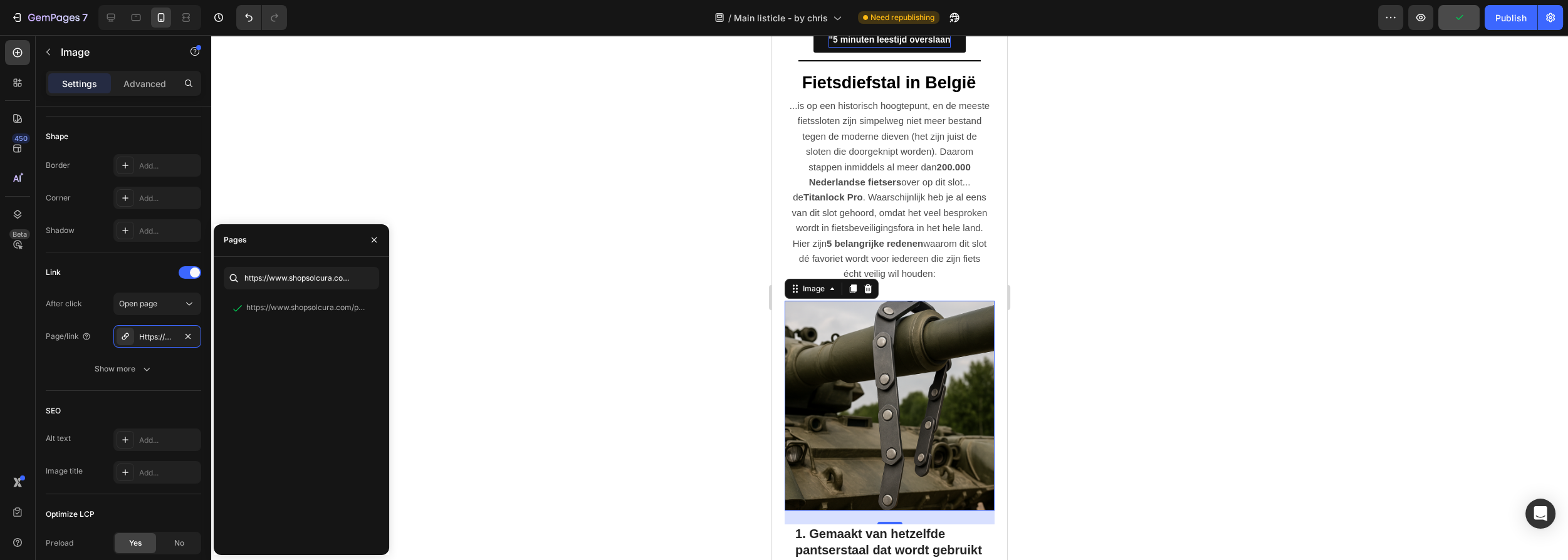 click at bounding box center (889, 405) 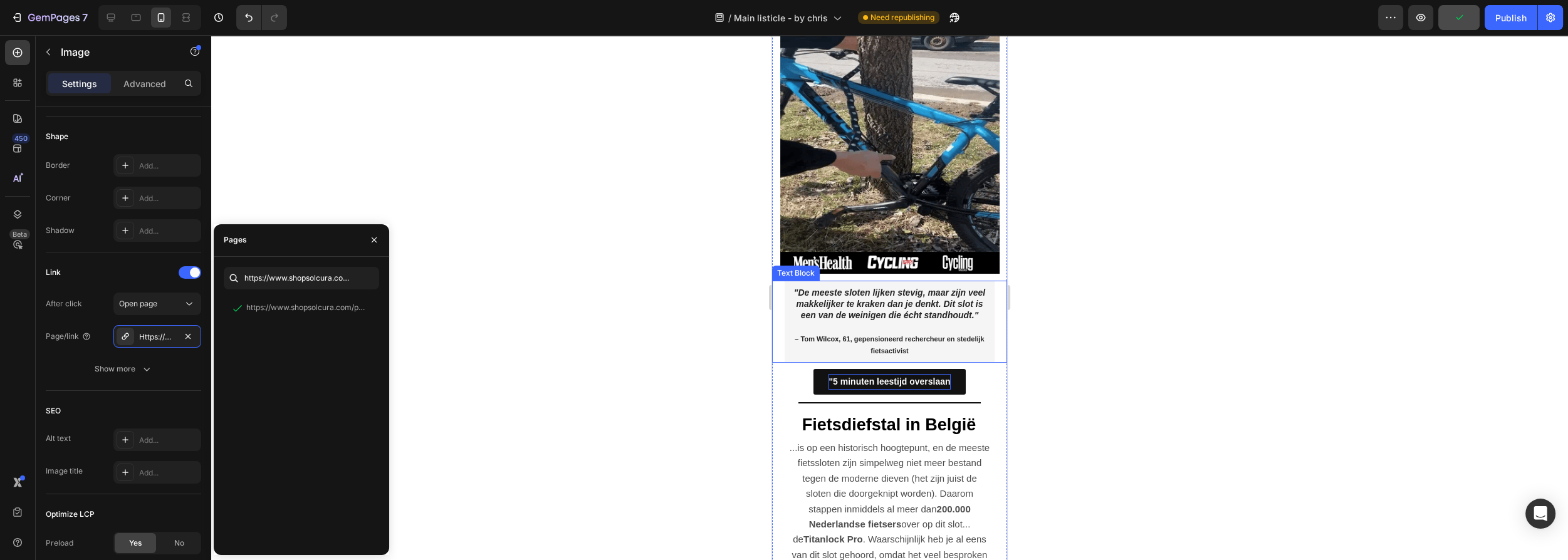 click at bounding box center [889, 327] 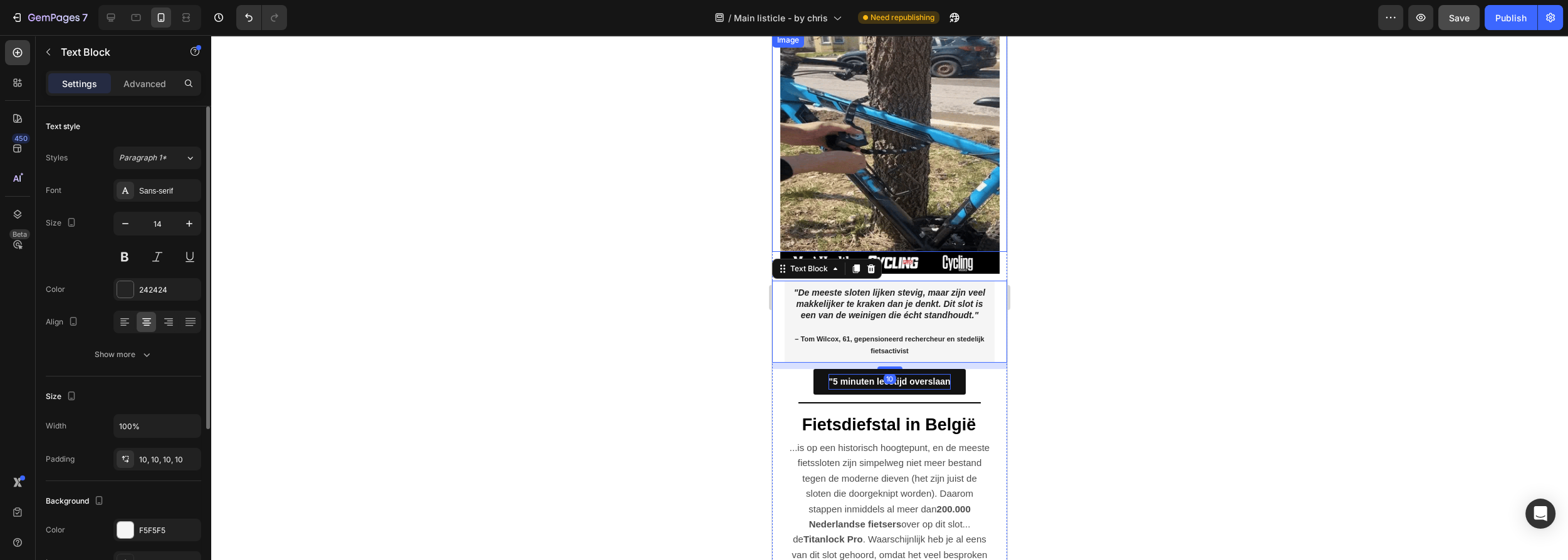 click at bounding box center (890, 142) 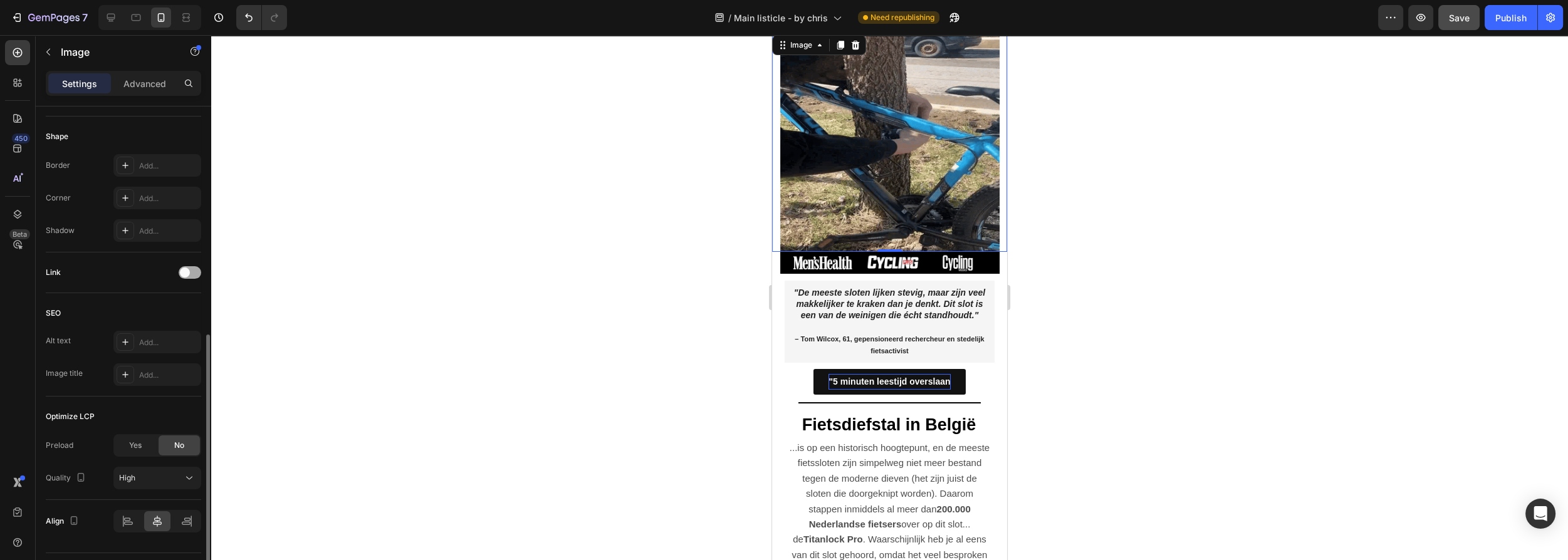 click at bounding box center (185, 272) 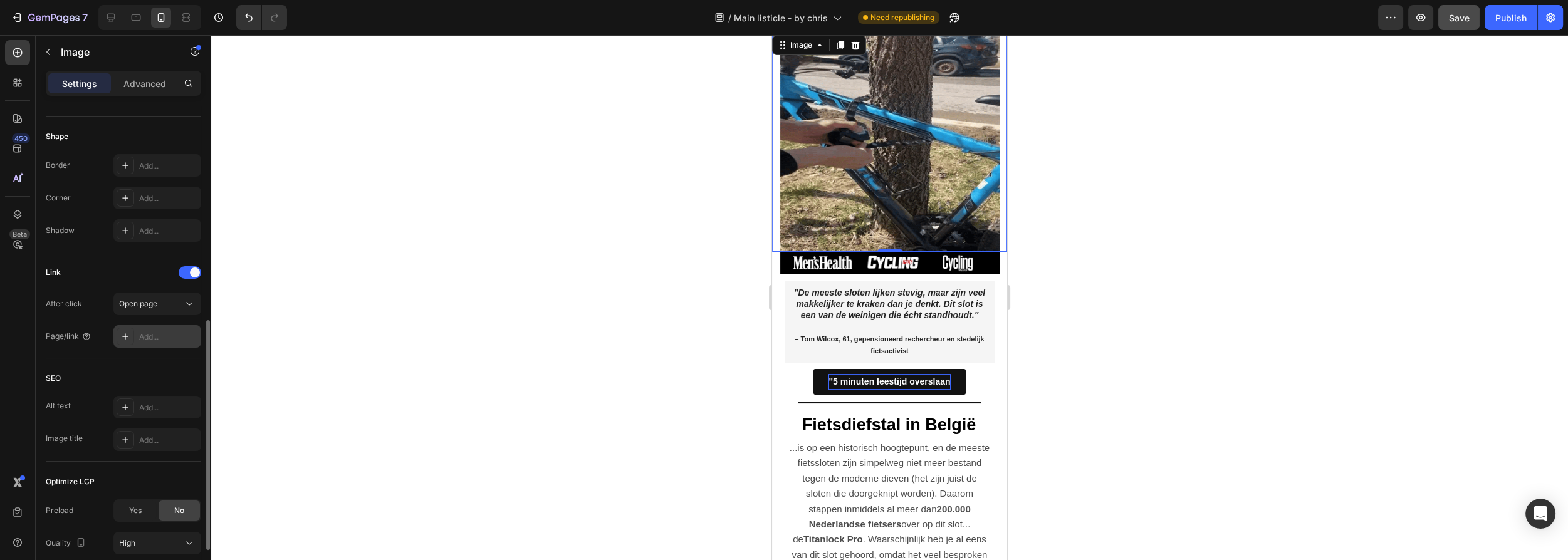 click on "Add..." at bounding box center (169, 337) 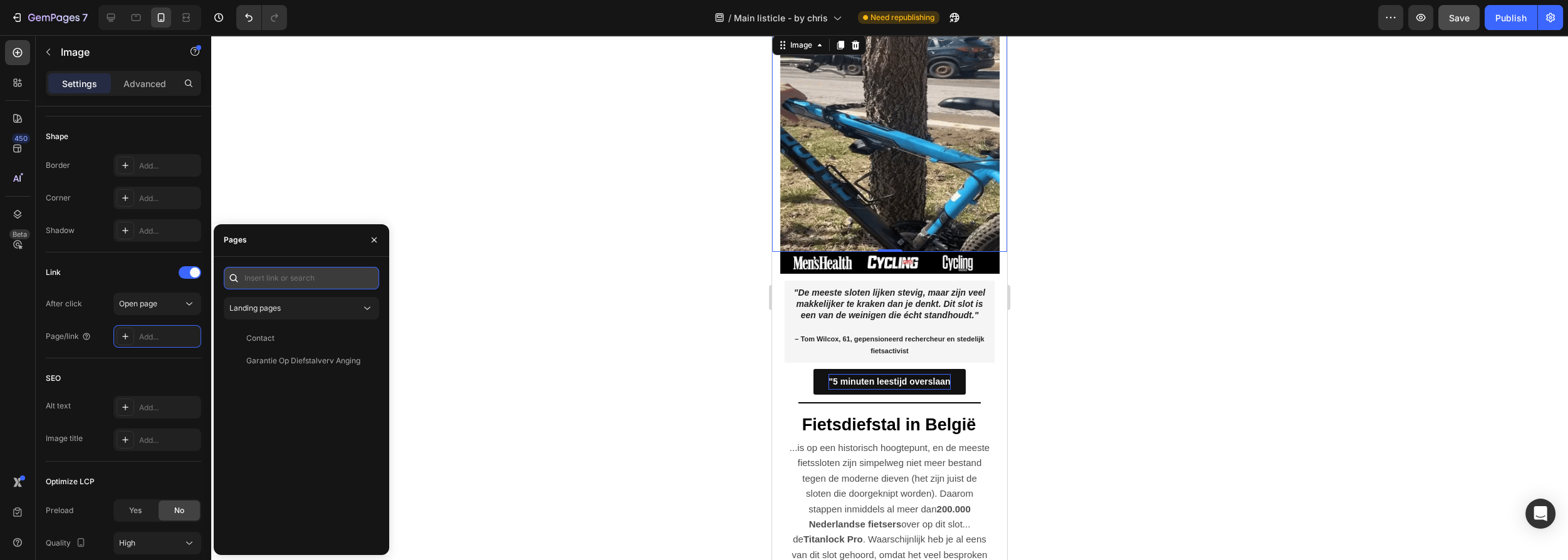 click at bounding box center [301, 278] 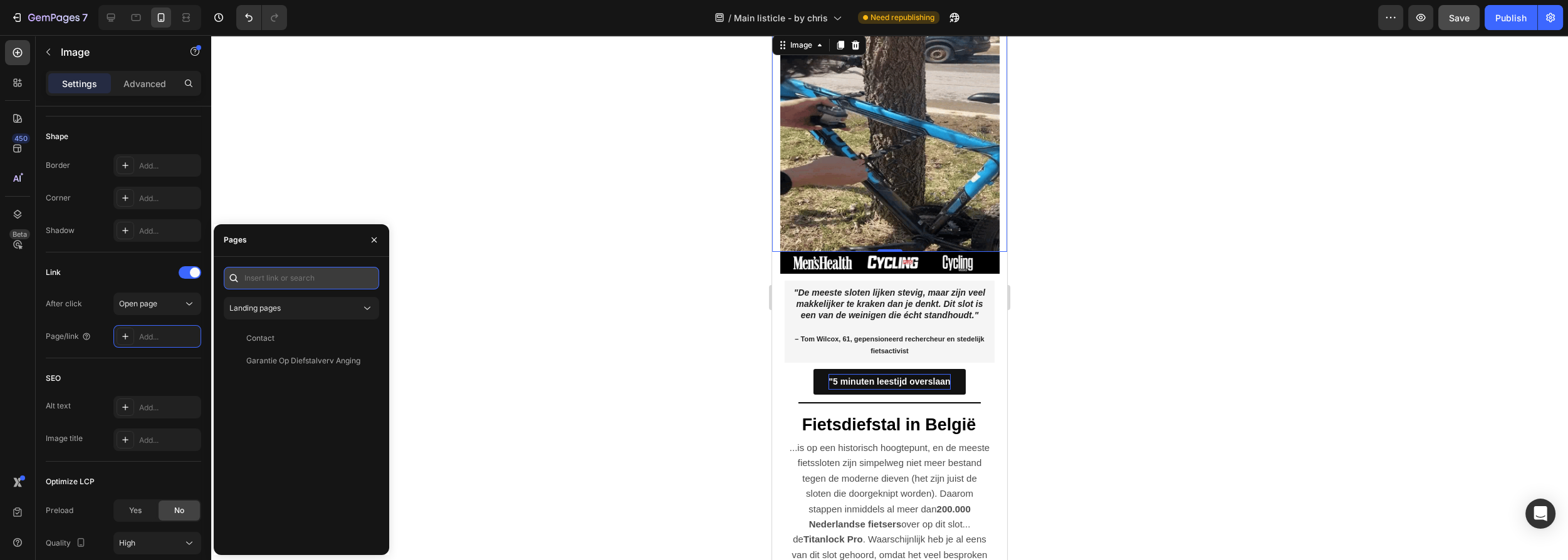 paste on "https://www.shopsolcura.com/product/titanlock-pro" 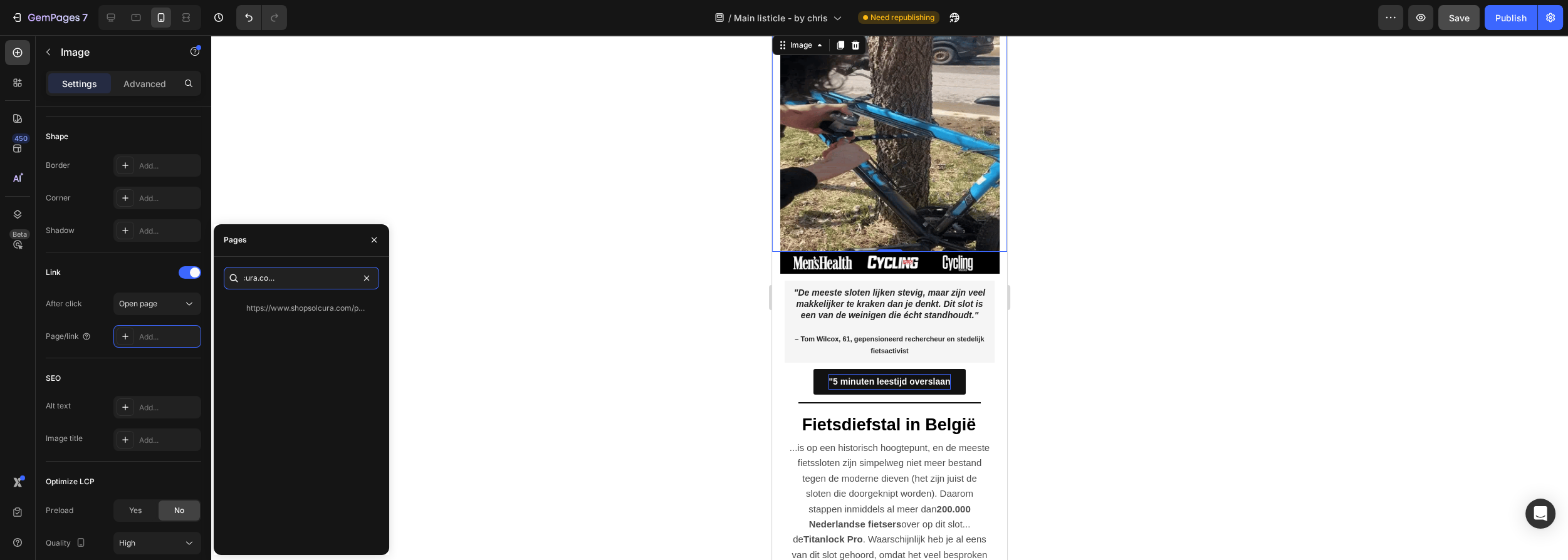 type on "https://www.shopsolcura.com/product/titanlock-pro" 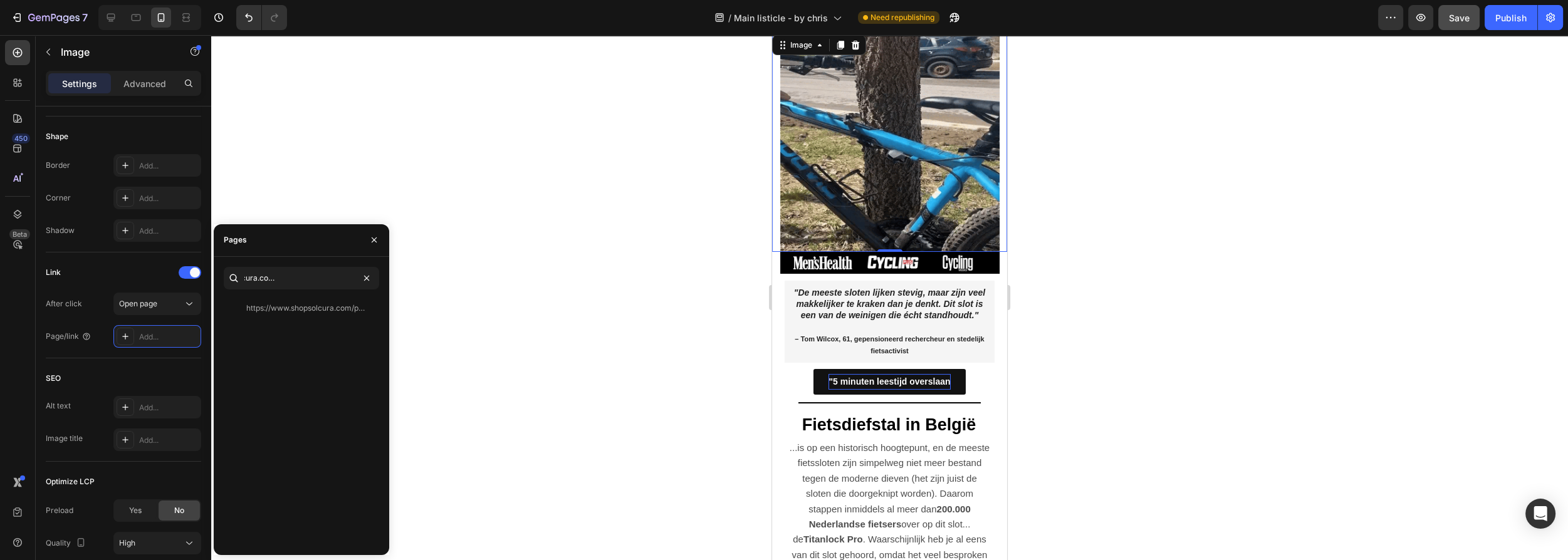 click on "Pages" at bounding box center (301, 241) 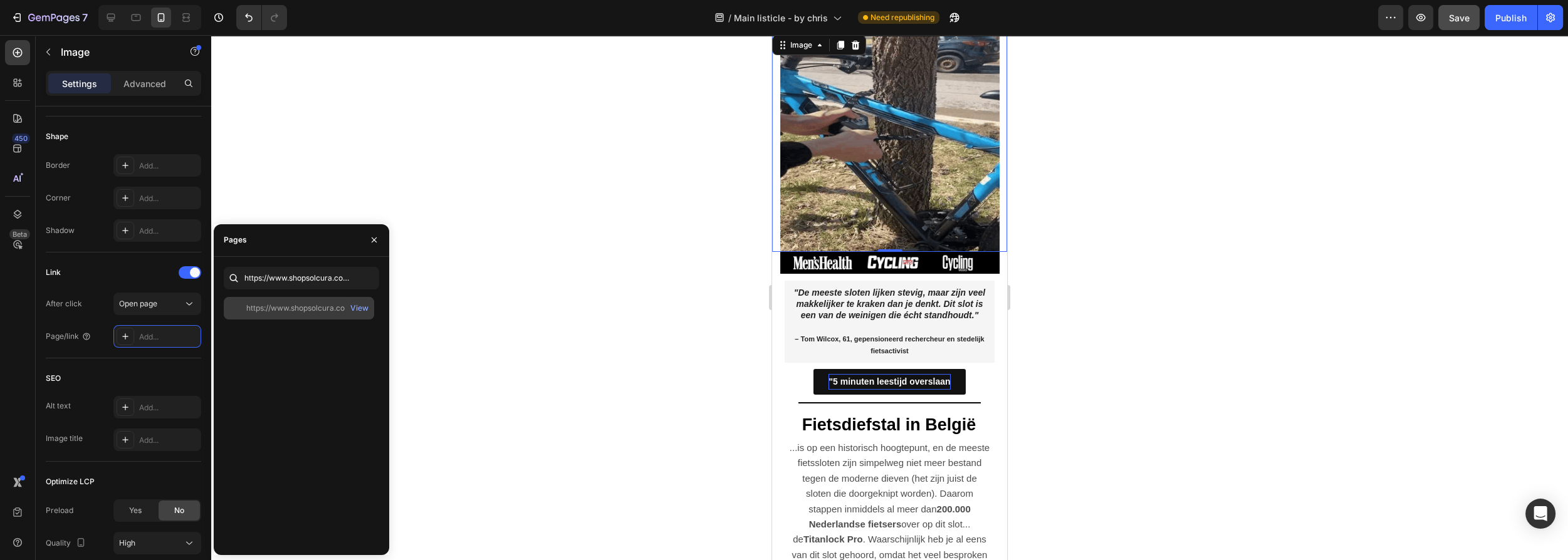click on "https://www.shopsolcura.com/product/titanlock-pro" 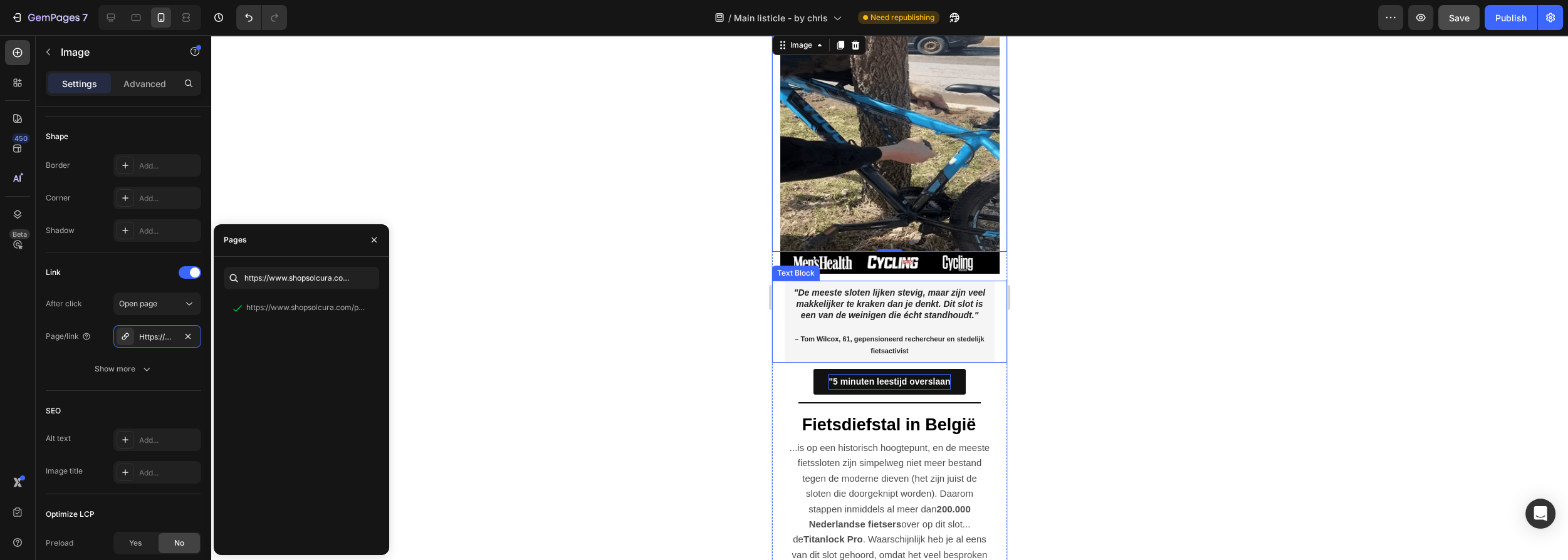 click on ""De meeste sloten lijken stevig, maar zijn veel makkelijker te kraken dan je denkt. Dit slot is een van de weinigen die écht standhoudt."   – Tom Wilcox, 61, gepensioneerd rechercheur en stedelijk fietsactivist" at bounding box center [889, 321] 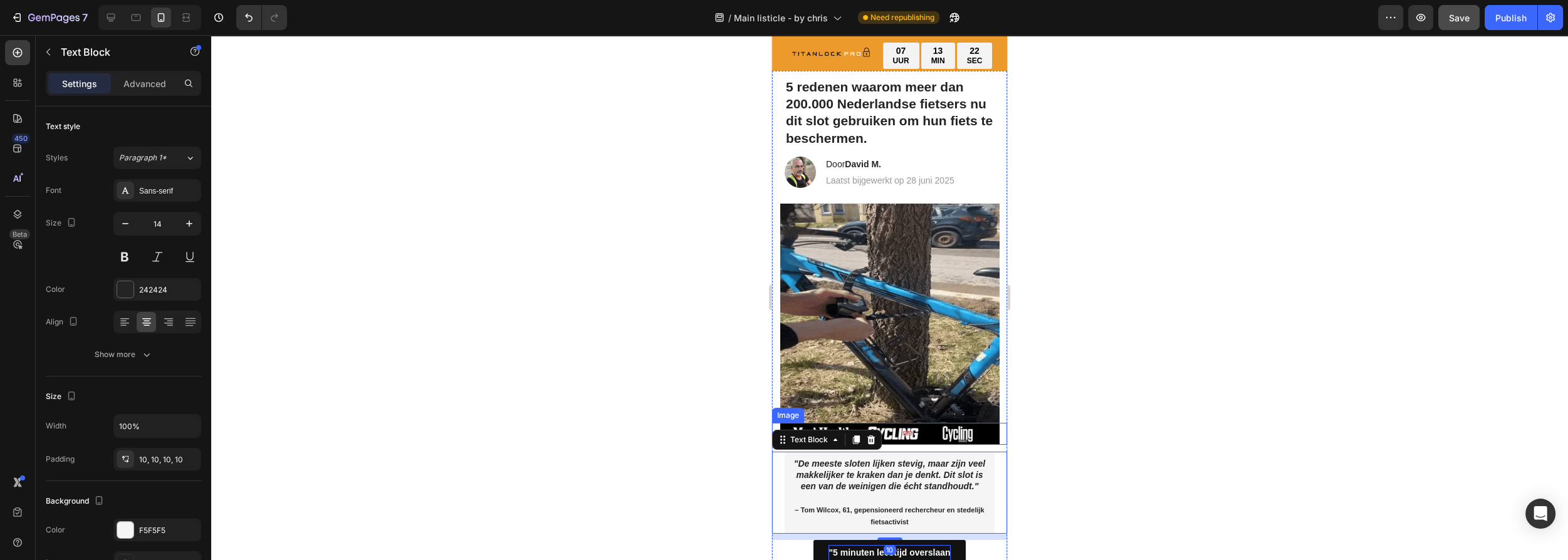 click at bounding box center [890, 433] 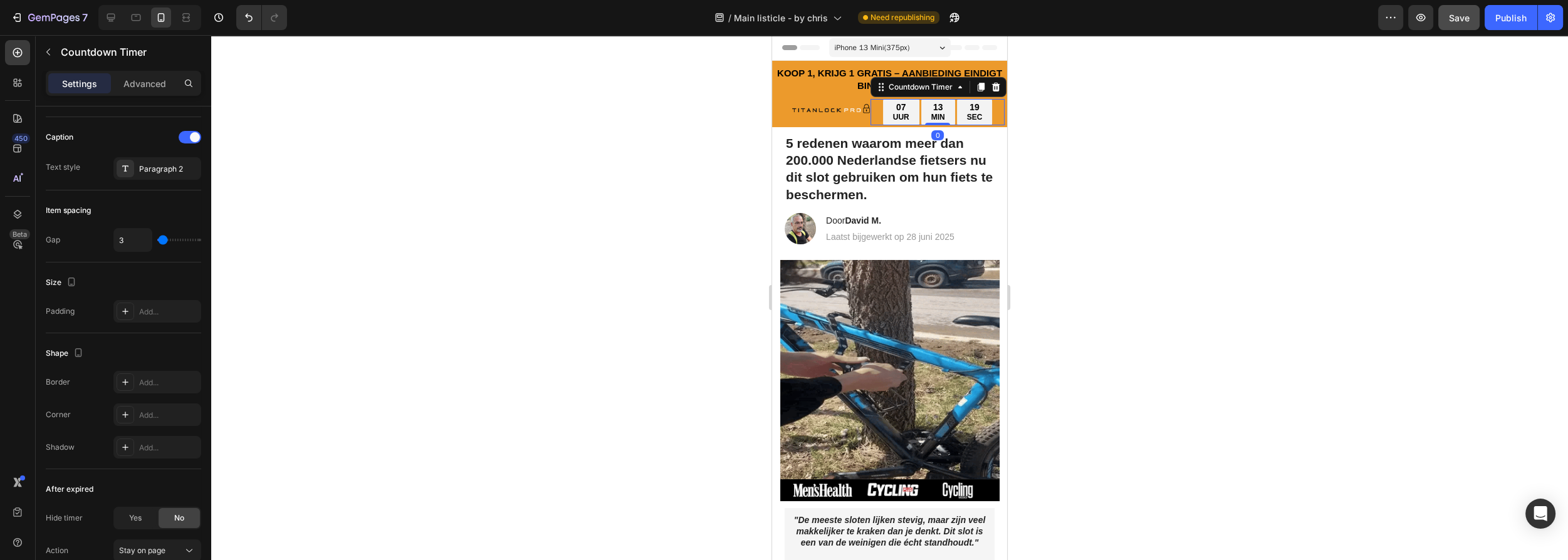 click on "07" at bounding box center [901, 107] 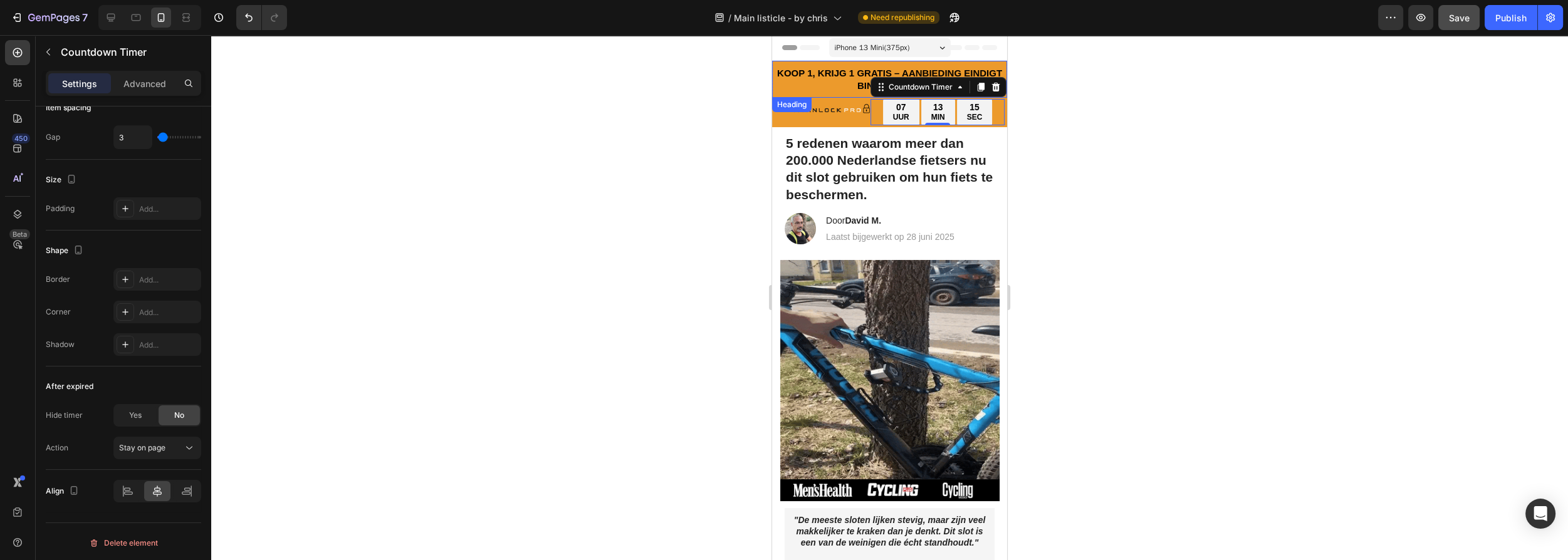click on "KOOP 1, KRIJG 1 GRATIS – AANBIEDING EINDIGT BINNENKORT:" at bounding box center [889, 79] 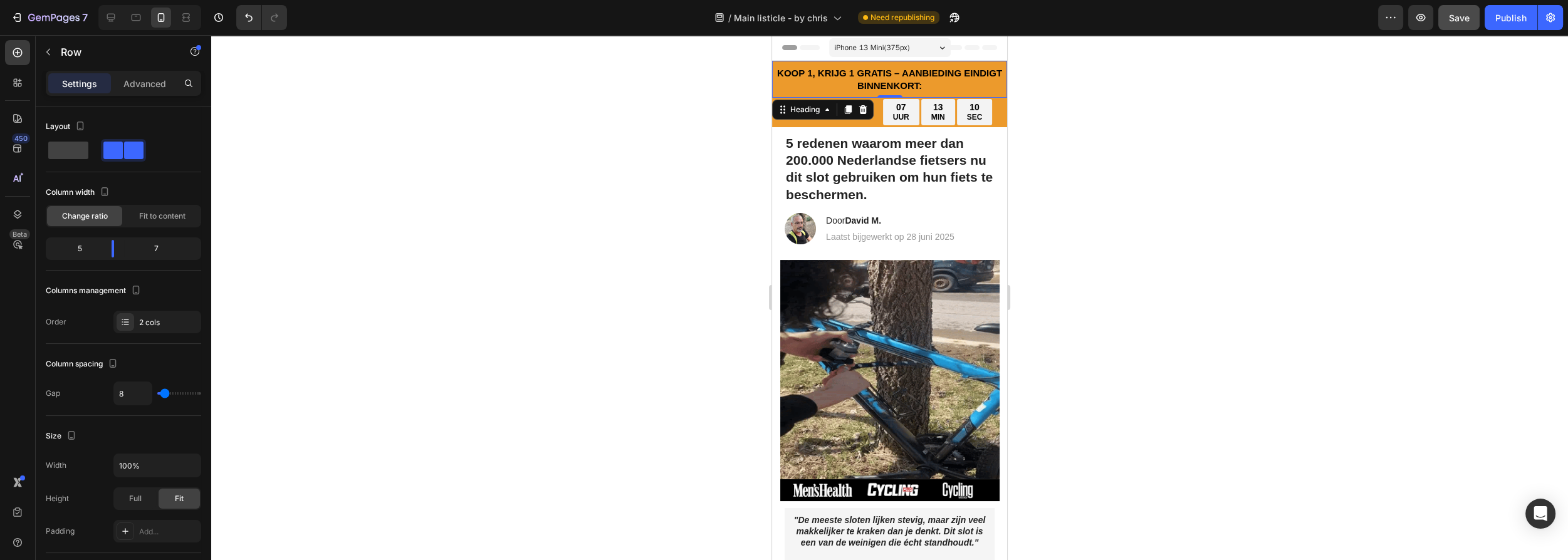 click on "Image 07 UUR 13 MIN 10 SEC Countdown Timer Row" at bounding box center [889, 112] 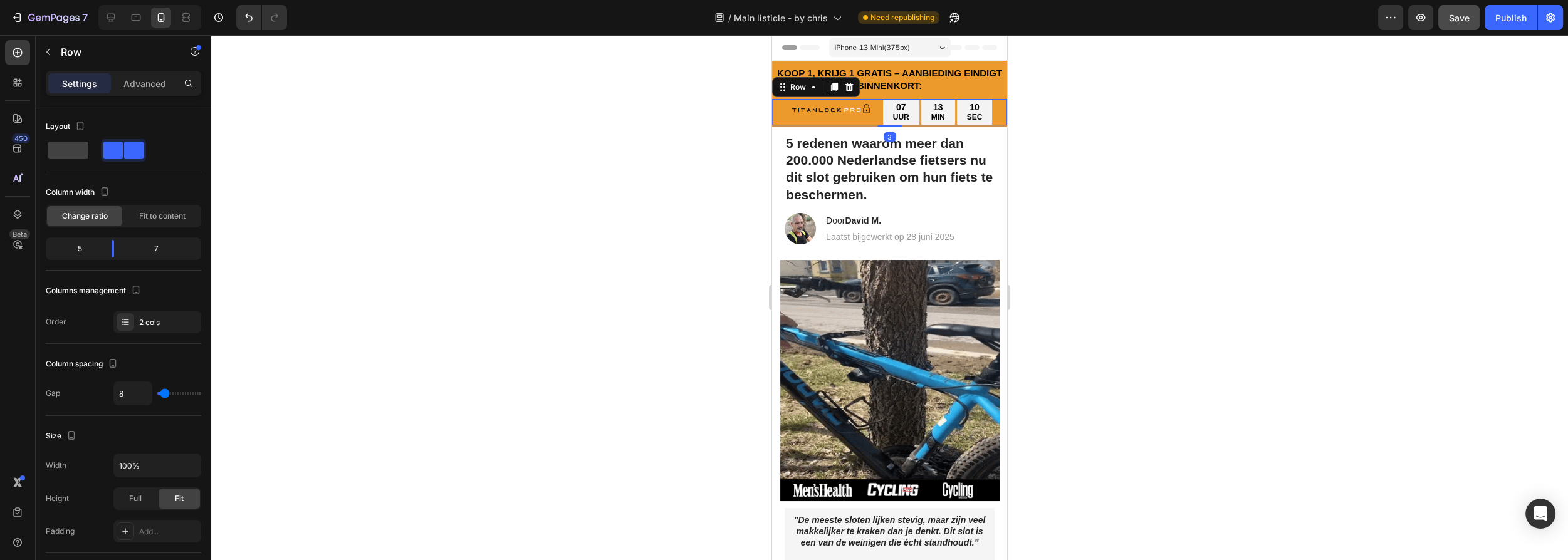 click on "Image" at bounding box center [820, 112] 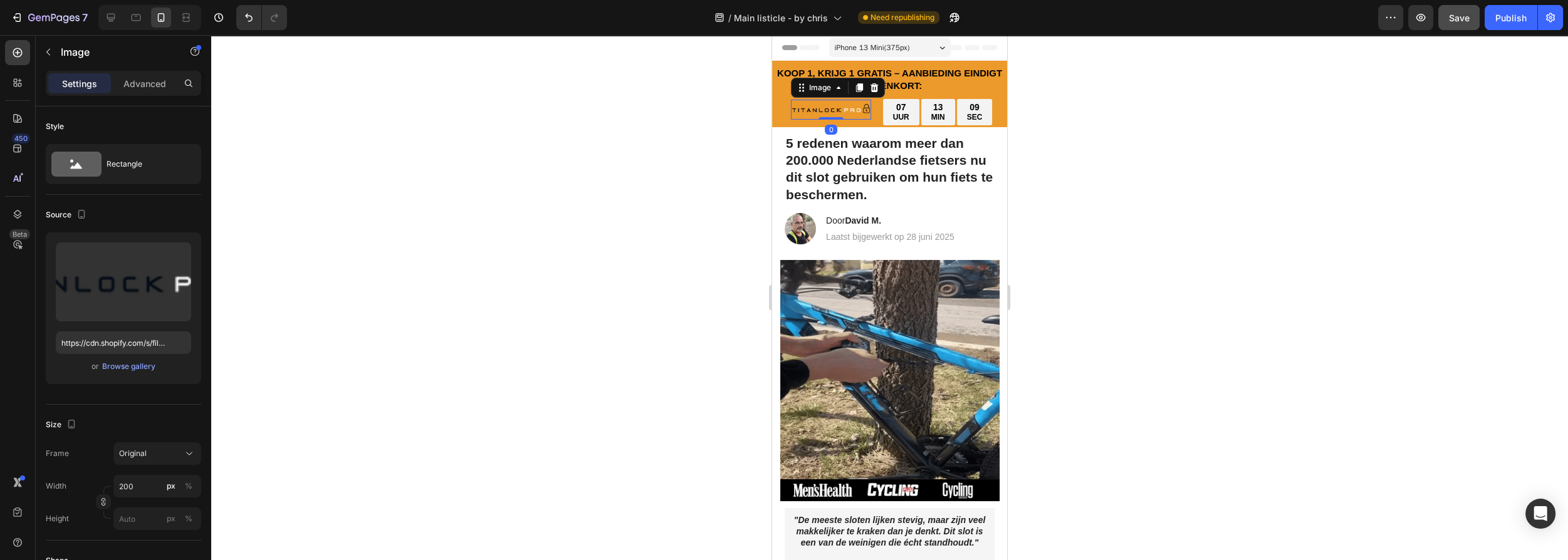 click at bounding box center [831, 110] 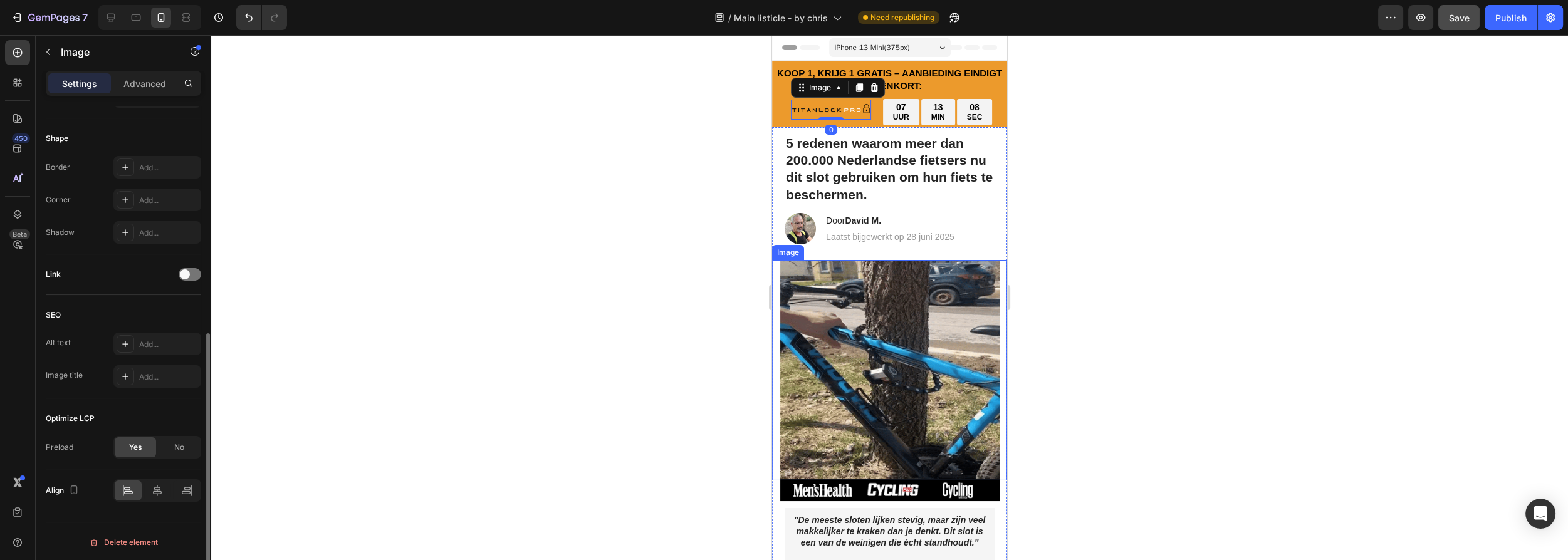 click at bounding box center [890, 370] 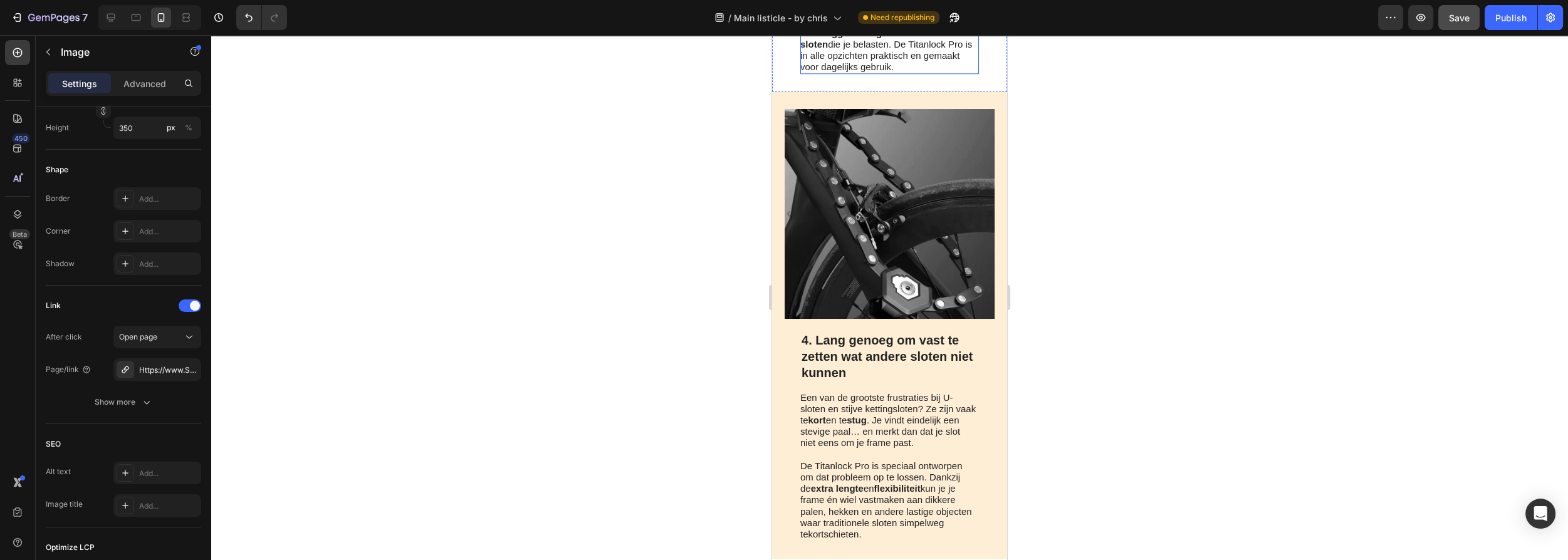 click at bounding box center [889, 214] 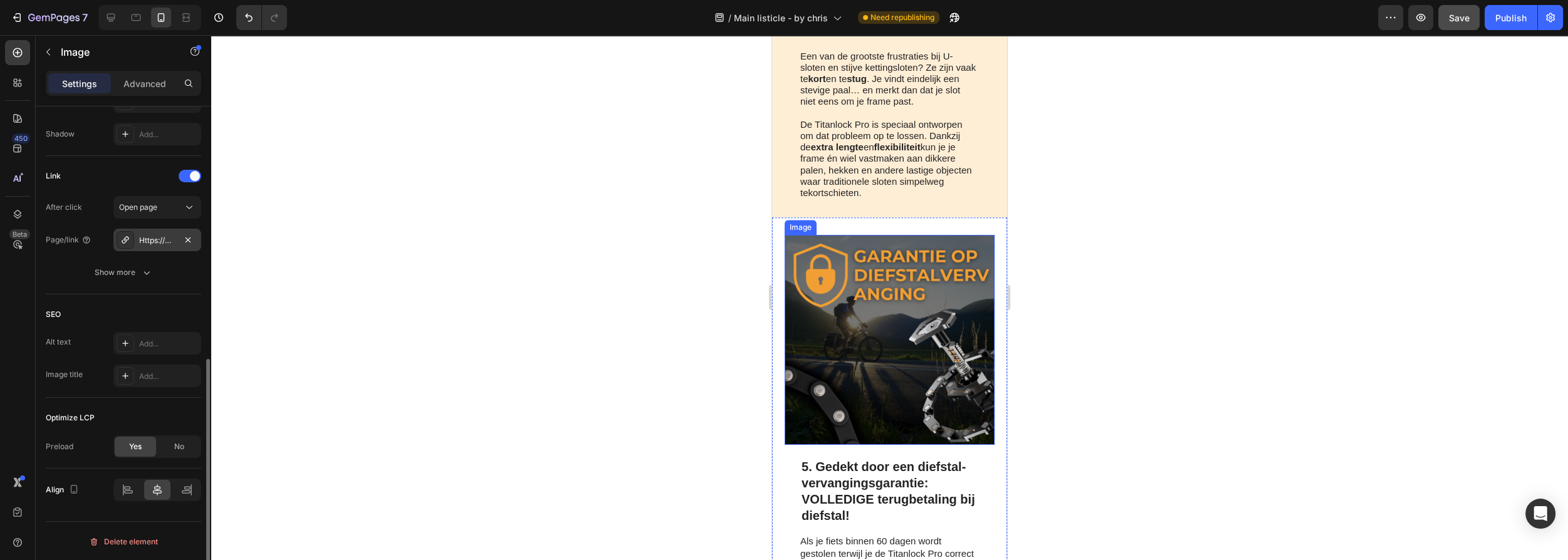 click on "Https://www.Shopsolcura.Com/product/titanlock-pro" at bounding box center [157, 241] 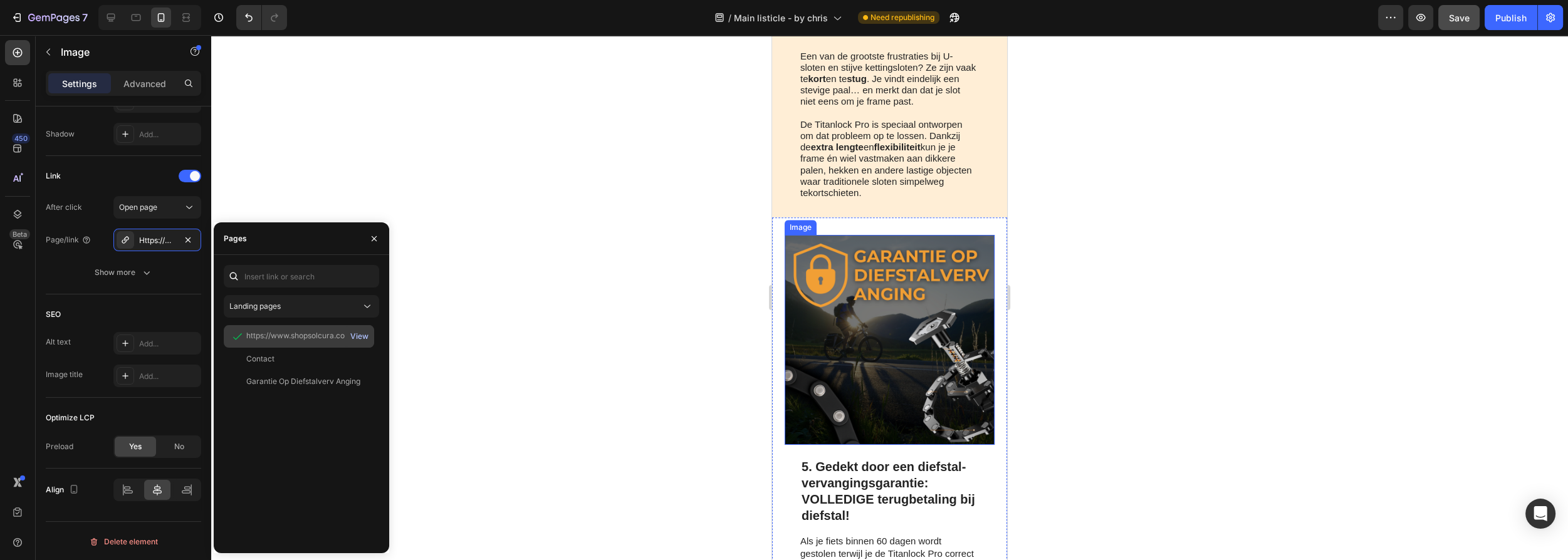 click on "View" at bounding box center (359, 336) 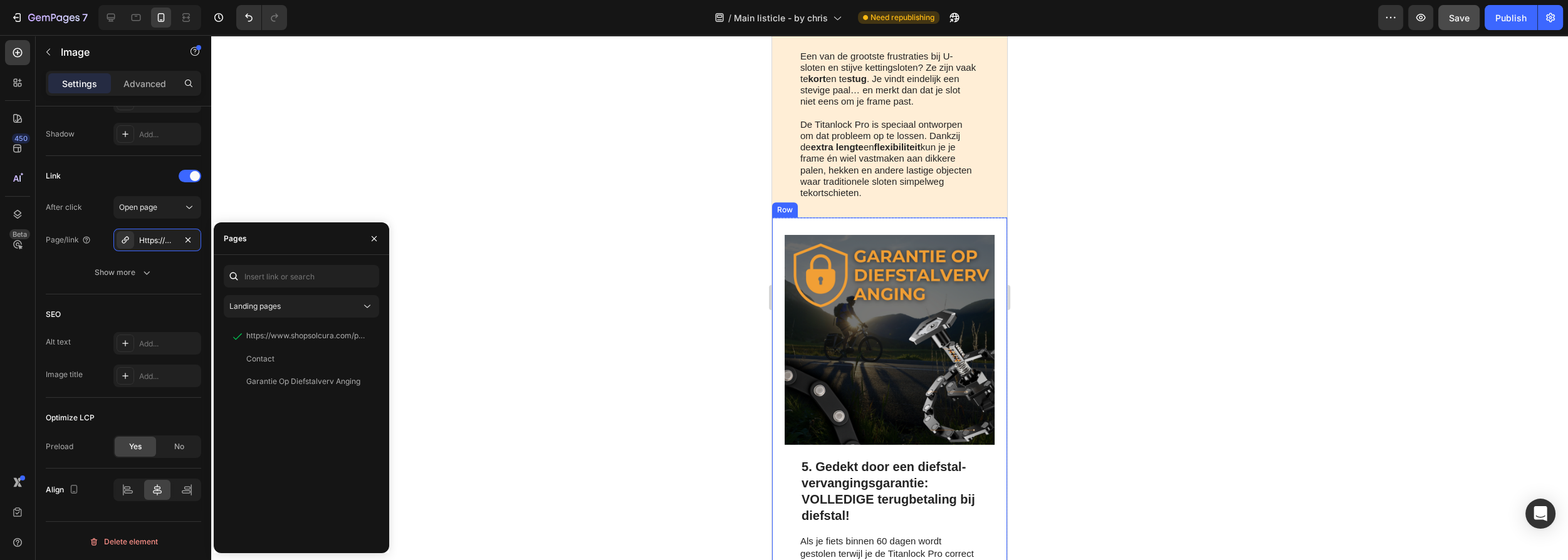 click on "5. Gedekt door een diefstal-vervangingsgarantie: VOLLEDIGE terugbetaling bij diefstal! Heading Als je fiets binnen 60 dagen wordt gestolen terwijl je de Titanlock Pro correct gebruikt, ontvang je een  volledige terugbetaling  of een  vervangend slot .   Dit is niet zomaar een garantie, dit is  echte verantwoordelijkheid  – en precies waarom zoveel fietsers vertrouwen op de Titanlock Pro om te beschermen wat voor hen belangrijk is.   Dat noem je pas vertrouwen in een product! (Algemene voorwaarden van toepassing) Text Block Image Row" at bounding box center [889, 471] 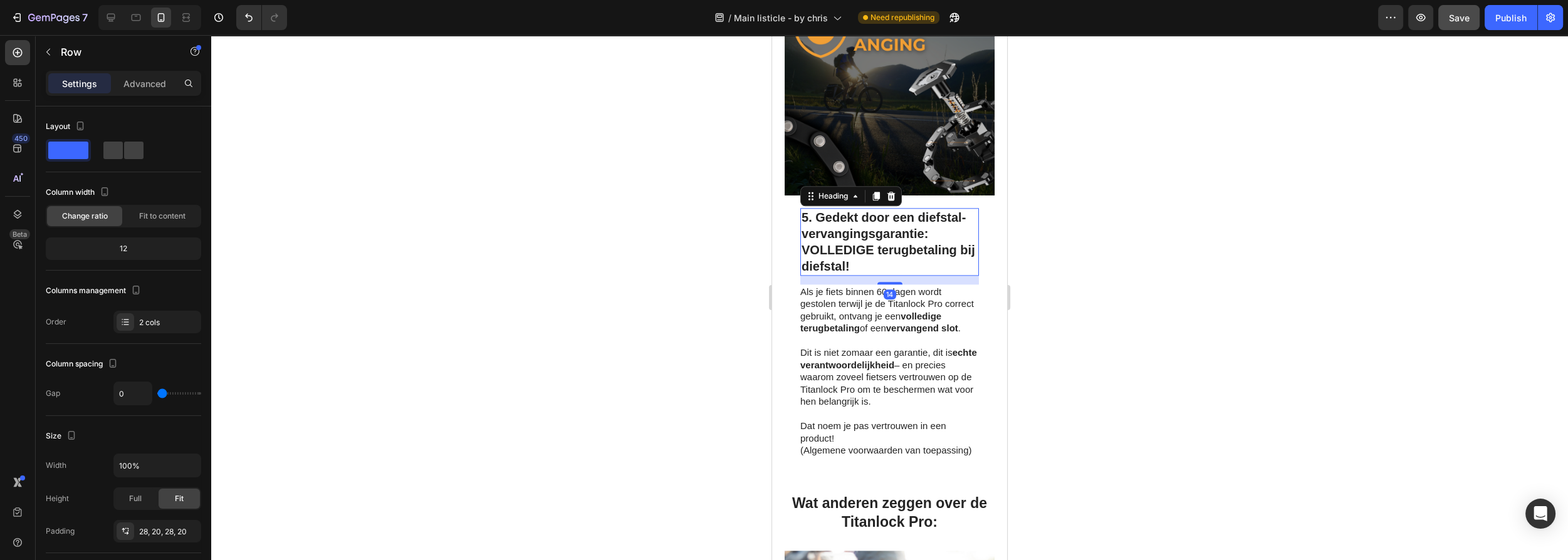 click on "5. Gedekt door een diefstal-vervangingsgarantie: VOLLEDIGE terugbetaling bij diefstal!" at bounding box center [889, 242] 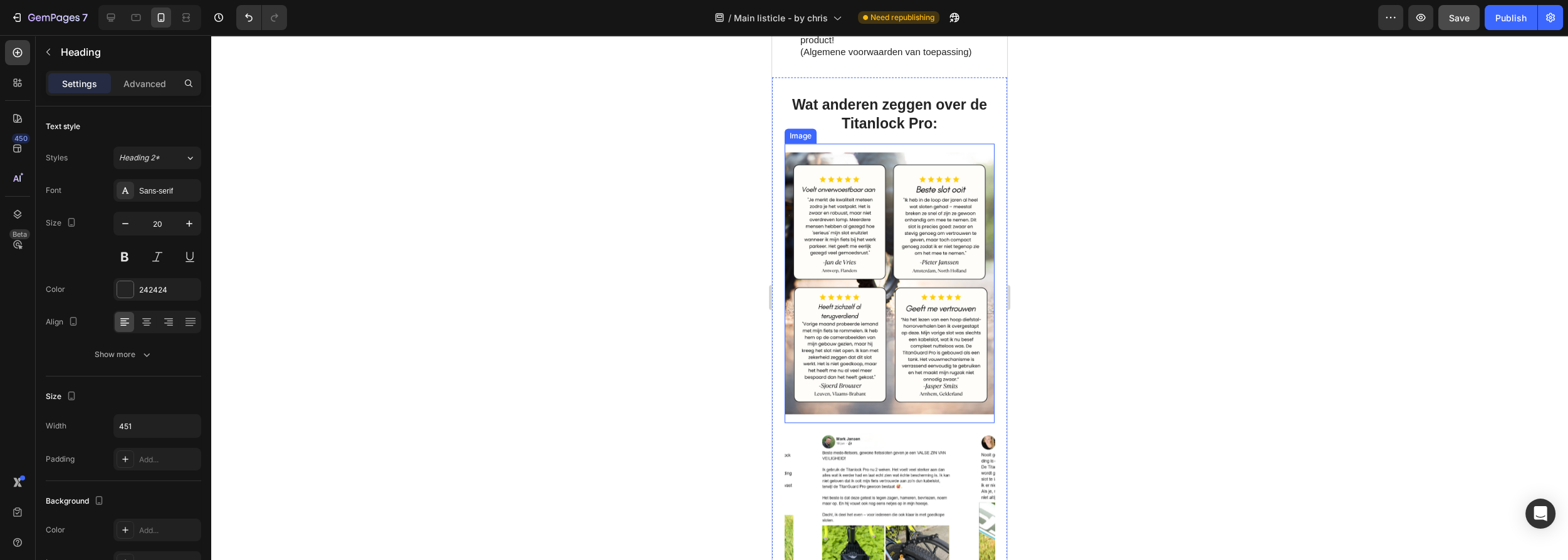 click at bounding box center (889, 283) 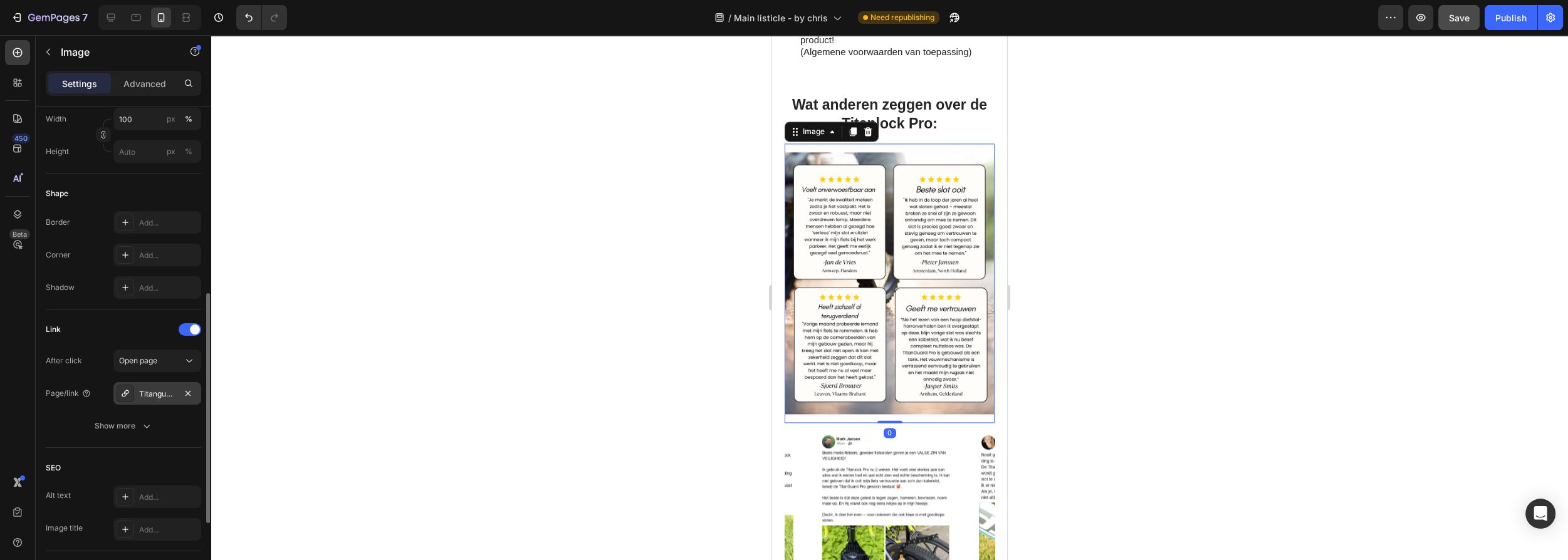 click on "Titanguard-pro" at bounding box center (157, 394) 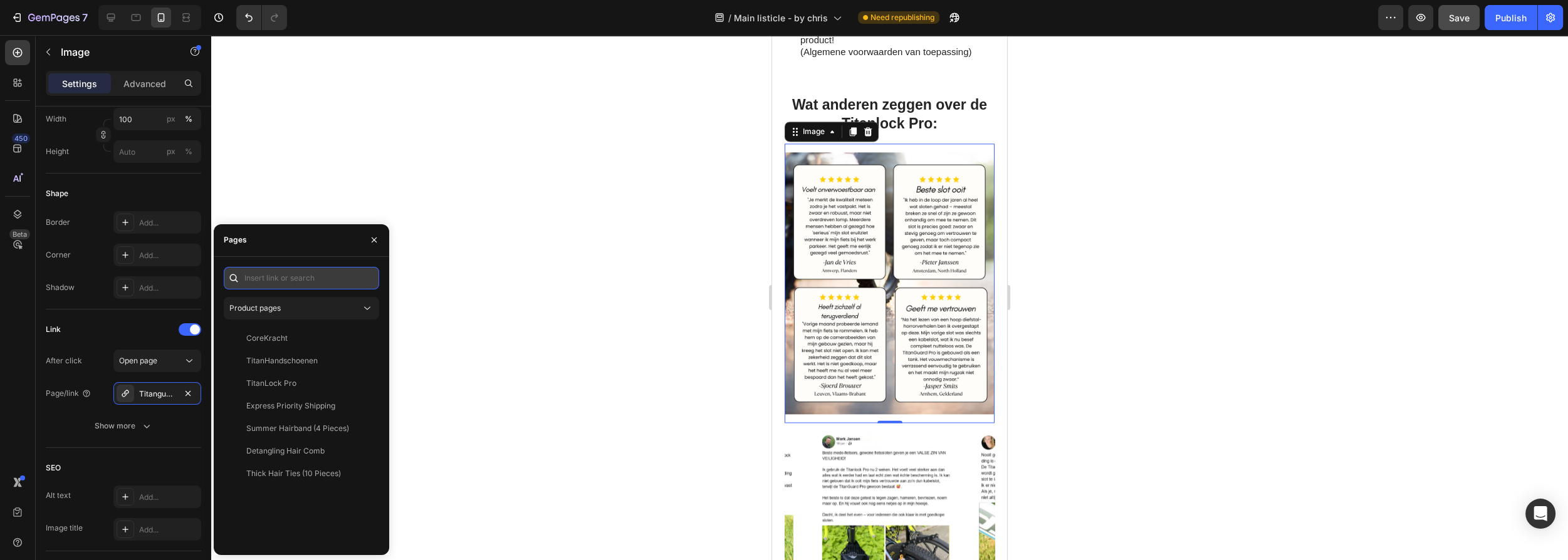 click at bounding box center (301, 278) 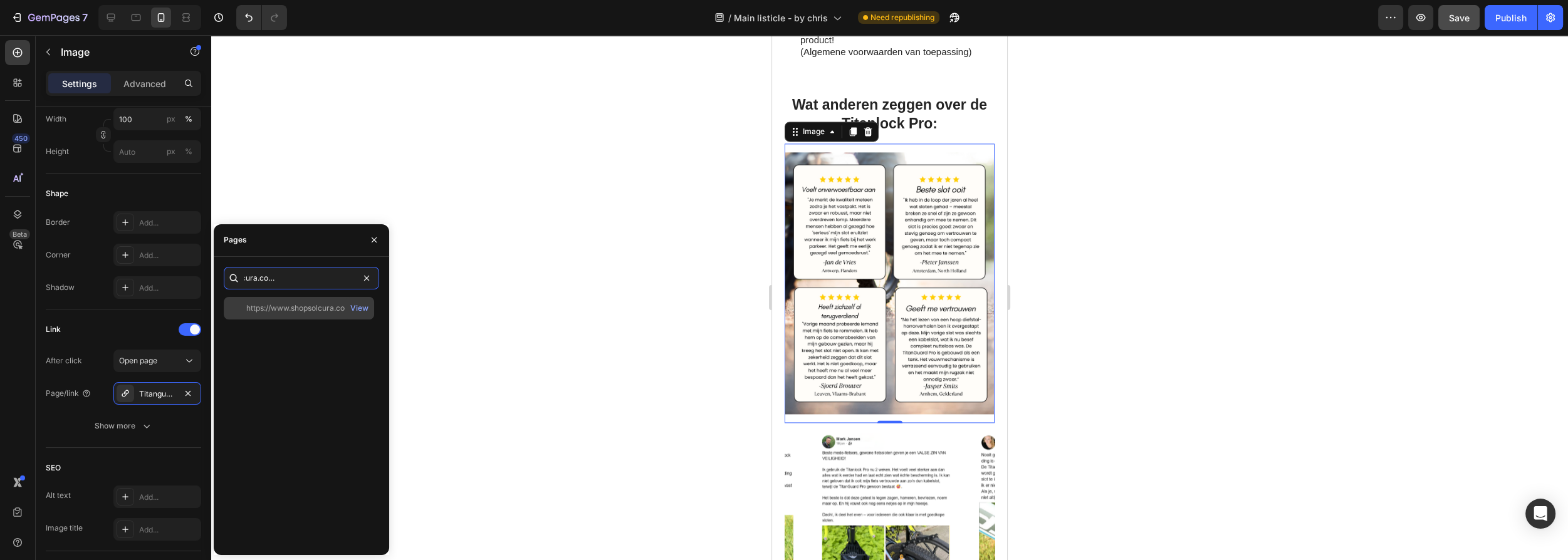 type on "https://www.shopsolcura.com/product/titanlock-pro" 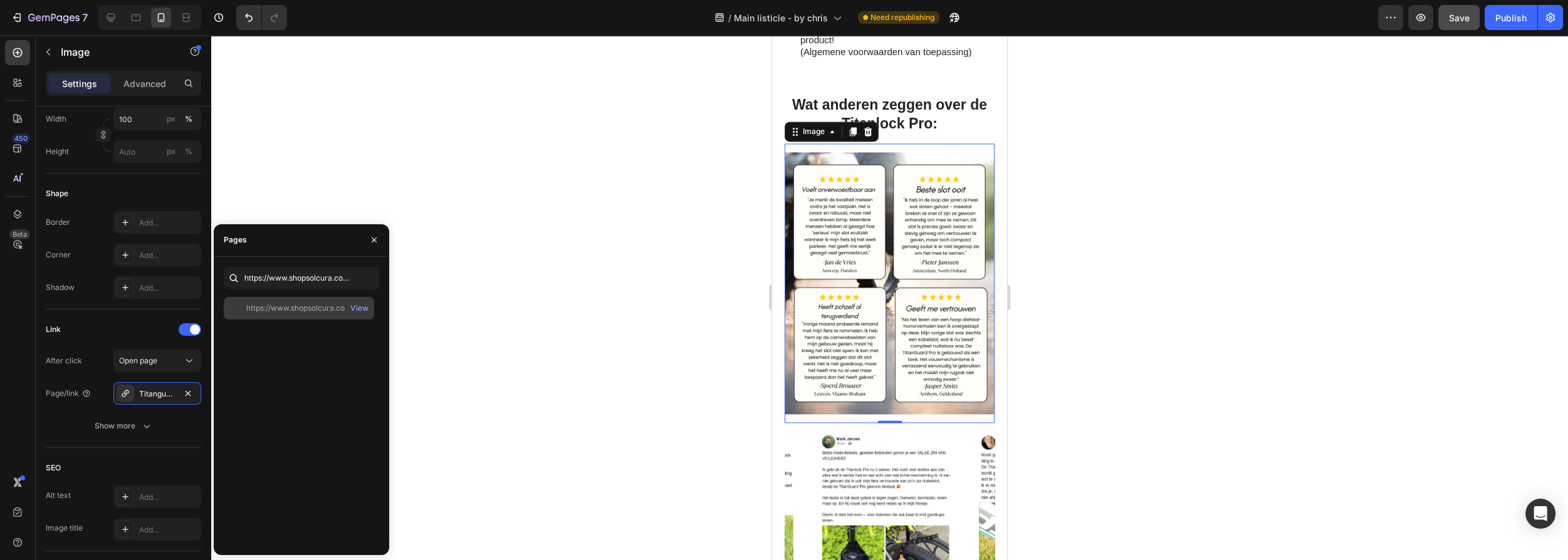 click on "https://www.shopsolcura.com/product/titanlock-pro" 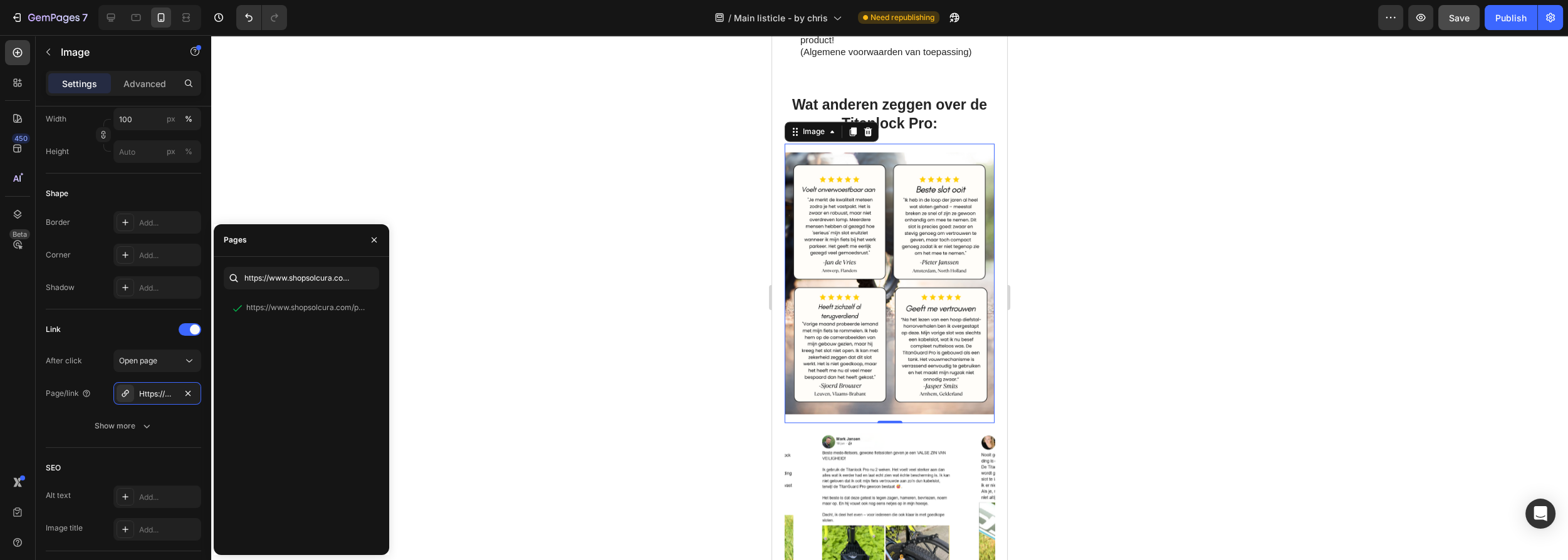click at bounding box center [889, 283] 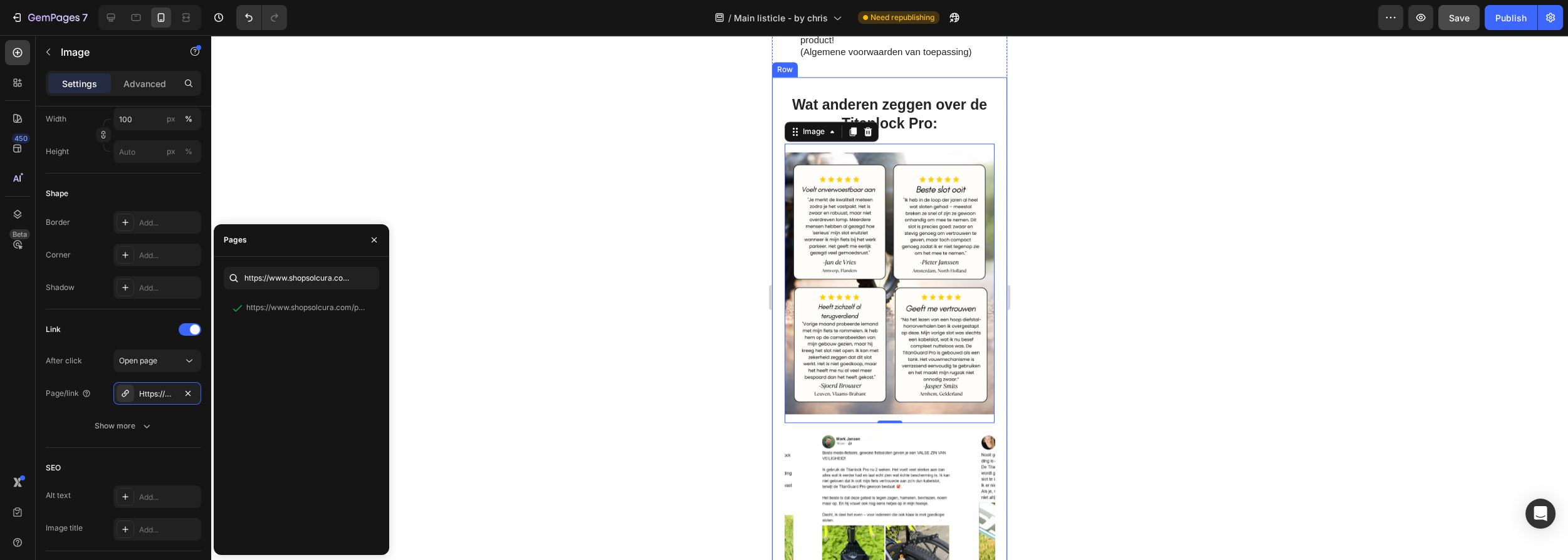 click at bounding box center [885, 556] 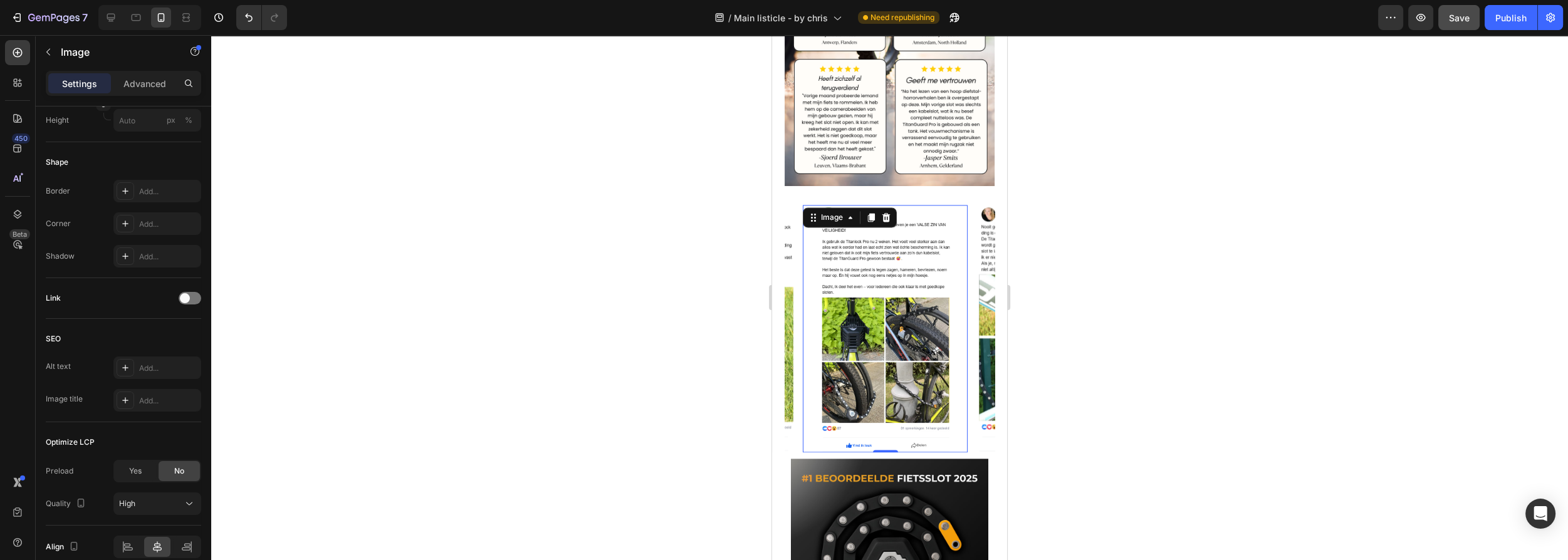 click at bounding box center (885, 328) 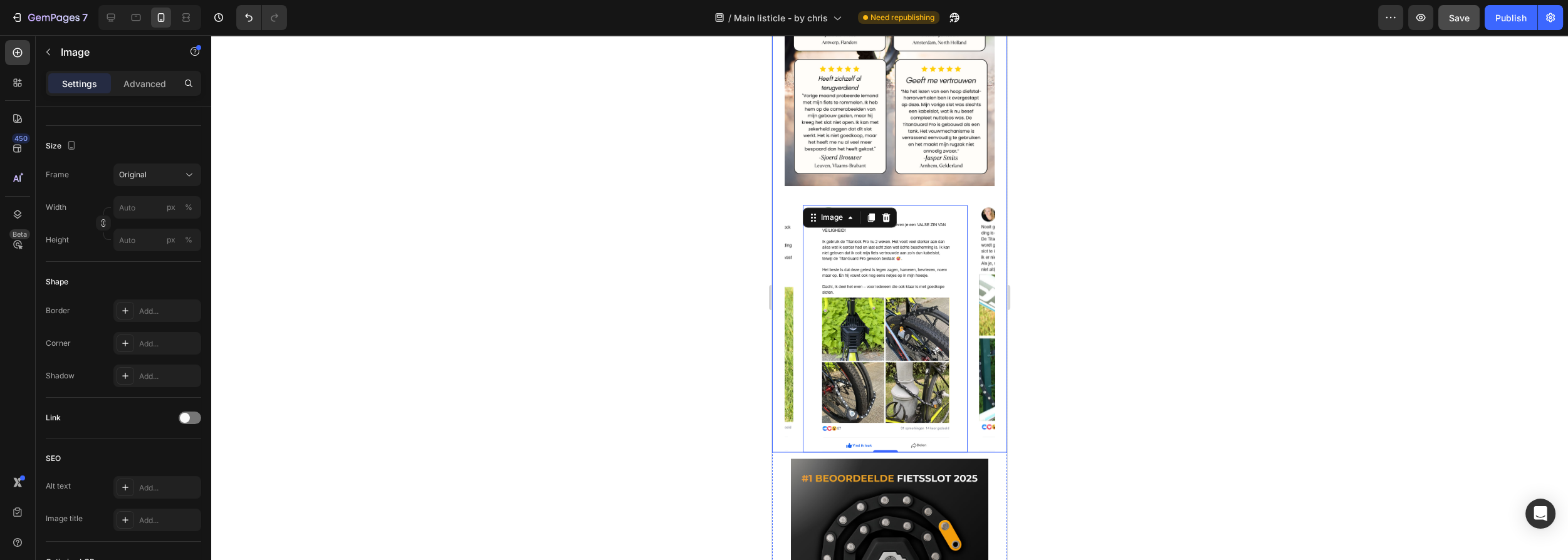 click on "Image   0 Image Image Carousel" at bounding box center (889, 323) 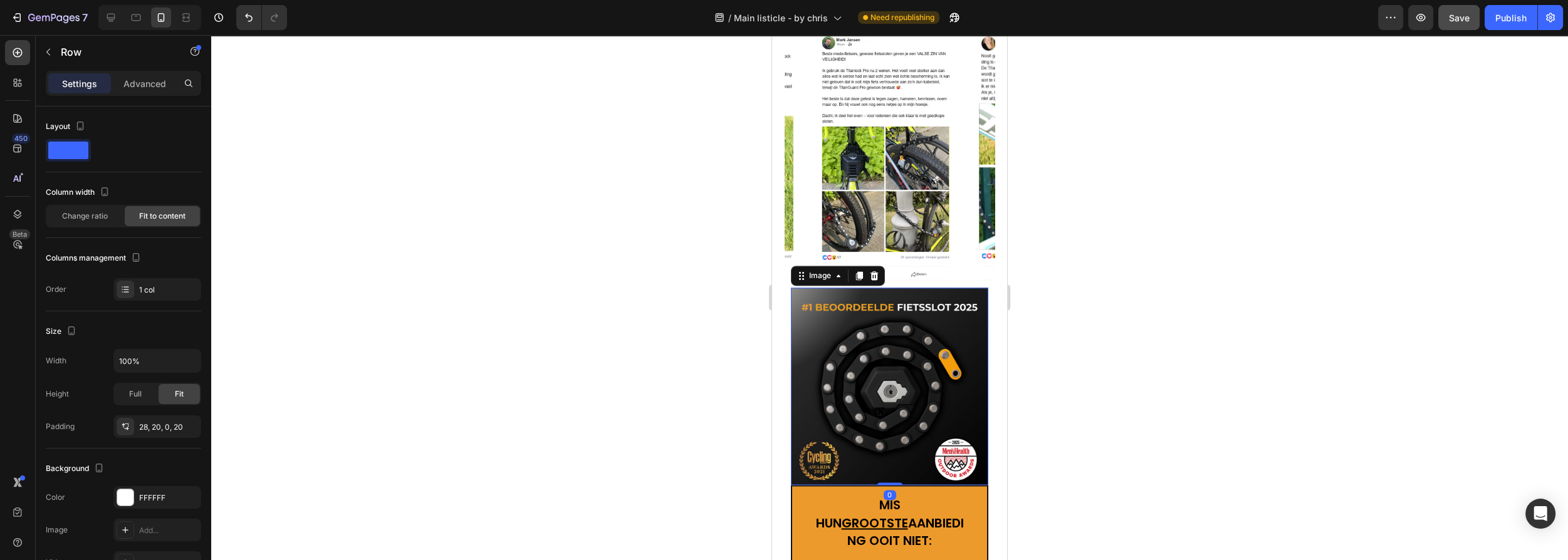 click at bounding box center [889, 386] 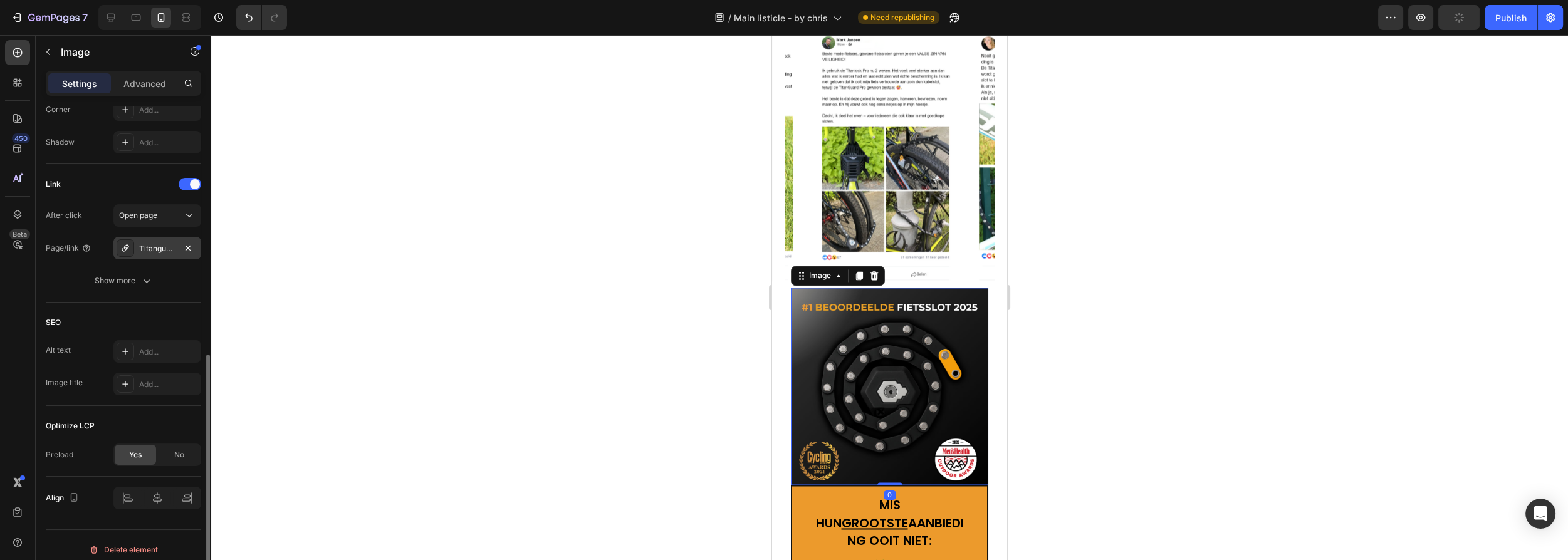 click on "Titanguard-pro" at bounding box center [157, 249] 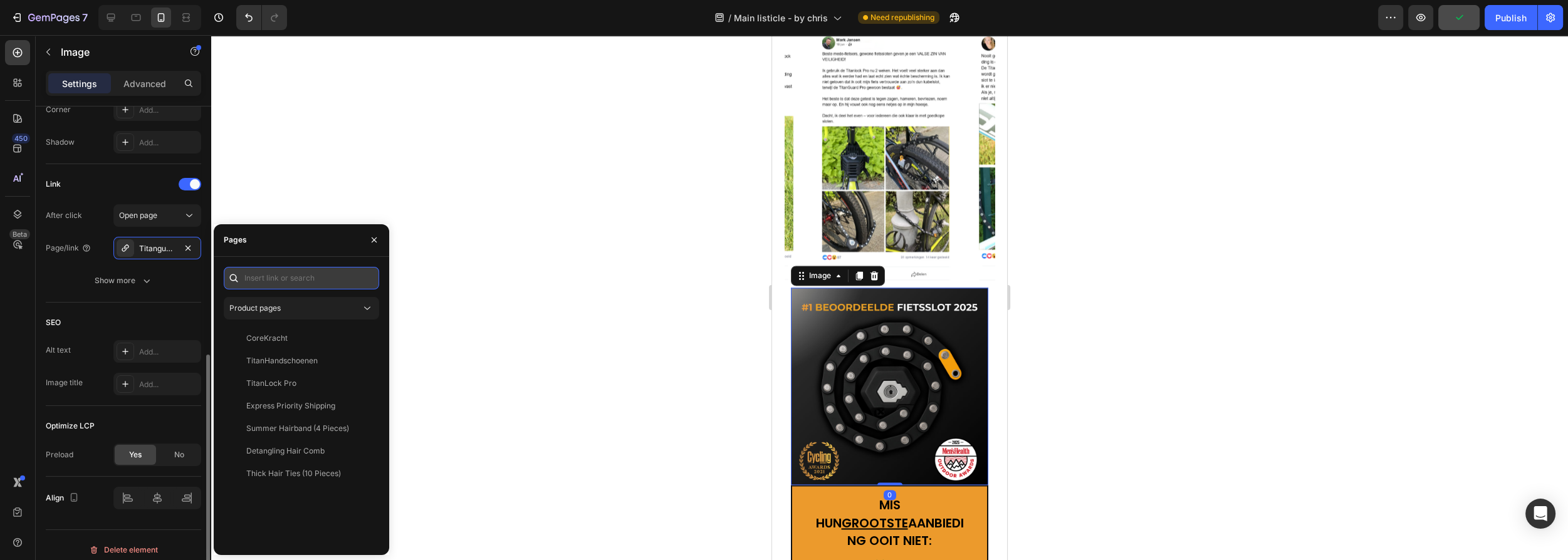 click at bounding box center (301, 278) 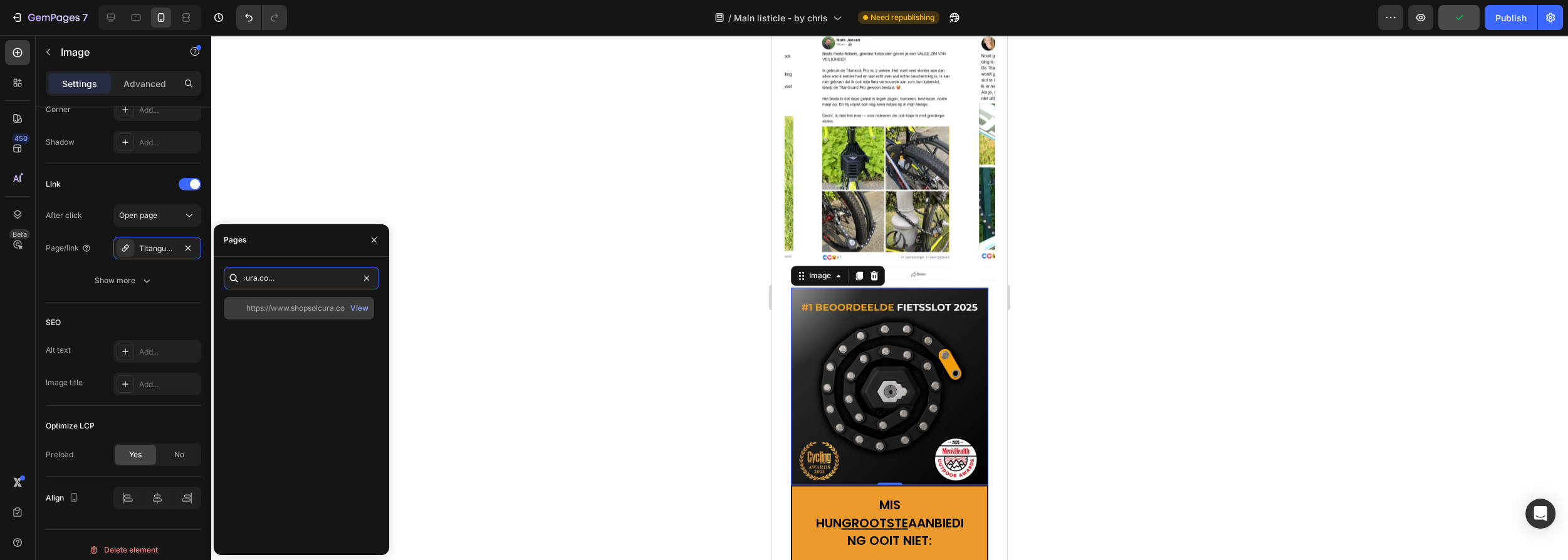 type on "https://www.shopsolcura.com/product/titanlock-pro" 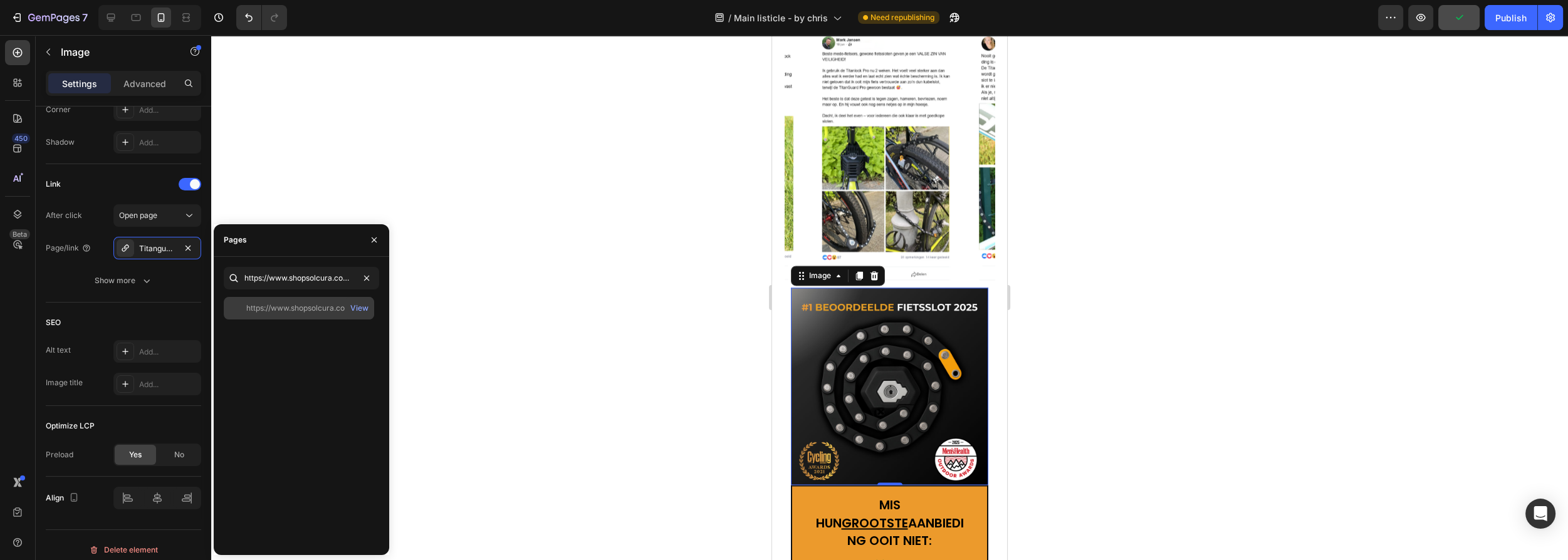 click on "https://www.shopsolcura.com/product/titanlock-pro   View" 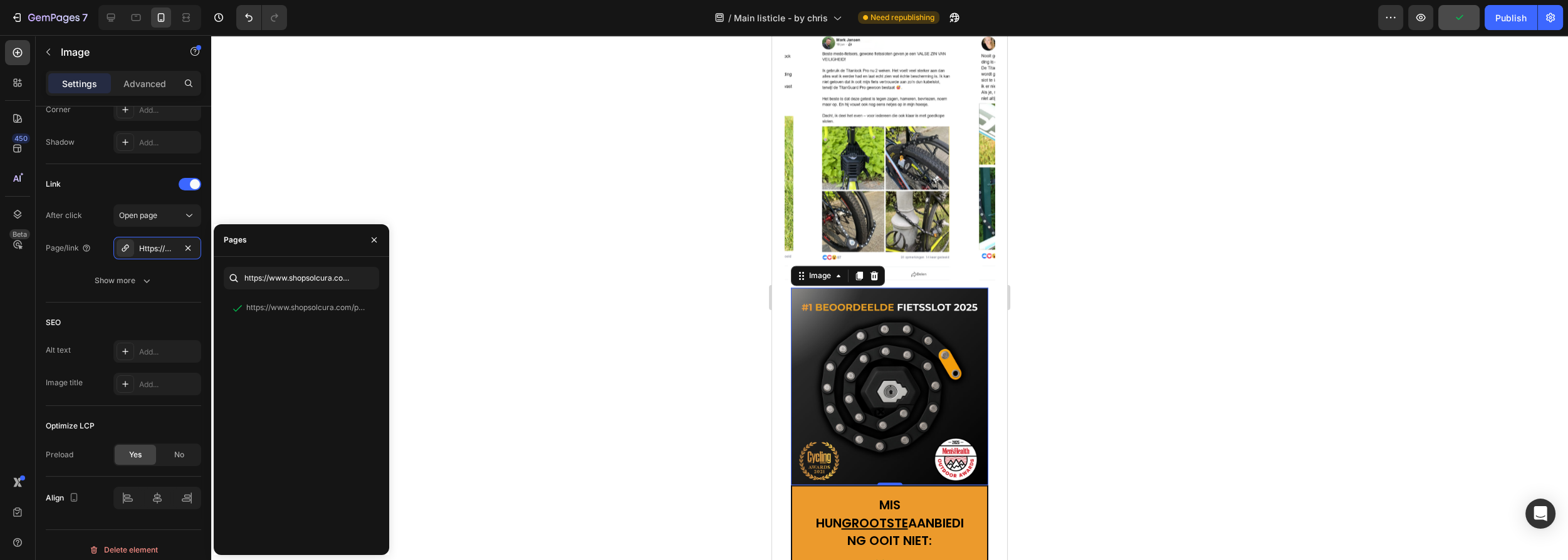 click at bounding box center (889, 386) 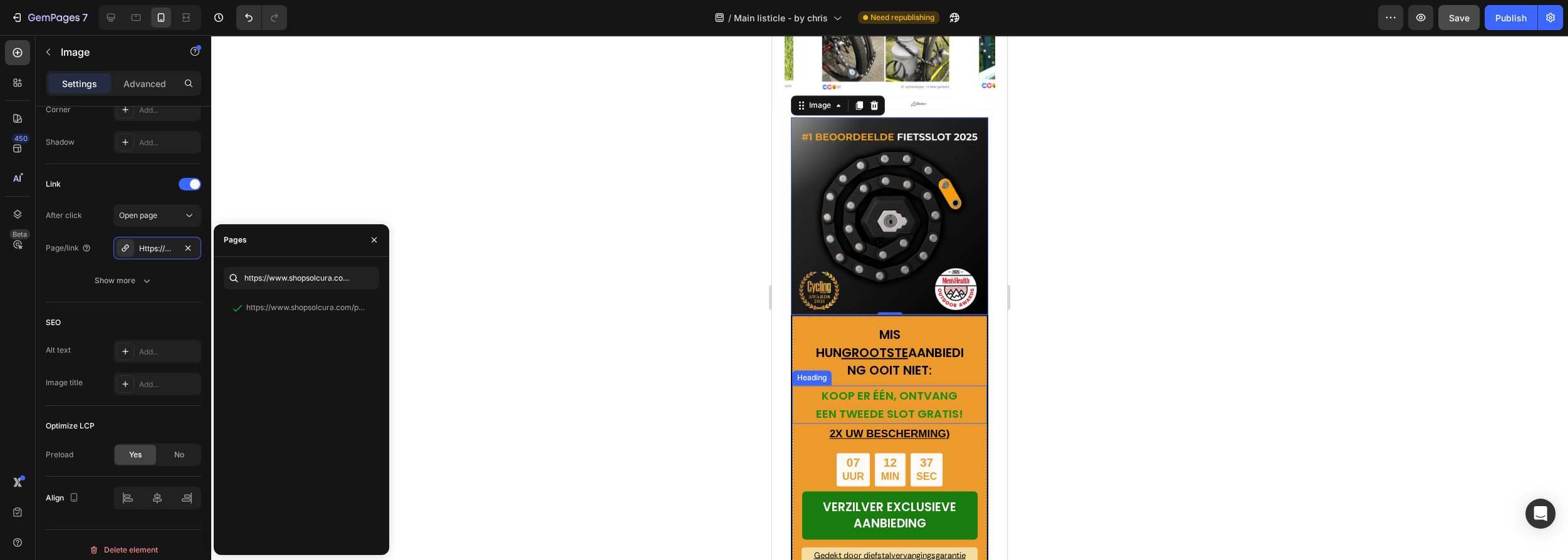 click on "KOOP ER ÉÉN, ONTVANG EEN TWEEDE SLOT GRATIS!" at bounding box center [889, 404] 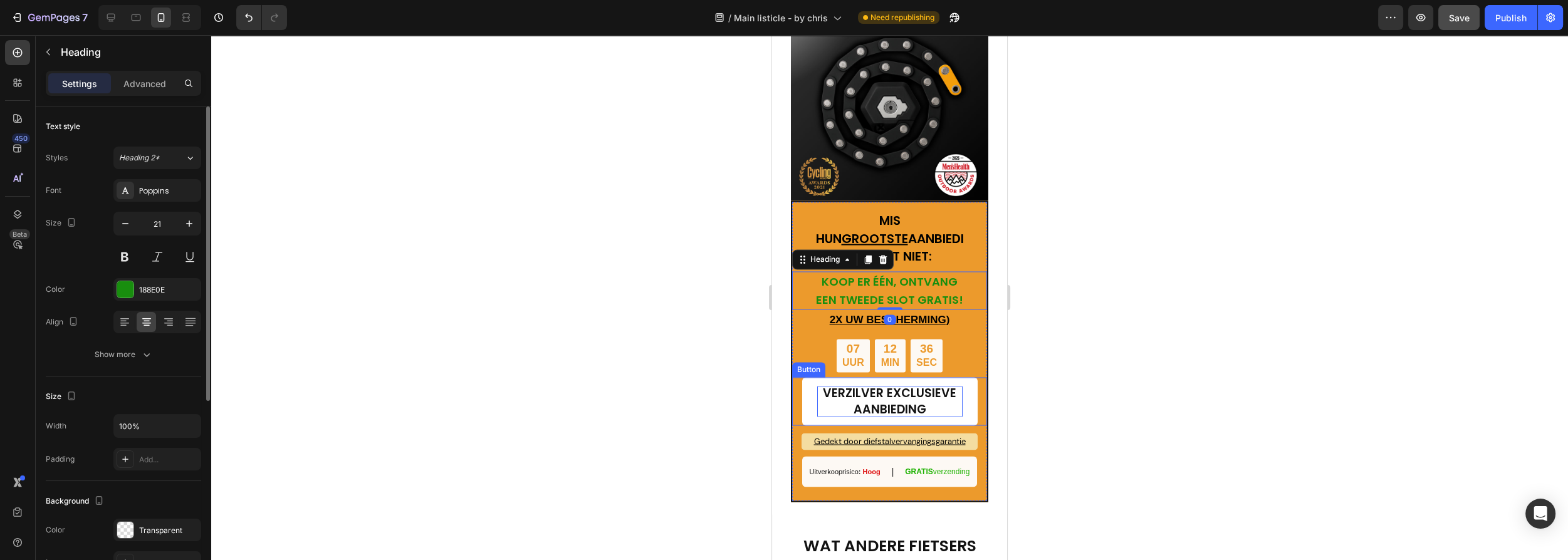 click on "VERZILVER EXCLUSIEVE AANBIEDING" at bounding box center (889, 401) 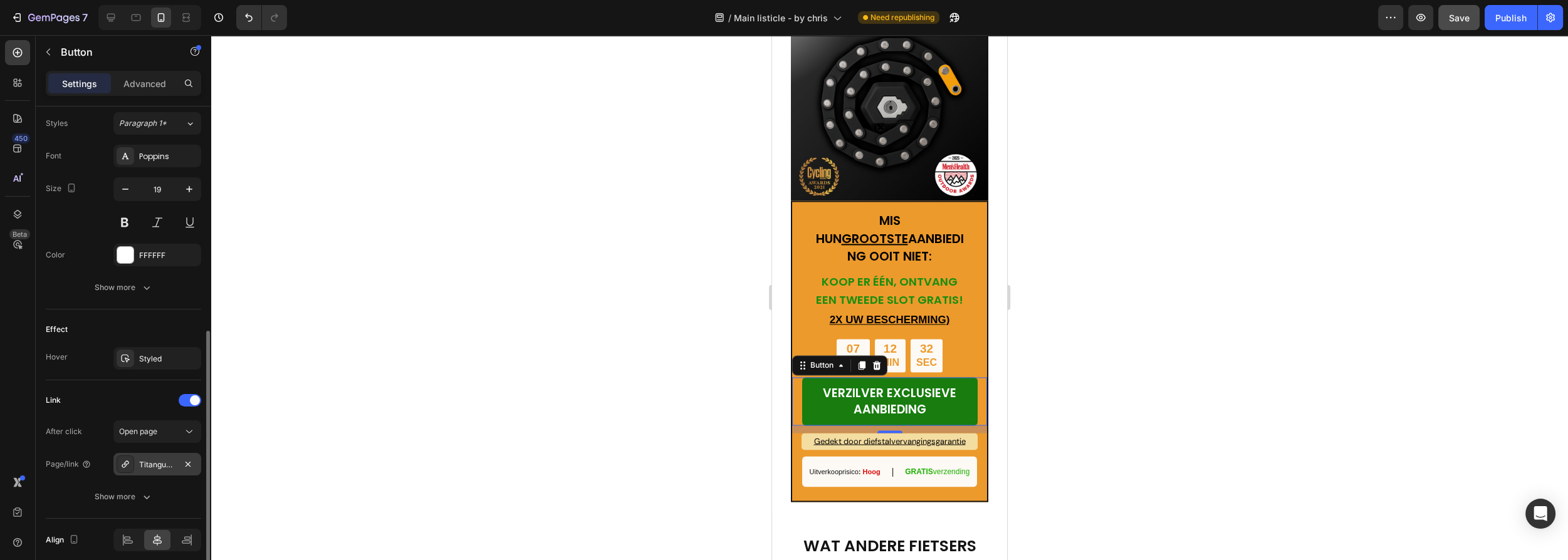 click on "Titanguard-pro" at bounding box center [157, 464] 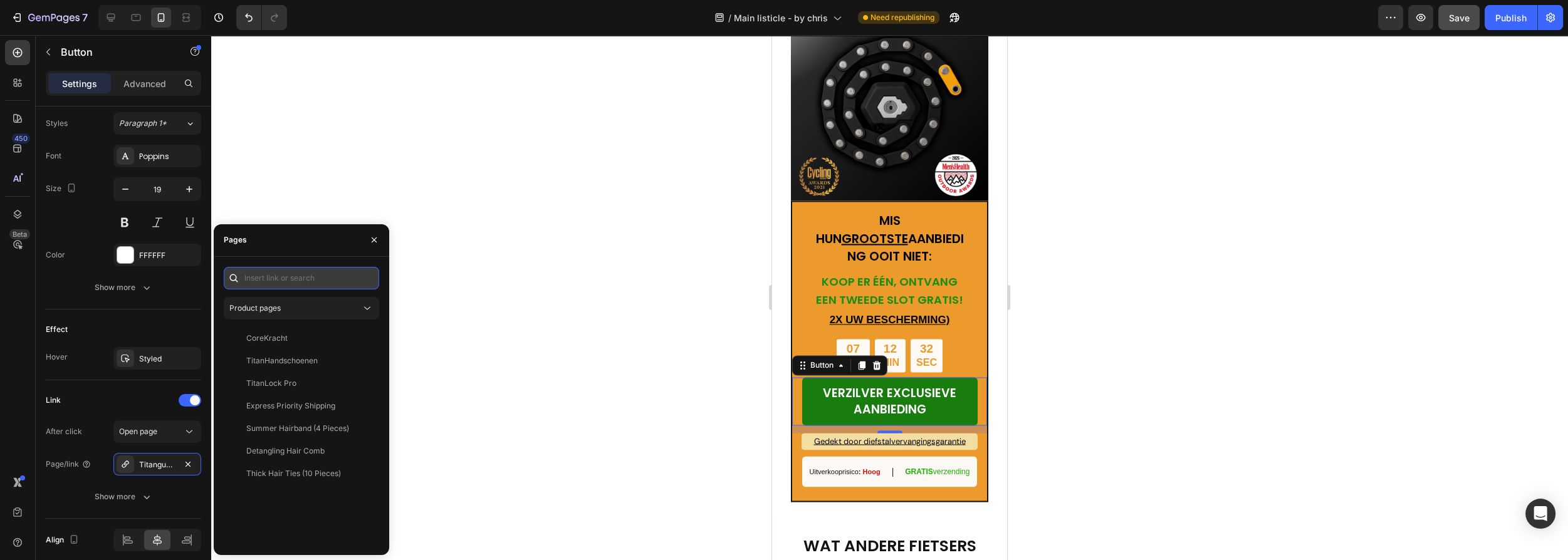 click at bounding box center (301, 278) 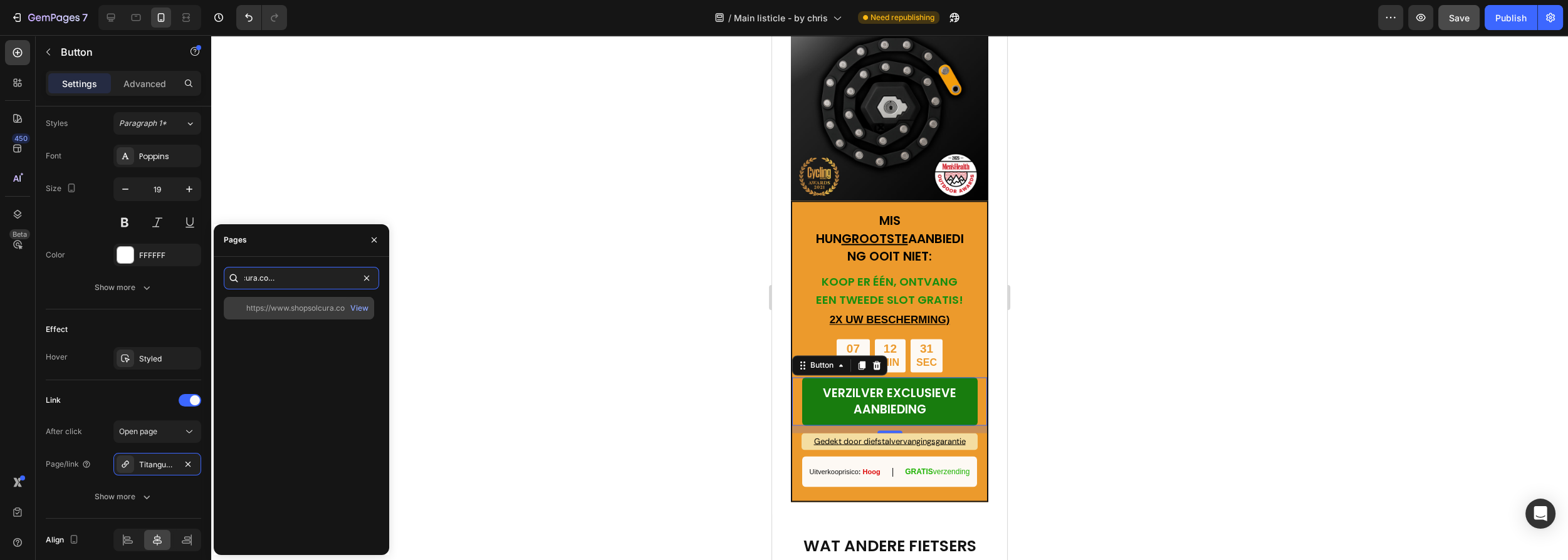 type on "https://www.shopsolcura.com/product/titanlock-pro" 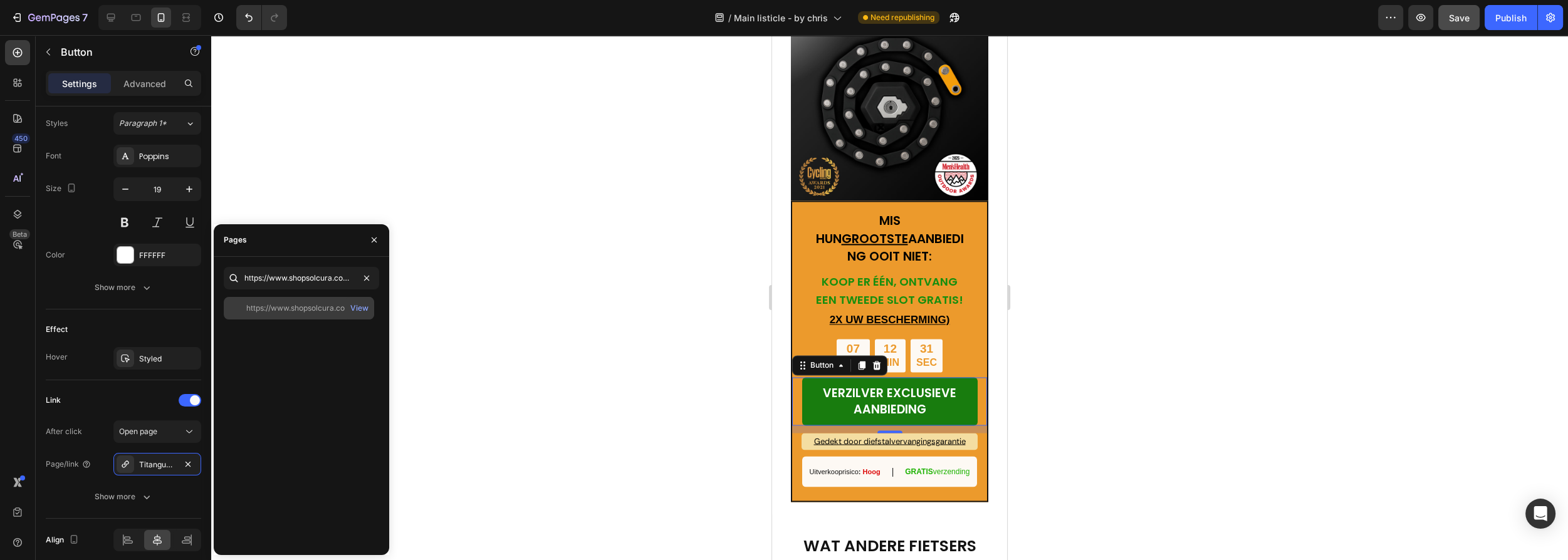 click on "https://www.shopsolcura.com/product/titanlock-pro" 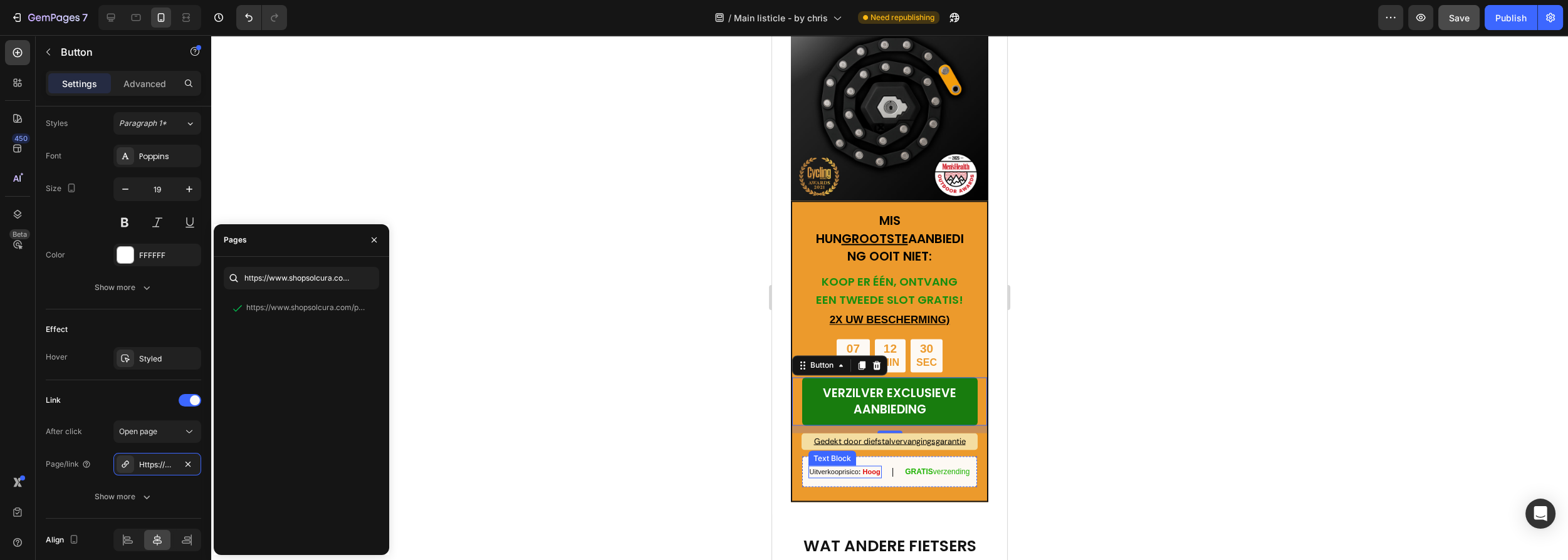 click on "Uitverkooprisico :   Hoog" at bounding box center (845, 472) 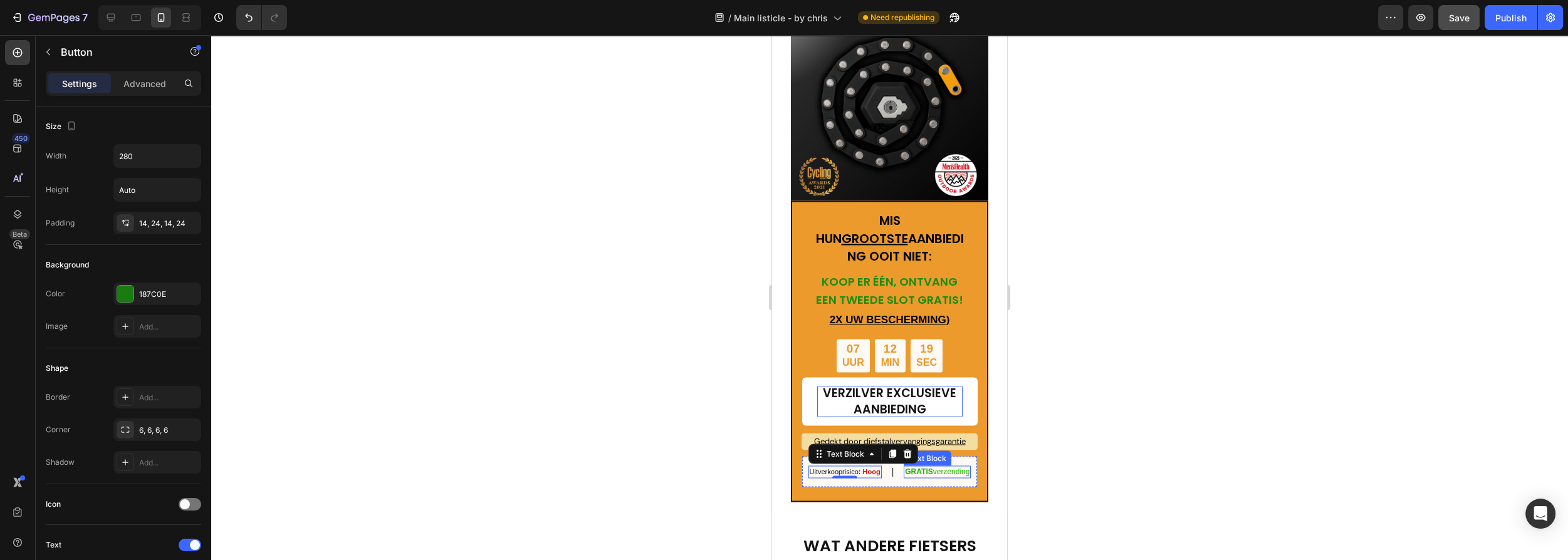 click on "VERZILVER EXCLUSIEVE AANBIEDING" at bounding box center (889, 401) 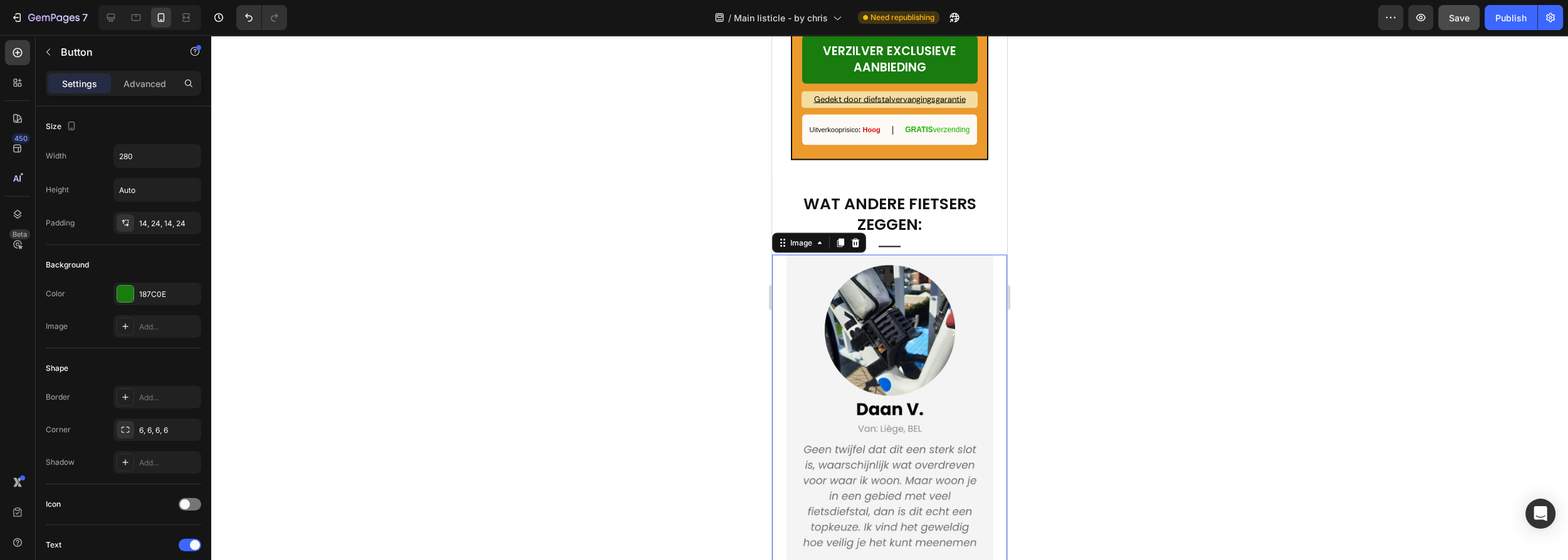 click at bounding box center (890, 409) 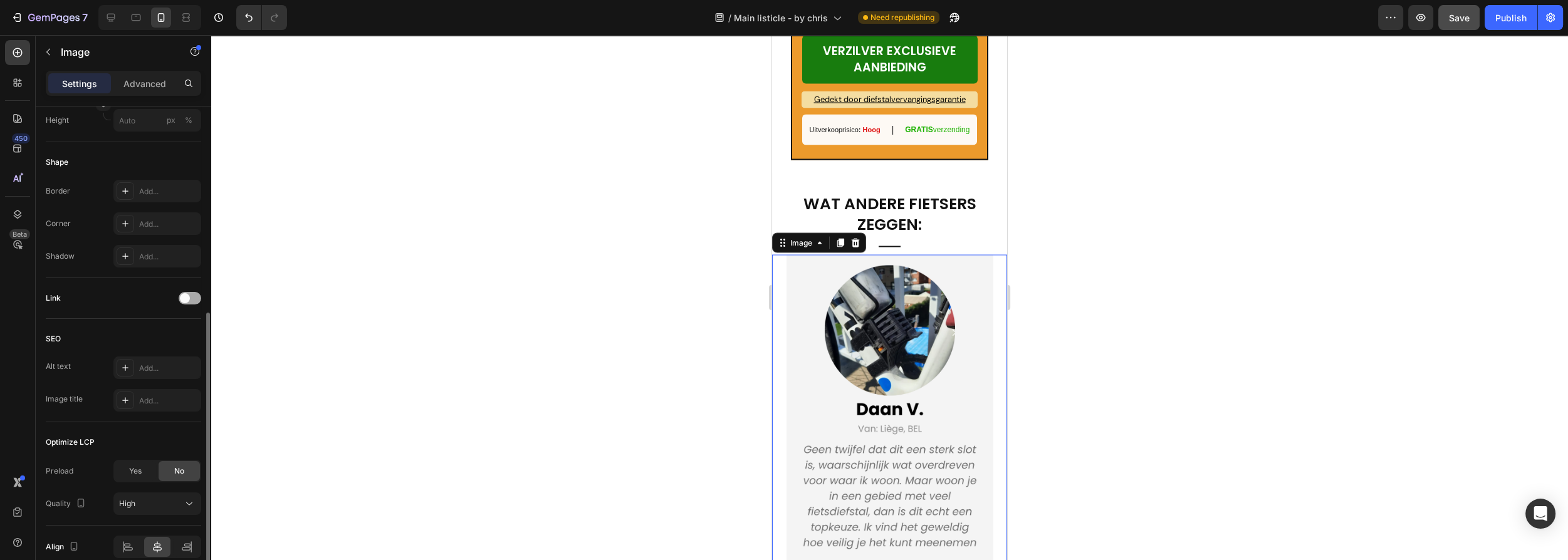 click at bounding box center [190, 298] 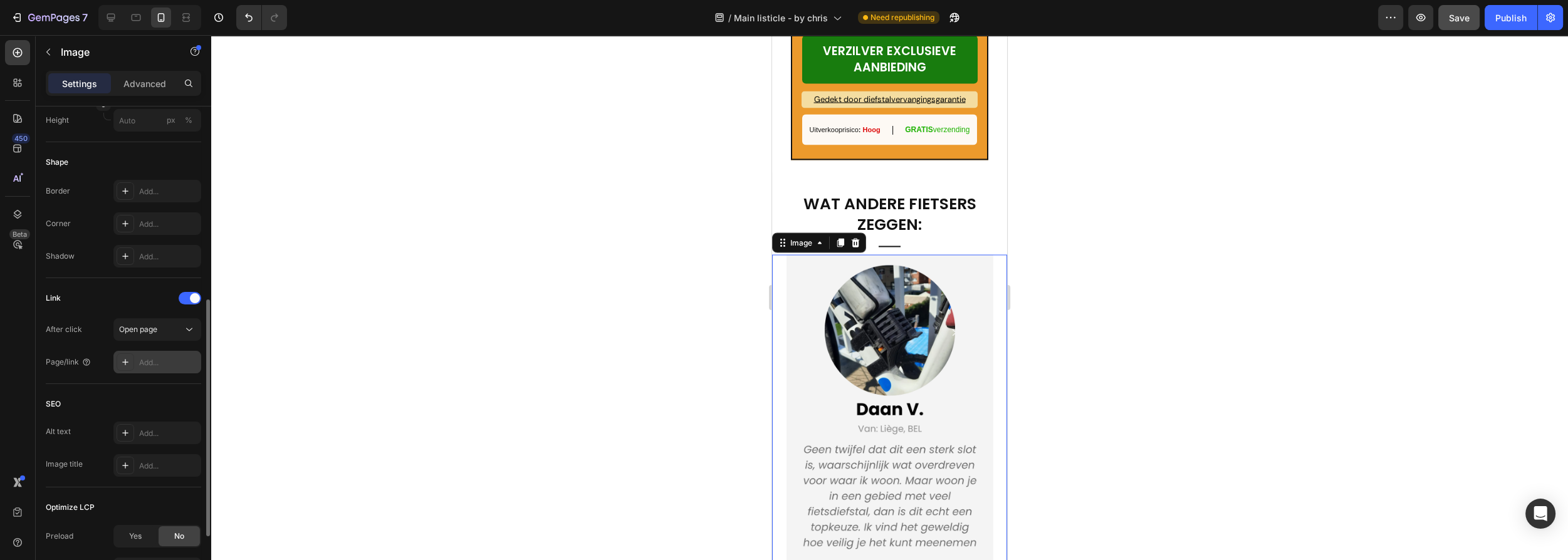click on "Add..." at bounding box center (169, 363) 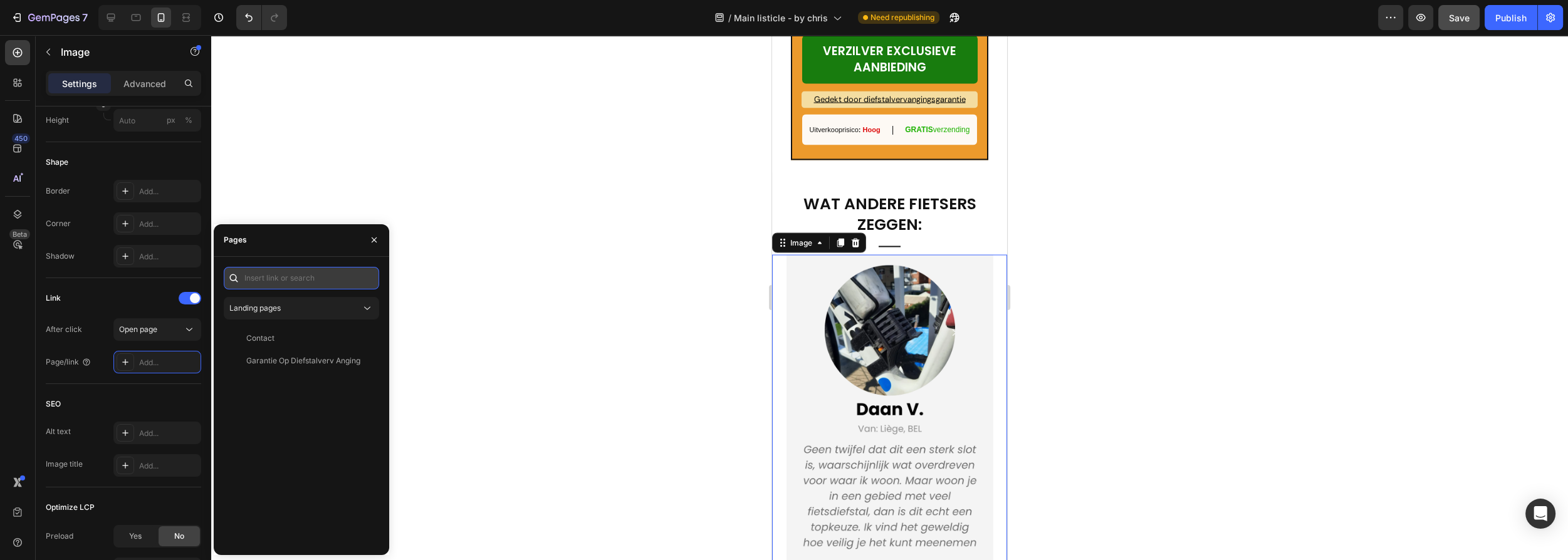 click at bounding box center [301, 278] 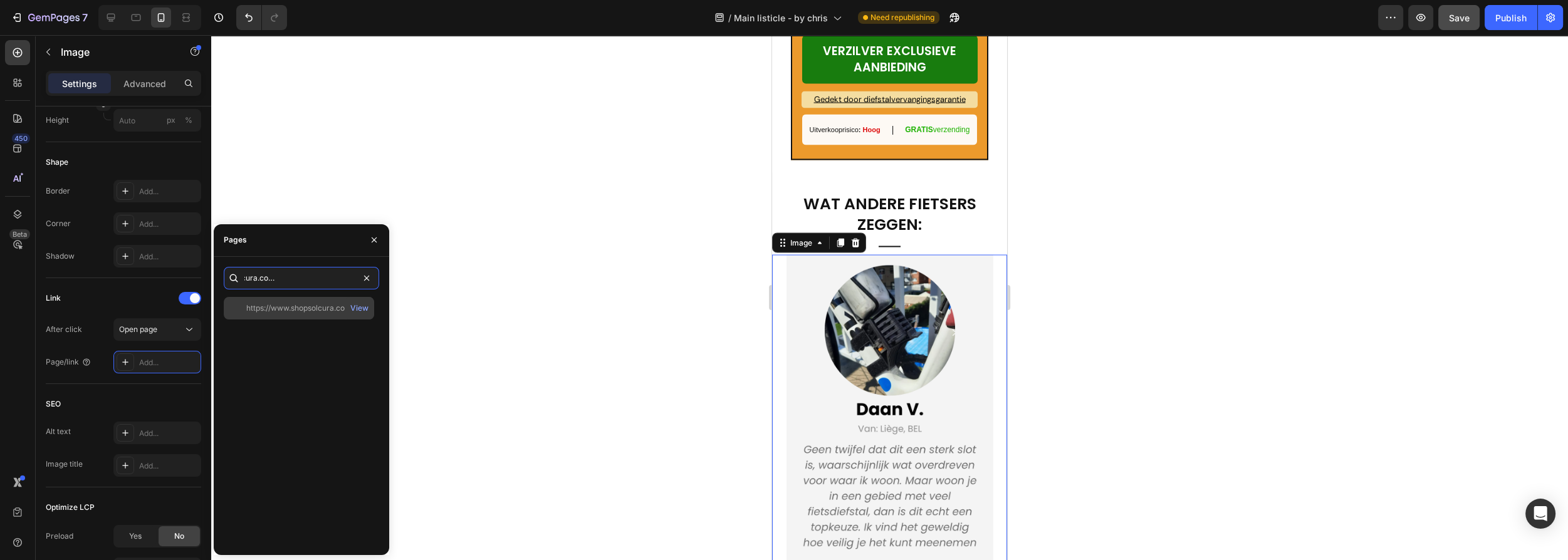 type on "https://www.shopsolcura.com/product/titanlock-pro" 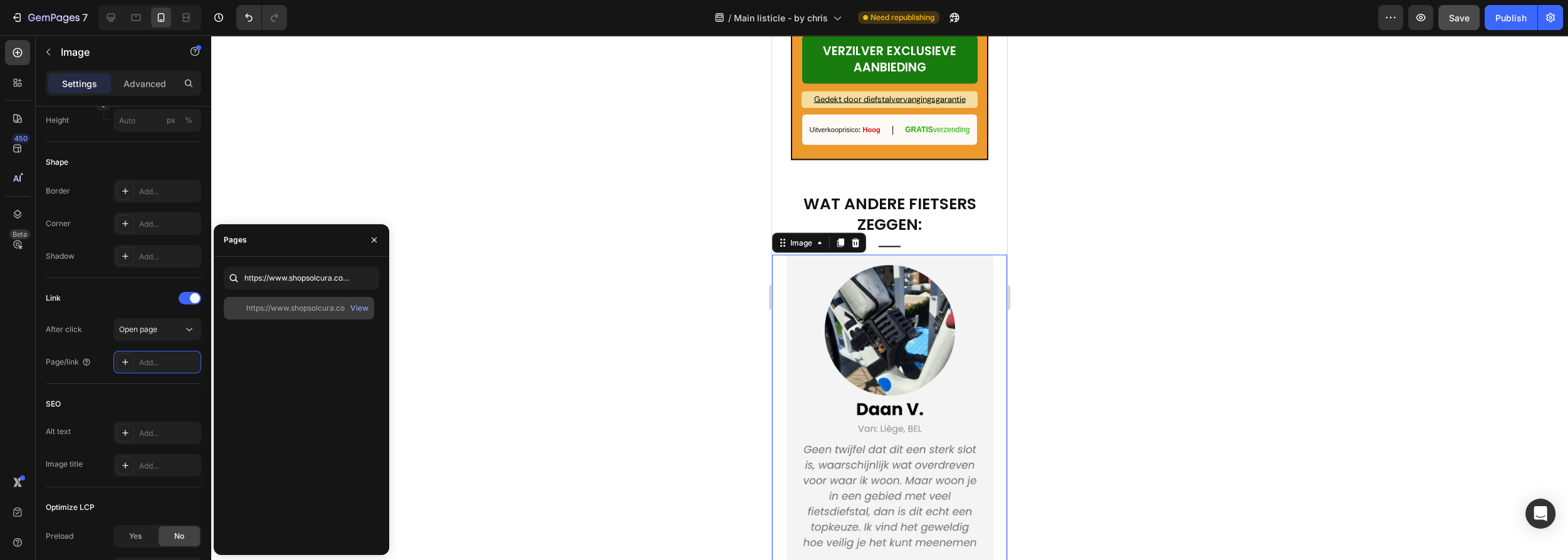 click on "https://www.shopsolcura.com/product/titanlock-pro   View" 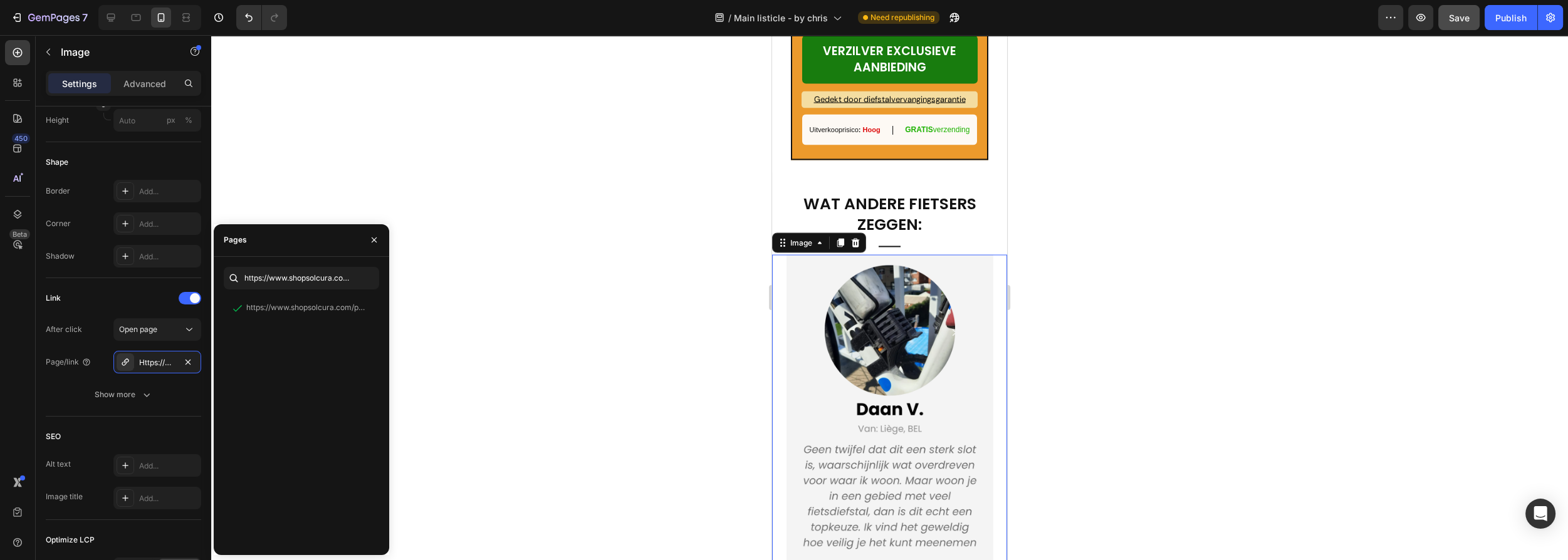 click at bounding box center [890, 409] 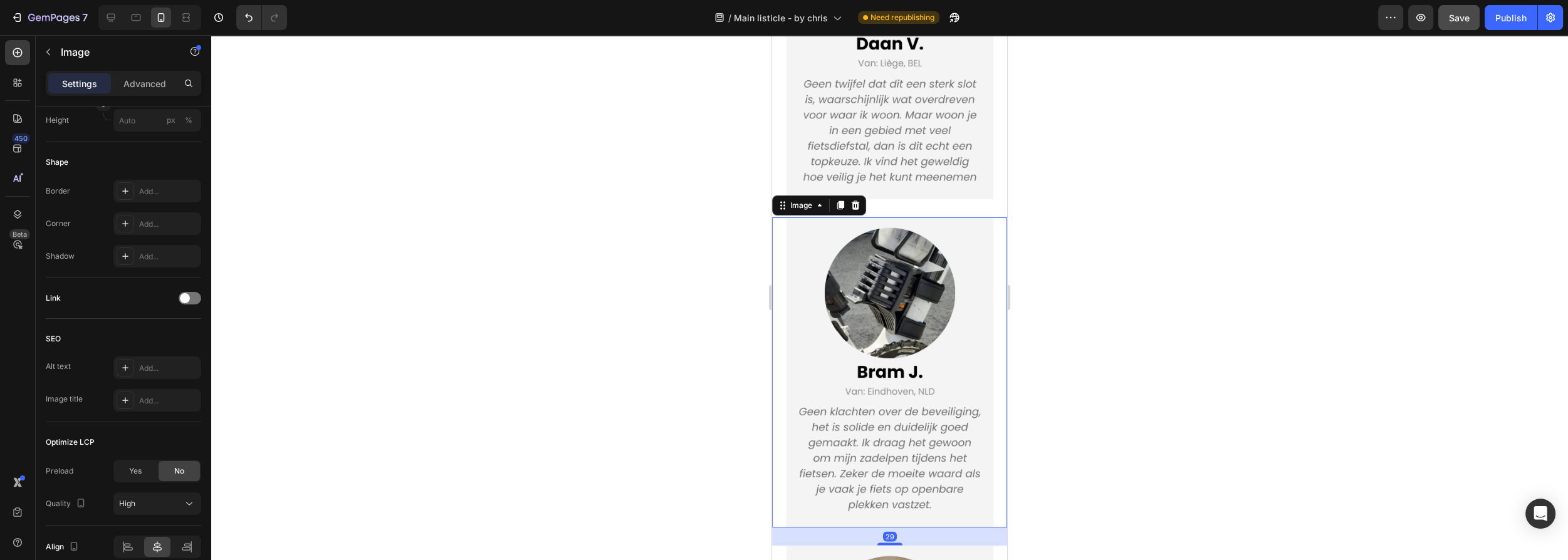 drag, startPoint x: 936, startPoint y: 361, endPoint x: 1418, endPoint y: 392, distance: 482.99586 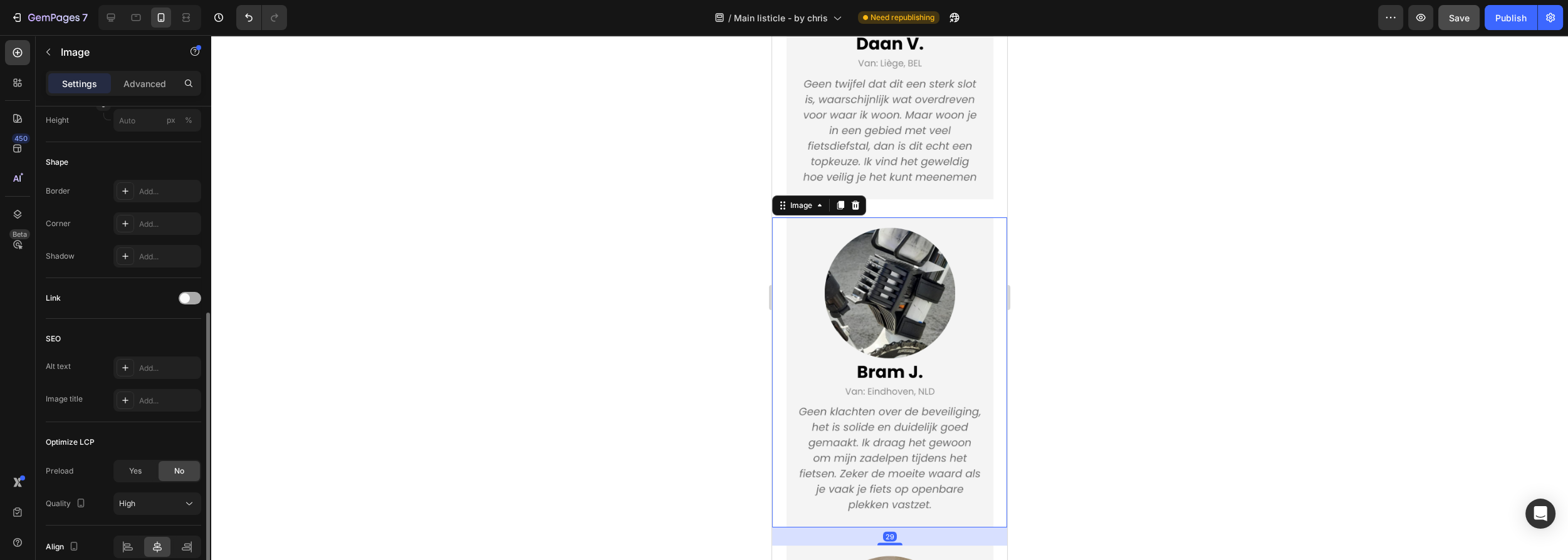 click at bounding box center (190, 298) 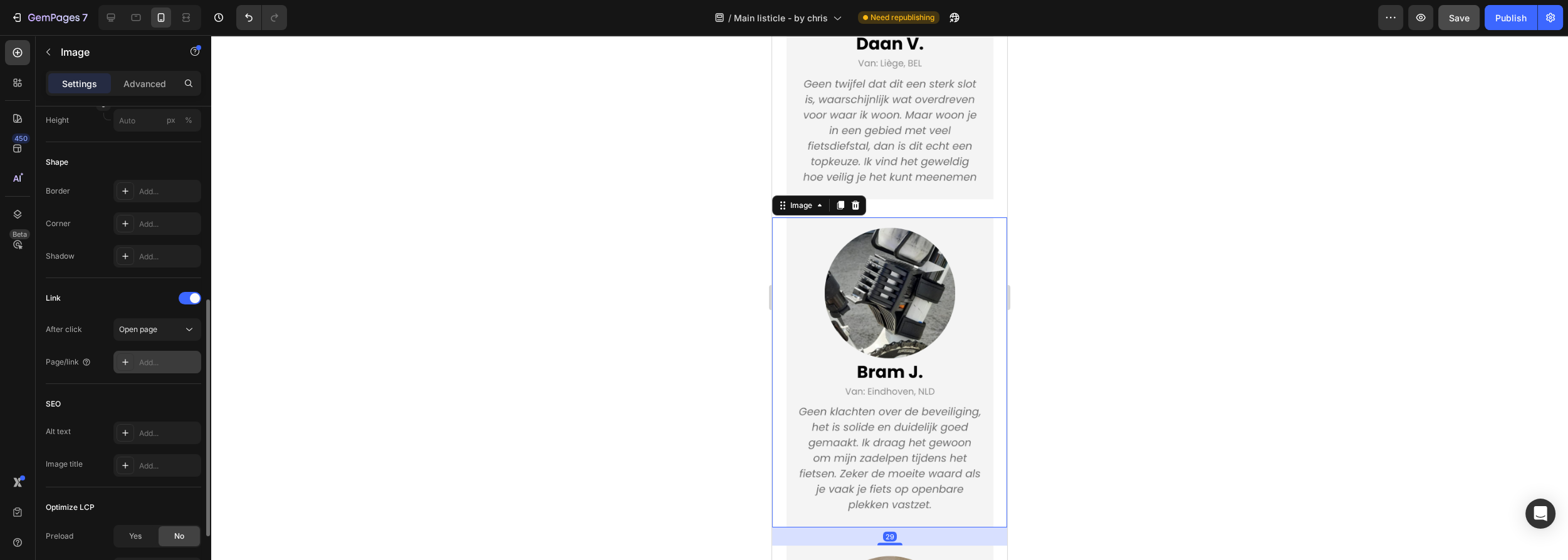 click on "Add..." at bounding box center (169, 363) 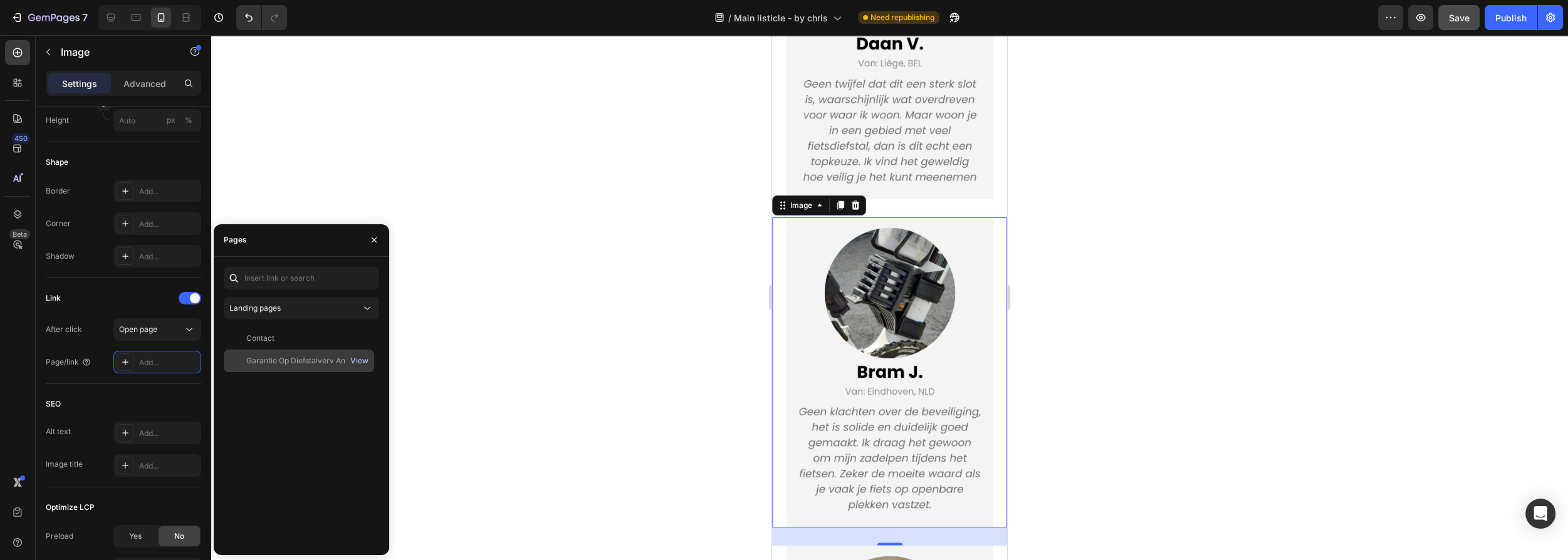 click on "View" at bounding box center [359, 361] 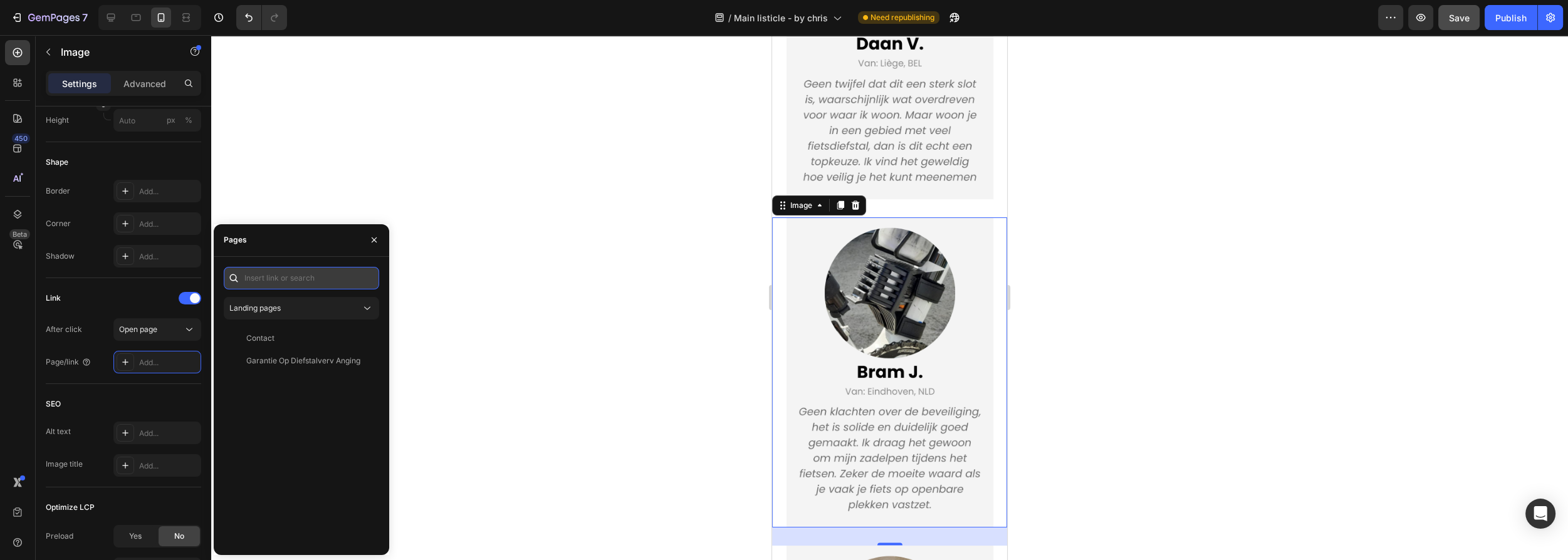 click at bounding box center [301, 278] 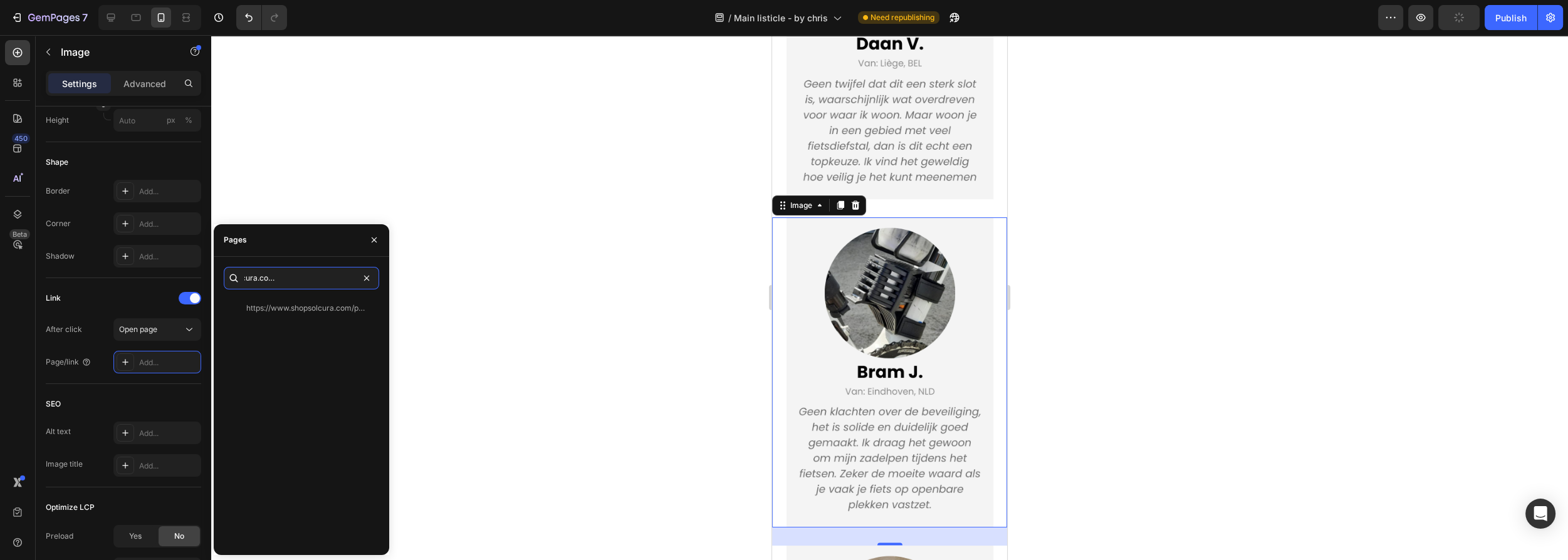 type on "https://www.shopsolcura.com/product/titanlock-pro" 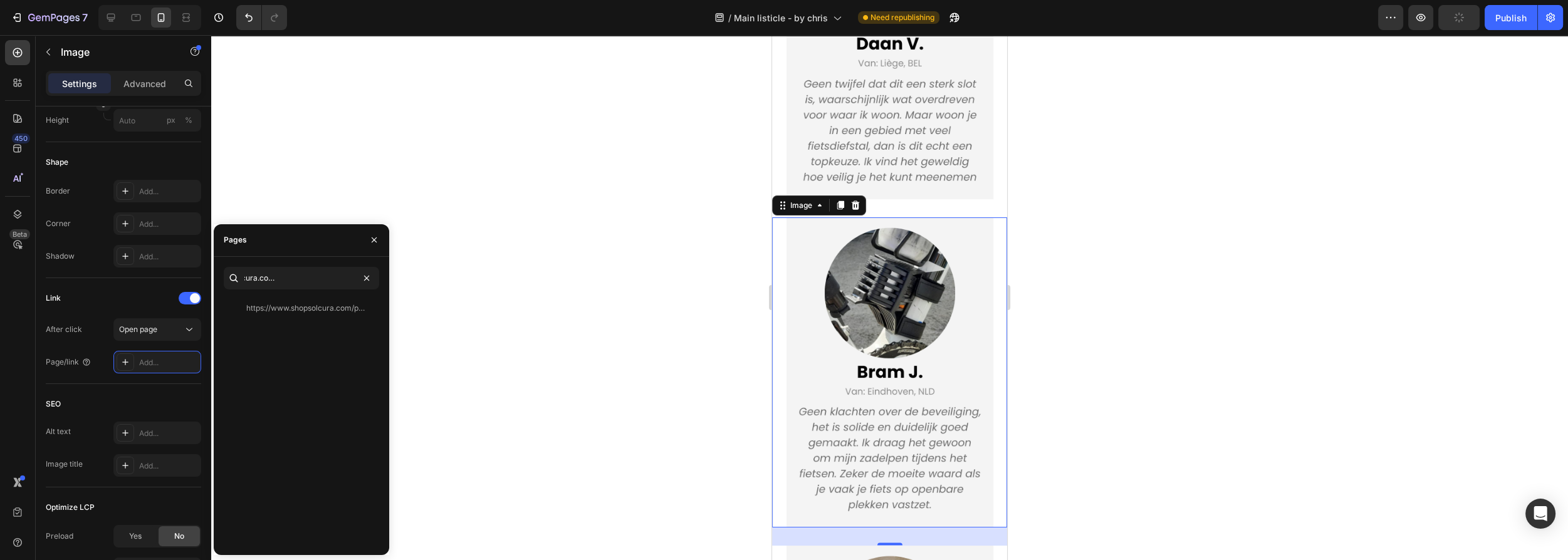 click on "Pages" at bounding box center [301, 241] 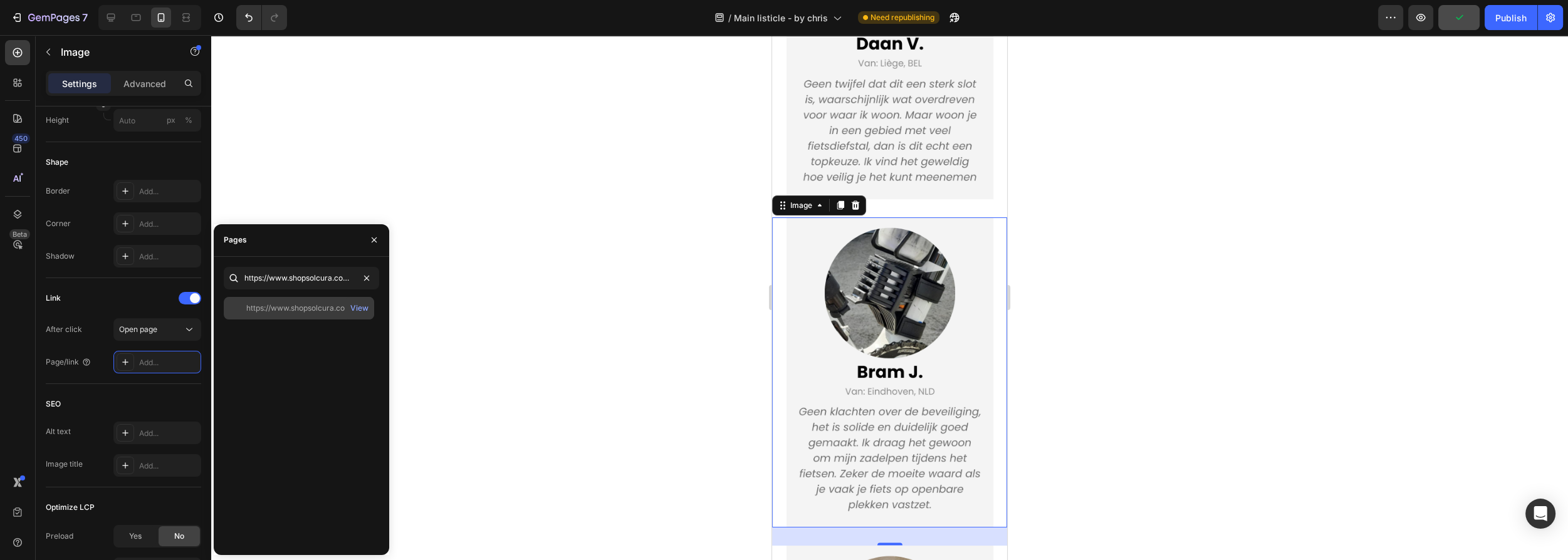 click on "https://www.shopsolcura.com/product/titanlock-pro" 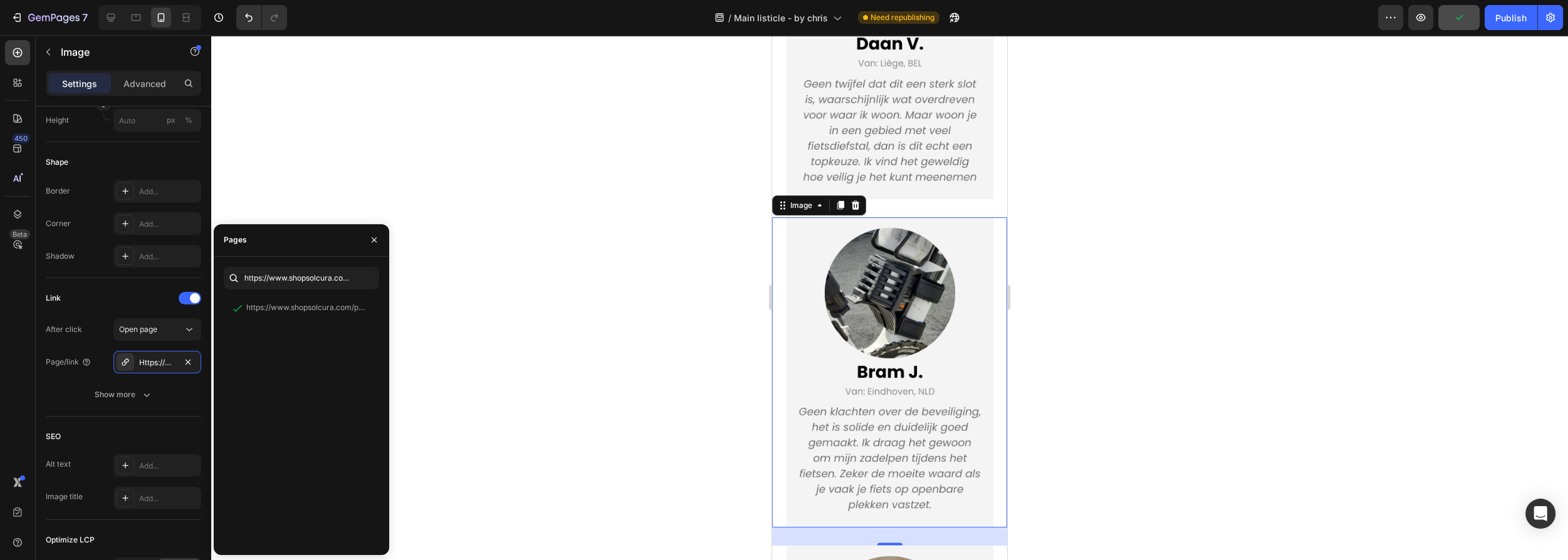 click 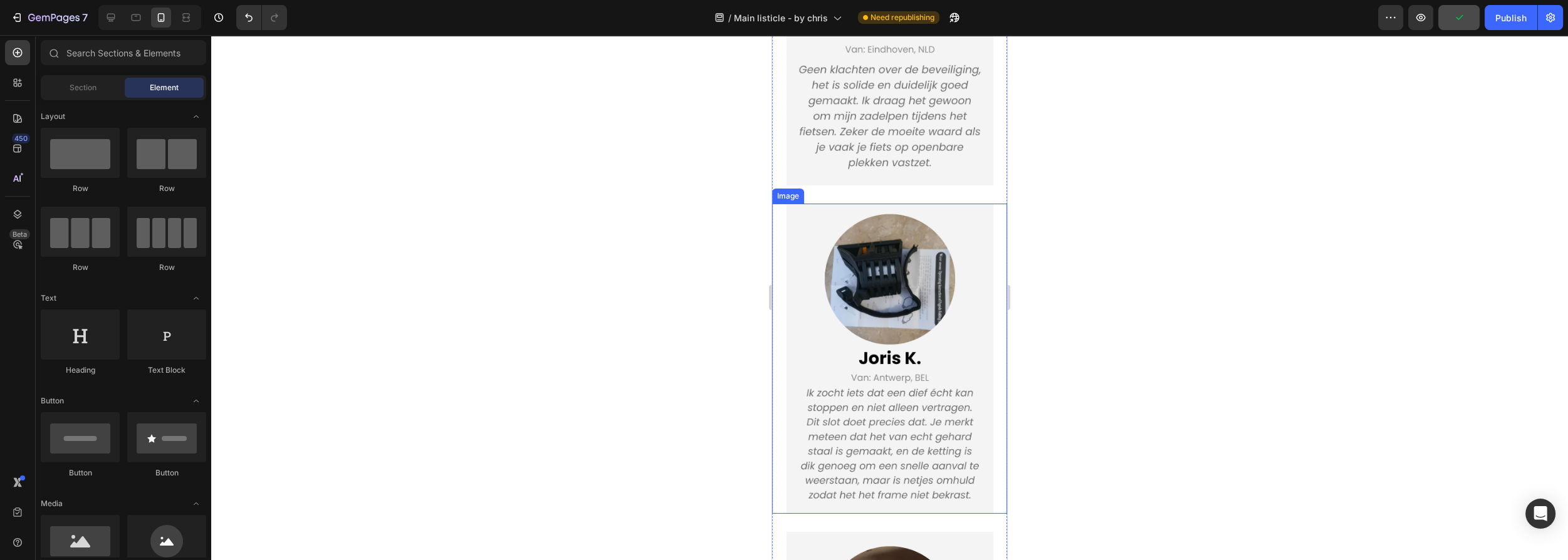 click at bounding box center (890, 358) 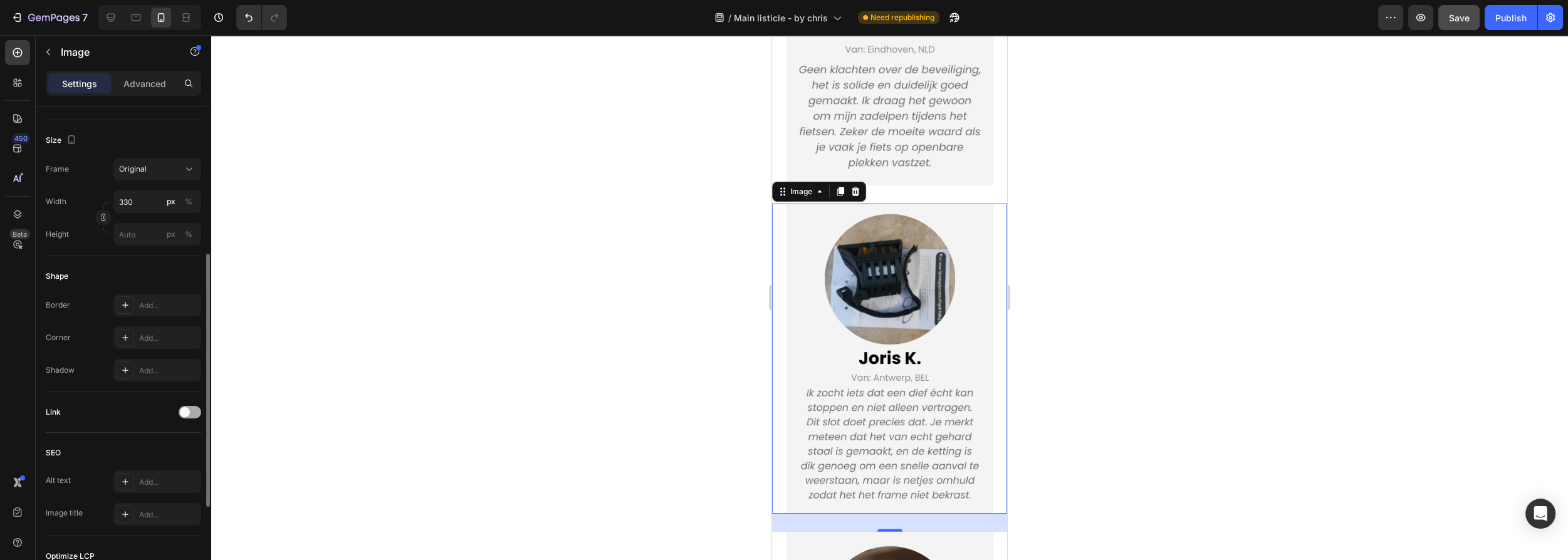 click at bounding box center (190, 412) 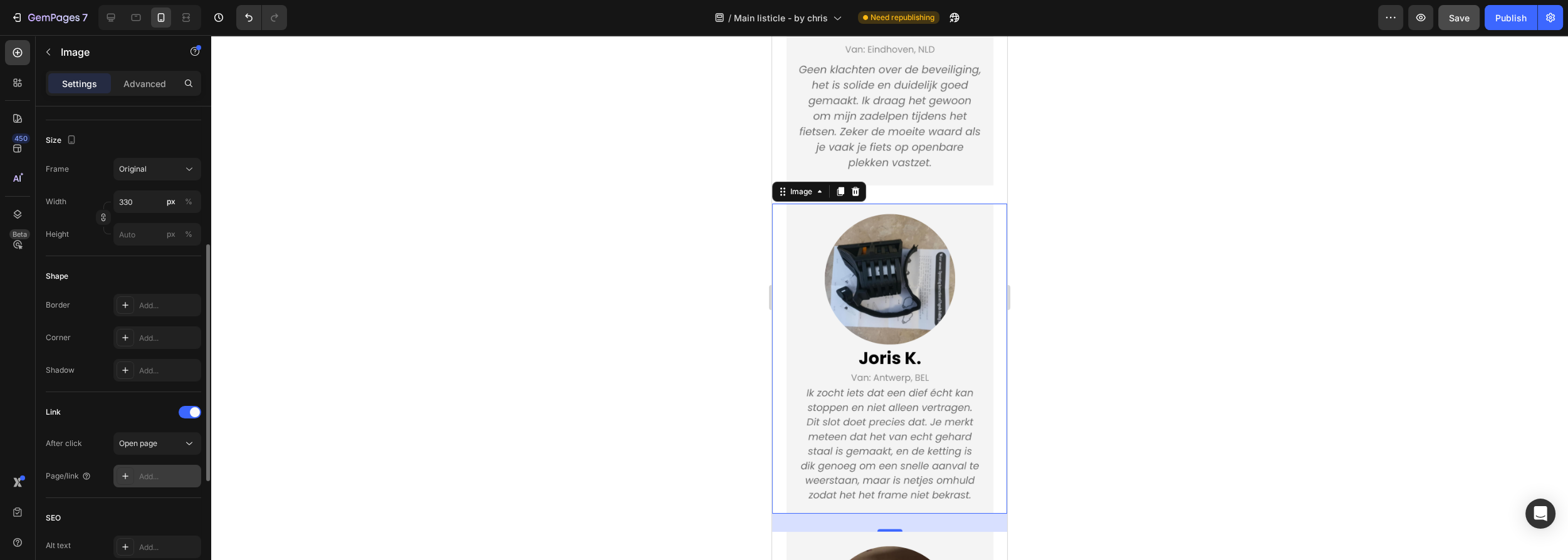 click on "Add..." at bounding box center [169, 477] 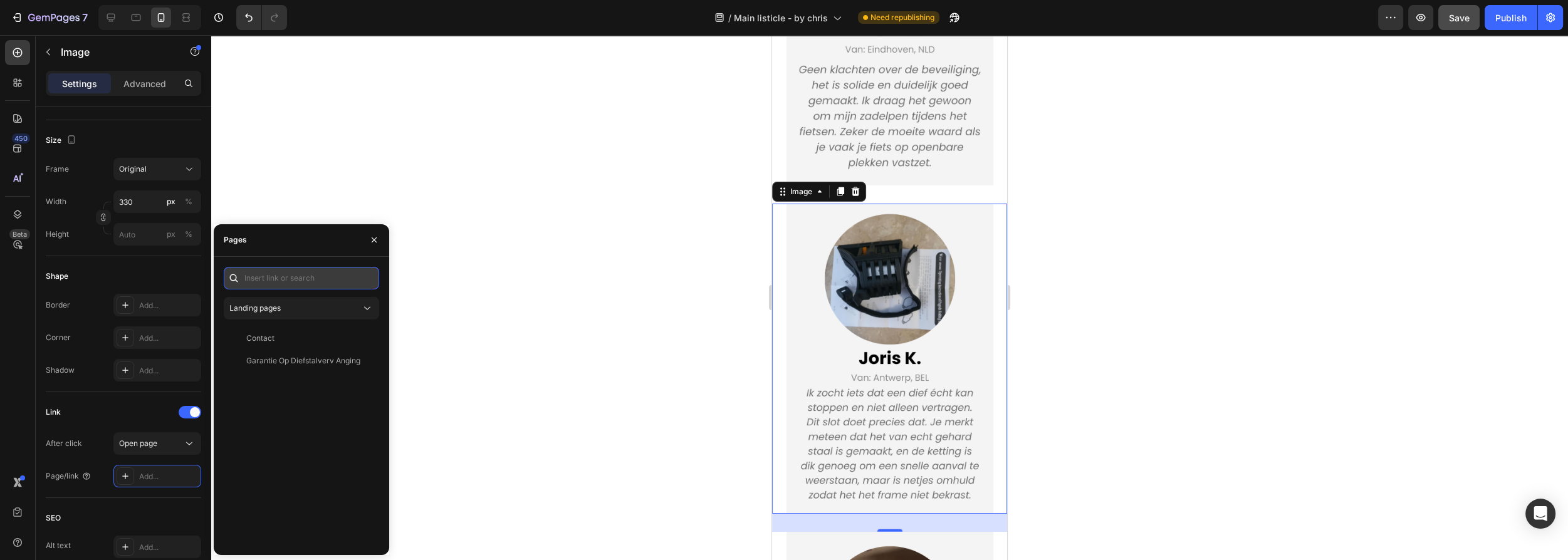 click at bounding box center [301, 278] 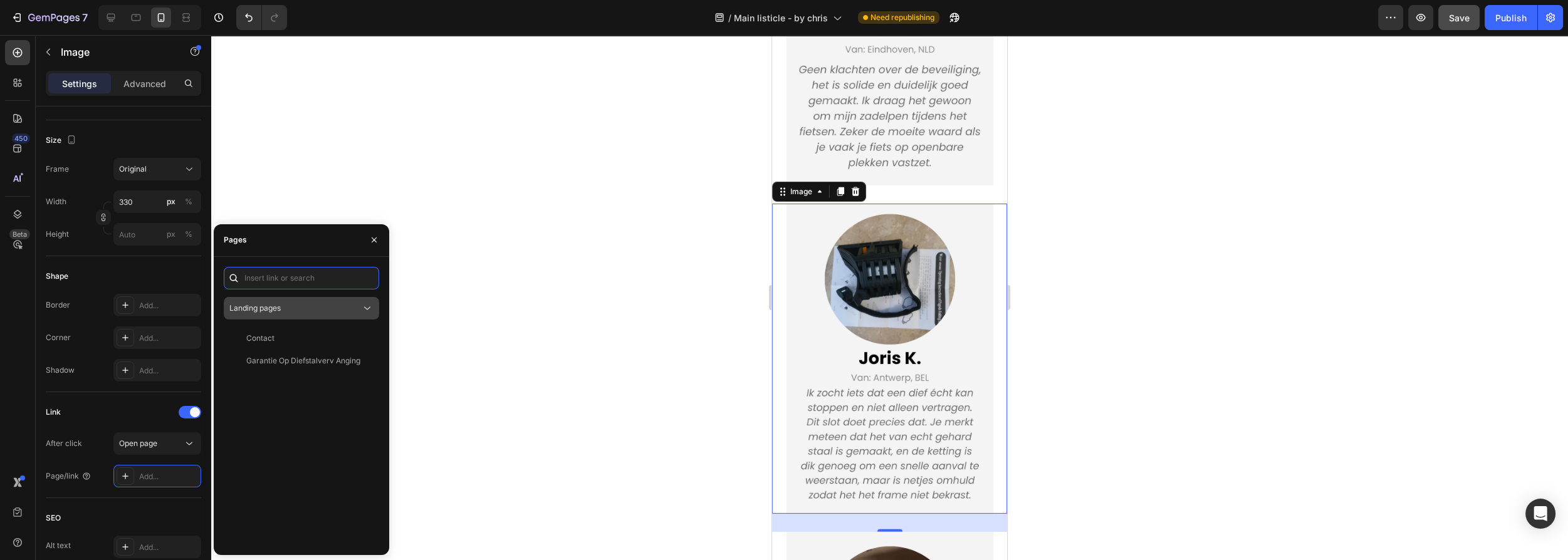 paste on "https://www.shopsolcura.com/product/titanlock-pro" 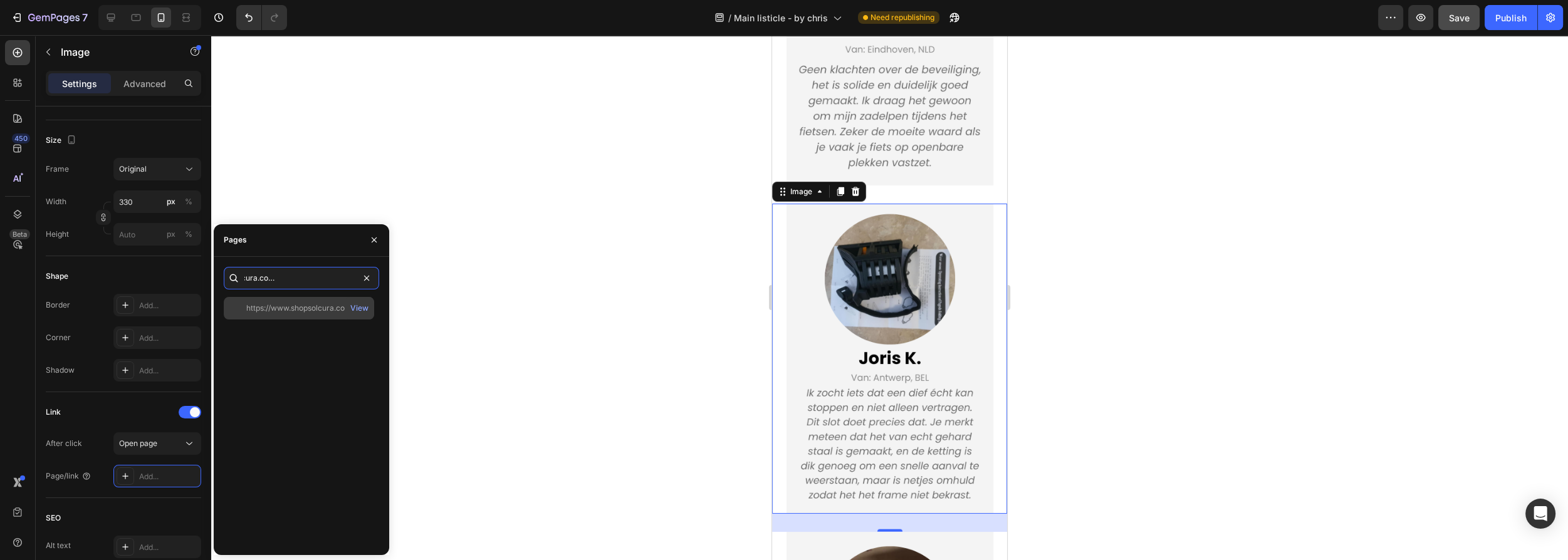 type on "https://www.shopsolcura.com/product/titanlock-pro" 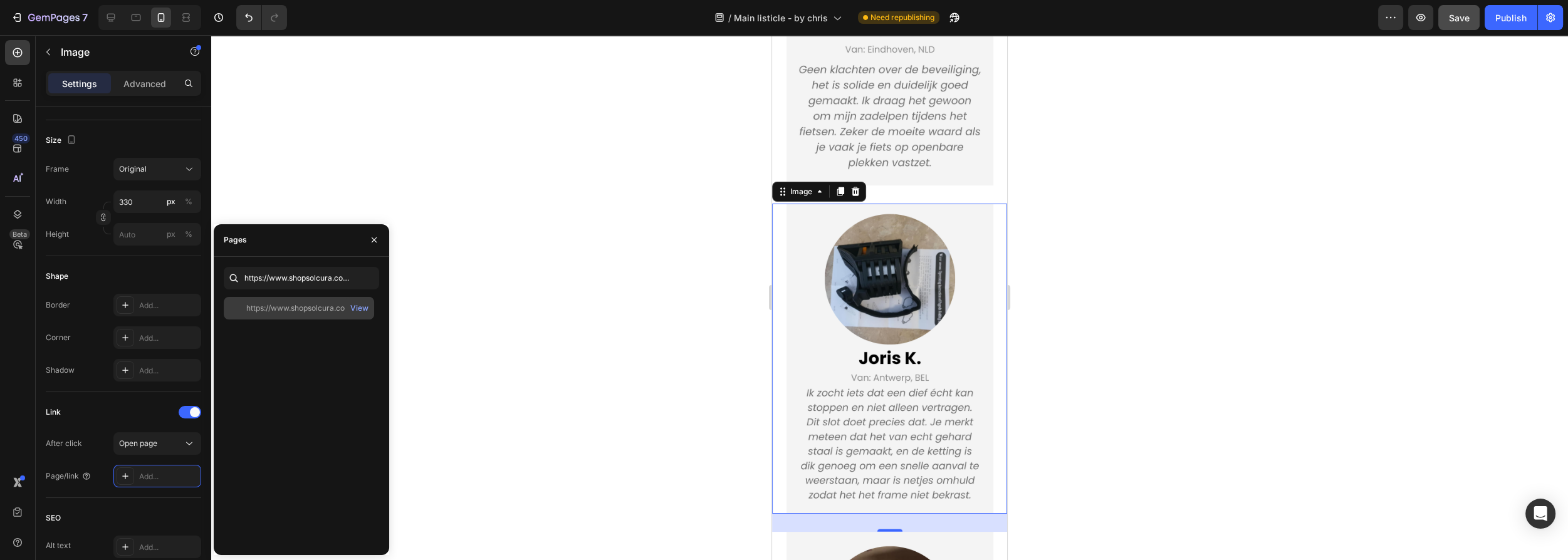 click on "https://www.shopsolcura.com/product/titanlock-pro" 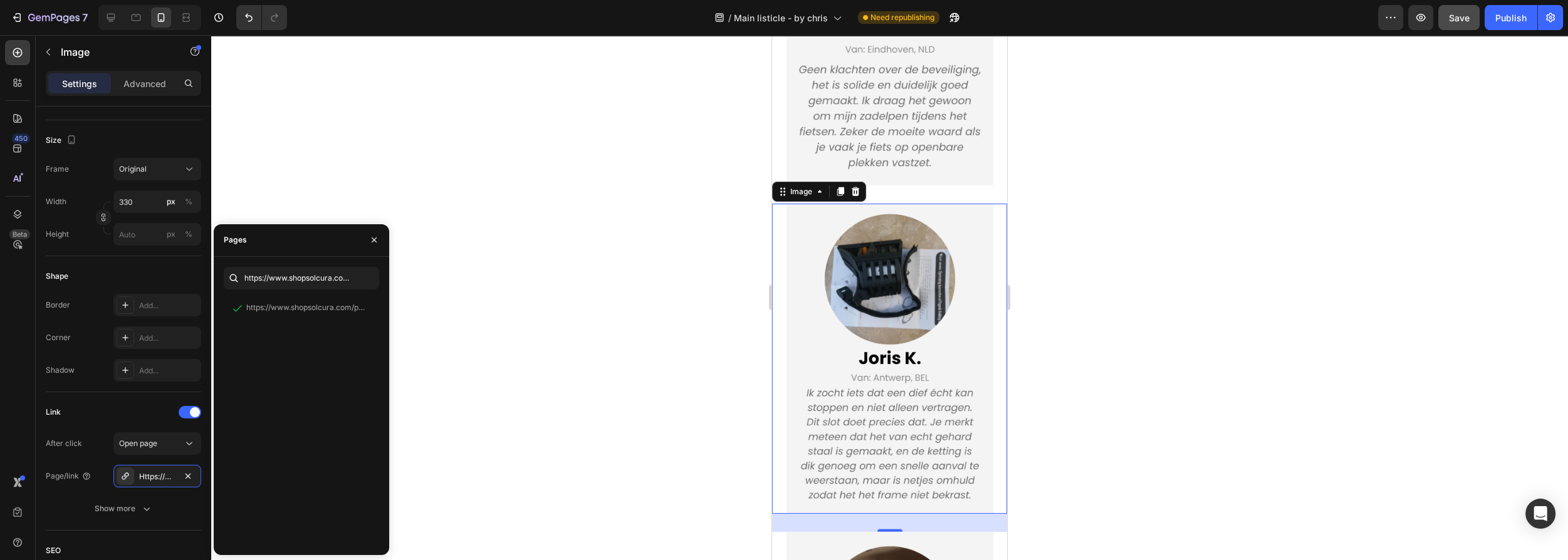 click at bounding box center [890, 358] 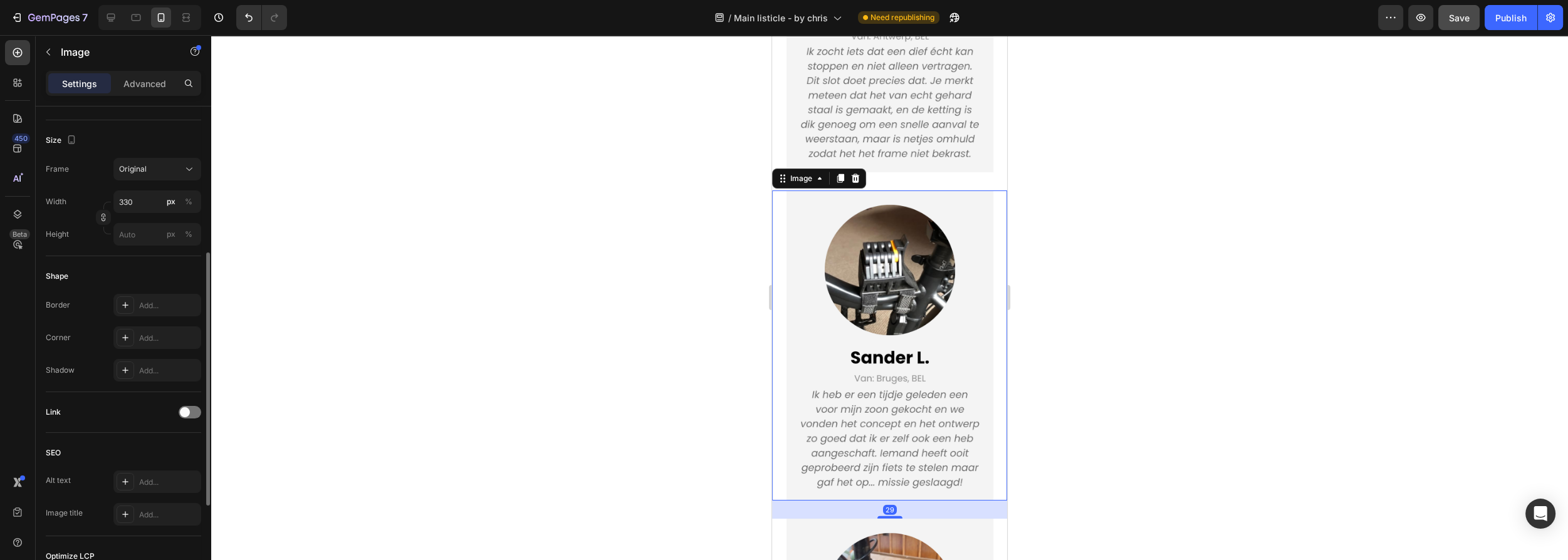 click at bounding box center (890, 345) 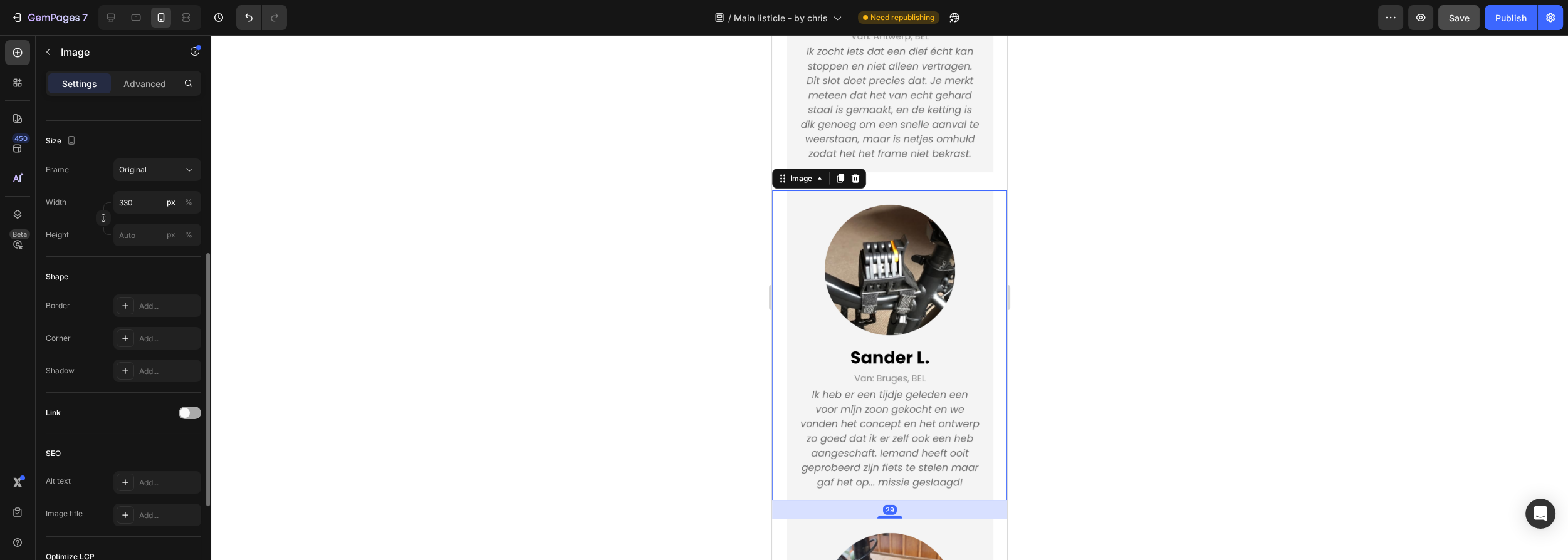 click at bounding box center [190, 413] 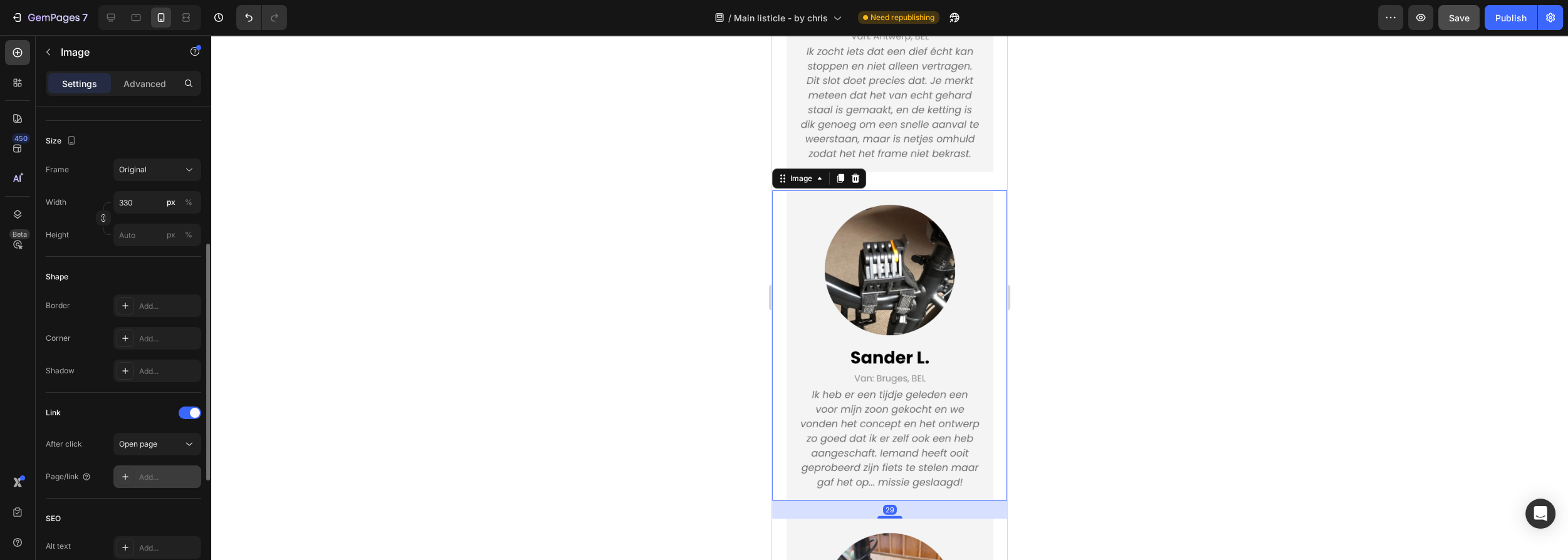 click on "Add..." at bounding box center [169, 477] 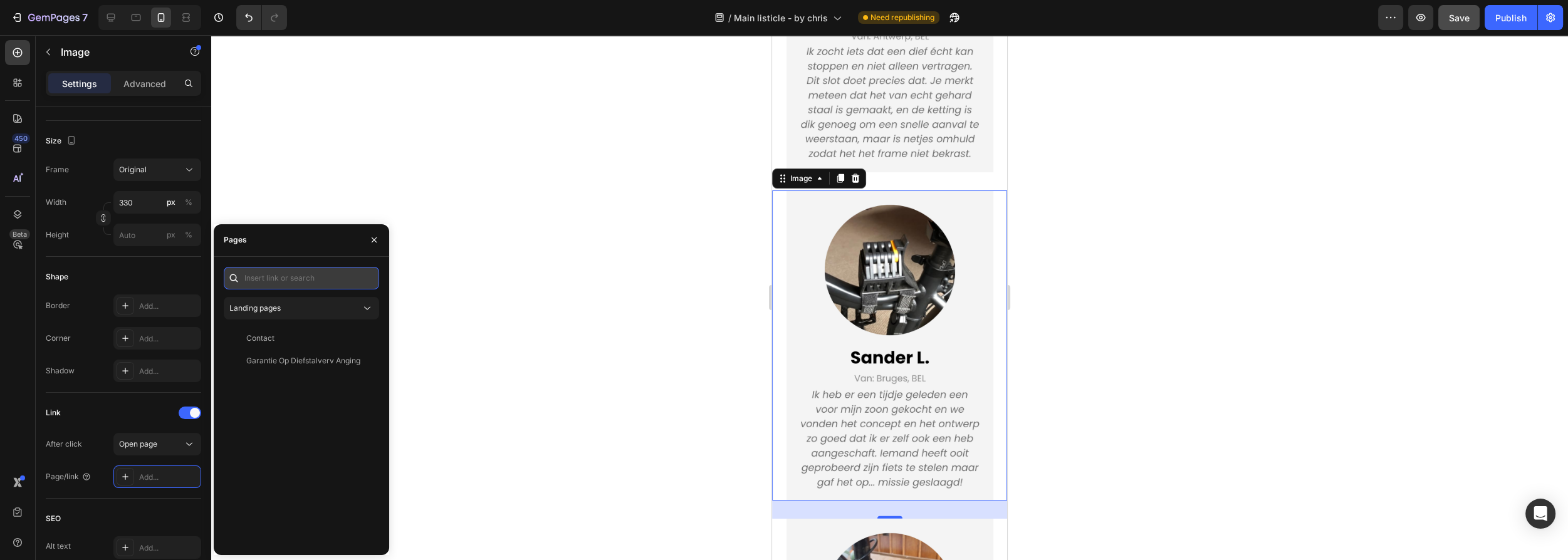 click at bounding box center (301, 278) 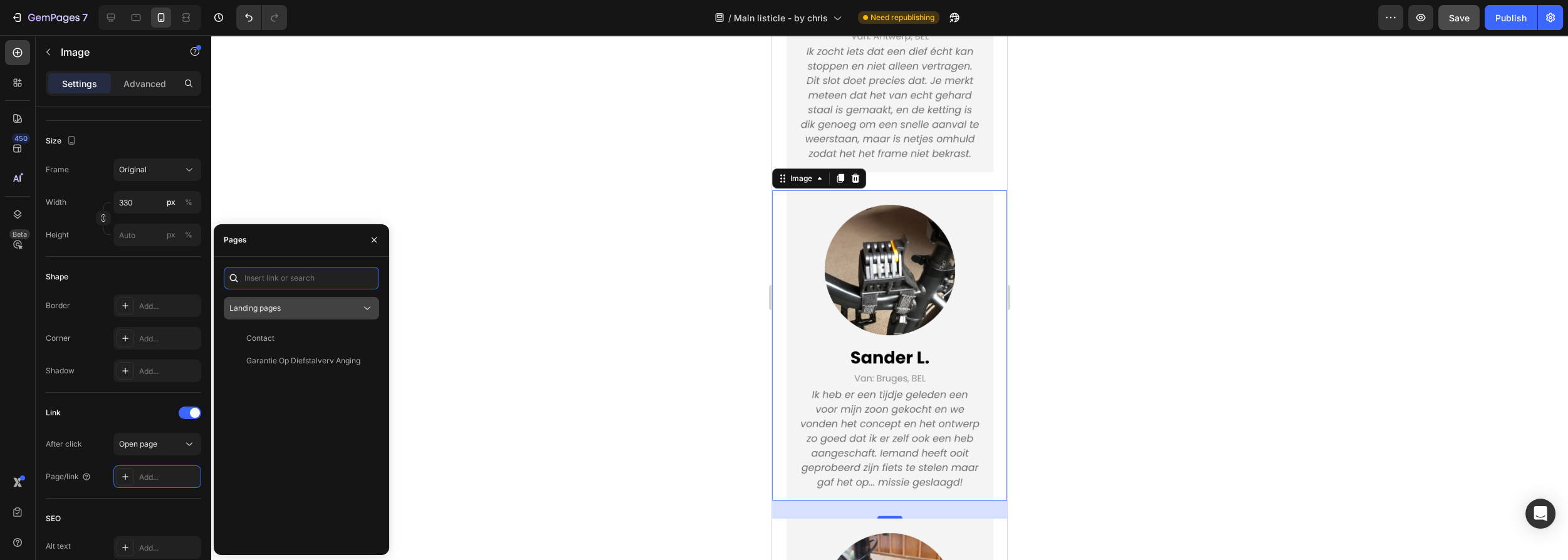 paste on "https://www.shopsolcura.com/product/titanlock-pro" 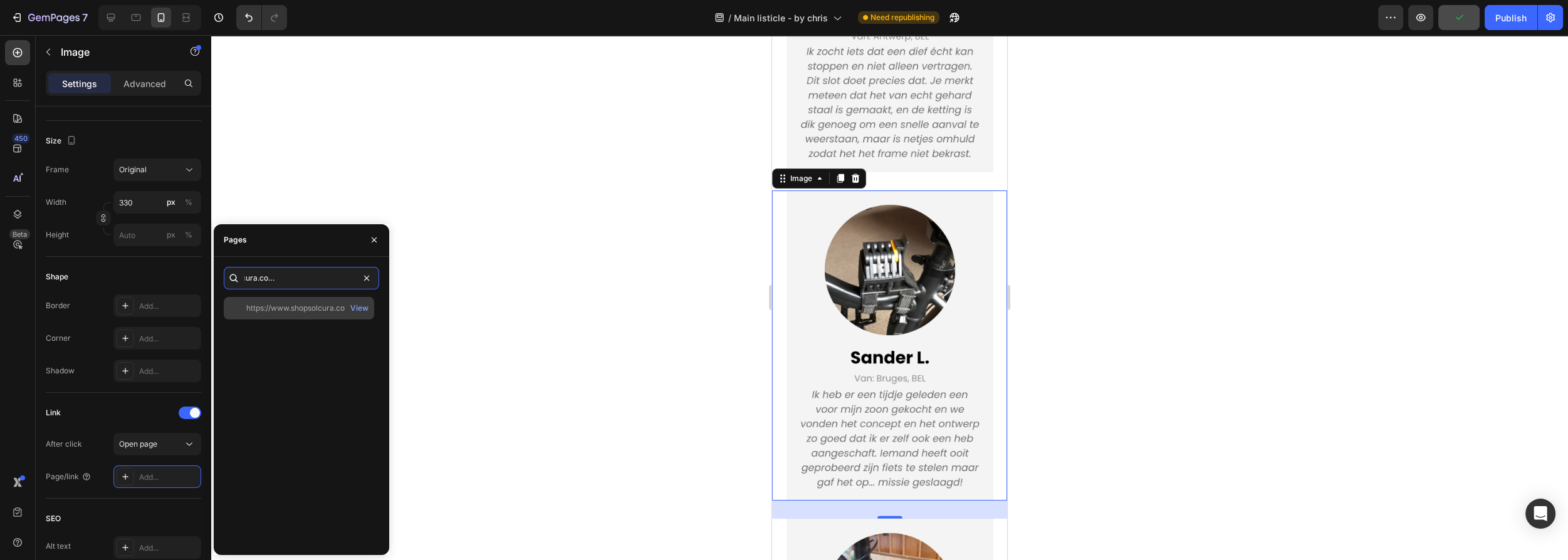type on "https://www.shopsolcura.com/product/titanlock-pro" 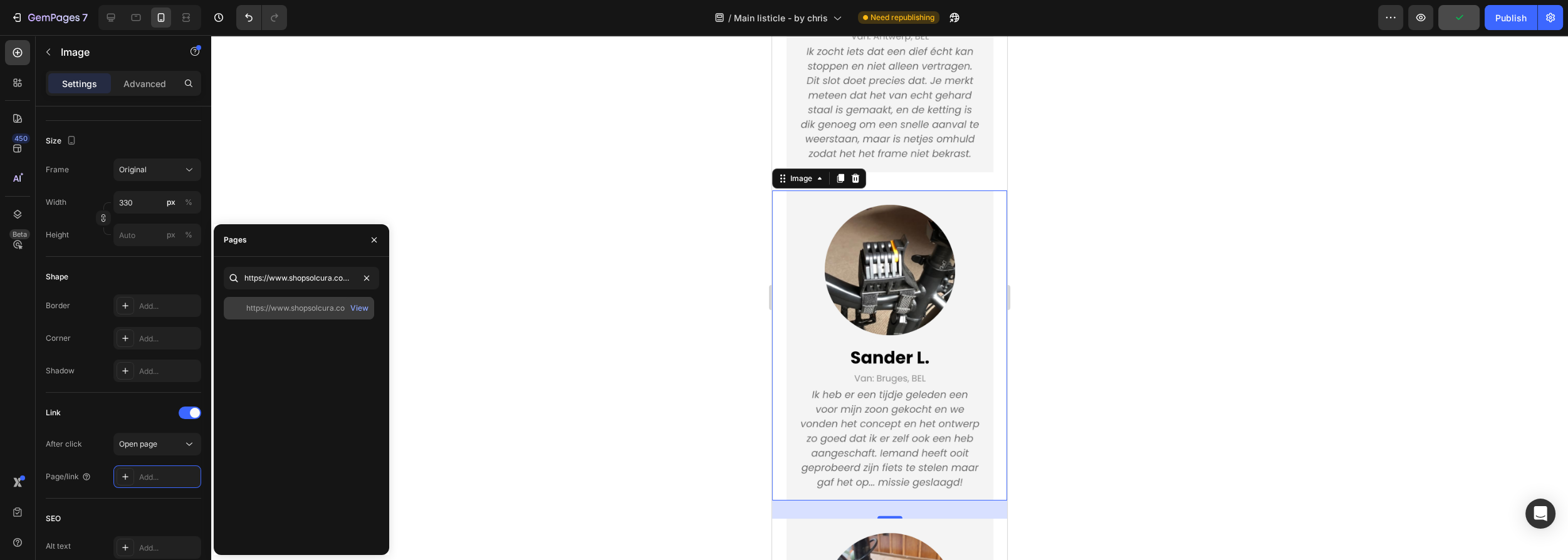 click on "https://www.shopsolcura.com/product/titanlock-pro" 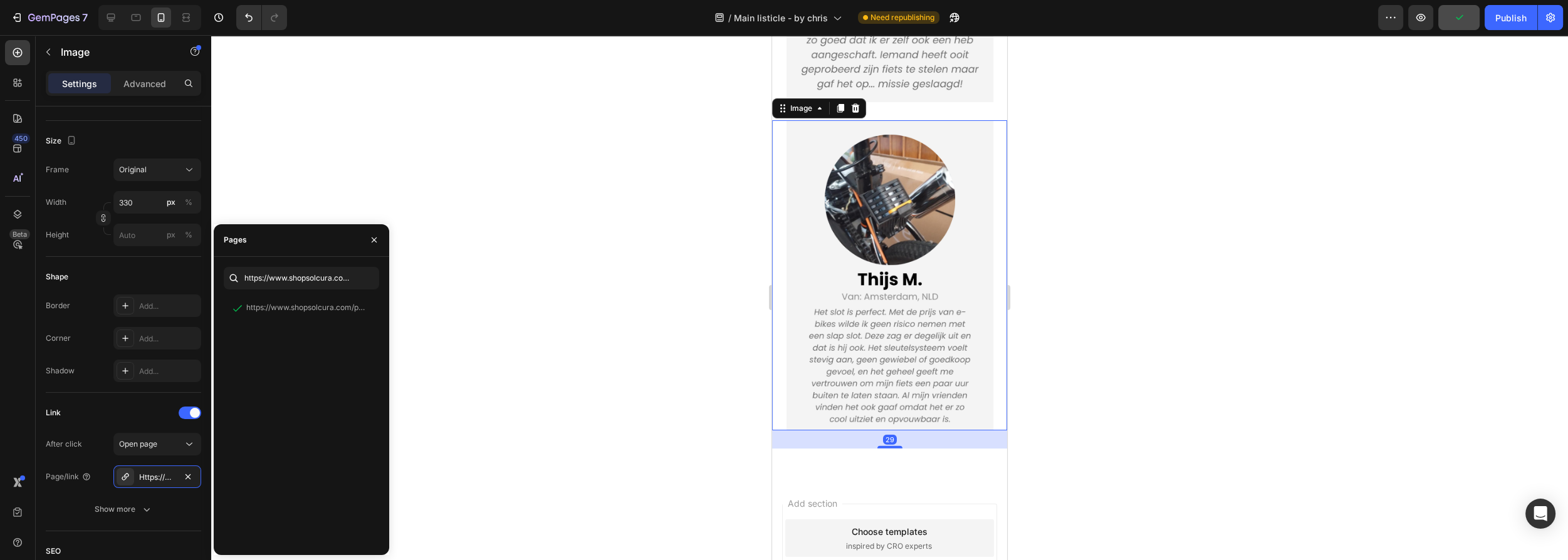 drag, startPoint x: 882, startPoint y: 318, endPoint x: 1453, endPoint y: 371, distance: 573.45444 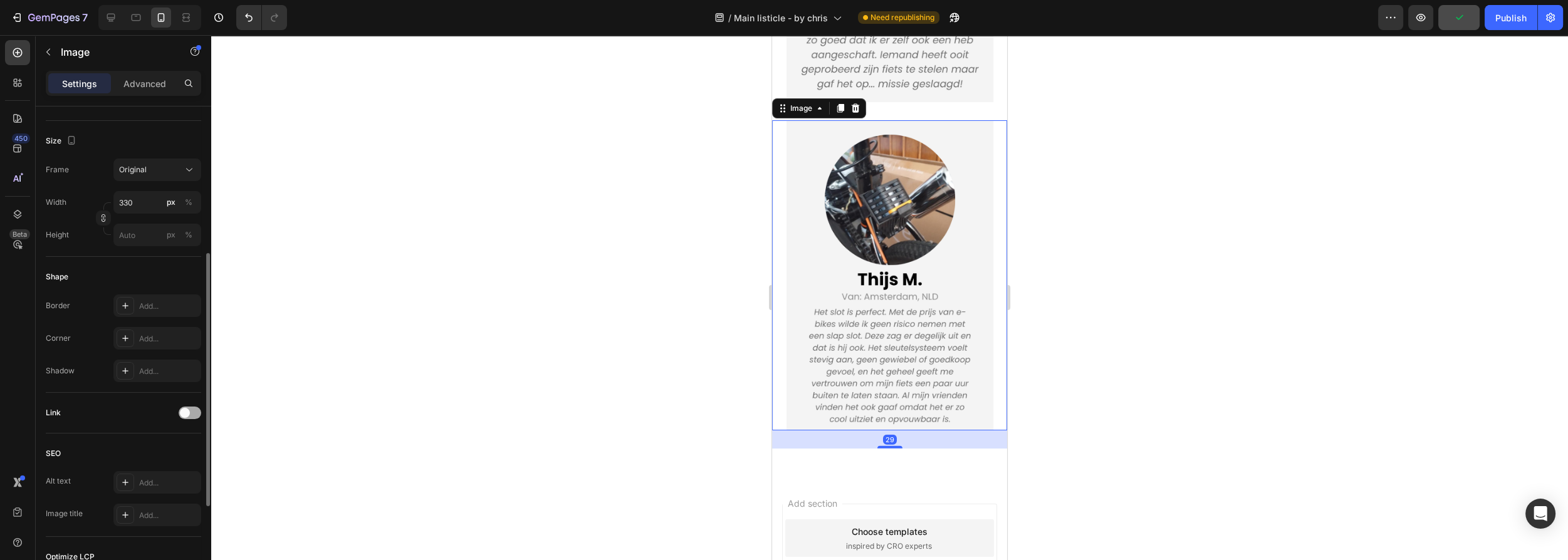 click at bounding box center [190, 413] 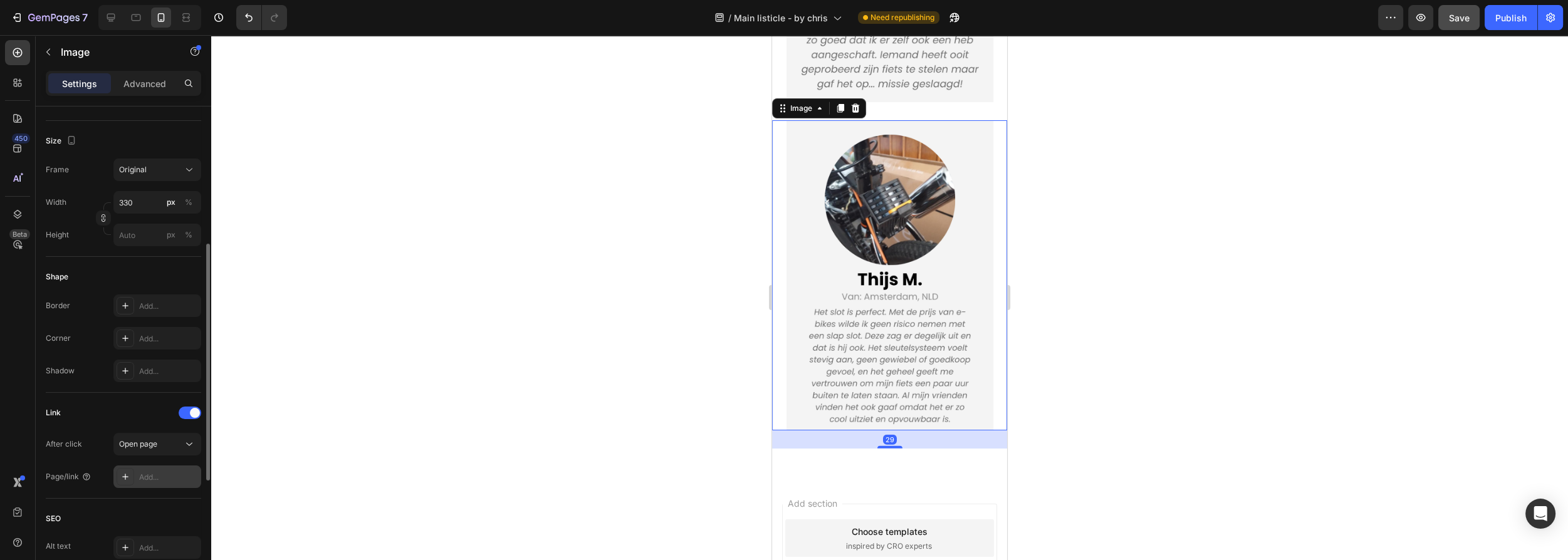 click on "Add..." at bounding box center (169, 477) 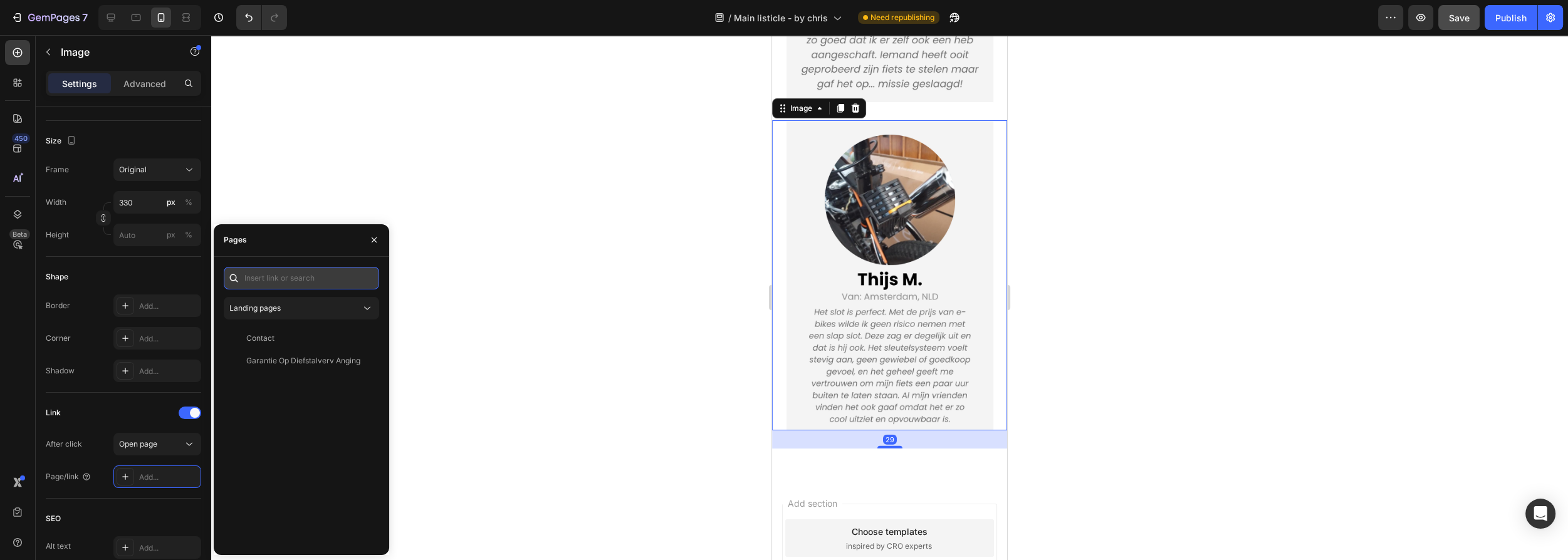 click at bounding box center [301, 278] 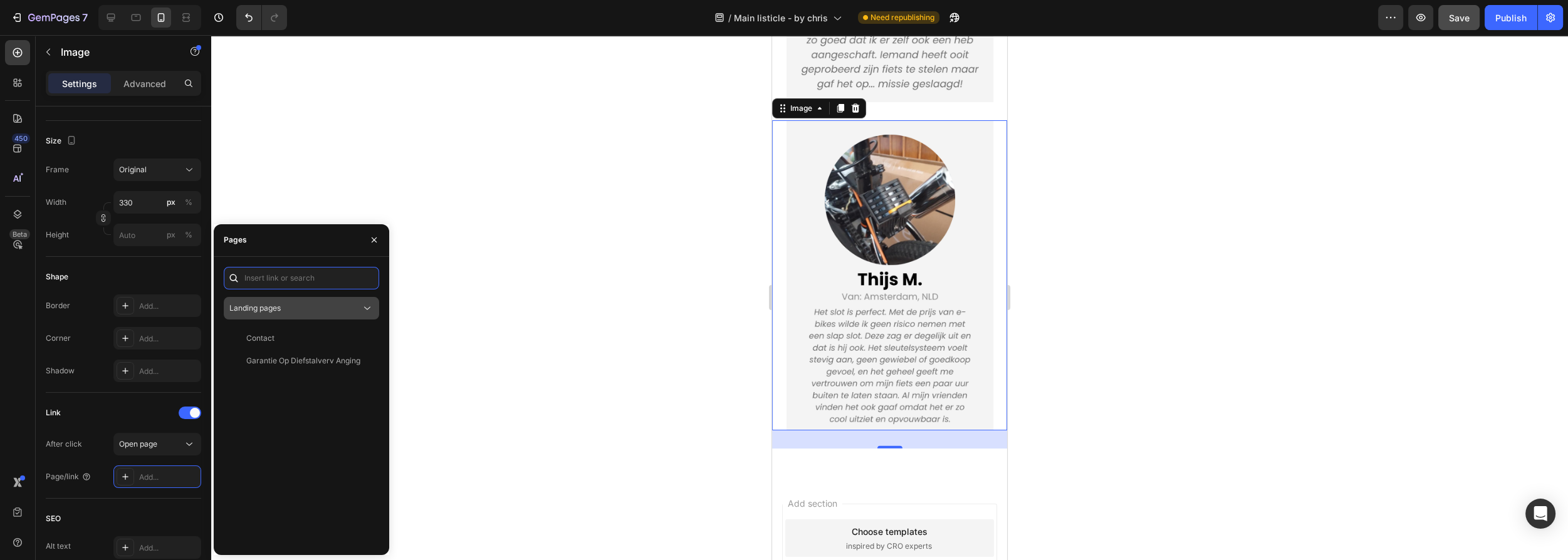 paste on "https://www.shopsolcura.com/product/titanlock-pro" 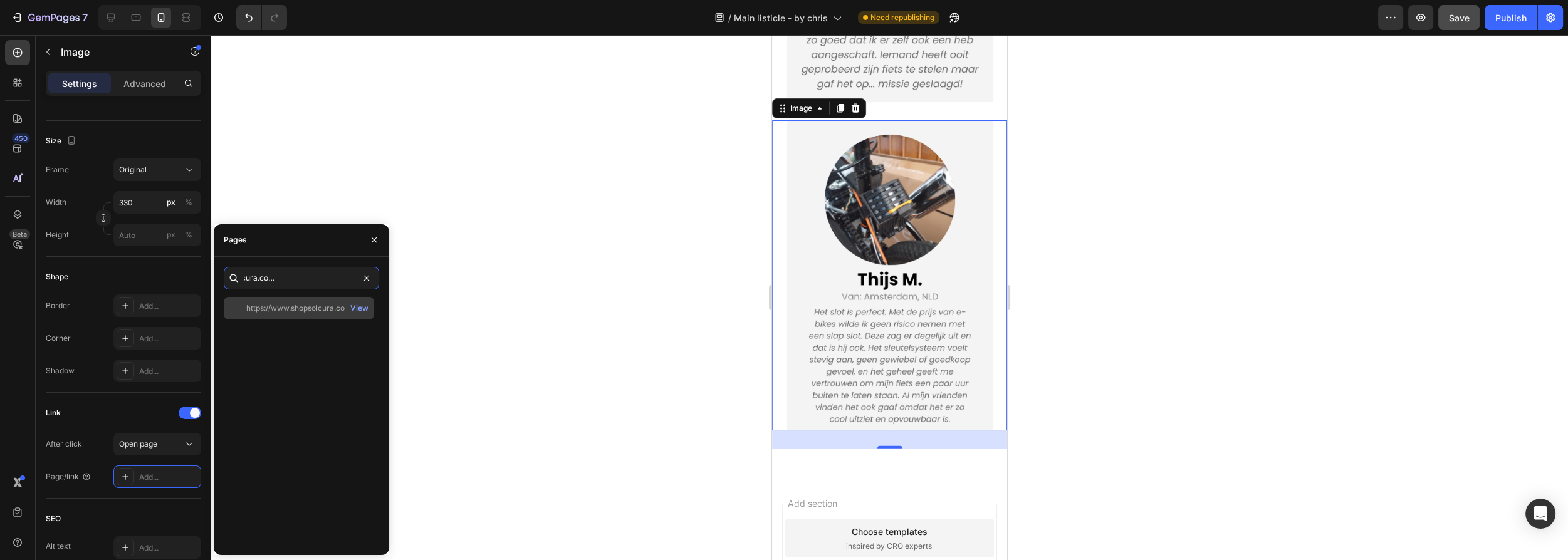 type on "https://www.shopsolcura.com/product/titanlock-pro" 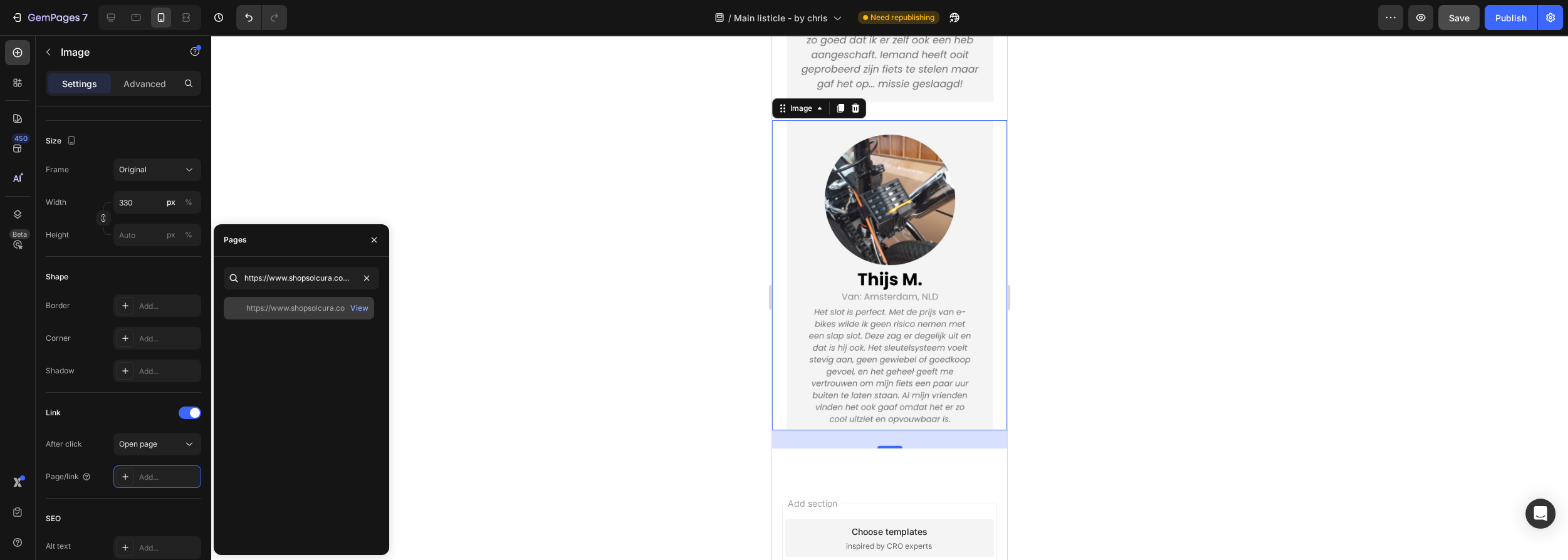 click on "https://www.shopsolcura.com/product/titanlock-pro" 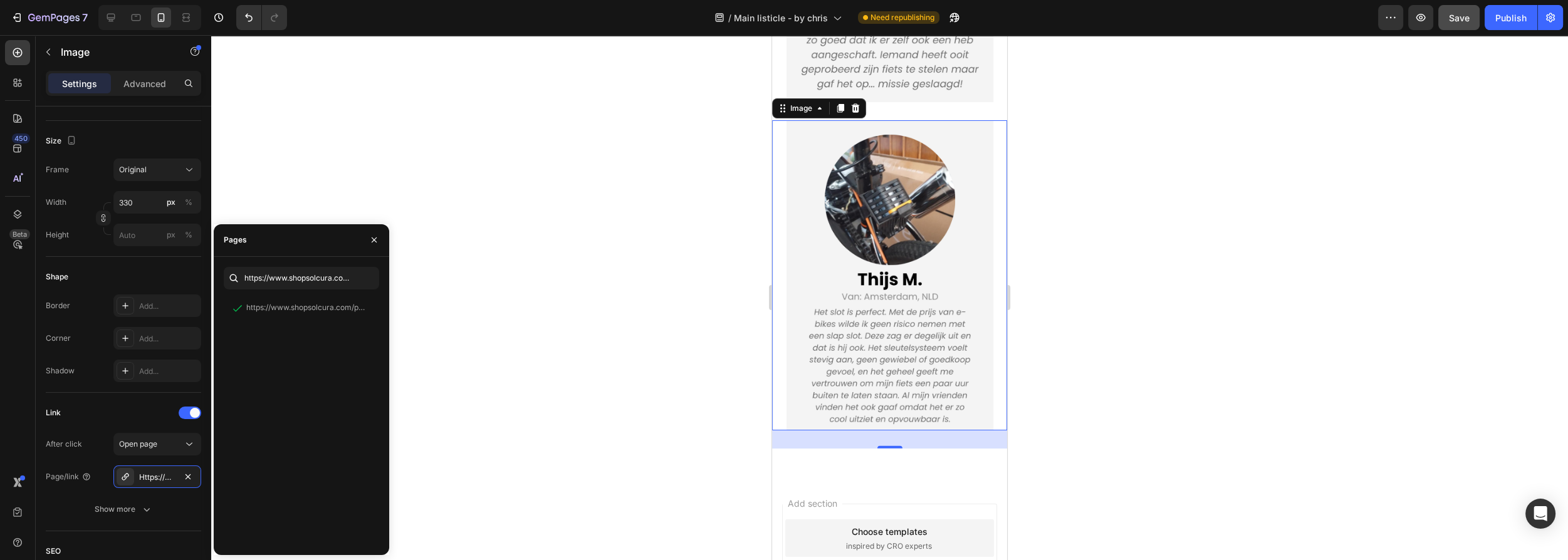 click at bounding box center (890, 275) 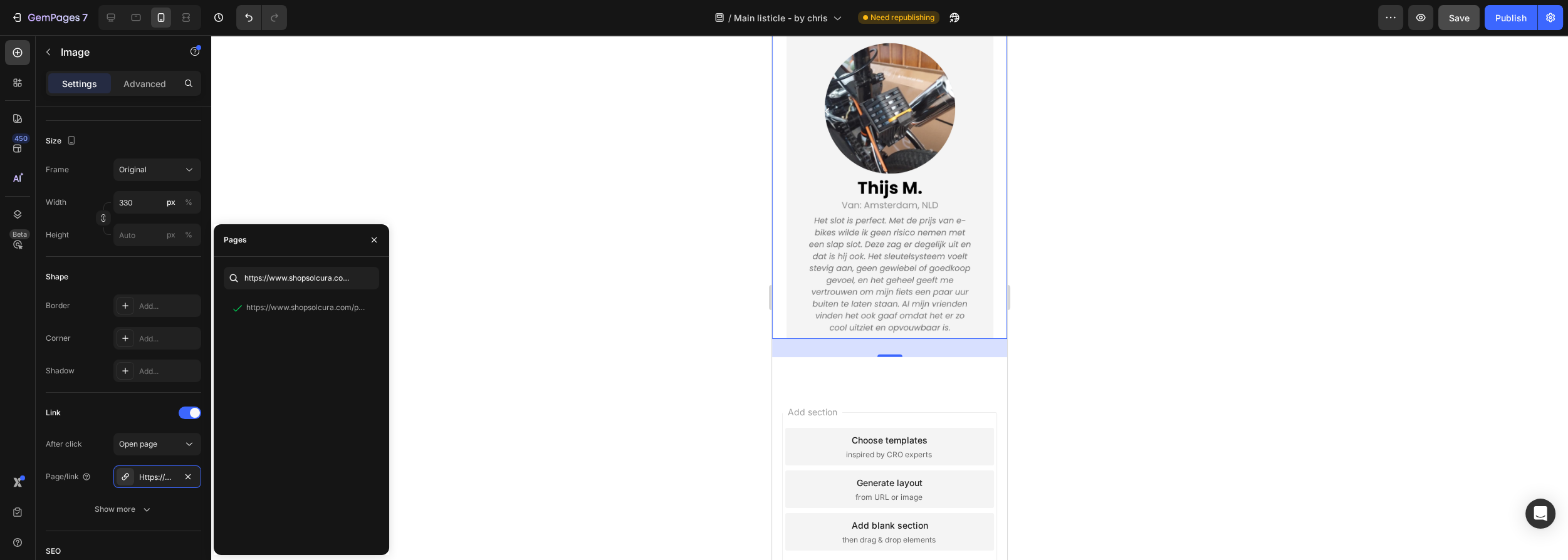 click on "29" at bounding box center (889, 348) 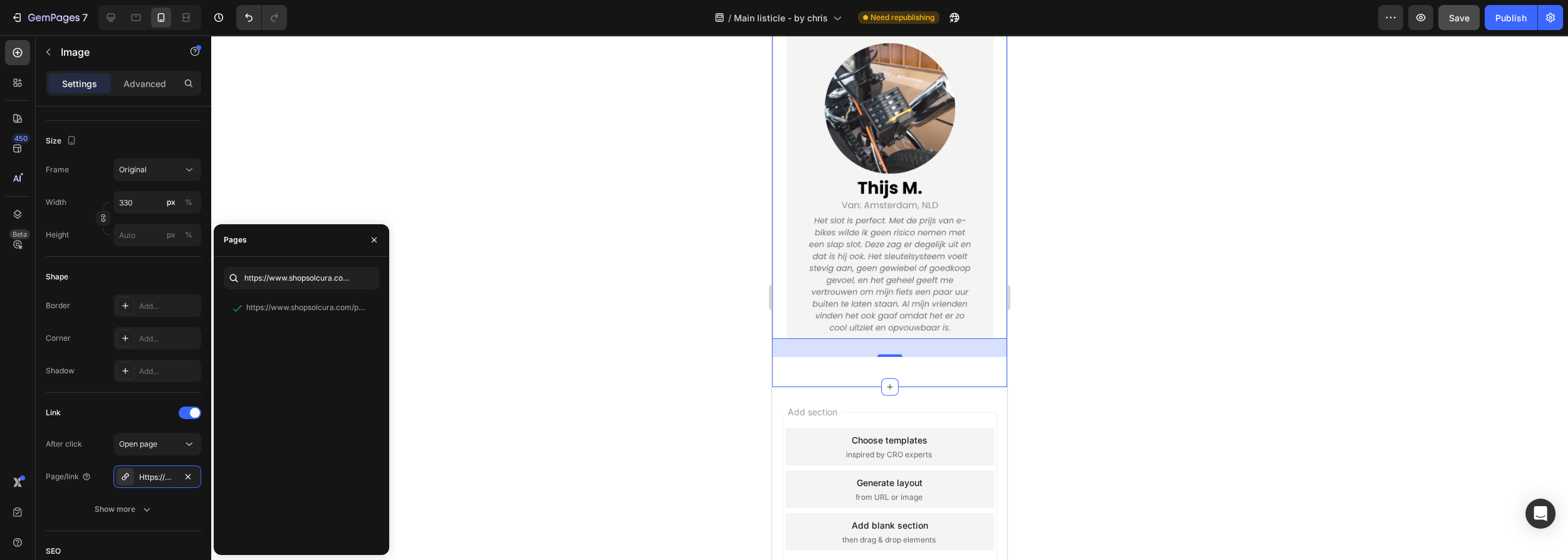 click on "WAT ANDERE FIETSERS ZEGGEN:   Heading                Title Line Image Image Image Image Image   29 Row" at bounding box center [889, -490] 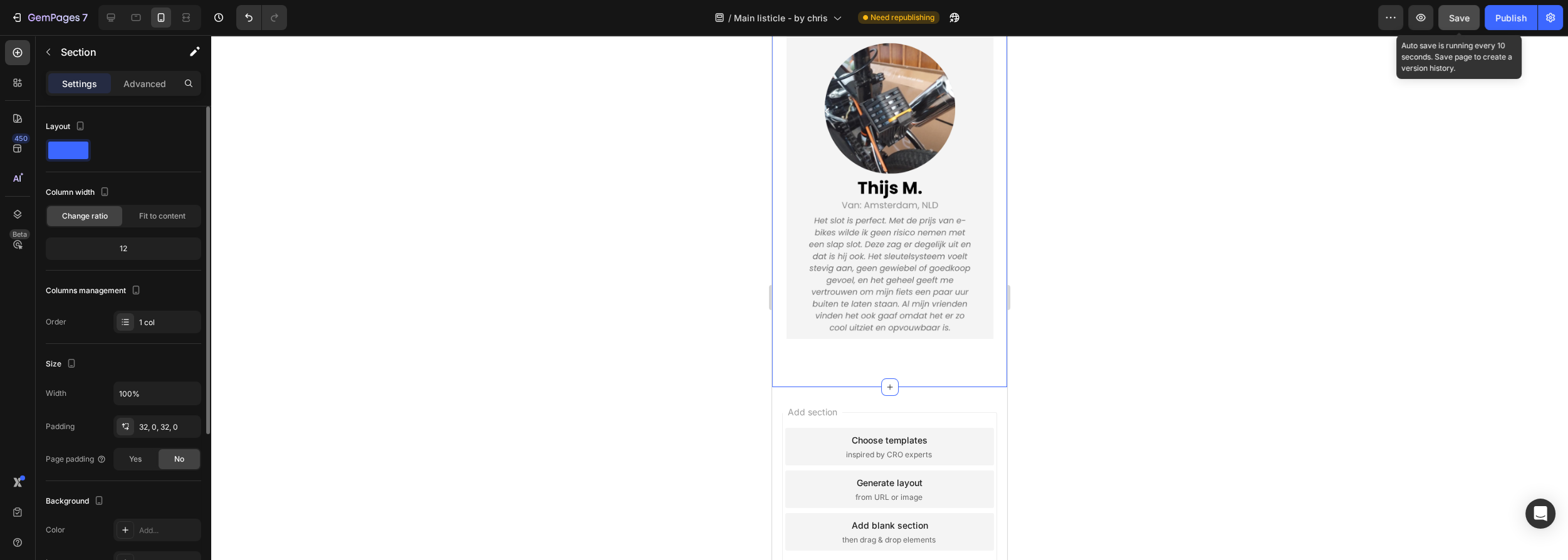 click on "Save" at bounding box center (1459, 18) 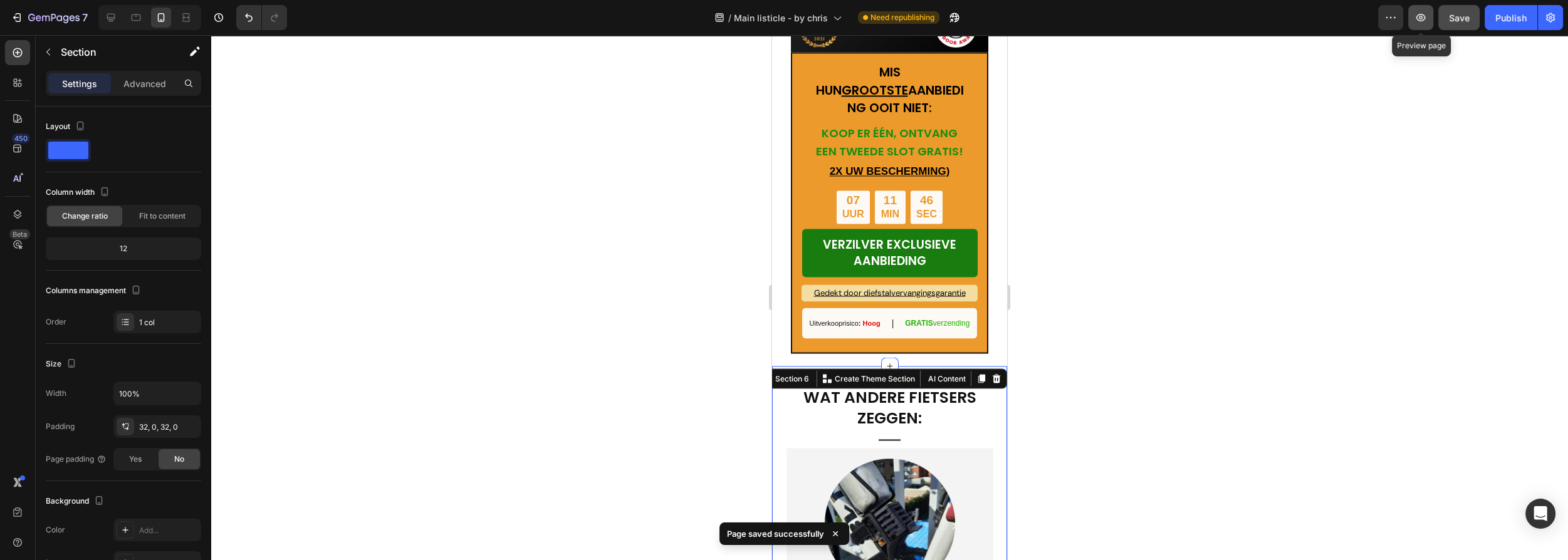 click 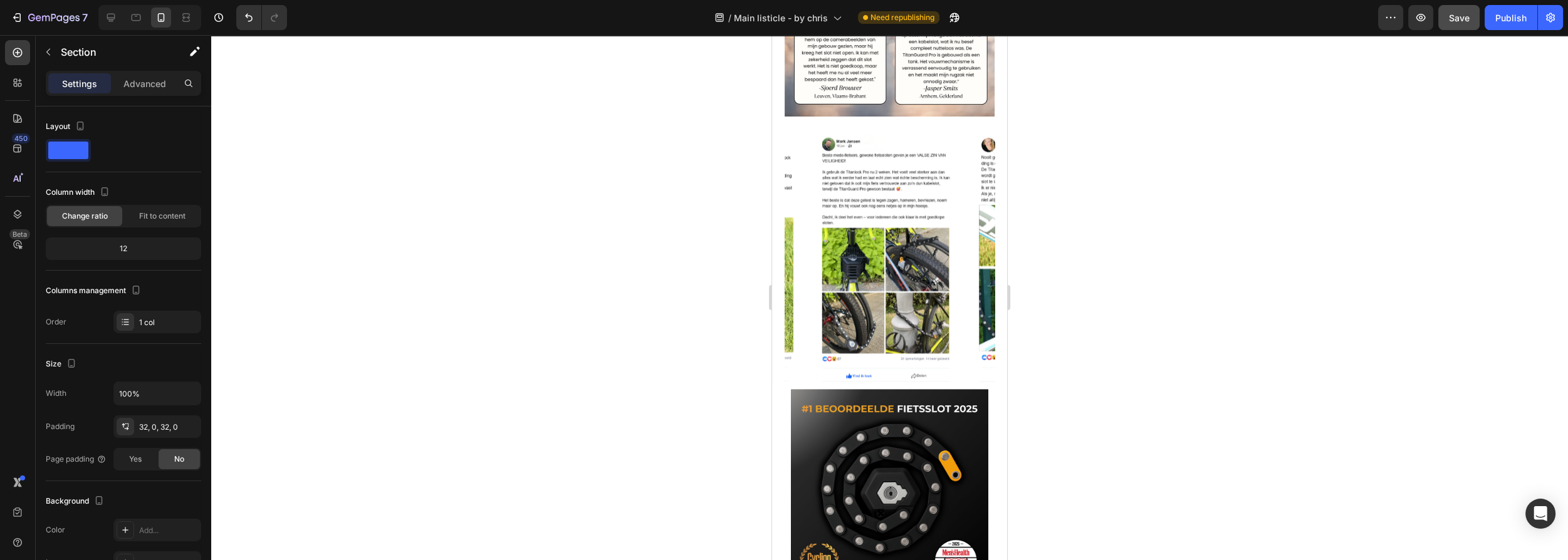 scroll, scrollTop: 3508, scrollLeft: 0, axis: vertical 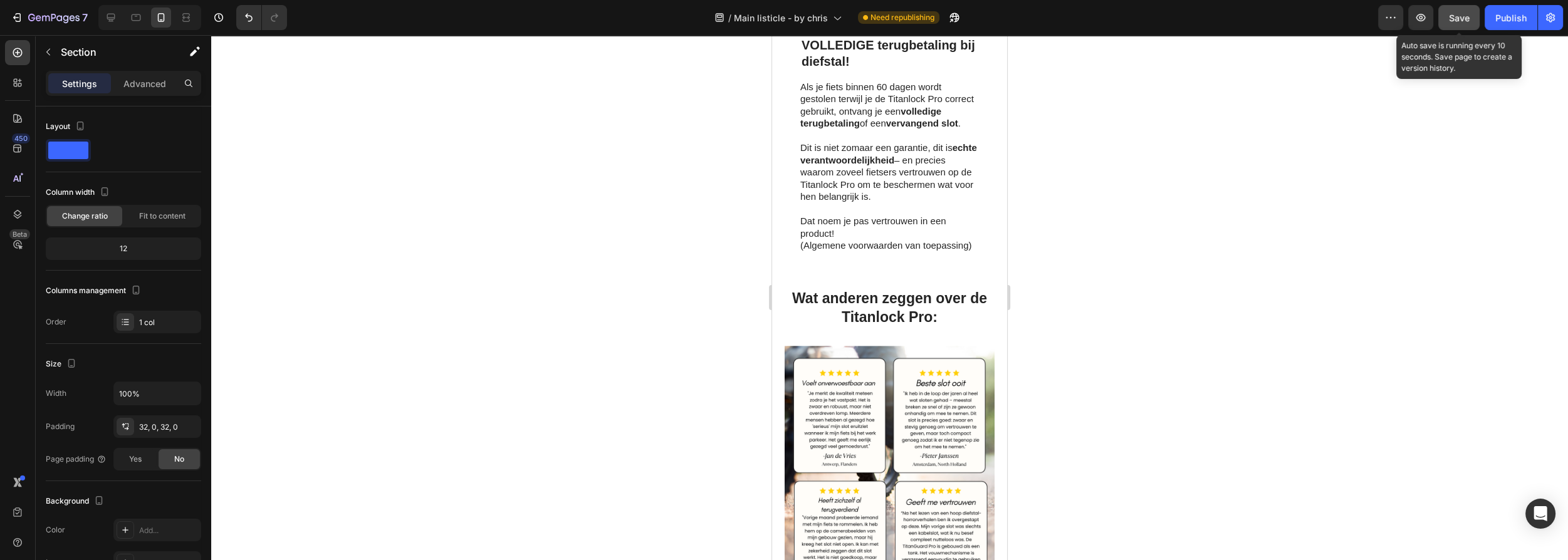 click on "Save" at bounding box center [1459, 18] 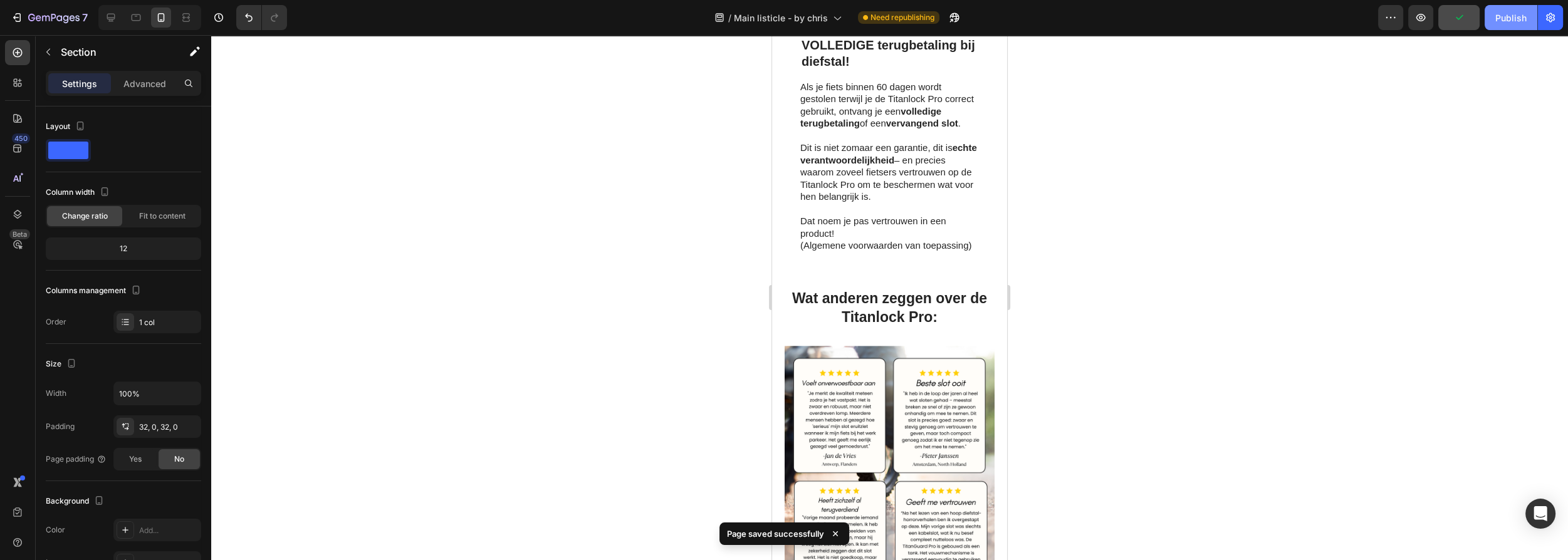 click on "Publish" 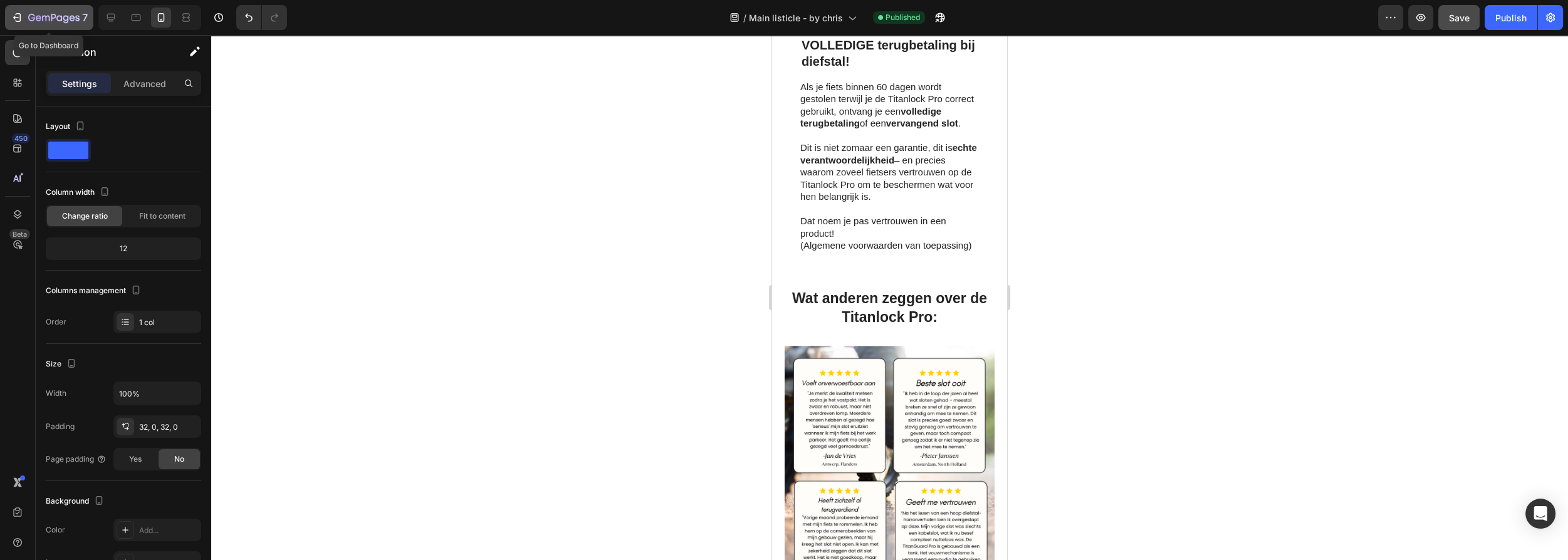 click on "7" at bounding box center (49, 18) 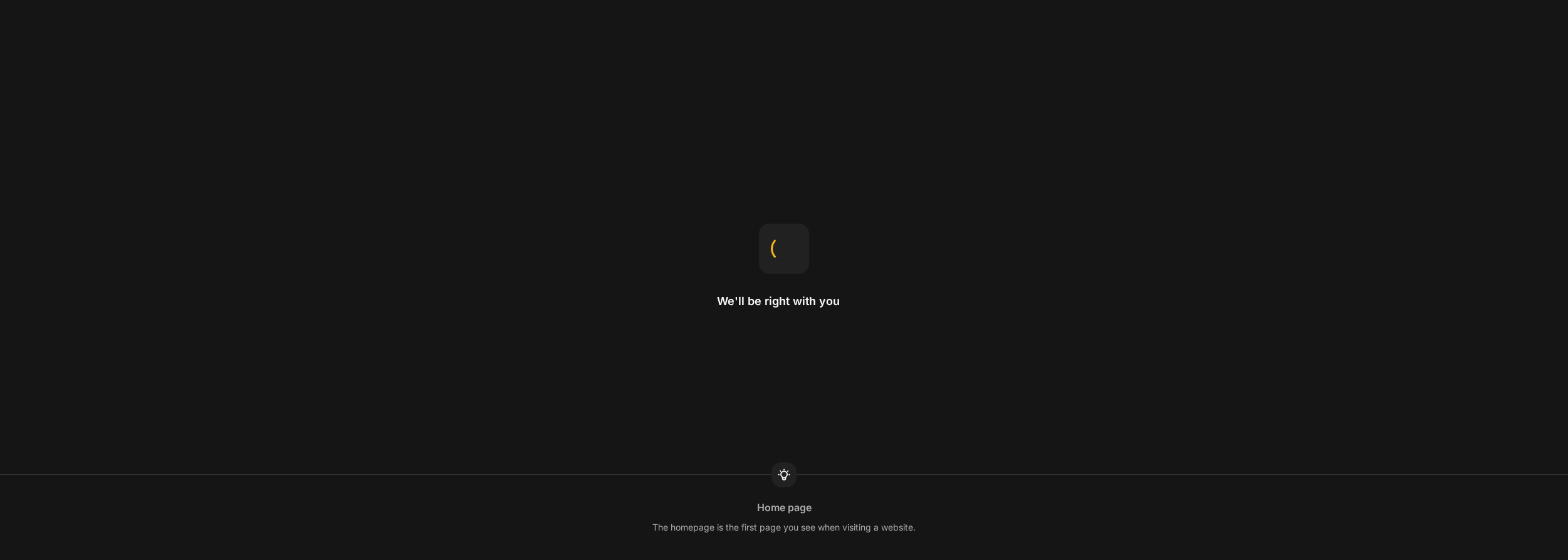 scroll, scrollTop: 0, scrollLeft: 0, axis: both 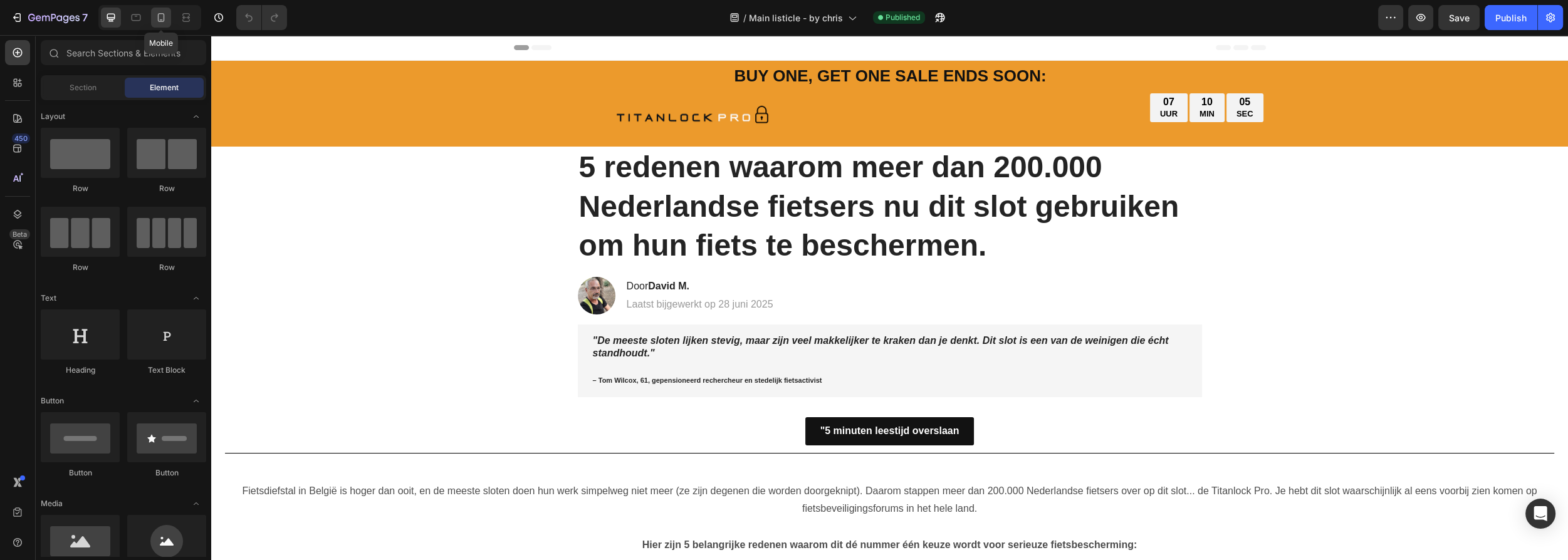 click 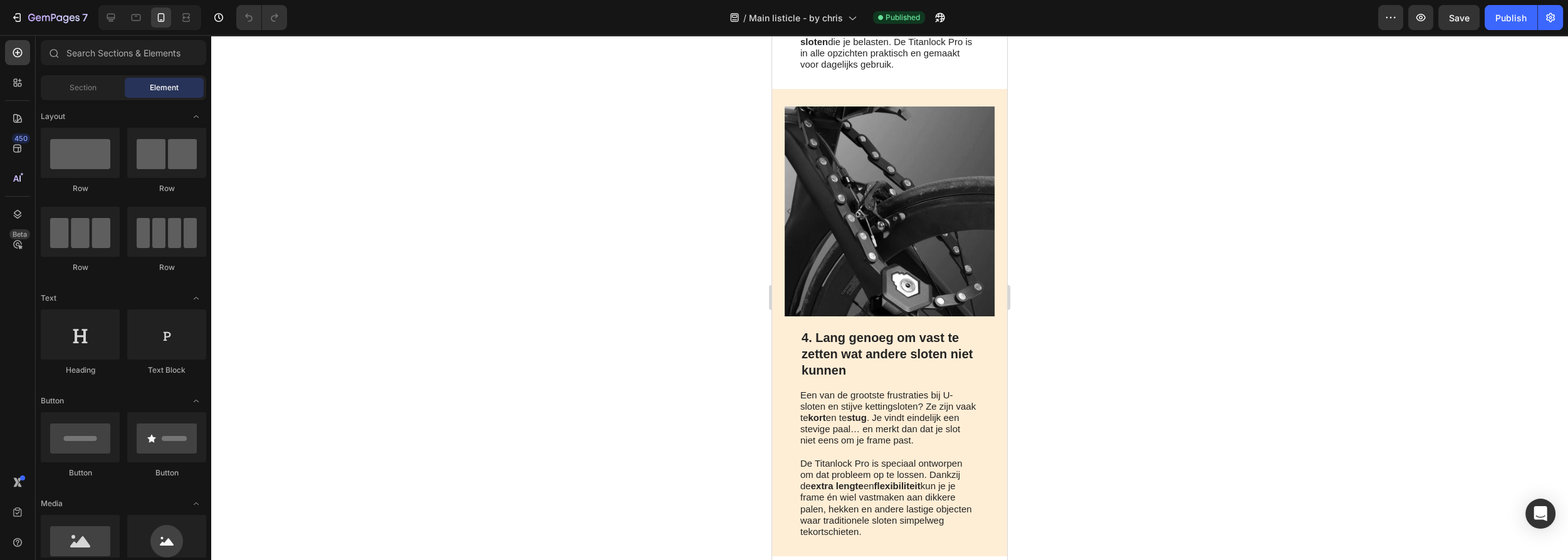 scroll, scrollTop: 2231, scrollLeft: 0, axis: vertical 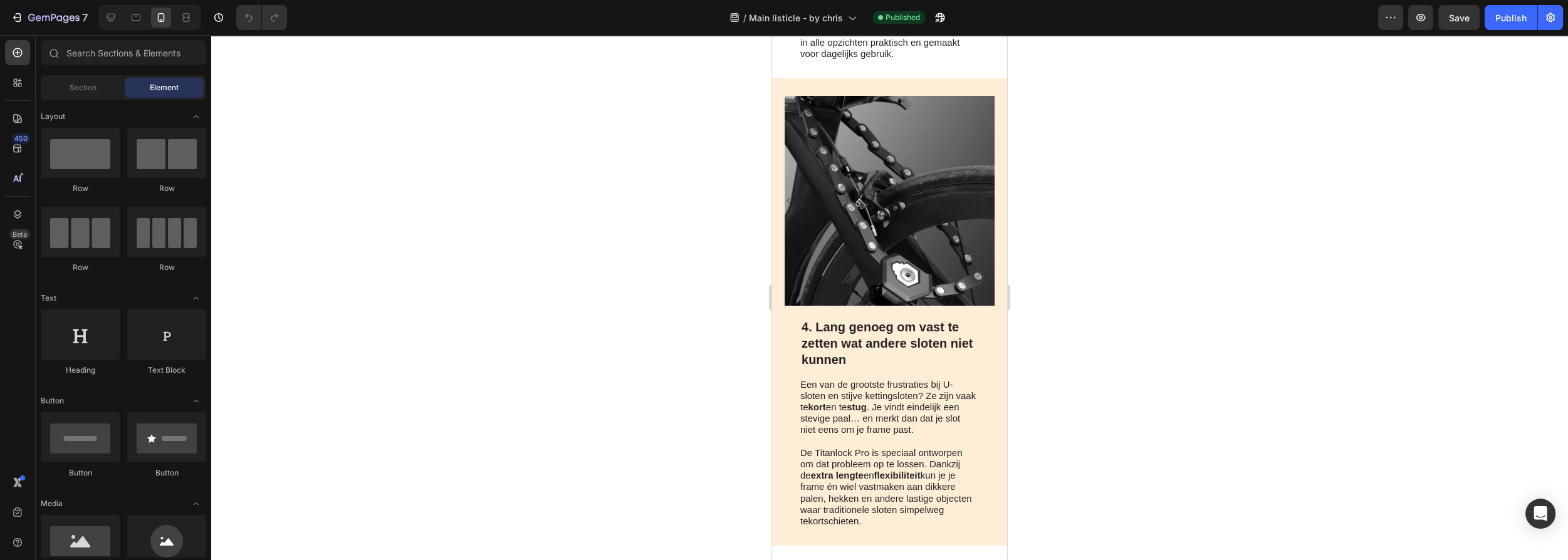 drag, startPoint x: 1000, startPoint y: 94, endPoint x: 1782, endPoint y: 392, distance: 836.856 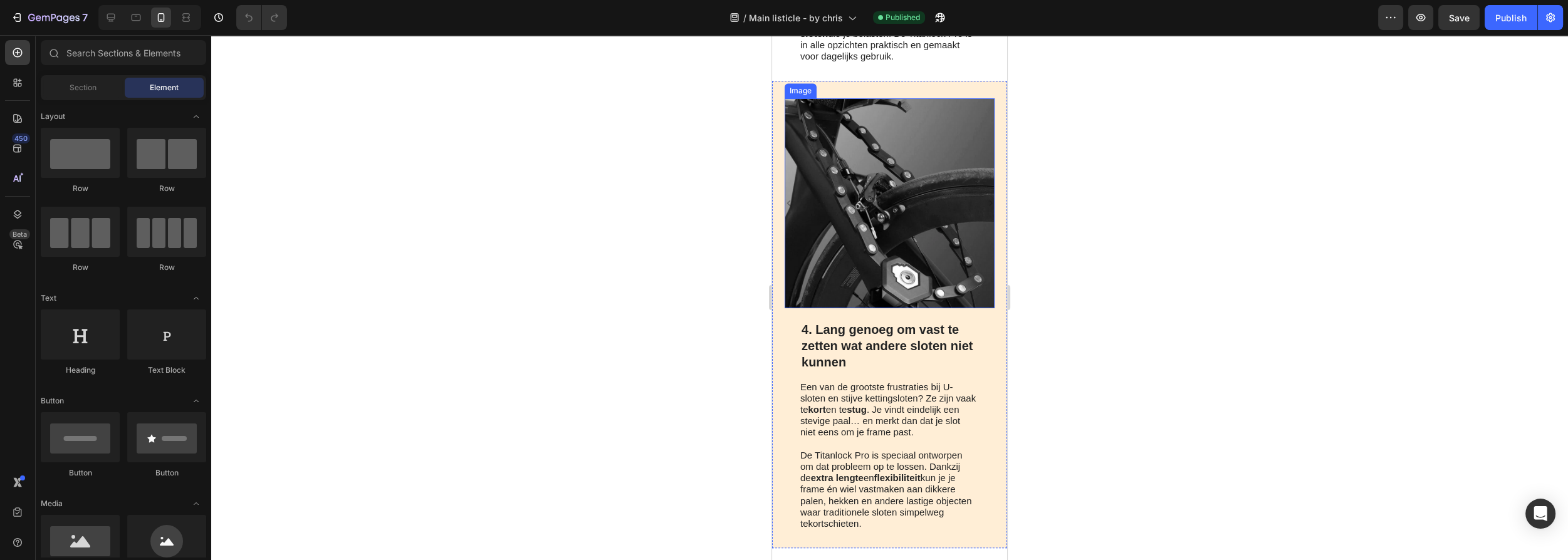 click at bounding box center [889, 203] 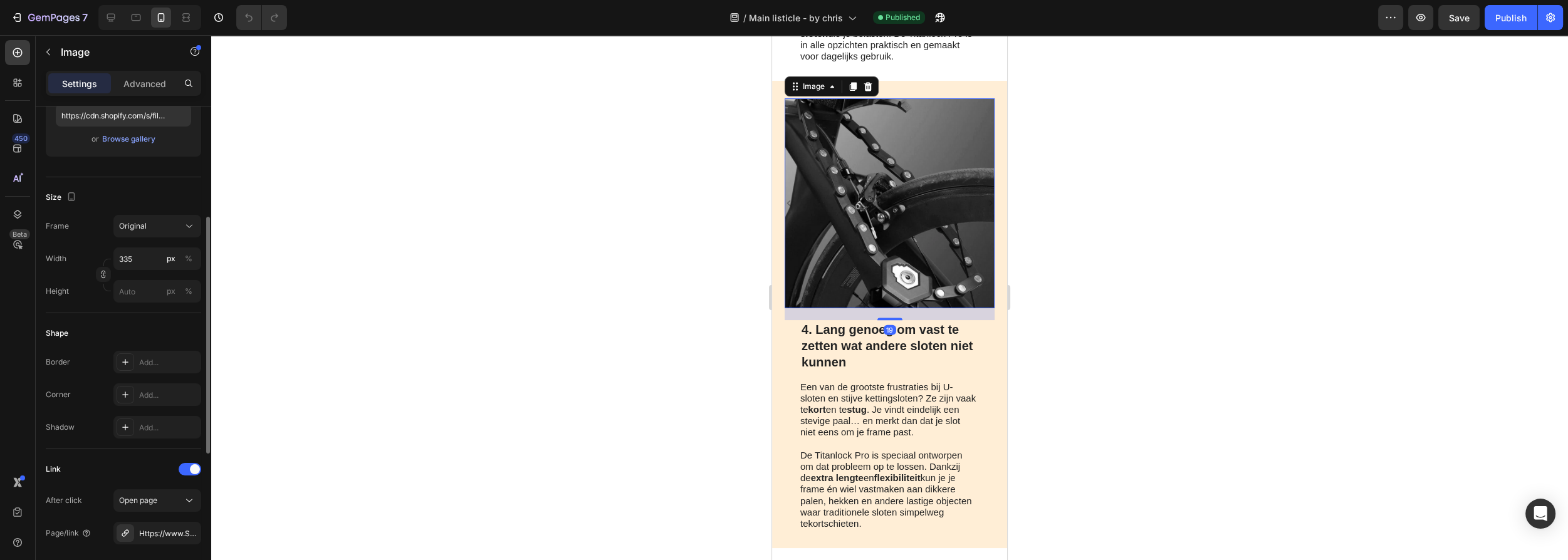 scroll, scrollTop: 284, scrollLeft: 0, axis: vertical 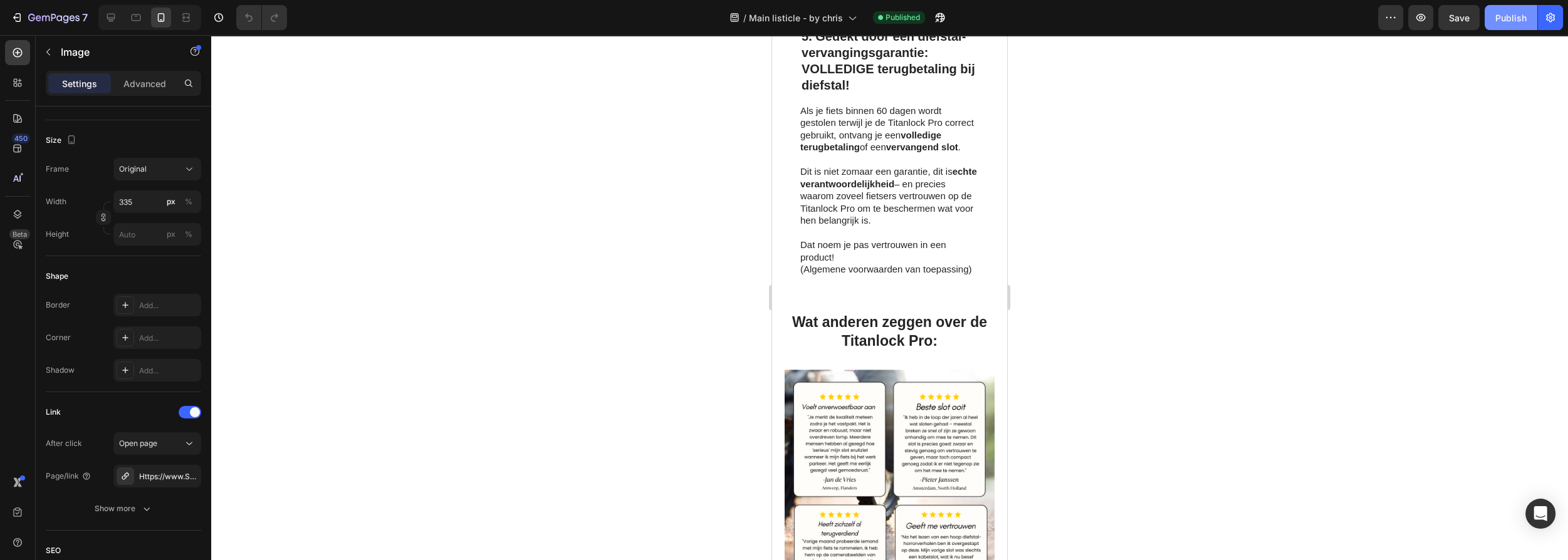 click on "Publish" at bounding box center (1511, 18) 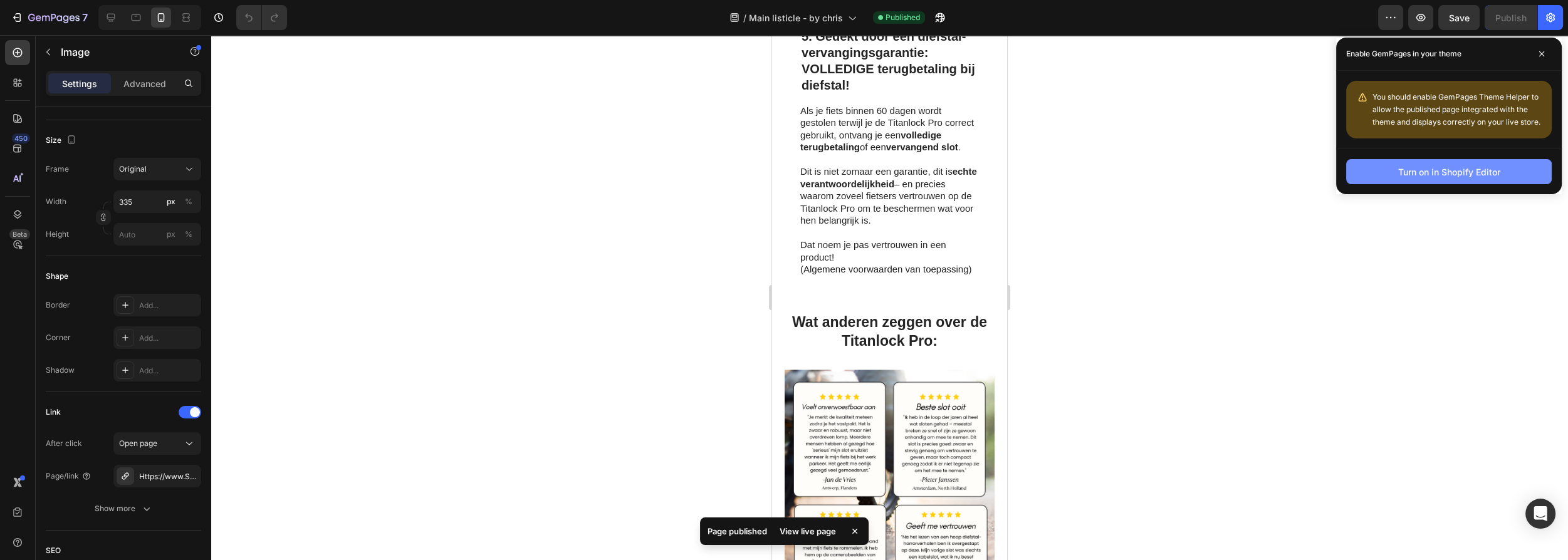 click on "Turn on in Shopify Editor" at bounding box center [1449, 172] 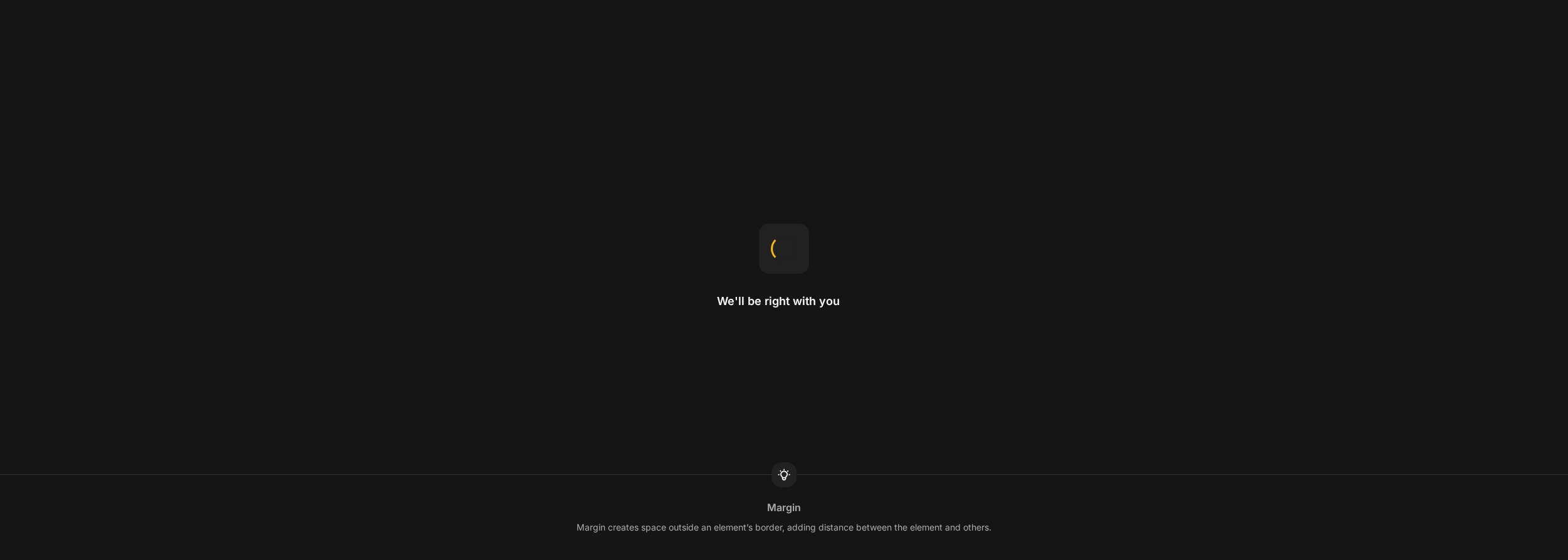 scroll, scrollTop: 0, scrollLeft: 0, axis: both 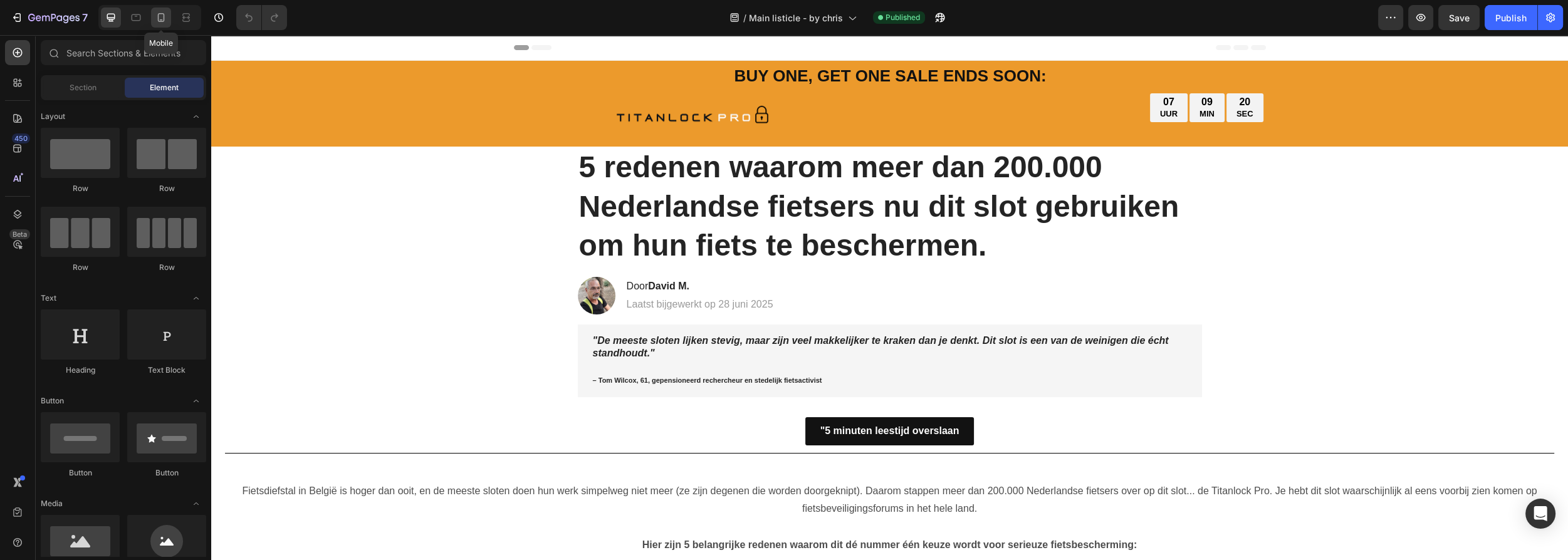 click 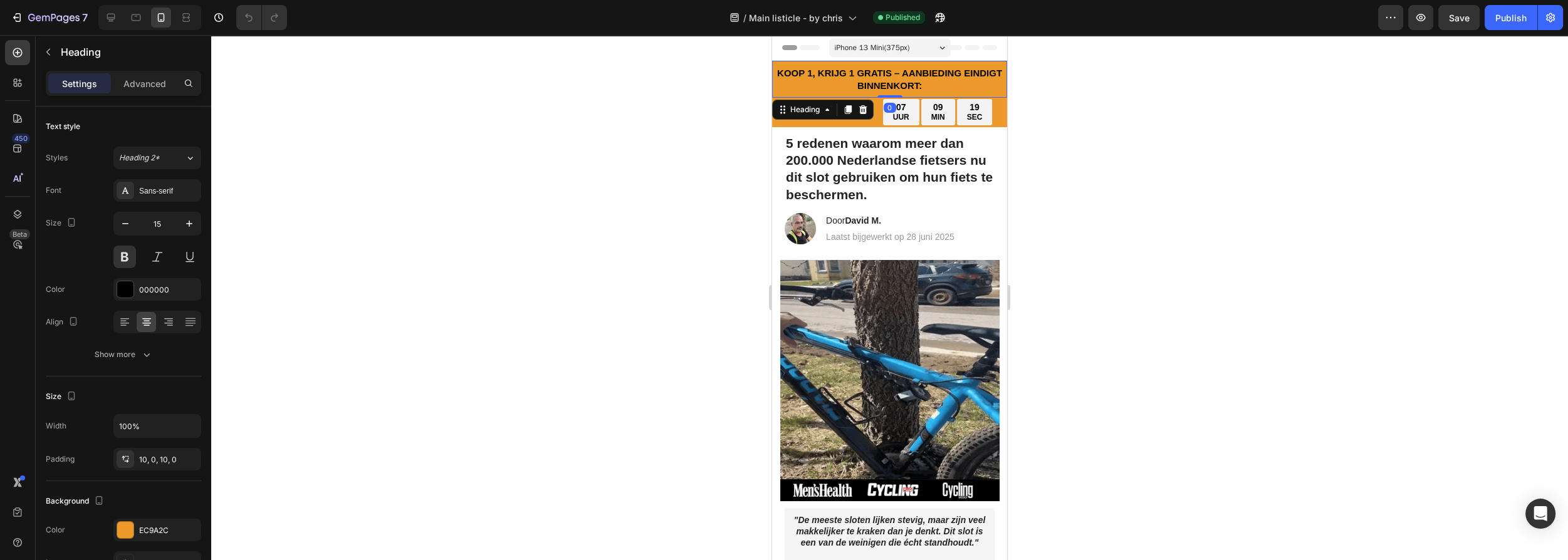 click on "KOOP 1, KRIJG 1 GRATIS – AANBIEDING EINDIGT BINNENKORT:" at bounding box center (889, 79) 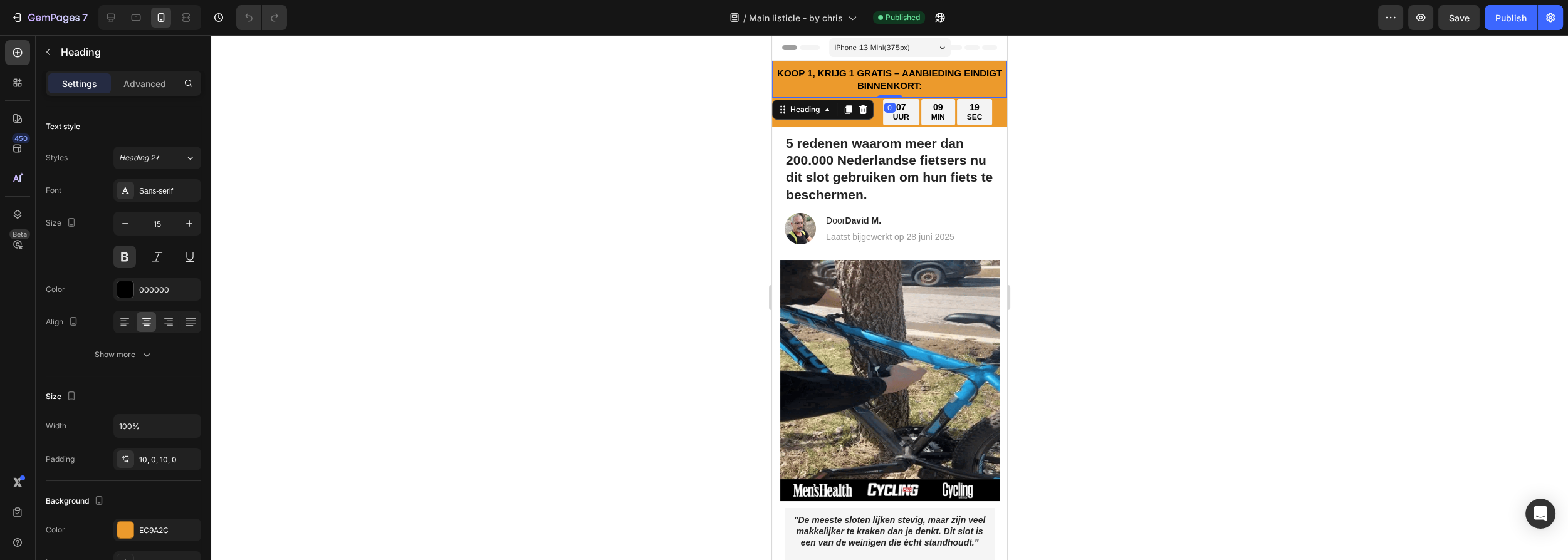 click on "KOOP 1, KRIJG 1 GRATIS – AANBIEDING EINDIGT BINNENKORT:" at bounding box center (889, 79) 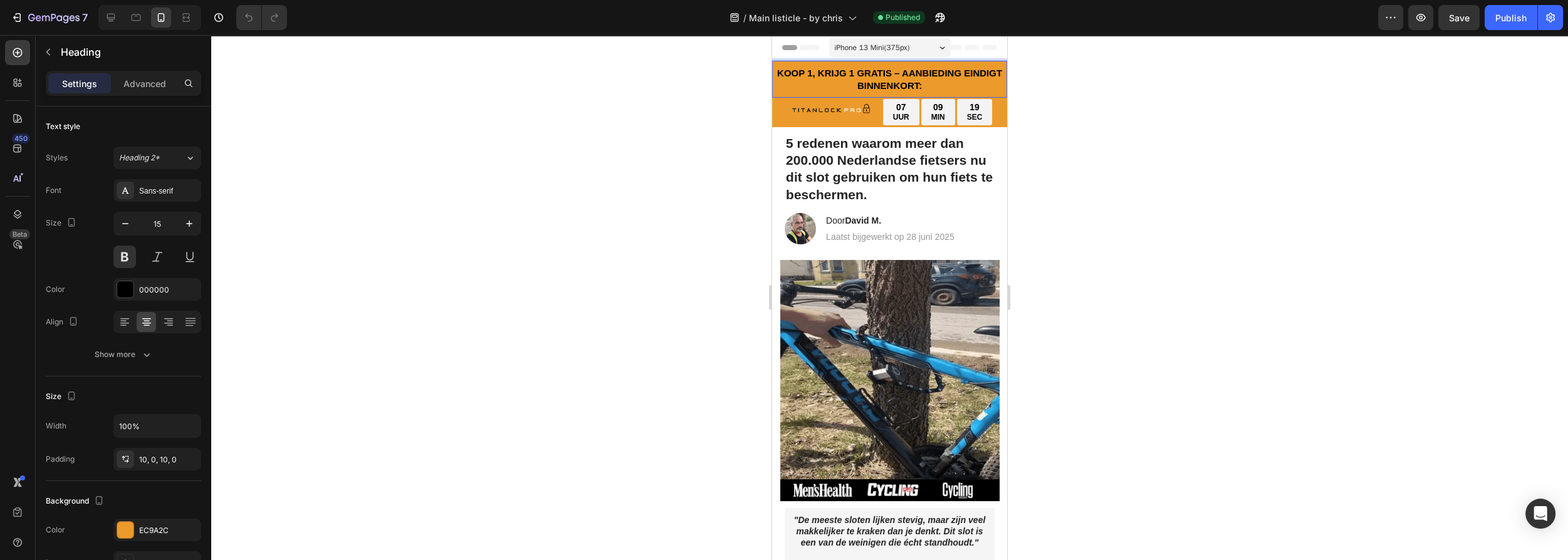 drag, startPoint x: 885, startPoint y: 78, endPoint x: 1427, endPoint y: 103, distance: 542.5763 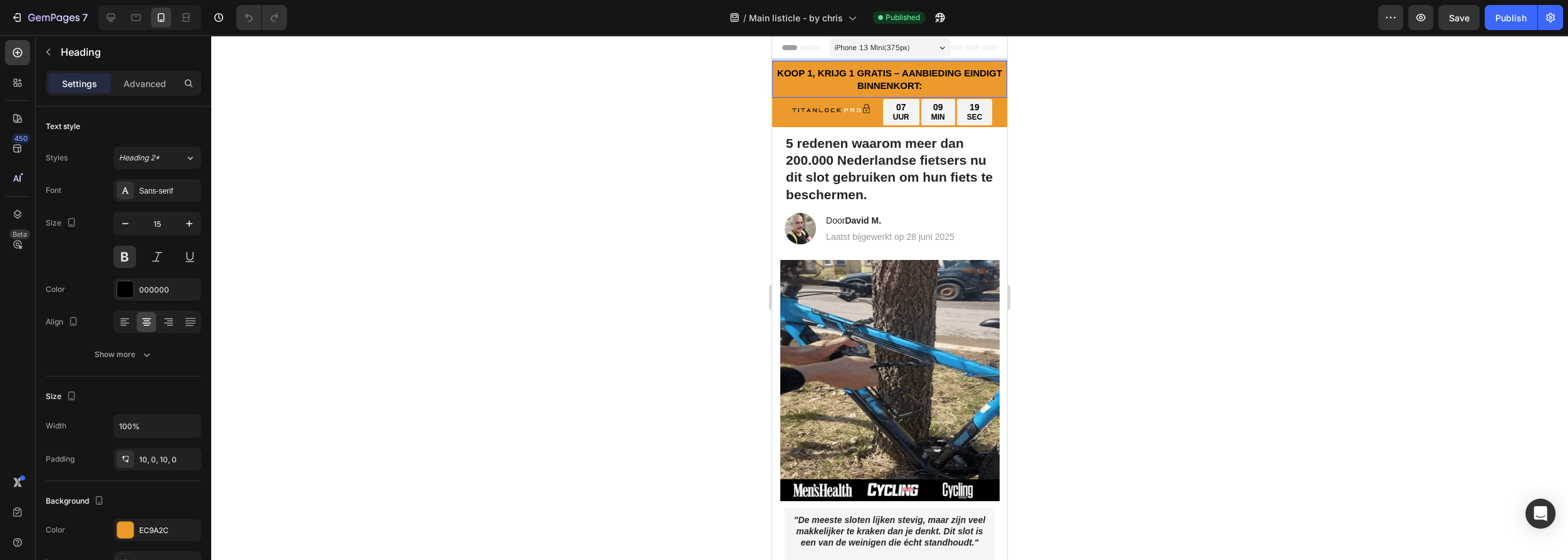 click on "KOOP 1, KRIJG 1 GRATIS – AANBIEDING EINDIGT BINNENKORT:" at bounding box center [889, 79] 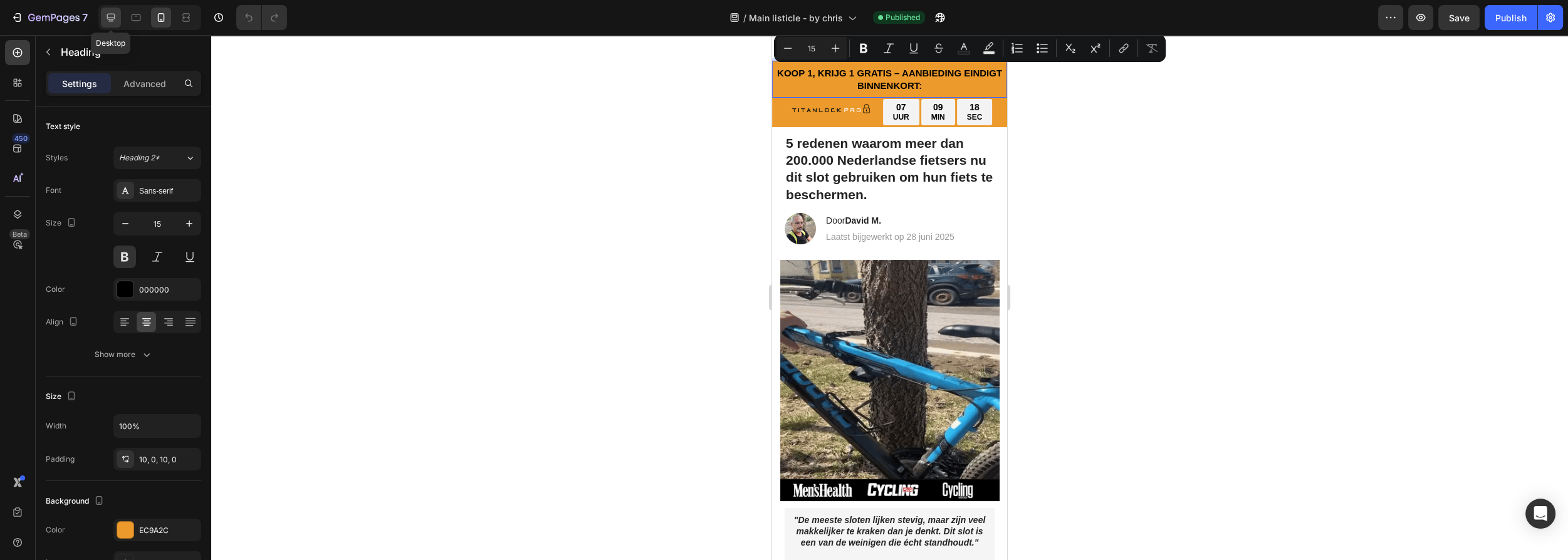 click 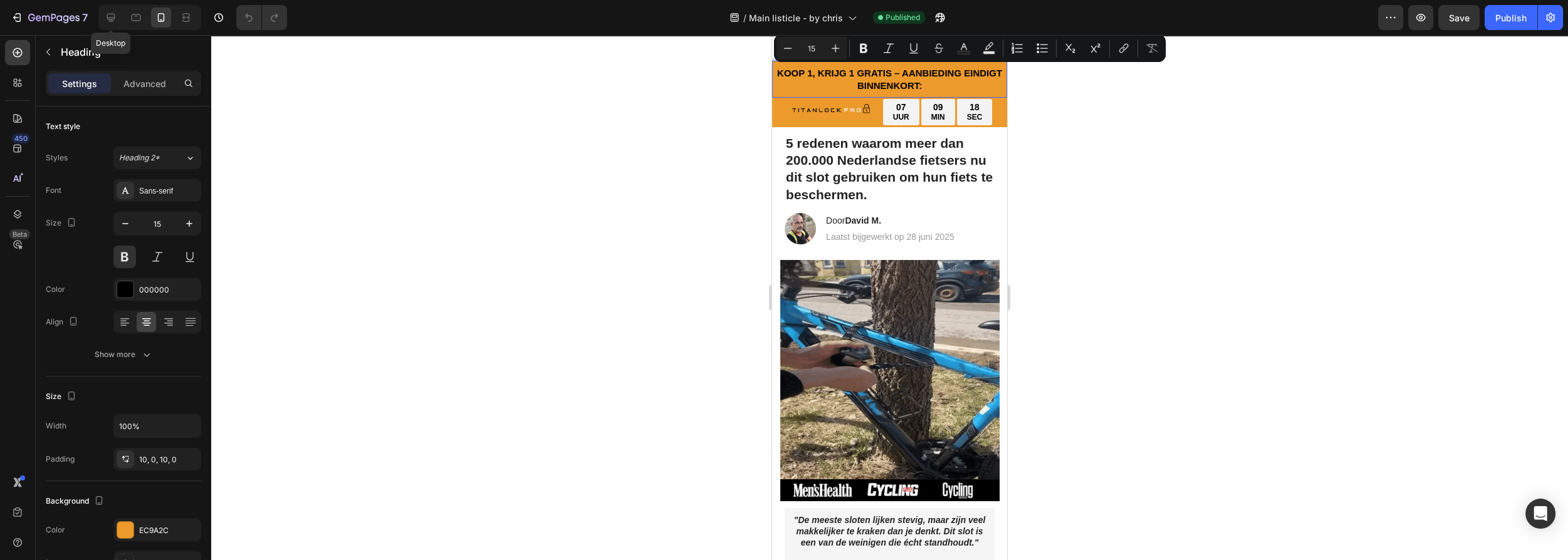type on "46" 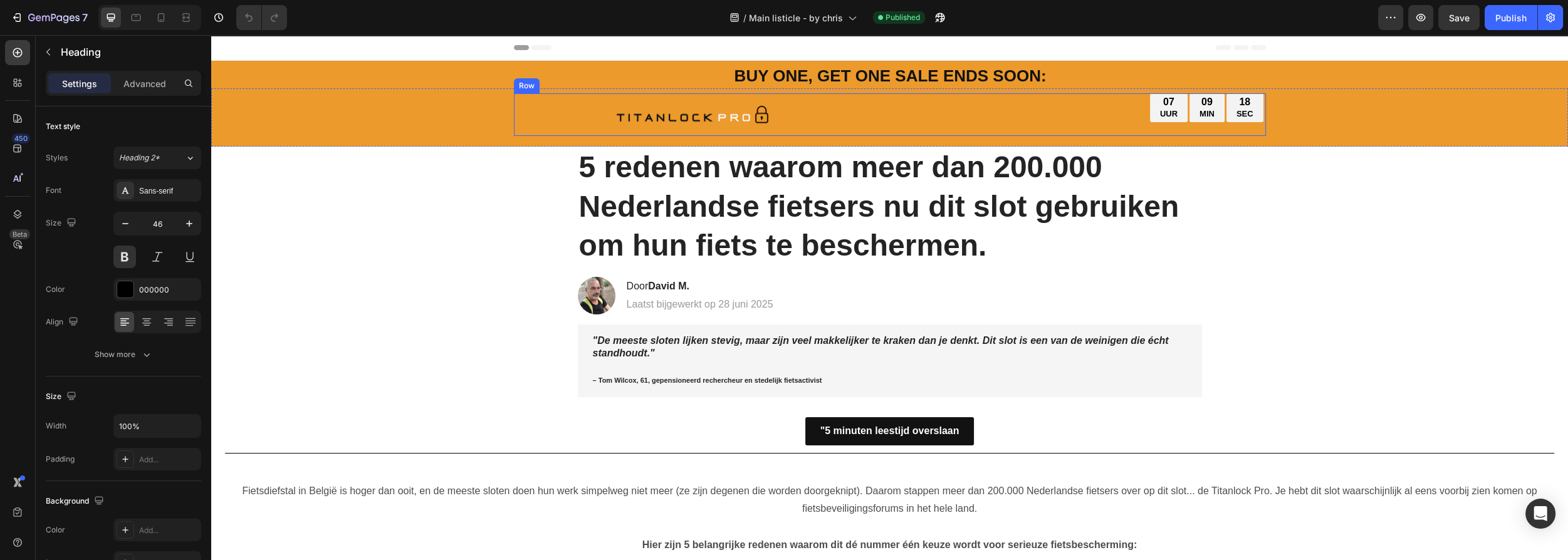 click on "BUY ONE, GET ONE SALE ENDS SOON:" at bounding box center [891, 76] 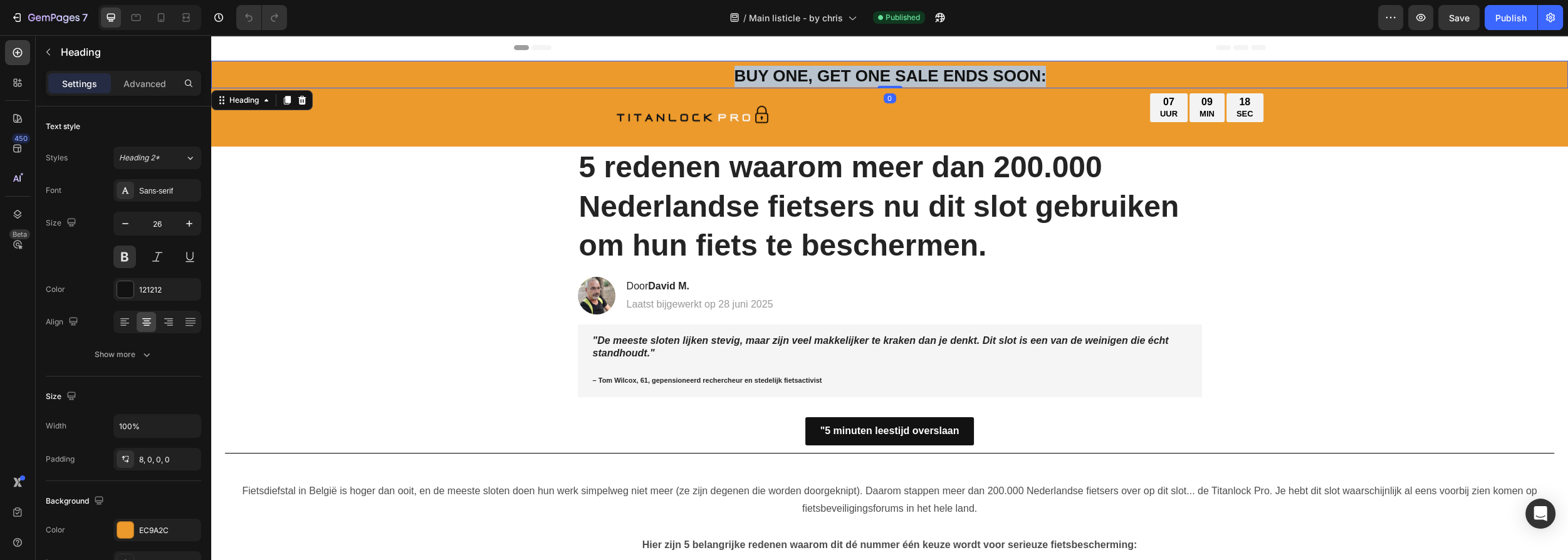 click on "BUY ONE, GET ONE SALE ENDS SOON:" at bounding box center (891, 76) 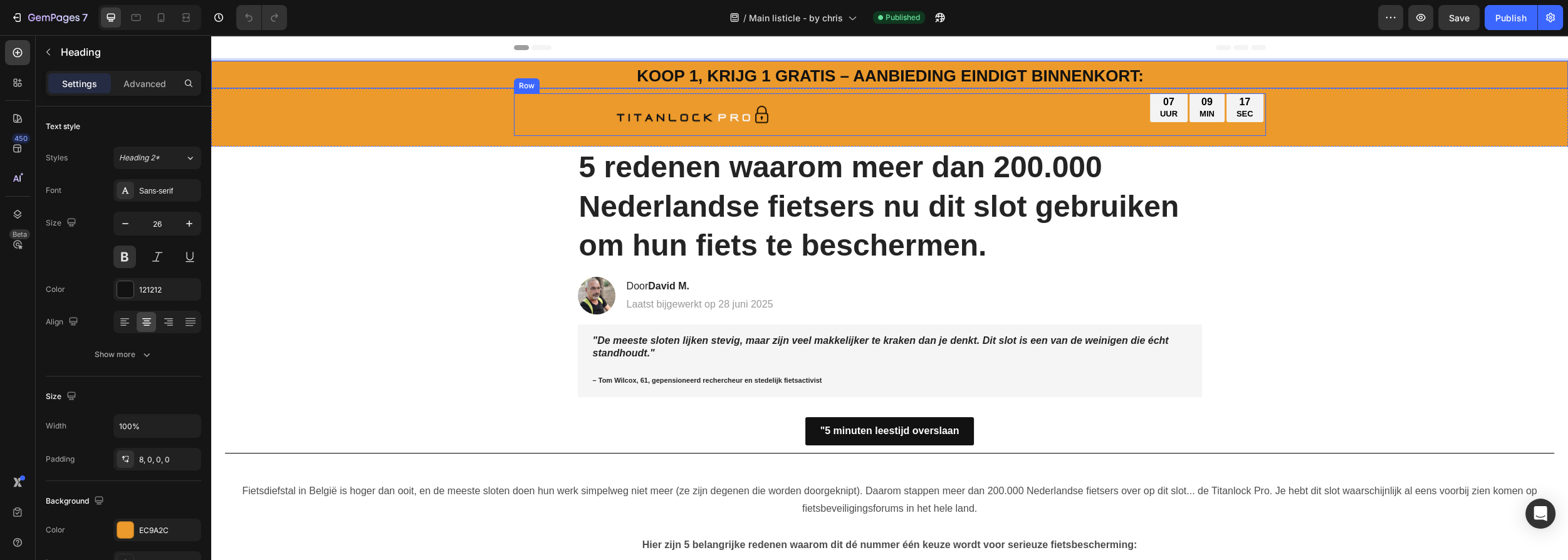 click on "07 UUR 09 MIN 17 SEC Countdown Timer" at bounding box center (1079, 115) 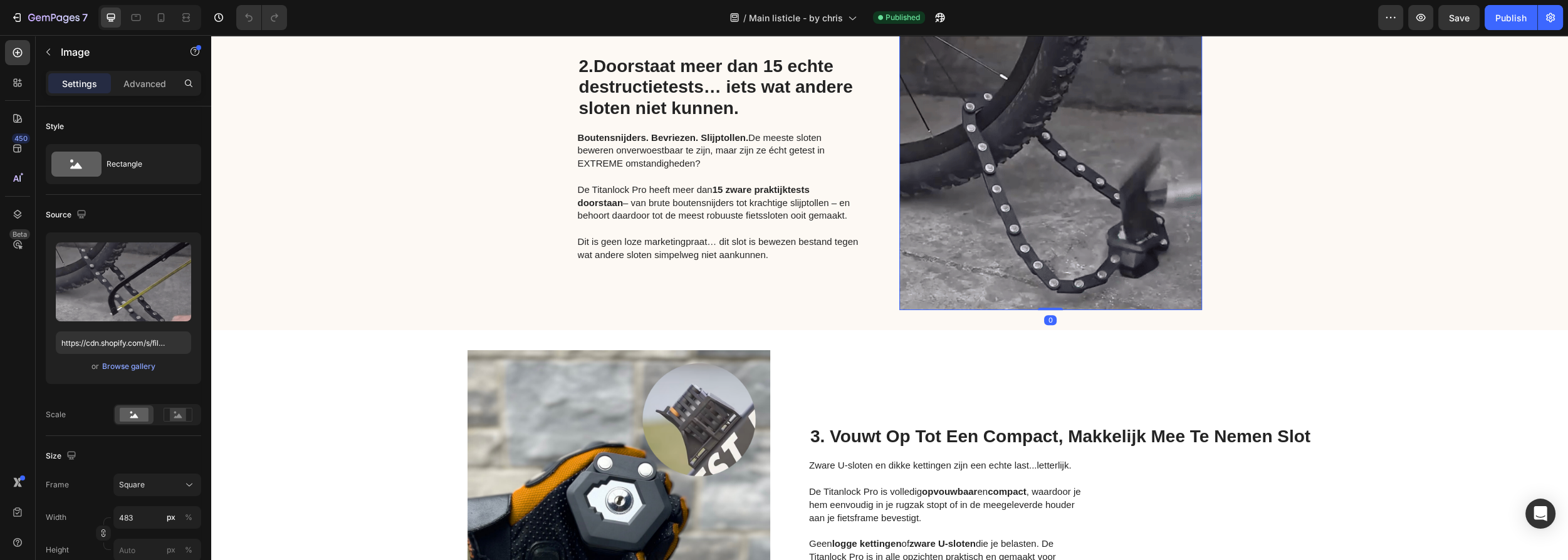click at bounding box center [1050, 158] 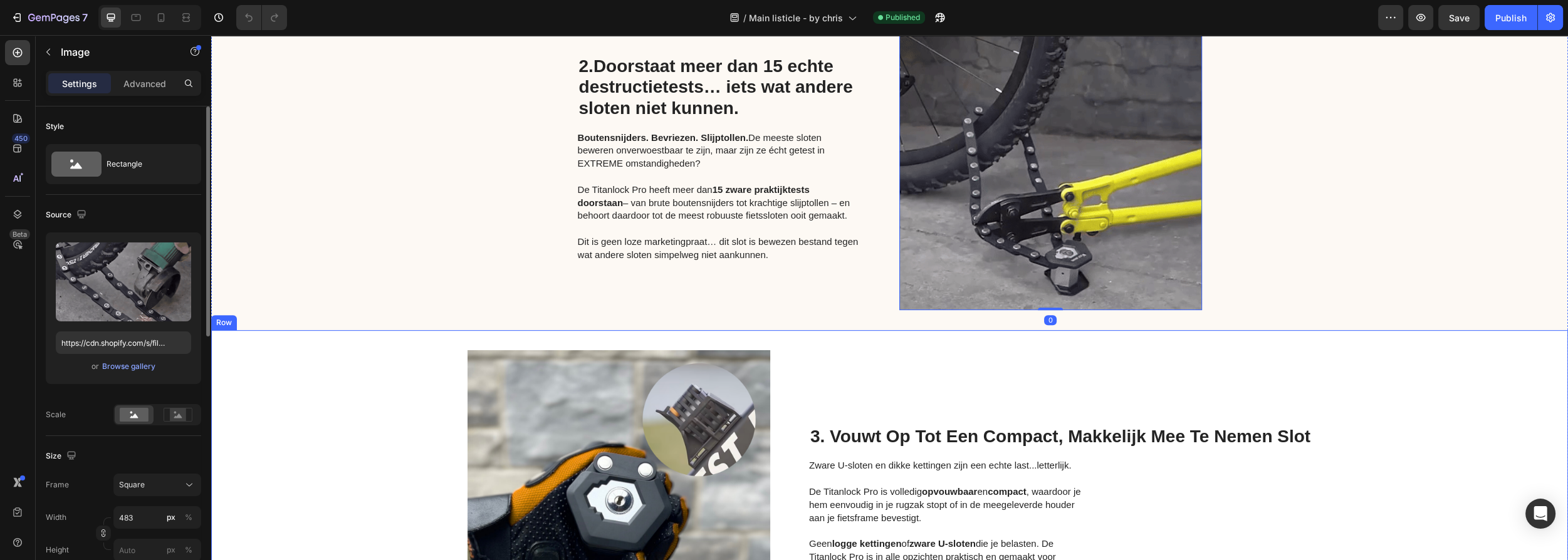 scroll, scrollTop: 962, scrollLeft: 0, axis: vertical 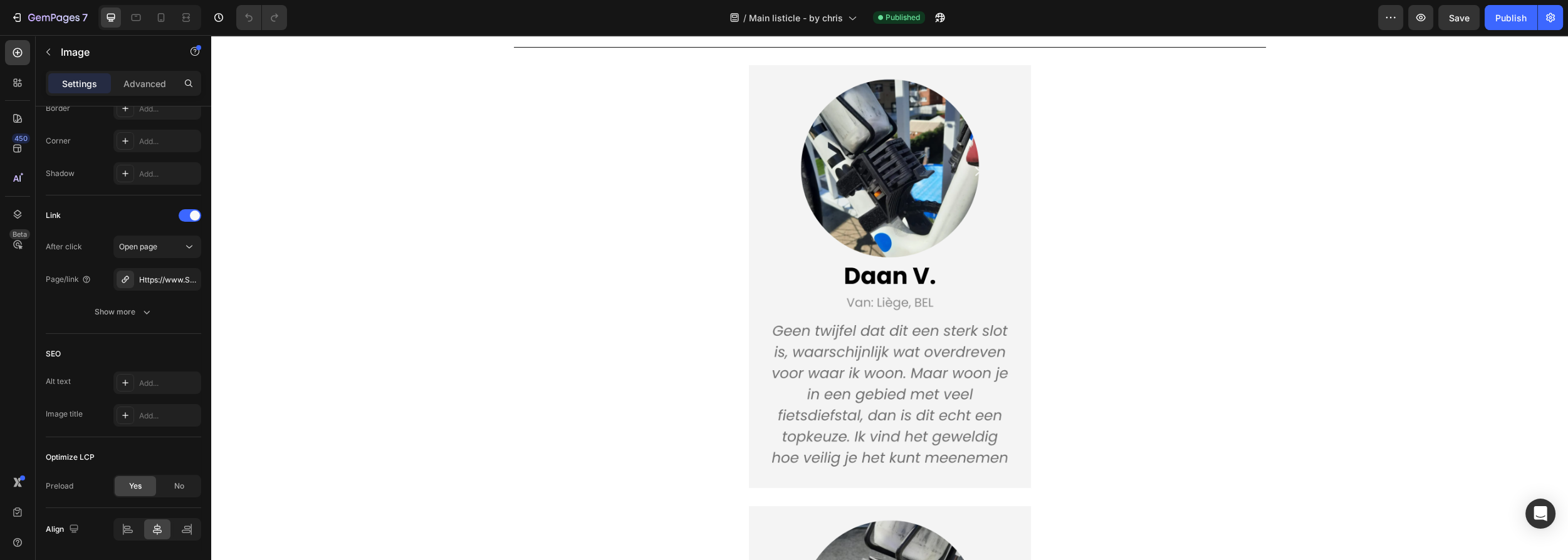 click on "VERZILVER EXCLUSIEVE AANBIEDING" at bounding box center [761, -145] 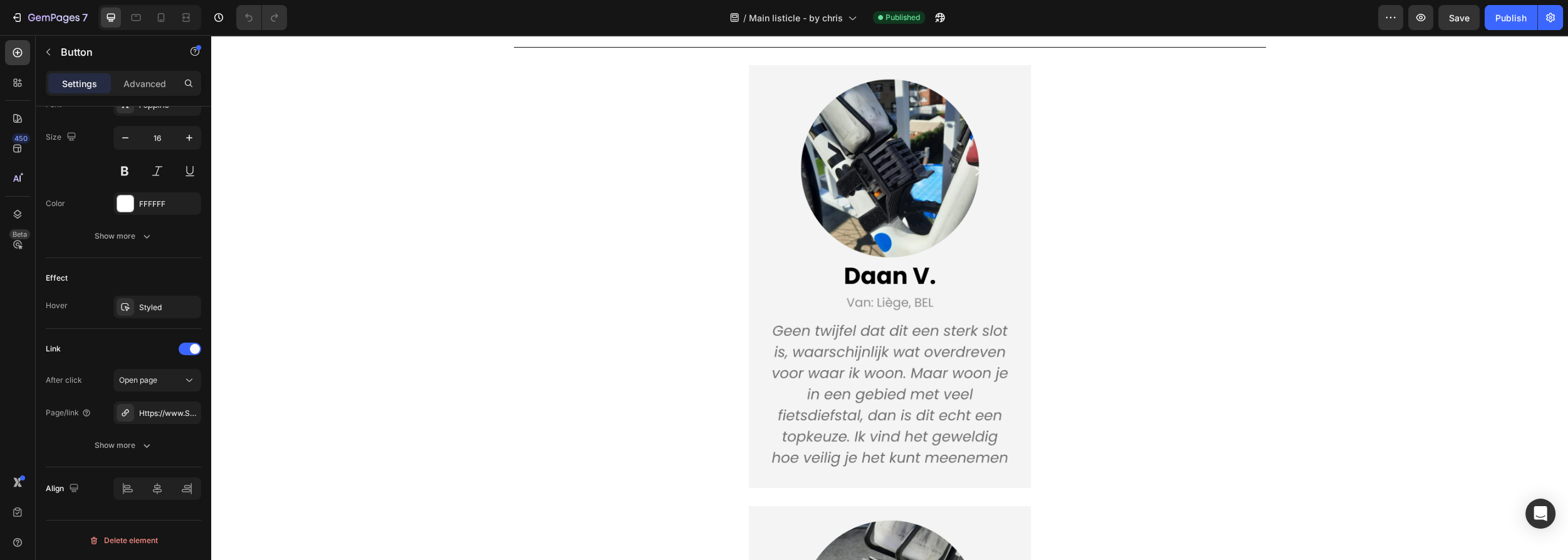 scroll, scrollTop: 0, scrollLeft: 0, axis: both 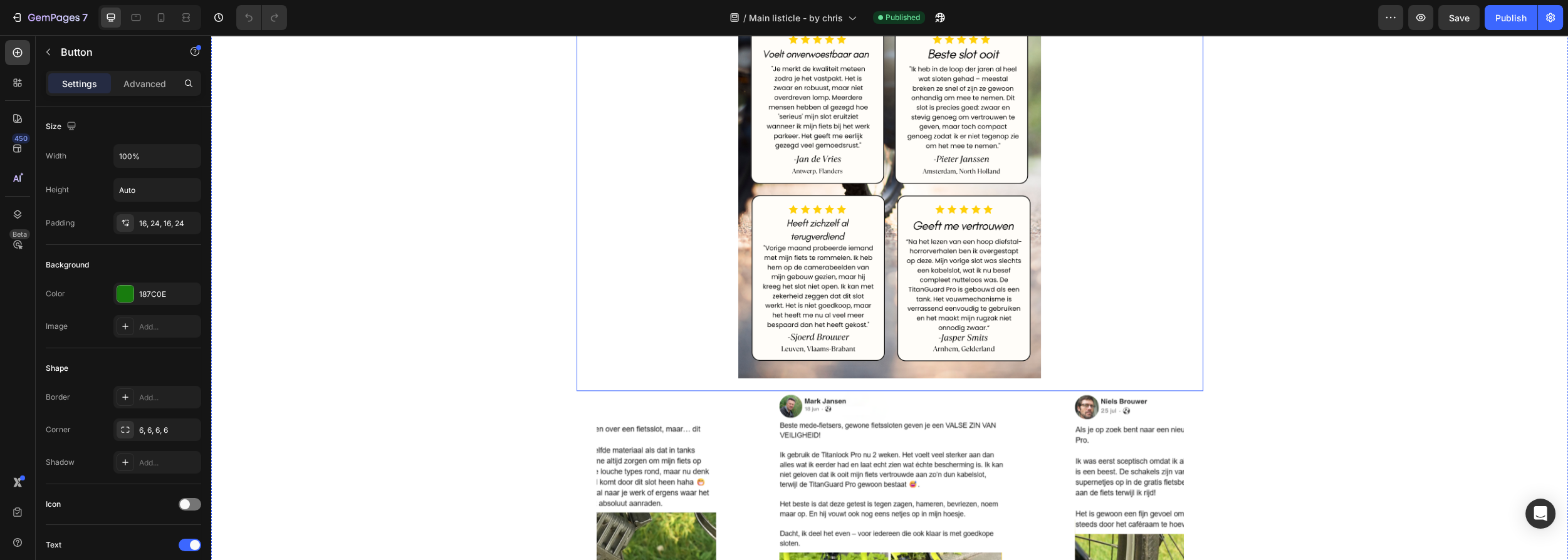 click at bounding box center (889, 189) 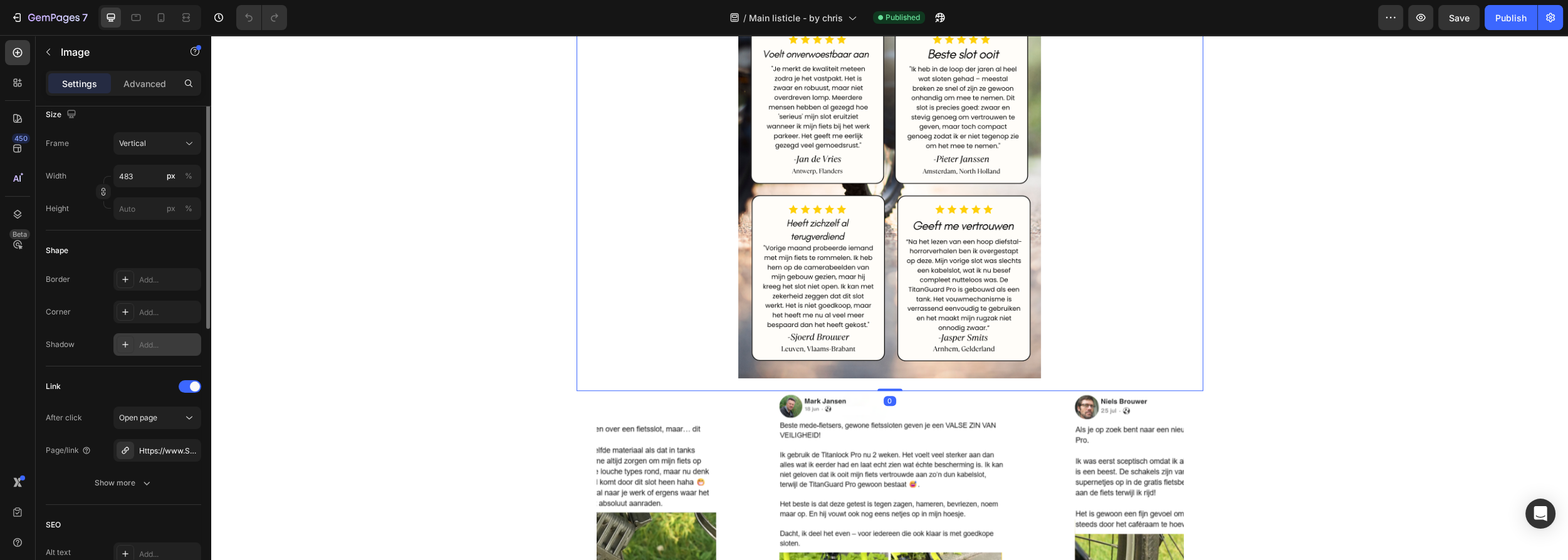 scroll, scrollTop: 398, scrollLeft: 0, axis: vertical 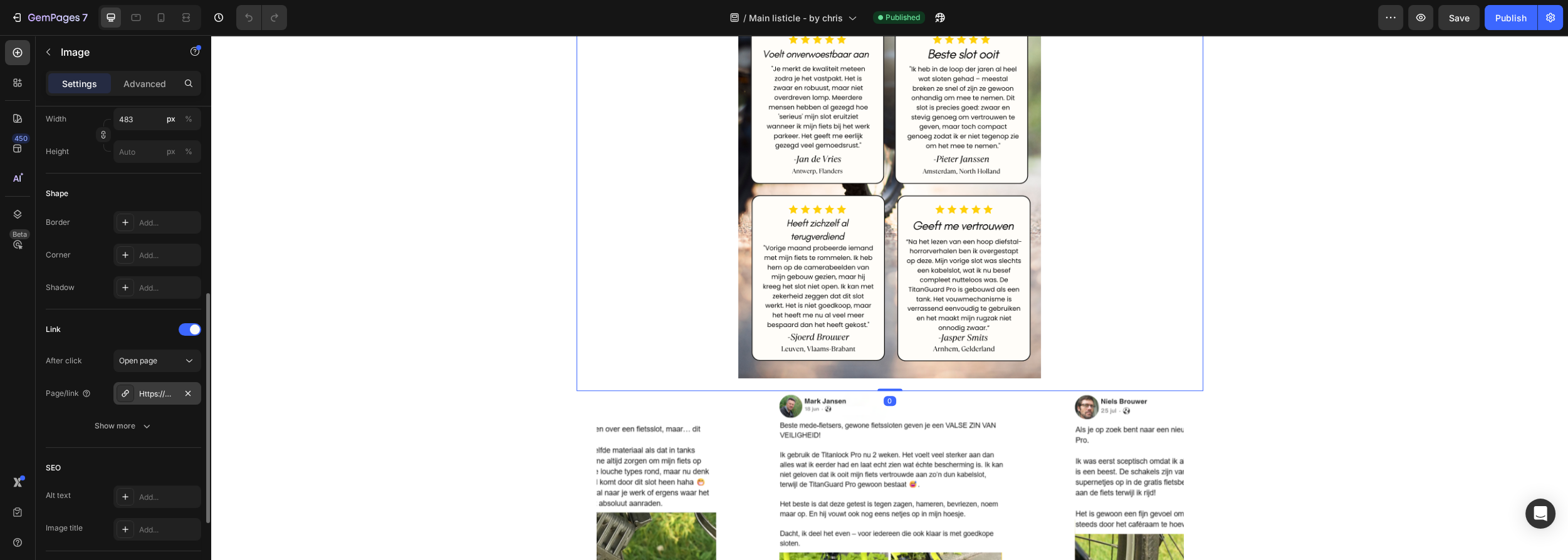 click on "Https://www.Shopsolcura.Com/product/titanlock-pro" at bounding box center (157, 394) 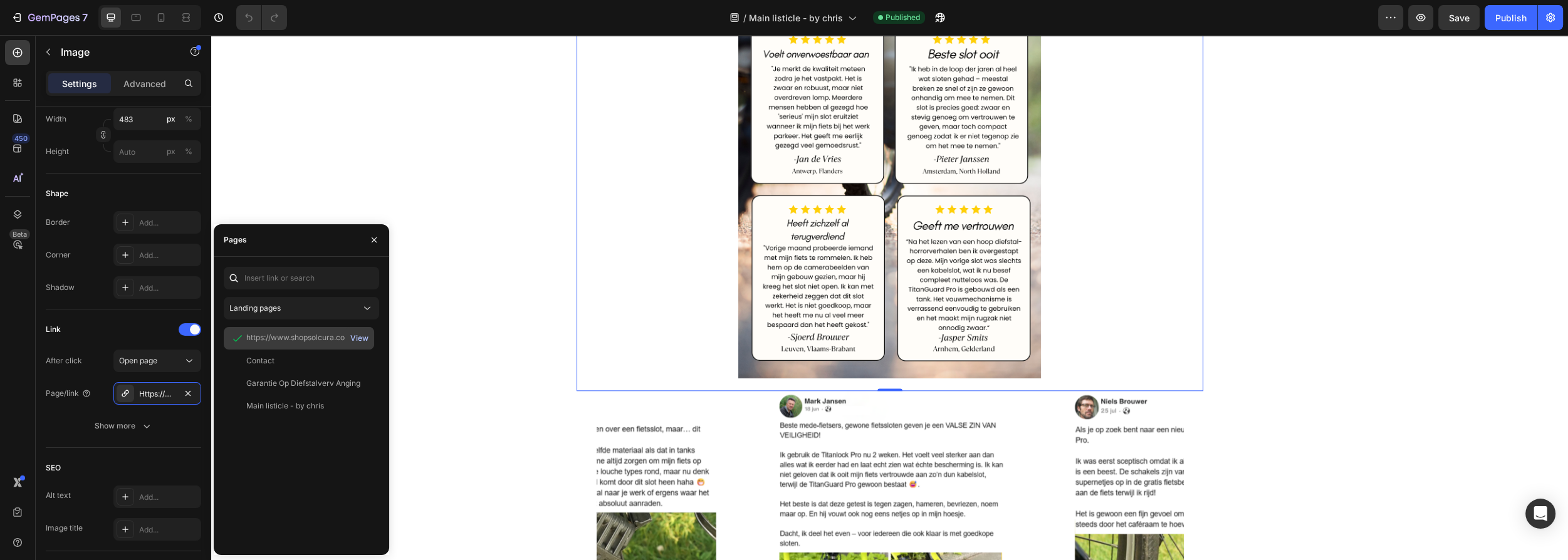 click on "View" at bounding box center [359, 338] 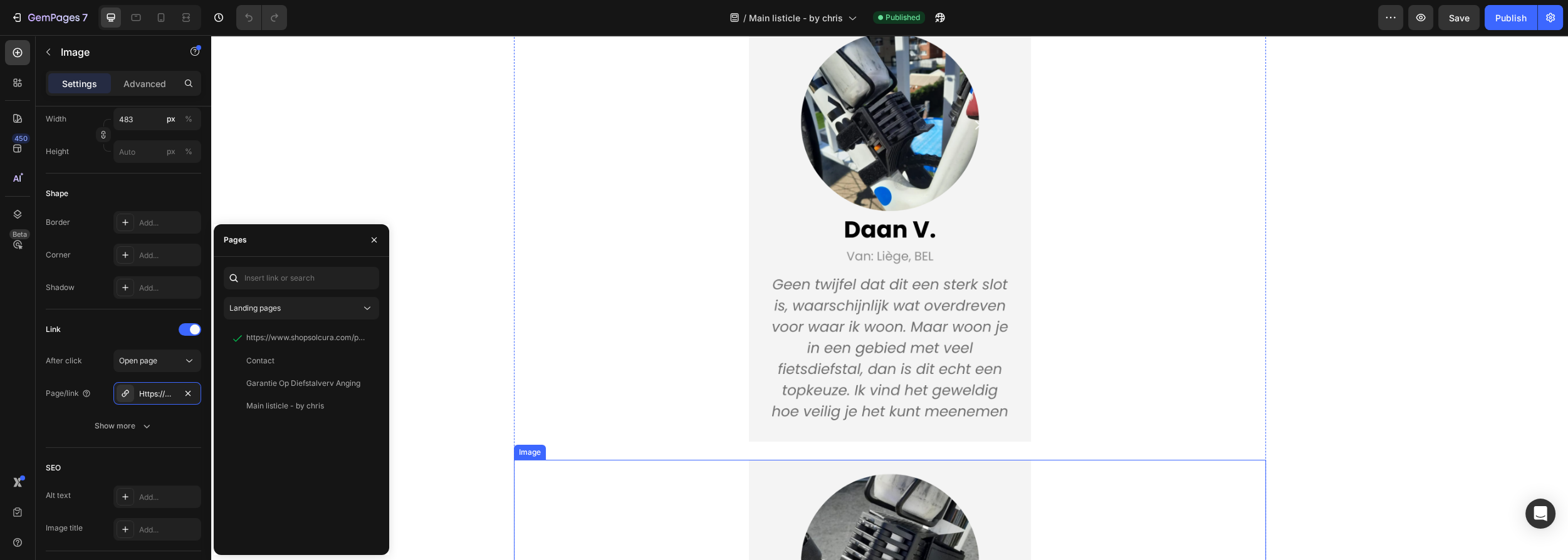 scroll, scrollTop: 3329, scrollLeft: 0, axis: vertical 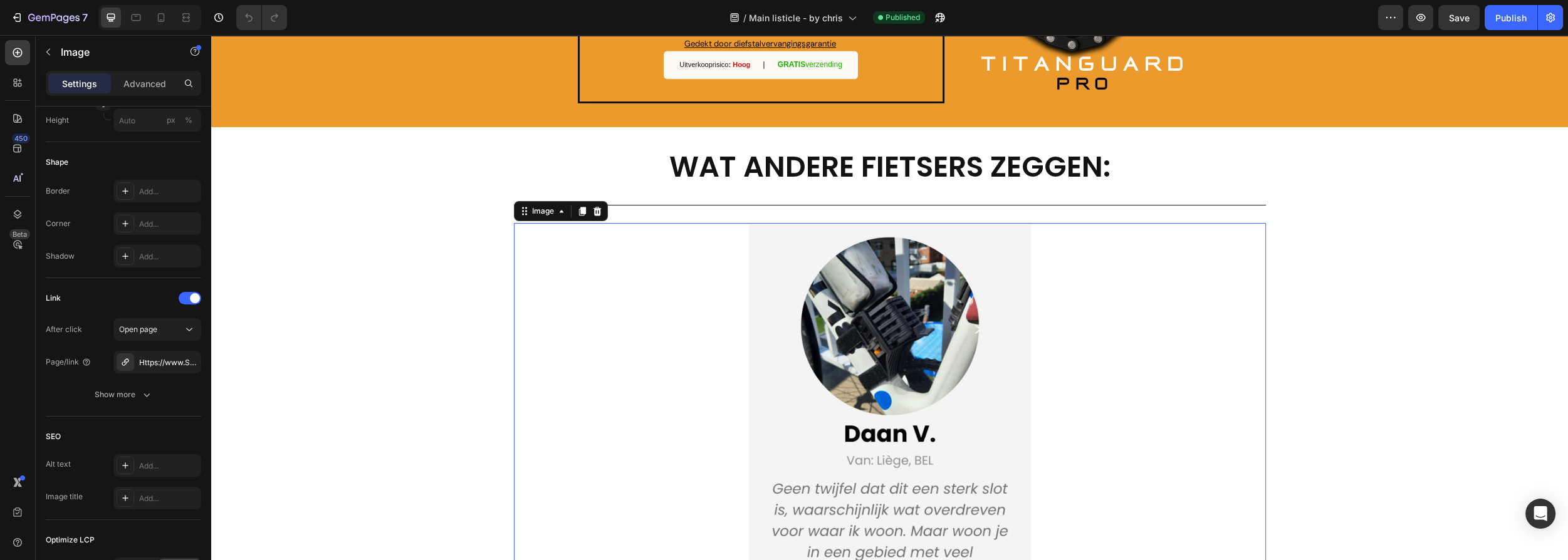 click at bounding box center [890, 434] 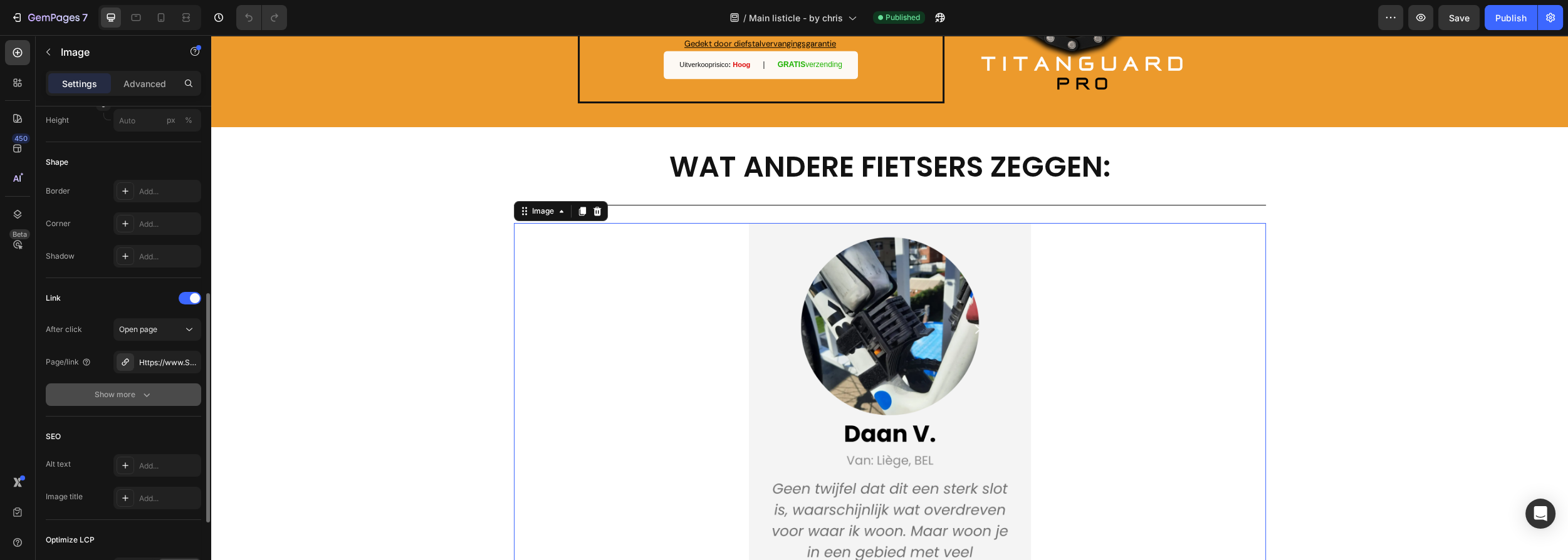 scroll, scrollTop: 455, scrollLeft: 0, axis: vertical 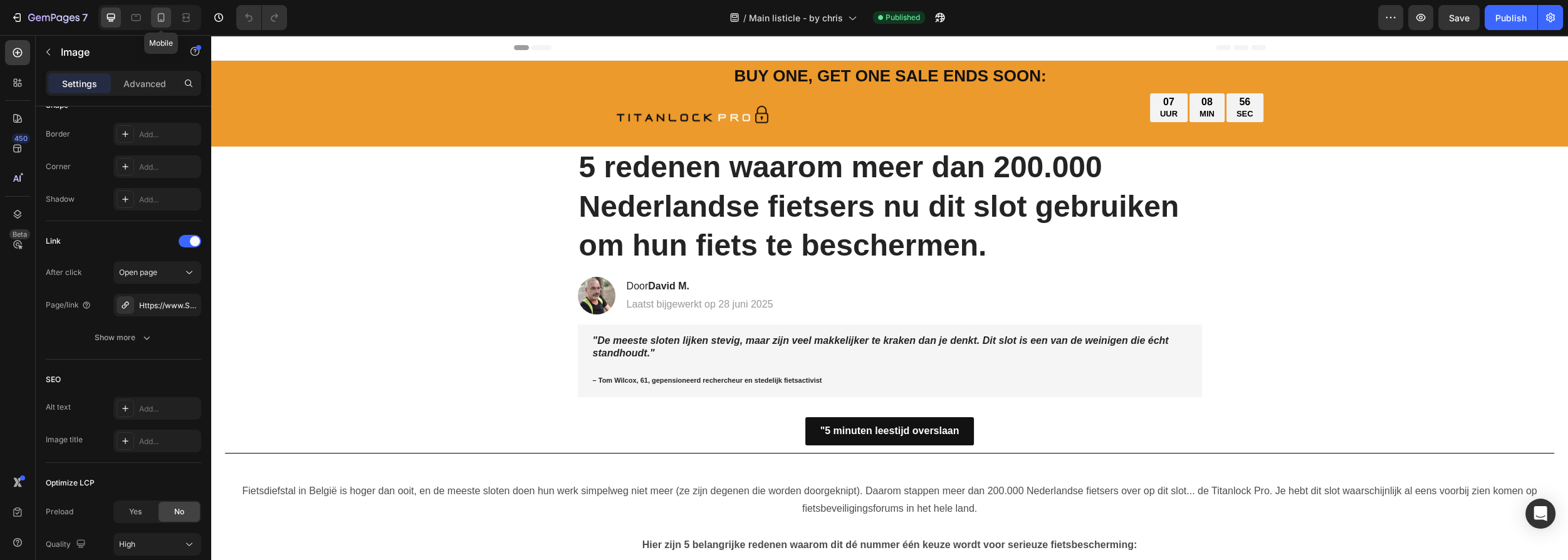 click 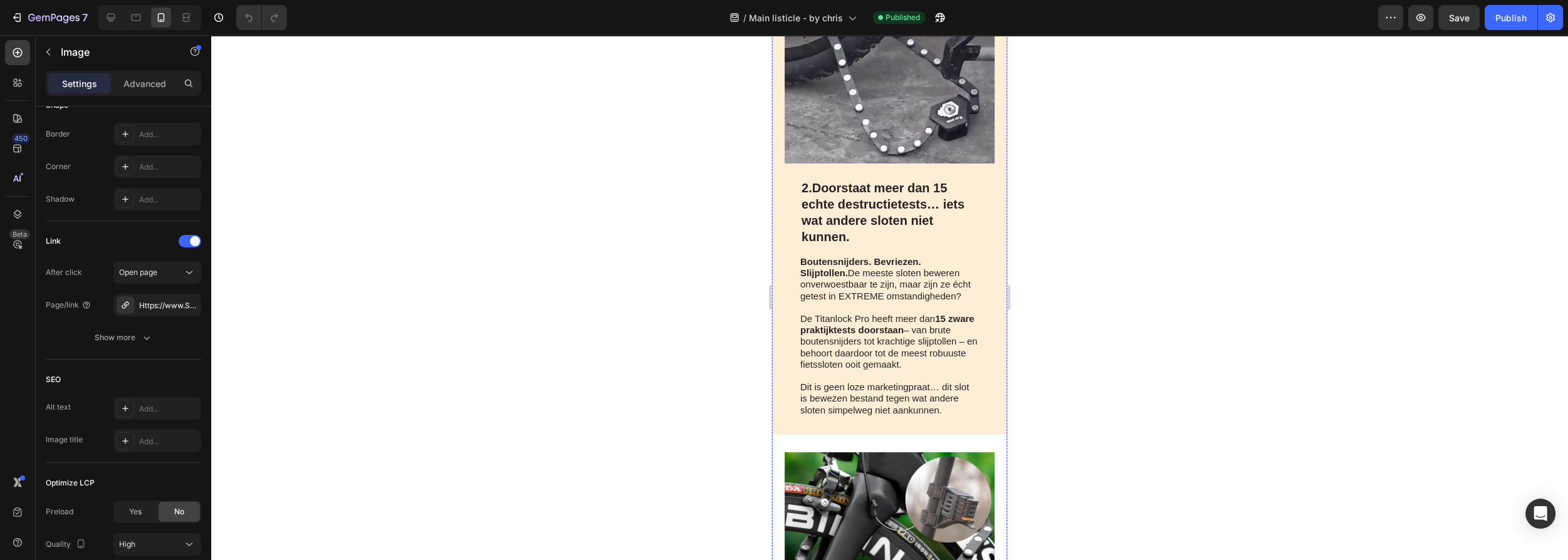 scroll, scrollTop: 1423, scrollLeft: 0, axis: vertical 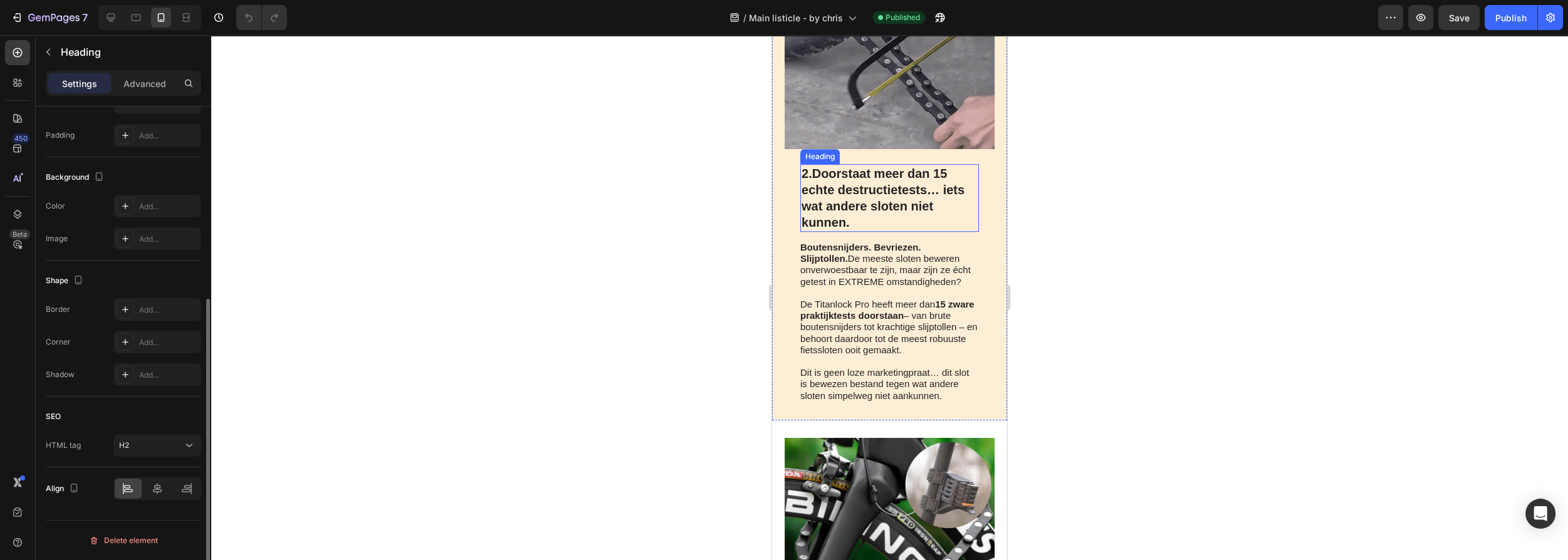 click on "2.Doorstaat meer dan 15 echte destructietests… iets wat andere sloten niet kunnen." at bounding box center [883, 198] 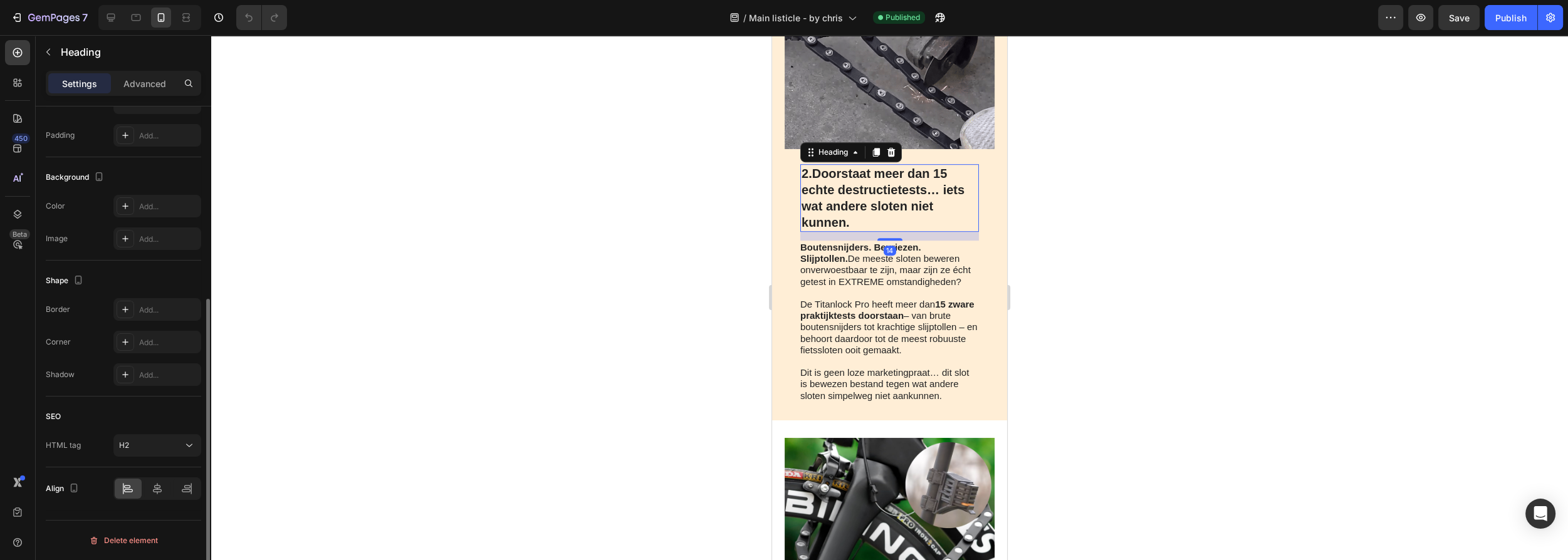 scroll, scrollTop: 0, scrollLeft: 0, axis: both 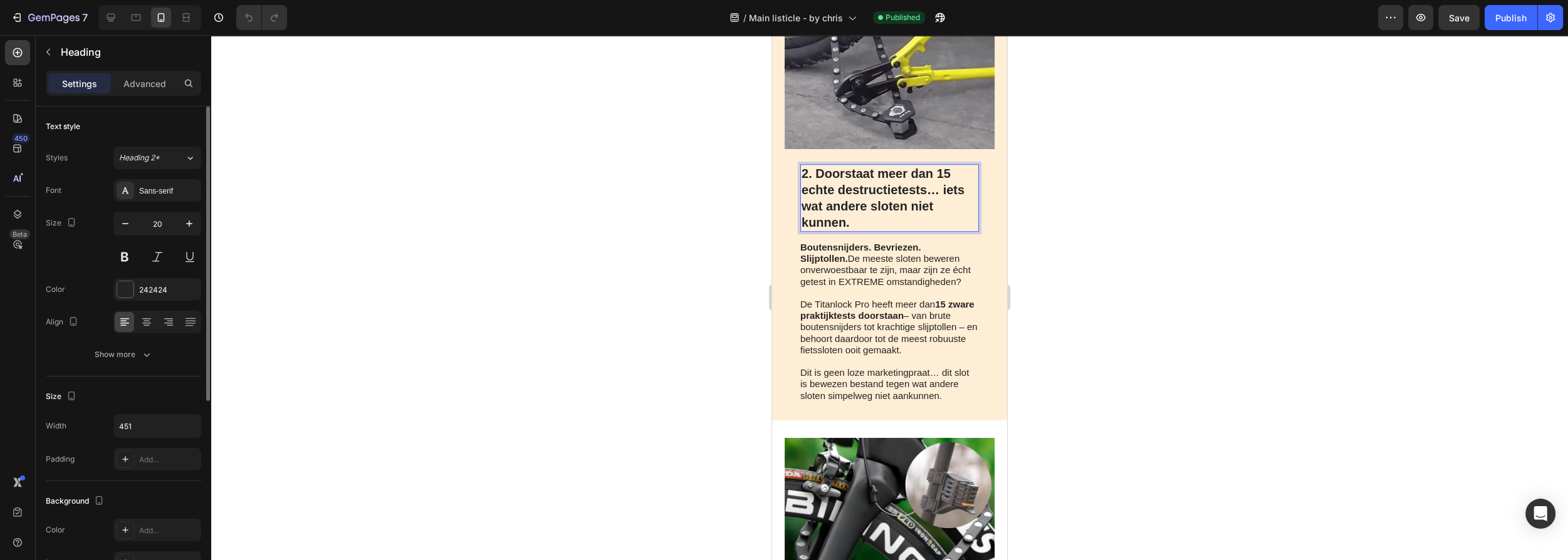 click on "2. Doorstaat meer dan 15 echte destructietests… iets wat andere sloten niet kunnen." at bounding box center [889, 198] 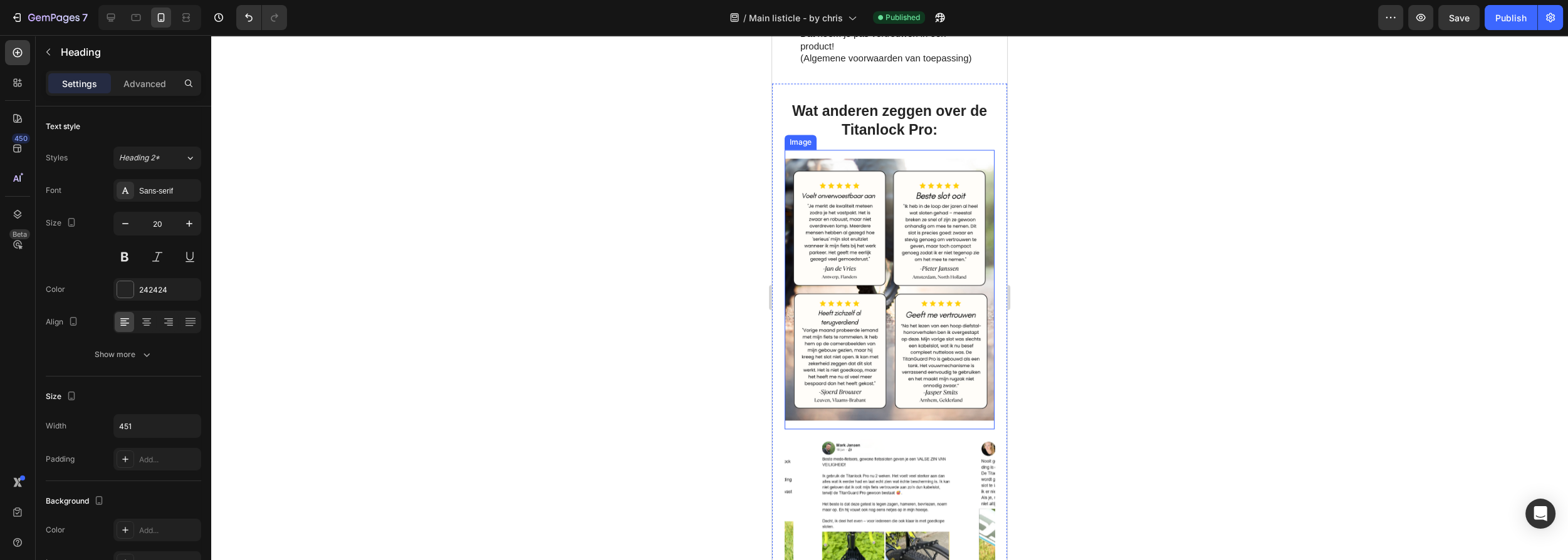 scroll, scrollTop: 3245, scrollLeft: 0, axis: vertical 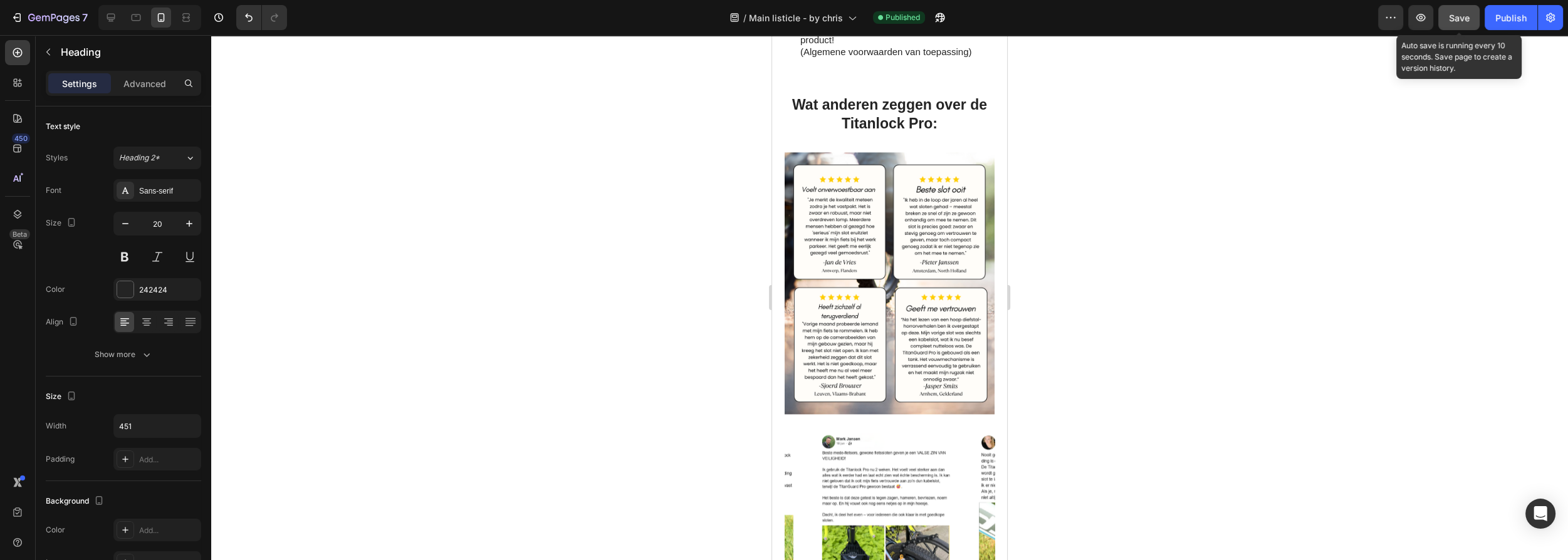 click on "Save" 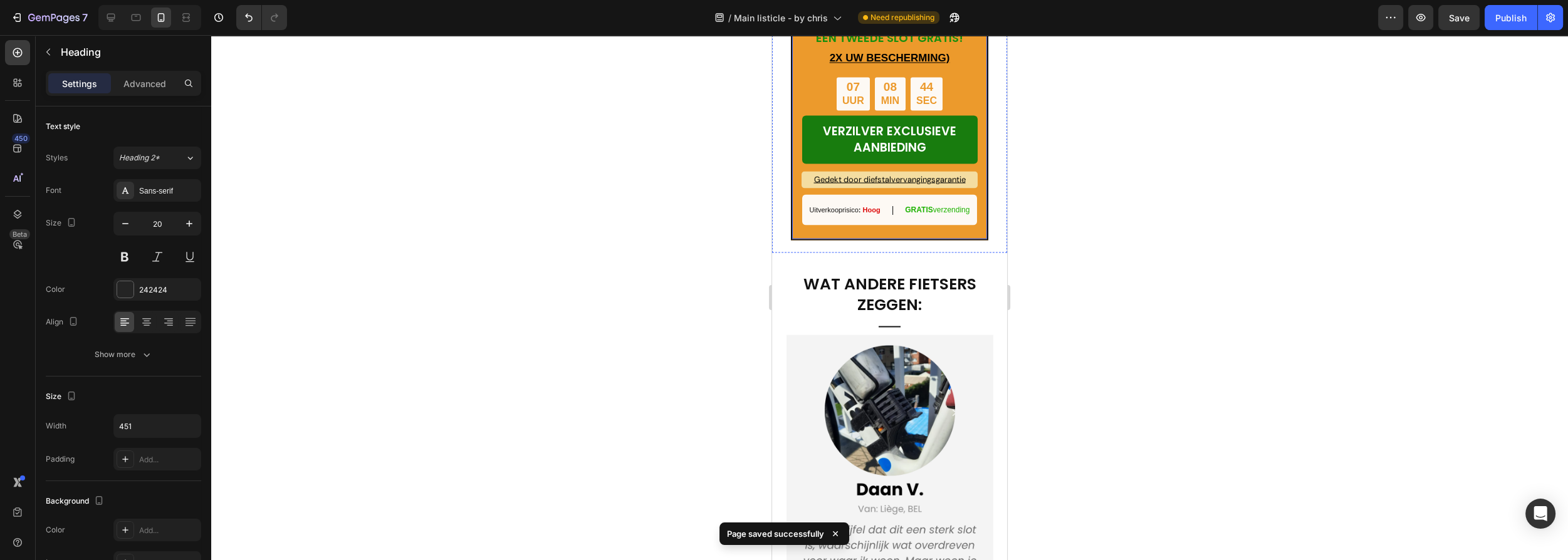 scroll, scrollTop: 4214, scrollLeft: 0, axis: vertical 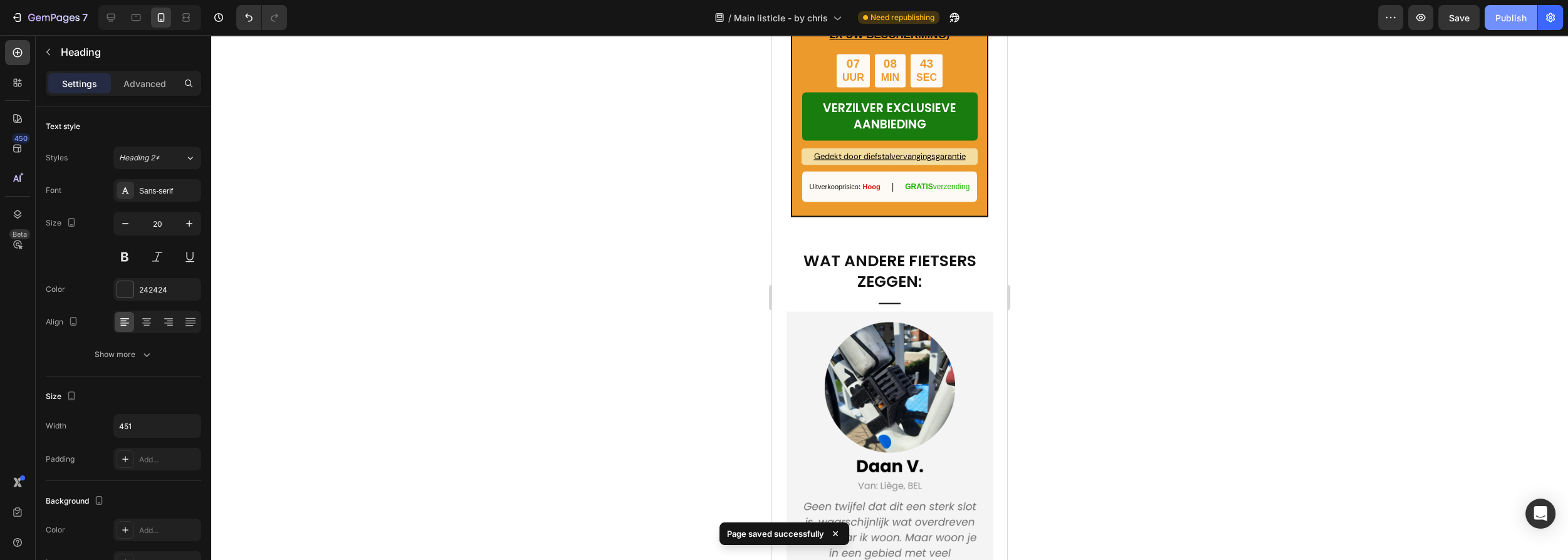 click on "Publish" at bounding box center [1511, 18] 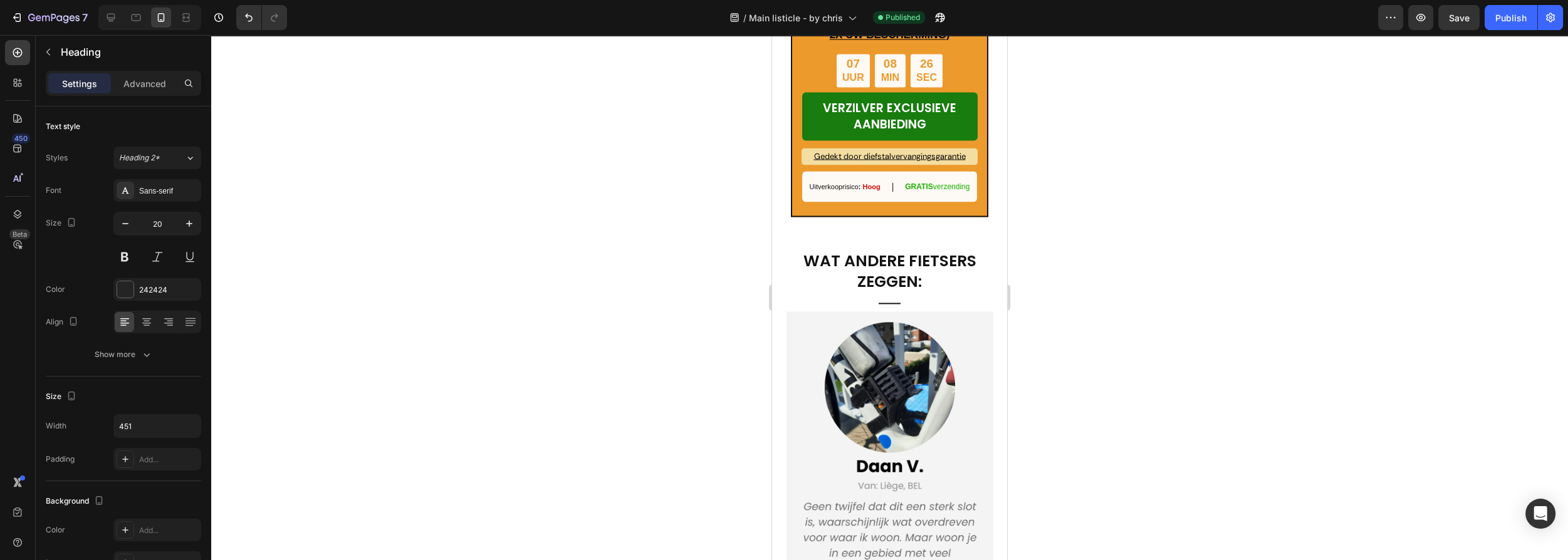 click 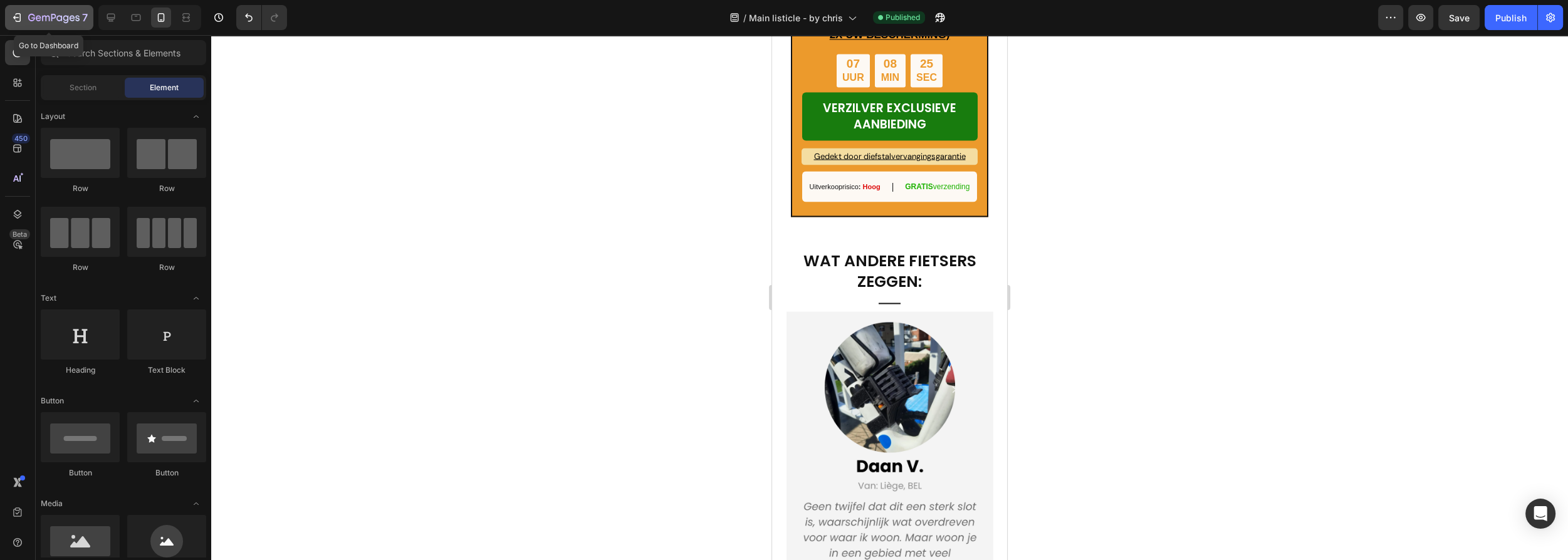 click 